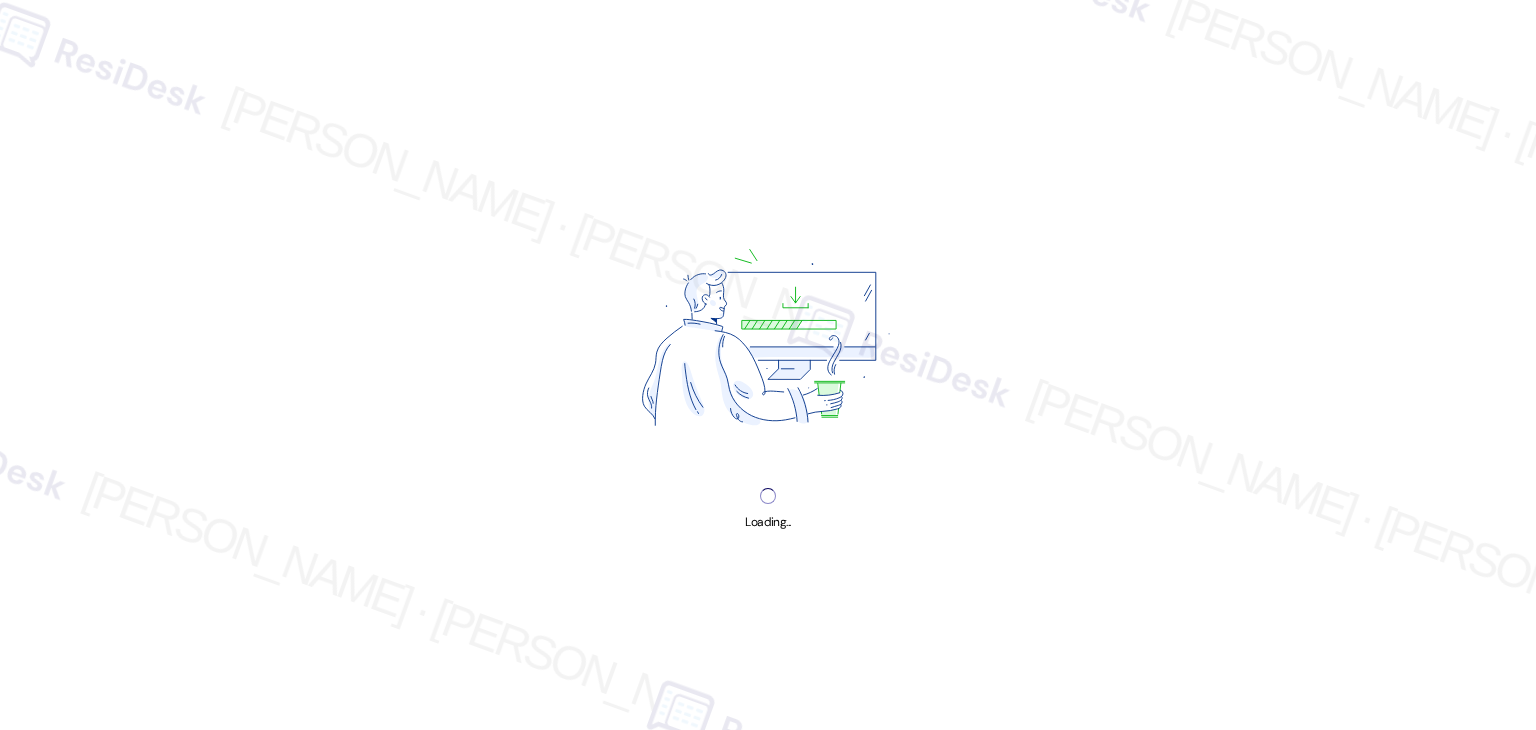 scroll, scrollTop: 0, scrollLeft: 0, axis: both 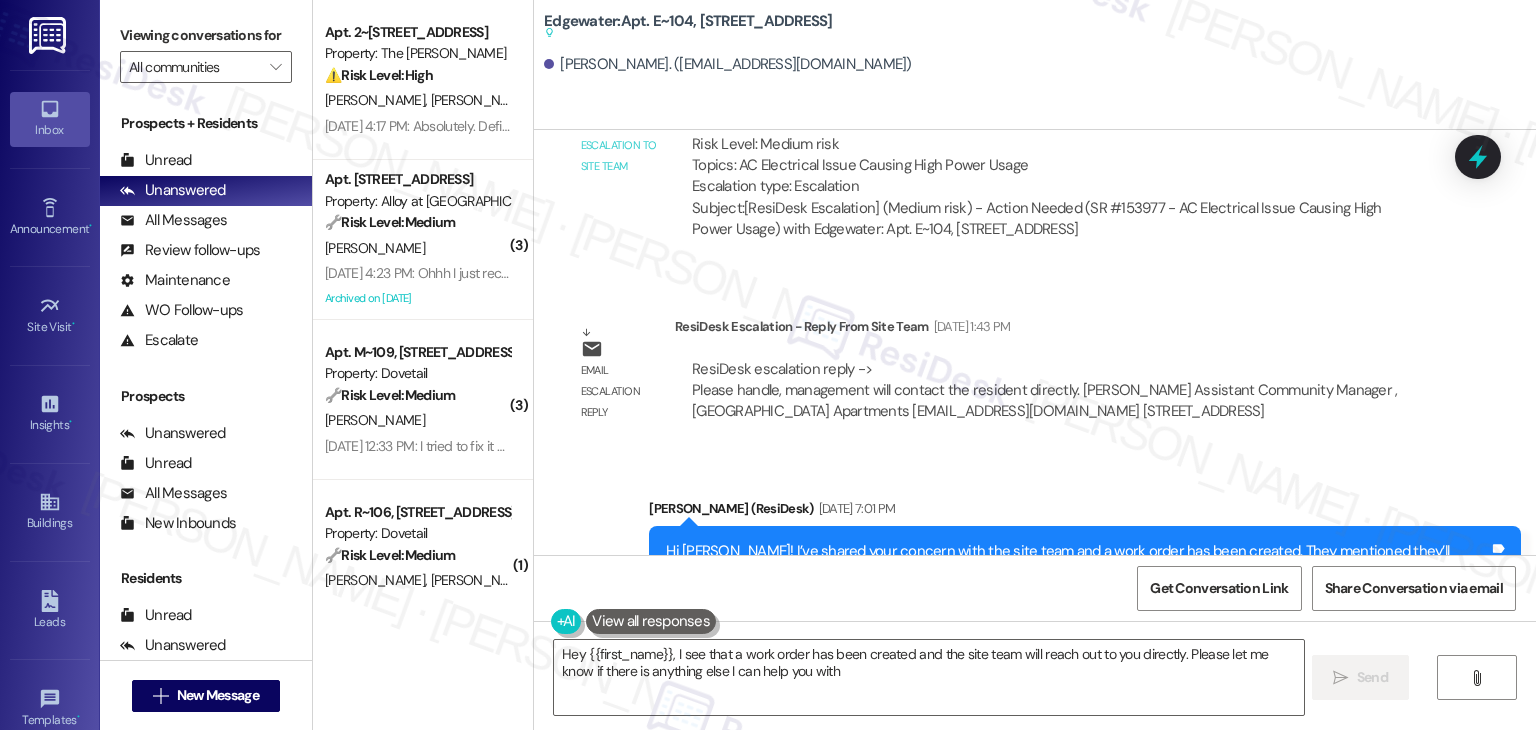 type on "Hey {{first_name}}, I see that a work order has been created and the site team will reach out to you directly. Please let me know if there is anything else I can help you with!" 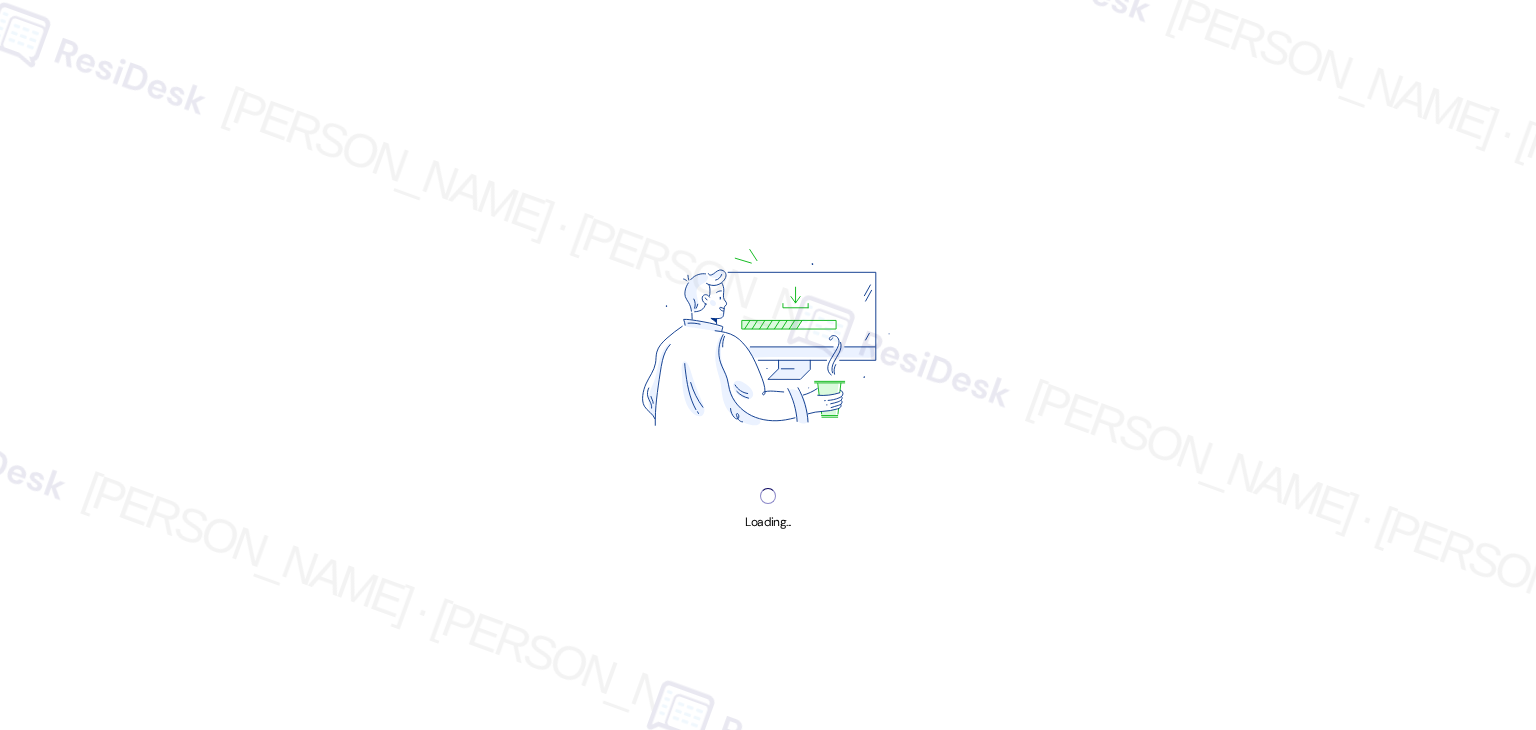 click on "Loading... Loading..." at bounding box center (768, 365) 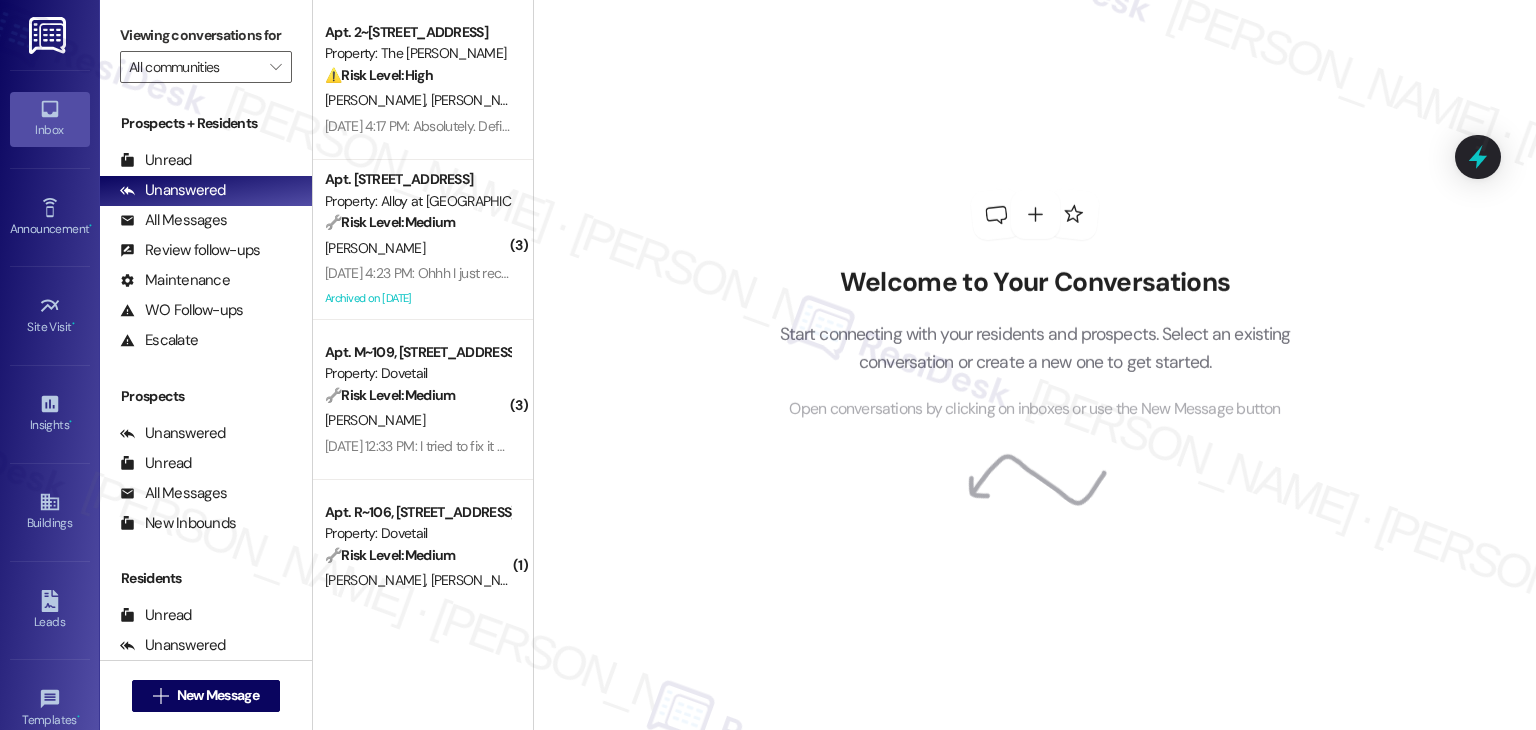 click on "Welcome to Your Conversations Start connecting with your residents and prospects. Select an existing conversation or create a new one to get started. Open conversations by clicking on inboxes or use the New Message button" at bounding box center [1035, 306] 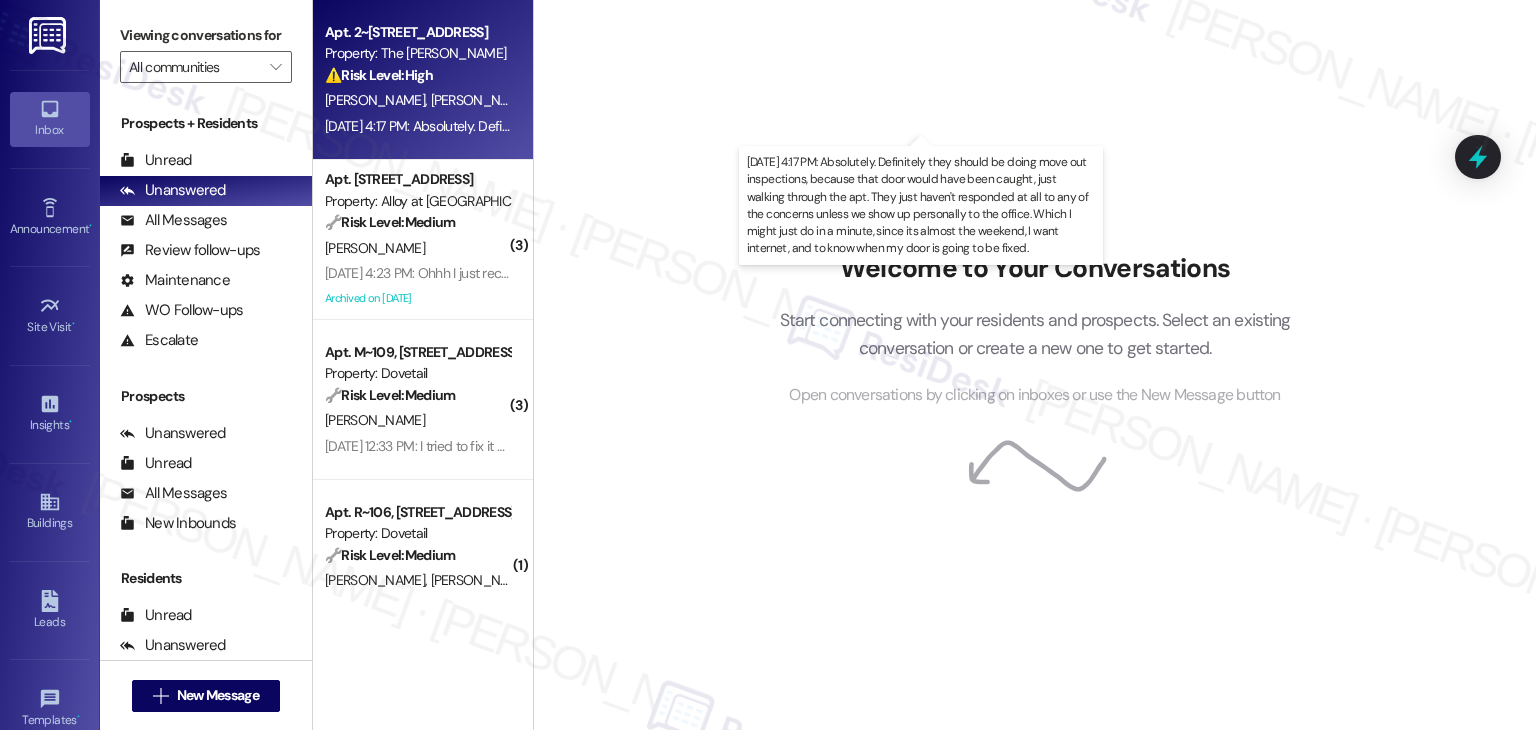 click on "Jul 18, 2025 at 4:17 PM: Absolutely. Definitely they should be doing move out inspections, because that door would have been caught, just walking through the apt. They just haven't responded at all to any of the concerns unless we show up personally to the office. Which I might just do in a minute, since its almost the weekend, I want internet, and to know when my door is going to be fixed.  Jul 18, 2025 at 4:17 PM: Absolutely. Definitely they should be doing move out inspections, because that door would have been caught, just walking through the apt. They just haven't responded at all to any of the concerns unless we show up personally to the office. Which I might just do in a minute, since its almost the weekend, I want internet, and to know when my door is going to be fixed." at bounding box center (1430, 126) 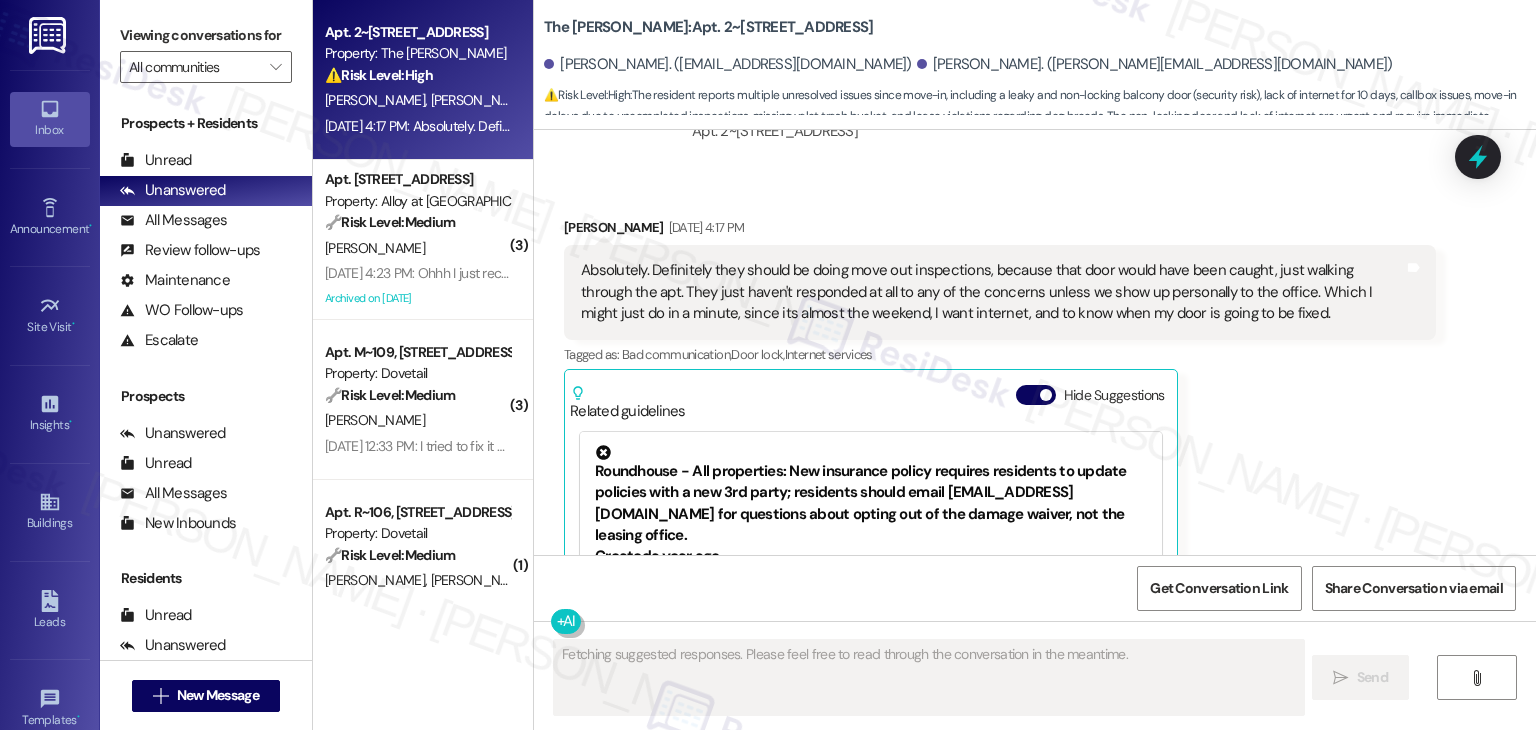 scroll, scrollTop: 1716, scrollLeft: 0, axis: vertical 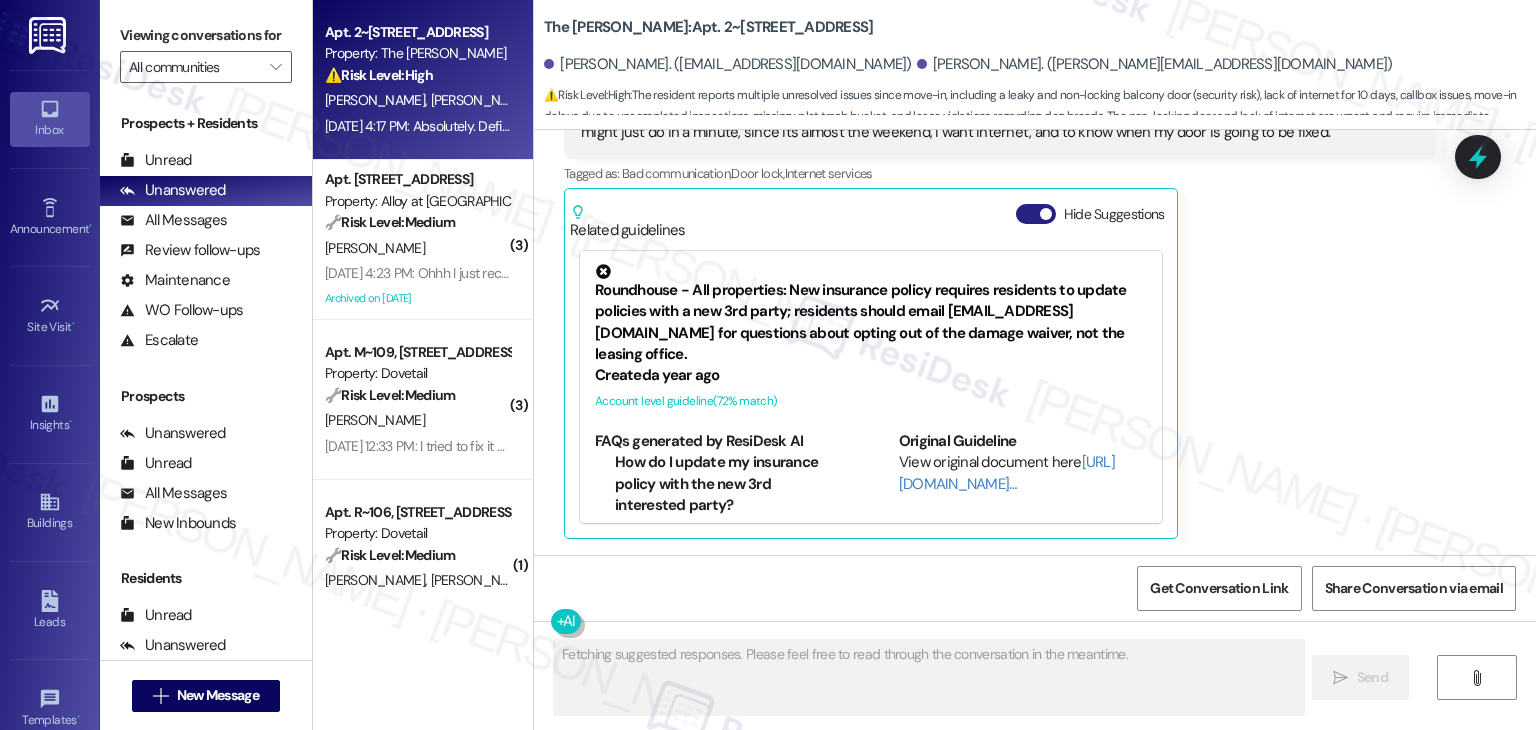 click on "Hide Suggestions" at bounding box center [1036, 214] 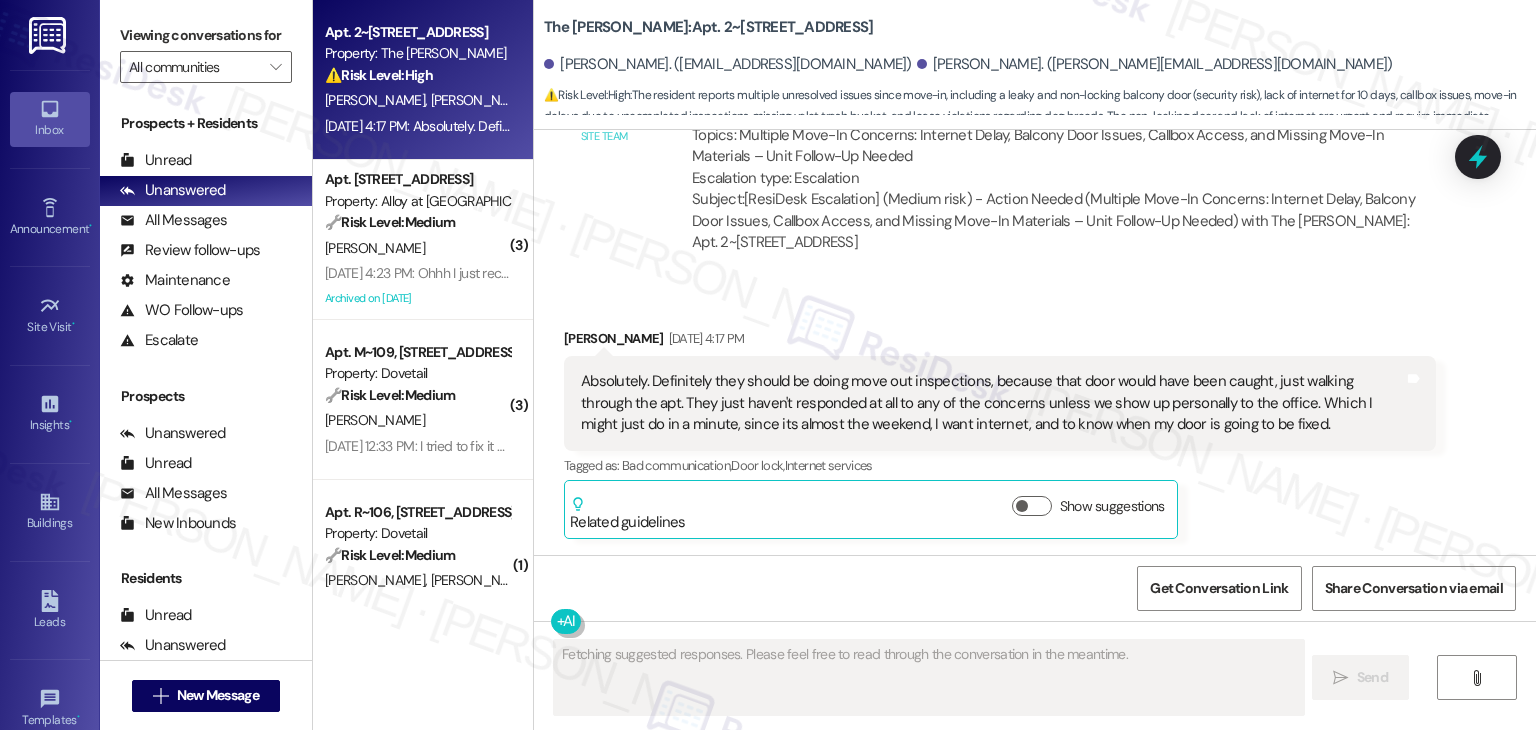 click on "Email escalation to site team Email escalation to site team Jul 18, 2025 at 4:17 PM ResiDesk escalation to site team ->
Risk Level: Medium risk
Topics: Multiple Move-In Concerns: Internet Delay, Balcony Door Issues, Callbox Access, and Missing Move-In Materials – Unit Follow-Up Needed
Escalation type: Escalation Subject:  [ResiDesk Escalation] (Medium risk) - Action Needed (Multiple Move-In Concerns: Internet Delay, Balcony Door Issues, Callbox Access, and Missing Move-In Materials – Unit Follow-Up Needed) with The Hayes: Apt. 2~202, 2271 Clinton St (1422466)" at bounding box center [1000, 153] 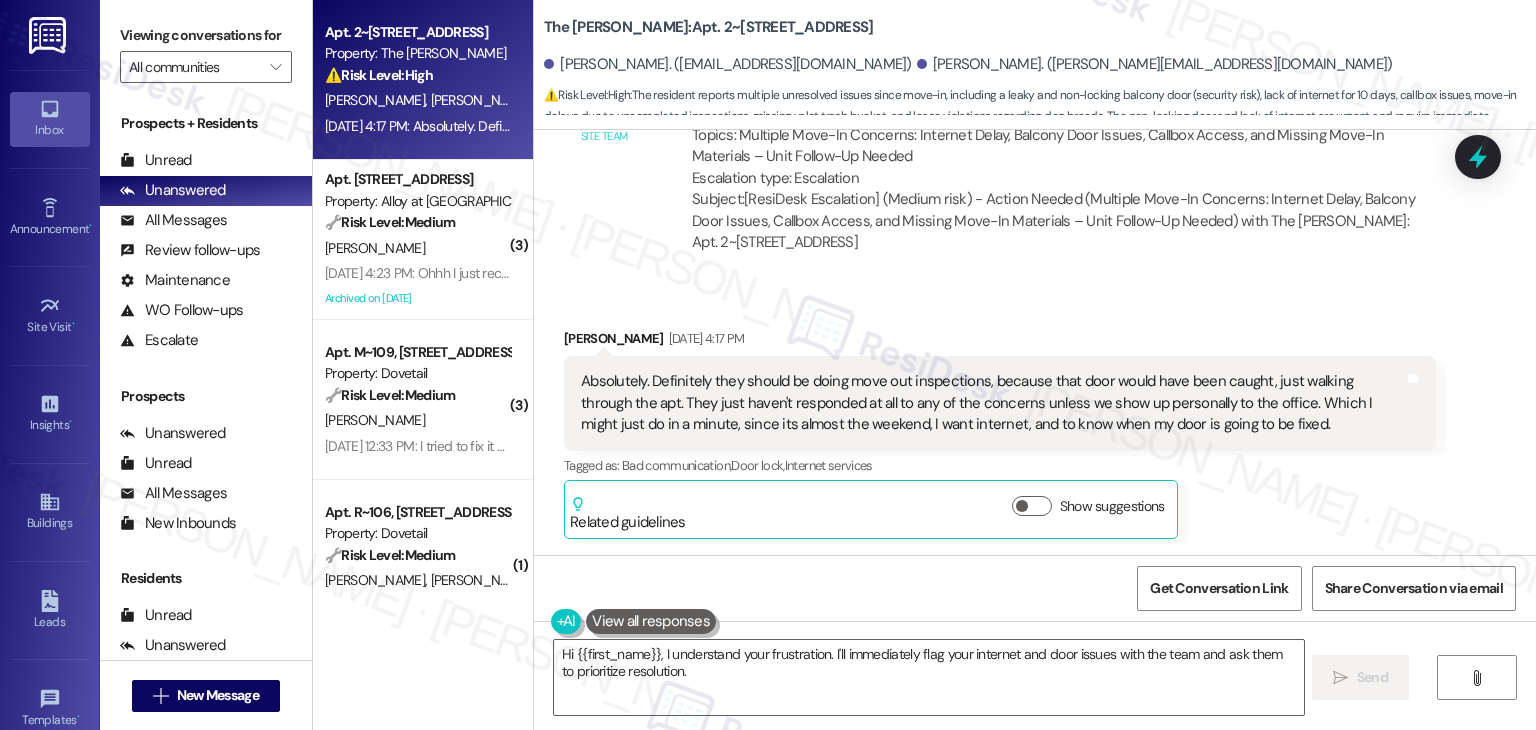 scroll, scrollTop: 1324, scrollLeft: 0, axis: vertical 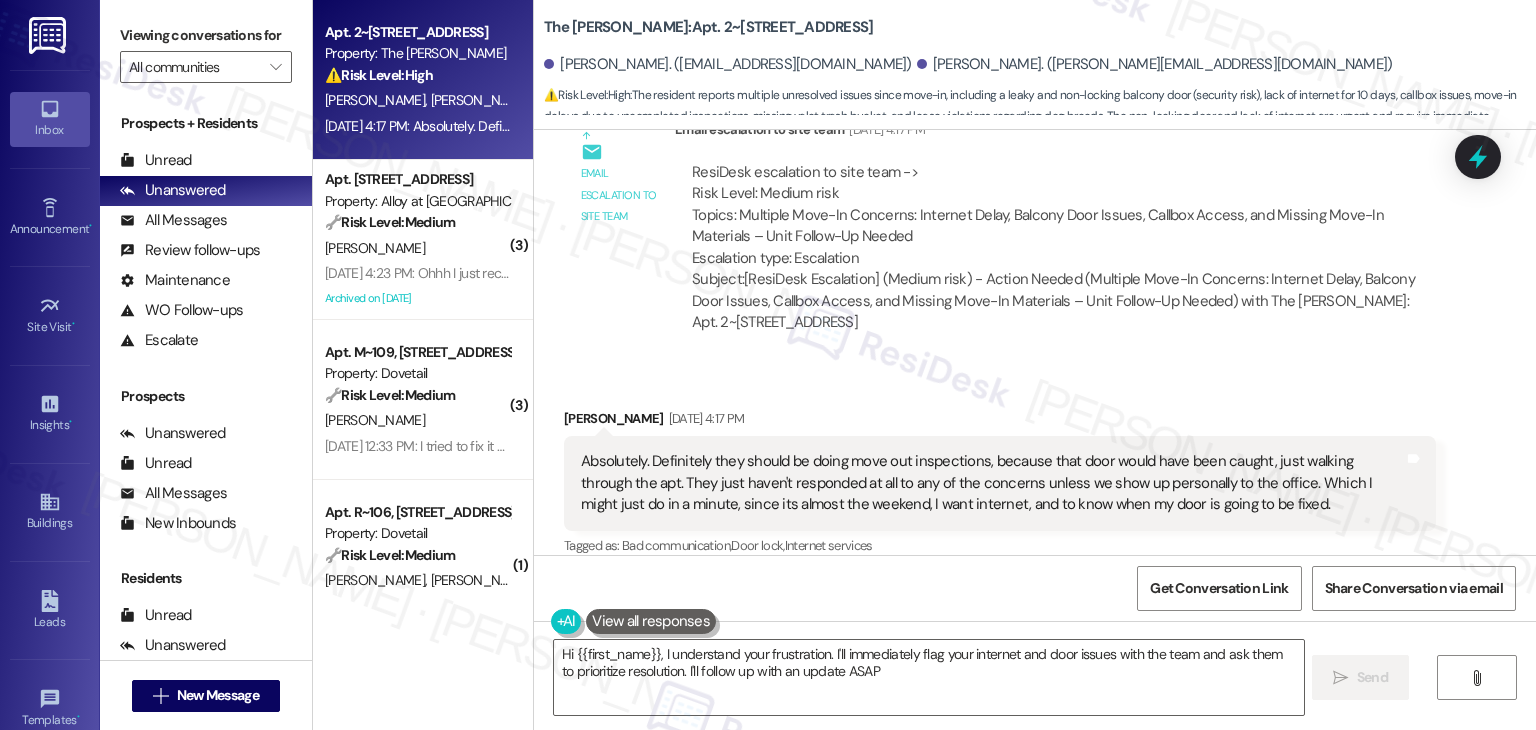 type on "Hi {{first_name}}, I understand your frustration. I'll immediately flag your internet and door issues with the team and ask them to prioritize resolution. I'll follow up with an update ASAP!" 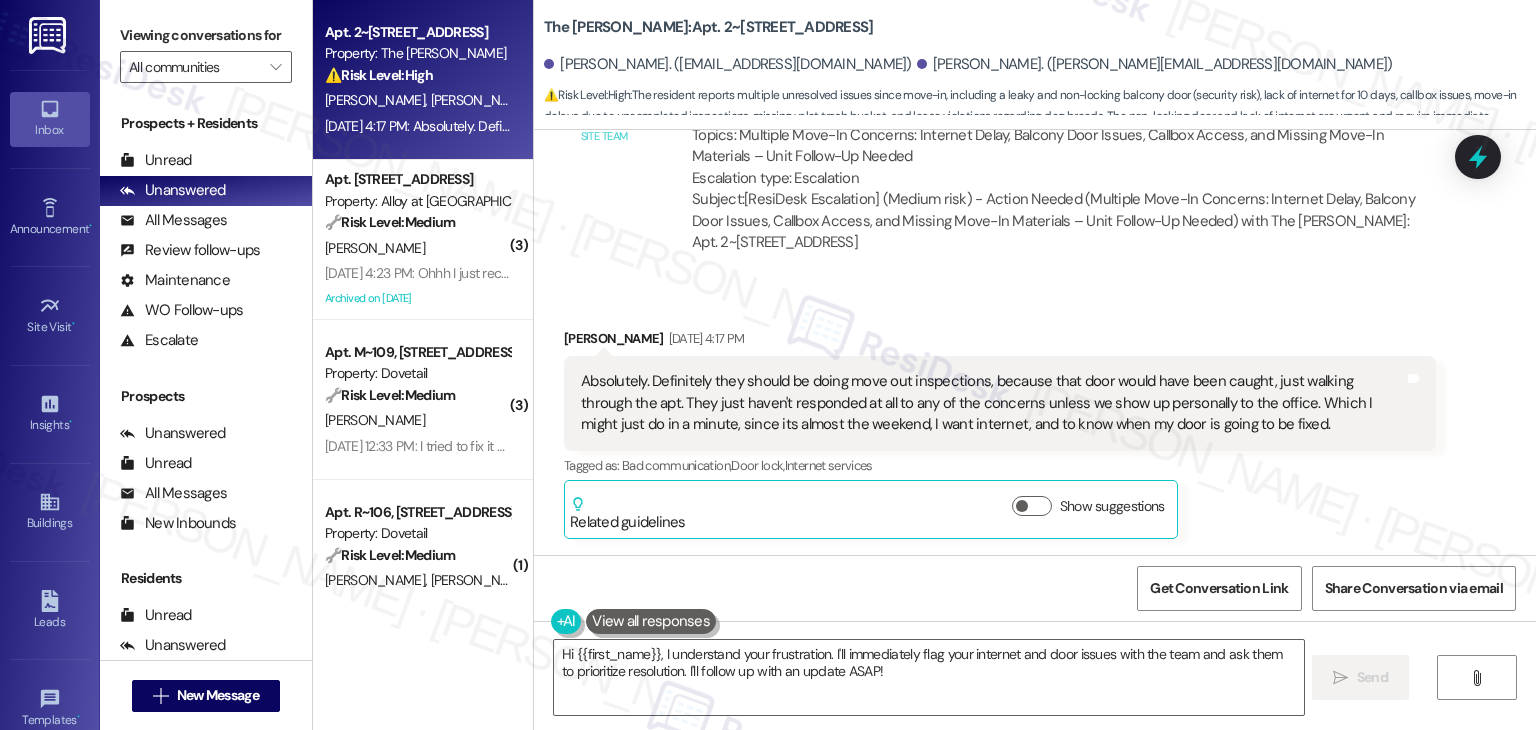 scroll, scrollTop: 1424, scrollLeft: 0, axis: vertical 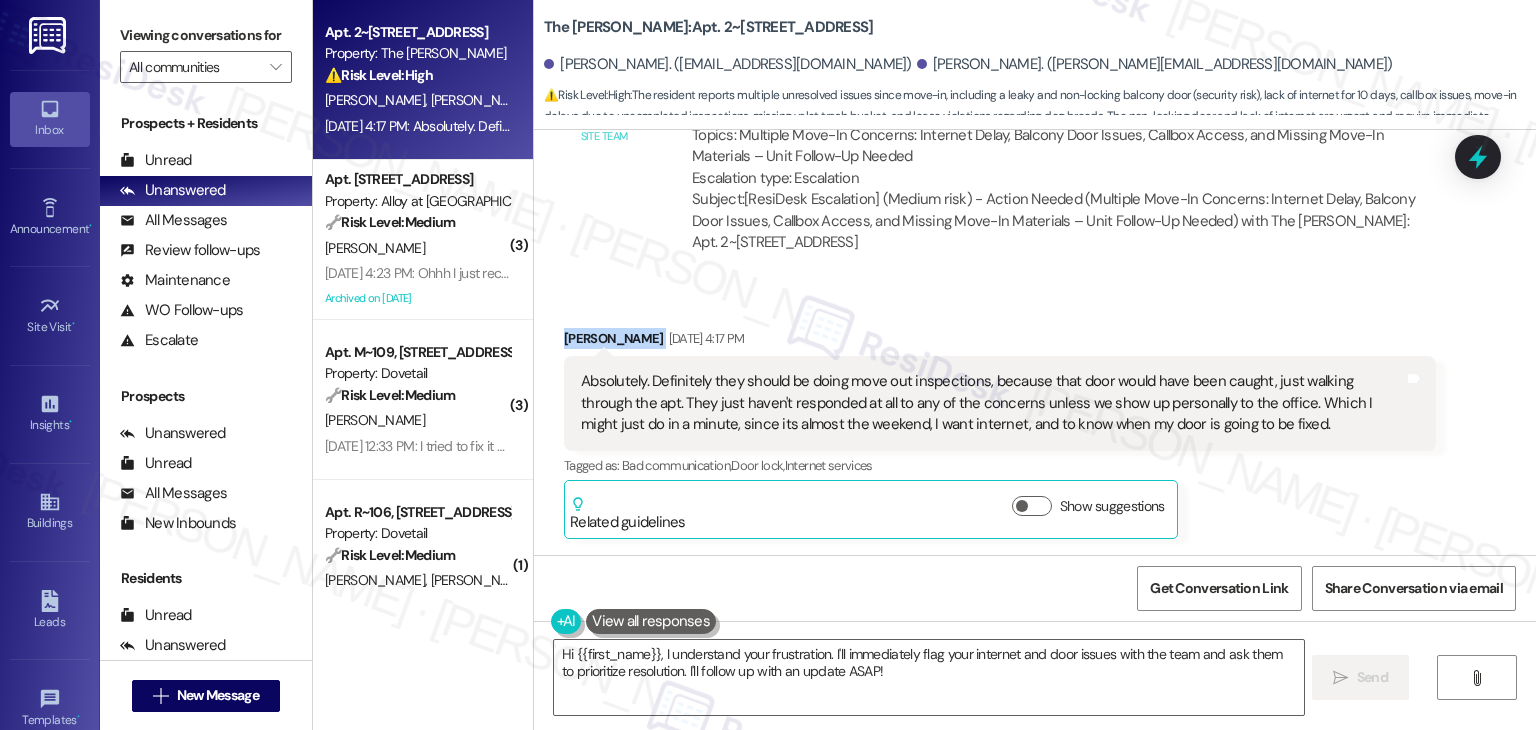 click on "Received via SMS Jessica Roberts Jul 18, 2025 at 4:17 PM Absolutely. Definitely they should be doing move out inspections, because that door would have been caught, just walking through the apt. They just haven't responded at all to any of the concerns unless we show up personally to the office. Which I might just do in a minute, since its almost the weekend, I want internet, and to know when my door is going to be fixed.  Tags and notes Tagged as:   Bad communication ,  Click to highlight conversations about Bad communication Door lock ,  Click to highlight conversations about Door lock Internet services Click to highlight conversations about Internet services  Related guidelines Show suggestions" at bounding box center (1035, 418) 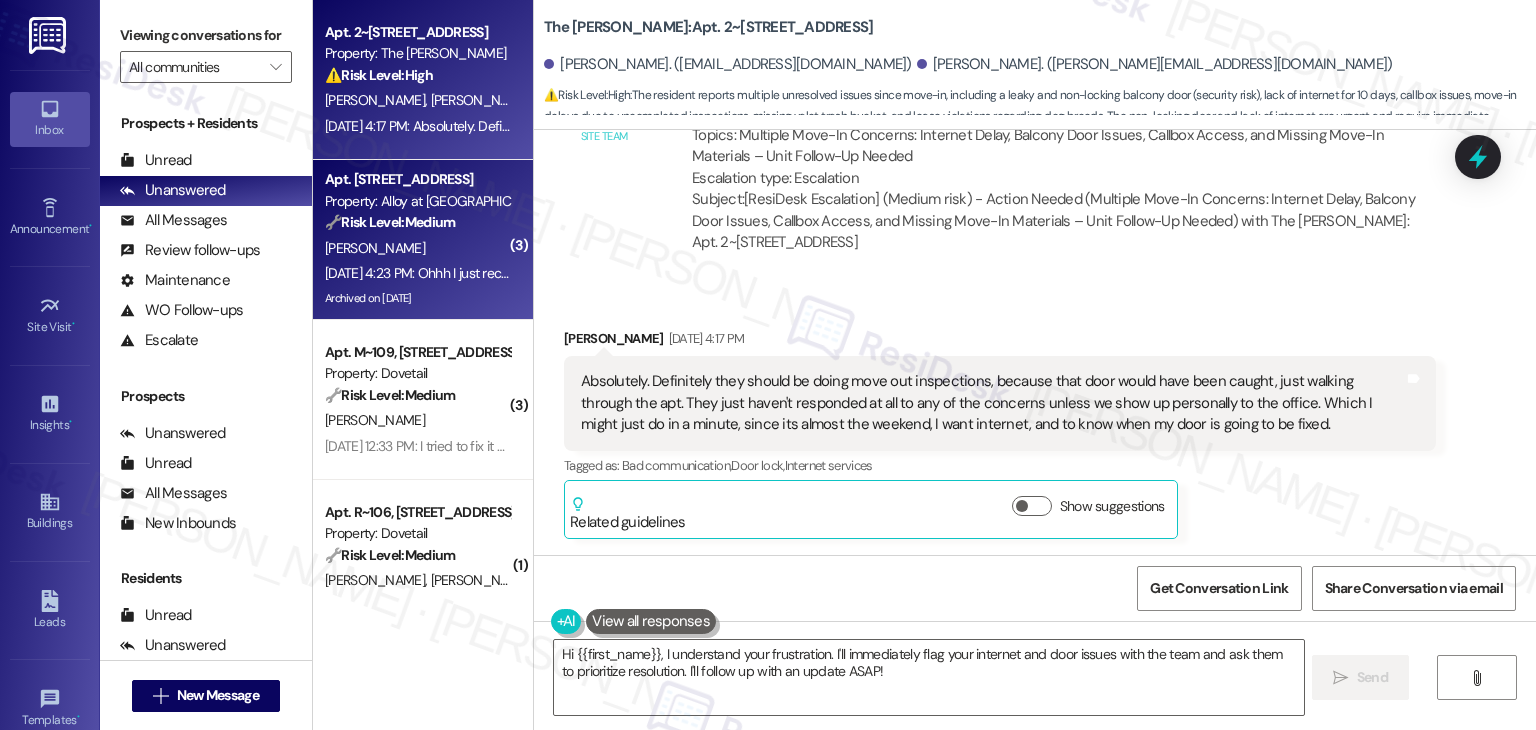 click on "Jul 19, 2025 at 4:23 PM: Ohhh I just received the new container! what can i do with old? Jul 19, 2025 at 4:23 PM: Ohhh I just received the new container! what can i do with old?" at bounding box center [553, 273] 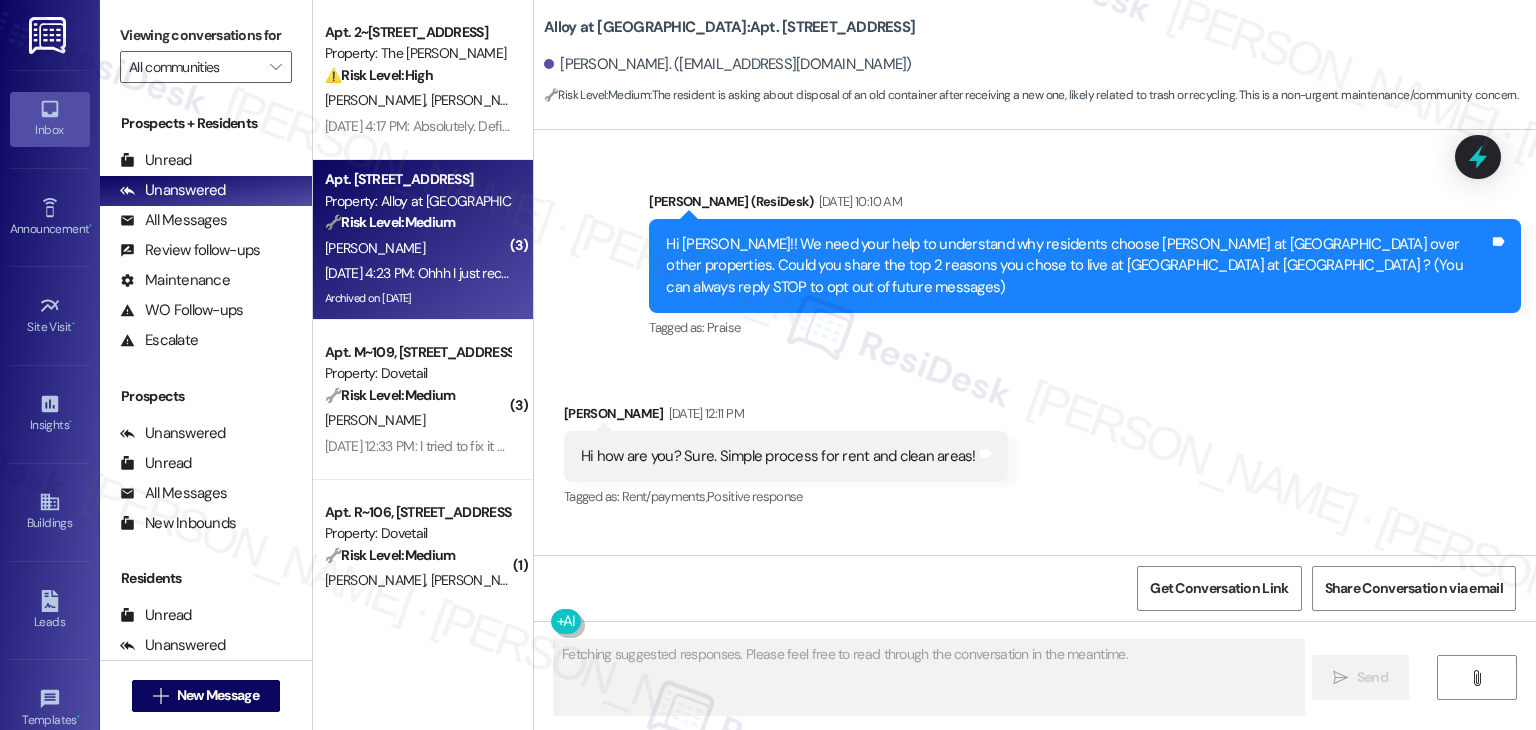 scroll, scrollTop: 39893, scrollLeft: 0, axis: vertical 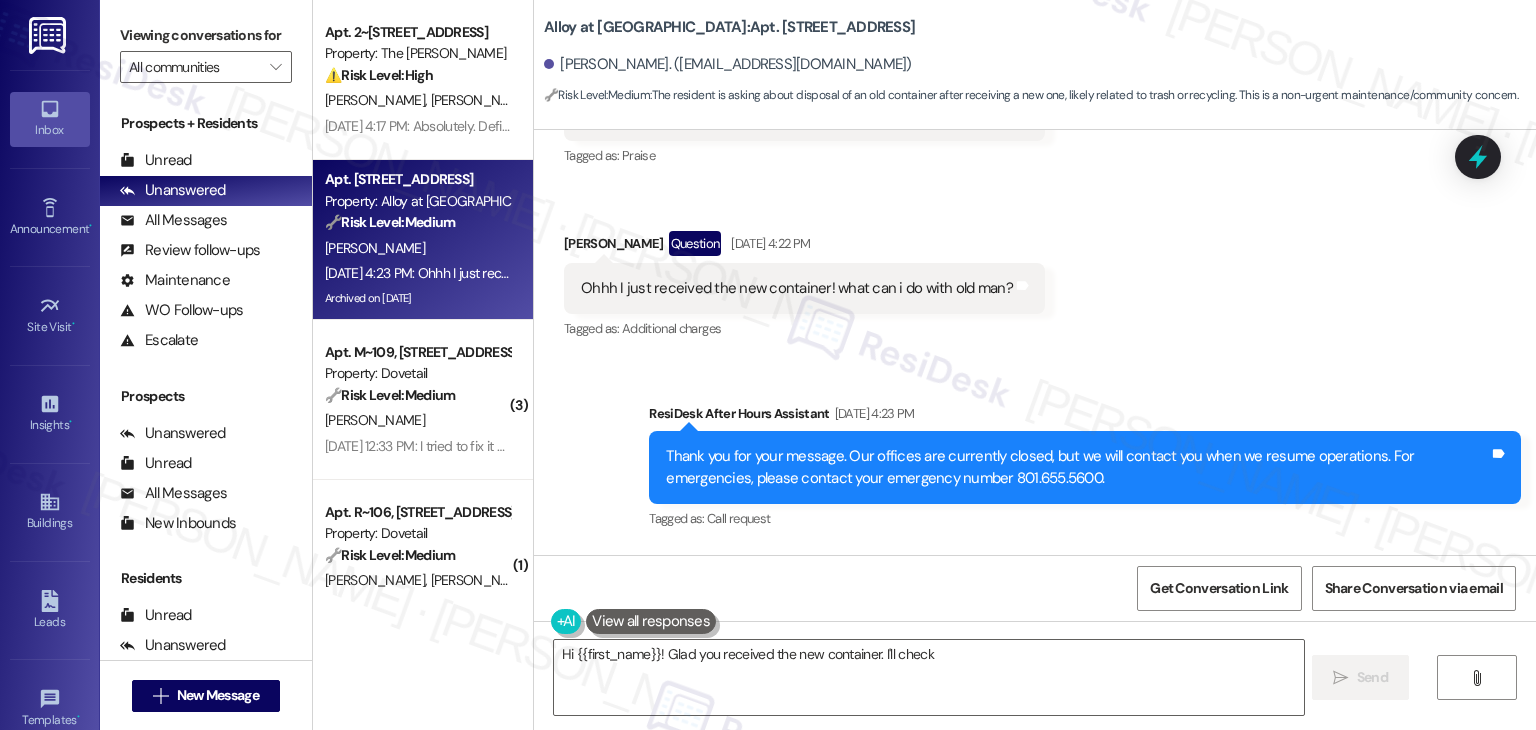 click on "Received via SMS Emmanuel Saade Question Jul 19, 2025 at 4:23 PM Ohhh I just received the new container! what can i do with old? Tags and notes Tagged as:   Additional charges Click to highlight conversations about Additional charges" at bounding box center [1035, 635] 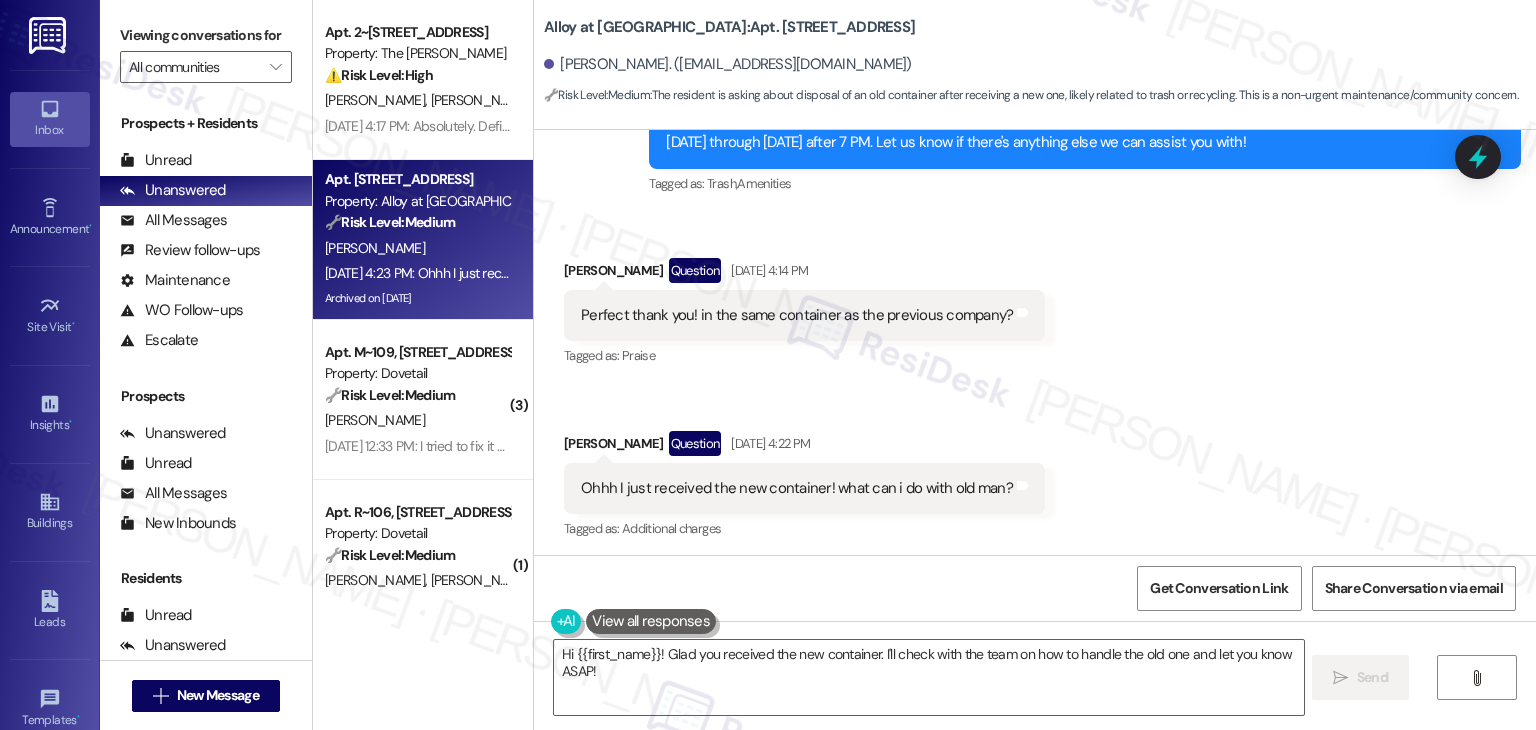 scroll, scrollTop: 39593, scrollLeft: 0, axis: vertical 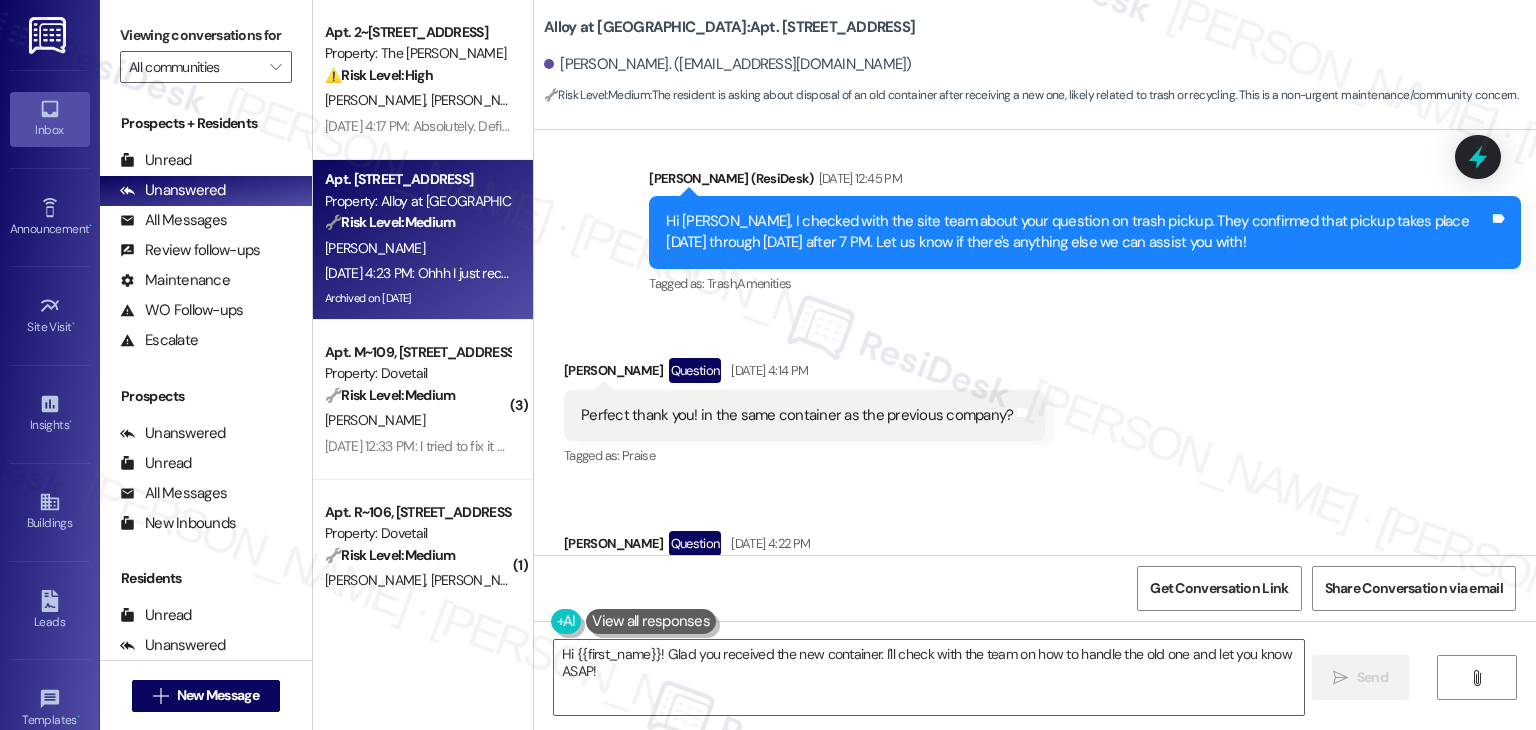 click on "Received via SMS Emmanuel Saade Question Jul 18, 2025 at 4:14 PM Perfect thank you! in the same container as the previous company? Tags and notes Tagged as:   Praise Click to highlight conversations about Praise Received via SMS Emmanuel Saade Question Jul 19, 2025 at 4:22 PM Ohhh I just received the new container! what can i do with old man? Tags and notes Tagged as:   Additional charges Click to highlight conversations about Additional charges" at bounding box center (1035, 486) 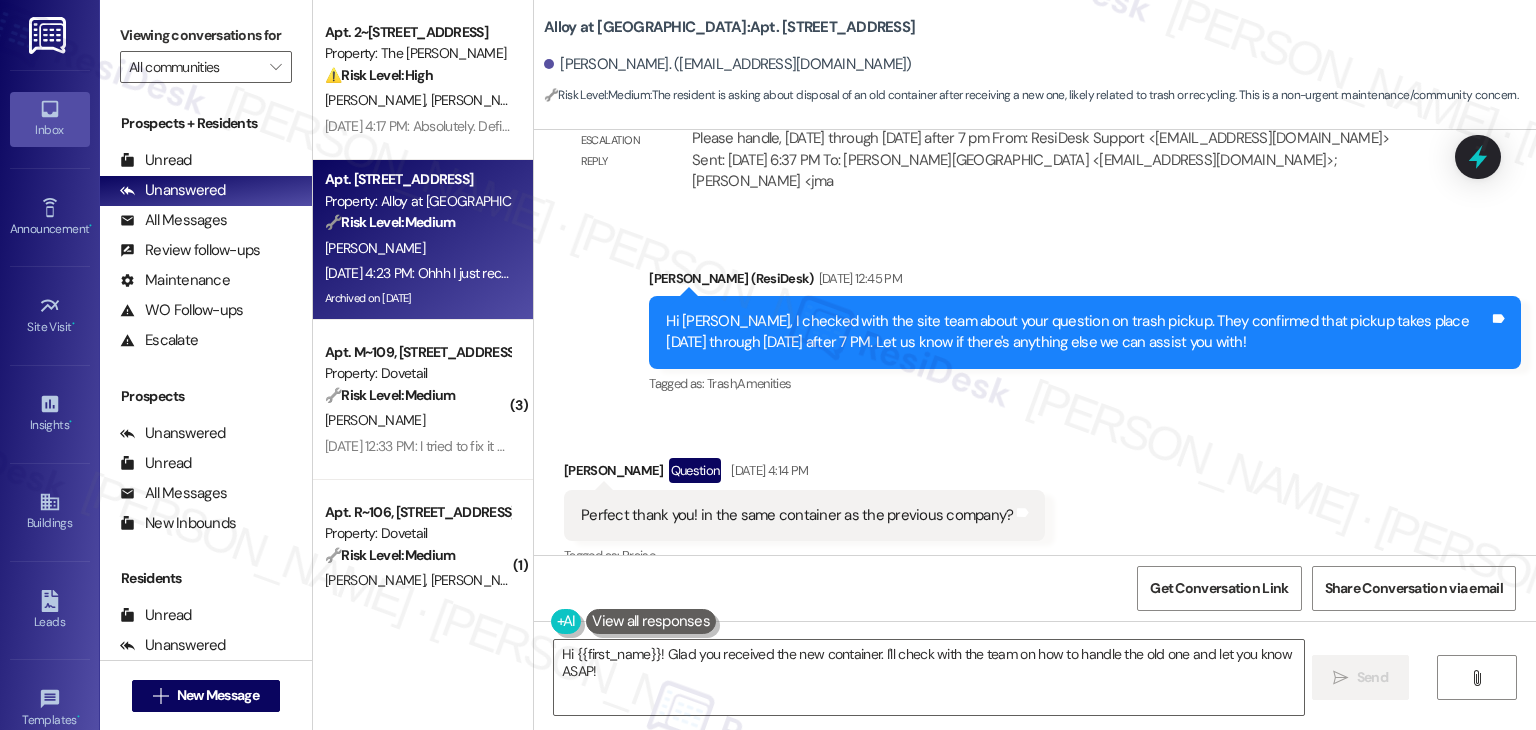 click on "Received via SMS Emmanuel Saade Question Jul 18, 2025 at 4:14 PM Perfect thank you! in the same container as the previous company? Tags and notes Tagged as:   Praise Click to highlight conversations about Praise Received via SMS Emmanuel Saade Question Jul 19, 2025 at 4:22 PM Ohhh I just received the new container! what can i do with old man? Tags and notes Tagged as:   Additional charges Click to highlight conversations about Additional charges" at bounding box center [1035, 586] 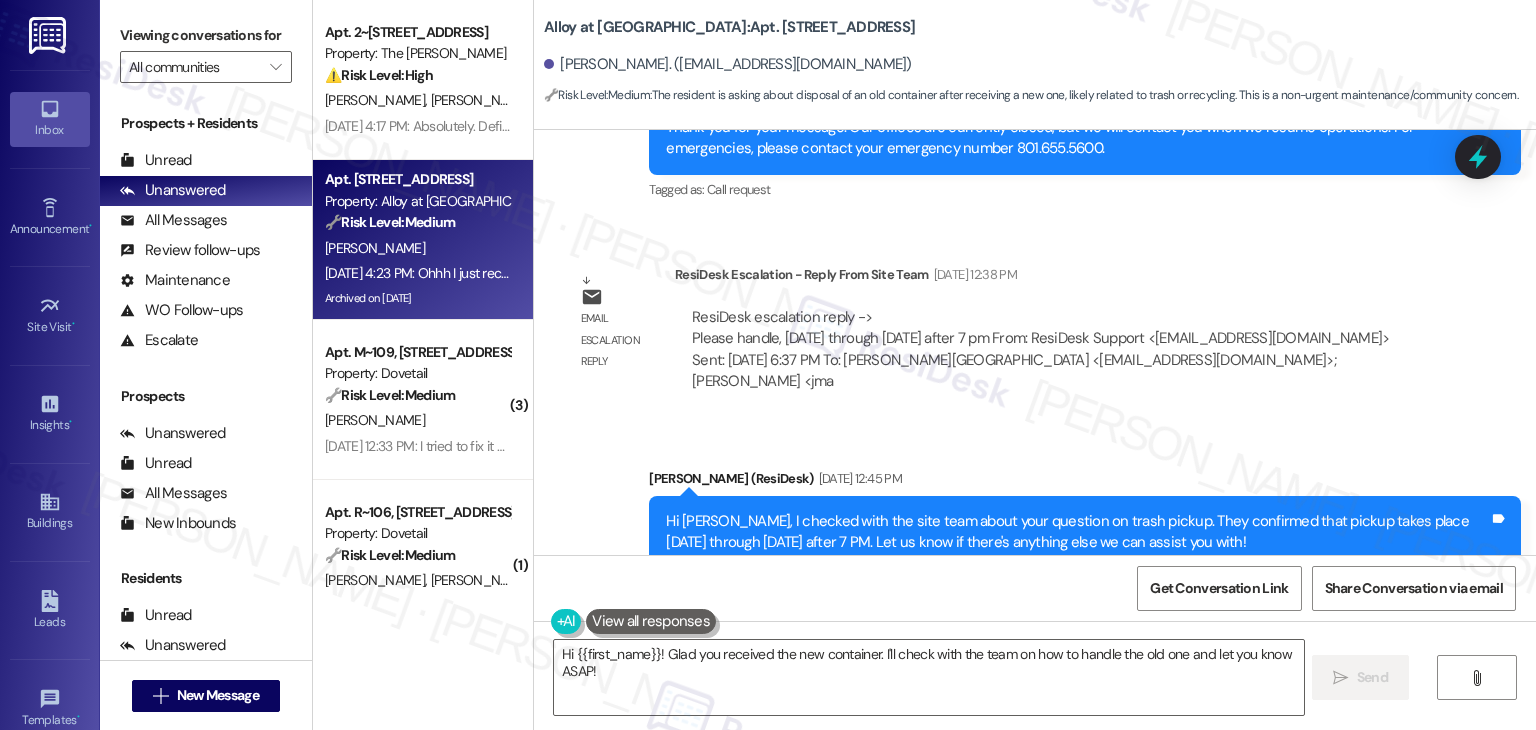 scroll, scrollTop: 39193, scrollLeft: 0, axis: vertical 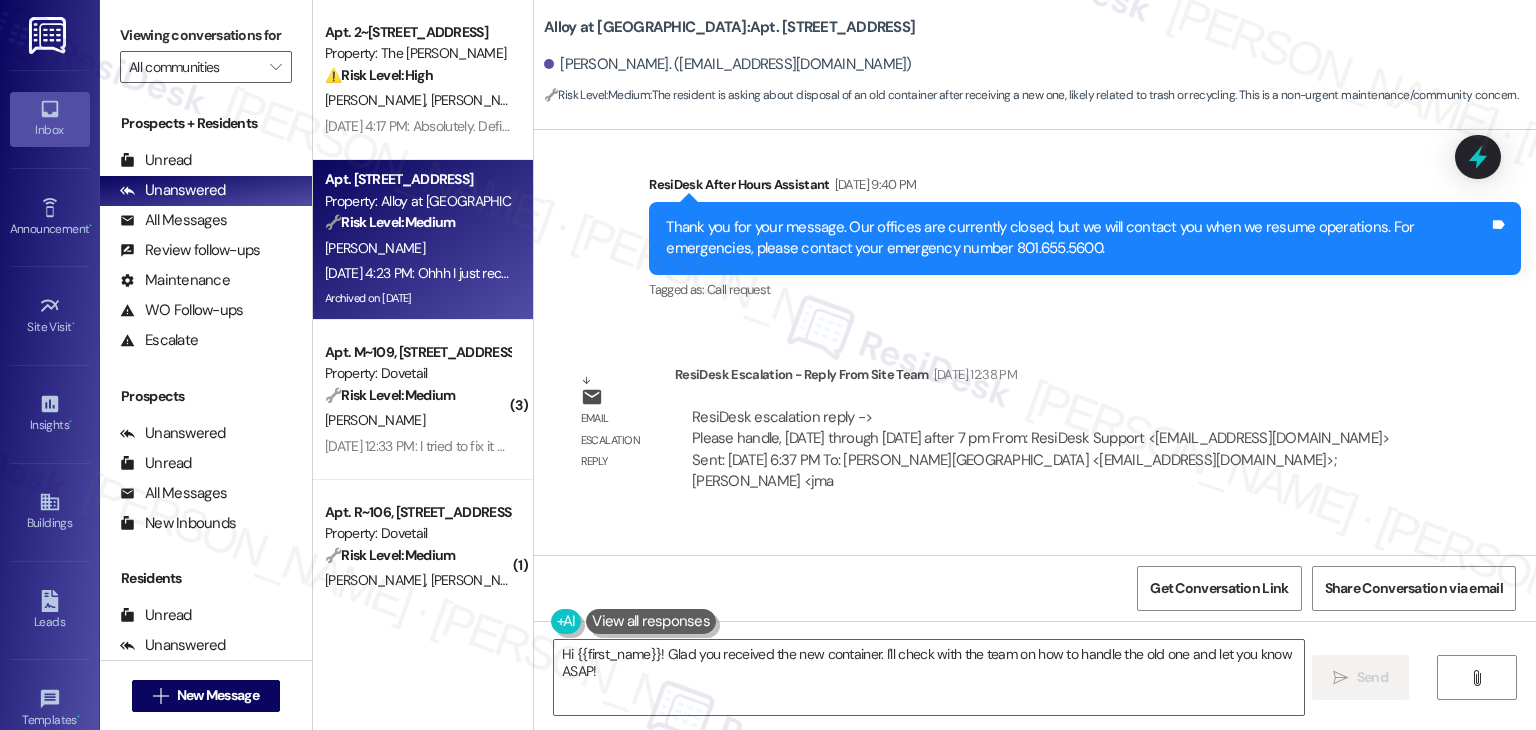 click on "Sent via SMS Sarah   (ResiDesk) Jul 18, 2025 at 12:45 PM Hi Emmanuel, I checked with the site team about your question on trash pickup. They confirmed that pickup takes place Monday through Friday after 7 PM. Let us know if there's anything else we can assist you with! Tags and notes Tagged as:   Trash ,  Click to highlight conversations about Trash Amenities Click to highlight conversations about Amenities" at bounding box center [1035, 618] 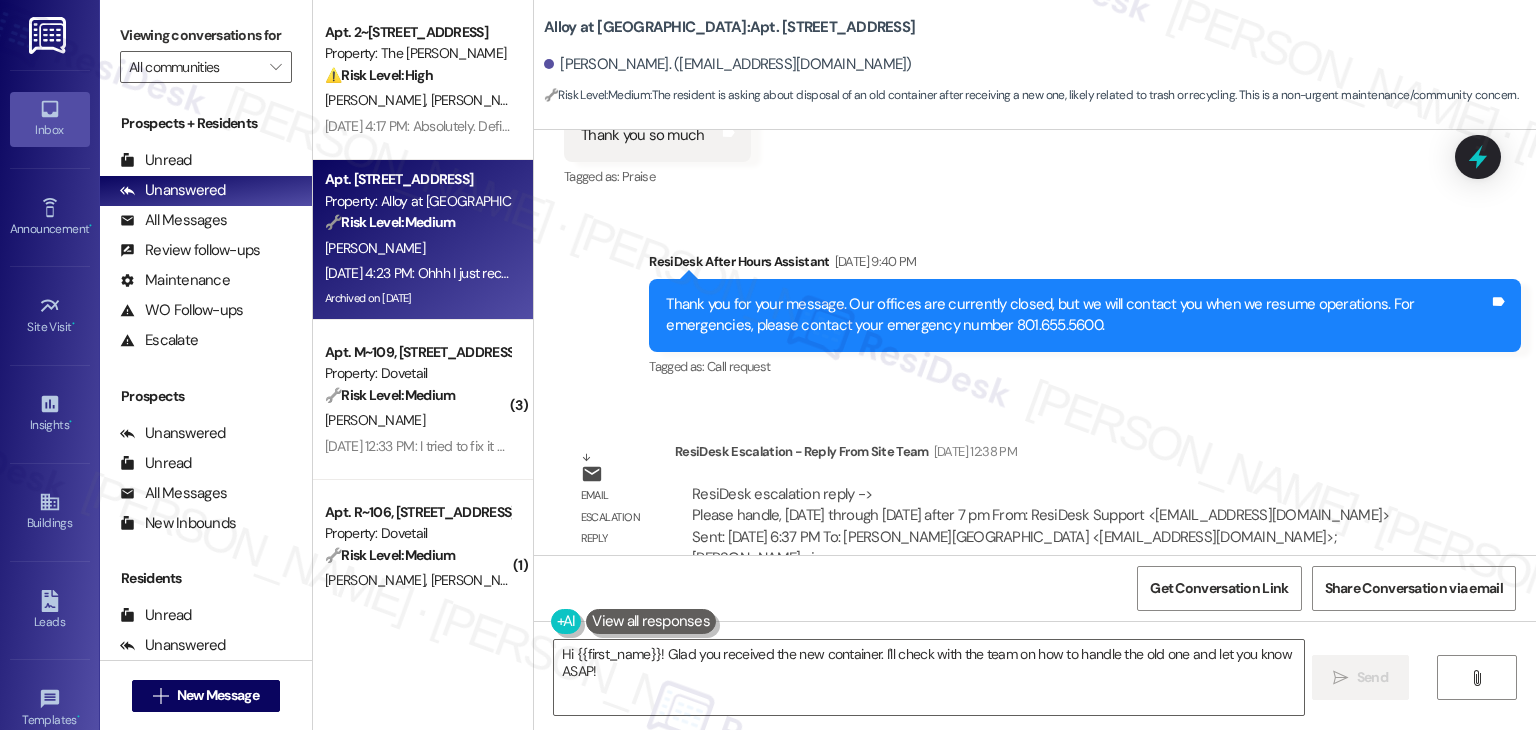 scroll, scrollTop: 38993, scrollLeft: 0, axis: vertical 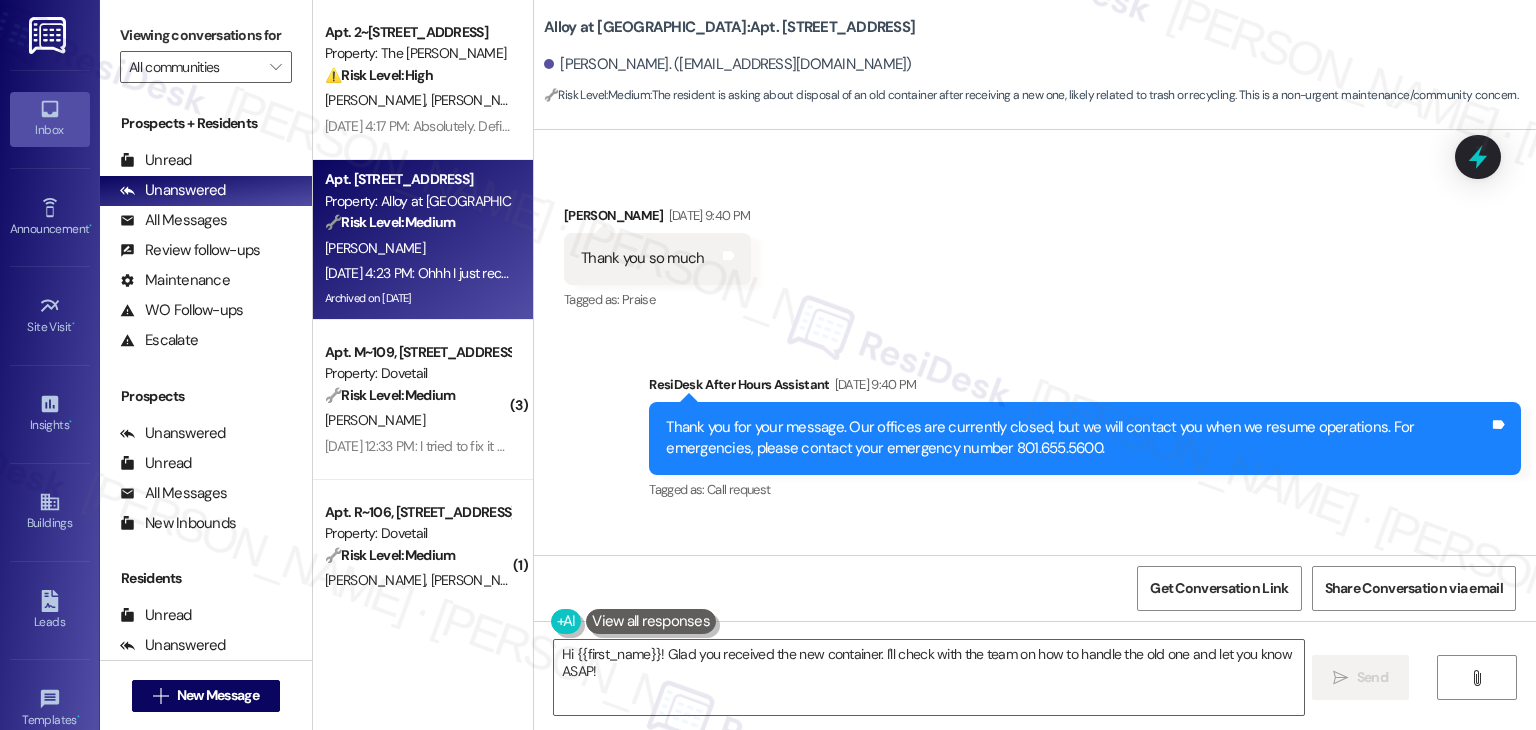 click on "Announcement, sent via SMS Sarah   (ResiDesk) Jul 11, 2023 at 10:10 AM Hi Emmanuel!! We need your help to understand why residents choose Alloy at Geneva over other properties. Could you share the top 2 reasons you chose to live at Alloy at Geneva ? (You can always reply STOP to opt out of future messages) Tags and notes Tagged as:   Praise Click to highlight conversations about Praise Received via SMS Emmanuel Saade Jul 11, 2023 at 12:11 PM Hi how are you? Sure. Simple process for rent and clean areas! Tags and notes Tagged as:   Rent/payments ,  Click to highlight conversations about Rent/payments Positive response Click to highlight conversations about Positive response Sent via SMS Sarah   (ResiDesk) Jul 12, 2023 at 2:01 PM Hi Emmanuel! I'm doing well, thank you. Thank you for sharing your reasons for choosing our property. Don't hesitate to message us if you have any concerns. Tags and notes Tagged as:   Positive response ,  Click to highlight conversations about Positive response Praise ,  Sent via SMS" at bounding box center [1035, 342] 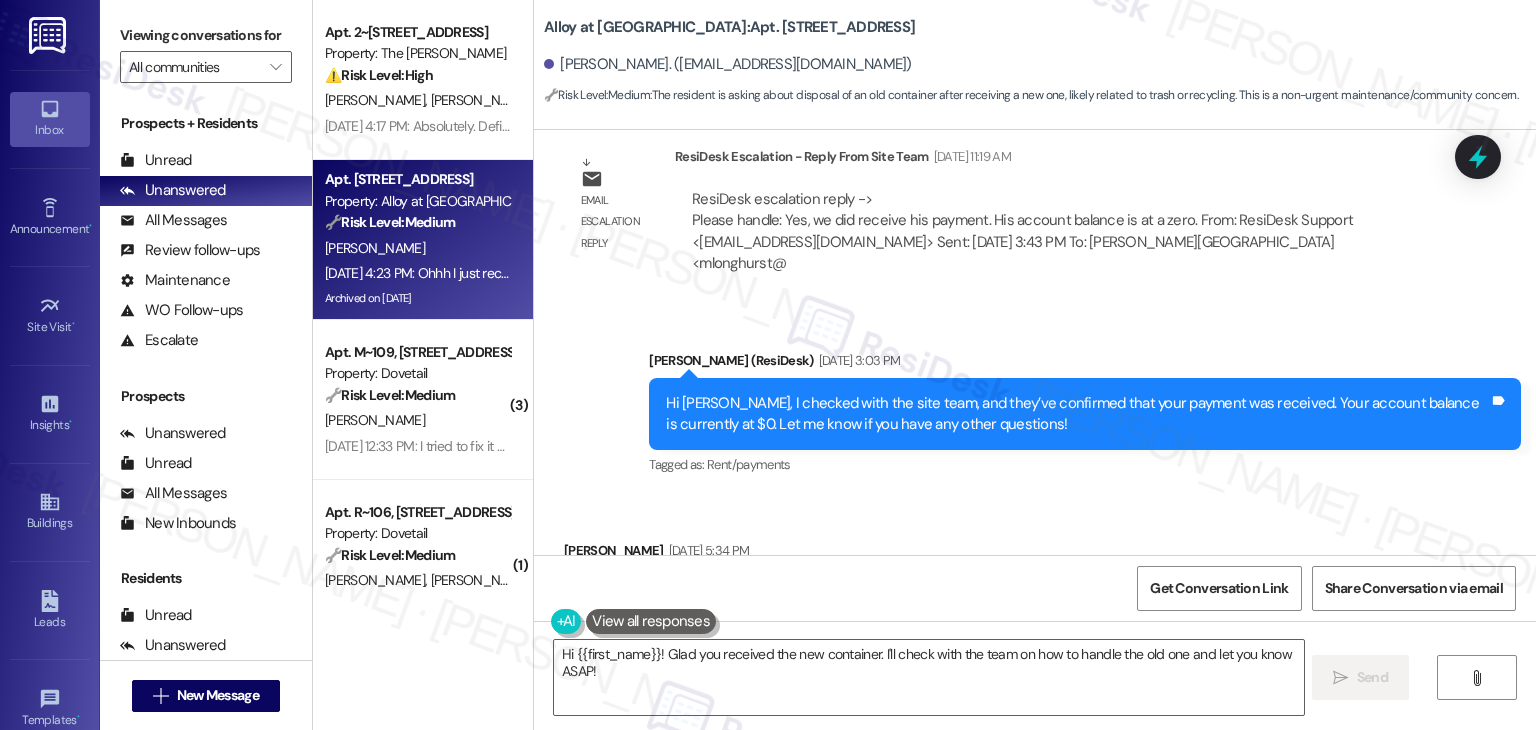scroll, scrollTop: 37693, scrollLeft: 0, axis: vertical 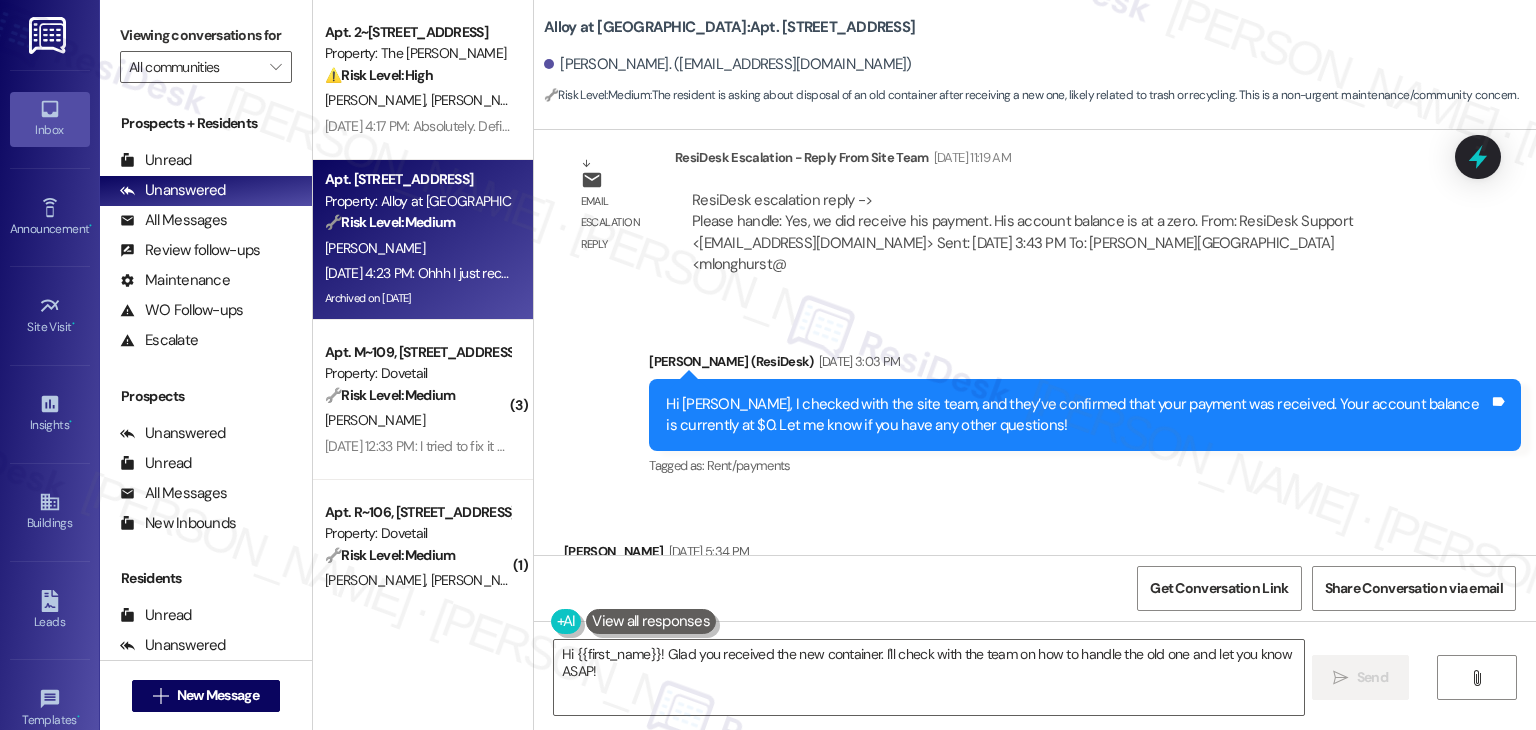 click on "Received via SMS Emmanuel Saade Jul 02, 2025 at 5:34 PM Perfect! Thank you  Tags and notes Tagged as:   Praise Click to highlight conversations about Praise" at bounding box center [1035, 580] 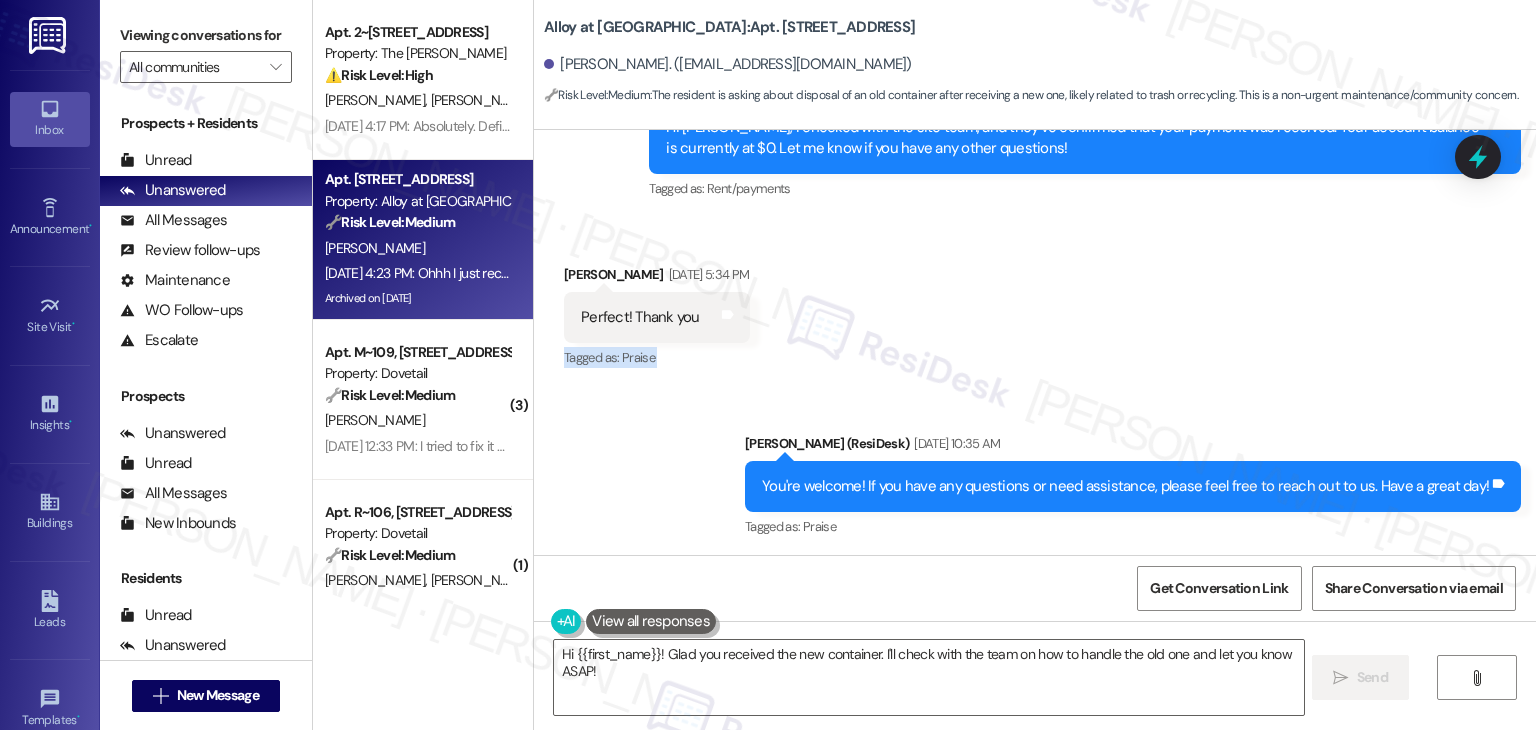 scroll, scrollTop: 37993, scrollLeft: 0, axis: vertical 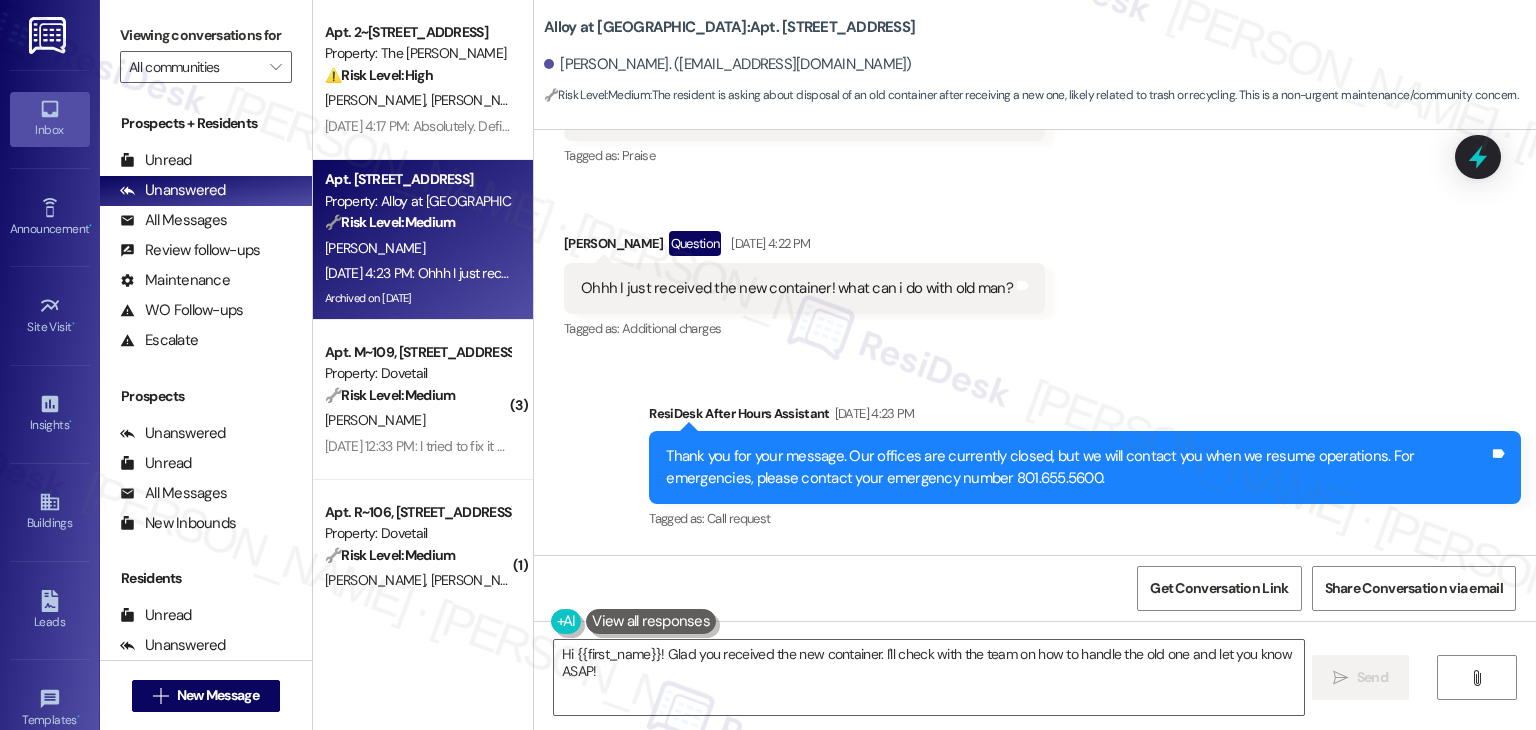 click on "Ohhh I just received the new container! what can i do with old?" at bounding box center (781, 651) 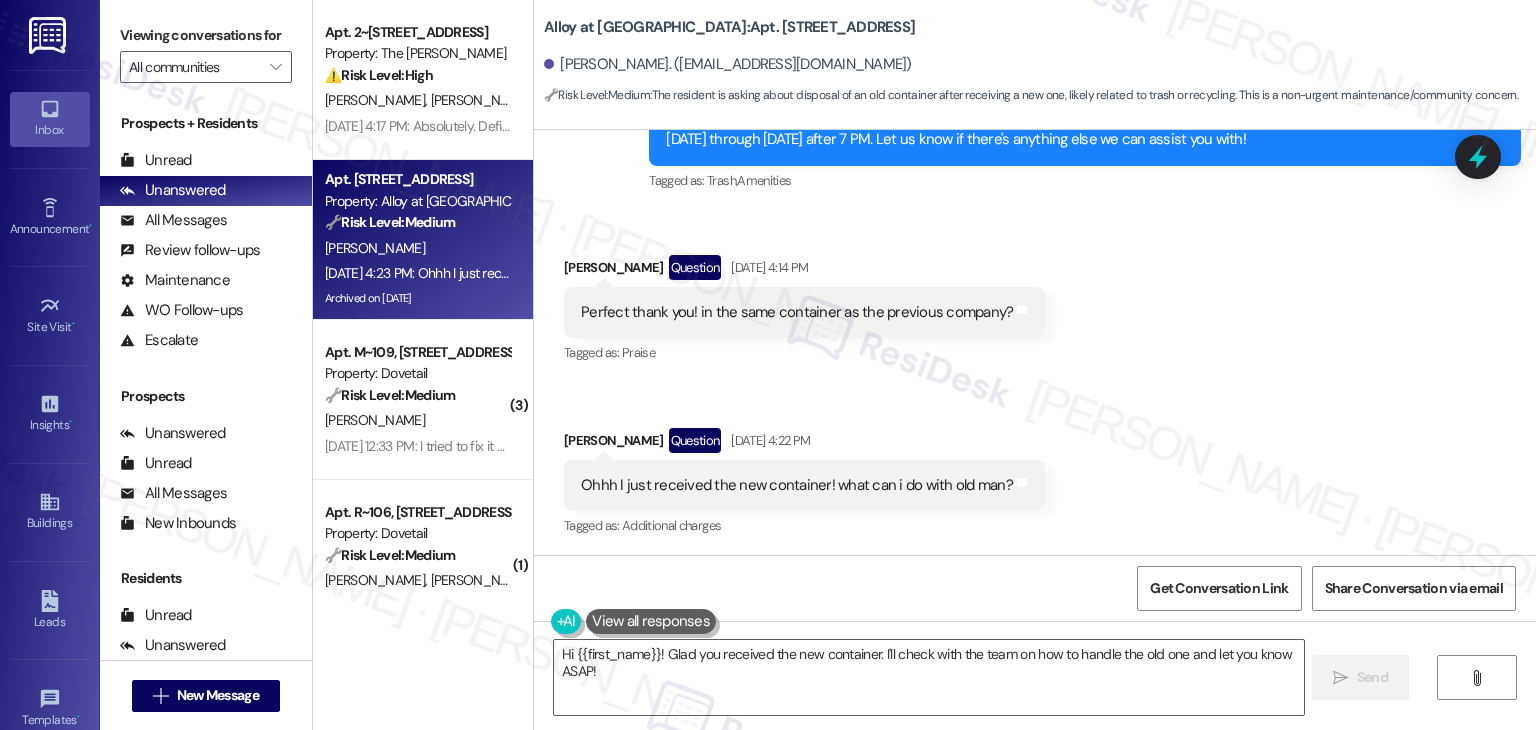 scroll, scrollTop: 39693, scrollLeft: 0, axis: vertical 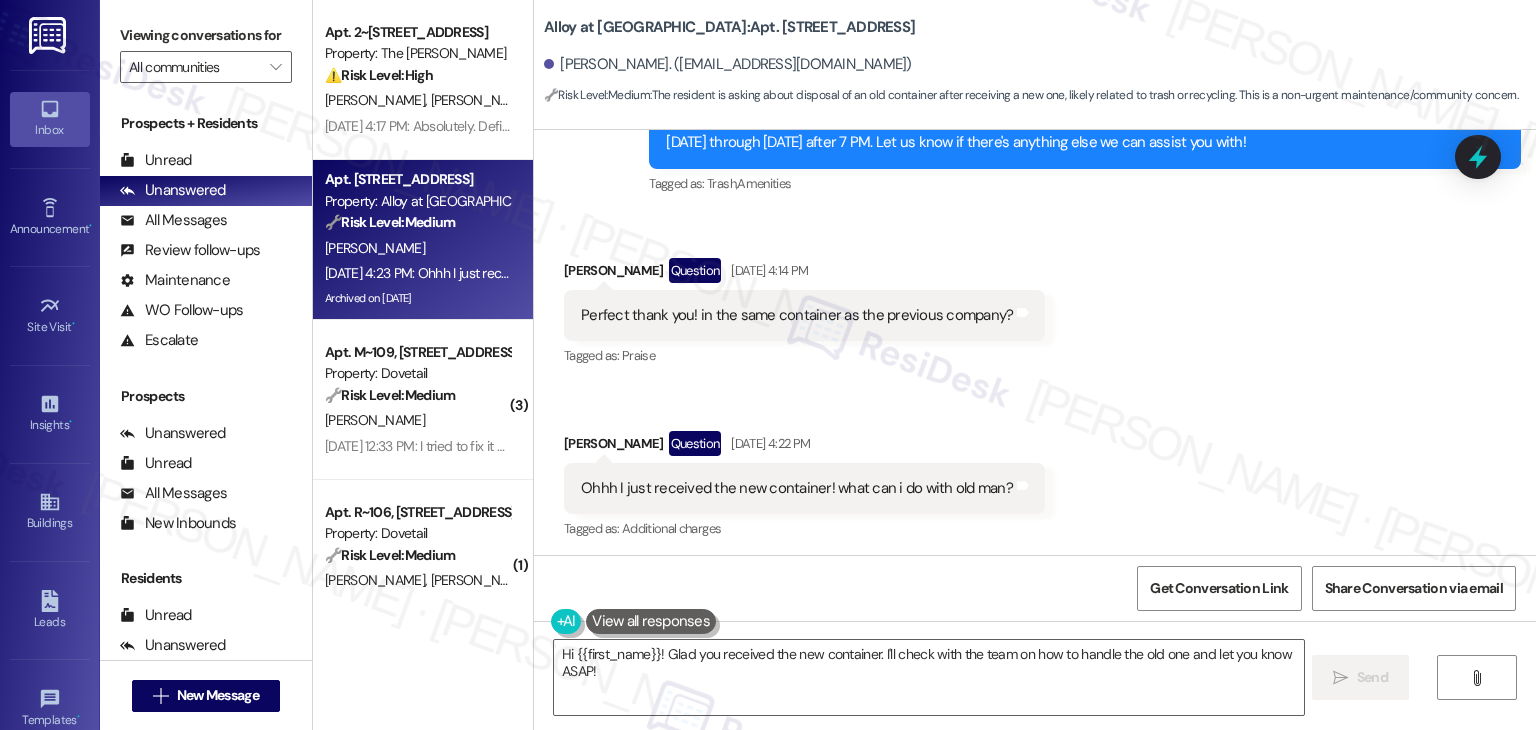 click on "Emmanuel Saade Question Jul 19, 2025 at 4:22 PM" at bounding box center [804, 447] 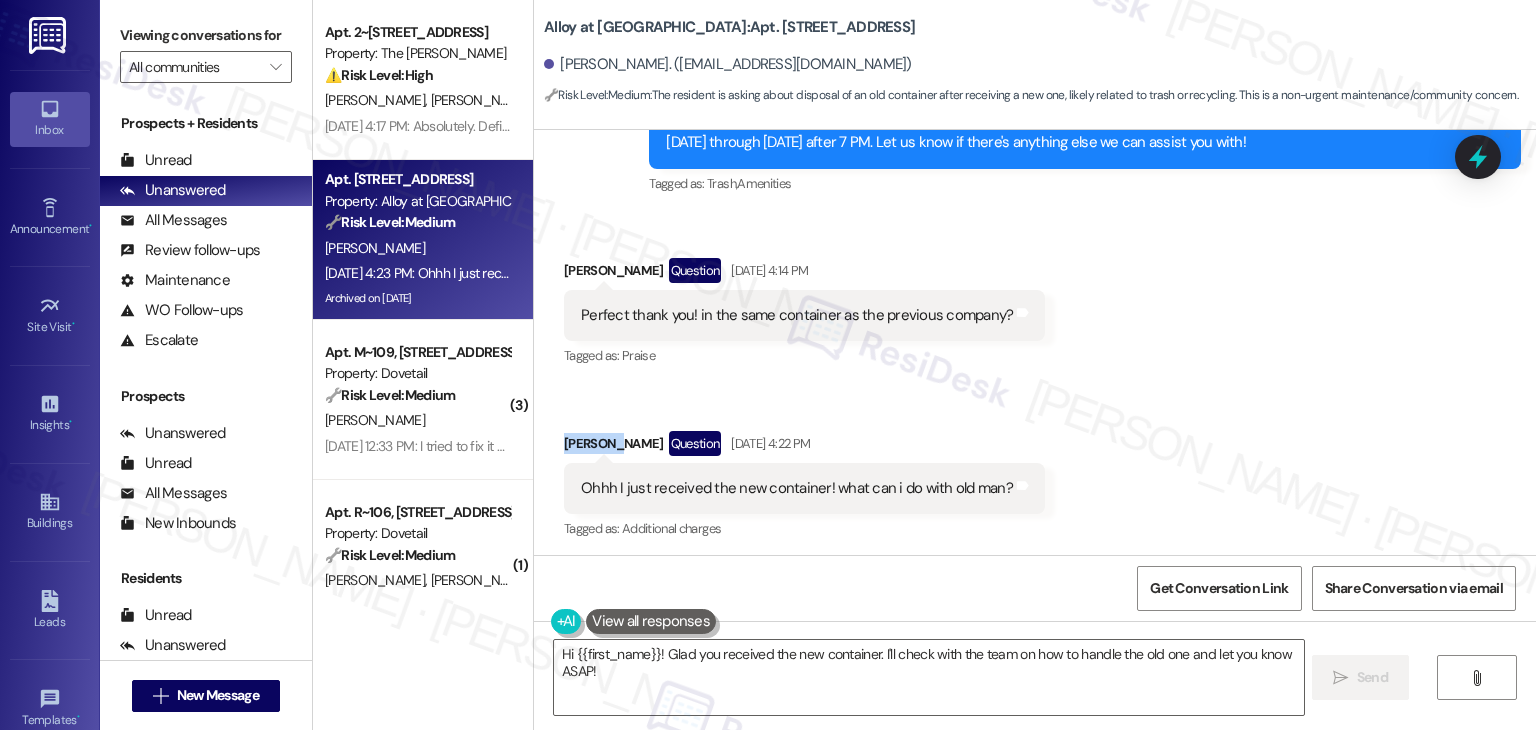 click on "Emmanuel Saade Question Jul 19, 2025 at 4:22 PM" at bounding box center (804, 447) 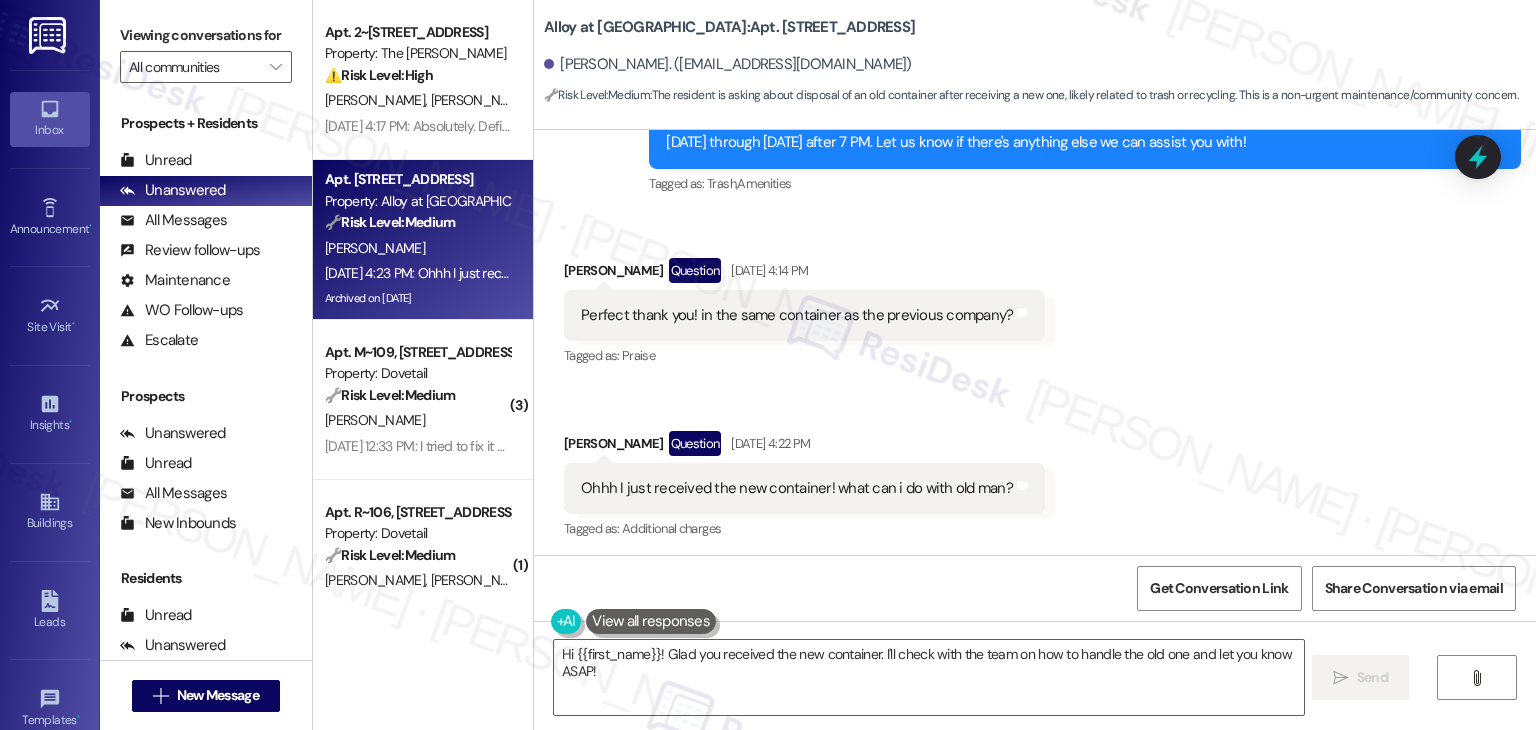 click on "Received via SMS Emmanuel Saade Question Jul 18, 2025 at 4:14 PM Perfect thank you! in the same container as the previous company? Tags and notes Tagged as:   Praise Click to highlight conversations about Praise Received via SMS Emmanuel Saade Question Jul 19, 2025 at 4:22 PM Ohhh I just received the new container! what can i do with old man? Tags and notes Tagged as:   Additional charges Click to highlight conversations about Additional charges" at bounding box center (1035, 386) 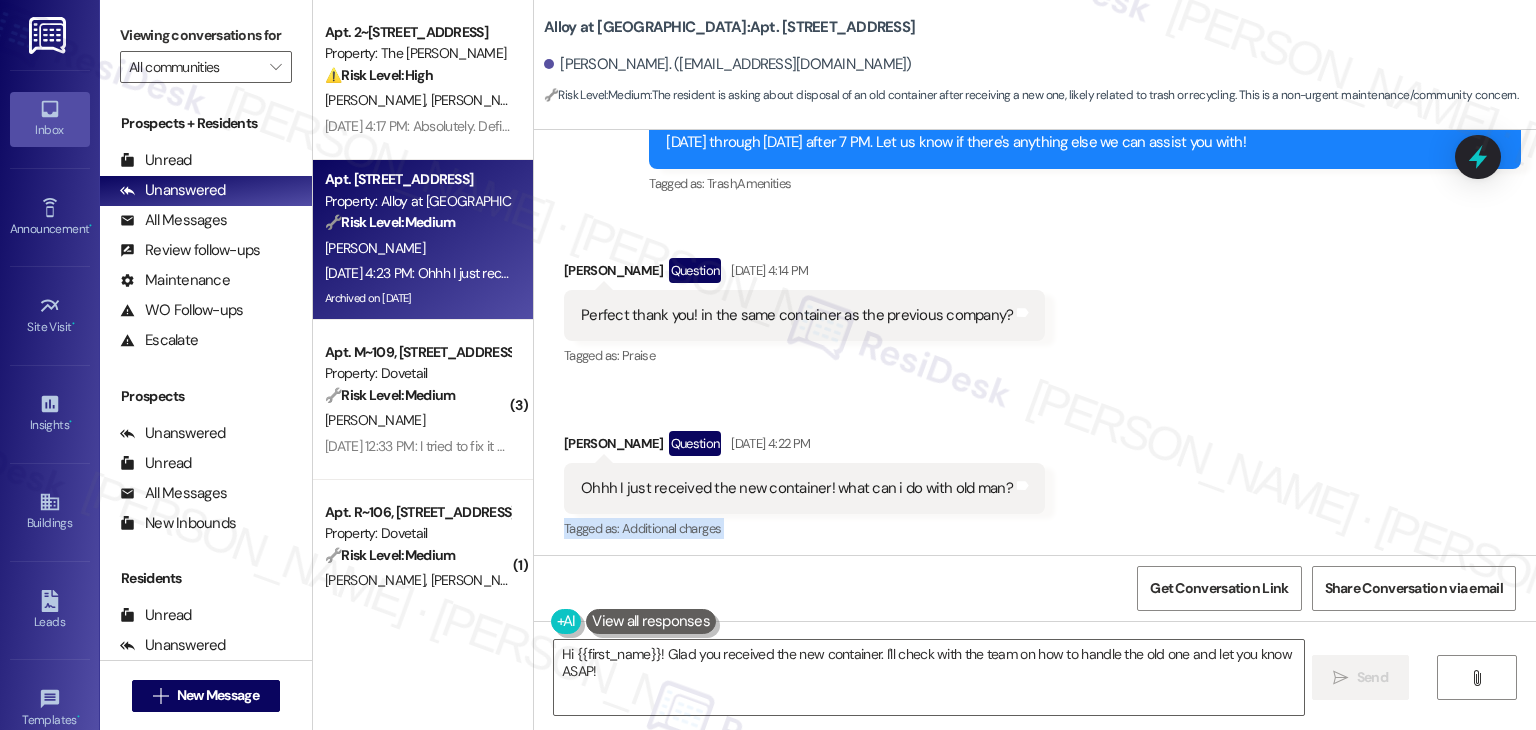 click on "Received via SMS Emmanuel Saade Question Jul 18, 2025 at 4:14 PM Perfect thank you! in the same container as the previous company? Tags and notes Tagged as:   Praise Click to highlight conversations about Praise Received via SMS Emmanuel Saade Question Jul 19, 2025 at 4:22 PM Ohhh I just received the new container! what can i do with old man? Tags and notes Tagged as:   Additional charges Click to highlight conversations about Additional charges" at bounding box center [1035, 386] 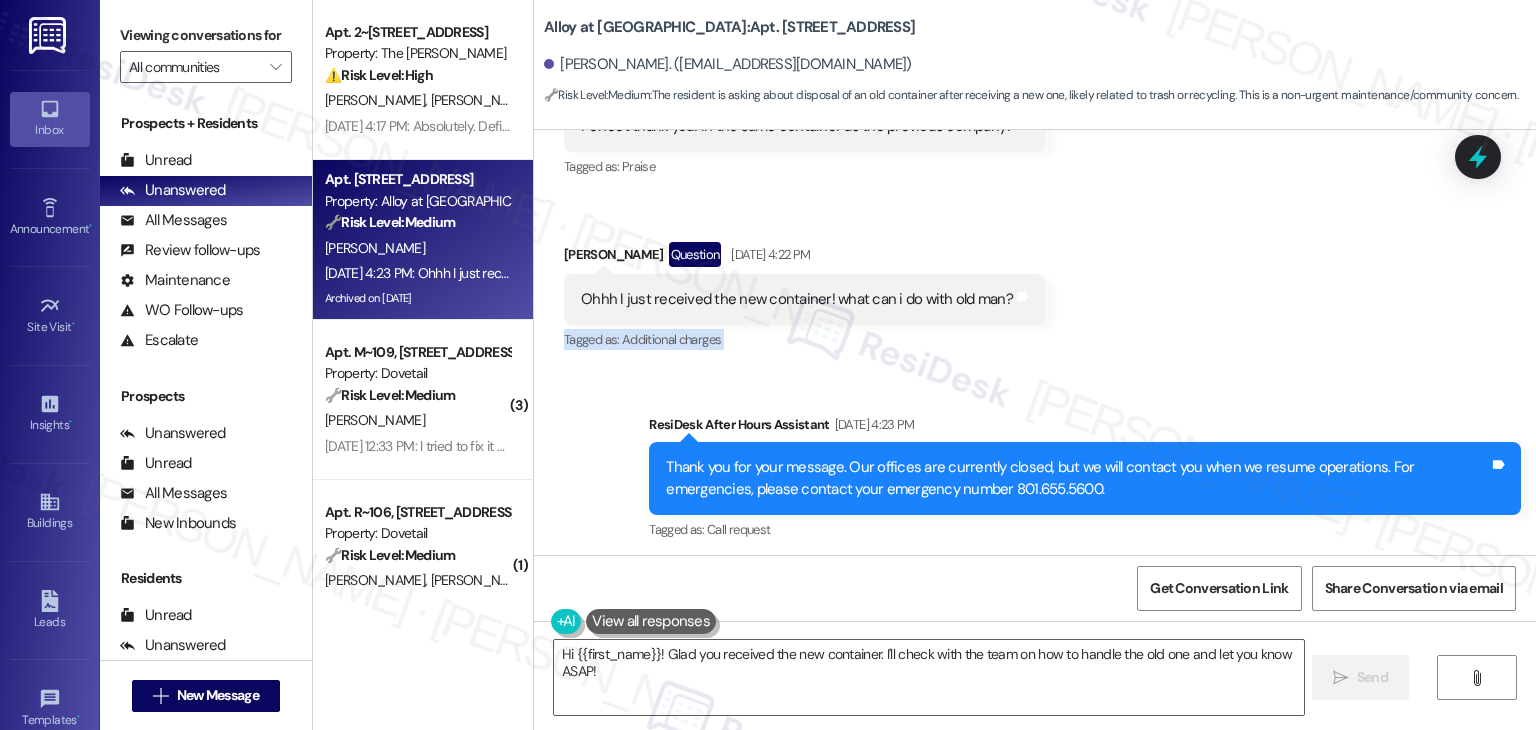 scroll, scrollTop: 39893, scrollLeft: 0, axis: vertical 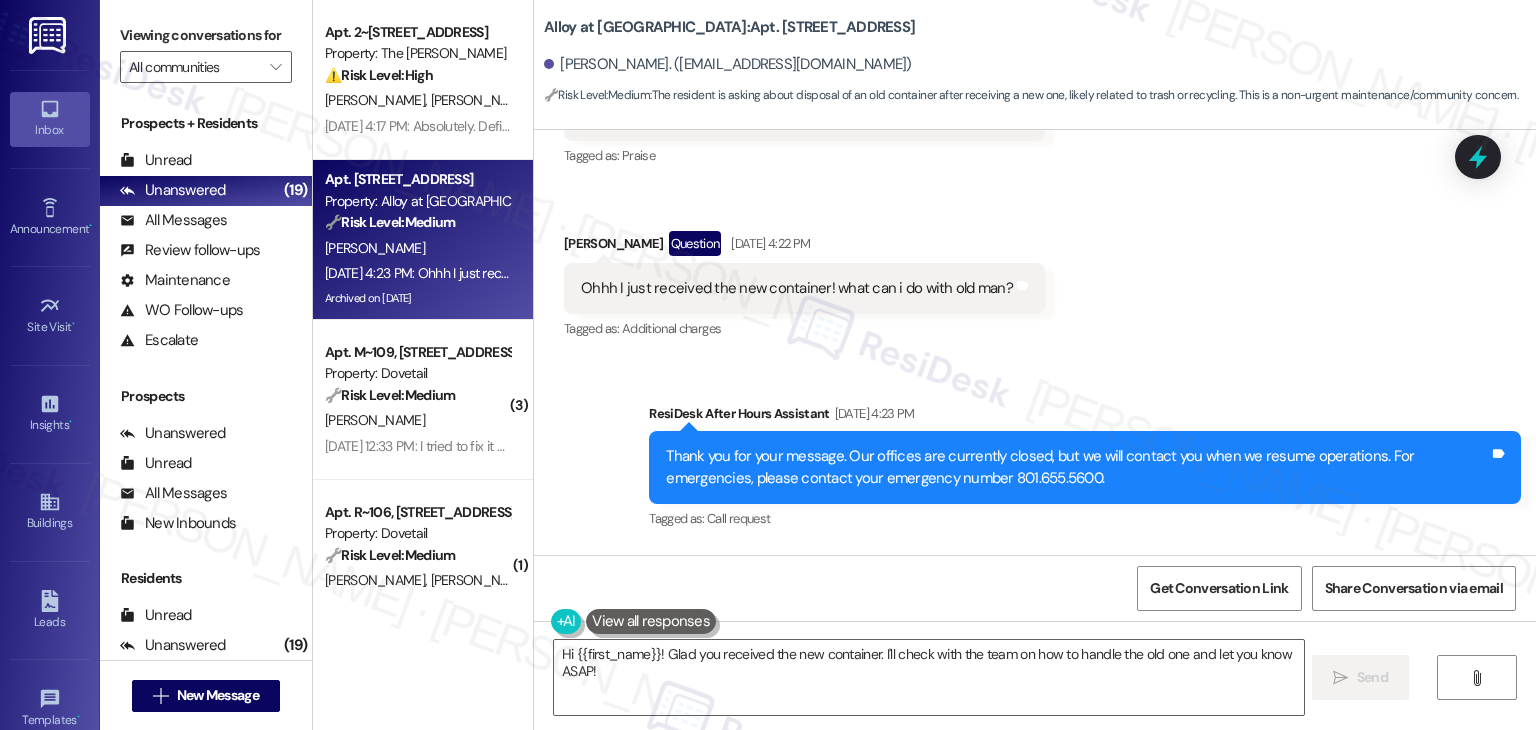 click on "Received via SMS Emmanuel Saade Question Jul 19, 2025 at 4:23 PM Ohhh I just received the new container! what can i do with old? Tags and notes Tagged as:   Additional charges Click to highlight conversations about Additional charges" at bounding box center (1035, 635) 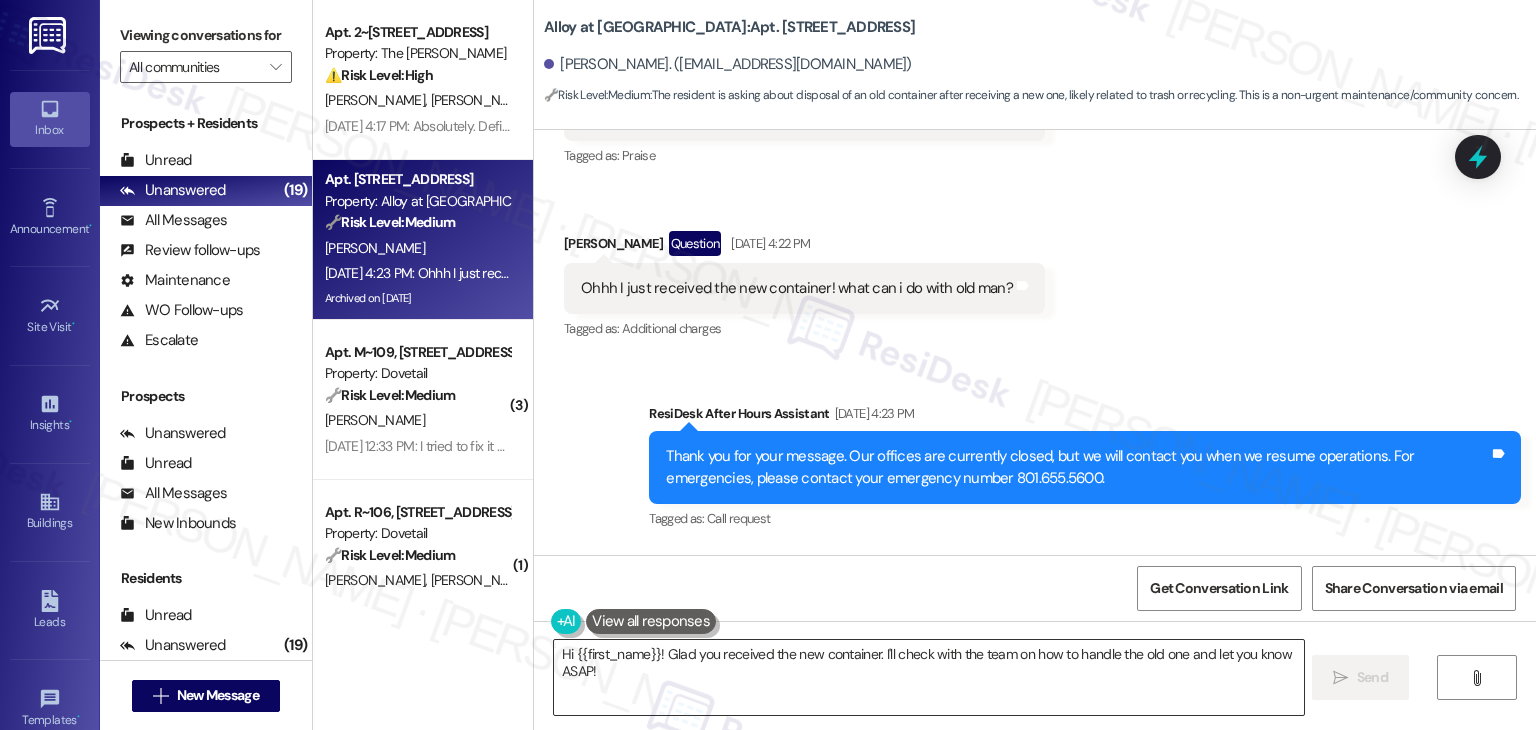 click on "Hi {{first_name}}! Glad you received the new container. I'll check with the team on how to handle the old one and let you know ASAP!" at bounding box center [928, 677] 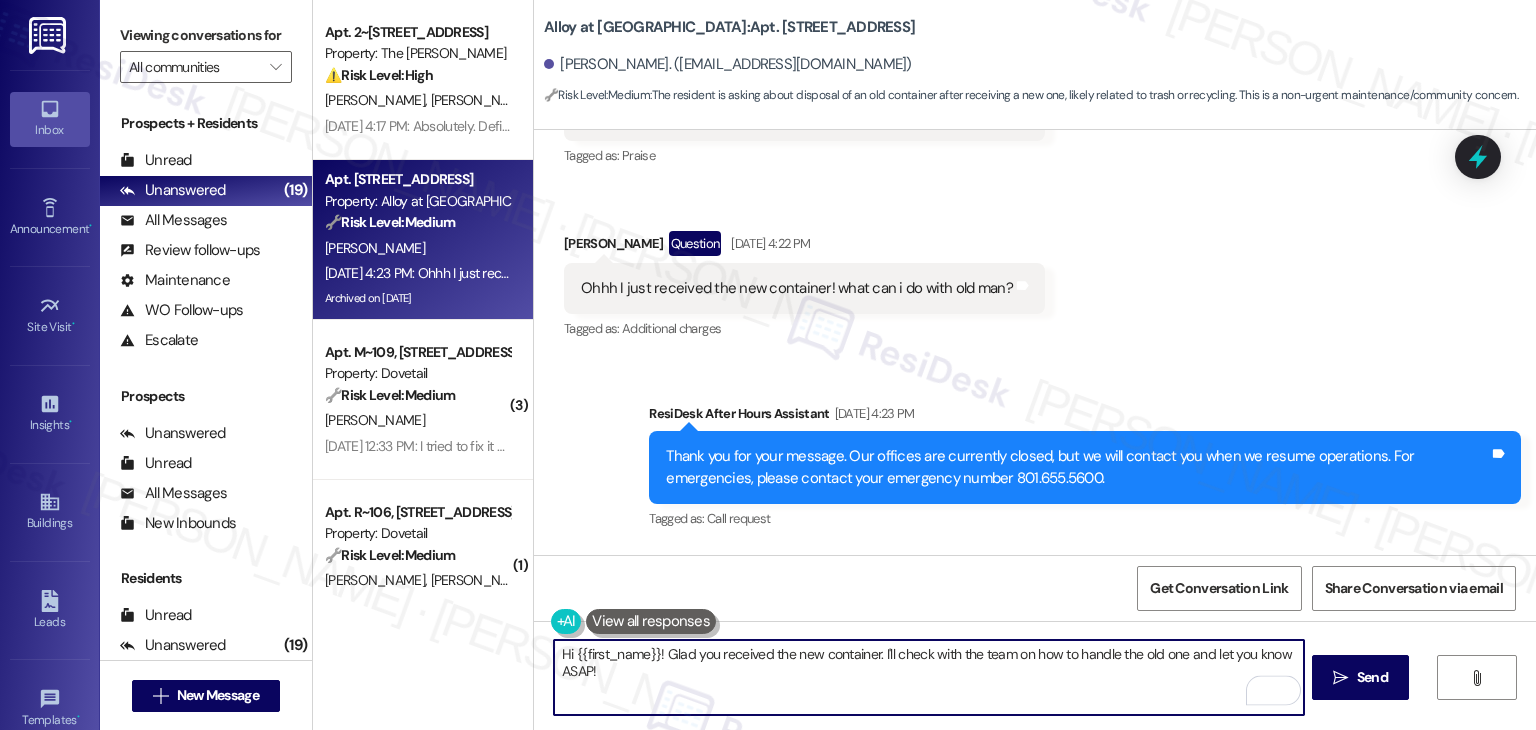drag, startPoint x: 871, startPoint y: 652, endPoint x: 1283, endPoint y: 651, distance: 412.00122 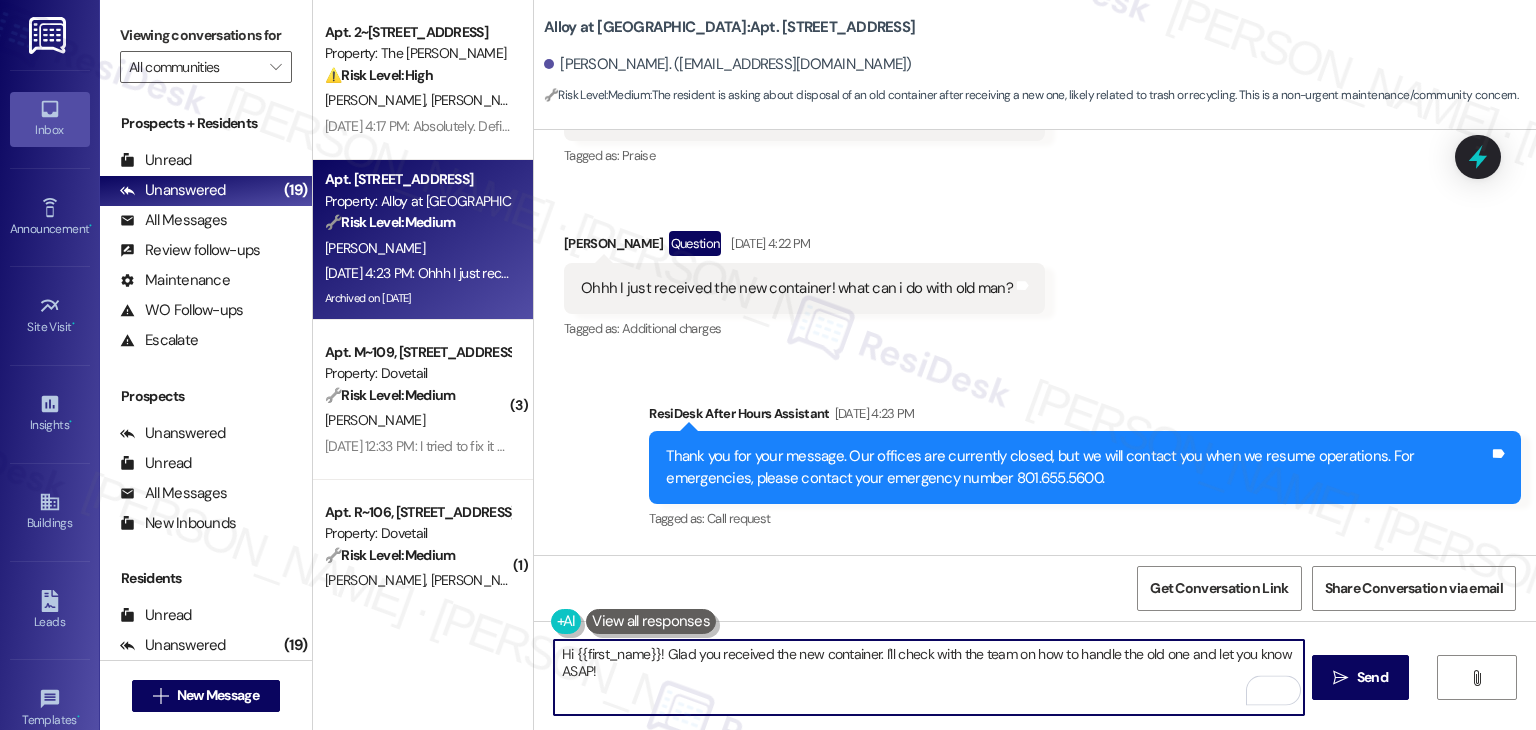 click on "Hi {{first_name}}! Glad you received the new container. I'll check with the team on how to handle the old one and let you know ASAP!" at bounding box center [928, 677] 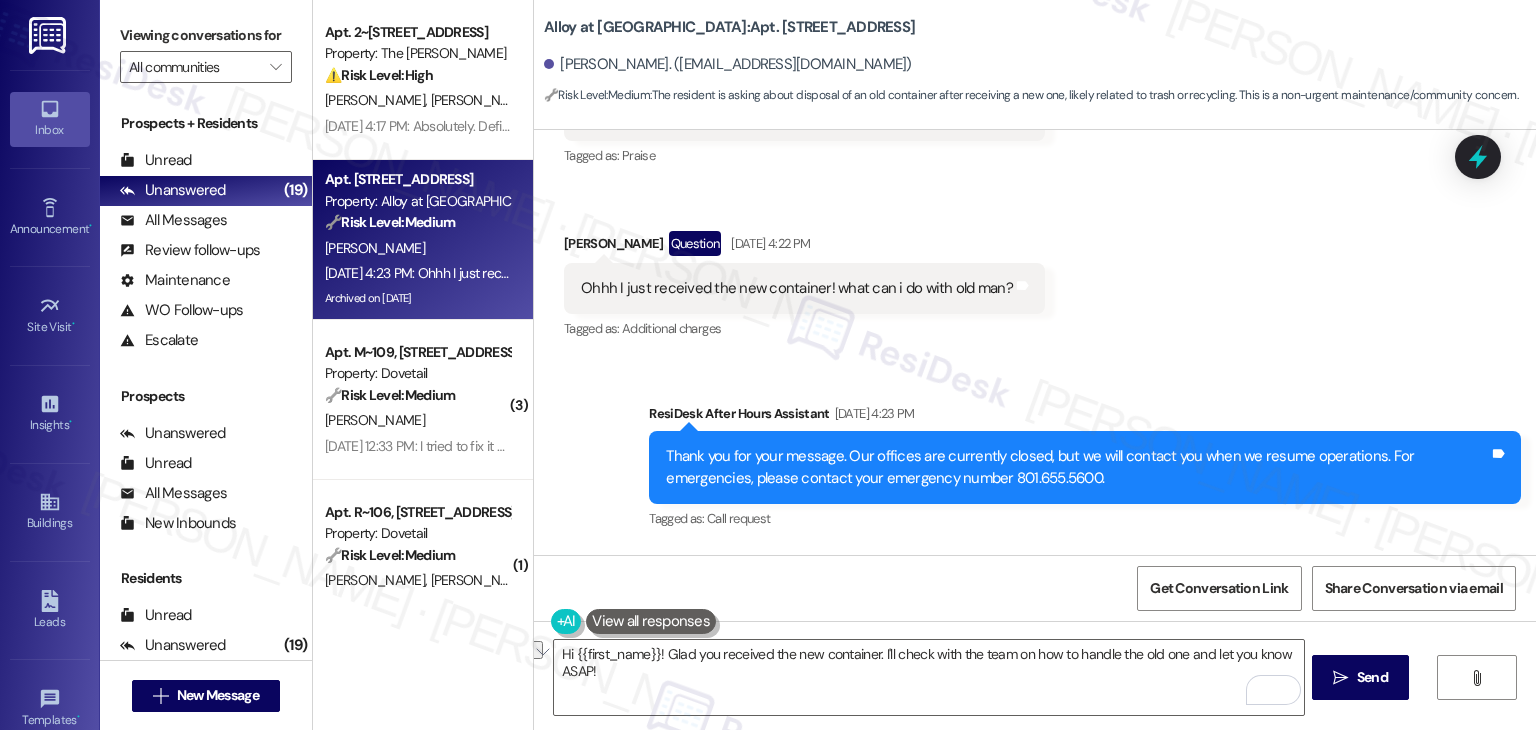 click on "Received via SMS Emmanuel Saade Question Jul 19, 2025 at 4:23 PM Ohhh I just received the new container! what can i do with old? Tags and notes Tagged as:   Additional charges Click to highlight conversations about Additional charges" at bounding box center (1035, 635) 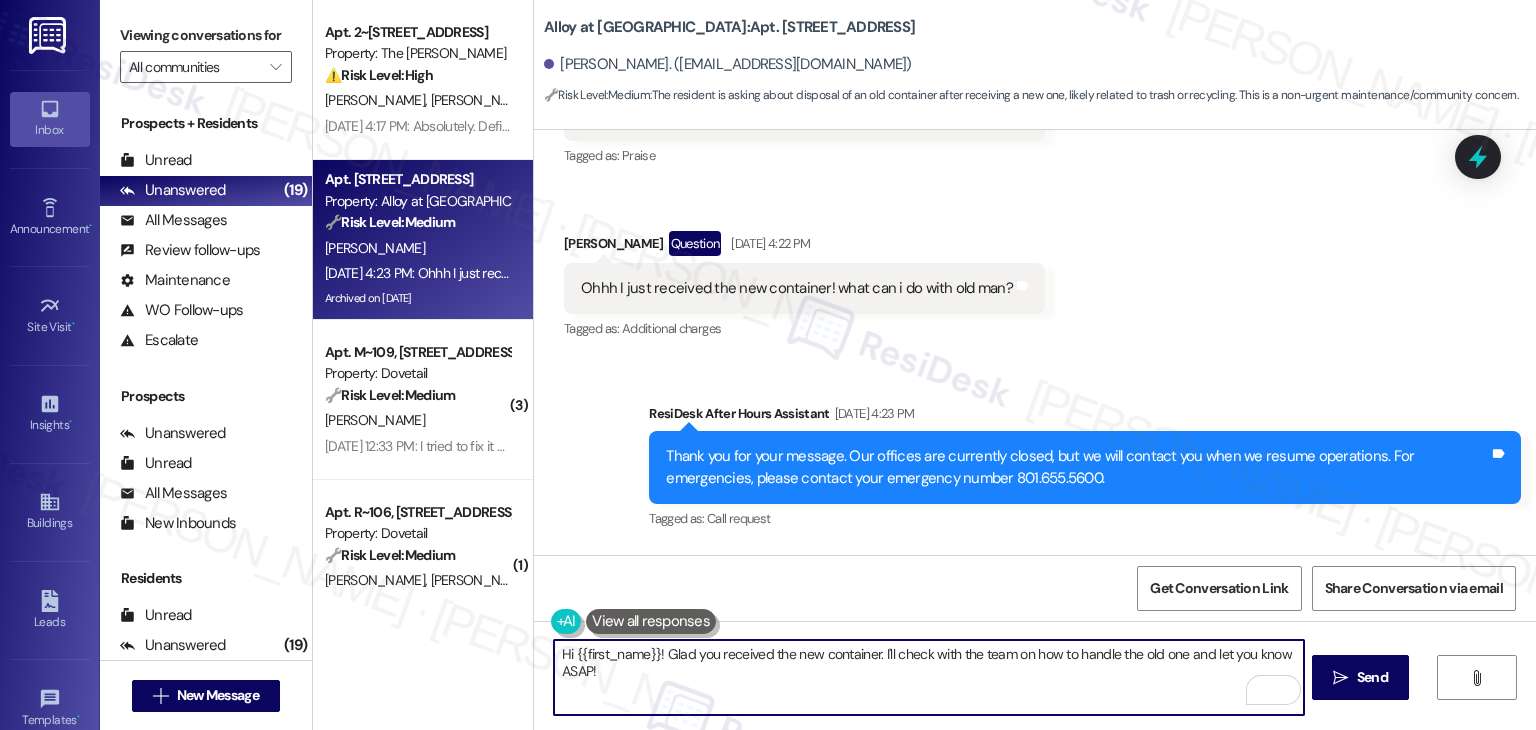 click on "Hi {{first_name}}! Glad you received the new container. I'll check with the team on how to handle the old one and let you know ASAP!" at bounding box center [928, 677] 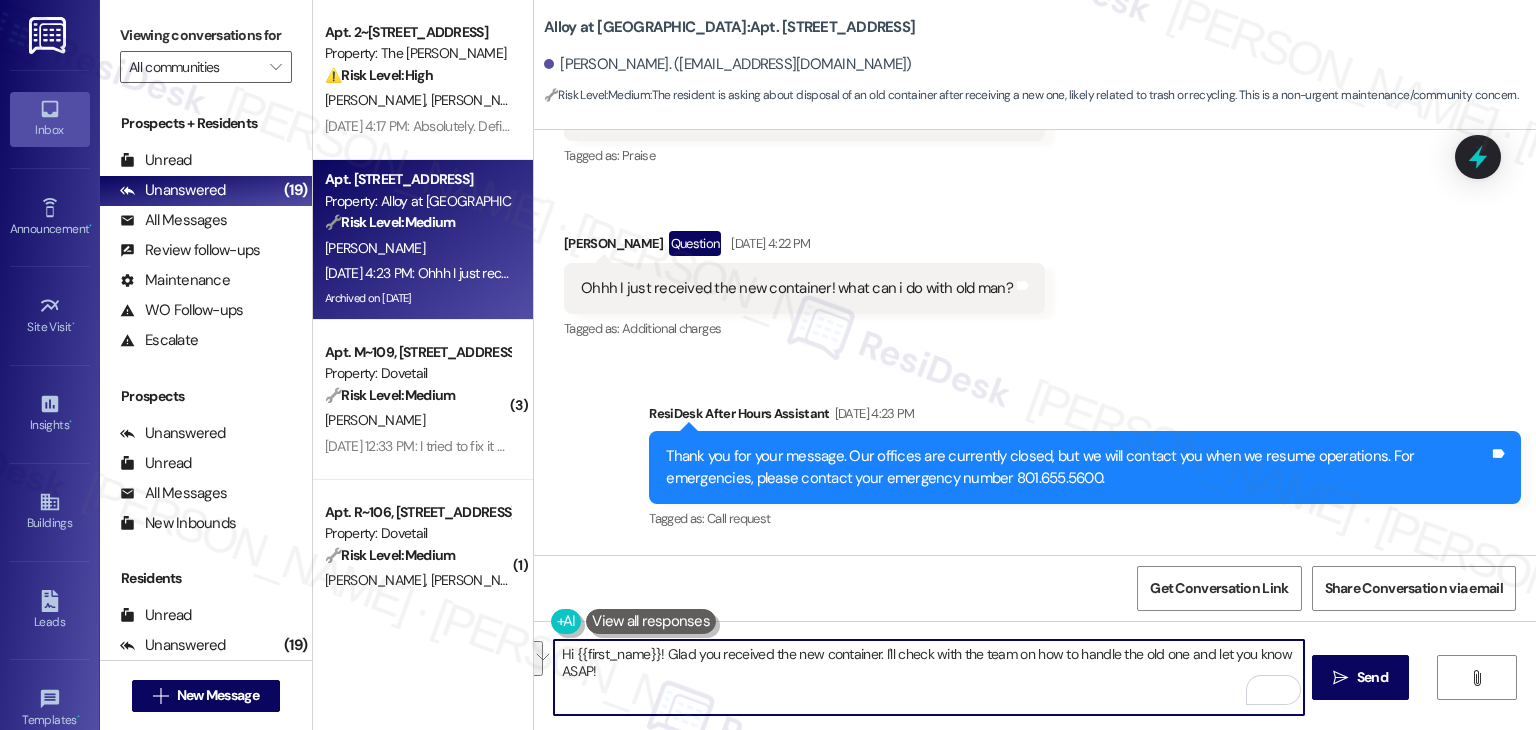 paste on "Emmanuel! Thanks for the heads-up! You can leave the old container out where your trash is normally picked up, and the team will take care of it. I’ll also double-check with them and keep you posted just in case there's a different process." 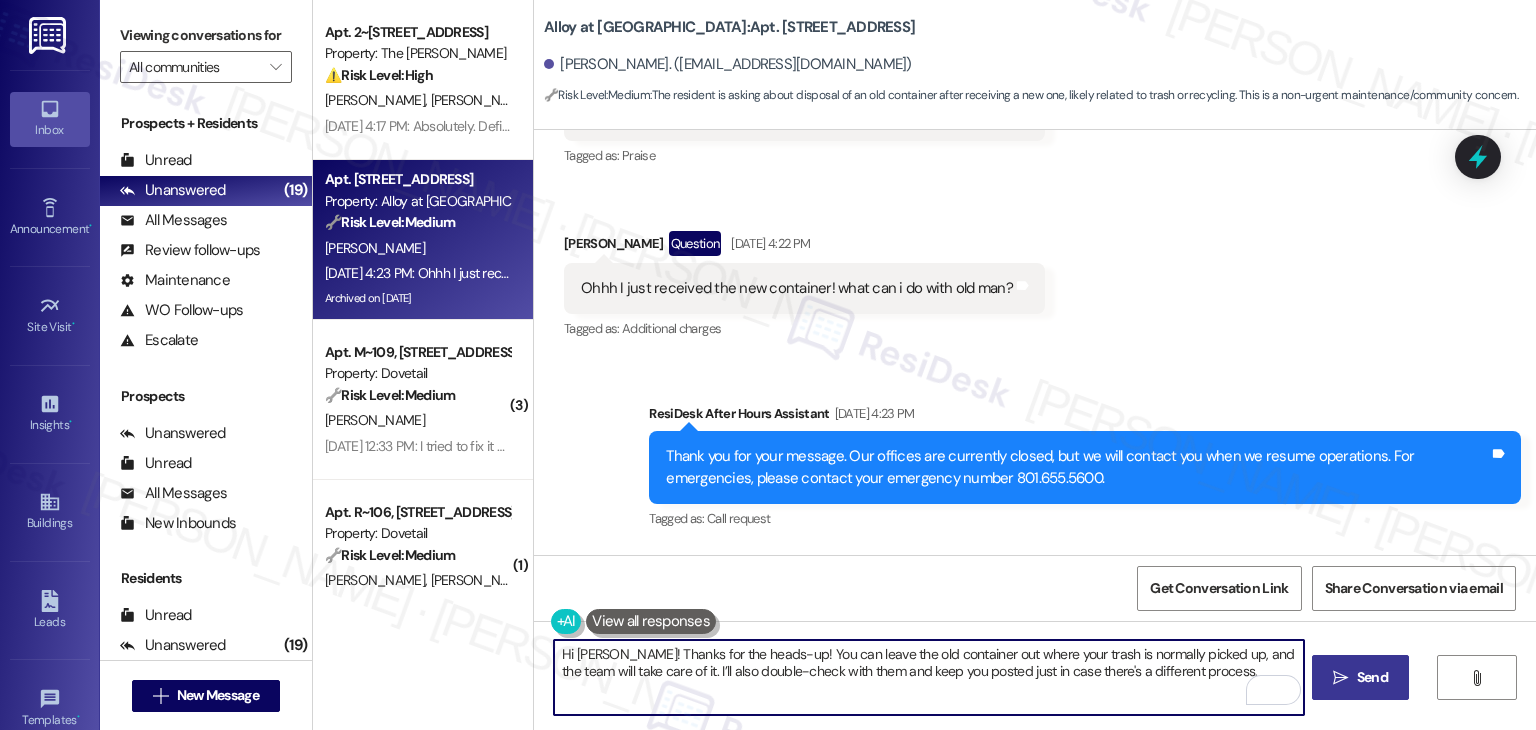 type on "Hi Emmanuel! Thanks for the heads-up! You can leave the old container out where your trash is normally picked up, and the team will take care of it. I’ll also double-check with them and keep you posted just in case there's a different process." 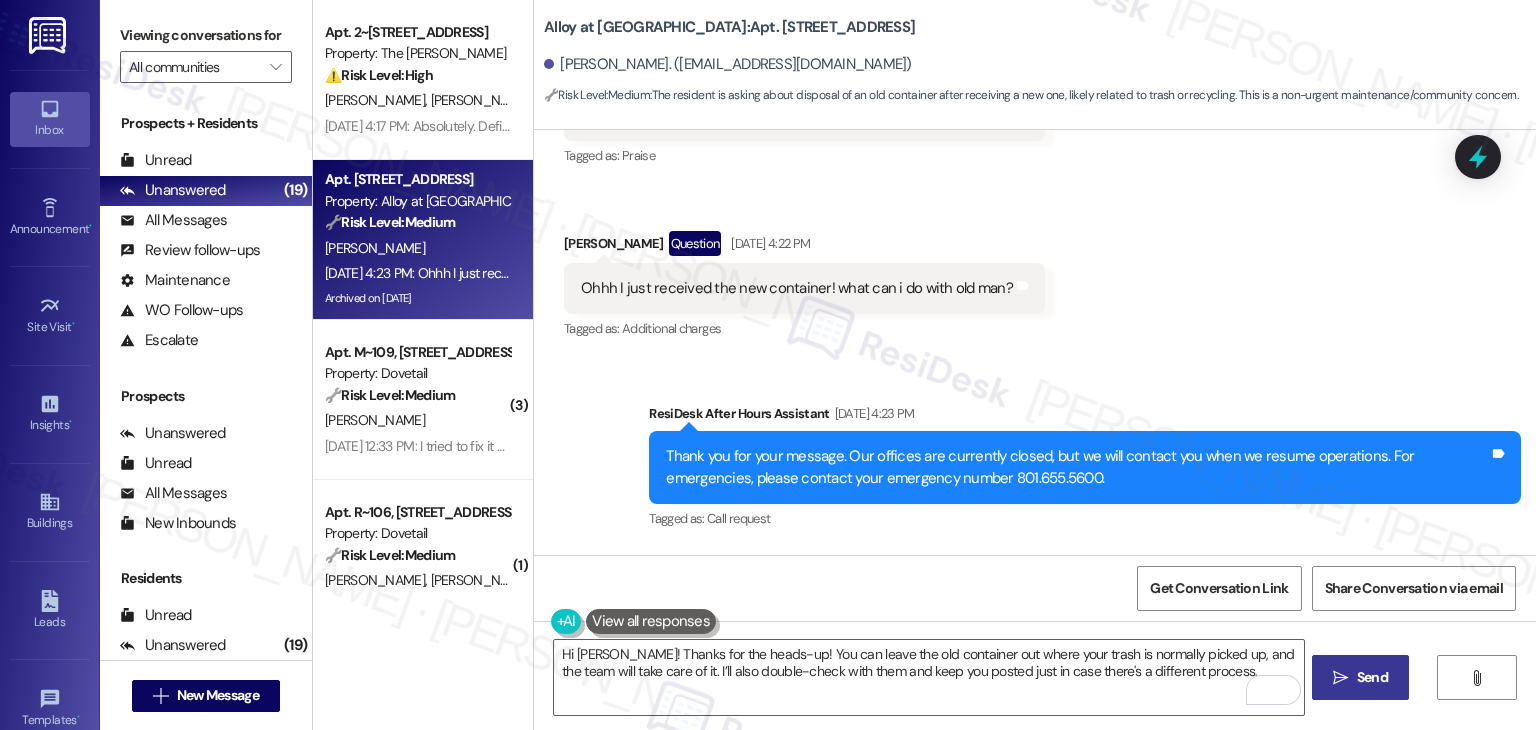 click on "Send" at bounding box center (1372, 677) 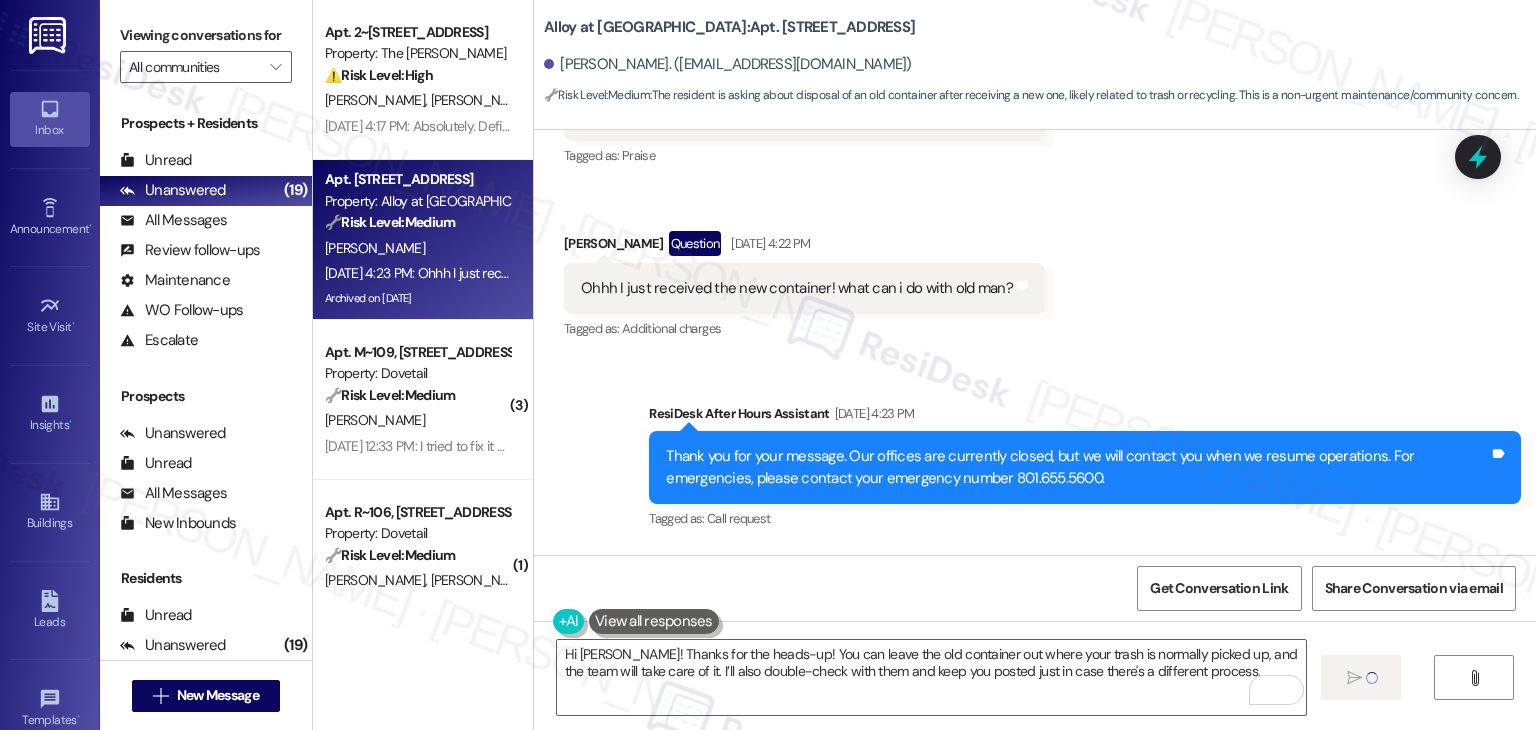 type 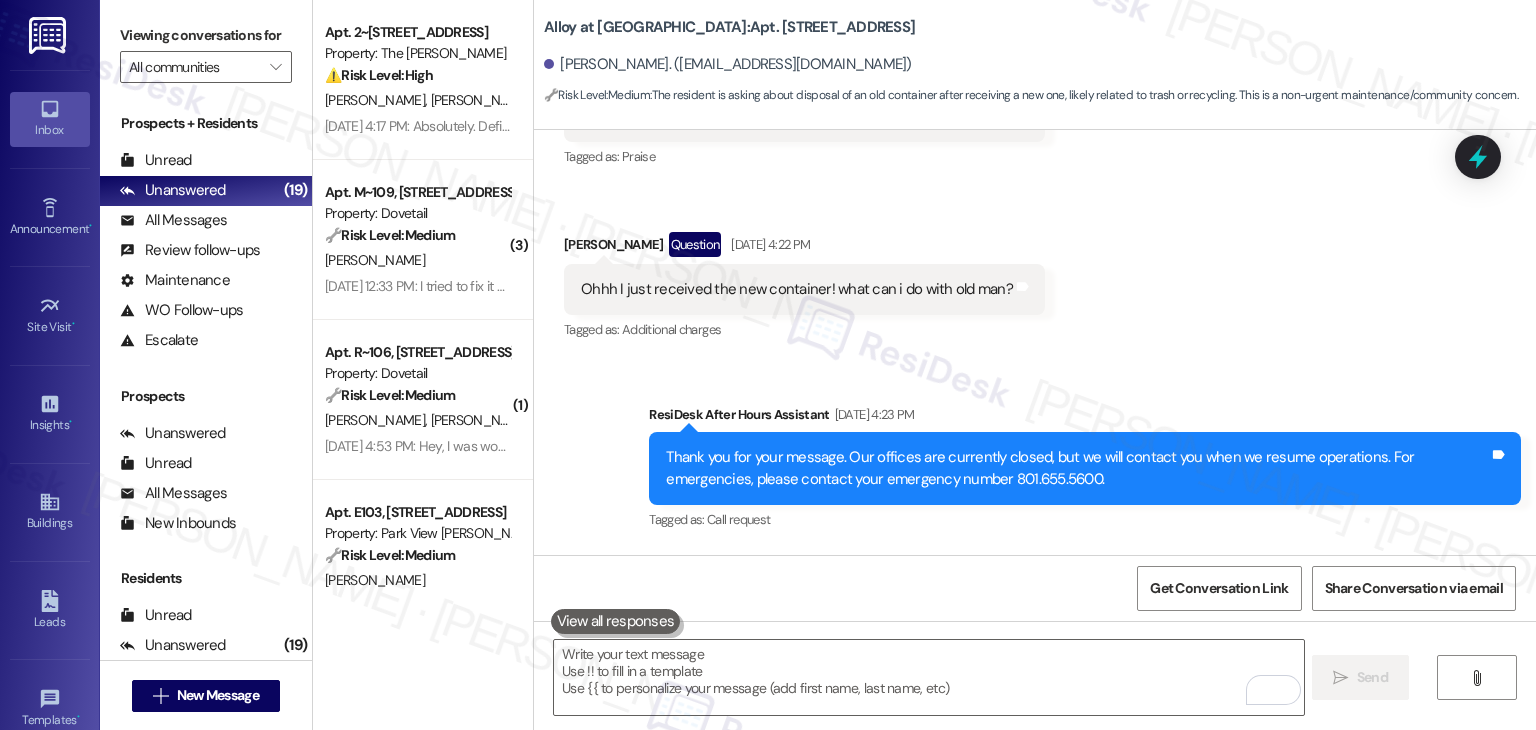 scroll, scrollTop: 40053, scrollLeft: 0, axis: vertical 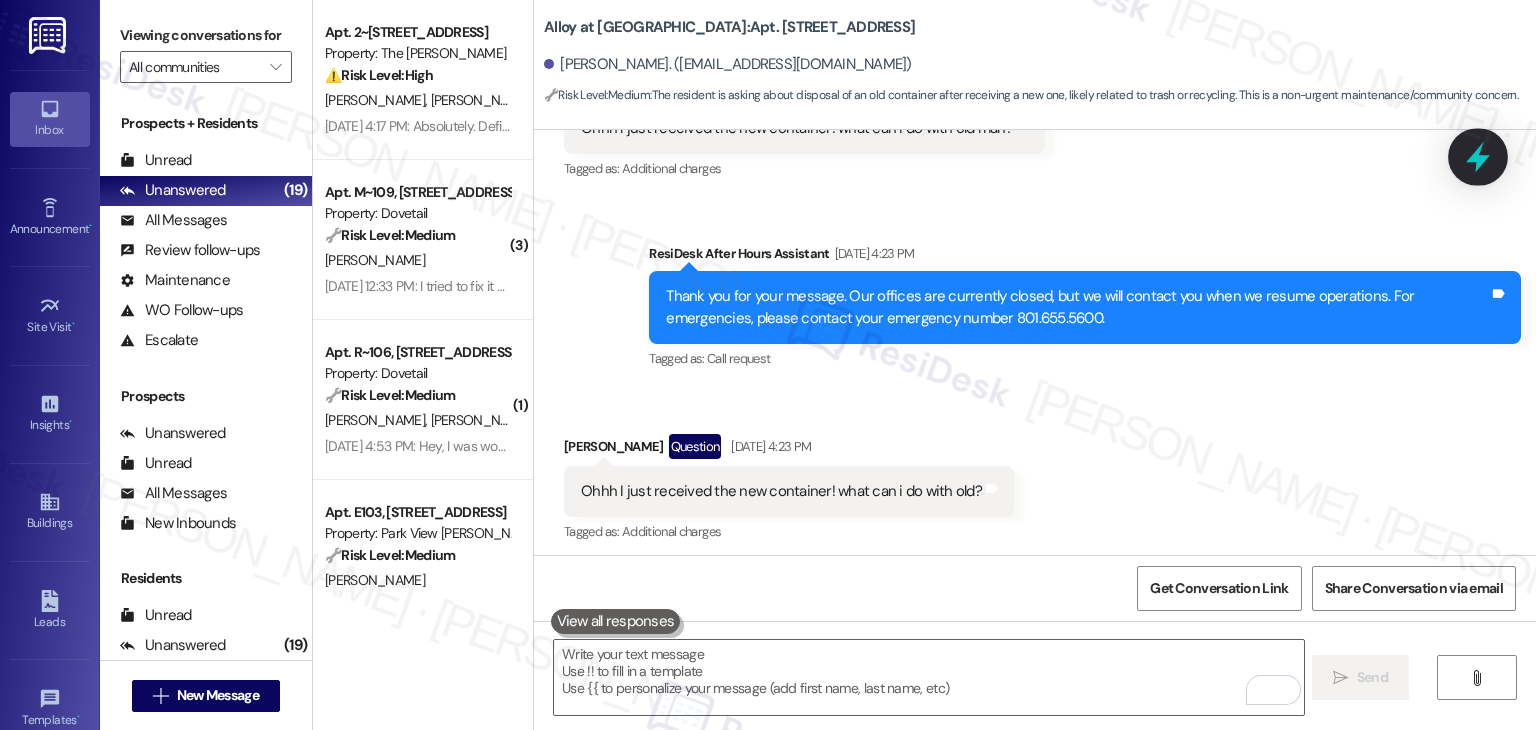 click 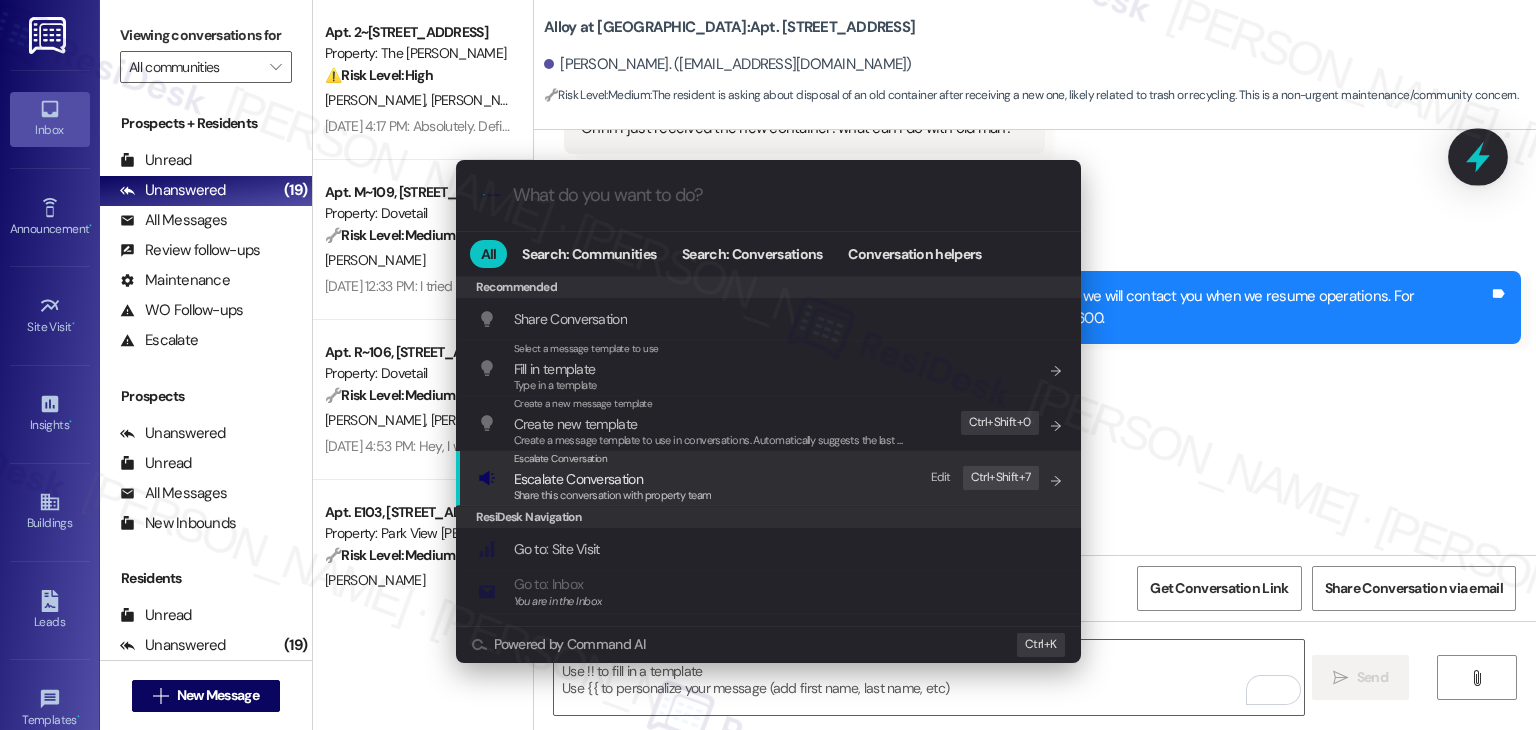 click on "Share this conversation with property team" at bounding box center [613, 495] 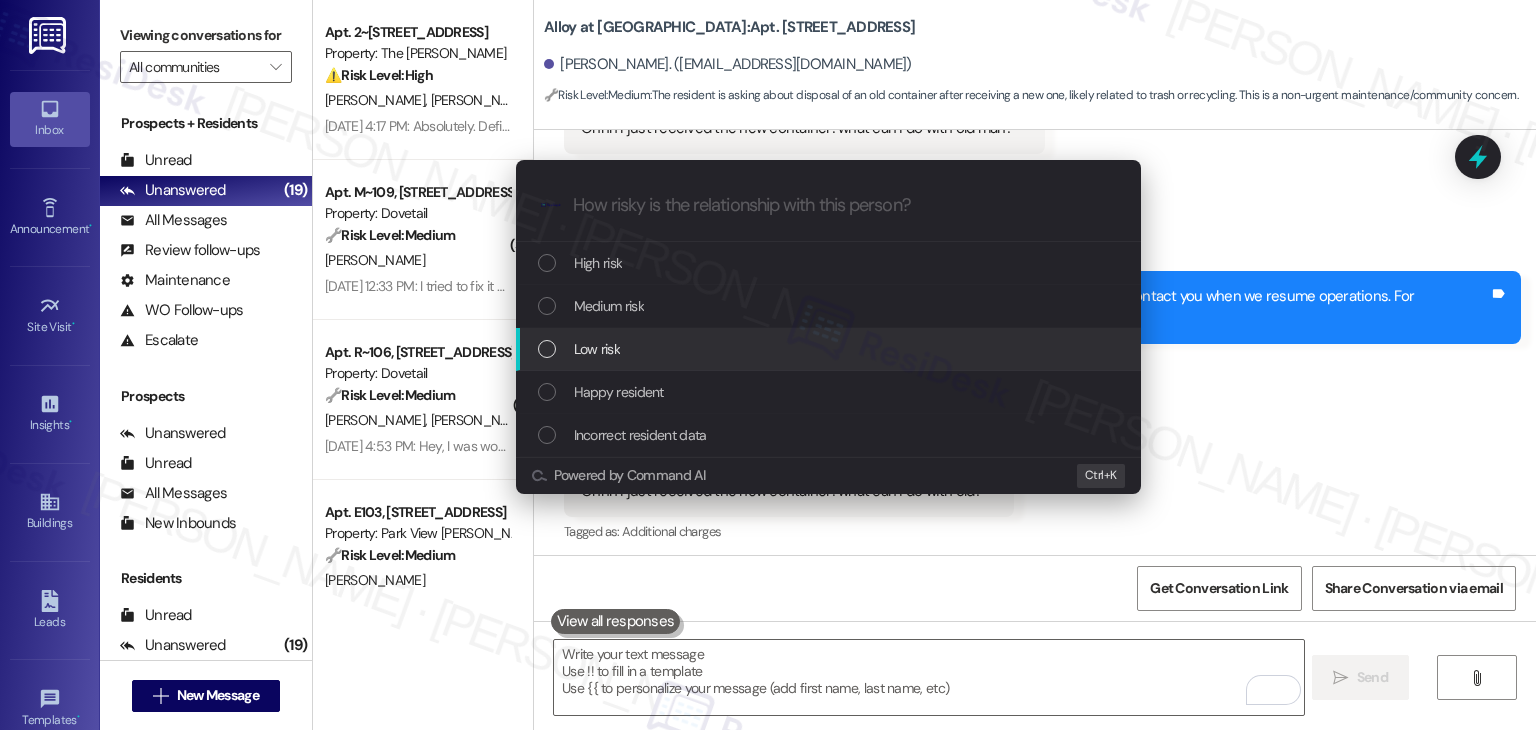 click at bounding box center [547, 349] 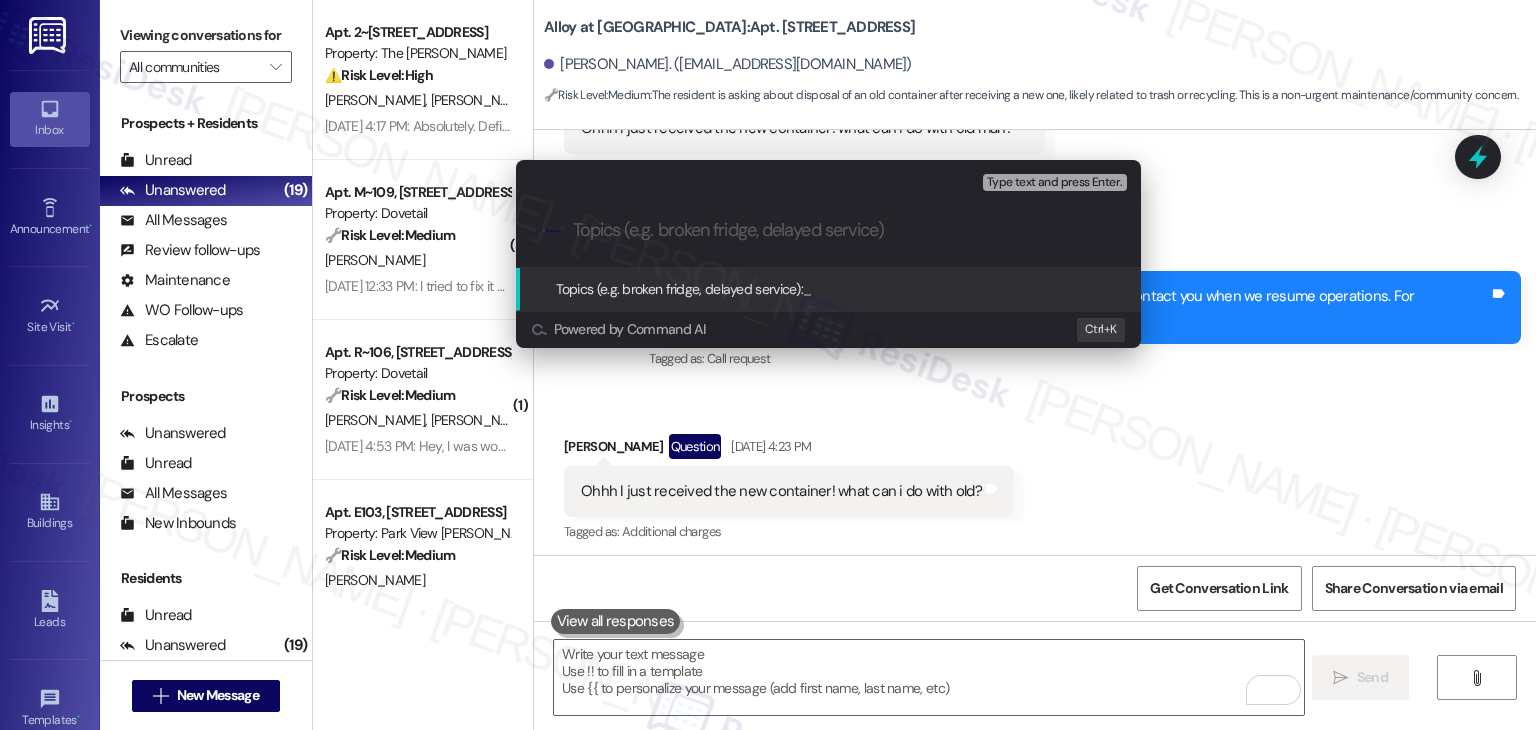 paste on "Old Trash Container Disposal After New Delivery" 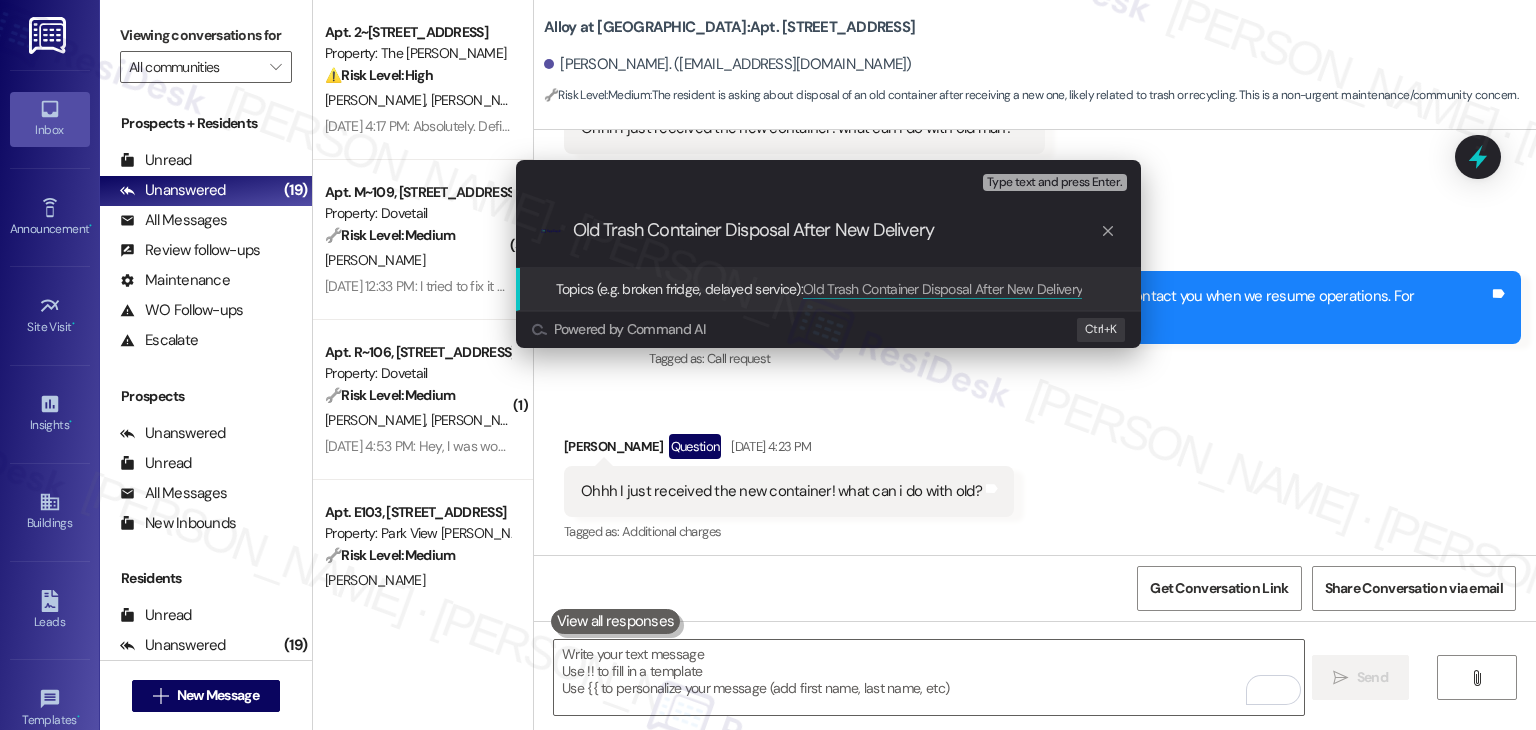 type on "Old Trash Container Disposal After New Delivery" 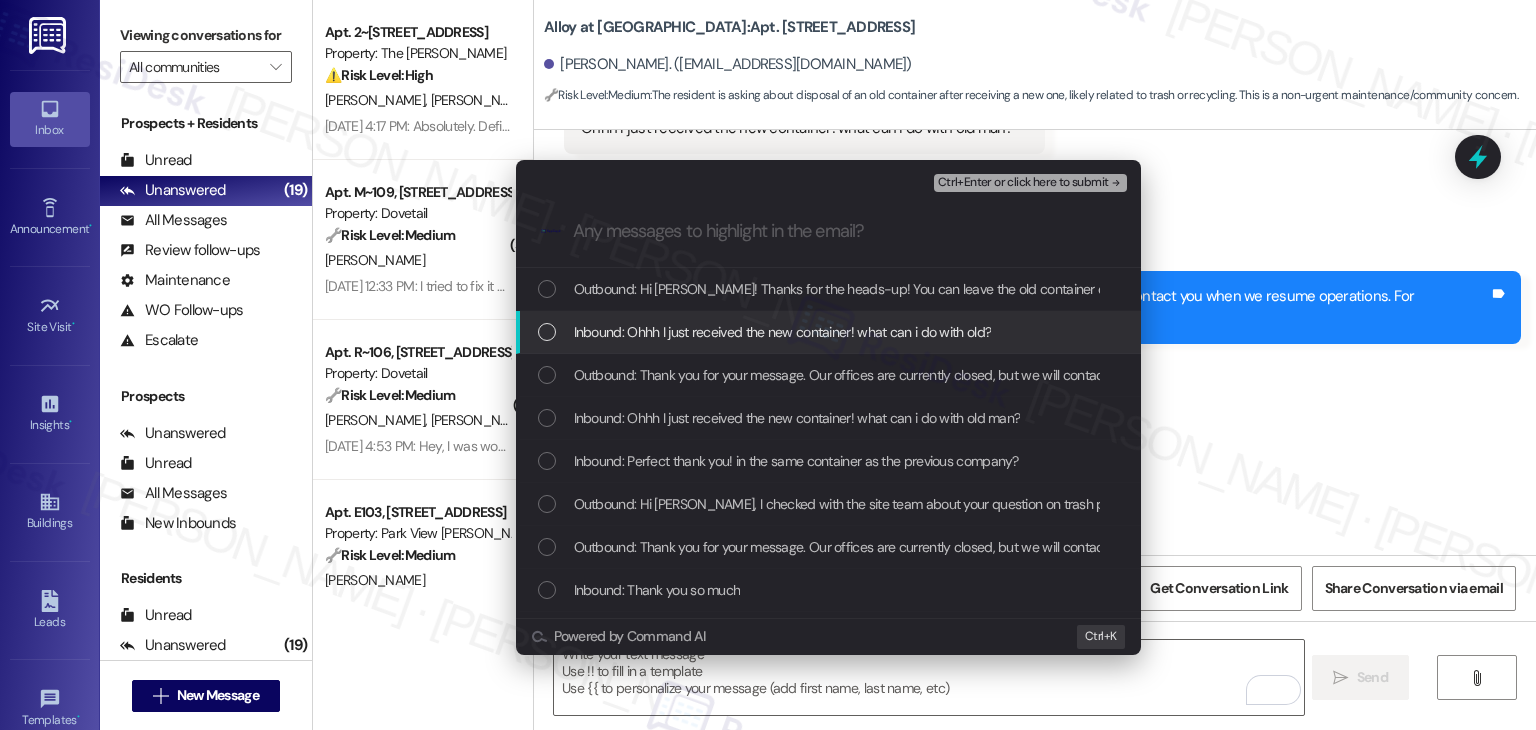 click at bounding box center (547, 332) 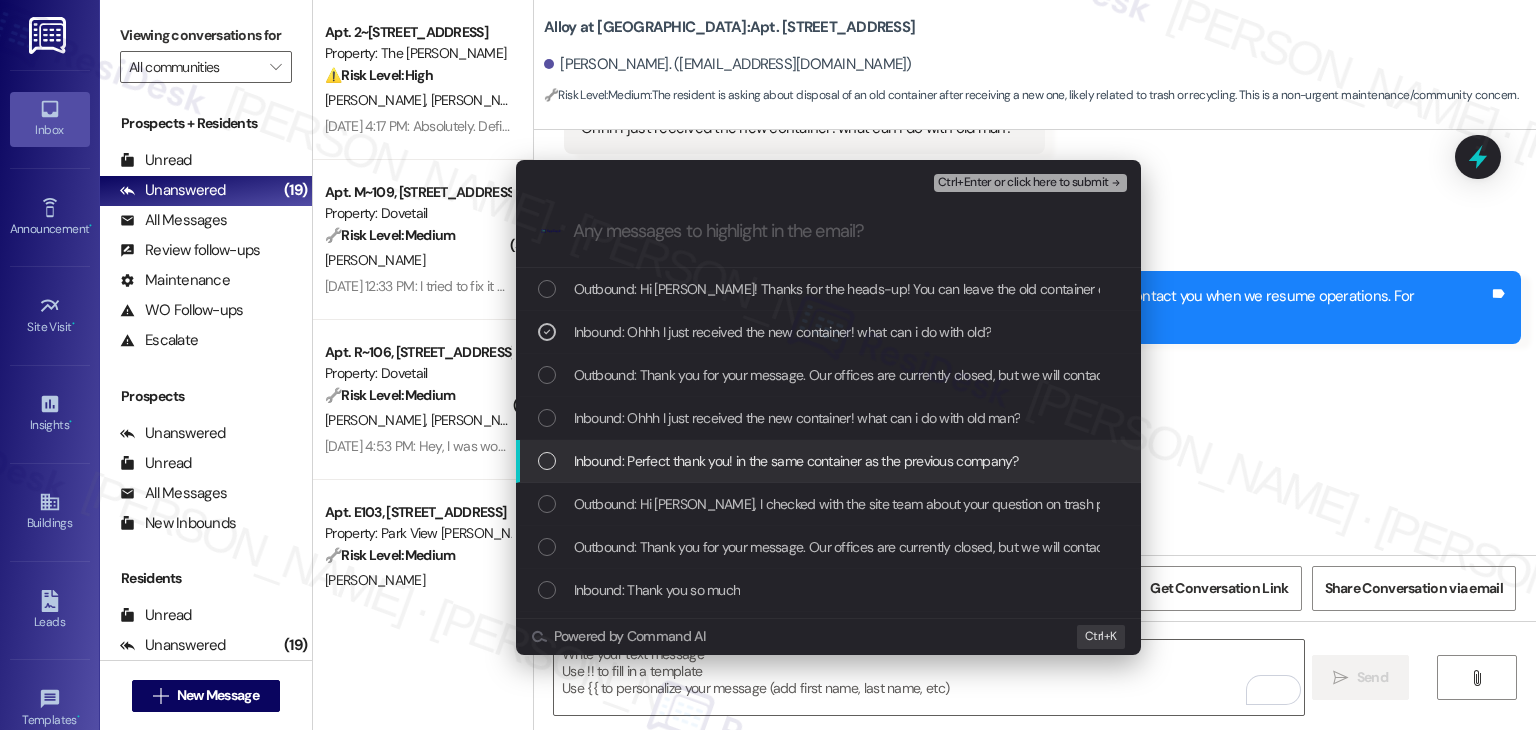 click at bounding box center (547, 461) 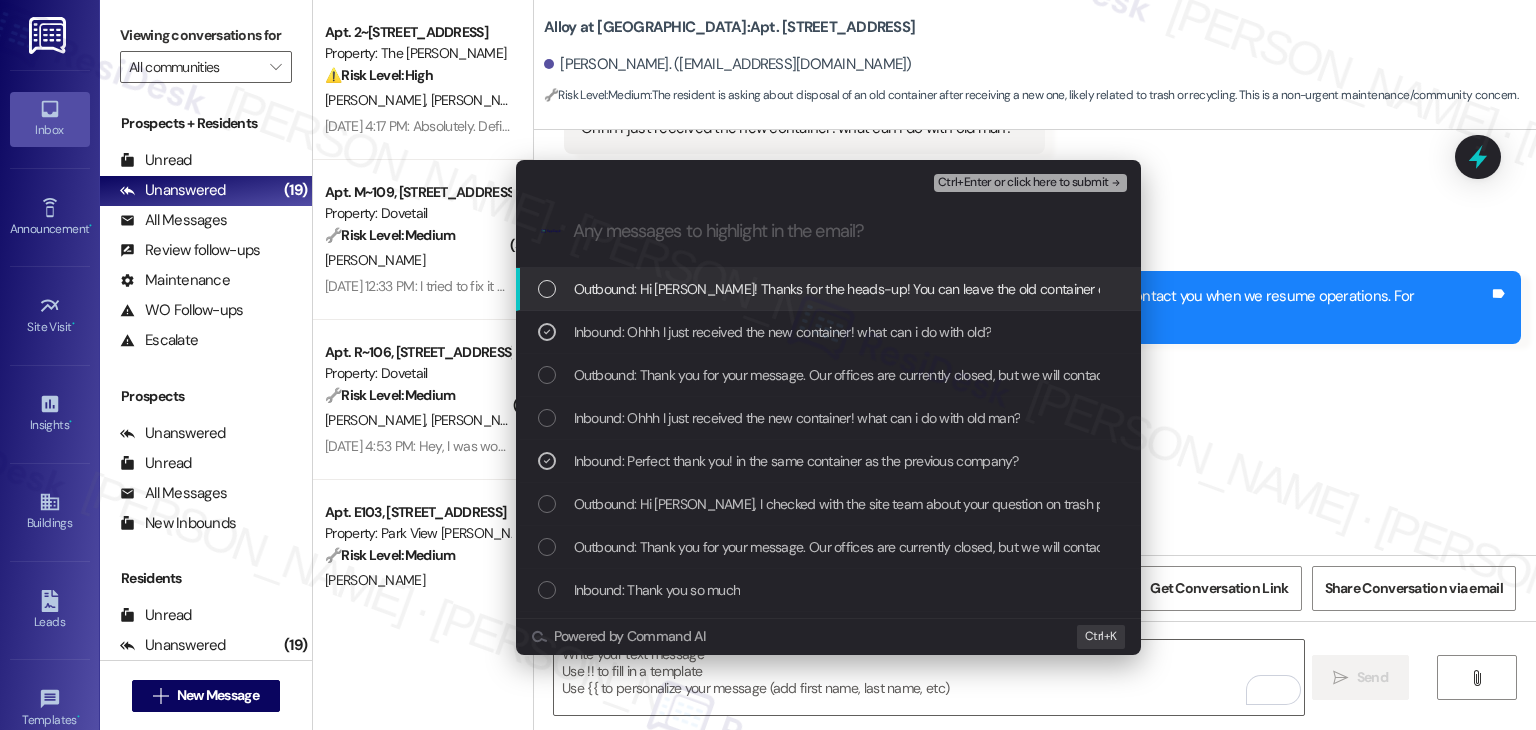 click on "Ctrl+Enter or click here to submit" at bounding box center [1023, 183] 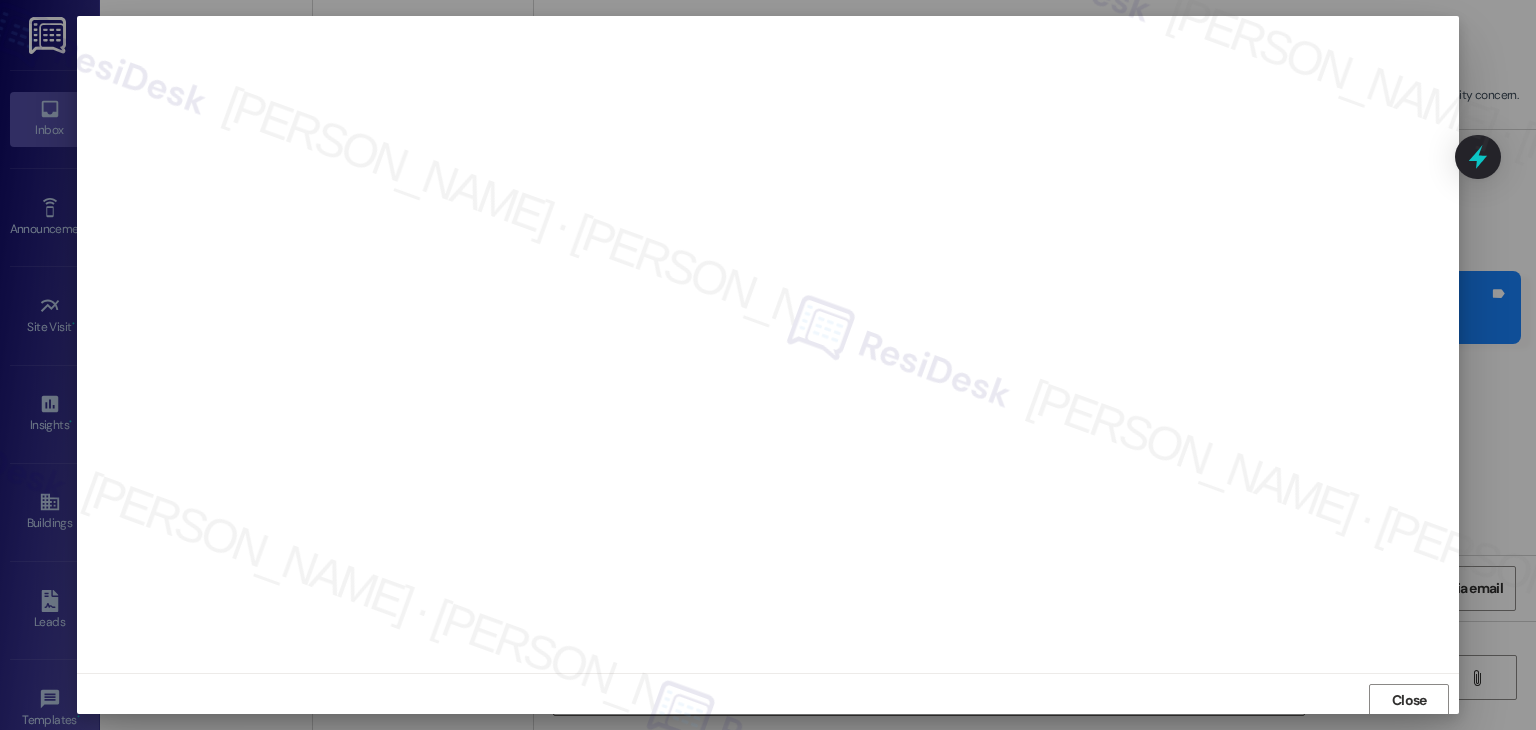 scroll, scrollTop: 1, scrollLeft: 0, axis: vertical 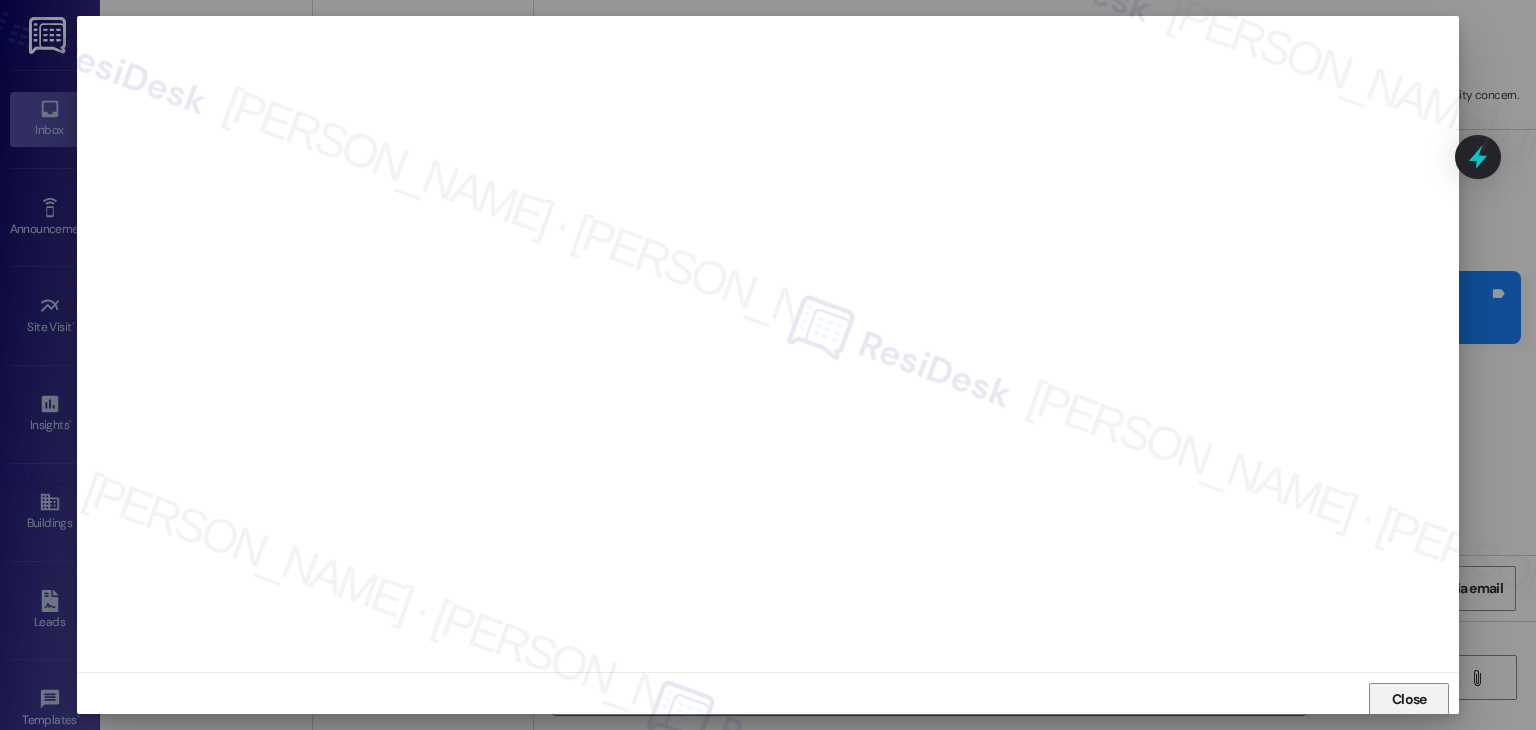 click on "Close" at bounding box center [1409, 699] 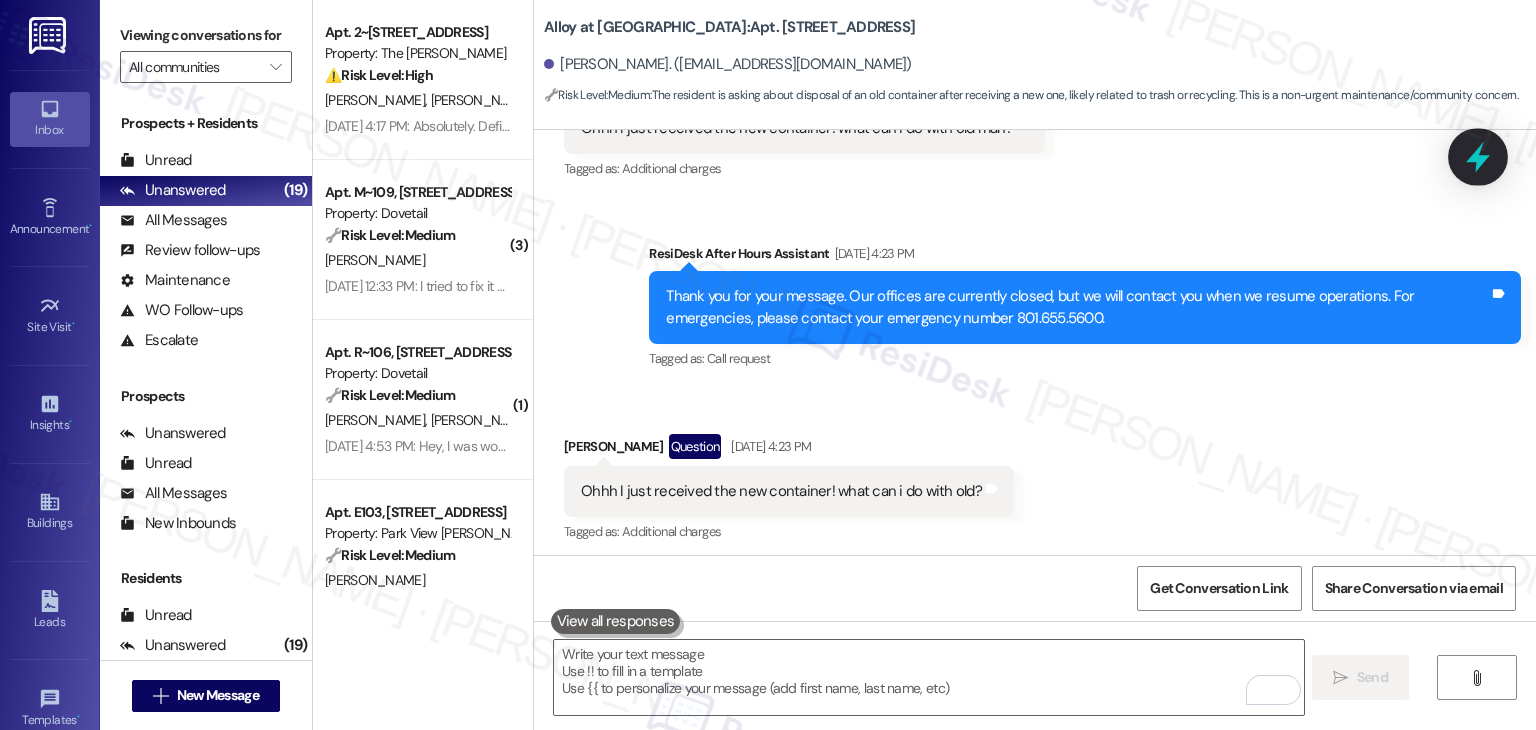 click at bounding box center (1478, 156) 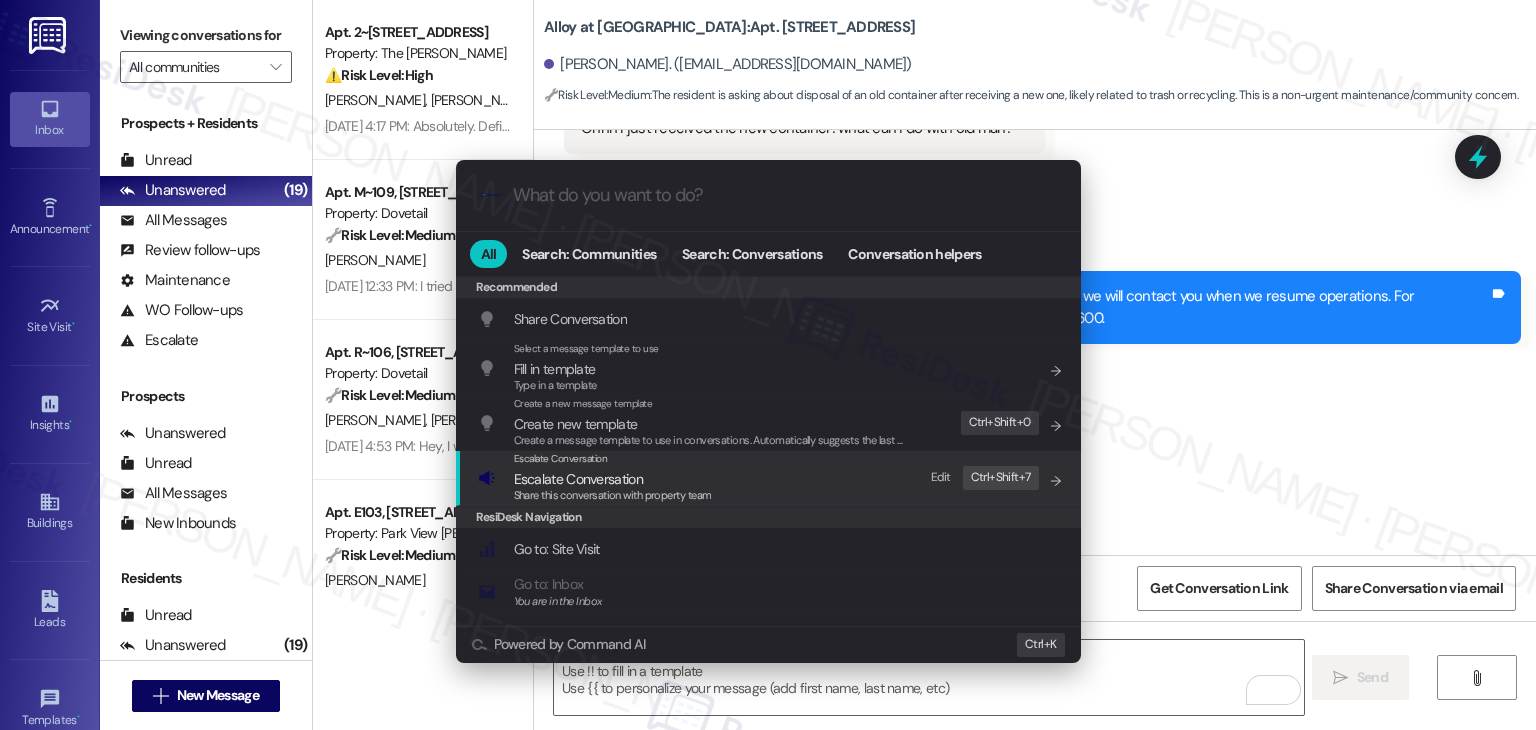click on "Share this conversation with property team" at bounding box center (613, 495) 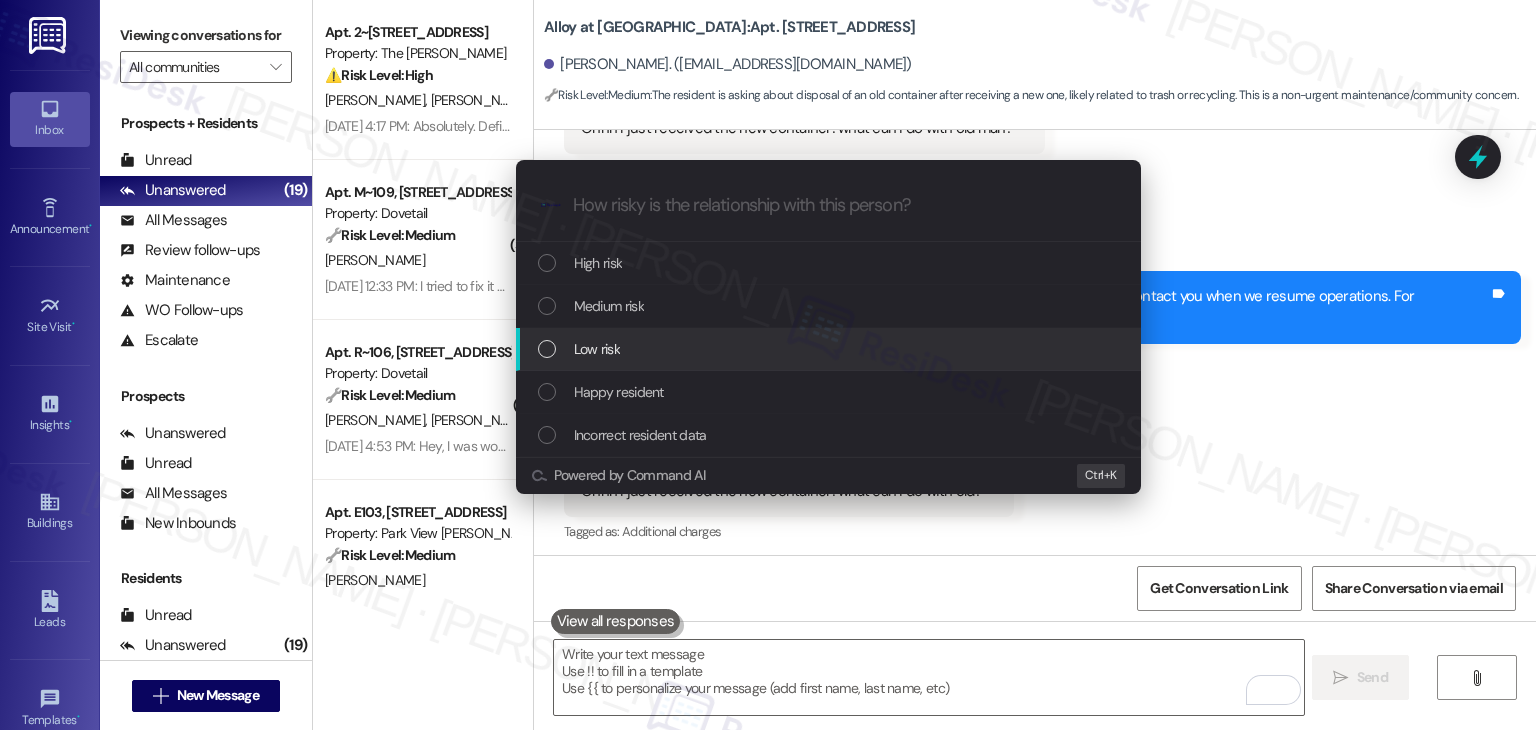 click at bounding box center (547, 349) 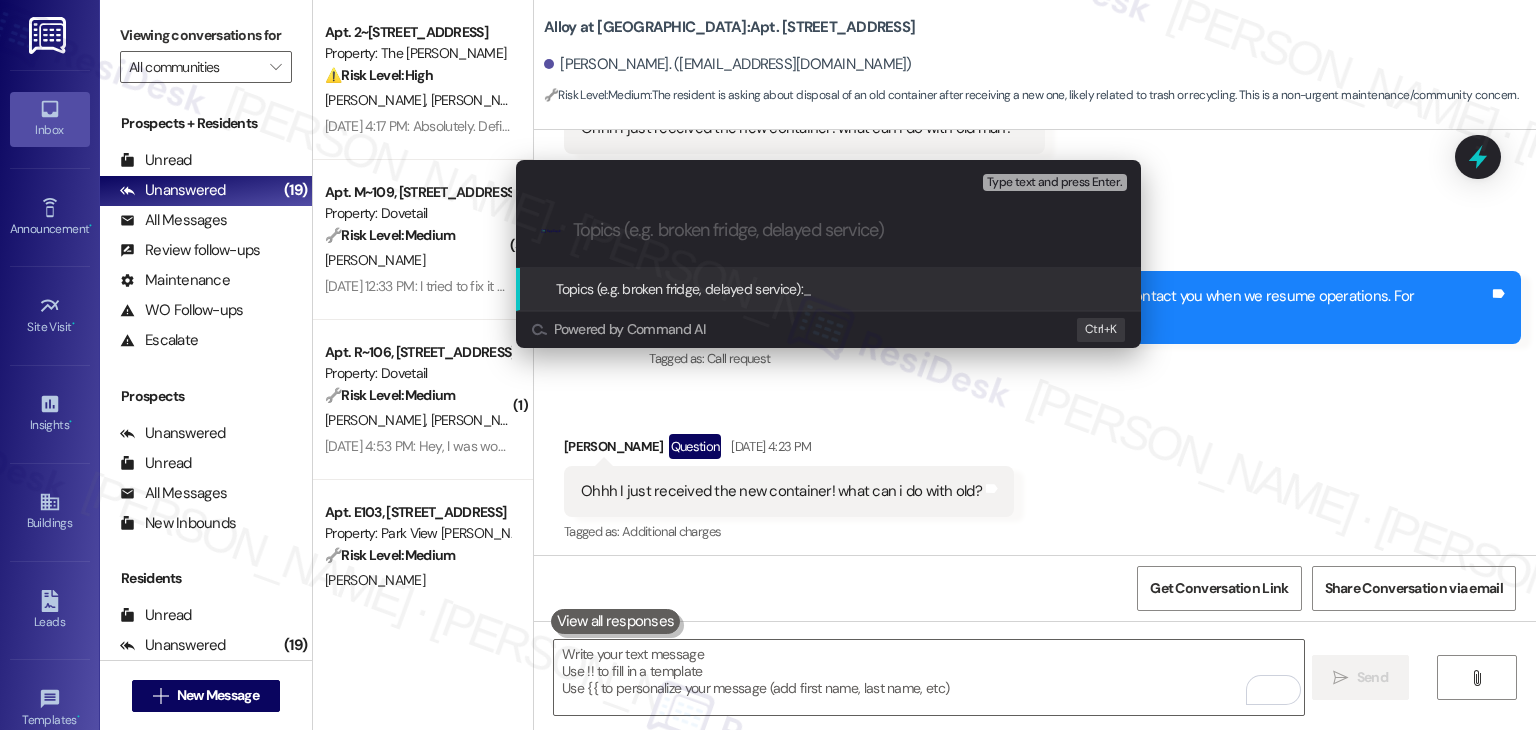 paste on "Old Trash Container Disposal After New Delivery" 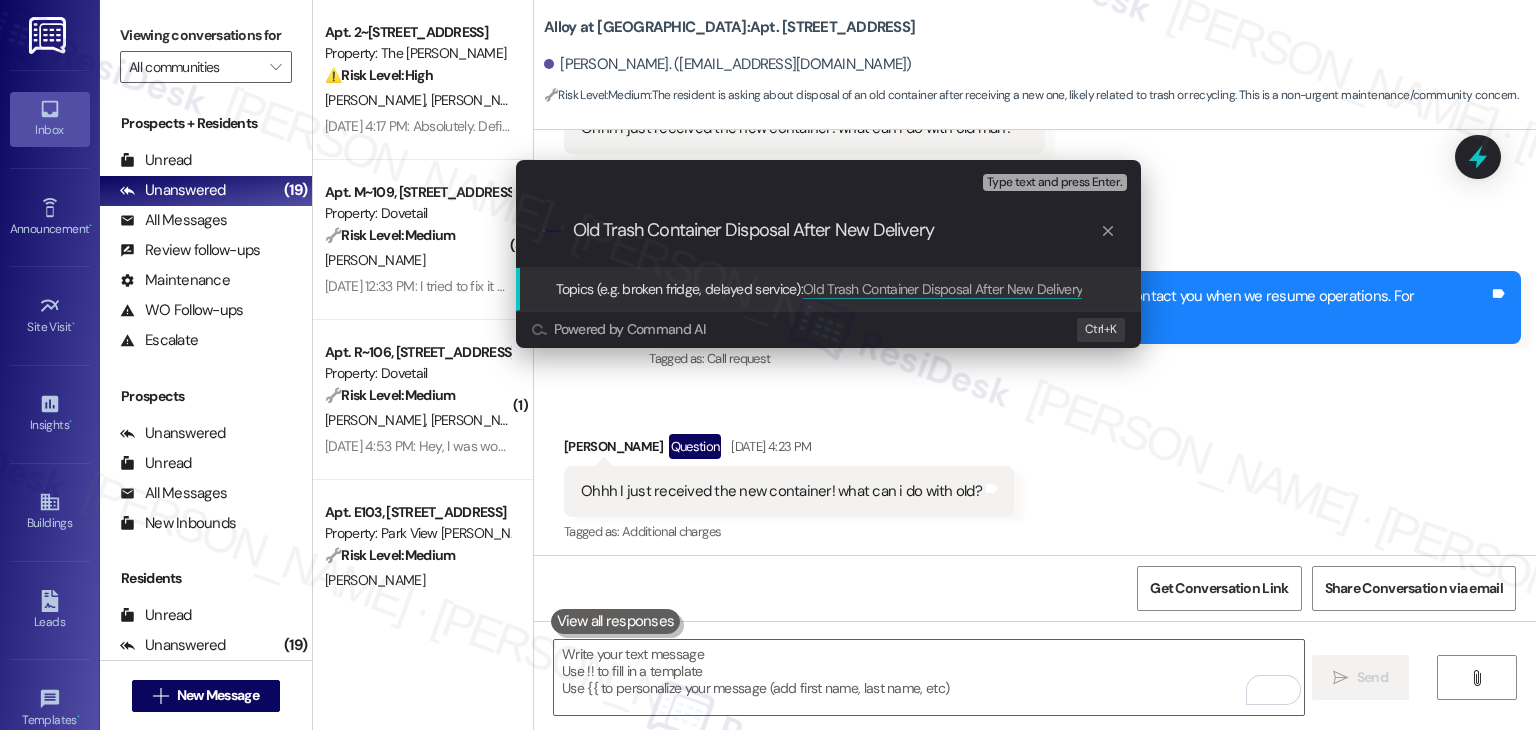 type 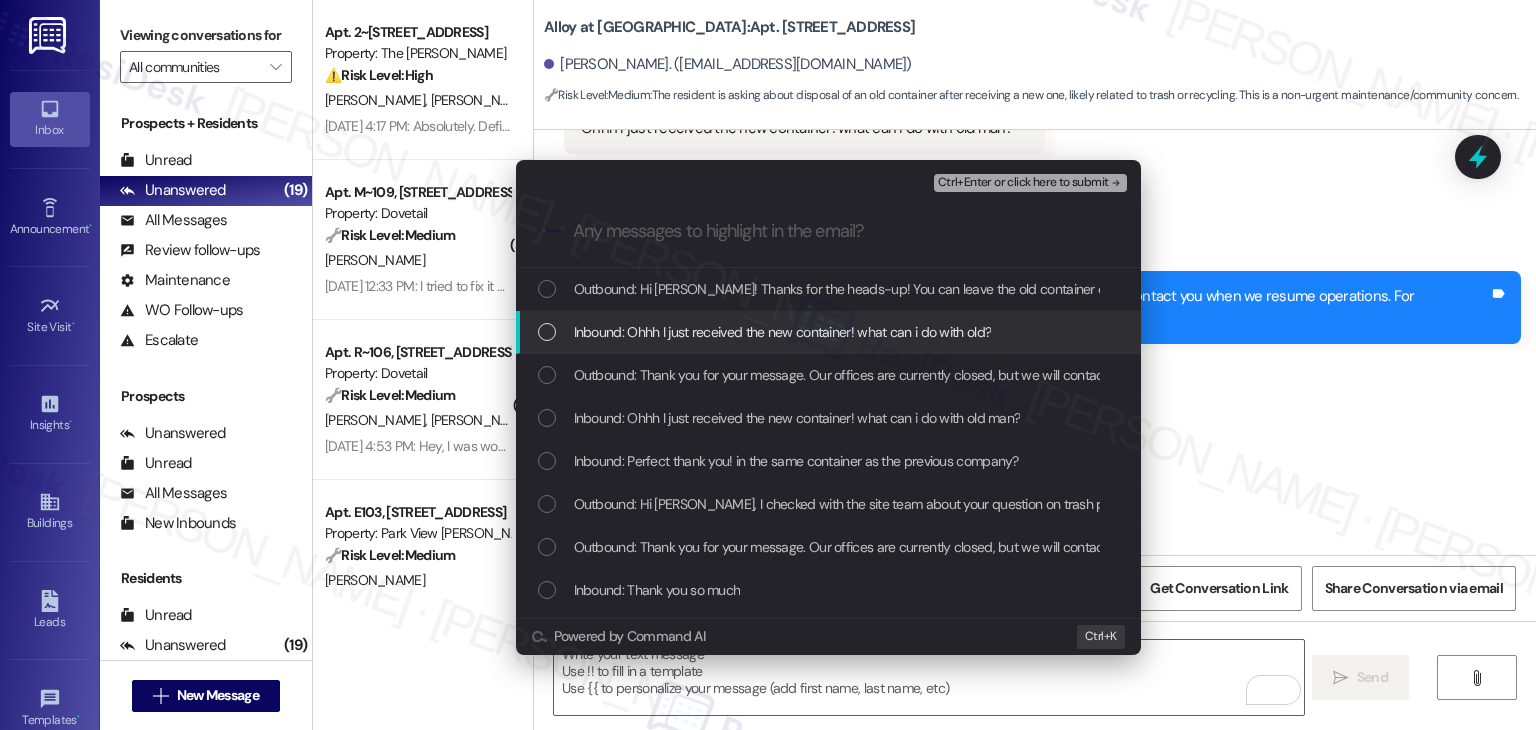 click at bounding box center [547, 332] 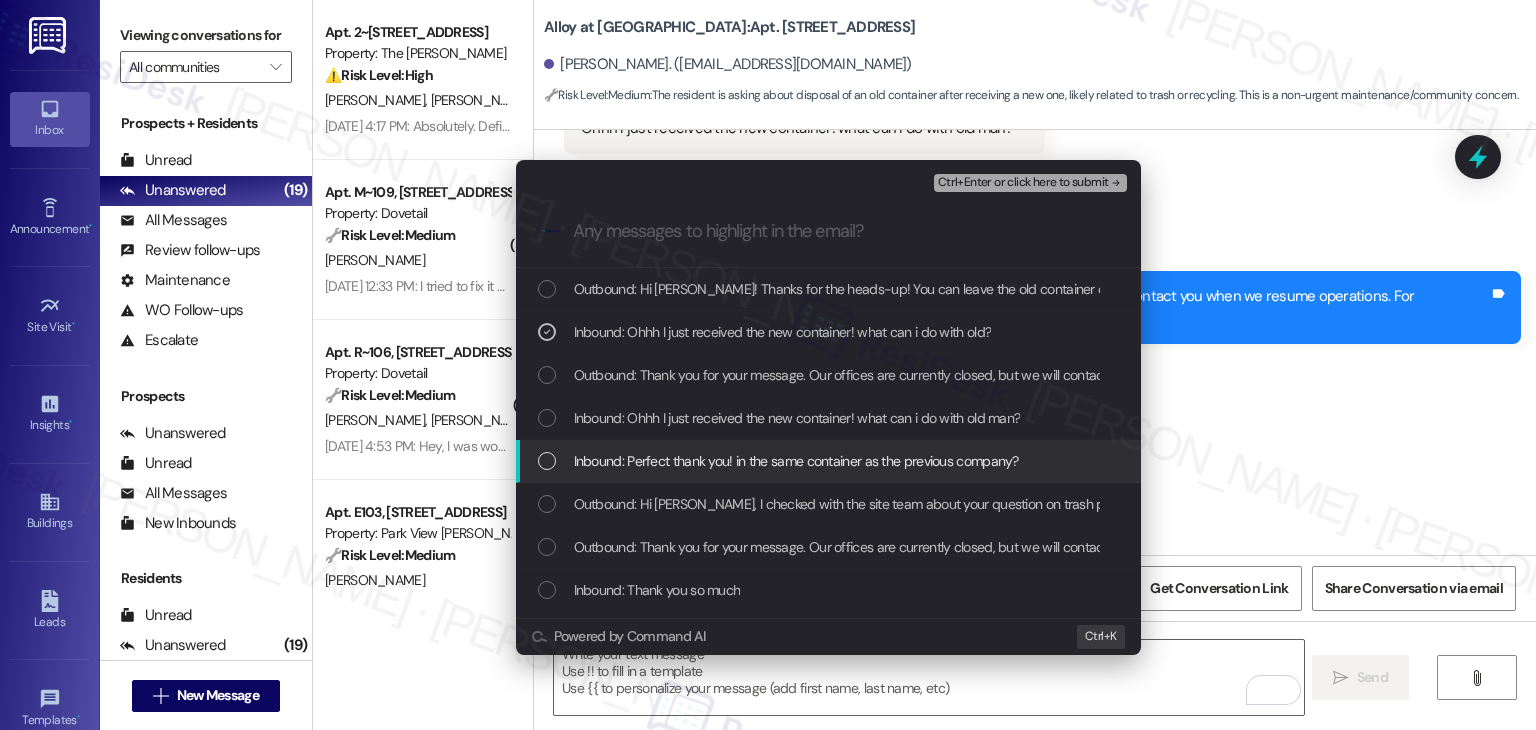 click at bounding box center (547, 461) 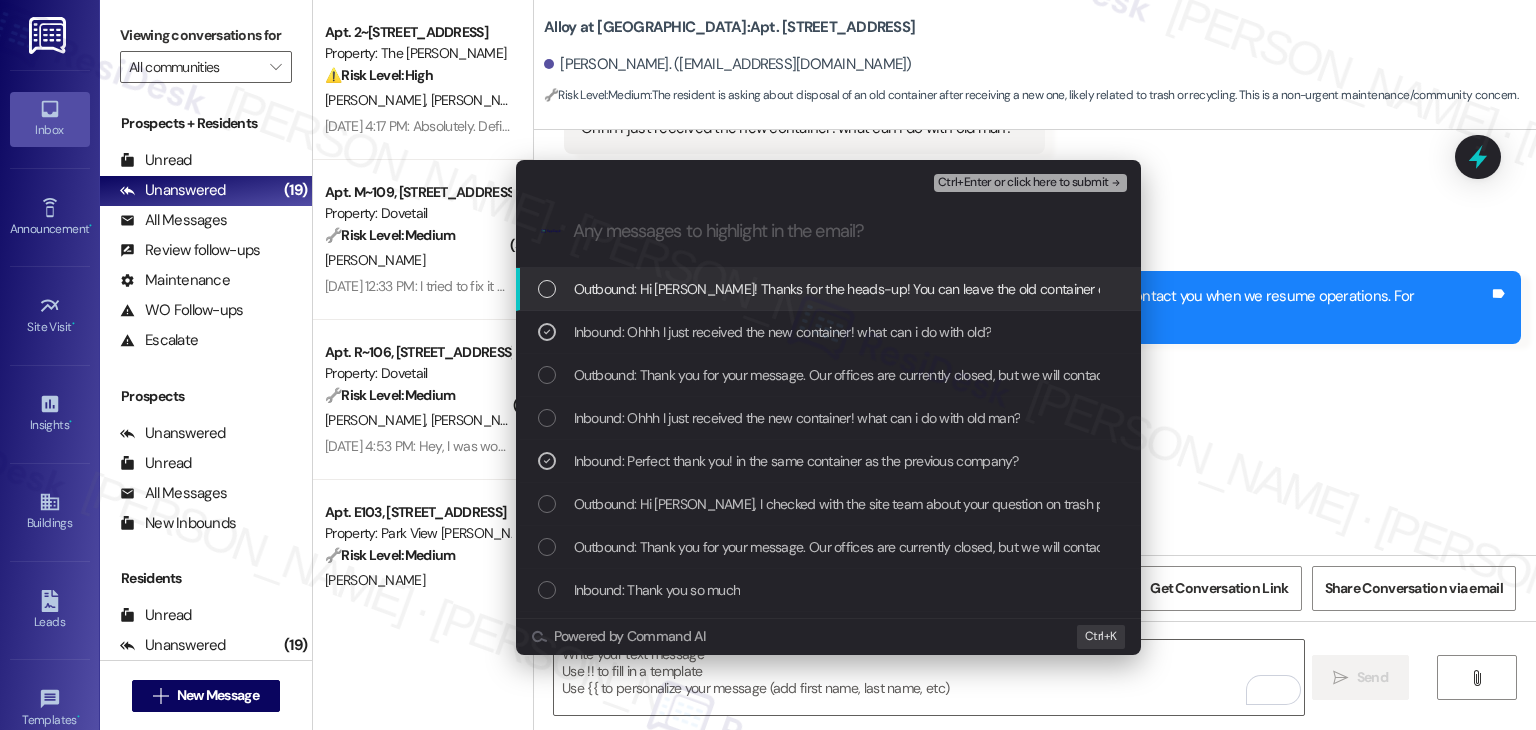click on "Ctrl+Enter or click here to submit" at bounding box center [1023, 183] 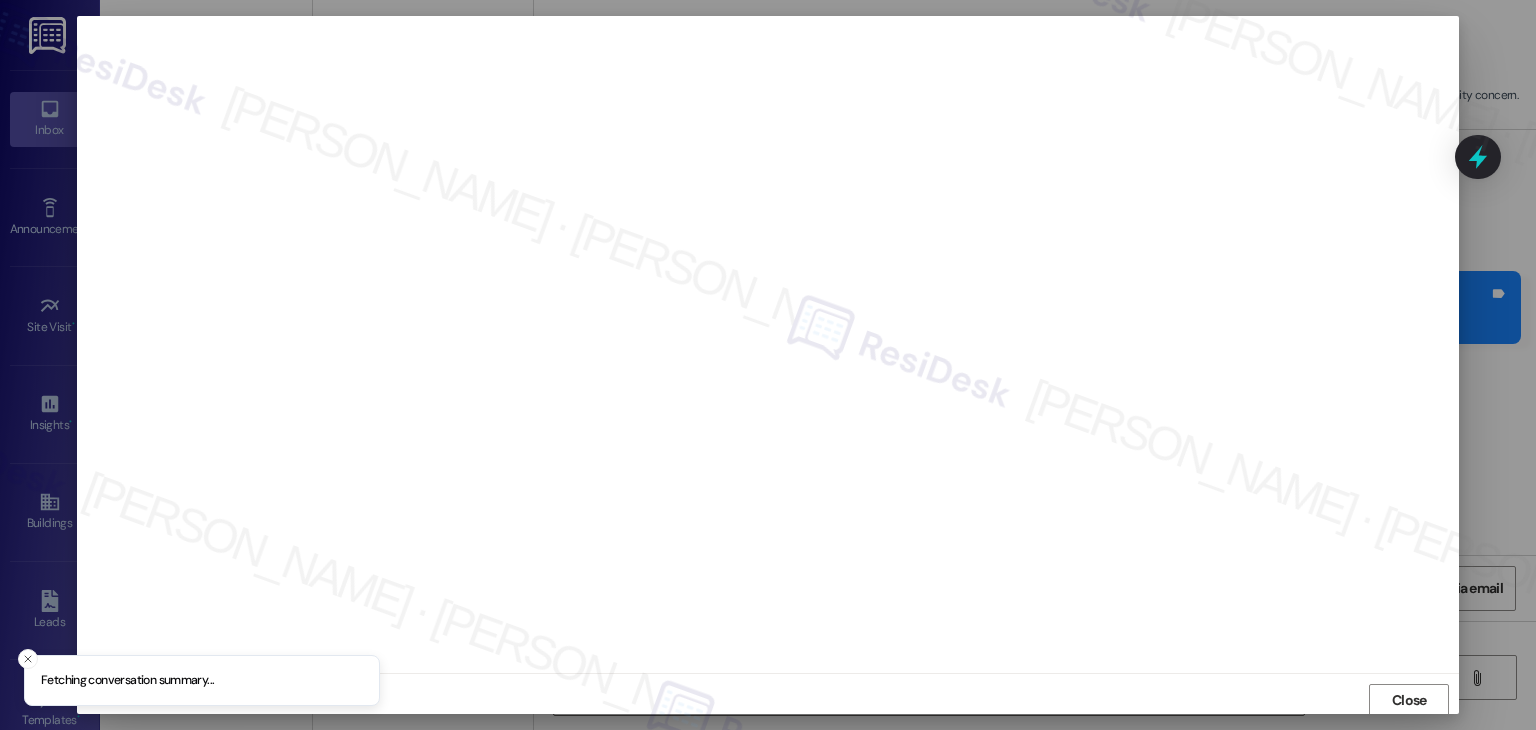 scroll, scrollTop: 1, scrollLeft: 0, axis: vertical 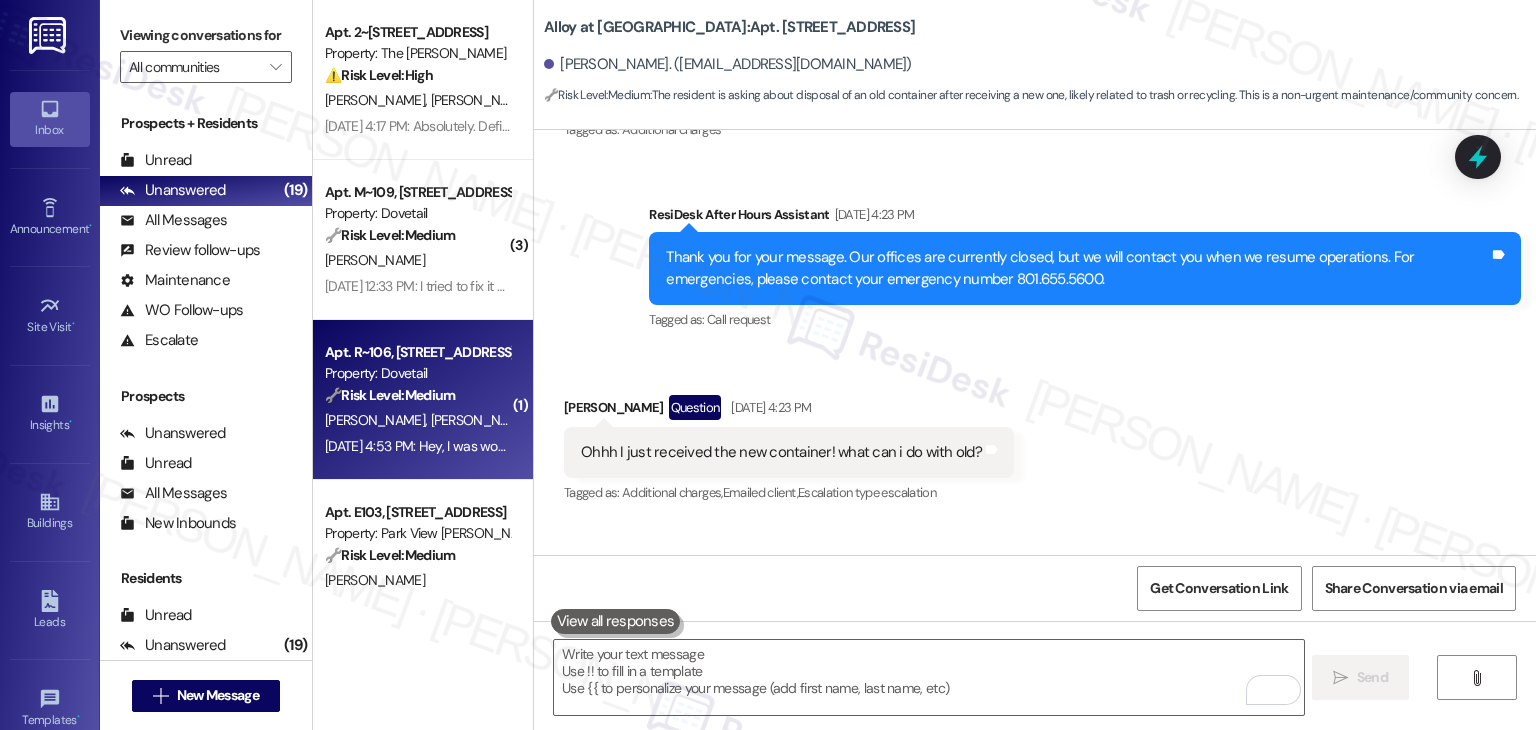 click on "Apt. R~106, 1350 N Webb Way Property: Dovetail 🔧  Risk Level:  Medium The resident is inquiring about parking availability, which is a non-urgent community concern. They are following up on a previously mentioned email. No immediate risk or urgent need is indicated. J. Crowell S. Riffe-Kelly Jul 18, 2025 at 4:53 PM: Hey, I was wondering about the parking where you going to send us an email? In regards to what's available over here by R and S still have not received the email Jul 18, 2025 at 4:53 PM: Hey, I was wondering about the parking where you going to send us an email? In regards to what's available over here by R and S still have not received the email" at bounding box center [423, 400] 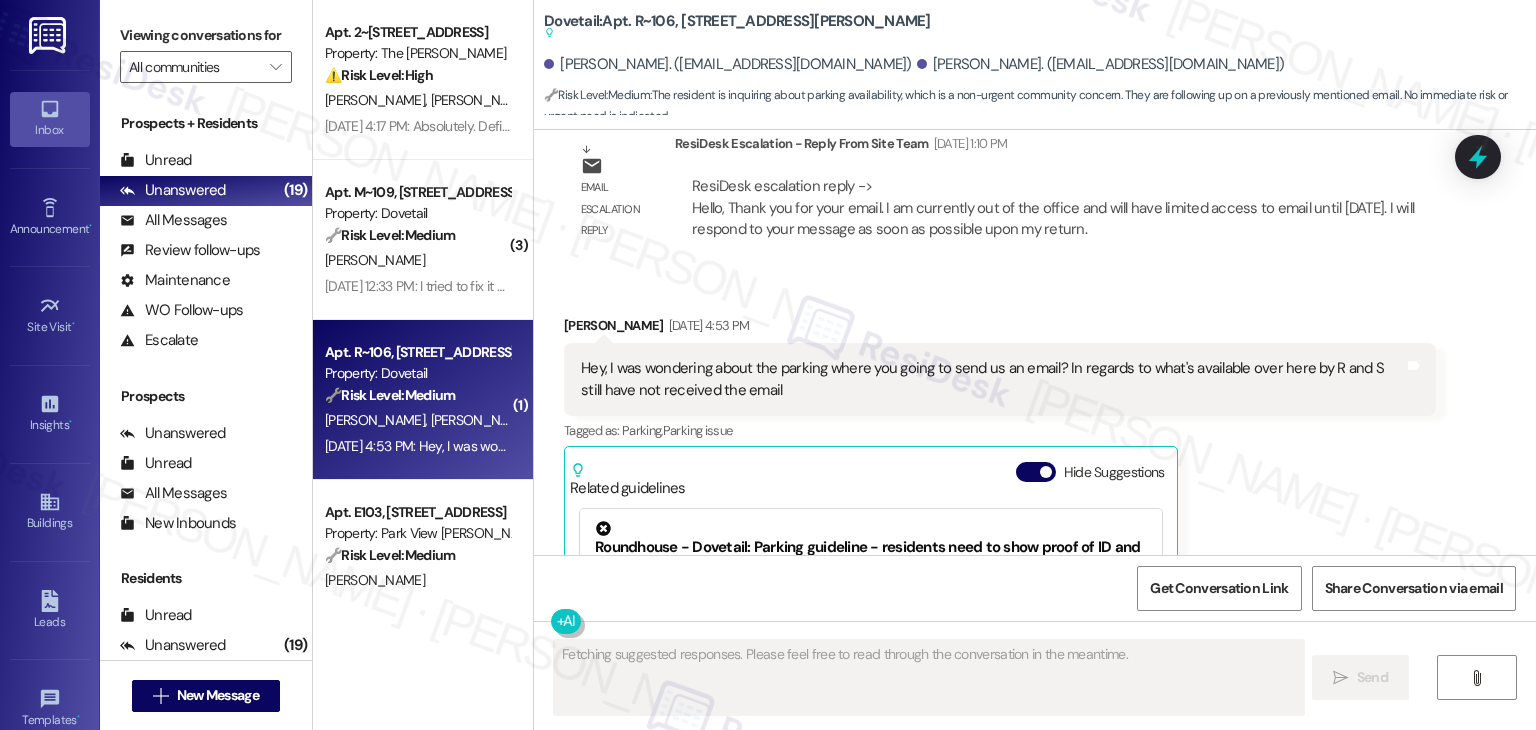 scroll, scrollTop: 11248, scrollLeft: 0, axis: vertical 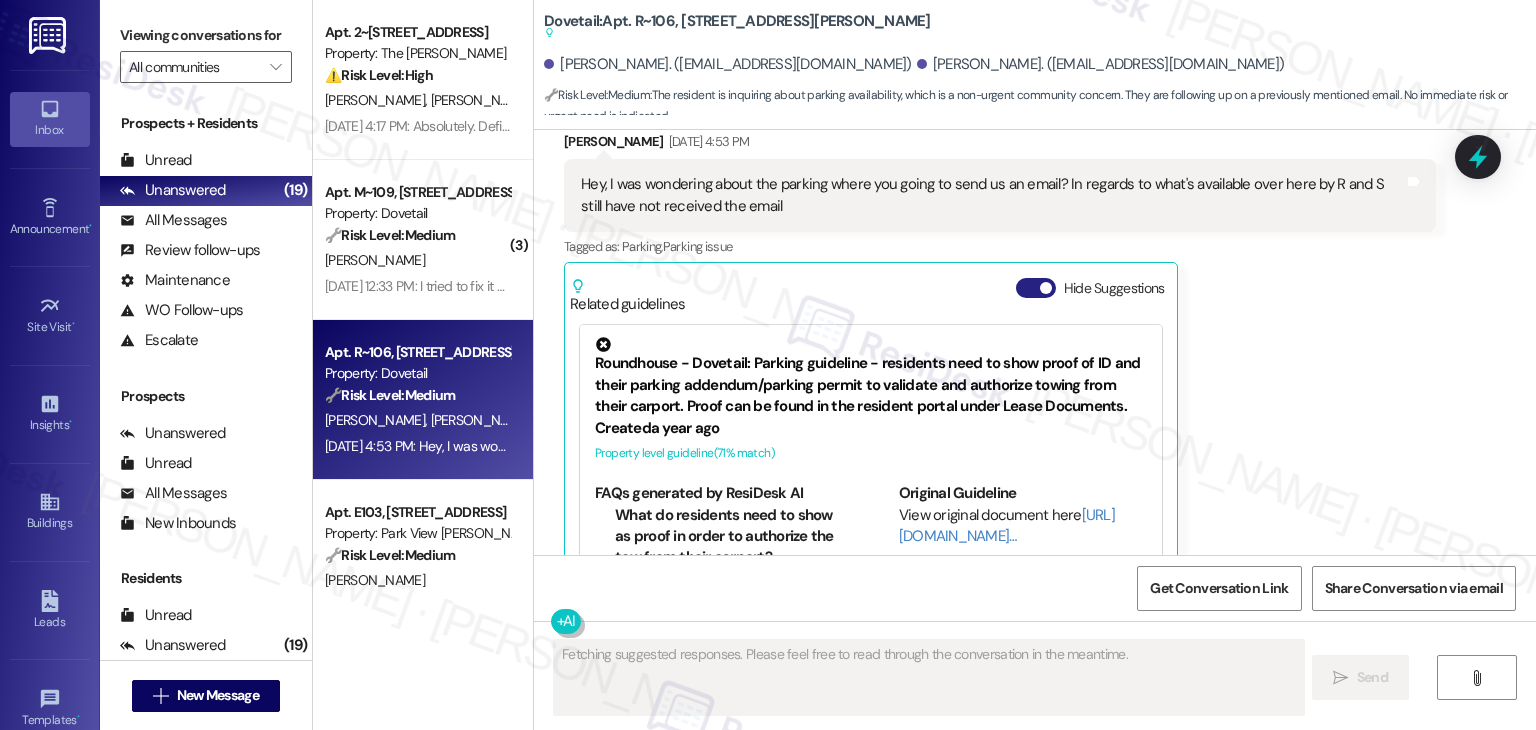 click on "Hide Suggestions" at bounding box center (1036, 288) 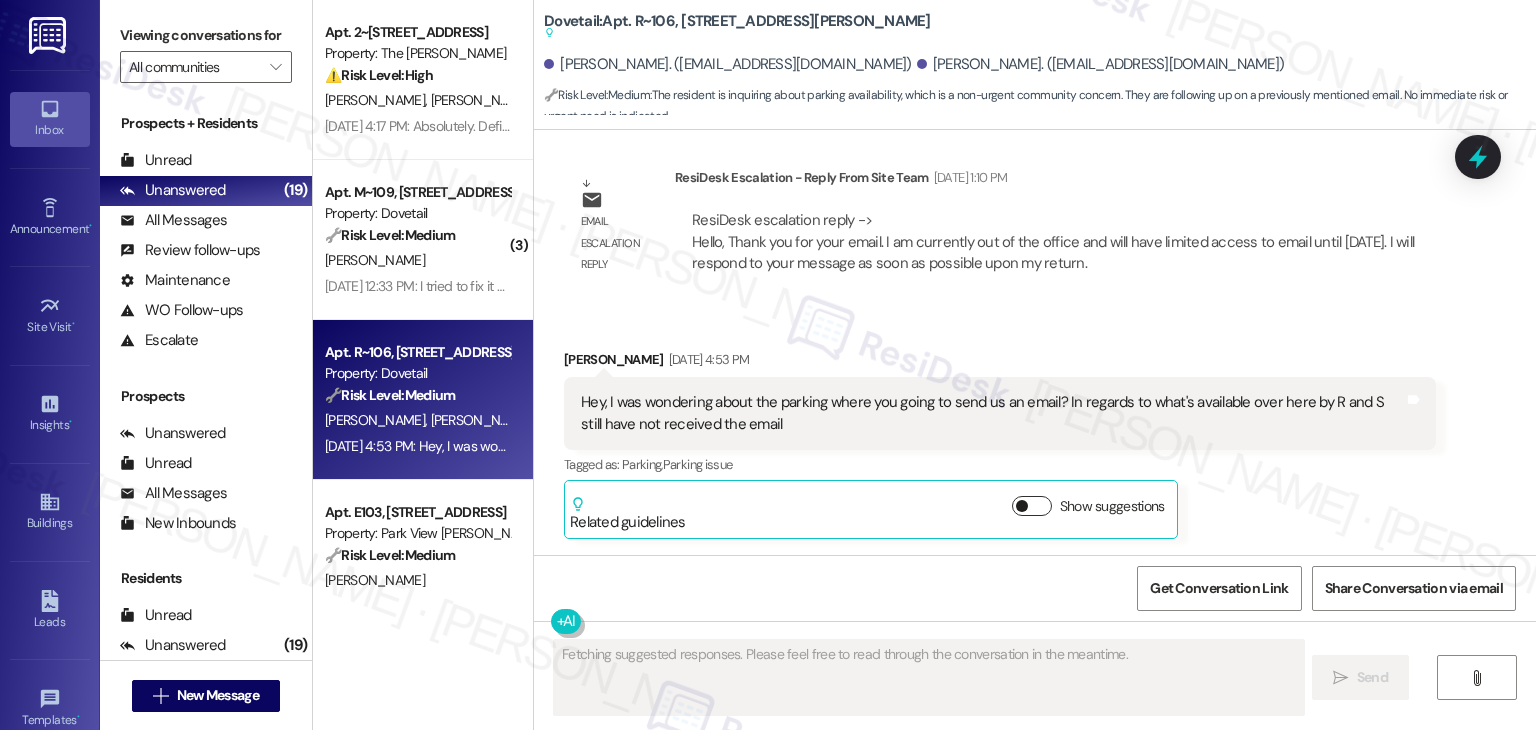 scroll, scrollTop: 10956, scrollLeft: 0, axis: vertical 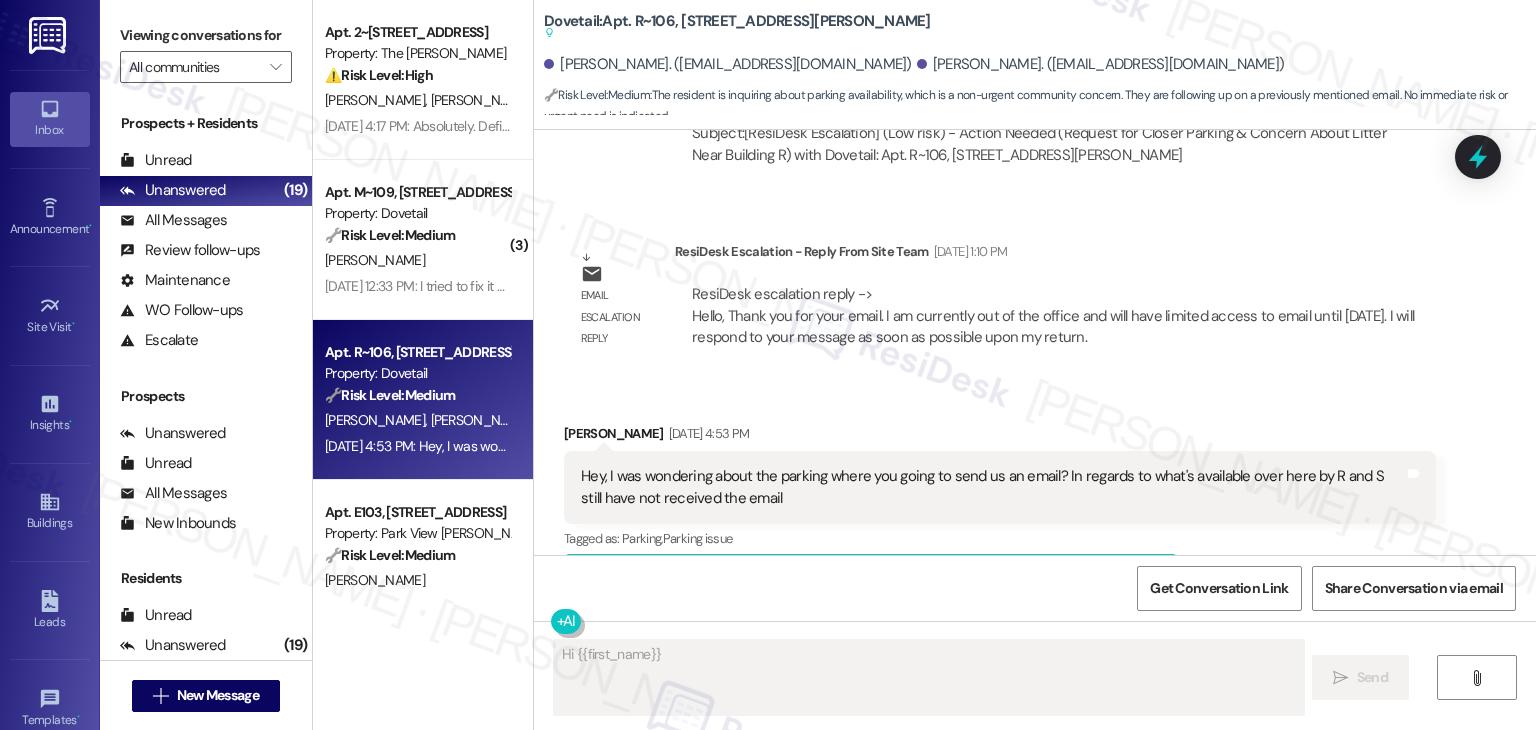 click on "Received via SMS Jacob Crowell Jul 18, 2025 at 4:53 PM Hey, I was wondering about the parking where you going to send us an email? In regards to what's available over here by R and S still have not received the email Tags and notes Tagged as:   Parking ,  Click to highlight conversations about Parking Parking issue Click to highlight conversations about Parking issue  Related guidelines Show suggestions" at bounding box center [1035, 503] 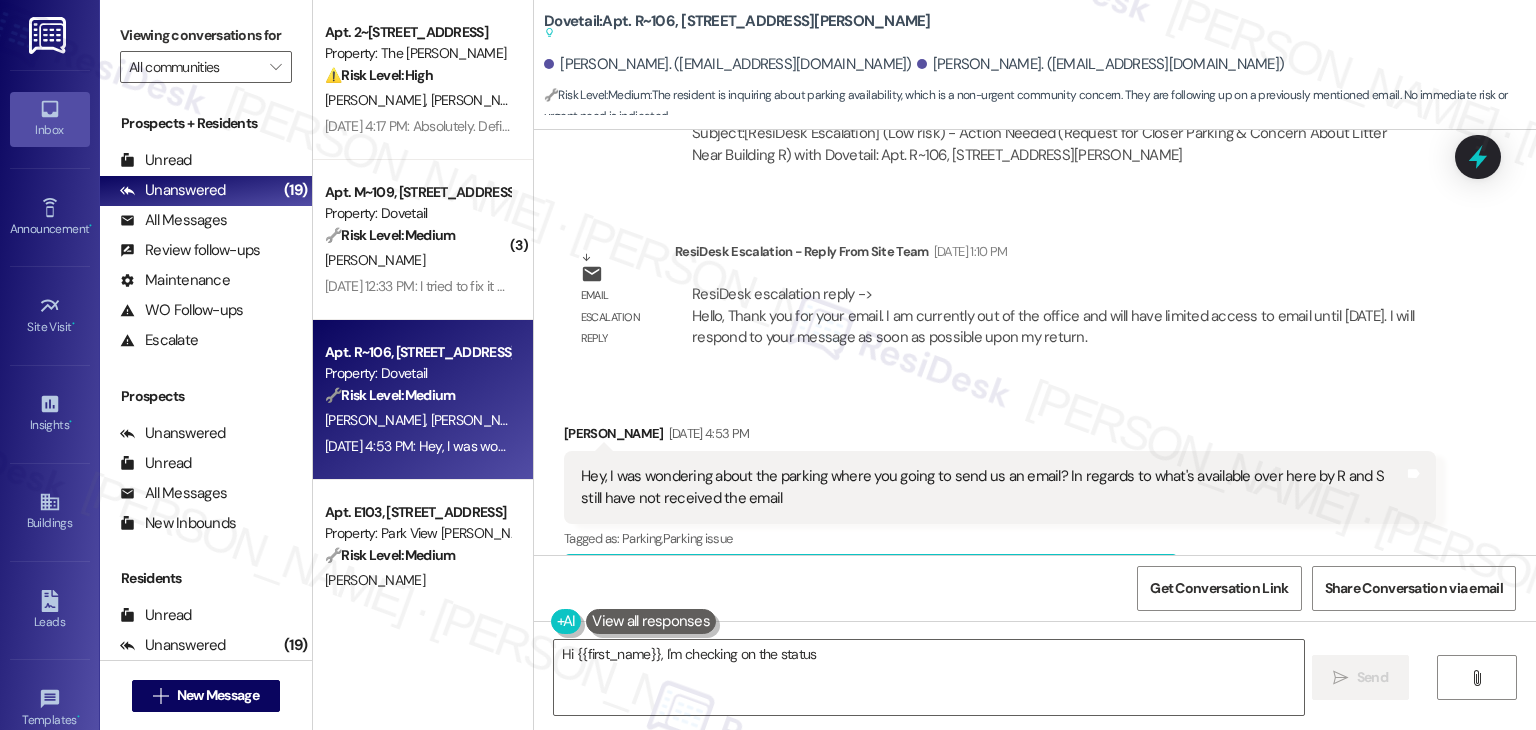 click on "Received via SMS Jacob Crowell Jul 18, 2025 at 4:53 PM Hey, I was wondering about the parking where you going to send us an email? In regards to what's available over here by R and S still have not received the email Tags and notes Tagged as:   Parking ,  Click to highlight conversations about Parking Parking issue Click to highlight conversations about Parking issue  Related guidelines Show suggestions" at bounding box center (1035, 503) 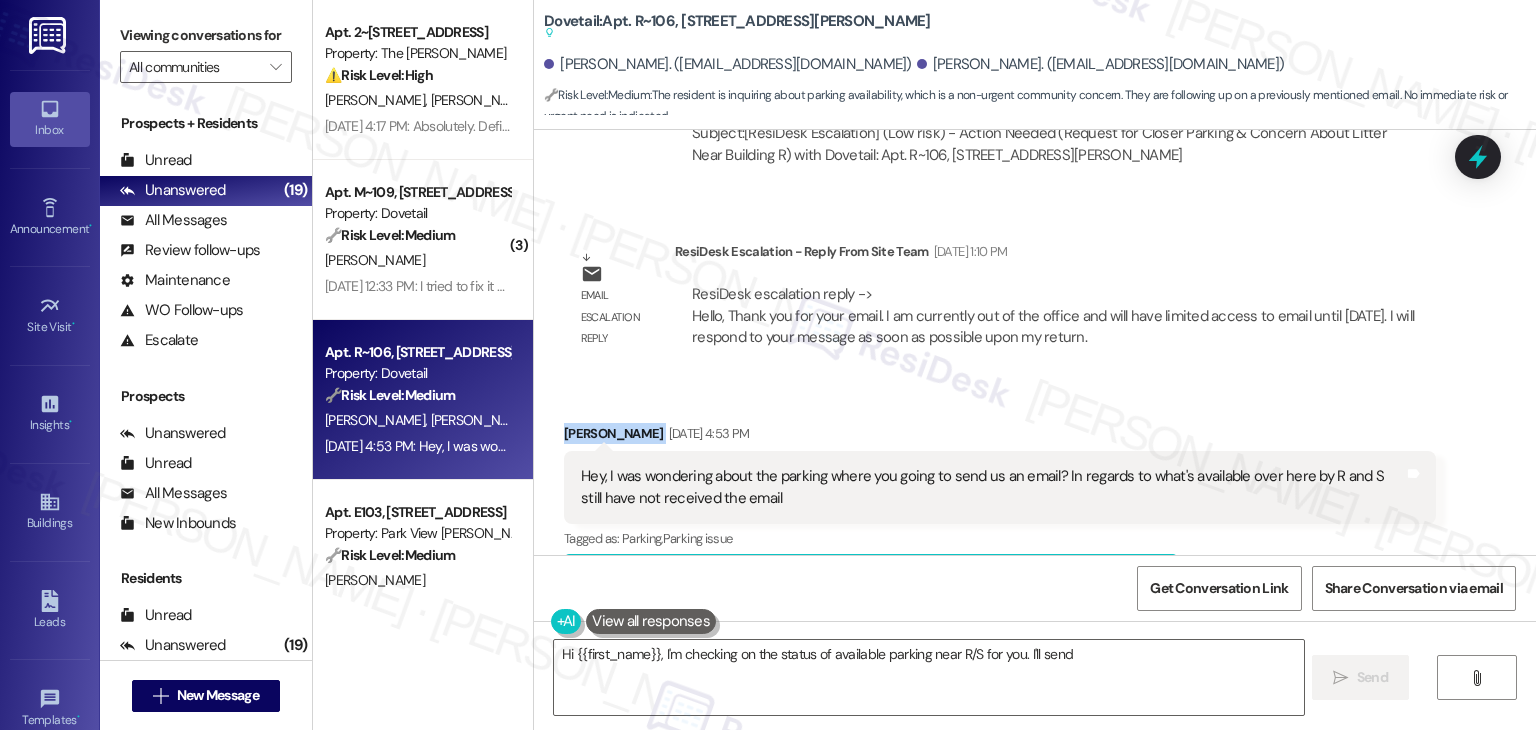 click on "Received via SMS Jacob Crowell Jul 18, 2025 at 4:53 PM Hey, I was wondering about the parking where you going to send us an email? In regards to what's available over here by R and S still have not received the email Tags and notes Tagged as:   Parking ,  Click to highlight conversations about Parking Parking issue Click to highlight conversations about Parking issue  Related guidelines Show suggestions" at bounding box center (1035, 503) 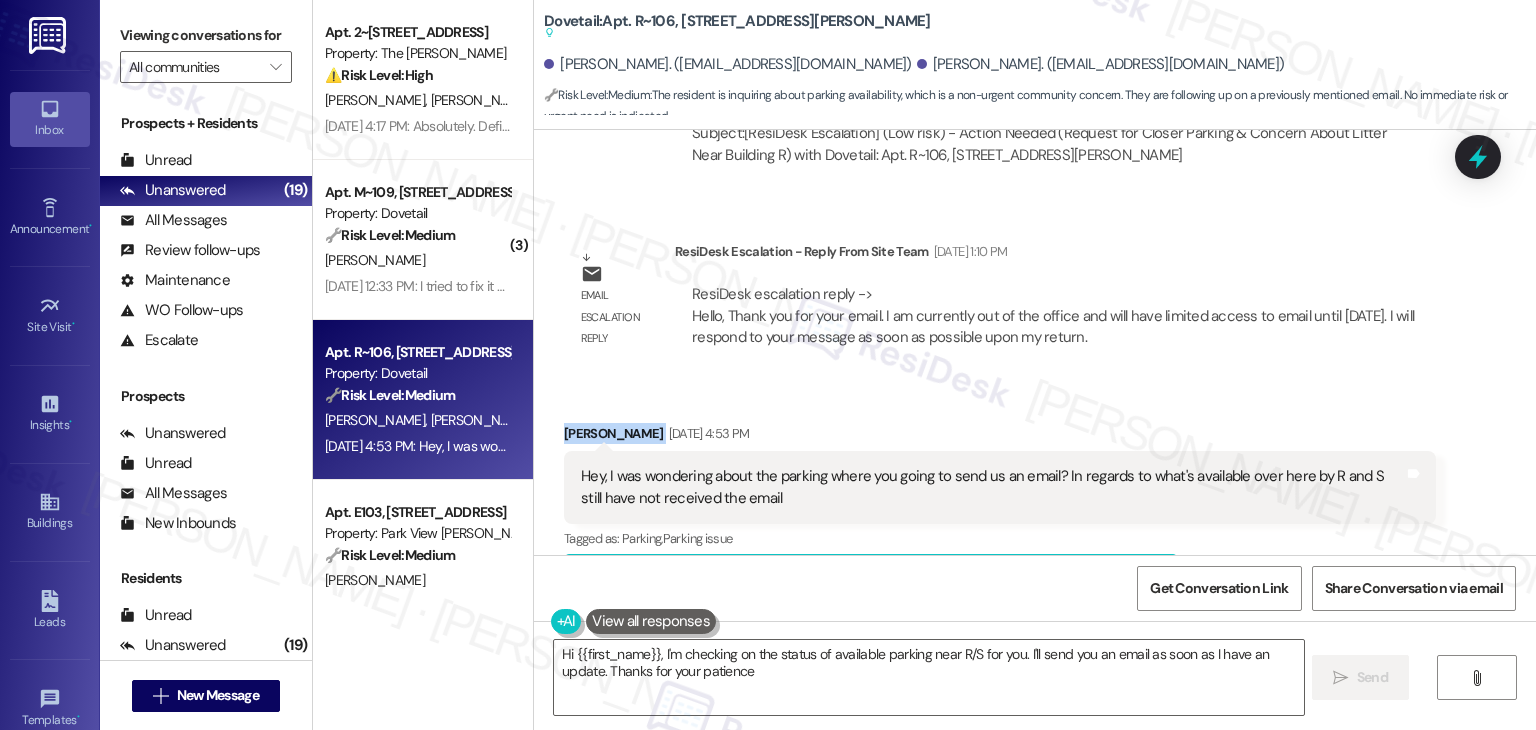type on "Hi {{first_name}}, I'm checking on the status of available parking near R/S for you. I'll send you an email as soon as I have an update. Thanks for your patience!" 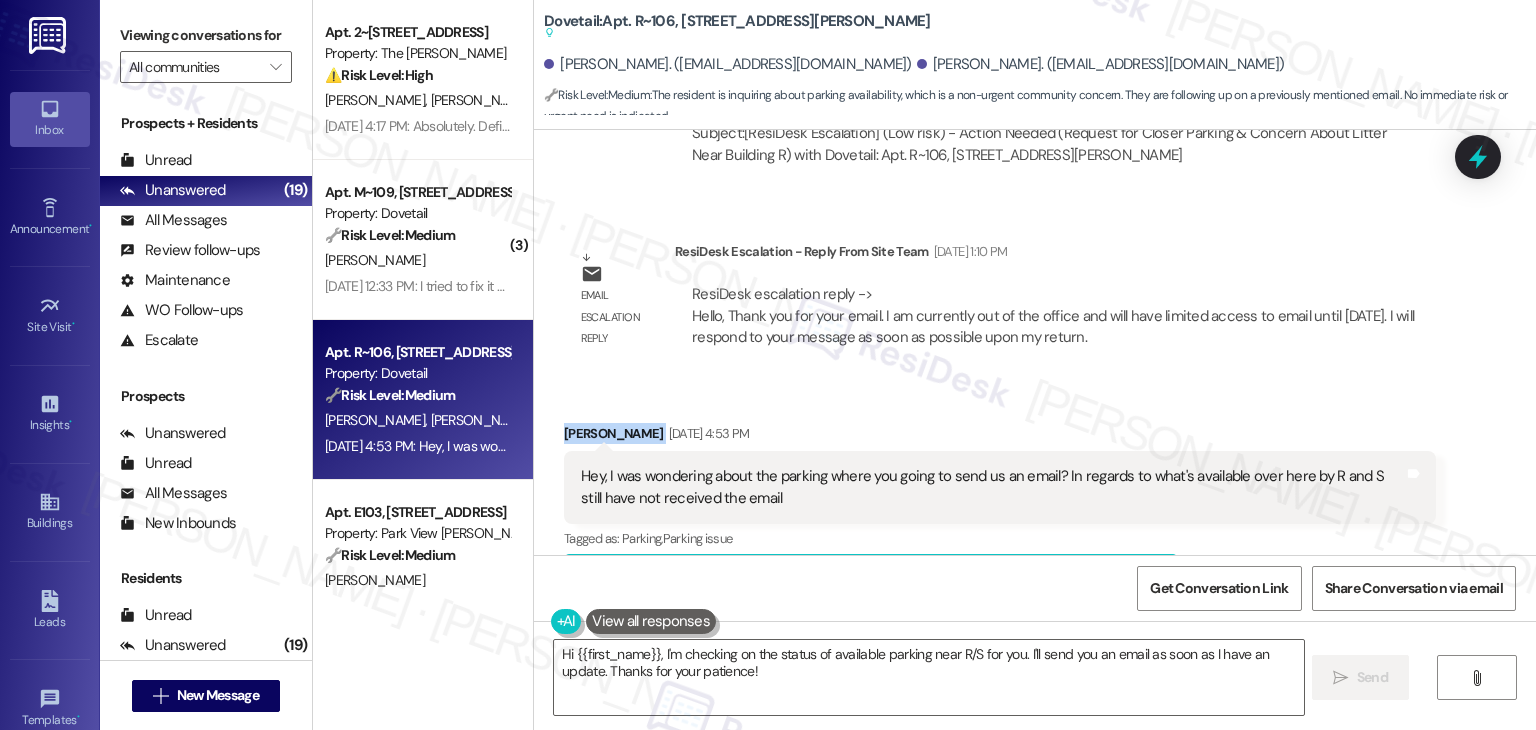 scroll, scrollTop: 300, scrollLeft: 0, axis: vertical 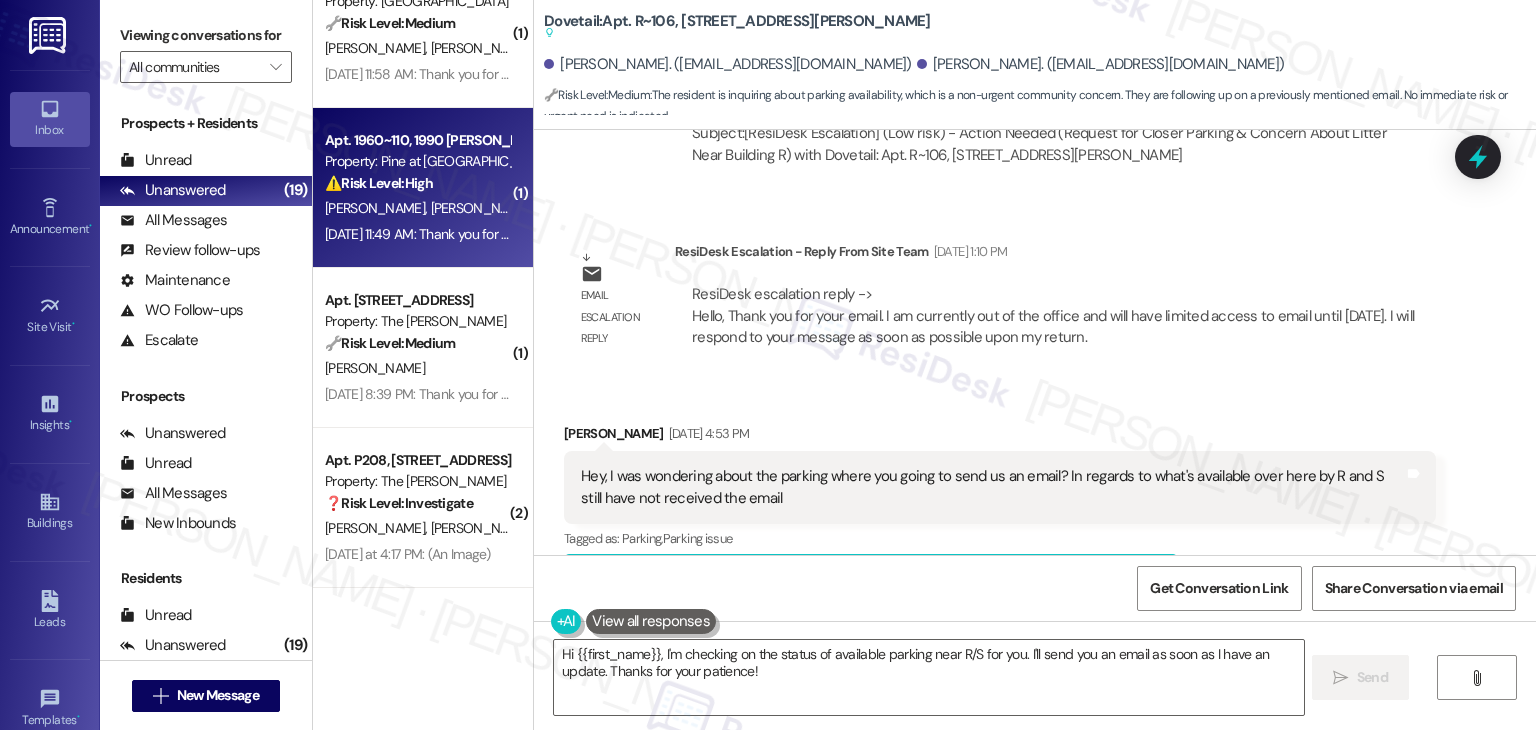 click on "Jul 19, 2025 at 11:49 AM: Thank you for your message. Our offices are currently closed, but we will contact you when we resume operations. For emergencies, please contact your emergency number 406-519-3100. Jul 19, 2025 at 11:49 AM: Thank you for your message. Our offices are currently closed, but we will contact you when we resume operations. For emergencies, please contact your emergency number 406-519-3100." at bounding box center [417, 234] 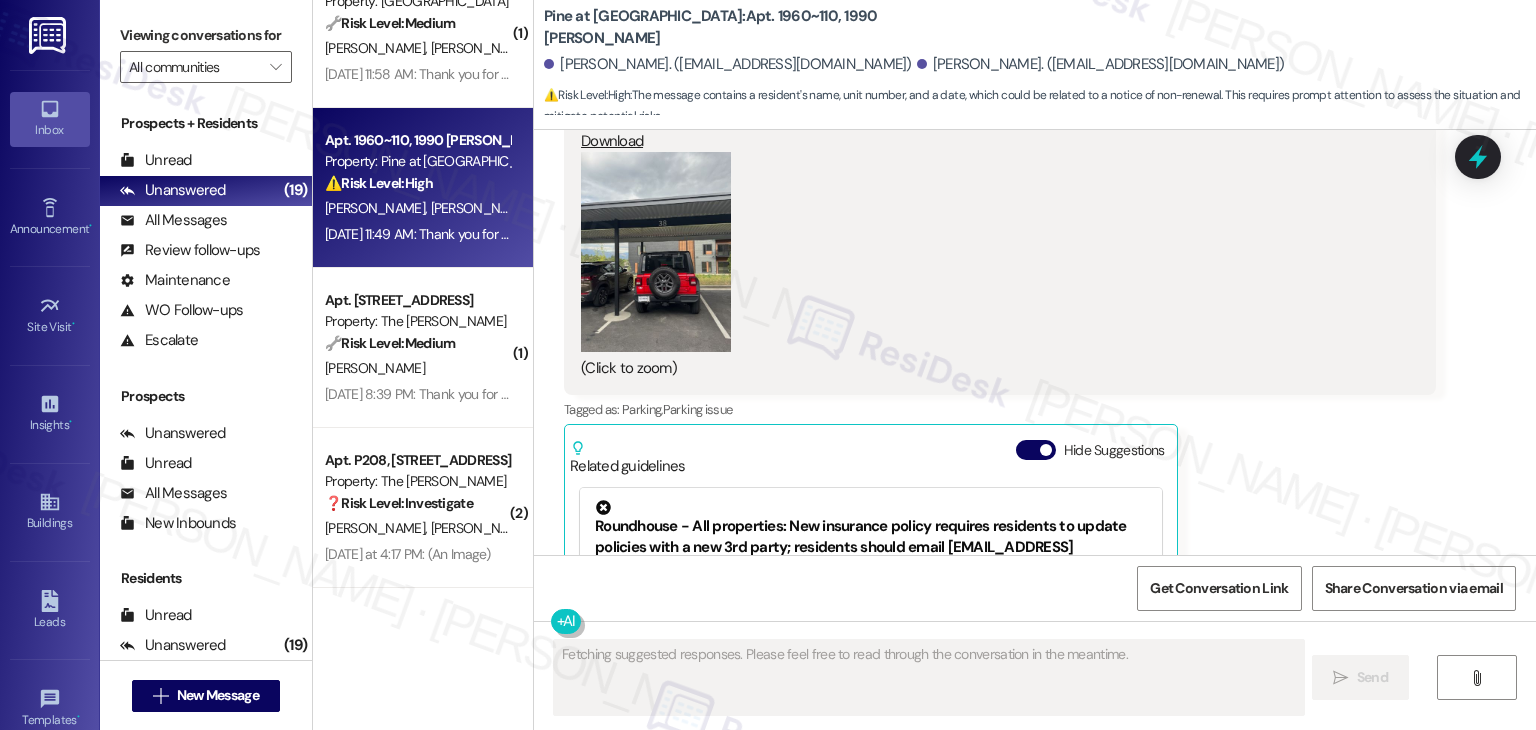 scroll, scrollTop: 10054, scrollLeft: 0, axis: vertical 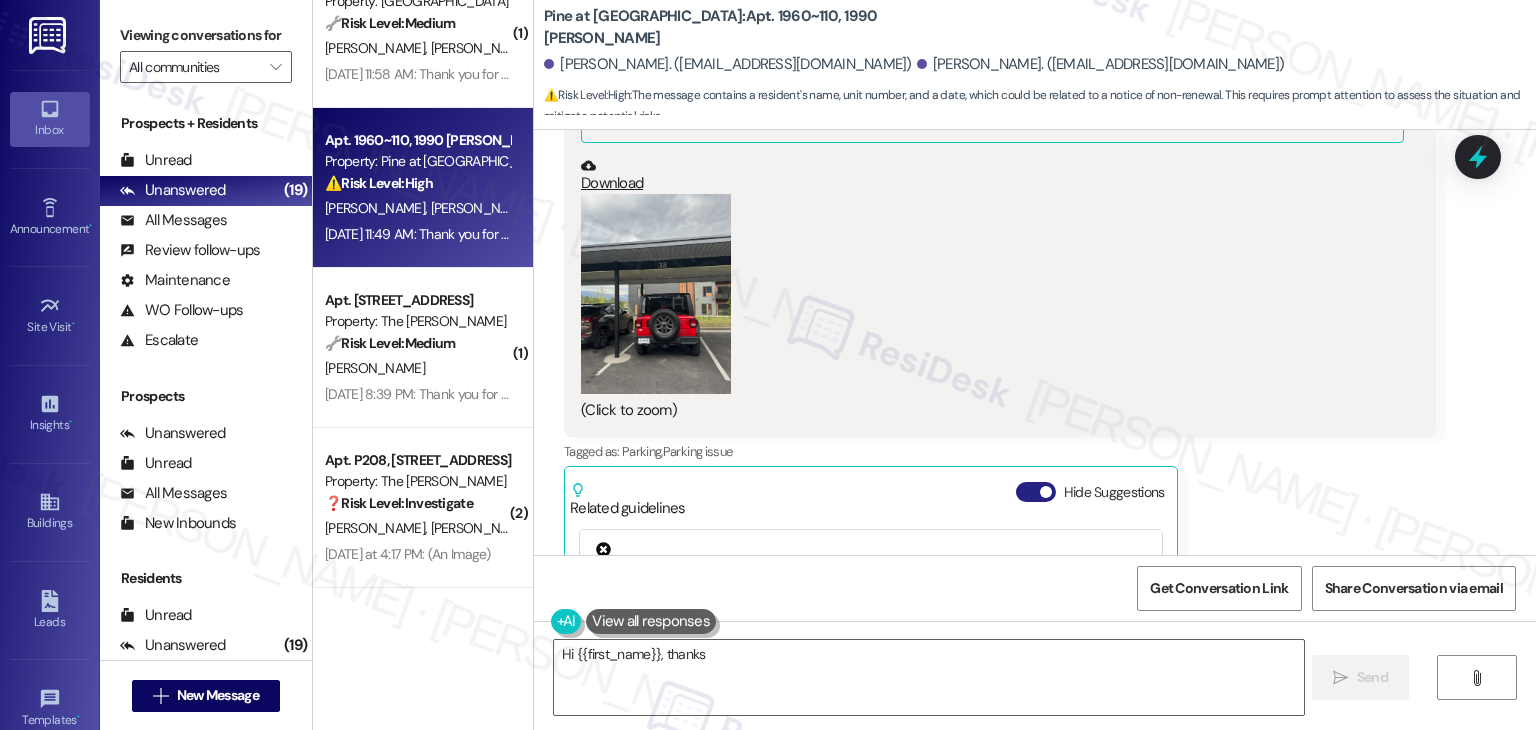 click on "Hide Suggestions" at bounding box center (1036, 492) 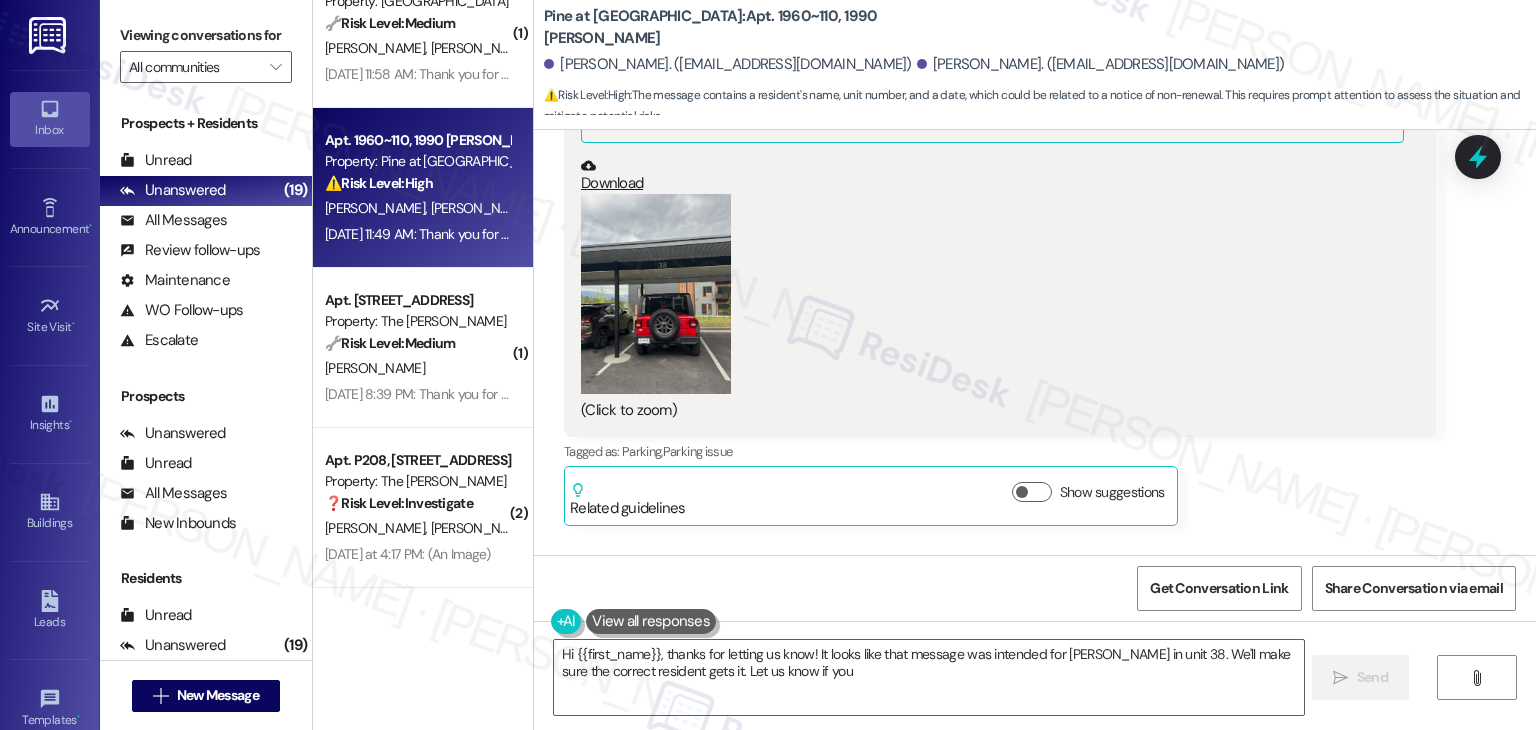 click at bounding box center (656, 294) 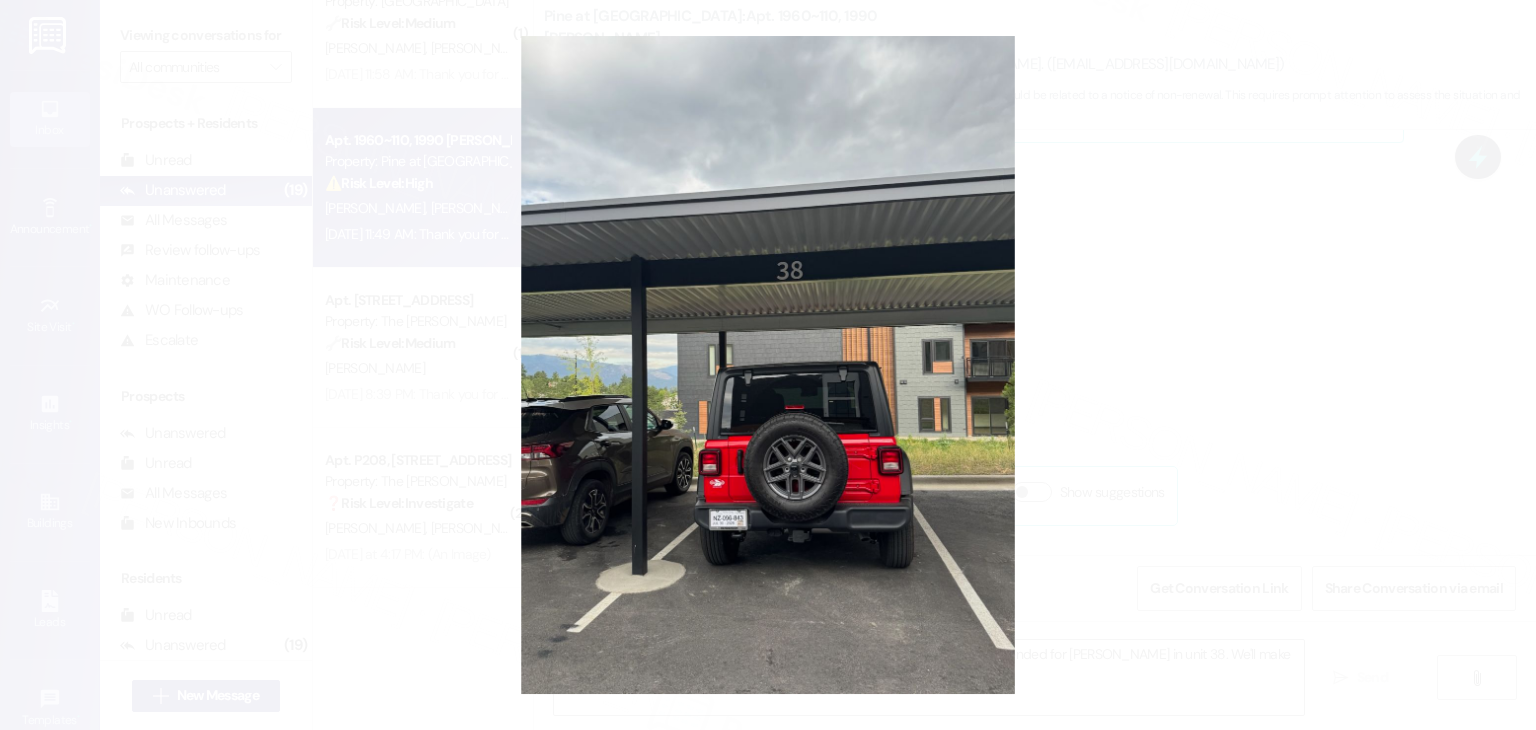 click at bounding box center (768, 365) 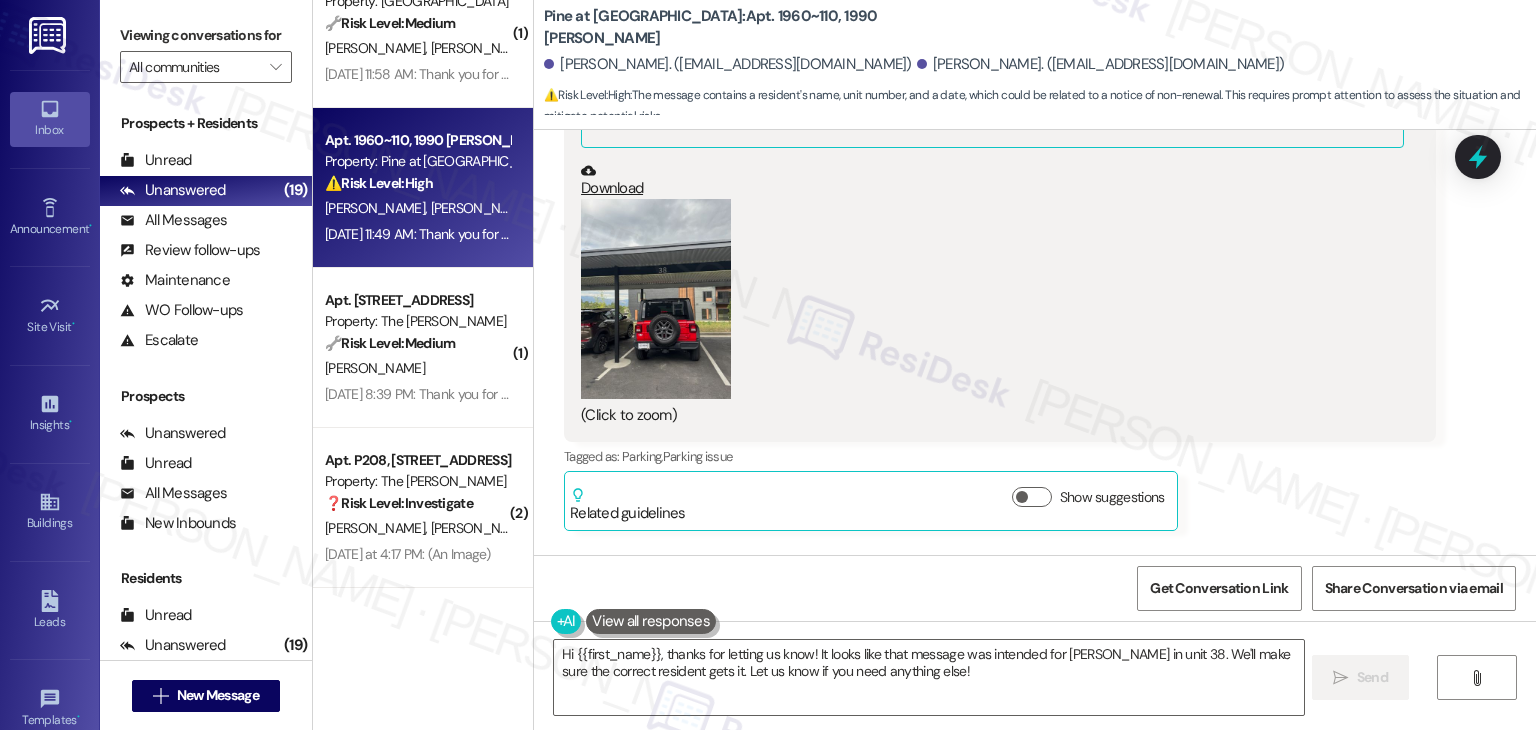 scroll, scrollTop: 10061, scrollLeft: 0, axis: vertical 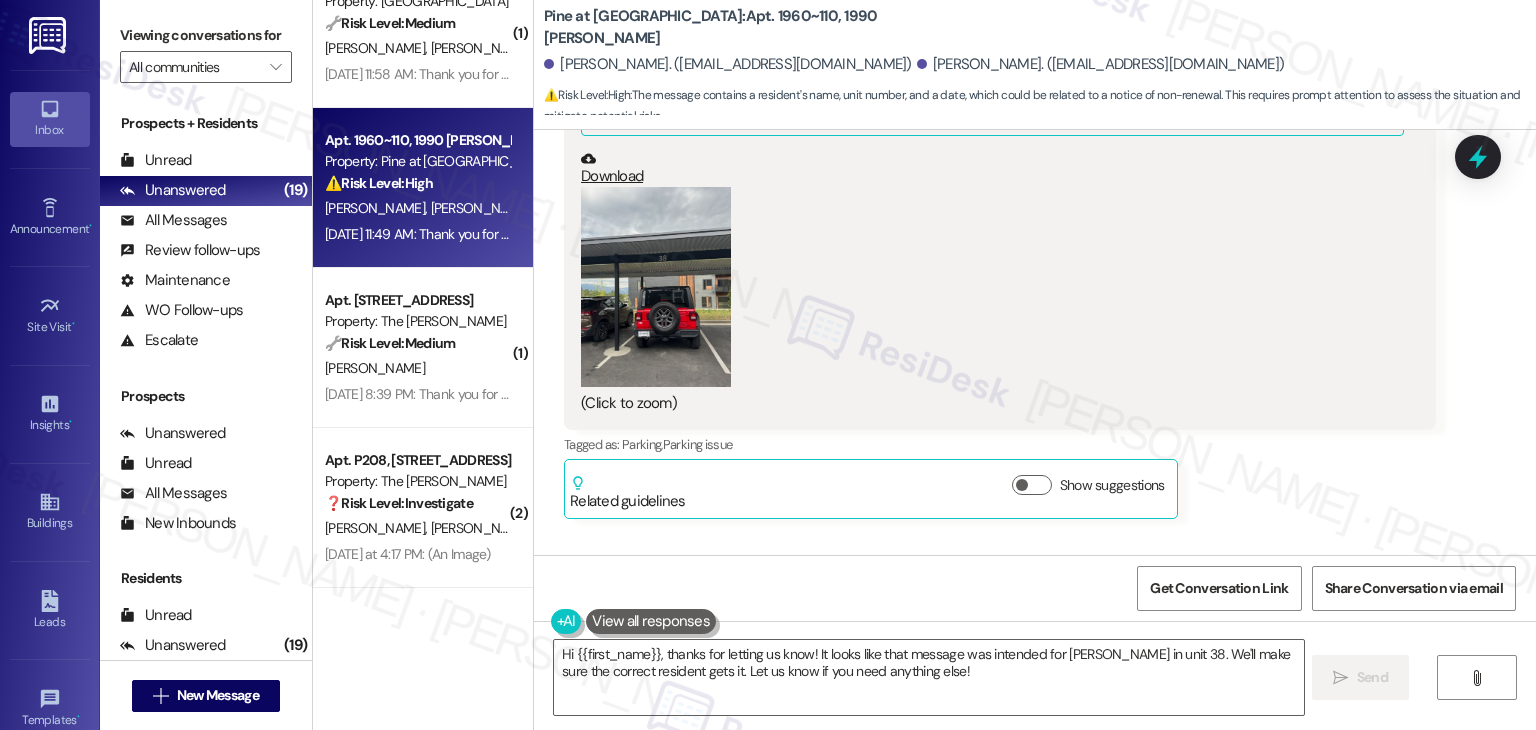 click at bounding box center [656, 287] 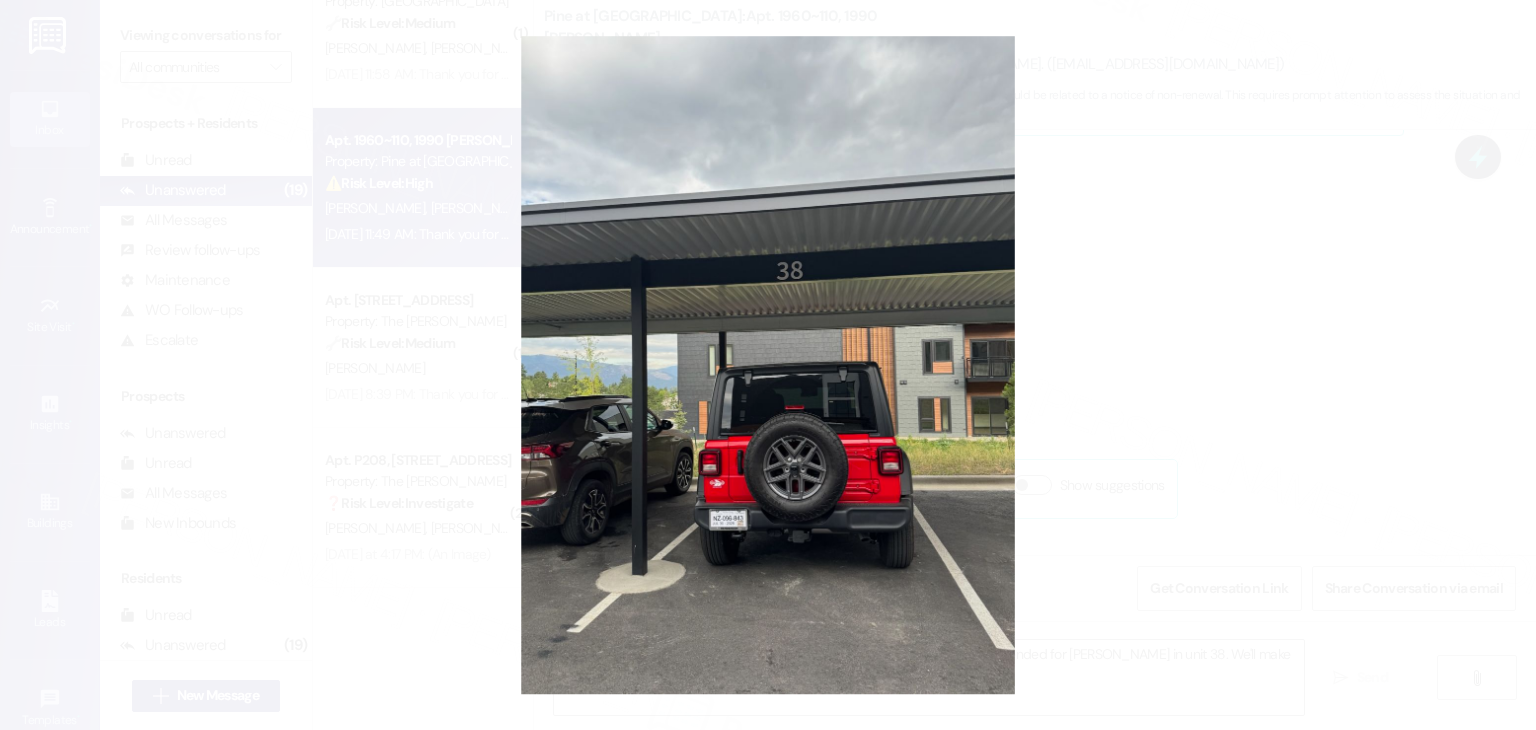 click at bounding box center [768, 365] 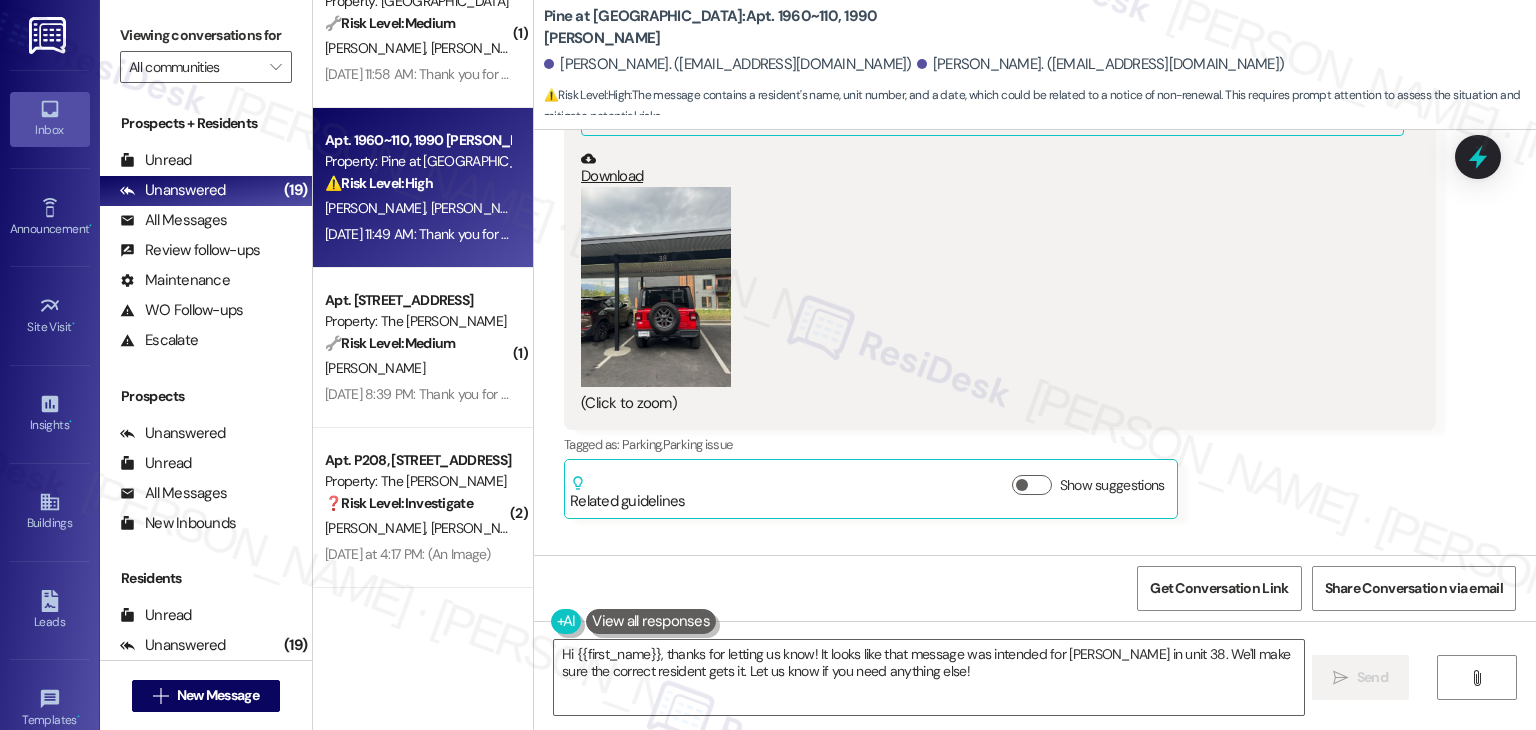click on "Received via SMS Erin Watkiss Jul 19, 2025 at 11:49 AM Good morning, this car was parked in our car port last night. Thanks  JPG  attachment ResiDesk found written details in this image   See details The text appears to be a resident's name (Henderson J), unit number (38), and a date (July 30, 2025), possibly related to a lease or maintenance request.
Download   (Click to zoom) Tags and notes Tagged as:   Parking ,  Click to highlight conversations about Parking Parking issue Click to highlight conversations about Parking issue  Related guidelines Show suggestions" at bounding box center [1000, 211] 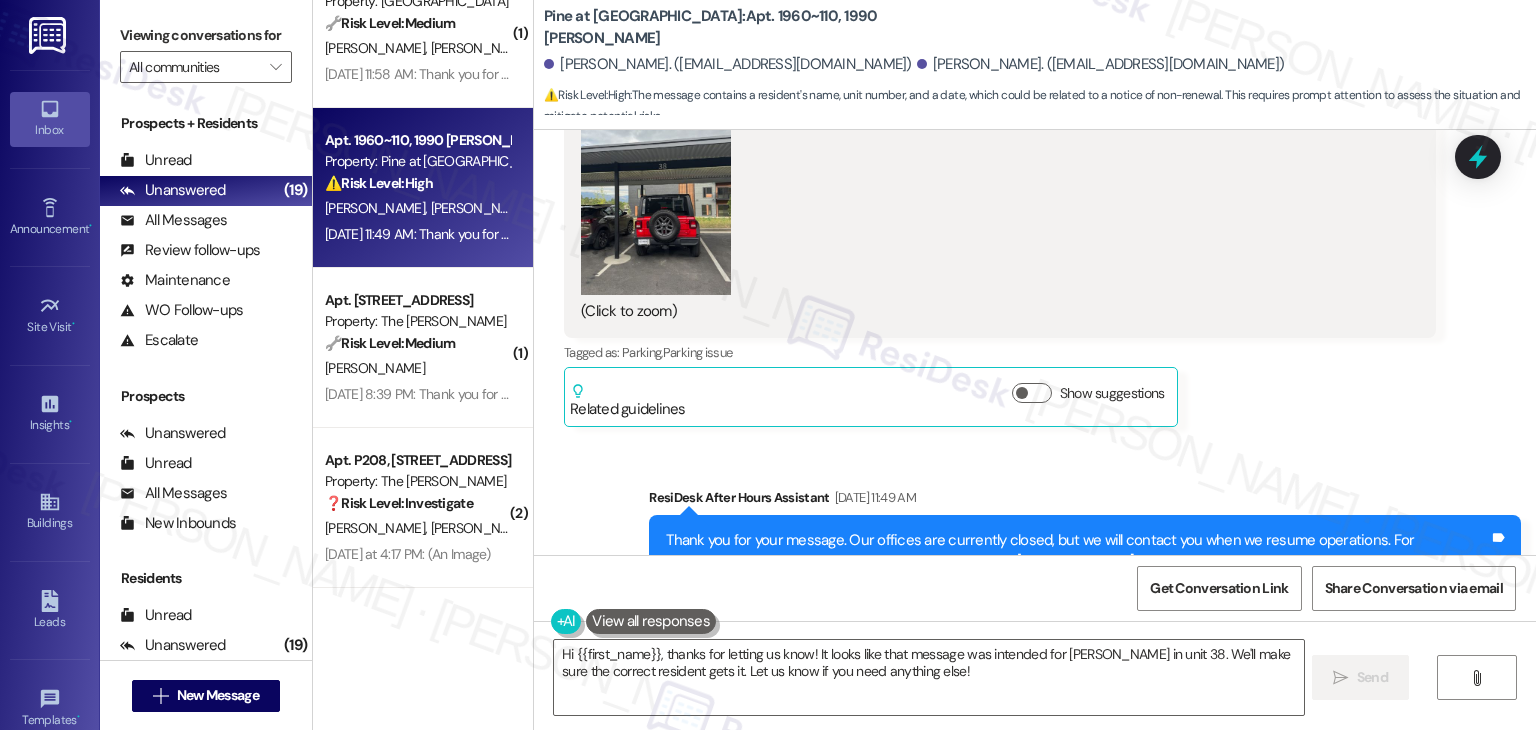 scroll, scrollTop: 10161, scrollLeft: 0, axis: vertical 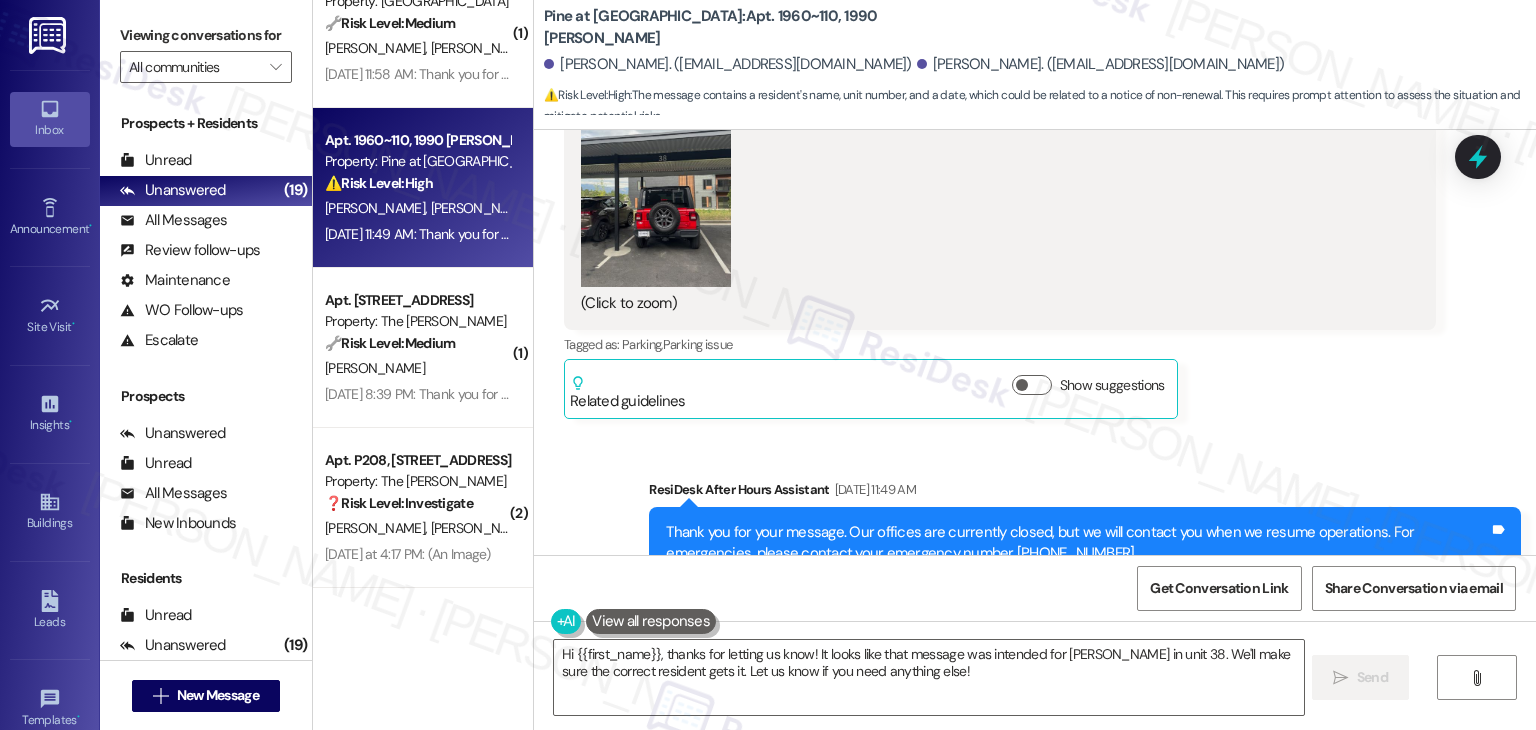 click on "Get Conversation Link Share Conversation via email" at bounding box center (1035, 588) 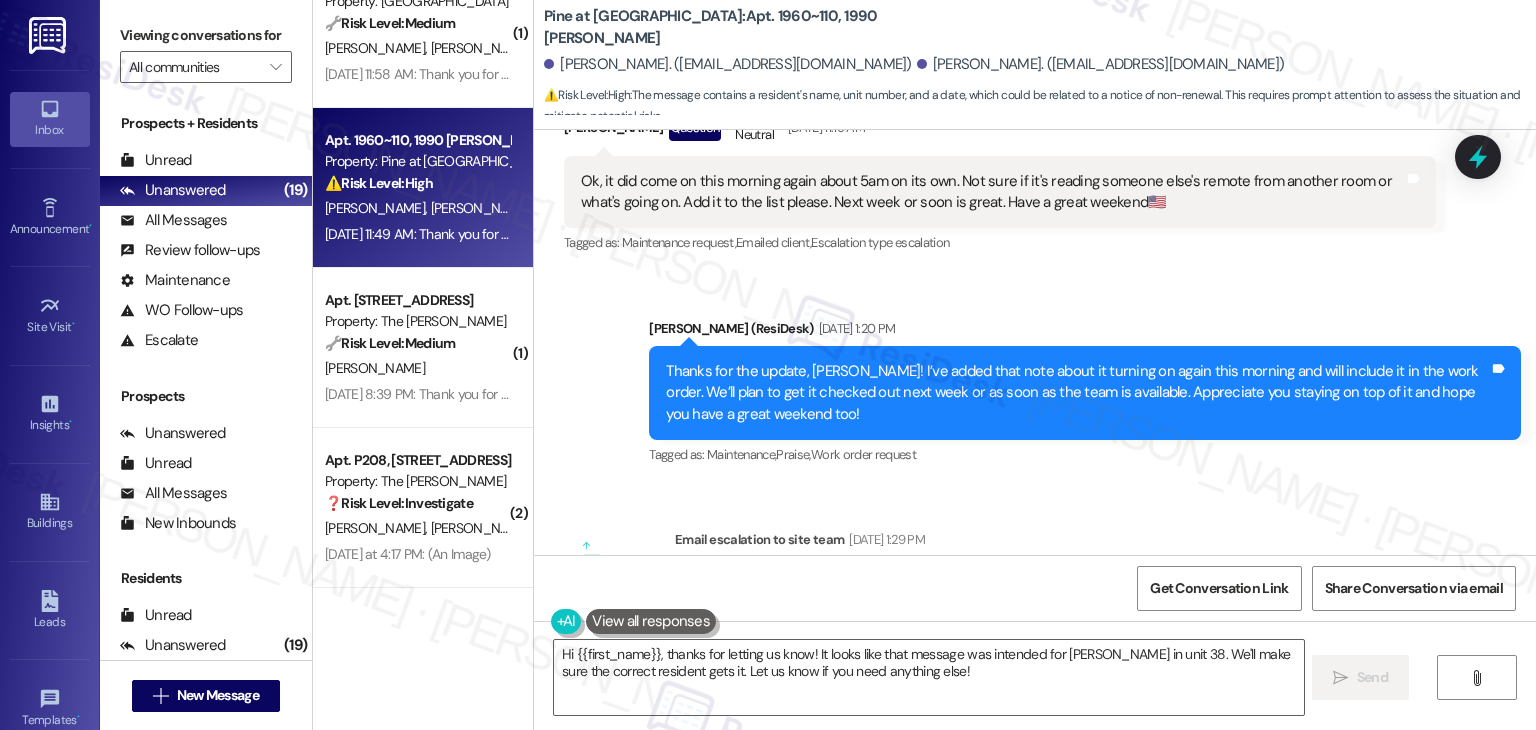 scroll, scrollTop: 7961, scrollLeft: 0, axis: vertical 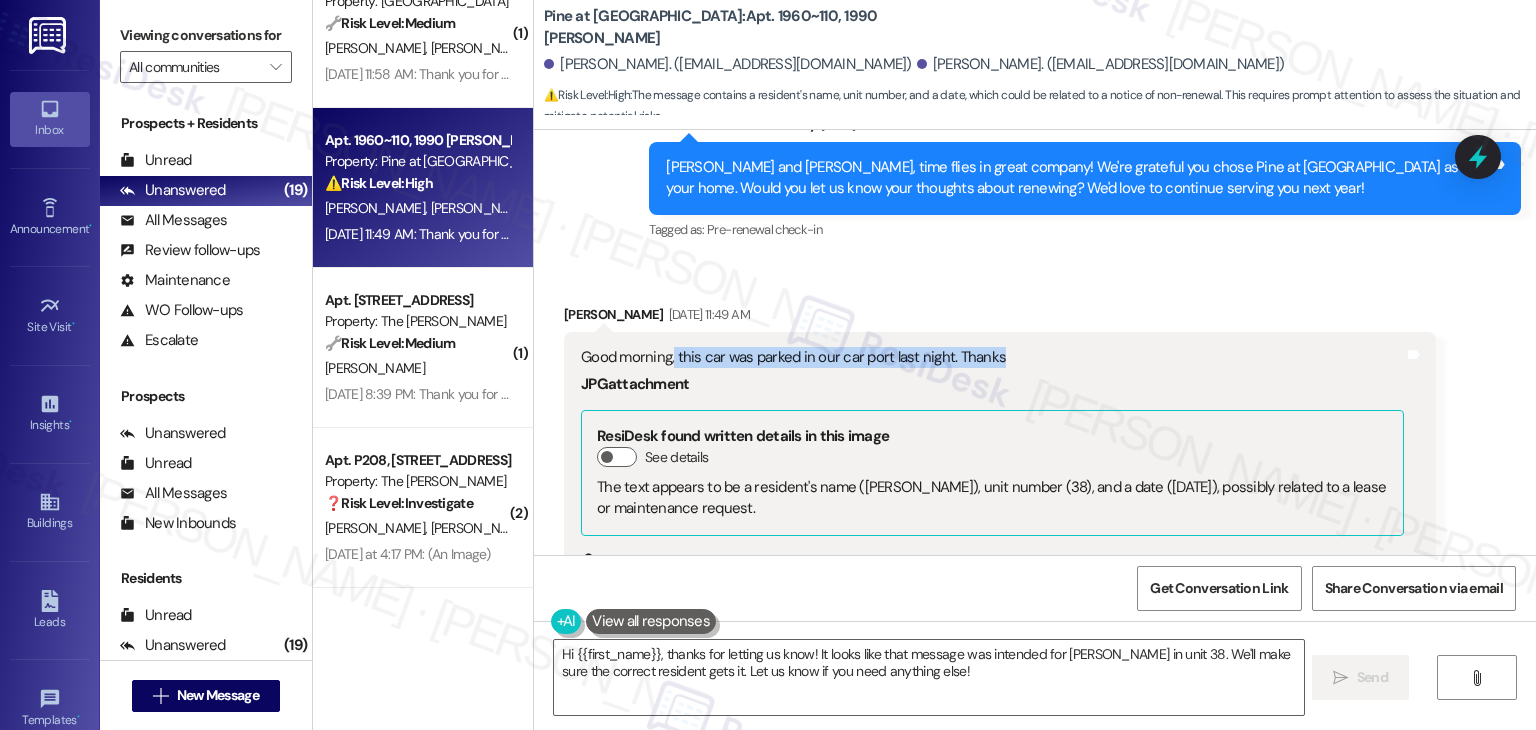 drag, startPoint x: 1009, startPoint y: 286, endPoint x: 660, endPoint y: 280, distance: 349.05157 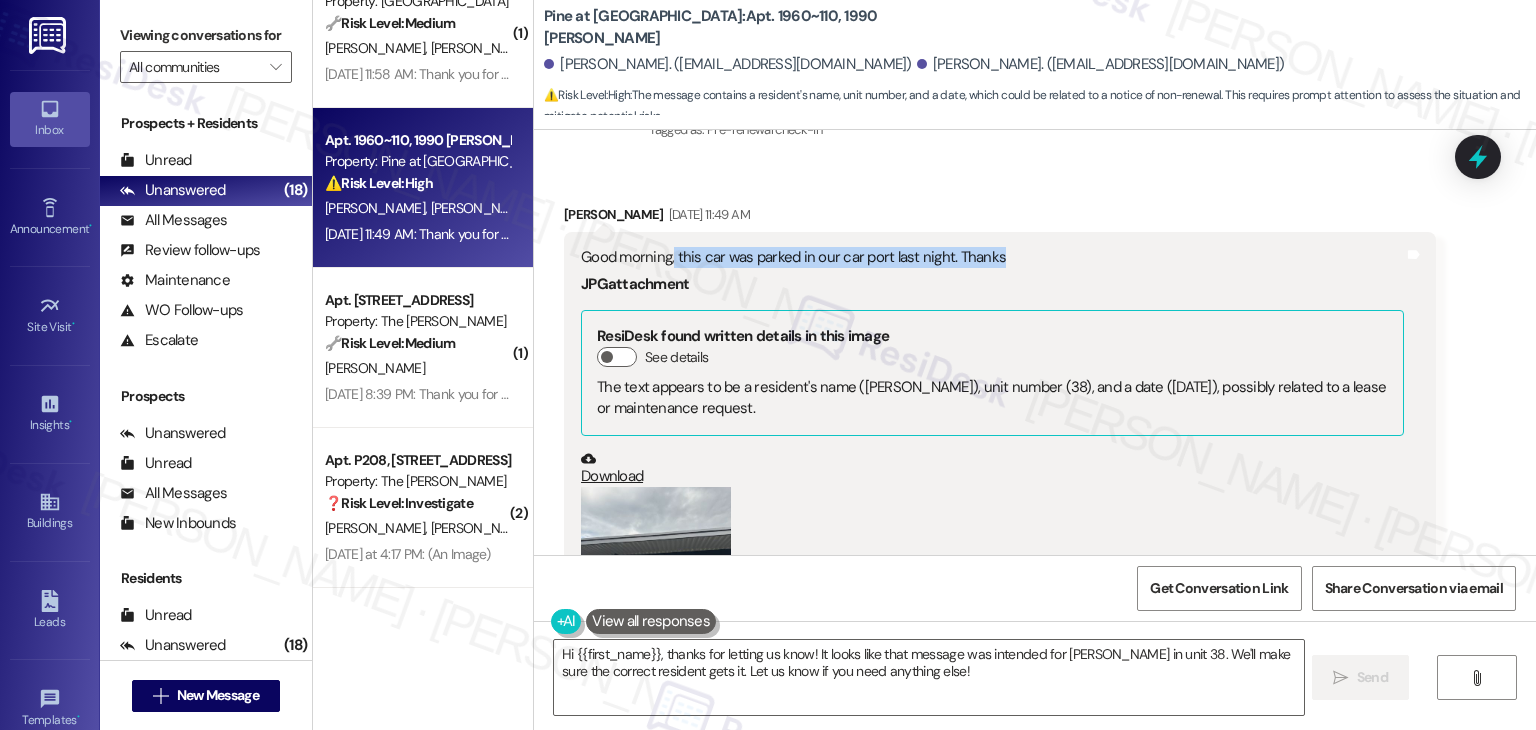 scroll, scrollTop: 10061, scrollLeft: 0, axis: vertical 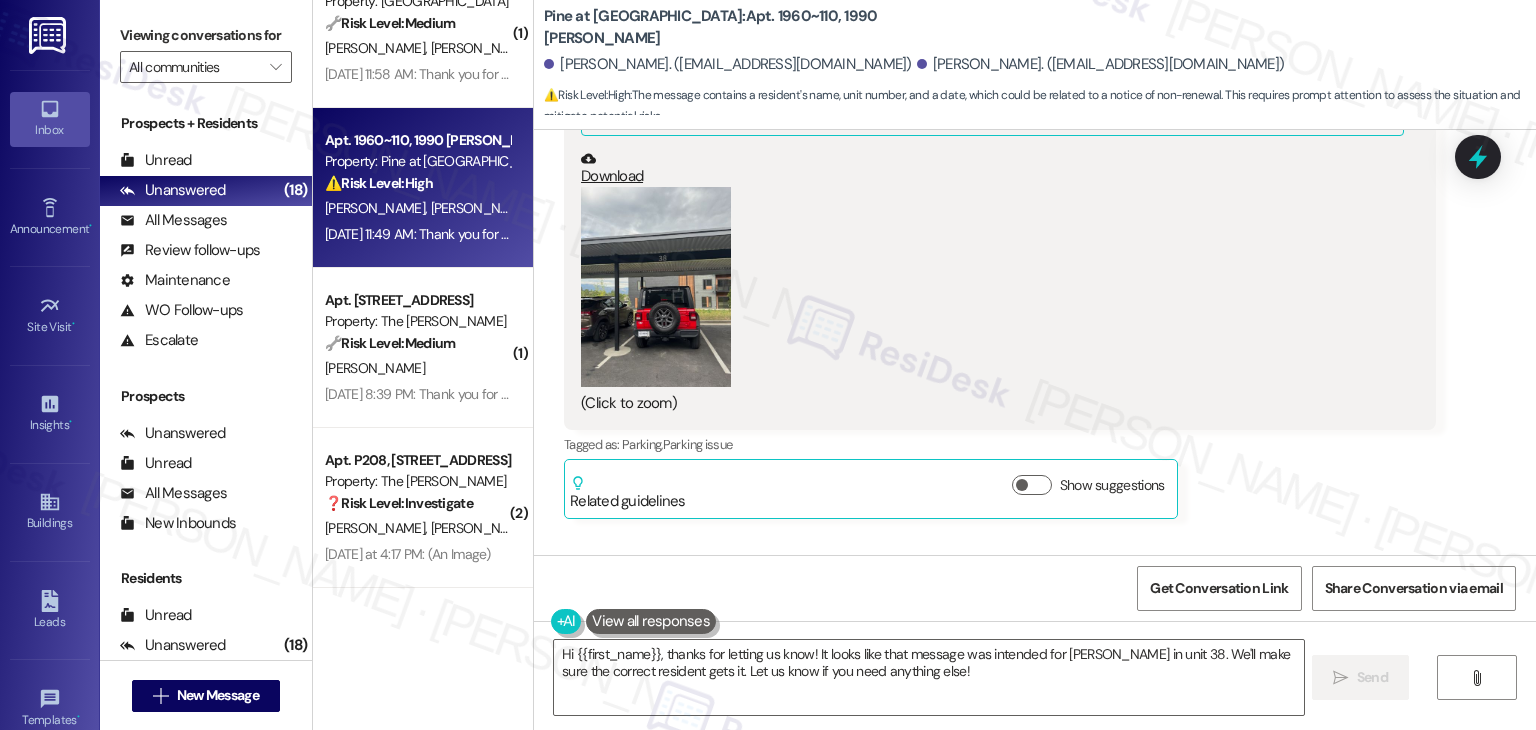 click at bounding box center (656, 287) 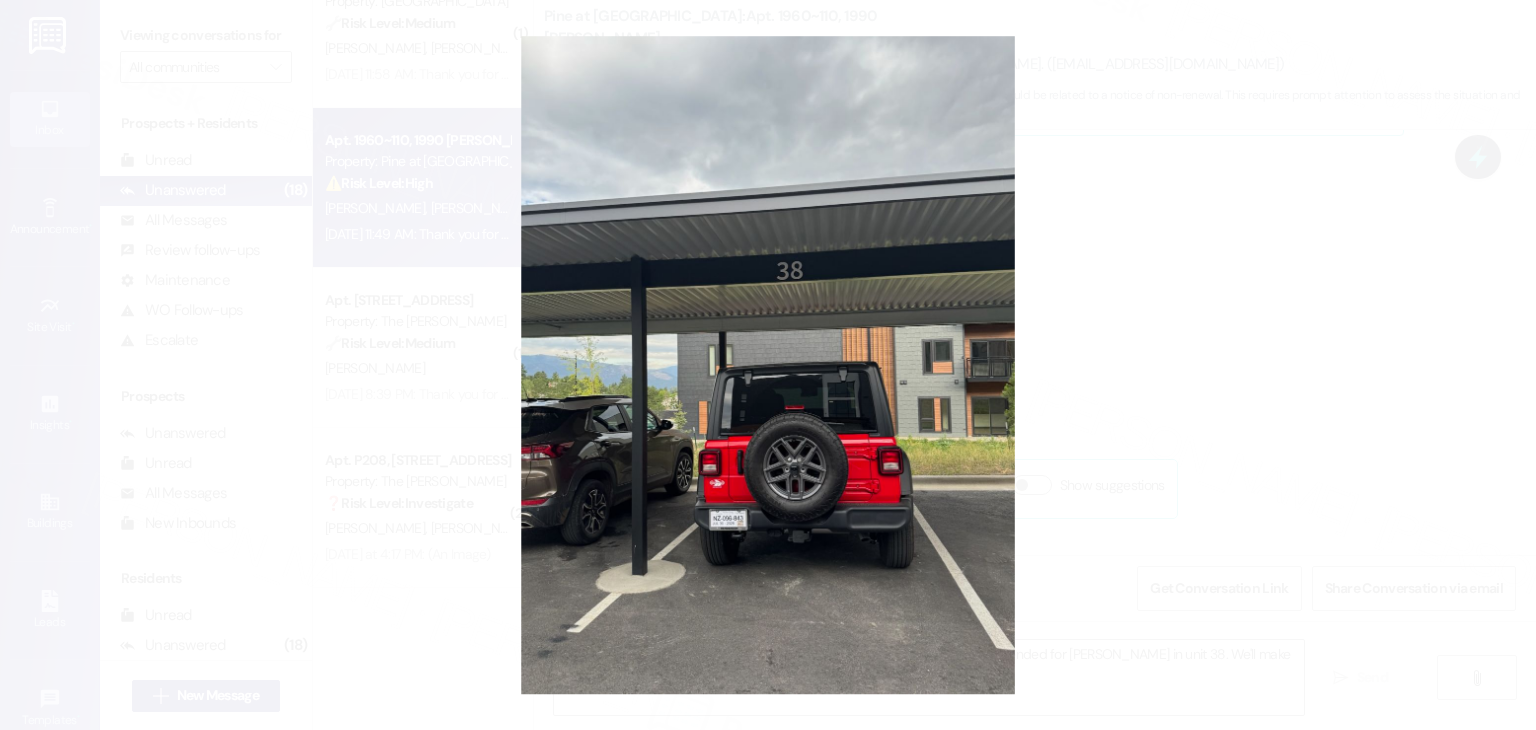 click at bounding box center (768, 365) 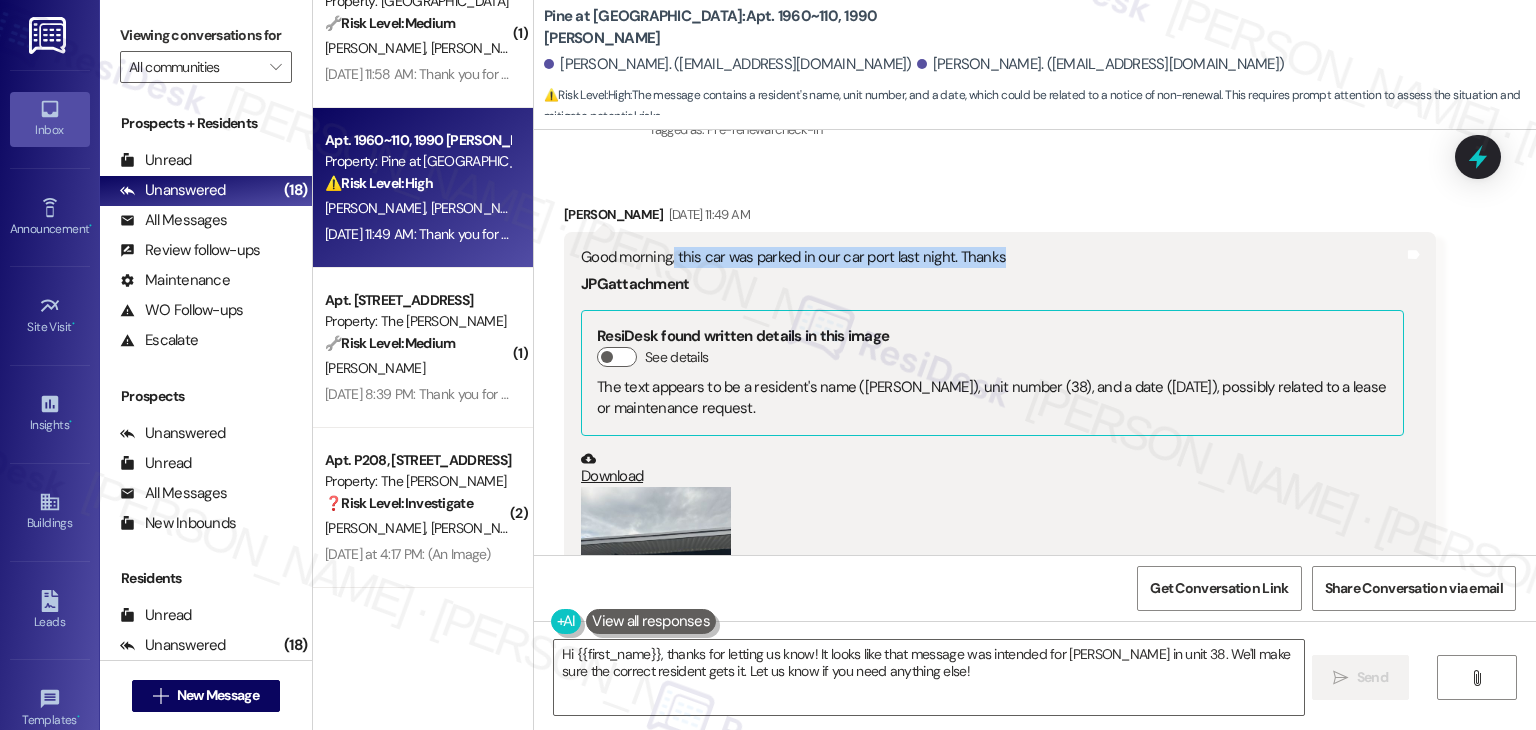 scroll, scrollTop: 10161, scrollLeft: 0, axis: vertical 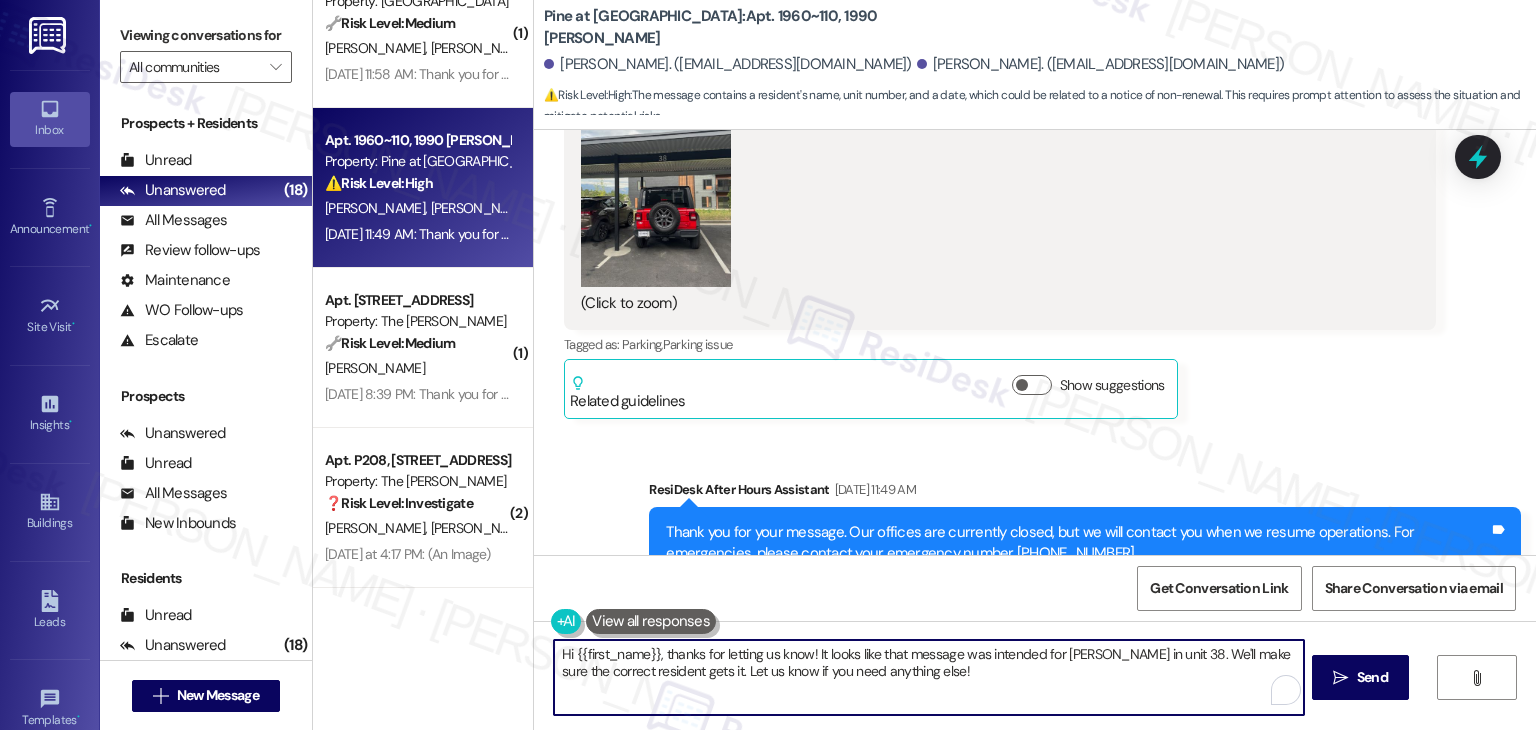 drag, startPoint x: 863, startPoint y: 678, endPoint x: 843, endPoint y: 657, distance: 29 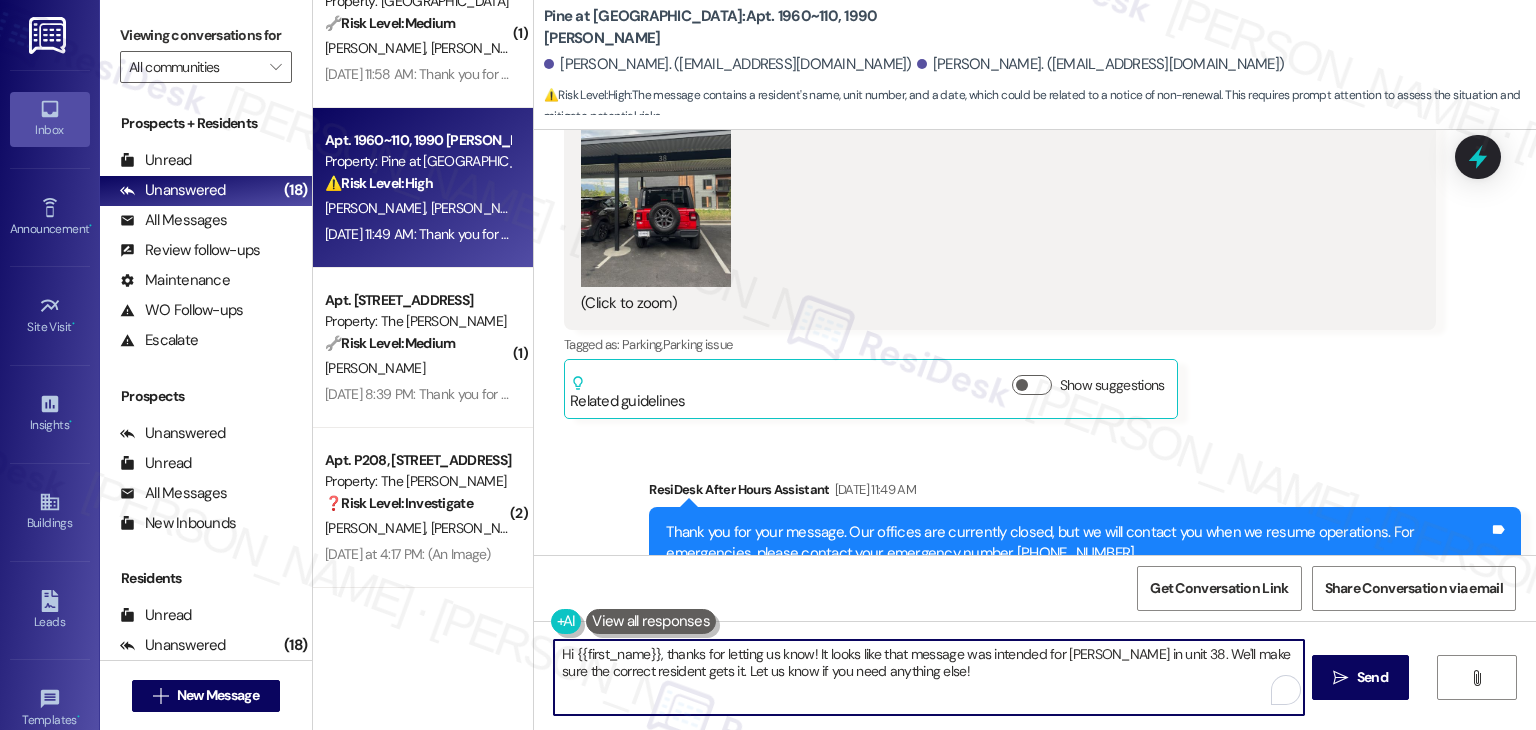 click on "Hi {{first_name}}, thanks for letting us know! It looks like that message was intended for Henderson J. in unit 38. We'll make sure the correct resident gets it. Let us know if you need anything else!" at bounding box center (928, 677) 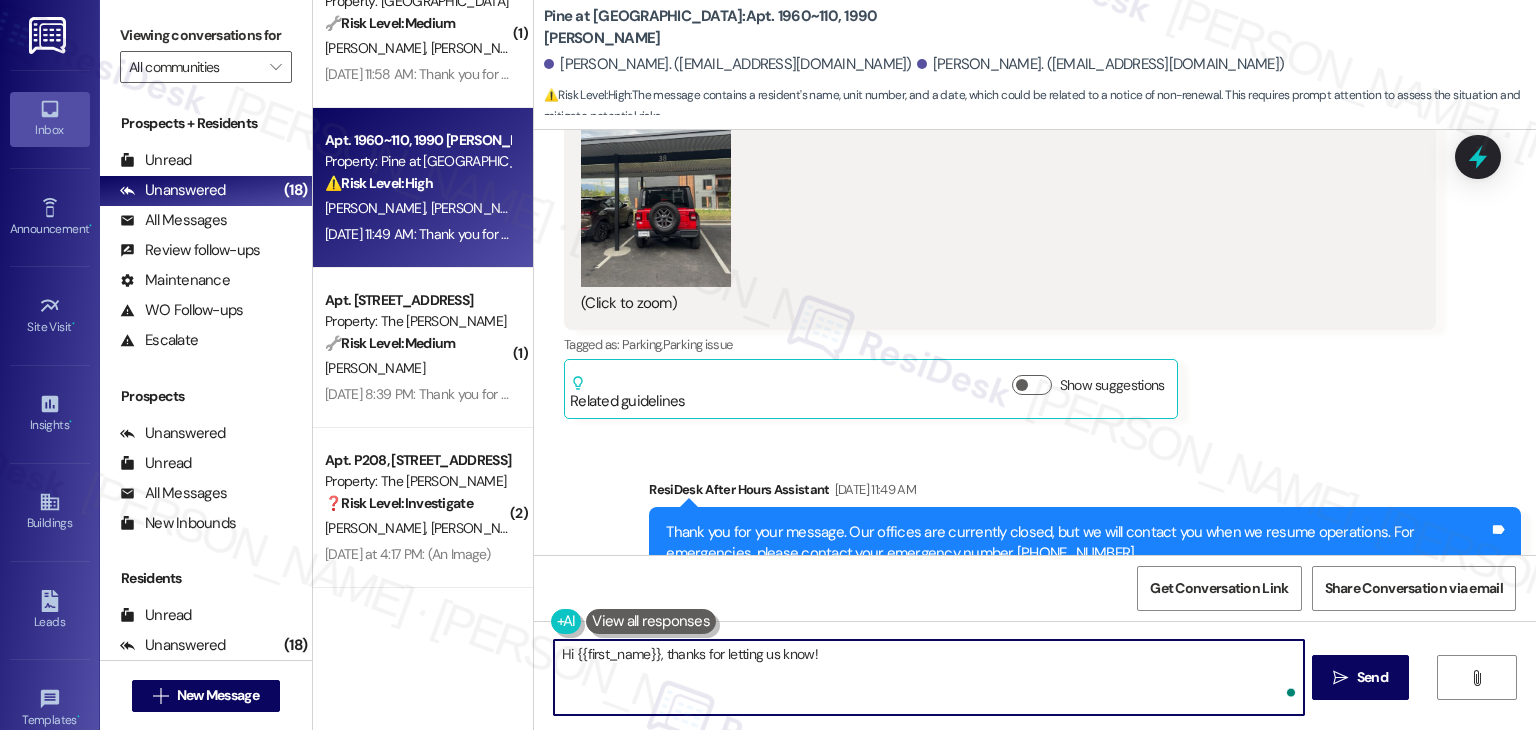 paste on "Was the car still there when you saw it, or had it already left? Also, has this happened before or was this the first time? If someone parks in your carport again, please report it to the office or security right away so they can take action, including towing if needed. Appreciate your patience!" 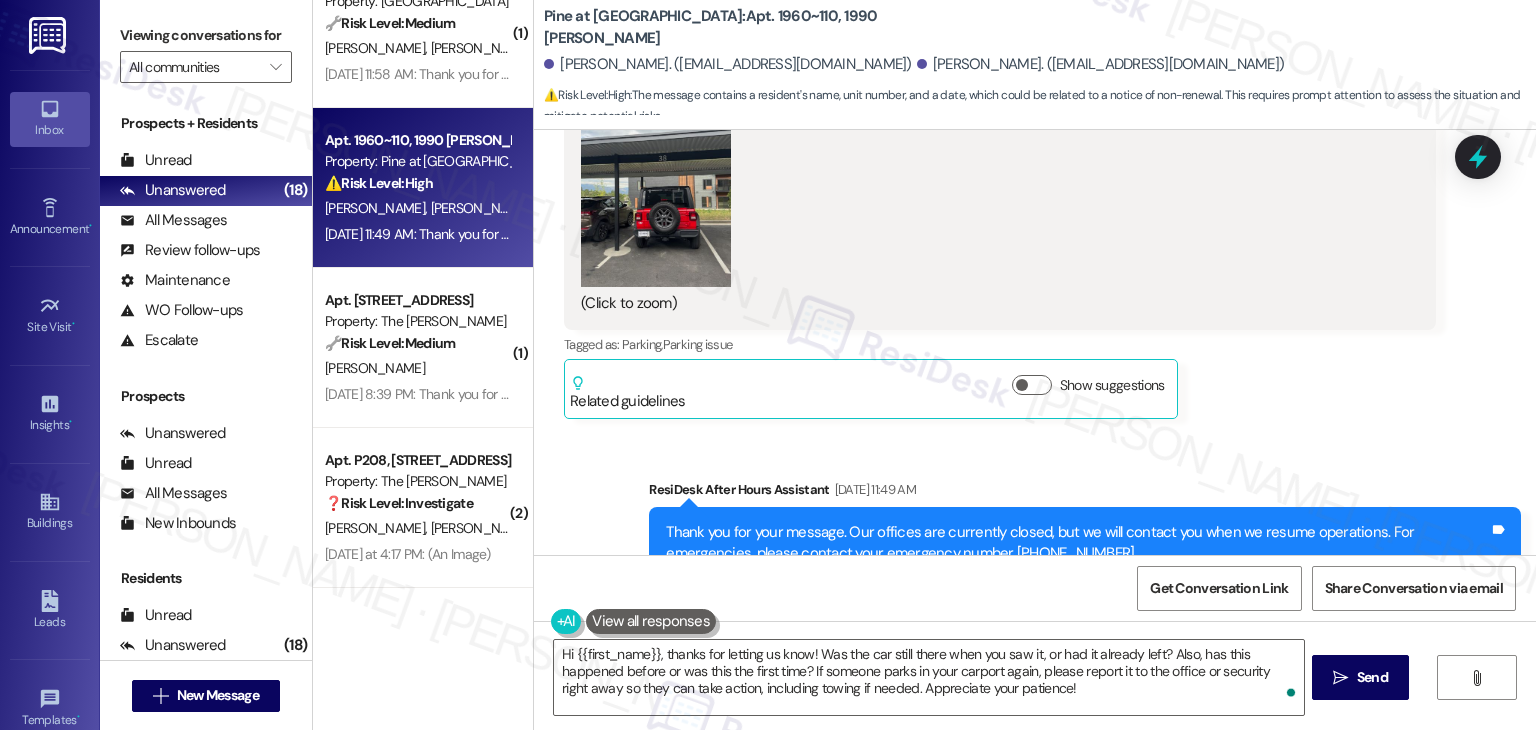 click on "Sent via SMS ResiDesk After Hours Assistant Jul 19, 2025 at 11:49 AM Thank you for your message. Our offices are currently closed, but we will contact you when we resume operations. For emergencies, please contact your emergency number 406-519-3100. Tags and notes Tagged as:   Call request Click to highlight conversations about Call request" at bounding box center [1035, 529] 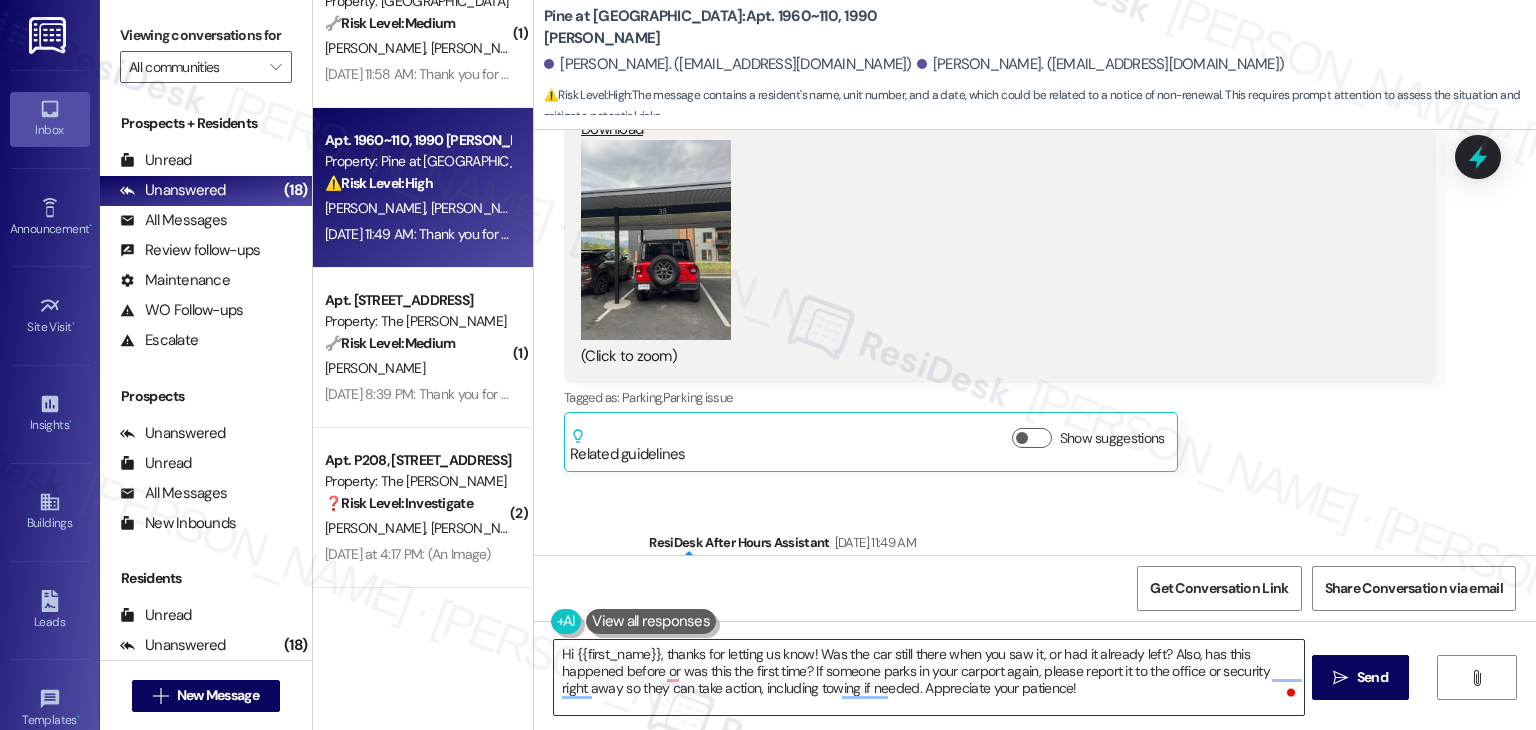 scroll, scrollTop: 10161, scrollLeft: 0, axis: vertical 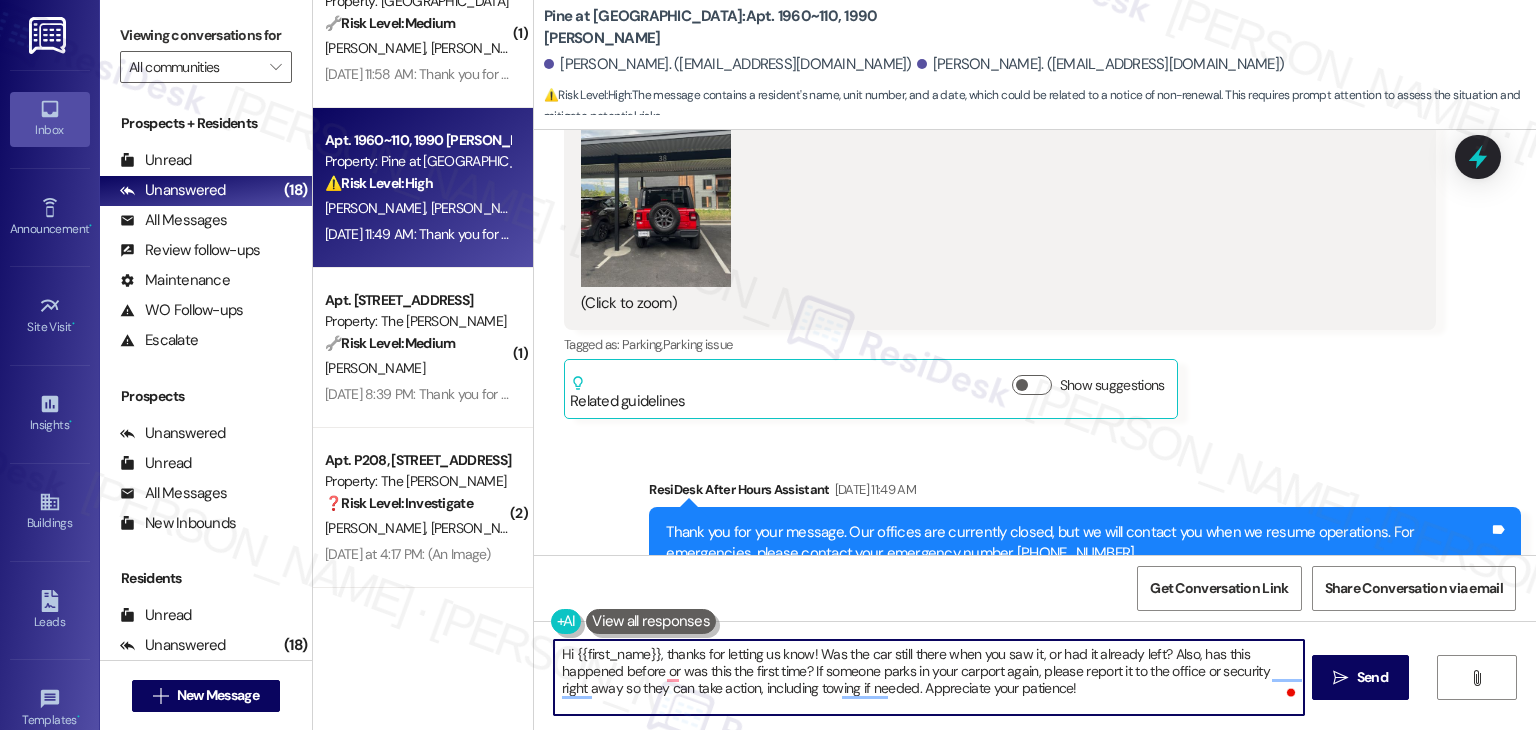 drag, startPoint x: 649, startPoint y: 653, endPoint x: 563, endPoint y: 656, distance: 86.05231 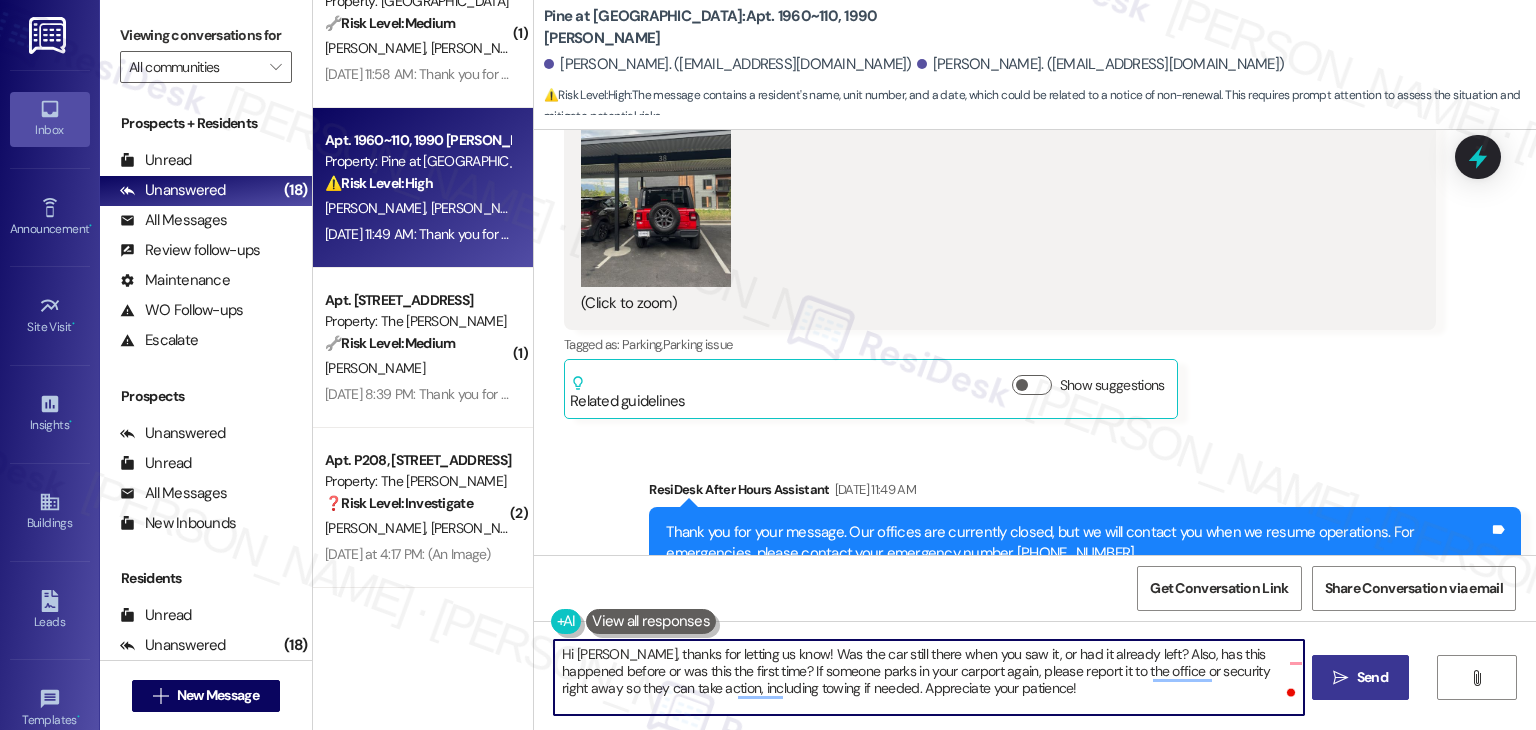 type on "Hi Erin, thanks for letting us know! Was the car still there when you saw it, or had it already left? Also, has this happened before or was this the first time? If someone parks in your carport again, please report it to the office or security right away so they can take action, including towing if needed. Appreciate your patience!" 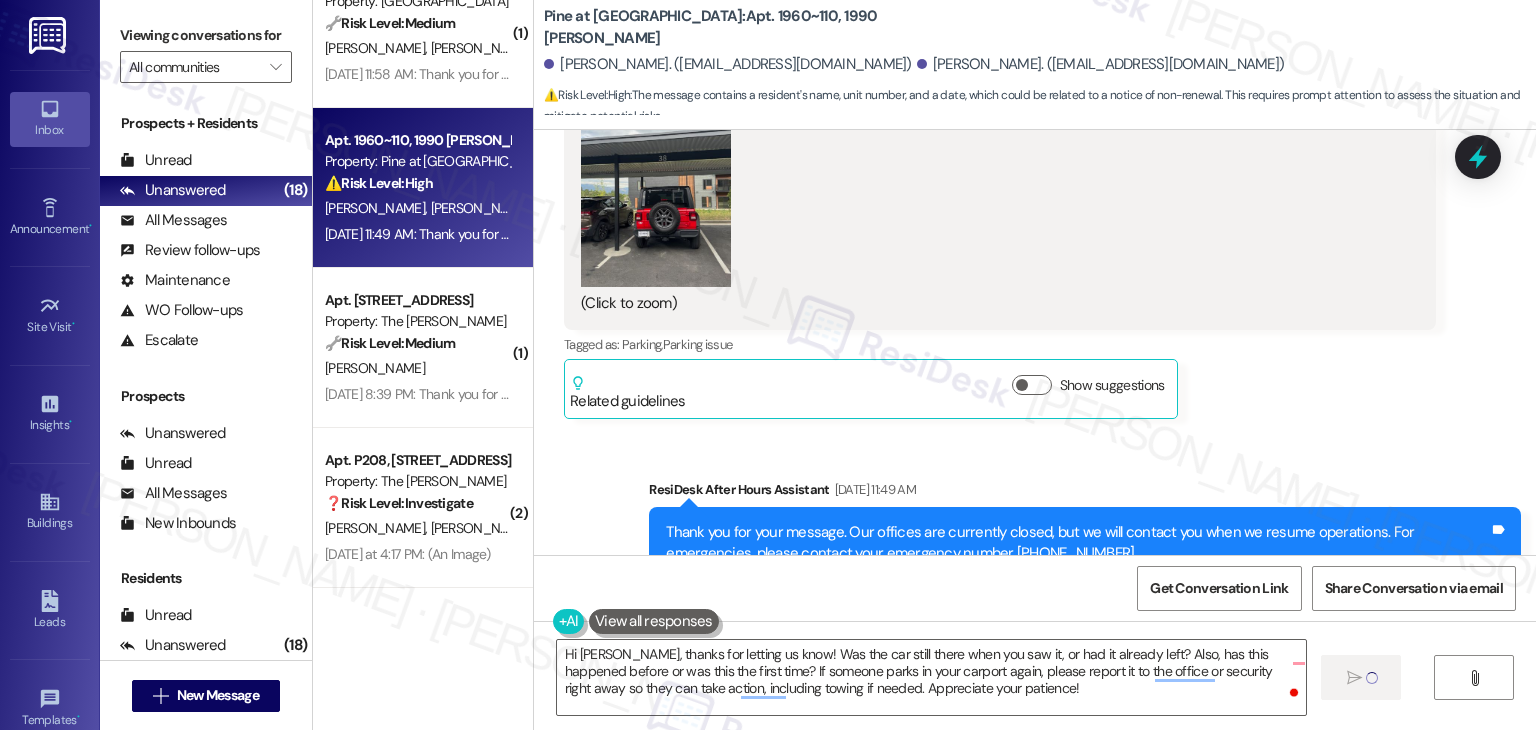 type 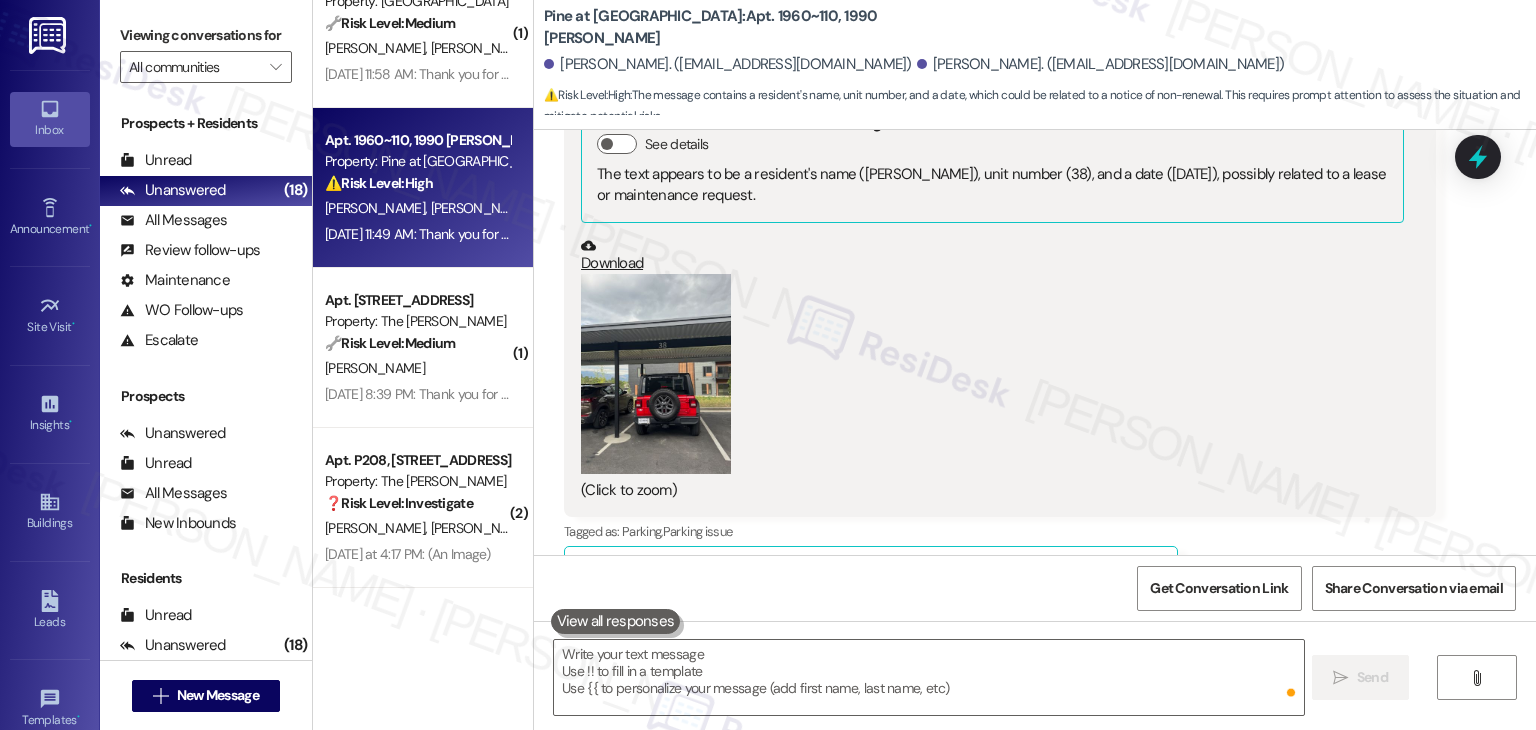 scroll, scrollTop: 9971, scrollLeft: 0, axis: vertical 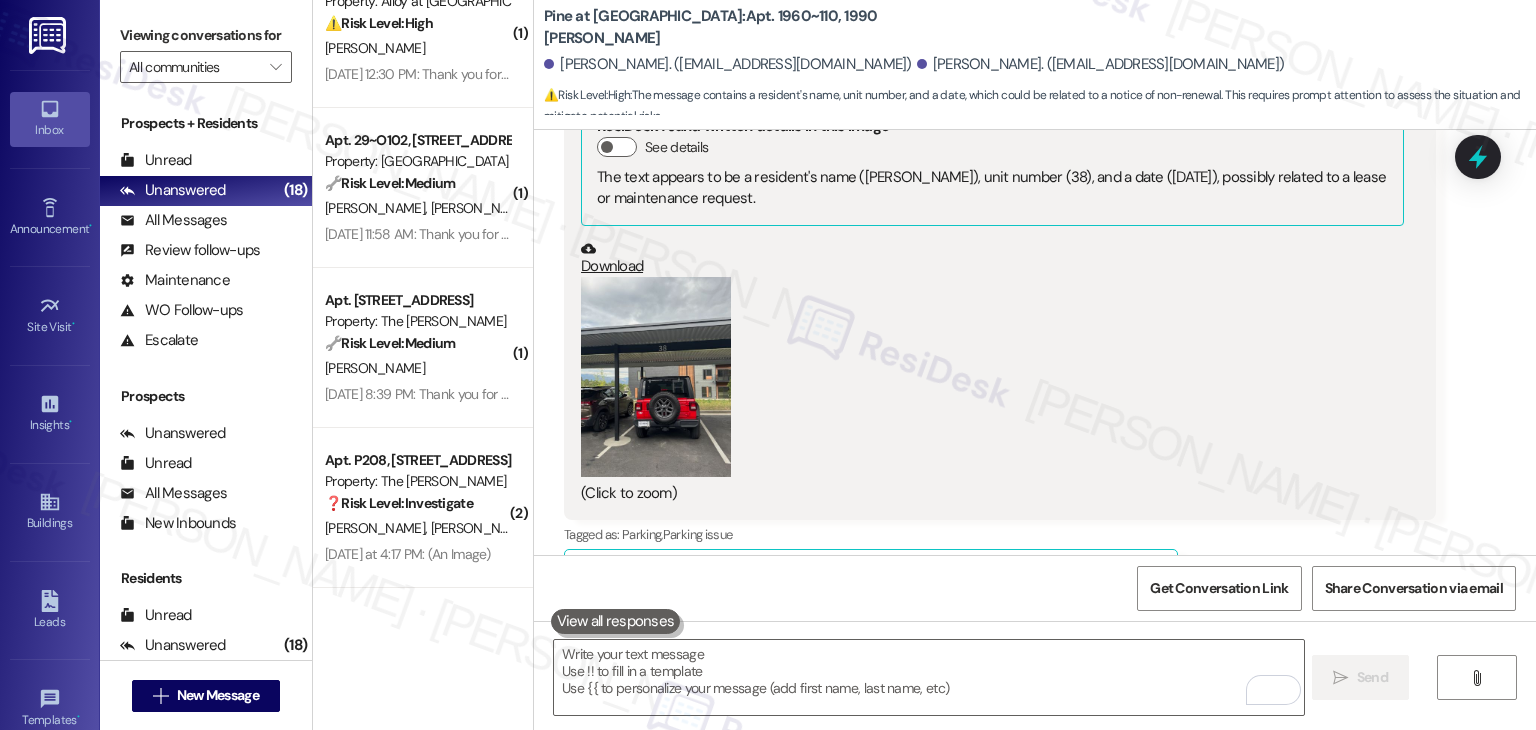 click on "Erin Watkiss Jul 19, 2025 at 11:49 AM Good morning, this car was parked in our car port last night. Thanks  JPG  attachment ResiDesk found written details in this image   See details The text appears to be a resident's name (Henderson J), unit number (38), and a date (July 30, 2025), possibly related to a lease or maintenance request.
Download   (Click to zoom) Tags and notes Tagged as:   Parking ,  Click to highlight conversations about Parking Parking issue Click to highlight conversations about Parking issue  Related guidelines Show suggestions" at bounding box center (1000, 301) 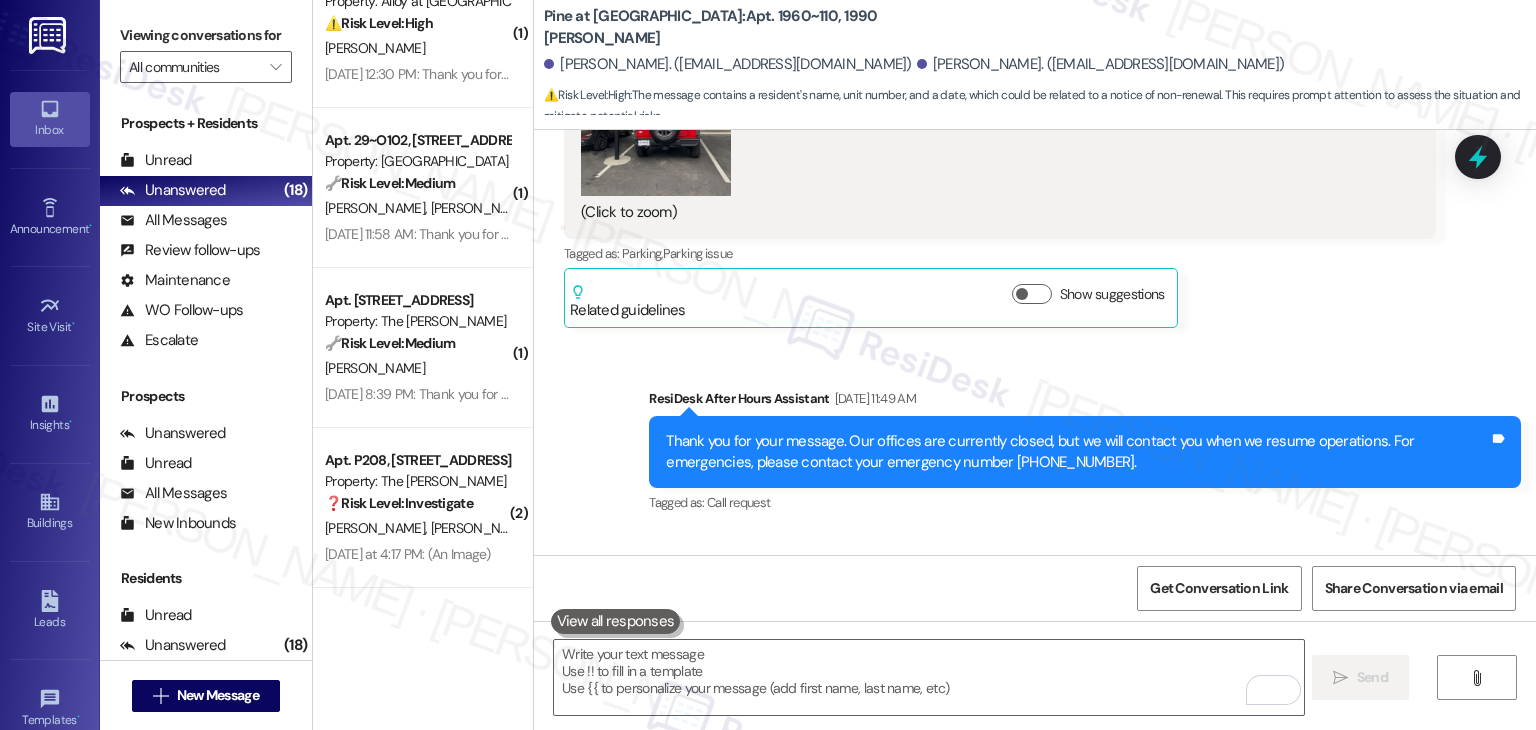scroll, scrollTop: 10144, scrollLeft: 0, axis: vertical 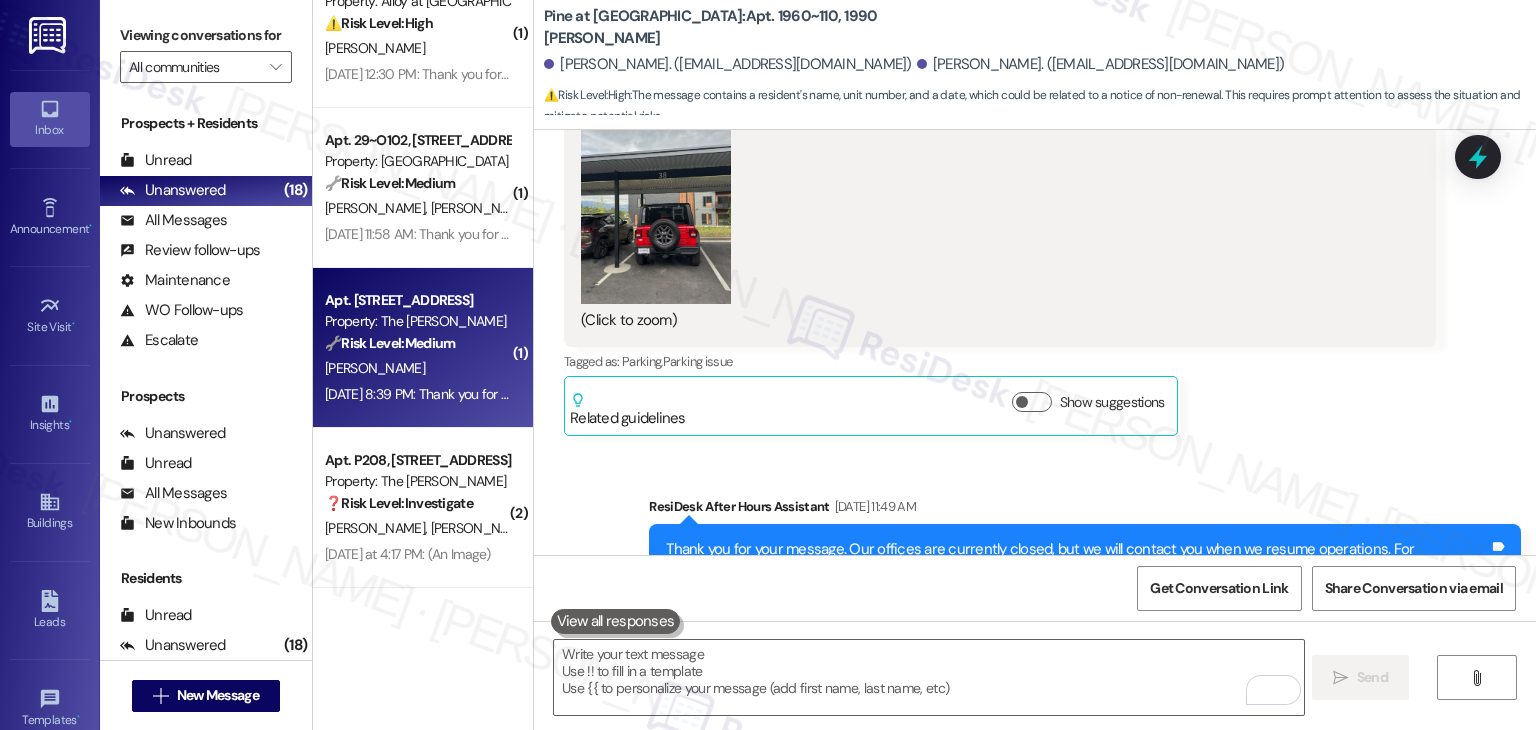 click on "Apt. 507, 505 W. Broad Street Property: The Fowler 🔧  Risk Level:  Medium The resident is requesting information about the Fowler app and a parking spot, which are non-urgent requests. While there is a mention of previous communication issues, the current request is for standard services and does not indicate an emergency or immediate risk. The resident is also requesting visitor parking, which falls under community concerns and asset preservation. E. Francis Jul 18, 2025 at 8:39 PM: Thank you for your message. Our offices are currently closed, but we will contact you when we resume operations. For emergencies, please contact your emergency number 208-345-6073. Jul 18, 2025 at 8:39 PM: Thank you for your message. Our offices are currently closed, but we will contact you when we resume operations. For emergencies, please contact your emergency number 208-345-6073." at bounding box center (423, 348) 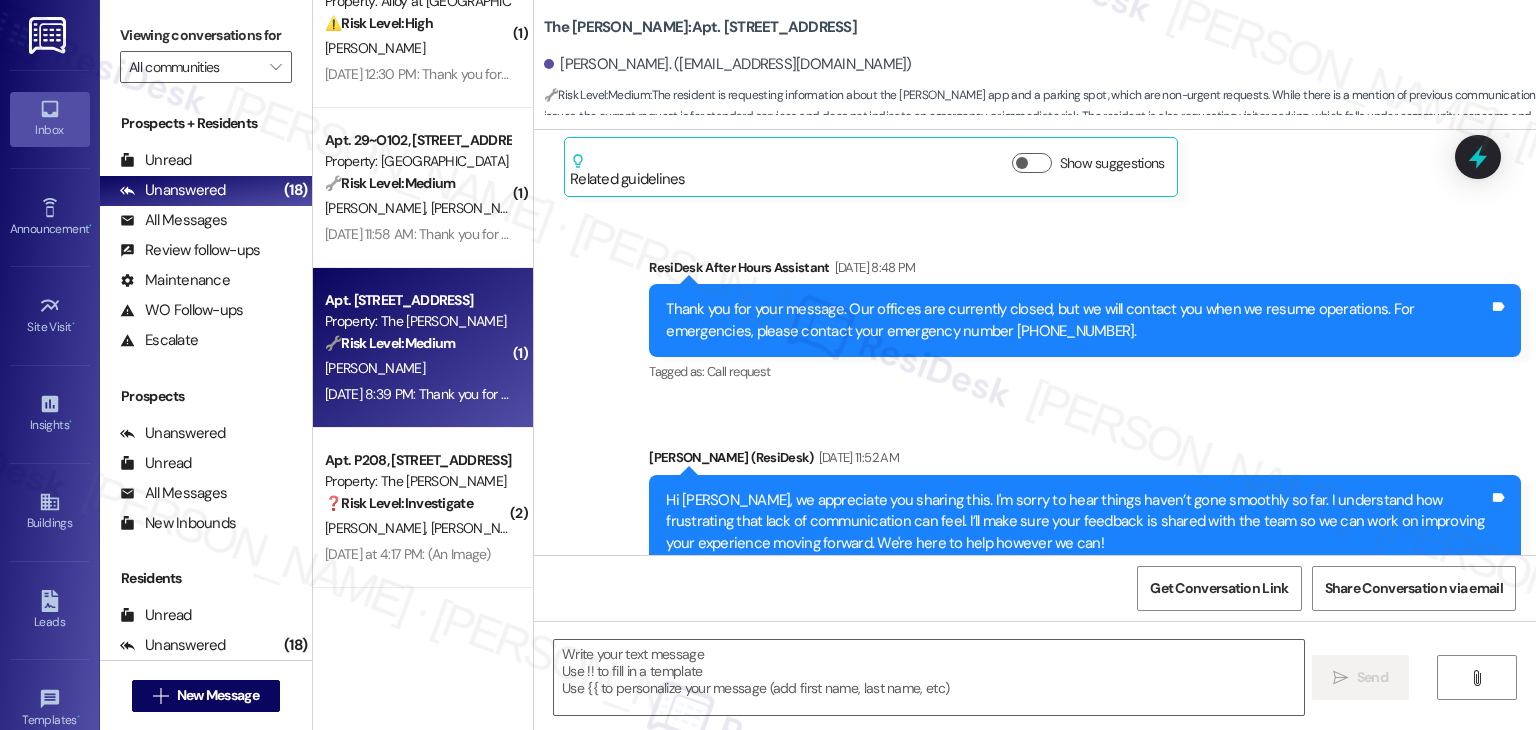 type on "Fetching suggested responses. Please feel free to read through the conversation in the meantime." 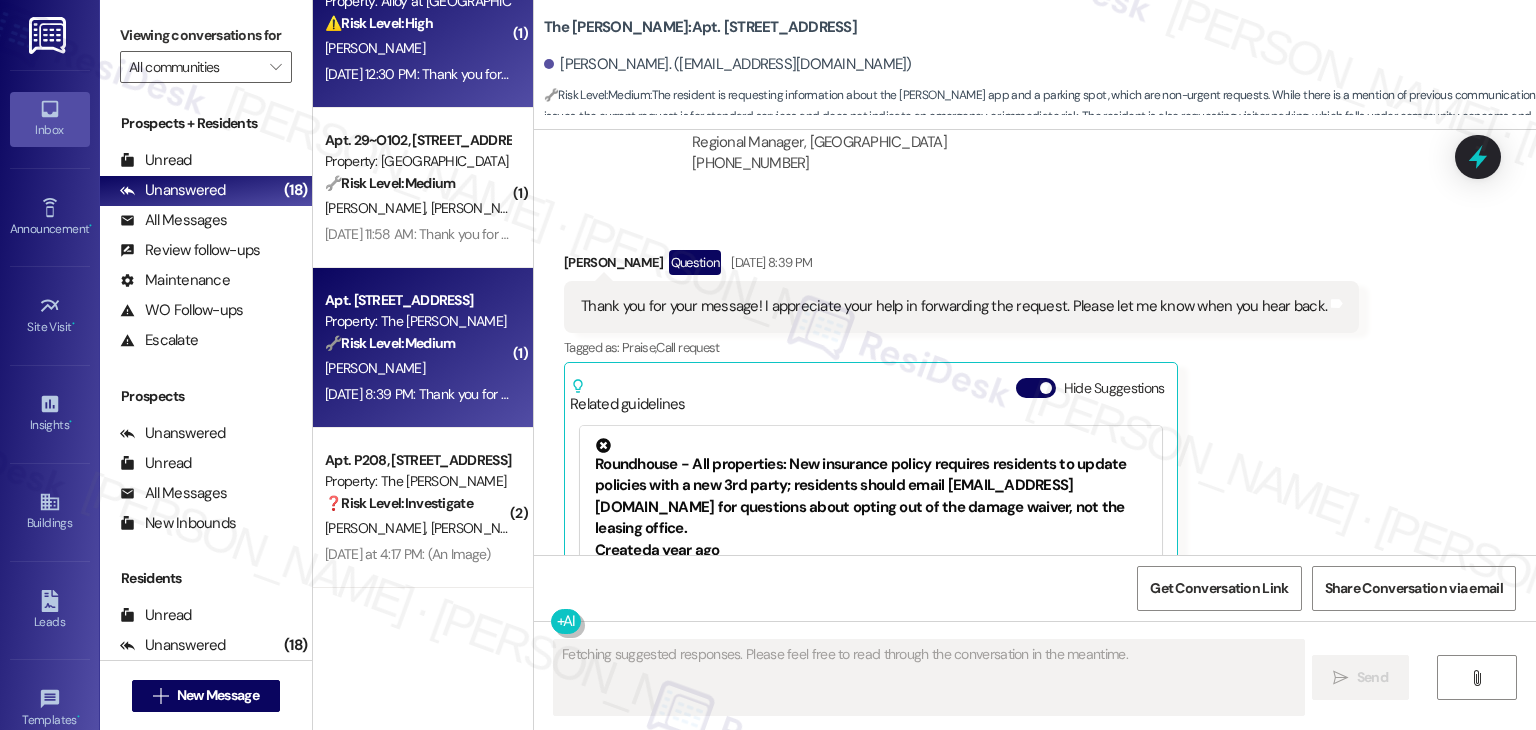scroll, scrollTop: 2306, scrollLeft: 0, axis: vertical 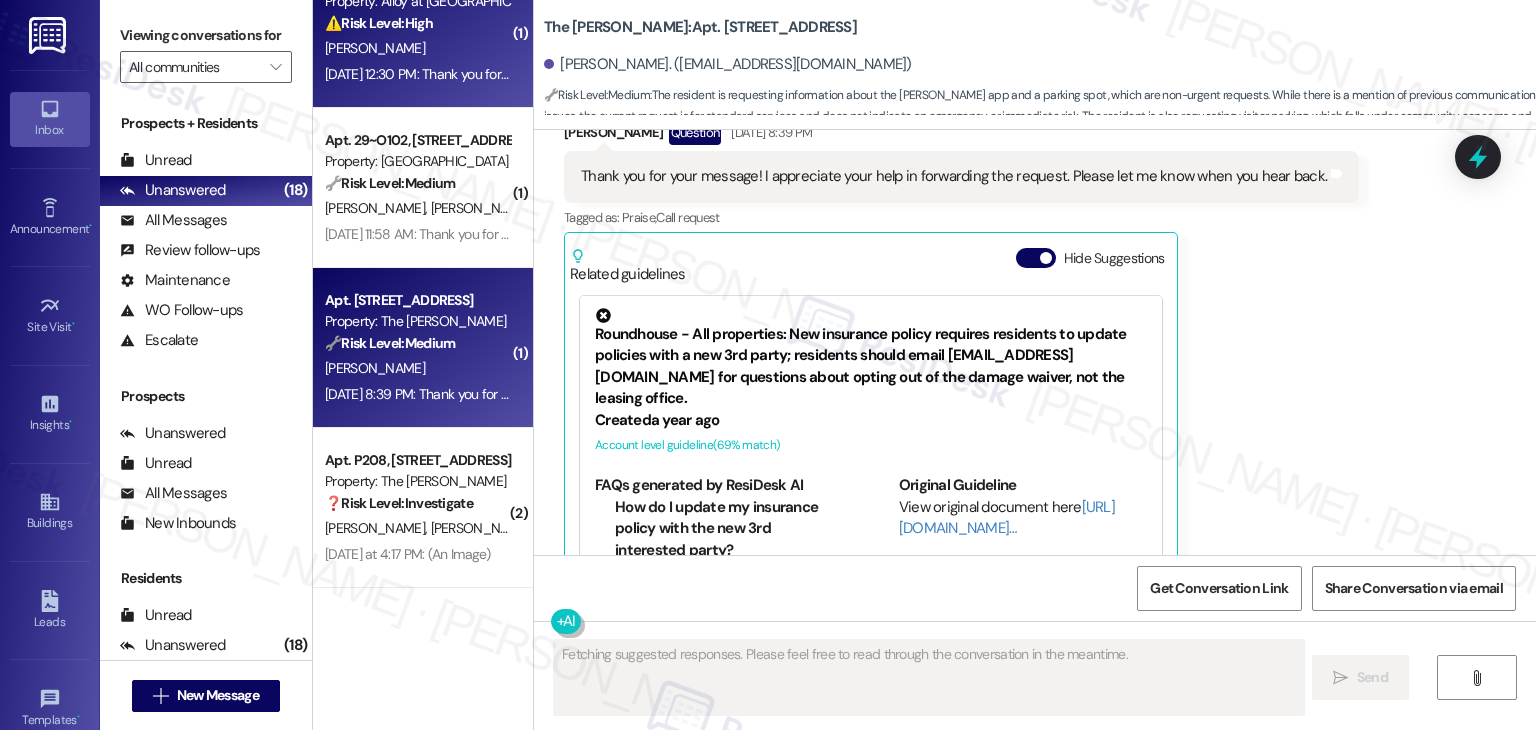 click on "Jul 19, 2025 at 12:30 PM: Thank you for your message. Our offices are currently closed, but we will contact you when we resume operations. For emergencies, please contact your emergency number 801.655.5600. Jul 19, 2025 at 12:30 PM: Thank you for your message. Our offices are currently closed, but we will contact you when we resume operations. For emergencies, please contact your emergency number 801.655.5600." at bounding box center (920, 74) 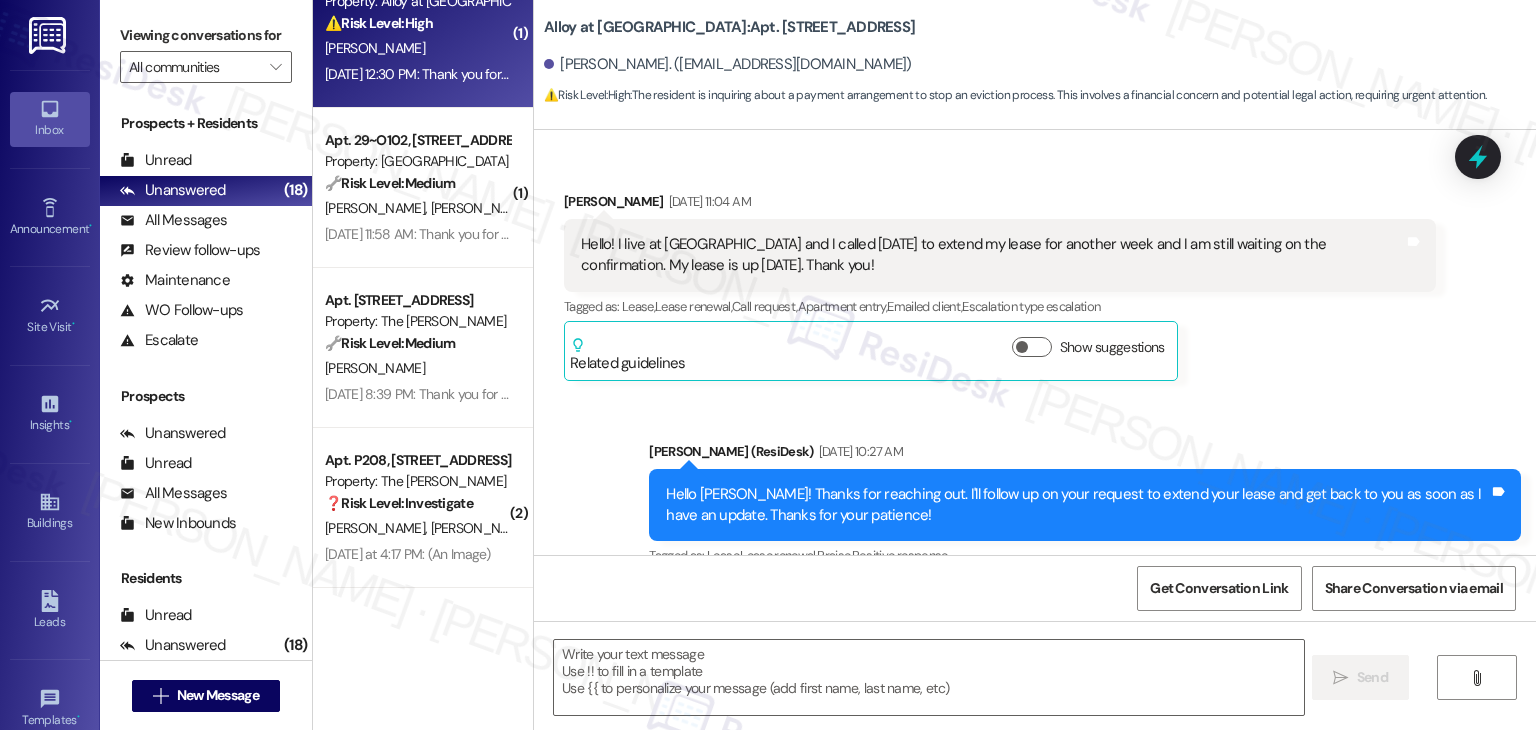 scroll, scrollTop: 9637, scrollLeft: 0, axis: vertical 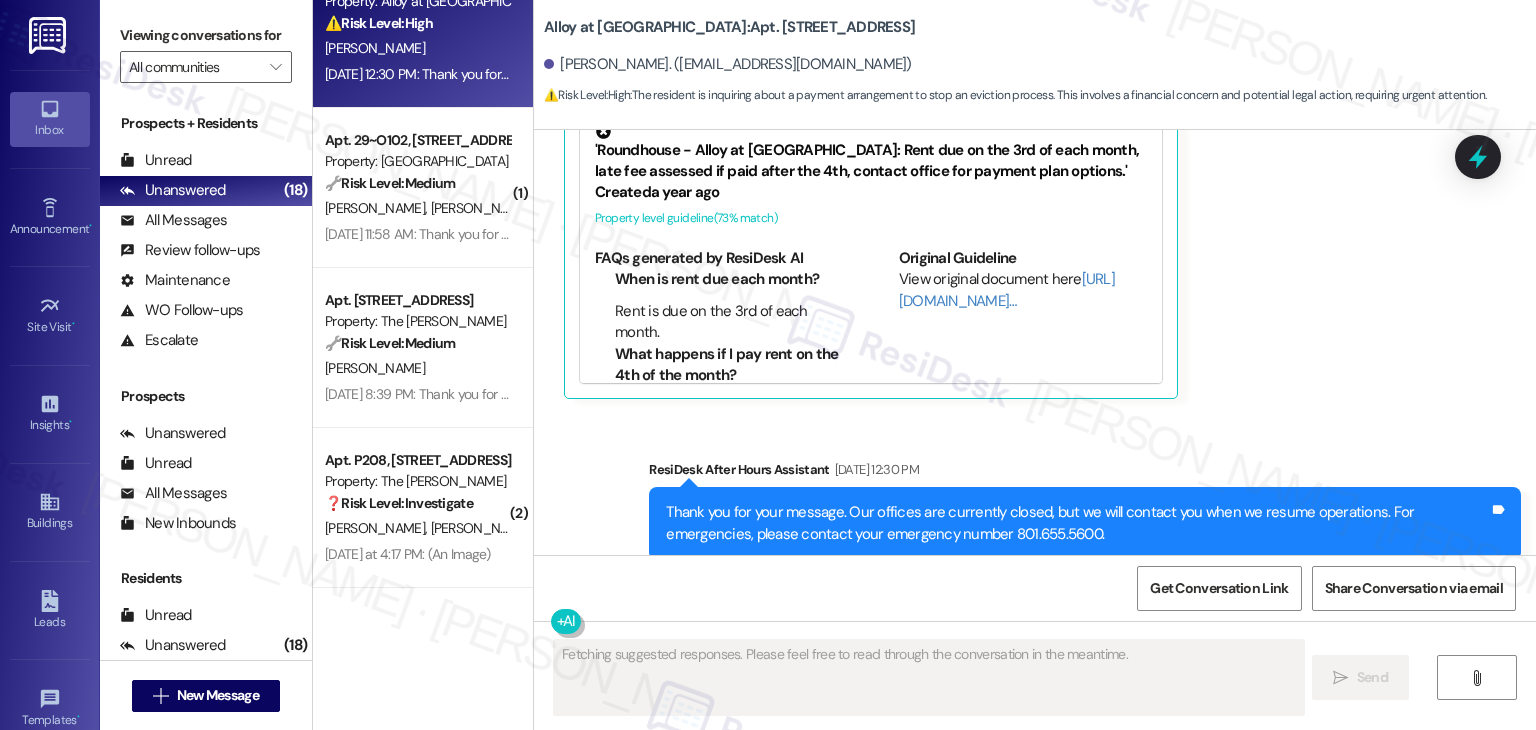 click on "Thaina Ferreira Jul 19, 2025 at 12:30 PM Hello! I'm just texting to see if you heard back from the manager or the regional manager regarding accepting the payment to stop the eviction process. Thank you!  Tags and notes Tagged as:   Rent/payments Click to highlight conversations about Rent/payments  Related guidelines Hide Suggestions 'Roundhouse - Alloy at Geneva: Rent due on the 3rd of each month, late fee assessed if paid after the 4th, contact office for payment plan options.' Created  a year ago Property level guideline  ( 73 % match) FAQs generated by ResiDesk AI When is rent due each month? Rent is due on the 3rd of each month. What happens if I pay rent on the 4th of the month? If you go into pay rent on the 4th, your account will be assessed a late fee. Who can I contact if I have questions about payment plans or the late fee? If you have questions about payment plans or the late fee, please contact the office directly to talk about options. Original Guideline View original document here  Created   (" at bounding box center (1000, 159) 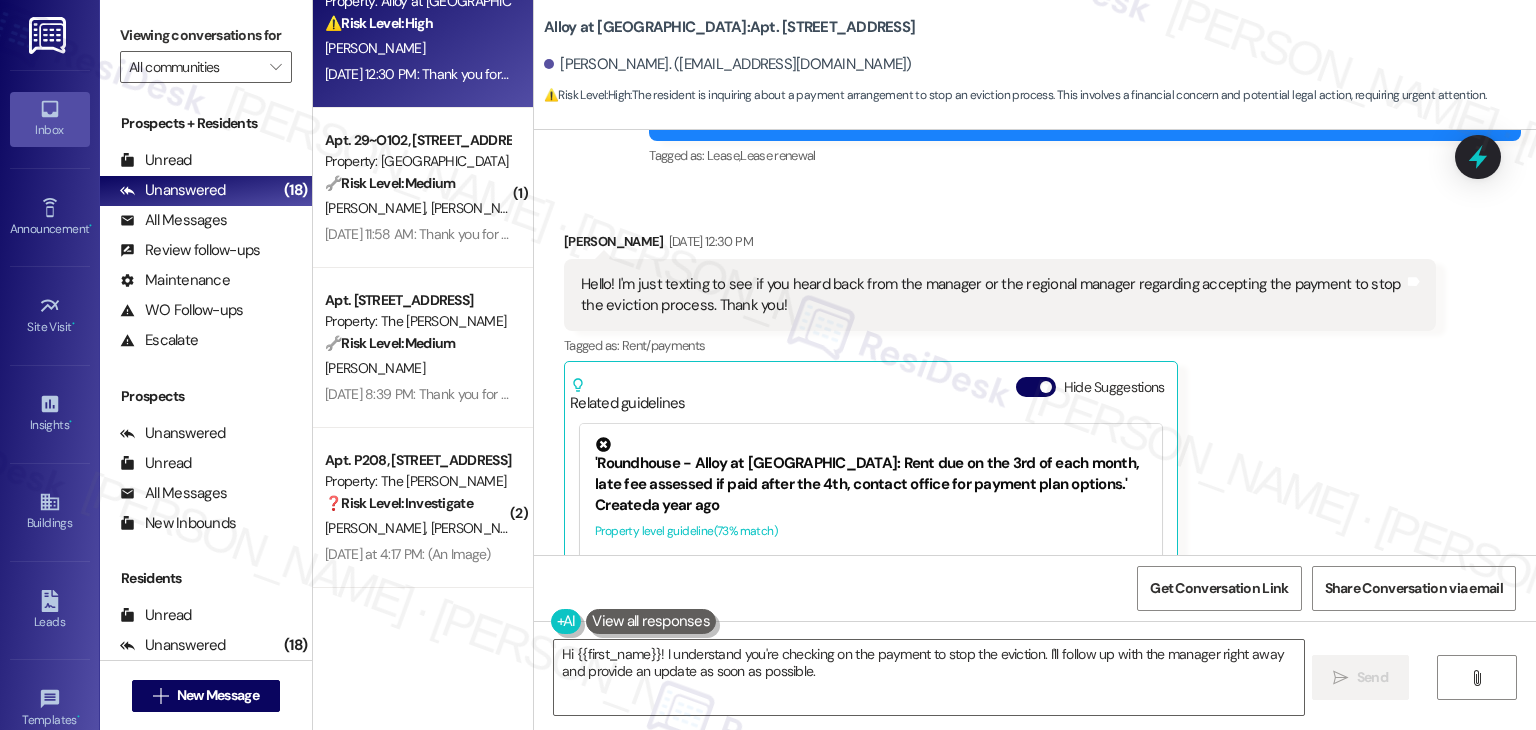 scroll, scrollTop: 9317, scrollLeft: 0, axis: vertical 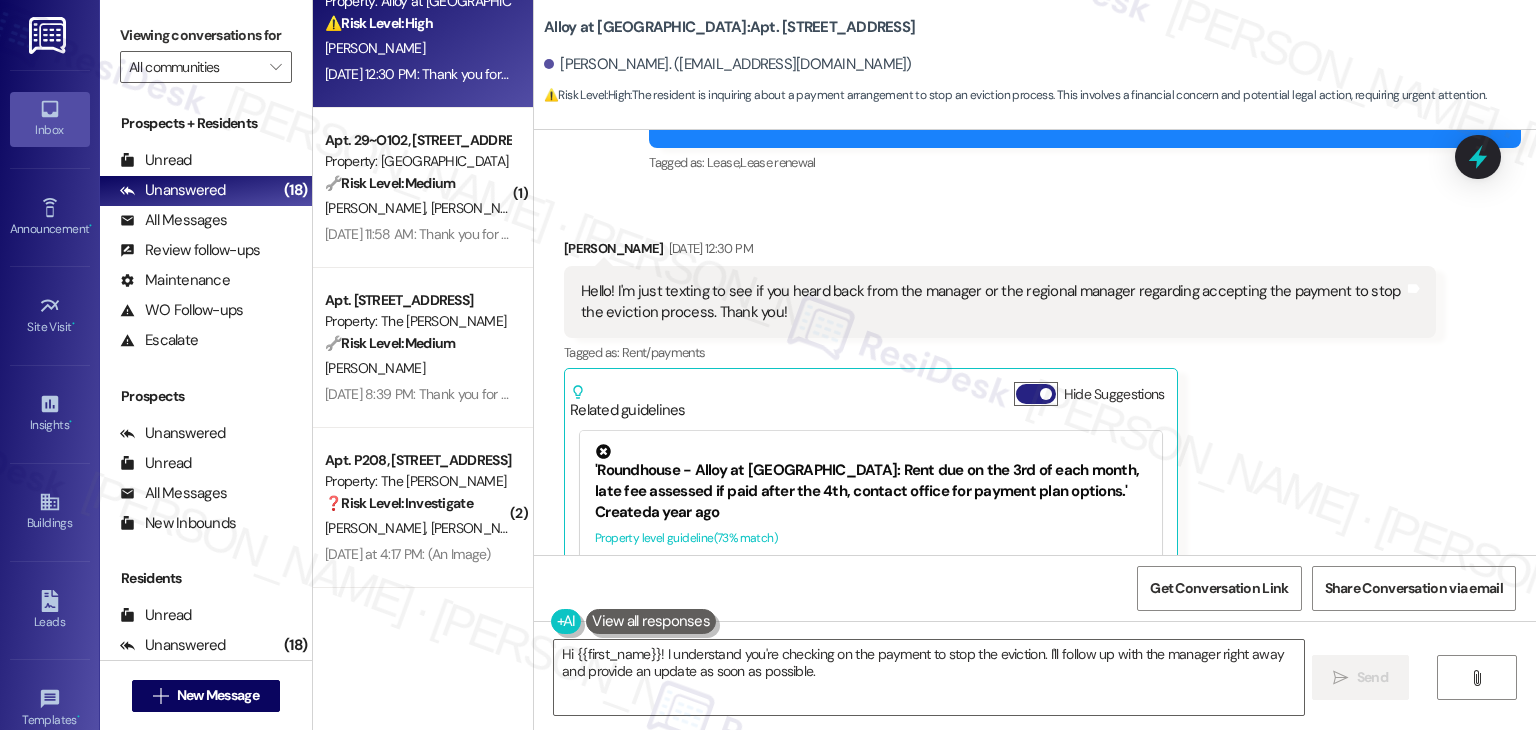 click on "Hide Suggestions" at bounding box center [1036, 394] 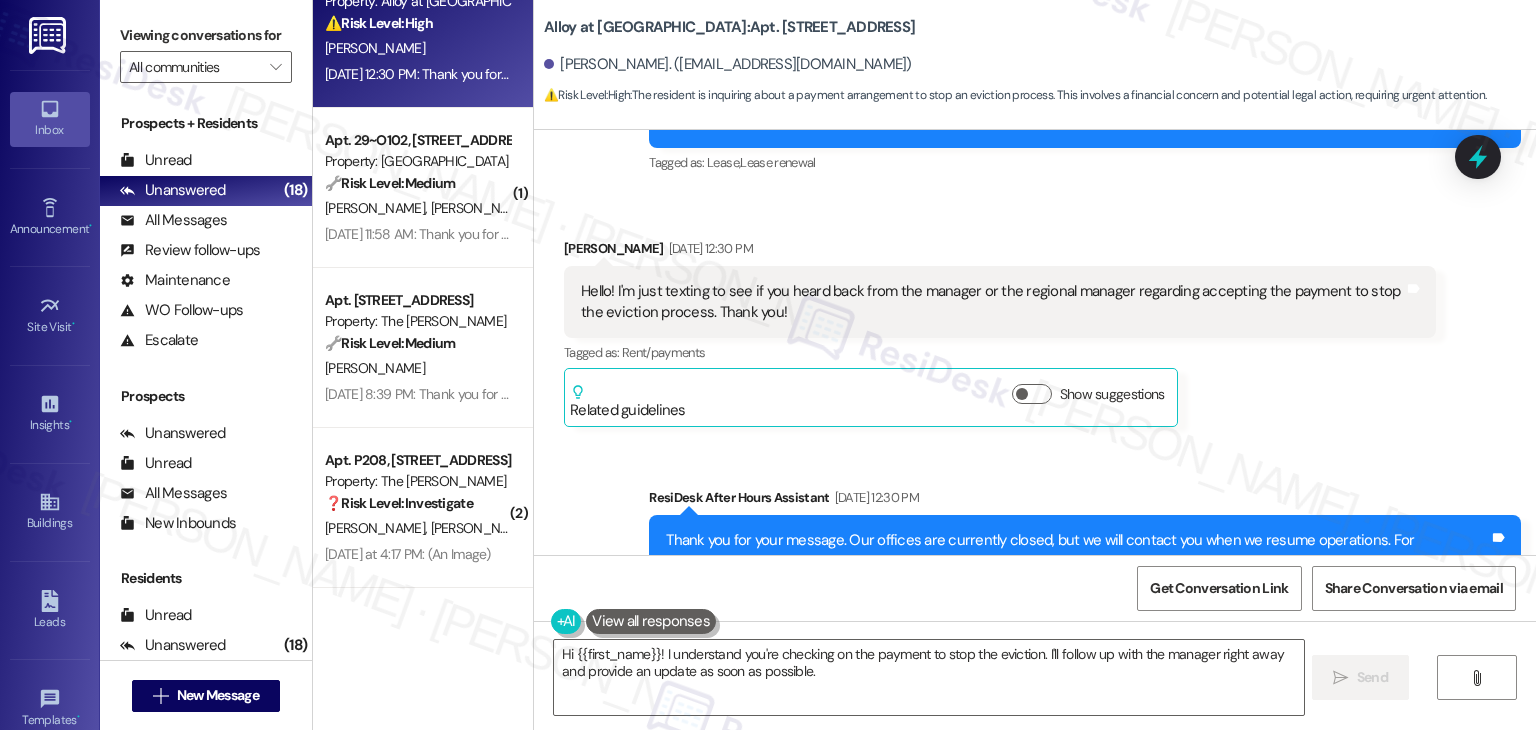click on "Received via SMS Thaina Ferreira Jul 19, 2025 at 12:30 PM Hello! I'm just texting to see if you heard back from the manager or the regional manager regarding accepting the payment to stop the eviction process. Thank you!  Tags and notes Tagged as:   Rent/payments Click to highlight conversations about Rent/payments  Related guidelines Show suggestions" at bounding box center [1000, 333] 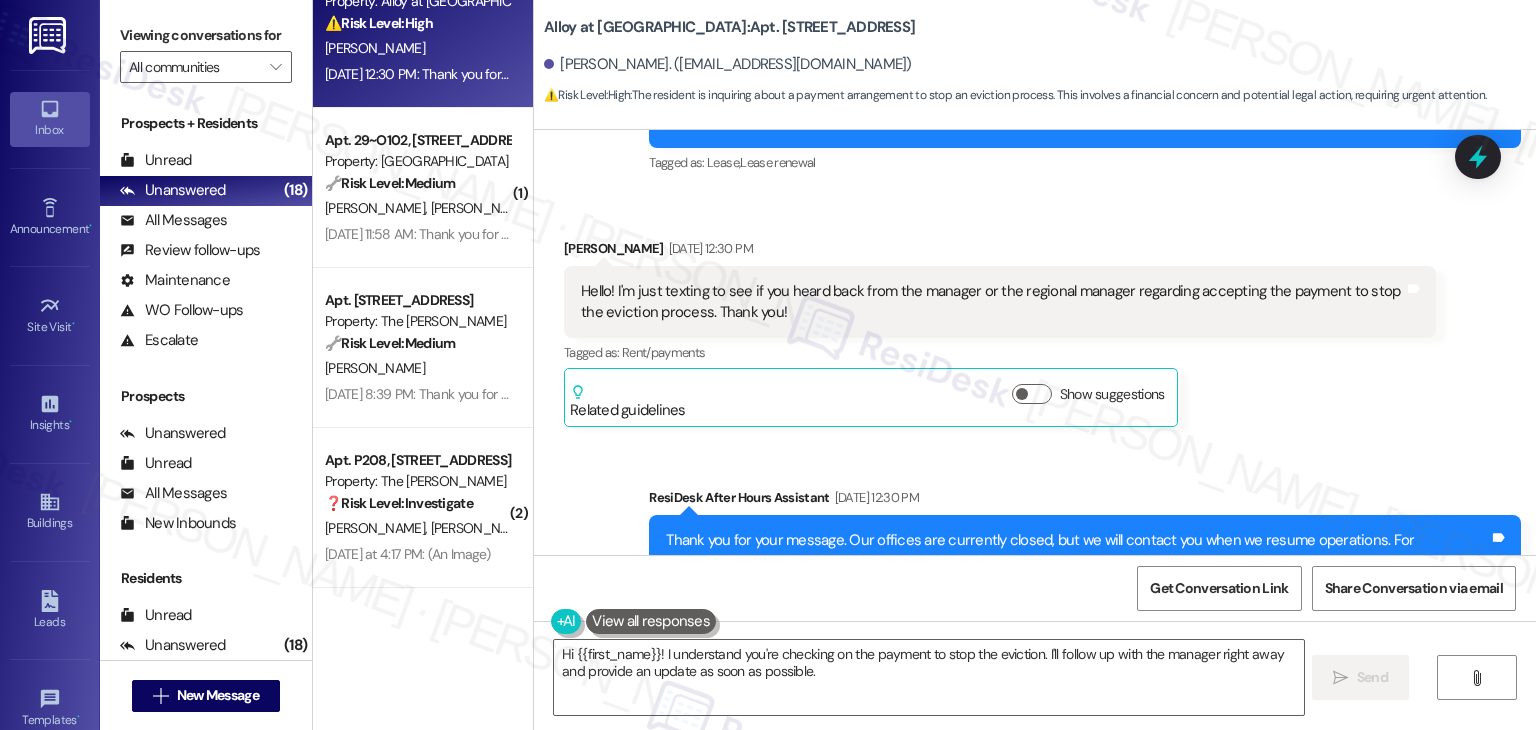click on "Received via SMS Thaina Ferreira Jul 19, 2025 at 12:30 PM Hello! I'm just texting to see if you heard back from the manager or the regional manager regarding accepting the payment to stop the eviction process. Thank you!  Tags and notes Tagged as:   Rent/payments Click to highlight conversations about Rent/payments  Related guidelines Show suggestions" at bounding box center [1000, 333] 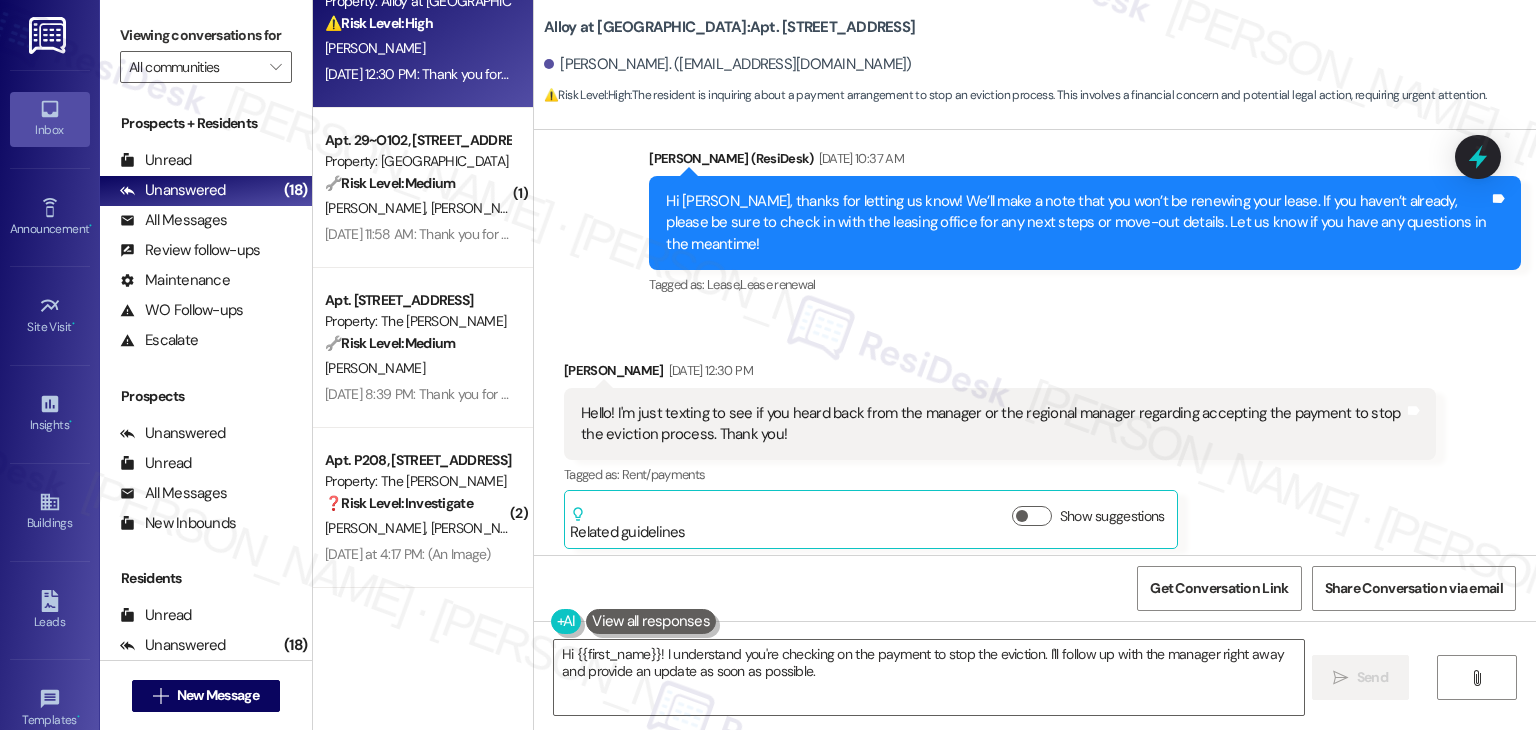 scroll, scrollTop: 9157, scrollLeft: 0, axis: vertical 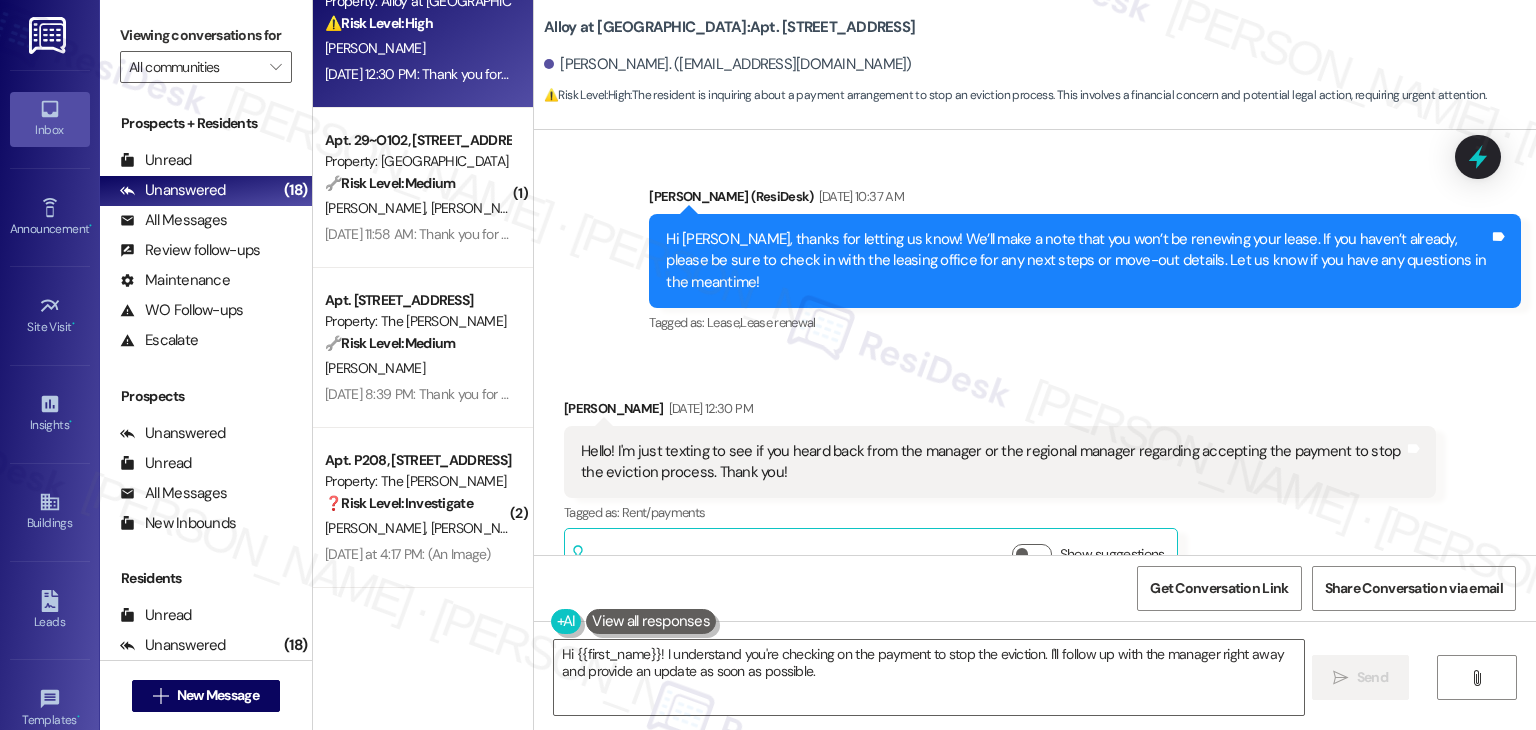 click on "Received via SMS Thaina Ferreira Jul 19, 2025 at 12:30 PM Hello! I'm just texting to see if you heard back from the manager or the regional manager regarding accepting the payment to stop the eviction process. Thank you!  Tags and notes Tagged as:   Rent/payments Click to highlight conversations about Rent/payments  Related guidelines Show suggestions" at bounding box center [1000, 493] 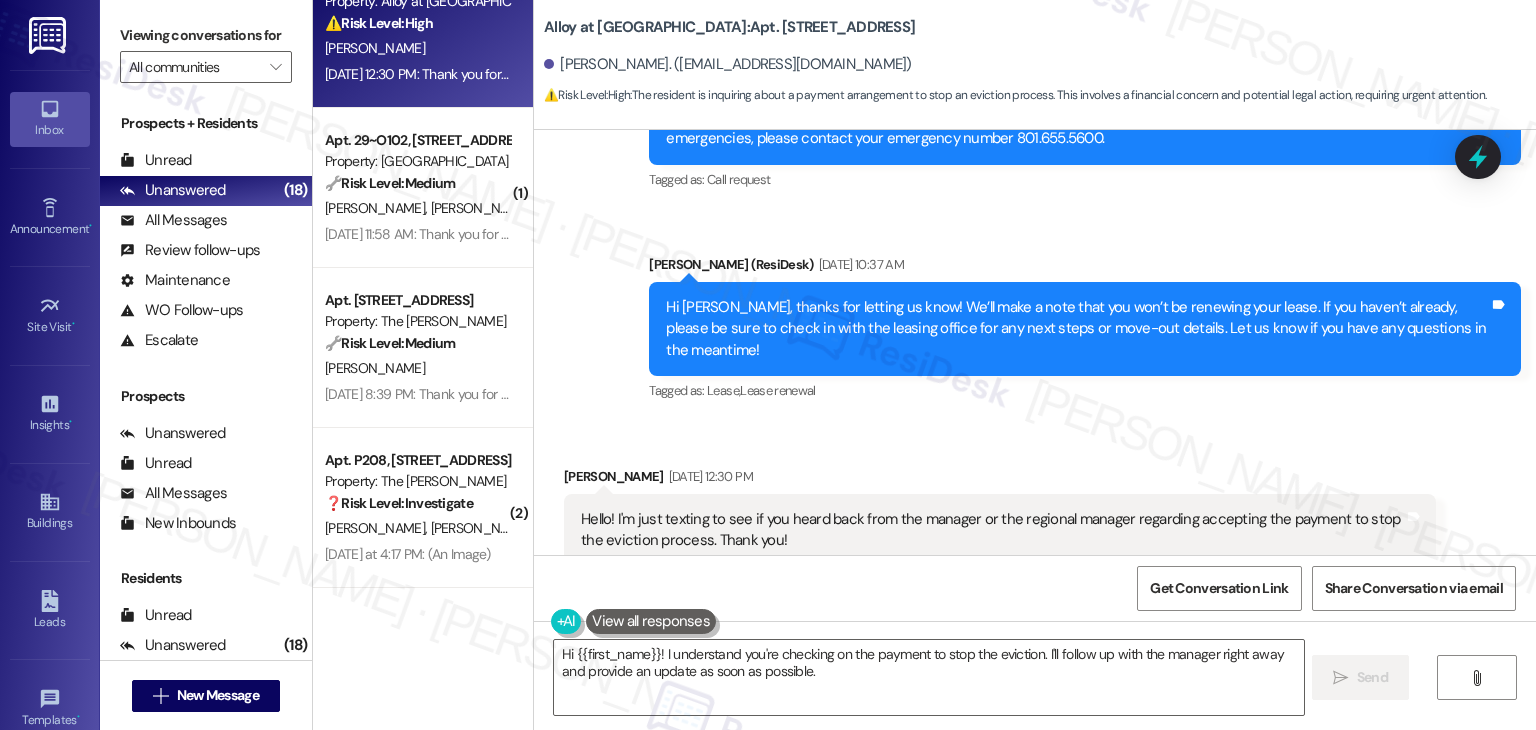 scroll, scrollTop: 9057, scrollLeft: 0, axis: vertical 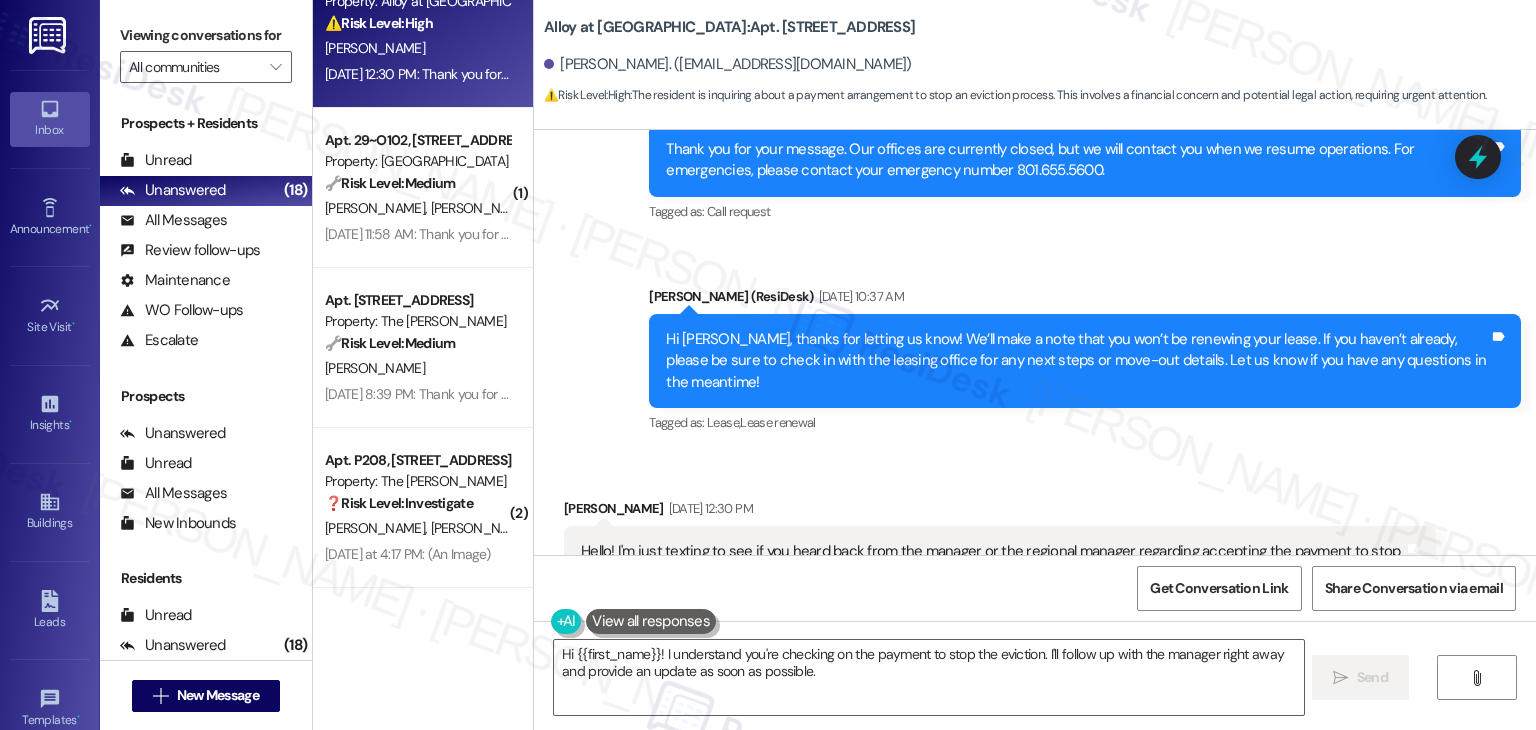 click on "Received via SMS Thaina Ferreira Jul 19, 2025 at 12:30 PM Hello! I'm just texting to see if you heard back from the manager or the regional manager regarding accepting the payment to stop the eviction process. Thank you!  Tags and notes Tagged as:   Rent/payments Click to highlight conversations about Rent/payments  Related guidelines Show suggestions" at bounding box center (1035, 578) 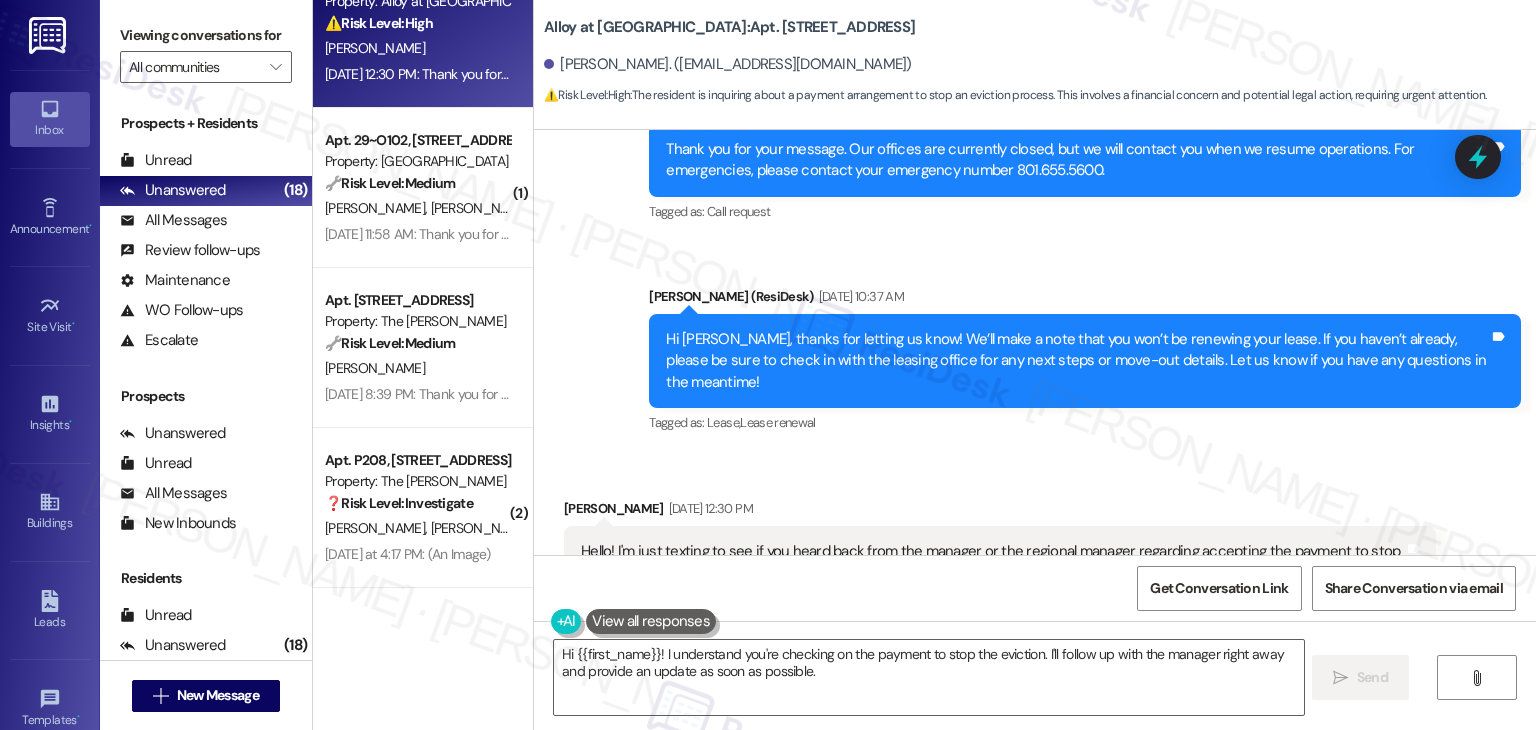 click on "Received via SMS Thaina Ferreira Jul 19, 2025 at 12:30 PM Hello! I'm just texting to see if you heard back from the manager or the regional manager regarding accepting the payment to stop the eviction process. Thank you!  Tags and notes Tagged as:   Rent/payments Click to highlight conversations about Rent/payments  Related guidelines Show suggestions" at bounding box center (1035, 578) 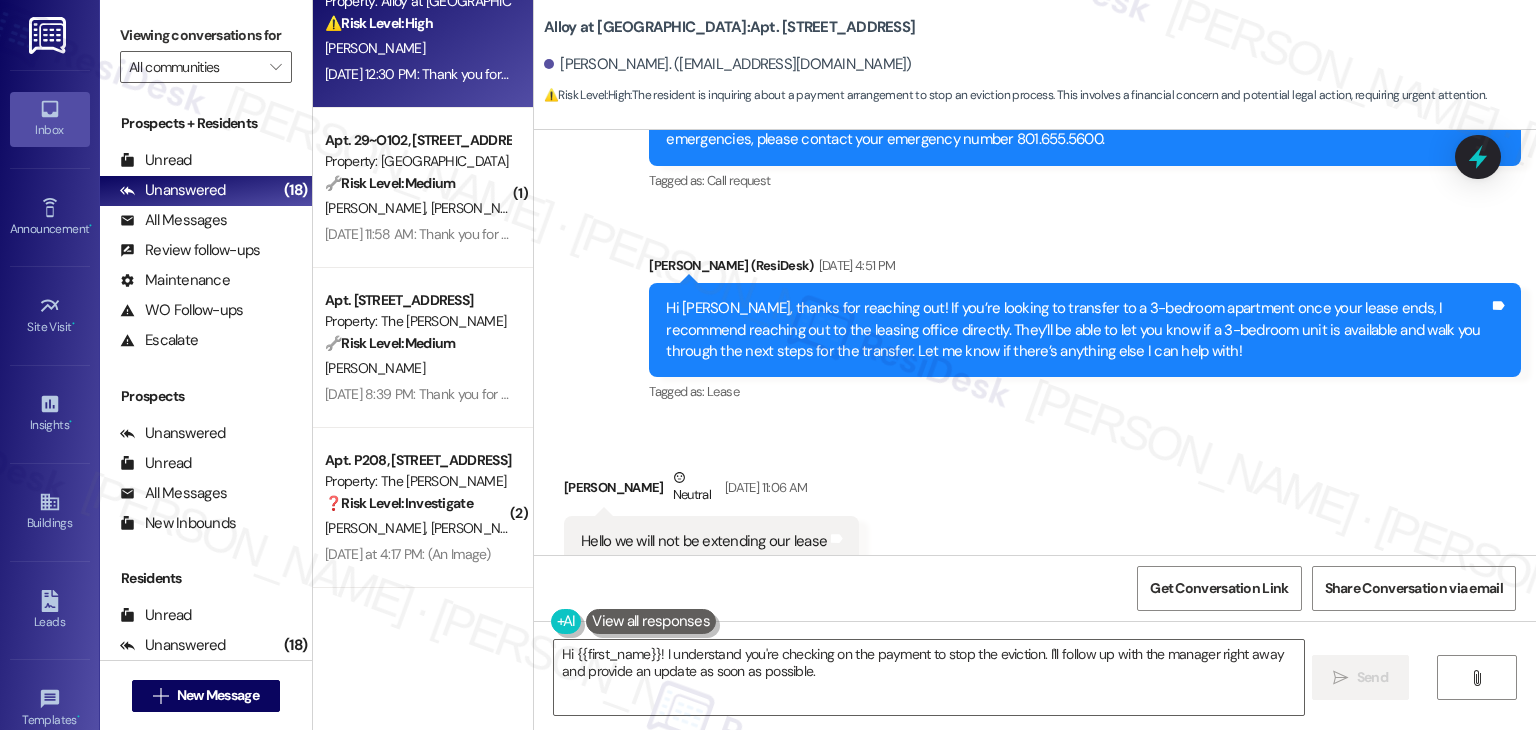 scroll, scrollTop: 8177, scrollLeft: 0, axis: vertical 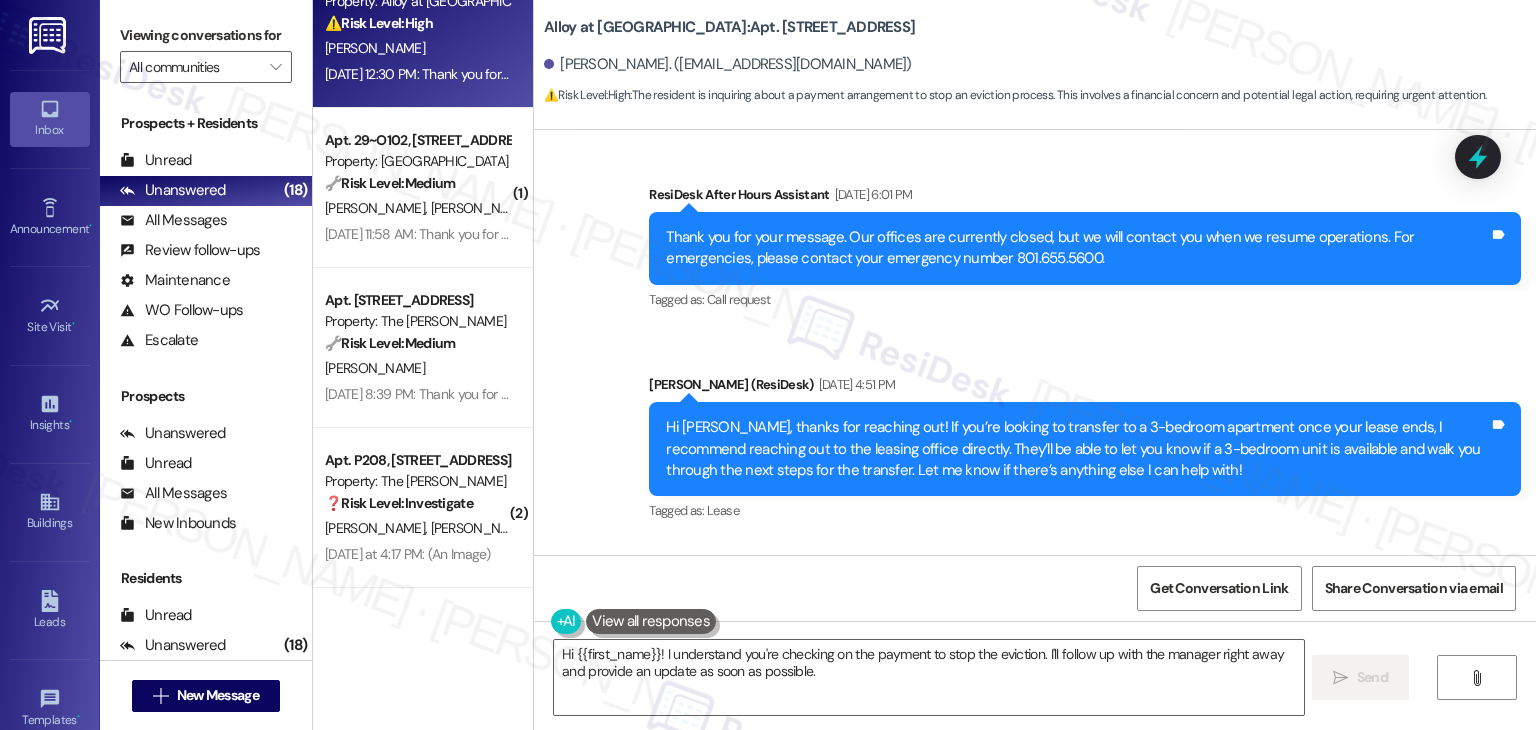 click on "Tagged as:   Lease Click to highlight conversations about Lease" at bounding box center (1085, 510) 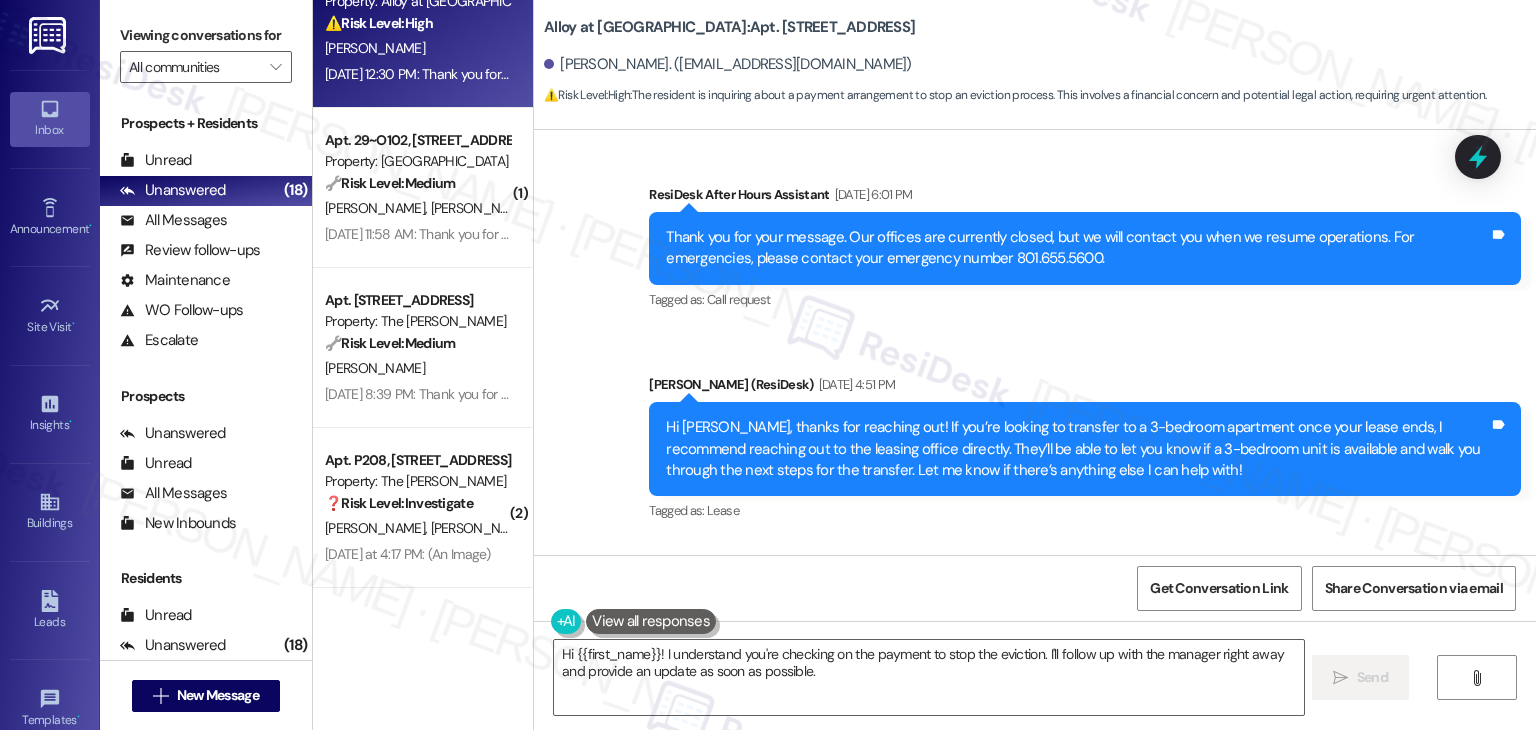 click on "Sent via SMS Sarah   (ResiDesk) Jun 19, 2025 at 4:51 PM Hi Thaina, thanks for reaching out! If you’re looking to transfer to a 3-bedroom apartment once your lease ends, I recommend reaching out to the leasing office directly. They’ll be able to let you know if a 3-bedroom unit is available and walk you through the next steps for the transfer. Let me know if there’s anything else I can help with! Tags and notes Tagged as:   Lease Click to highlight conversations about Lease" at bounding box center [1085, 450] 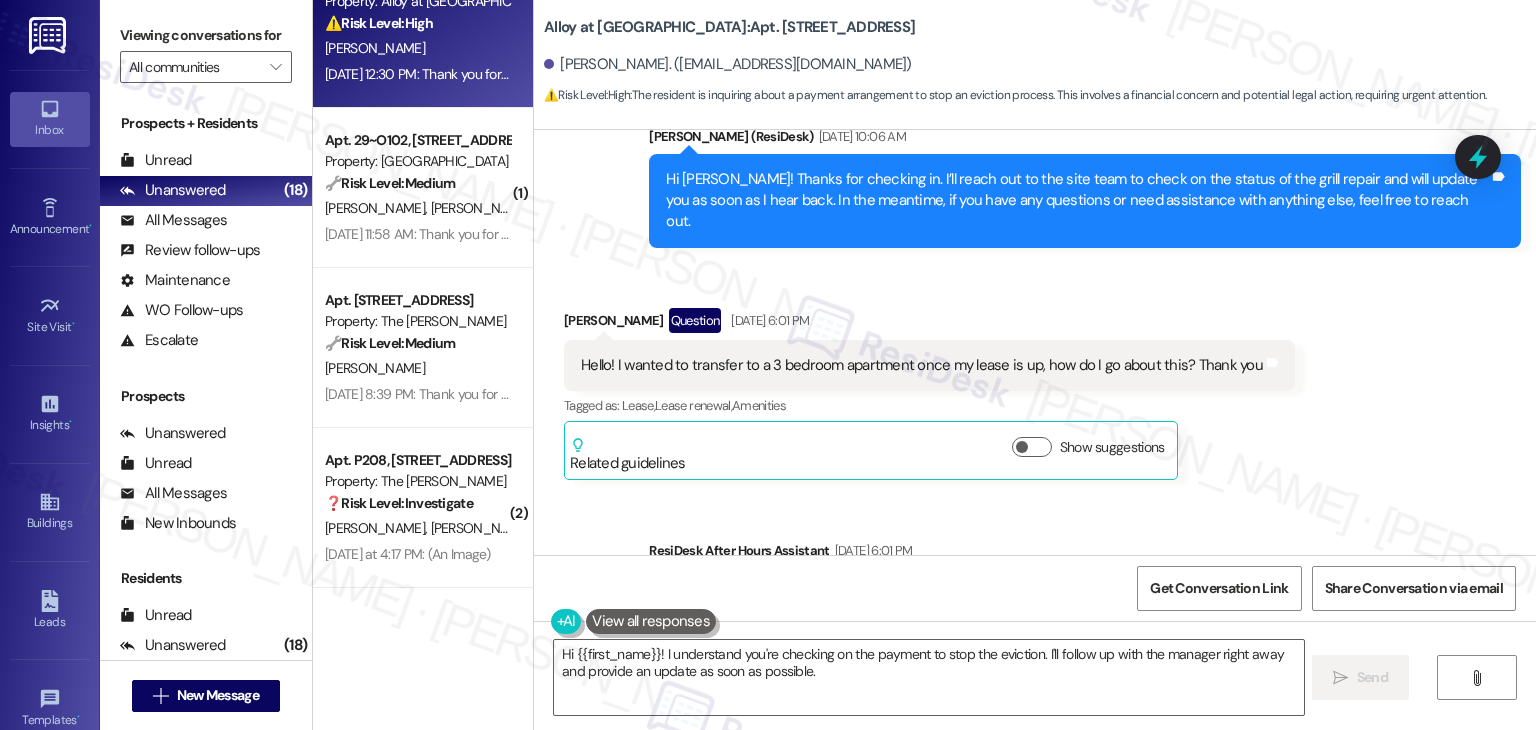 scroll, scrollTop: 7817, scrollLeft: 0, axis: vertical 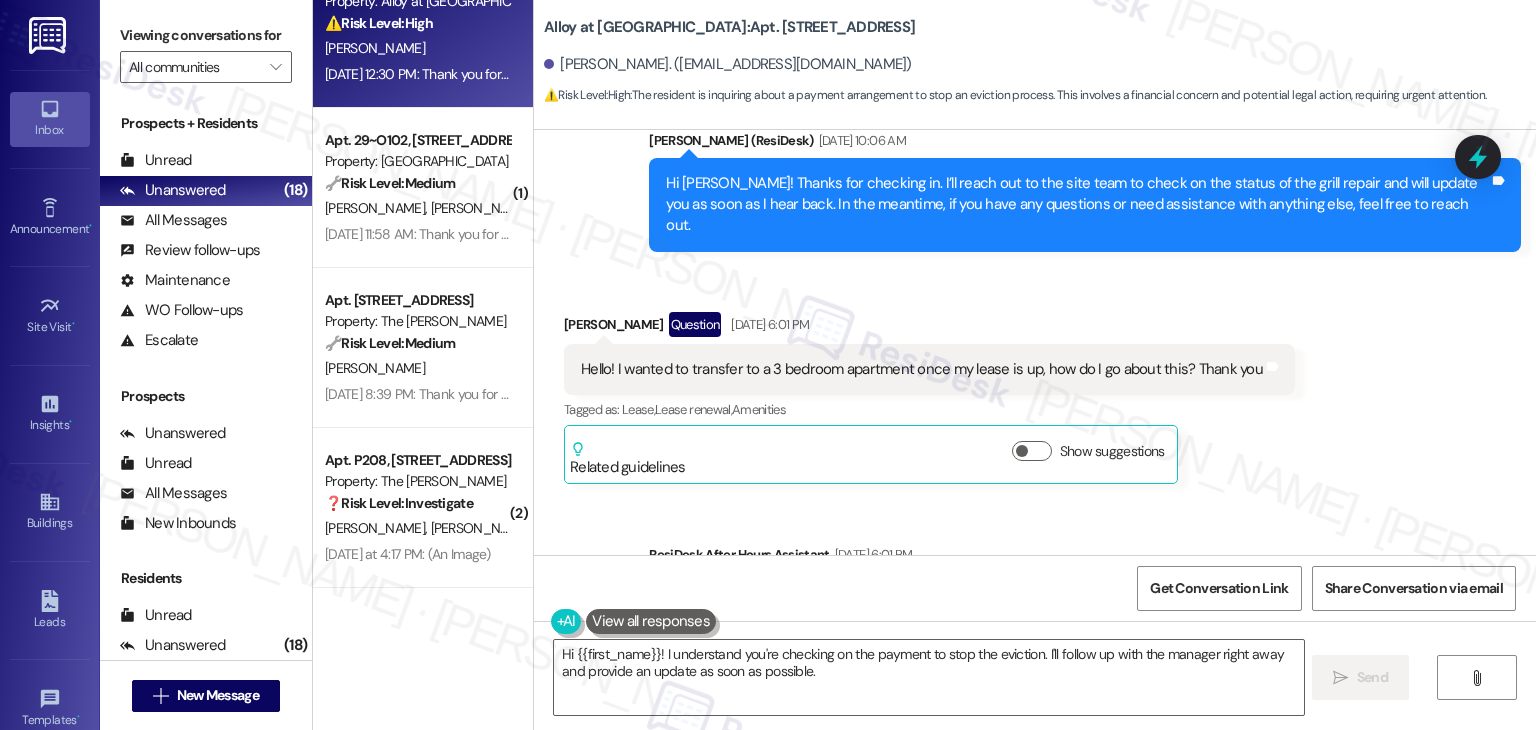 click on "Sent via SMS ResiDesk After Hours Assistant Jun 18, 2025 at 6:01 PM Thank you for your message. Our offices are currently closed, but we will contact you when we resume operations. For emergencies, please contact your emergency number 801.655.5600. Tags and notes Tagged as:   Call request Click to highlight conversations about Call request" at bounding box center [1085, 609] 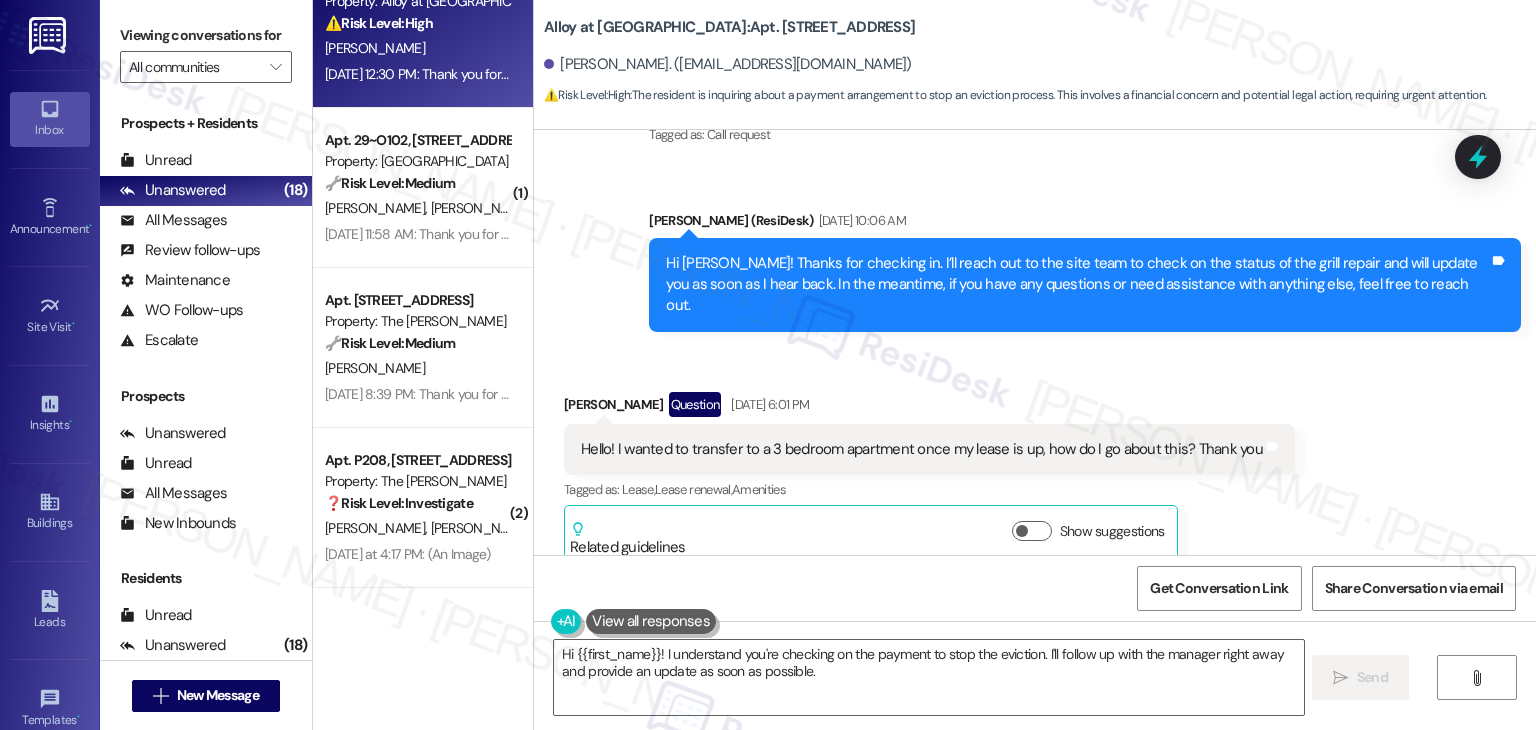 scroll, scrollTop: 7697, scrollLeft: 0, axis: vertical 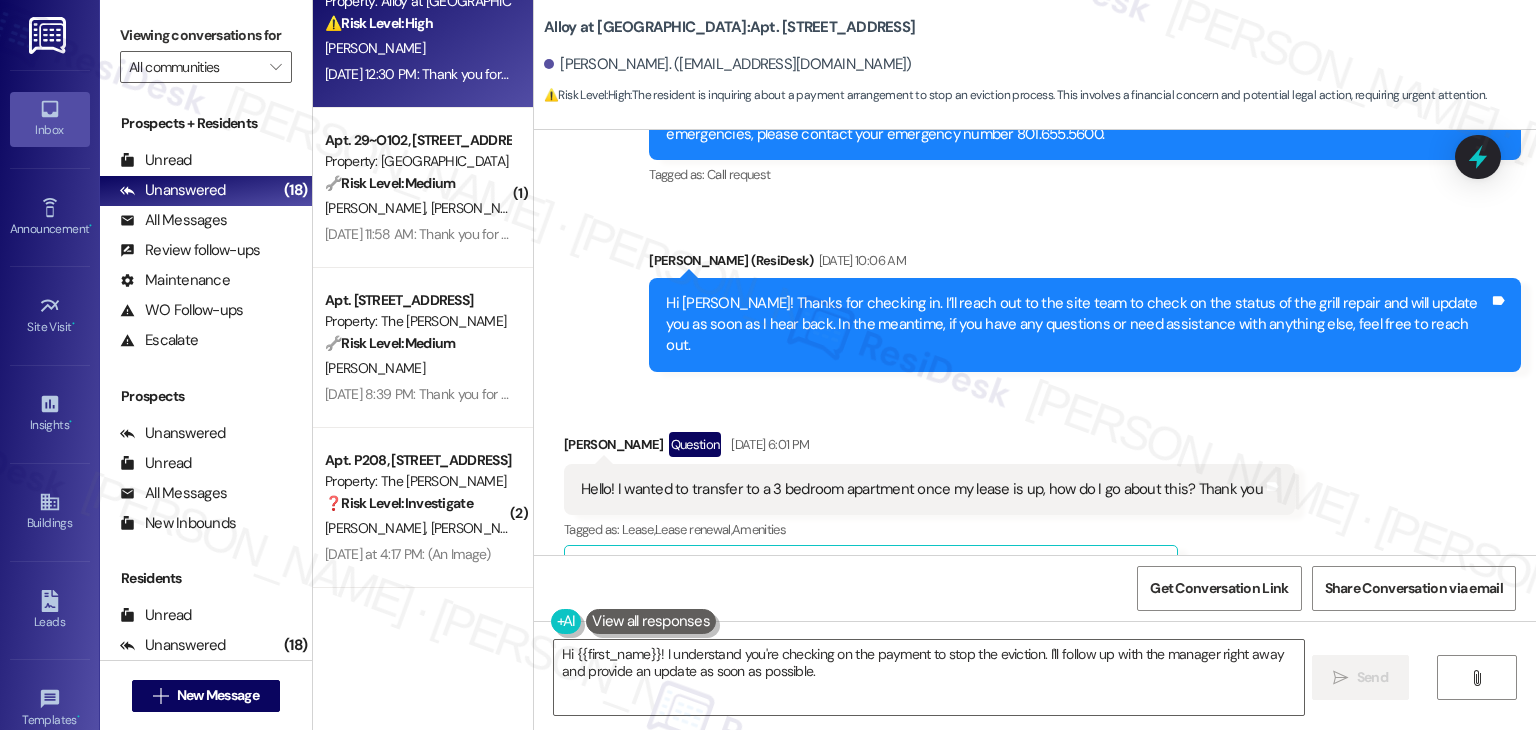 click on "Received via SMS Thaina Ferreira Question Jun 18, 2025 at 6:01 PM Hello! I wanted to transfer to a 3 bedroom apartment once my lease is up, how do I go about this? Thank you  Tags and notes Tagged as:   Lease ,  Click to highlight conversations about Lease Lease renewal ,  Click to highlight conversations about Lease renewal Amenities Click to highlight conversations about Amenities  Related guidelines Show suggestions" at bounding box center [929, 518] 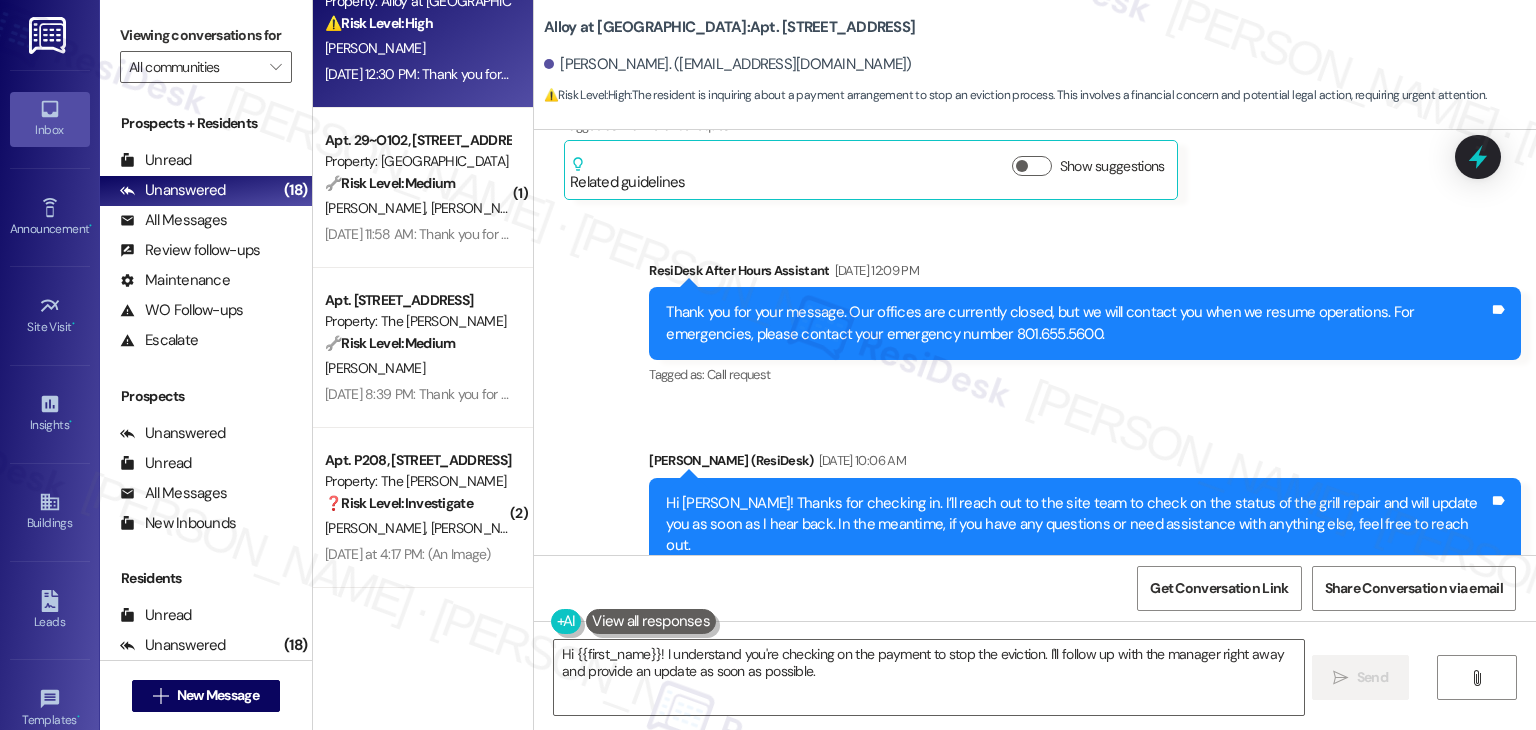 click on "Sent via SMS ResiDesk After Hours Assistant Jun 15, 2025 at 12:09 PM Thank you for your message. Our offices are currently closed, but we will contact you when we resume operations. For emergencies, please contact your emergency number 801.655.5600. Tags and notes Tagged as:   Call request Click to highlight conversations about Call request Sent via SMS Sarah   (ResiDesk) Jun 17, 2025 at 10:06 AM Hi Thaina! Thanks for checking in. I’ll reach out to the site team to check on the status of the grill repair and will update you as soon as I hear back. In the meantime, if you have any questions or need assistance with anything else, feel free to reach out. Tags and notes" at bounding box center (1035, 401) 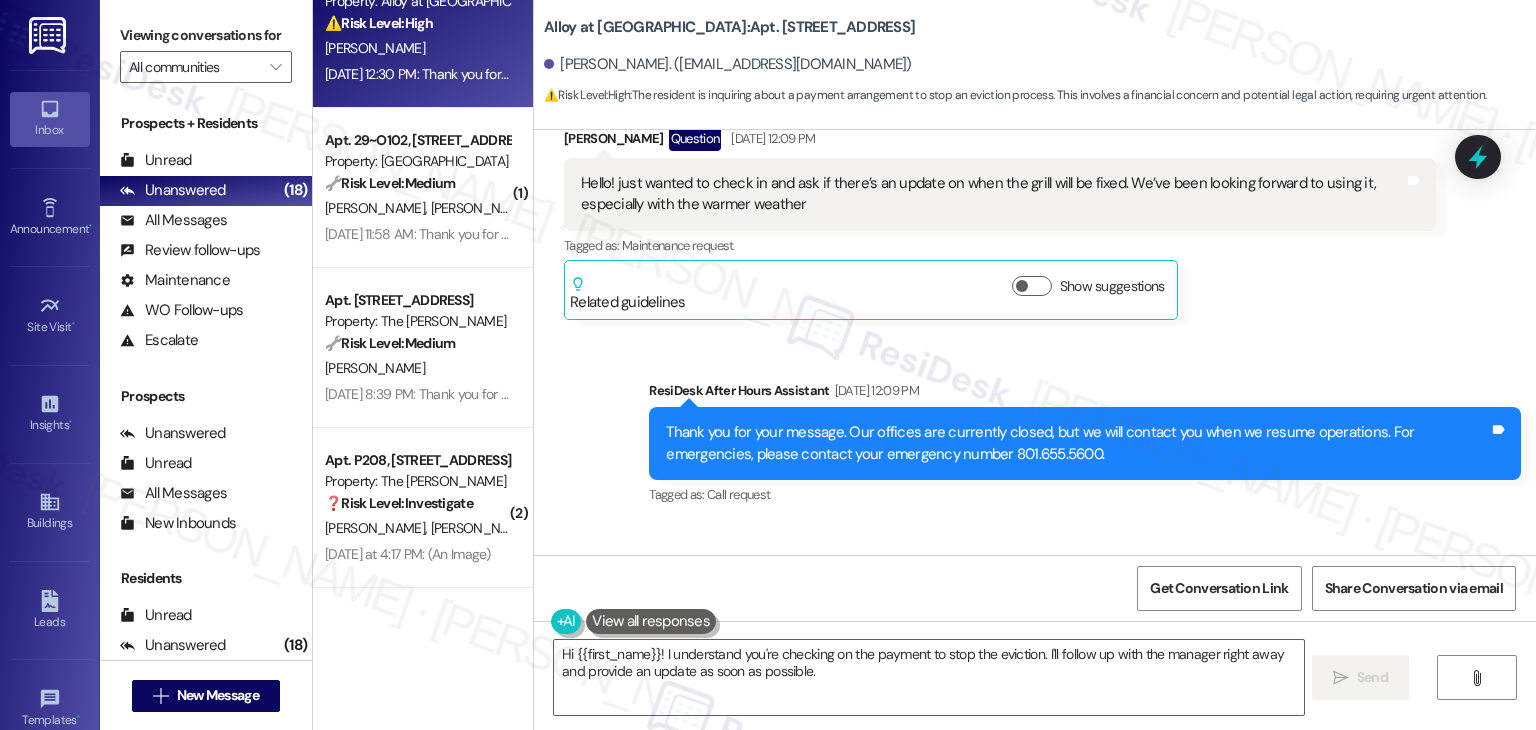 scroll, scrollTop: 7337, scrollLeft: 0, axis: vertical 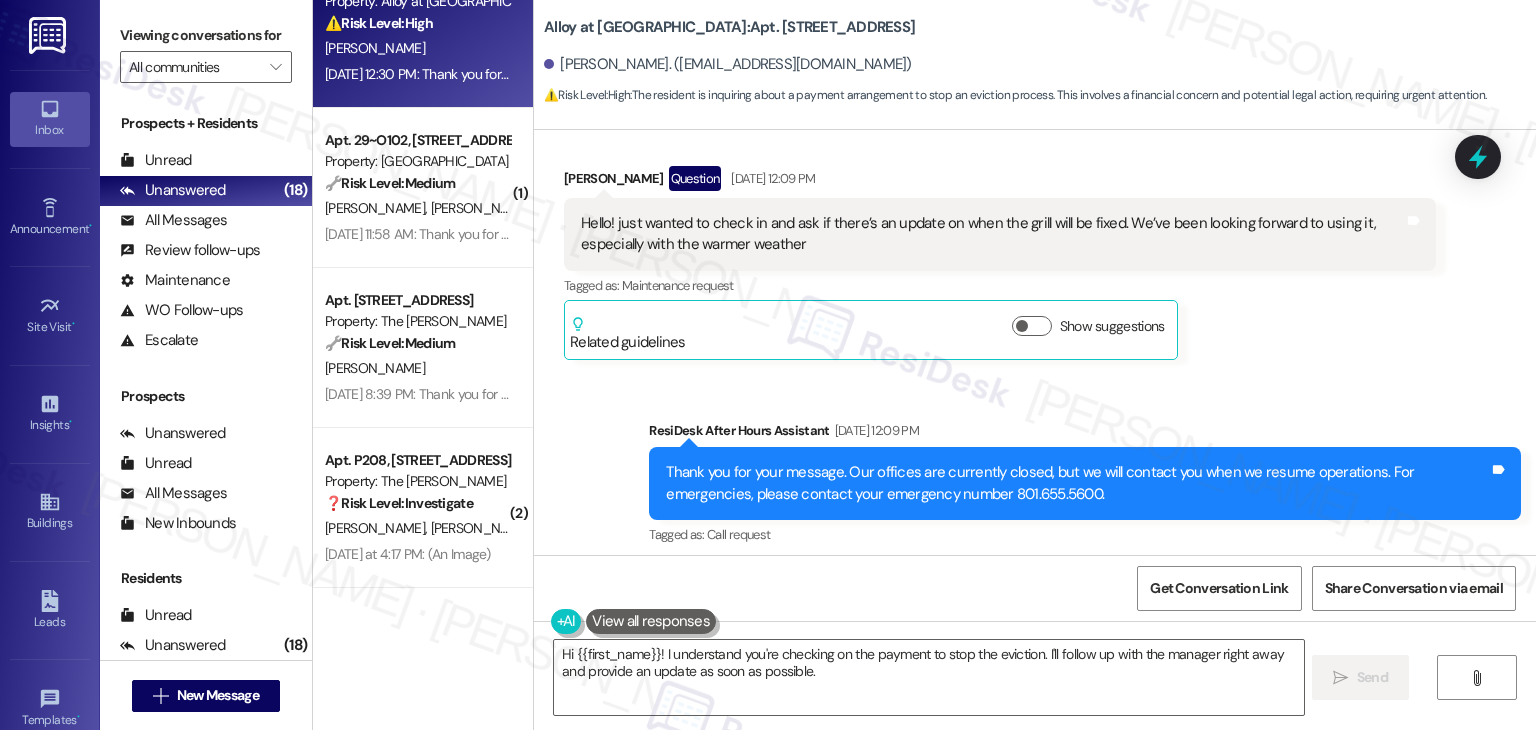 click on "Sent via SMS ResiDesk After Hours Assistant Jun 15, 2025 at 12:09 PM Thank you for your message. Our offices are currently closed, but we will contact you when we resume operations. For emergencies, please contact your emergency number 801.655.5600. Tags and notes Tagged as:   Call request Click to highlight conversations about Call request Sent via SMS Sarah   (ResiDesk) Jun 17, 2025 at 10:06 AM Hi Thaina! Thanks for checking in. I’ll reach out to the site team to check on the status of the grill repair and will update you as soon as I hear back. In the meantime, if you have any questions or need assistance with anything else, feel free to reach out. Tags and notes" at bounding box center (1035, 561) 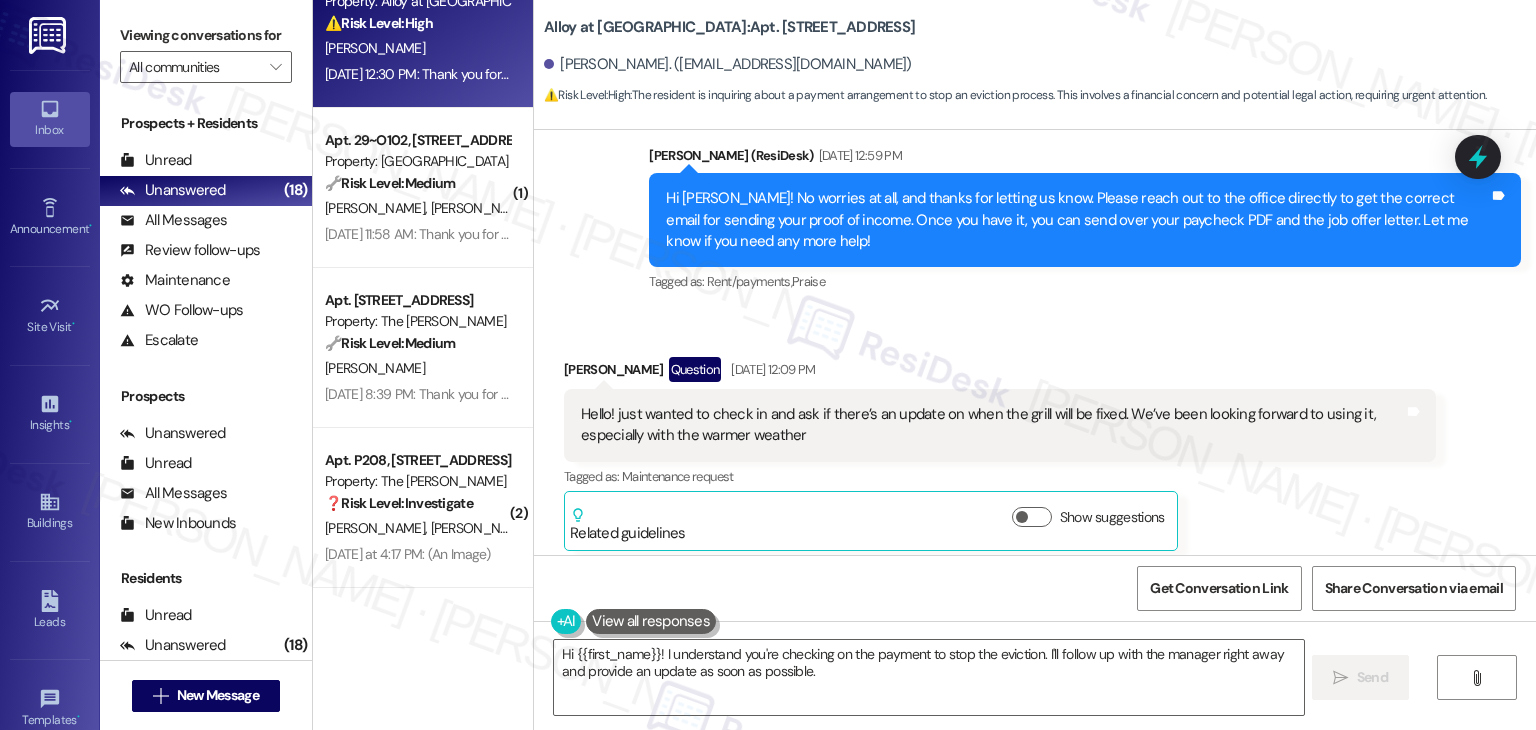 scroll, scrollTop: 7097, scrollLeft: 0, axis: vertical 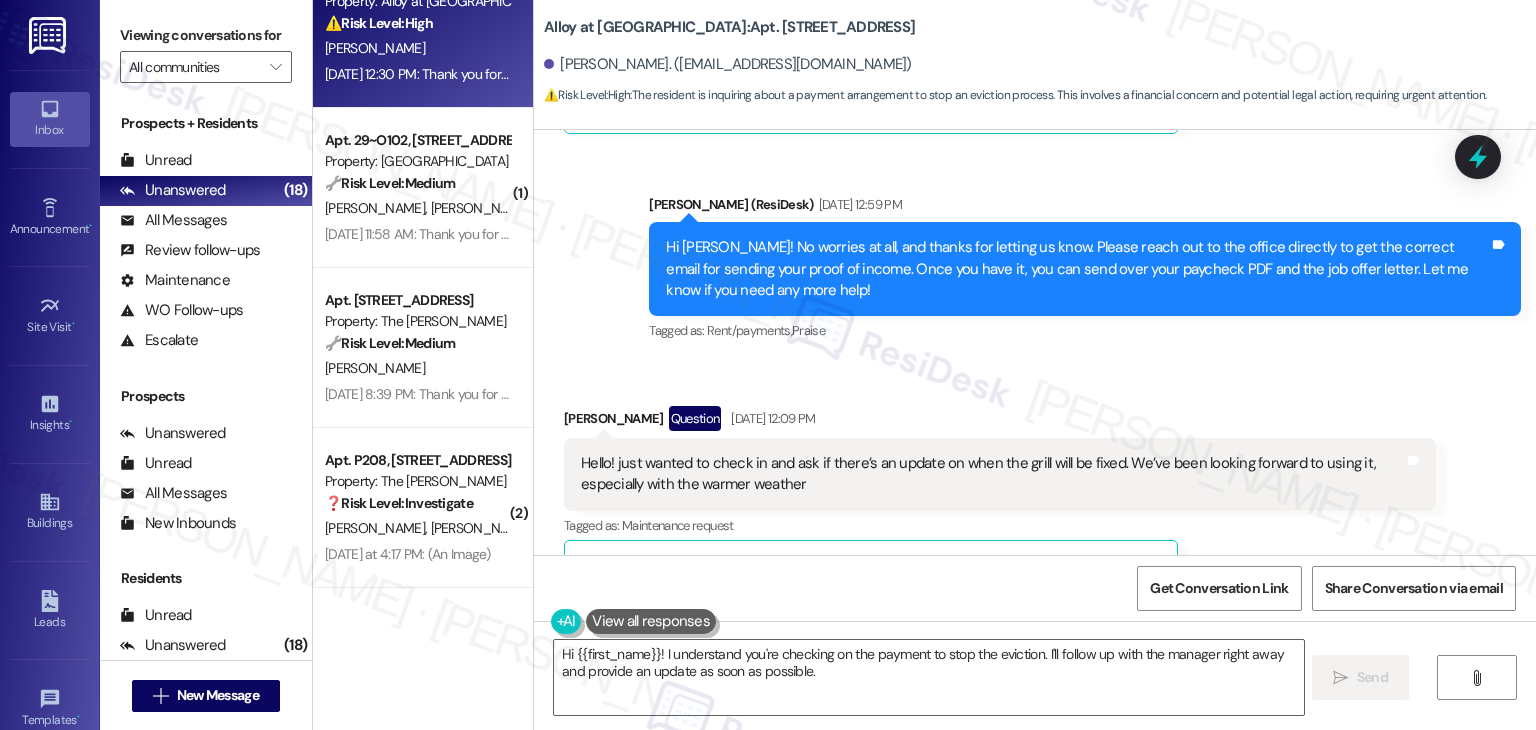 click on "Received via SMS Thaina Ferreira Question Jun 15, 2025 at 12:09 PM Hello! just wanted to check in and ask if there’s an update on when the grill will be fixed. We’ve been looking forward to using it, especially with the warmer weather Tags and notes Tagged as:   Maintenance request Click to highlight conversations about Maintenance request  Related guidelines Show suggestions" at bounding box center [1035, 488] 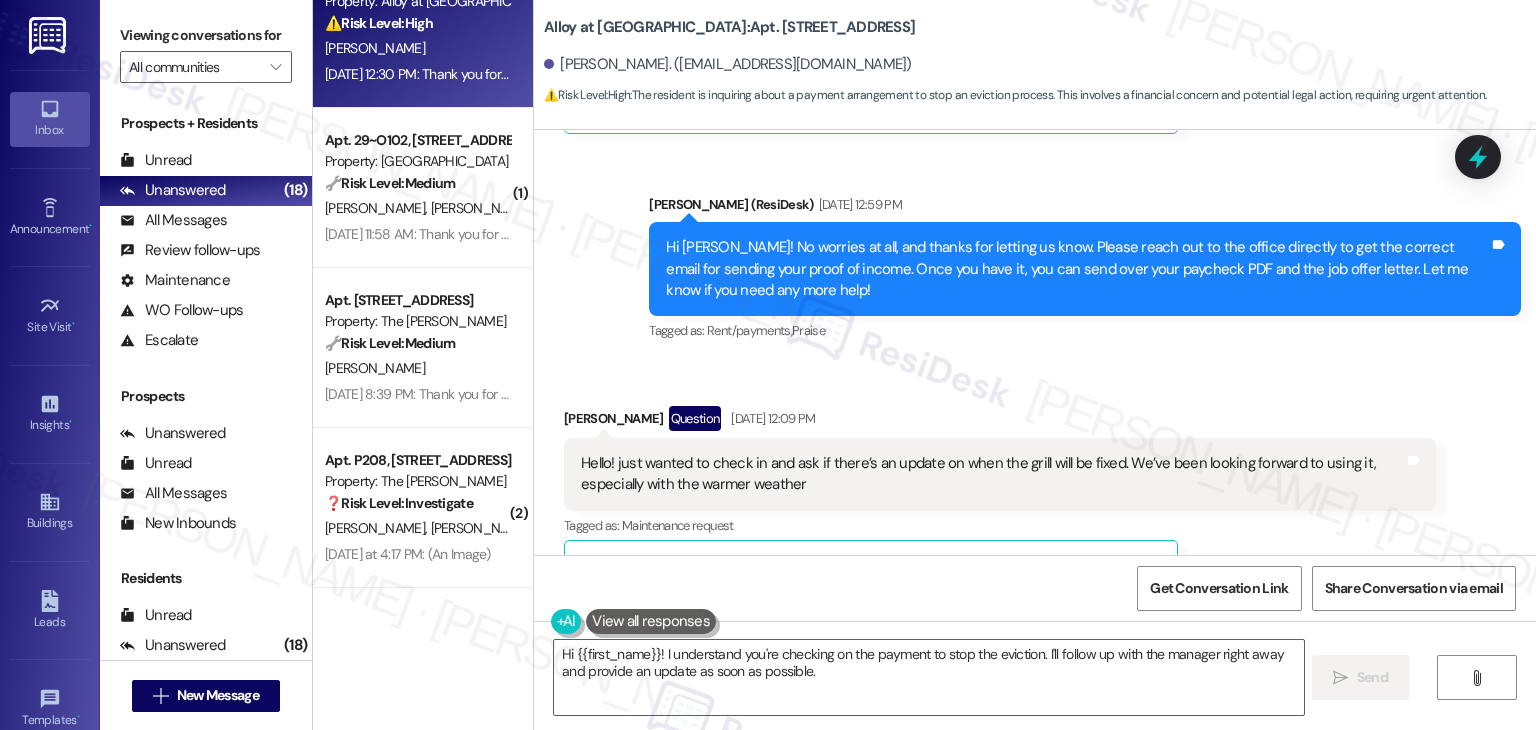 click on "Received via SMS Thaina Ferreira Question Jun 15, 2025 at 12:09 PM Hello! just wanted to check in and ask if there’s an update on when the grill will be fixed. We’ve been looking forward to using it, especially with the warmer weather Tags and notes Tagged as:   Maintenance request Click to highlight conversations about Maintenance request  Related guidelines Show suggestions" at bounding box center (1000, 503) 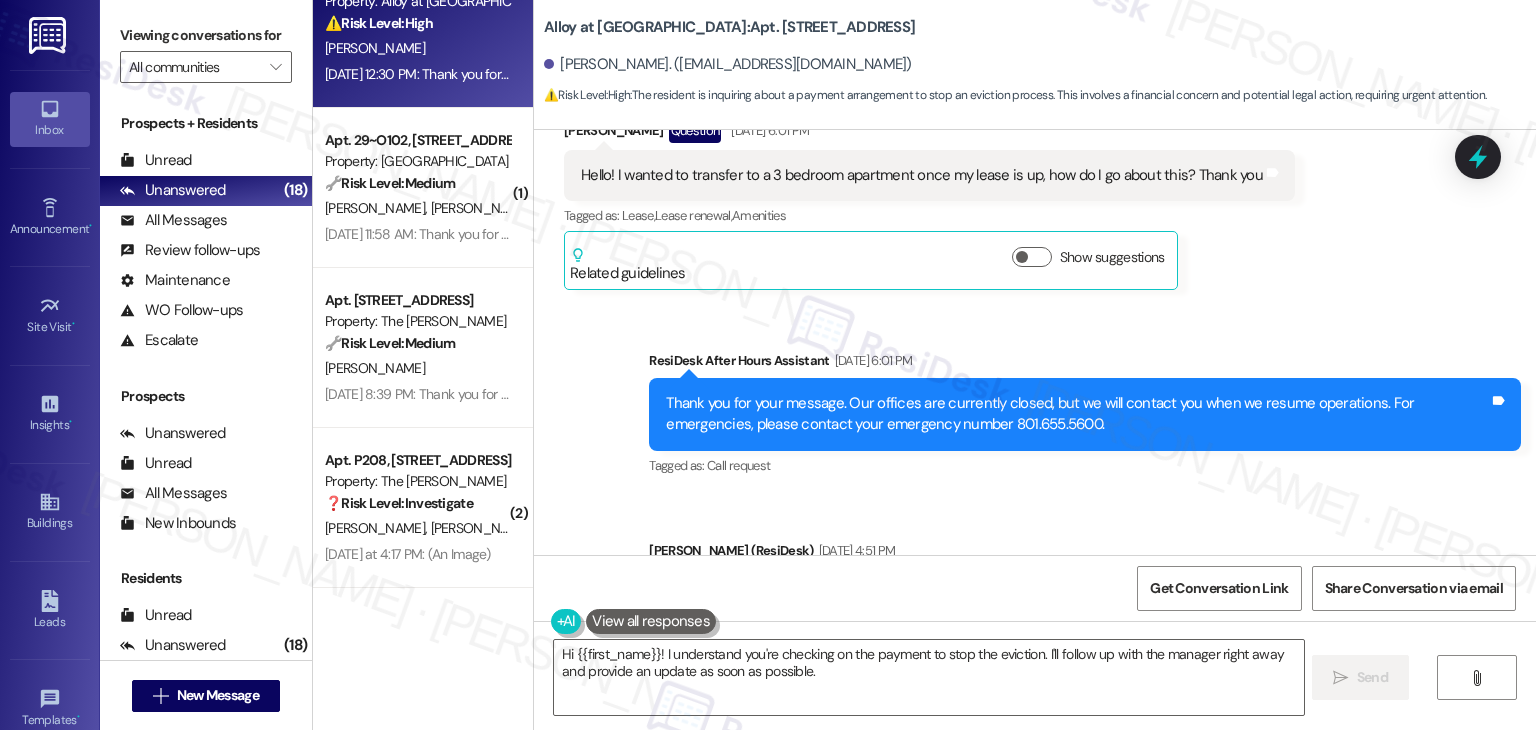 scroll, scrollTop: 8017, scrollLeft: 0, axis: vertical 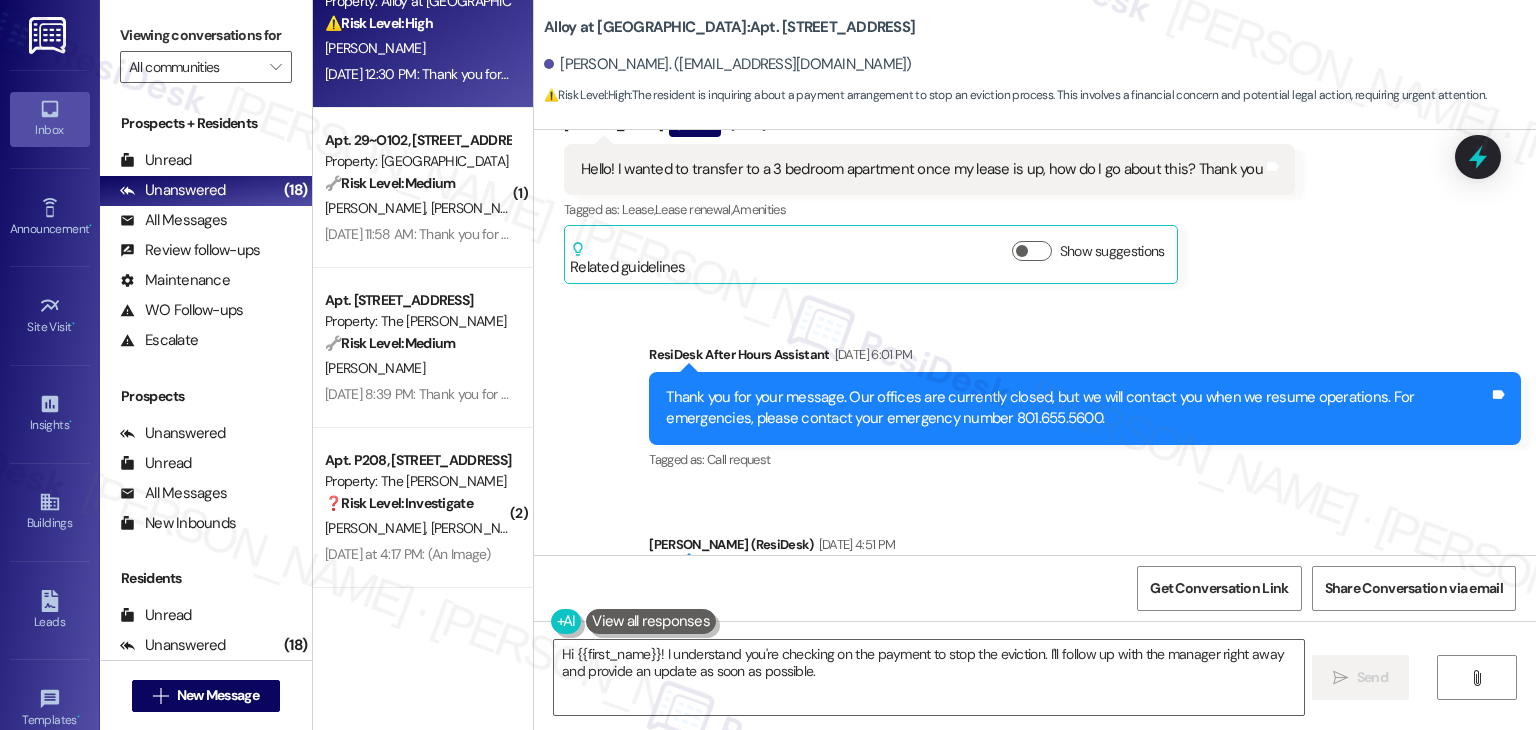 click on "Tagged as:   Call request Click to highlight conversations about Call request" at bounding box center (1085, 459) 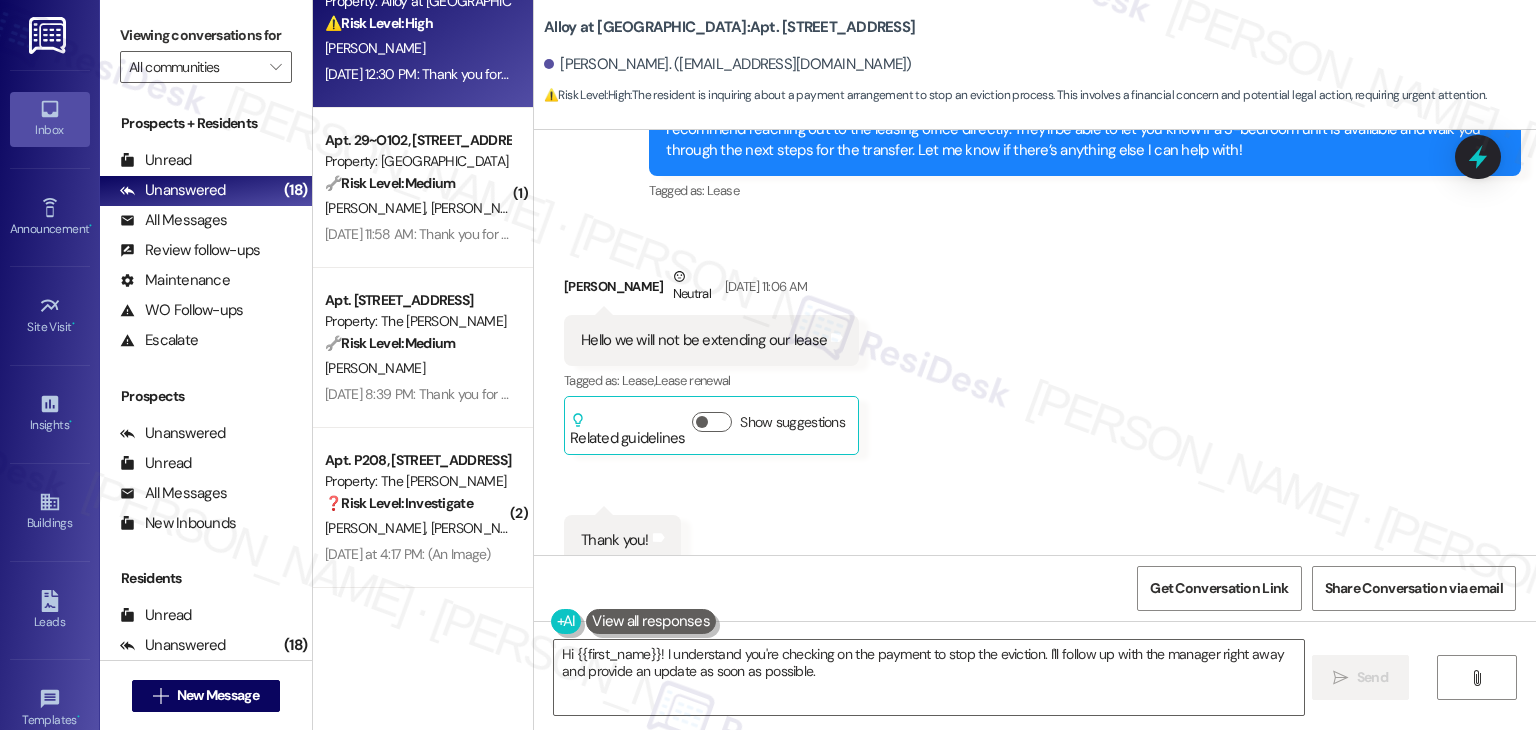 click on "Received via SMS Thaina Ferreira   Neutral Jul 13, 2025 at 11:06 AM Hello we will not be extending our lease  Tags and notes Tagged as:   Lease ,  Click to highlight conversations about Lease Lease renewal Click to highlight conversations about Lease renewal  Related guidelines Show suggestions Received via SMS 11:06 AM Thaina Ferreira Jul 13, 2025 at 11:06 AM Thank you!  Tags and notes Tagged as:   Praise Click to highlight conversations about Praise" at bounding box center (1035, 416) 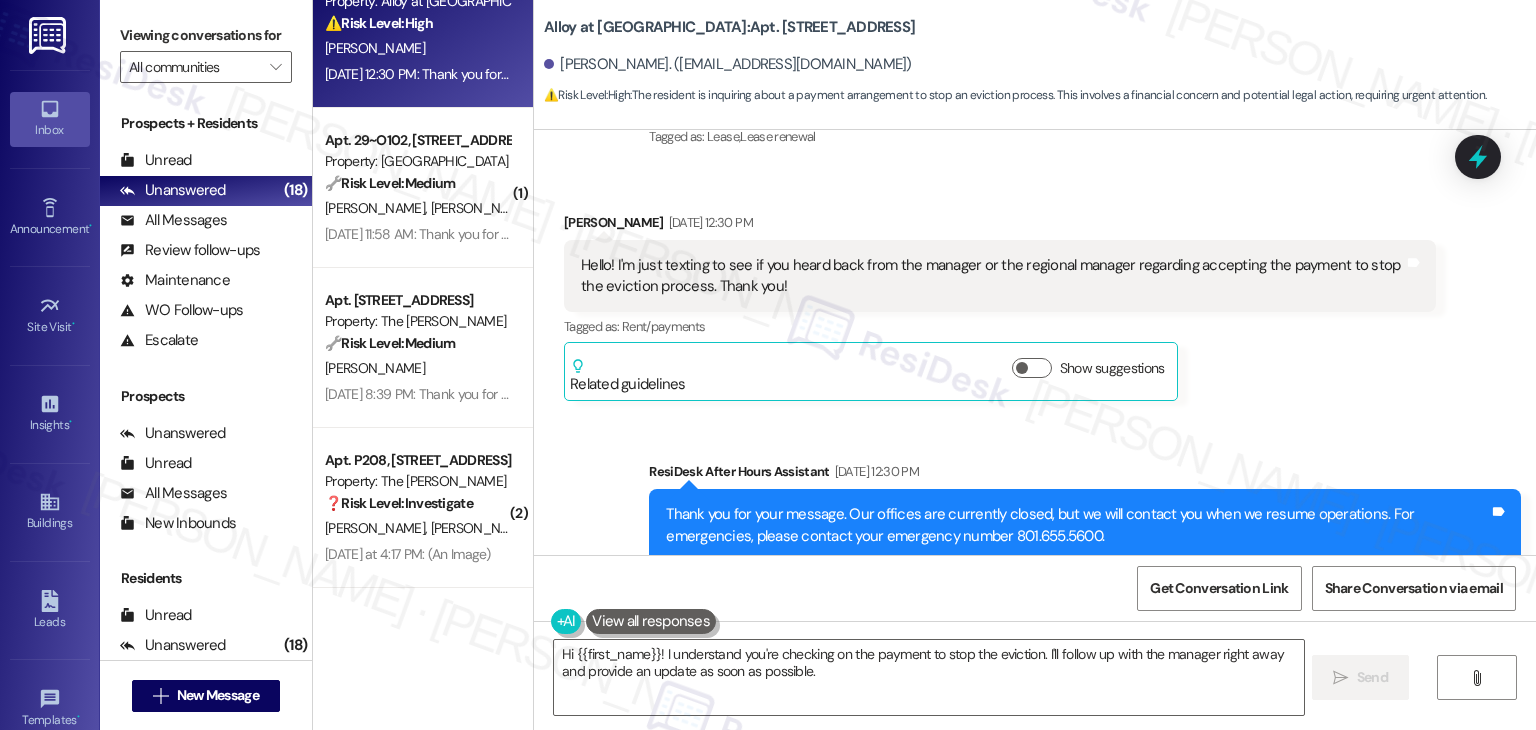 scroll, scrollTop: 9345, scrollLeft: 0, axis: vertical 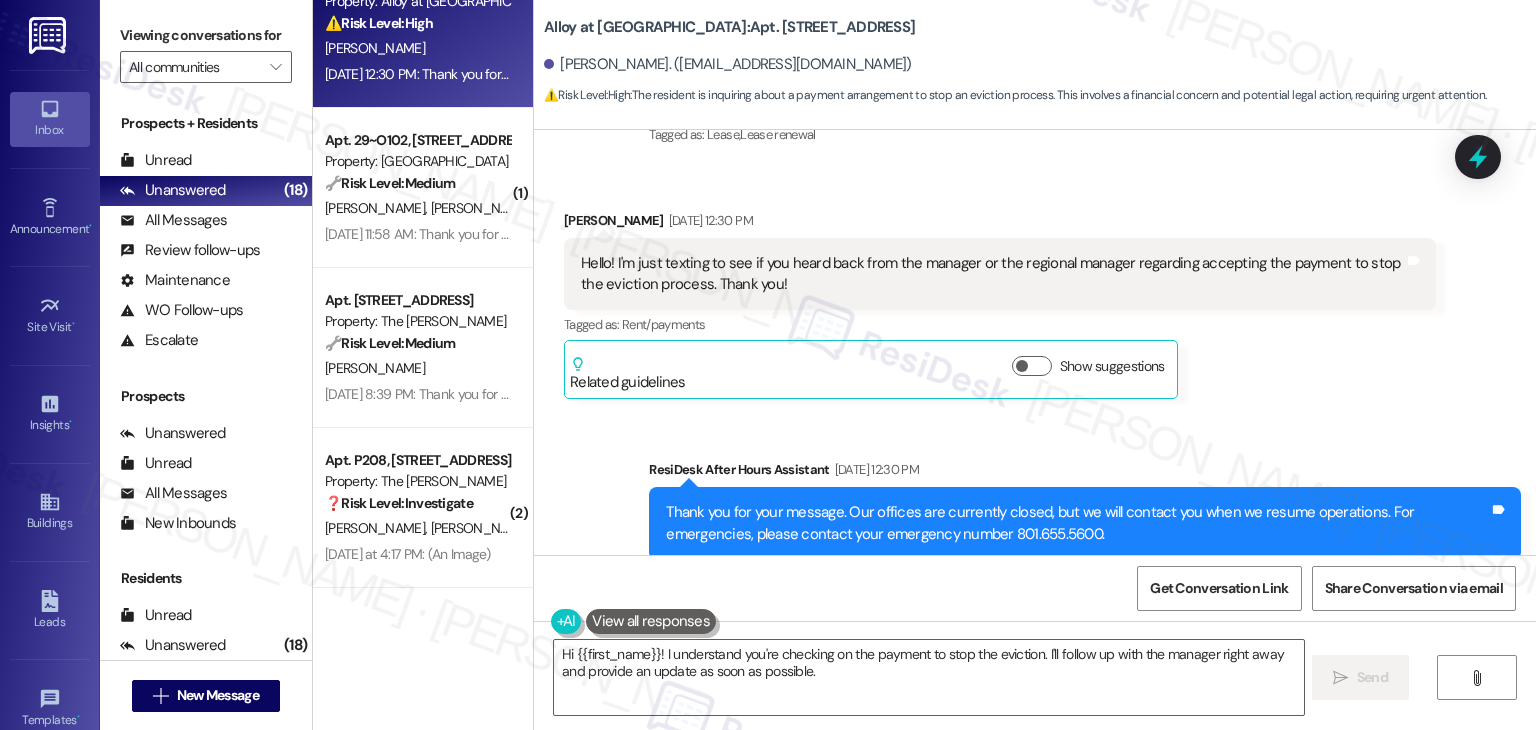 click on "ResiDesk After Hours Assistant Jul 19, 2025 at 12:30 PM" at bounding box center [1085, 473] 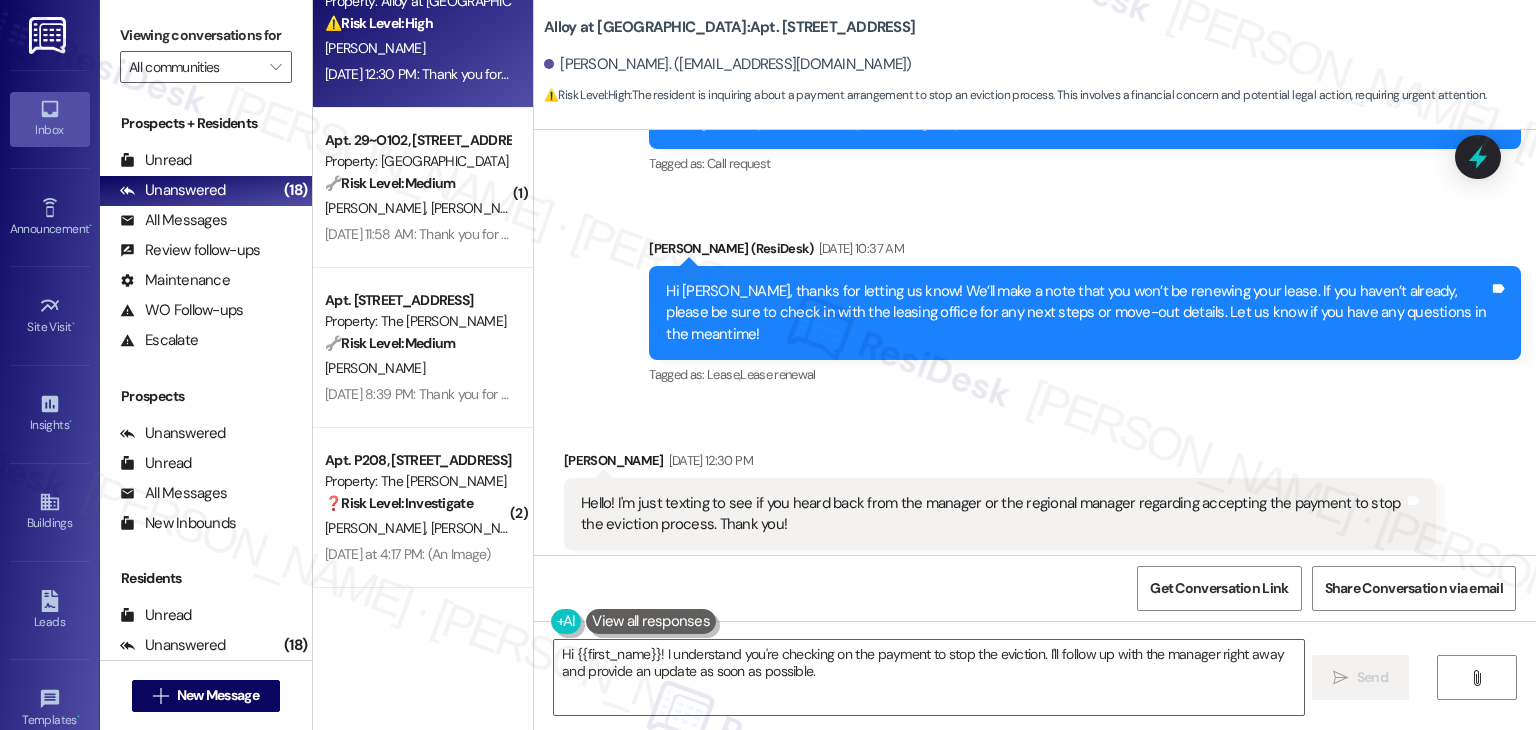 scroll, scrollTop: 9065, scrollLeft: 0, axis: vertical 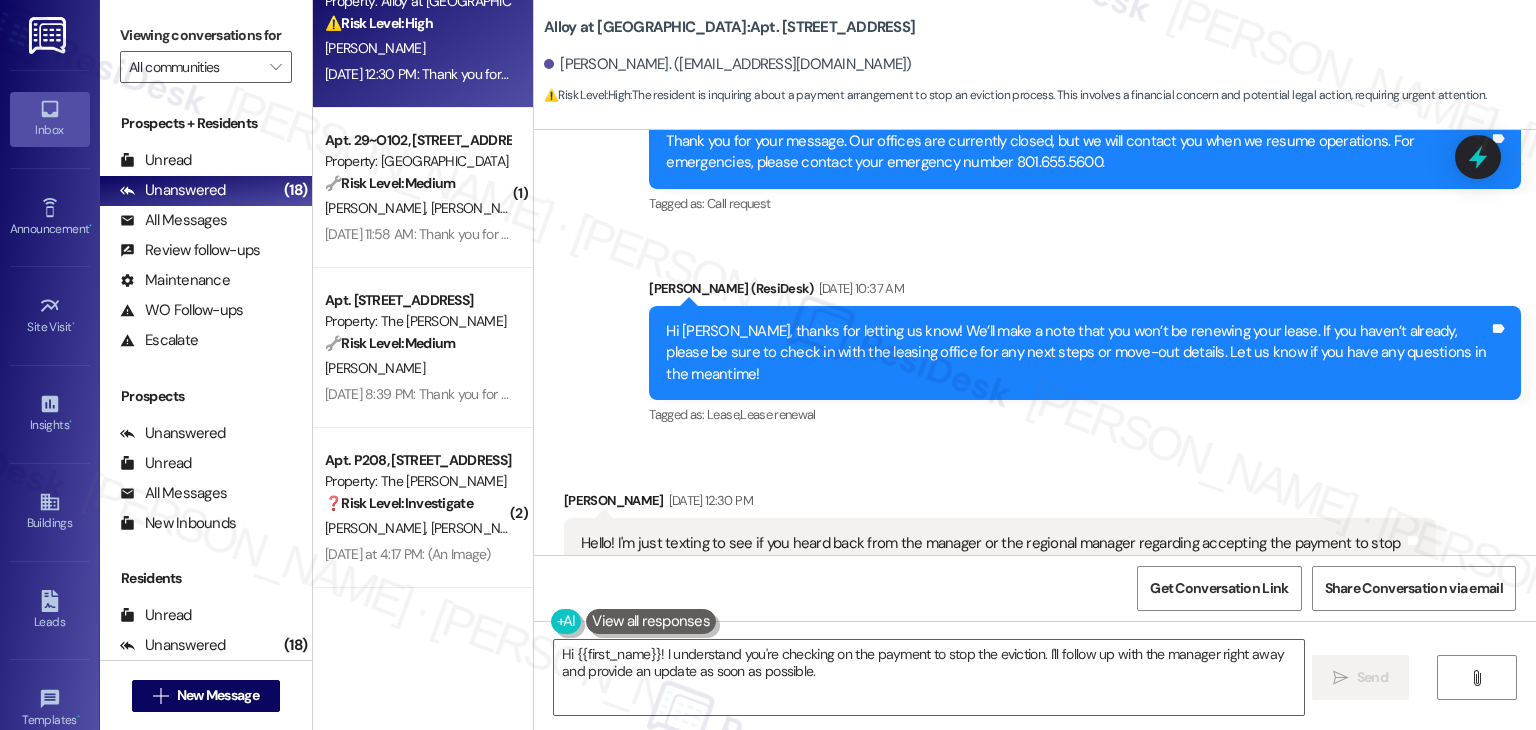 click on "Received via SMS Thaina Ferreira Jul 19, 2025 at 12:30 PM Hello! I'm just texting to see if you heard back from the manager or the regional manager regarding accepting the payment to stop the eviction process. Thank you!  Tags and notes Tagged as:   Rent/payments Click to highlight conversations about Rent/payments  Related guidelines Show suggestions" at bounding box center [1035, 570] 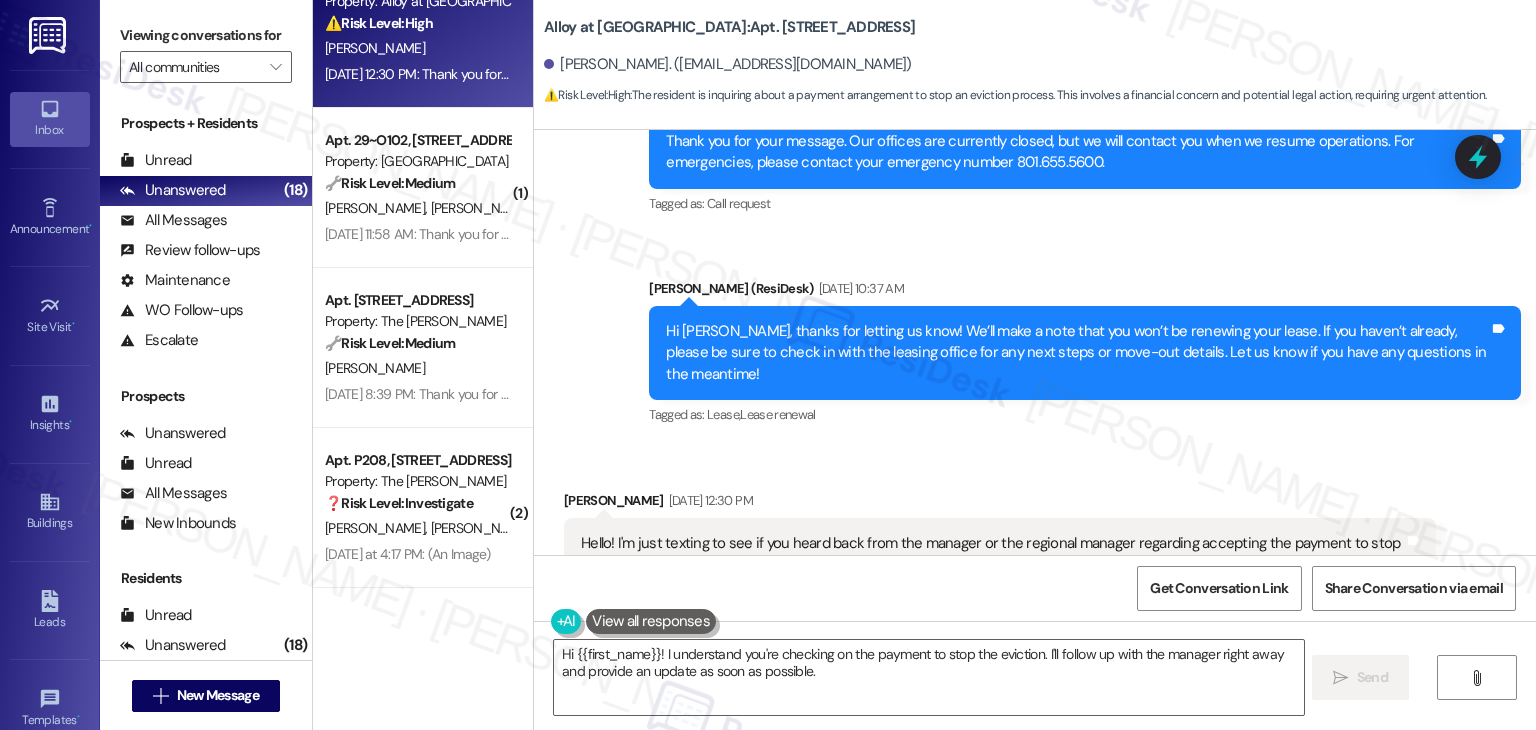 click on "Hi Thaina, thanks for letting us know! We’ll make a note that you won’t be renewing your lease. If you haven’t already, please be sure to check in with the leasing office for any next steps or move-out details. Let us know if you have any questions in the meantime!" at bounding box center [1077, 353] 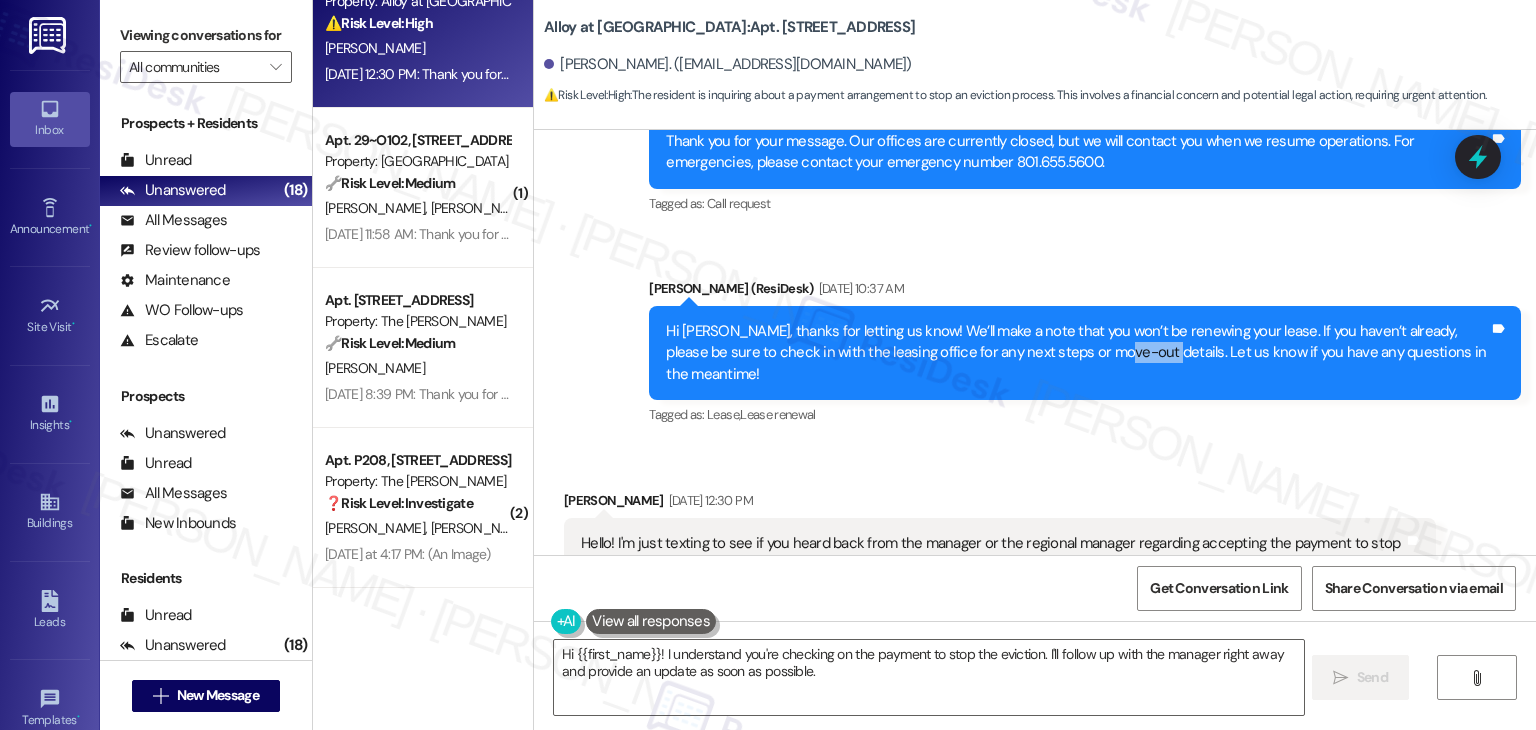 click on "Hi Thaina, thanks for letting us know! We’ll make a note that you won’t be renewing your lease. If you haven’t already, please be sure to check in with the leasing office for any next steps or move-out details. Let us know if you have any questions in the meantime!" at bounding box center [1077, 353] 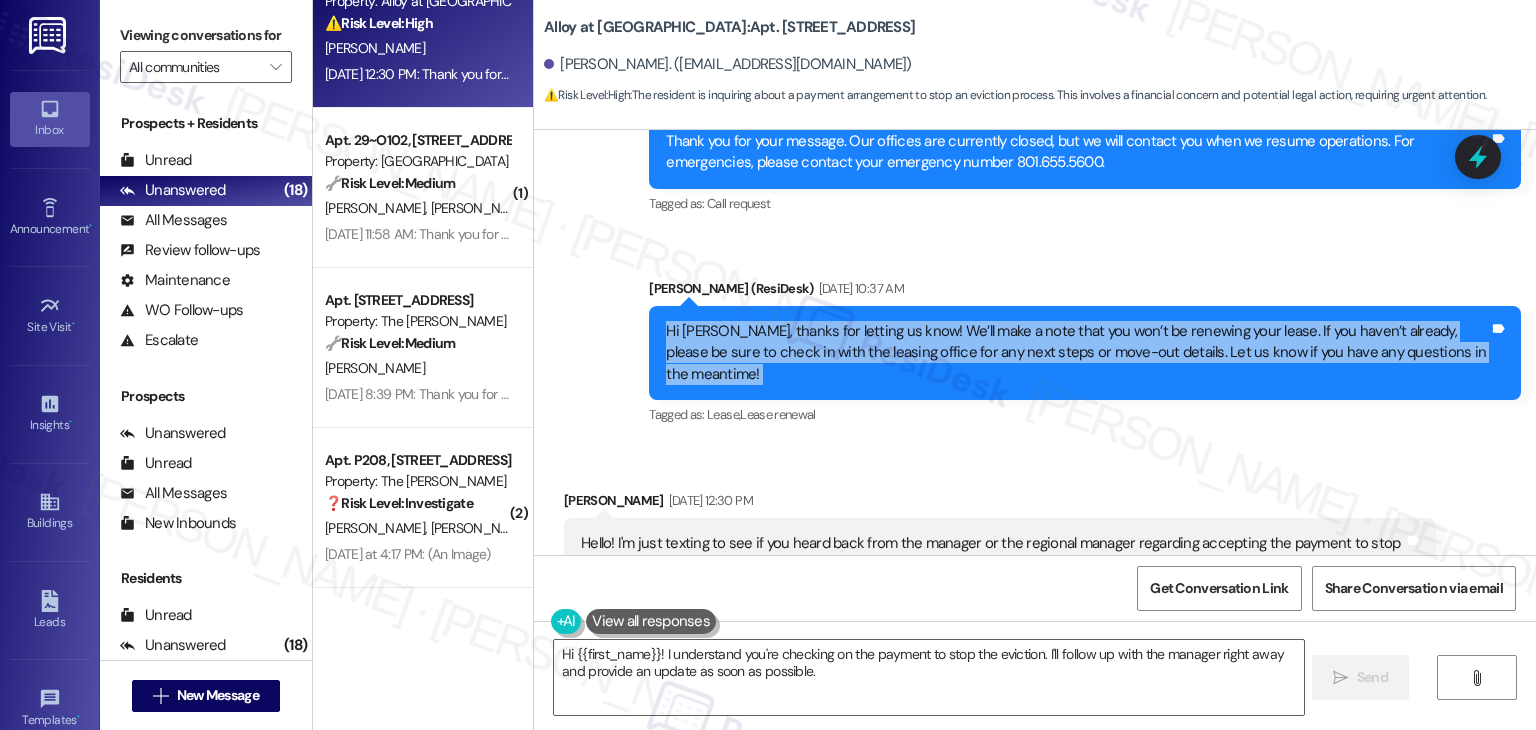 click on "Hi Thaina, thanks for letting us know! We’ll make a note that you won’t be renewing your lease. If you haven’t already, please be sure to check in with the leasing office for any next steps or move-out details. Let us know if you have any questions in the meantime!" at bounding box center (1077, 353) 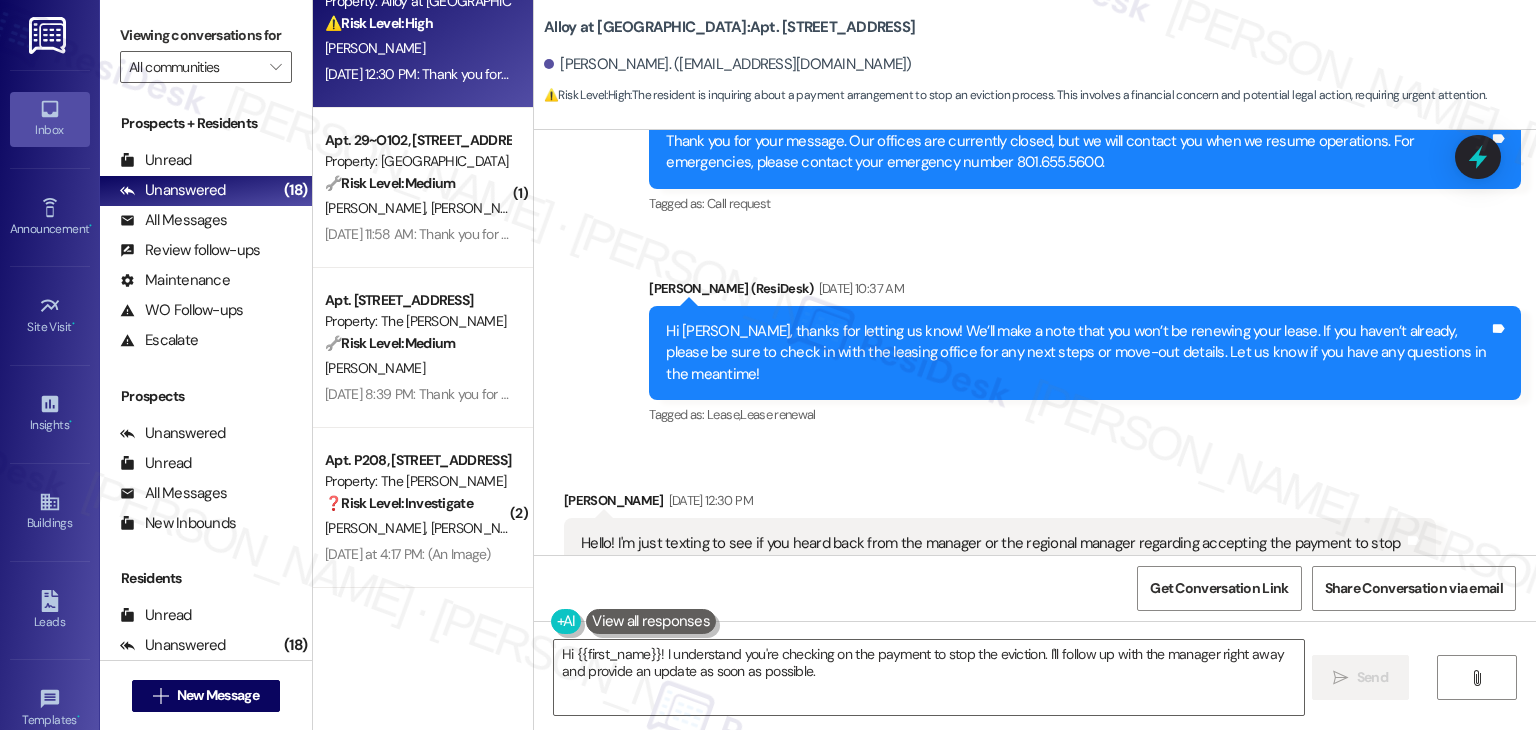 click on "Hello! I'm just texting to see if you heard back from the manager or the regional manager regarding accepting the payment to stop the eviction process. Thank you!" at bounding box center (992, 554) 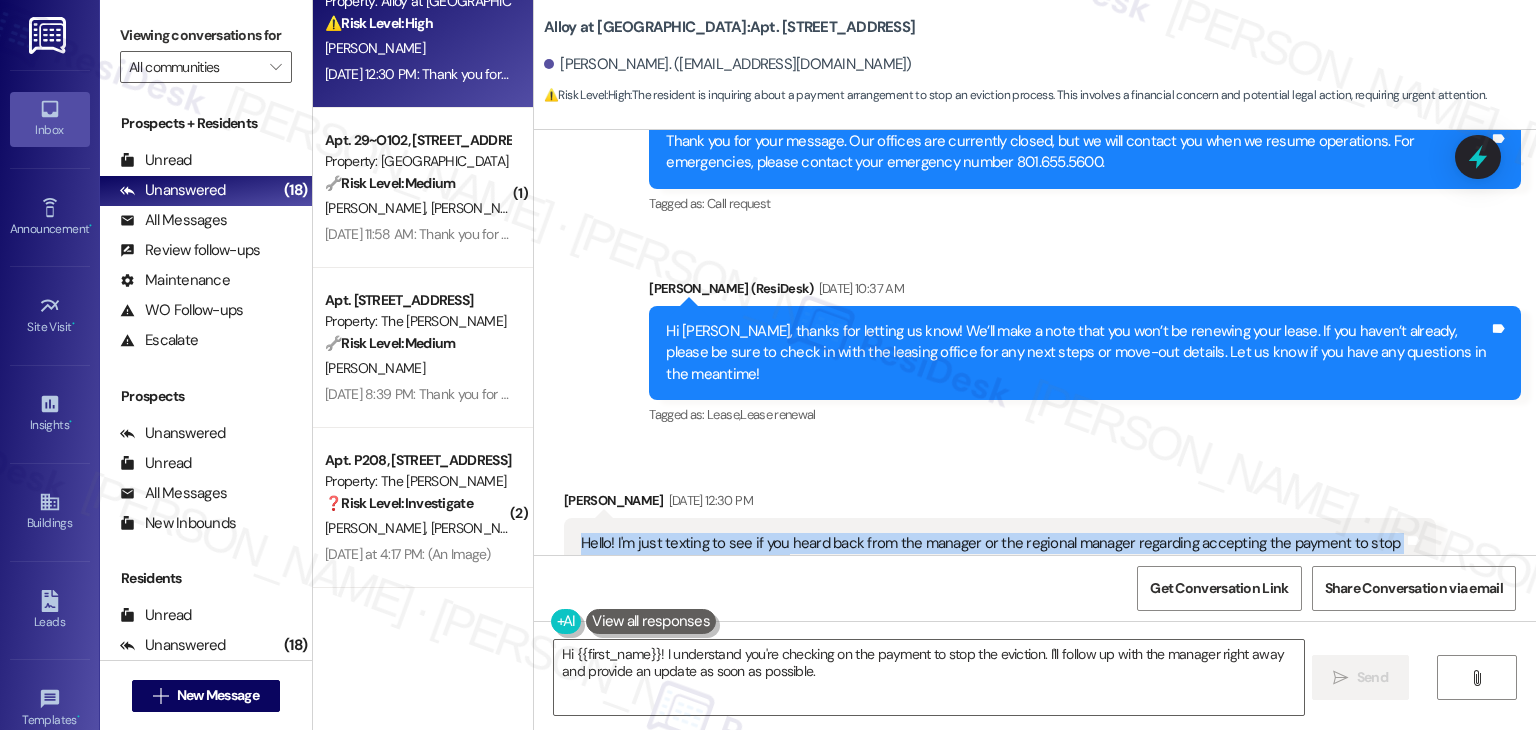 click on "Hello! I'm just texting to see if you heard back from the manager or the regional manager regarding accepting the payment to stop the eviction process. Thank you!" at bounding box center (992, 554) 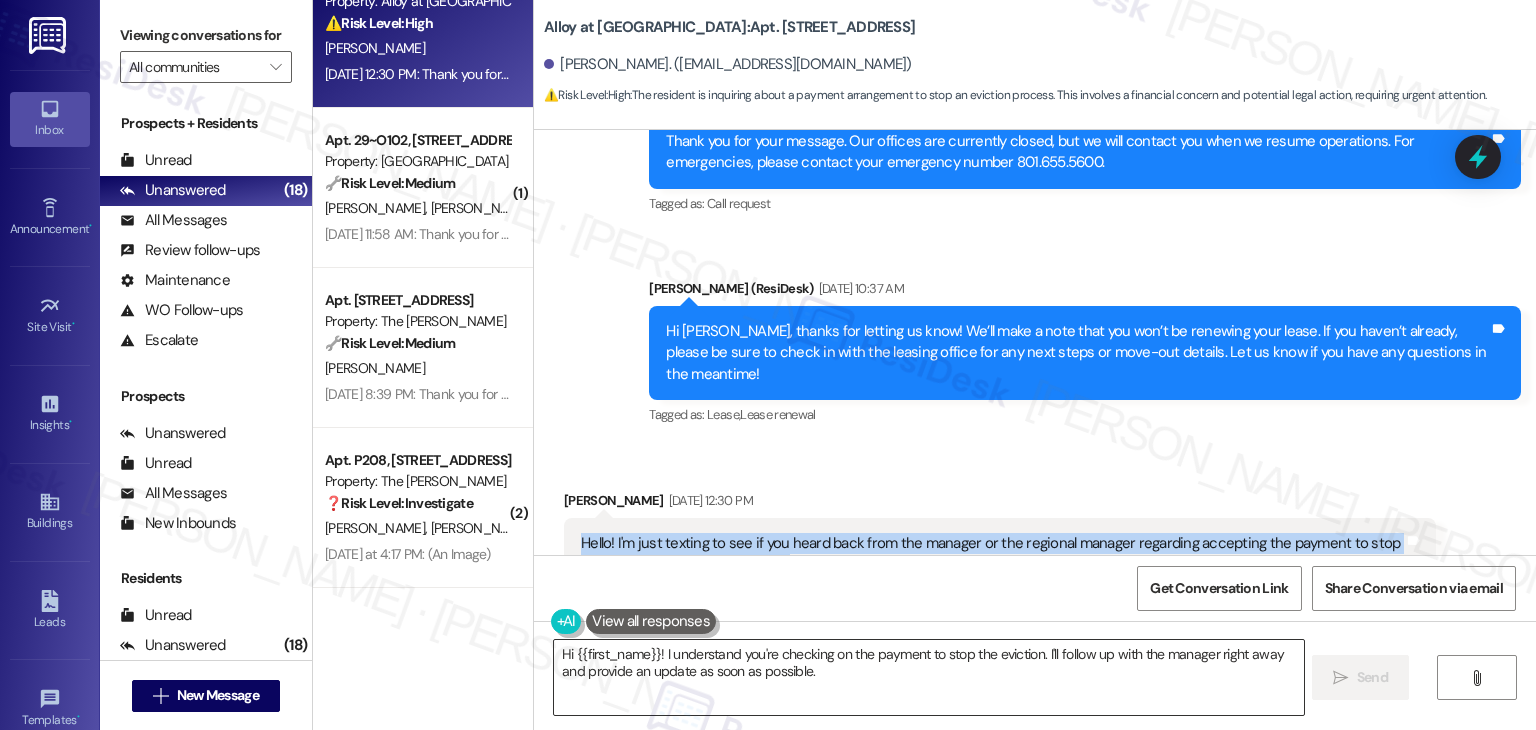 click on "Hi {{first_name}}! I understand you're checking on the payment to stop the eviction. I'll follow up with the manager right away and provide an update as soon as possible." at bounding box center (928, 677) 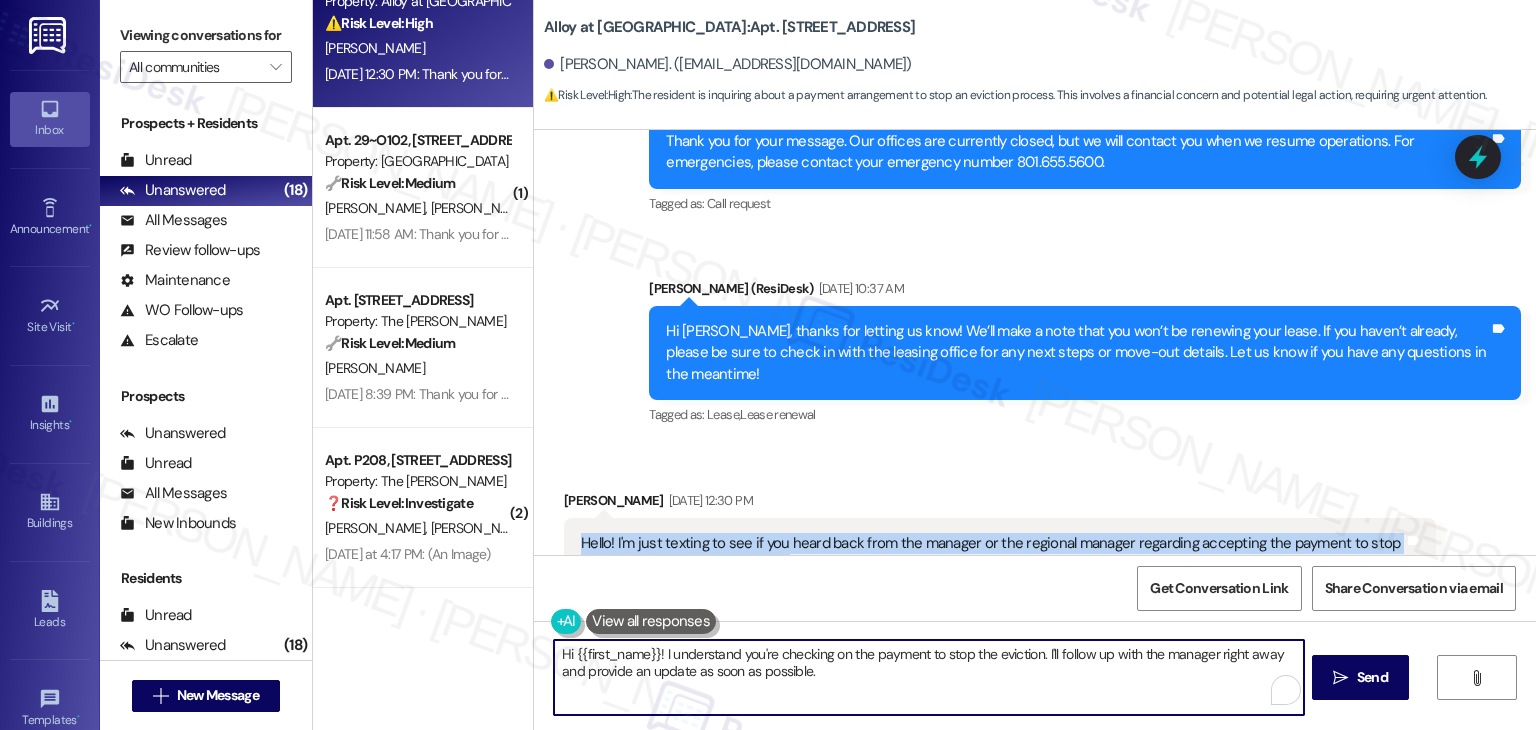 click on "Hi {{first_name}}! I understand you're checking on the payment to stop the eviction. I'll follow up with the manager right away and provide an update as soon as possible." at bounding box center [928, 677] 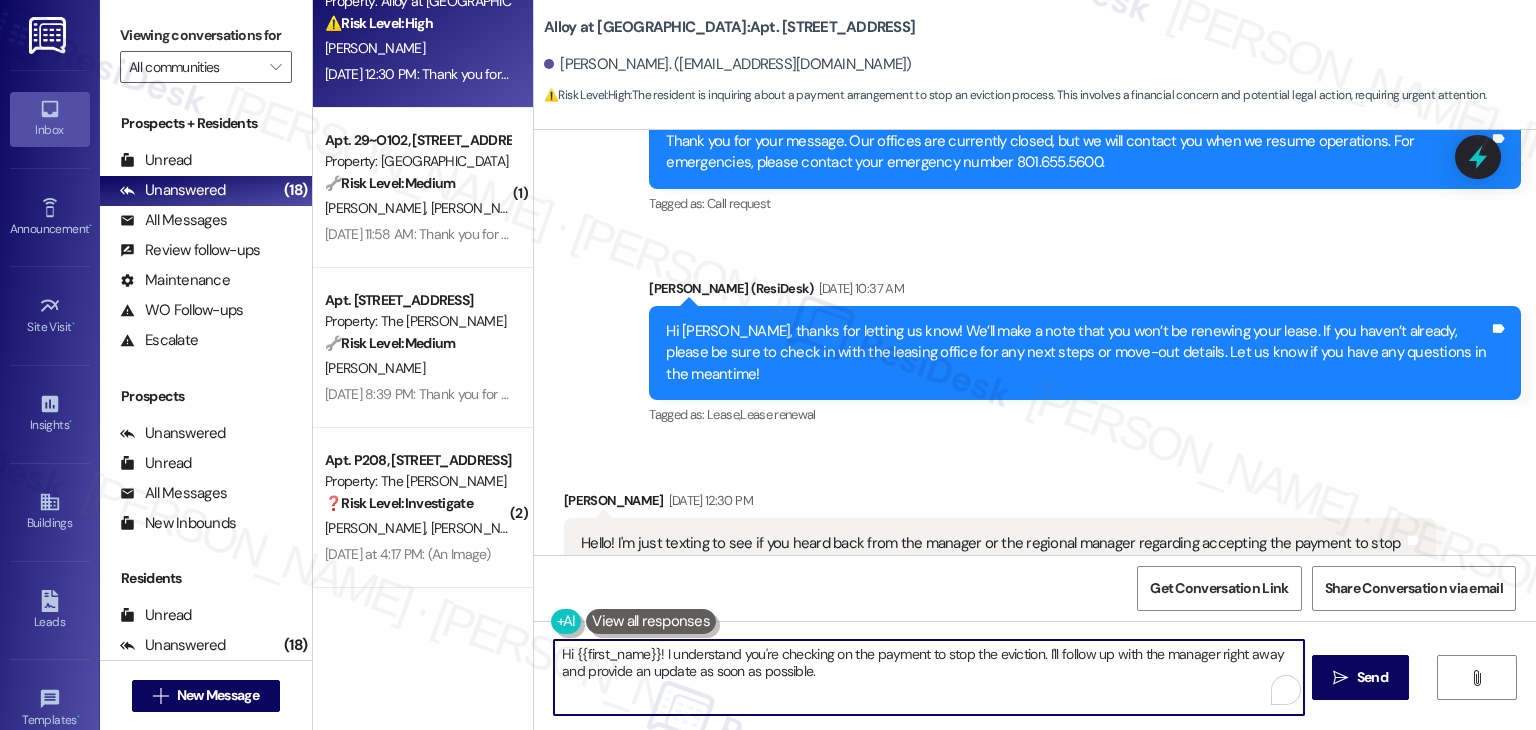 click on "Hi {{first_name}}! I understand you're checking on the payment to stop the eviction. I'll follow up with the manager right away and provide an update as soon as possible." at bounding box center [928, 677] 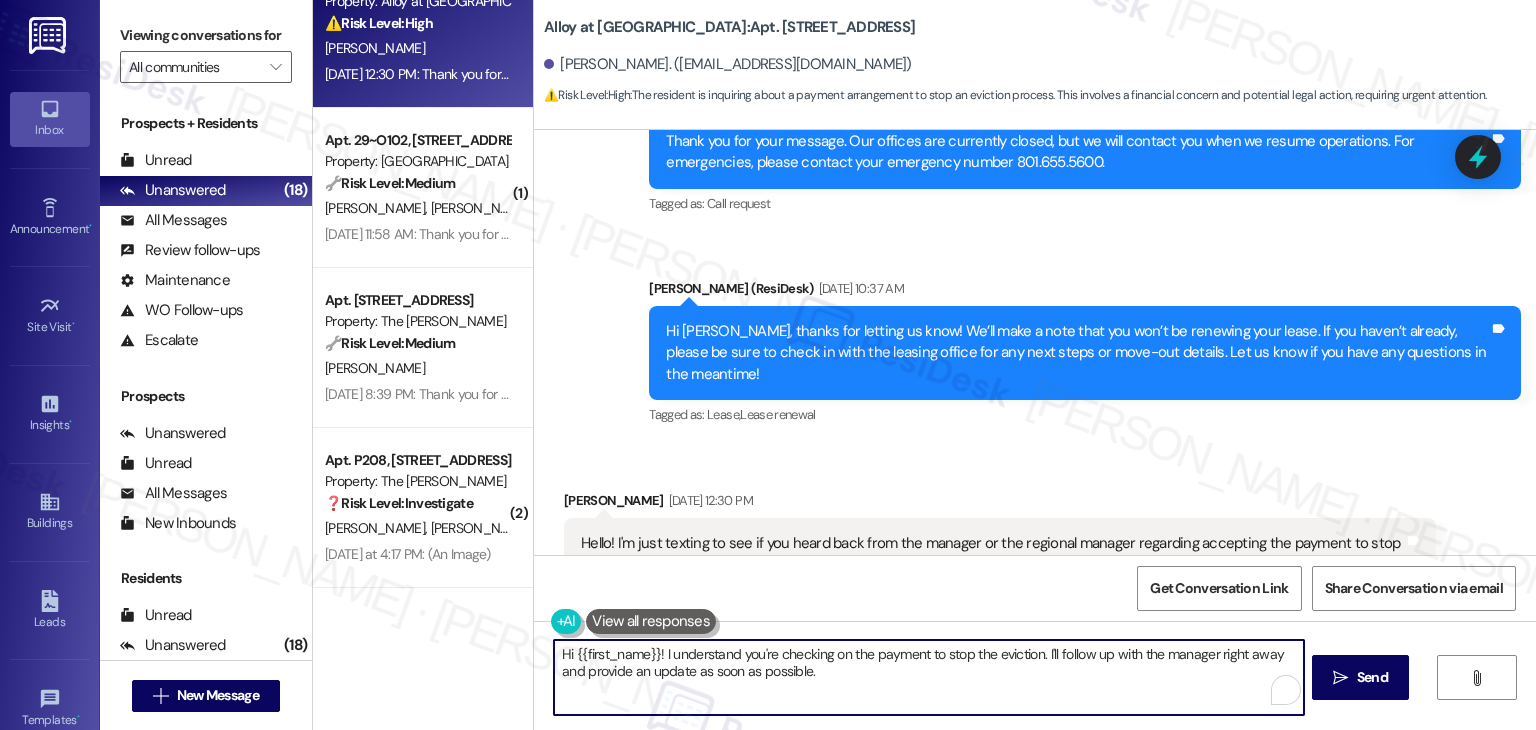 paste on "Thaina, thanks for checking in. From your last message, we understood that you wouldn’t be renewing your lease. I haven’t heard back from the manager yet, but it’s best to visit or contact the leasing office directly to discuss the payment and next steps. I appreciate your patience while this gets sorted out!" 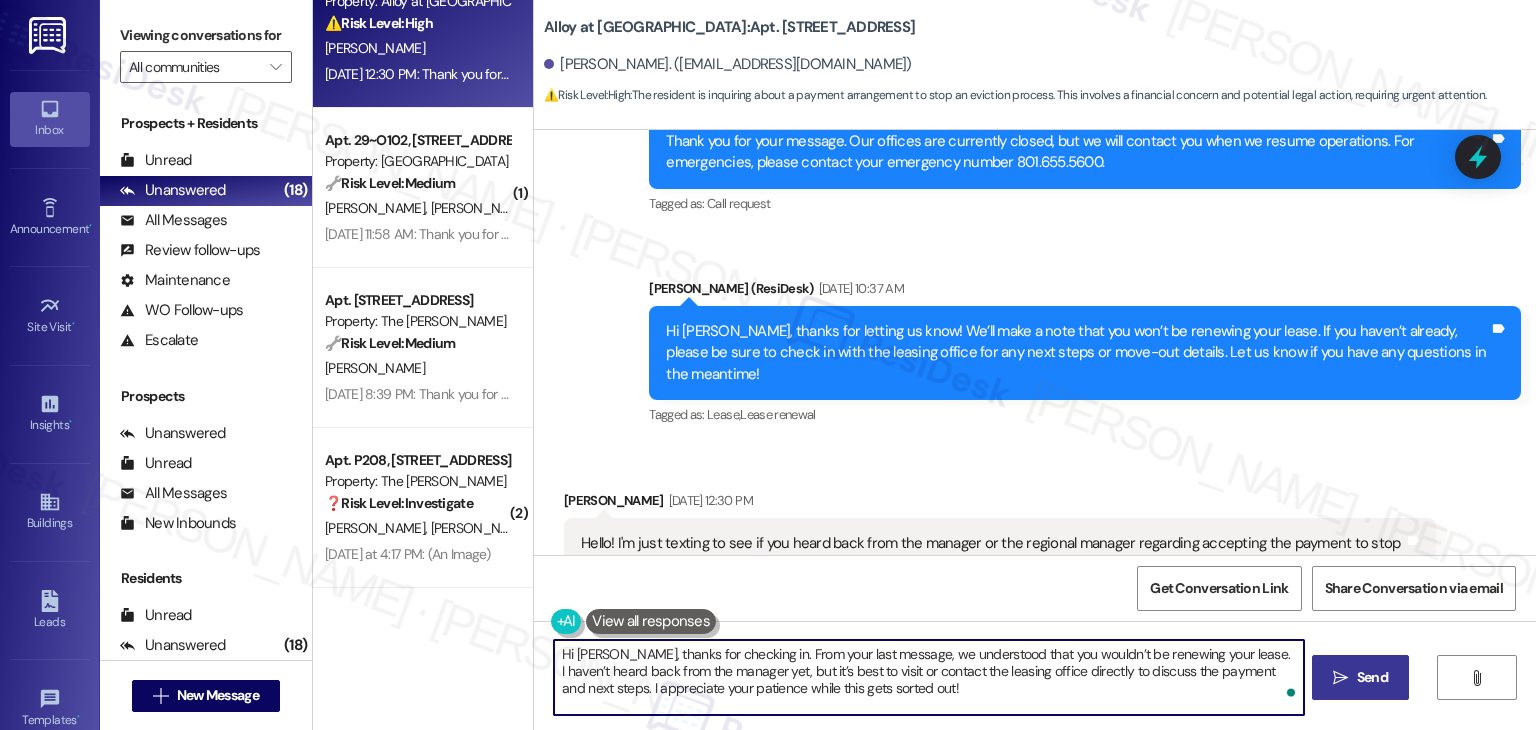type on "Hi Thaina, thanks for checking in. From your last message, we understood that you wouldn’t be renewing your lease. I haven’t heard back from the manager yet, but it’s best to visit or contact the leasing office directly to discuss the payment and next steps. I appreciate your patience while this gets sorted out!" 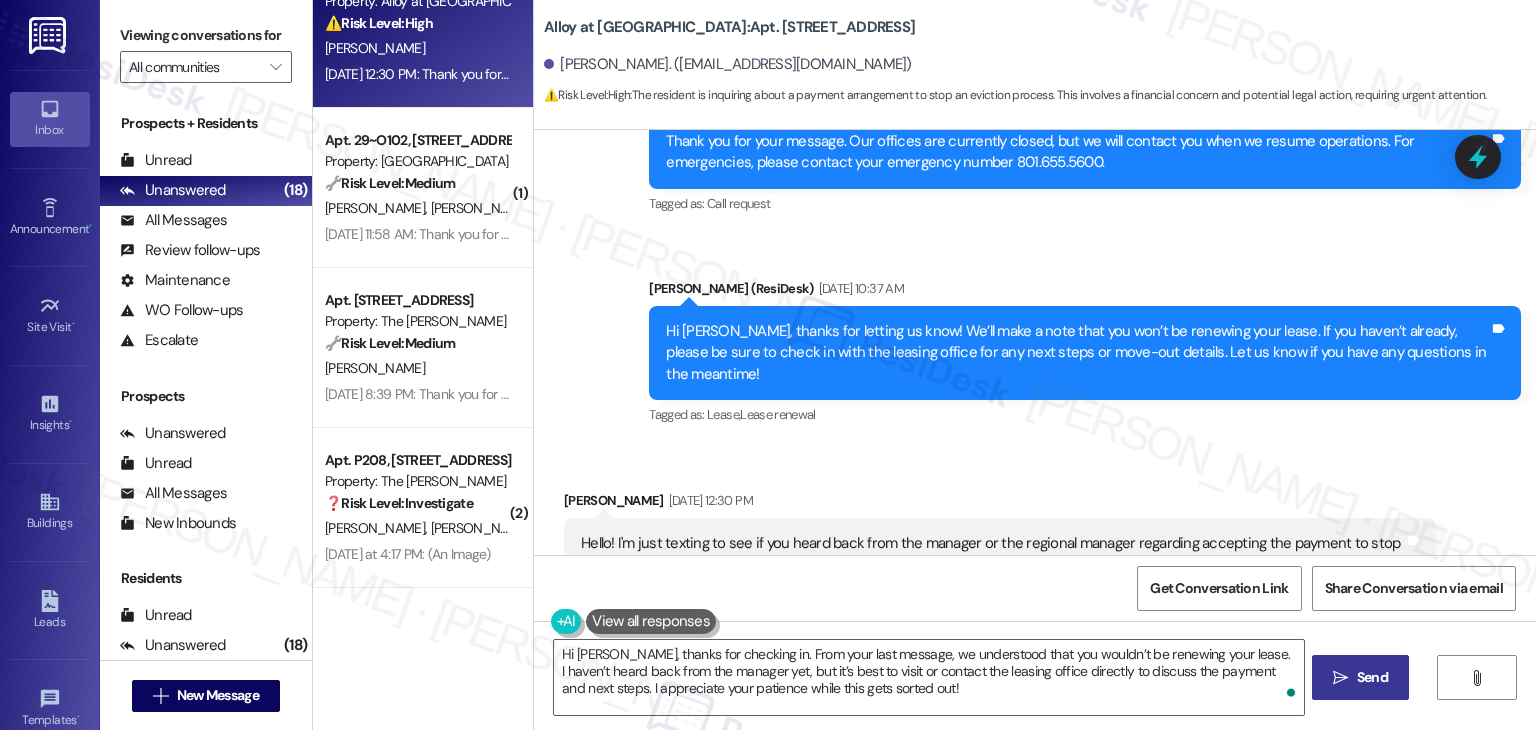 click on "Send" at bounding box center [1372, 677] 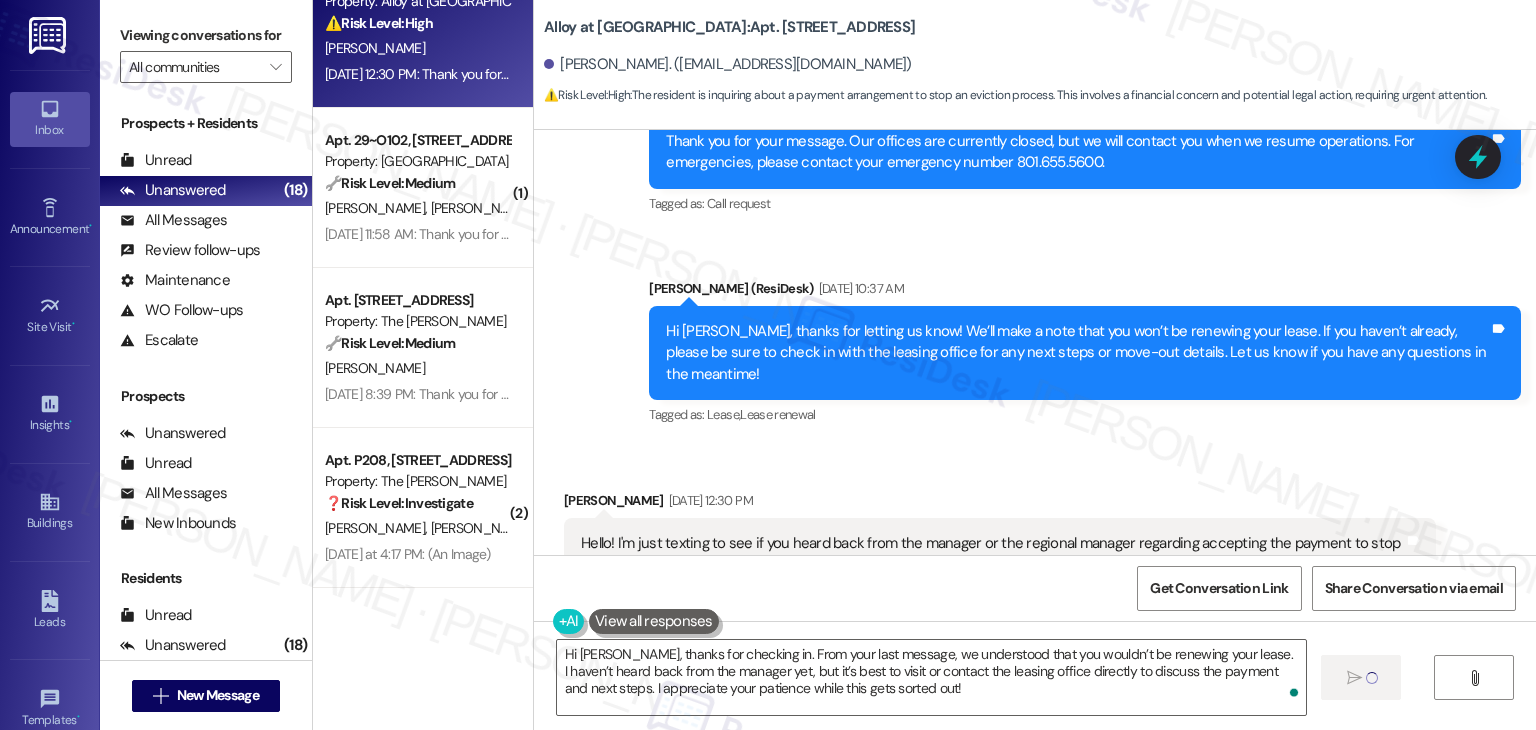 type 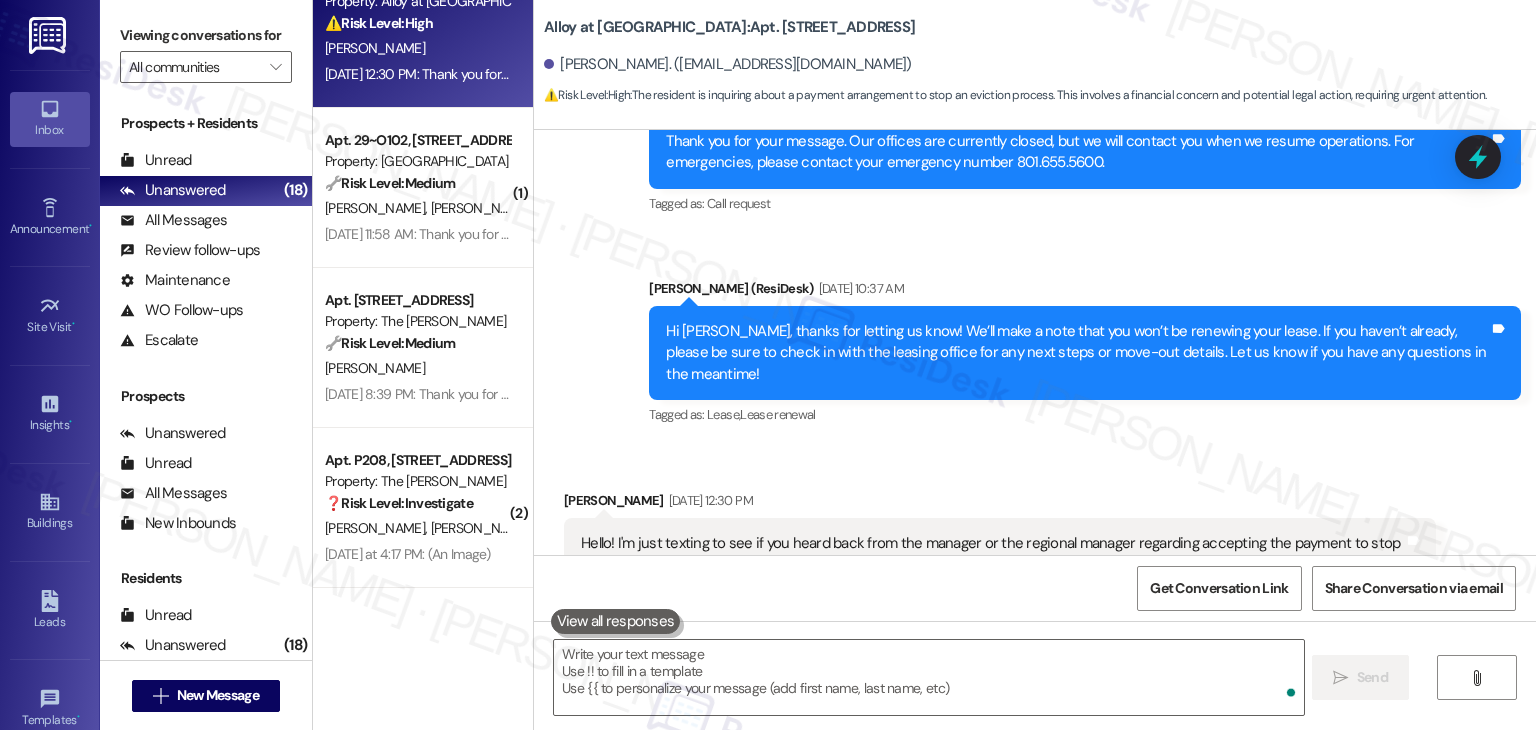 scroll, scrollTop: 9155, scrollLeft: 0, axis: vertical 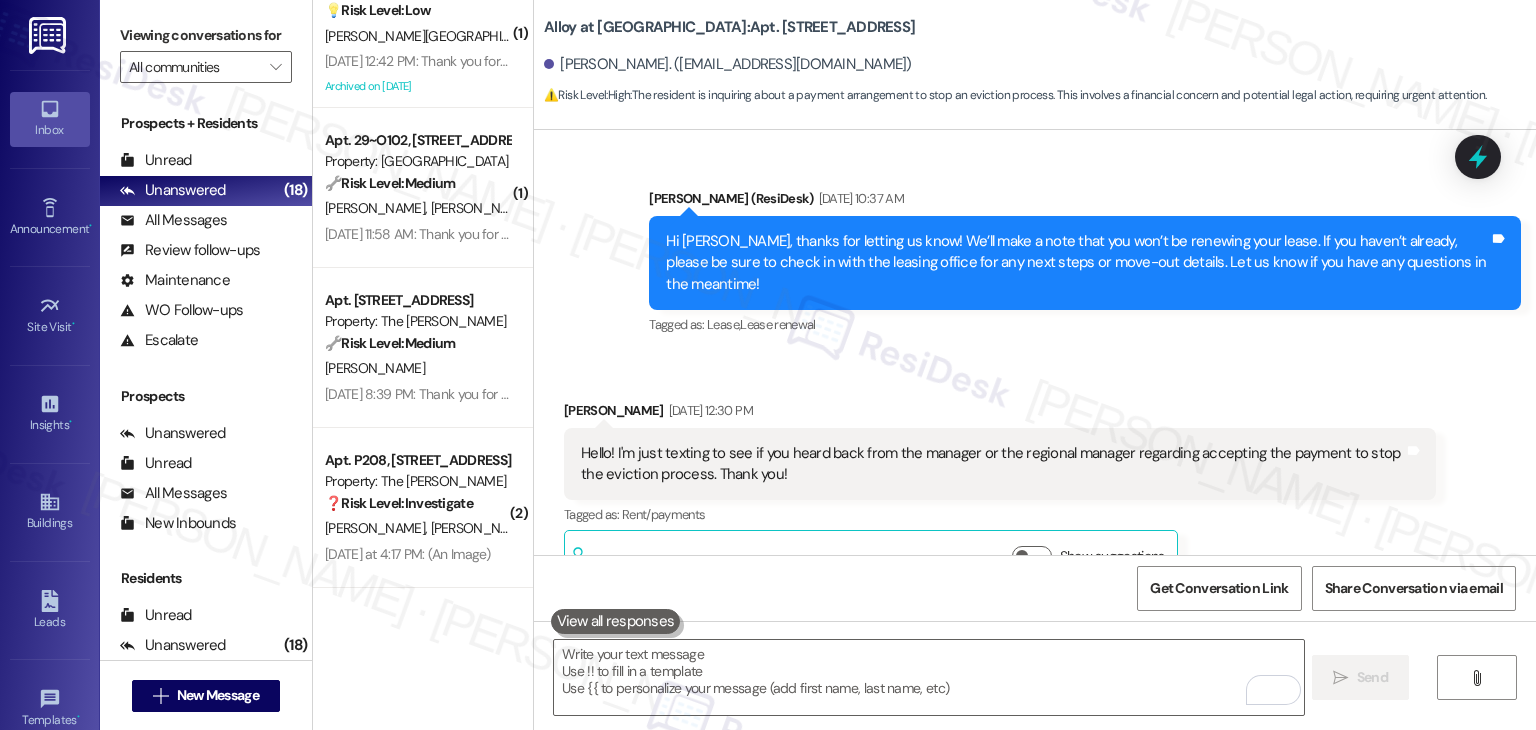 click on "Received via SMS Thaina Ferreira Jul 19, 2025 at 12:30 PM Hello! I'm just texting to see if you heard back from the manager or the regional manager regarding accepting the payment to stop the eviction process. Thank you!  Tags and notes Tagged as:   Rent/payments Click to highlight conversations about Rent/payments  Related guidelines Show suggestions" at bounding box center (1035, 480) 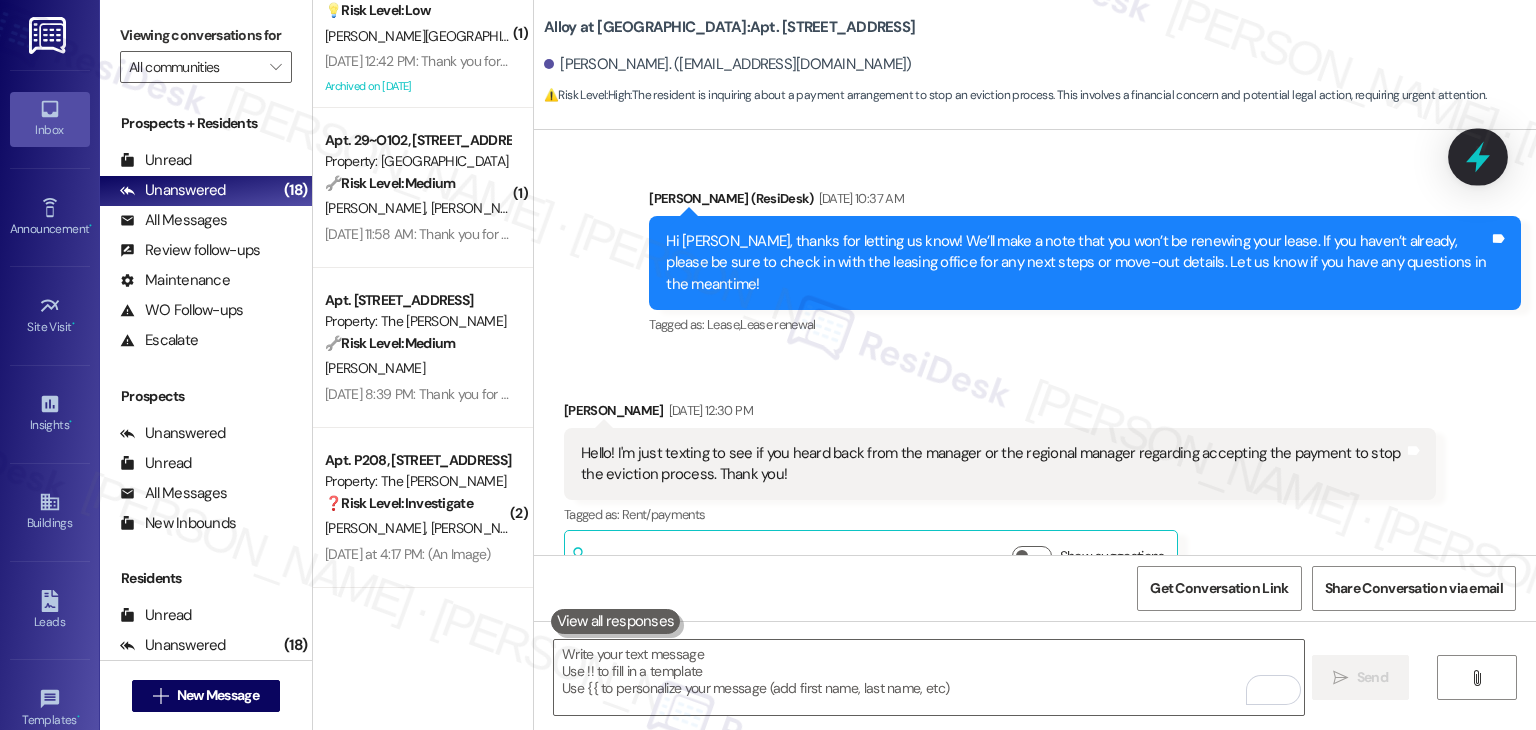 click 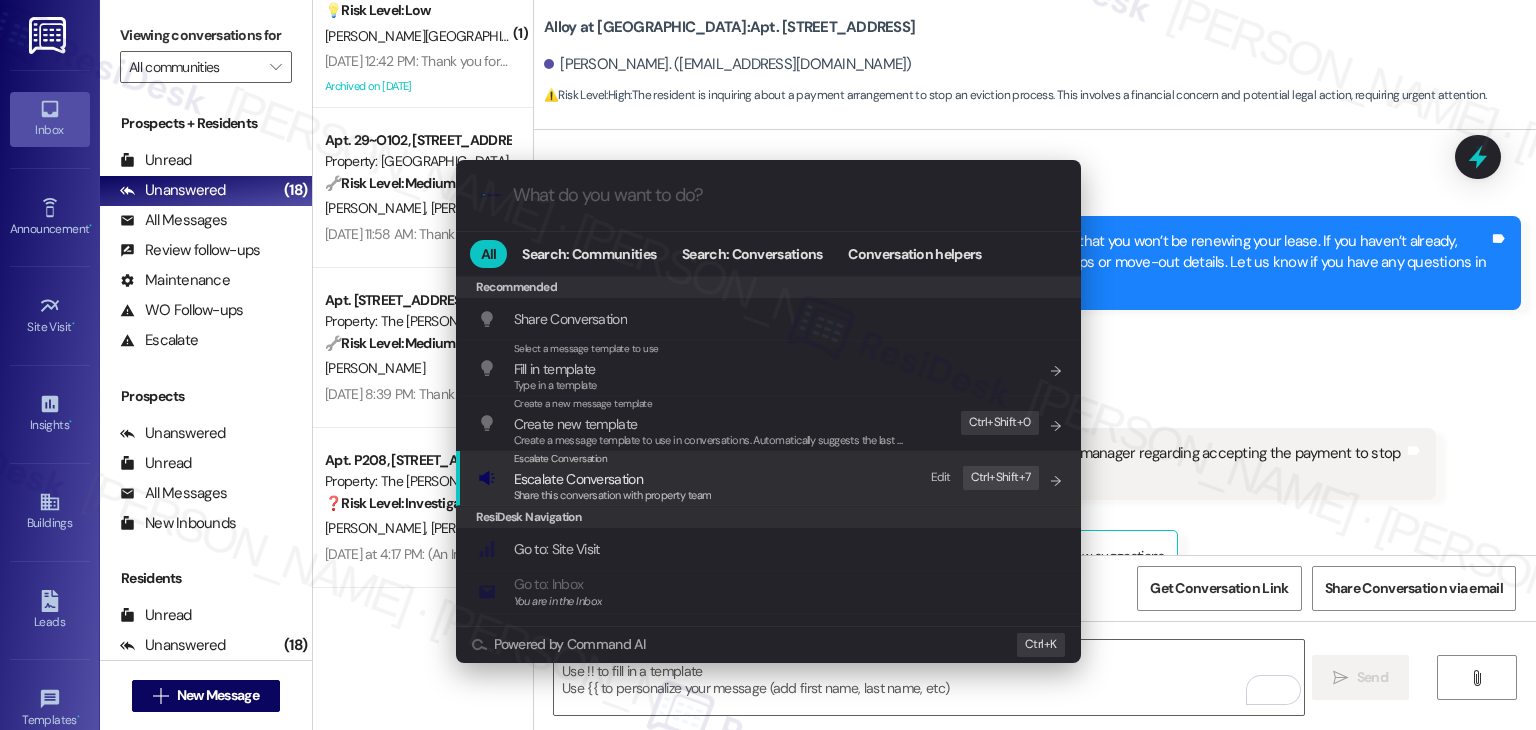 click on "Share this conversation with property team" at bounding box center (613, 495) 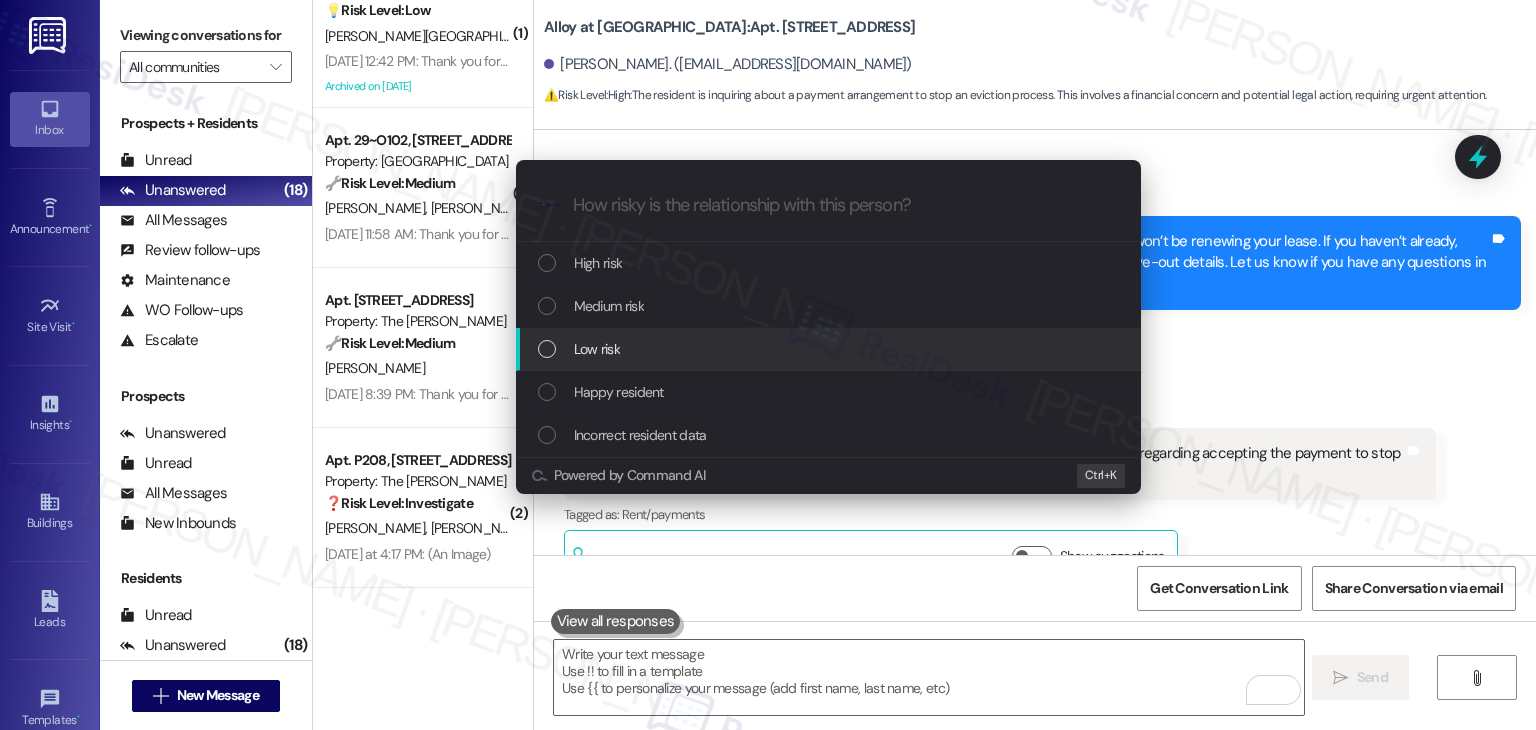 click at bounding box center (547, 349) 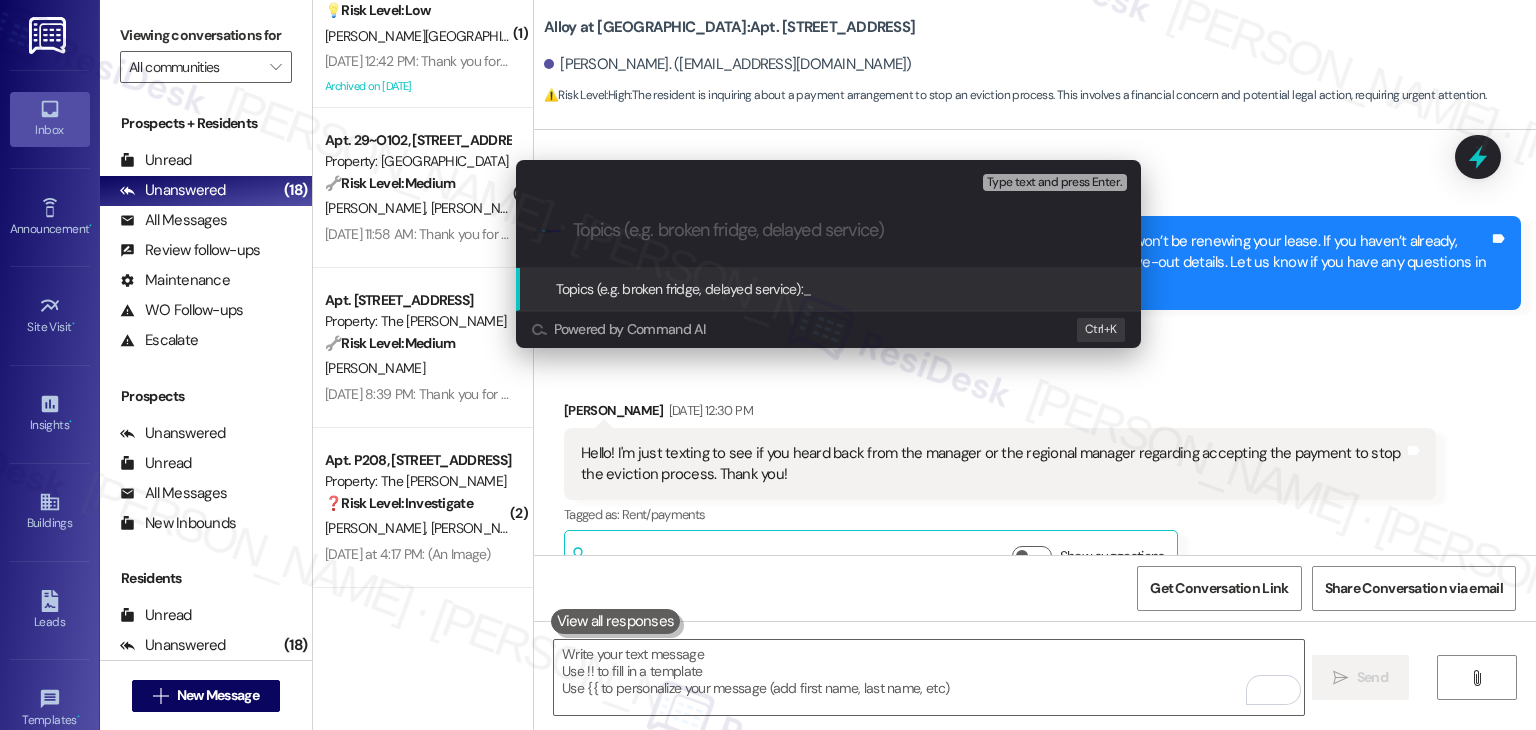 paste on "Follow-Up on Eviction Payment and Lease Status" 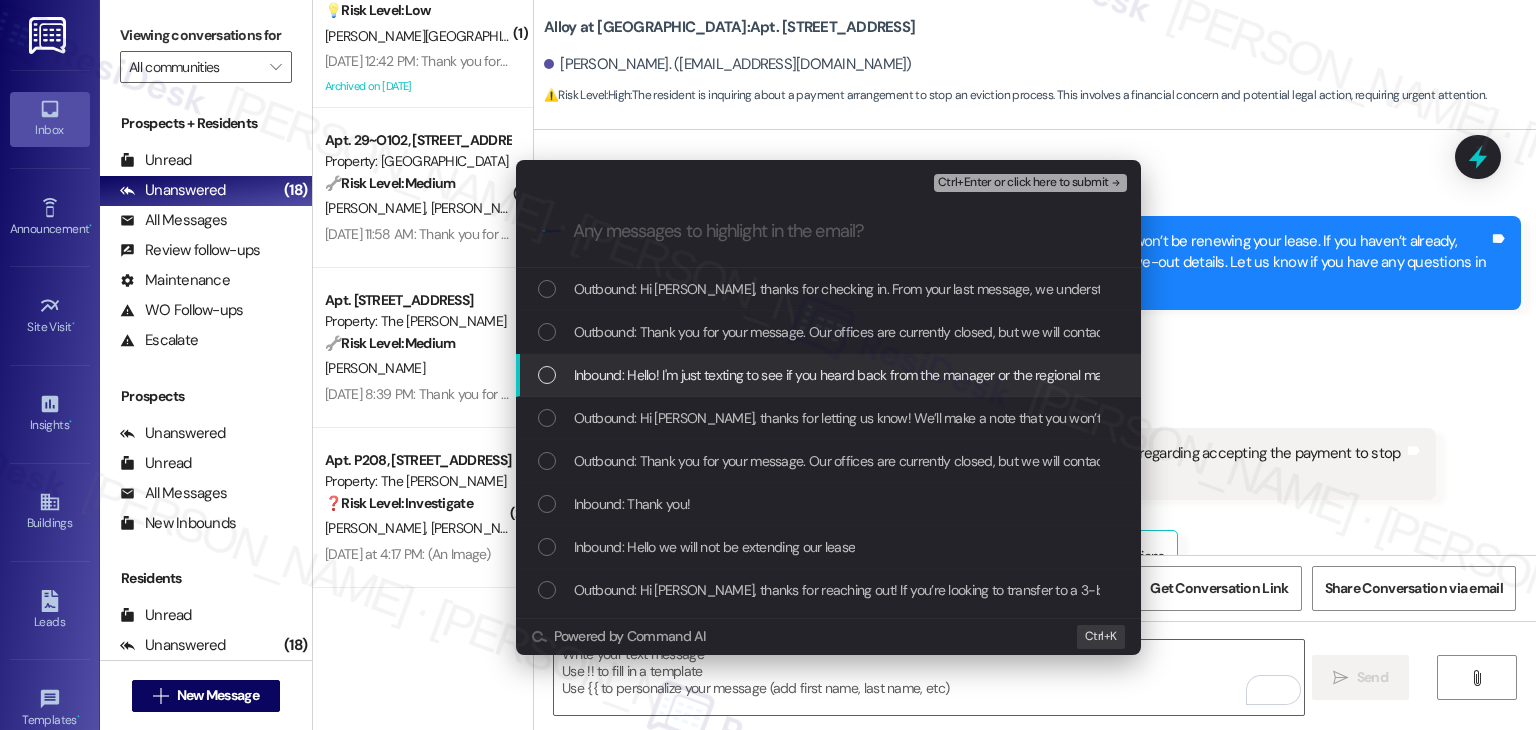 click at bounding box center [547, 375] 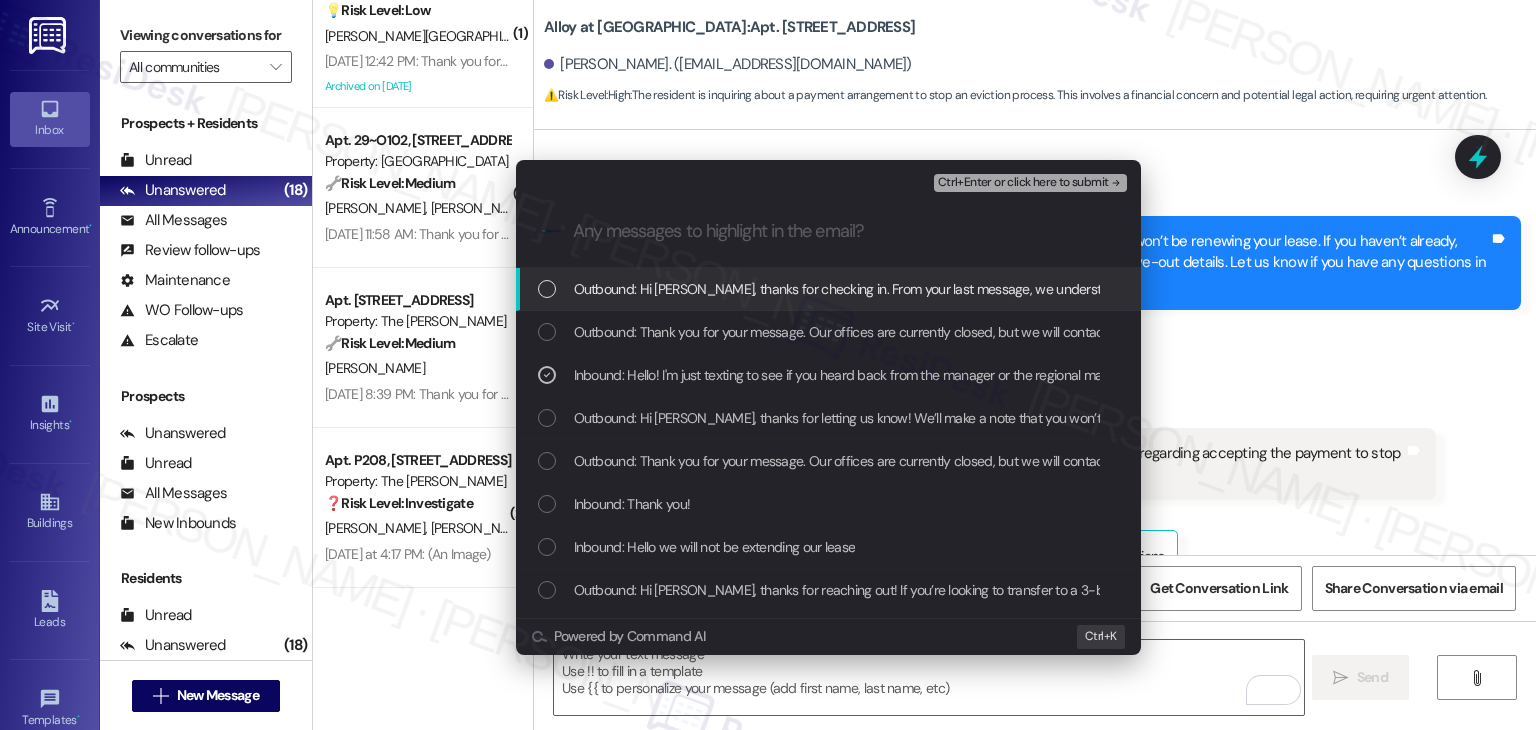 click on "Ctrl+Enter or click here to submit" at bounding box center (1023, 183) 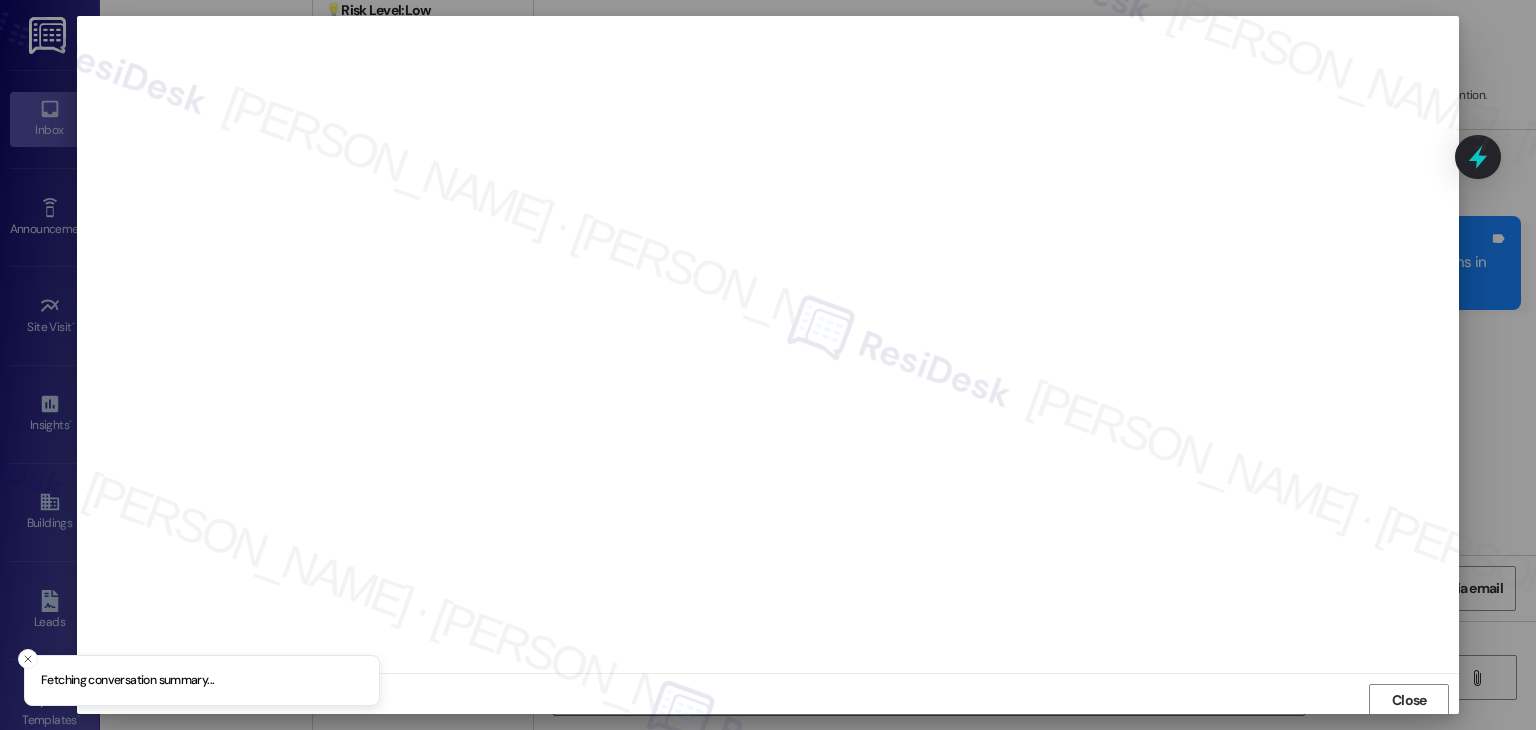 scroll, scrollTop: 1, scrollLeft: 0, axis: vertical 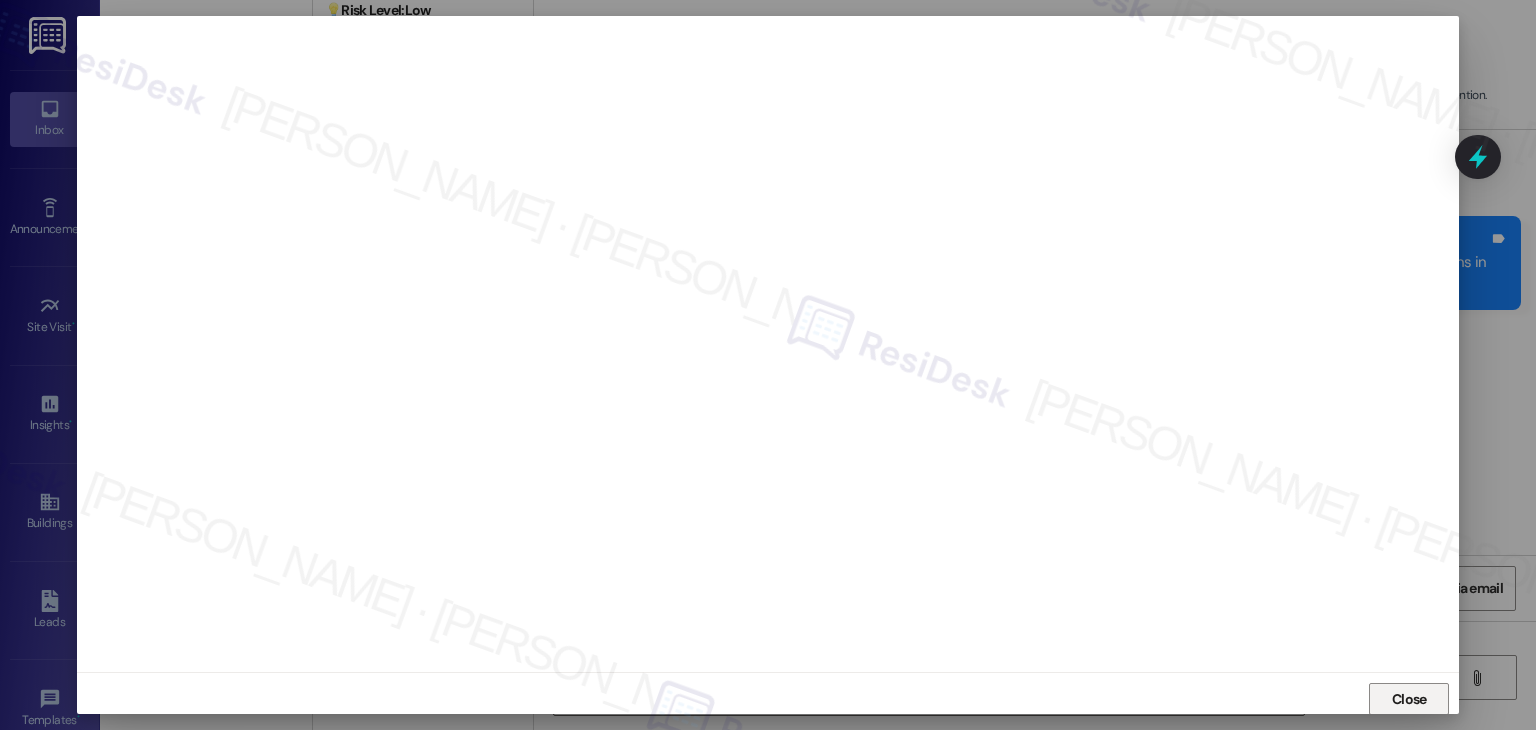 click on "Close" at bounding box center (1409, 699) 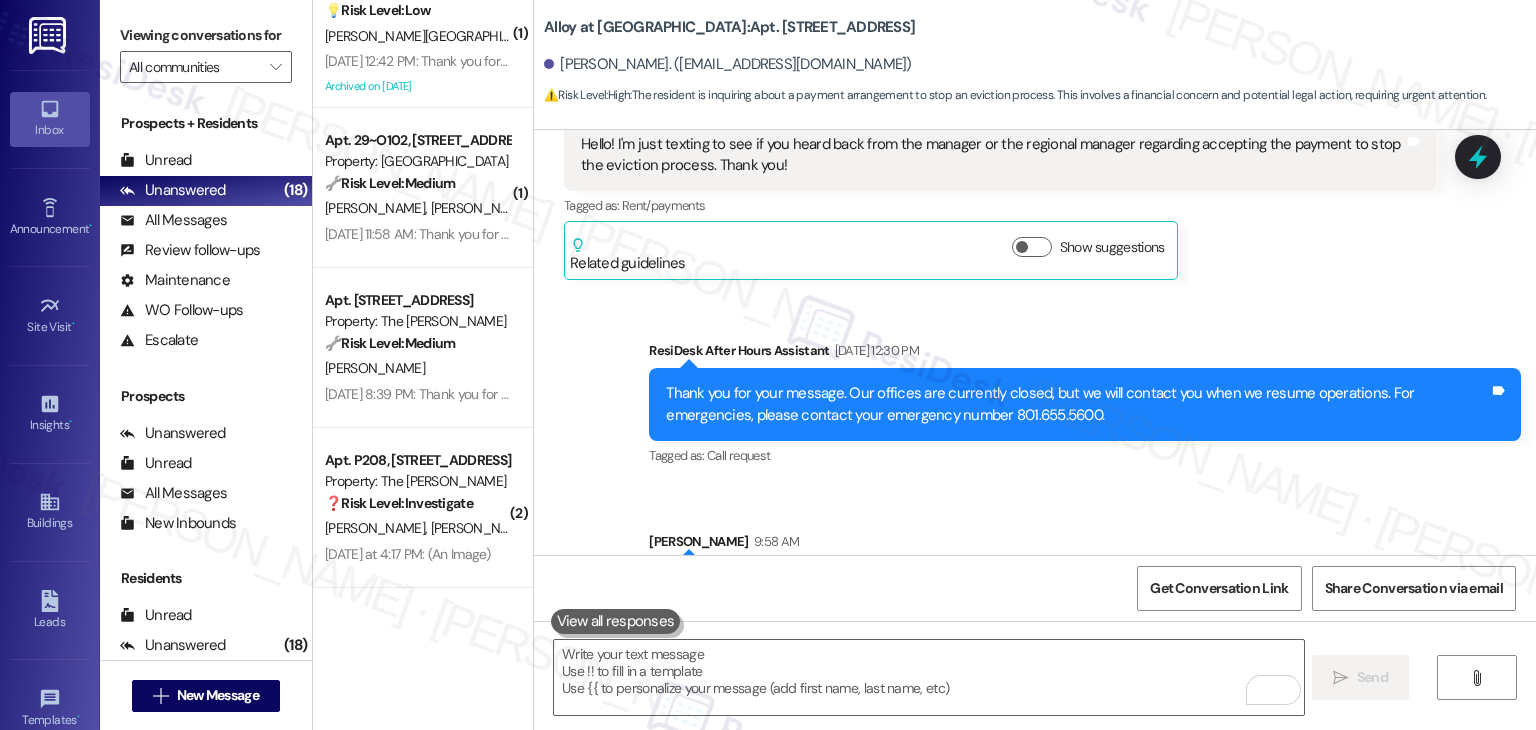 scroll, scrollTop: 9528, scrollLeft: 0, axis: vertical 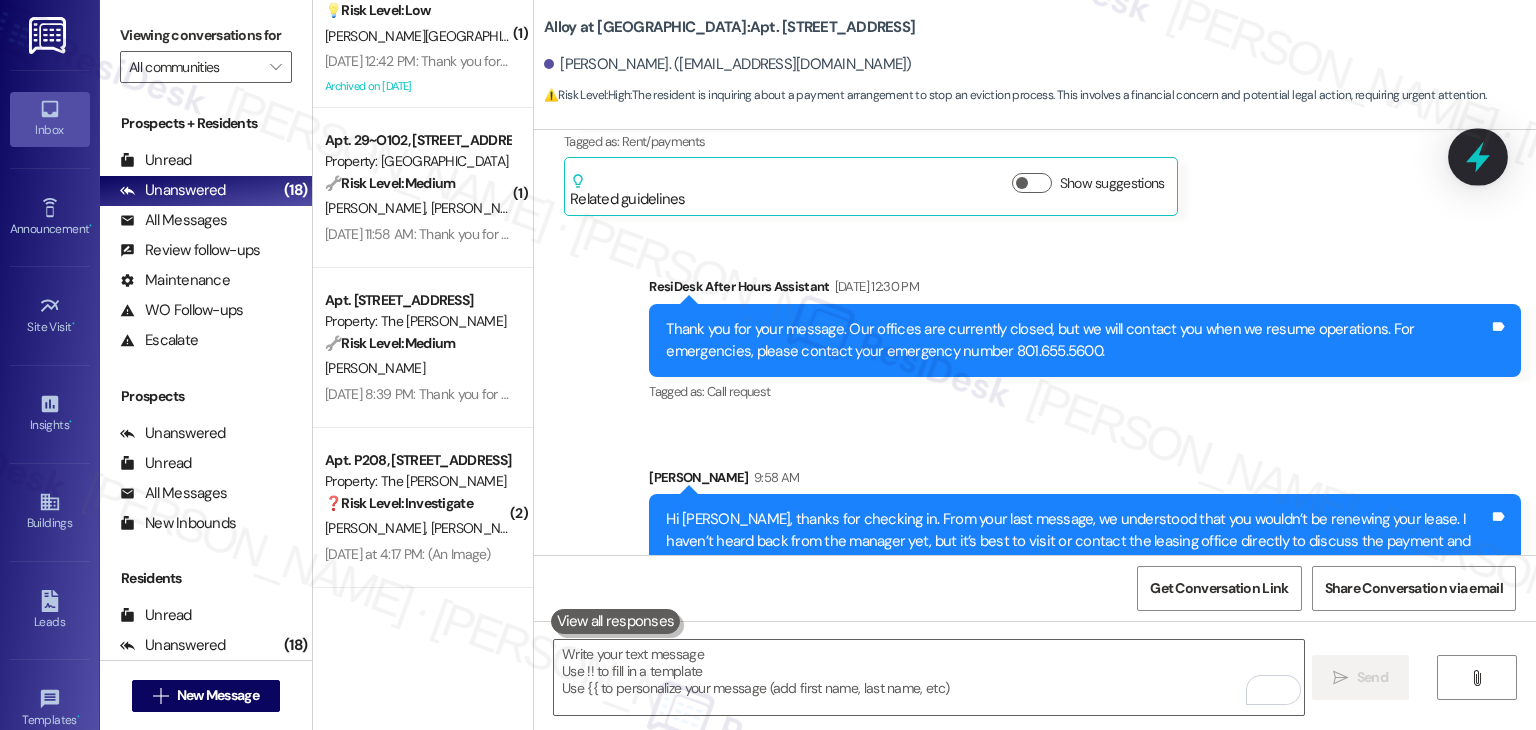 click 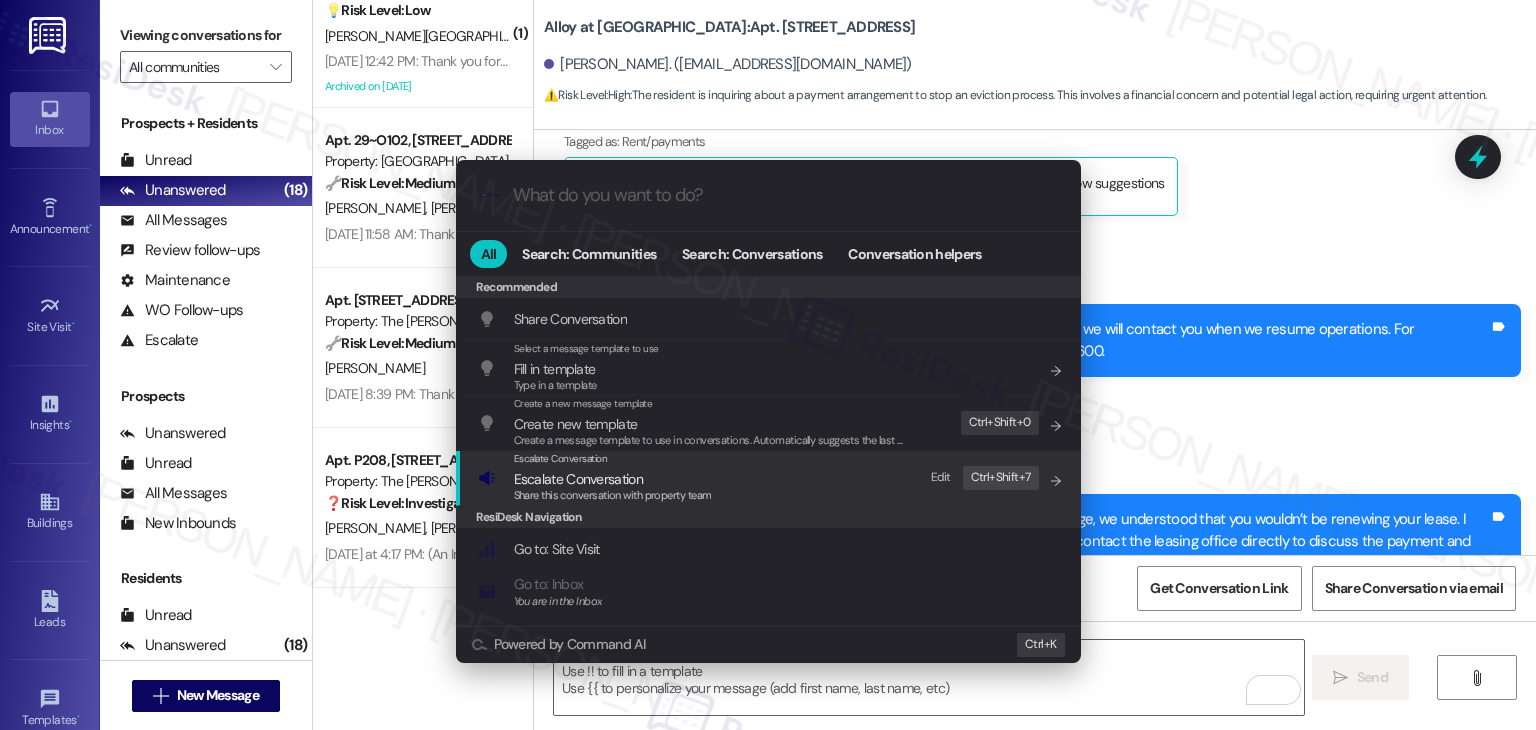 click on "Escalate Conversation" at bounding box center (613, 479) 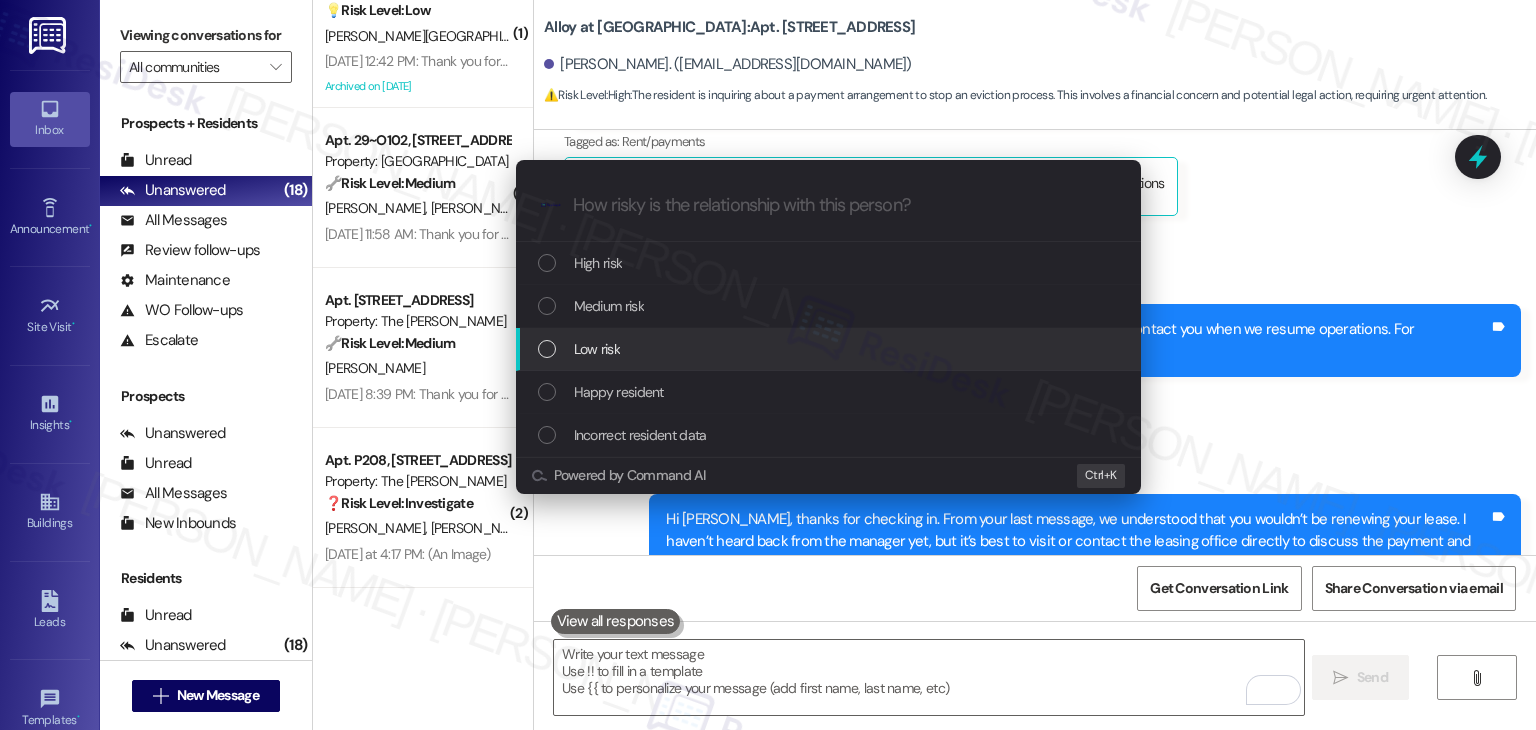 click at bounding box center [547, 349] 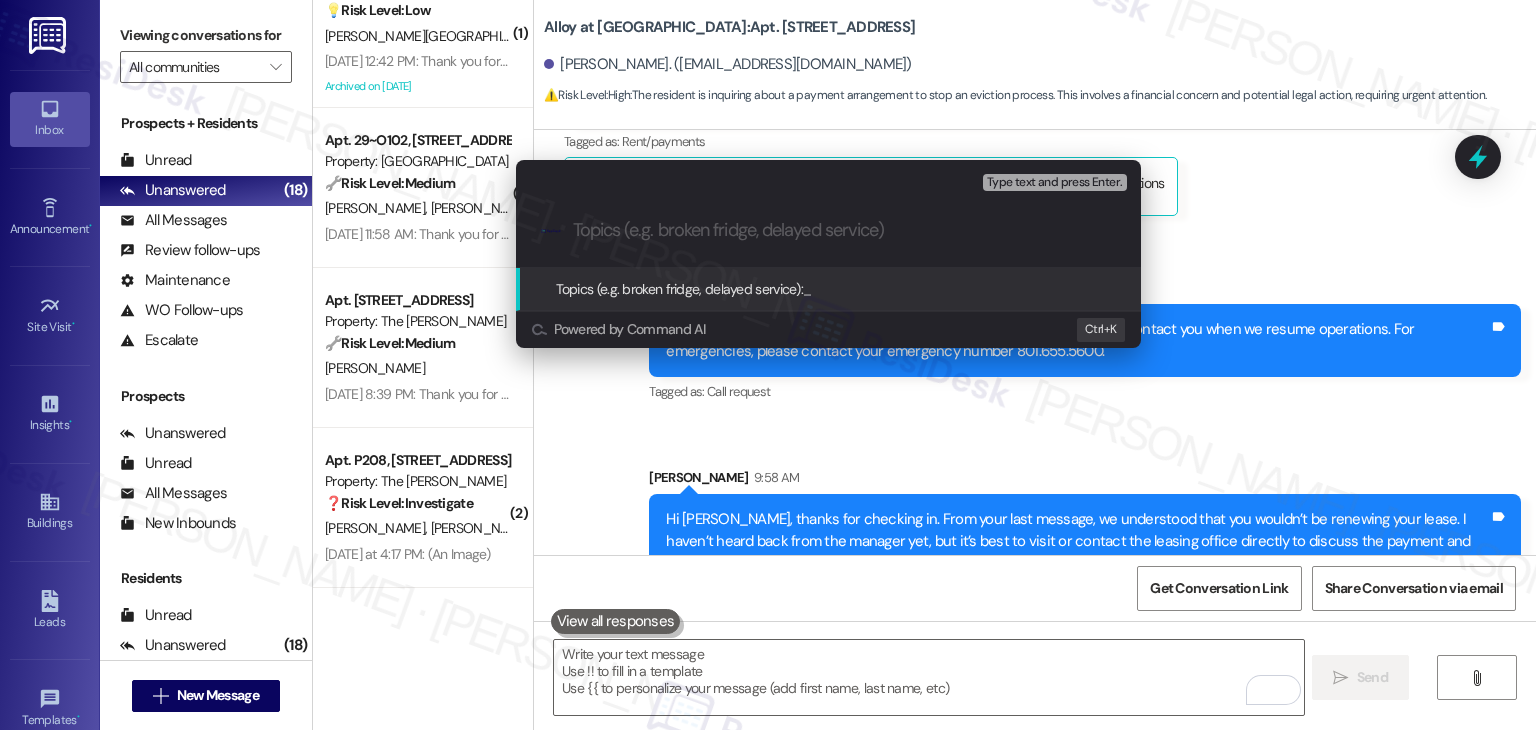 paste on "Follow-Up on Eviction Payment and Lease Status" 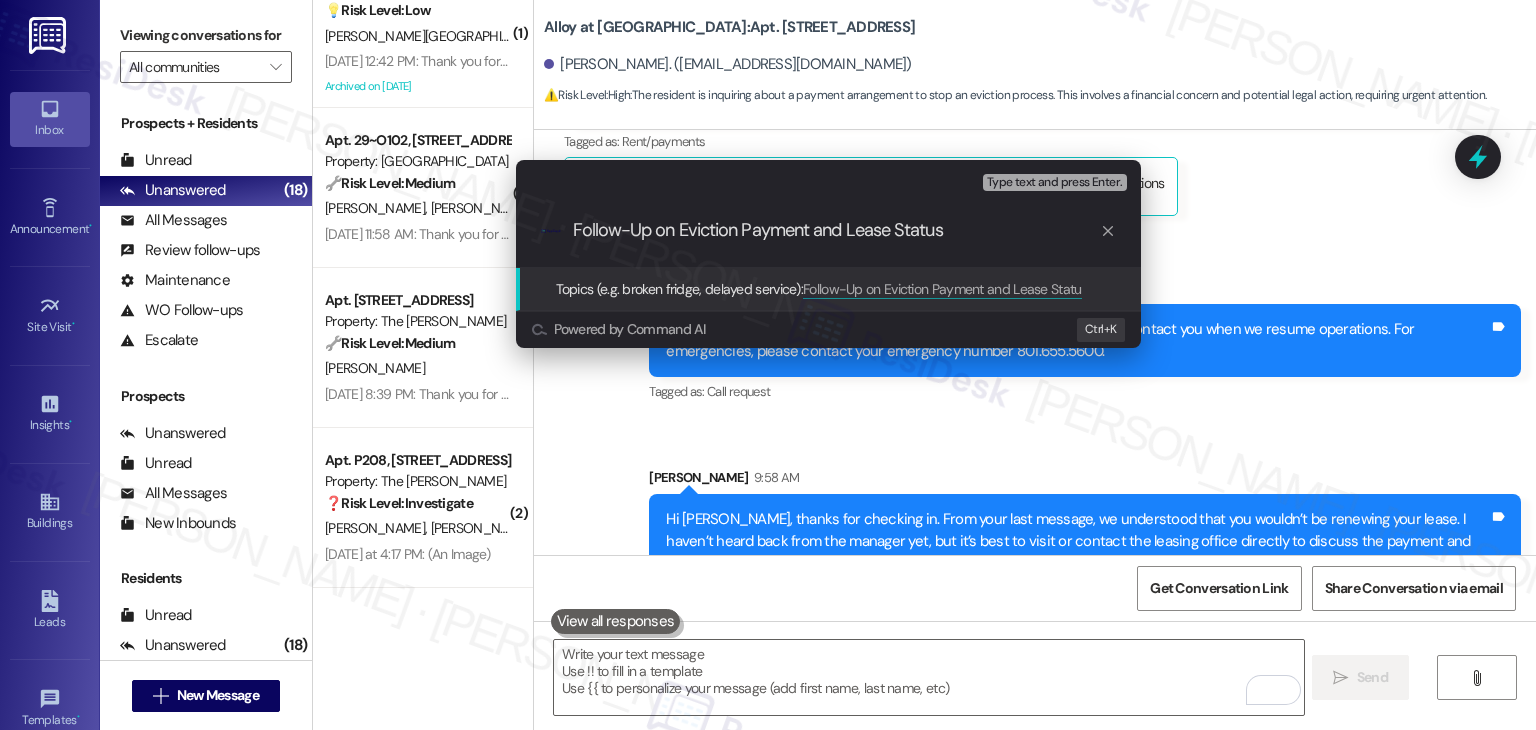 type 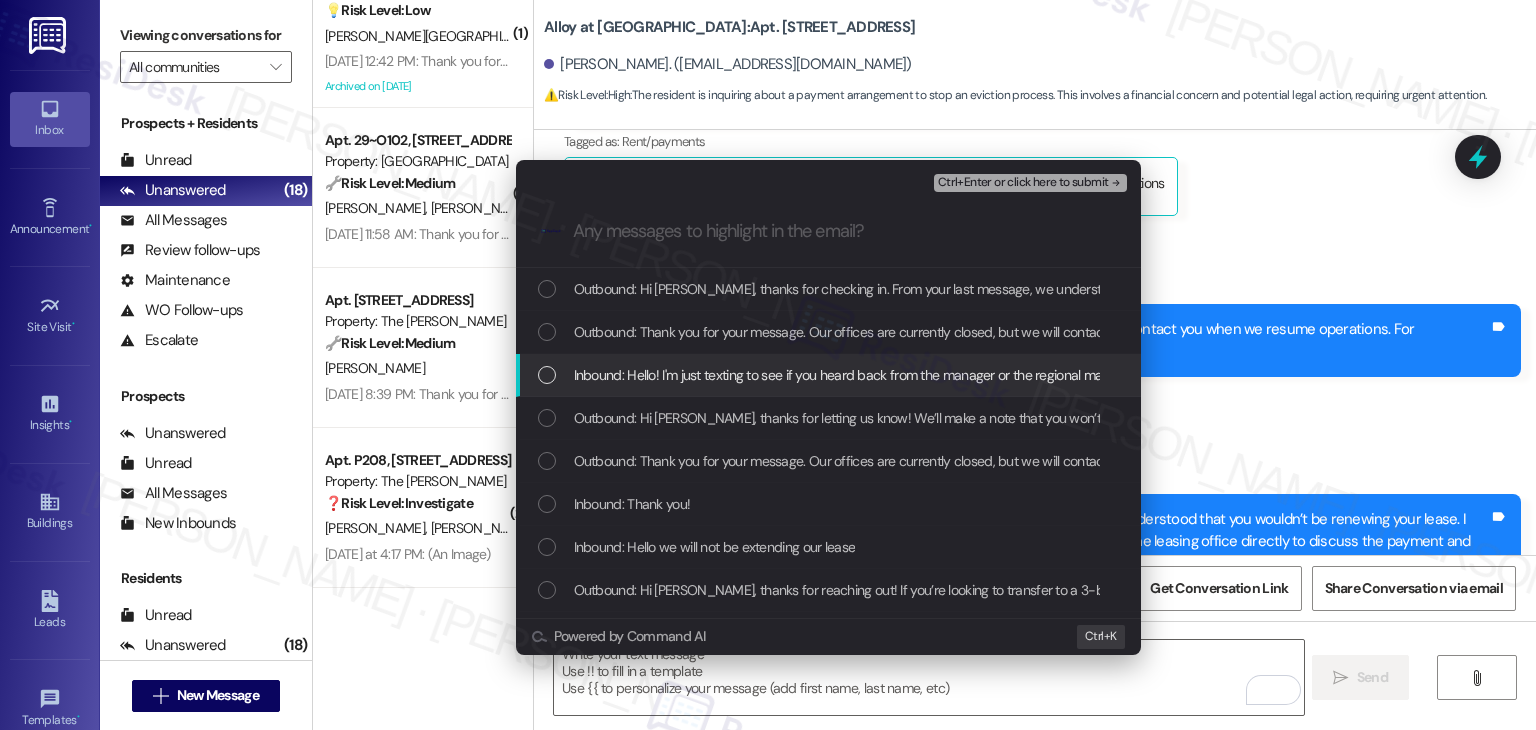 click at bounding box center [547, 375] 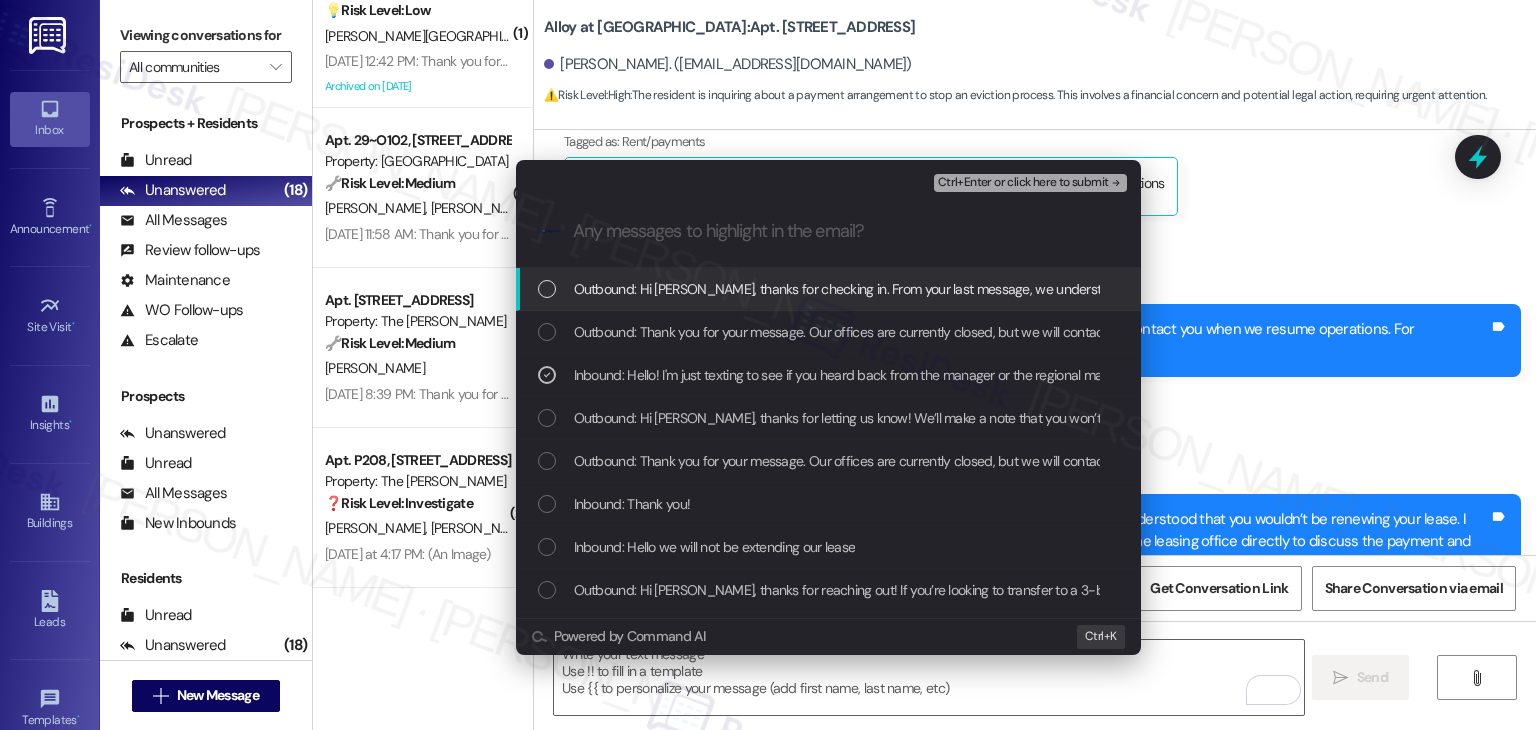 click on "Ctrl+Enter or click here to submit" at bounding box center (1023, 183) 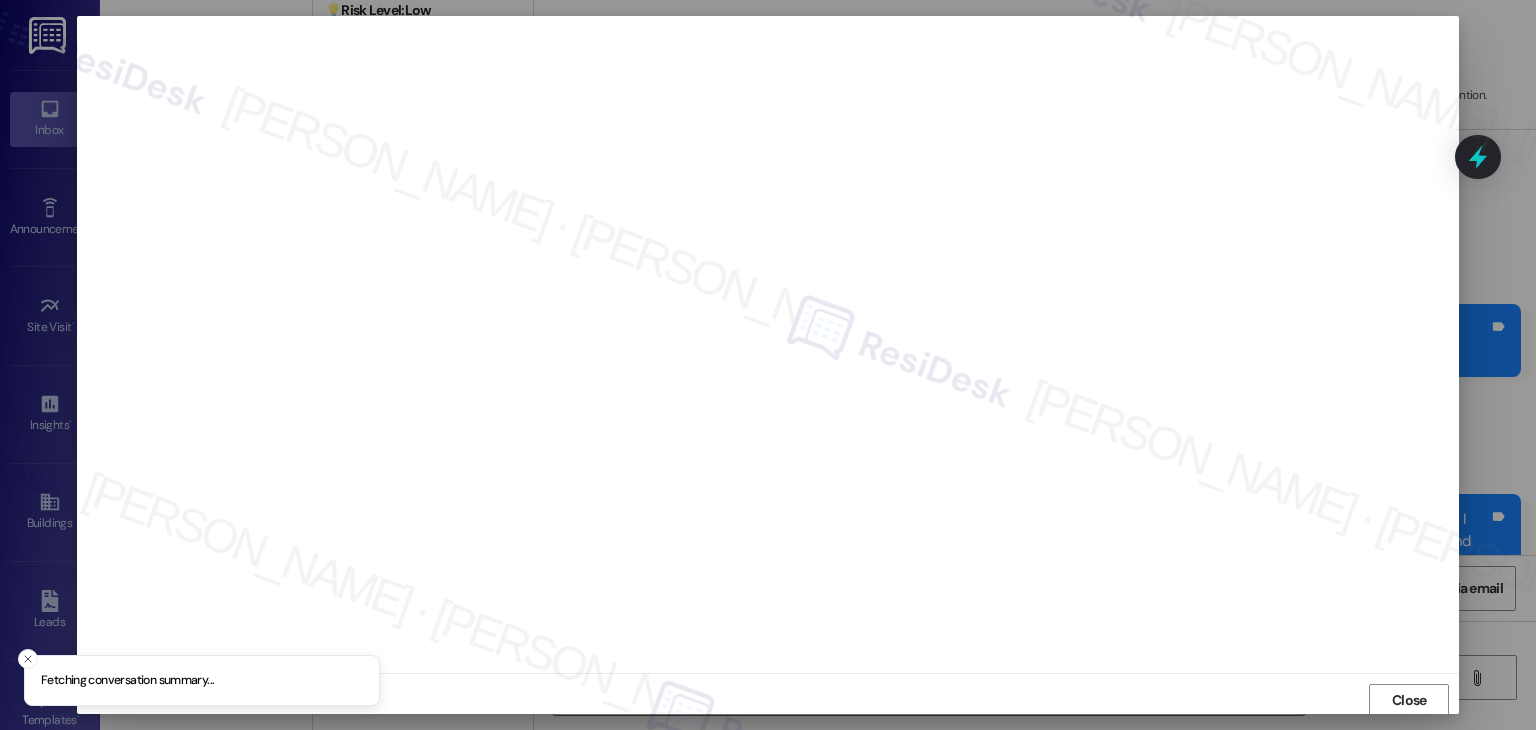 scroll, scrollTop: 1, scrollLeft: 0, axis: vertical 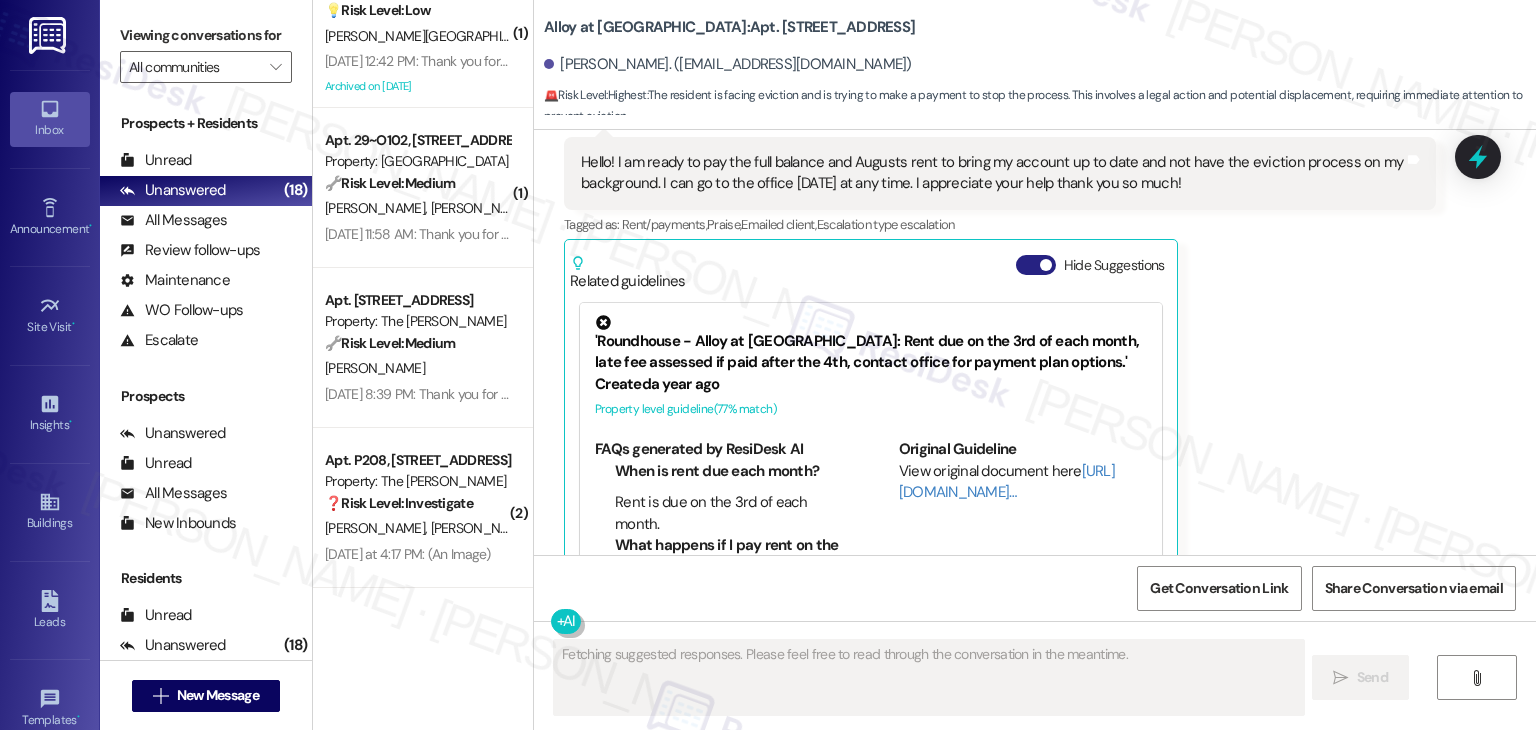click on "Hide Suggestions" at bounding box center [1036, 265] 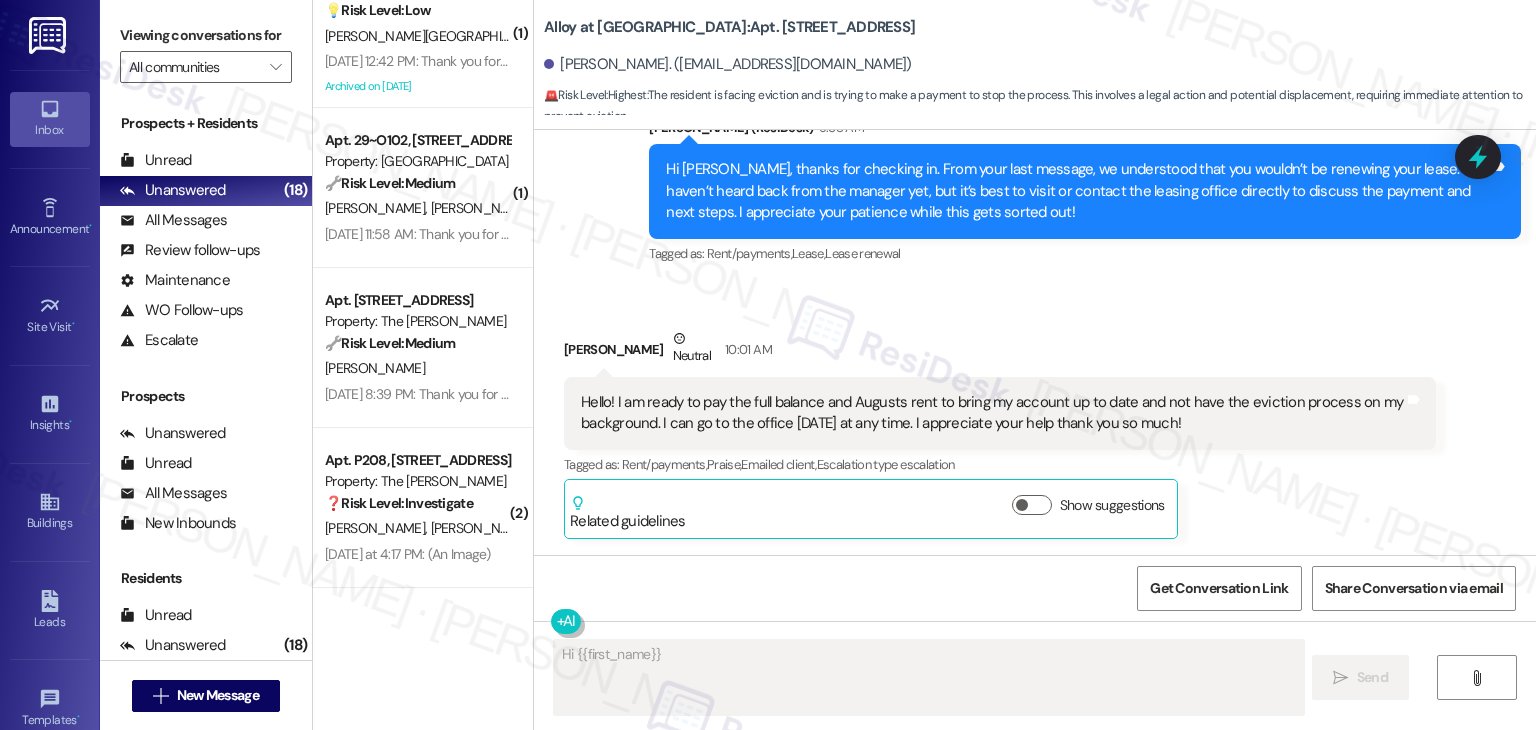 scroll, scrollTop: 9828, scrollLeft: 0, axis: vertical 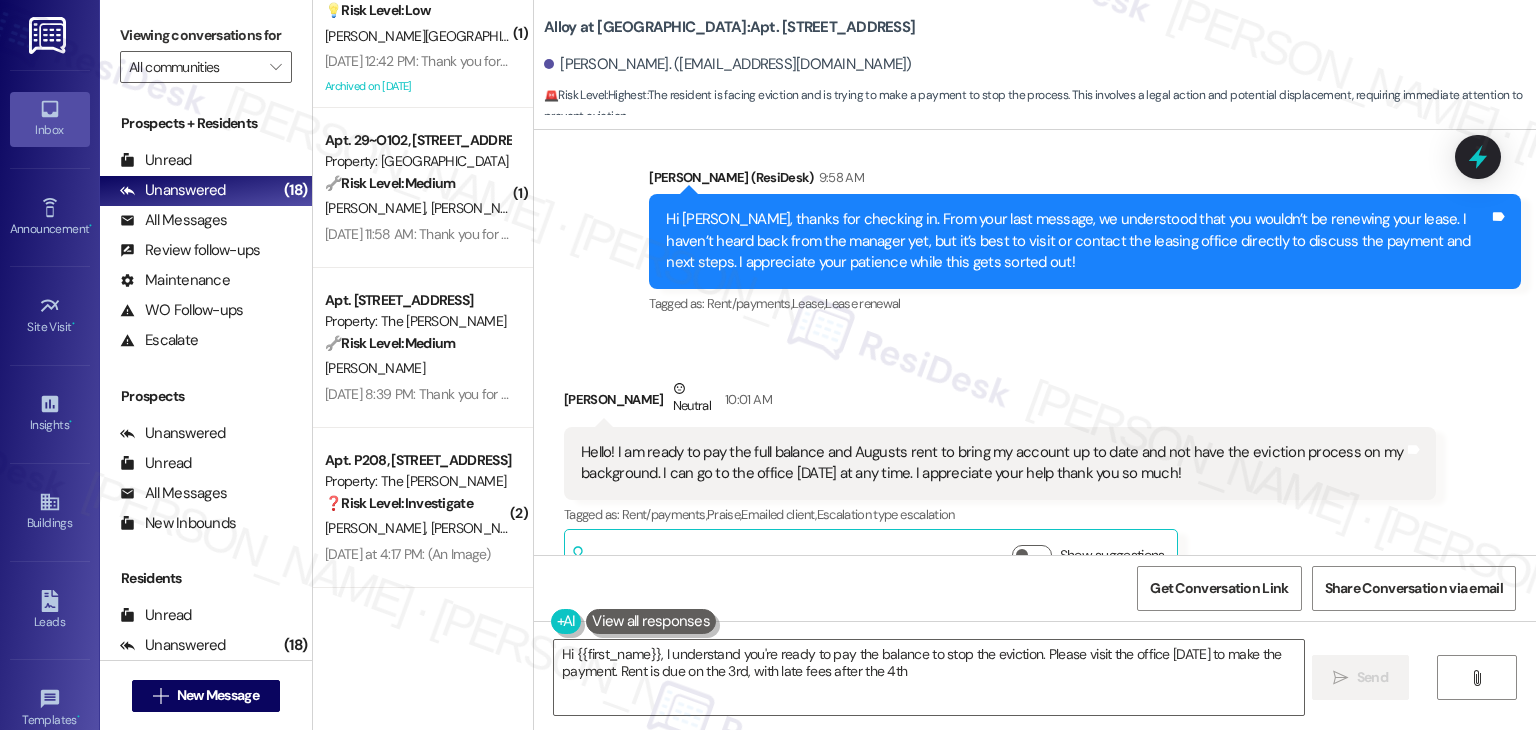click on "Received via SMS Thaina Ferreira   Neutral 10:01 AM Hello! I am ready to pay the full balance and Augusts rent to bring my account up to date and not have the eviction process on my background. I can go to the office today at any time. I appreciate your help thank you so much! Tags and notes Tagged as:   Rent/payments ,  Click to highlight conversations about Rent/payments Praise ,  Click to highlight conversations about Praise Emailed client ,  Click to highlight conversations about Emailed client Escalation type escalation Click to highlight conversations about Escalation type escalation  Related guidelines Show suggestions" at bounding box center (1000, 483) 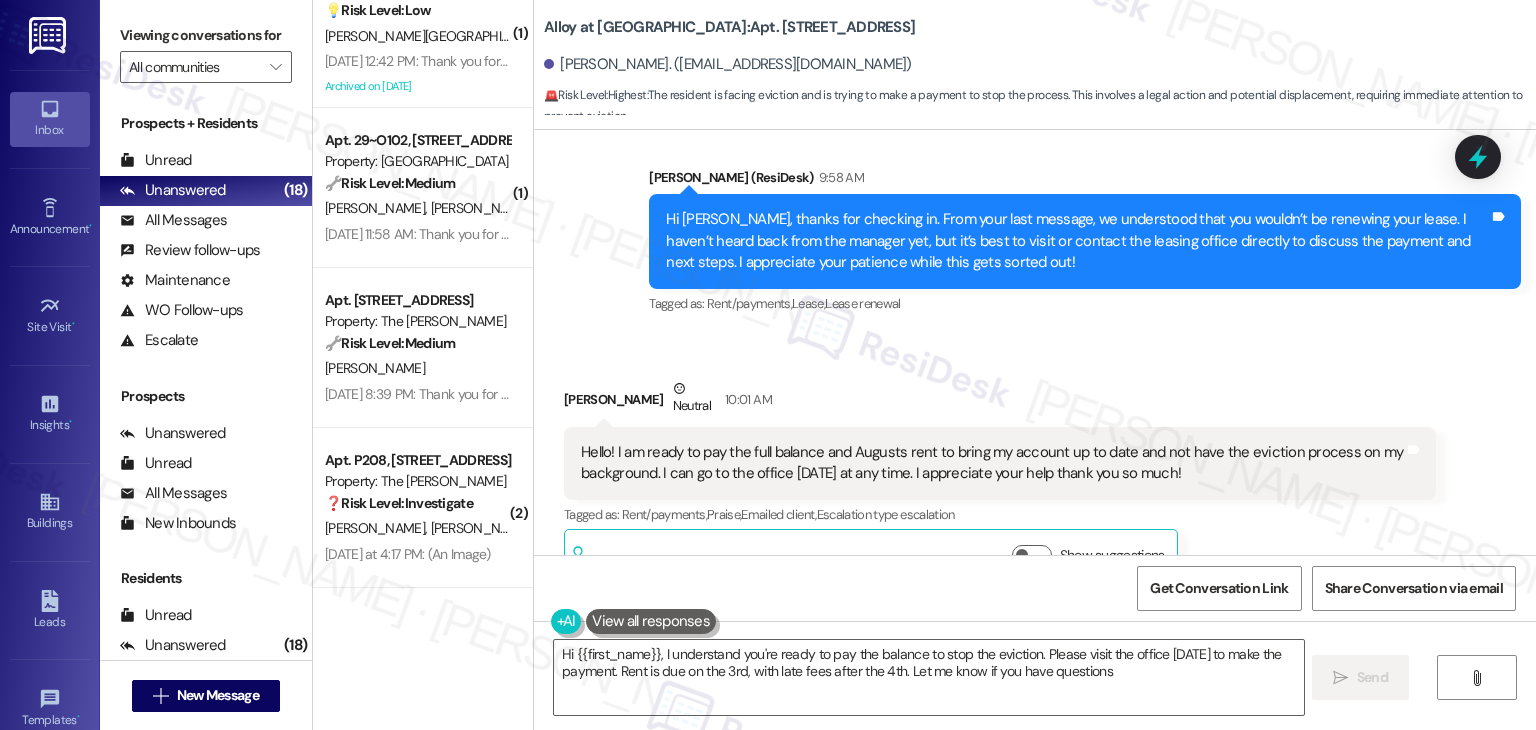 type on "Hi {{first_name}}, I understand you're ready to pay the balance to stop the eviction. Please visit the office today to make the payment. Rent is due on the 3rd, with late fees after the 4th. Let me know if you have questions!" 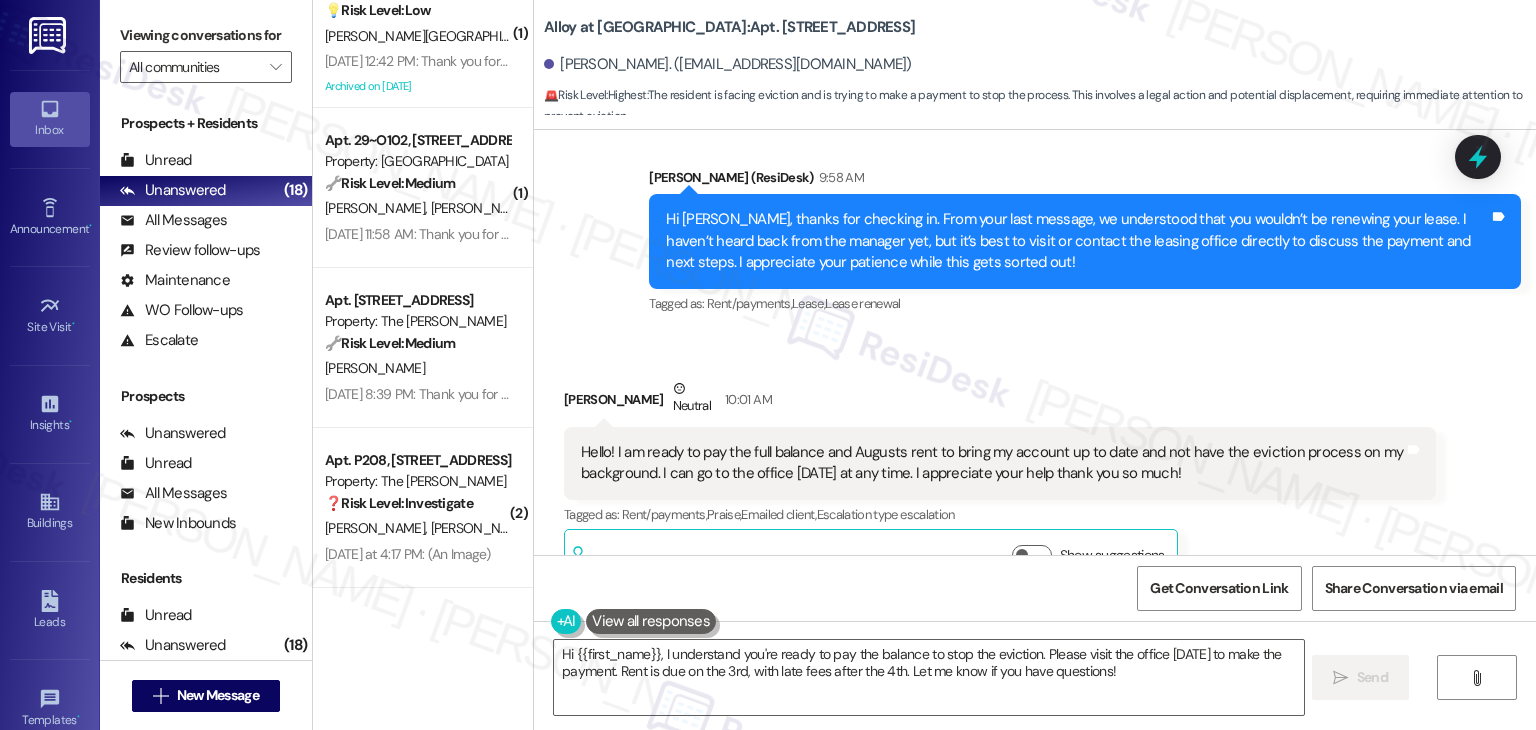 click on "Received via SMS Thaina Ferreira   Neutral 10:01 AM Hello! I am ready to pay the full balance and Augusts rent to bring my account up to date and not have the eviction process on my background. I can go to the office today at any time. I appreciate your help thank you so much! Tags and notes Tagged as:   Rent/payments ,  Click to highlight conversations about Rent/payments Praise ,  Click to highlight conversations about Praise Emailed client ,  Click to highlight conversations about Emailed client Escalation type escalation Click to highlight conversations about Escalation type escalation  Related guidelines Show suggestions" at bounding box center (1000, 483) 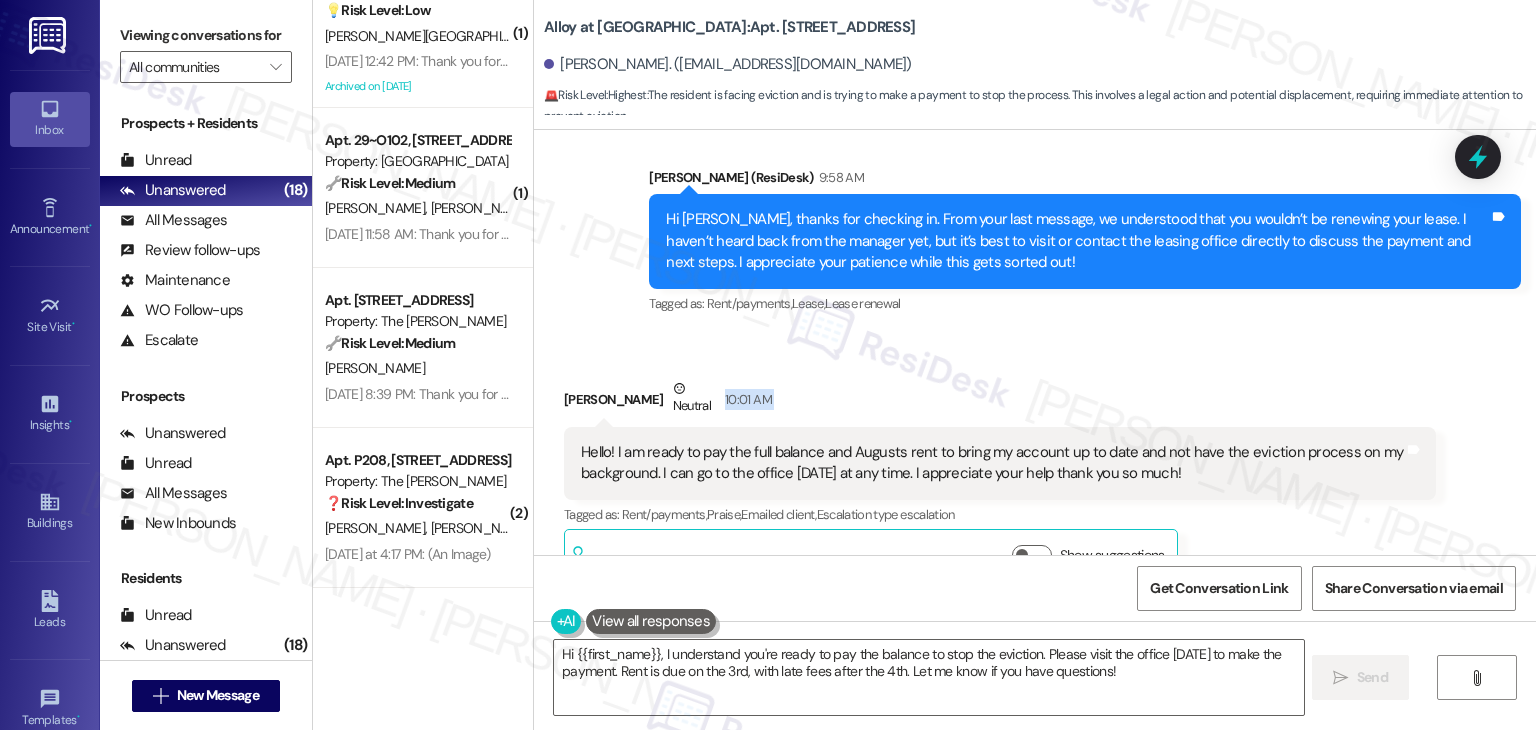 click on "Received via SMS Thaina Ferreira   Neutral 10:01 AM Hello! I am ready to pay the full balance and Augusts rent to bring my account up to date and not have the eviction process on my background. I can go to the office today at any time. I appreciate your help thank you so much! Tags and notes Tagged as:   Rent/payments ,  Click to highlight conversations about Rent/payments Praise ,  Click to highlight conversations about Praise Emailed client ,  Click to highlight conversations about Emailed client Escalation type escalation Click to highlight conversations about Escalation type escalation  Related guidelines Show suggestions" at bounding box center (1000, 483) 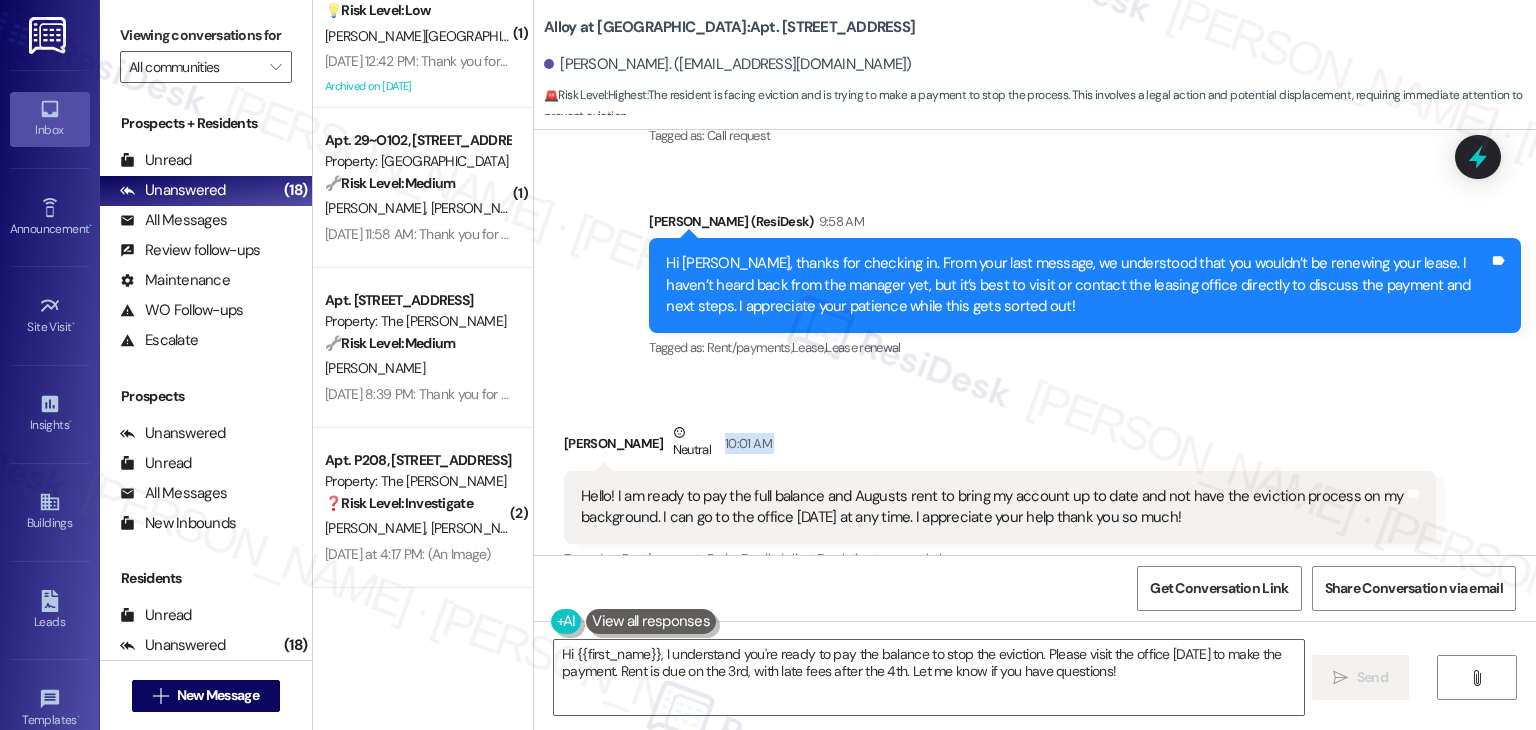 scroll, scrollTop: 9828, scrollLeft: 0, axis: vertical 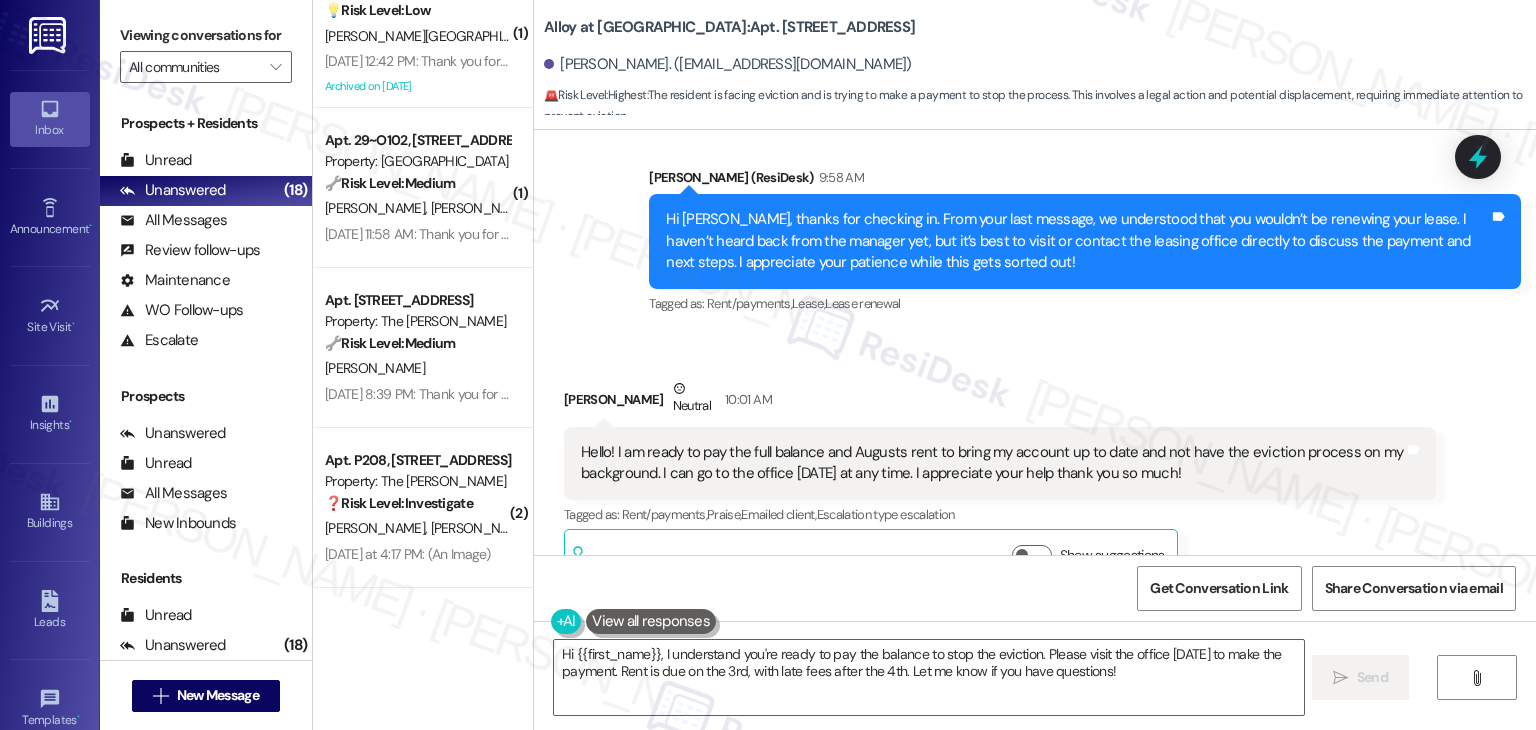 click on "Thaina Ferreira   Neutral 10:01 AM Hello! I am ready to pay the full balance and Augusts rent to bring my account up to date and not have the eviction process on my background. I can go to the office today at any time. I appreciate your help thank you so much! Tags and notes Tagged as:   Rent/payments ,  Click to highlight conversations about Rent/payments Praise ,  Click to highlight conversations about Praise Emailed client ,  Click to highlight conversations about Emailed client Escalation type escalation Click to highlight conversations about Escalation type escalation  Related guidelines Show suggestions" at bounding box center (1000, 483) 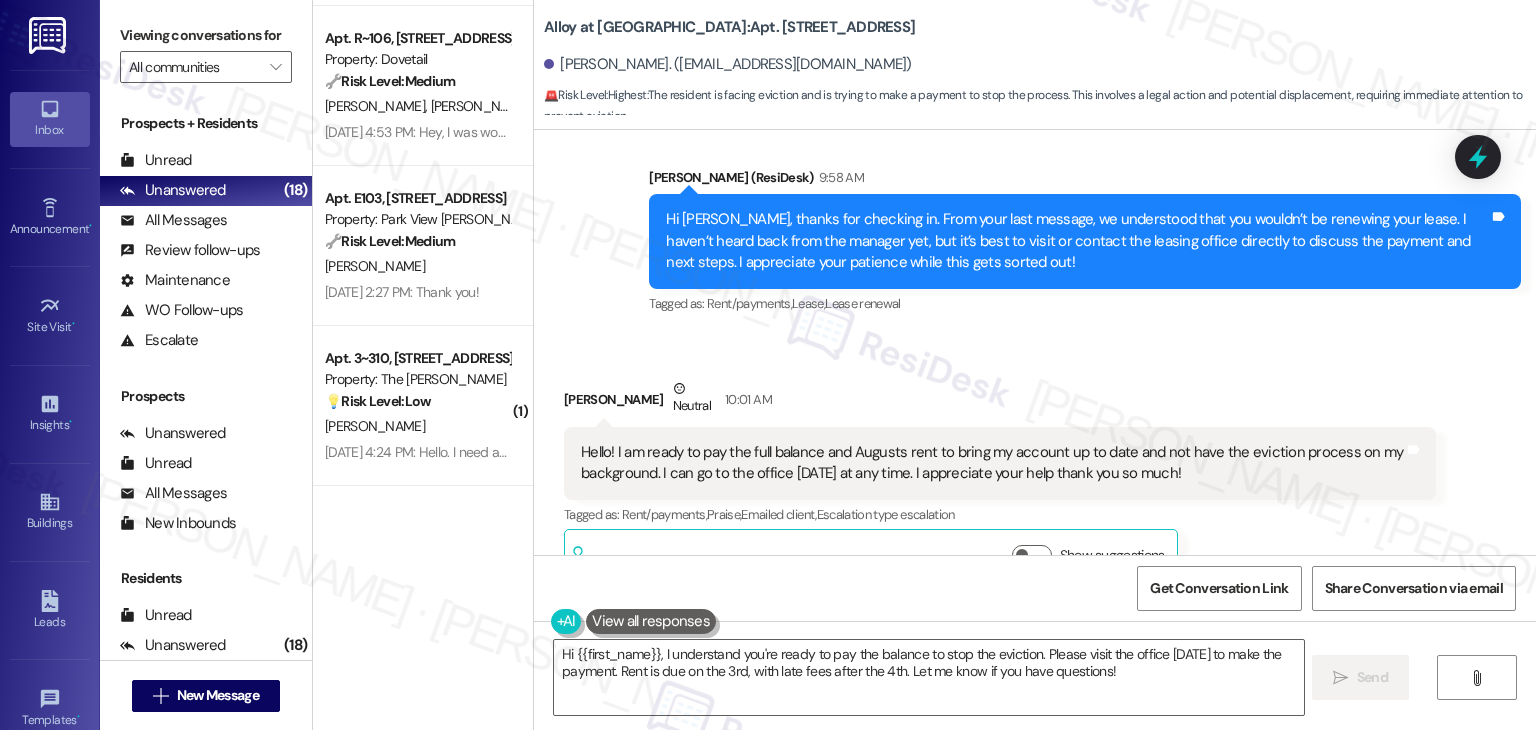 scroll, scrollTop: 0, scrollLeft: 0, axis: both 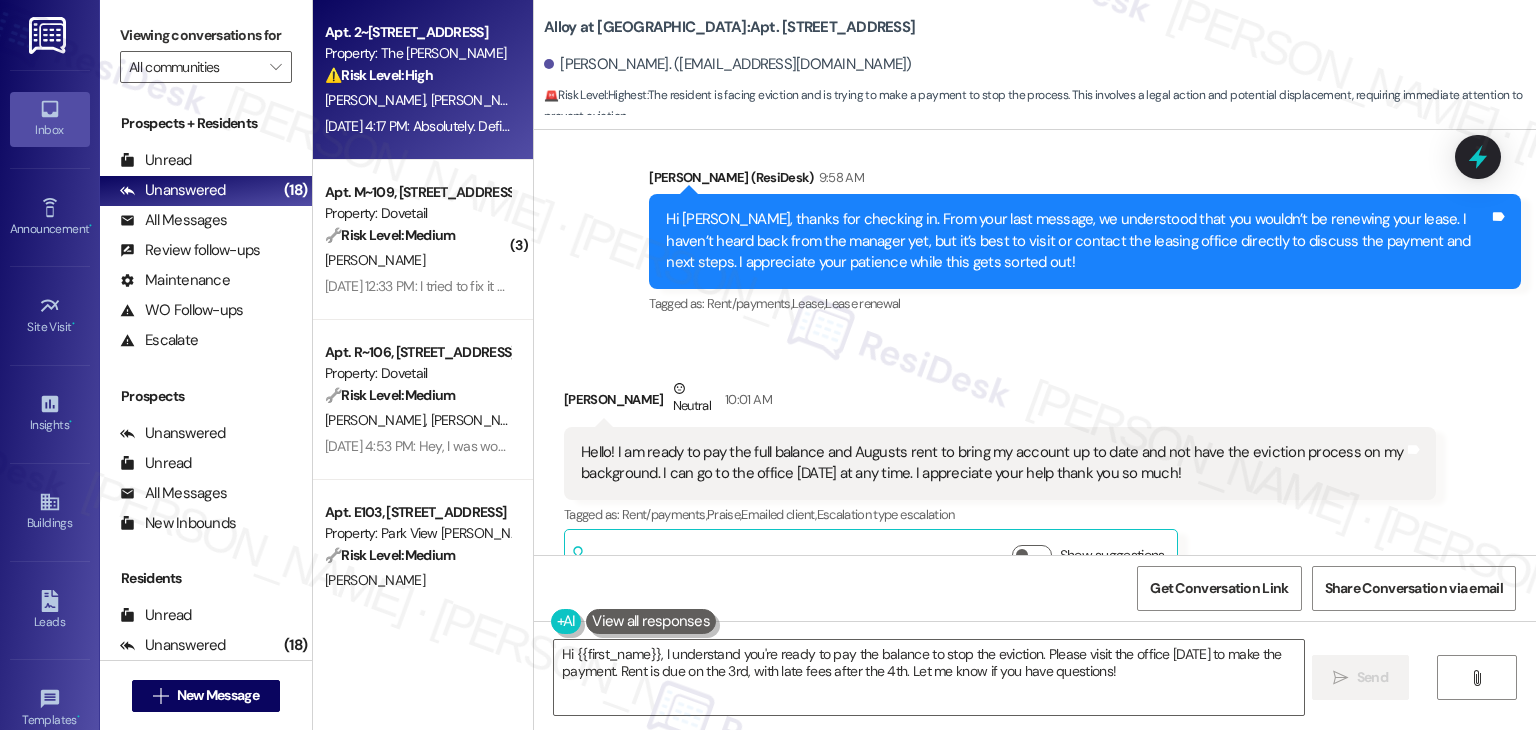 click on "⚠️  Risk Level:  High The resident reports multiple unresolved issues since move-in, including a leaky and non-locking balcony door (security risk), lack of internet for 10 days, callbox issues, move-in delays due to uncompleted inspections, missing valet trash bucket, and lease violations regarding dog breeds. The non-locking door and lack of internet are urgent and require immediate attention. The resident also expresses frustration with the lack of responsiveness from the office, indicating a potential breakdown in communication." at bounding box center [417, 75] 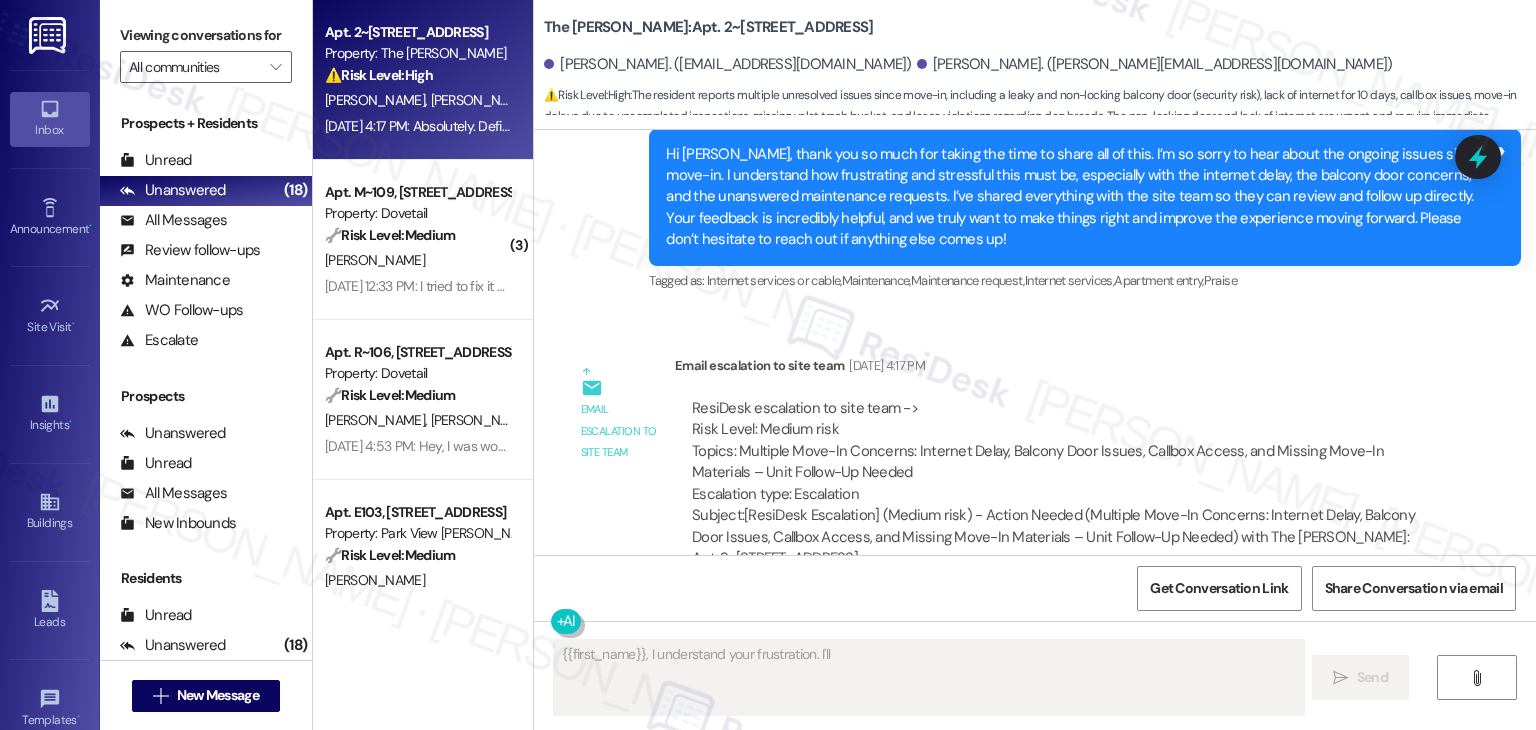 scroll, scrollTop: 1016, scrollLeft: 0, axis: vertical 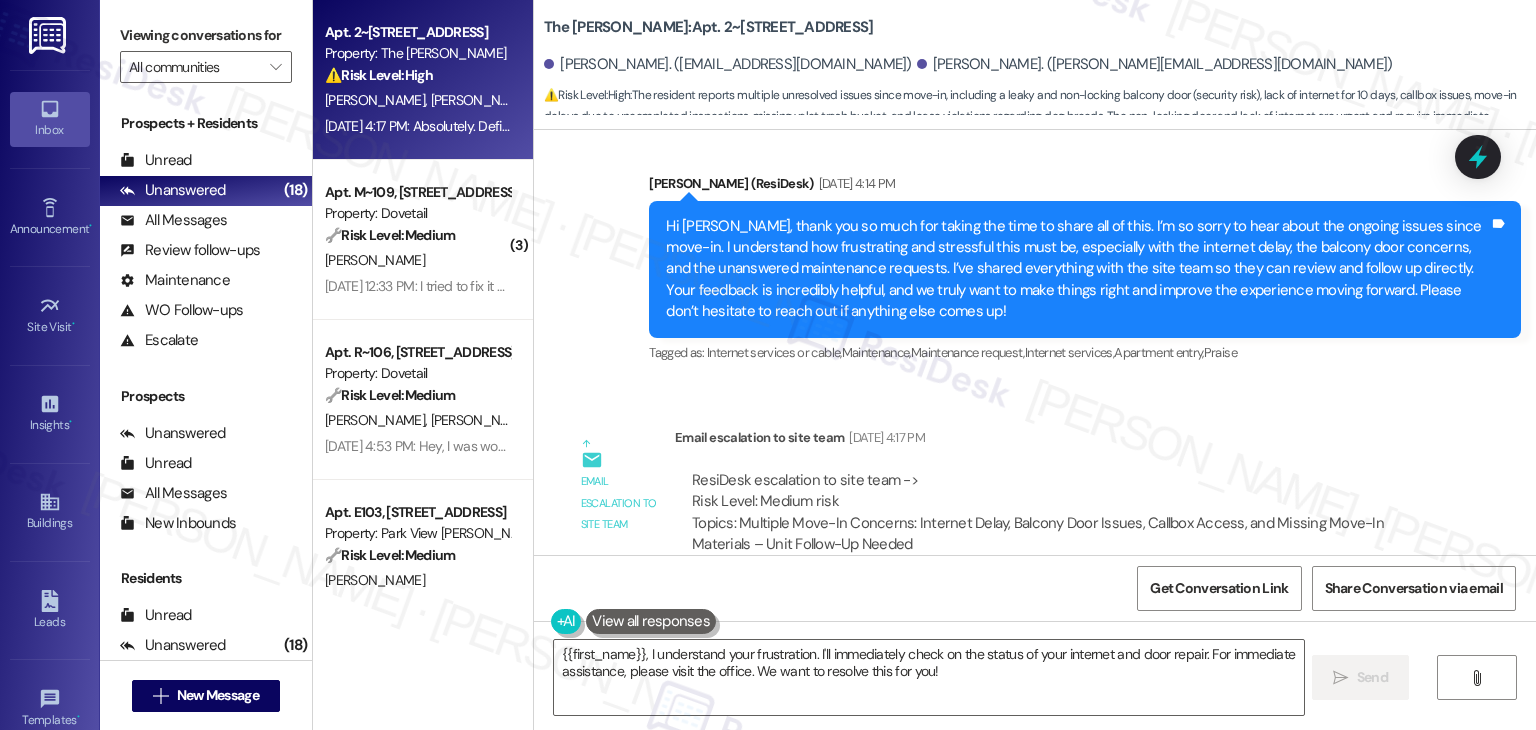 click on "Hi Jessica, thank you so much for taking the time to share all of this. I’m so sorry to hear about the ongoing issues since move-in. I understand how frustrating and stressful this must be, especially with the internet delay, the balcony door concerns, and the unanswered maintenance requests. I’ve shared everything with the site team so they can review and follow up directly. Your feedback is incredibly helpful, and we truly want to make things right and improve the experience moving forward. Please don’t hesitate to reach out if anything else comes up!" at bounding box center (1077, 269) 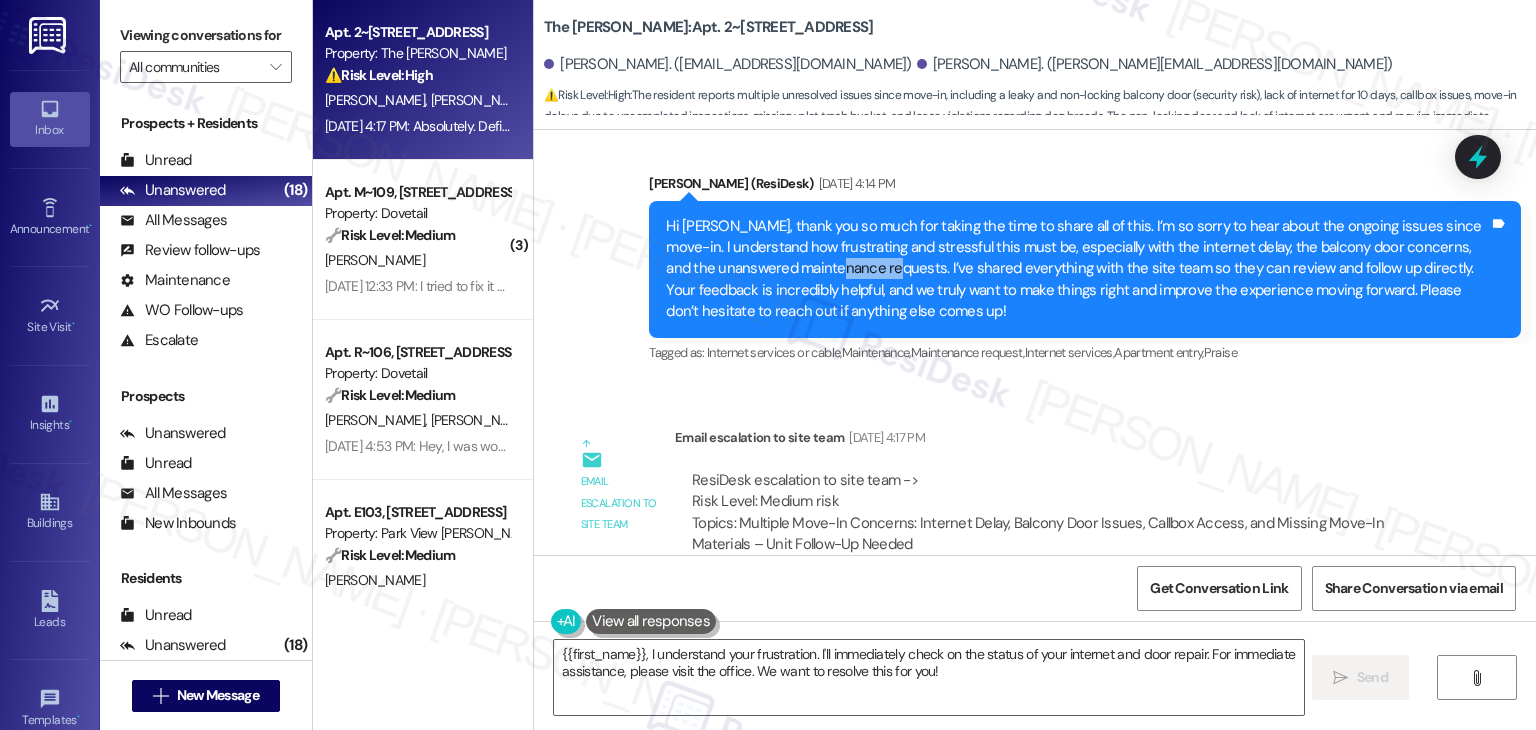 click on "Hi Jessica, thank you so much for taking the time to share all of this. I’m so sorry to hear about the ongoing issues since move-in. I understand how frustrating and stressful this must be, especially with the internet delay, the balcony door concerns, and the unanswered maintenance requests. I’ve shared everything with the site team so they can review and follow up directly. Your feedback is incredibly helpful, and we truly want to make things right and improve the experience moving forward. Please don’t hesitate to reach out if anything else comes up!" at bounding box center [1077, 269] 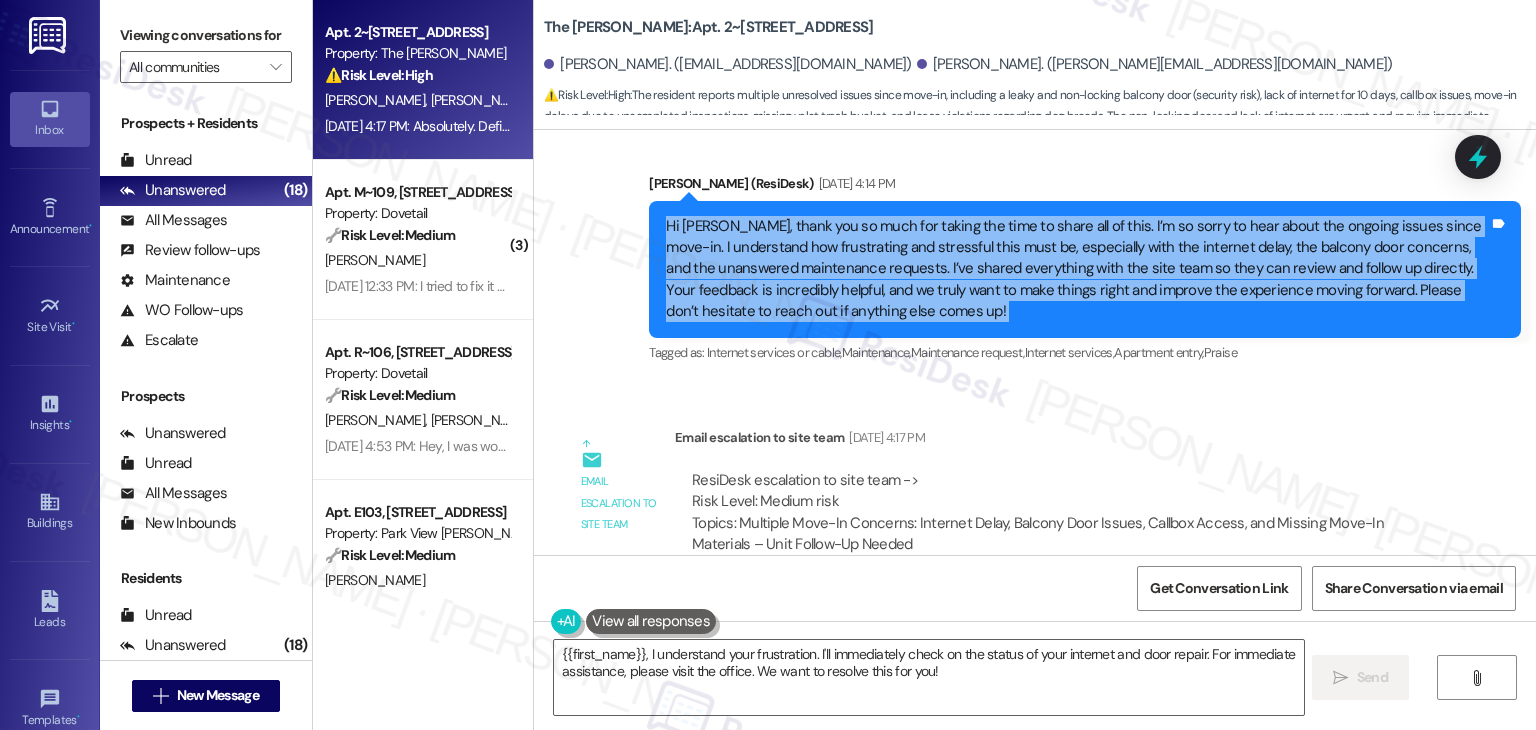 click on "Hi Jessica, thank you so much for taking the time to share all of this. I’m so sorry to hear about the ongoing issues since move-in. I understand how frustrating and stressful this must be, especially with the internet delay, the balcony door concerns, and the unanswered maintenance requests. I’ve shared everything with the site team so they can review and follow up directly. Your feedback is incredibly helpful, and we truly want to make things right and improve the experience moving forward. Please don’t hesitate to reach out if anything else comes up!" at bounding box center (1077, 269) 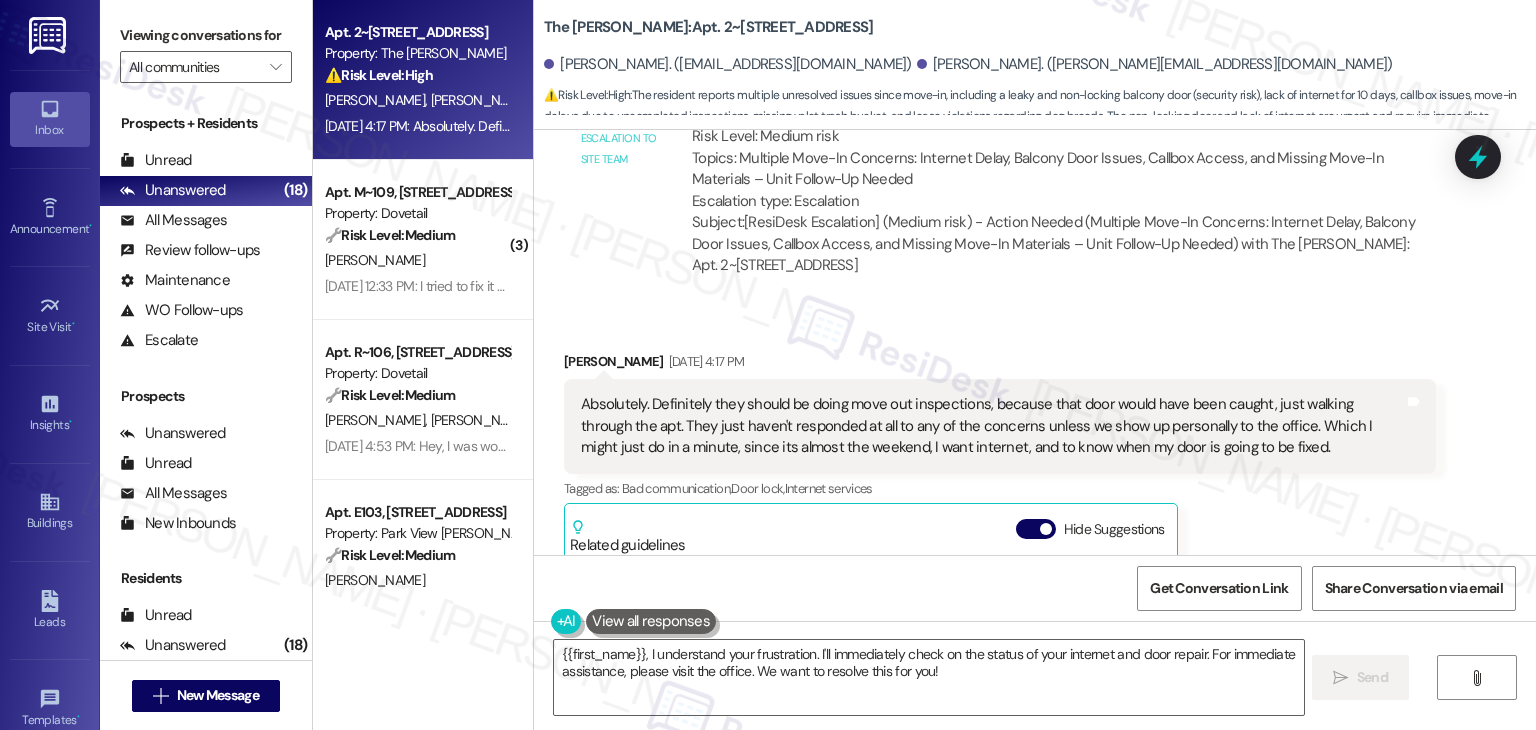 scroll, scrollTop: 1416, scrollLeft: 0, axis: vertical 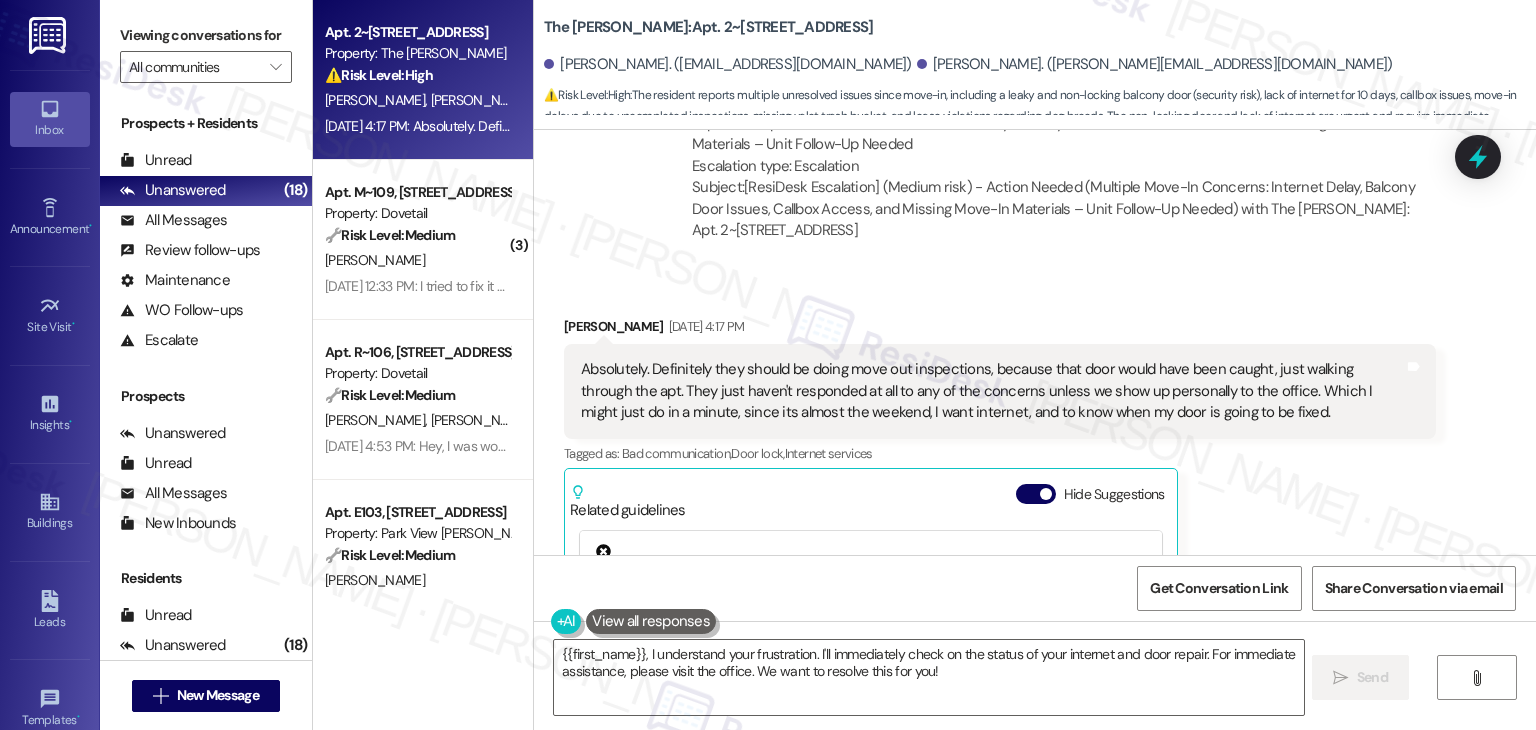 click on "Absolutely. Definitely they should be doing move out inspections, because that door would have been caught, just walking through the apt. They just haven't responded at all to any of the concerns unless we show up personally to the office. Which I might just do in a minute, since its almost the weekend, I want internet, and to know when my door is going to be fixed." at bounding box center (992, 391) 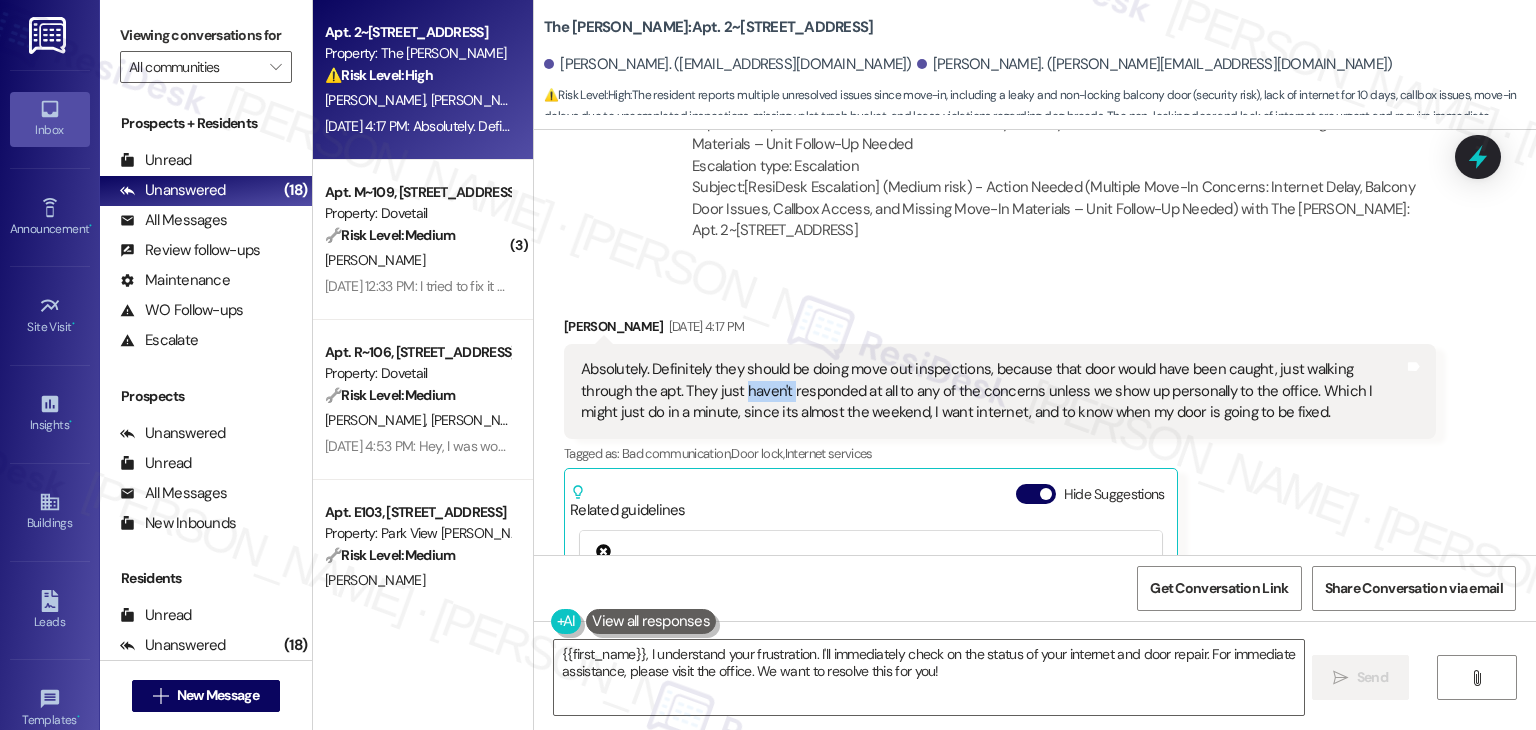 click on "Absolutely. Definitely they should be doing move out inspections, because that door would have been caught, just walking through the apt. They just haven't responded at all to any of the concerns unless we show up personally to the office. Which I might just do in a minute, since its almost the weekend, I want internet, and to know when my door is going to be fixed." at bounding box center (992, 391) 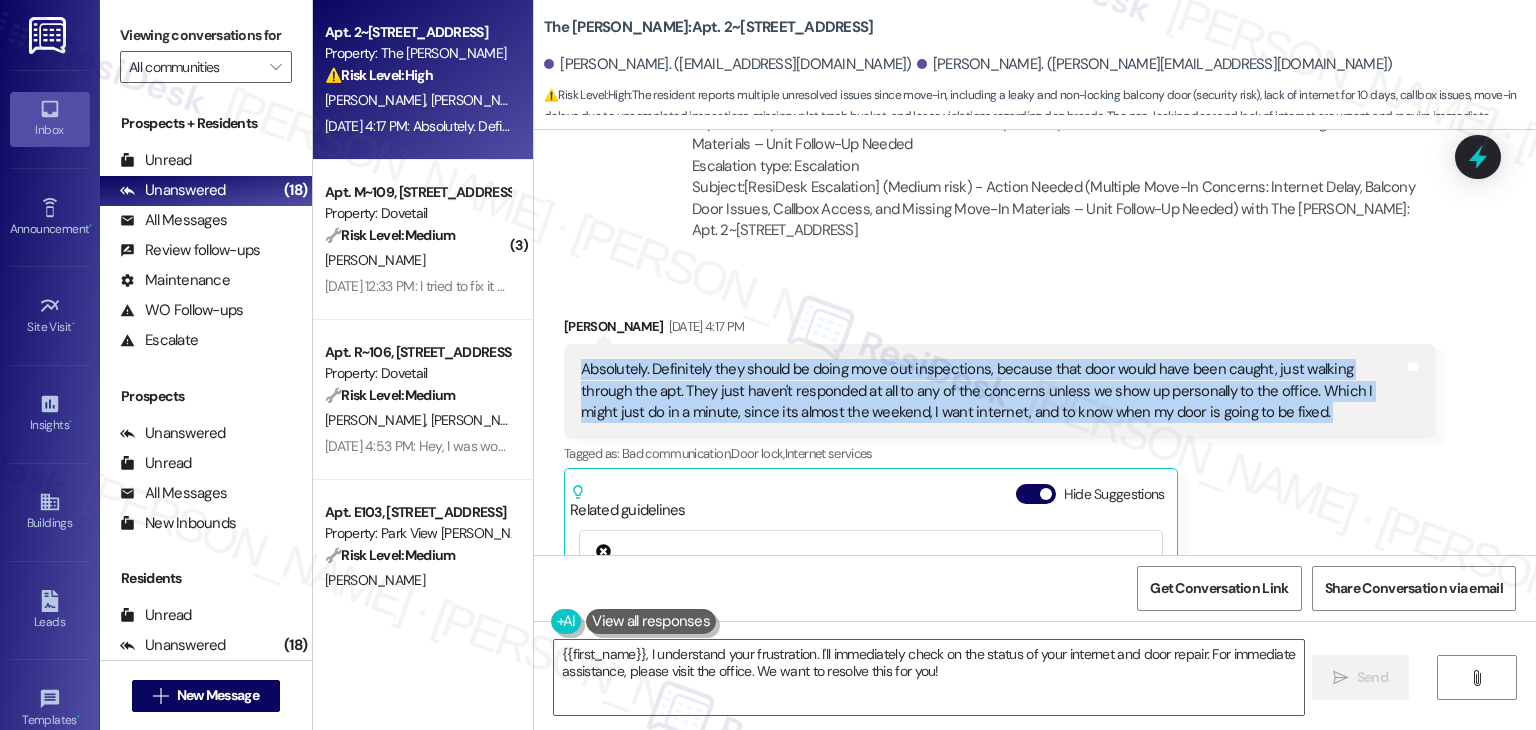 click on "Absolutely. Definitely they should be doing move out inspections, because that door would have been caught, just walking through the apt. They just haven't responded at all to any of the concerns unless we show up personally to the office. Which I might just do in a minute, since its almost the weekend, I want internet, and to know when my door is going to be fixed." at bounding box center (992, 391) 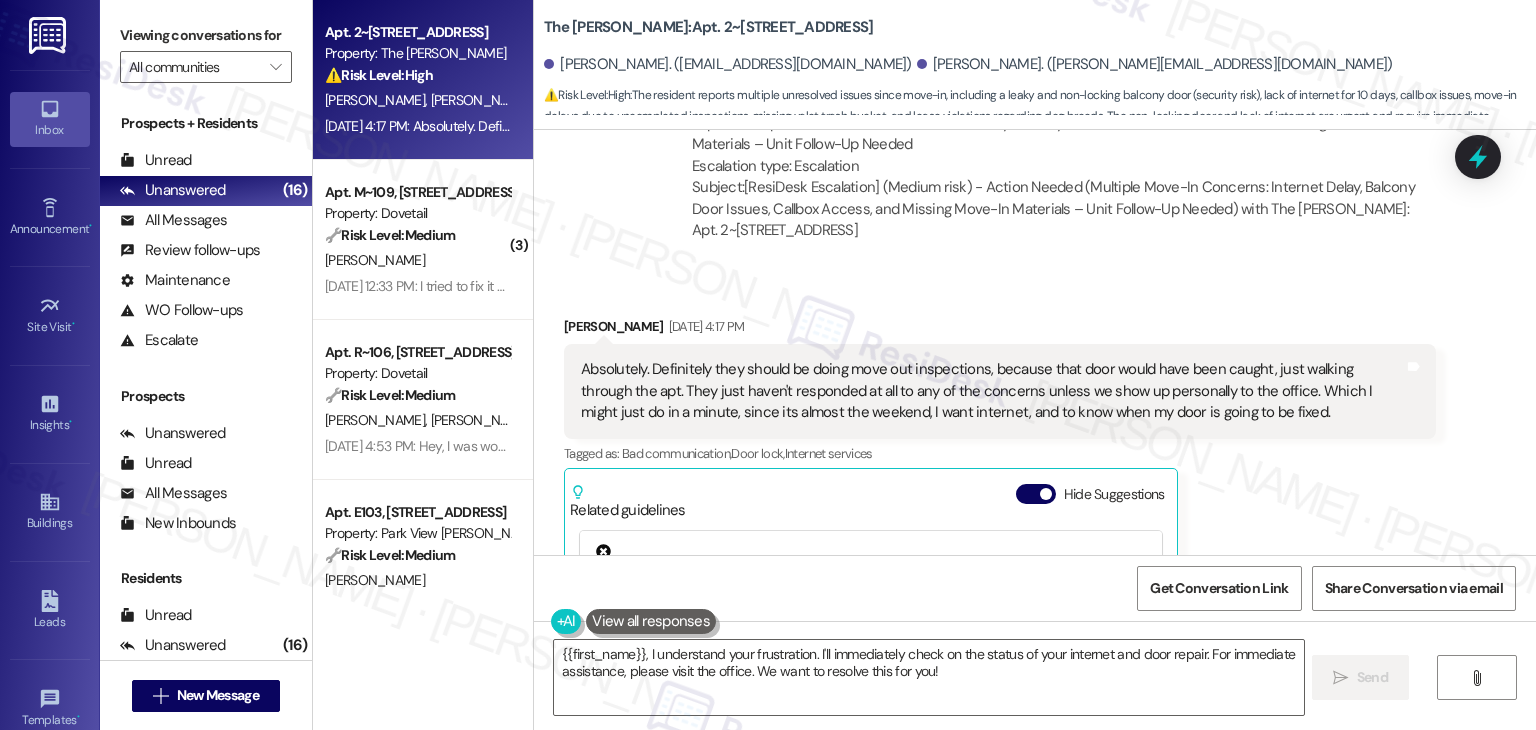 click on "Tagged as:   Bad communication ,  Click to highlight conversations about Bad communication Door lock ,  Click to highlight conversations about Door lock Internet services Click to highlight conversations about Internet services" at bounding box center (1000, 453) 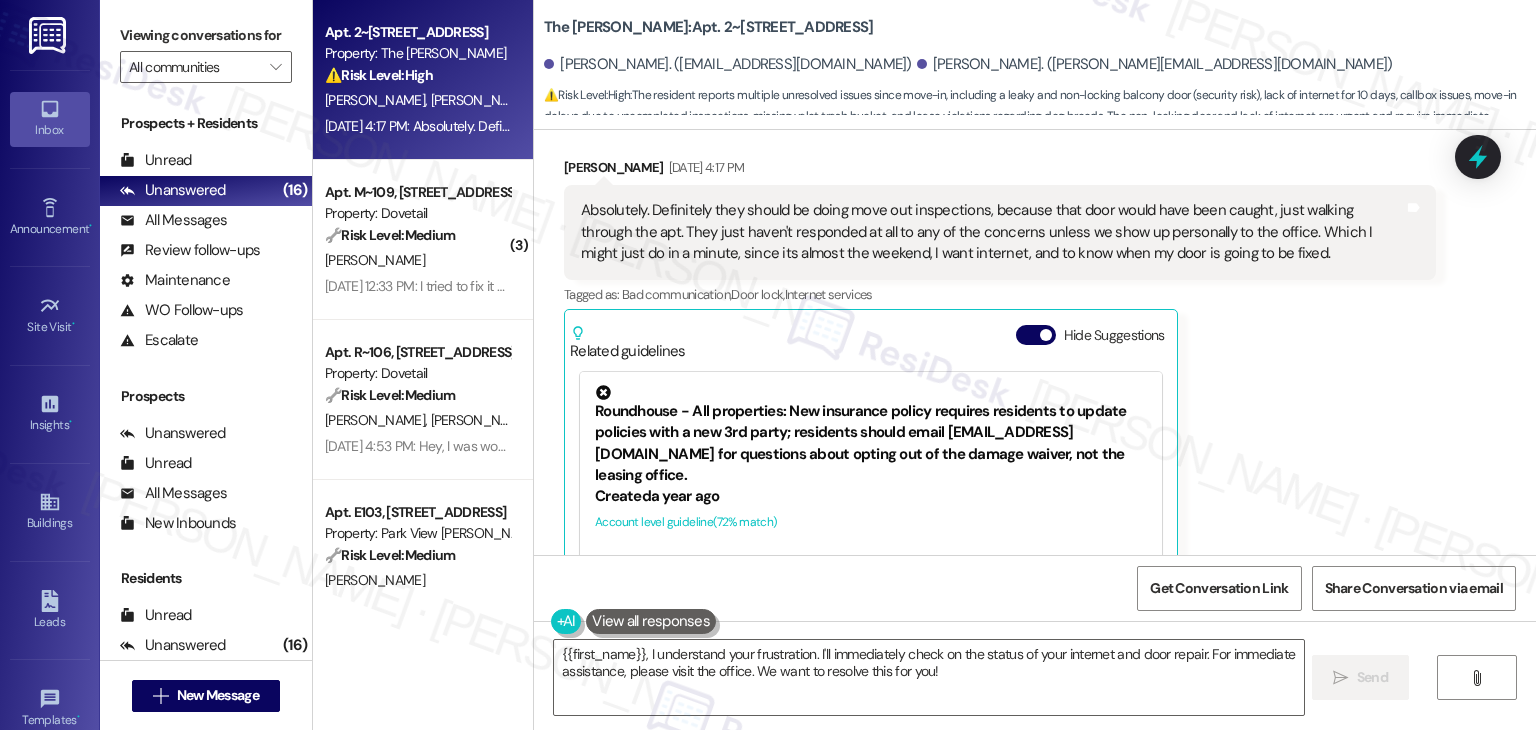 scroll, scrollTop: 1517, scrollLeft: 0, axis: vertical 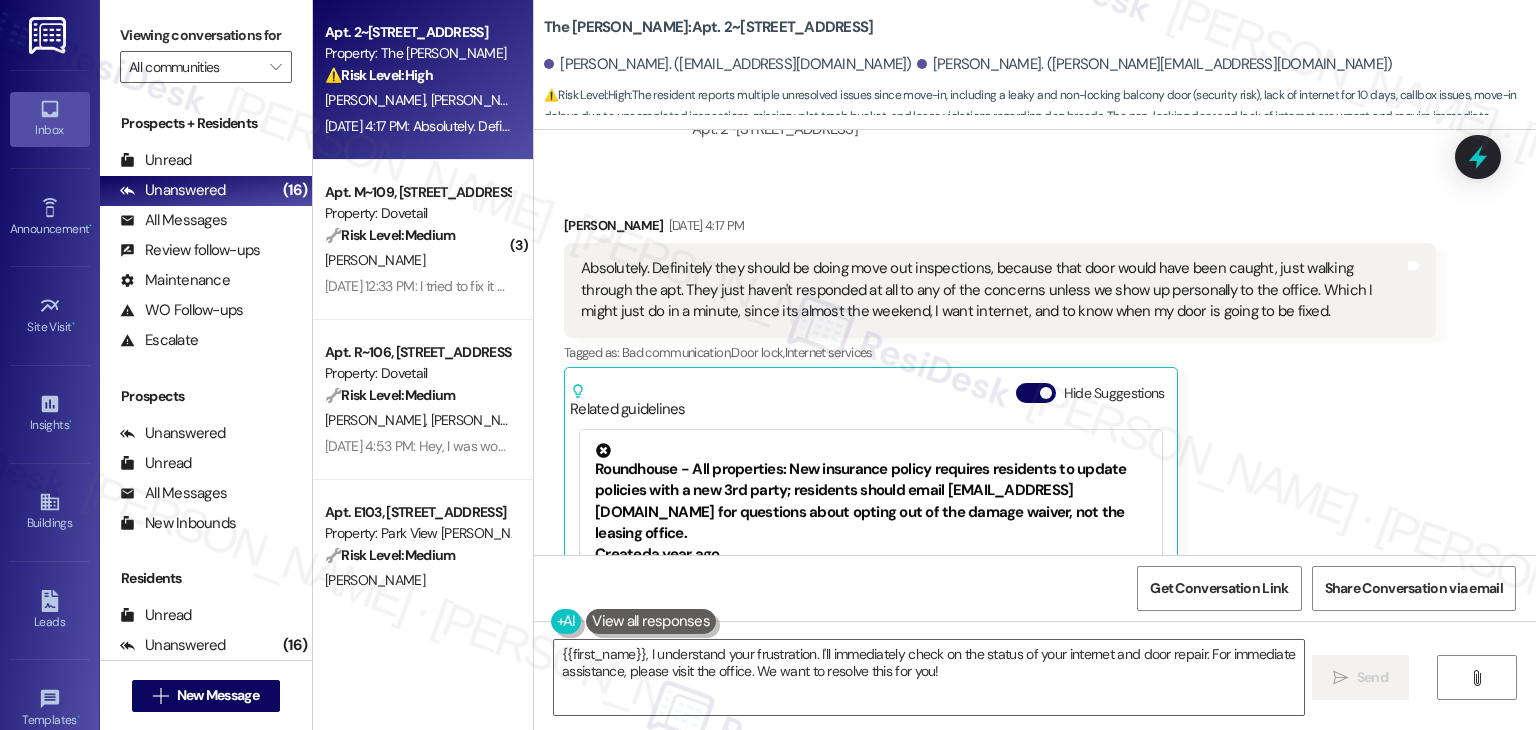 click on "Jessica Roberts Jul 18, 2025 at 4:17 PM" at bounding box center (1000, 229) 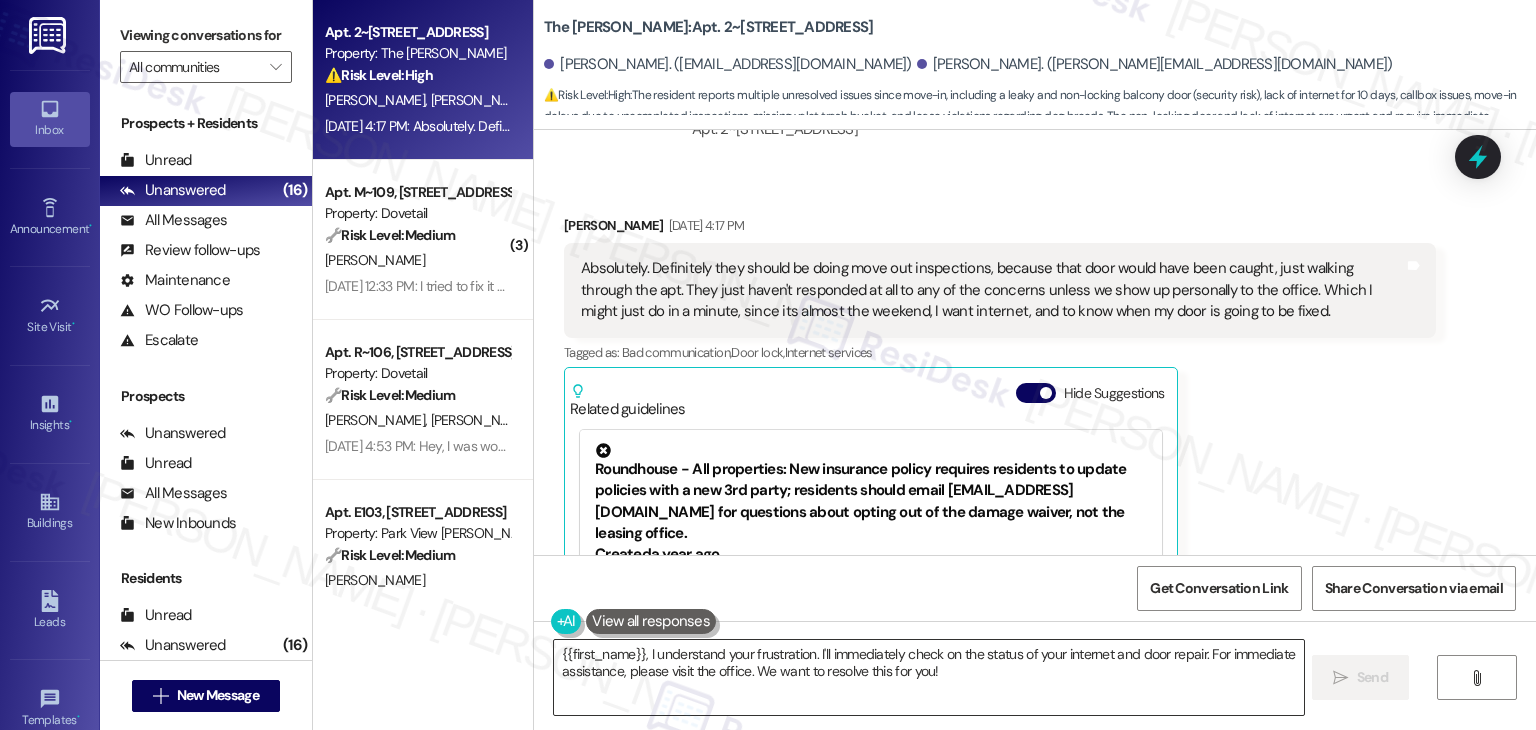 click on "{{first_name}}, I understand your frustration. I'll immediately check on the status of your internet and door repair. For immediate assistance, please visit the office. We want to resolve this for you!" at bounding box center [928, 677] 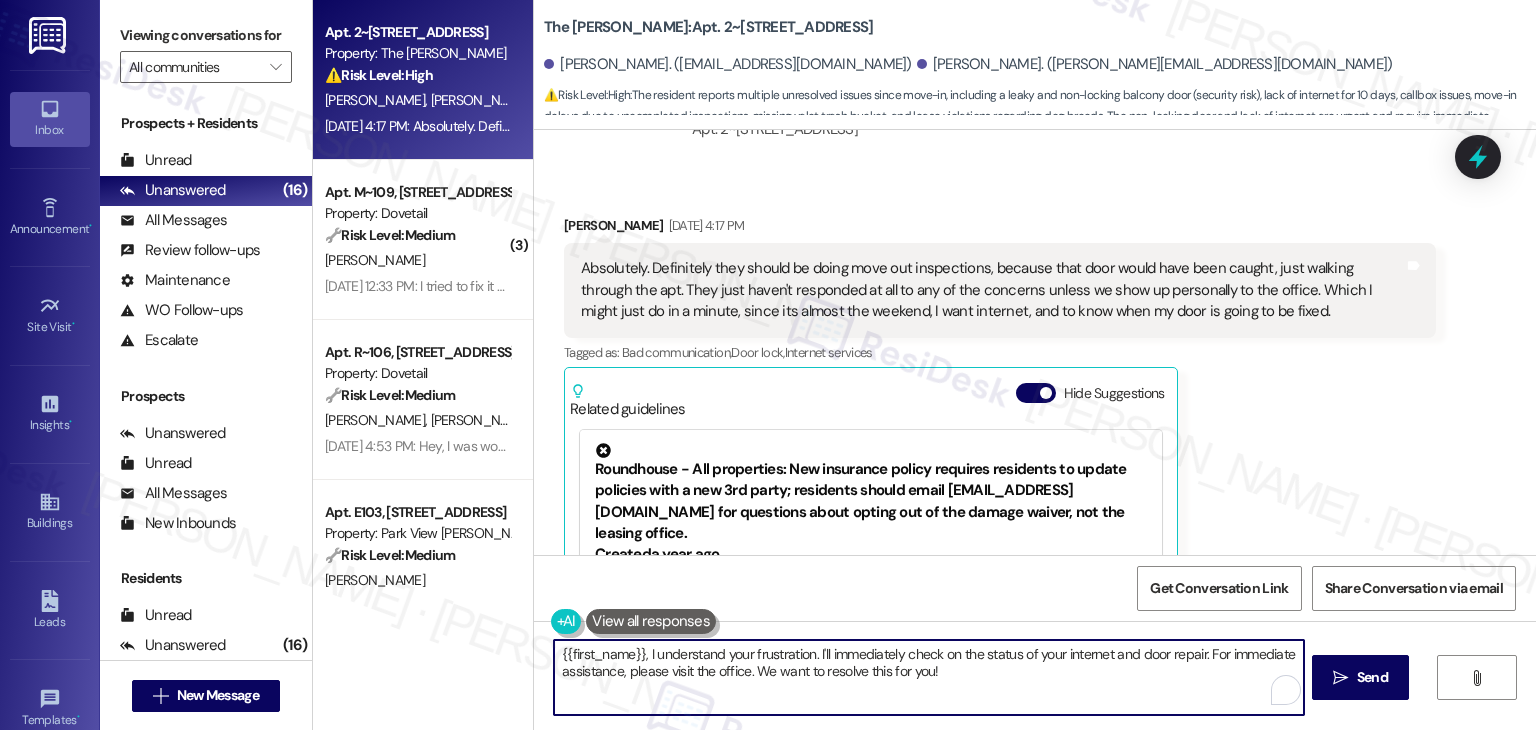 click on "{{first_name}}, I understand your frustration. I'll immediately check on the status of your internet and door repair. For immediate assistance, please visit the office. We want to resolve this for you!" at bounding box center (928, 677) 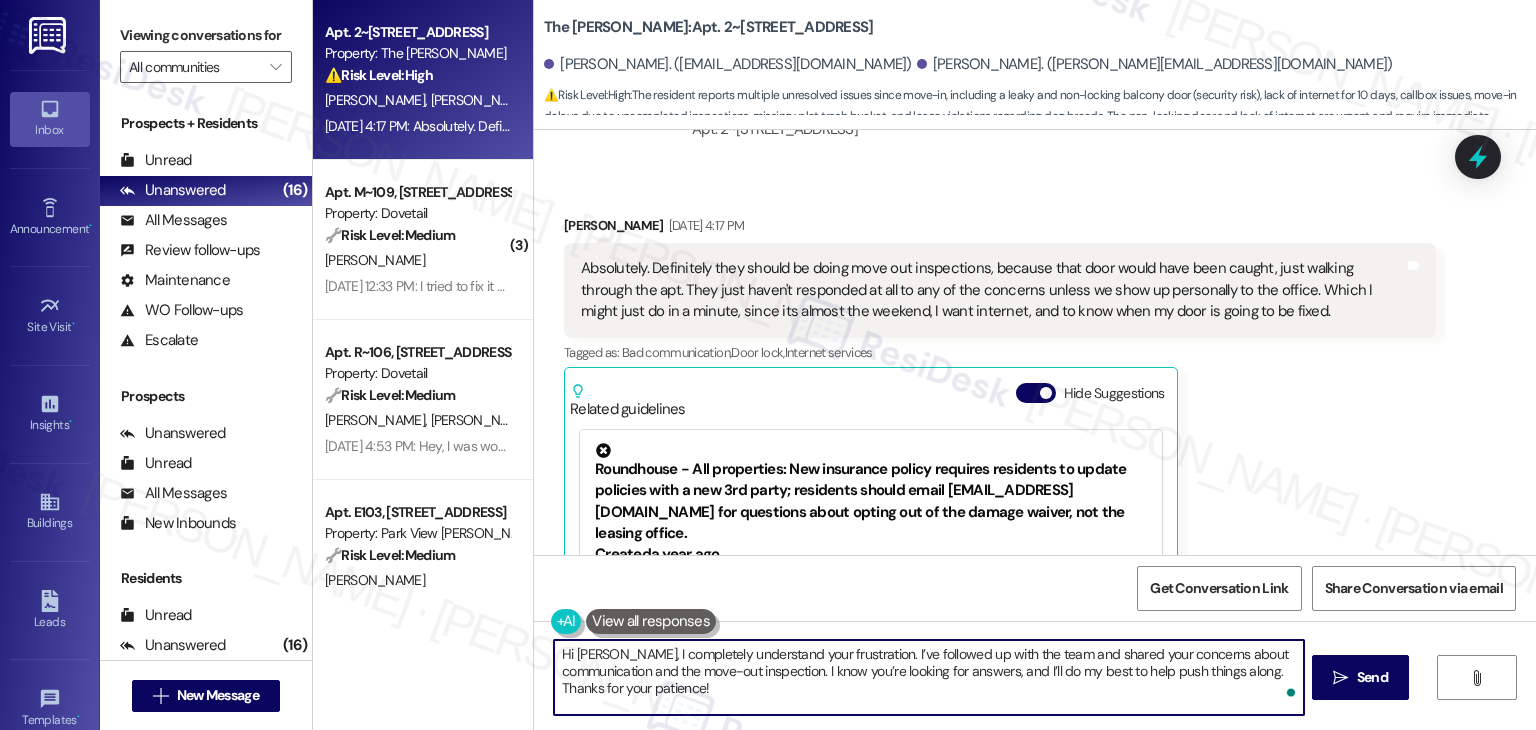 type on "Hi Jessica, I completely understand your frustration. I’ve followed up with the team and shared your concerns about communication and the move-out inspection. I know you’re looking for answers, and I’ll do my best to help push things along. Thanks for your patience!" 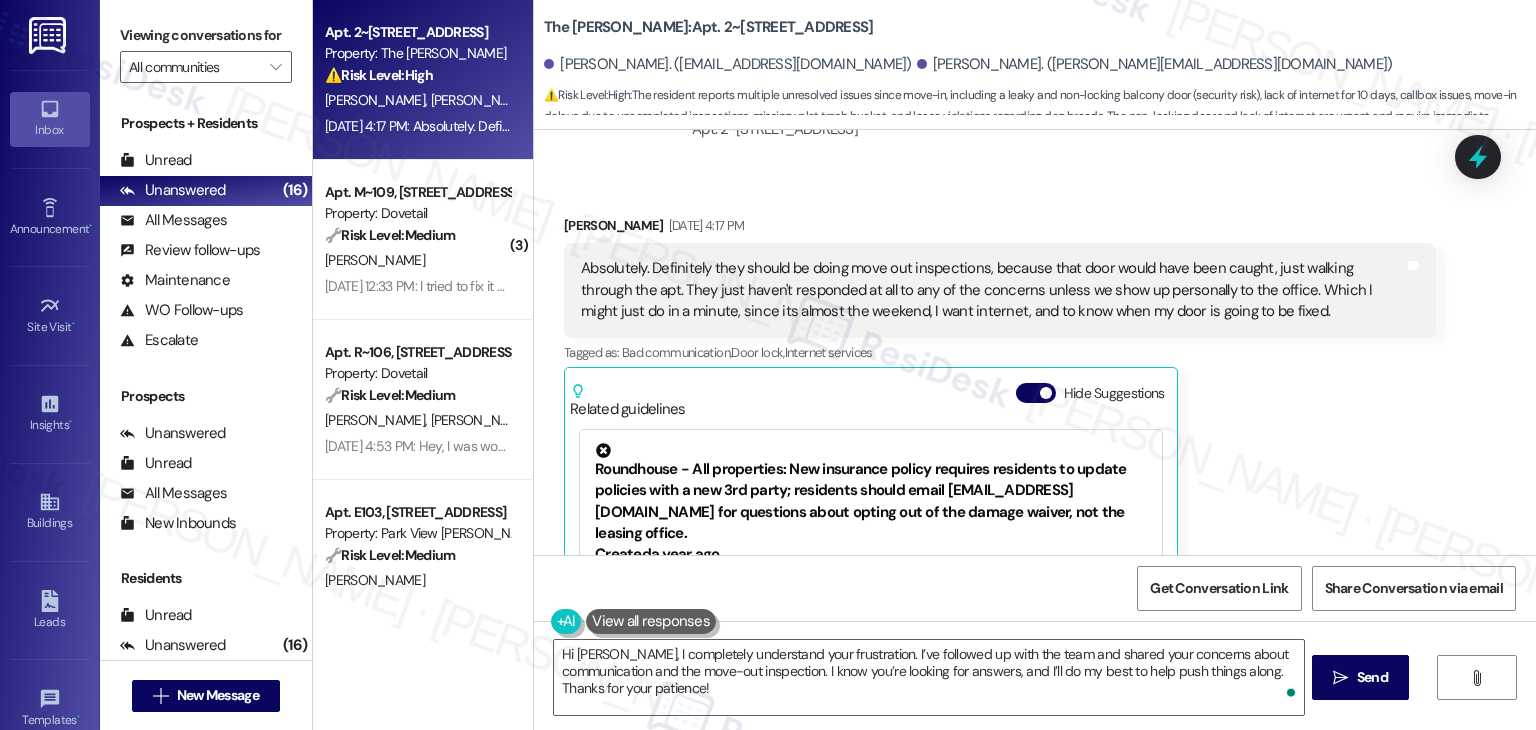 click on "Jessica Roberts Jul 18, 2025 at 4:17 PM Absolutely. Definitely they should be doing move out inspections, because that door would have been caught, just walking through the apt. They just haven't responded at all to any of the concerns unless we show up personally to the office. Which I might just do in a minute, since its almost the weekend, I want internet, and to know when my door is going to be fixed.  Tags and notes Tagged as:   Bad communication ,  Click to highlight conversations about Bad communication Door lock ,  Click to highlight conversations about Door lock Internet services Click to highlight conversations about Internet services  Related guidelines Hide Suggestions Roundhouse - All properties: New insurance policy requires residents to update policies with a new 3rd party; residents should email info@confirminsurance.com for questions about opting out of the damage waiver, not the leasing office. Created  a year ago Account level guideline  ( 72 % match) FAQs generated by ResiDesk AI Created" at bounding box center [1000, 466] 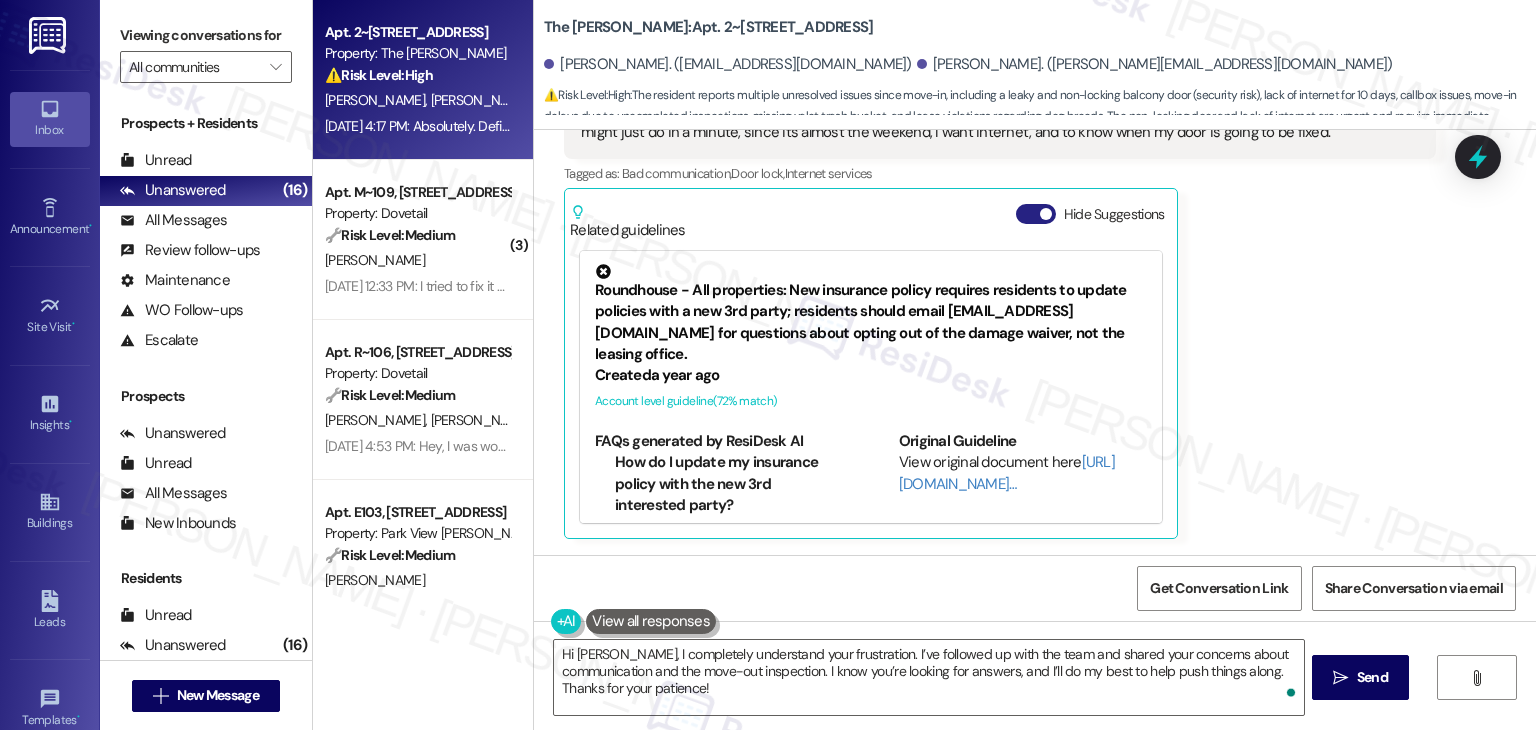 click on "Hide Suggestions" at bounding box center [1036, 214] 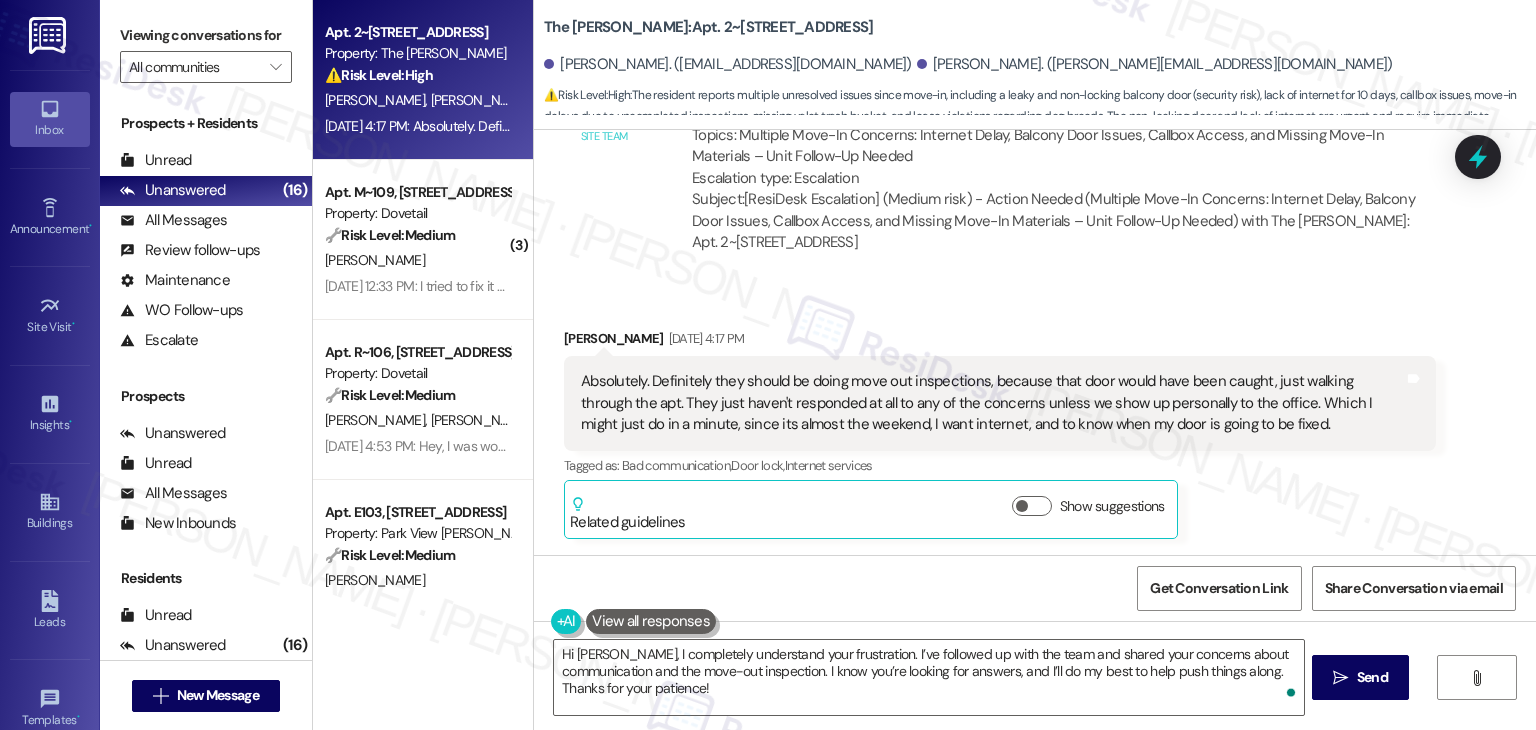 scroll, scrollTop: 1424, scrollLeft: 0, axis: vertical 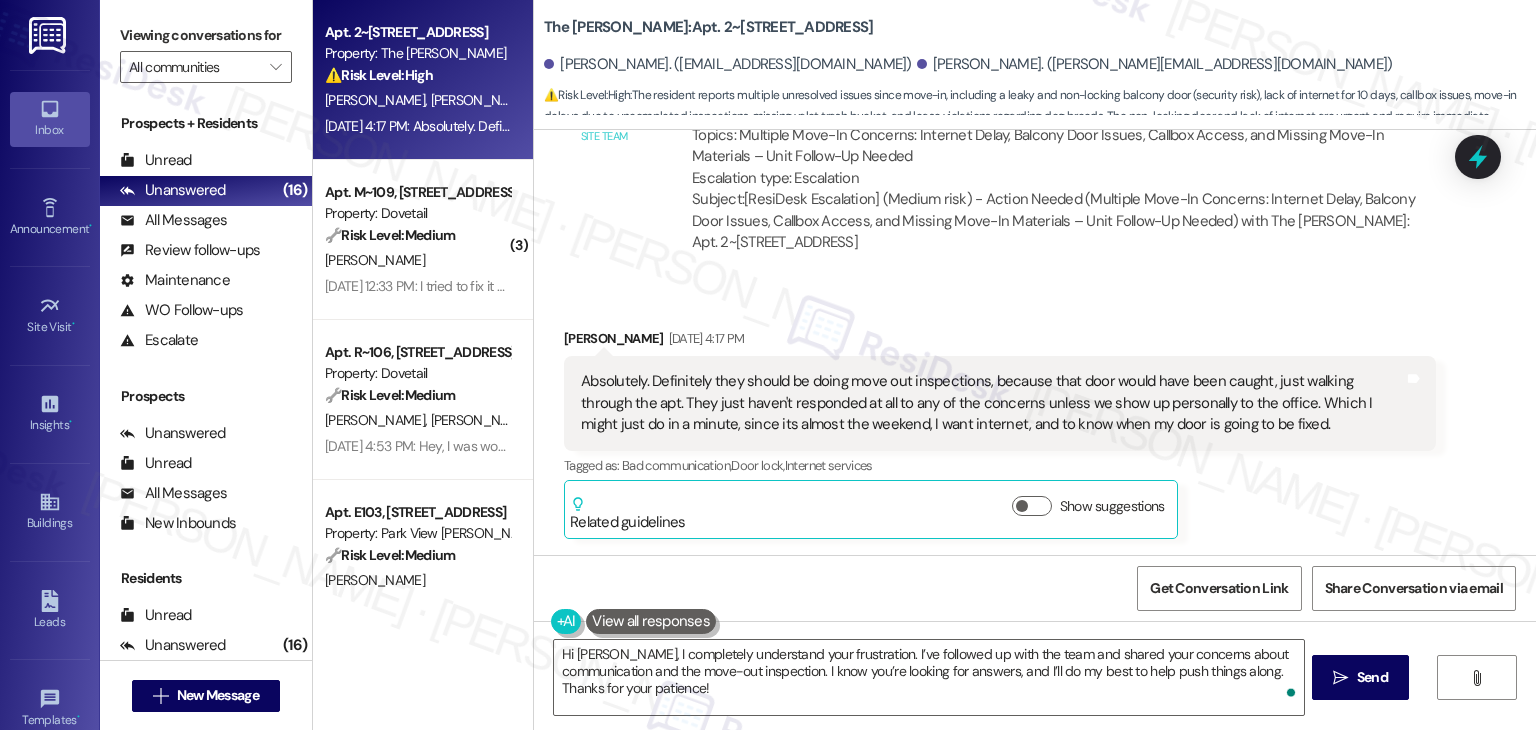 click on "Jessica Roberts Jul 18, 2025 at 4:17 PM Absolutely. Definitely they should be doing move out inspections, because that door would have been caught, just walking through the apt. They just haven't responded at all to any of the concerns unless we show up personally to the office. Which I might just do in a minute, since its almost the weekend, I want internet, and to know when my door is going to be fixed.  Tags and notes Tagged as:   Bad communication ,  Click to highlight conversations about Bad communication Door lock ,  Click to highlight conversations about Door lock Internet services Click to highlight conversations about Internet services  Related guidelines Show suggestions" at bounding box center (1000, 433) 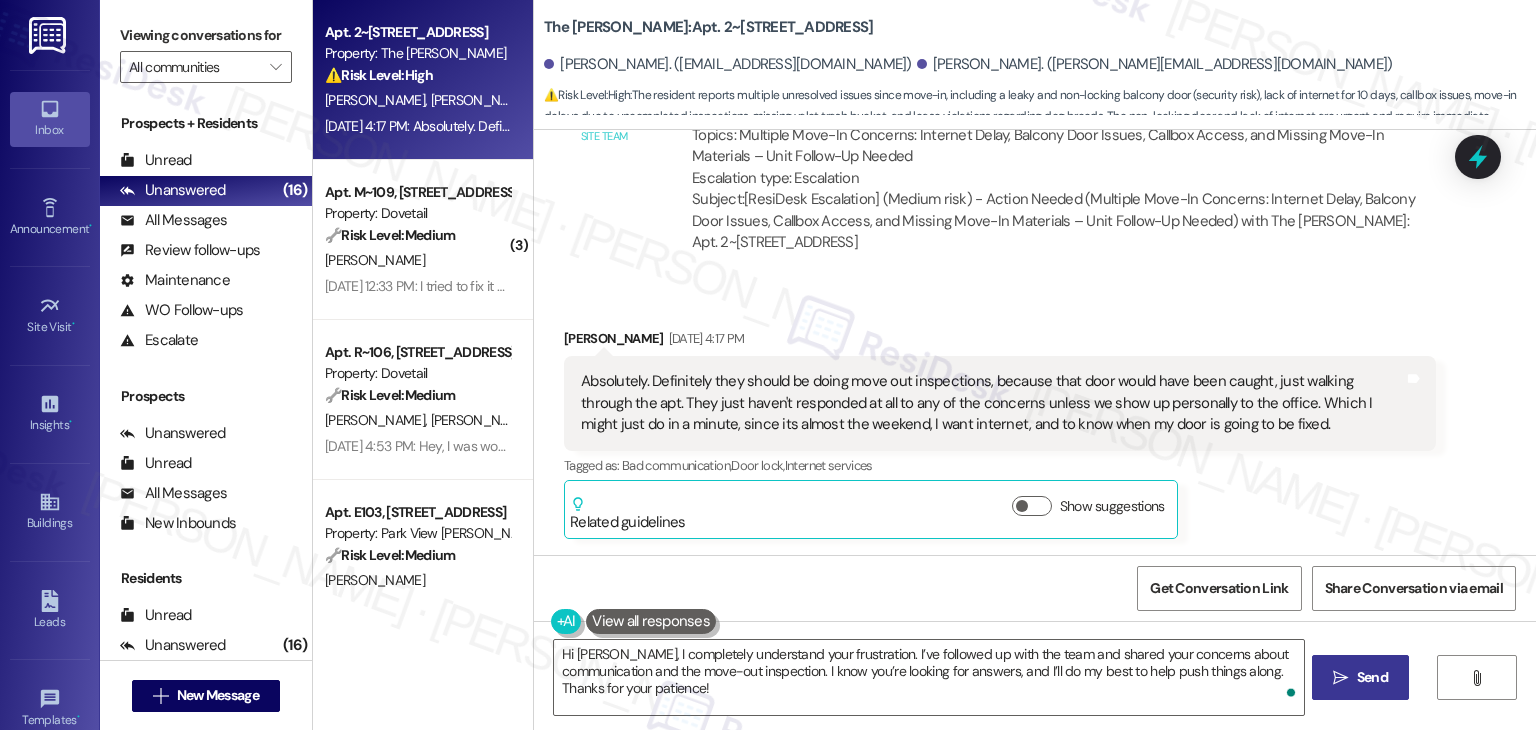 click on "Send" at bounding box center [1372, 677] 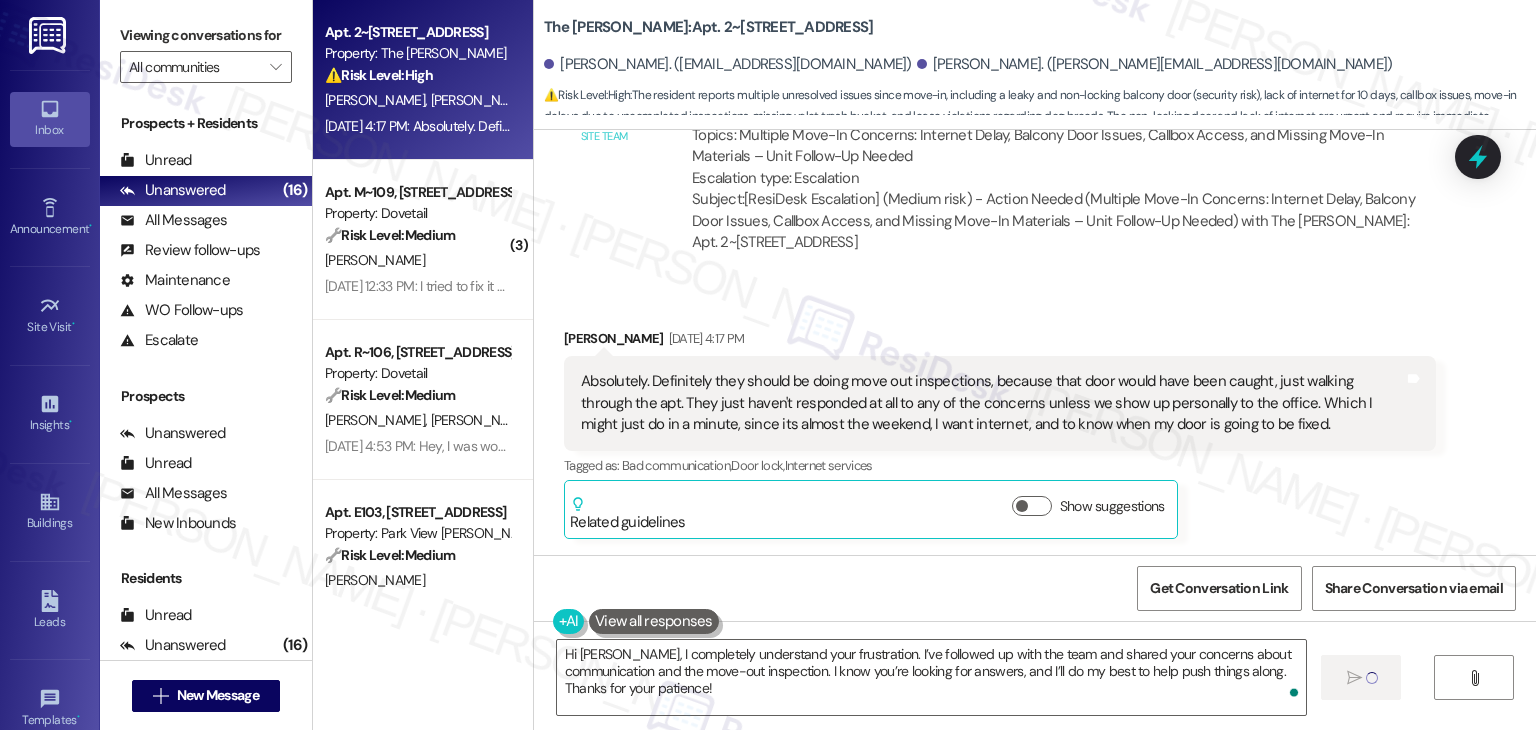 type 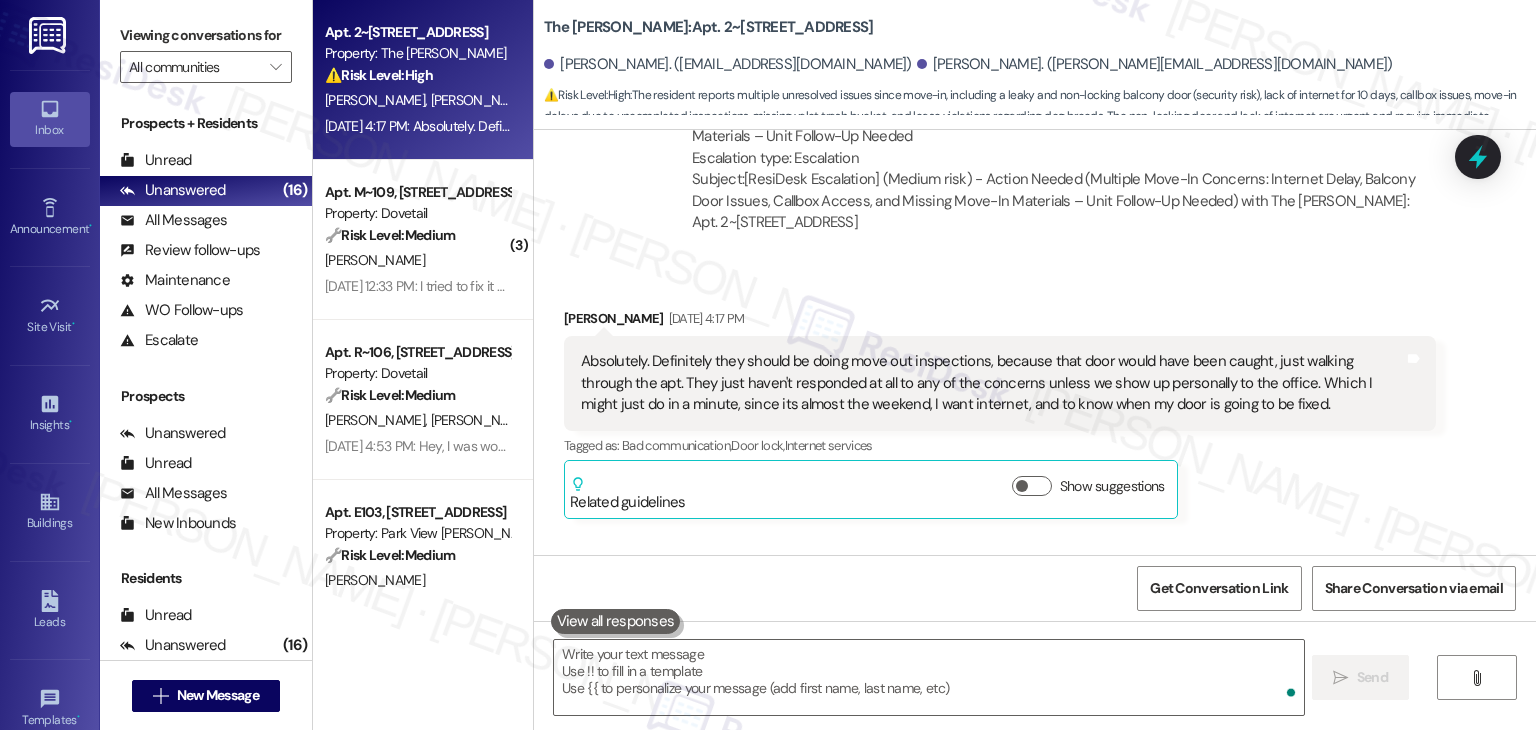 scroll, scrollTop: 1424, scrollLeft: 0, axis: vertical 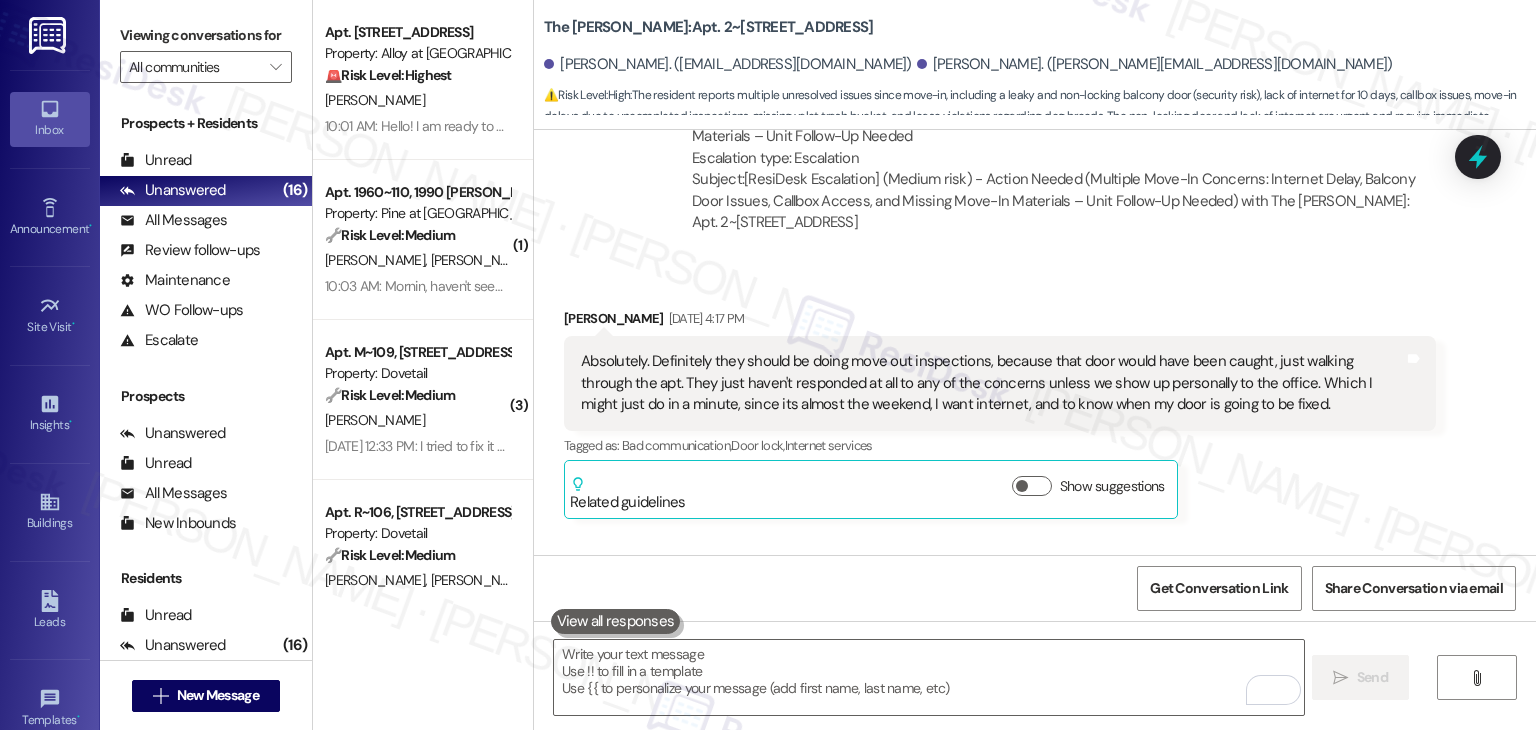click on "Received via SMS Jessica Roberts Jul 18, 2025 at 4:17 PM Absolutely. Definitely they should be doing move out inspections, because that door would have been caught, just walking through the apt. They just haven't responded at all to any of the concerns unless we show up personally to the office. Which I might just do in a minute, since its almost the weekend, I want internet, and to know when my door is going to be fixed.  Tags and notes Tagged as:   Bad communication ,  Click to highlight conversations about Bad communication Door lock ,  Click to highlight conversations about Door lock Internet services Click to highlight conversations about Internet services  Related guidelines Show suggestions" at bounding box center [1000, 413] 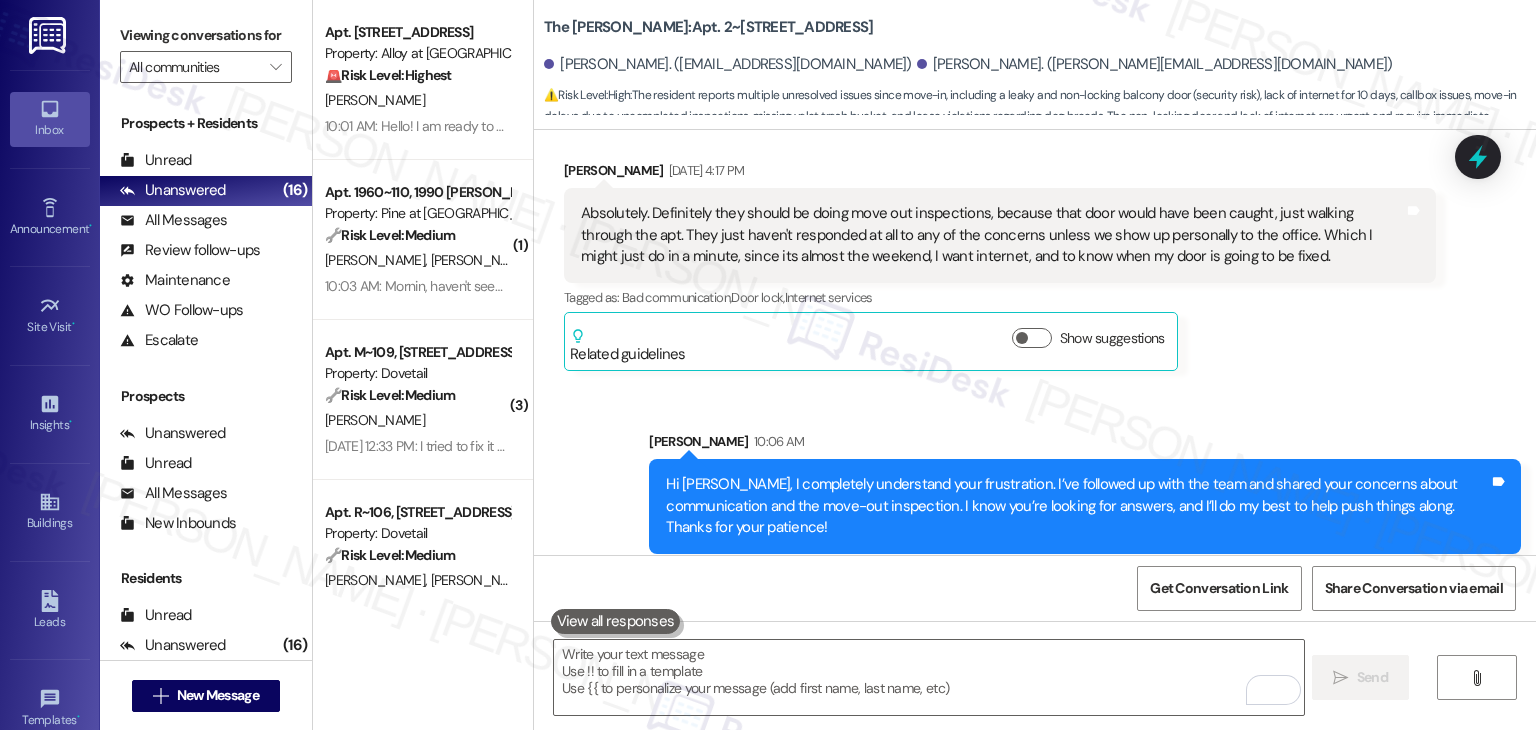 scroll, scrollTop: 1607, scrollLeft: 0, axis: vertical 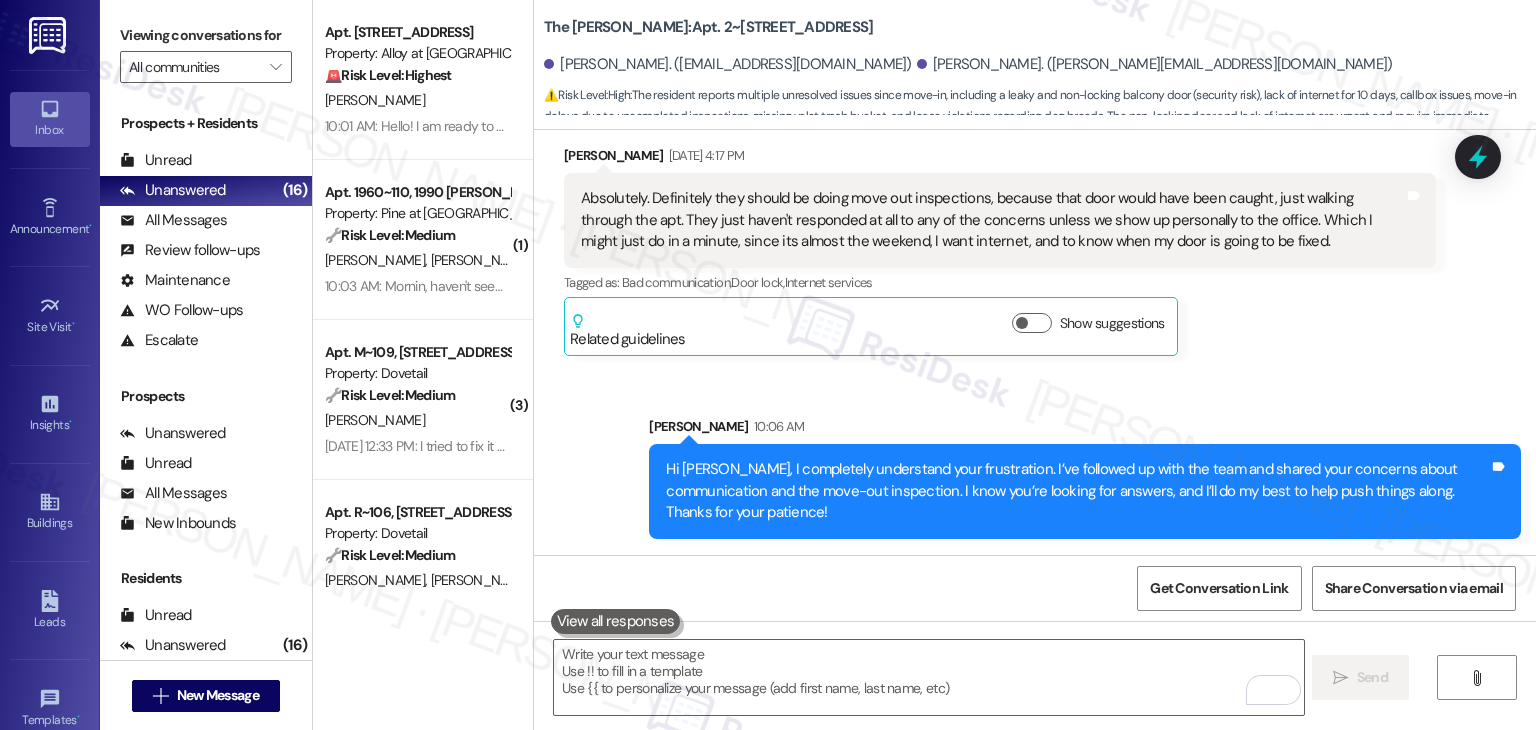 click on "Jessica Roberts Jul 18, 2025 at 4:17 PM Absolutely. Definitely they should be doing move out inspections, because that door would have been caught, just walking through the apt. They just haven't responded at all to any of the concerns unless we show up personally to the office. Which I might just do in a minute, since its almost the weekend, I want internet, and to know when my door is going to be fixed.  Tags and notes Tagged as:   Bad communication ,  Click to highlight conversations about Bad communication Door lock ,  Click to highlight conversations about Door lock Internet services Click to highlight conversations about Internet services  Related guidelines Show suggestions" at bounding box center [1000, 250] 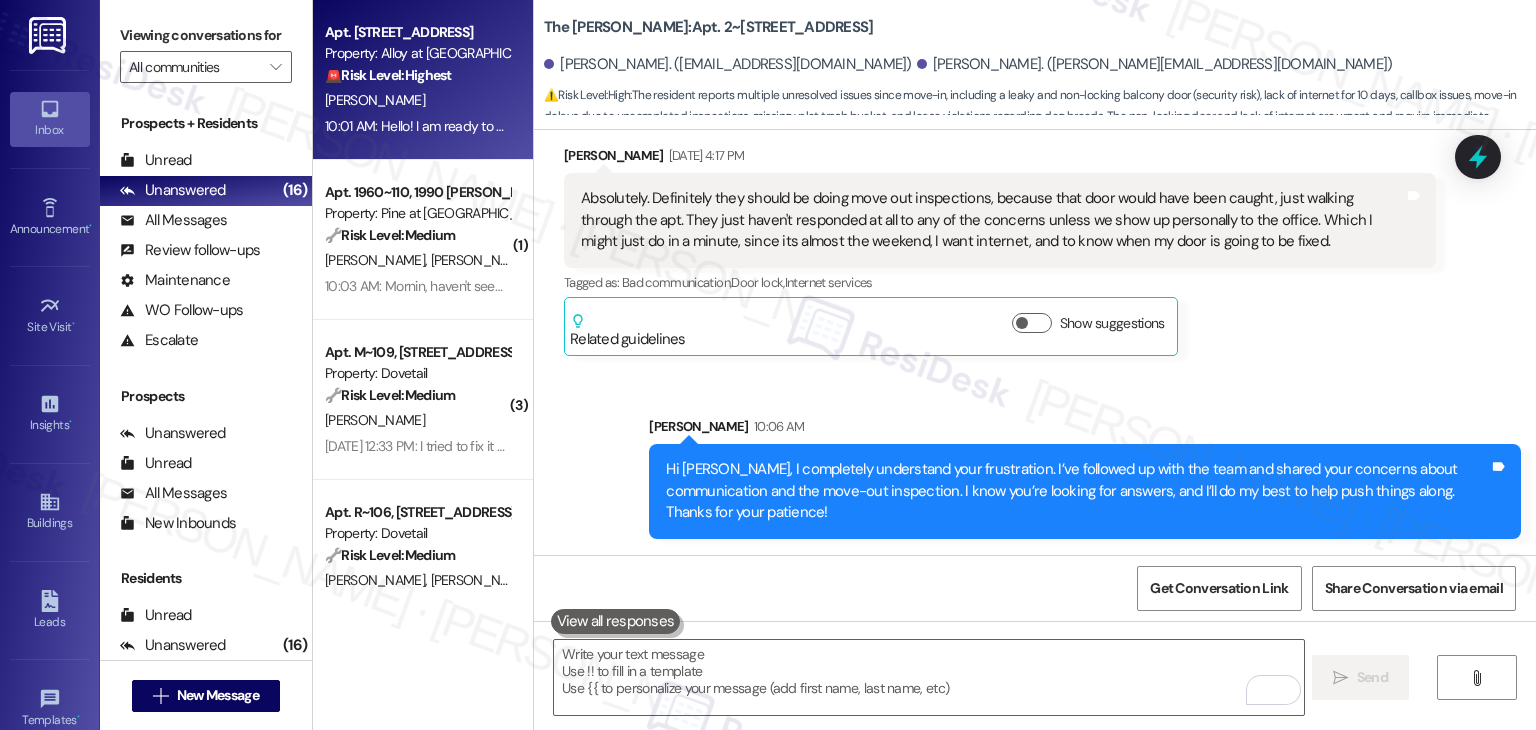 click on "Apt. H306, 100 South Geneva Road Property: Alloy at Geneva 🚨  Risk Level:  Highest The resident is facing eviction and is trying to make a payment to stop the process. This involves a legal action and potential displacement, requiring immediate attention to prevent eviction. T. Ferreira 10:01 AM: Hello! I am ready to pay the full balance and Augusts rent to bring my account up to date and not have the eviction process on my background. I can go to the office today at any time. I appreciate your help thank you so much! 10:01 AM: Hello! I am ready to pay the full balance and Augusts rent to bring my account up to date and not have the eviction process on my background. I can go to the office today at any time. I appreciate your help thank you so much!" at bounding box center (423, 80) 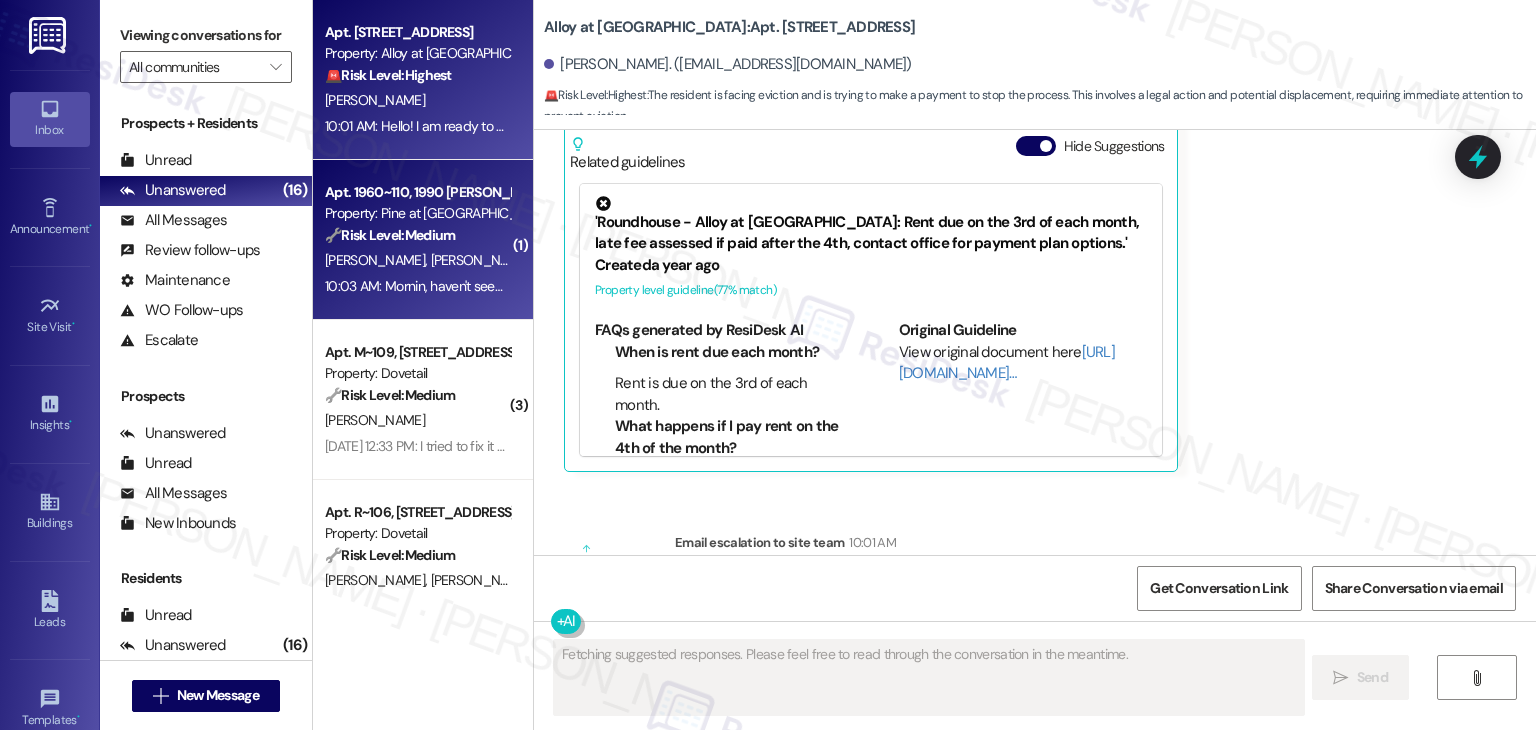 scroll, scrollTop: 10118, scrollLeft: 0, axis: vertical 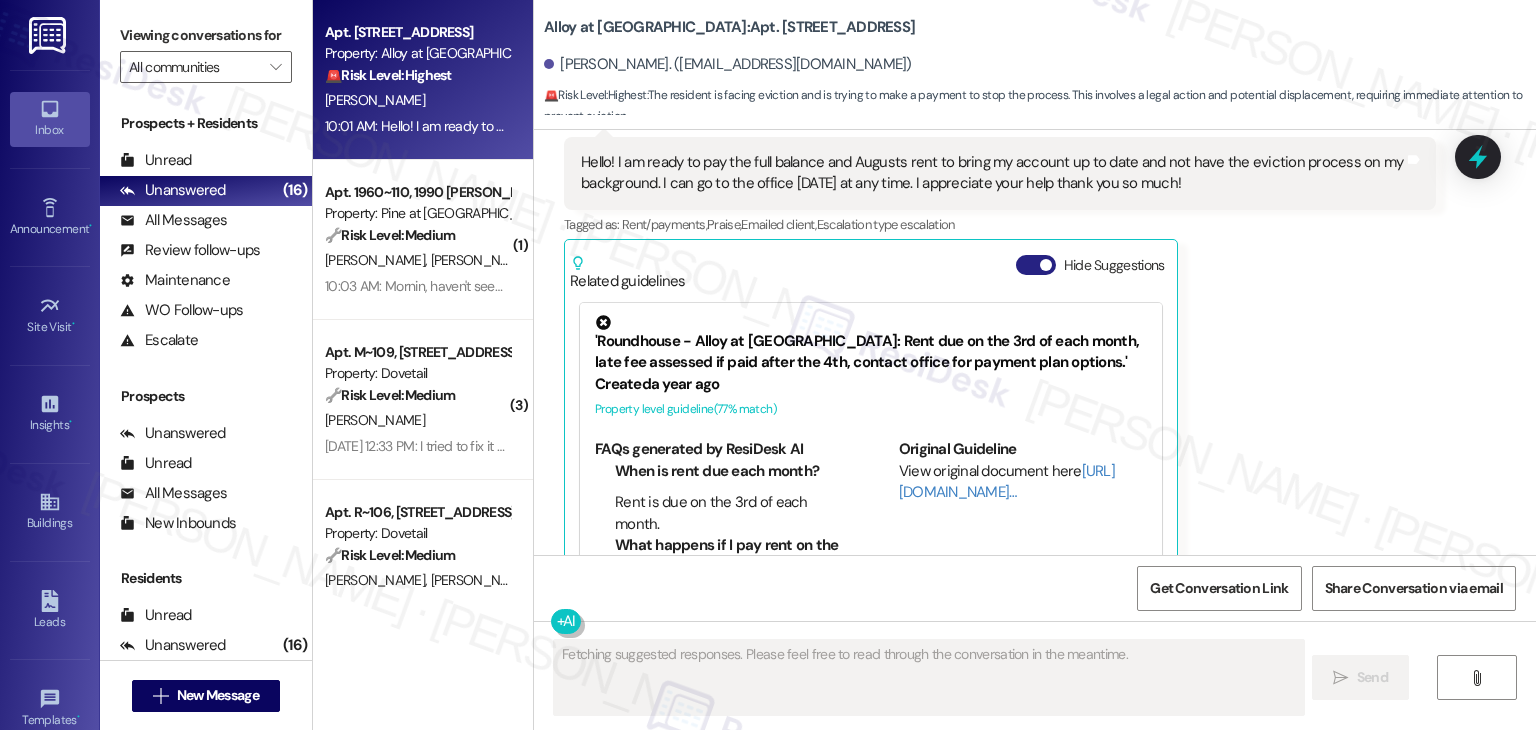 click on "Hide Suggestions" at bounding box center [1036, 265] 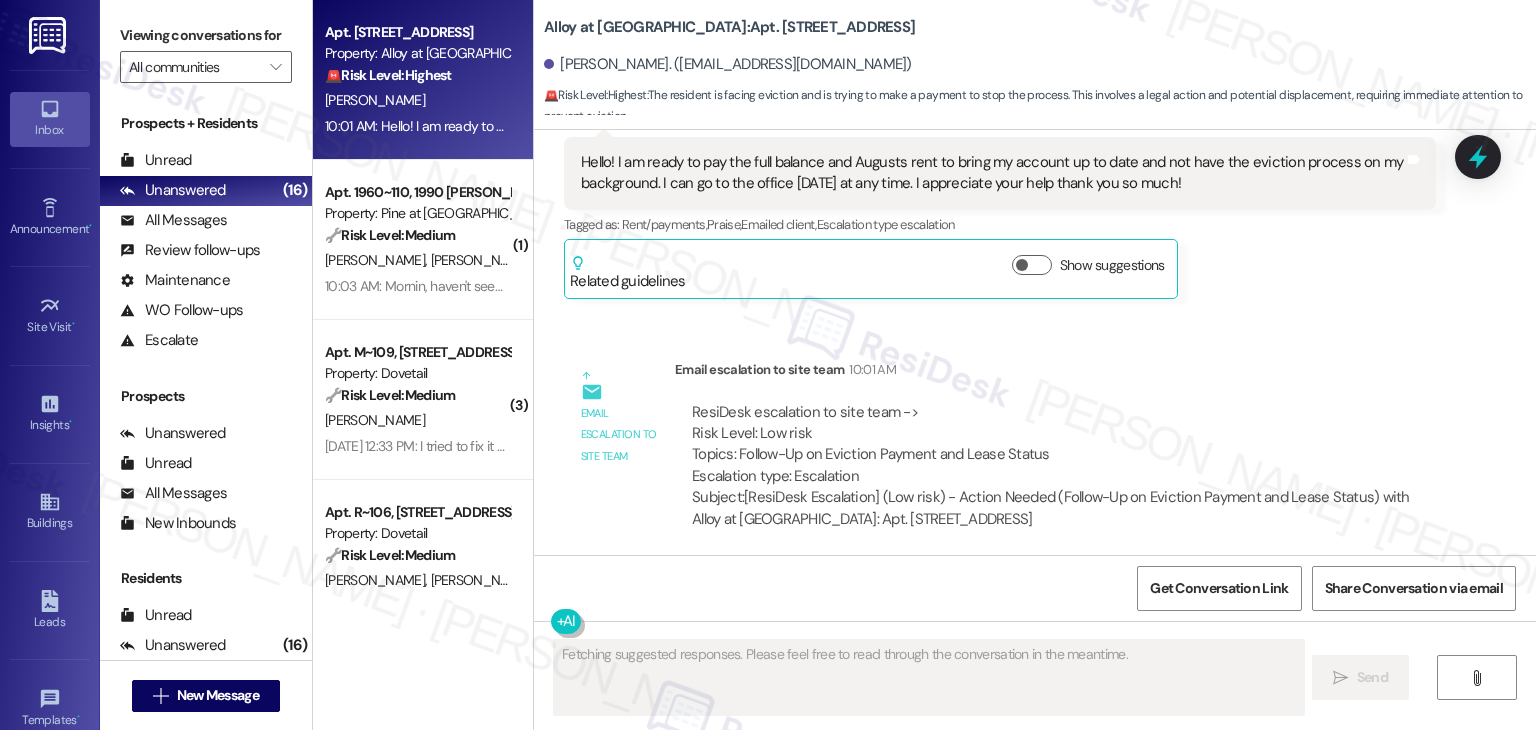 scroll, scrollTop: 10074, scrollLeft: 0, axis: vertical 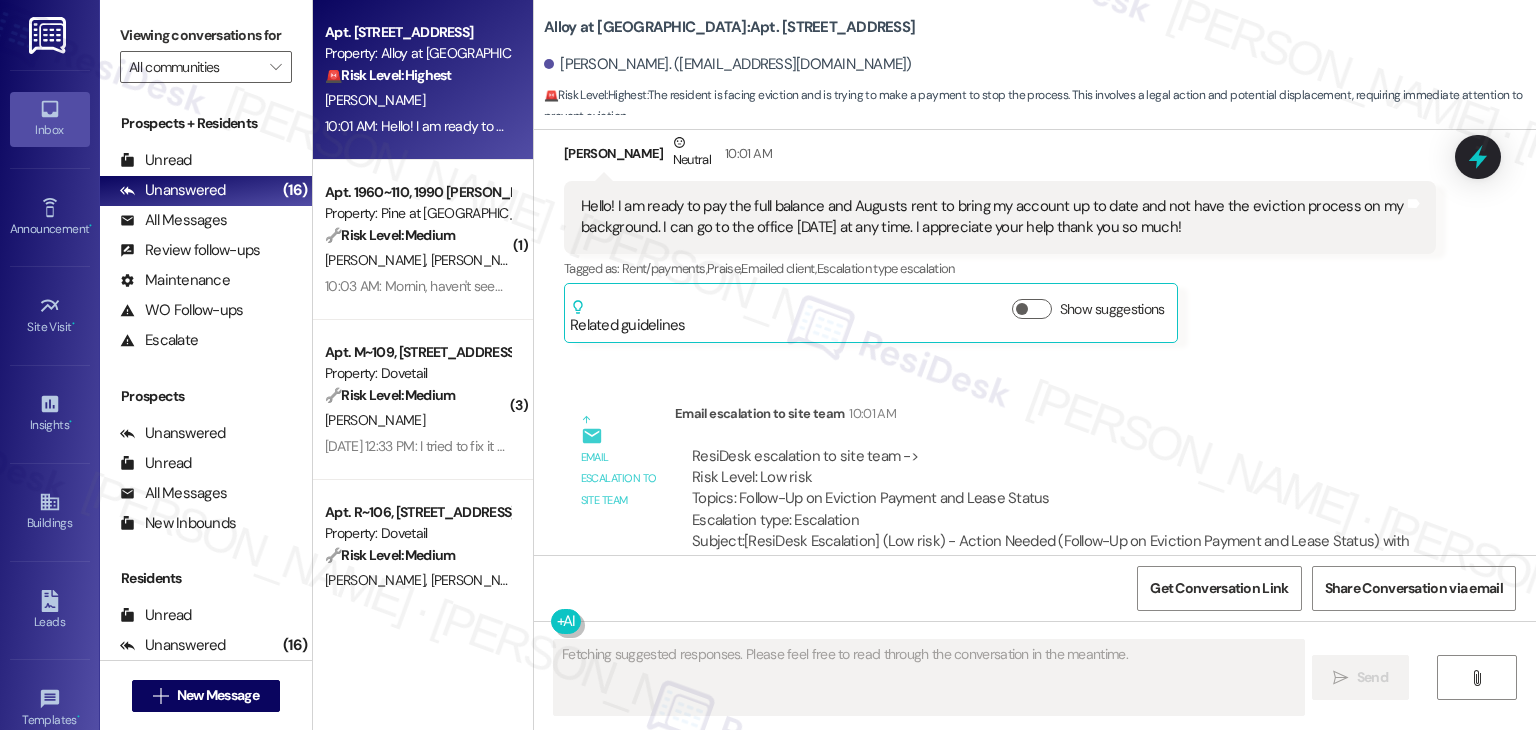 click on "Email escalation to site team 10:01 AM" at bounding box center (1055, 417) 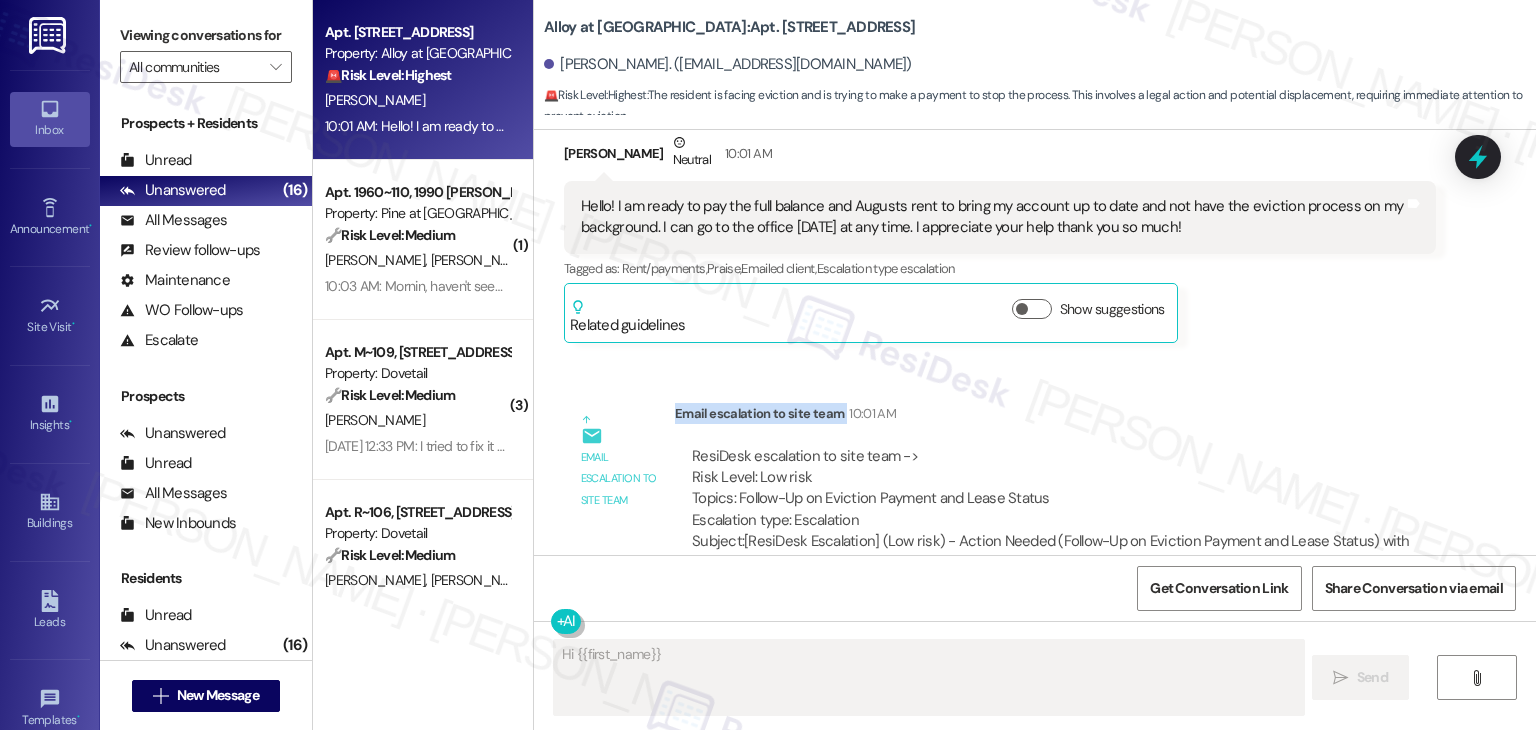 click on "Email escalation to site team 10:01 AM" at bounding box center (1055, 417) 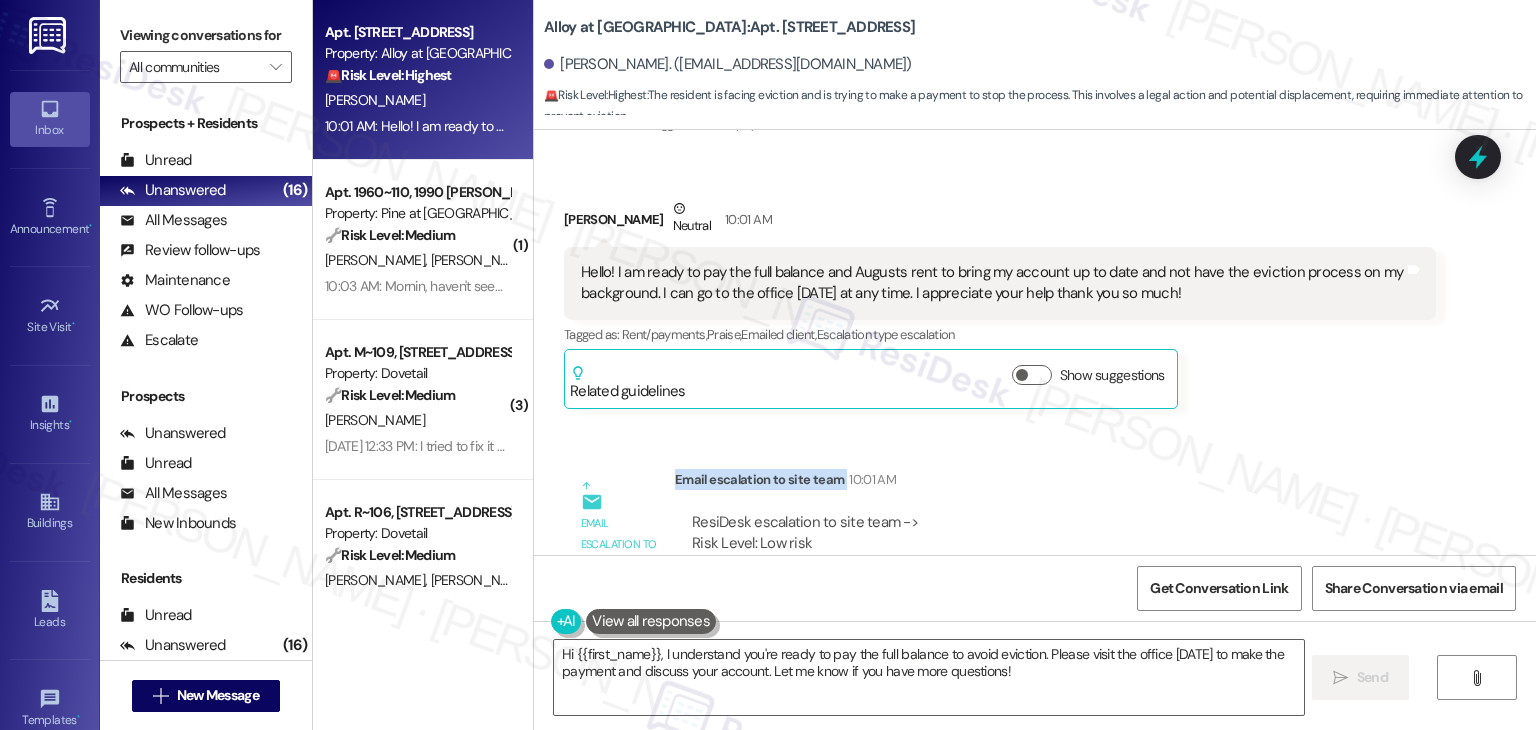 scroll, scrollTop: 9974, scrollLeft: 0, axis: vertical 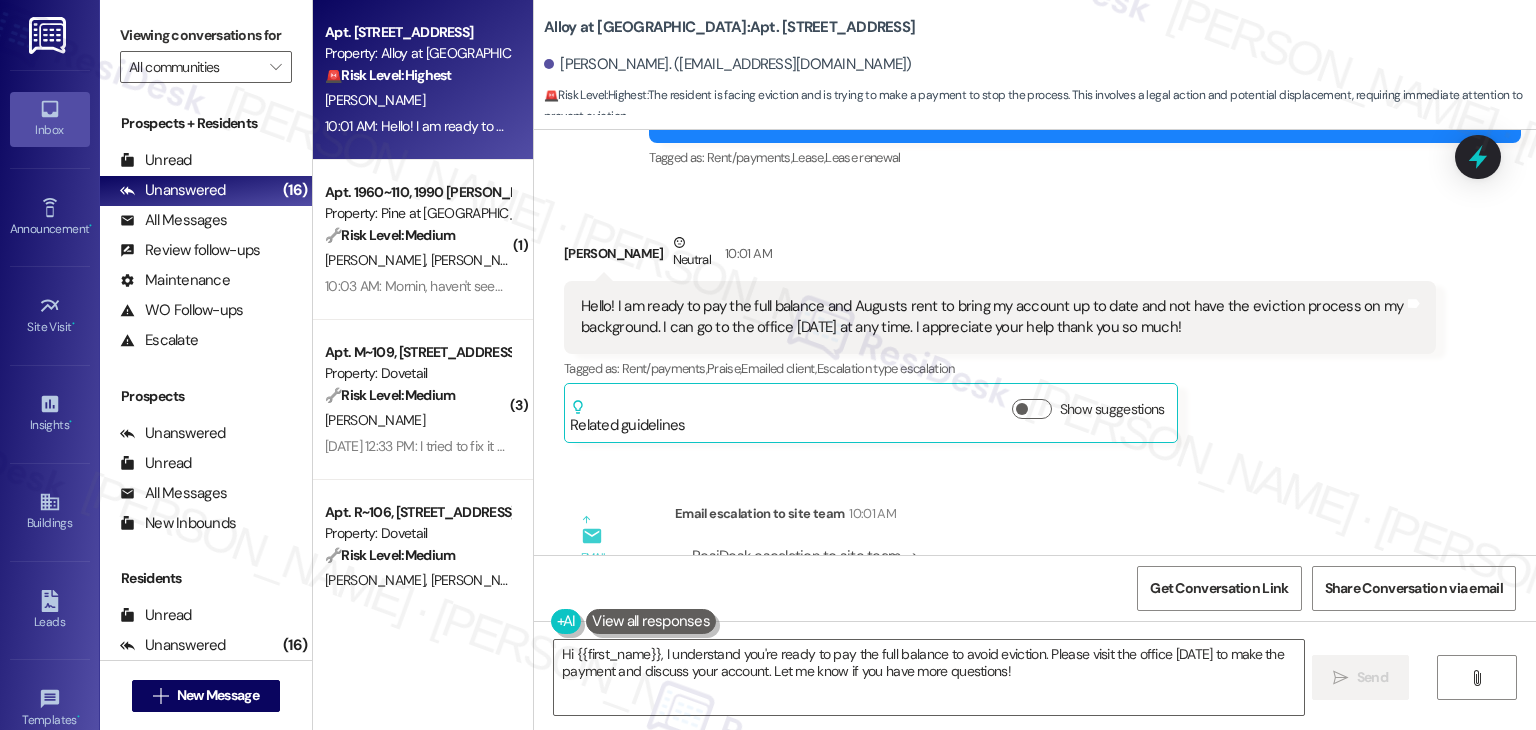 click on "Thaina Ferreira   Neutral 10:01 AM Hello! I am ready to pay the full balance and Augusts rent to bring my account up to date and not have the eviction process on my background. I can go to the office today at any time. I appreciate your help thank you so much! Tags and notes Tagged as:   Rent/payments ,  Click to highlight conversations about Rent/payments Praise ,  Click to highlight conversations about Praise Emailed client ,  Click to highlight conversations about Emailed client Escalation type escalation Click to highlight conversations about Escalation type escalation  Related guidelines Show suggestions" at bounding box center [1000, 337] 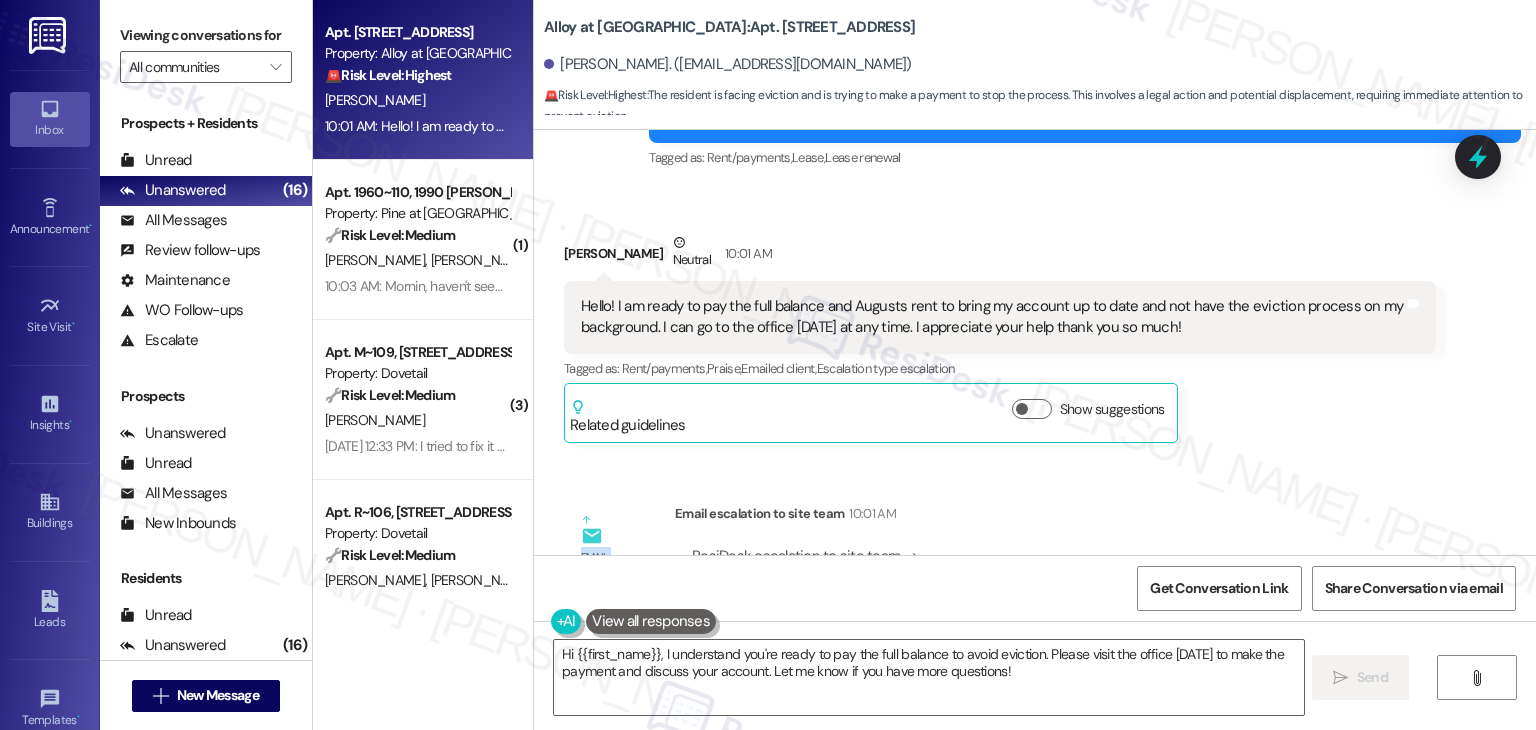 click on "Thaina Ferreira   Neutral 10:01 AM Hello! I am ready to pay the full balance and Augusts rent to bring my account up to date and not have the eviction process on my background. I can go to the office today at any time. I appreciate your help thank you so much! Tags and notes Tagged as:   Rent/payments ,  Click to highlight conversations about Rent/payments Praise ,  Click to highlight conversations about Praise Emailed client ,  Click to highlight conversations about Emailed client Escalation type escalation Click to highlight conversations about Escalation type escalation  Related guidelines Show suggestions" at bounding box center [1000, 337] 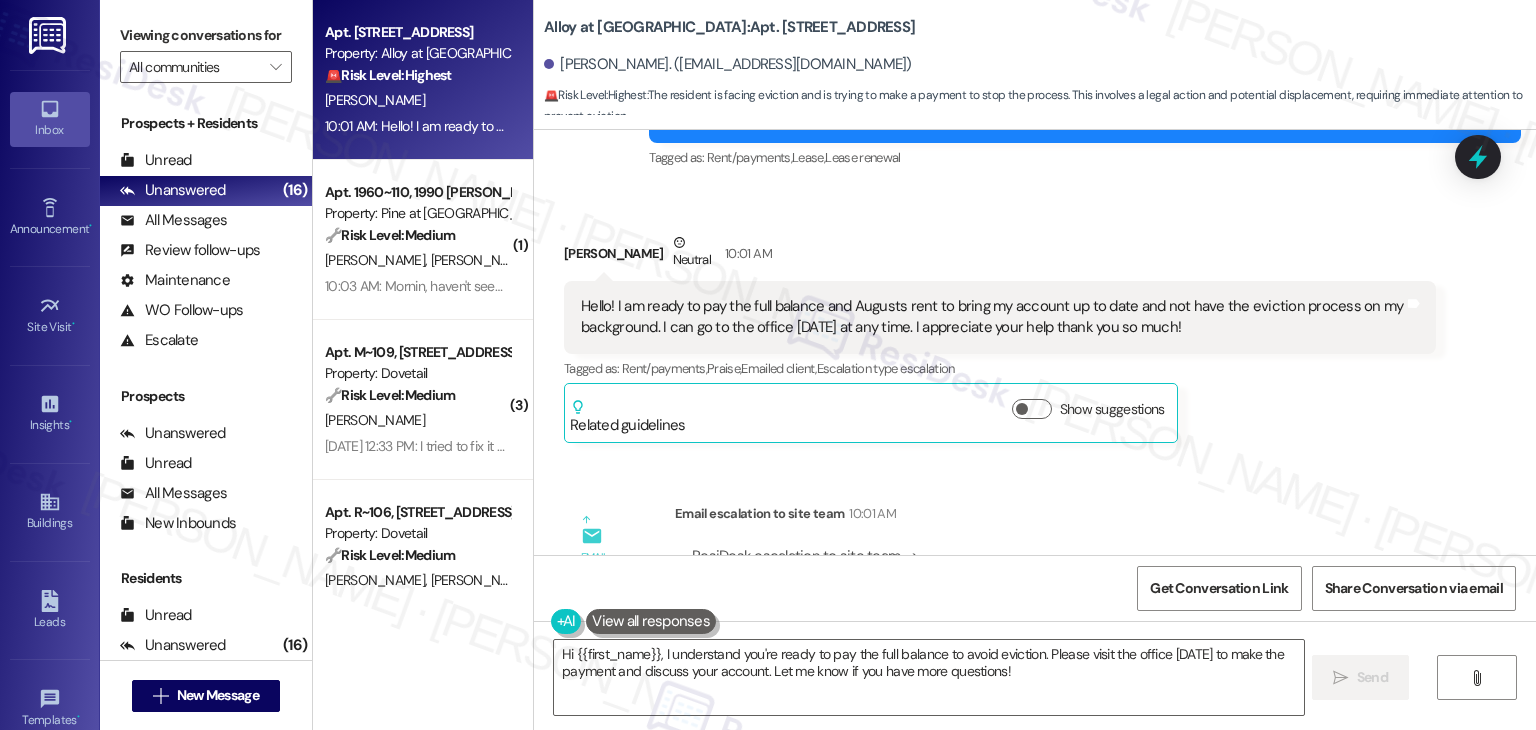 click on "Thaina Ferreira   Neutral 10:01 AM Hello! I am ready to pay the full balance and Augusts rent to bring my account up to date and not have the eviction process on my background. I can go to the office today at any time. I appreciate your help thank you so much! Tags and notes Tagged as:   Rent/payments ,  Click to highlight conversations about Rent/payments Praise ,  Click to highlight conversations about Praise Emailed client ,  Click to highlight conversations about Emailed client Escalation type escalation Click to highlight conversations about Escalation type escalation  Related guidelines Show suggestions" at bounding box center (1000, 337) 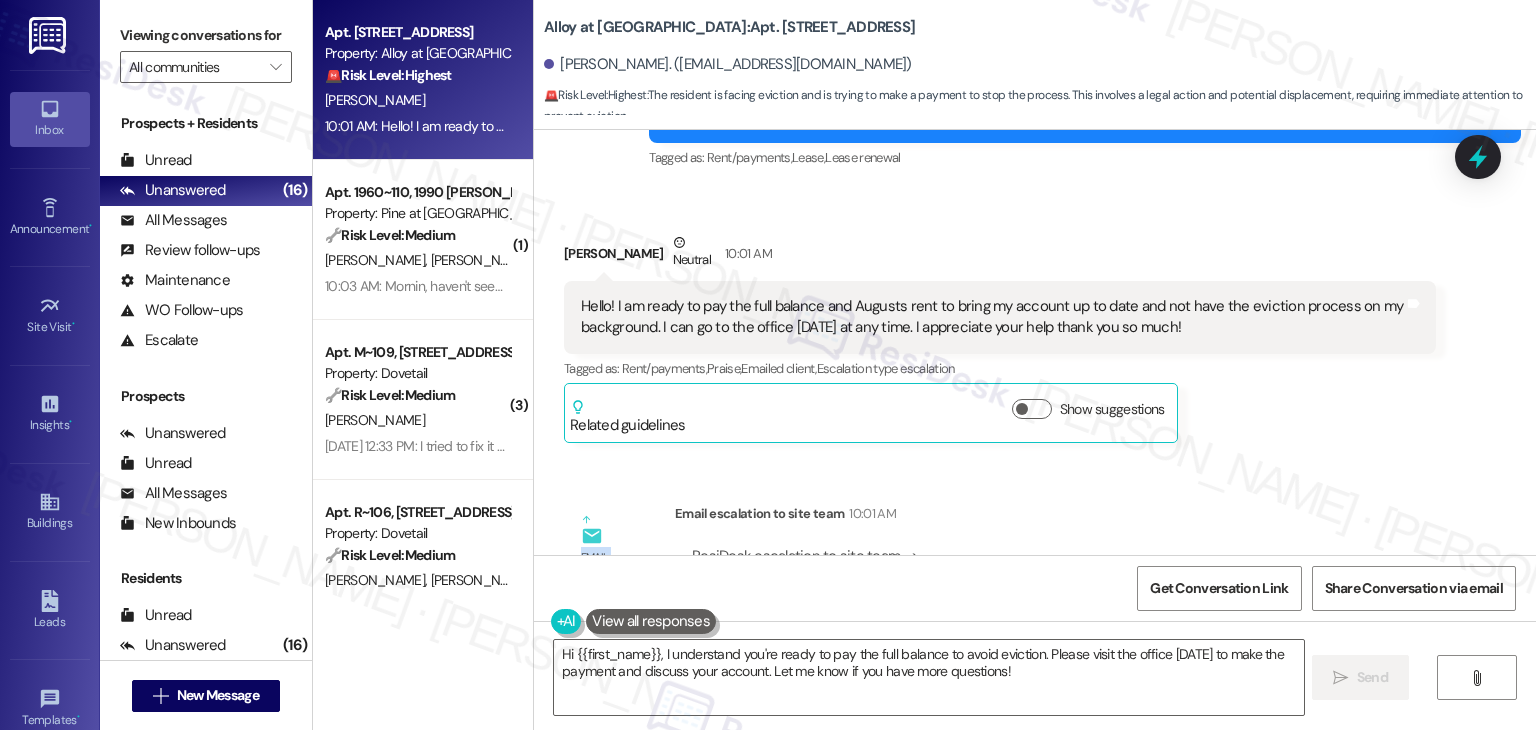 click on "Thaina Ferreira   Neutral 10:01 AM Hello! I am ready to pay the full balance and Augusts rent to bring my account up to date and not have the eviction process on my background. I can go to the office today at any time. I appreciate your help thank you so much! Tags and notes Tagged as:   Rent/payments ,  Click to highlight conversations about Rent/payments Praise ,  Click to highlight conversations about Praise Emailed client ,  Click to highlight conversations about Emailed client Escalation type escalation Click to highlight conversations about Escalation type escalation  Related guidelines Show suggestions" at bounding box center (1000, 337) 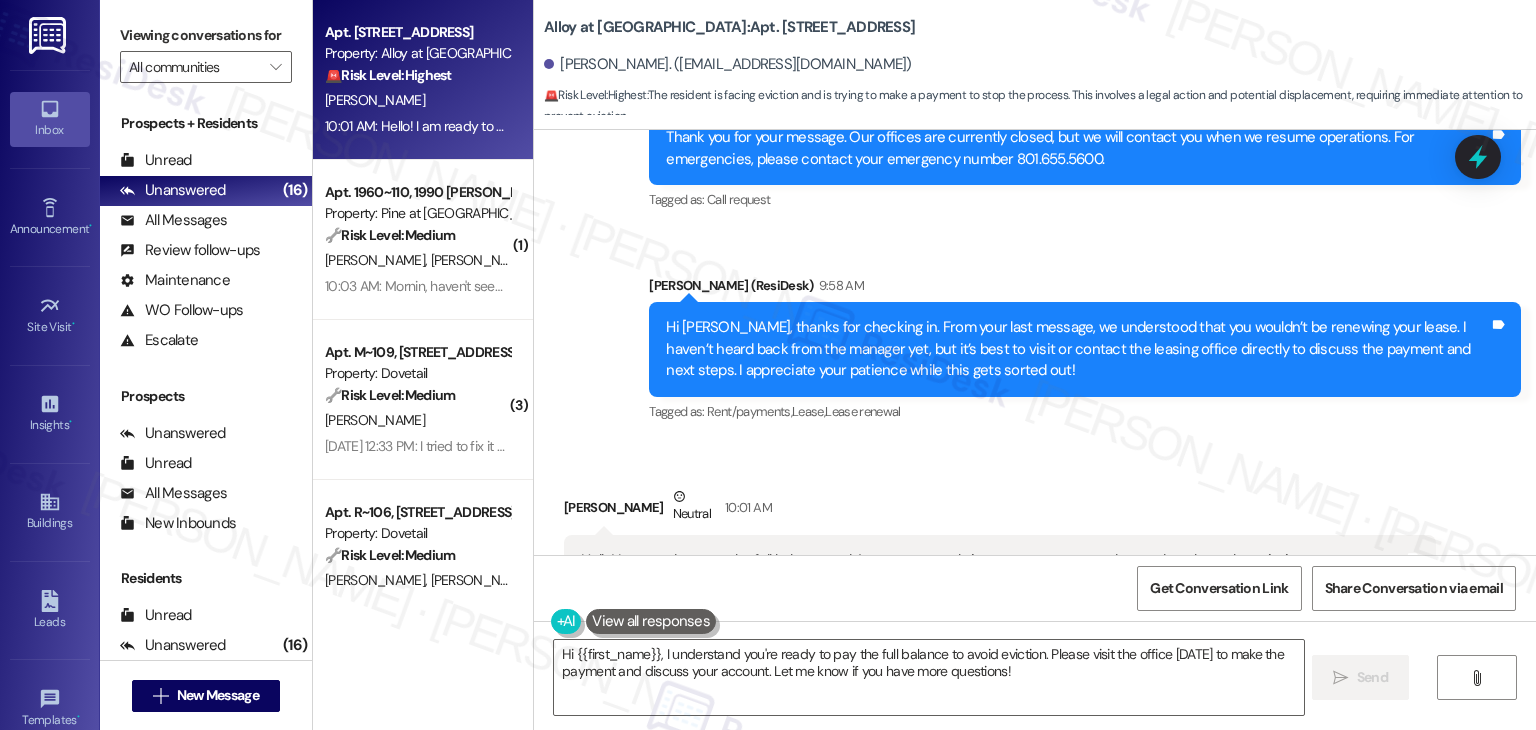 scroll, scrollTop: 9674, scrollLeft: 0, axis: vertical 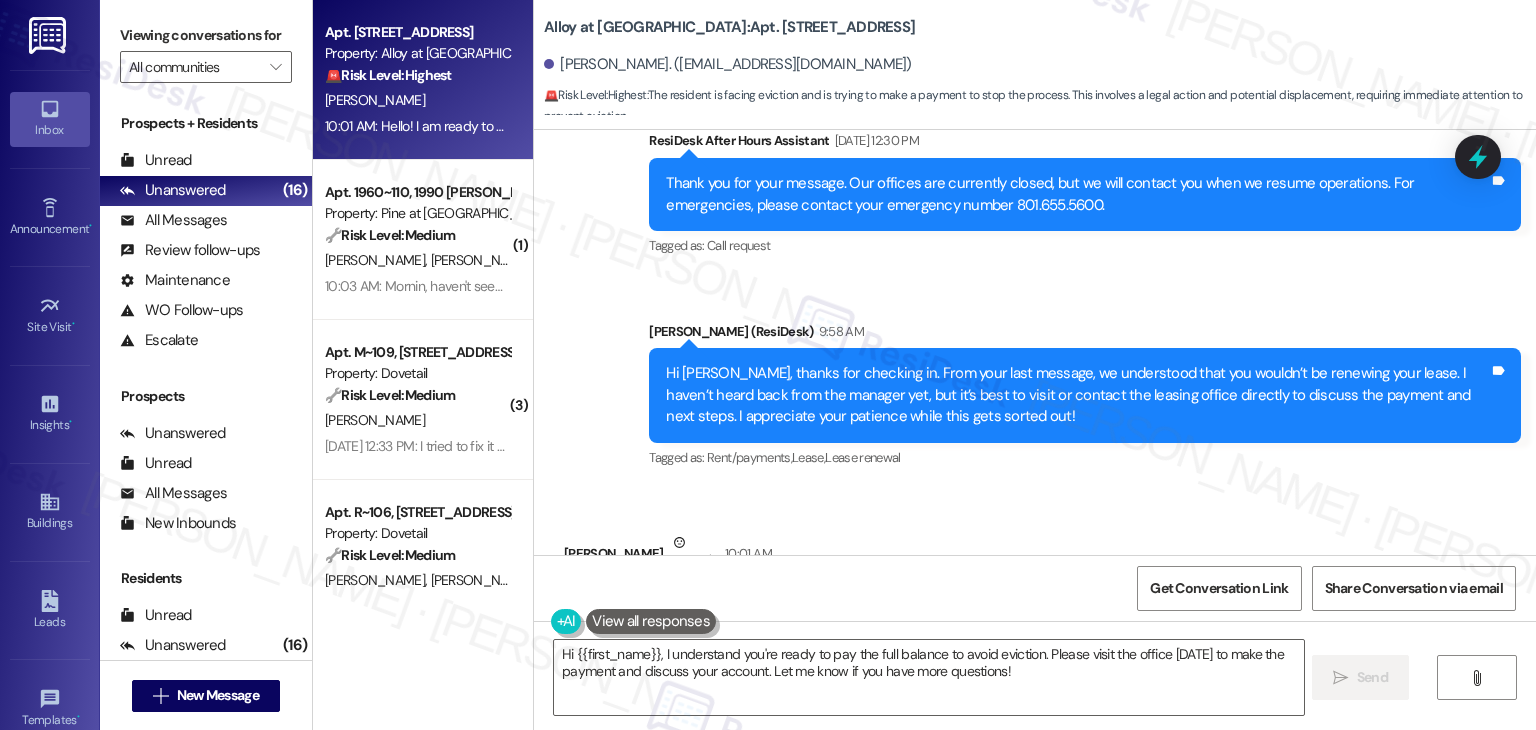 click on "Hi Thaina, thanks for checking in. From your last message, we understood that you wouldn’t be renewing your lease. I haven’t heard back from the manager yet, but it’s best to visit or contact the leasing office directly to discuss the payment and next steps. I appreciate your patience while this gets sorted out!" at bounding box center (1077, 395) 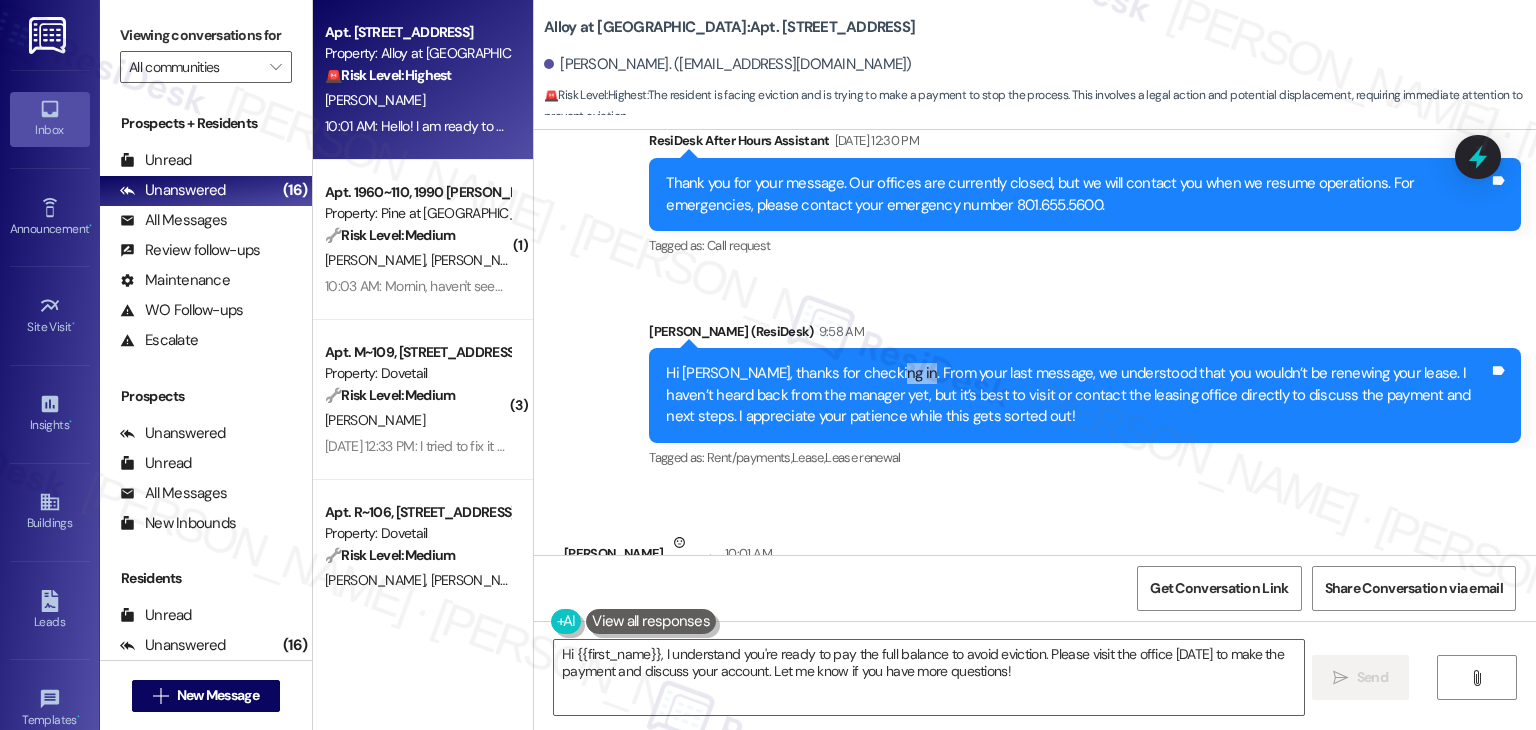 click on "Hi Thaina, thanks for checking in. From your last message, we understood that you wouldn’t be renewing your lease. I haven’t heard back from the manager yet, but it’s best to visit or contact the leasing office directly to discuss the payment and next steps. I appreciate your patience while this gets sorted out!" at bounding box center [1077, 395] 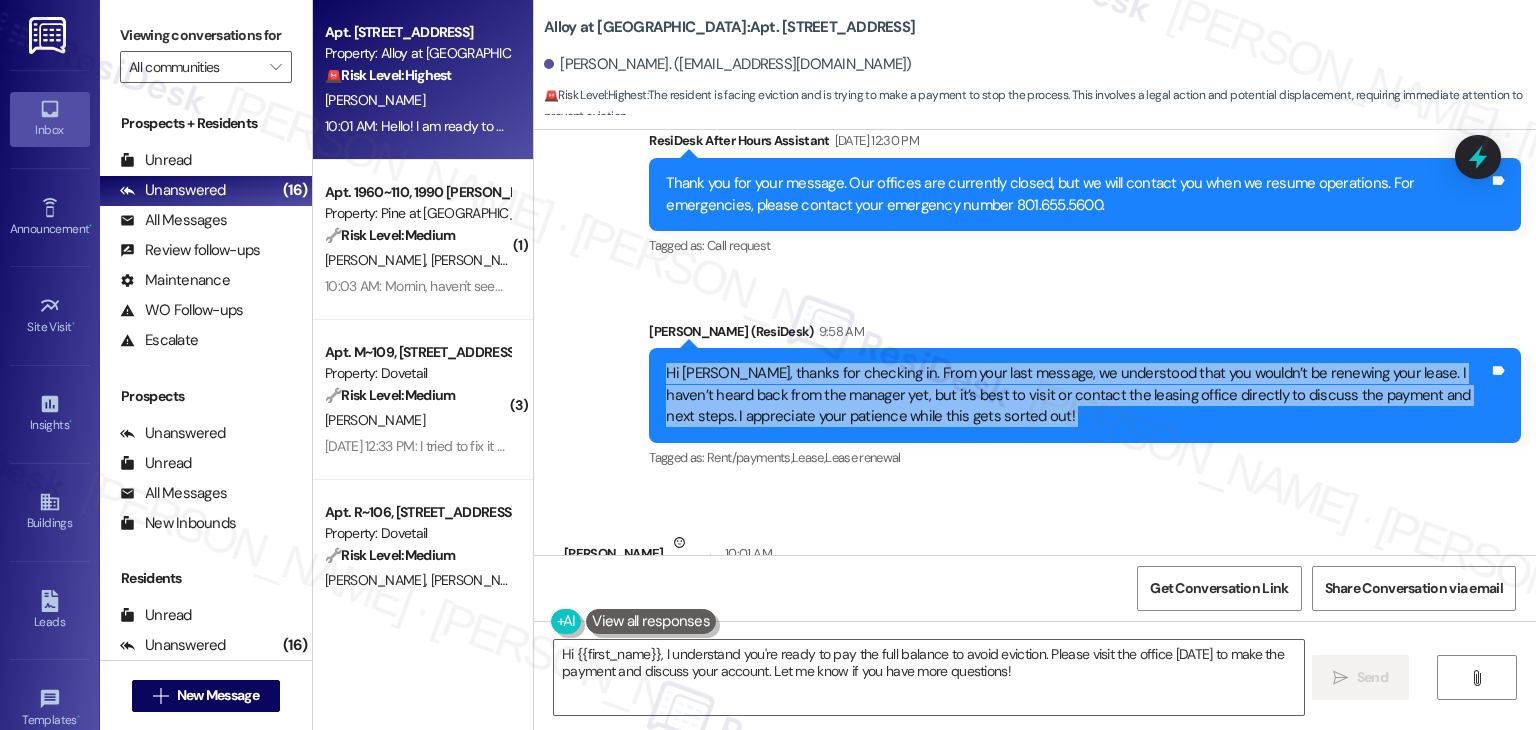 click on "Hi Thaina, thanks for checking in. From your last message, we understood that you wouldn’t be renewing your lease. I haven’t heard back from the manager yet, but it’s best to visit or contact the leasing office directly to discuss the payment and next steps. I appreciate your patience while this gets sorted out!" at bounding box center (1077, 395) 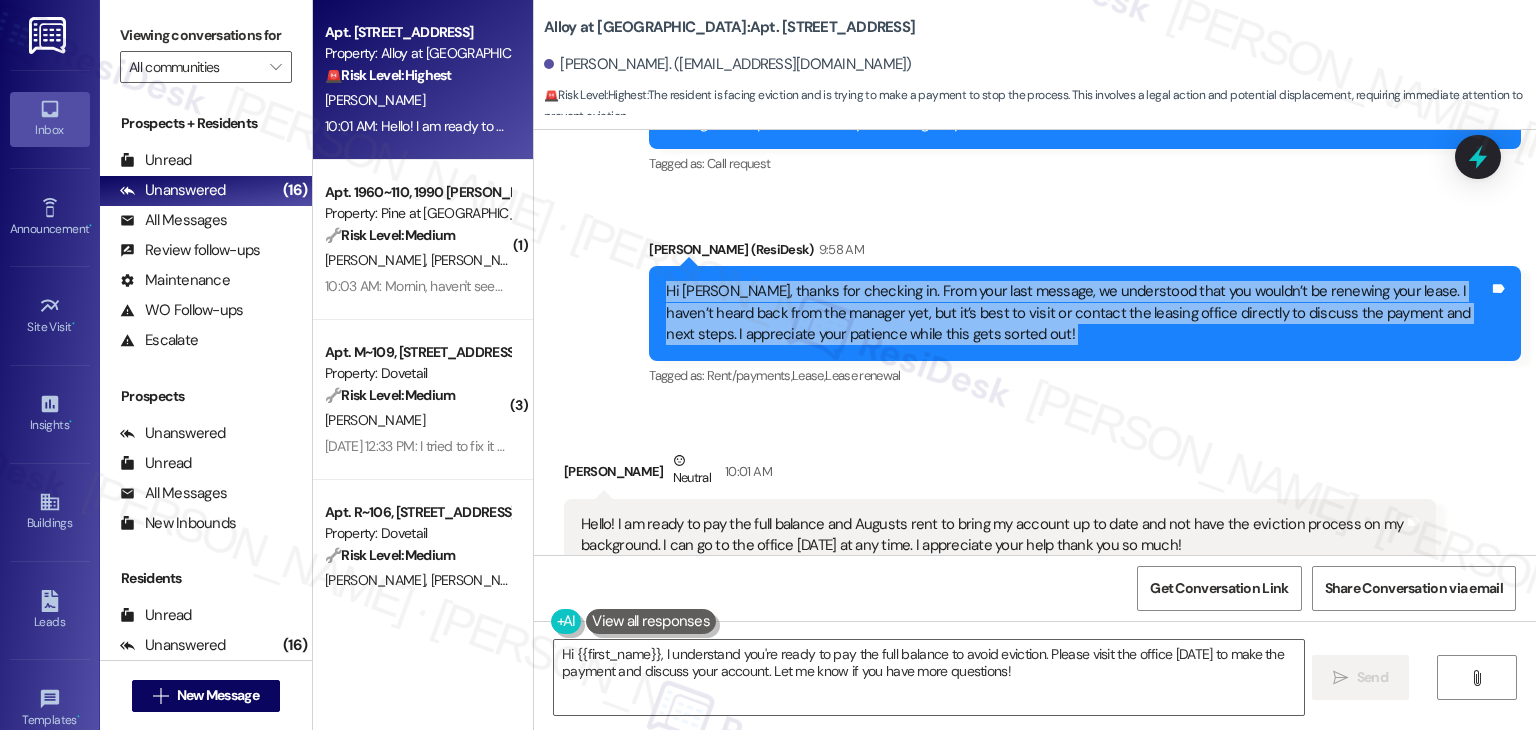 scroll, scrollTop: 10074, scrollLeft: 0, axis: vertical 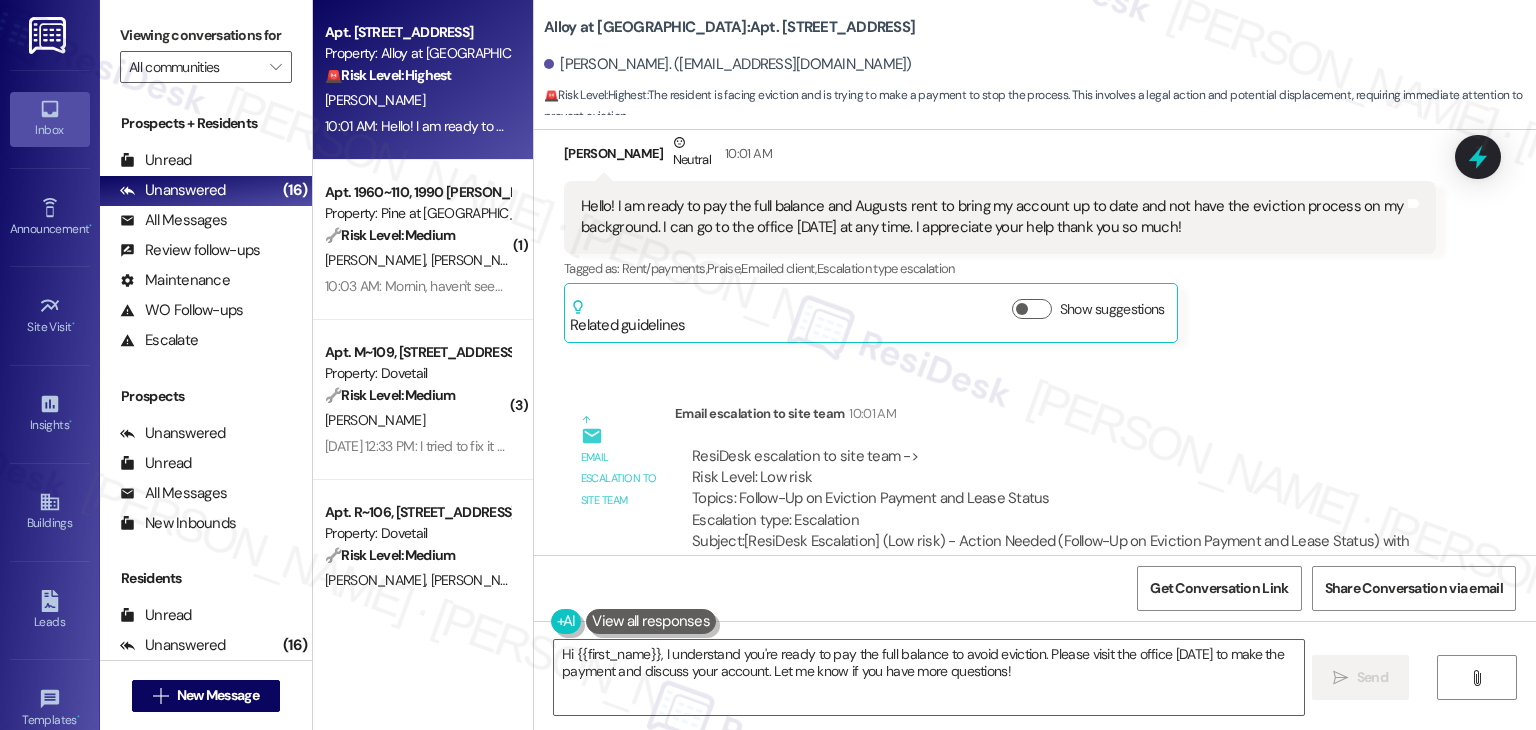 click on "Hello! I am ready to pay the full balance and Augusts rent to bring my account up to date and not have the eviction process on my background. I can go to the office today at any time. I appreciate your help thank you so much!" at bounding box center (992, 217) 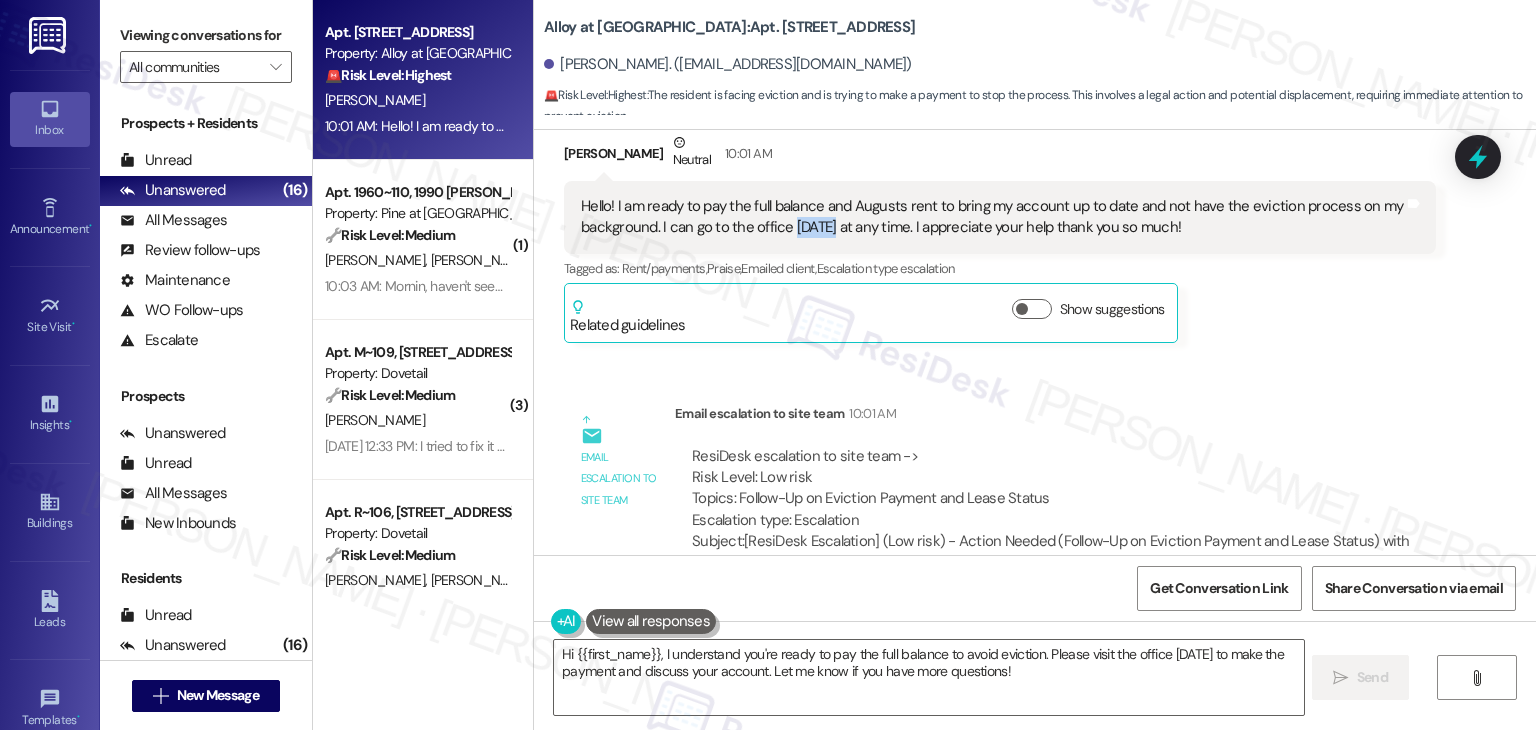 click on "Hello! I am ready to pay the full balance and Augusts rent to bring my account up to date and not have the eviction process on my background. I can go to the office today at any time. I appreciate your help thank you so much!" at bounding box center (992, 217) 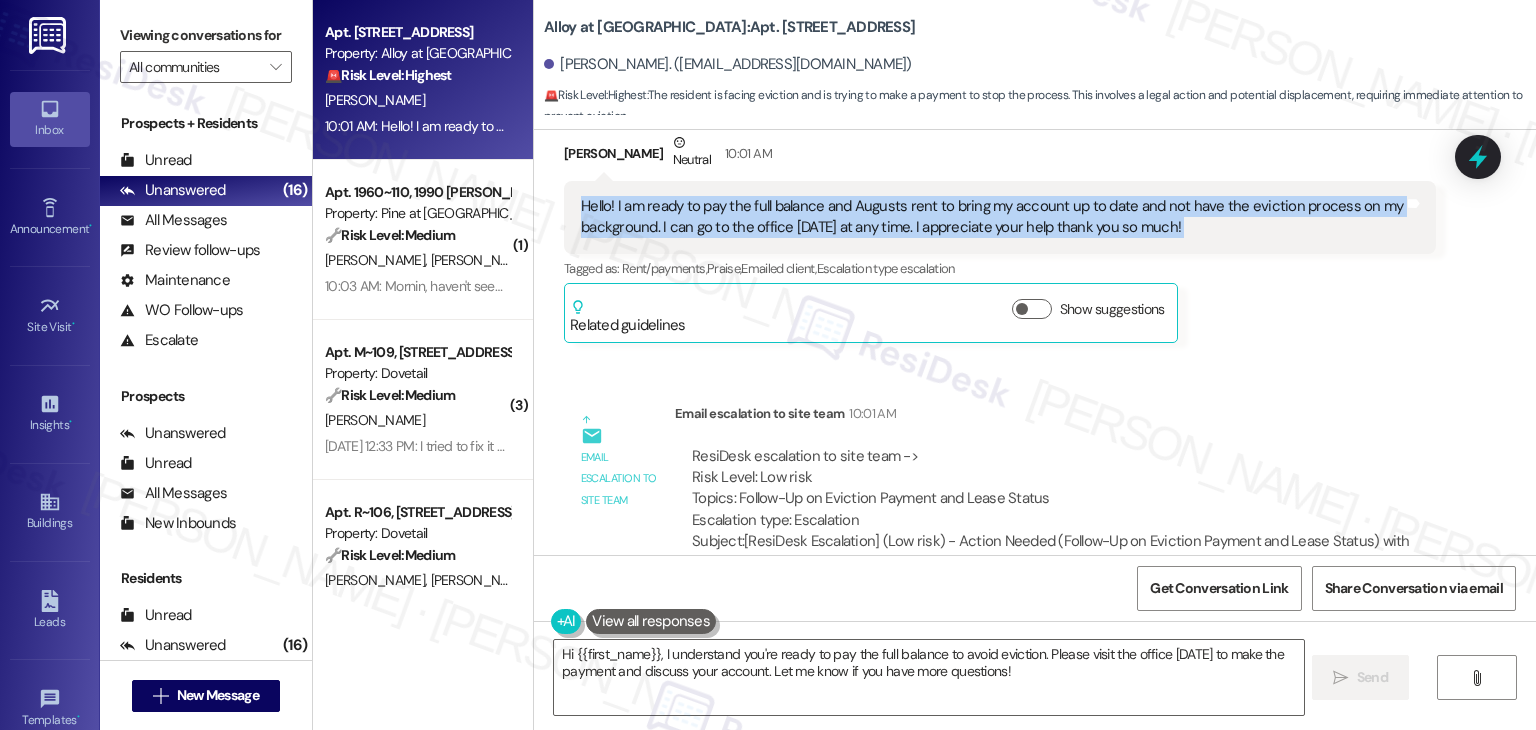 click on "Hello! I am ready to pay the full balance and Augusts rent to bring my account up to date and not have the eviction process on my background. I can go to the office today at any time. I appreciate your help thank you so much!" at bounding box center [992, 217] 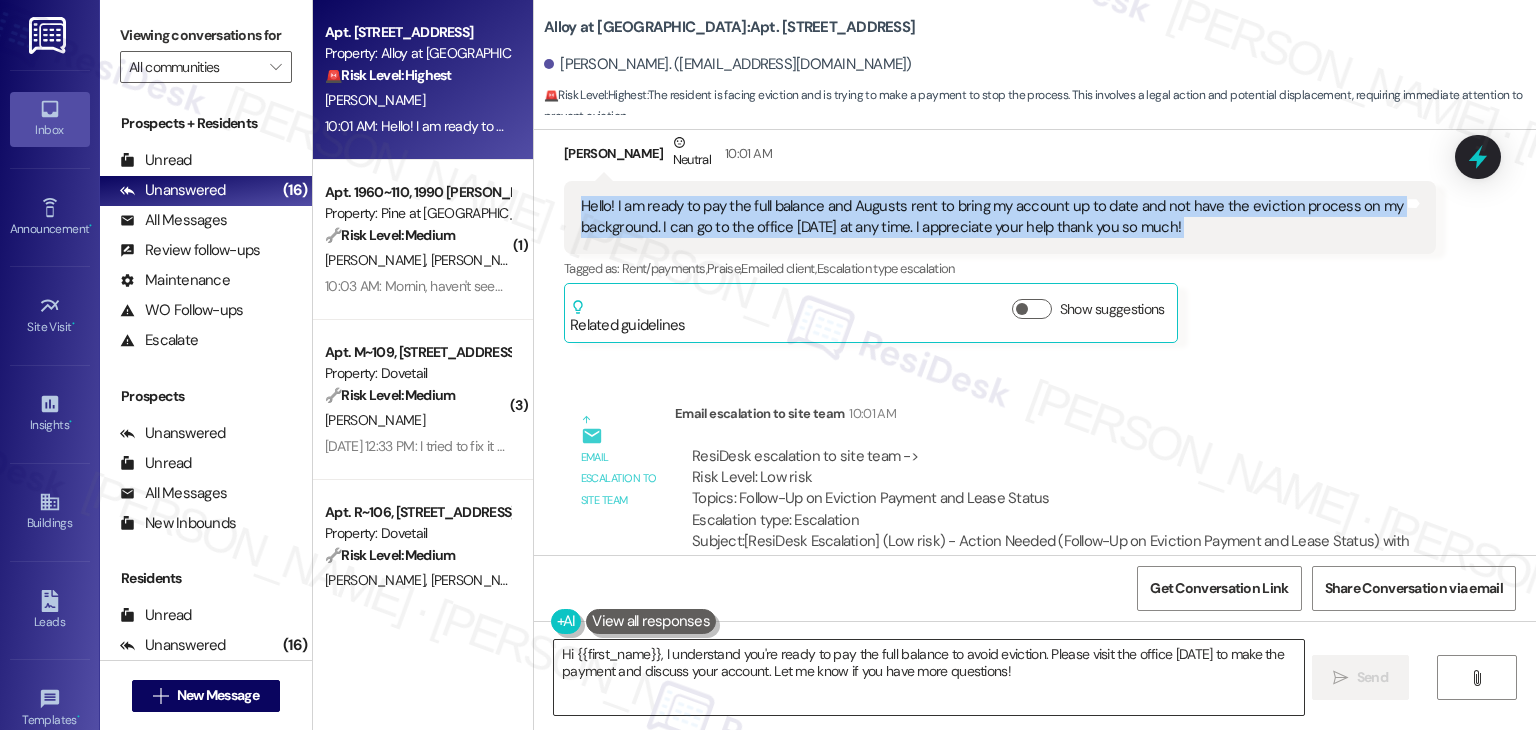 click on "Hi {{first_name}}, I understand you're ready to pay the full balance to avoid eviction. Please visit the office today to make the payment and discuss your account. Let me know if you have more questions!" at bounding box center (928, 677) 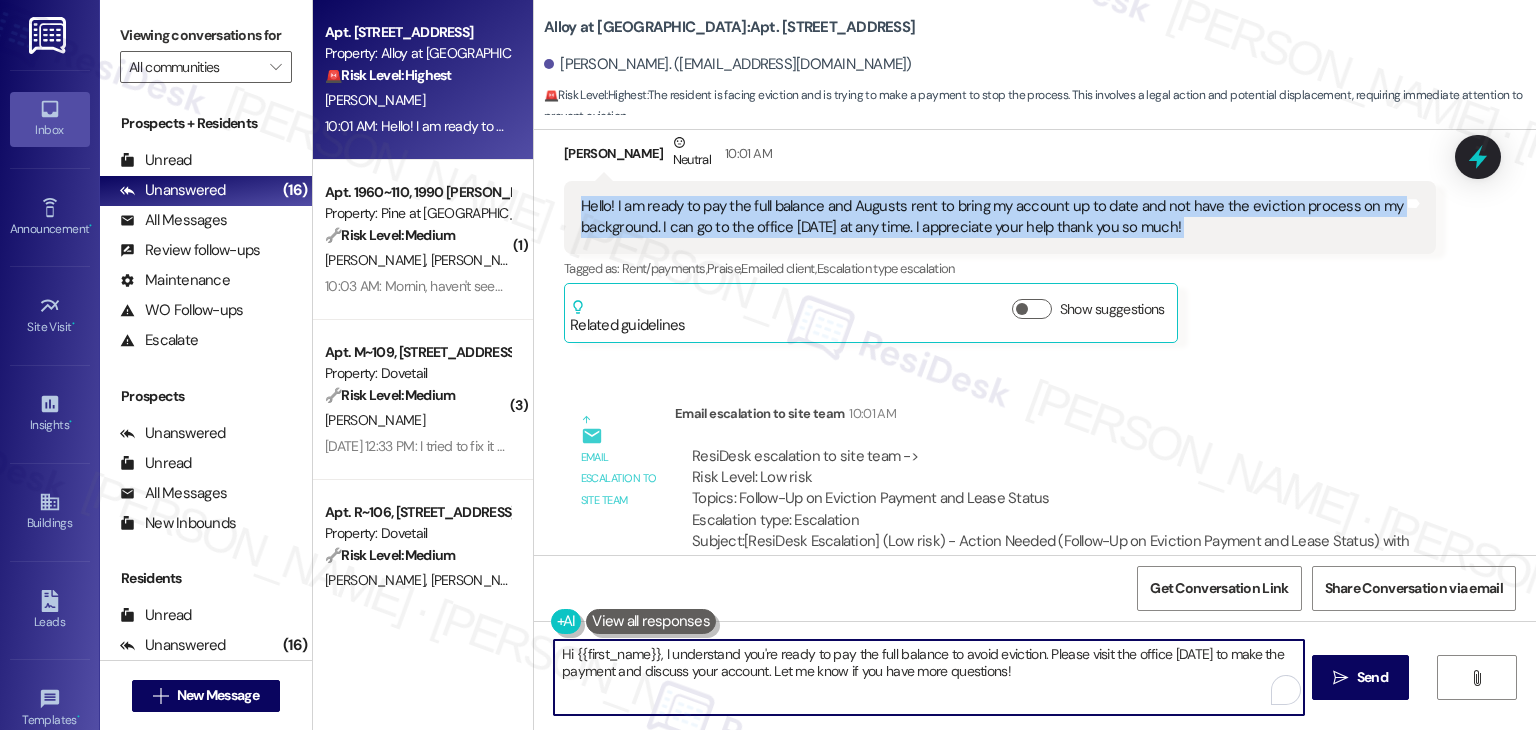 click on "Hi {{first_name}}, I understand you're ready to pay the full balance to avoid eviction. Please visit the office today to make the payment and discuss your account. Let me know if you have more questions!" at bounding box center (928, 677) 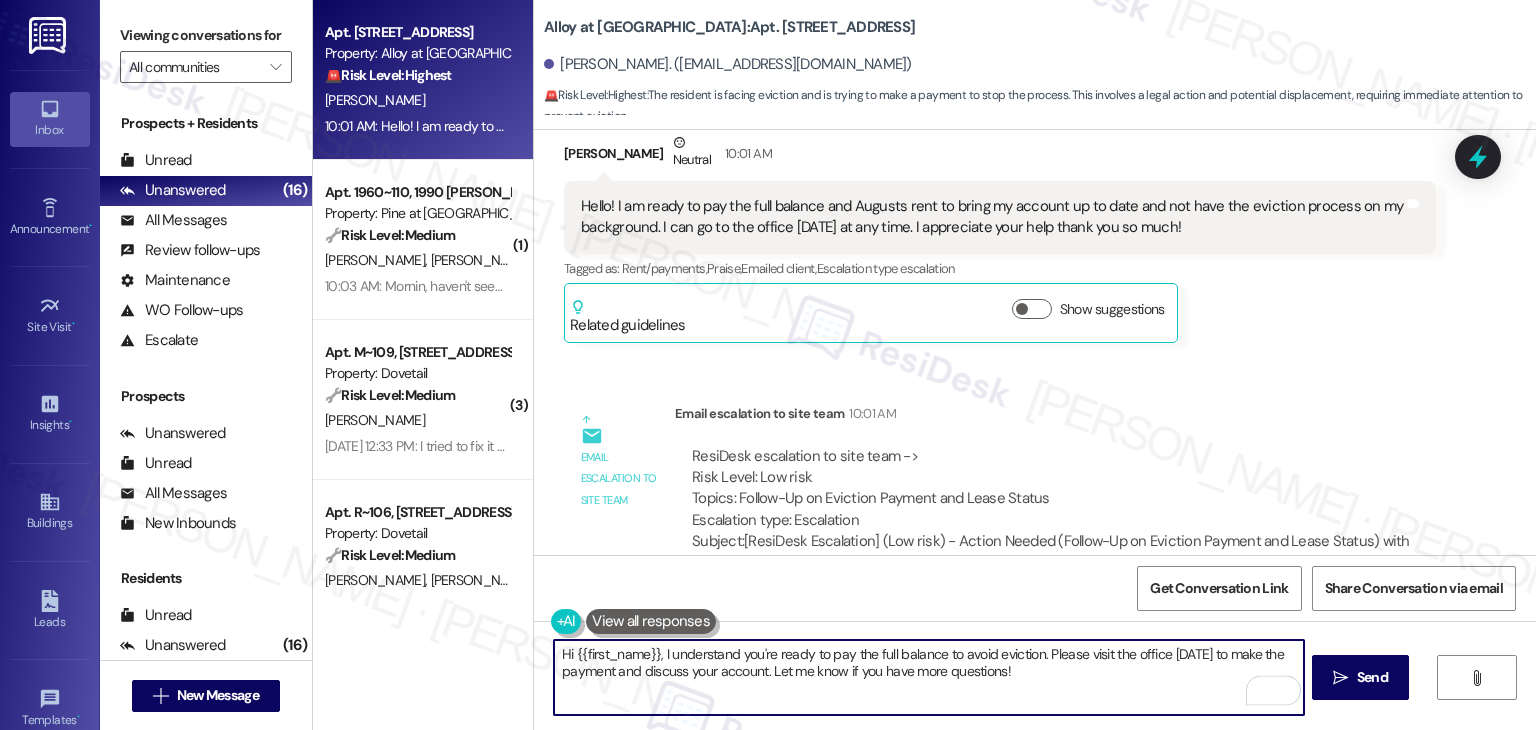 paste on "Thaina, thank you for the update! I’ve noted that you're ready to pay the full balance and August rent. Since timing is important, I recommend heading to the leasing office as soon as you're able so they can go over the payment and any next steps with you directly. I hope this gets resolved smoothly—thank you again for keeping us posted" 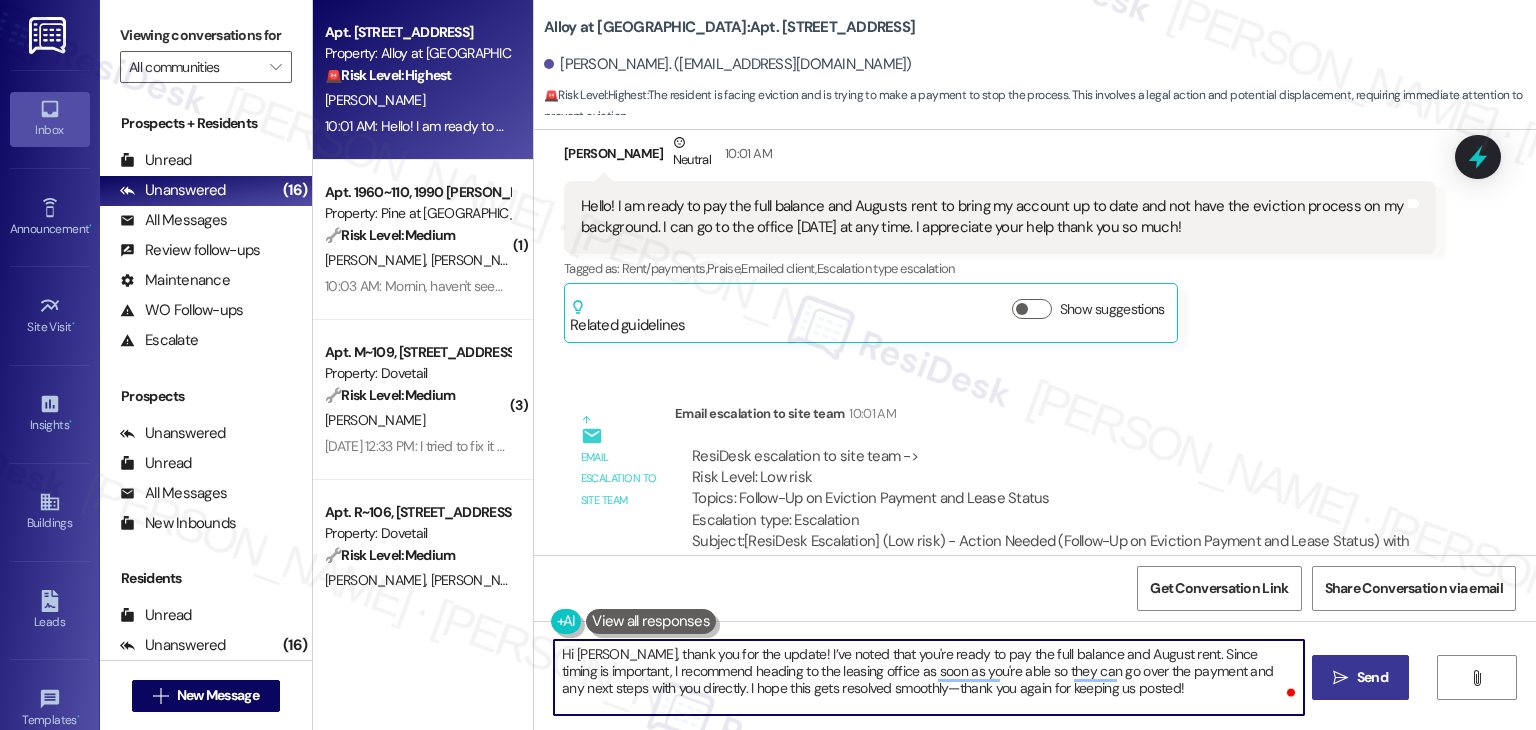 type on "Hi Thaina, thank you for the update! I’ve noted that you're ready to pay the full balance and August rent. Since timing is important, I recommend heading to the leasing office as soon as you're able so they can go over the payment and any next steps with you directly. I hope this gets resolved smoothly—thank you again for keeping us posted!" 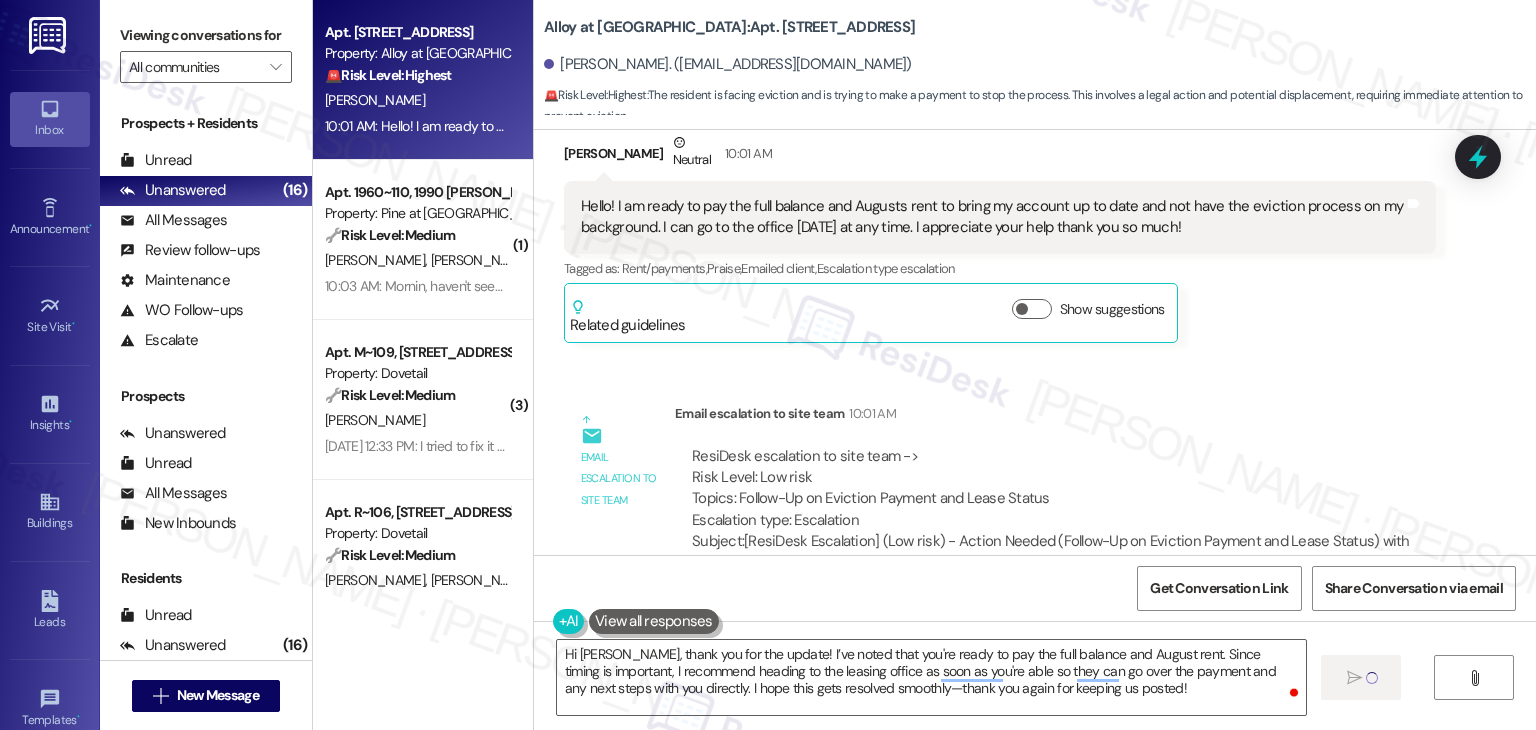 type 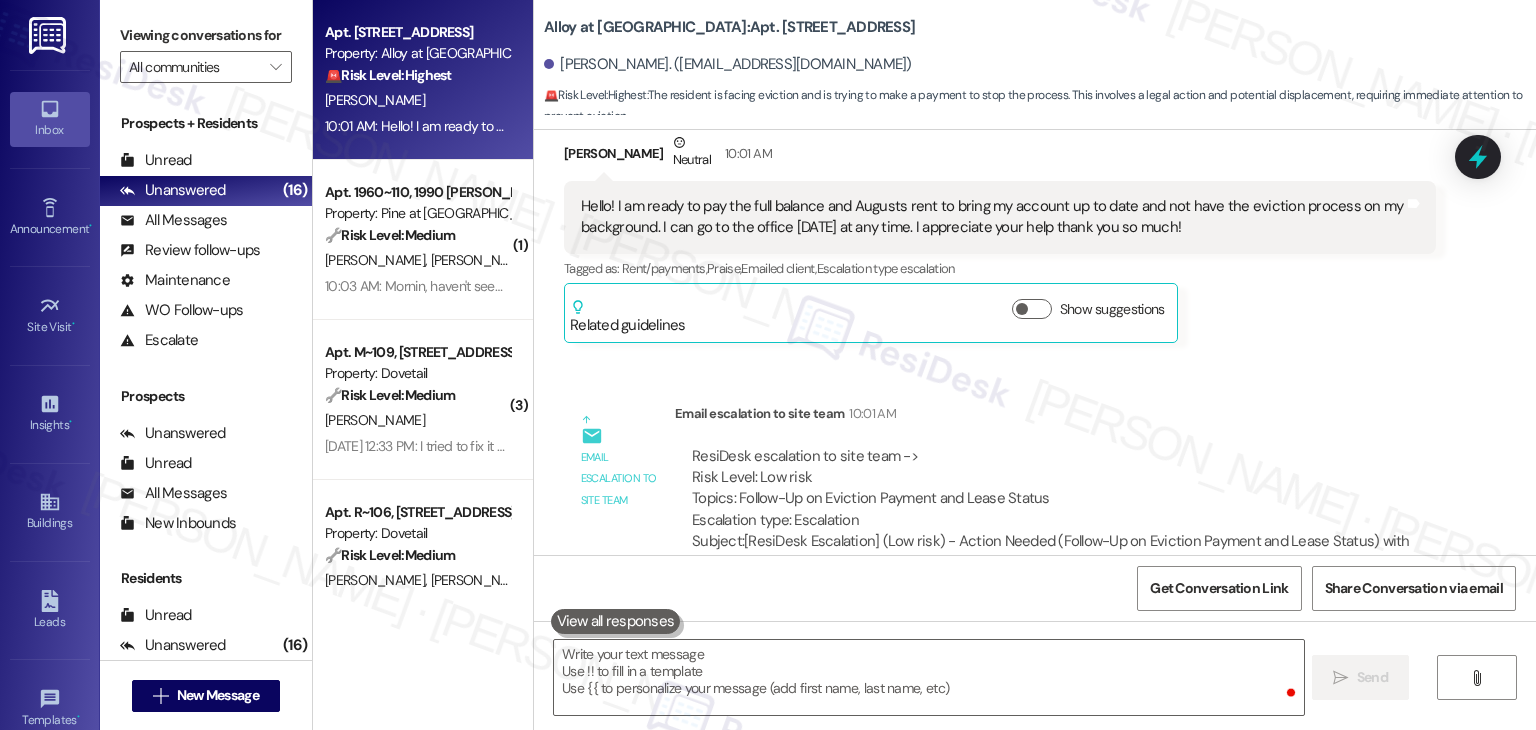 scroll, scrollTop: 9827, scrollLeft: 0, axis: vertical 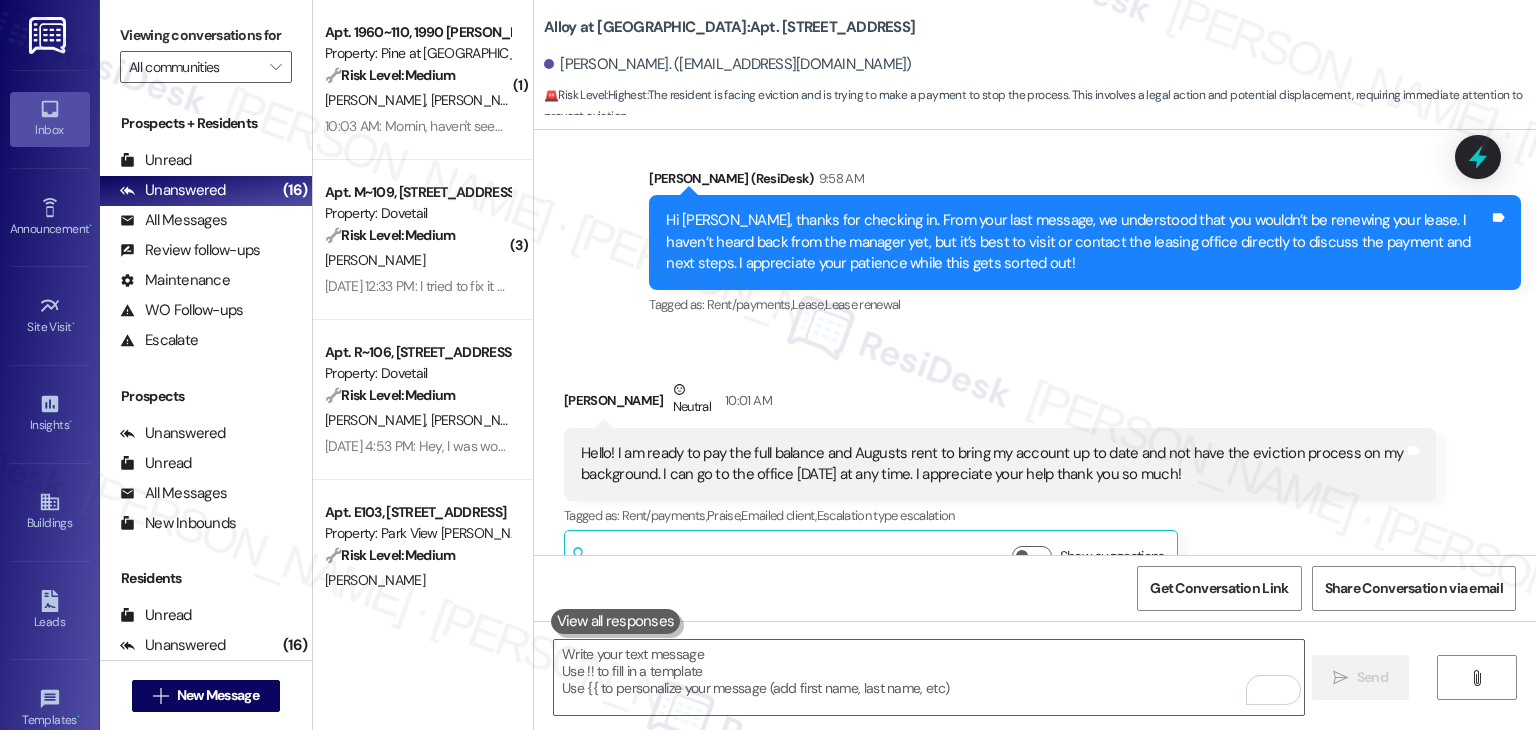 click on "Thaina Ferreira   Neutral 10:01 AM" at bounding box center [1000, 403] 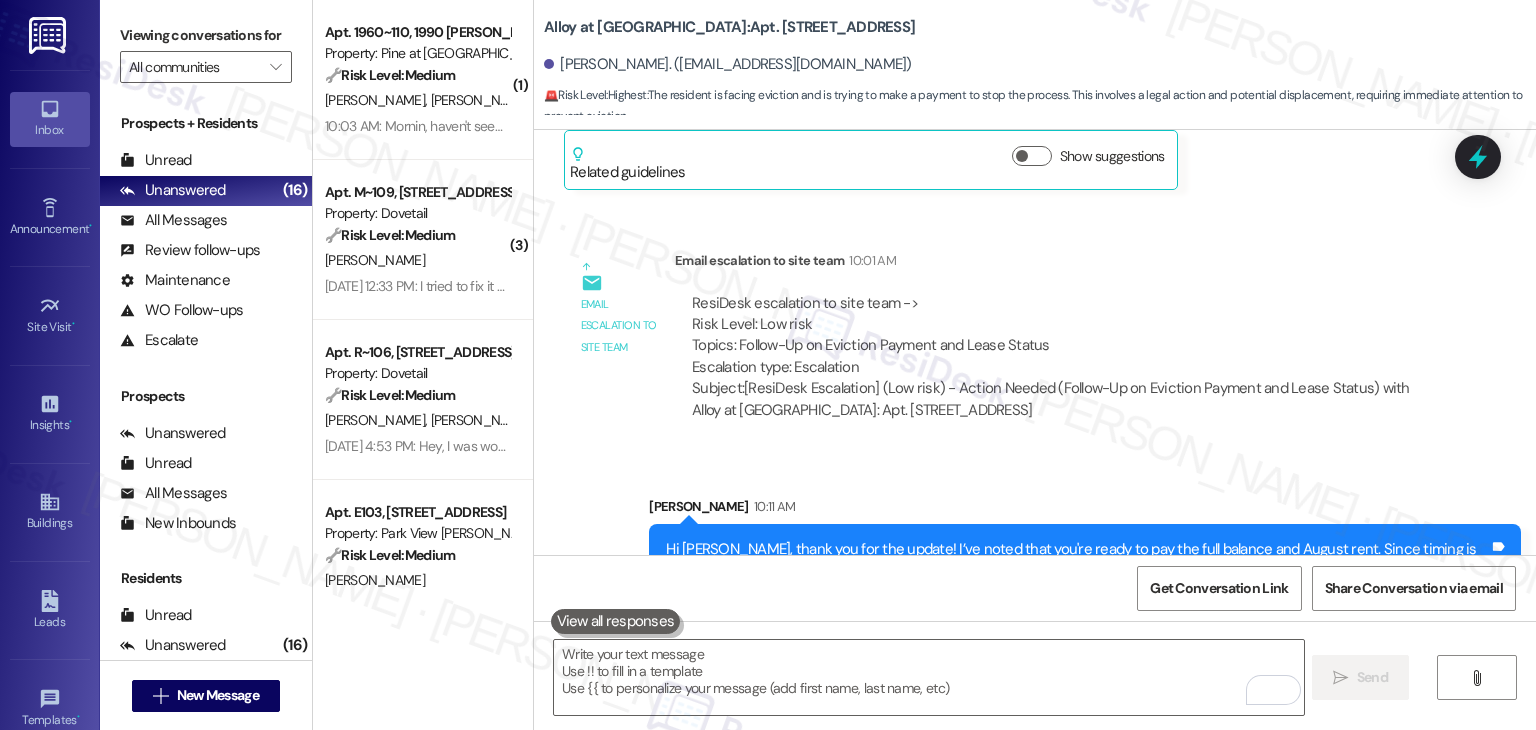 scroll, scrollTop: 10256, scrollLeft: 0, axis: vertical 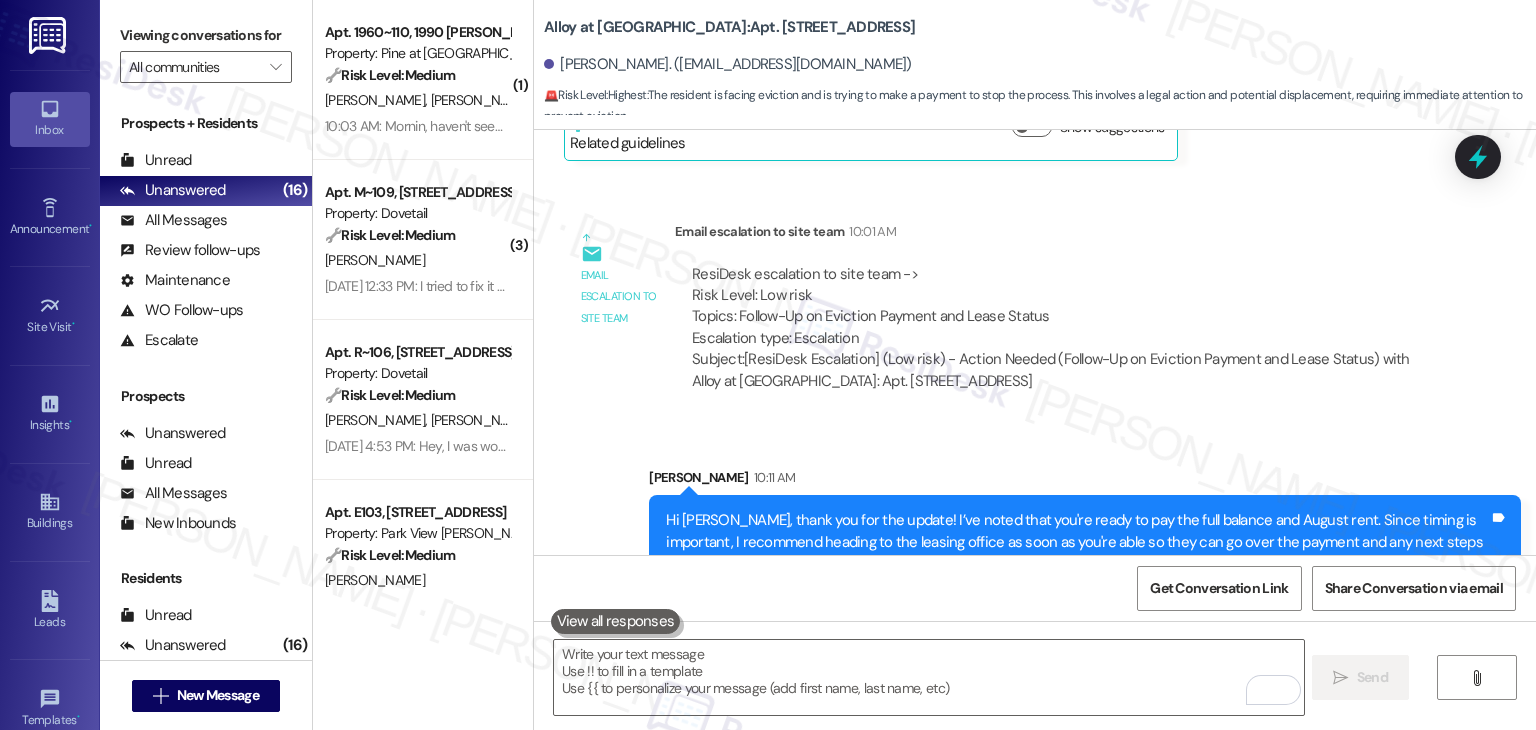click on "Sent via SMS Sarah 10:11 AM Hi Thaina, thank you for the update! I’ve noted that you're ready to pay the full balance and August rent. Since timing is important, I recommend heading to the leasing office as soon as you're able so they can go over the payment and any next steps with you directly. I hope this gets resolved smoothly—thank you again for keeping us posted! Tags and notes" at bounding box center [1085, 528] 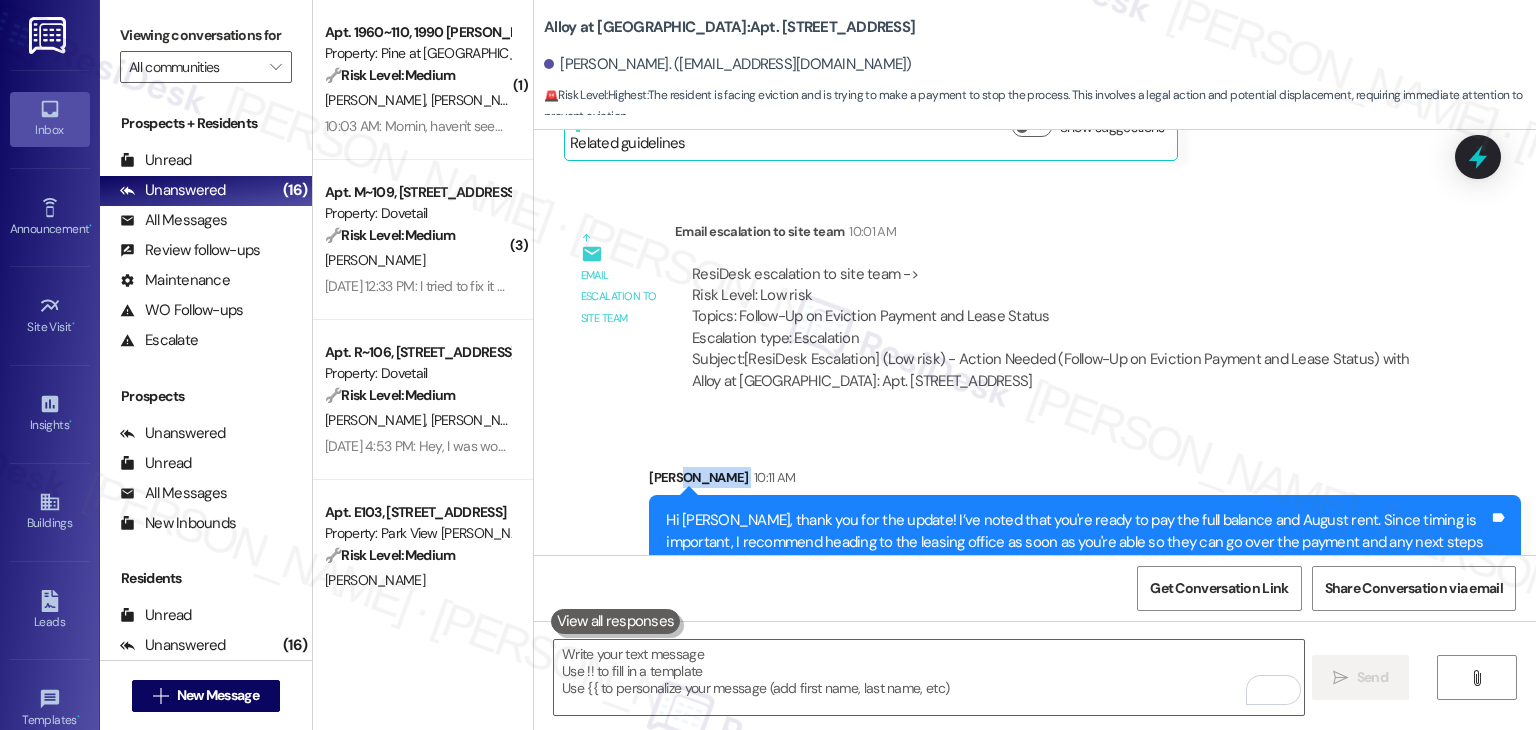 click on "Sent via SMS Sarah 10:11 AM Hi Thaina, thank you for the update! I’ve noted that you're ready to pay the full balance and August rent. Since timing is important, I recommend heading to the leasing office as soon as you're able so they can go over the payment and any next steps with you directly. I hope this gets resolved smoothly—thank you again for keeping us posted! Tags and notes" at bounding box center [1085, 528] 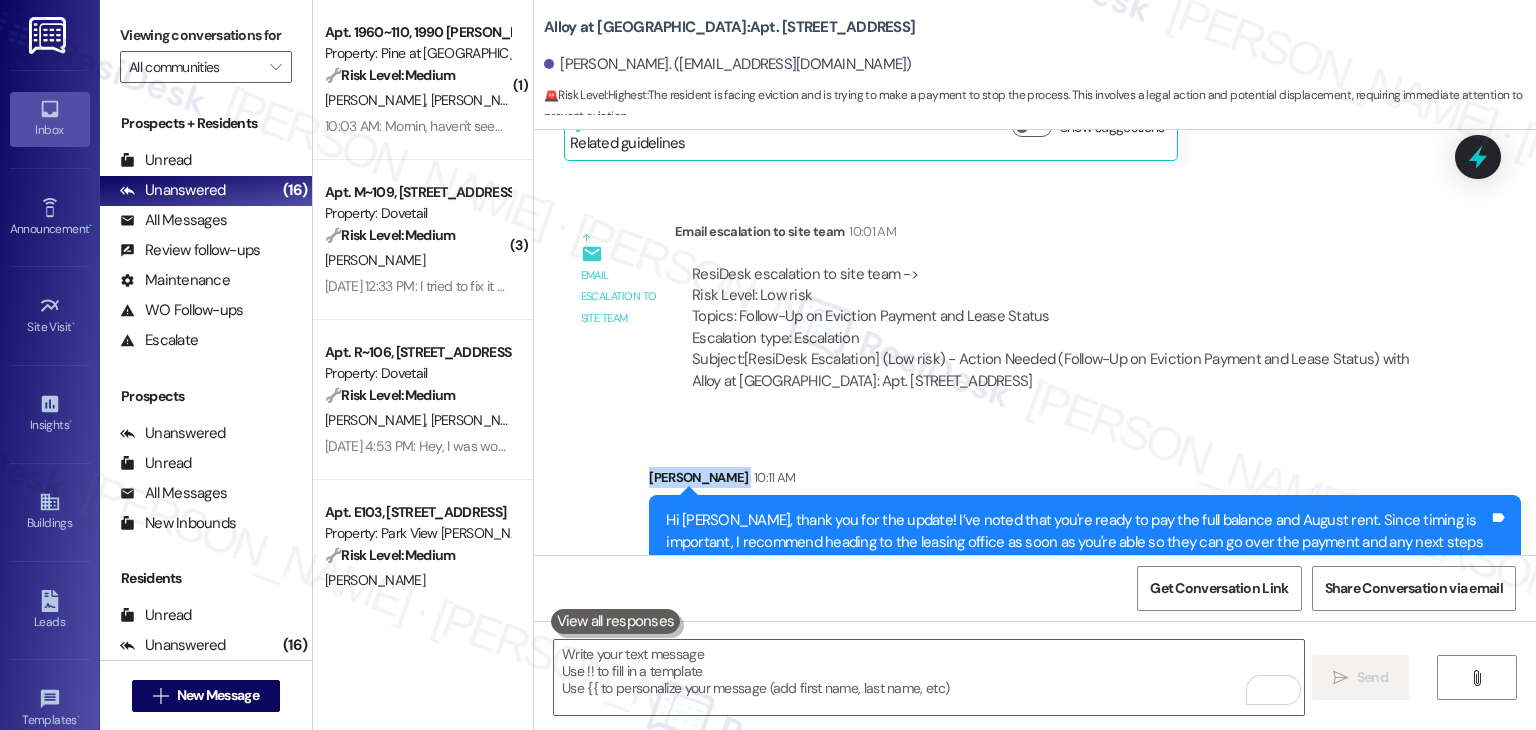 click on "Sent via SMS Sarah 10:11 AM Hi Thaina, thank you for the update! I’ve noted that you're ready to pay the full balance and August rent. Since timing is important, I recommend heading to the leasing office as soon as you're able so they can go over the payment and any next steps with you directly. I hope this gets resolved smoothly—thank you again for keeping us posted! Tags and notes" at bounding box center (1085, 528) 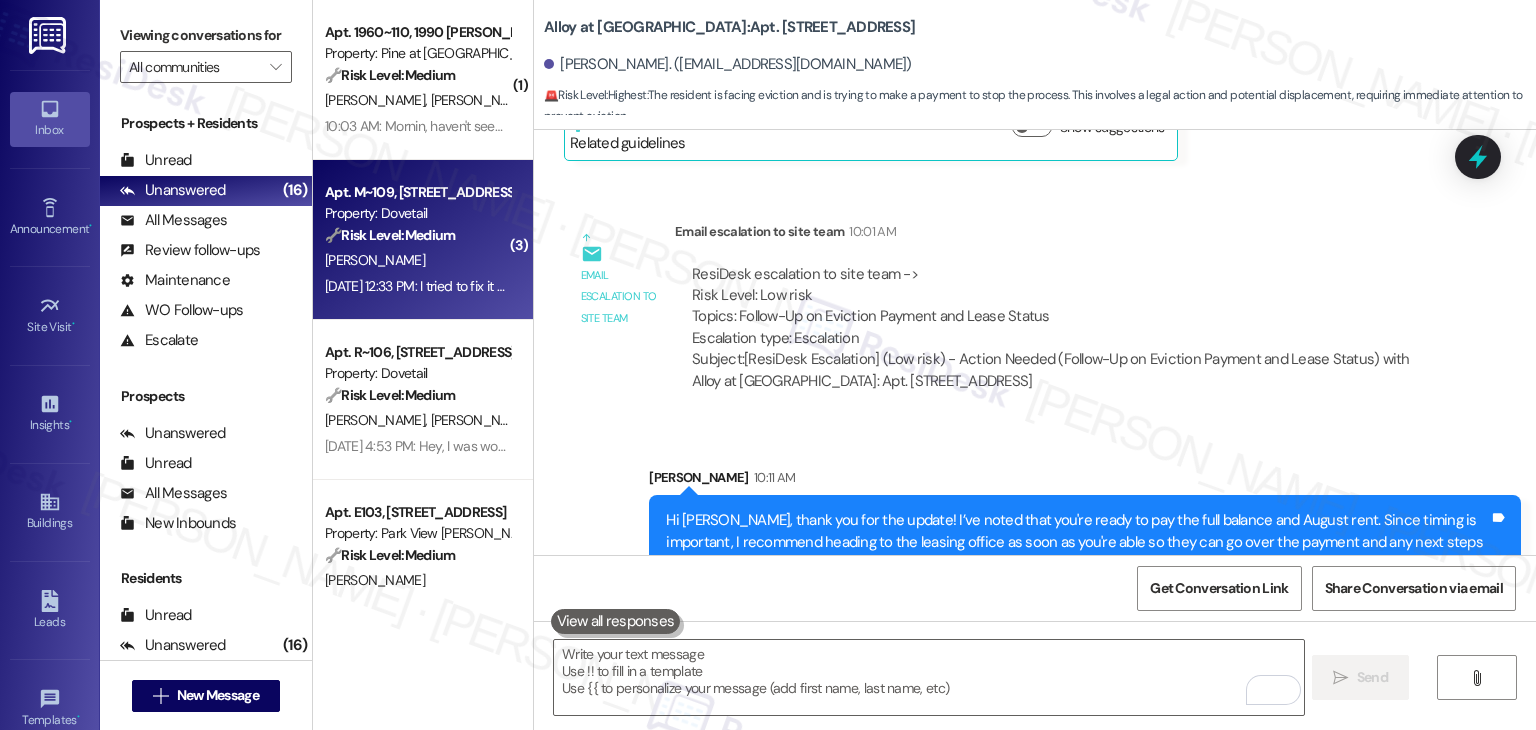 click on "C. Hobza" at bounding box center (417, 260) 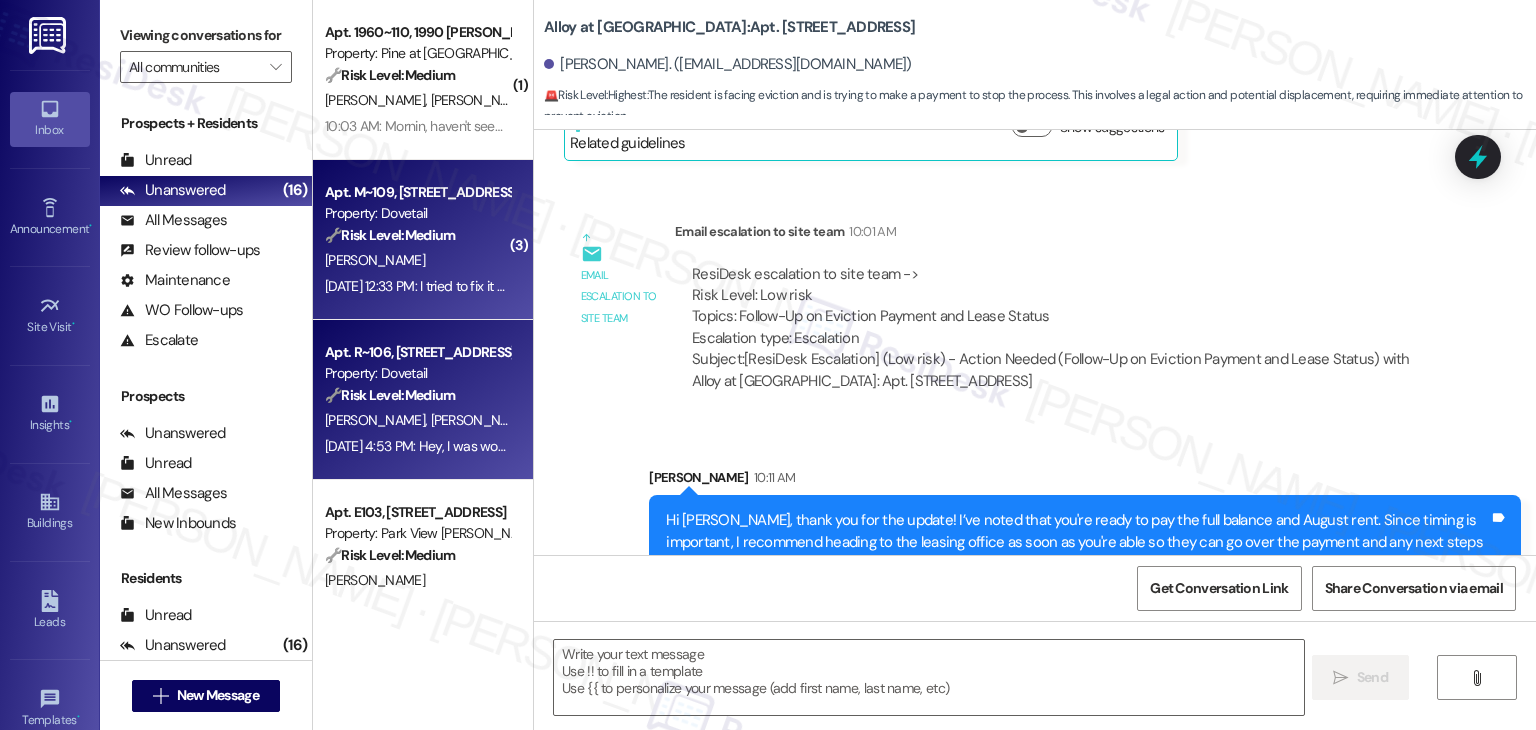 click on "🔧  Risk Level:  Medium" at bounding box center [390, 395] 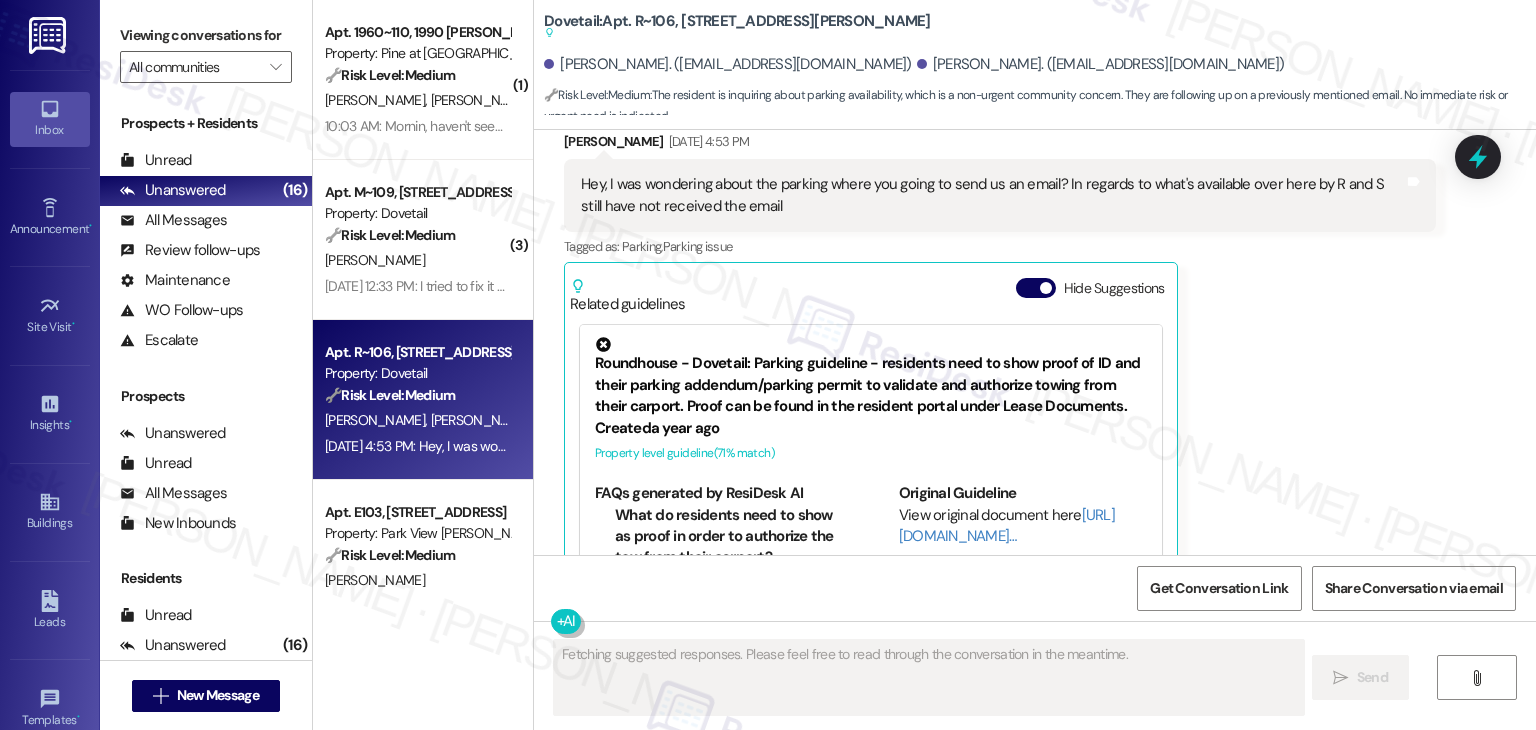 scroll, scrollTop: 11248, scrollLeft: 0, axis: vertical 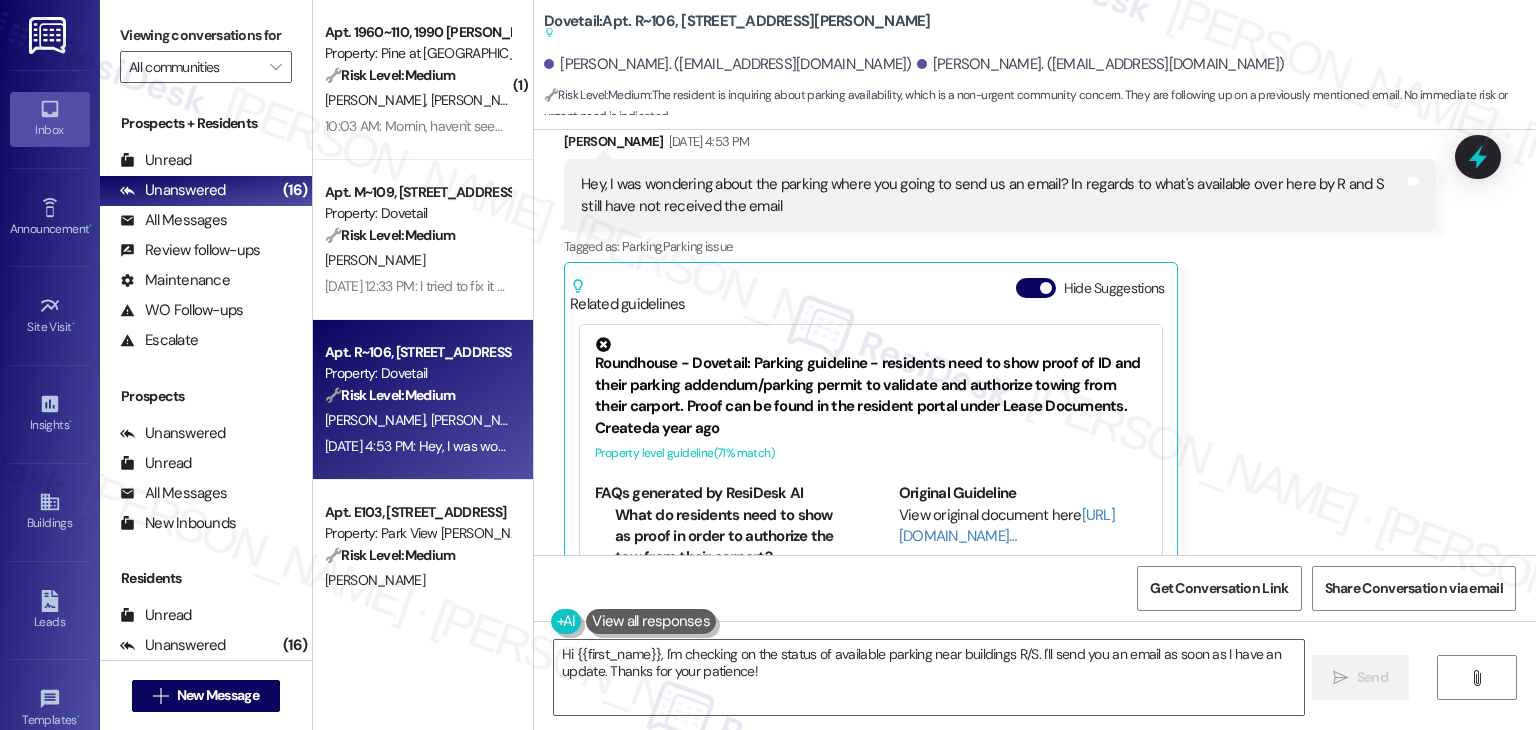 click on "Jacob Crowell Jul 18, 2025 at 4:53 PM Hey, I was wondering about the parking where you going to send us an email? In regards to what's available over here by R and S still have not received the email Tags and notes Tagged as:   Parking ,  Click to highlight conversations about Parking Parking issue Click to highlight conversations about Parking issue  Related guidelines Hide Suggestions Roundhouse - Dovetail: Parking guideline - residents need to show proof of ID and their parking addendum/parking permit to validate and authorize towing from their carport. Proof can be found in the resident portal under Lease Documents. Created  a year ago Property level guideline  ( 71 % match) FAQs generated by ResiDesk AI What do residents need to show as proof in order to authorize the tow from their carport? Residents need to show proof of ID and their parking addendum/parking permit. Where can residents find proof of the parking spot/addendum? Original Guideline View original document here  http://res.cl… Created   (" at bounding box center (1000, 372) 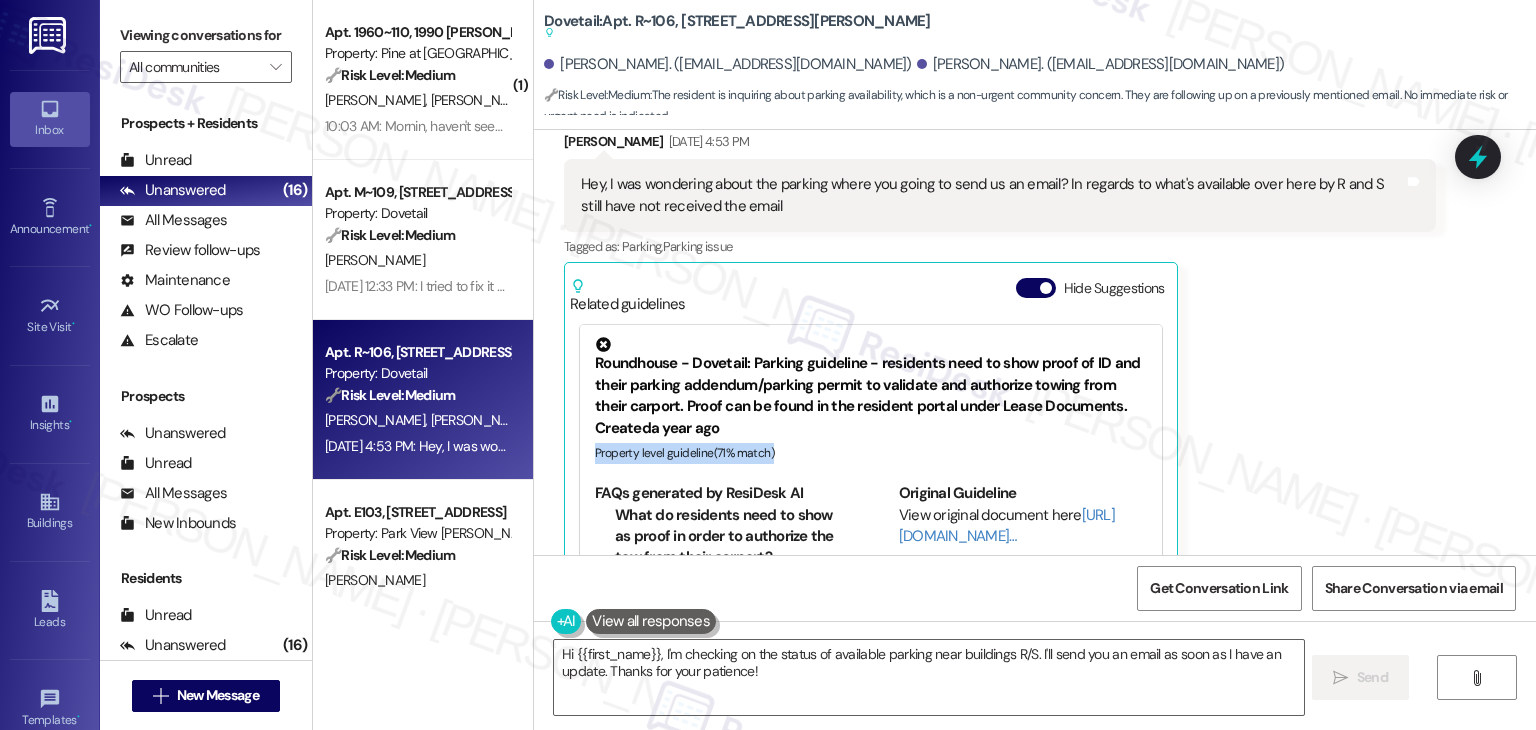 click on "Jacob Crowell Jul 18, 2025 at 4:53 PM Hey, I was wondering about the parking where you going to send us an email? In regards to what's available over here by R and S still have not received the email Tags and notes Tagged as:   Parking ,  Click to highlight conversations about Parking Parking issue Click to highlight conversations about Parking issue  Related guidelines Hide Suggestions Roundhouse - Dovetail: Parking guideline - residents need to show proof of ID and their parking addendum/parking permit to validate and authorize towing from their carport. Proof can be found in the resident portal under Lease Documents. Created  a year ago Property level guideline  ( 71 % match) FAQs generated by ResiDesk AI What do residents need to show as proof in order to authorize the tow from their carport? Residents need to show proof of ID and their parking addendum/parking permit. Where can residents find proof of the parking spot/addendum? Original Guideline View original document here  http://res.cl… Created   (" at bounding box center [1000, 372] 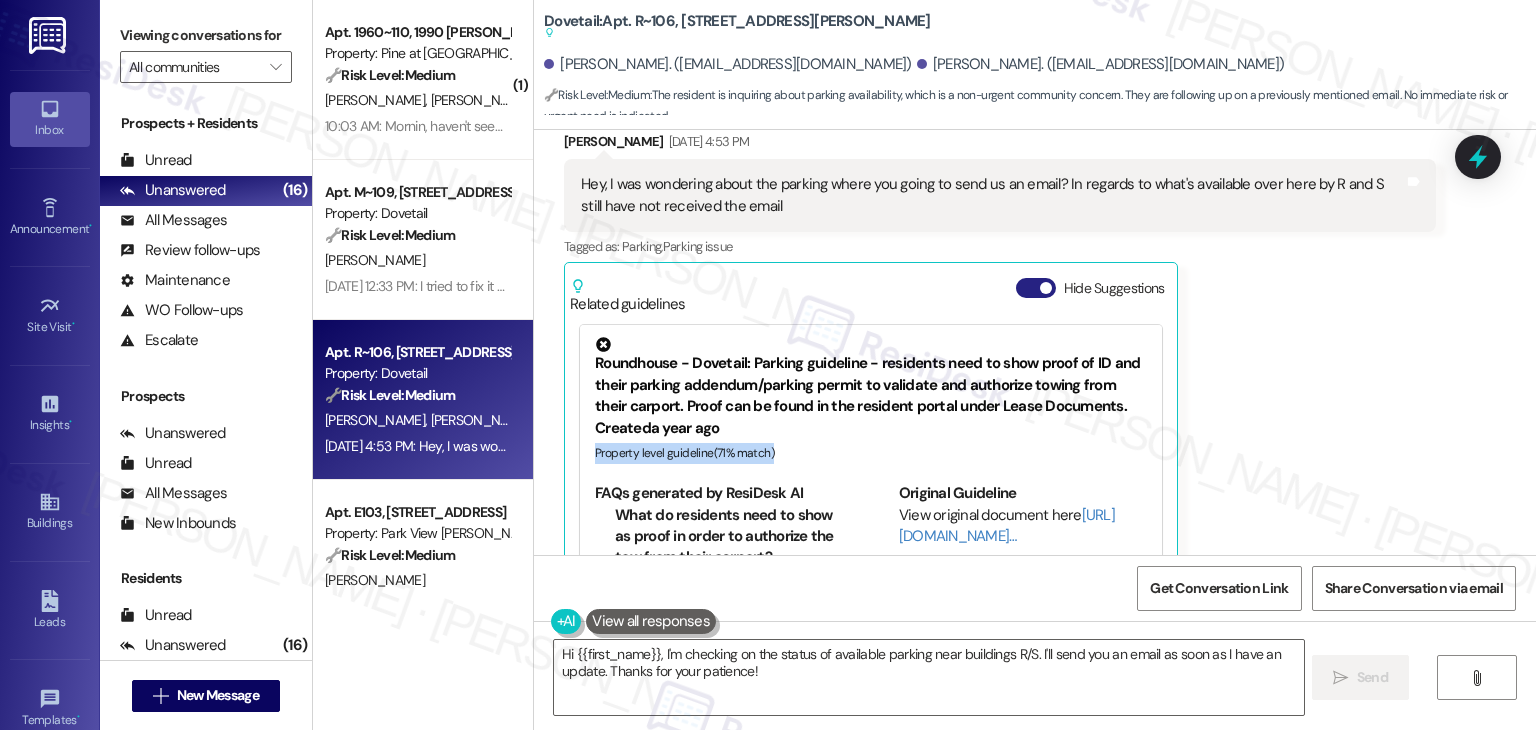 click on "Hide Suggestions" at bounding box center (1036, 288) 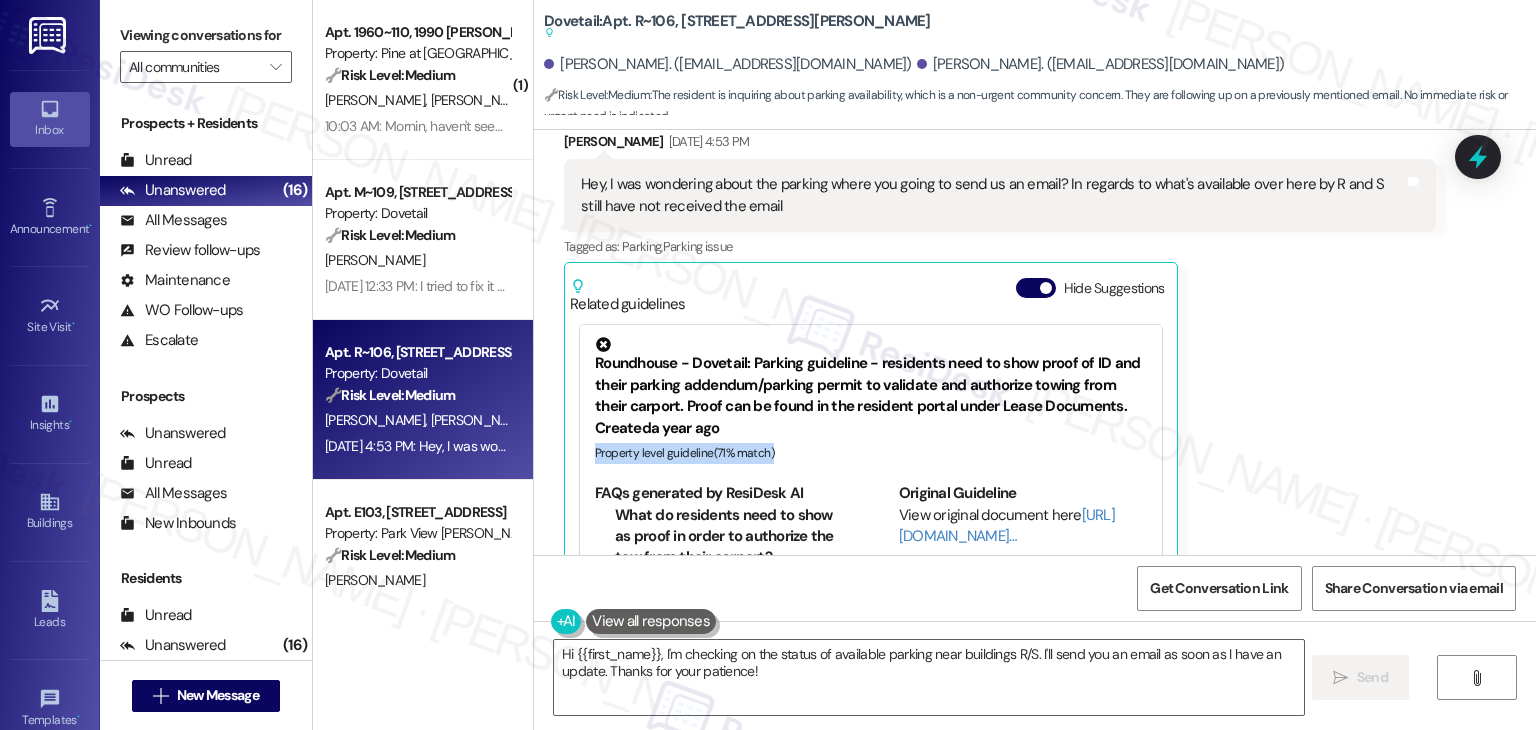 scroll, scrollTop: 10956, scrollLeft: 0, axis: vertical 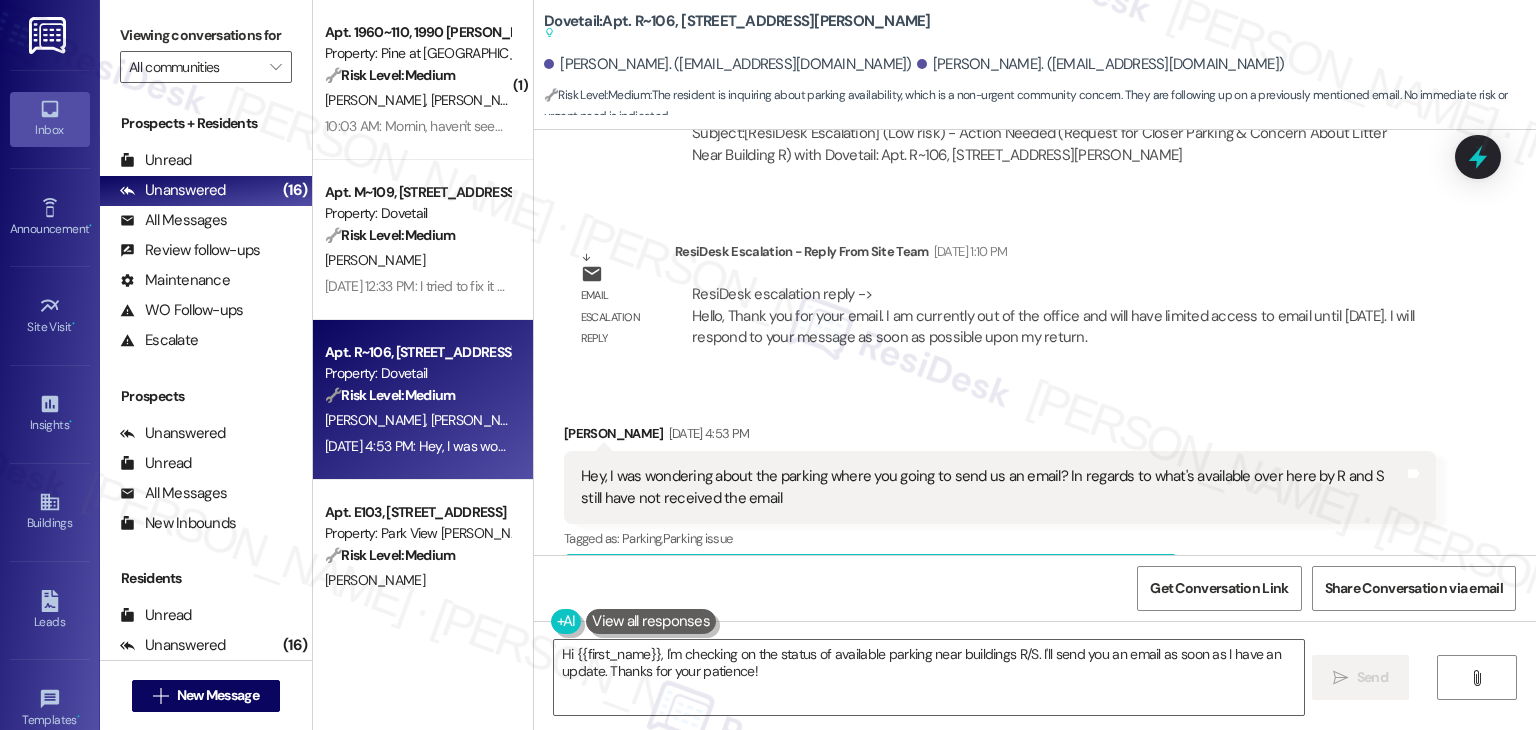 click on "Received via SMS Jacob Crowell Jul 18, 2025 at 4:53 PM Hey, I was wondering about the parking where you going to send us an email? In regards to what's available over here by R and S still have not received the email Tags and notes Tagged as:   Parking ,  Click to highlight conversations about Parking Parking issue Click to highlight conversations about Parking issue  Related guidelines Show suggestions" at bounding box center (1035, 503) 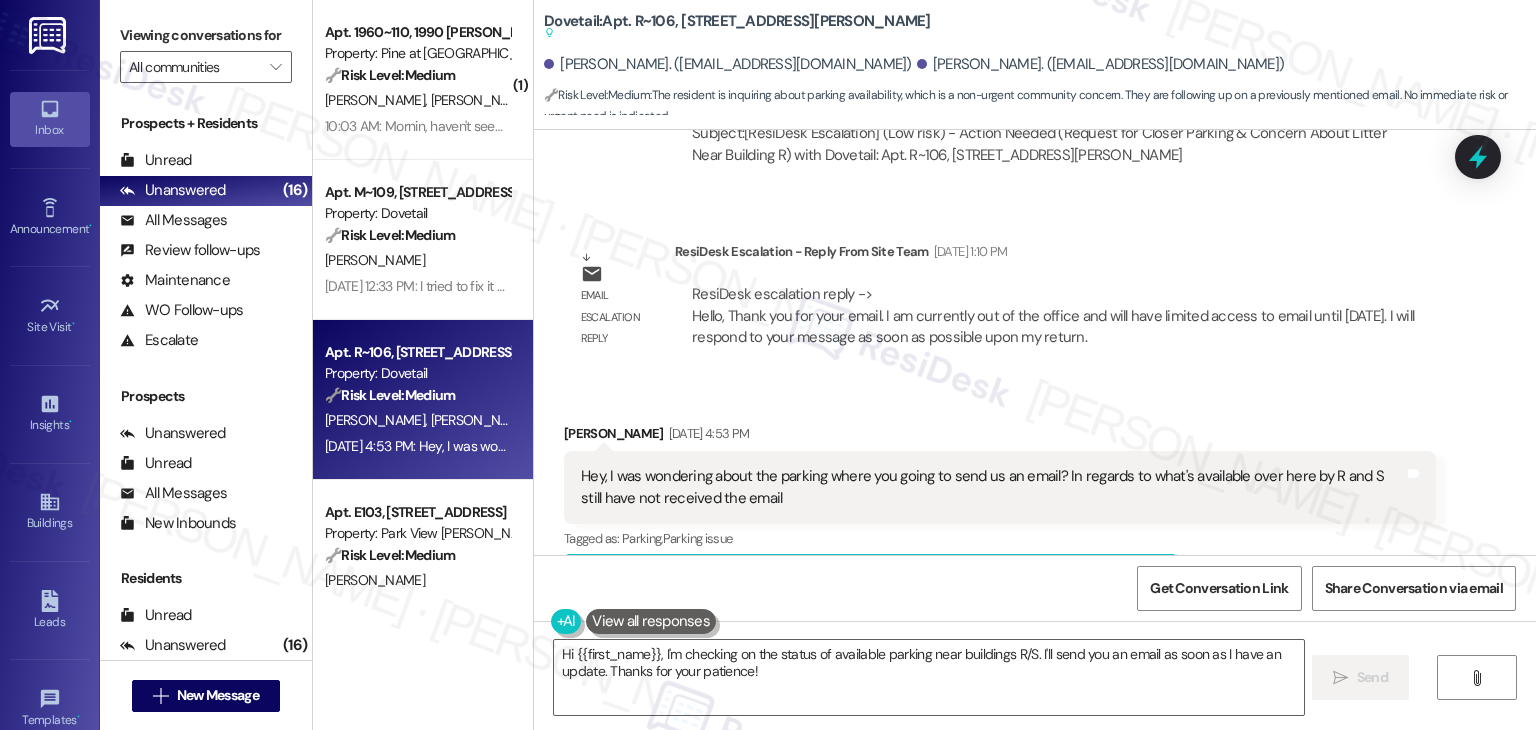 click on "Received via SMS Jacob Crowell Jul 18, 2025 at 4:53 PM Hey, I was wondering about the parking where you going to send us an email? In regards to what's available over here by R and S still have not received the email Tags and notes Tagged as:   Parking ,  Click to highlight conversations about Parking Parking issue Click to highlight conversations about Parking issue  Related guidelines Show suggestions" at bounding box center (1035, 503) 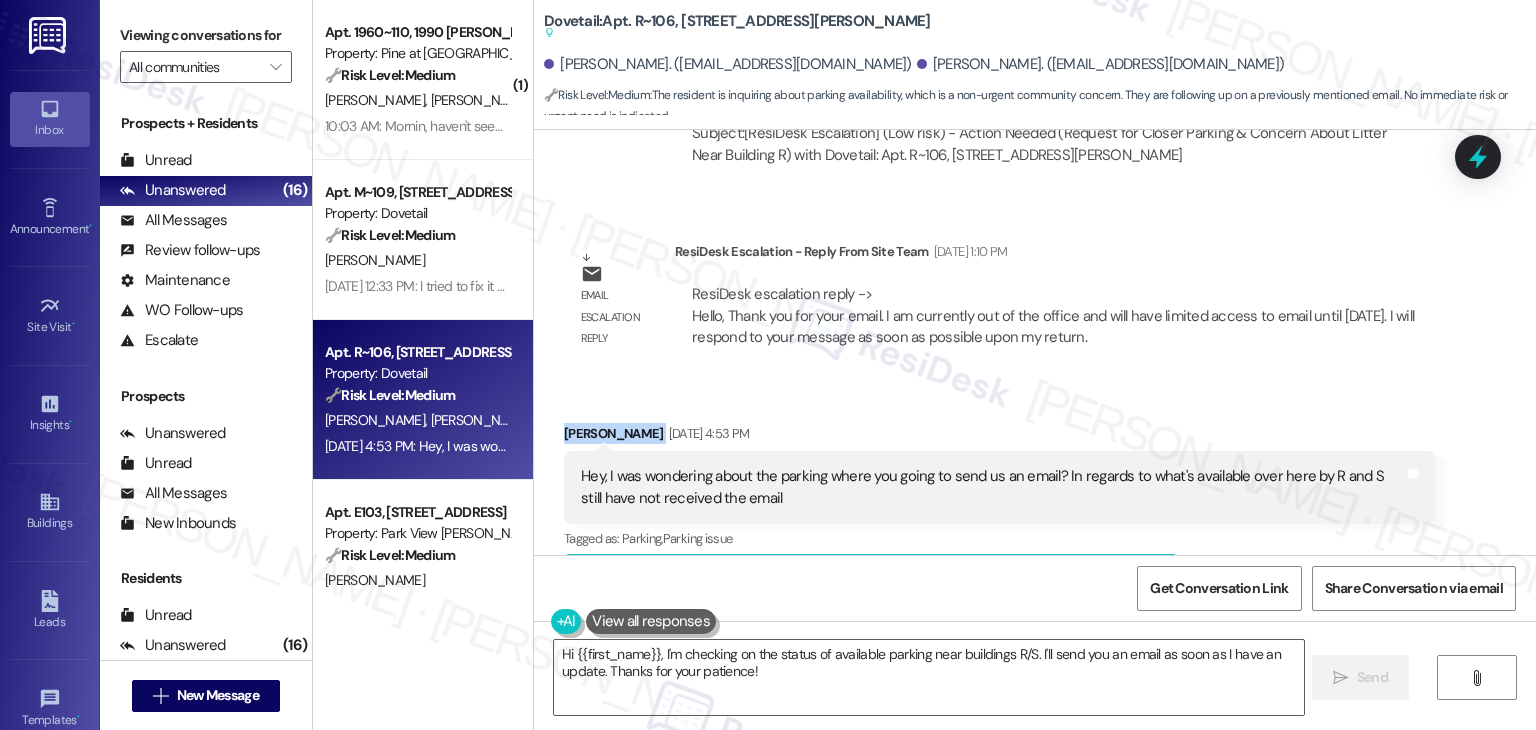 click on "Received via SMS Jacob Crowell Jul 18, 2025 at 4:53 PM Hey, I was wondering about the parking where you going to send us an email? In regards to what's available over here by R and S still have not received the email Tags and notes Tagged as:   Parking ,  Click to highlight conversations about Parking Parking issue Click to highlight conversations about Parking issue  Related guidelines Show suggestions" at bounding box center (1035, 503) 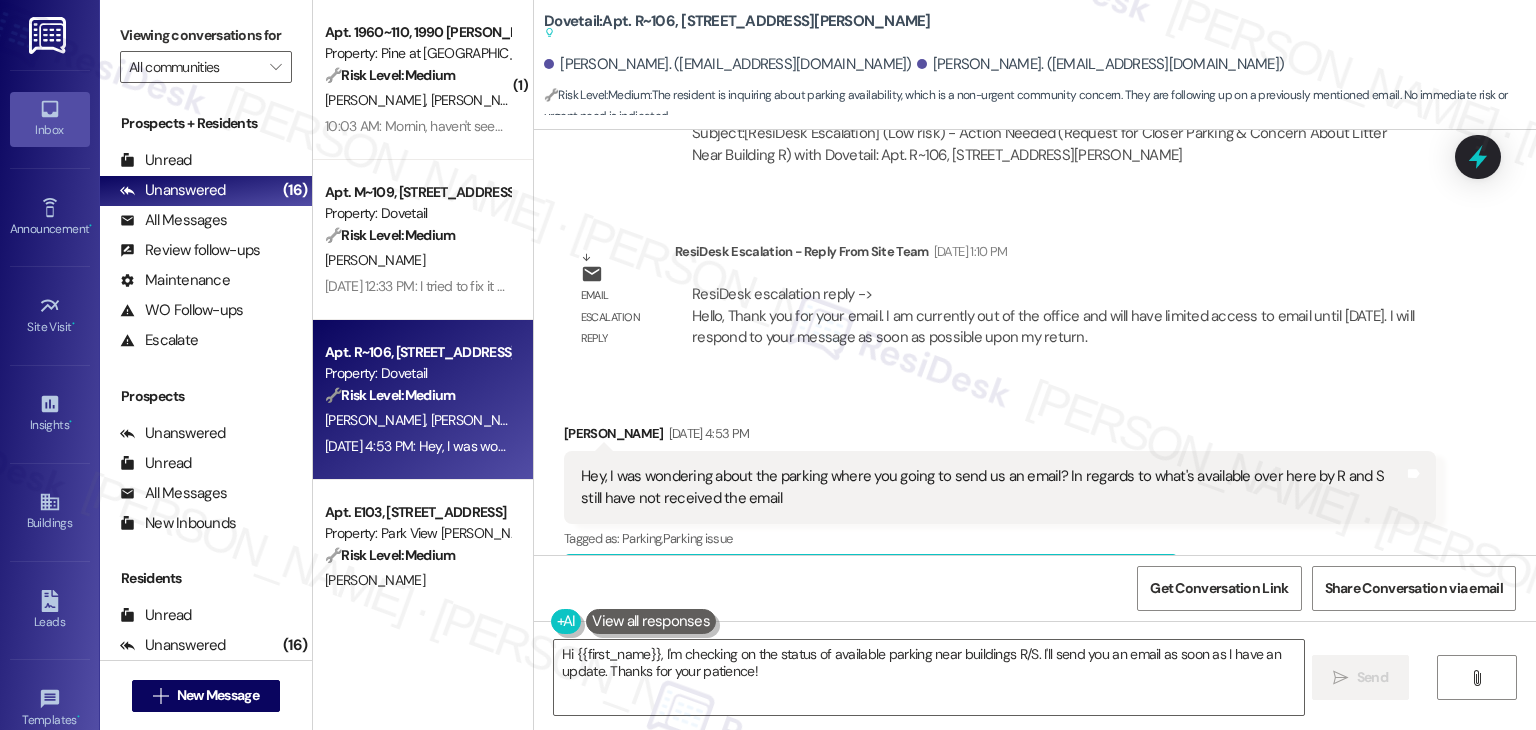 click on "Received via SMS Jacob Crowell Jul 18, 2025 at 4:53 PM Hey, I was wondering about the parking where you going to send us an email? In regards to what's available over here by R and S still have not received the email Tags and notes Tagged as:   Parking ,  Click to highlight conversations about Parking Parking issue Click to highlight conversations about Parking issue  Related guidelines Show suggestions" at bounding box center [1035, 503] 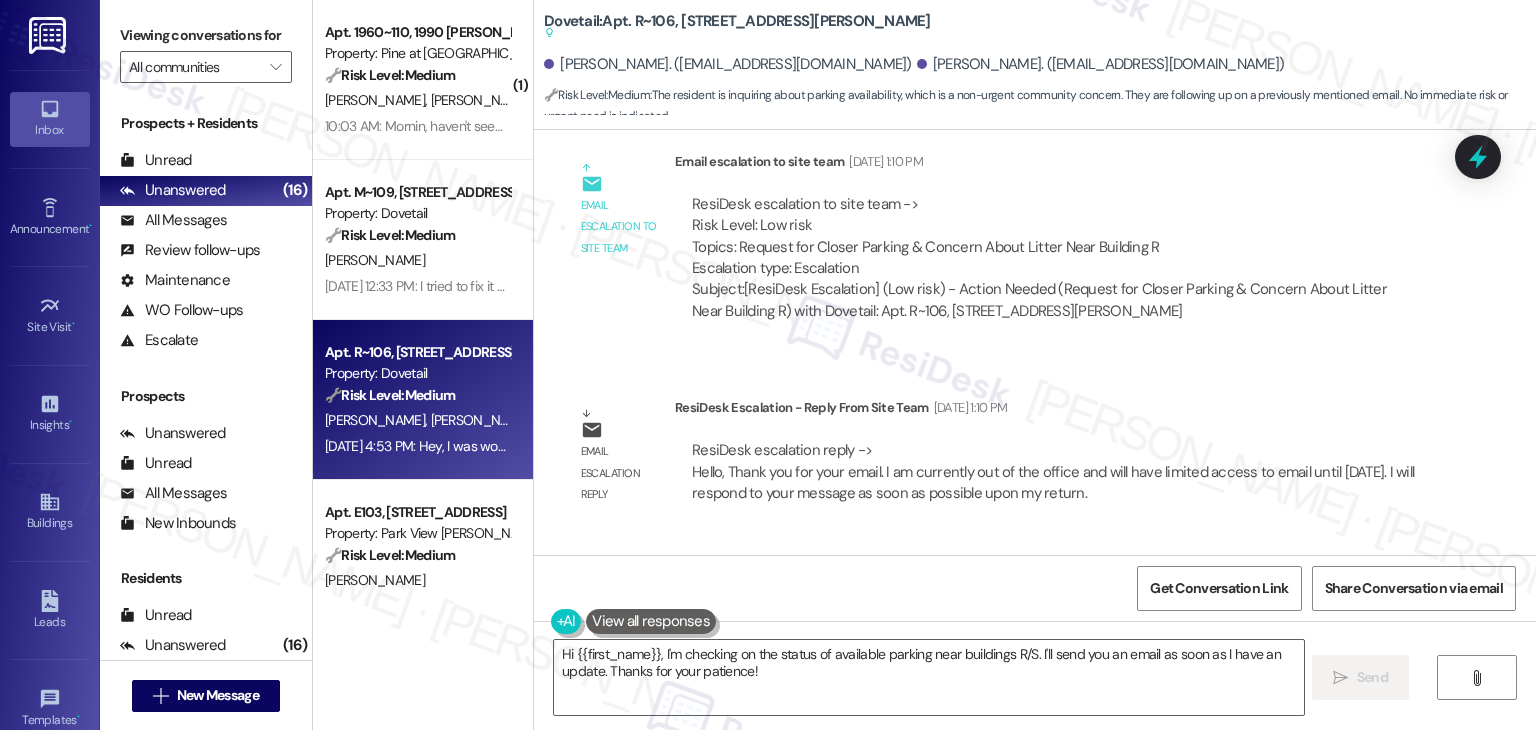 scroll, scrollTop: 10756, scrollLeft: 0, axis: vertical 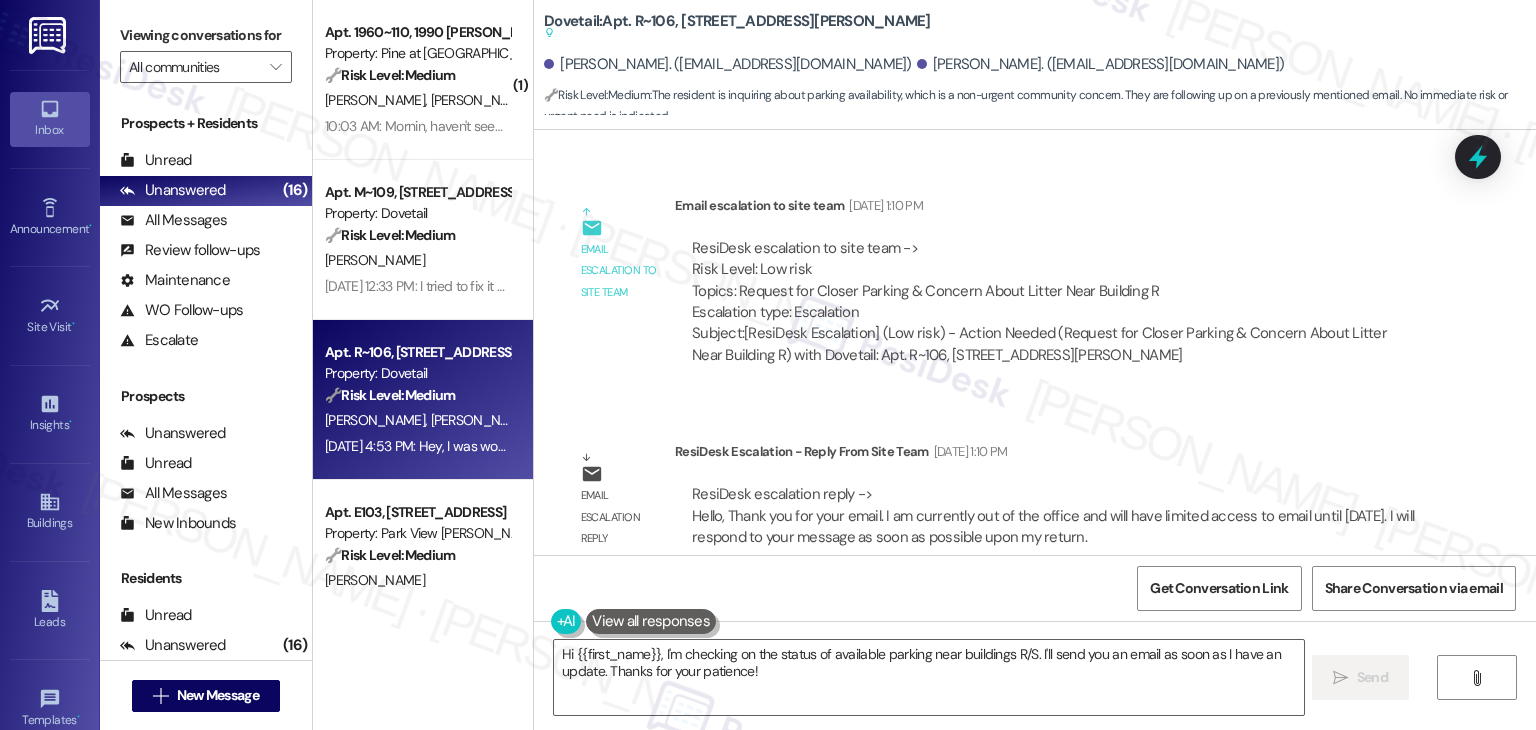 click on "Lease started Feb 26, 2025 at 6:00 PM Announcement, sent via SMS Dottie  (ResiDesk) Mar 07, 2025 at 11:46 AM Hey Sarah and Jacob, we're always looking for opportunities to create a strong sense of community at Dovetail. Tell us about a time when you felt a genuine connection with your neighbors or the staff here. Your story can inspire us to foster even more of those moments! (You can always reply STOP to opt out of future messages) Tags and notes Tagged as:   Praise Click to highlight conversations about Praise Received via SMS Jacob Crowell Mar 08, 2025 at 3:46 PM Yes  Tags and notes Tagged as:   Positive response Click to highlight conversations about Positive response  Related guidelines Show suggestions Received via SMS Sarah Riffe-Kelly Mar 08, 2025 at 3:46 PM YES Tags and notes Tagged as:   Positive response Click to highlight conversations about Positive response  Related guidelines Show suggestions Sent via SMS ResiDesk After Hours Assistant Mar 08, 2025 at 3:46 PM Tags and notes Tagged as:" at bounding box center (1035, 342) 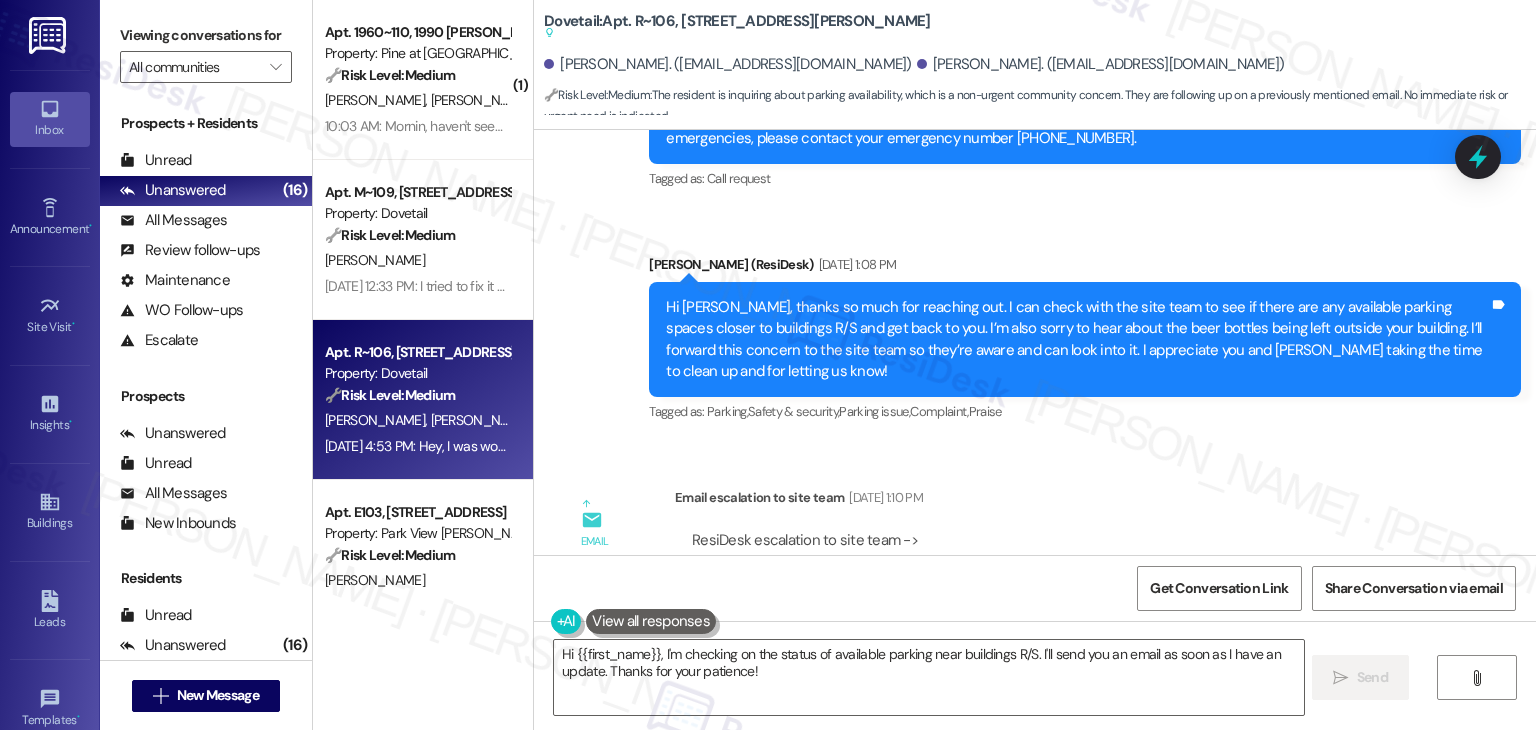 scroll, scrollTop: 10456, scrollLeft: 0, axis: vertical 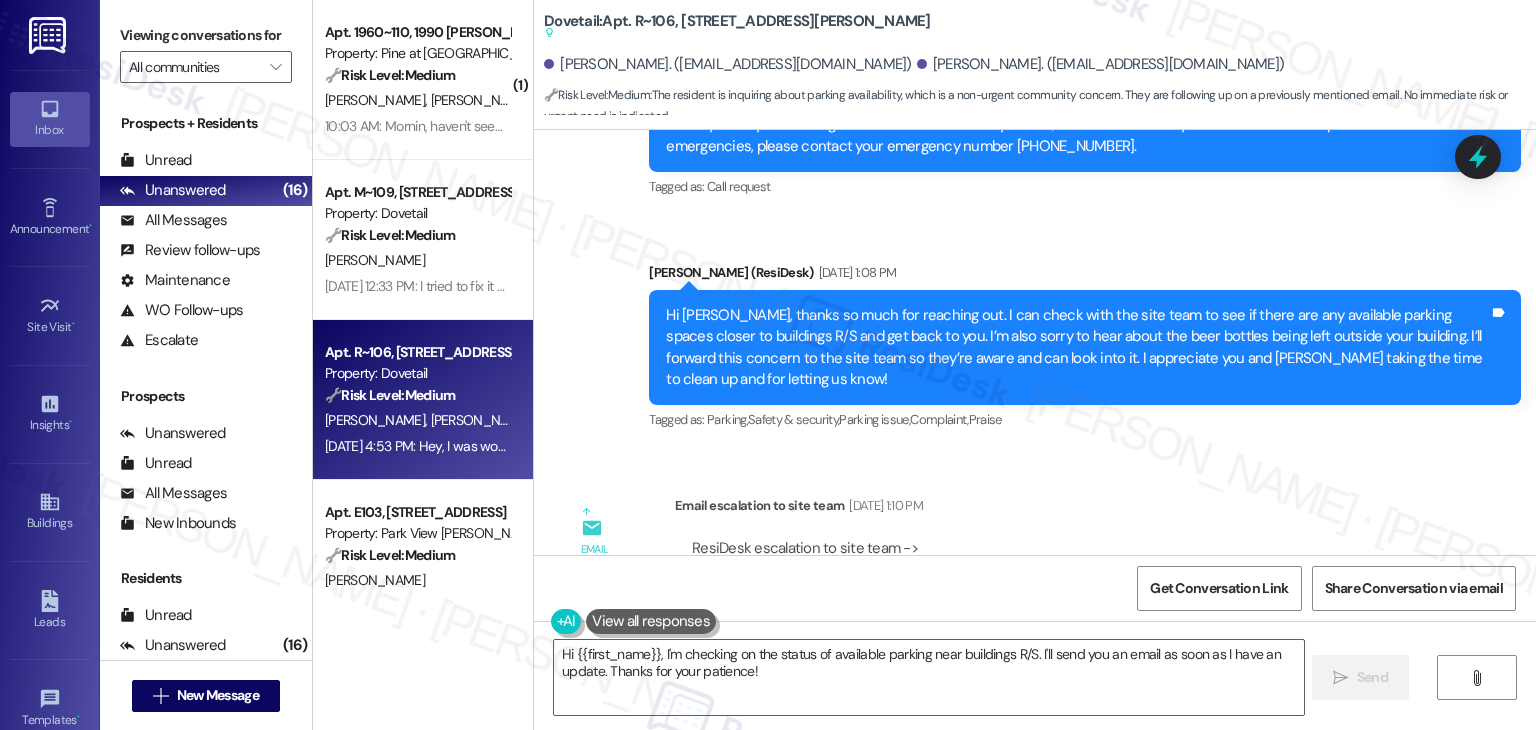 click on "Lease started Feb 26, 2025 at 6:00 PM Announcement, sent via SMS Dottie  (ResiDesk) Mar 07, 2025 at 11:46 AM Hey Sarah and Jacob, we're always looking for opportunities to create a strong sense of community at Dovetail. Tell us about a time when you felt a genuine connection with your neighbors or the staff here. Your story can inspire us to foster even more of those moments! (You can always reply STOP to opt out of future messages) Tags and notes Tagged as:   Praise Click to highlight conversations about Praise Received via SMS Jacob Crowell Mar 08, 2025 at 3:46 PM Yes  Tags and notes Tagged as:   Positive response Click to highlight conversations about Positive response  Related guidelines Show suggestions Received via SMS Sarah Riffe-Kelly Mar 08, 2025 at 3:46 PM YES Tags and notes Tagged as:   Positive response Click to highlight conversations about Positive response  Related guidelines Show suggestions Sent via SMS ResiDesk After Hours Assistant Mar 08, 2025 at 3:46 PM Tags and notes Tagged as:" at bounding box center [1035, 342] 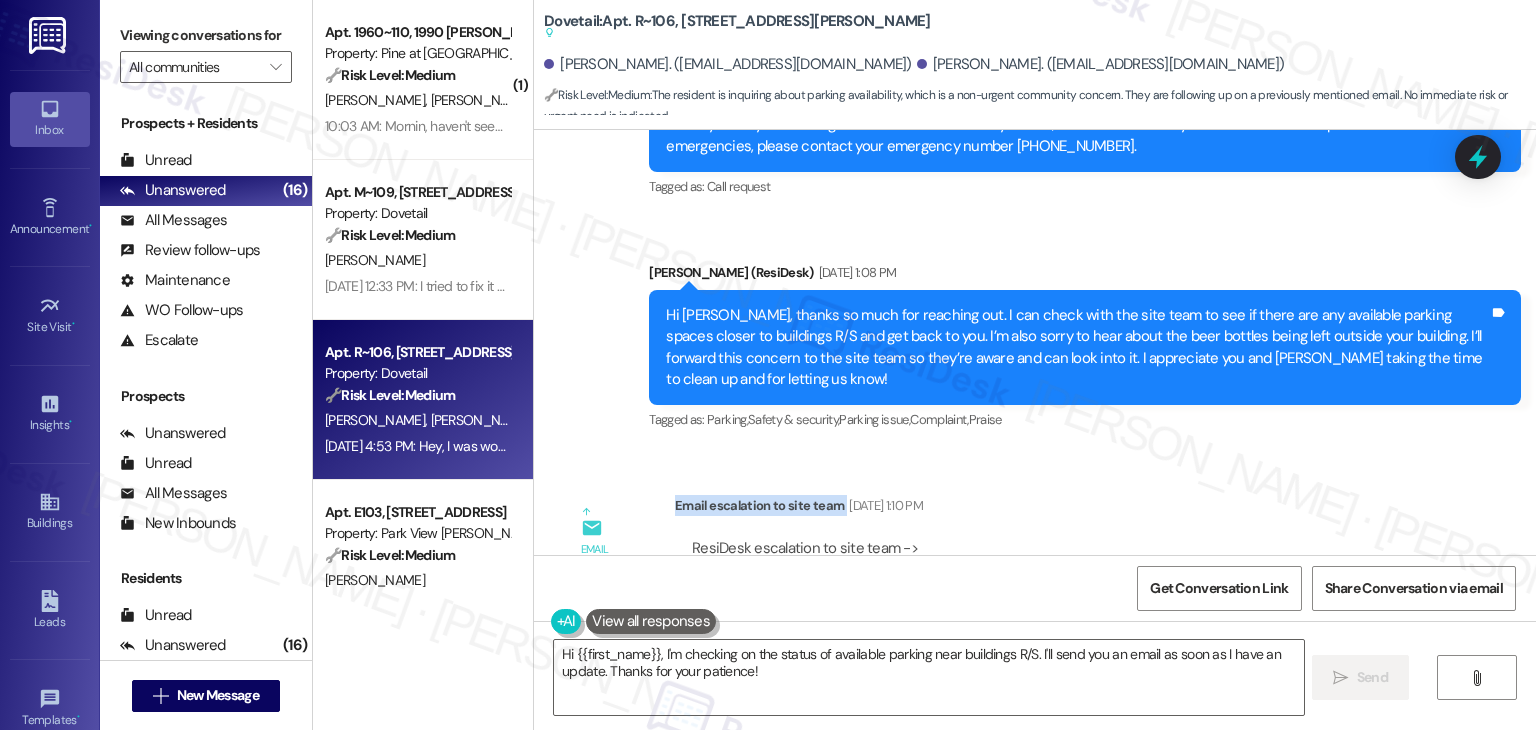 click on "Lease started Feb 26, 2025 at 6:00 PM Announcement, sent via SMS Dottie  (ResiDesk) Mar 07, 2025 at 11:46 AM Hey Sarah and Jacob, we're always looking for opportunities to create a strong sense of community at Dovetail. Tell us about a time when you felt a genuine connection with your neighbors or the staff here. Your story can inspire us to foster even more of those moments! (You can always reply STOP to opt out of future messages) Tags and notes Tagged as:   Praise Click to highlight conversations about Praise Received via SMS Jacob Crowell Mar 08, 2025 at 3:46 PM Yes  Tags and notes Tagged as:   Positive response Click to highlight conversations about Positive response  Related guidelines Show suggestions Received via SMS Sarah Riffe-Kelly Mar 08, 2025 at 3:46 PM YES Tags and notes Tagged as:   Positive response Click to highlight conversations about Positive response  Related guidelines Show suggestions Sent via SMS ResiDesk After Hours Assistant Mar 08, 2025 at 3:46 PM Tags and notes Tagged as:" at bounding box center (1035, 342) 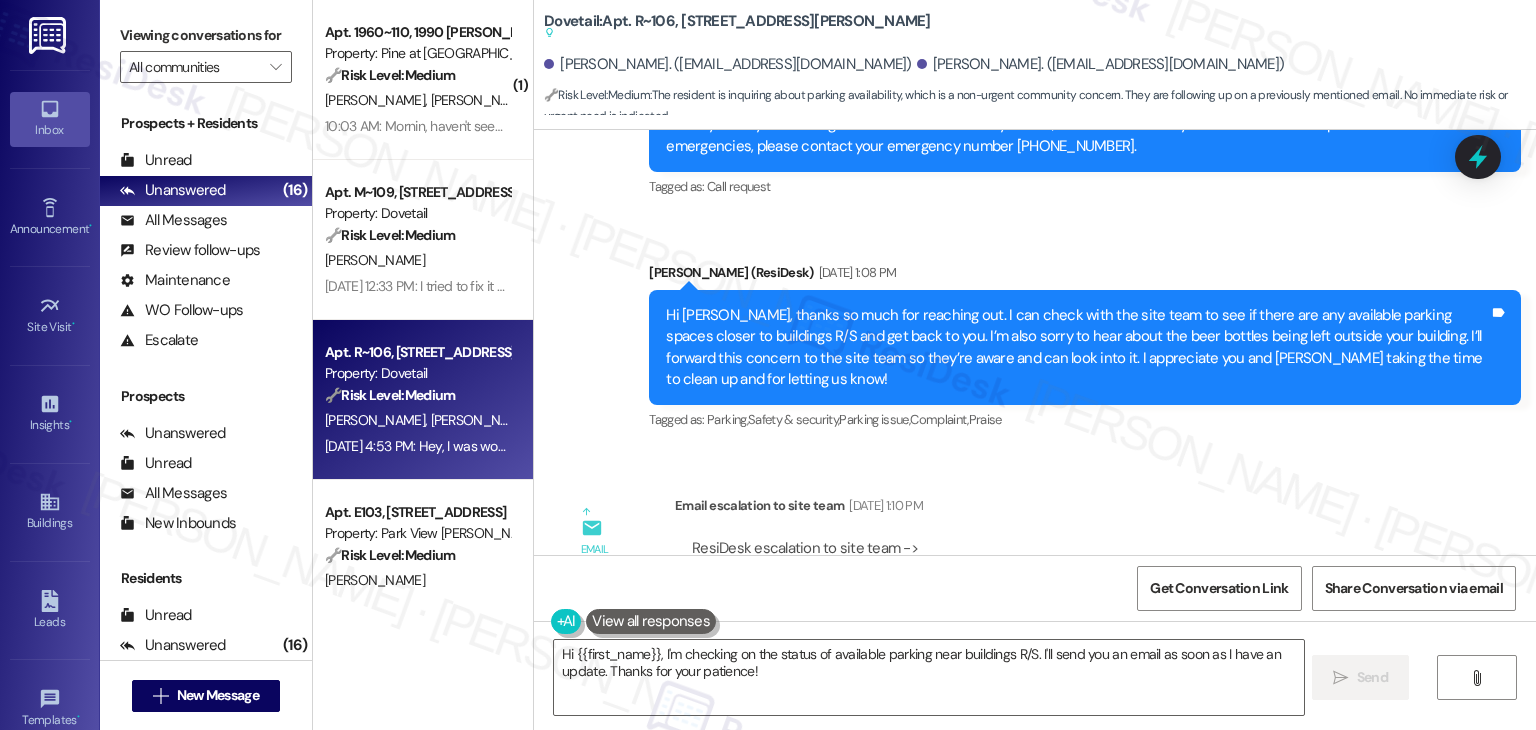 click on "Hi Sarah, thanks so much for reaching out. I can check with the site team to see if there are any available parking spaces closer to buildings R/S and get back to you. I’m also sorry to hear about the beer bottles being left outside your building. I’ll forward this concern to the site team so they’re aware and can look into it. I appreciate you and Jacob taking the time to clean up and for letting us know!" at bounding box center [1077, 348] 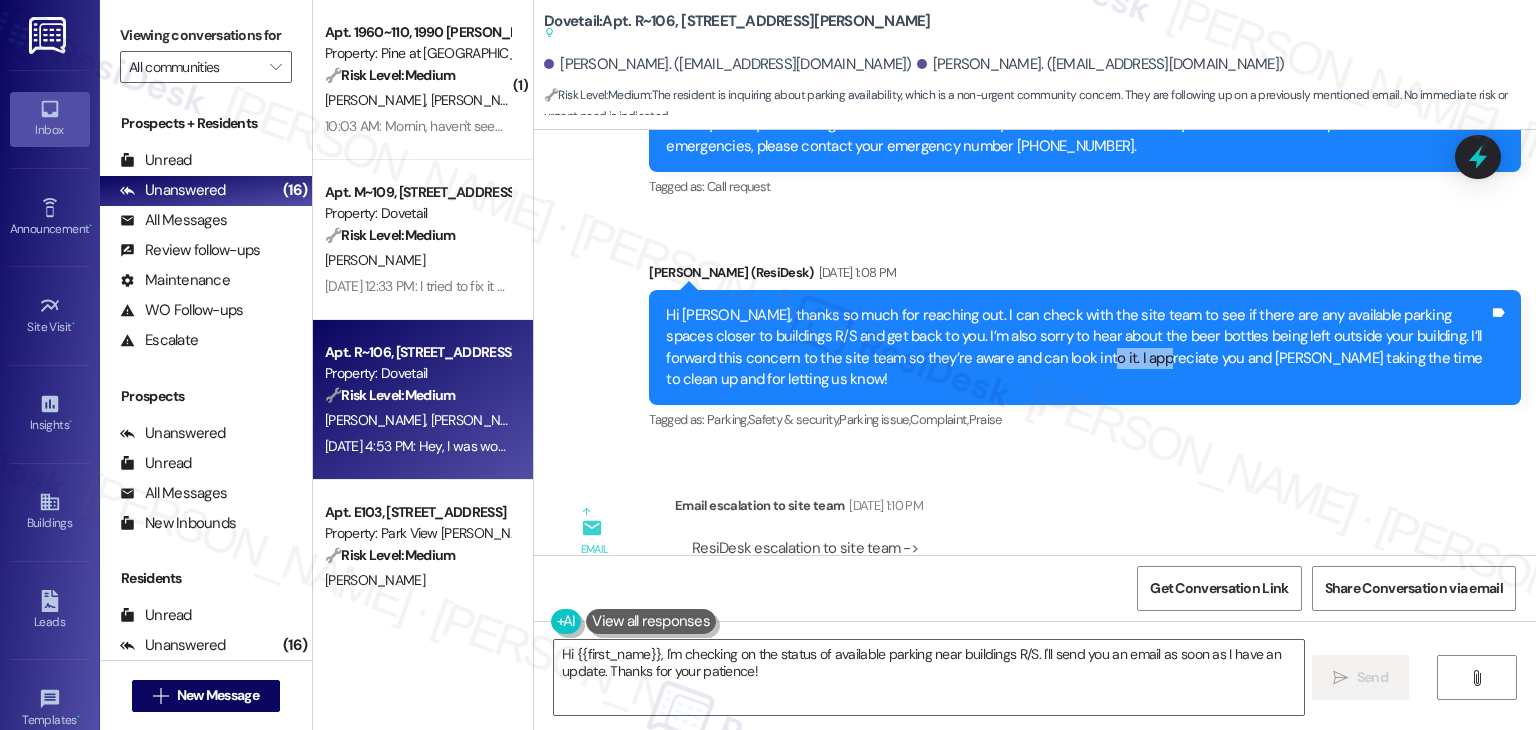 click on "Hi Sarah, thanks so much for reaching out. I can check with the site team to see if there are any available parking spaces closer to buildings R/S and get back to you. I’m also sorry to hear about the beer bottles being left outside your building. I’ll forward this concern to the site team so they’re aware and can look into it. I appreciate you and Jacob taking the time to clean up and for letting us know!" at bounding box center [1077, 348] 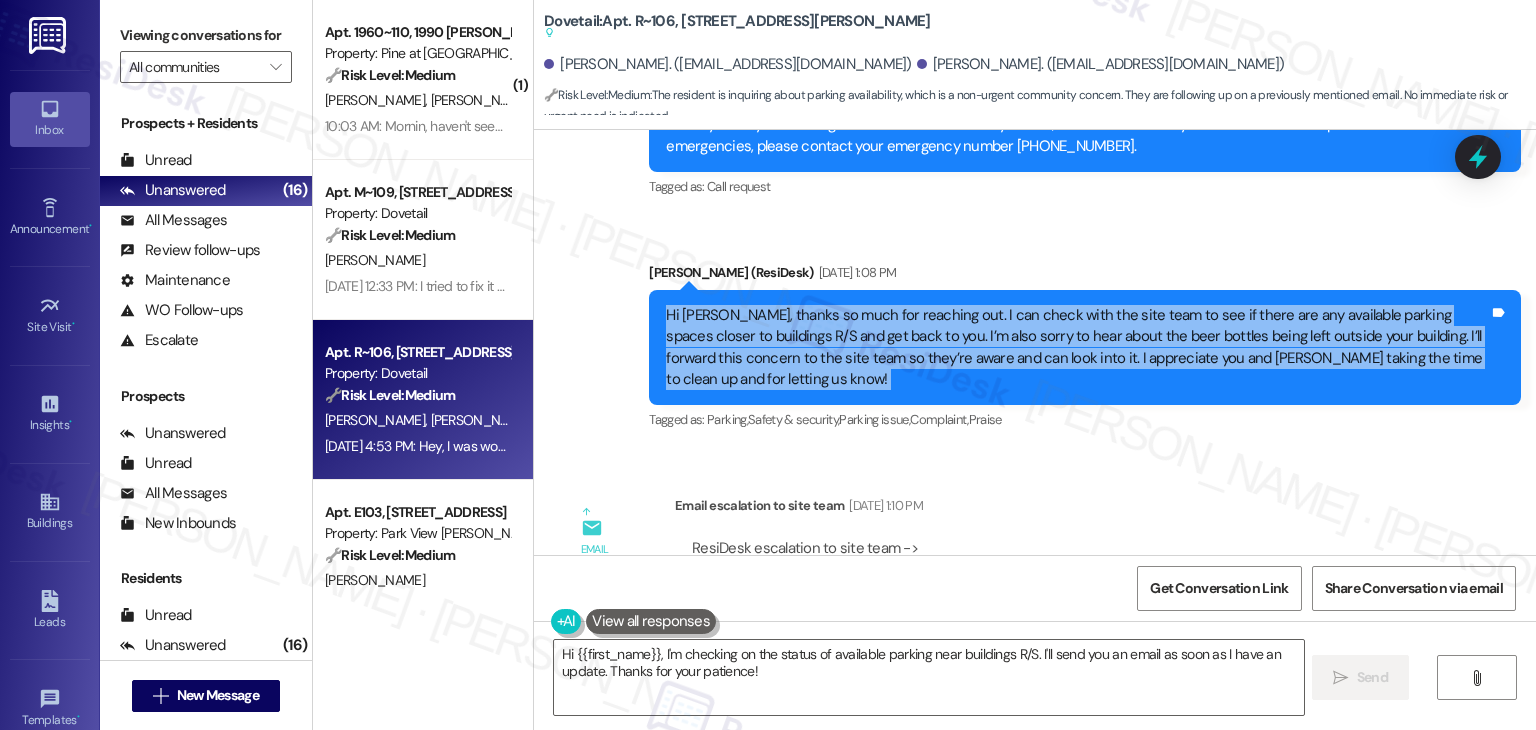 click on "Hi Sarah, thanks so much for reaching out. I can check with the site team to see if there are any available parking spaces closer to buildings R/S and get back to you. I’m also sorry to hear about the beer bottles being left outside your building. I’ll forward this concern to the site team so they’re aware and can look into it. I appreciate you and Jacob taking the time to clean up and for letting us know!" at bounding box center [1077, 348] 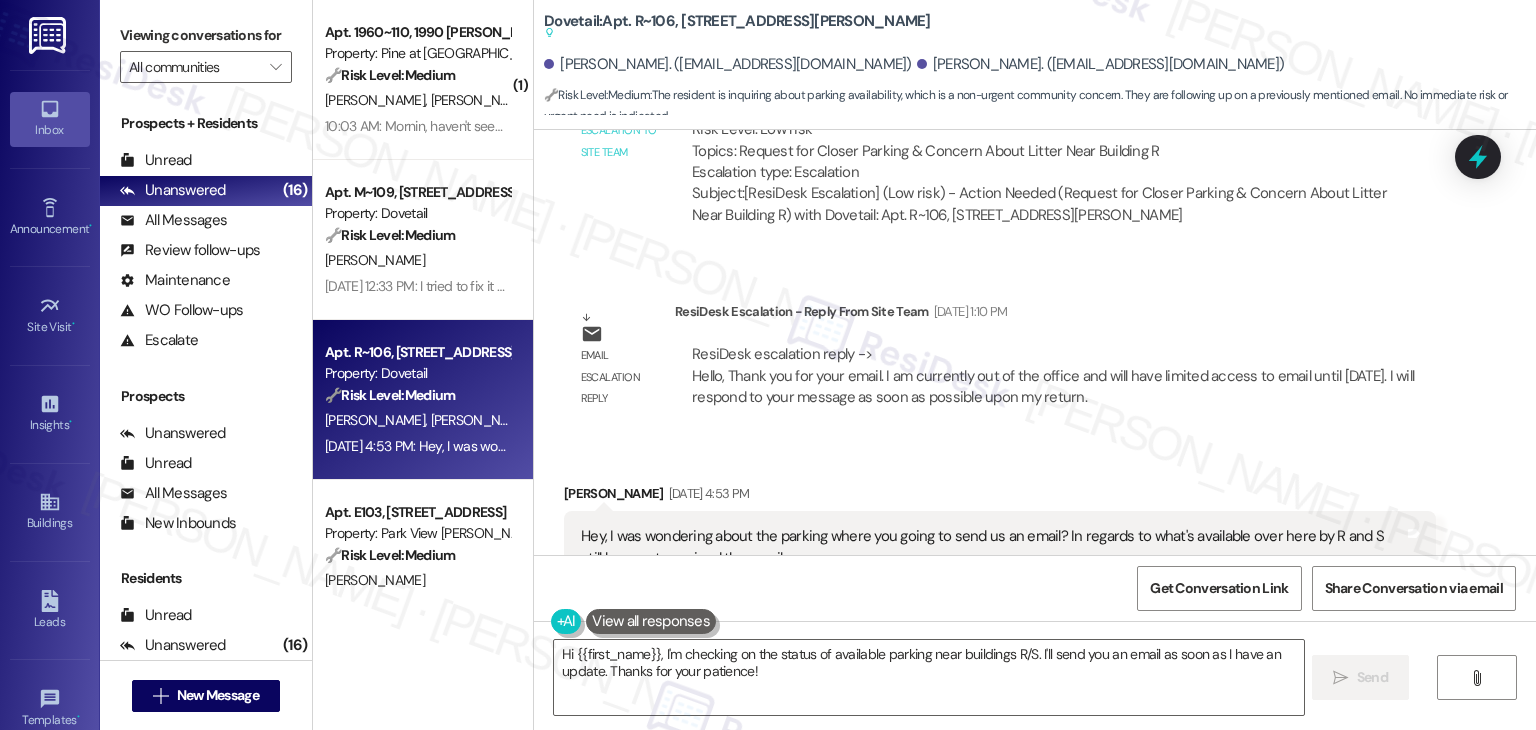 scroll, scrollTop: 10956, scrollLeft: 0, axis: vertical 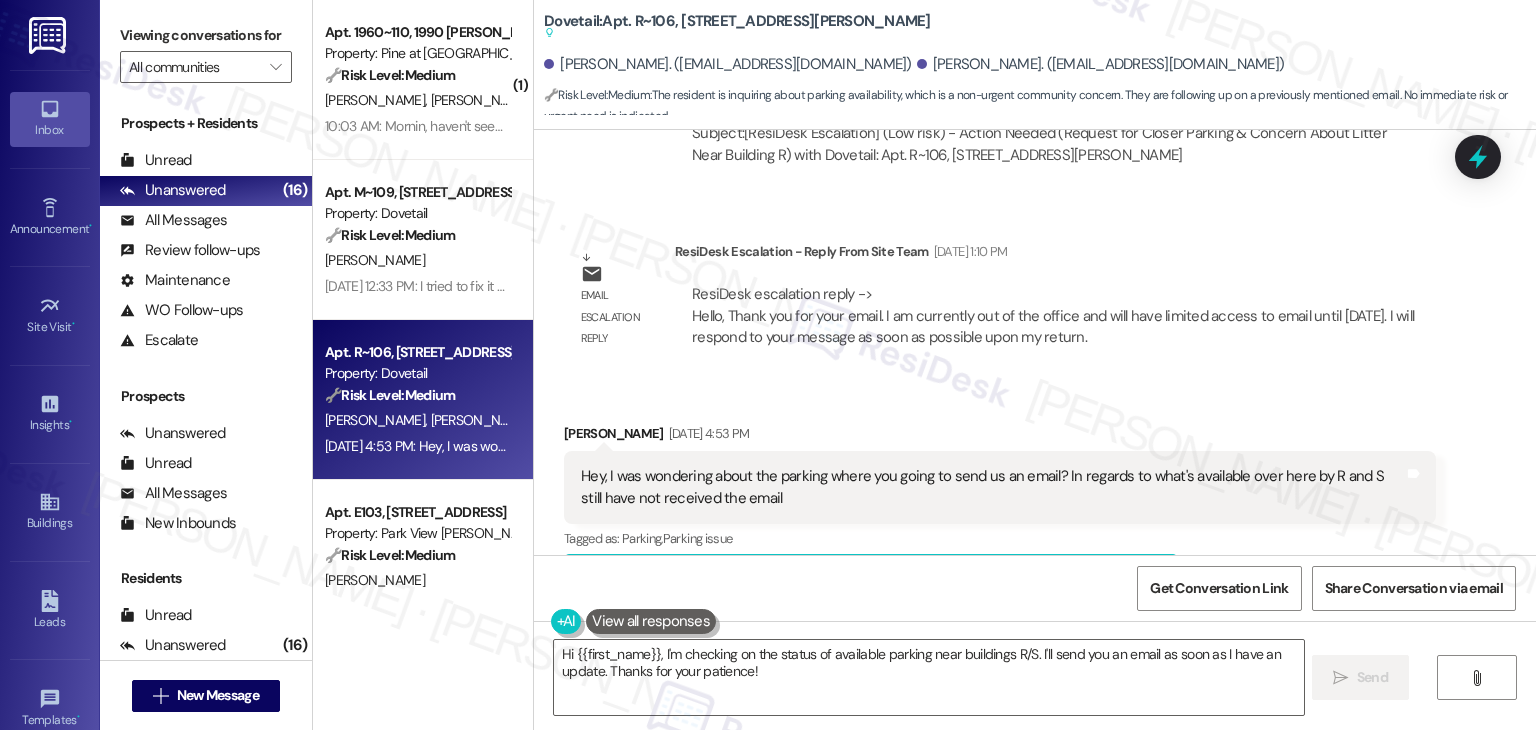 click on "Hey, I was wondering about the parking where you going to send us an email? In regards to what's available over here by R and S still have not received the email" at bounding box center (992, 487) 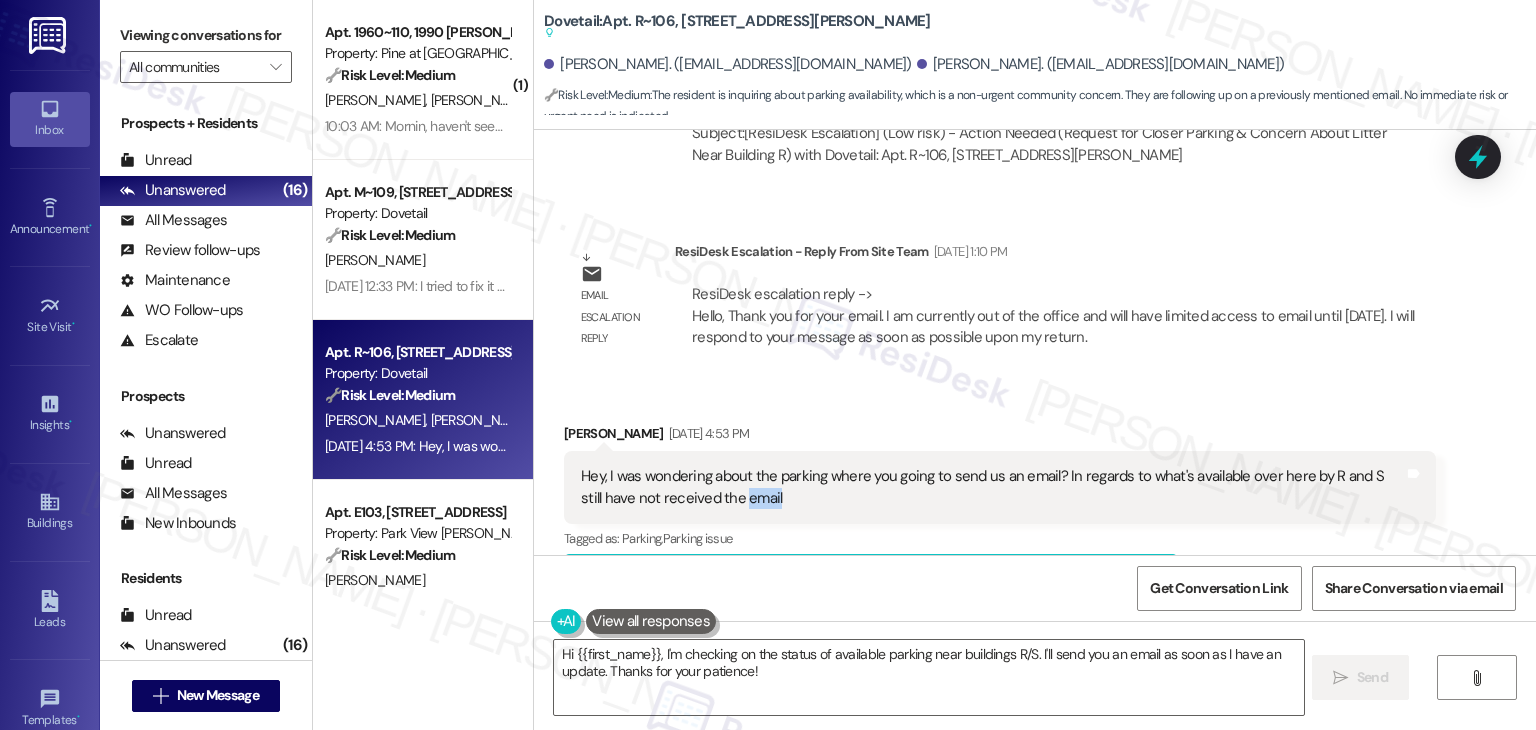 click on "Hey, I was wondering about the parking where you going to send us an email? In regards to what's available over here by R and S still have not received the email" at bounding box center [992, 487] 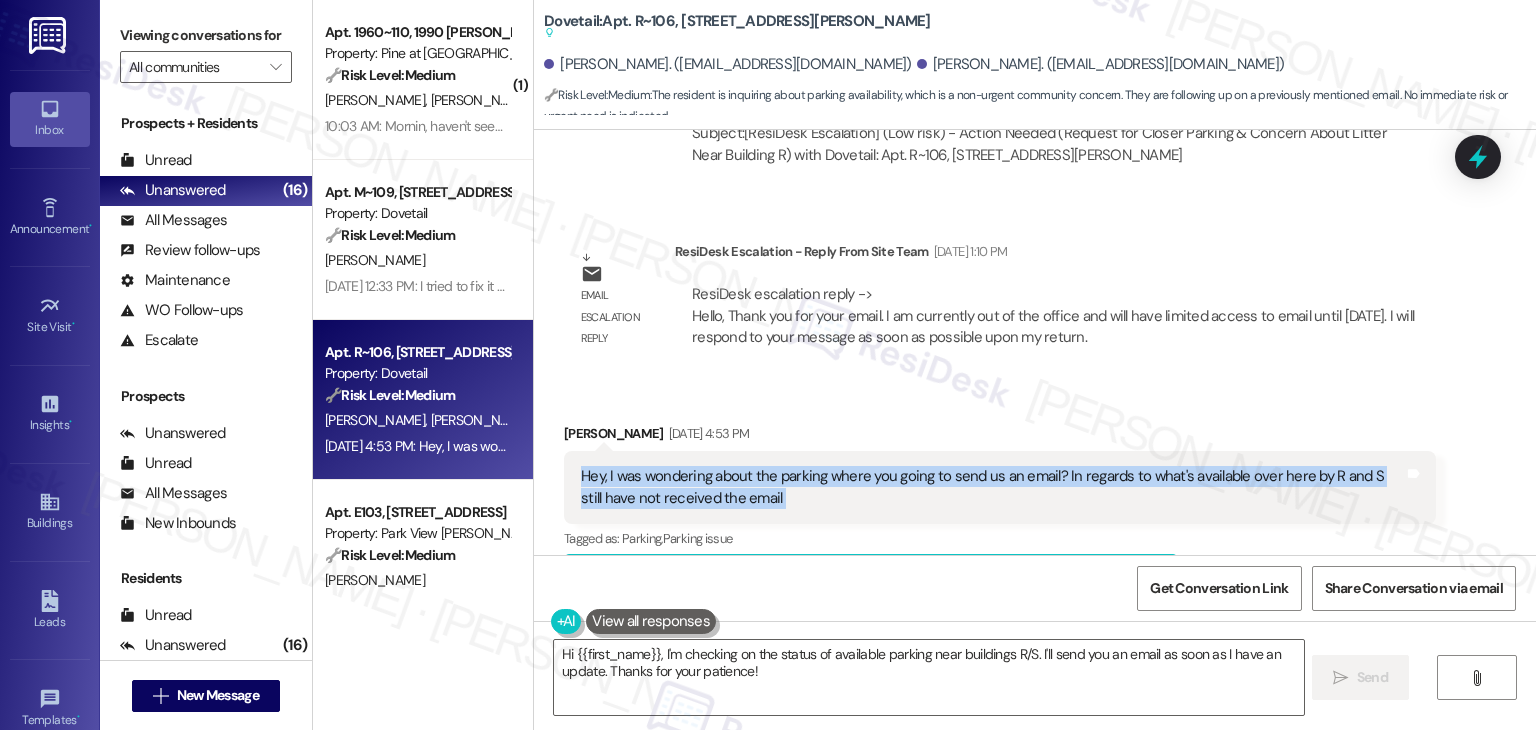 click on "Hey, I was wondering about the parking where you going to send us an email? In regards to what's available over here by R and S still have not received the email" at bounding box center [992, 487] 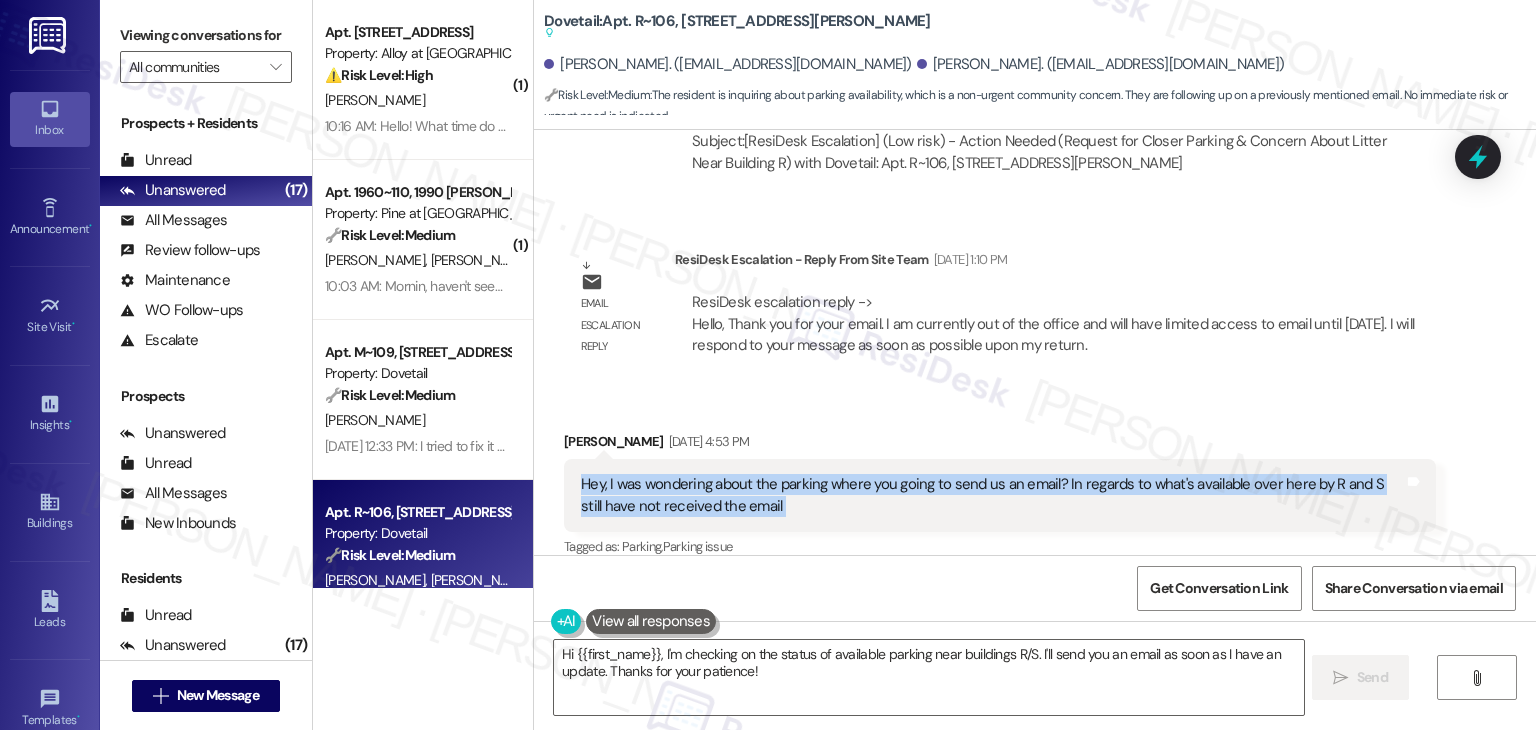 scroll, scrollTop: 10956, scrollLeft: 0, axis: vertical 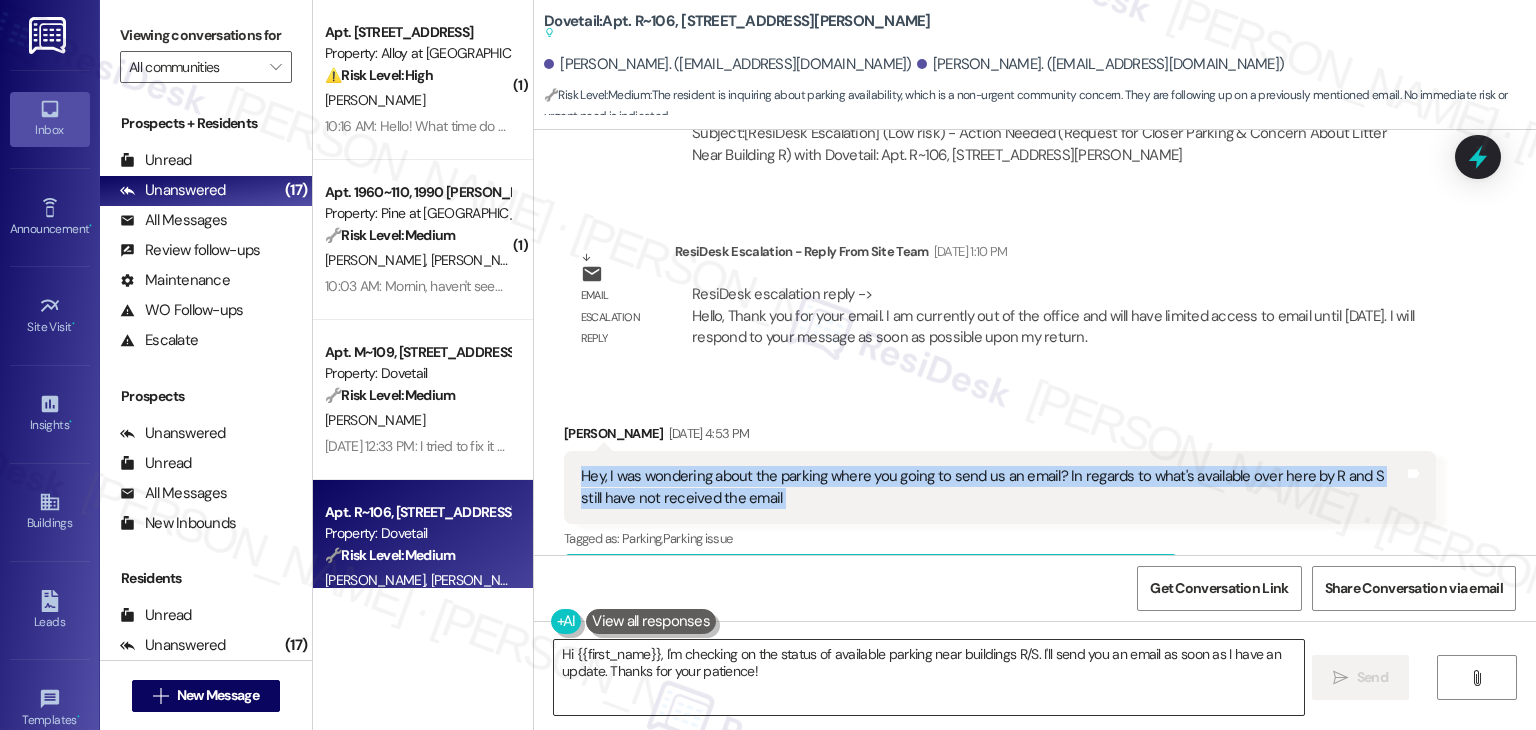 click on "Hi {{first_name}}, I'm checking on the status of available parking near buildings R/S. I'll send you an email as soon as I have an update. Thanks for your patience!" at bounding box center [928, 677] 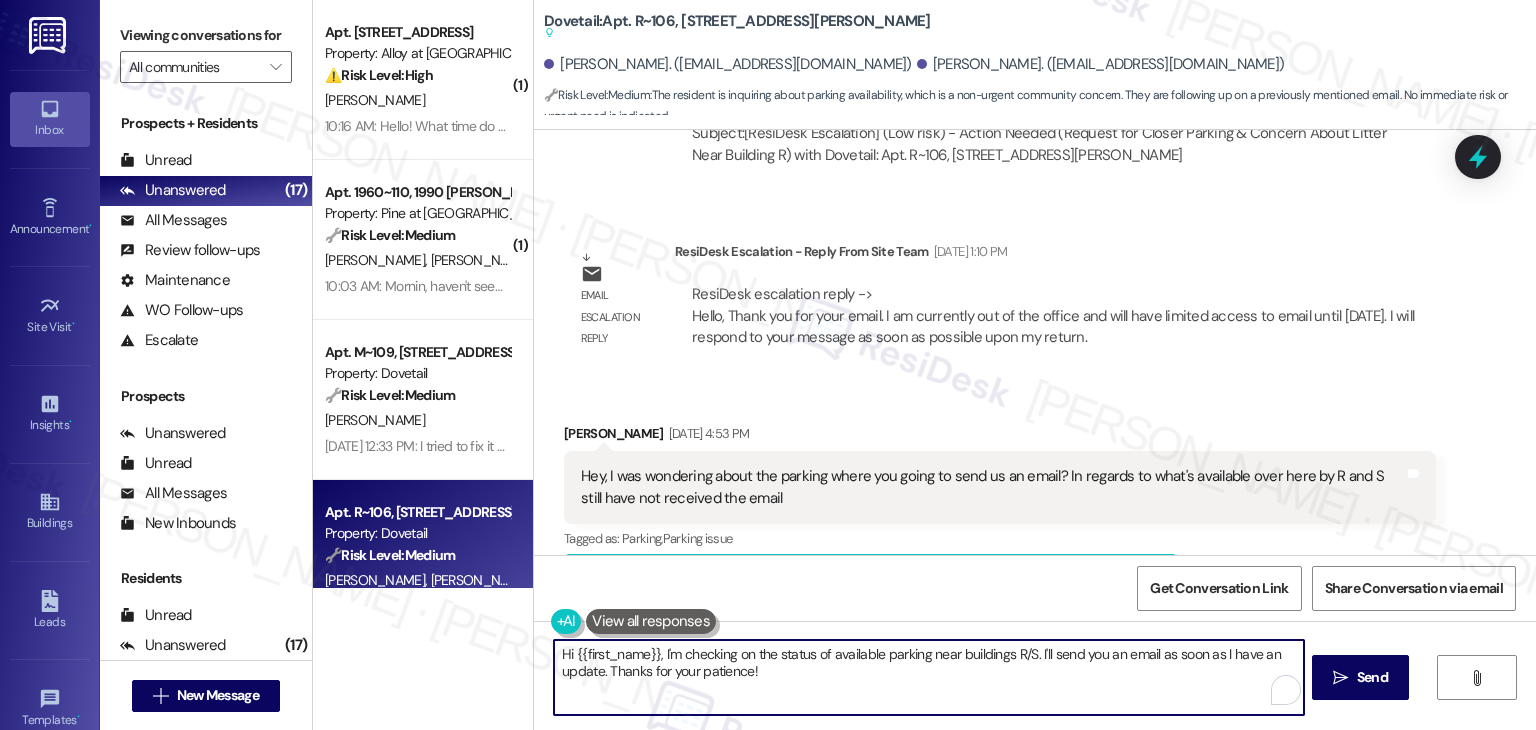 click on "Hi {{first_name}}, I'm checking on the status of available parking near buildings R/S. I'll send you an email as soon as I have an update. Thanks for your patience!" at bounding box center (928, 677) 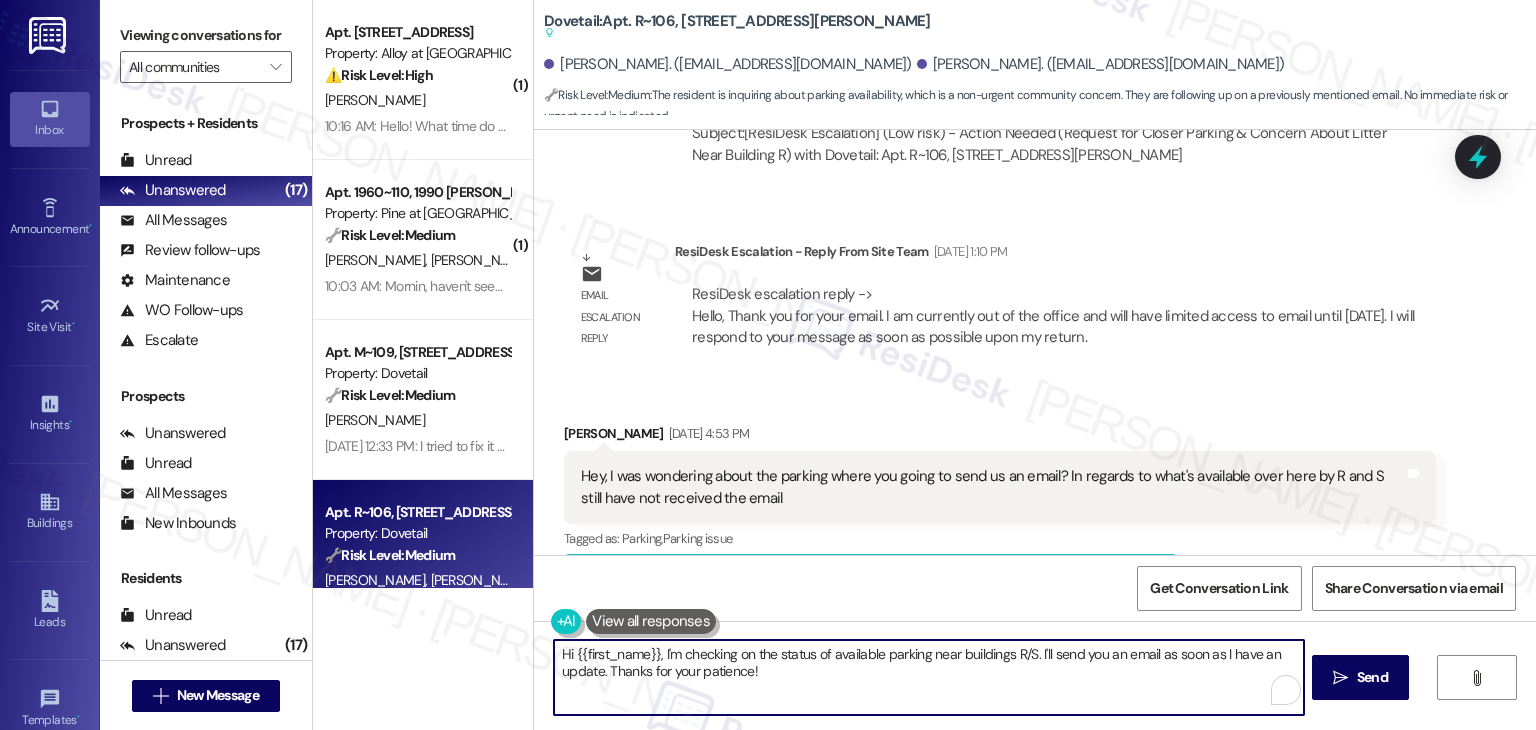 paste on "ey Jacob, thanks for checking in! I haven’t heard back from the site team yet about the email, but I’ll follow up with them. In the meantime, I’d recommend reaching out to the office directly as well to help move things along. I appreciate" 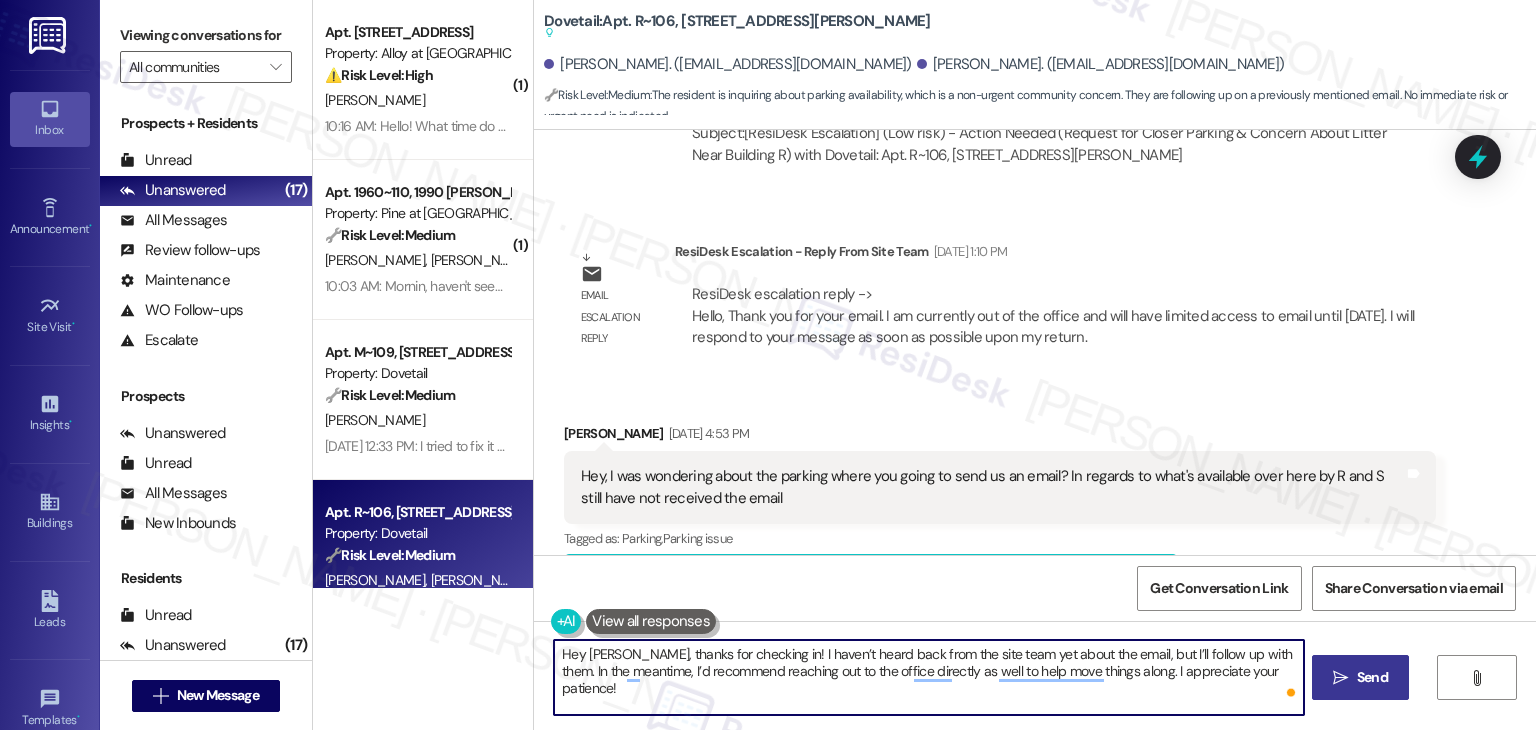 type on "Hey Jacob, thanks for checking in! I haven’t heard back from the site team yet about the email, but I’ll follow up with them. In the meantime, I’d recommend reaching out to the office directly as well to help move things along. I appreciate your patience!" 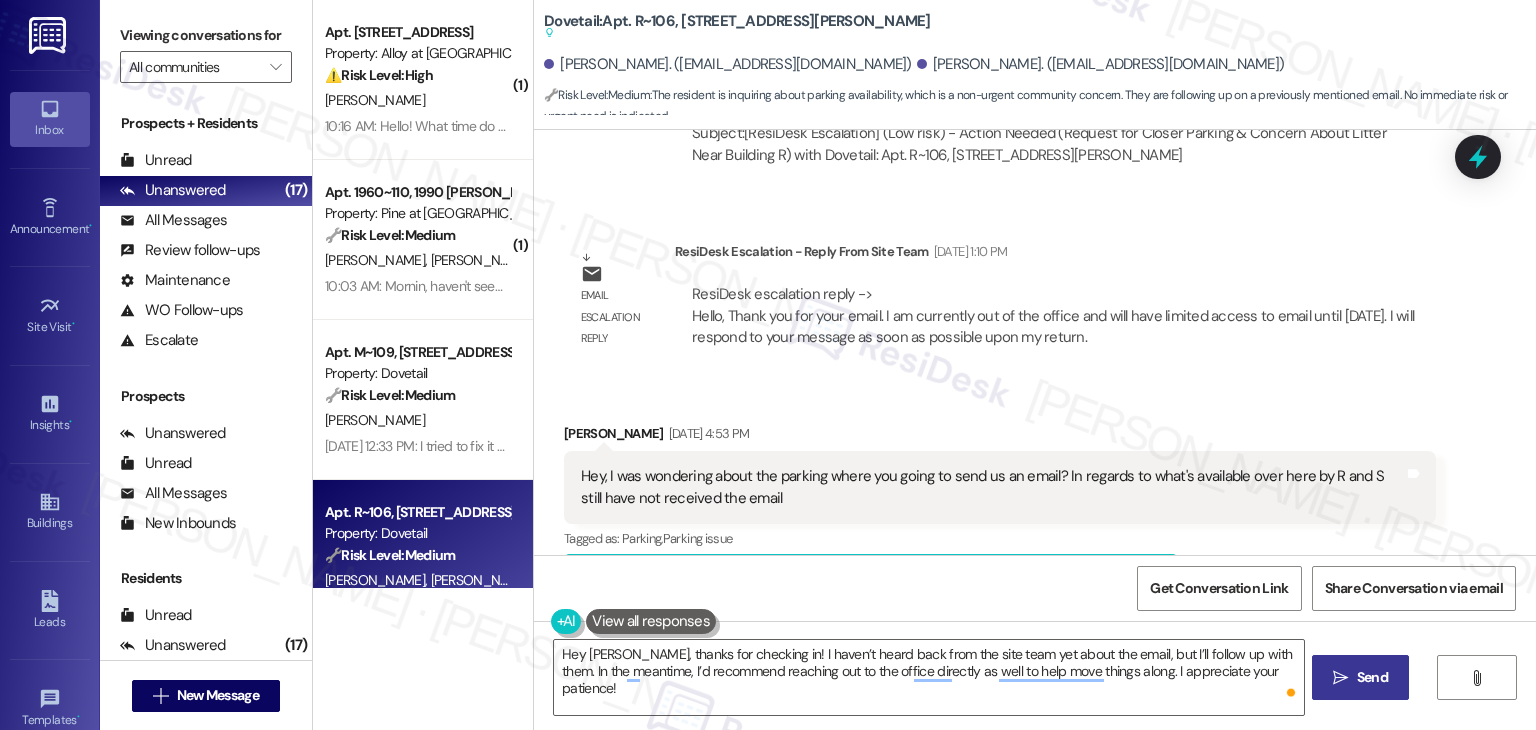 click on "Send" at bounding box center (1372, 677) 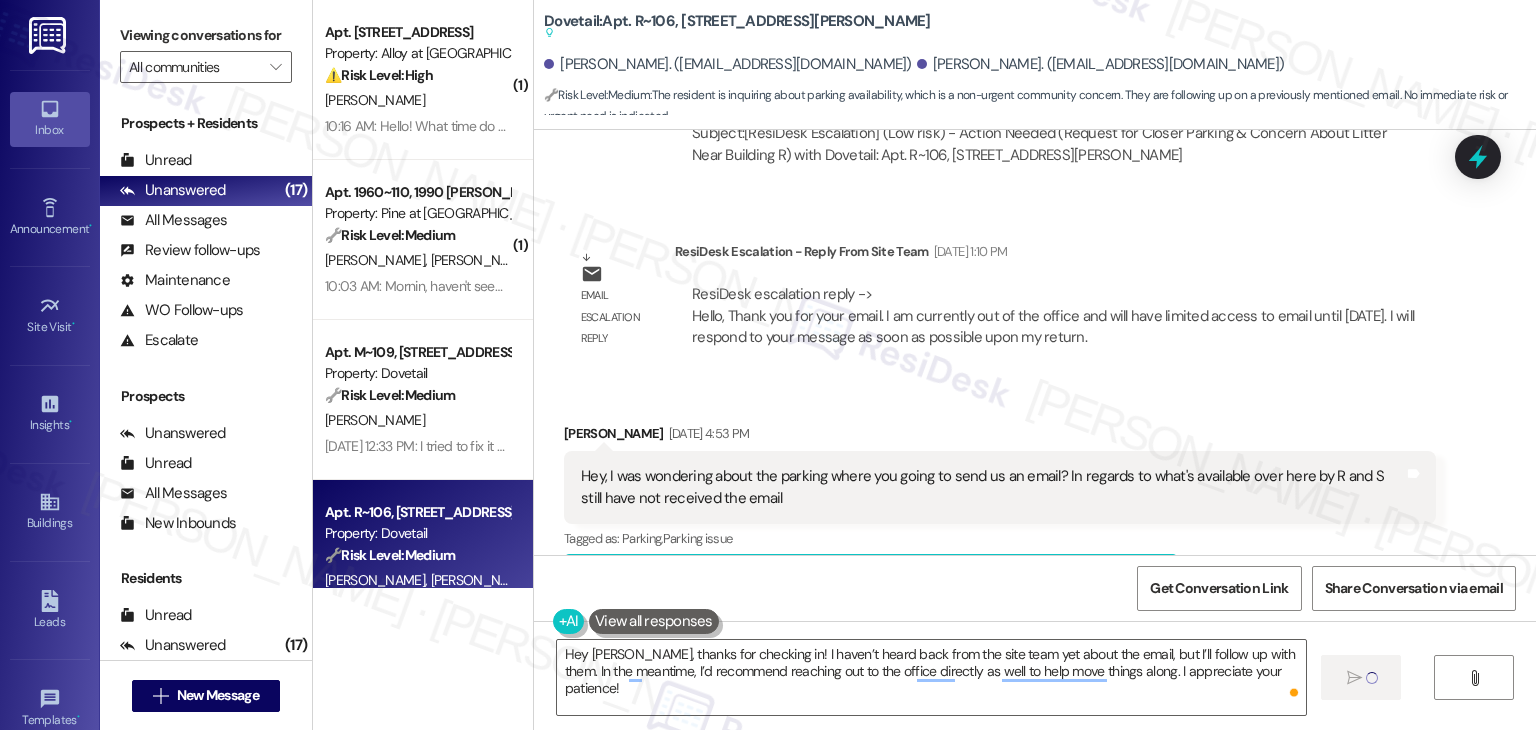 type 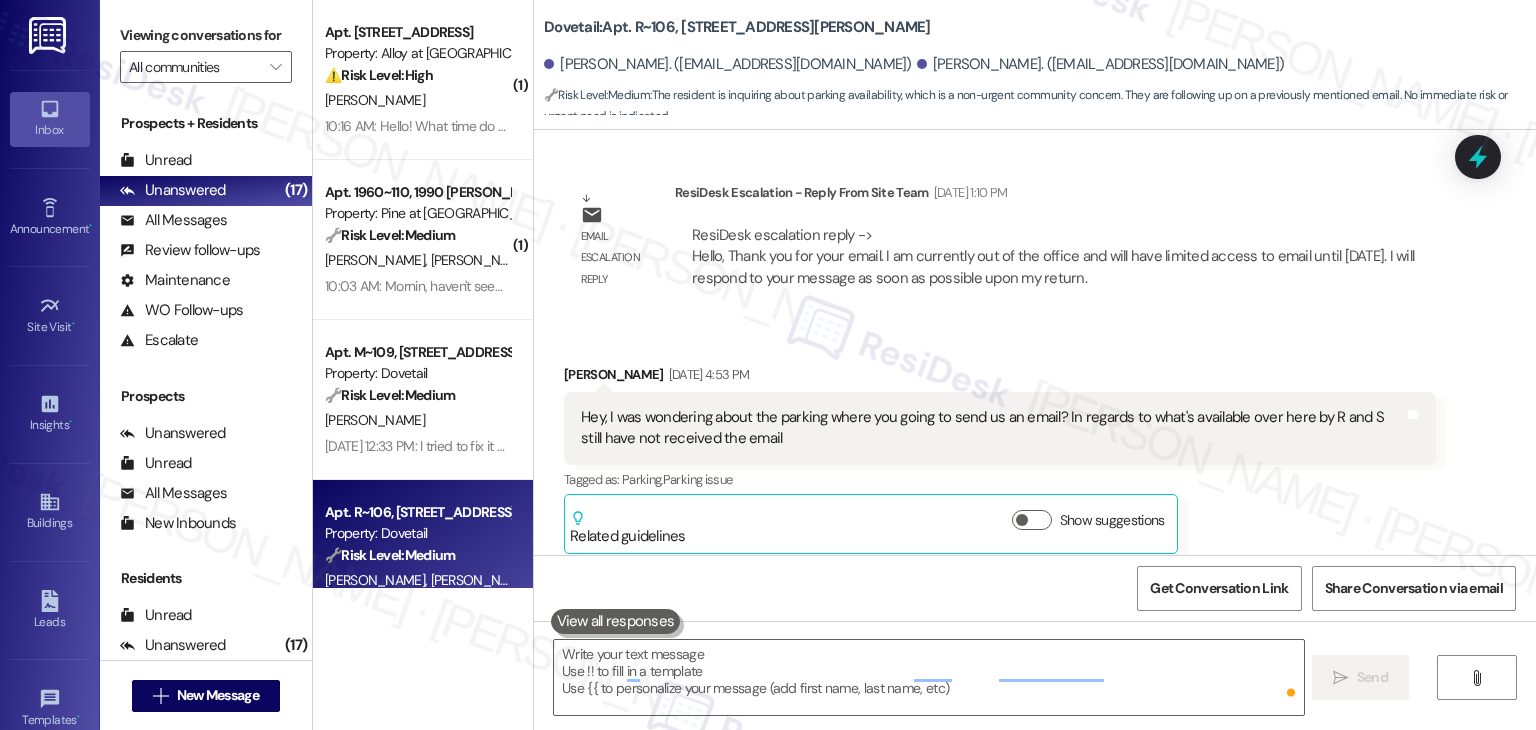 scroll, scrollTop: 10896, scrollLeft: 0, axis: vertical 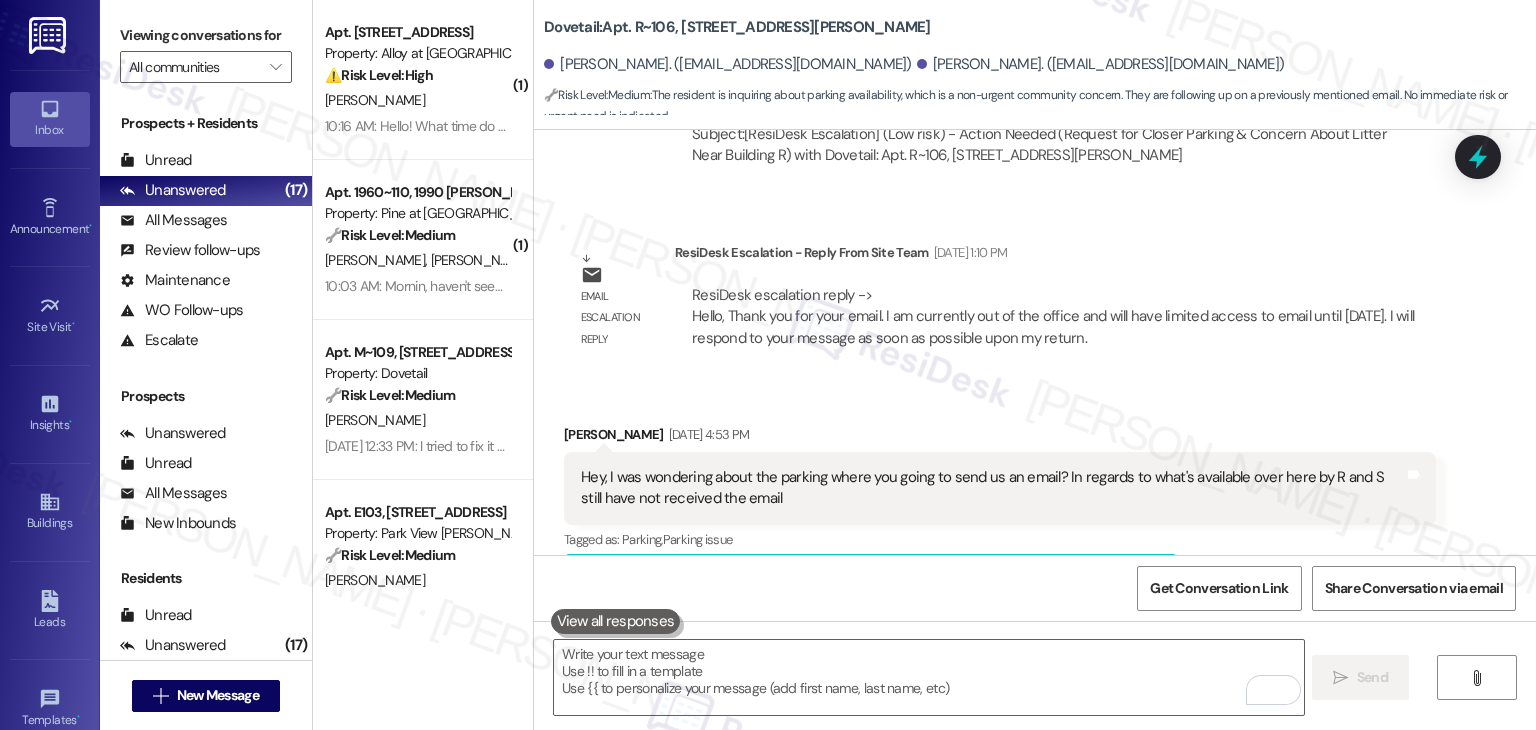click on "Received via SMS [PERSON_NAME] [DATE] 4:53 PM Hey, I was wondering about the parking where you going to send us an email? In regards to what's available over here by R and S still have not received the email Tags and notes Tagged as:   Parking ,  Click to highlight conversations about Parking Parking issue Click to highlight conversations about Parking issue  Related guidelines Show suggestions" at bounding box center [1035, 504] 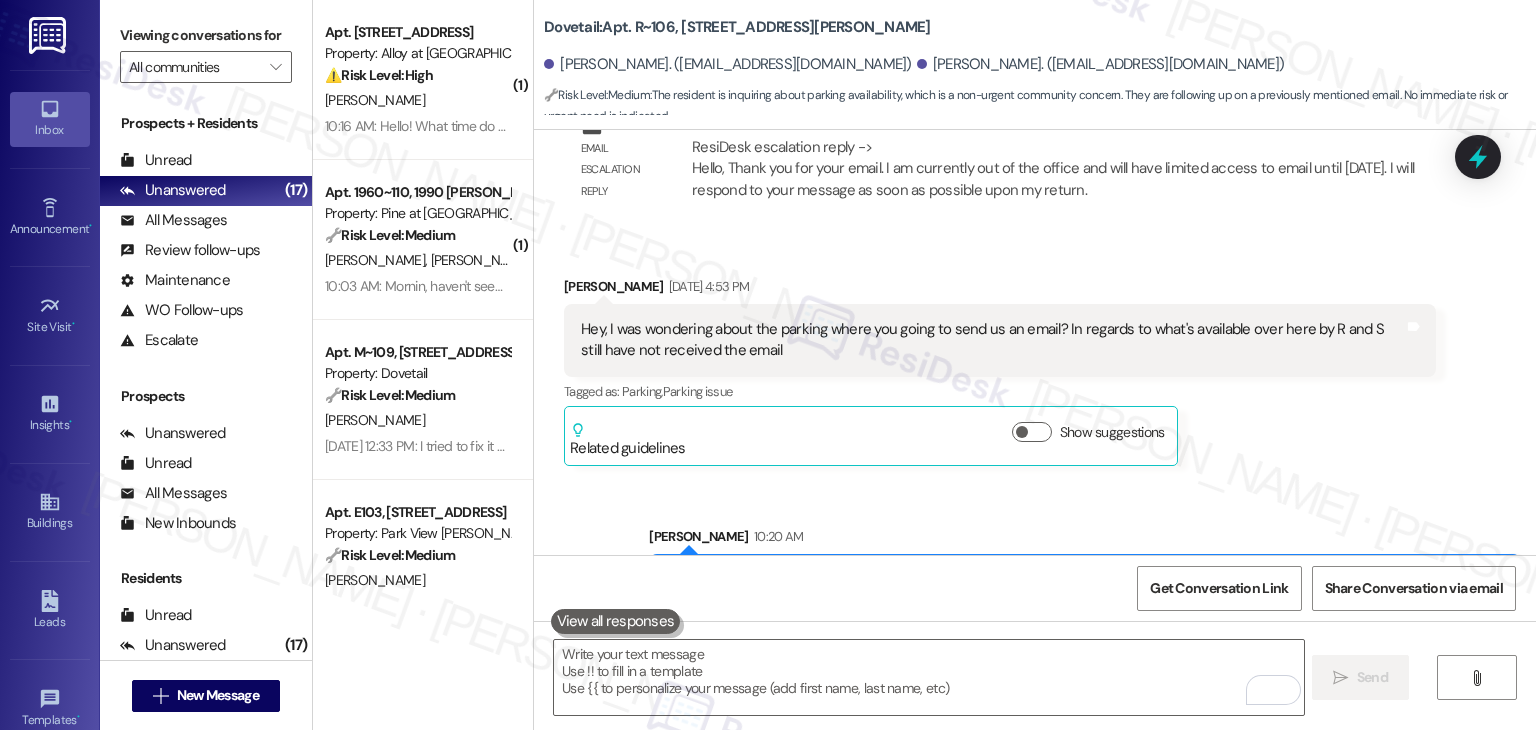 scroll, scrollTop: 11058, scrollLeft: 0, axis: vertical 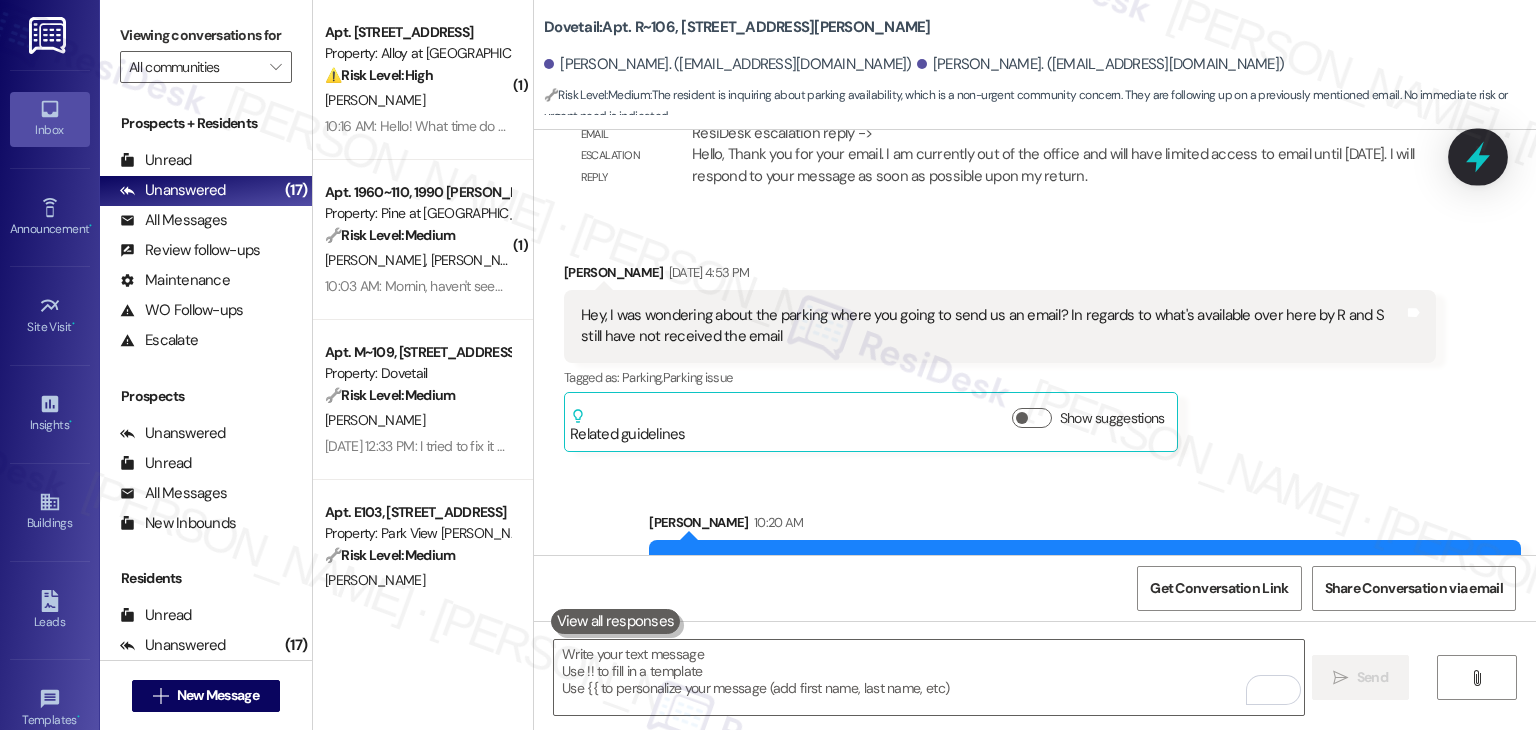 click 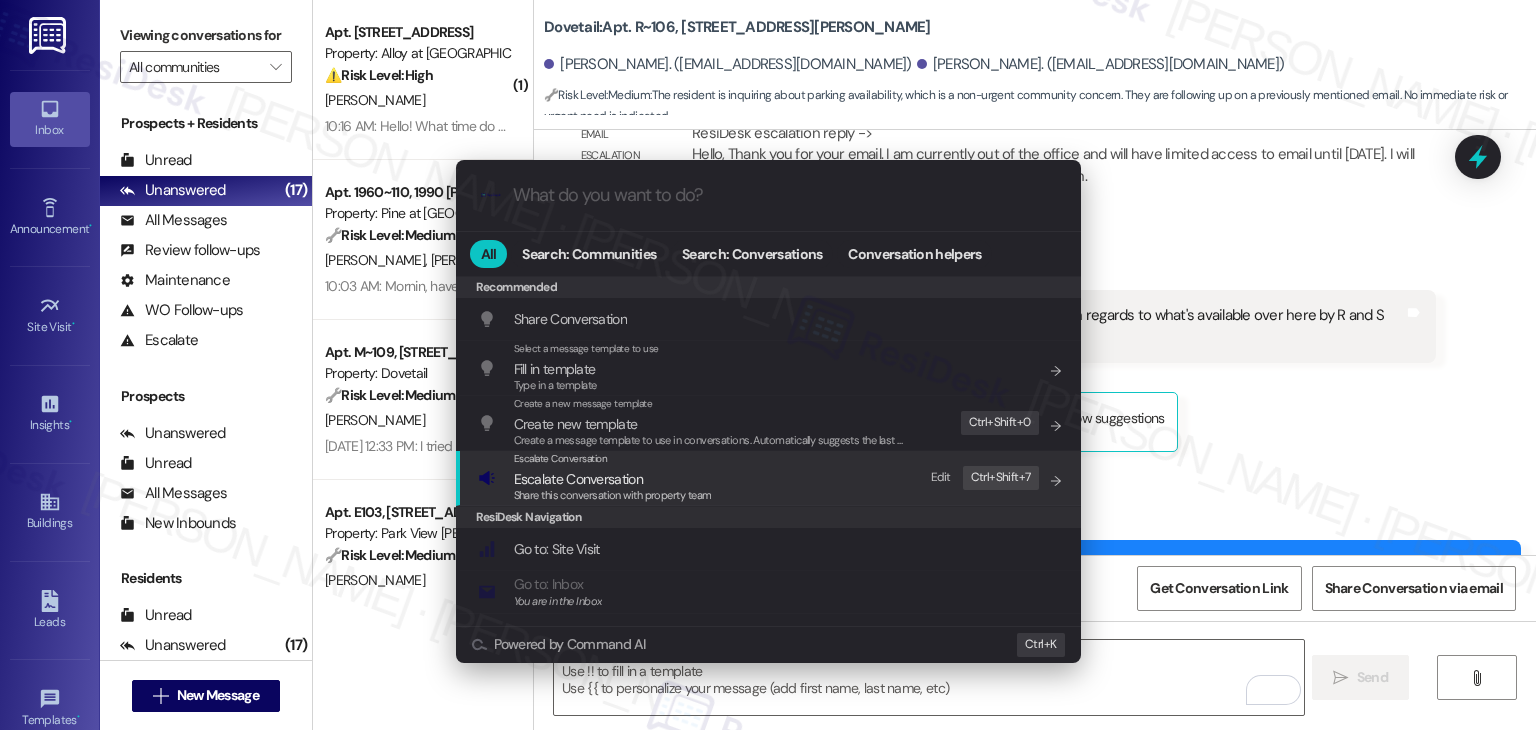 click on "Share this conversation with property team" at bounding box center (613, 496) 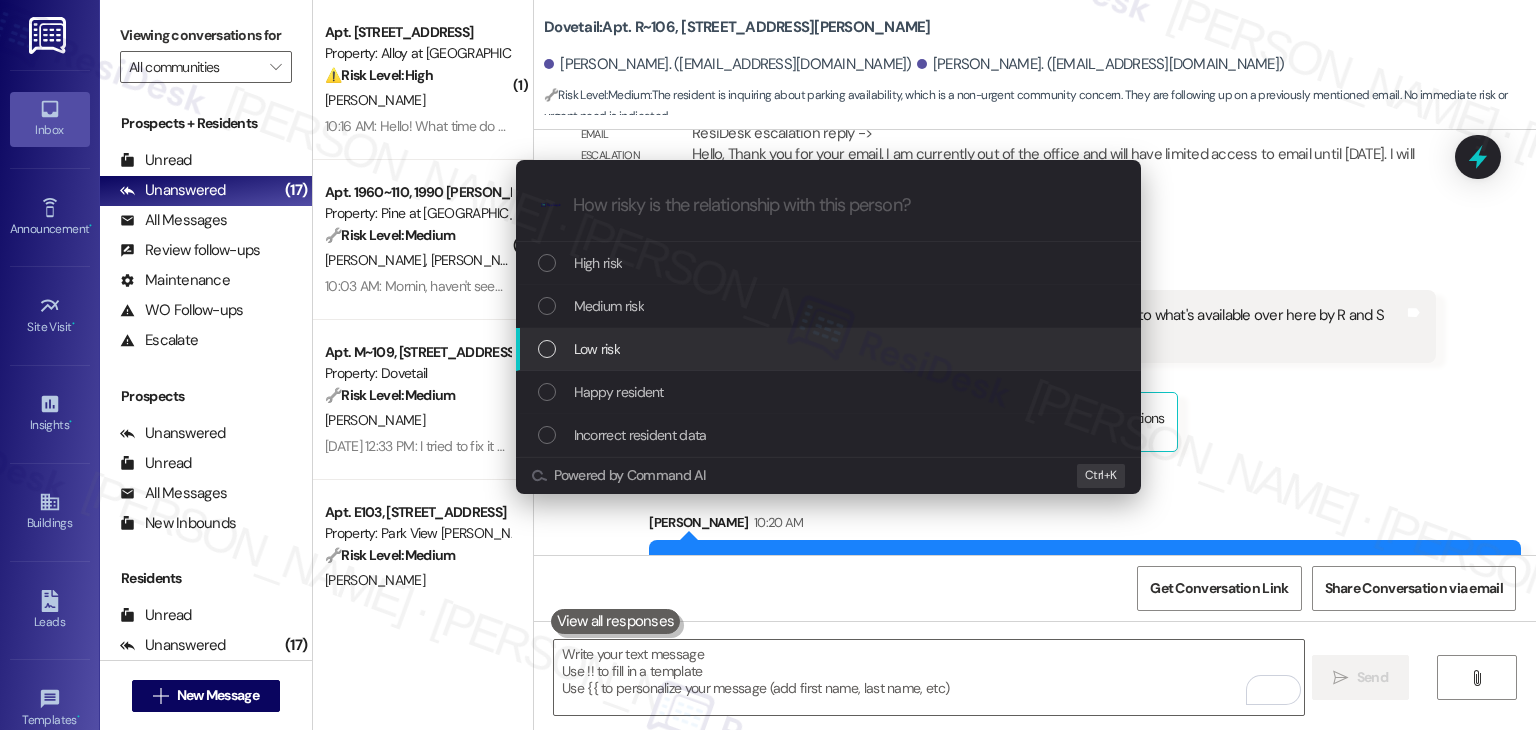 click at bounding box center (547, 349) 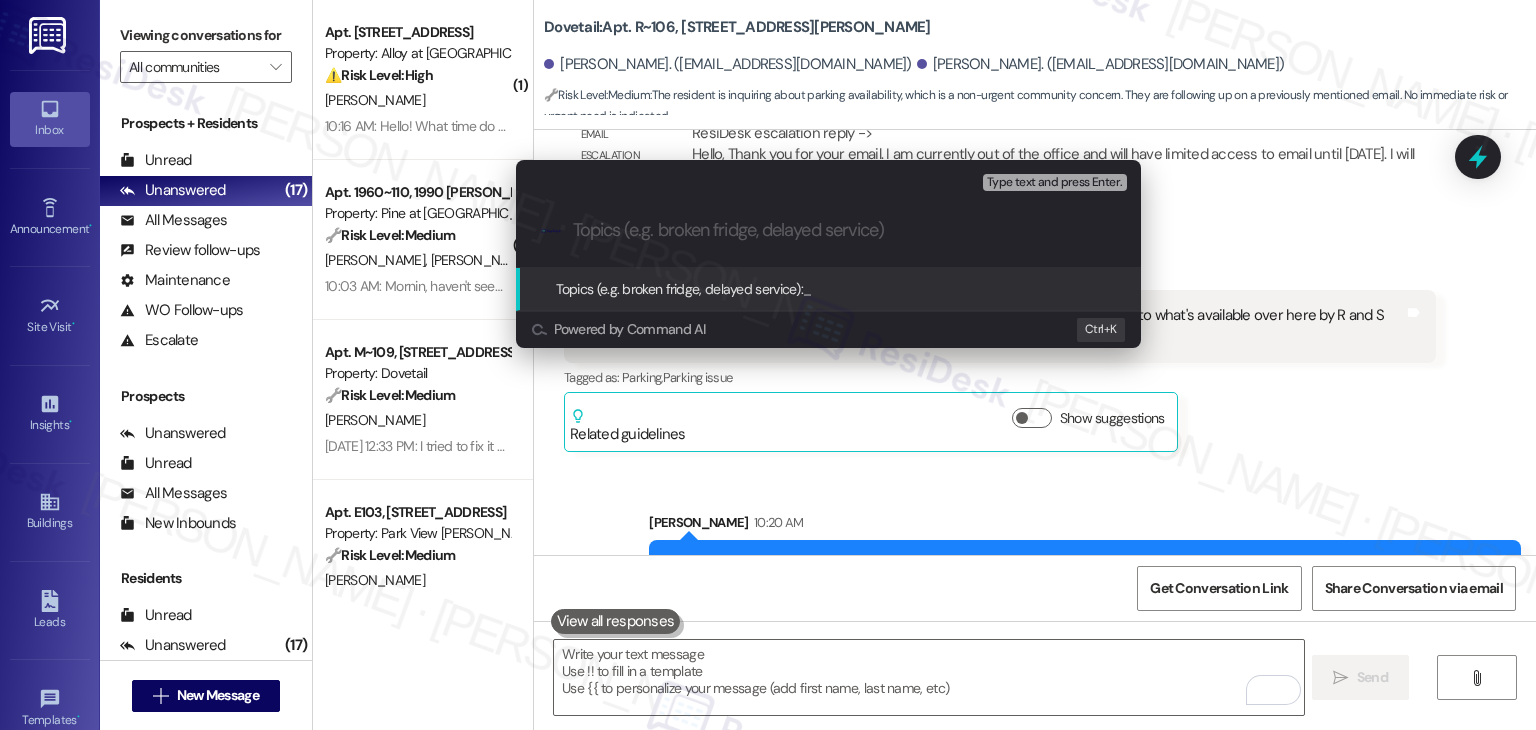 paste on "Follow-Up on Parking Availability Near Buildings R/S" 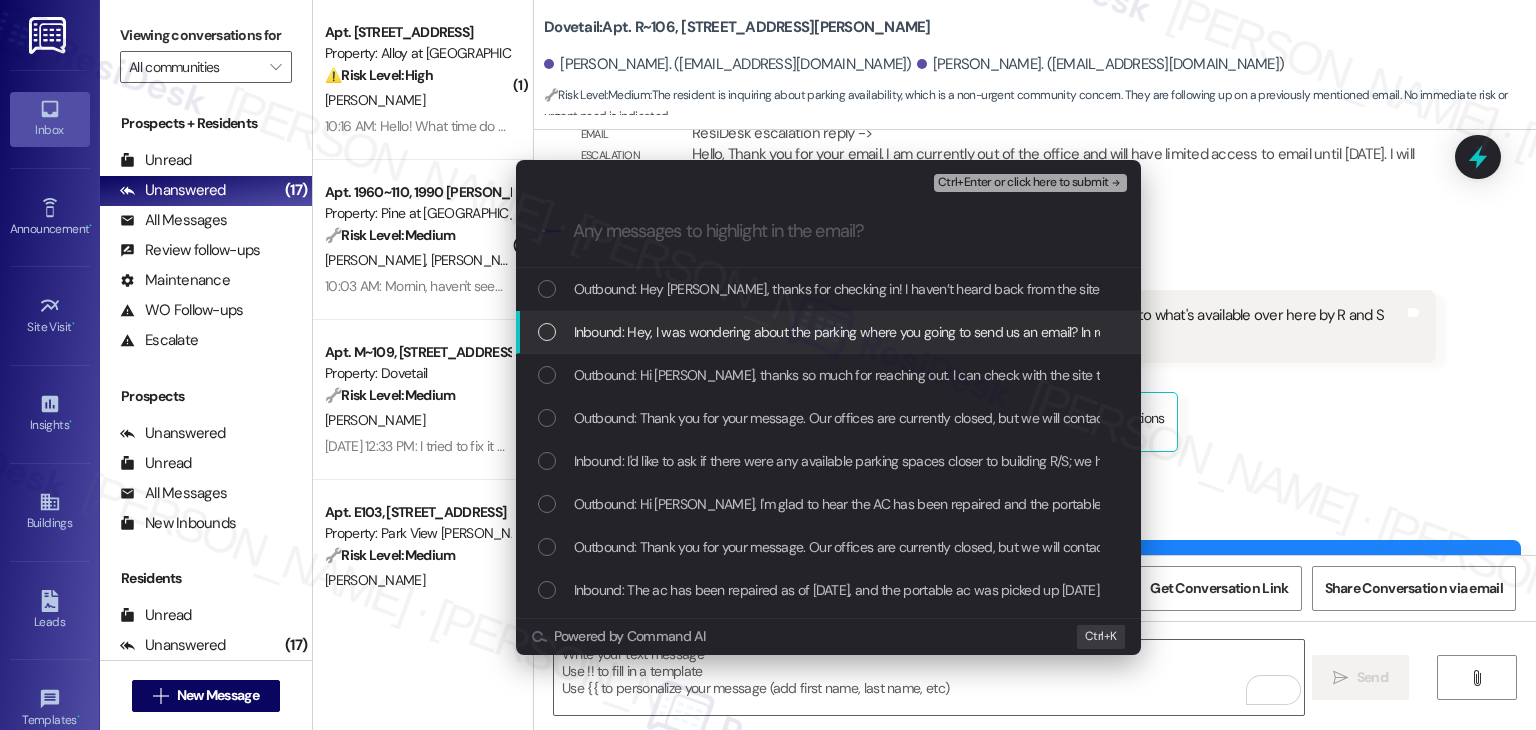 click at bounding box center (547, 332) 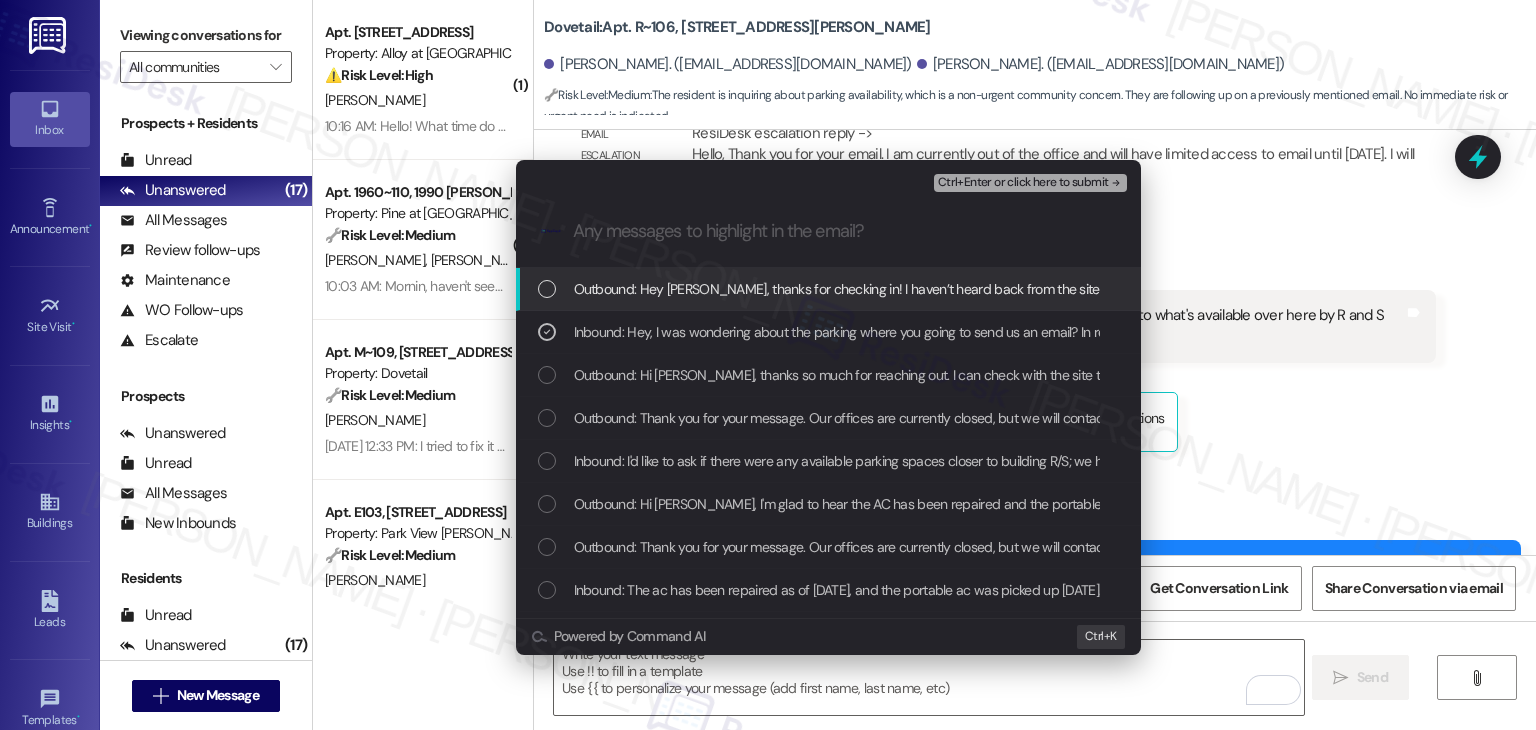 click on "Ctrl+Enter or click here to submit" at bounding box center [1023, 183] 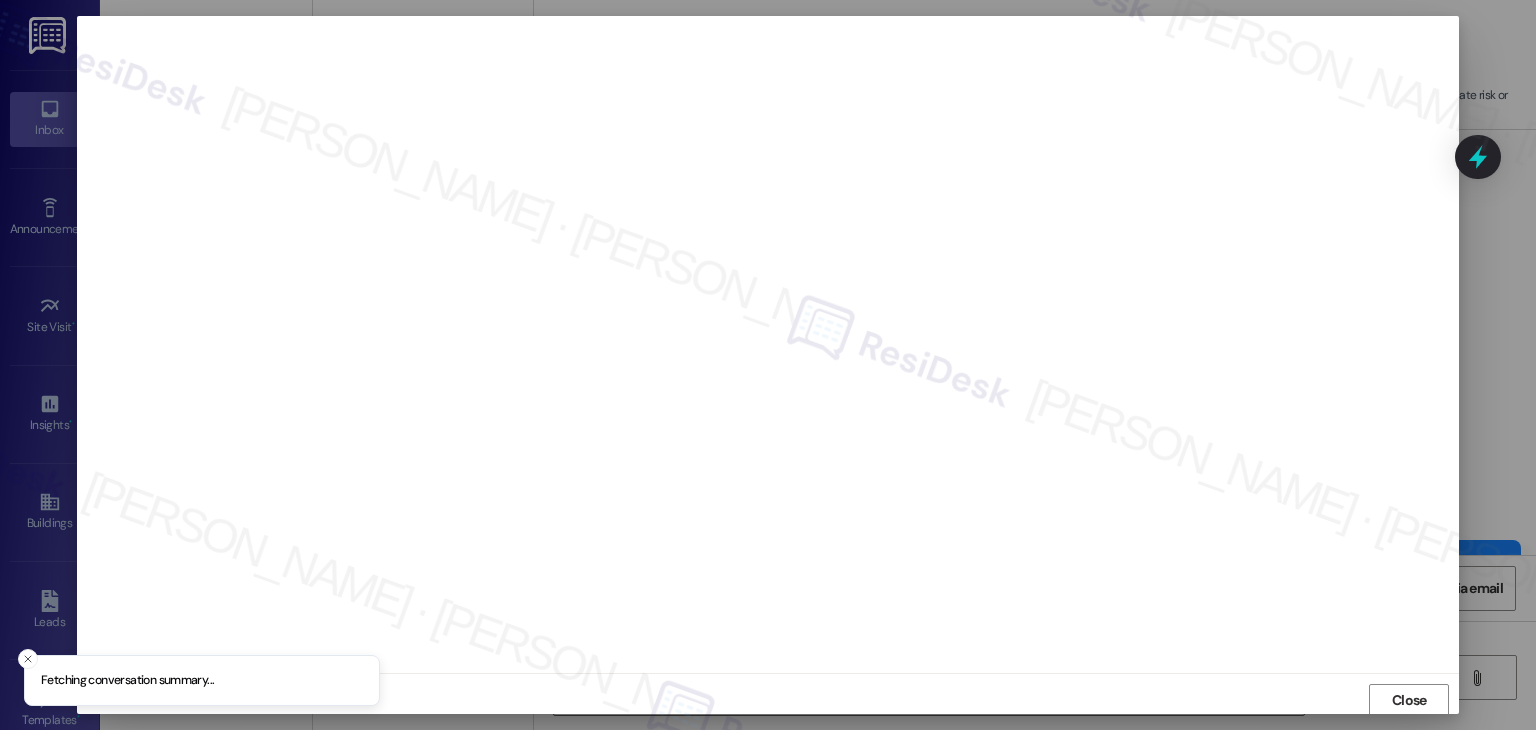 scroll, scrollTop: 1, scrollLeft: 0, axis: vertical 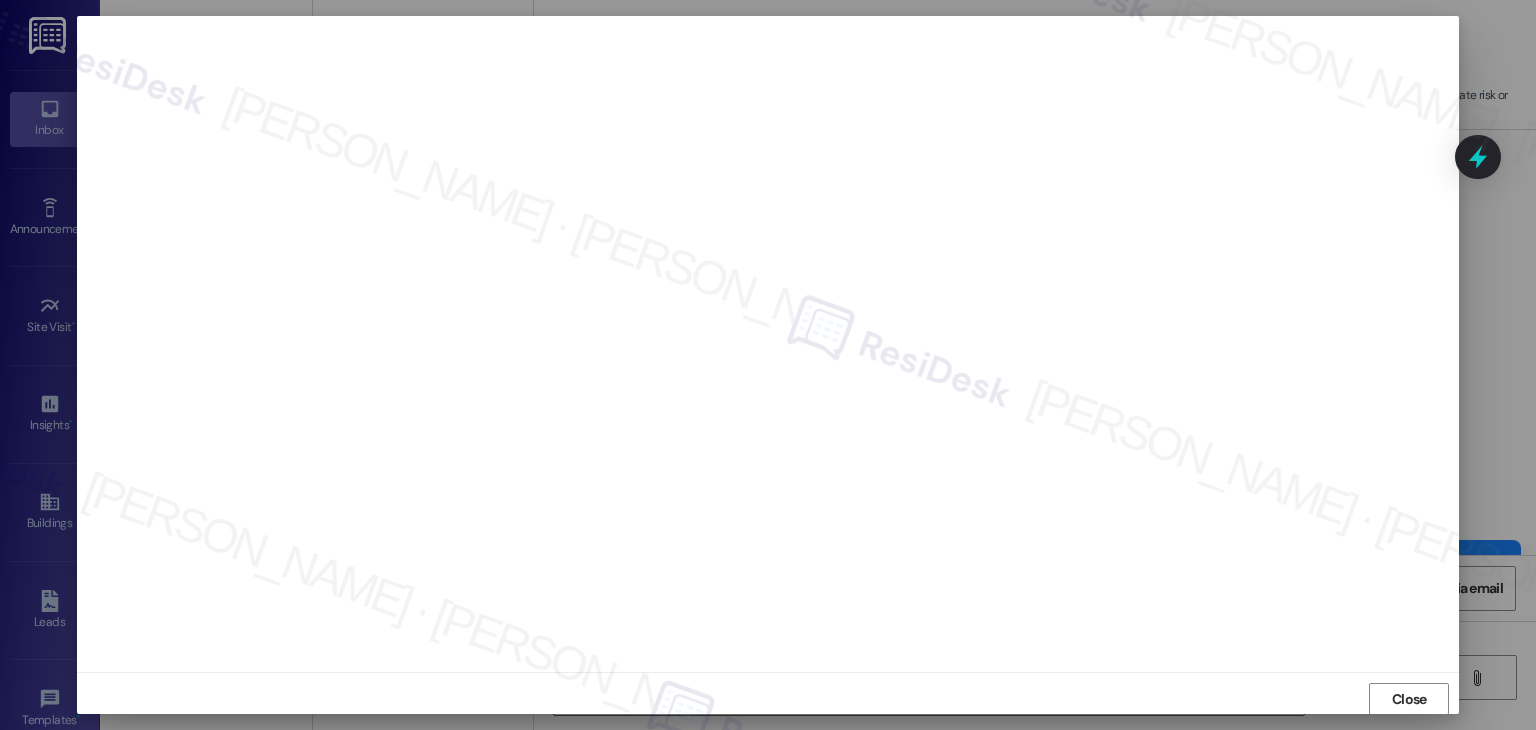 click on "Close" at bounding box center (768, 698) 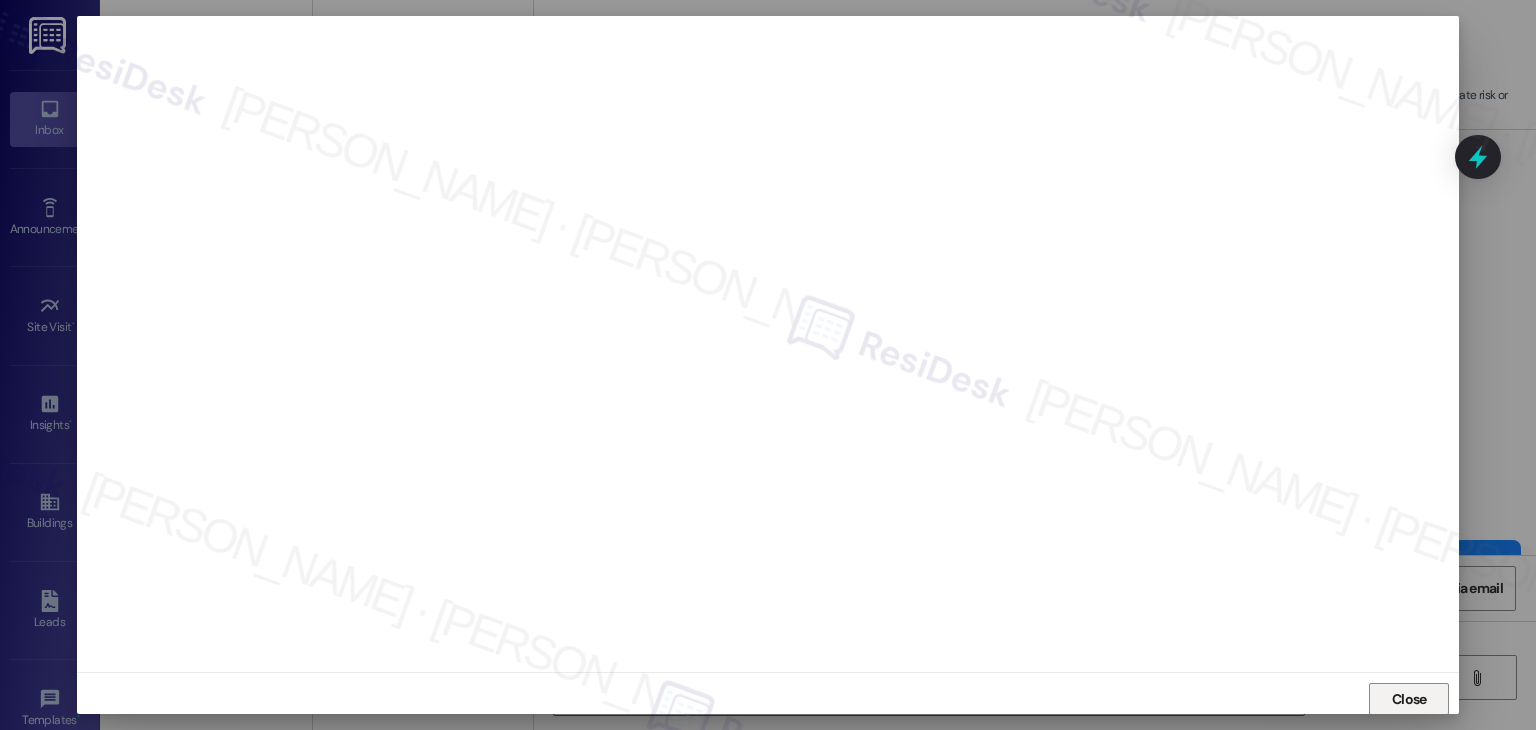 click on "Close" at bounding box center [1409, 699] 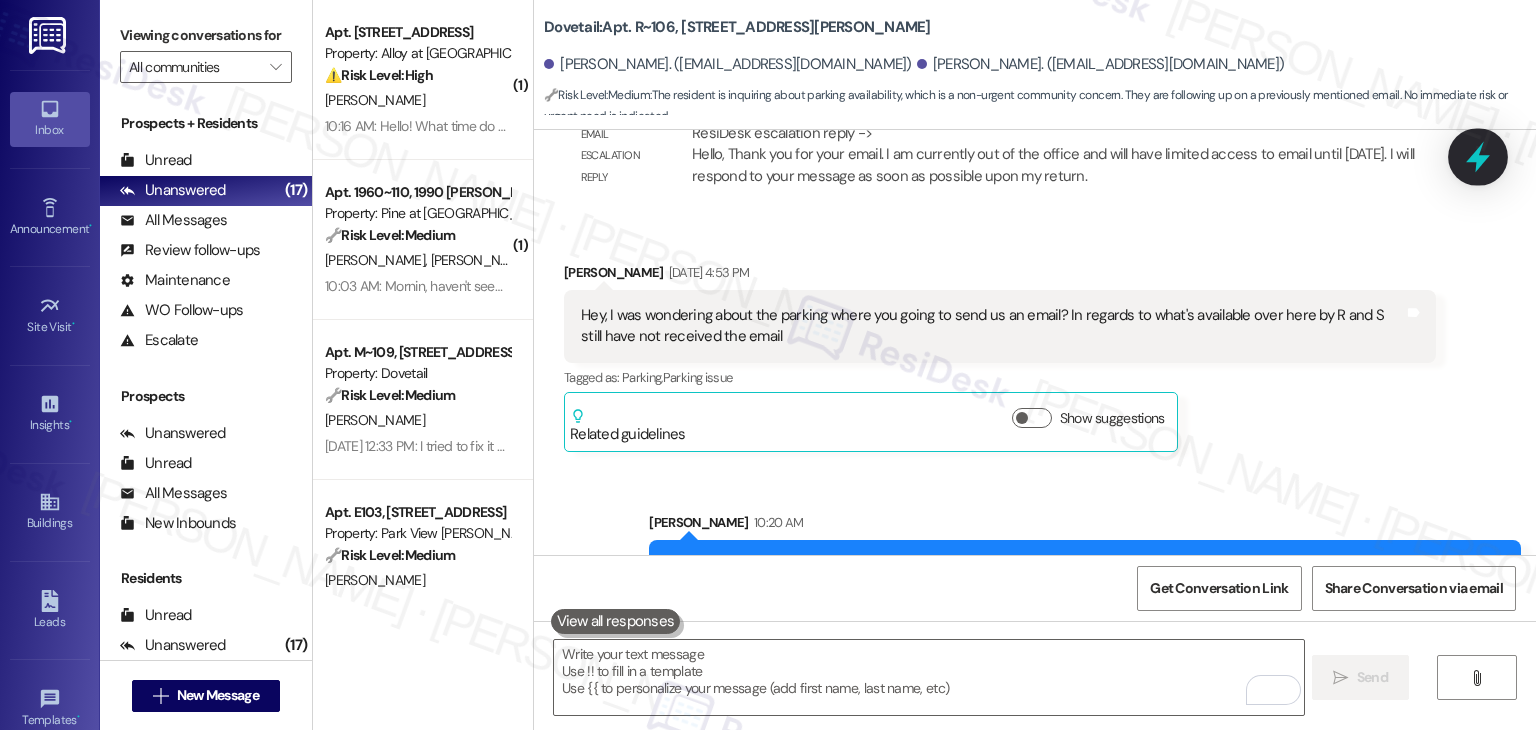 click 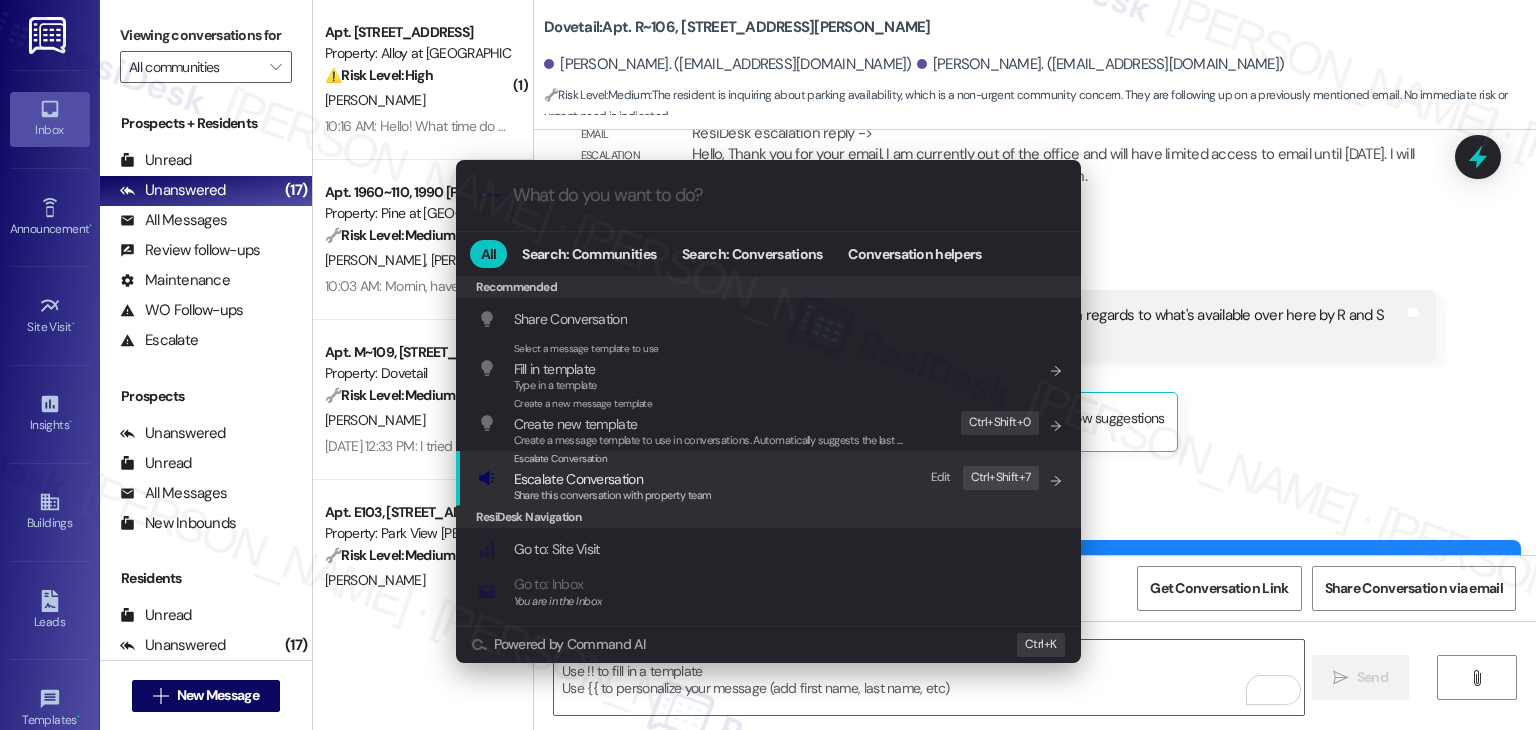 click on "Share this conversation with property team" at bounding box center [613, 495] 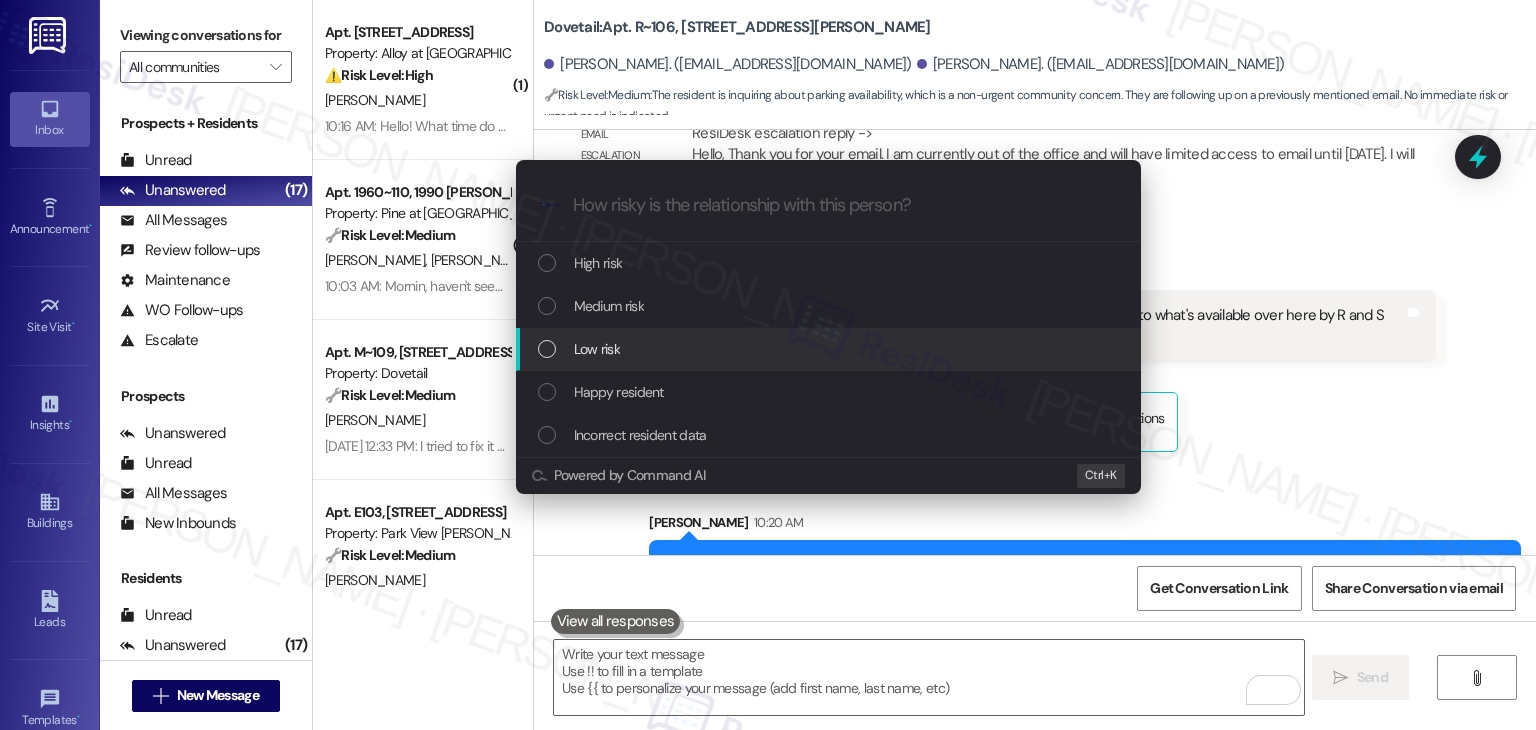 click on "Low risk" at bounding box center (828, 349) 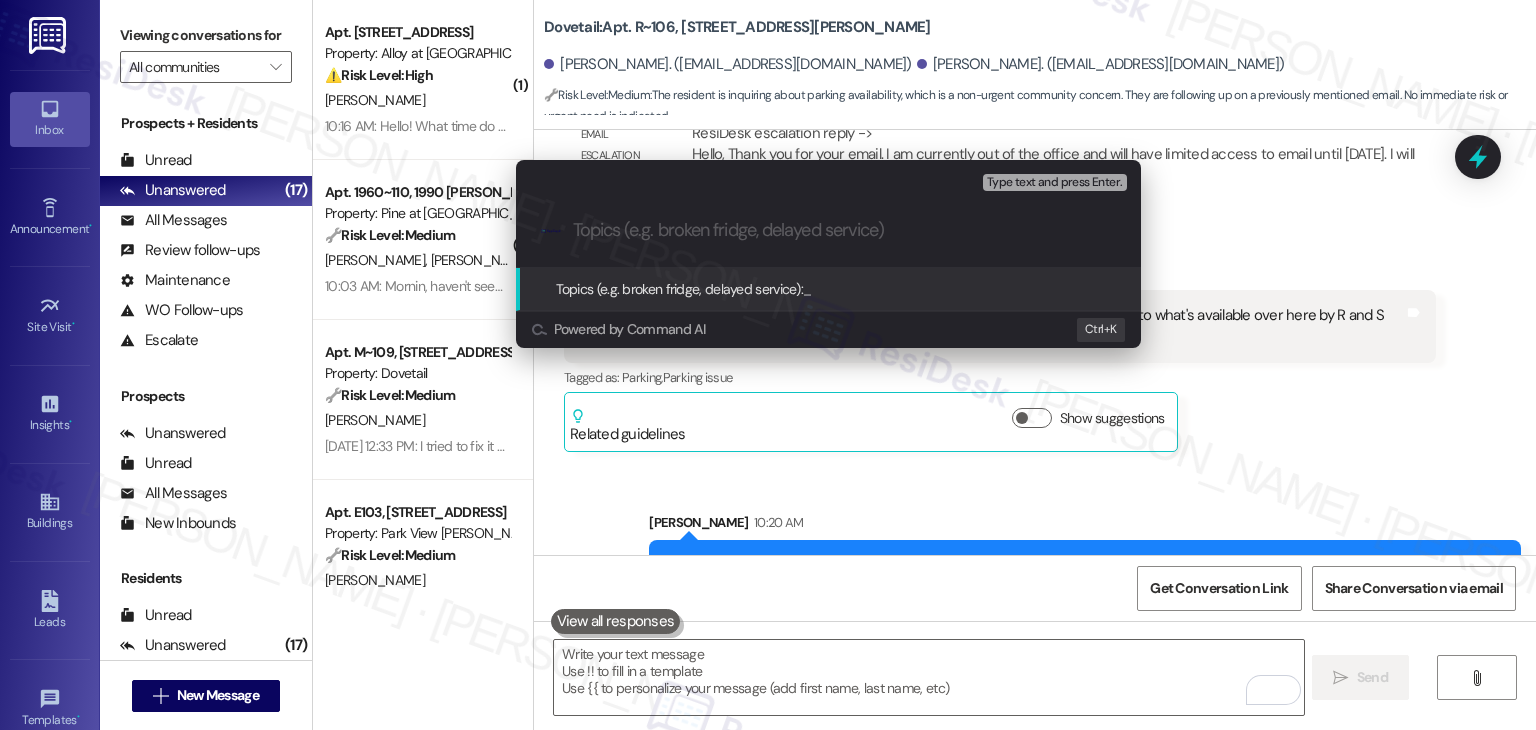 paste on "Follow-Up on Parking Availability Near Buildings R/S" 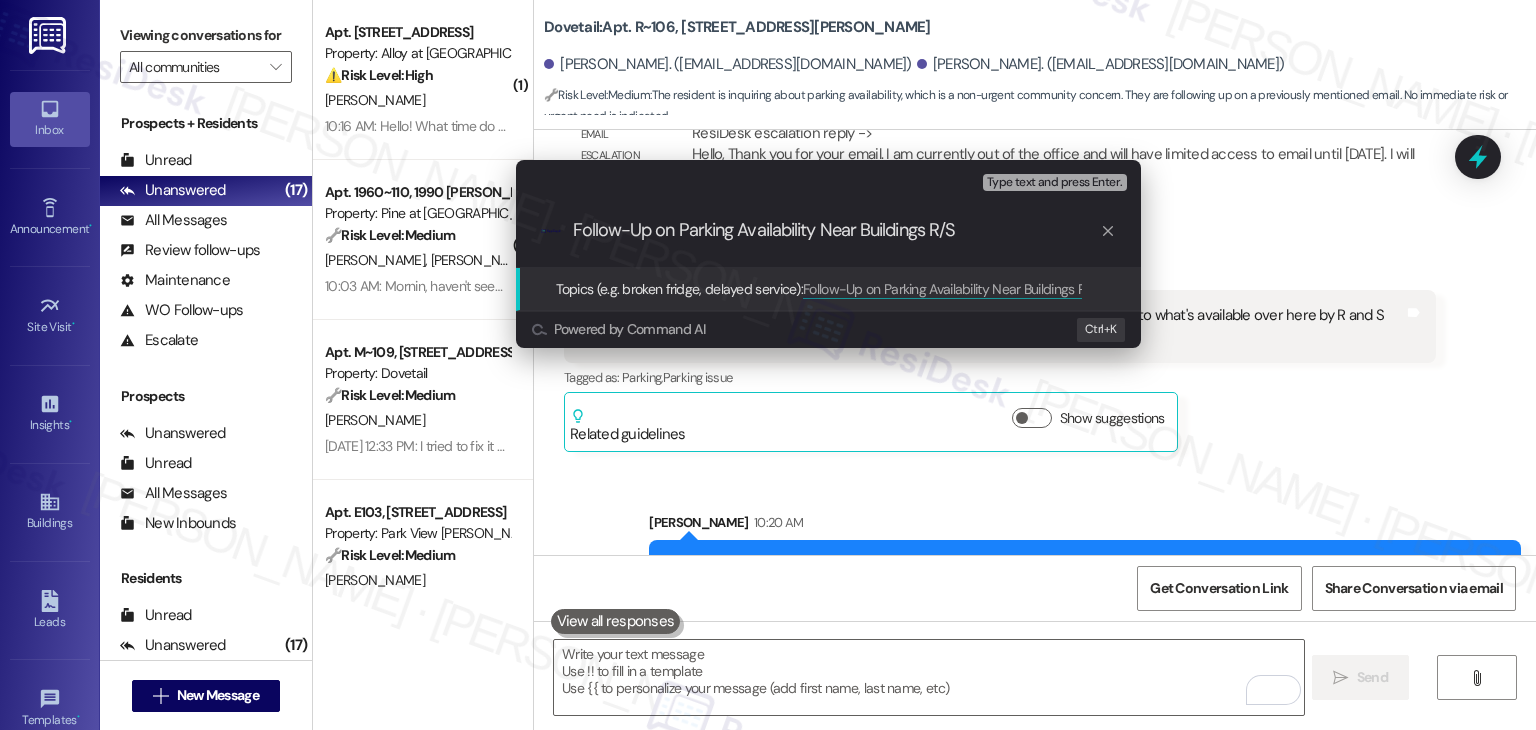 type 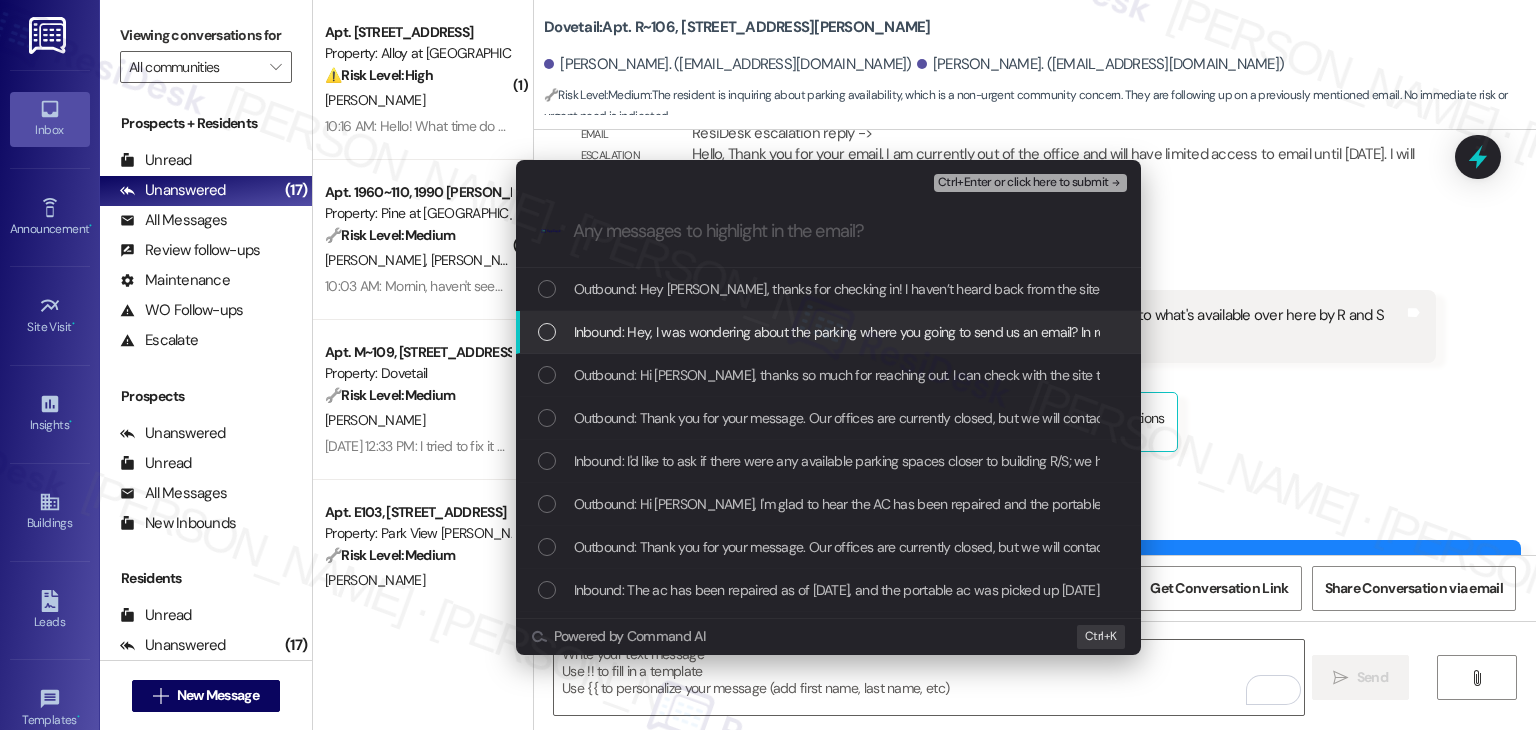 click at bounding box center (547, 332) 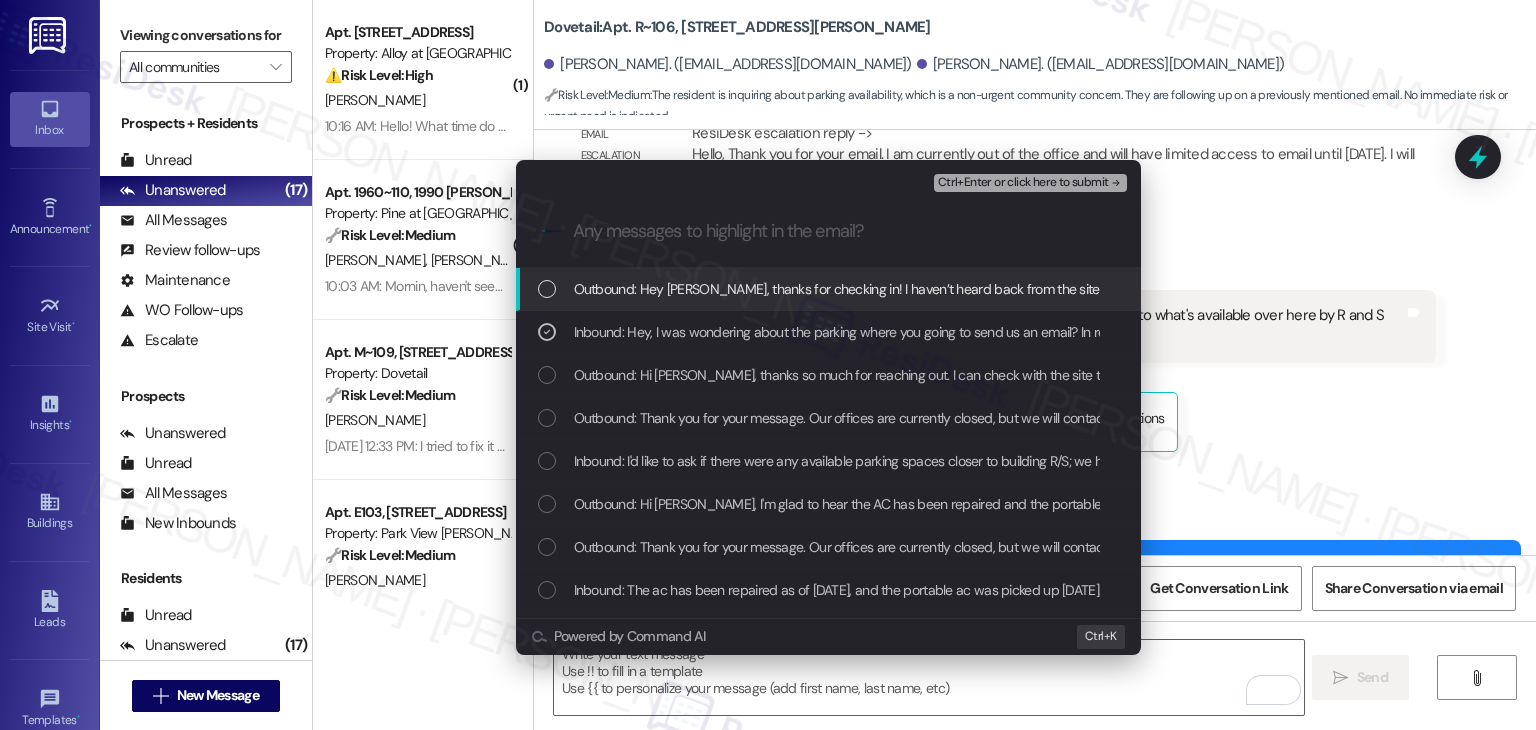 click on "Ctrl+Enter or click here to submit" at bounding box center (1023, 183) 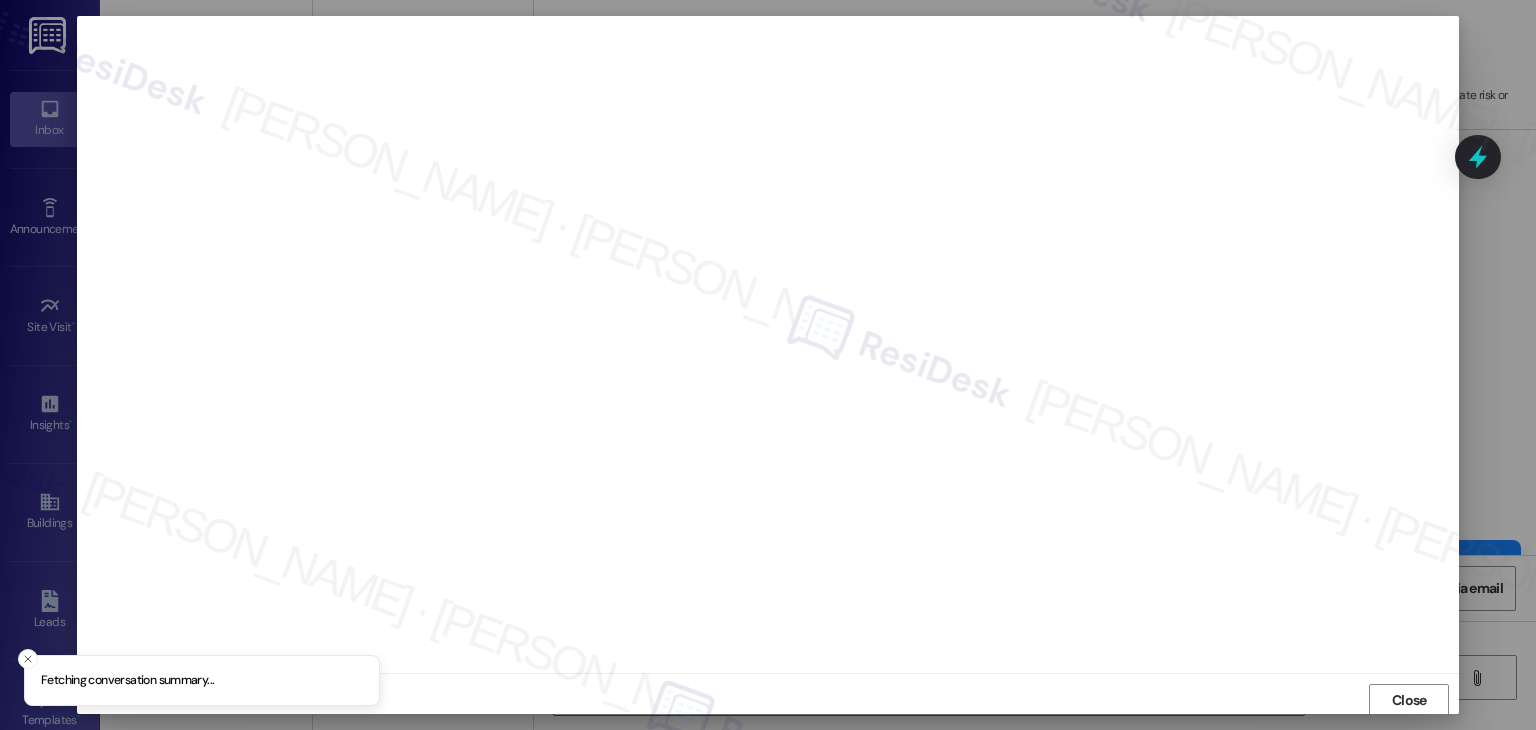 scroll, scrollTop: 1, scrollLeft: 0, axis: vertical 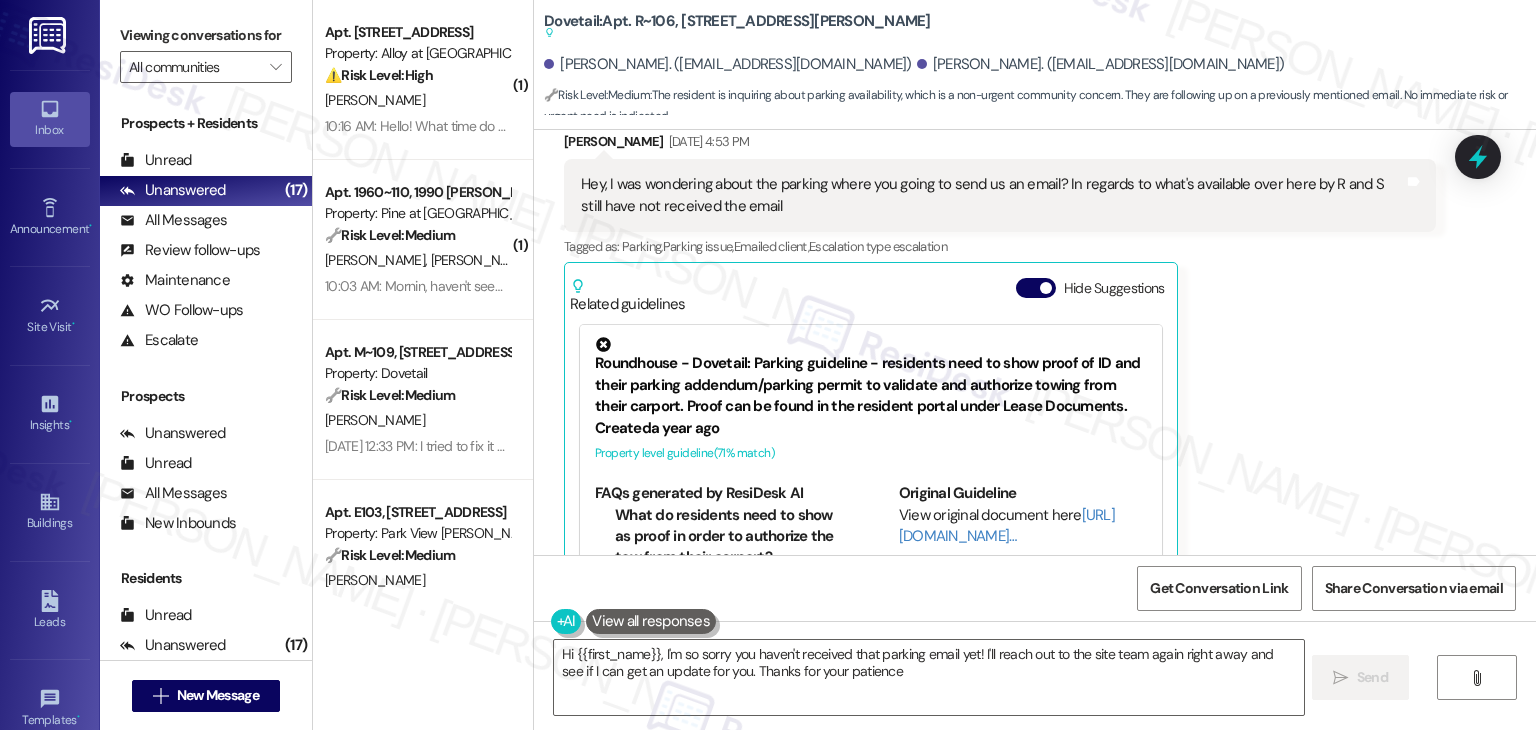 type on "Hi {{first_name}}, I'm so sorry you haven't received that parking email yet! I'll reach out to the site team again right away and see if I can get an update for you. Thanks for your patience!" 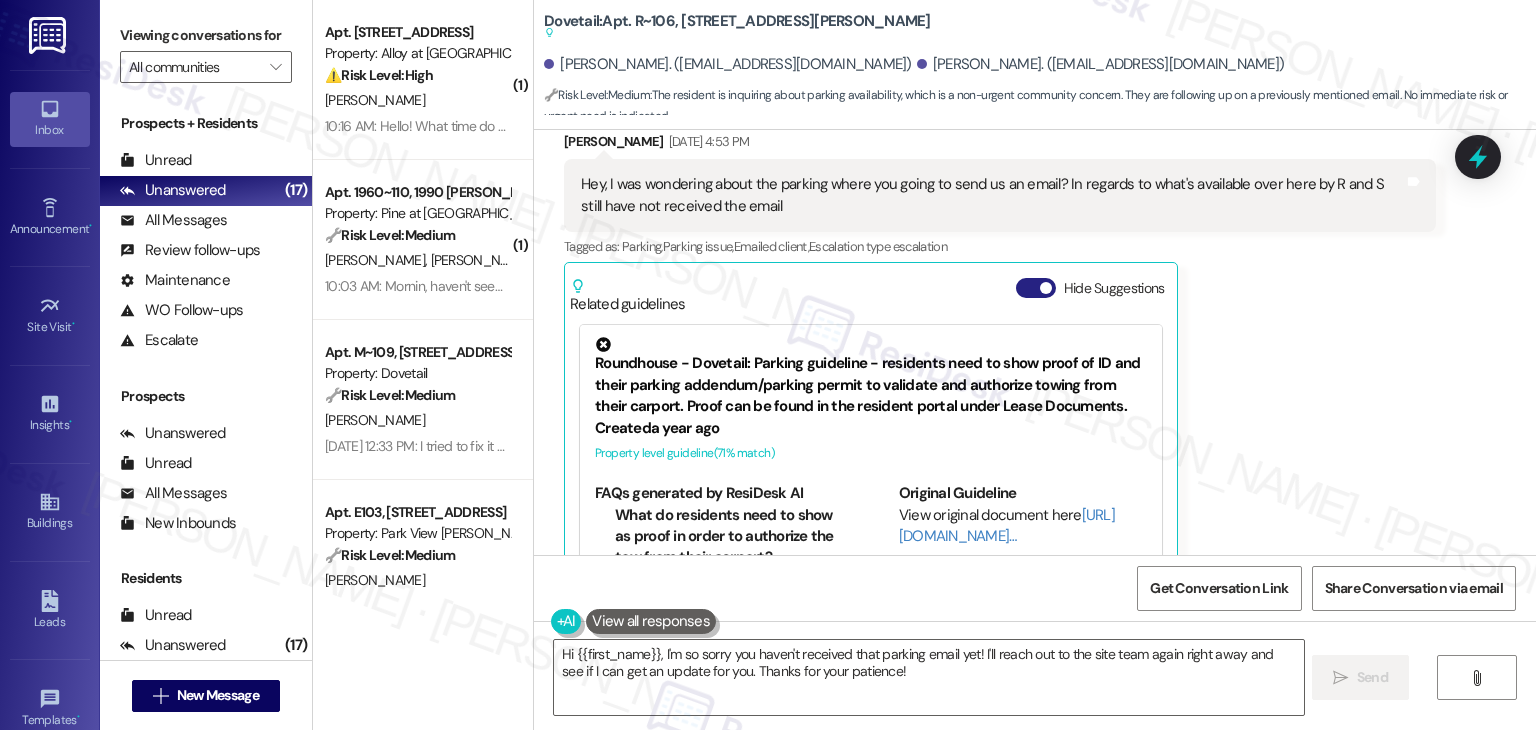 click on "Hide Suggestions" at bounding box center (1036, 288) 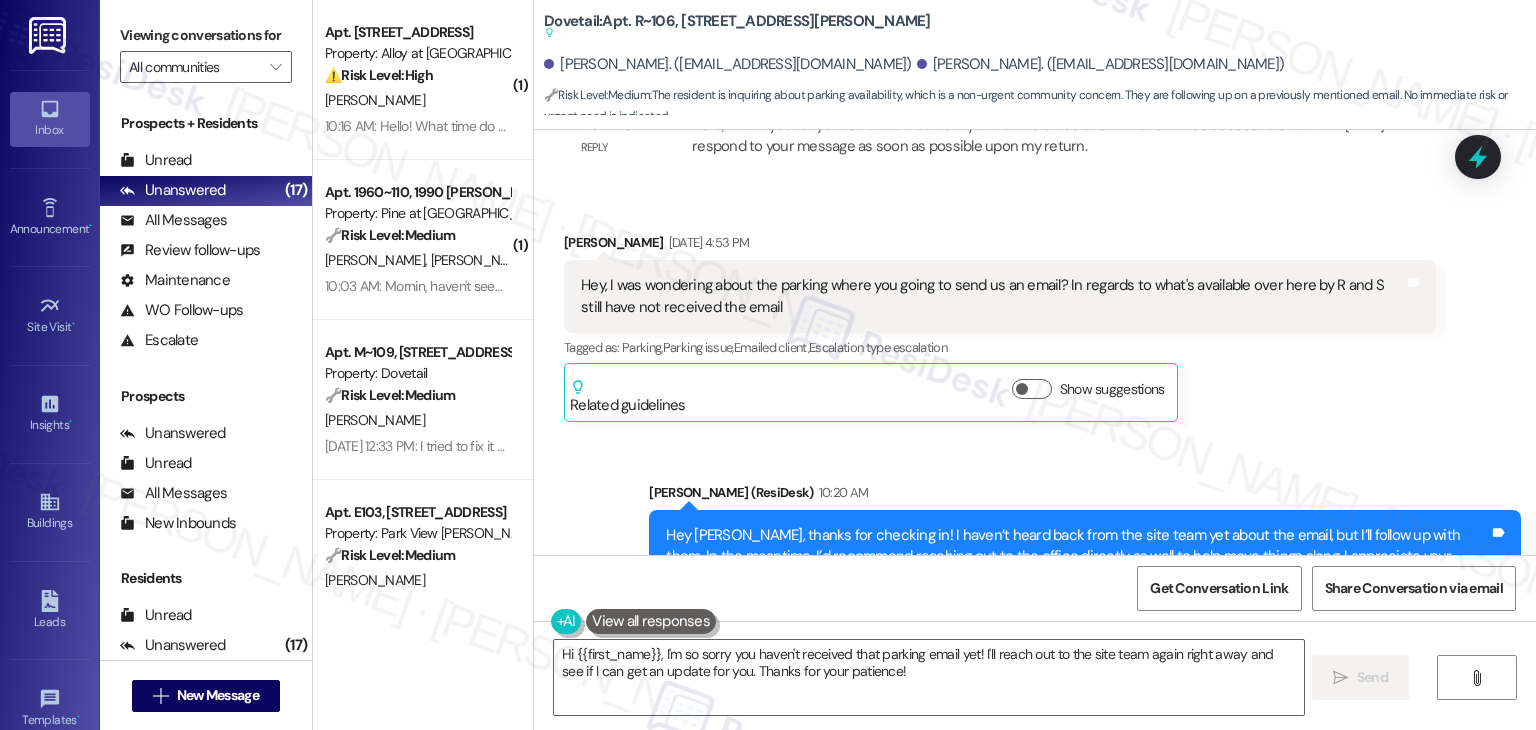 click on "Jacob Crowell Jul 18, 2025 at 4:53 PM Hey, I was wondering about the parking where you going to send us an email? In regards to what's available over here by R and S still have not received the email Tags and notes Tagged as:   Parking ,  Click to highlight conversations about Parking Parking issue ,  Click to highlight conversations about Parking issue Emailed client ,  Click to highlight conversations about Emailed client Escalation type escalation Click to highlight conversations about Escalation type escalation  Related guidelines Show suggestions" at bounding box center (1000, 327) 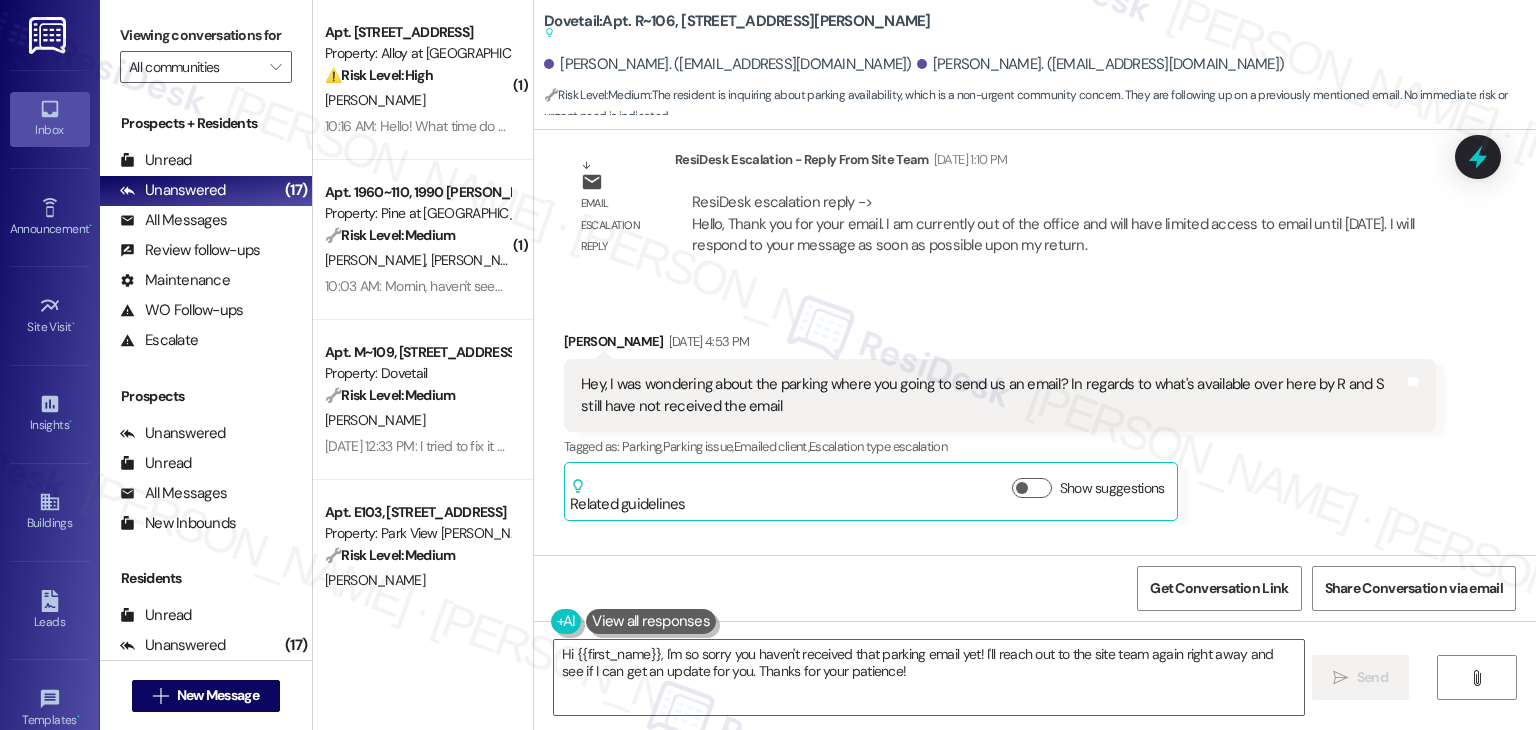 scroll, scrollTop: 11147, scrollLeft: 0, axis: vertical 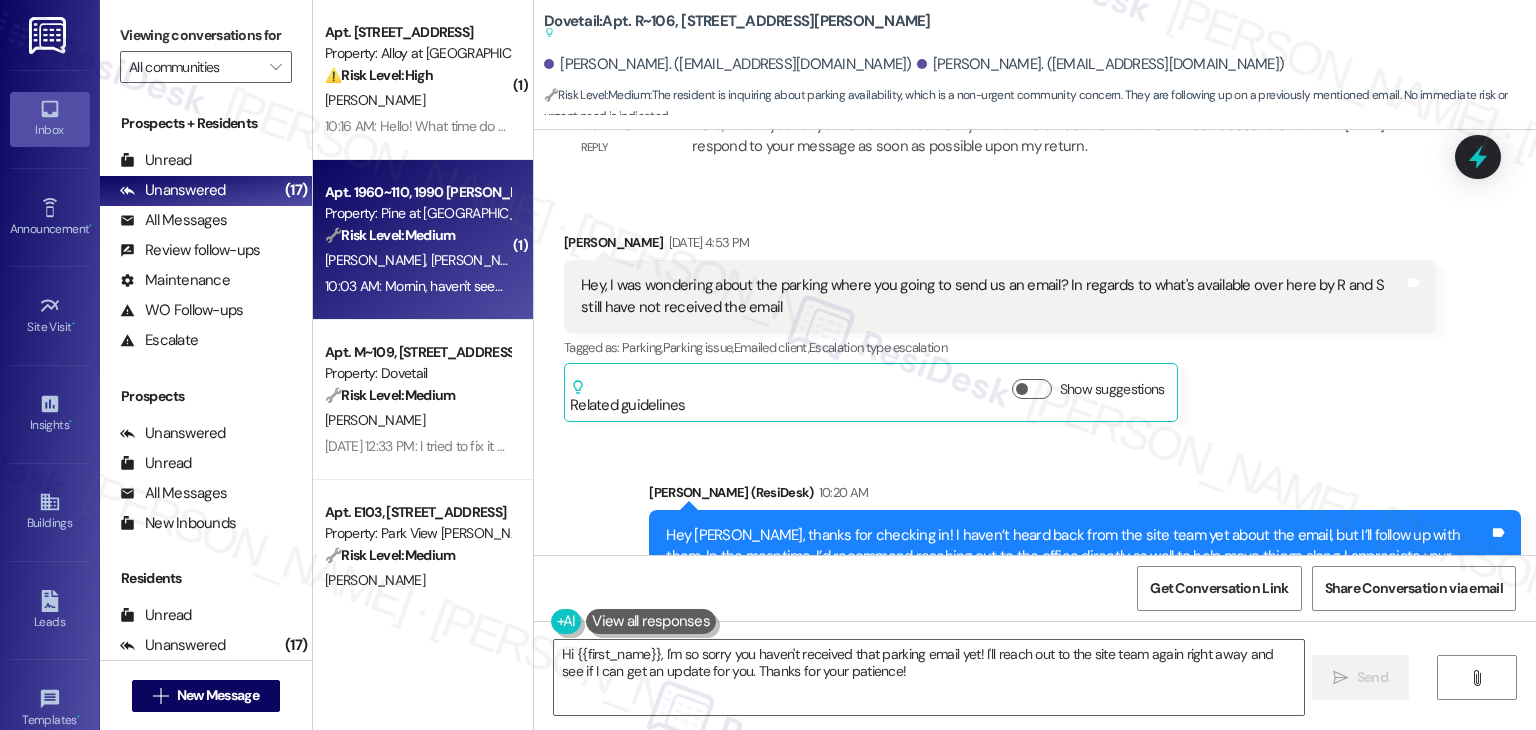 click on "Apt. 1960~110, 1990 Rimel Rd Property: Pine at Wildroot 🔧  Risk Level:  Medium The resident reported an unauthorized car parked in their carport. While potentially disruptive, the car is no longer present, and the resident believes it was likely a one-time mix-up. They also indicated they intend to renew their lease, which is a positive retention signal. This is a community concern and asset preservation issue, but not urgent. E. Watkiss G. Watkiss 10:03 AM: Mornin, haven't seen them since, just noticed when I came out other mornin, not sure how long it was there. Will keep eye on it and prolly just a mixup this time.
JSYK, we have no plans to move at this point but do poke around at things we may buy, but no plans as of yet. I imagine we will extend our lease at end of this period" at bounding box center (423, 240) 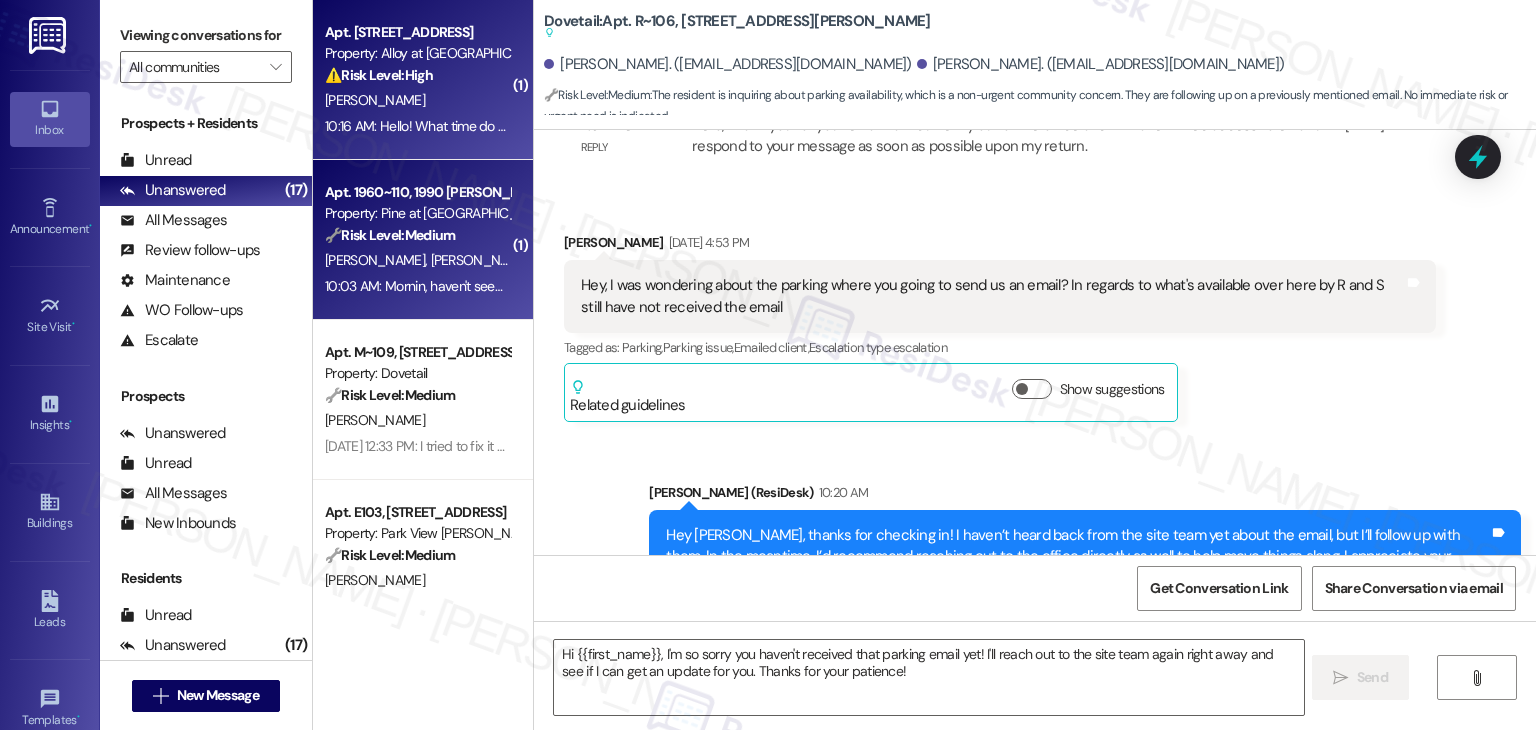 click on "10:16 AM: Hello! What time do you guys close for lunch? I'll stop by before Lunch time  10:16 AM: Hello! What time do you guys close for lunch? I'll stop by before Lunch time" at bounding box center [569, 126] 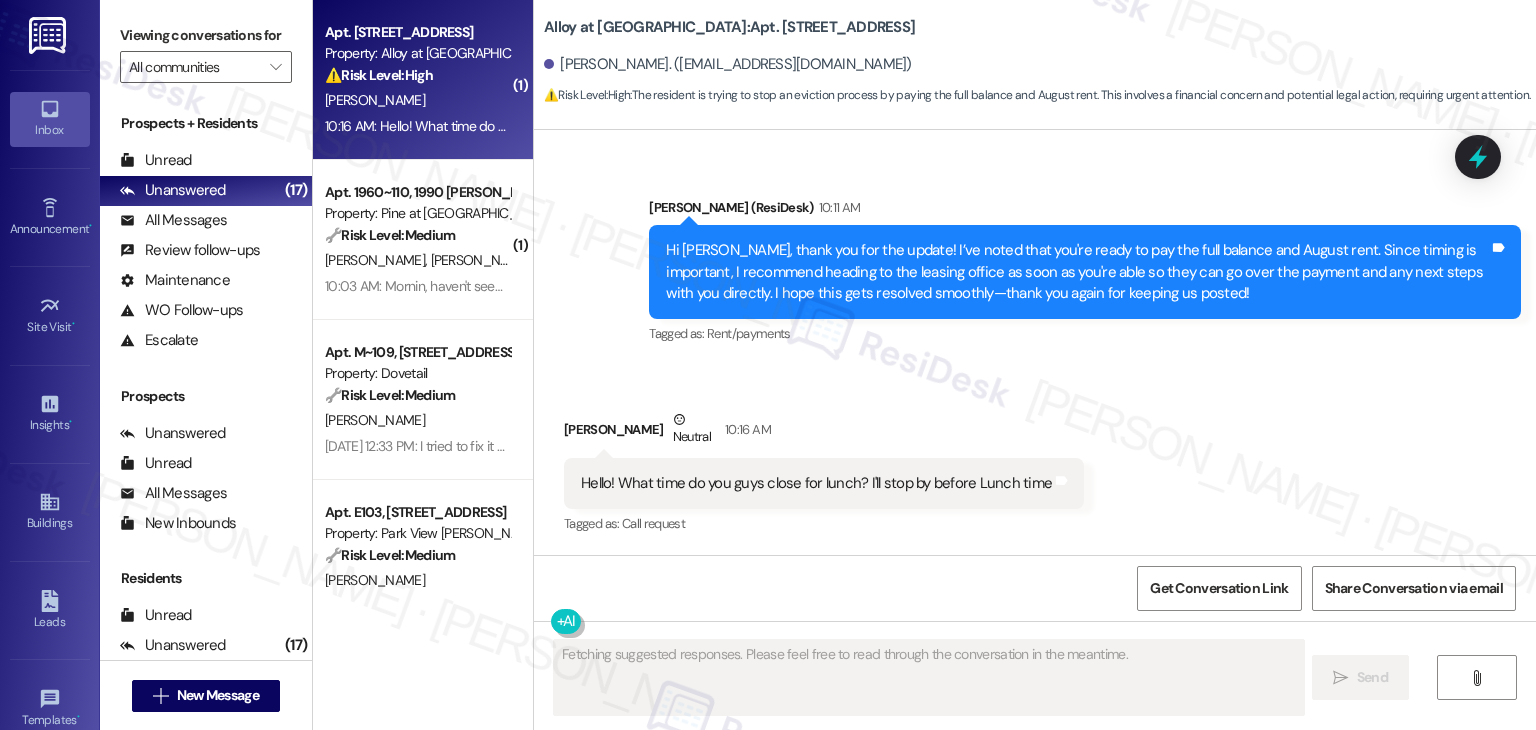 scroll, scrollTop: 10475, scrollLeft: 0, axis: vertical 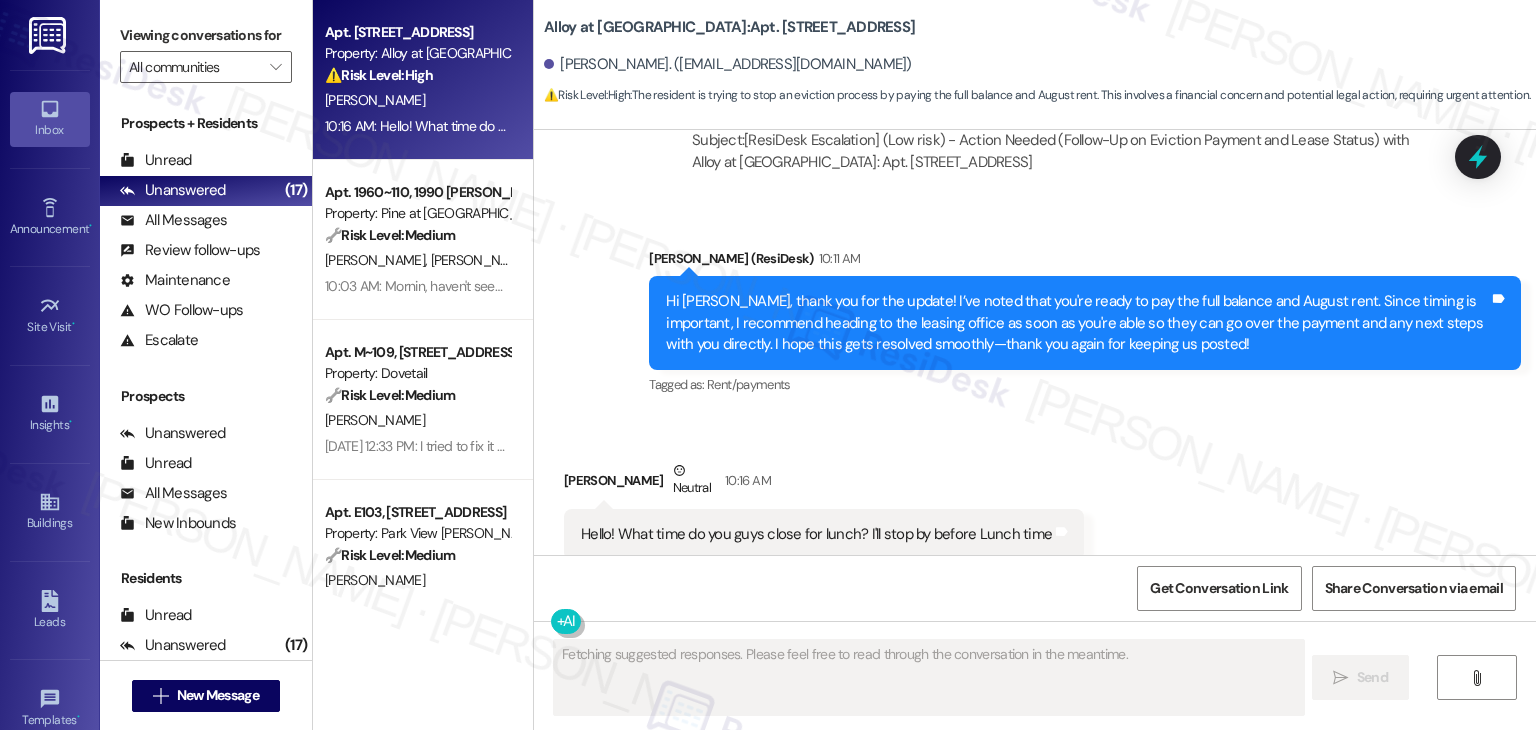 click on "Received via SMS Thaina Ferreira   Neutral 10:16 AM Hello! What time do you guys close for lunch? I'll stop by before Lunch time  Tags and notes Tagged as:   Call request Click to highlight conversations about Call request" at bounding box center (824, 525) 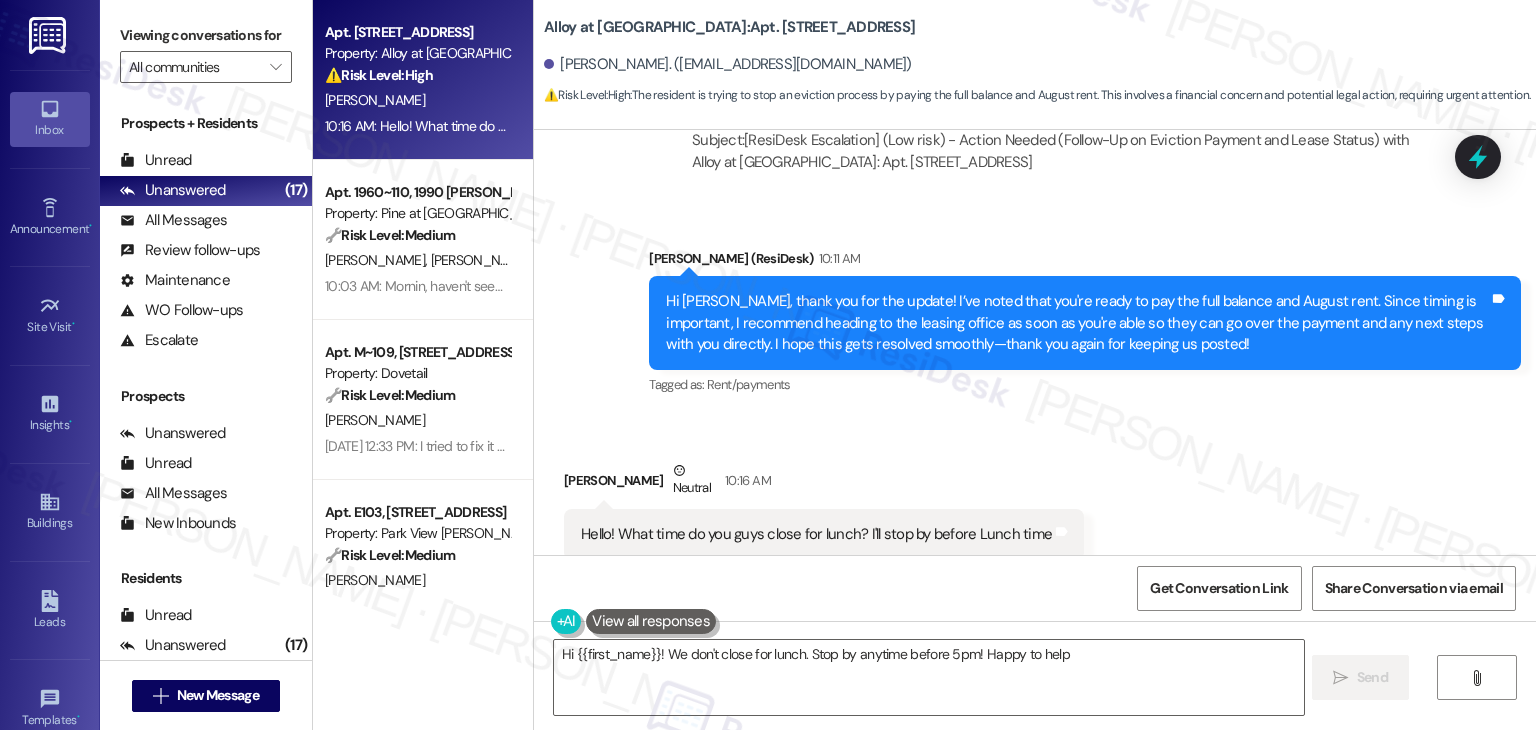 type on "Hi {{first_name}}! We don't close for lunch. Stop by anytime before 5pm! Happy to help!" 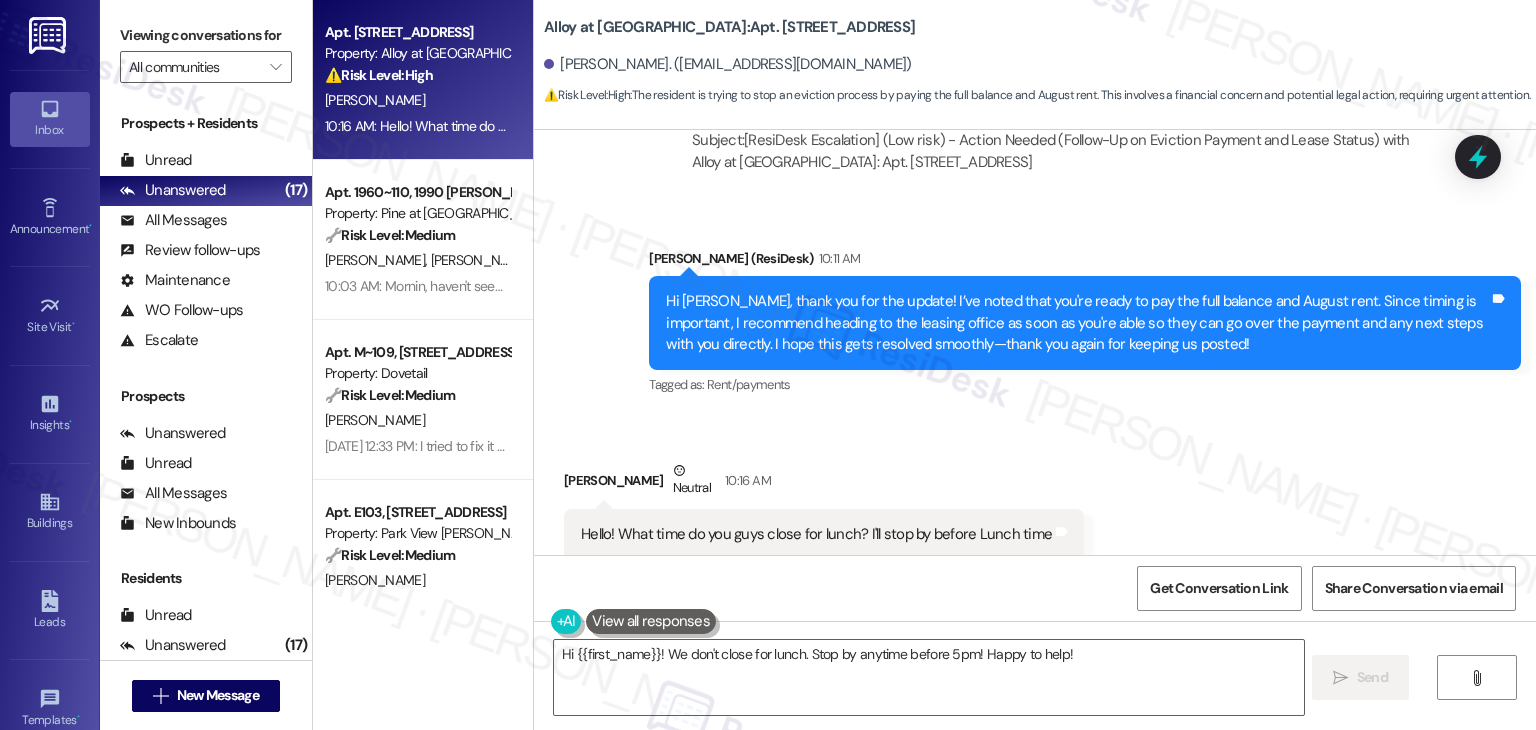 click on "Received via SMS Thaina Ferreira   Neutral 10:16 AM Hello! What time do you guys close for lunch? I'll stop by before Lunch time  Tags and notes Tagged as:   Call request Click to highlight conversations about Call request" at bounding box center [1035, 510] 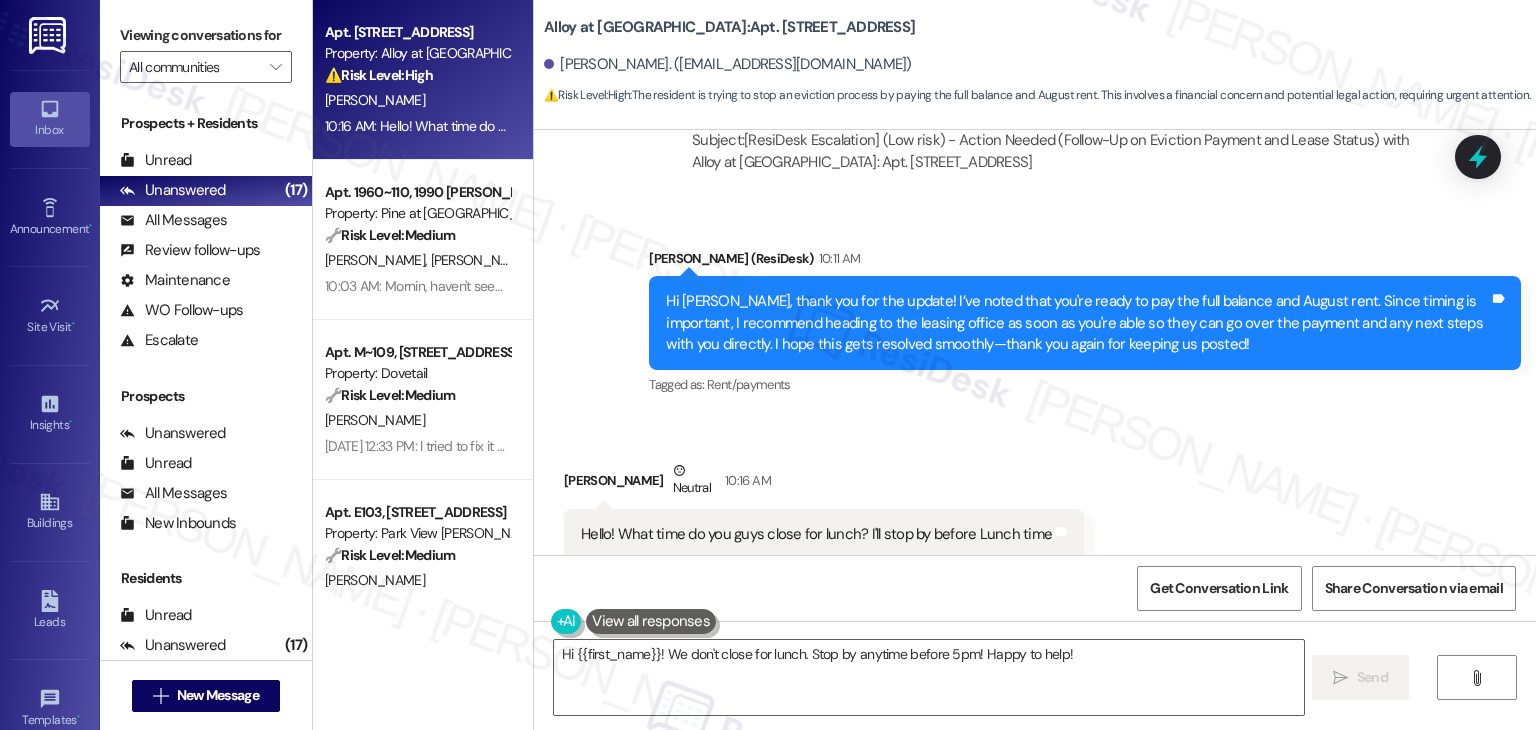 click on "Received via SMS Thaina Ferreira   Neutral 10:16 AM Hello! What time do you guys close for lunch? I'll stop by before Lunch time  Tags and notes Tagged as:   Call request Click to highlight conversations about Call request" at bounding box center [1035, 510] 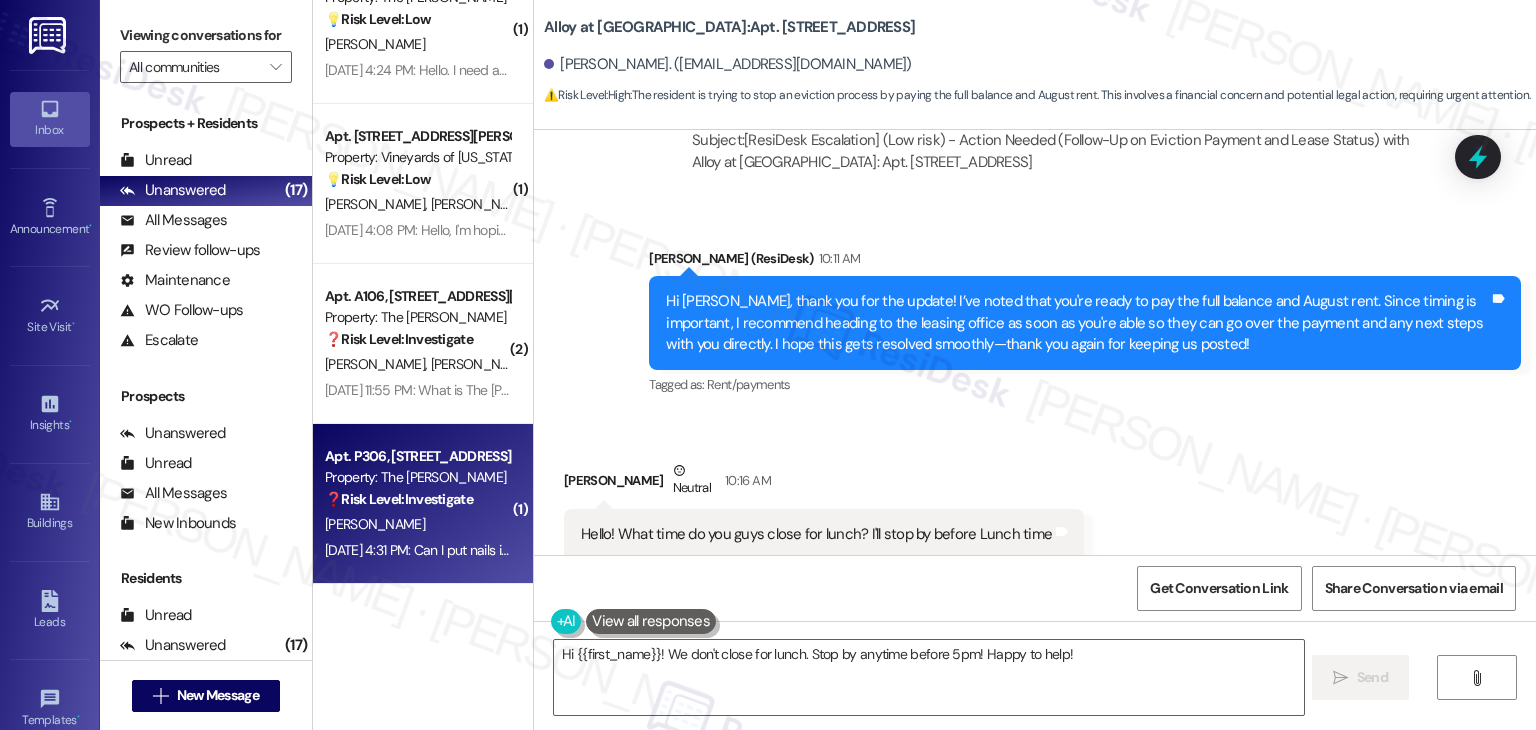 scroll, scrollTop: 700, scrollLeft: 0, axis: vertical 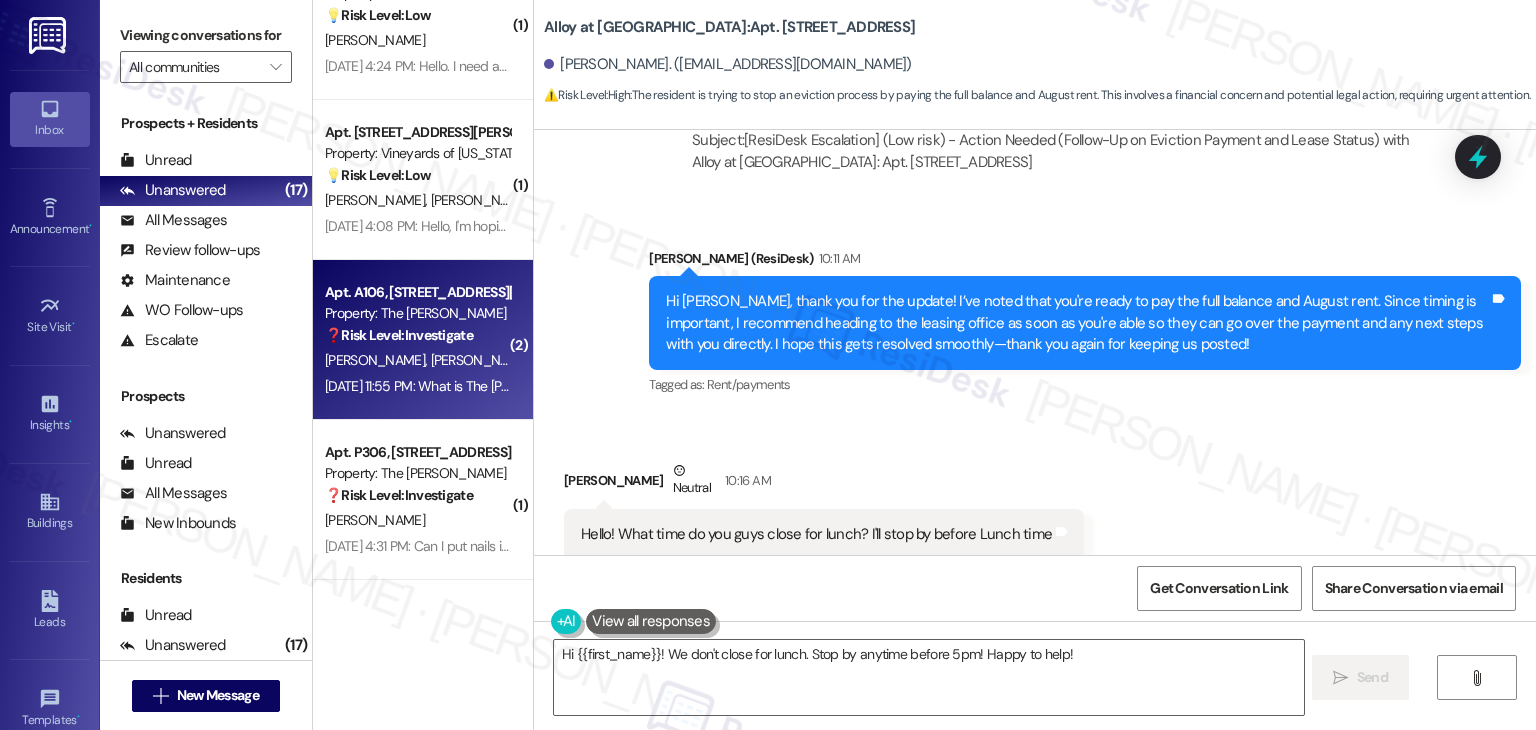 click on "Jul 18, 2025 at 11:55 PM: What is The Clara Cabana? Jul 18, 2025 at 11:55 PM: What is The Clara Cabana?" at bounding box center [461, 386] 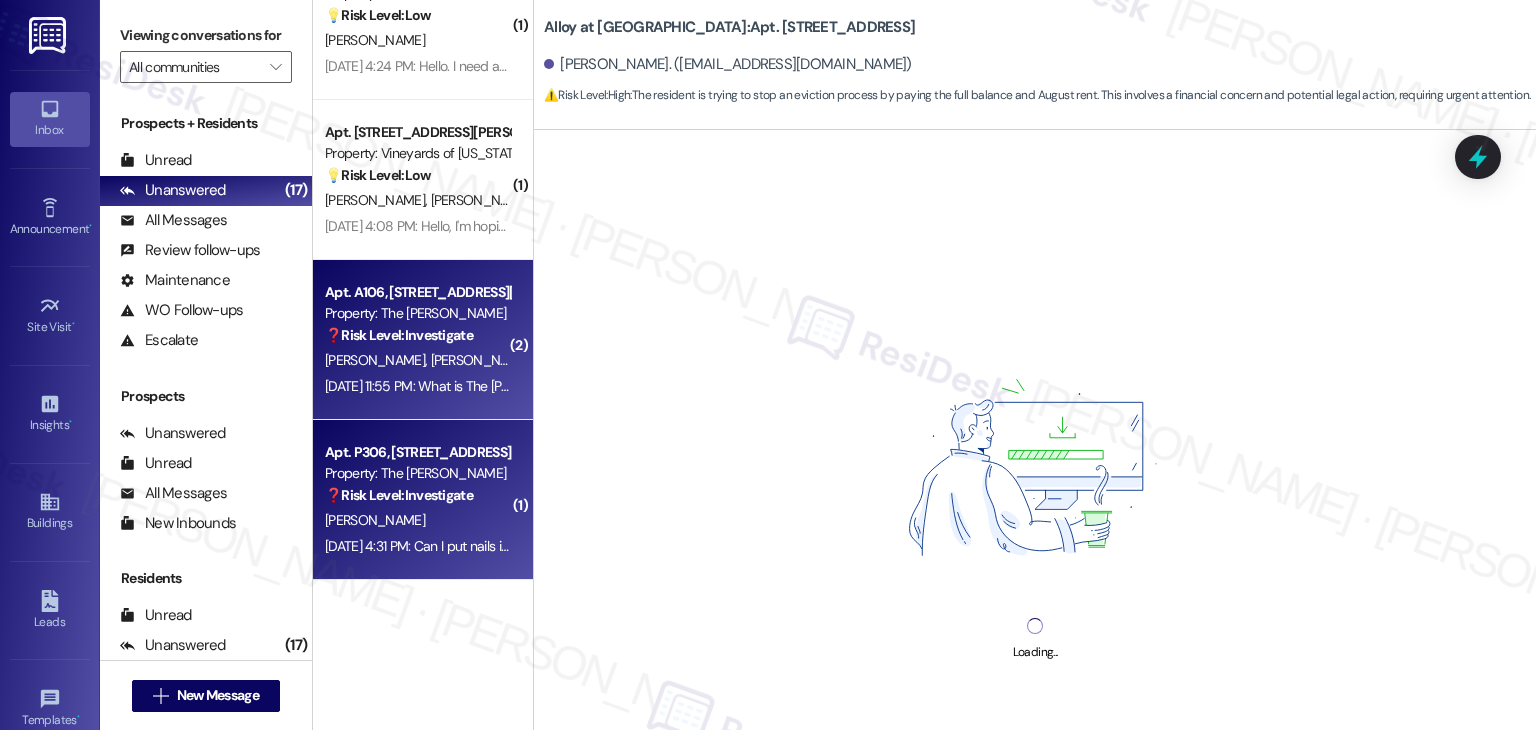 click on "❓  Risk Level:  Investigate" at bounding box center (399, 495) 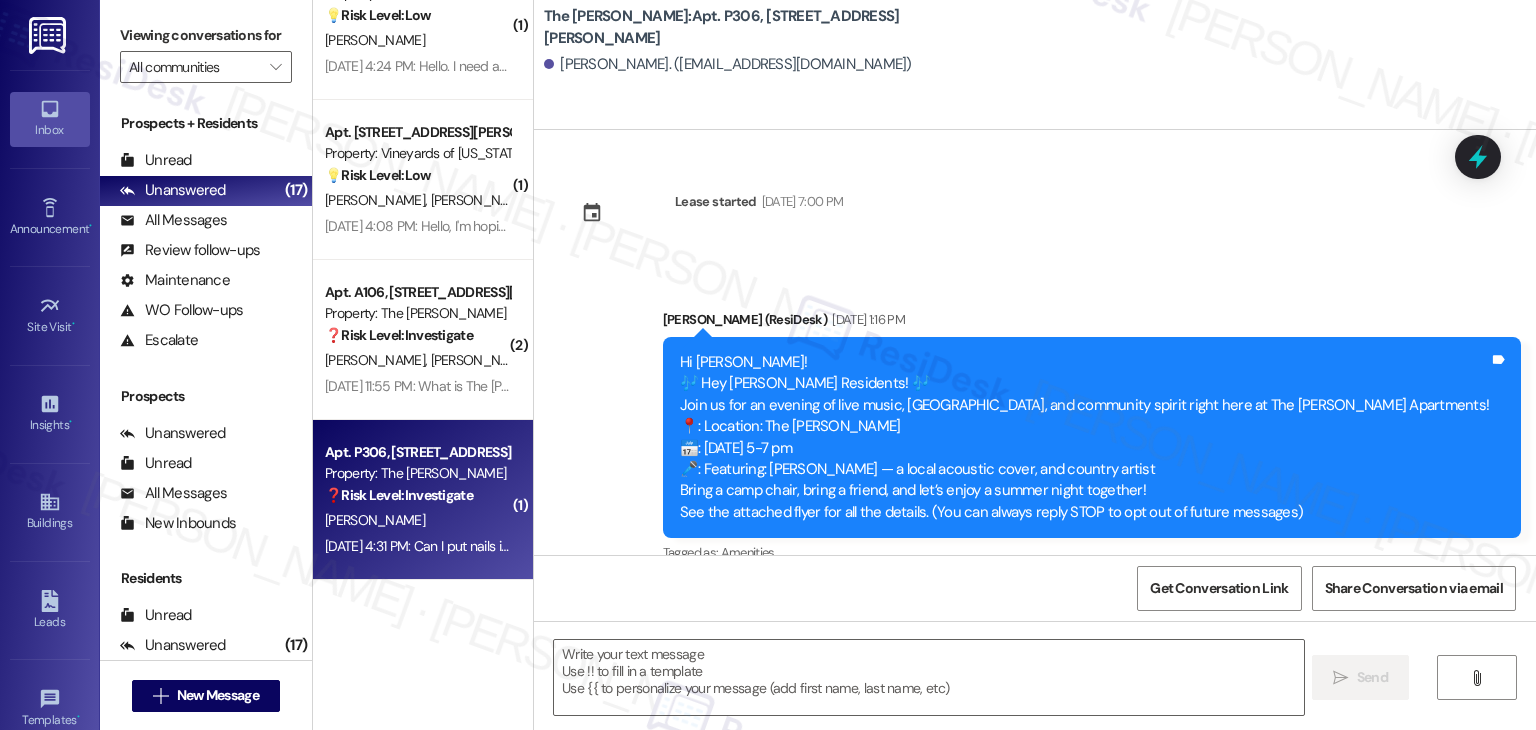 scroll, scrollTop: 2297, scrollLeft: 0, axis: vertical 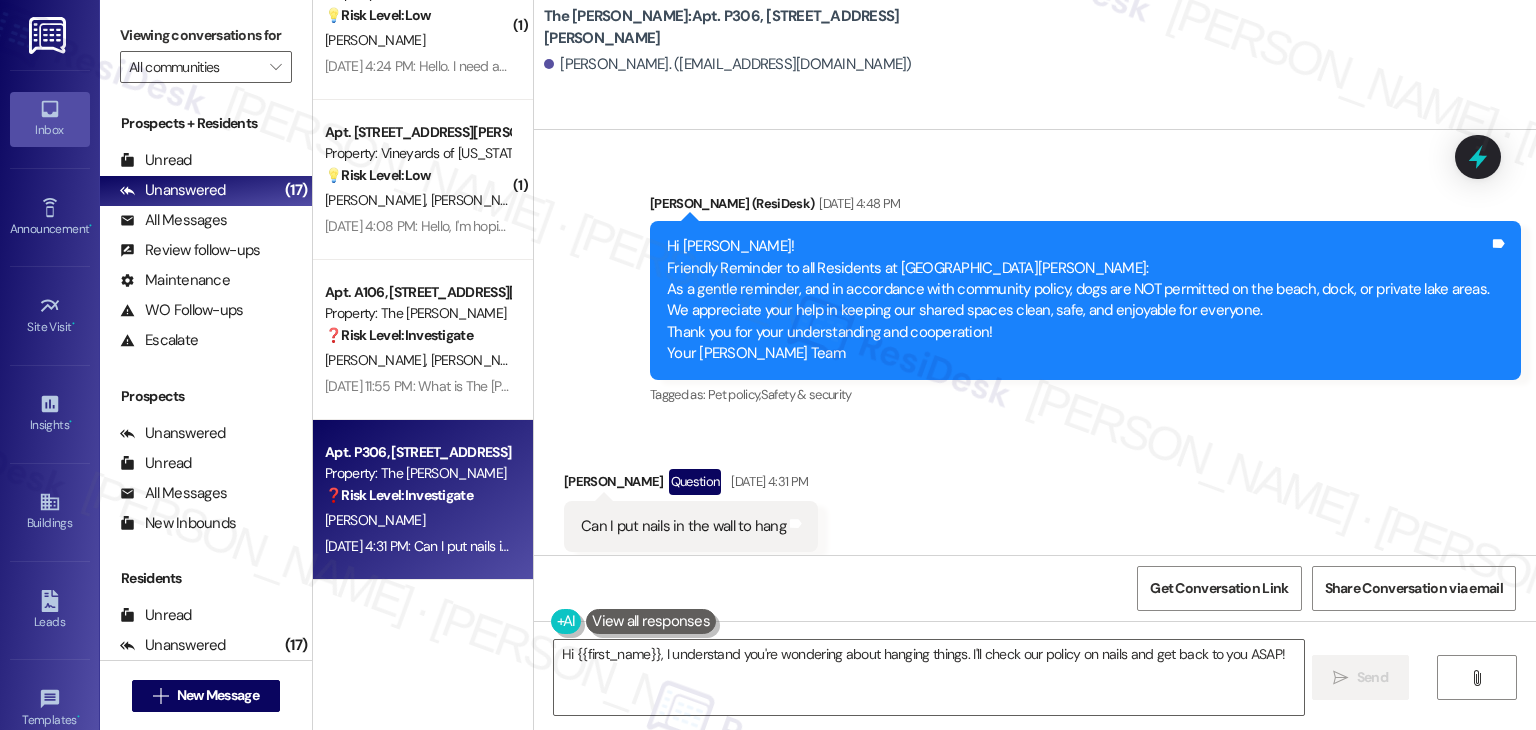 click on "Received via SMS Sophie Drown Question Jul 18, 2025 at 4:31 PM Can I put nails in the wall to hang Tags and notes Tagged as:   Apartment entry Click to highlight conversations about Apartment entry" at bounding box center [1035, 510] 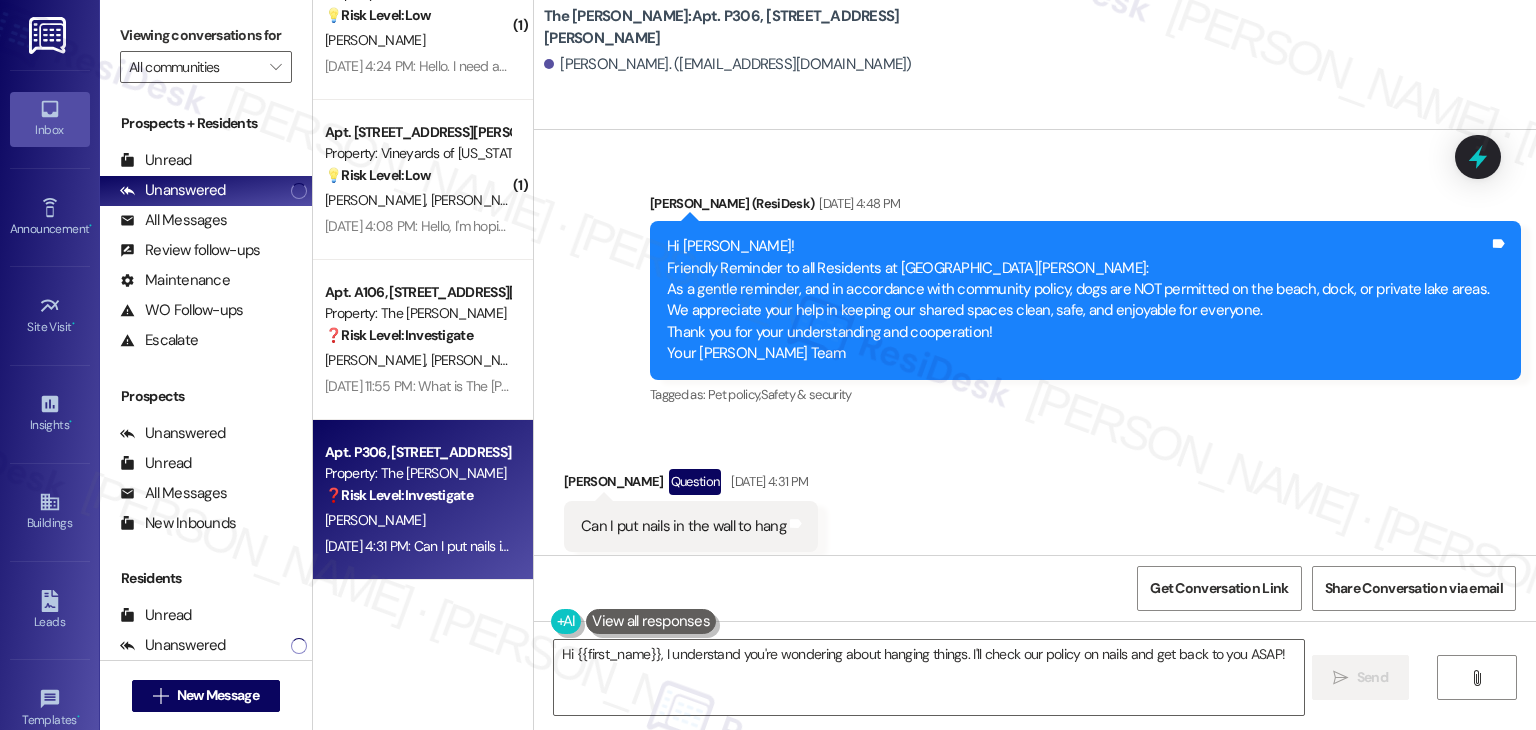 click on "Received via SMS Sophie Drown Question Jul 18, 2025 at 4:31 PM Can I put nails in the wall to hang Tags and notes Tagged as:   Apartment entry Click to highlight conversations about Apartment entry" at bounding box center (1035, 510) 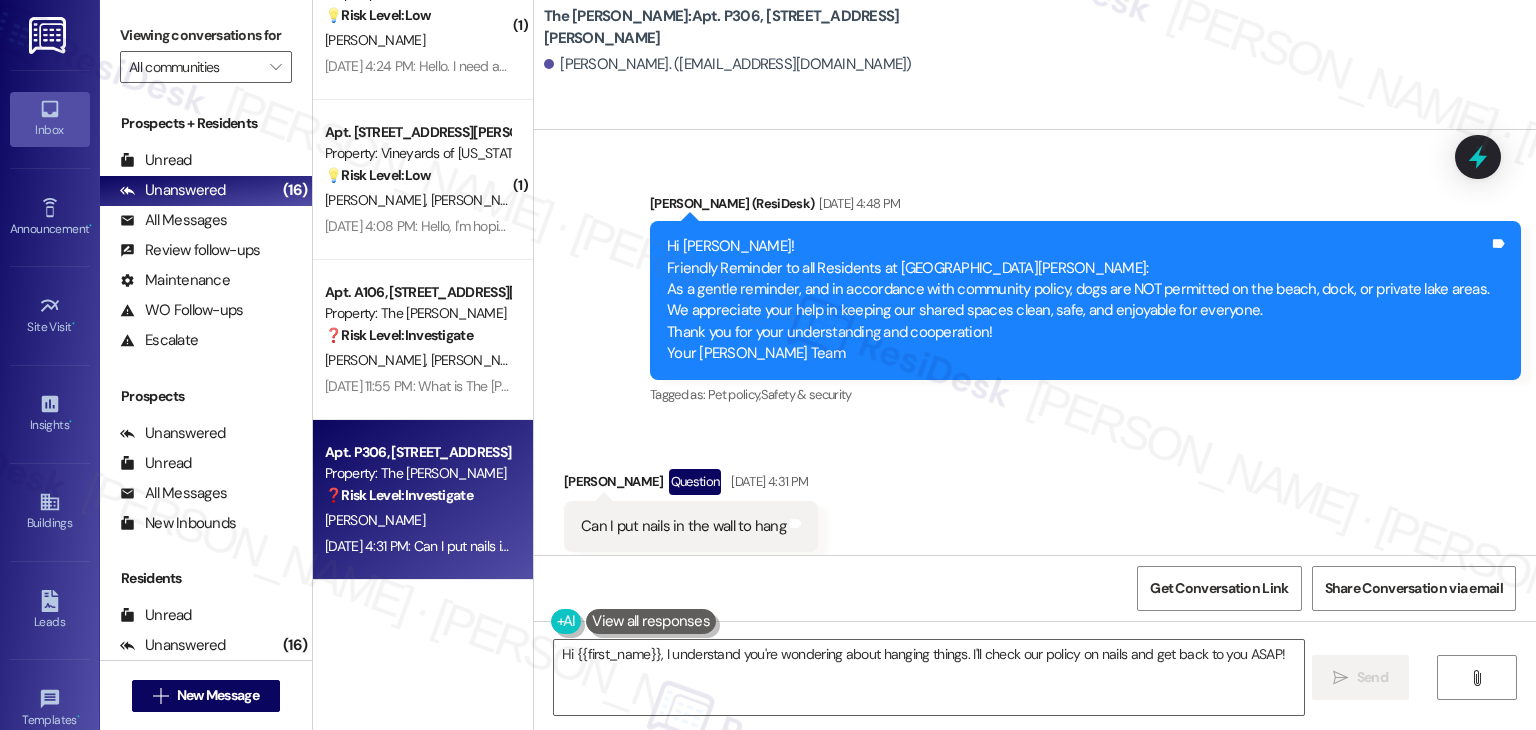 click on "Can I put nails in the wall to hang" at bounding box center [683, 526] 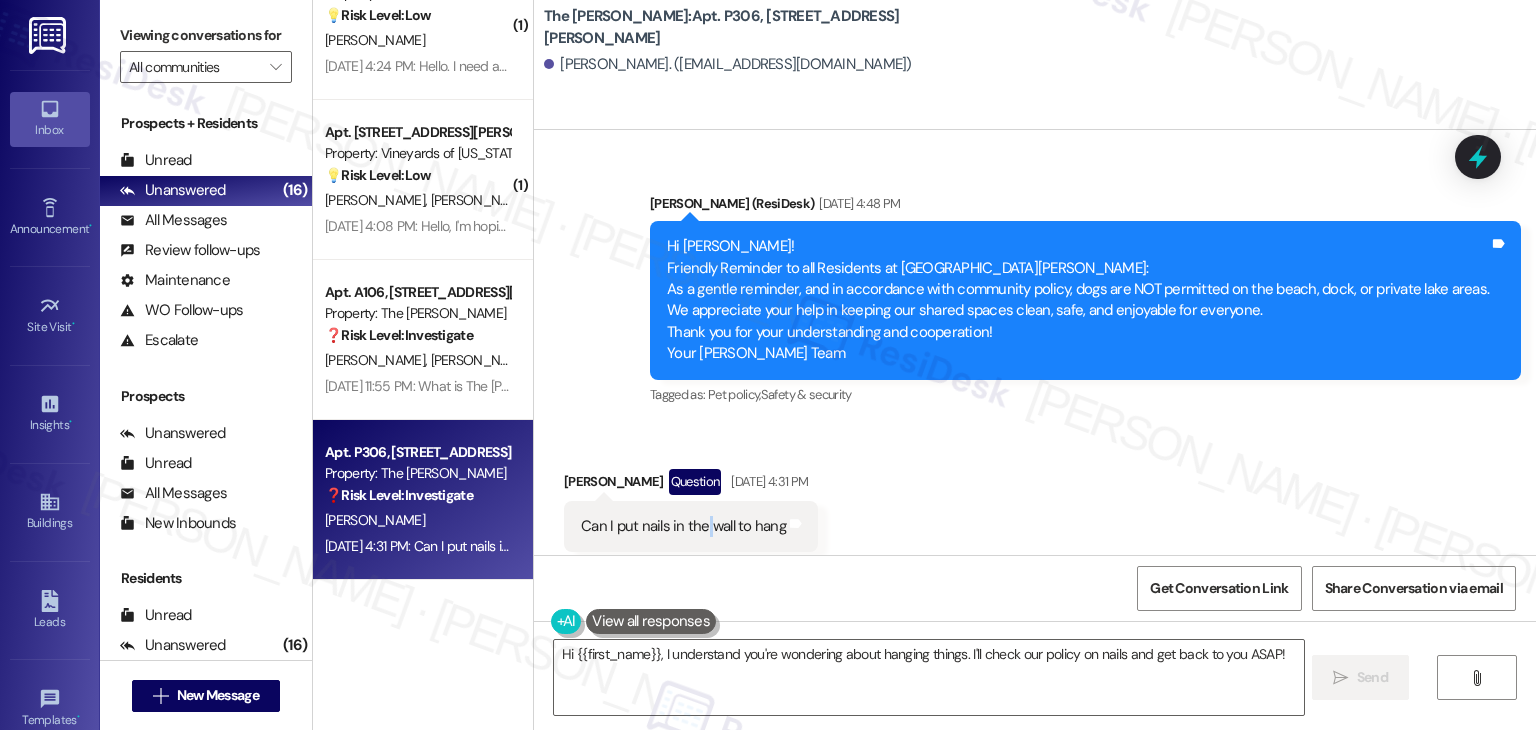 click on "Can I put nails in the wall to hang" at bounding box center (683, 526) 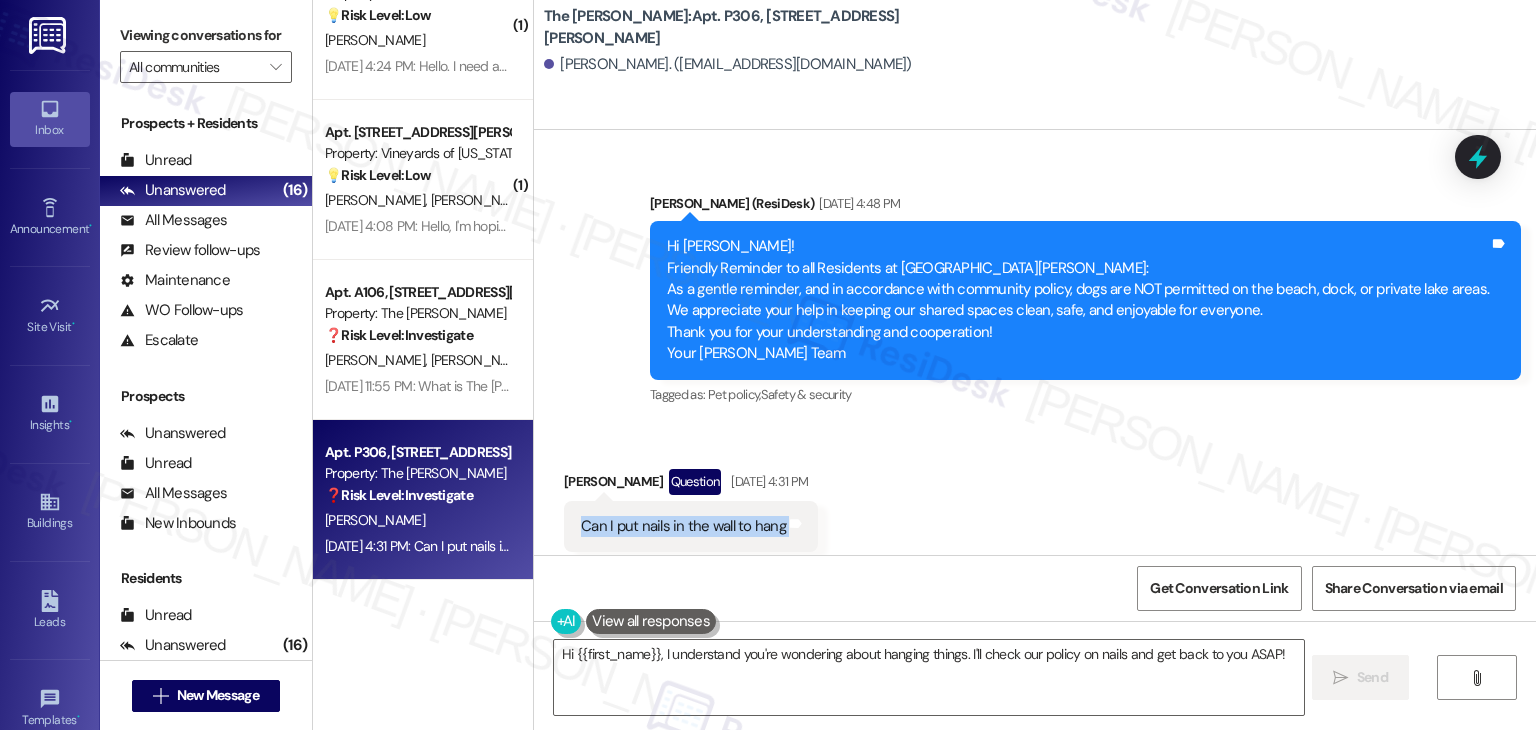 click on "Can I put nails in the wall to hang" at bounding box center [683, 526] 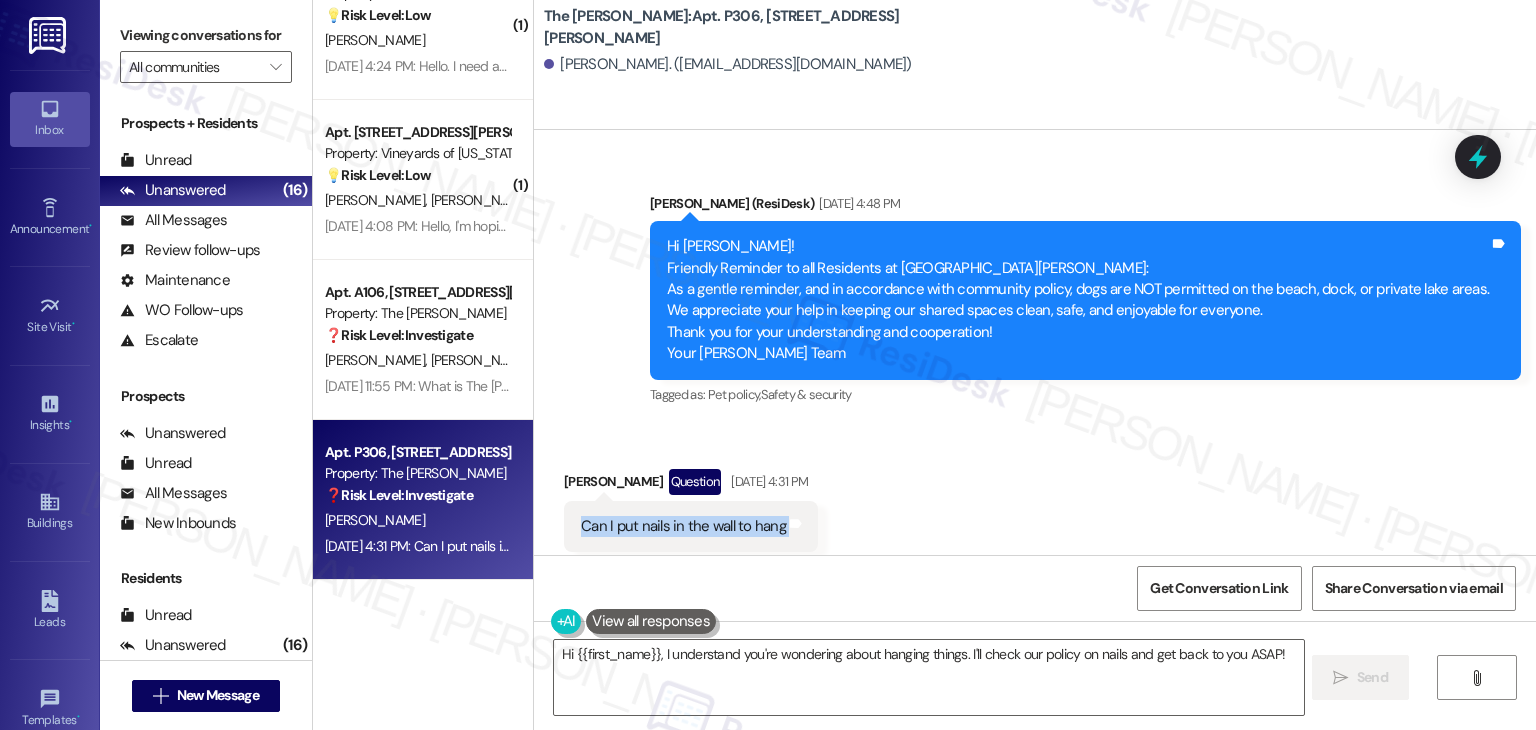 copy on "Can I put nails in the wall to hang Tags and notes" 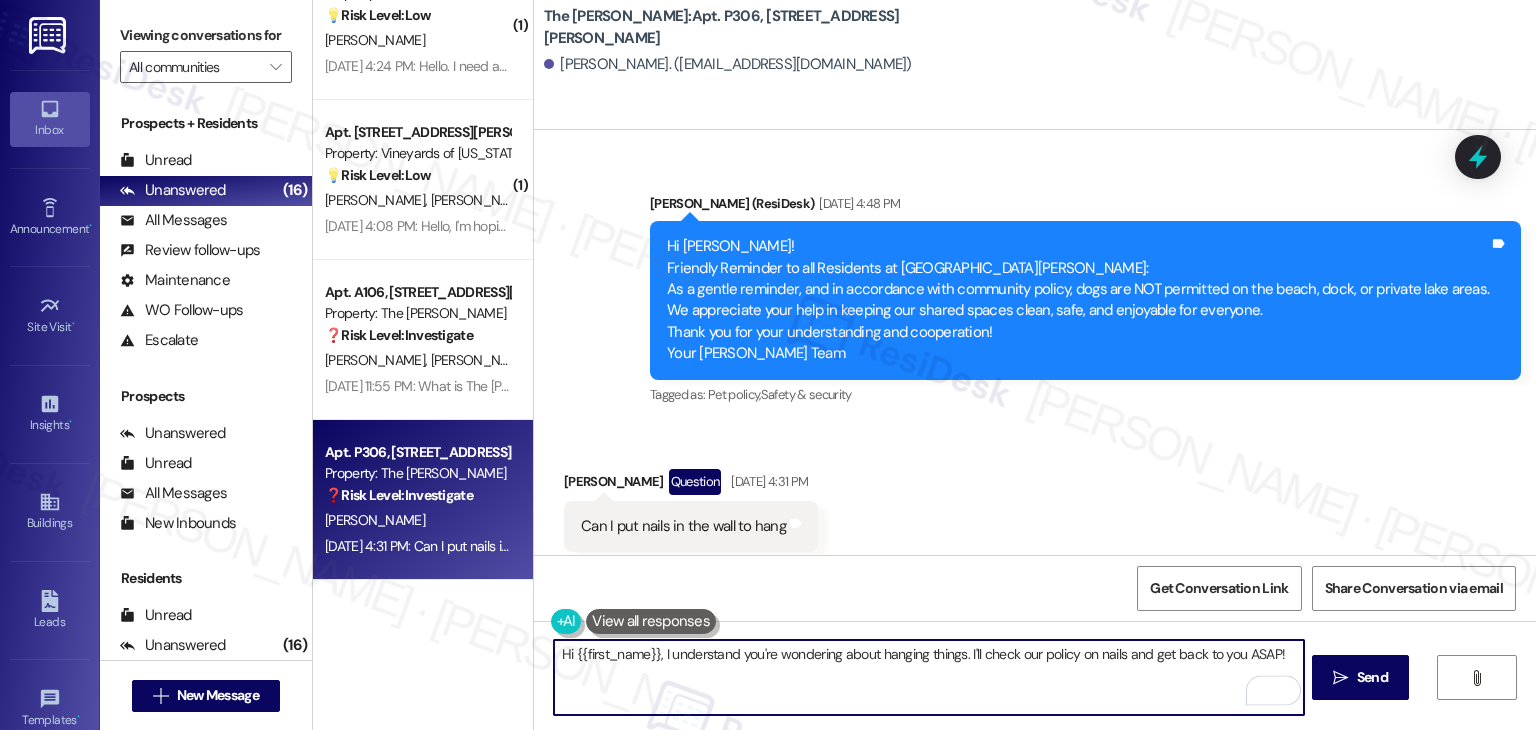 drag, startPoint x: 958, startPoint y: 659, endPoint x: 653, endPoint y: 655, distance: 305.0262 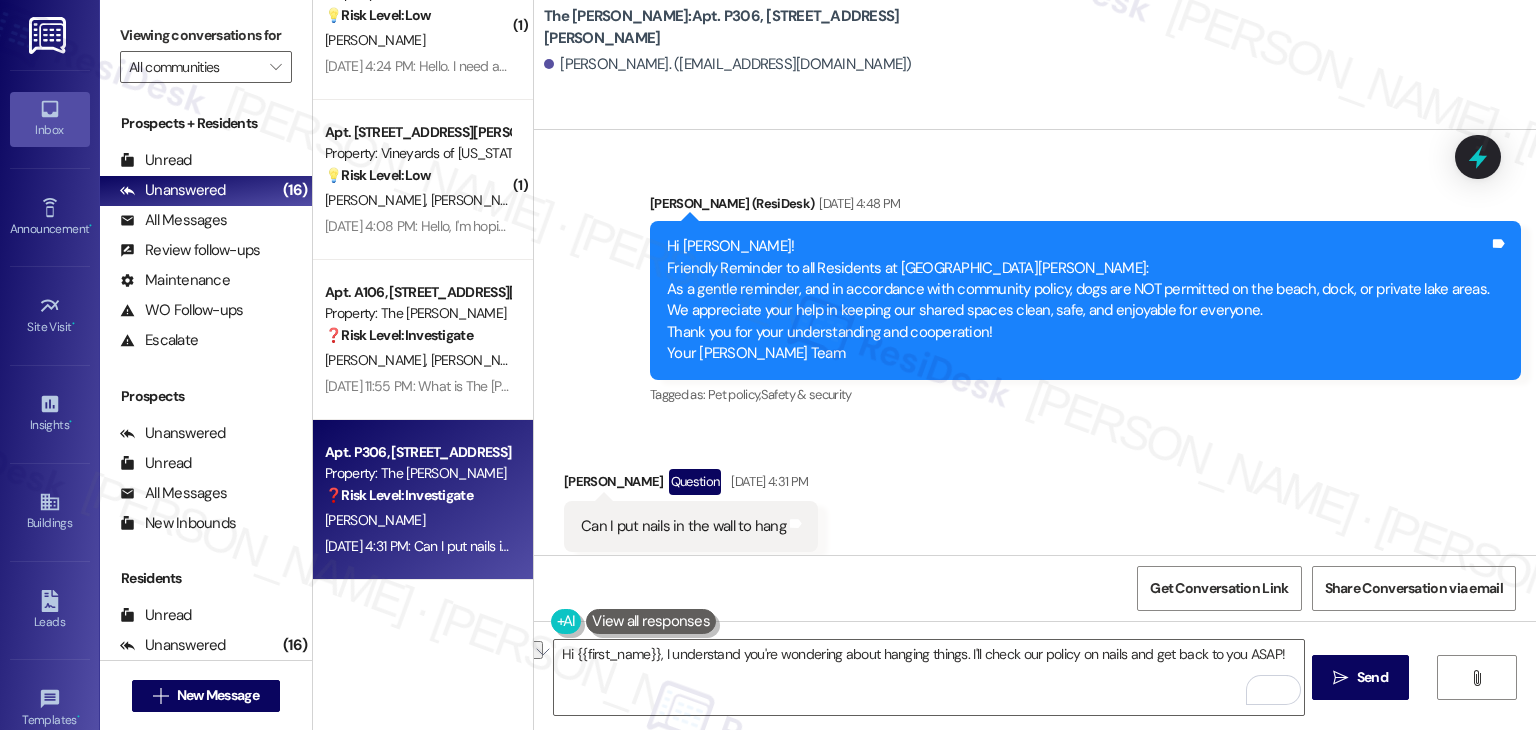 click on "Received via SMS Sophie Drown Question Jul 18, 2025 at 4:31 PM Can I put nails in the wall to hang Tags and notes Tagged as:   Apartment entry Click to highlight conversations about Apartment entry" at bounding box center (1035, 510) 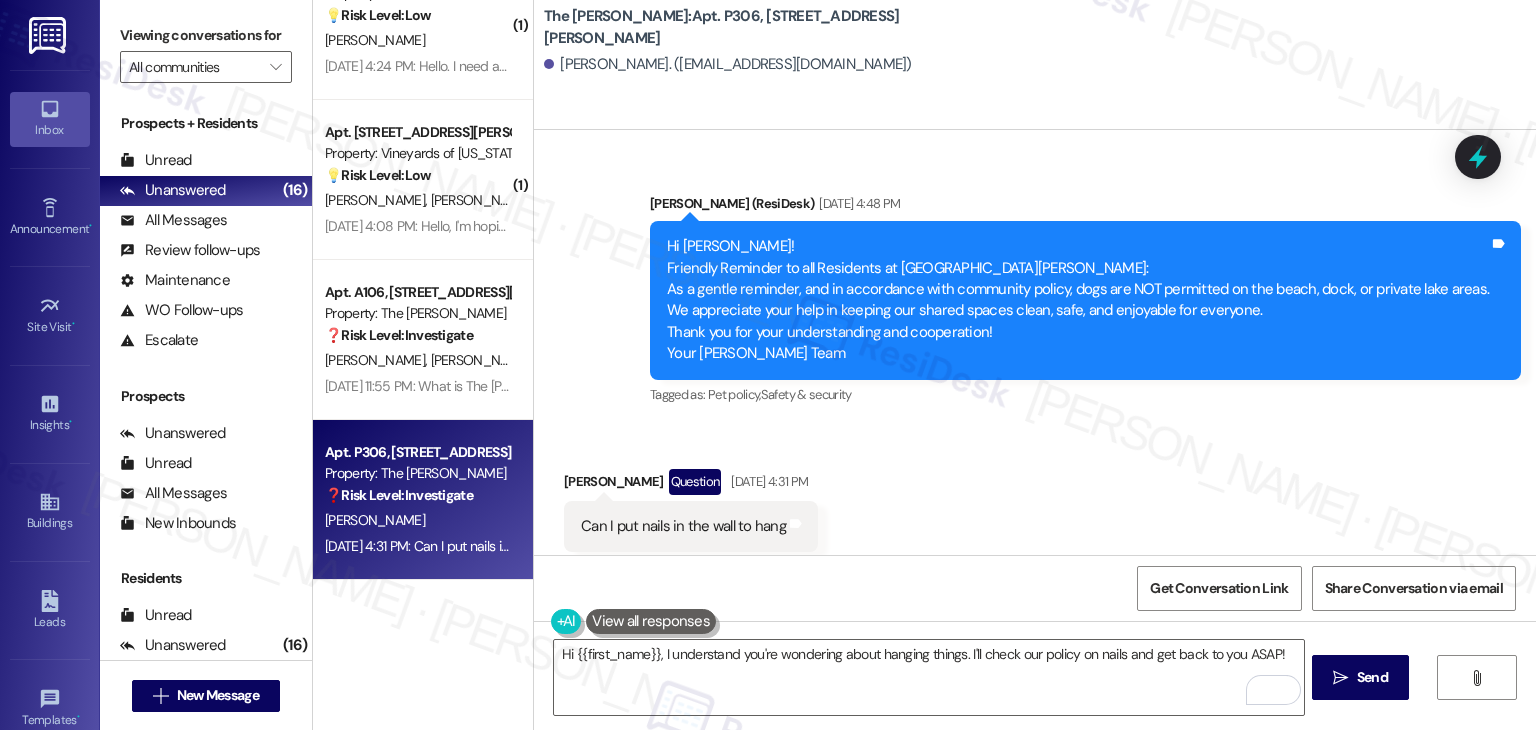 click on "Received via SMS Sophie Drown Question Jul 18, 2025 at 4:31 PM Can I put nails in the wall to hang Tags and notes Tagged as:   Apartment entry Click to highlight conversations about Apartment entry" at bounding box center [1035, 510] 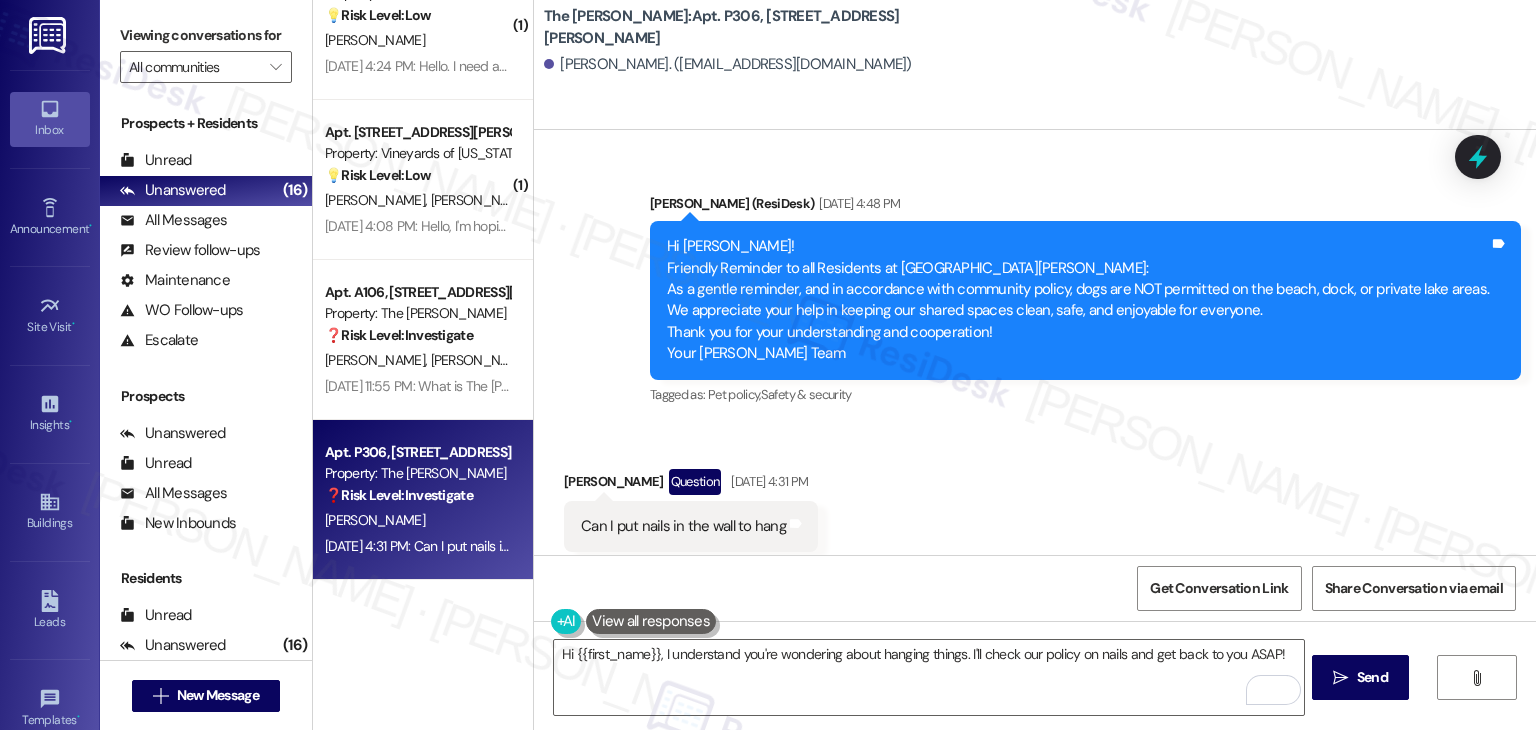click on "Received via SMS Sophie Drown Question Jul 18, 2025 at 4:31 PM Can I put nails in the wall to hang Tags and notes Tagged as:   Apartment entry Click to highlight conversations about Apartment entry" at bounding box center [1035, 510] 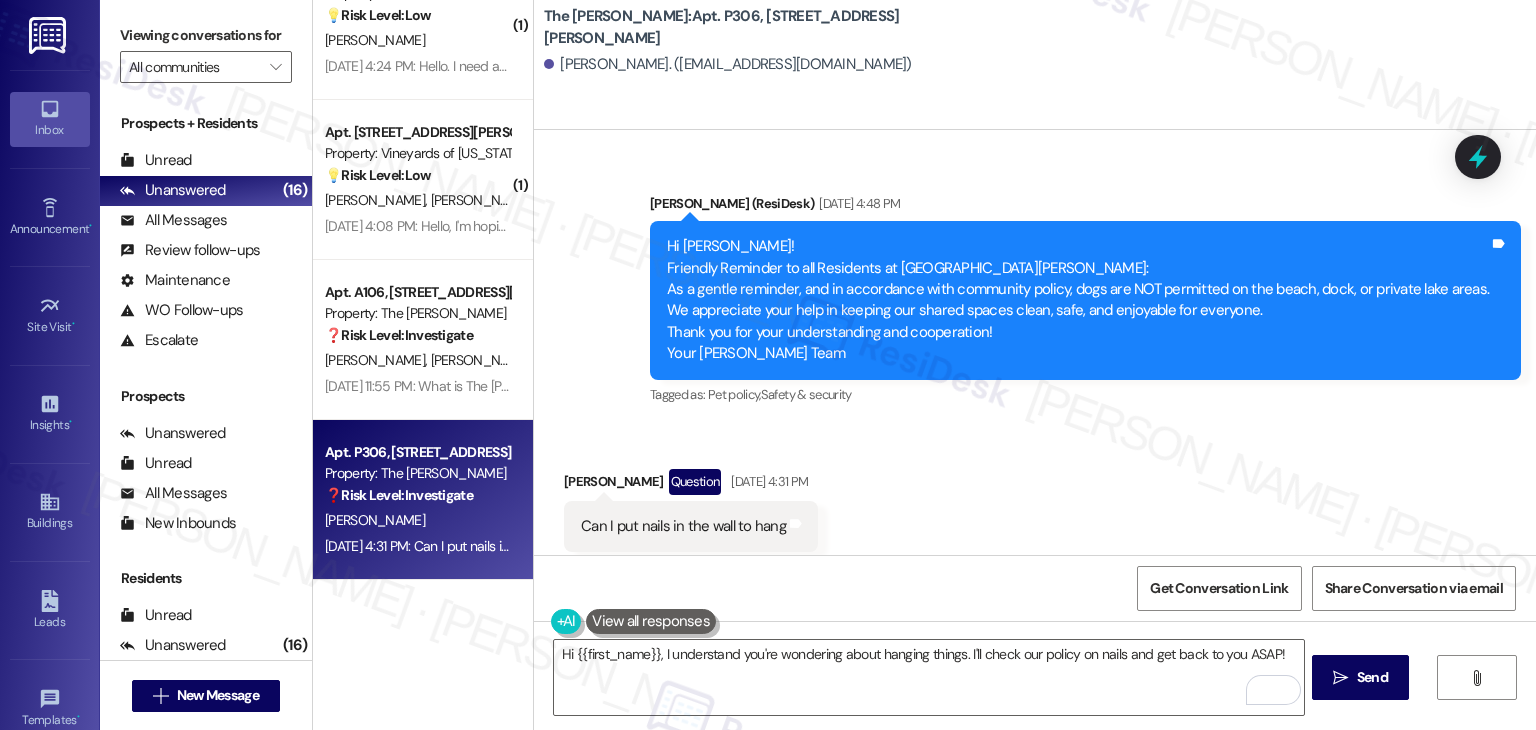click on "Received via SMS Sophie Drown Question Jul 18, 2025 at 4:31 PM Can I put nails in the wall to hang Tags and notes Tagged as:   Apartment entry Click to highlight conversations about Apartment entry" at bounding box center (1035, 510) 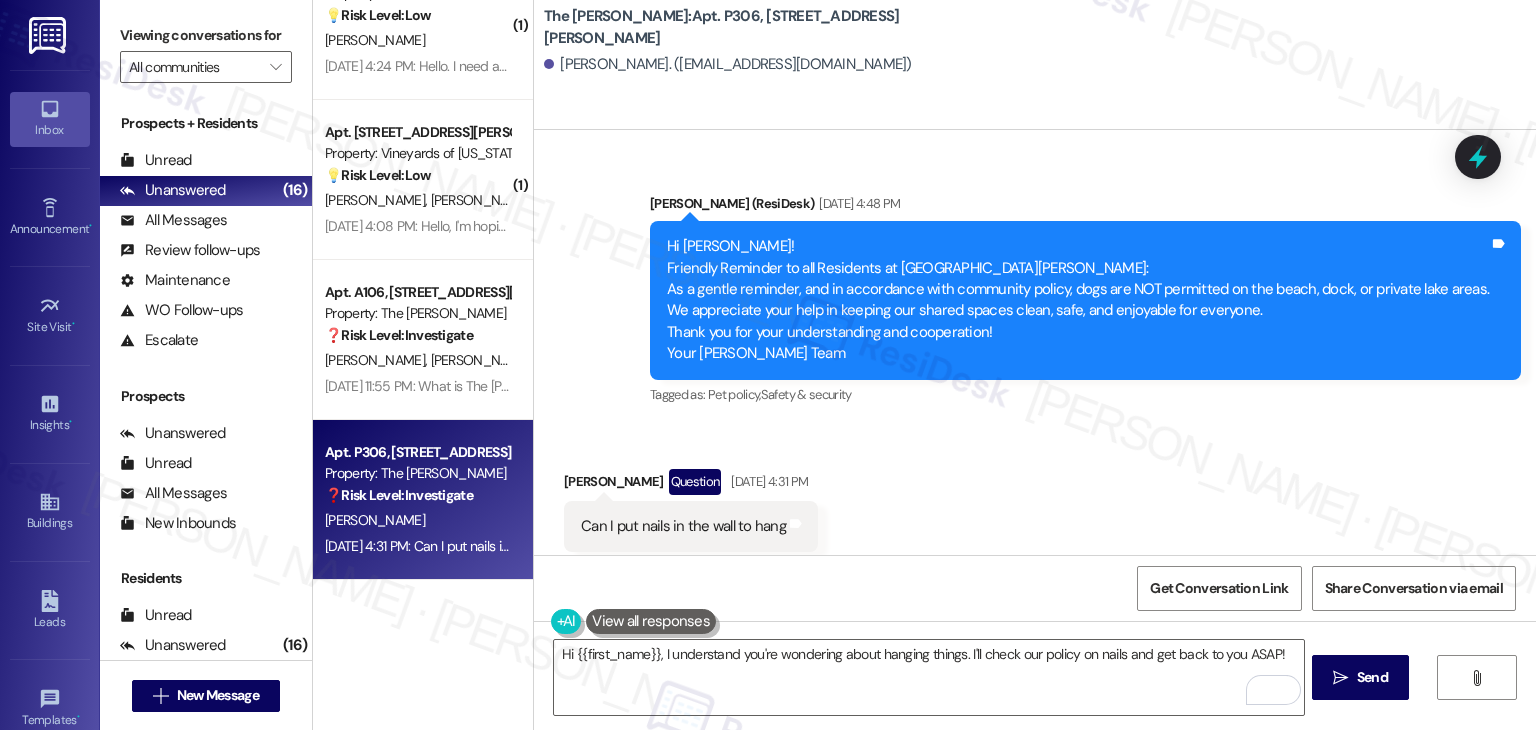 click on "Received via SMS Sophie Drown Question Jul 18, 2025 at 4:31 PM Can I put nails in the wall to hang Tags and notes Tagged as:   Apartment entry Click to highlight conversations about Apartment entry" at bounding box center [1035, 510] 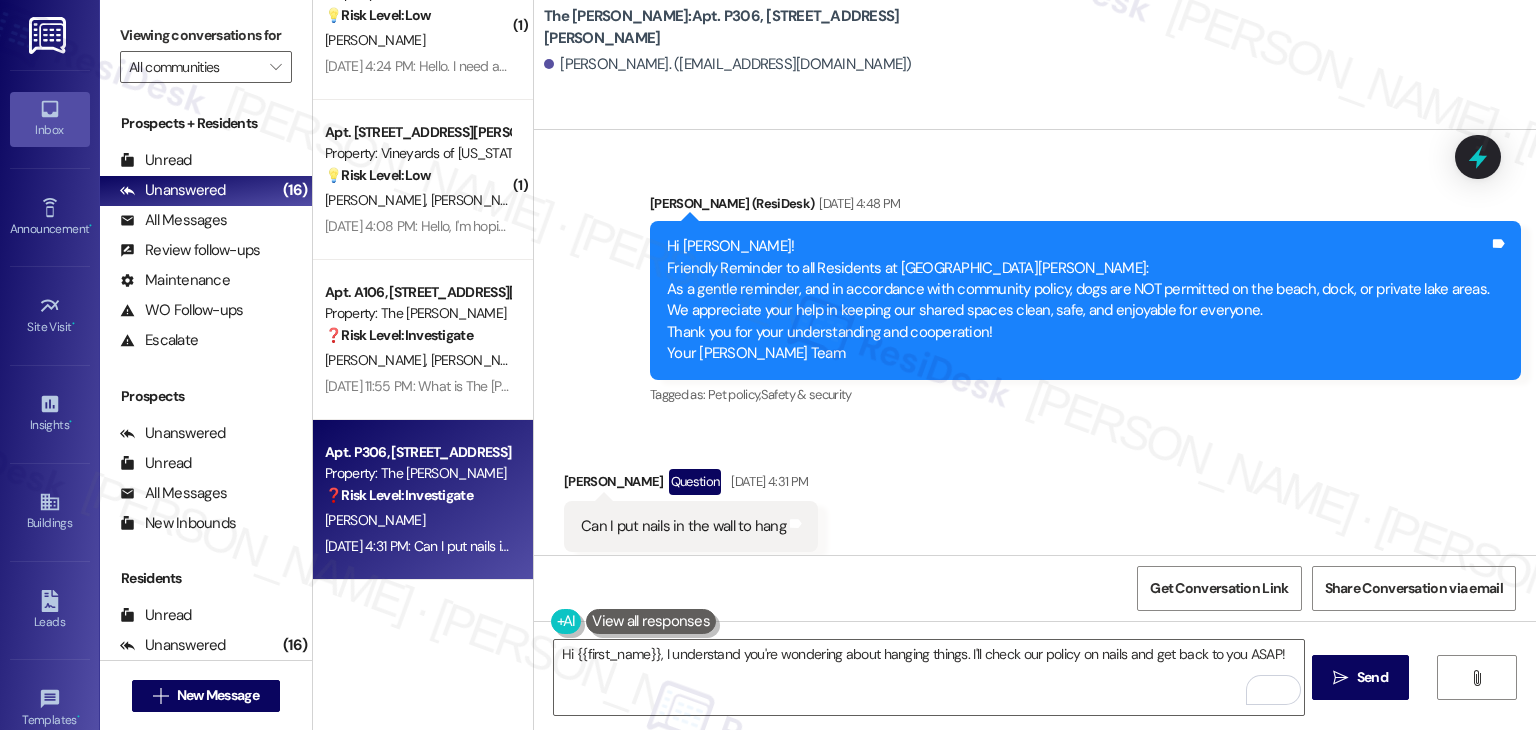 click on "Received via SMS Sophie Drown Question Jul 18, 2025 at 4:31 PM Can I put nails in the wall to hang Tags and notes Tagged as:   Apartment entry Click to highlight conversations about Apartment entry" at bounding box center [1035, 510] 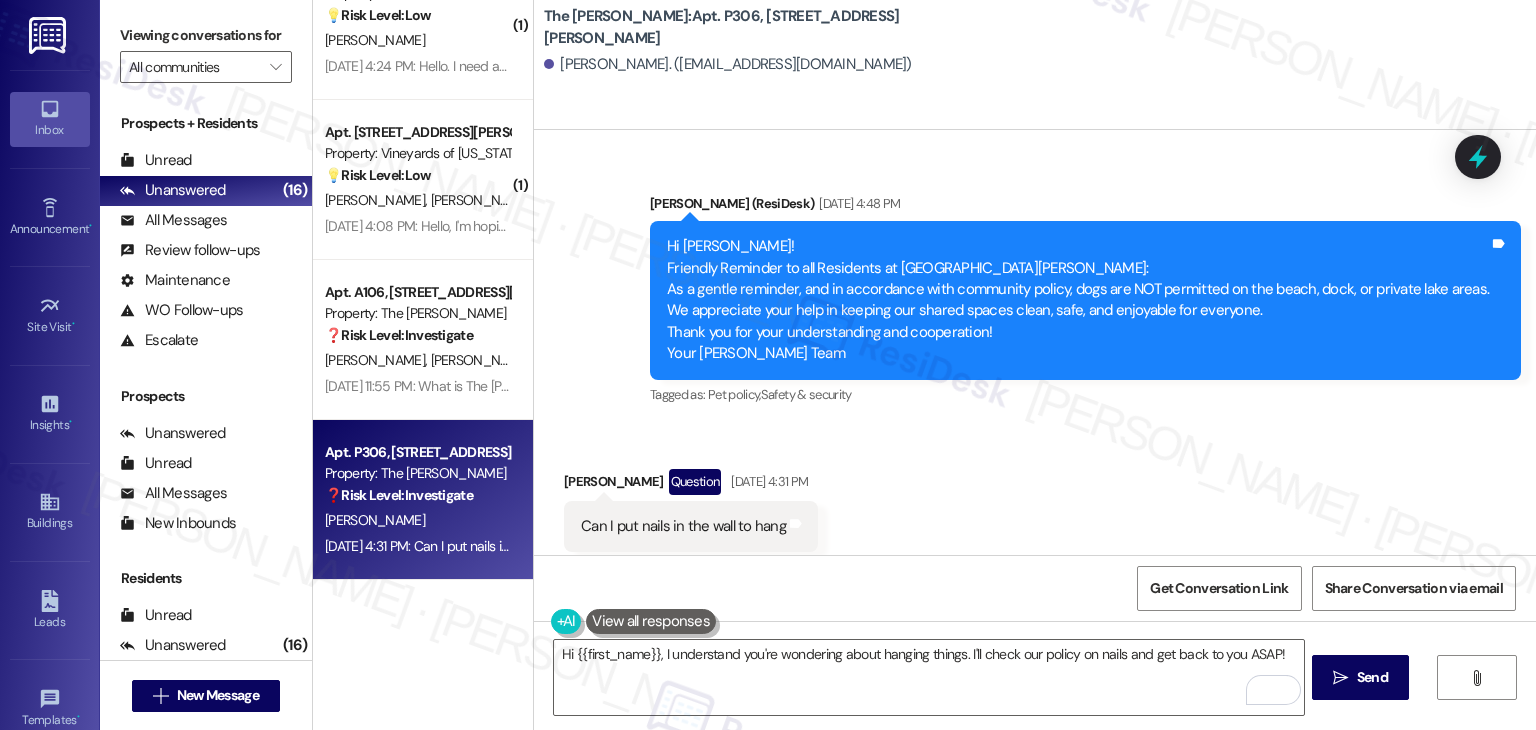 click on "Received via SMS Sophie Drown Question Jul 18, 2025 at 4:31 PM Can I put nails in the wall to hang Tags and notes Tagged as:   Apartment entry Click to highlight conversations about Apartment entry" at bounding box center (1035, 510) 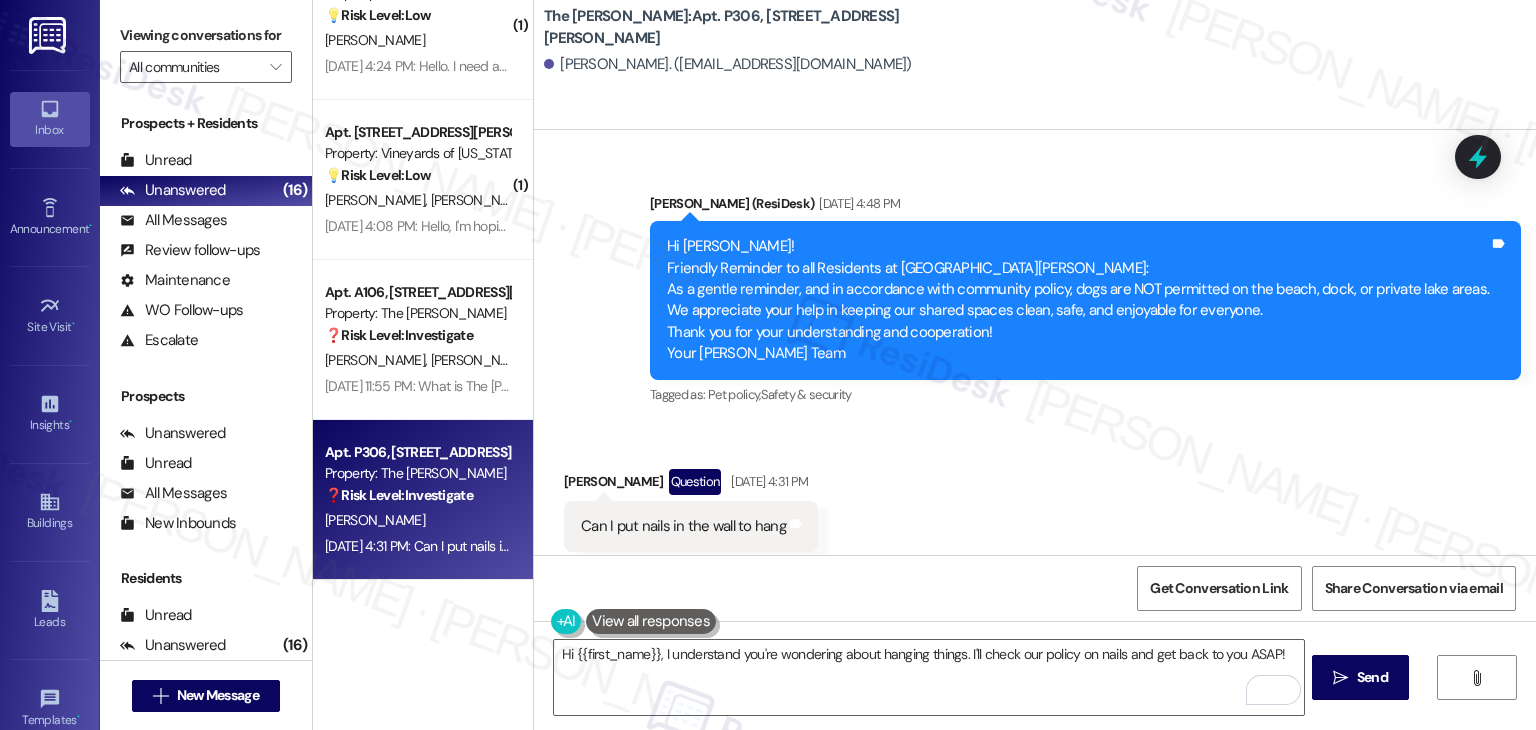 click on "Received via SMS Sophie Drown Question Jul 18, 2025 at 4:31 PM Can I put nails in the wall to hang Tags and notes Tagged as:   Apartment entry Click to highlight conversations about Apartment entry" at bounding box center [1035, 510] 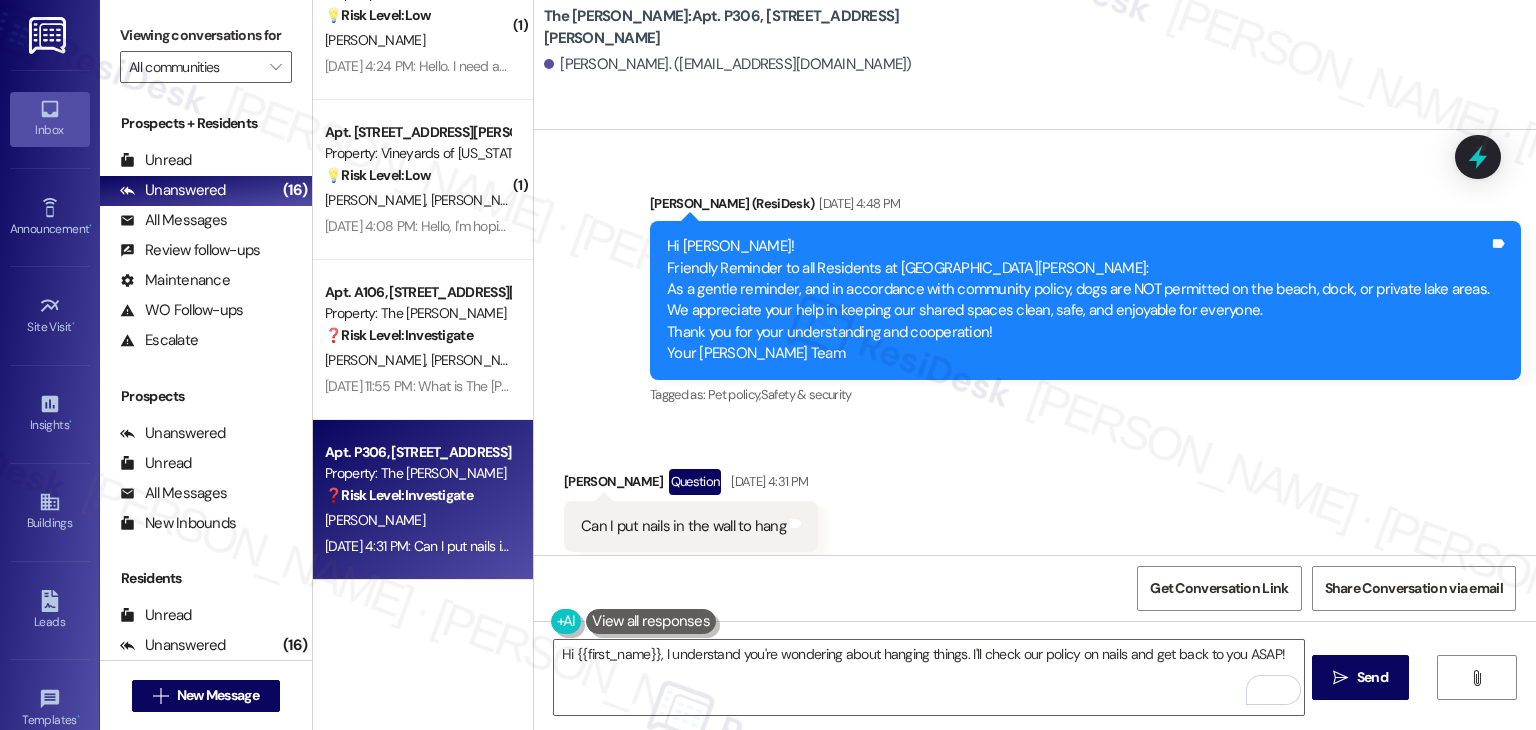 click on "Received via SMS Sophie Drown Question Jul 18, 2025 at 4:31 PM Can I put nails in the wall to hang Tags and notes Tagged as:   Apartment entry Click to highlight conversations about Apartment entry" at bounding box center (1035, 510) 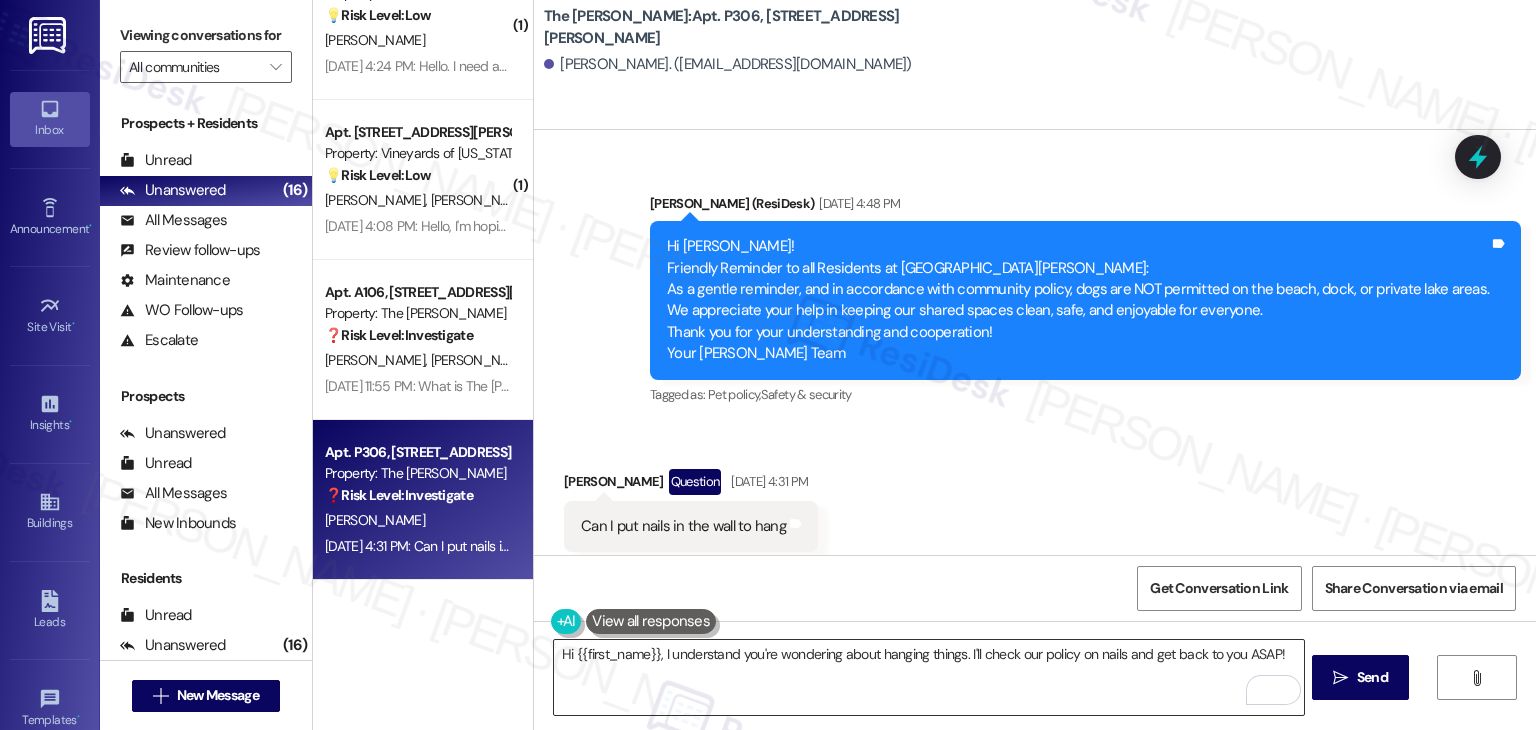 click on "Hi {{first_name}}, I understand you're wondering about hanging things. I'll check our policy on nails and get back to you ASAP!" at bounding box center (928, 677) 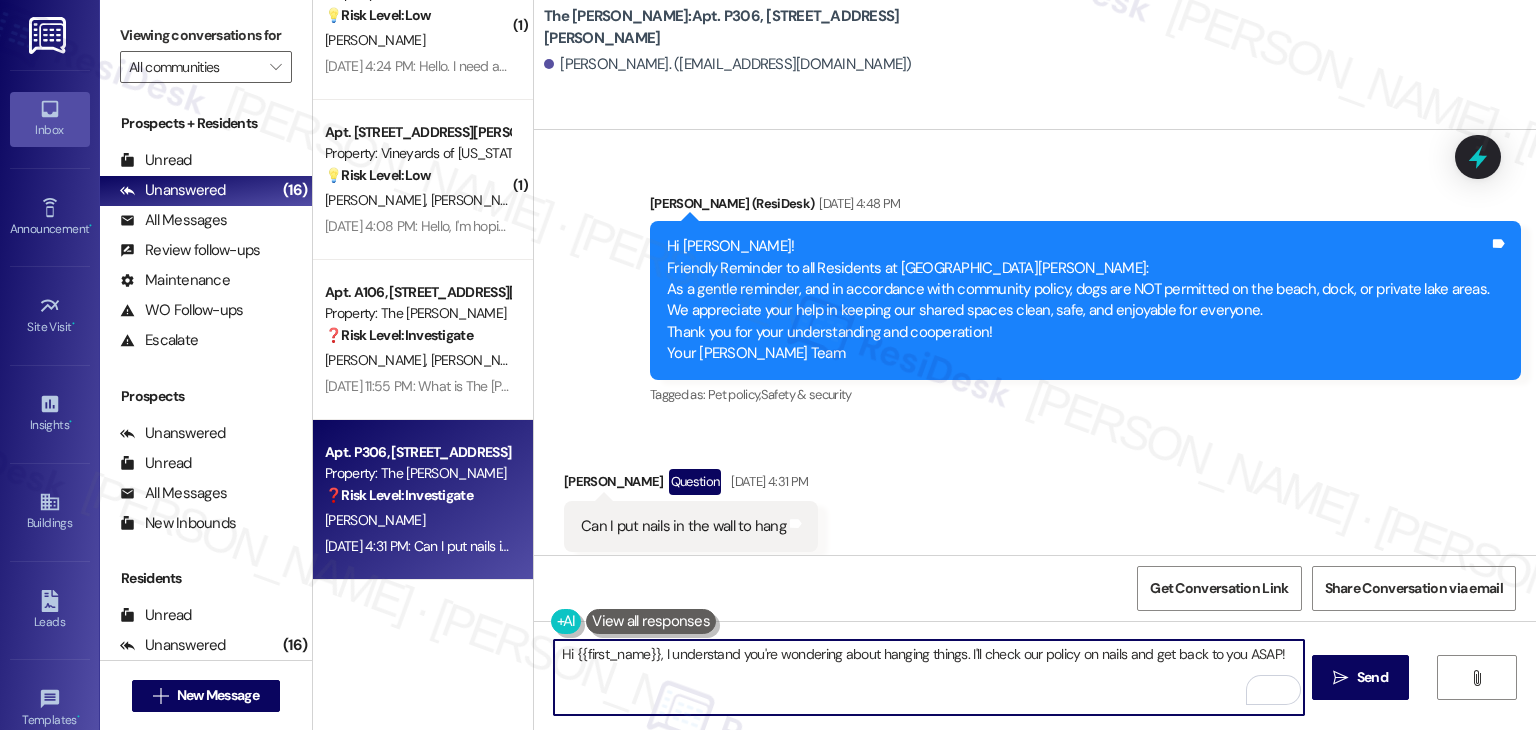 click on "Hi {{first_name}}, I understand you're wondering about hanging things. I'll check our policy on nails and get back to you ASAP!" at bounding box center [928, 677] 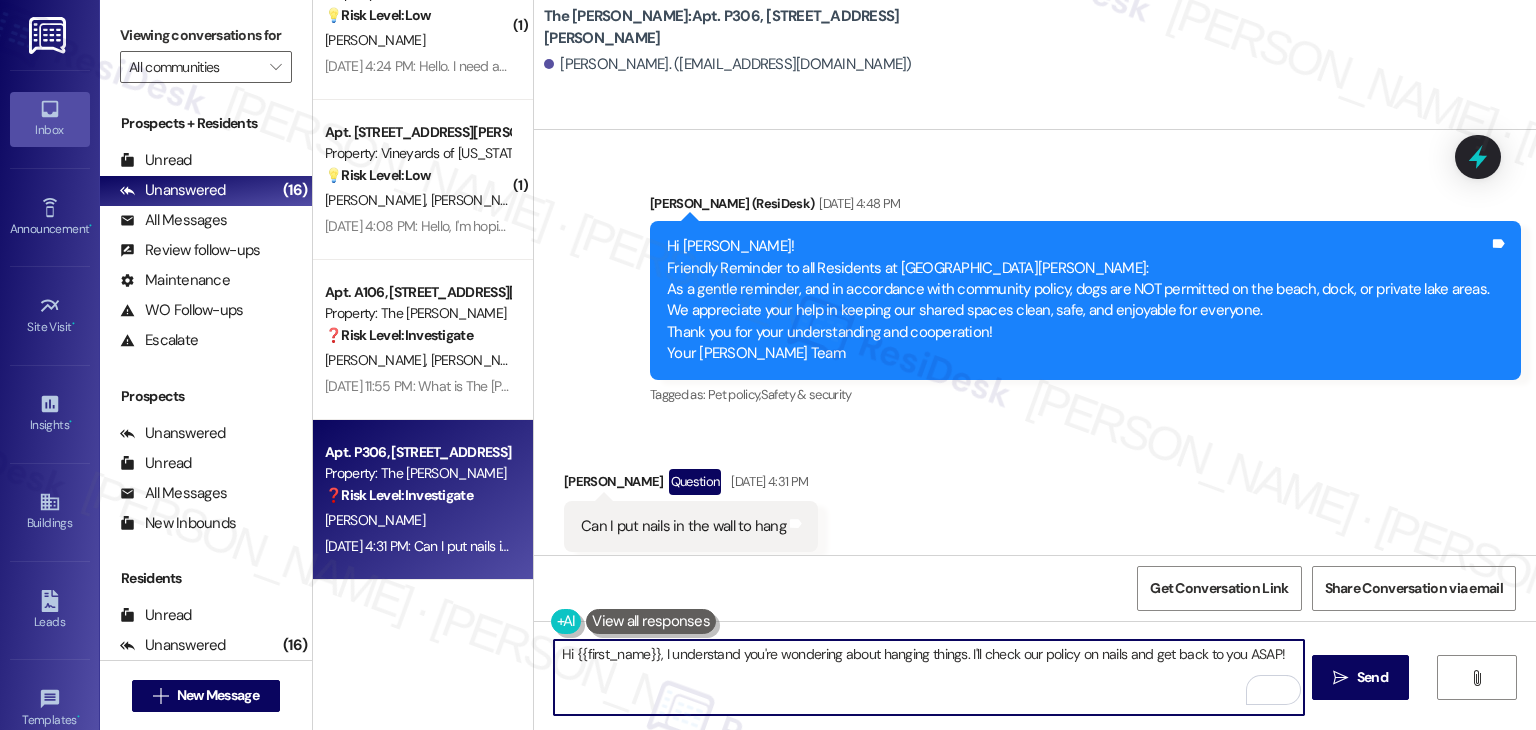 click on "Hi {{first_name}}, I understand you're wondering about hanging things. I'll check our policy on nails and get back to you ASAP!" at bounding box center [928, 677] 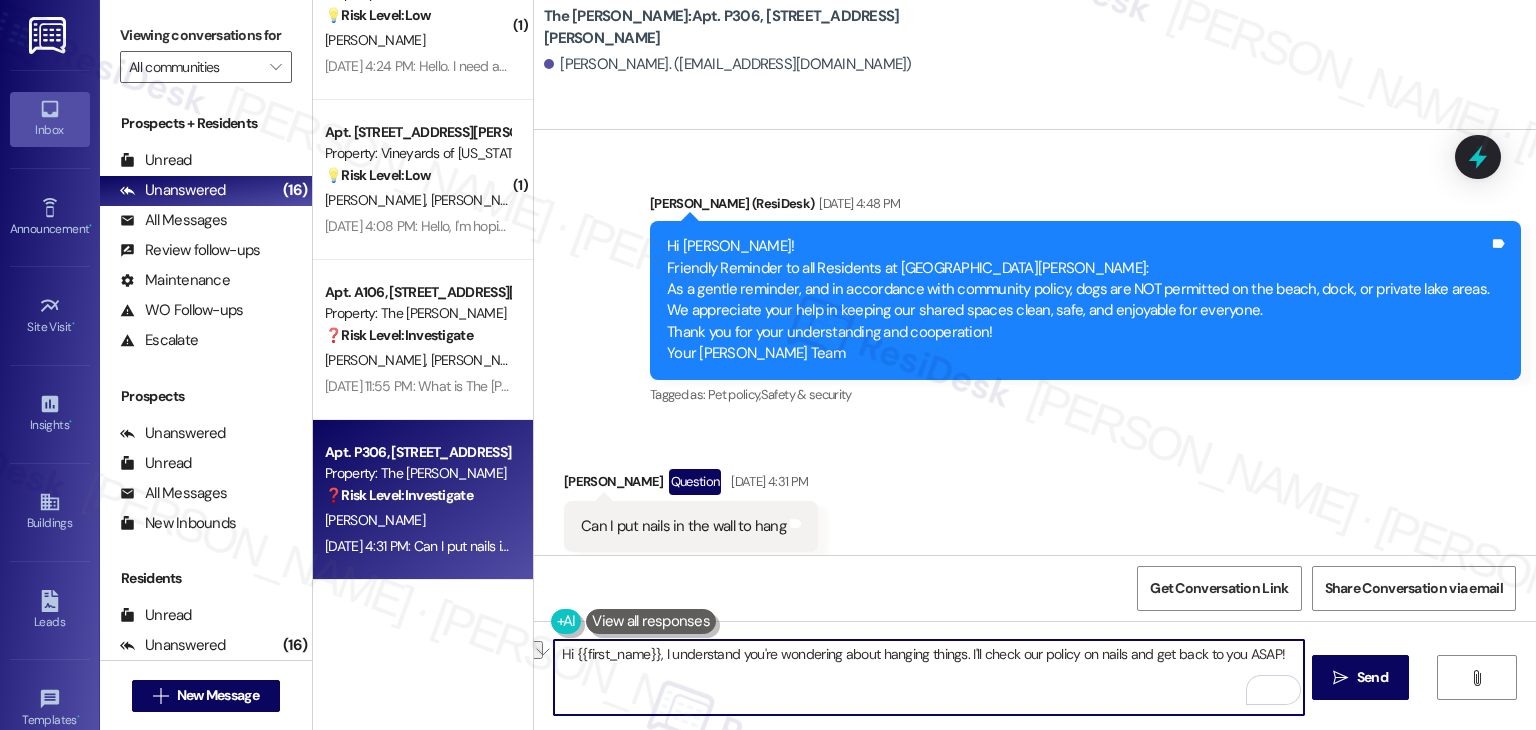 paste on "Sophie! I understand you're wondering about hanging things. It usually depends on the property’s policy, so I recommend checking in with the leasing team to be sure. I’ll also reach out to them and let you know as soon as I hear back." 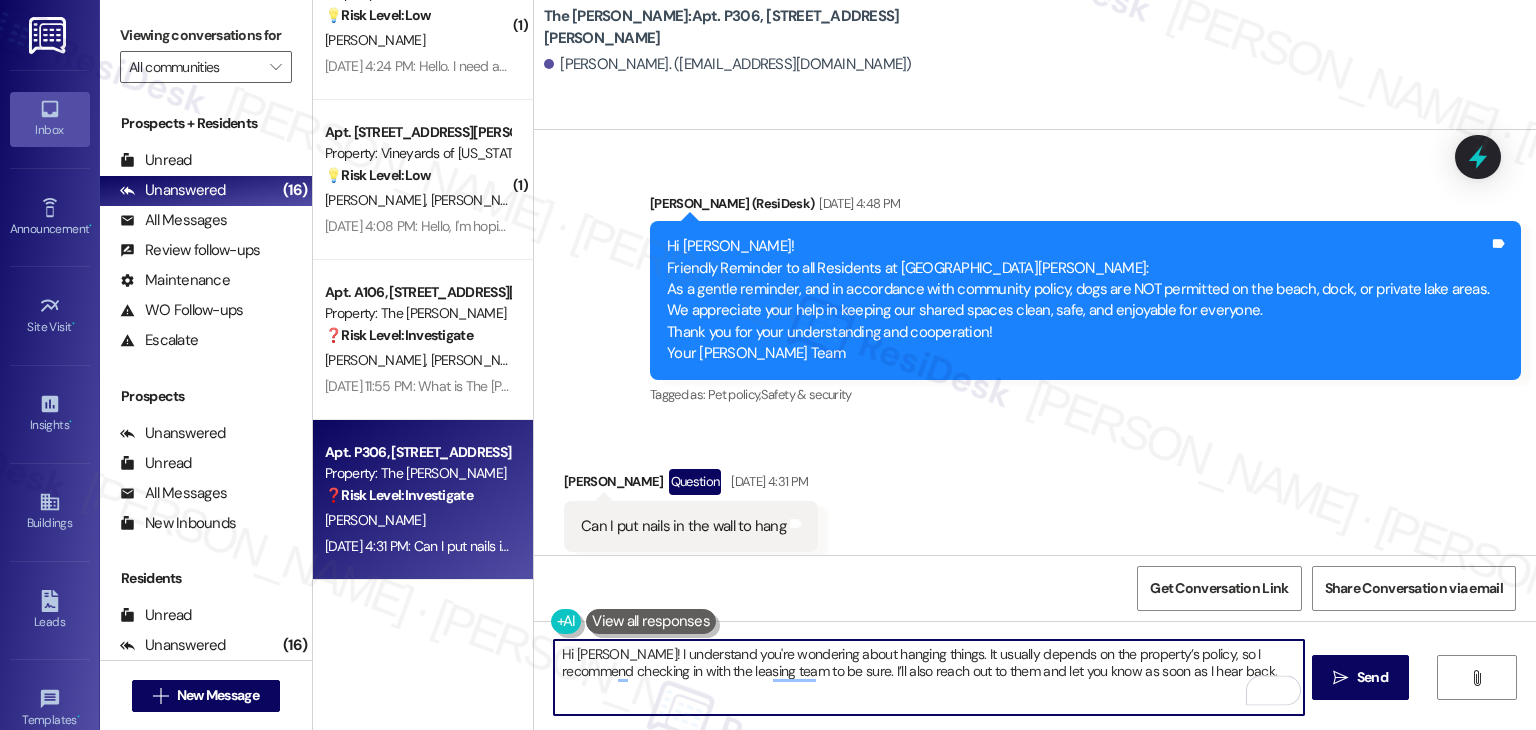 type on "Hi Sophie! I understand you're wondering about hanging things. It usually depends on the property’s policy, so I recommend checking in with the leasing team to be sure. I’ll also reach out to them and let you know as soon as I hear back." 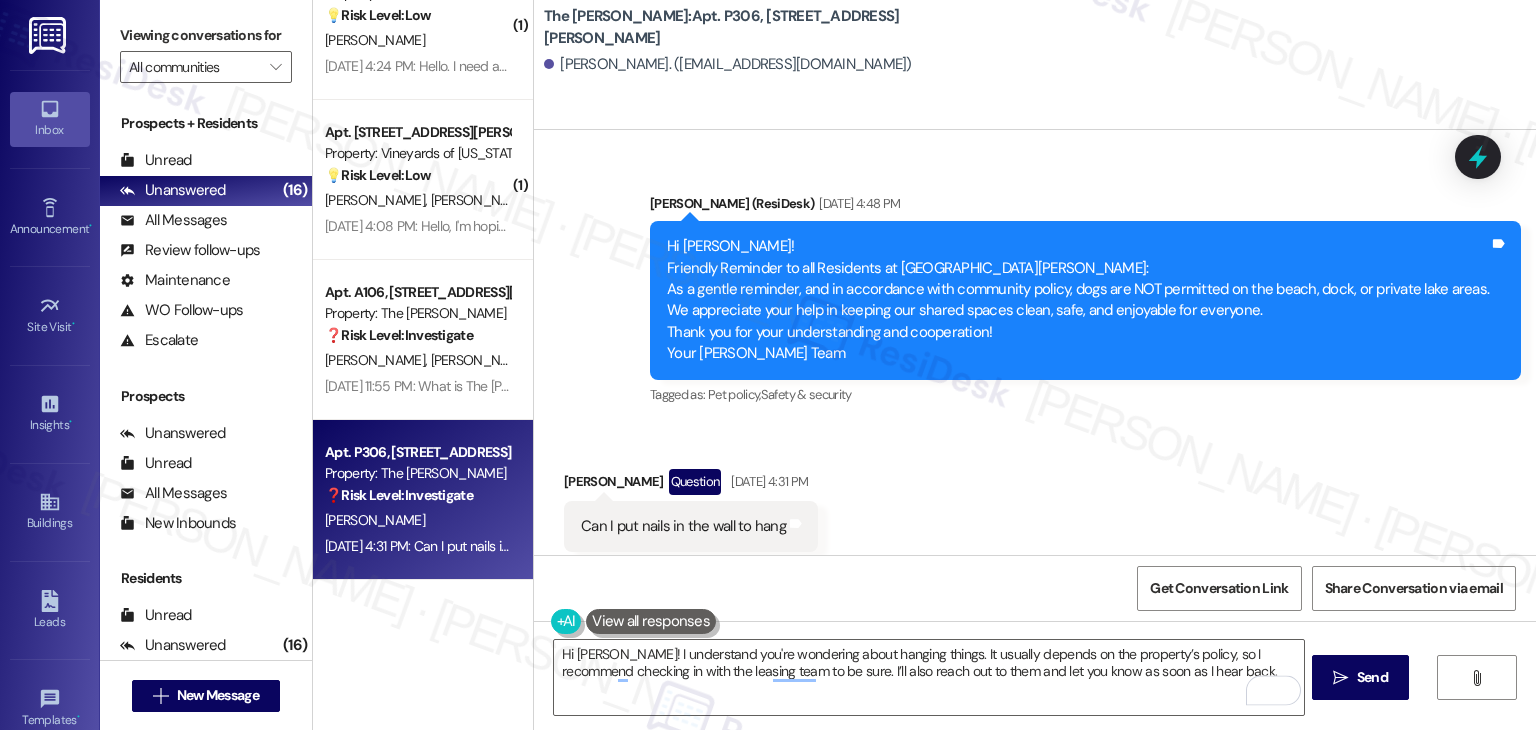 click on "Get Conversation Link Share Conversation via email" at bounding box center [1035, 588] 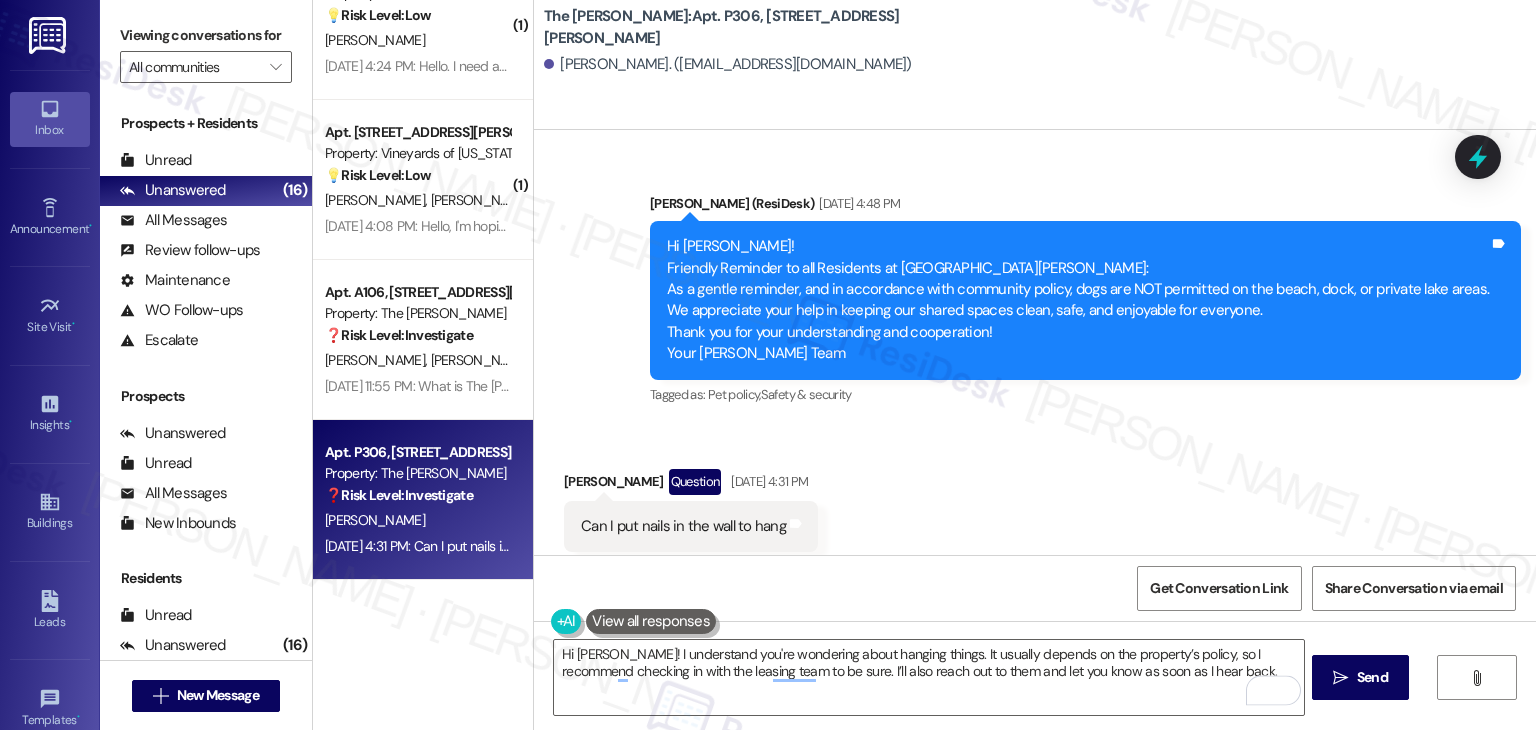 click on "Received via SMS Sophie Drown Question Jul 18, 2025 at 4:31 PM Can I put nails in the wall to hang Tags and notes Tagged as:   Apartment entry Click to highlight conversations about Apartment entry" at bounding box center [1035, 510] 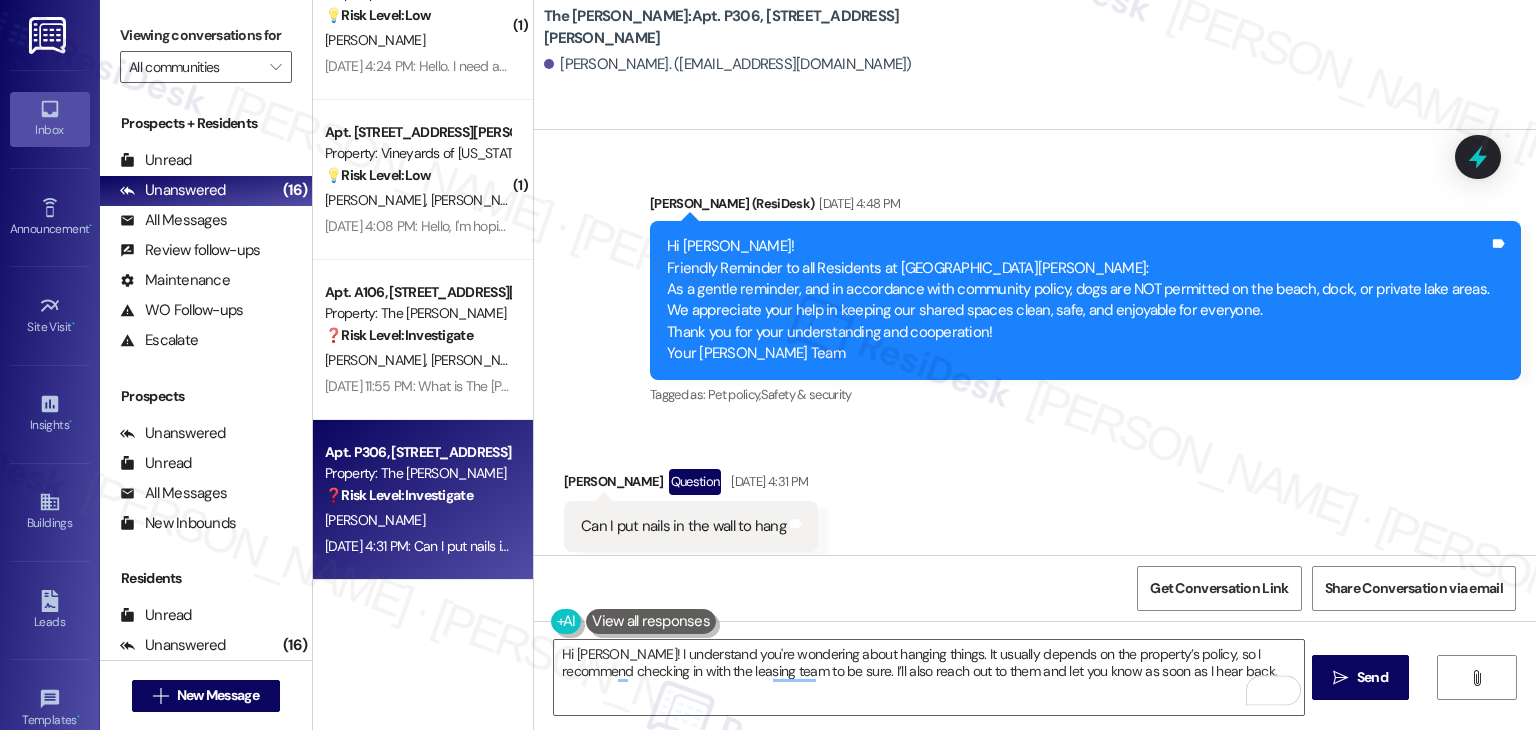 click on "Get Conversation Link Share Conversation via email" at bounding box center [1035, 588] 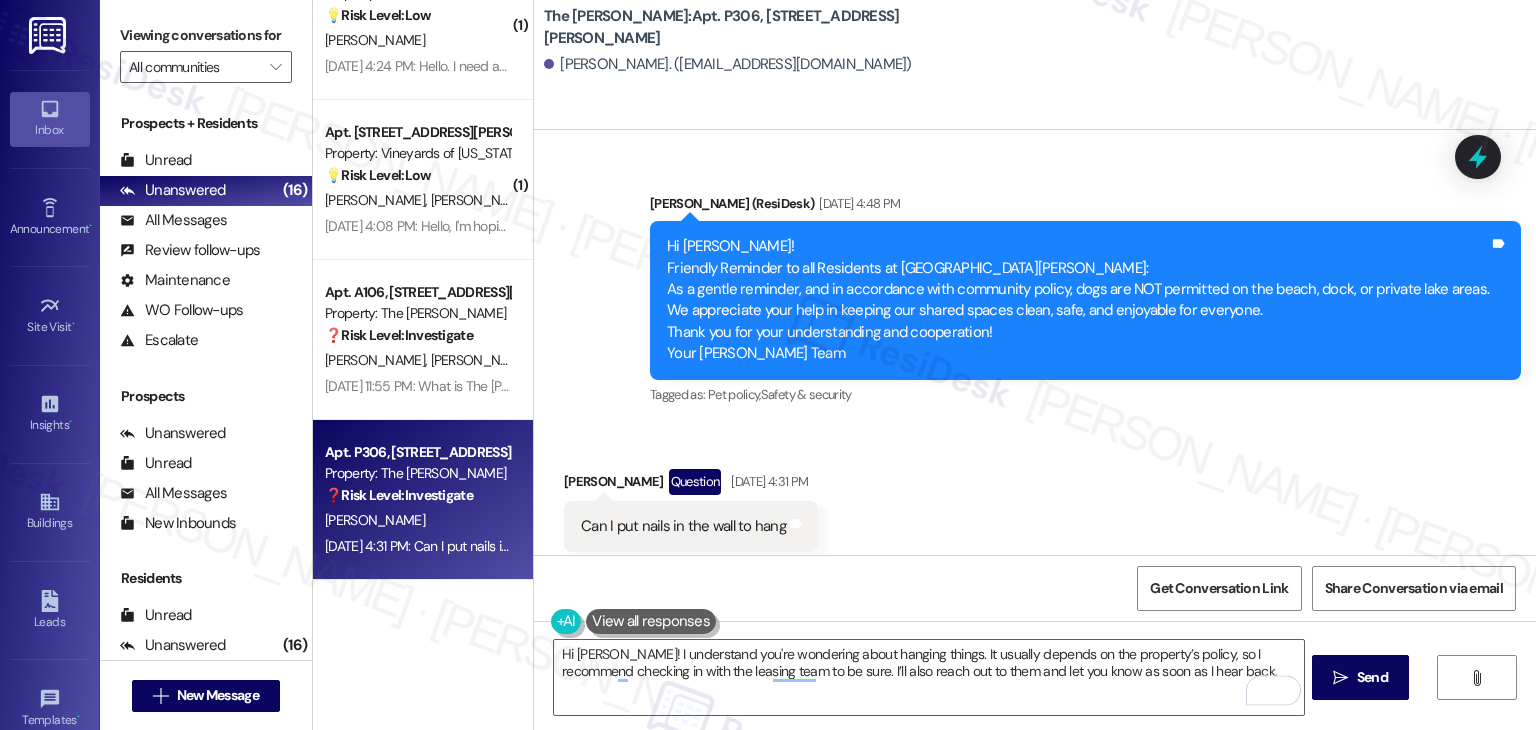 drag, startPoint x: 984, startPoint y: 508, endPoint x: 987, endPoint y: 521, distance: 13.341664 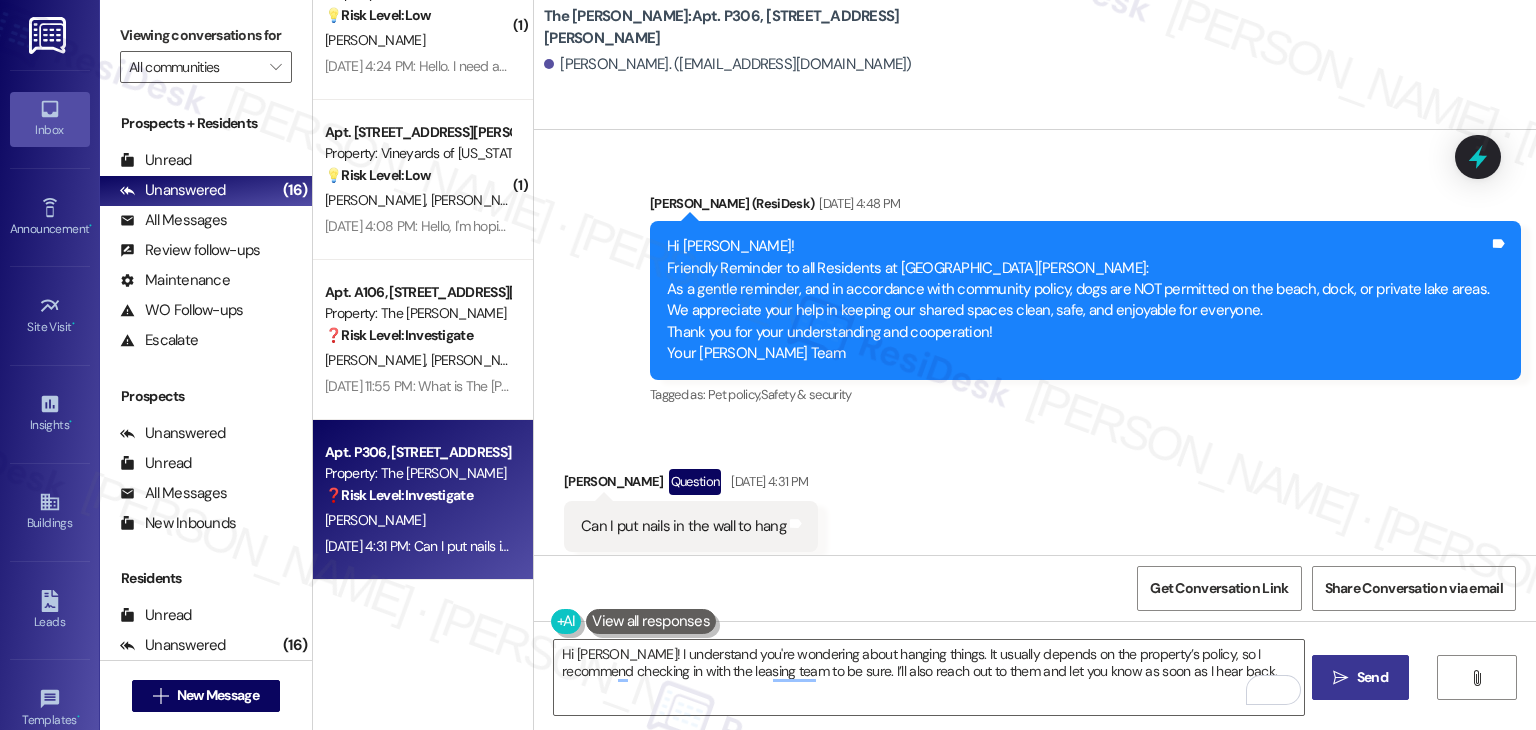 click on "Send" at bounding box center (1372, 677) 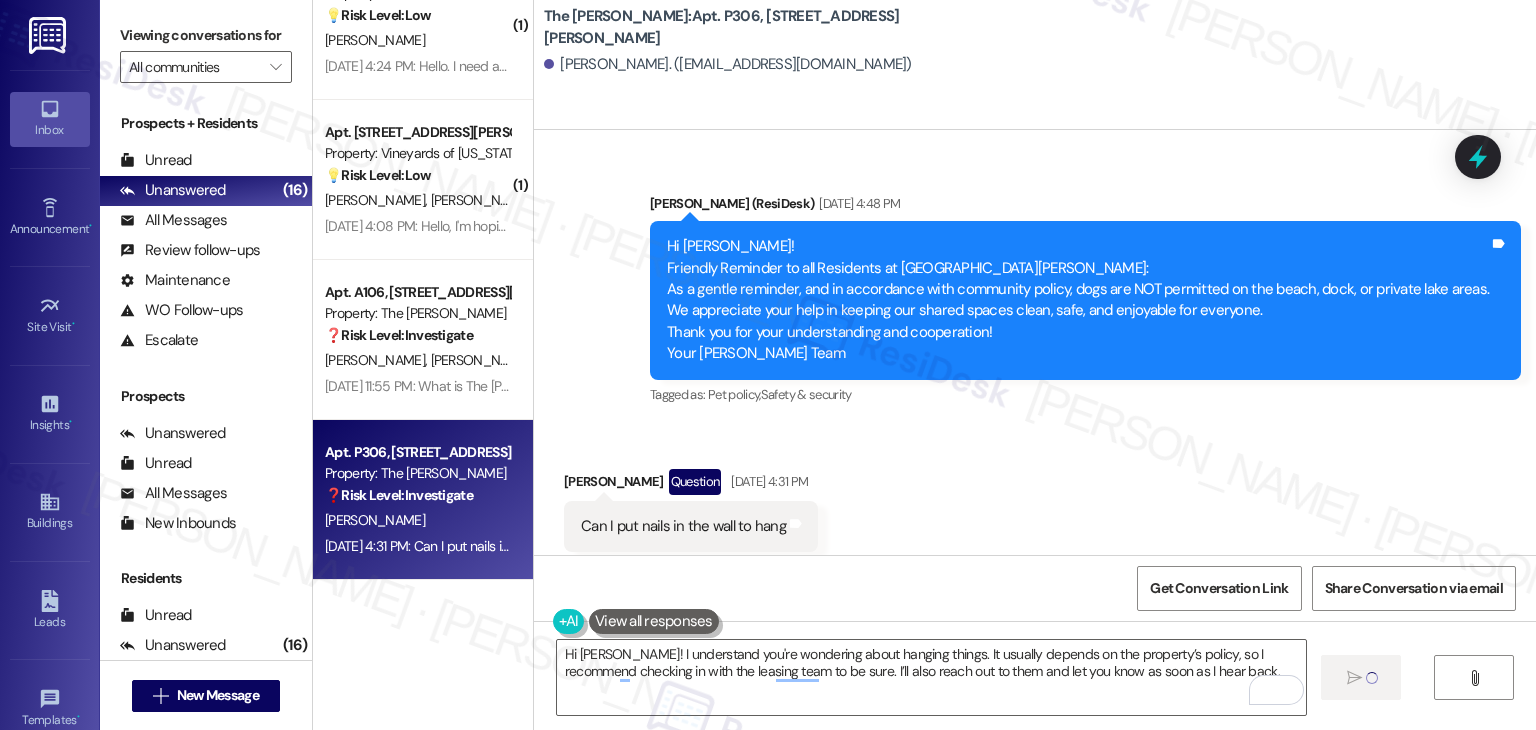 click on "Get Conversation Link Share Conversation via email" at bounding box center (1035, 588) 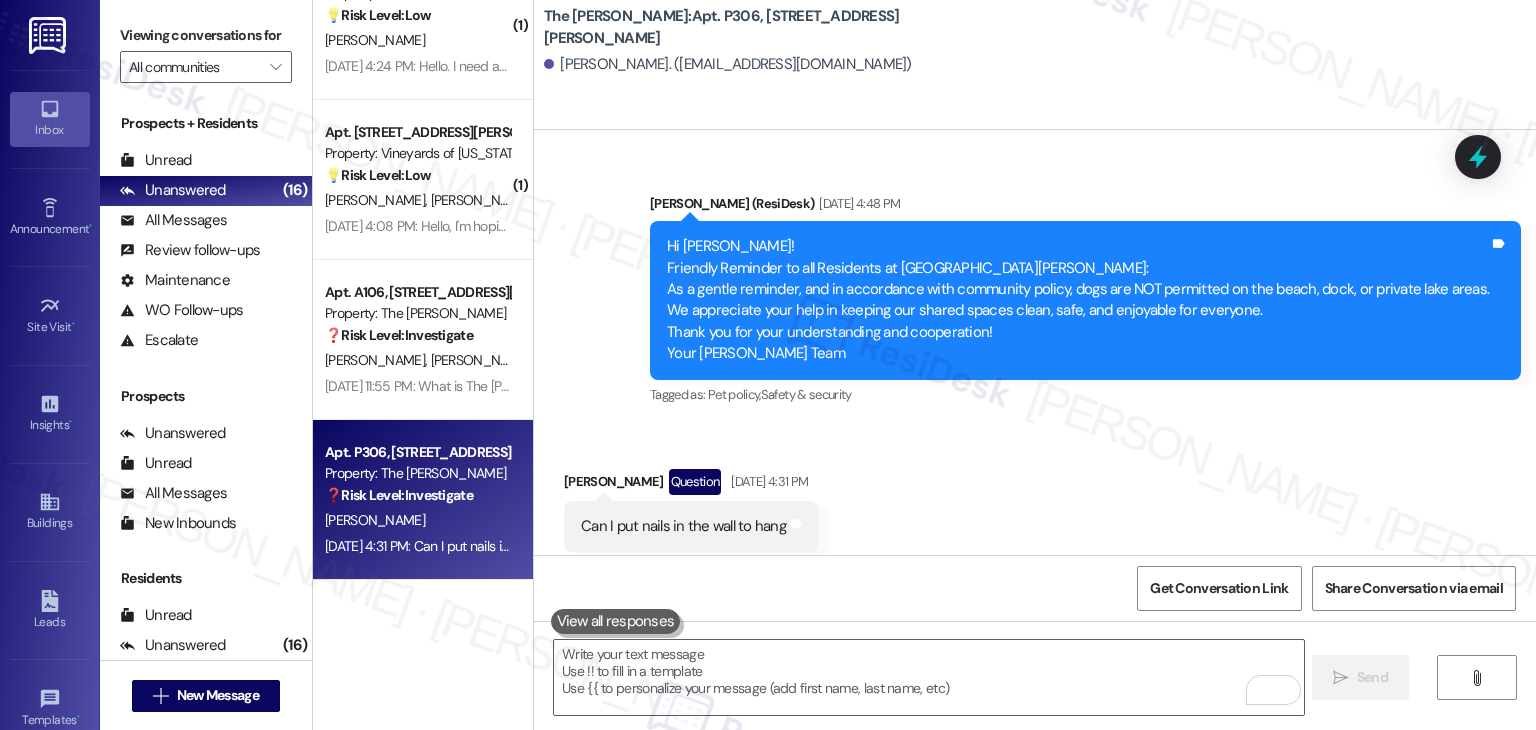 scroll, scrollTop: 2296, scrollLeft: 0, axis: vertical 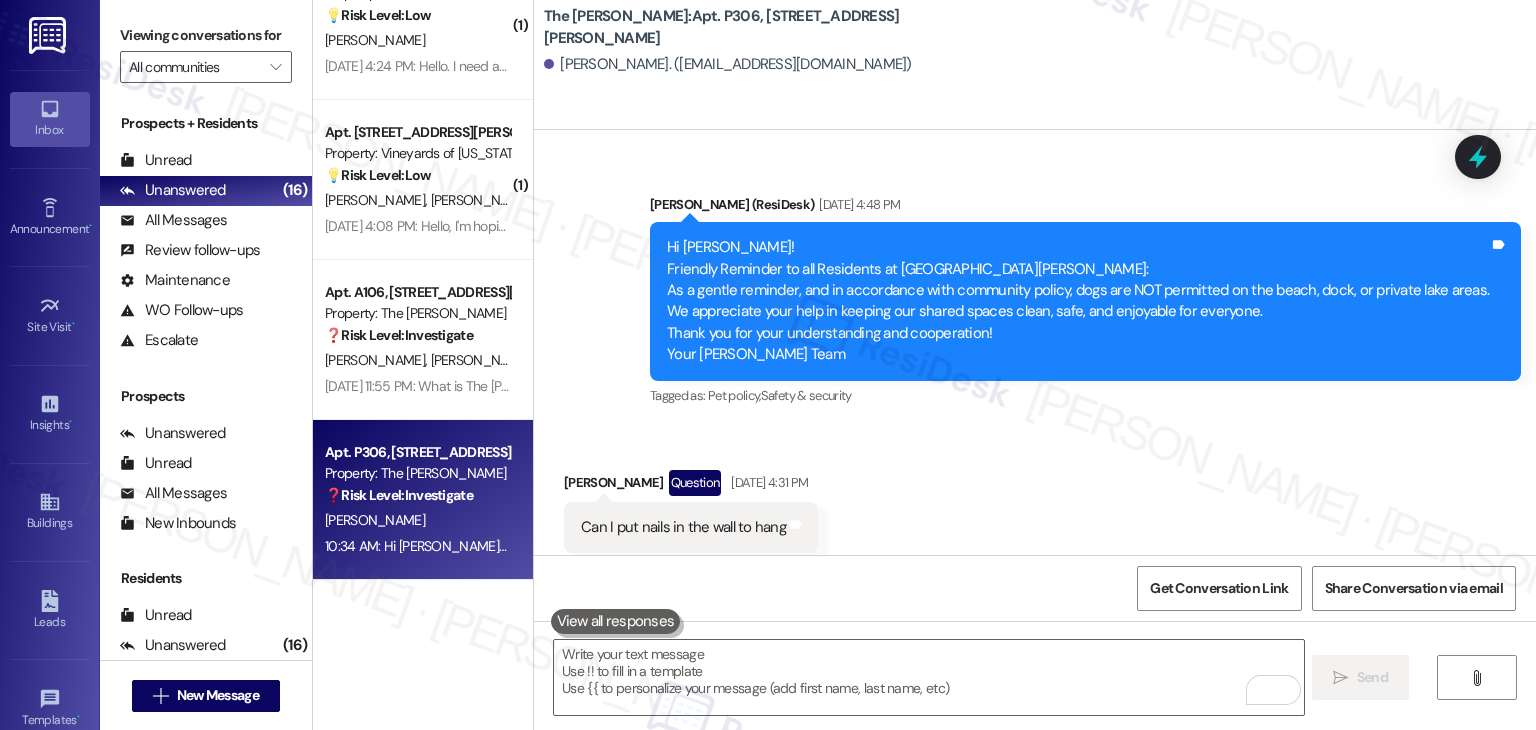 click on "Received via SMS Sophie Drown Question Jul 18, 2025 at 4:31 PM Can I put nails in the wall to hang Tags and notes Tagged as:   Apartment entry Click to highlight conversations about Apartment entry" at bounding box center (1035, 511) 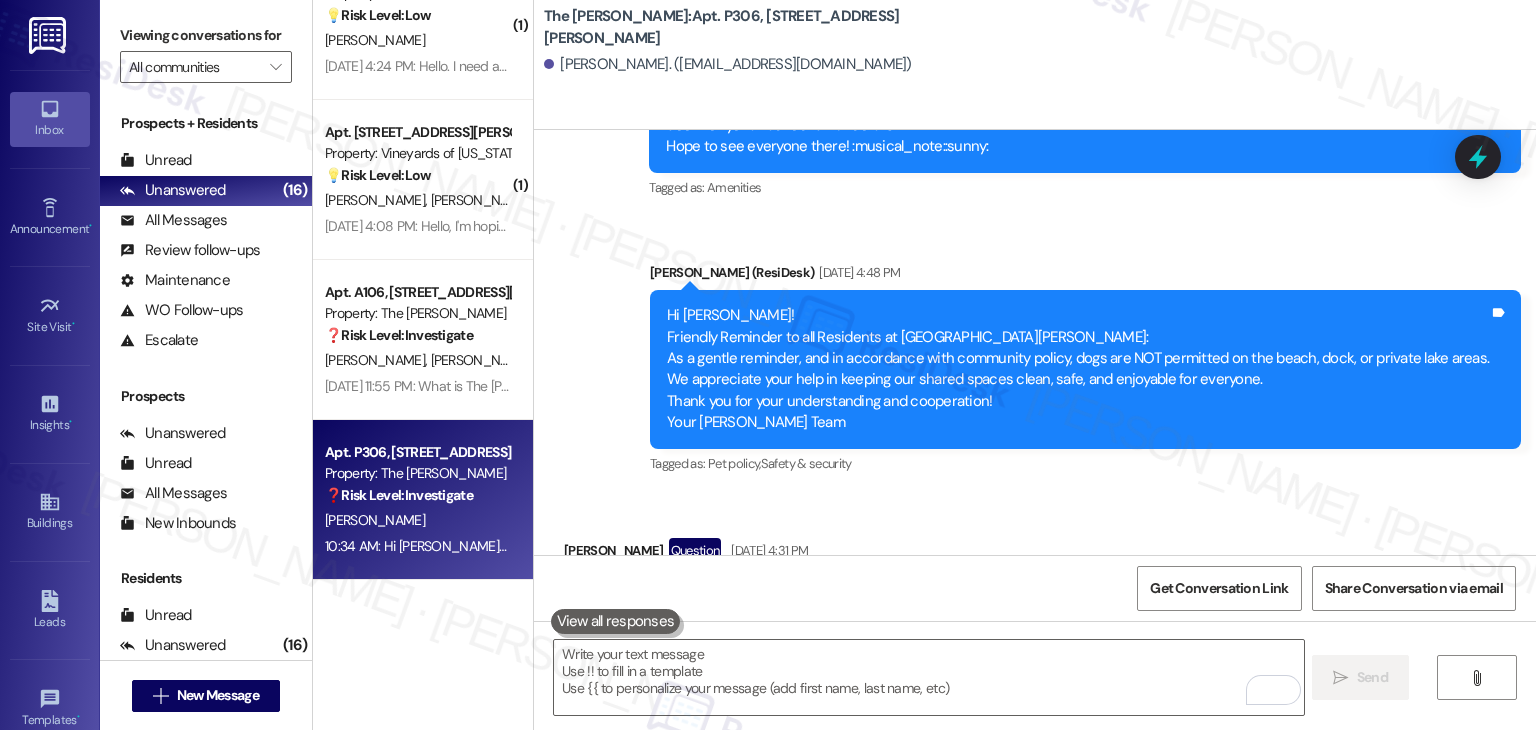 scroll, scrollTop: 2258, scrollLeft: 0, axis: vertical 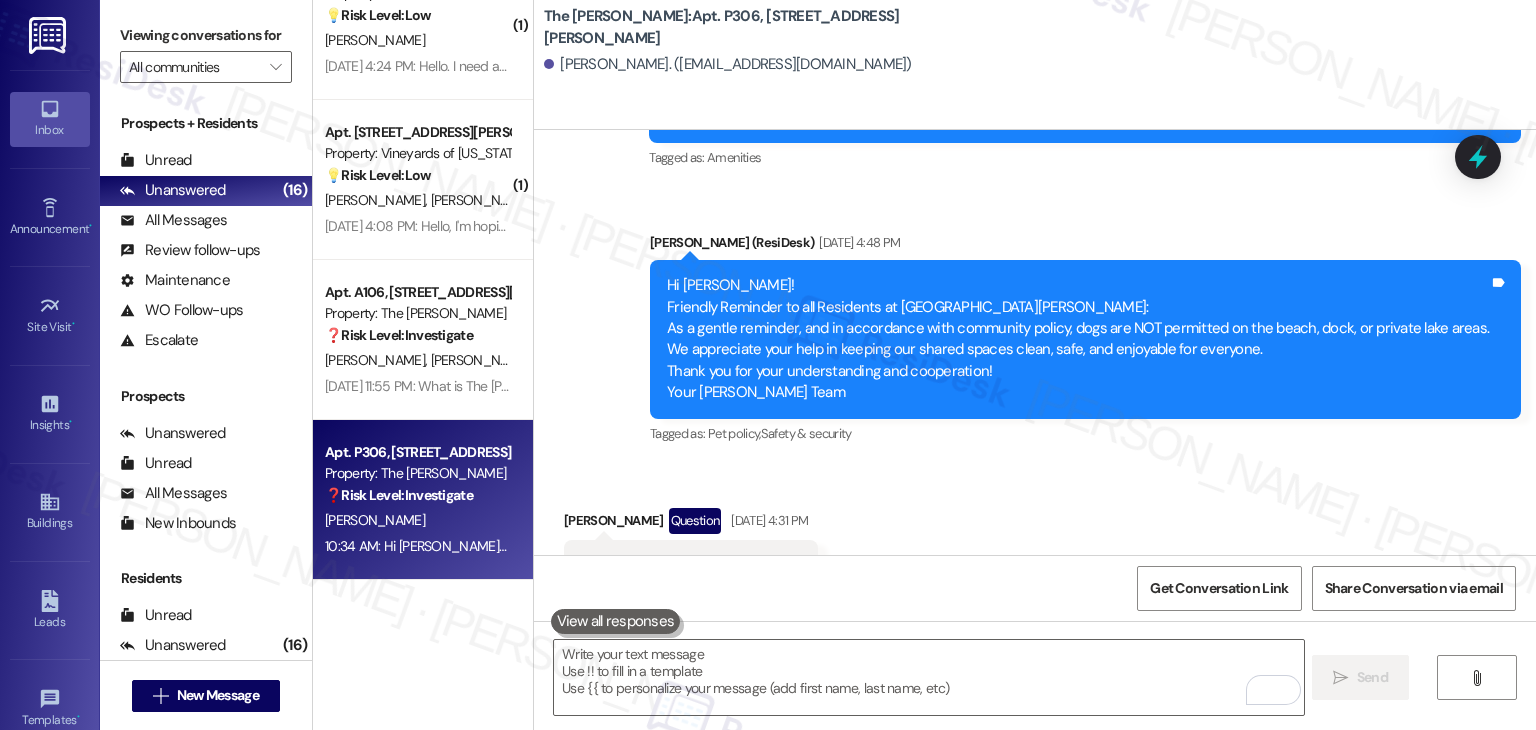 click on "Announcement, sent via SMS Dottie  (ResiDesk) Jun 26, 2025 at 1:16 PM Hi Sophie!
🎶 Hey Clara Residents! 🎶
Join us for an evening of live music, great vibes, and community spirit right here at The Clara Apartments!
📍: Location: The Clara Cabana
📅: Saturday, July 19th from 5-7 pm
🎤: Featuring: Jake Ransom — a local acoustic cover, and country artist
Bring a camp chair, bring a friend, and let’s enjoy a summer night together!
See the attached flyer for all the details. (You can always reply STOP to opt out of future messages) Tags and notes Tagged as:   Amenities Click to highlight conversations about Amenities Announcement, sent via SMS 1:20 PM Dottie  (ResiDesk) Jun 26, 2025 at 1:20 PM Announcement:
PNG  attachment   Download   (Click to zoom) Tags and notes Announcement, sent via SMS Dottie  (ResiDesk) Jun 30, 2025 at 1:30 PM Hi Sophie!
We love being a pet-friendly community, and we appreciate everyone doing their part to keep The Clara clean and welcoming for all!" at bounding box center (1035, -766) 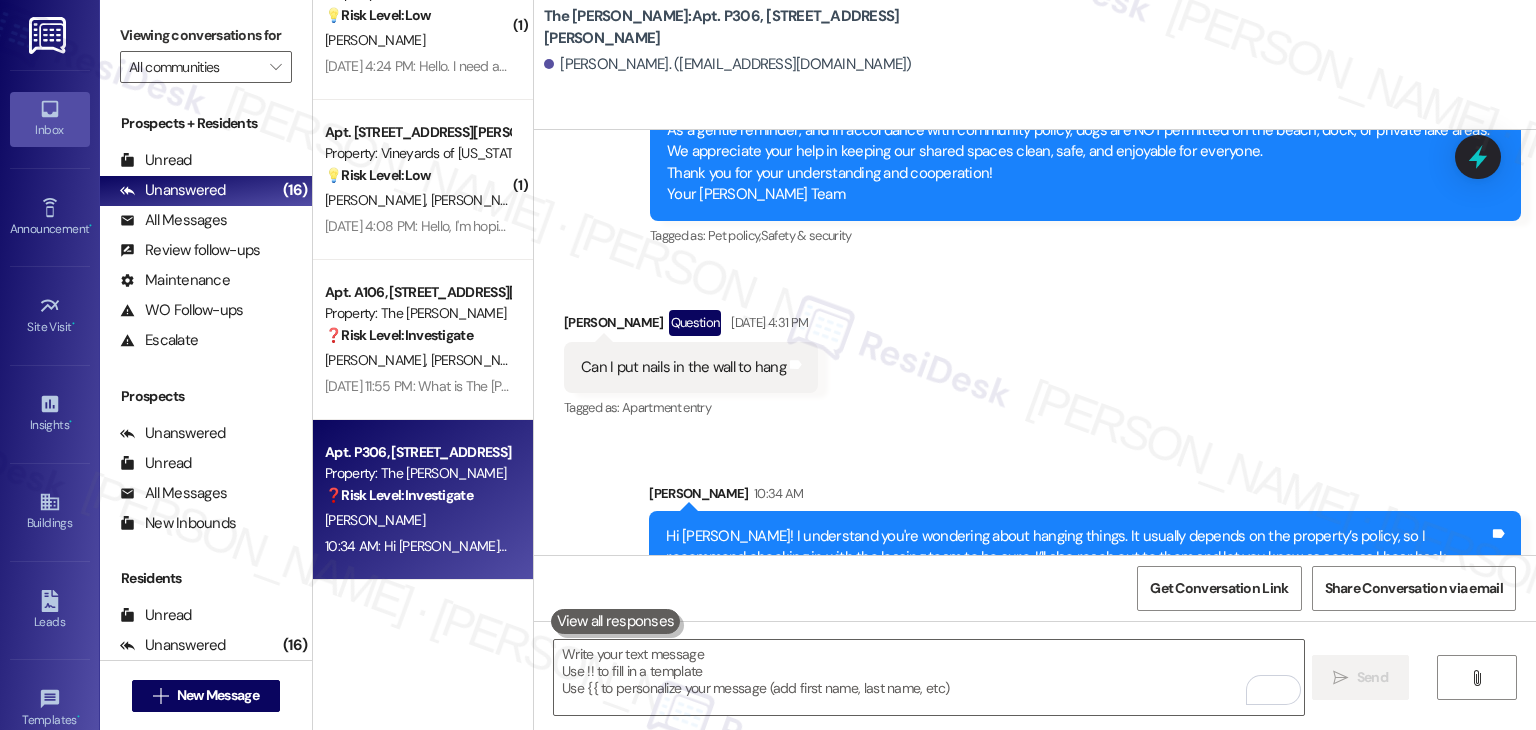 scroll, scrollTop: 2458, scrollLeft: 0, axis: vertical 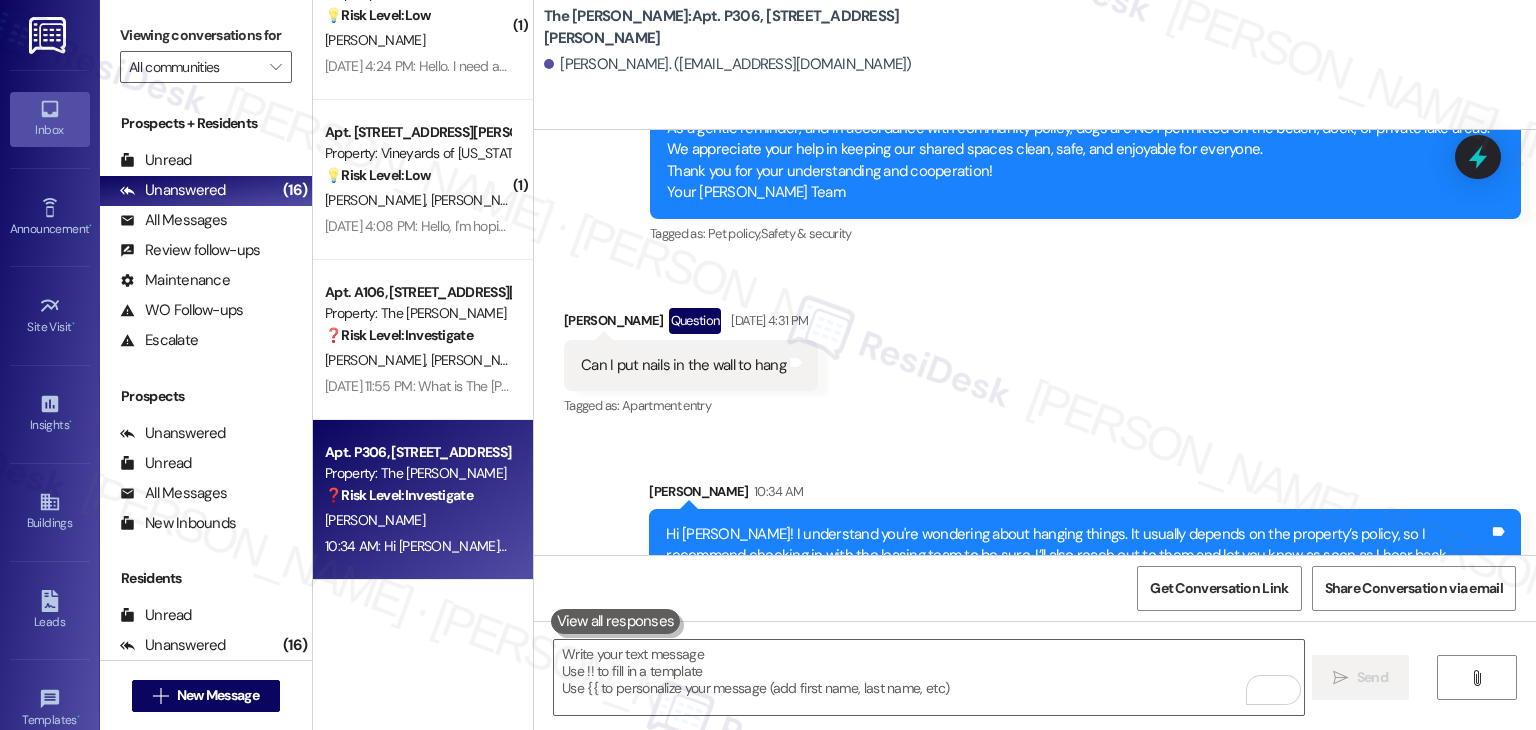 click on "Received via SMS Sophie Drown Question Jul 18, 2025 at 4:31 PM Can I put nails in the wall to hang Tags and notes Tagged as:   Apartment entry Click to highlight conversations about Apartment entry" at bounding box center (1035, 349) 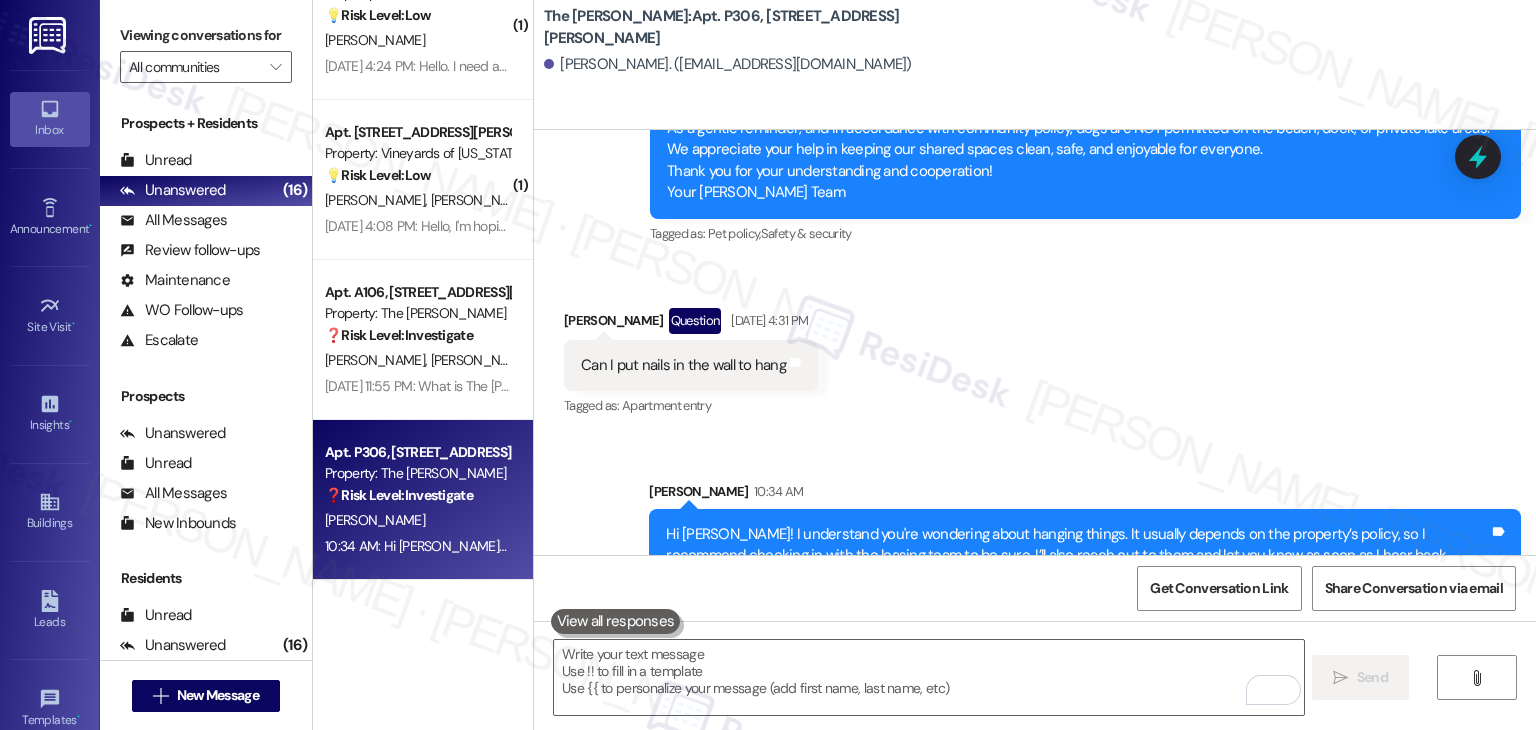 click on "Received via SMS Sophie Drown Question Jul 18, 2025 at 4:31 PM Can I put nails in the wall to hang Tags and notes Tagged as:   Apartment entry Click to highlight conversations about Apartment entry" at bounding box center [1035, 349] 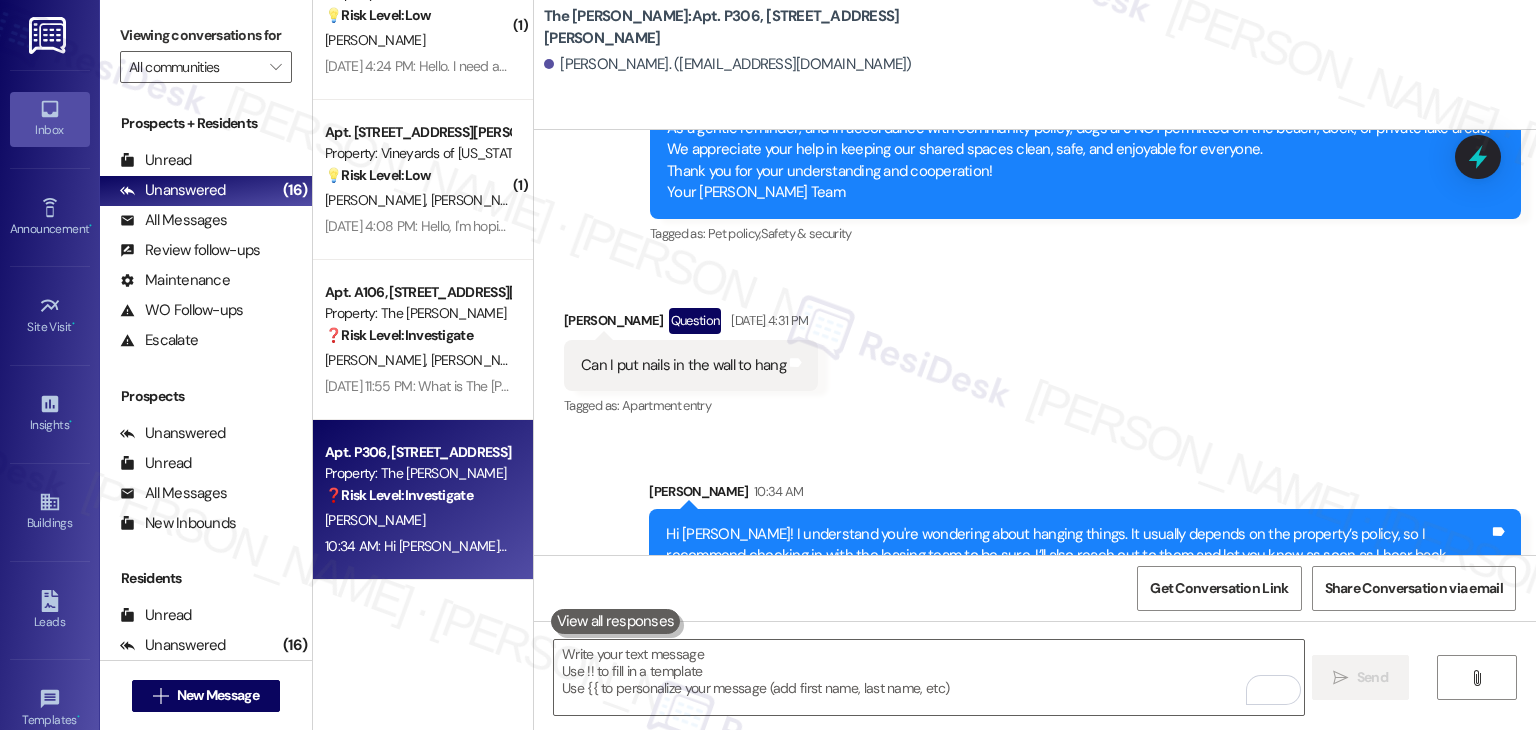 click on "Received via SMS Sophie Drown Question Jul 18, 2025 at 4:31 PM Can I put nails in the wall to hang Tags and notes Tagged as:   Apartment entry Click to highlight conversations about Apartment entry" at bounding box center (1035, 349) 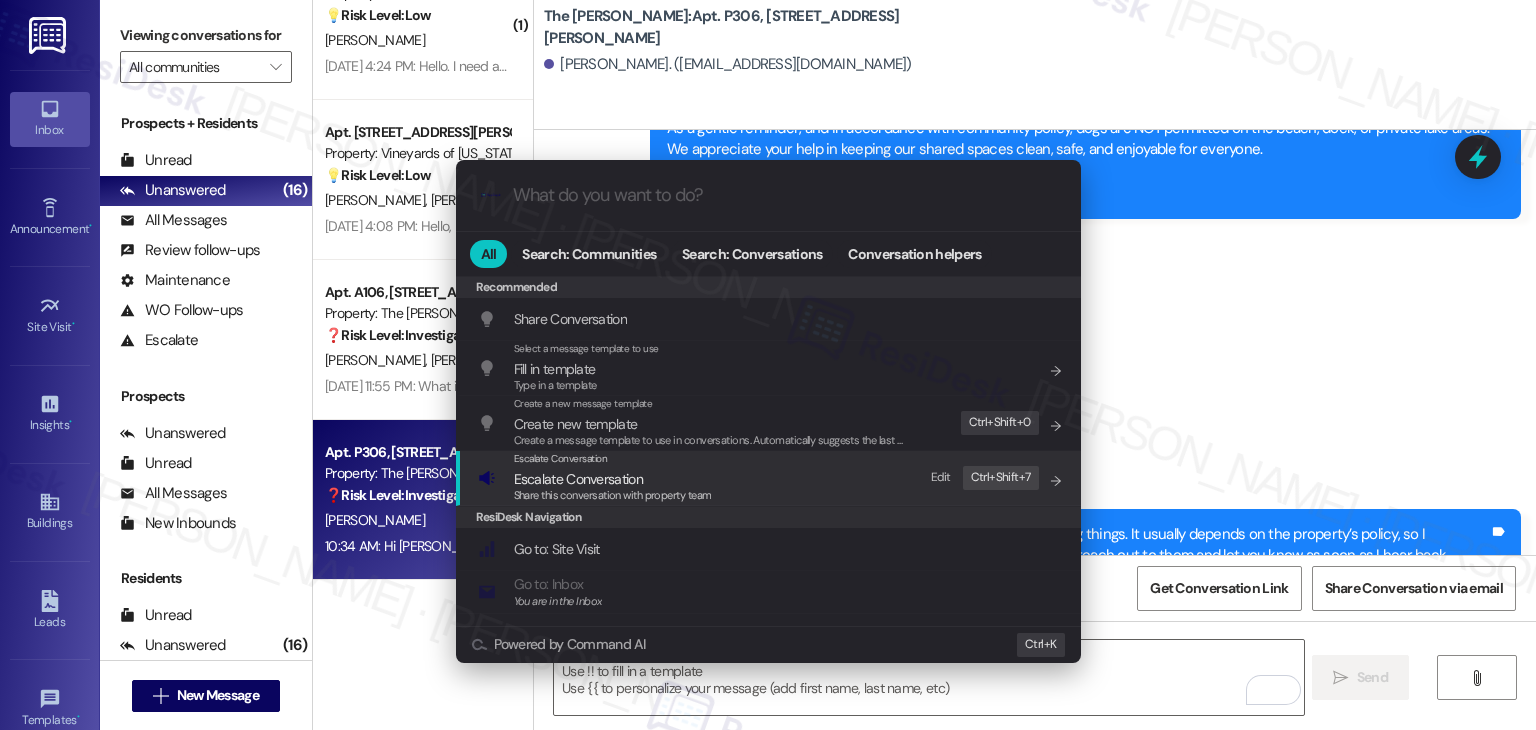 click on "Escalate Conversation" at bounding box center (578, 479) 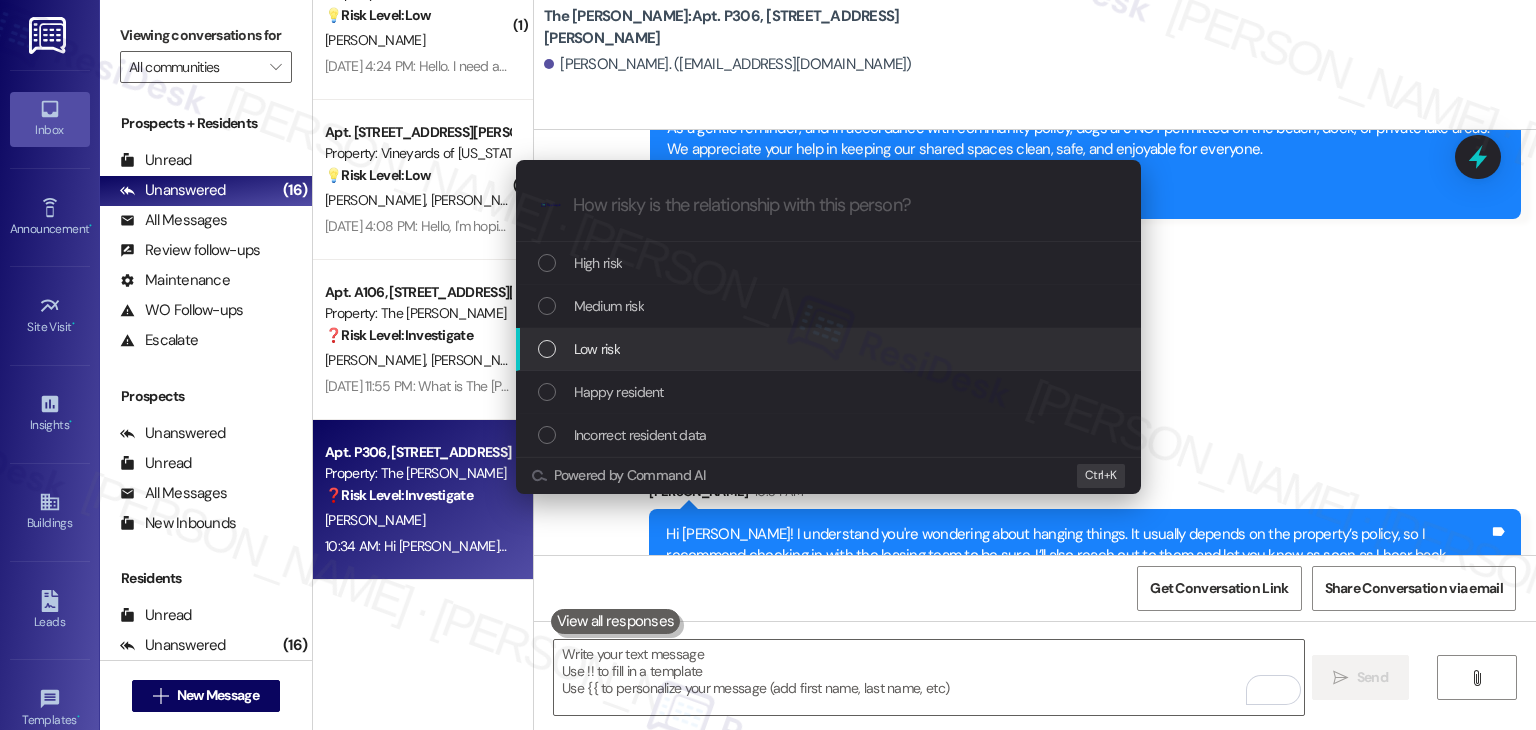 click at bounding box center [547, 349] 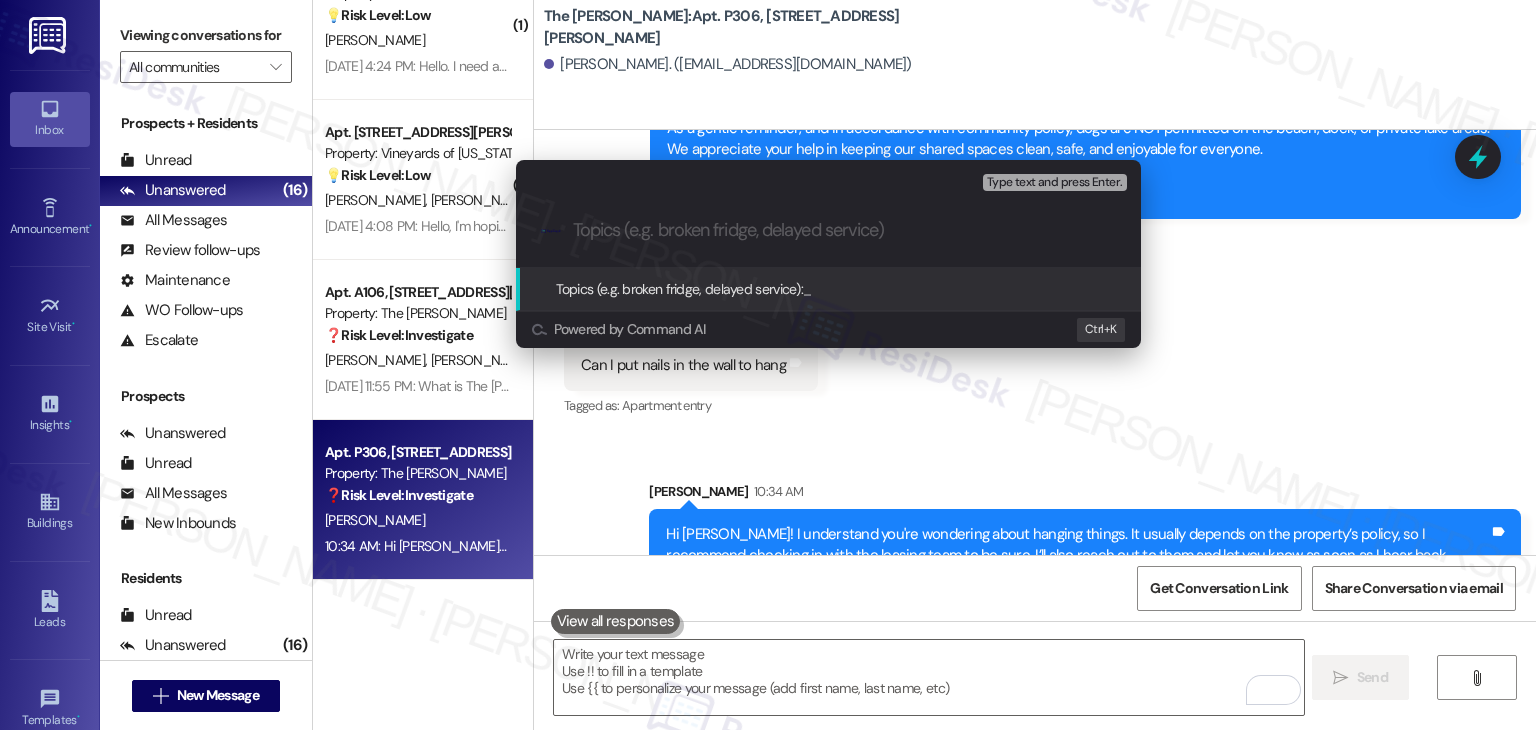 paste on "Resident Inquiry: Permission to Use Nails for Wall Hanging" 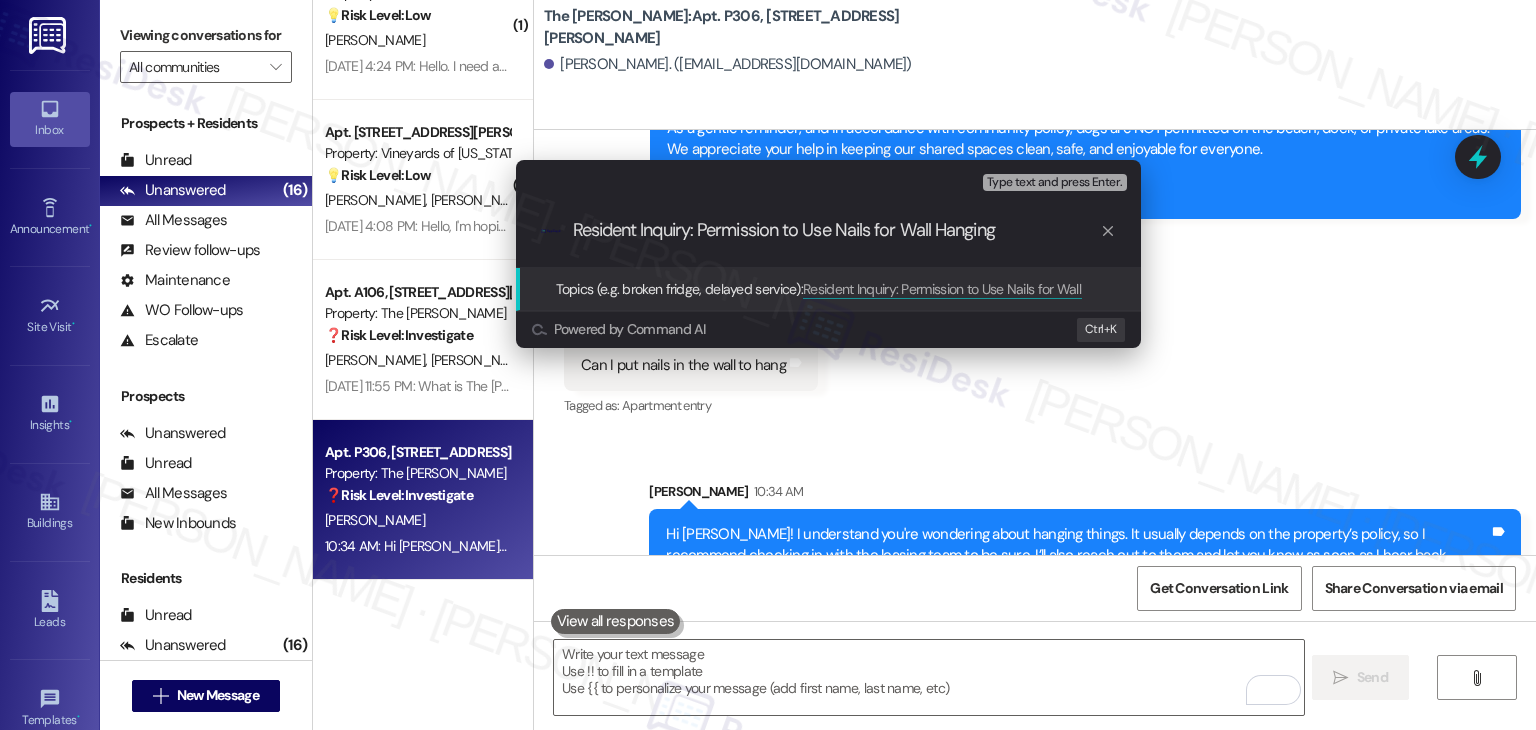 click on "Resident Inquiry: Permission to Use Nails for Wall Hanging" at bounding box center (836, 230) 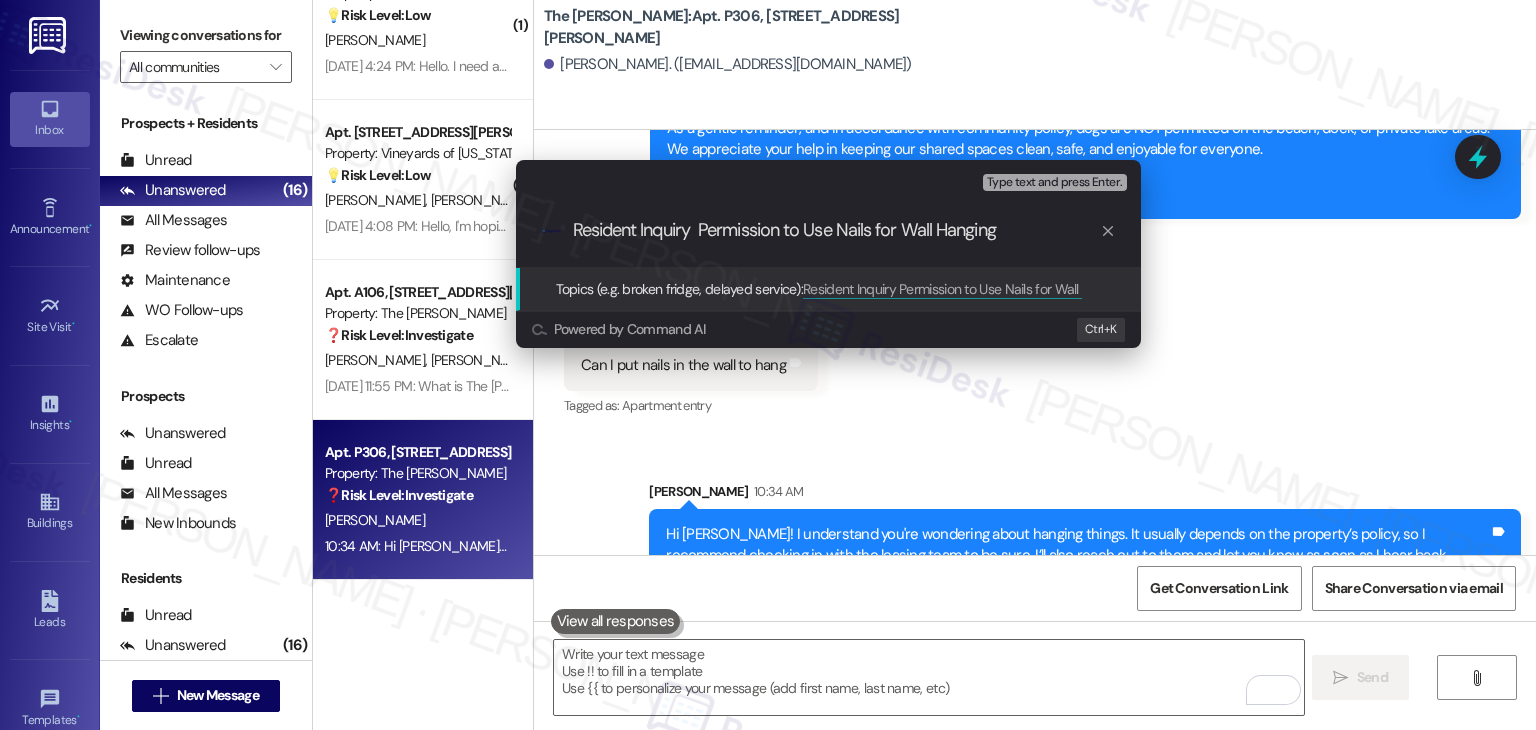 type on "Resident Inquiry - Permission to Use Nails for Wall Hanging" 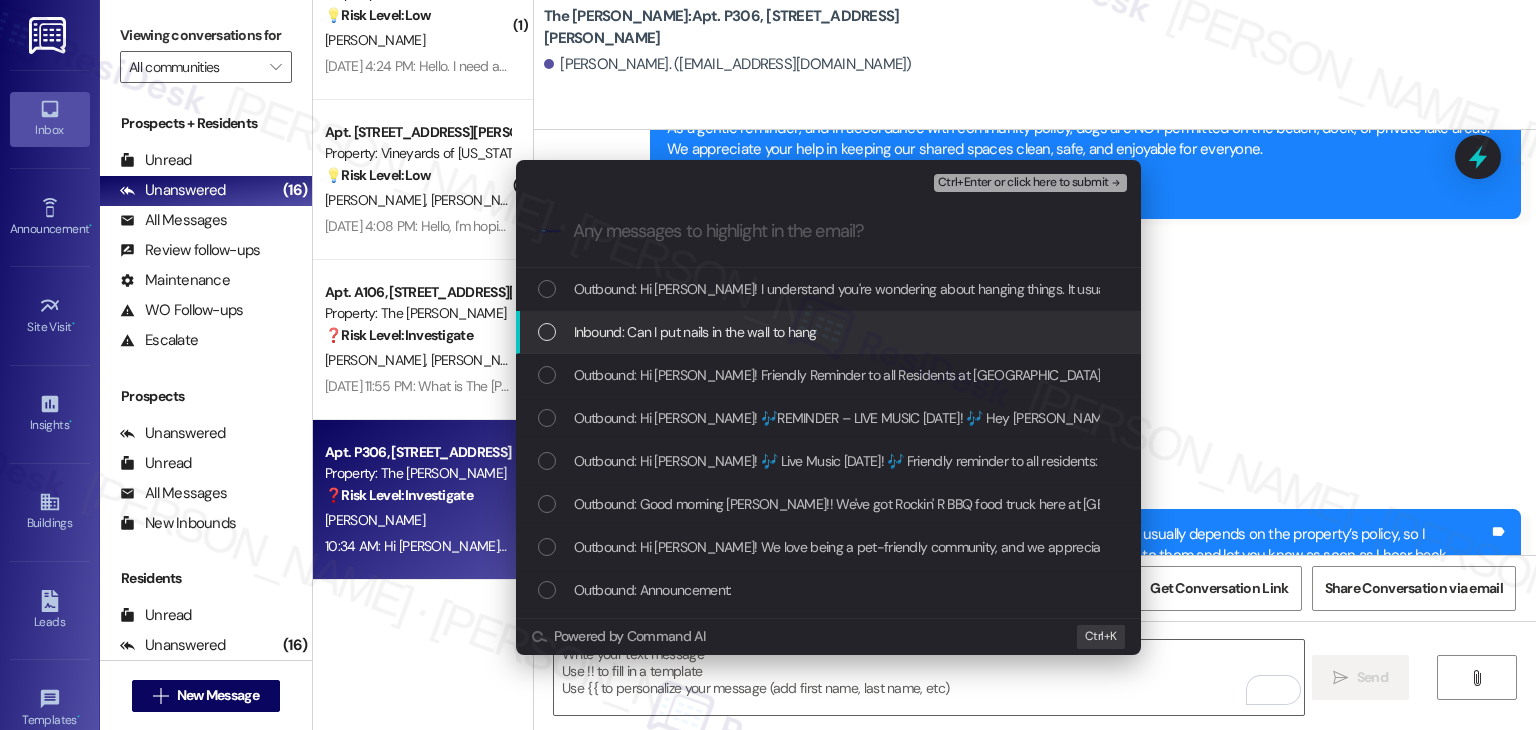 click at bounding box center (547, 332) 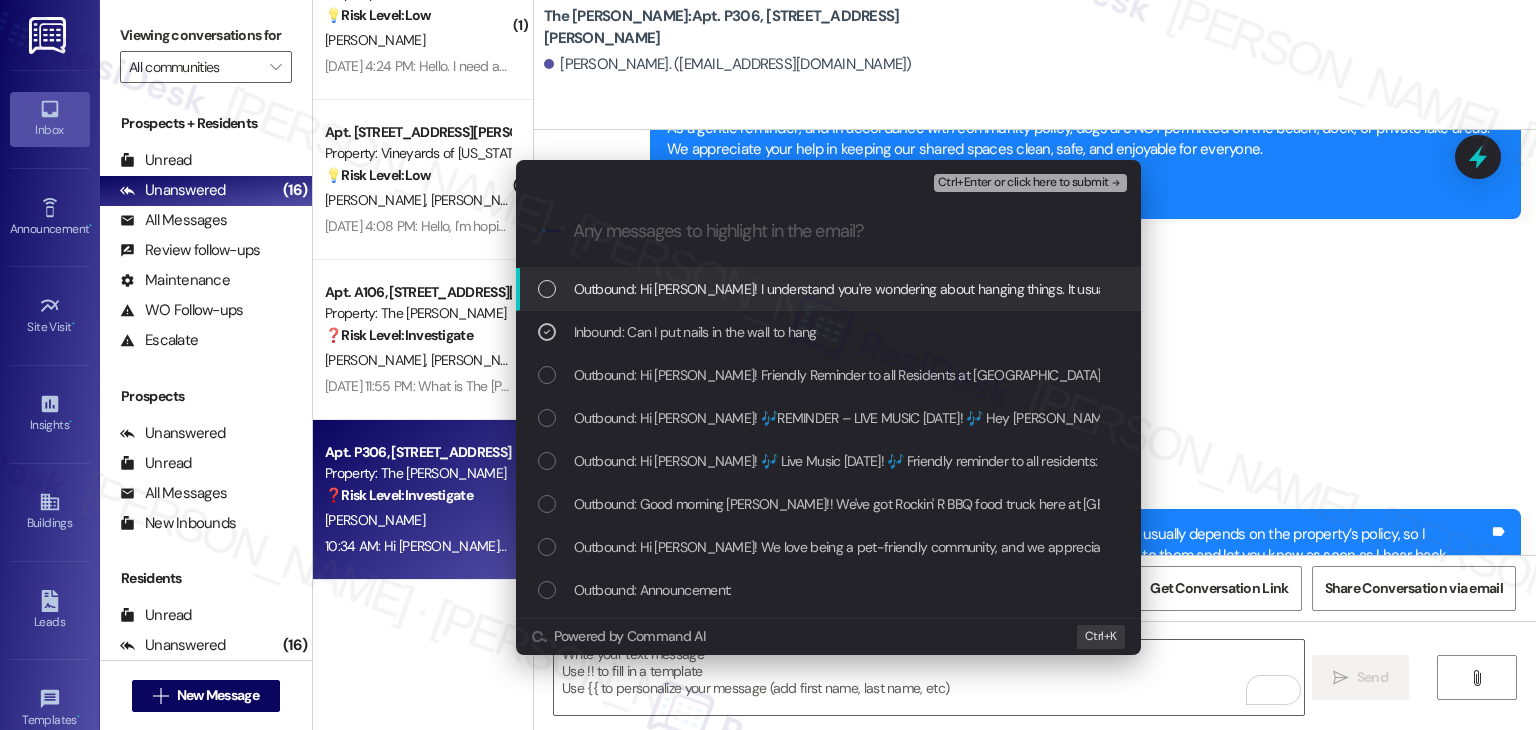 click on "Ctrl+Enter or click here to submit" at bounding box center (1023, 183) 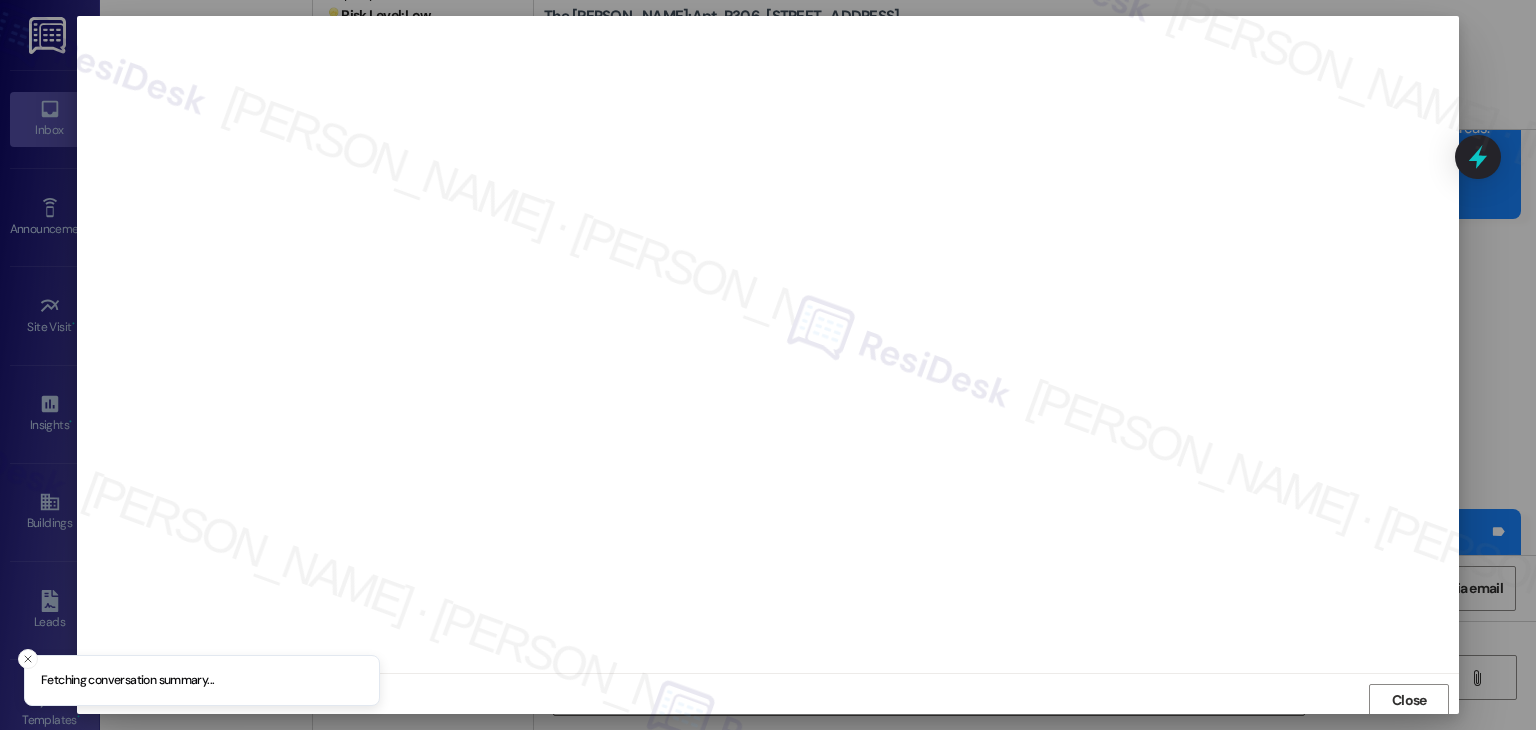 scroll, scrollTop: 1, scrollLeft: 0, axis: vertical 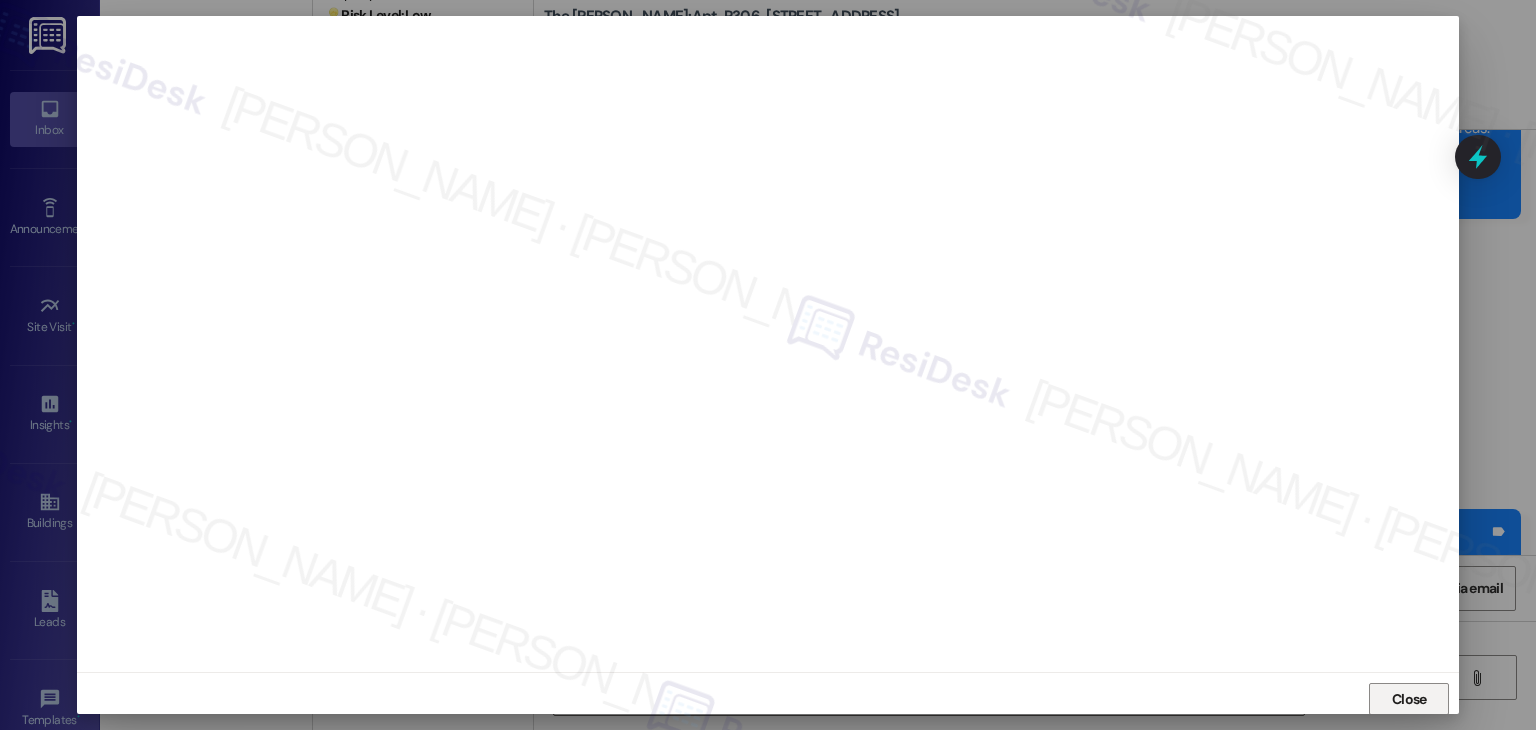 click on "Close" at bounding box center [1409, 699] 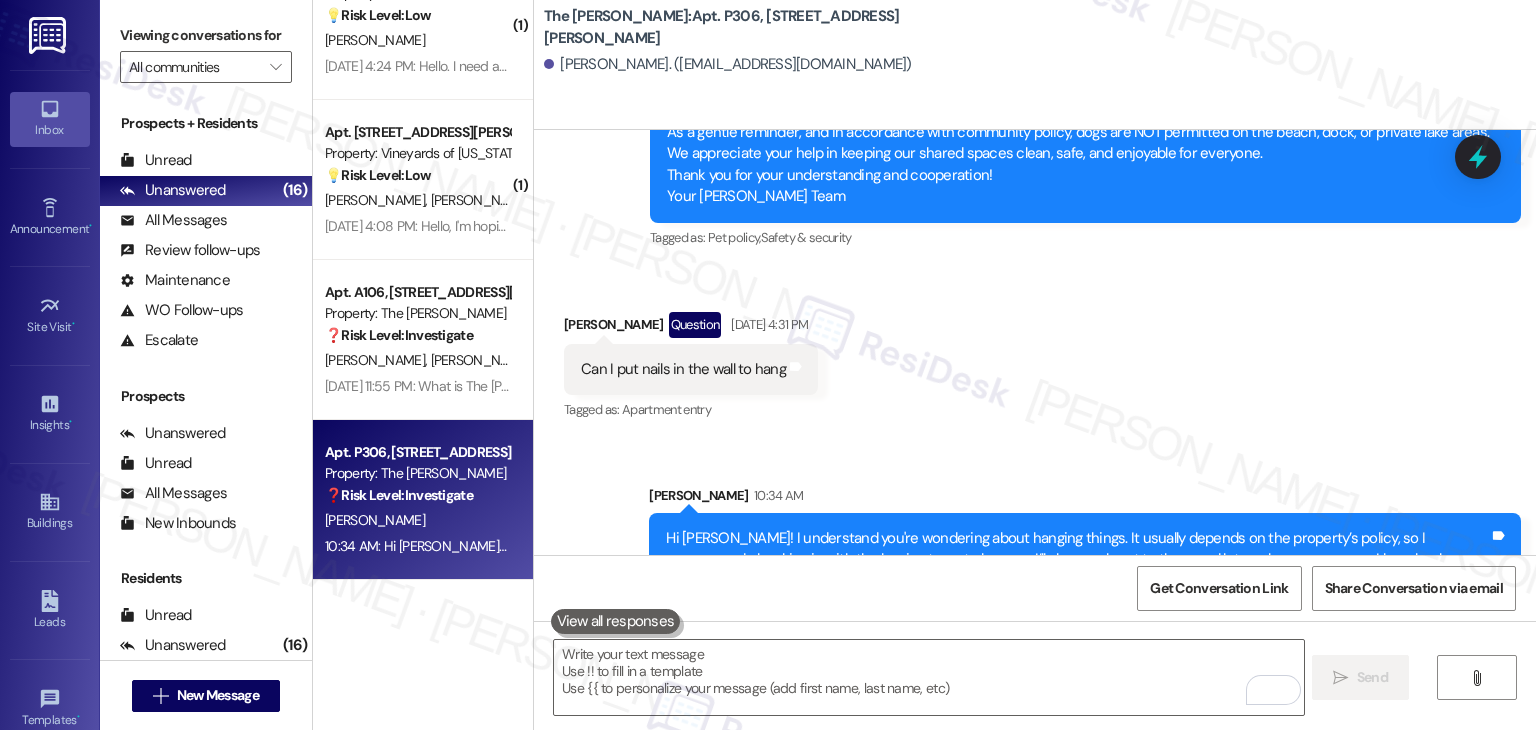 scroll, scrollTop: 2458, scrollLeft: 0, axis: vertical 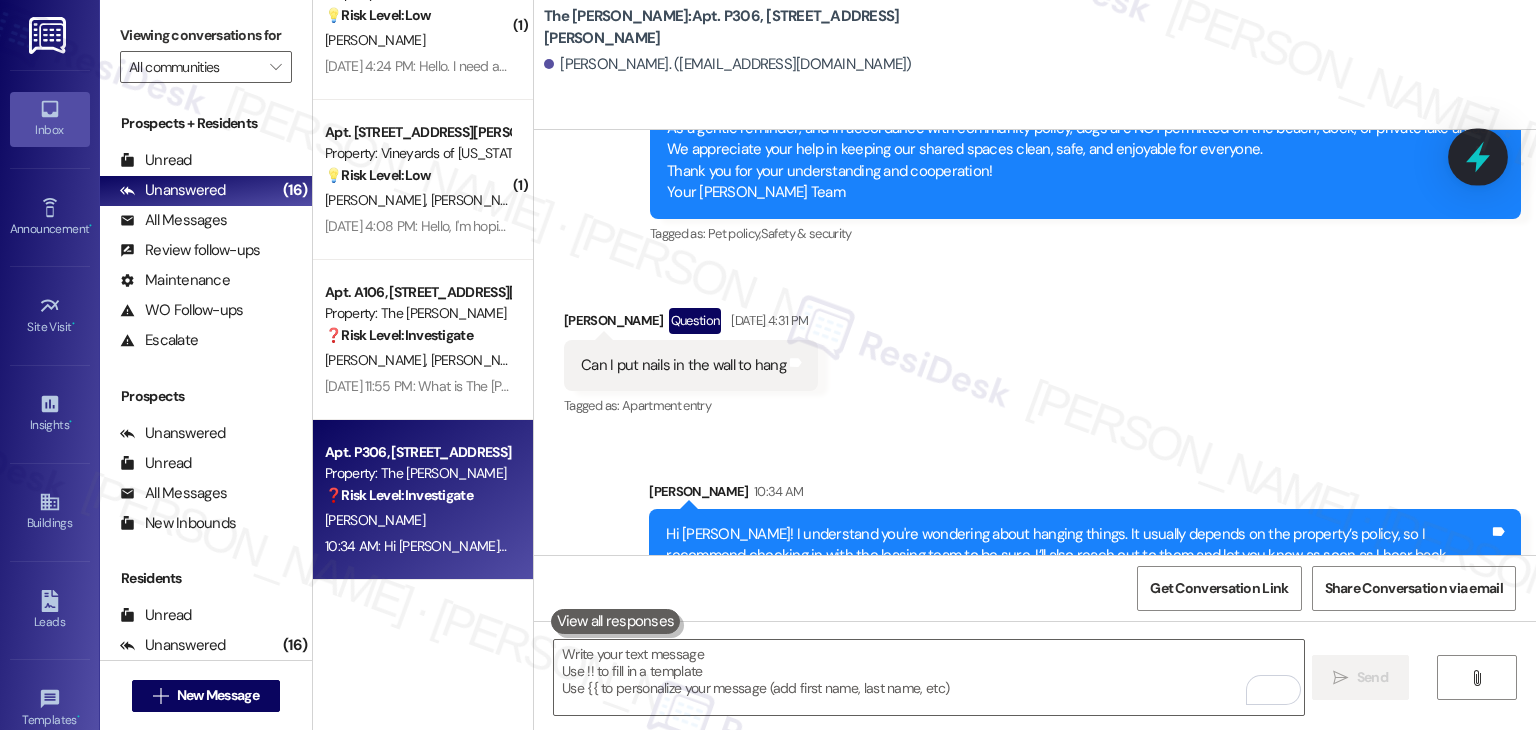 click 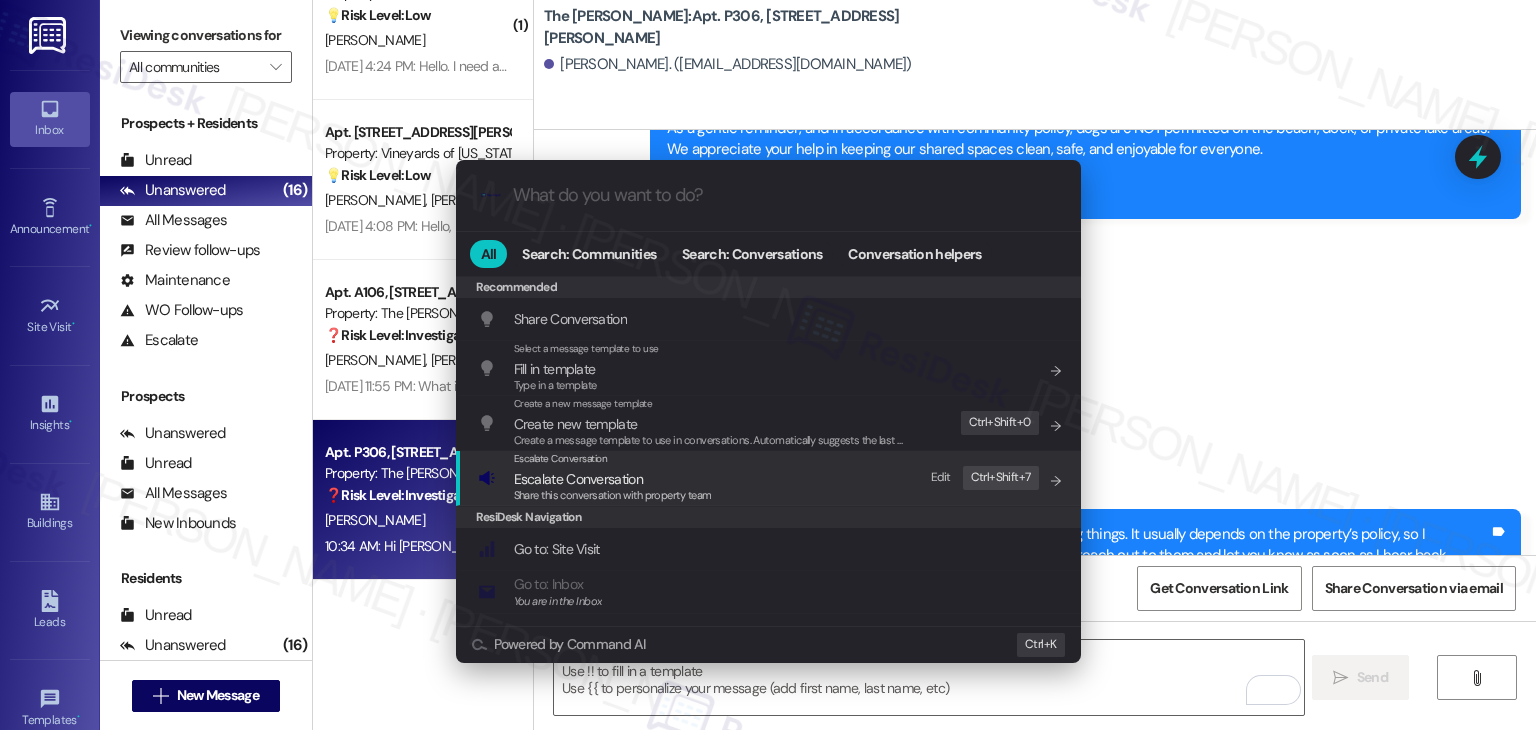 click on "Escalate Conversation" at bounding box center (578, 479) 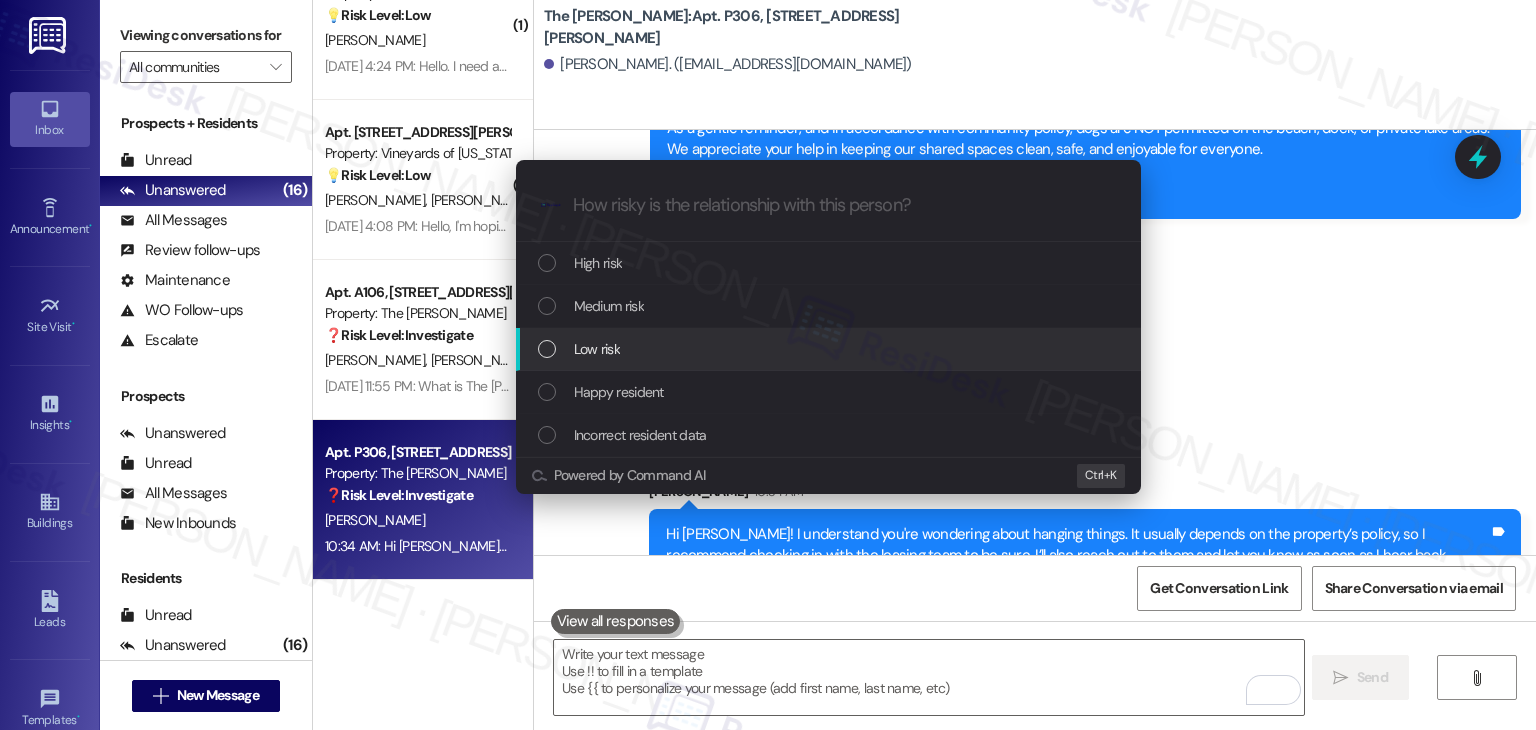 click at bounding box center [547, 349] 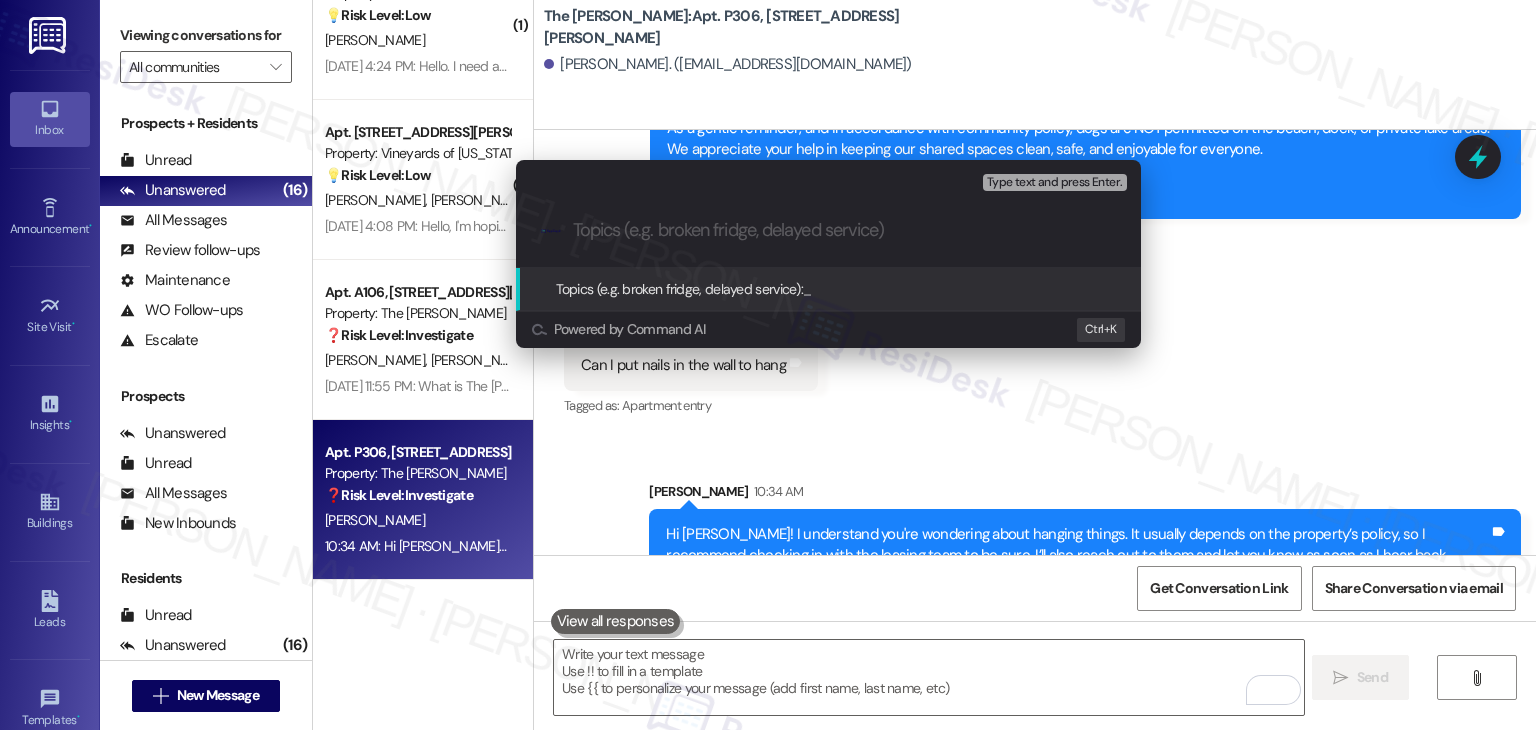 paste on "Resident Inquiry - Permission to Use Nails for Wall Hanging" 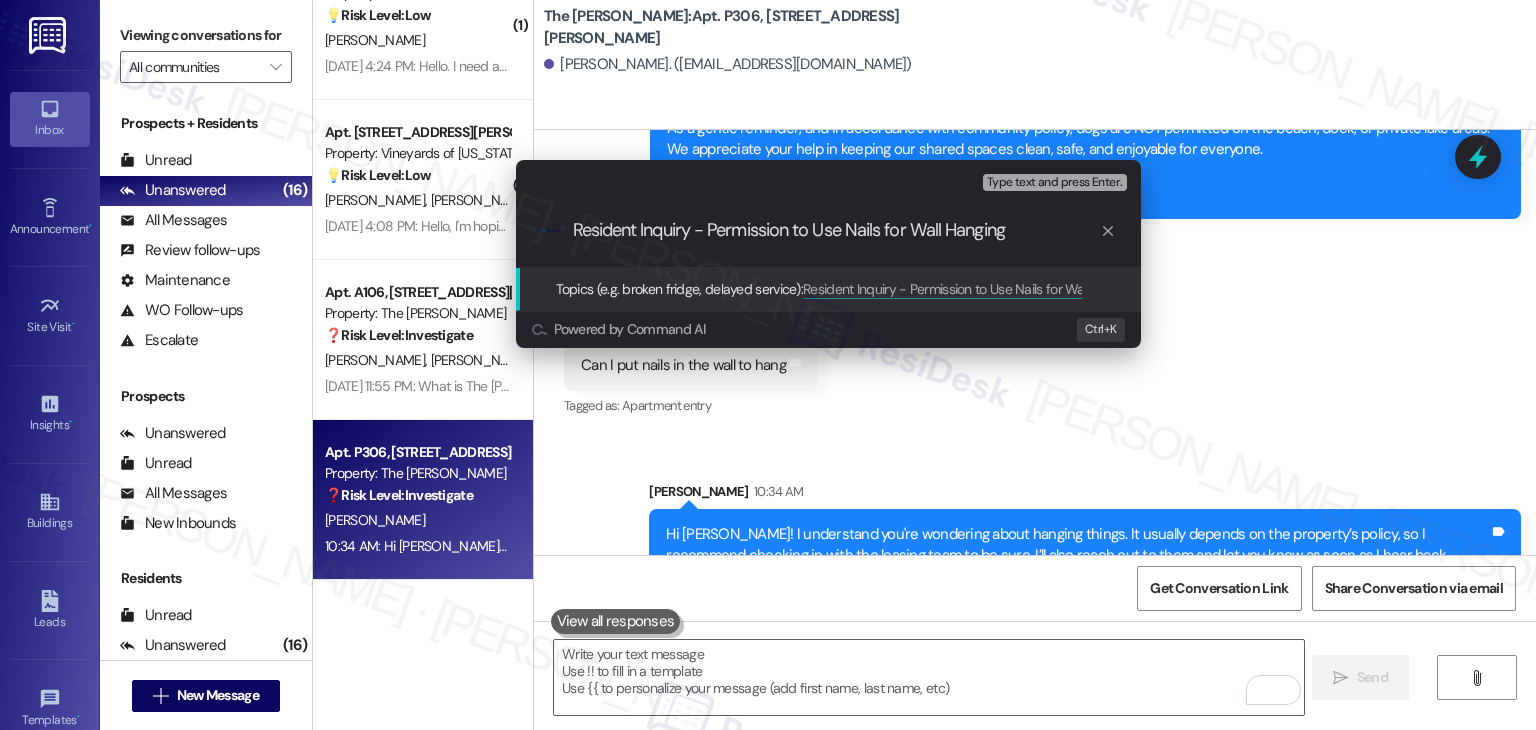 type 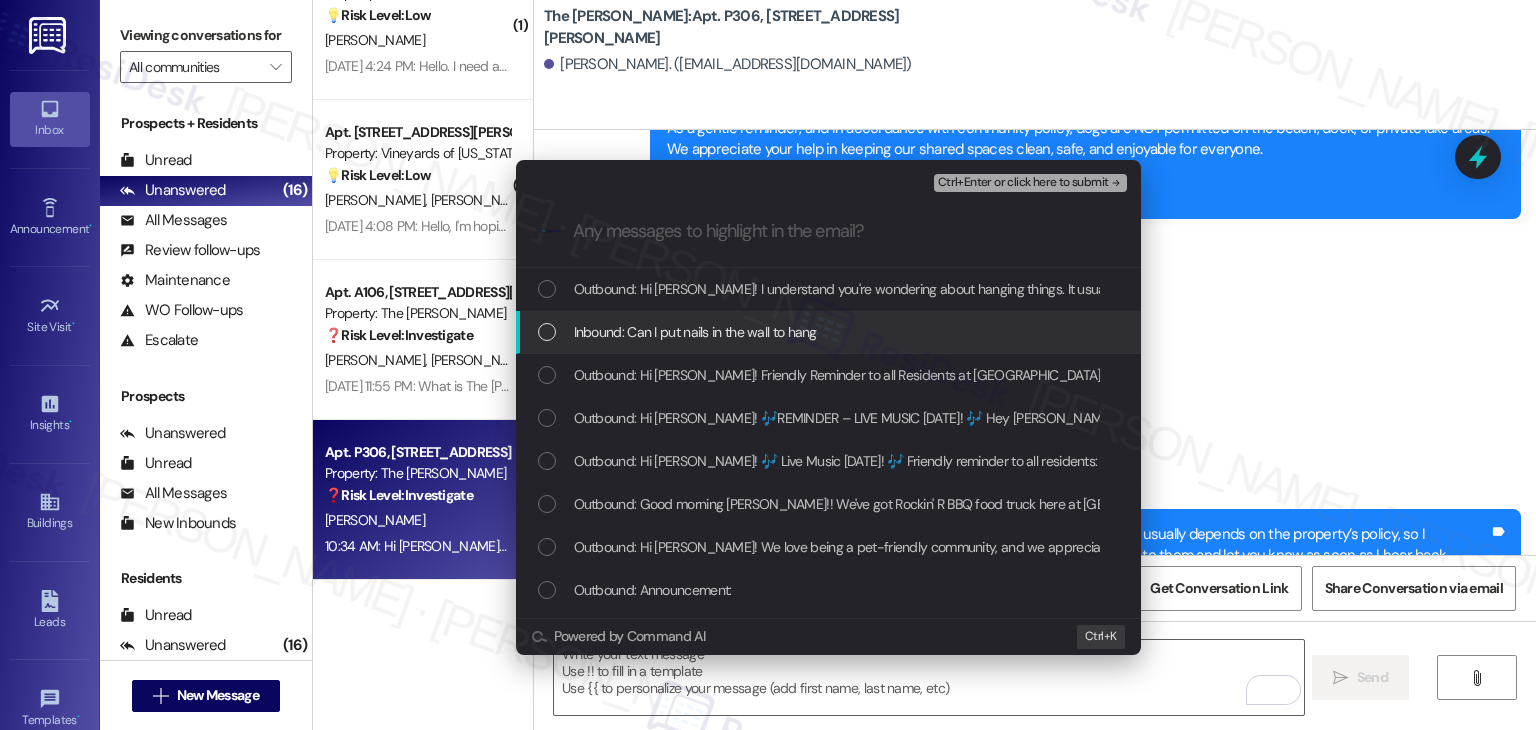 click at bounding box center [547, 332] 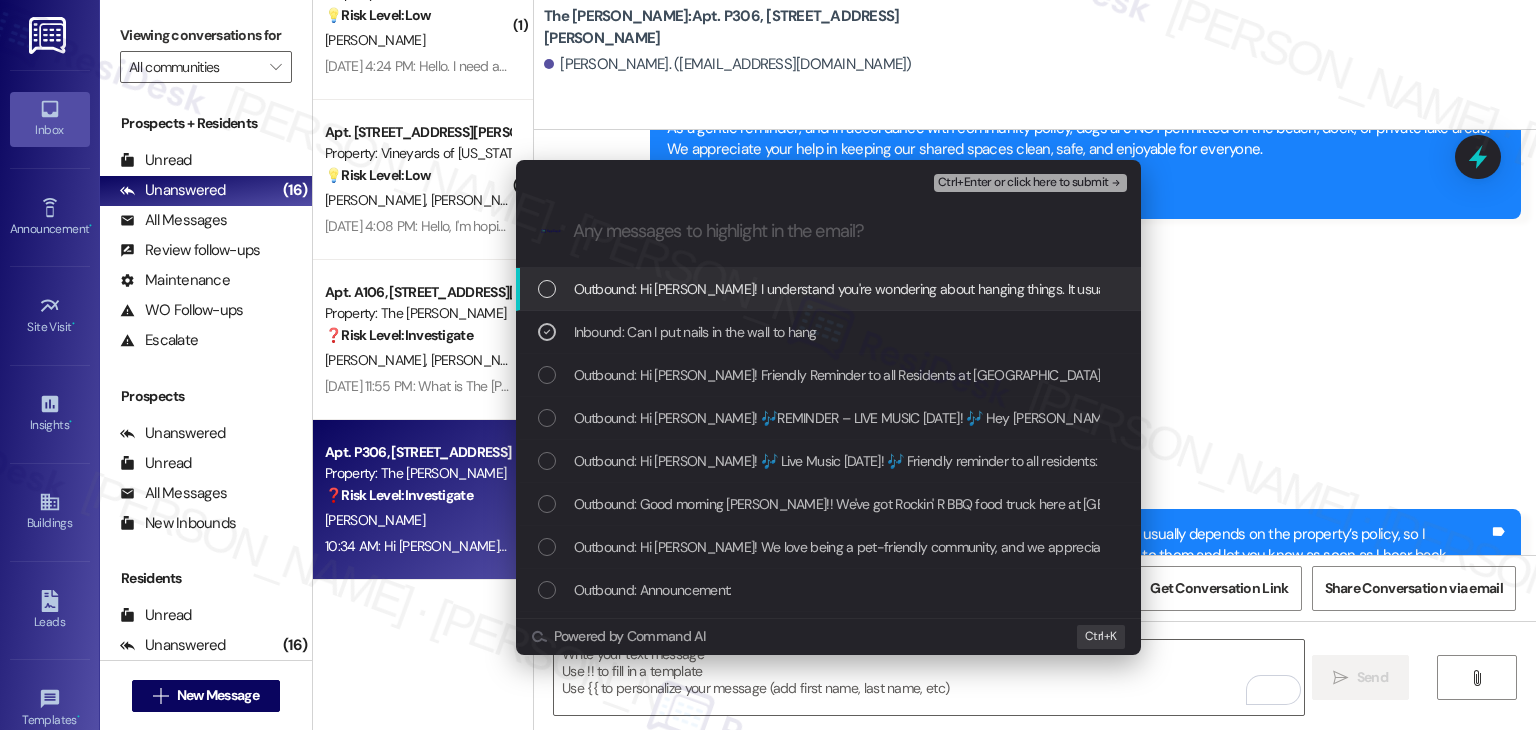 click on "Ctrl+Enter or click here to submit" at bounding box center (1023, 183) 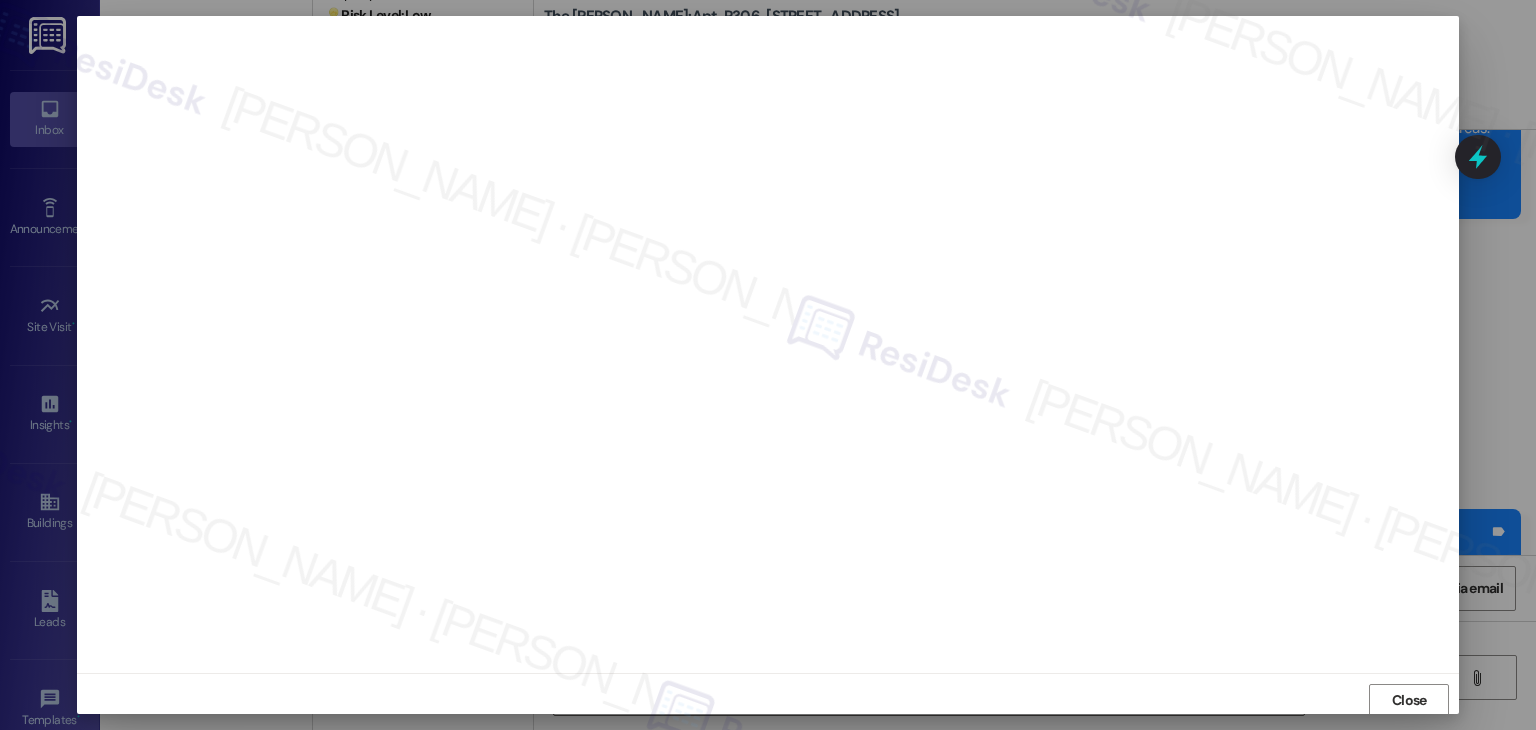scroll, scrollTop: 1, scrollLeft: 0, axis: vertical 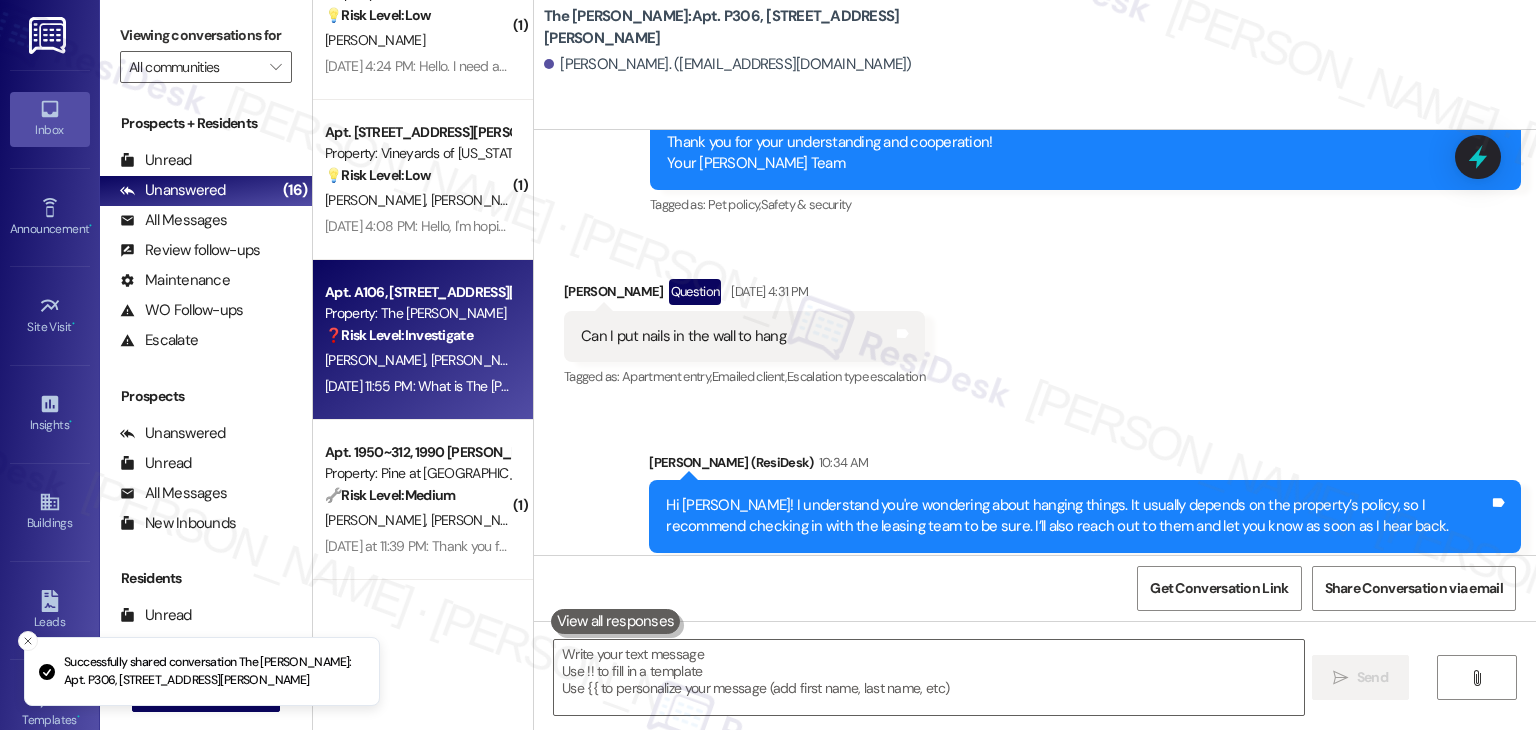 click on "Apt. A106, 225-A S. Linder Rd Property: The Clara ❓  Risk Level:  Investigate M. Bjur W. Bjur Jul 18, 2025 at 11:55 PM: What is The Clara Cabana? Jul 18, 2025 at 11:55 PM: What is The Clara Cabana?" at bounding box center [423, 340] 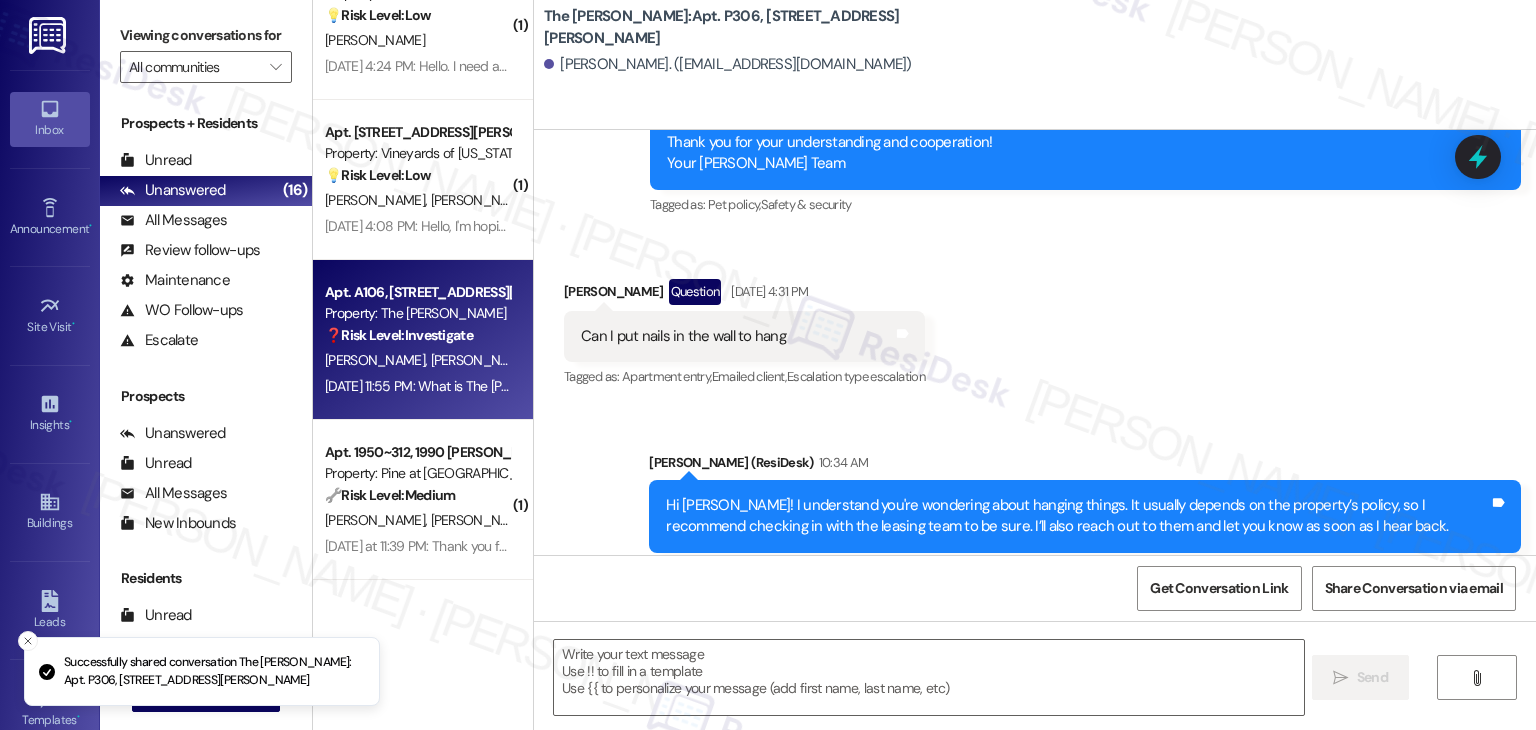 click on "Jul 18, 2025 at 4:08 PM: Hello, I'm hoping someone might have turned in a ring? It would have been in the gym. Jul 18, 2025 at 4:08 PM: Hello, I'm hoping someone might have turned in a ring? It would have been in the gym." at bounding box center [619, 226] 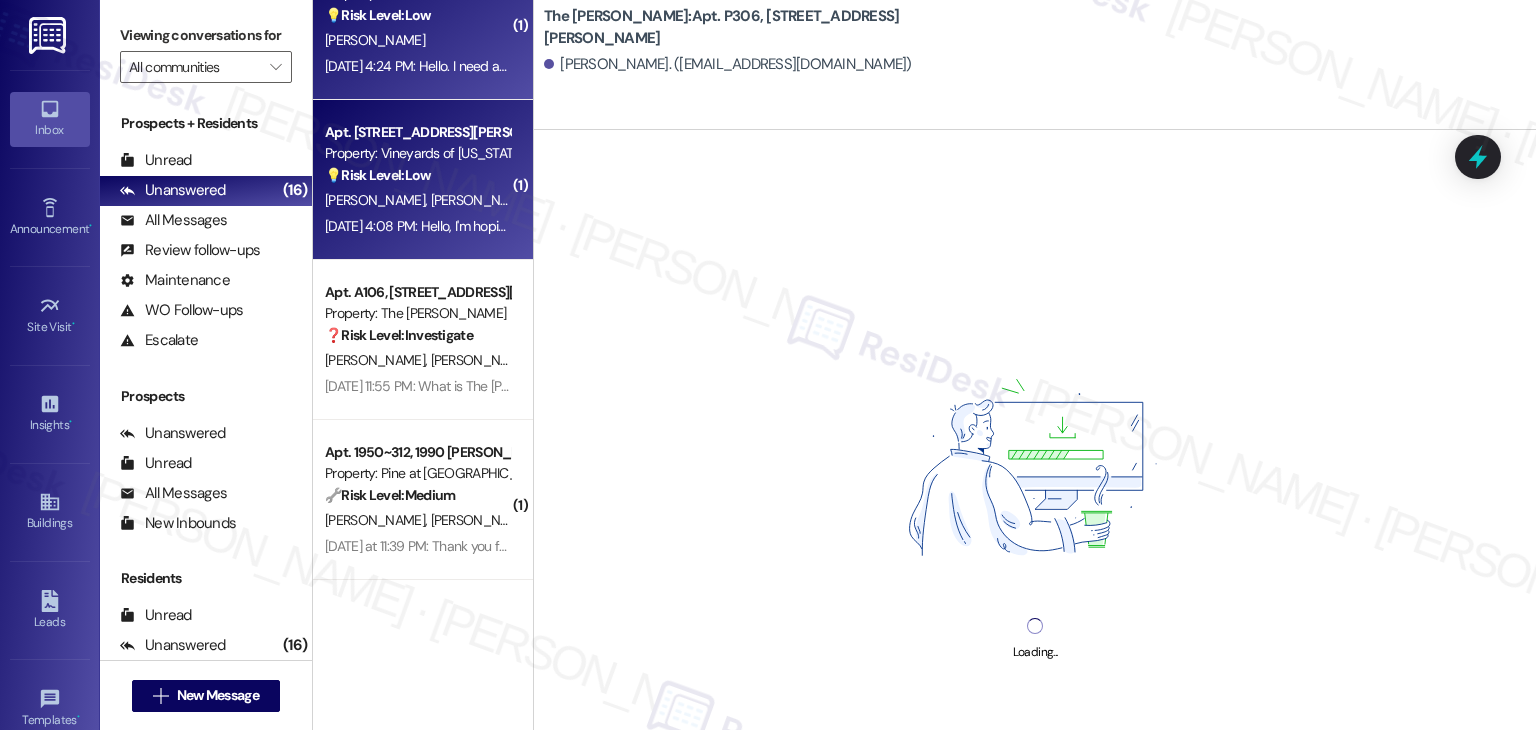 click on "[PERSON_NAME]" at bounding box center [417, 40] 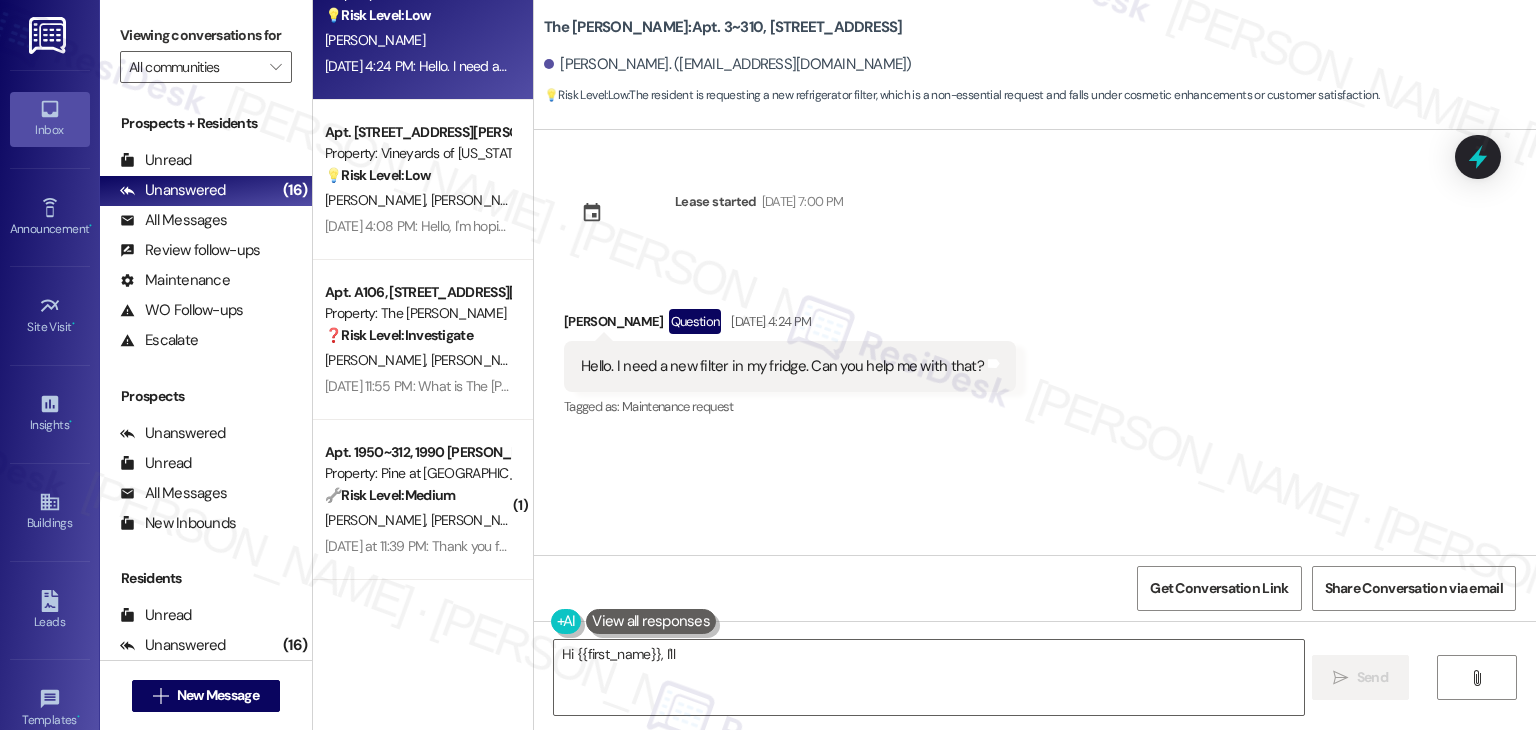 scroll, scrollTop: 0, scrollLeft: 0, axis: both 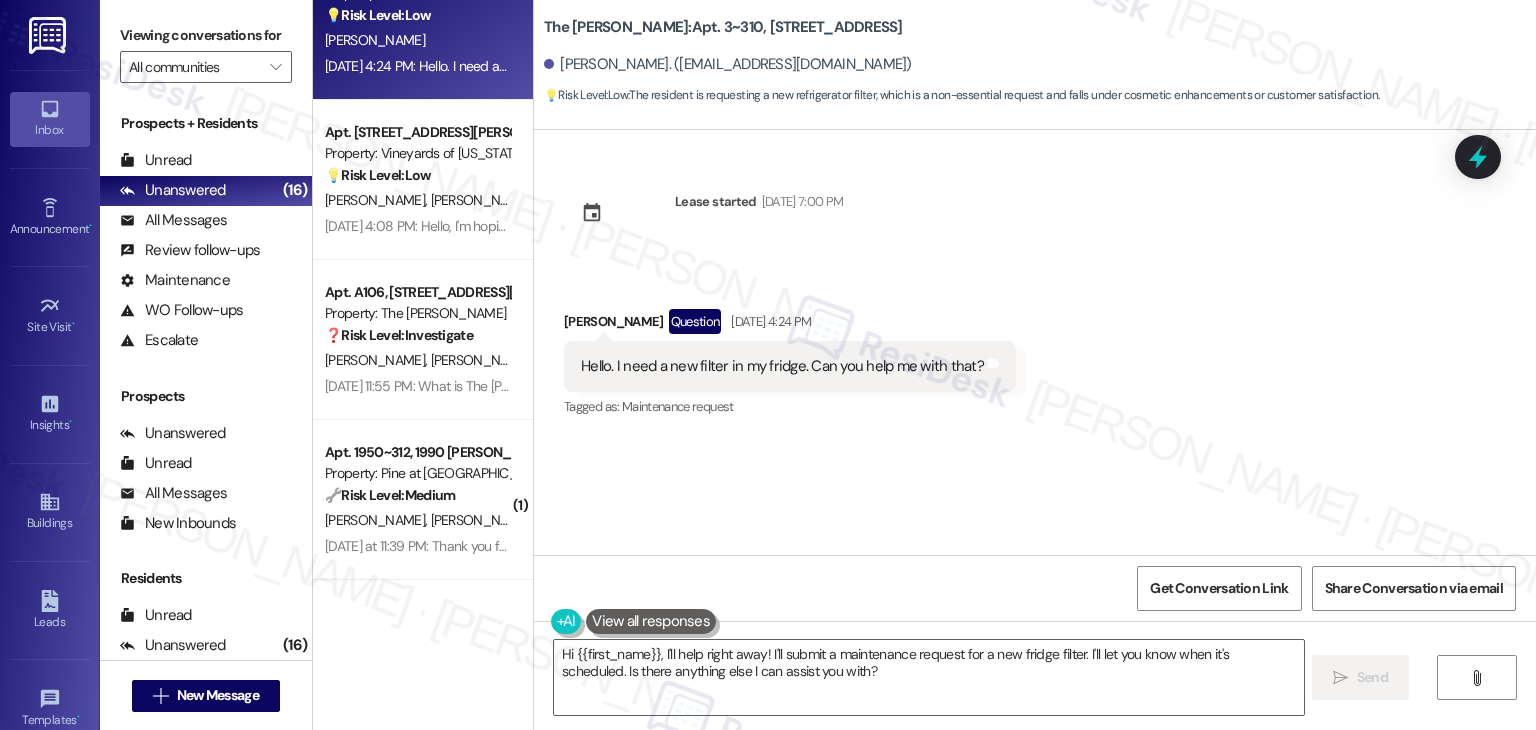click on "Received via SMS Lizbeth Aguayo Question Jul 18, 2025 at 4:24 PM Hello. I need a new filter in my fridge. Can you help me with that? Tags and notes Tagged as:   Maintenance request Click to highlight conversations about Maintenance request" at bounding box center [1035, 350] 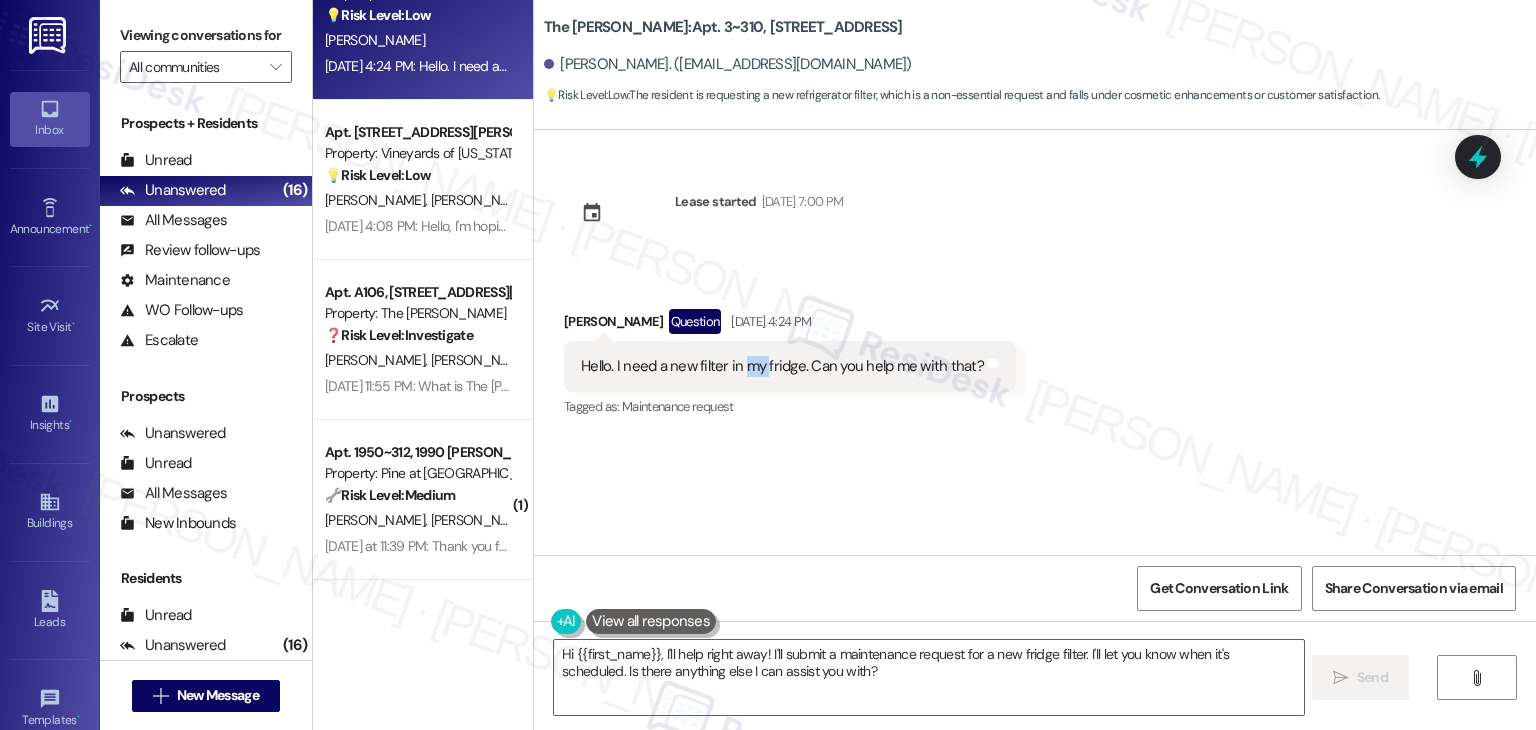 click on "Hello. I need a new filter in my fridge. Can you help me with that?" at bounding box center (782, 366) 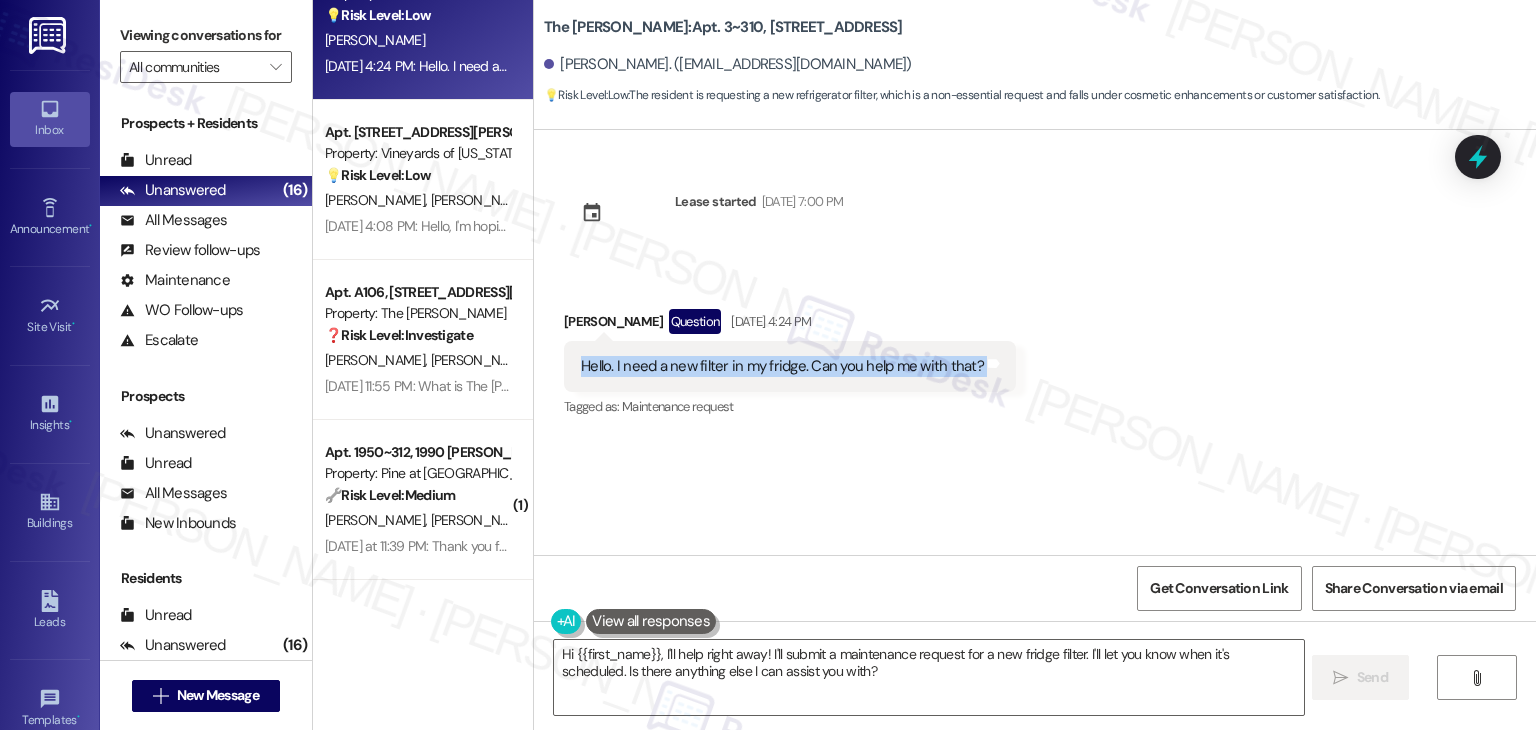 click on "Hello. I need a new filter in my fridge. Can you help me with that?" at bounding box center [782, 366] 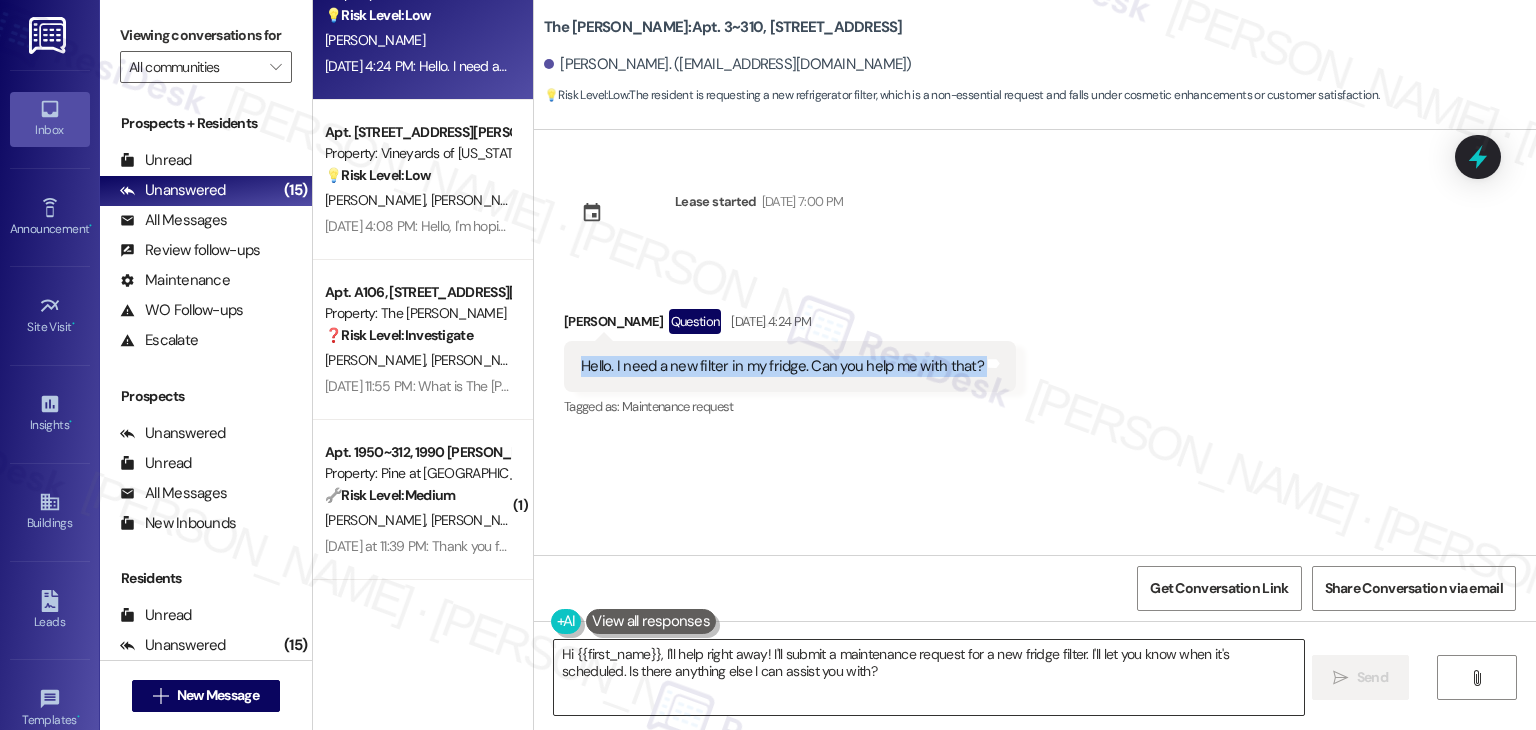 click on "Hi {{first_name}}, I'll help right away! I'll submit a maintenance request for a new fridge filter. I'll let you know when it's scheduled. Is there anything else I can assist you with?" at bounding box center [928, 677] 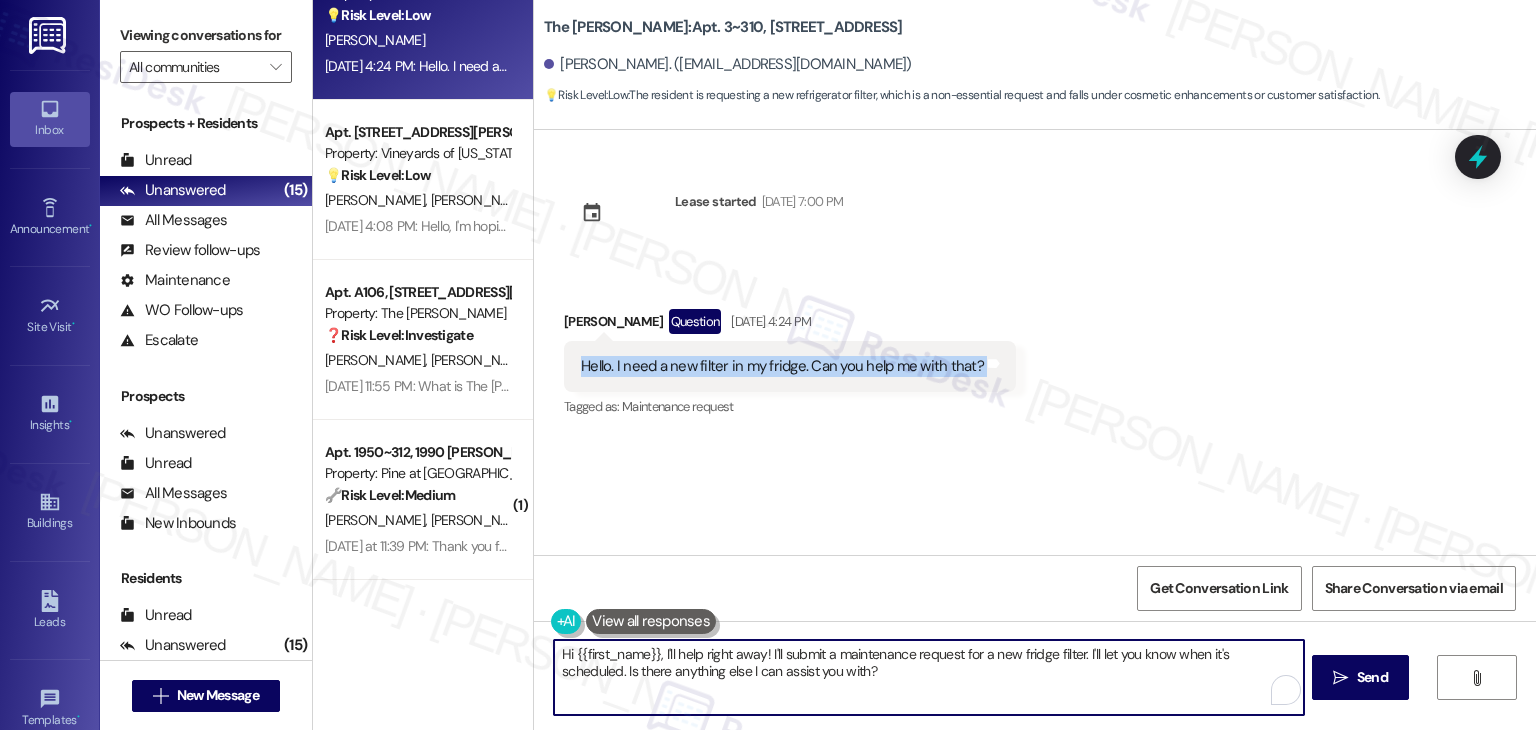 click on "Hi {{first_name}}, I'll help right away! I'll submit a maintenance request for a new fridge filter. I'll let you know when it's scheduled. Is there anything else I can assist you with?" at bounding box center (928, 677) 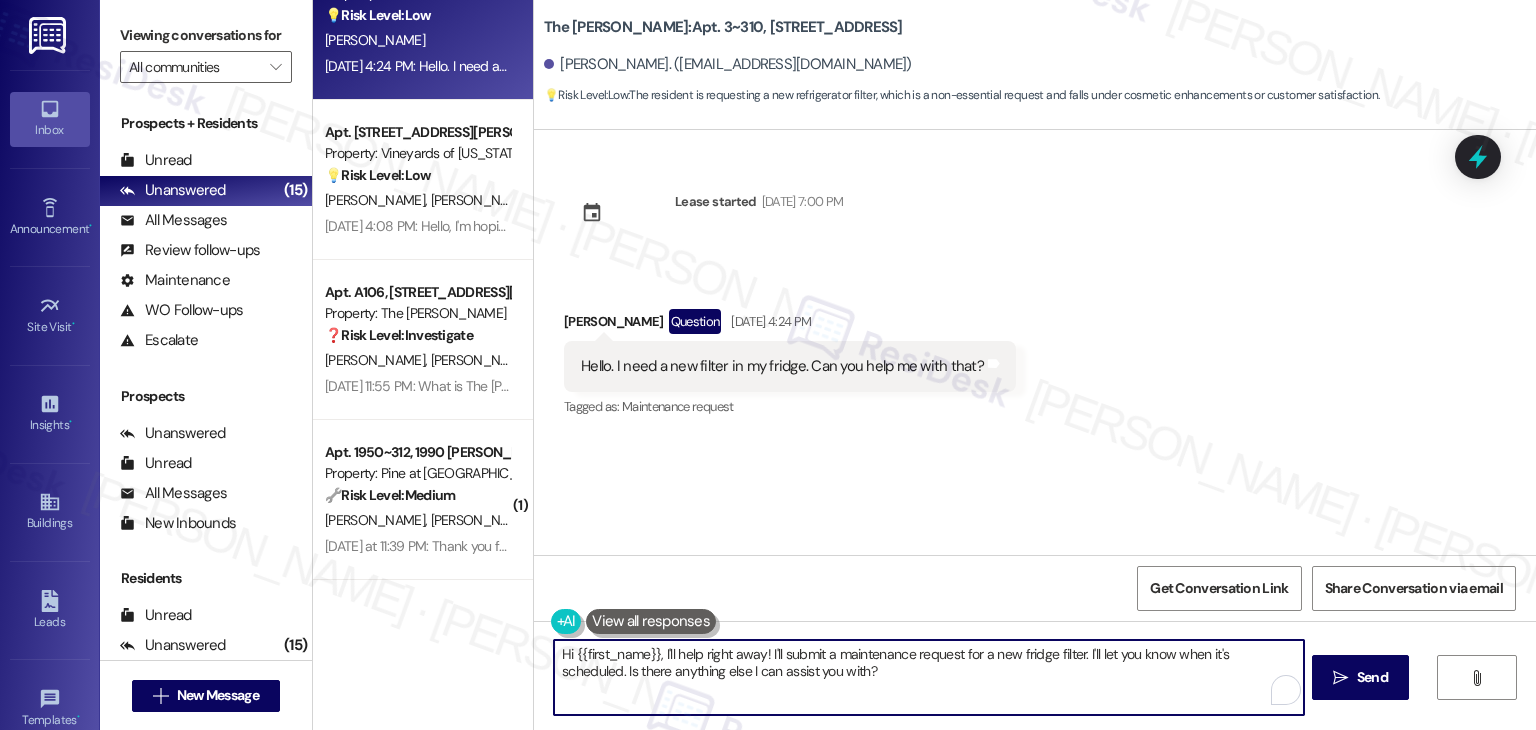 paste on "Lizbeth! I can submit a work order for that. Do you happen to know when the fridge filter was last replaced? Also, does maintenance have your permission to enter if you're not home? Let me know so I can include all the details!" 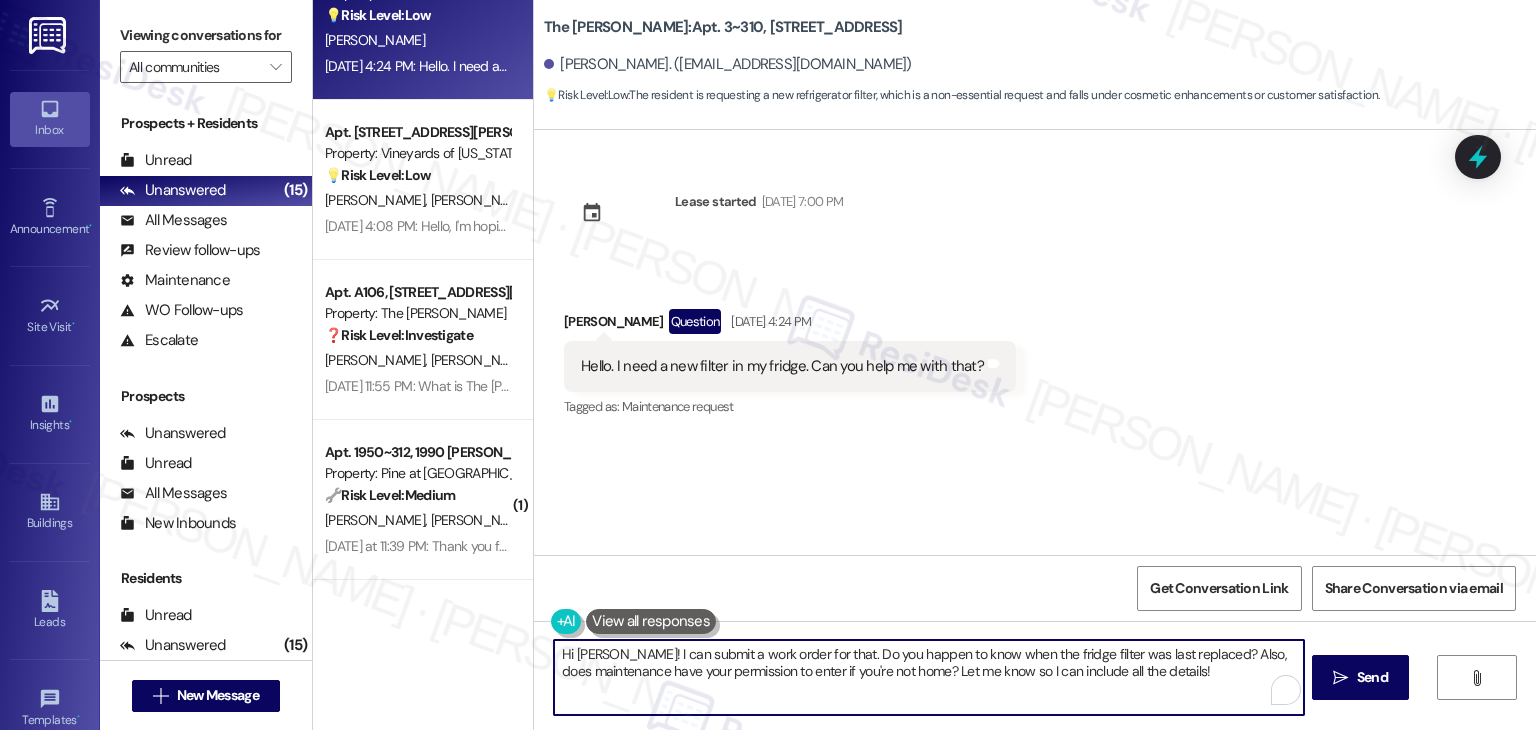 type on "Hi [PERSON_NAME]! I can submit a work order for that. Do you happen to know when the fridge filter was last replaced? Also, does maintenance have your permission to enter if you're not home? Let me know so I can include all the details!" 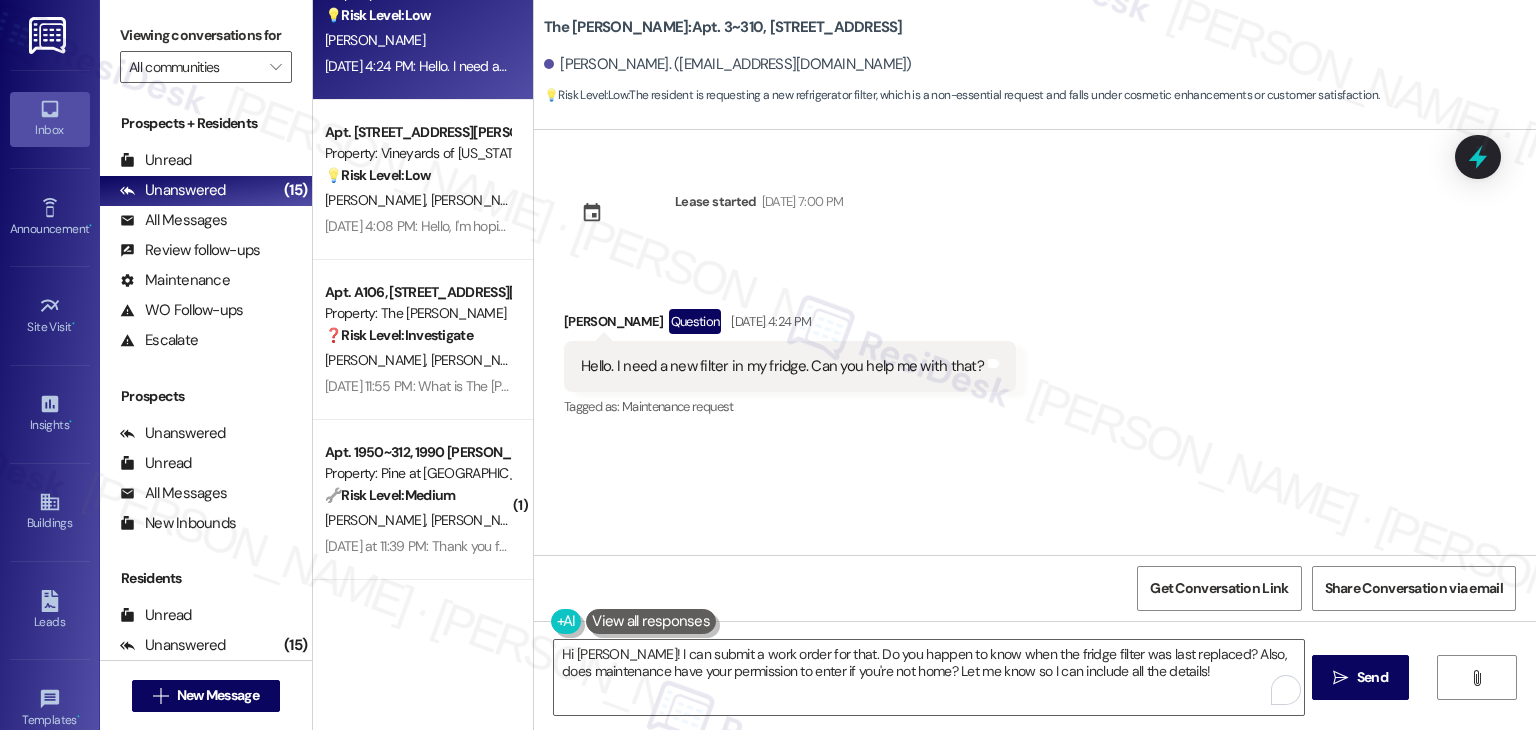 click on "Lease started Jun 07, 2023 at 7:00 PM Received via SMS Lizbeth Aguayo Question Jul 18, 2025 at 4:24 PM Hello. I need a new filter in my fridge. Can you help me with that? Tags and notes Tagged as:   Maintenance request Click to highlight conversations about Maintenance request" at bounding box center (1035, 342) 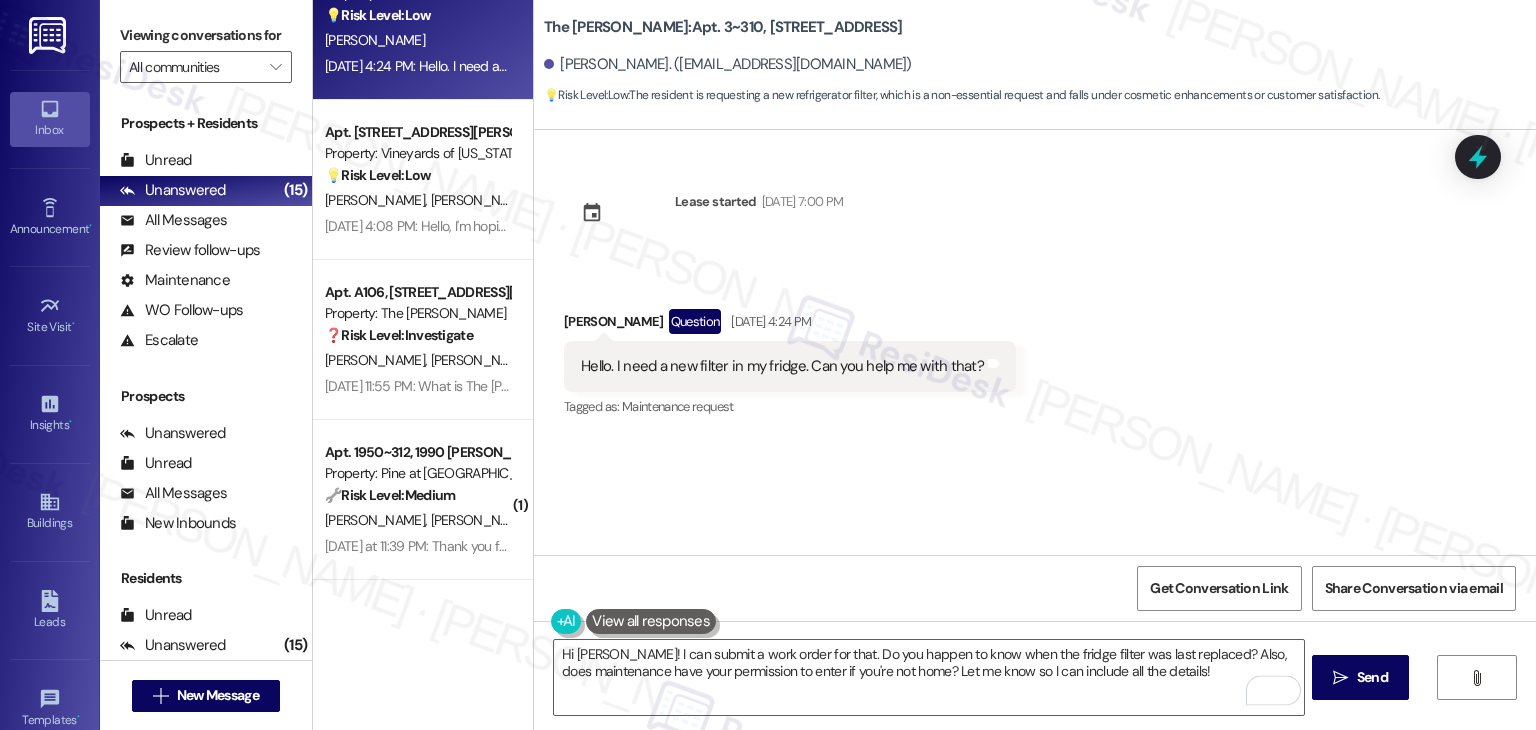 click on "Lease started Jun 07, 2023 at 7:00 PM Received via SMS Lizbeth Aguayo Question Jul 18, 2025 at 4:24 PM Hello. I need a new filter in my fridge. Can you help me with that? Tags and notes Tagged as:   Maintenance request Click to highlight conversations about Maintenance request" at bounding box center [1035, 342] 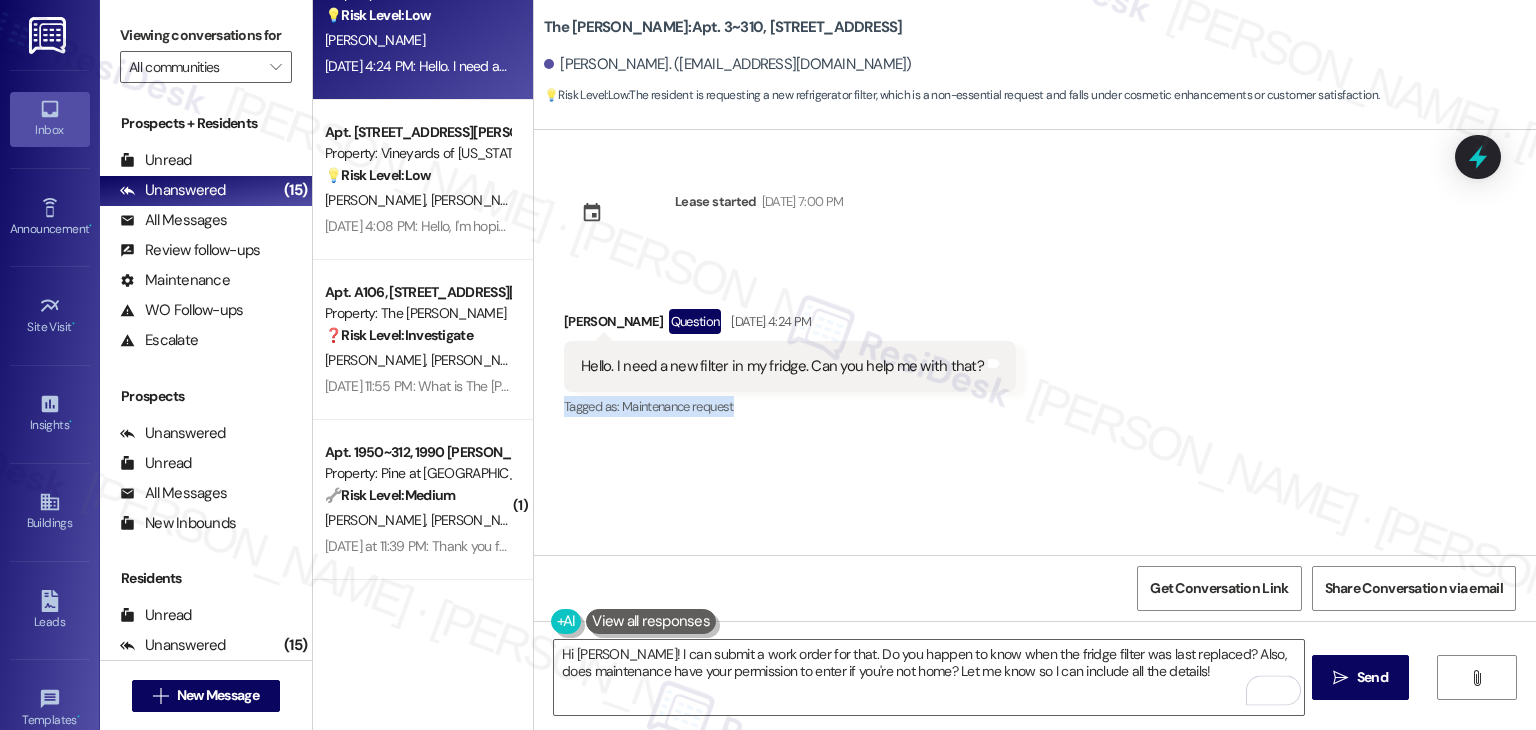 click on "Lease started Jun 07, 2023 at 7:00 PM Received via SMS Lizbeth Aguayo Question Jul 18, 2025 at 4:24 PM Hello. I need a new filter in my fridge. Can you help me with that? Tags and notes Tagged as:   Maintenance request Click to highlight conversations about Maintenance request" at bounding box center (1035, 342) 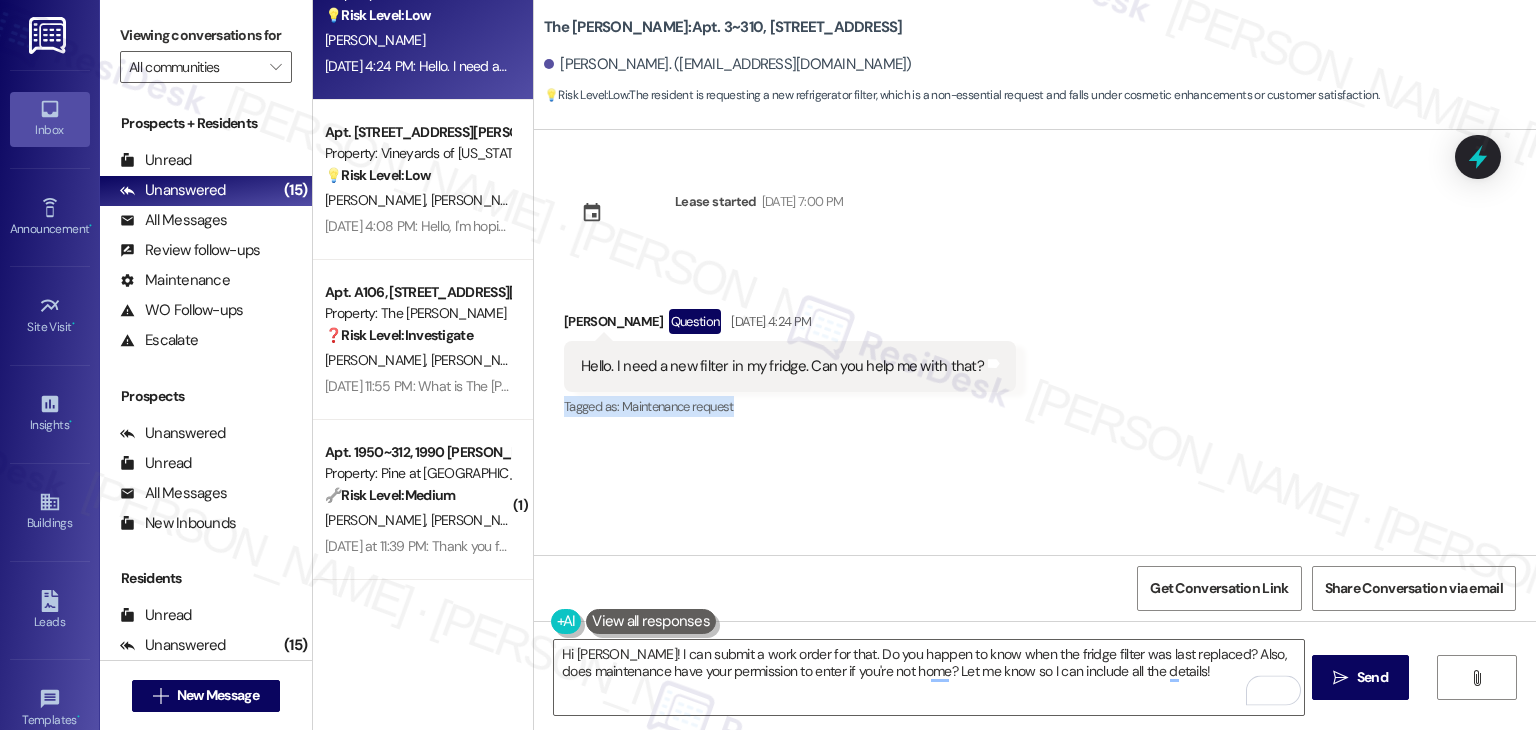 click on "Lease started Jun 07, 2023 at 7:00 PM Received via SMS Lizbeth Aguayo Question Jul 18, 2025 at 4:24 PM Hello. I need a new filter in my fridge. Can you help me with that? Tags and notes Tagged as:   Maintenance request Click to highlight conversations about Maintenance request" at bounding box center (1035, 342) 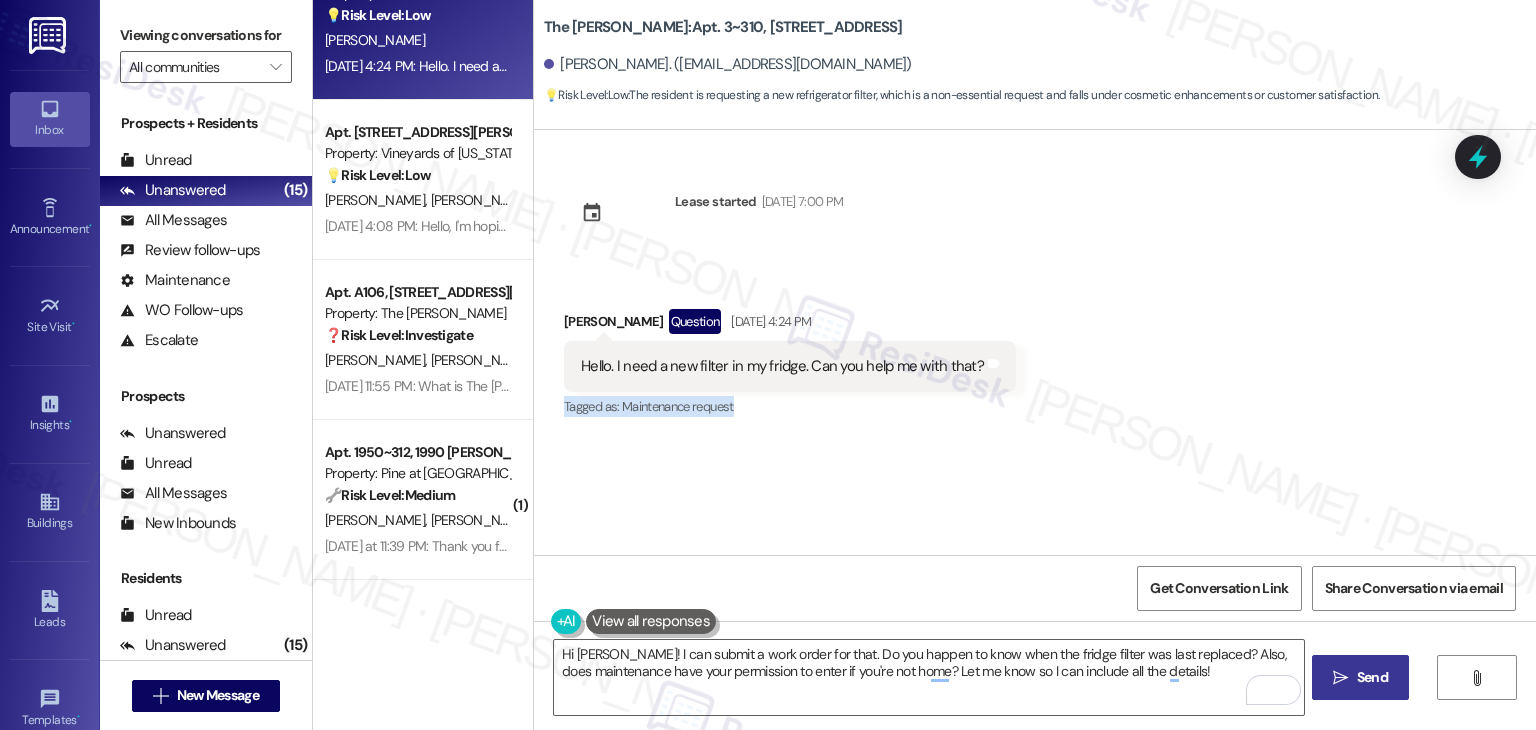click on "Send" at bounding box center [1372, 677] 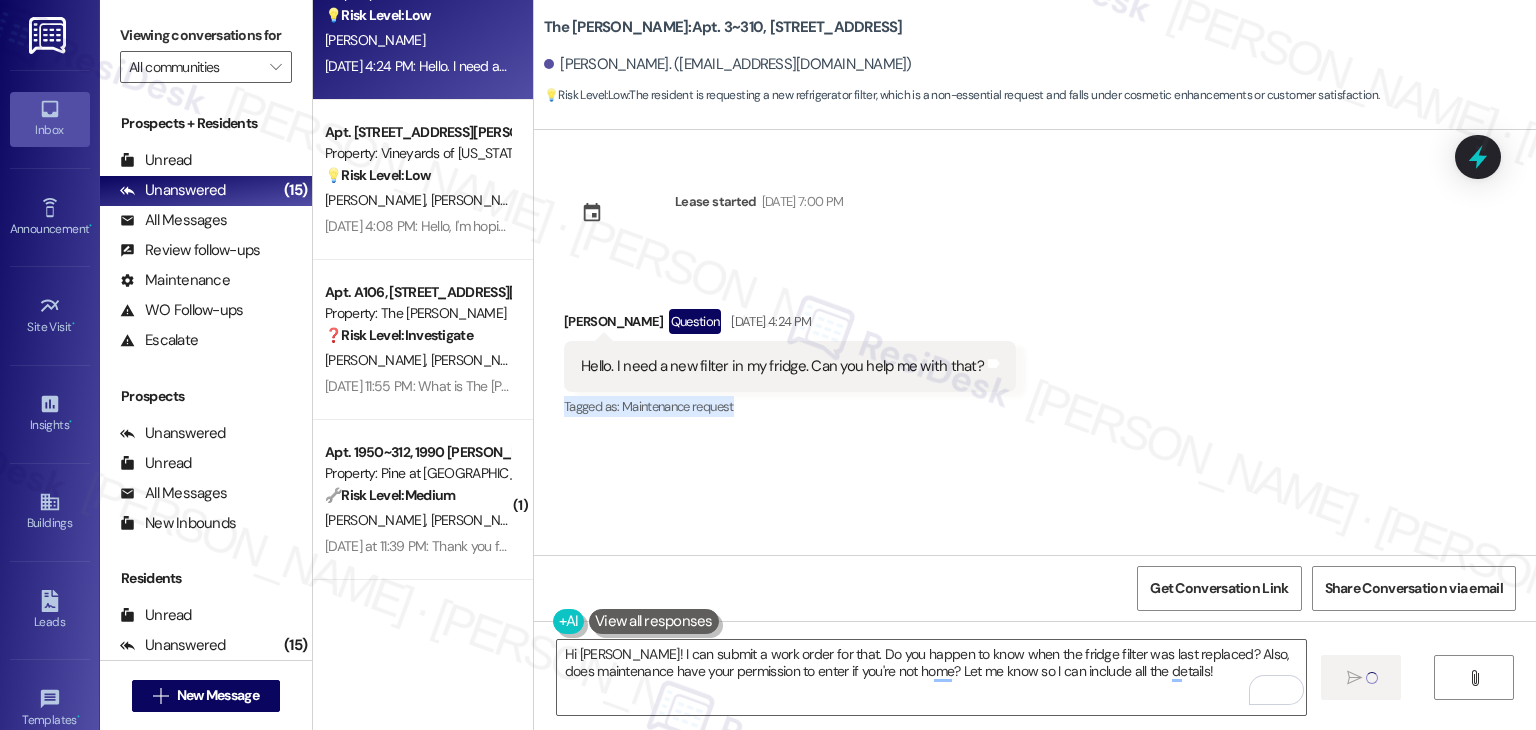 type 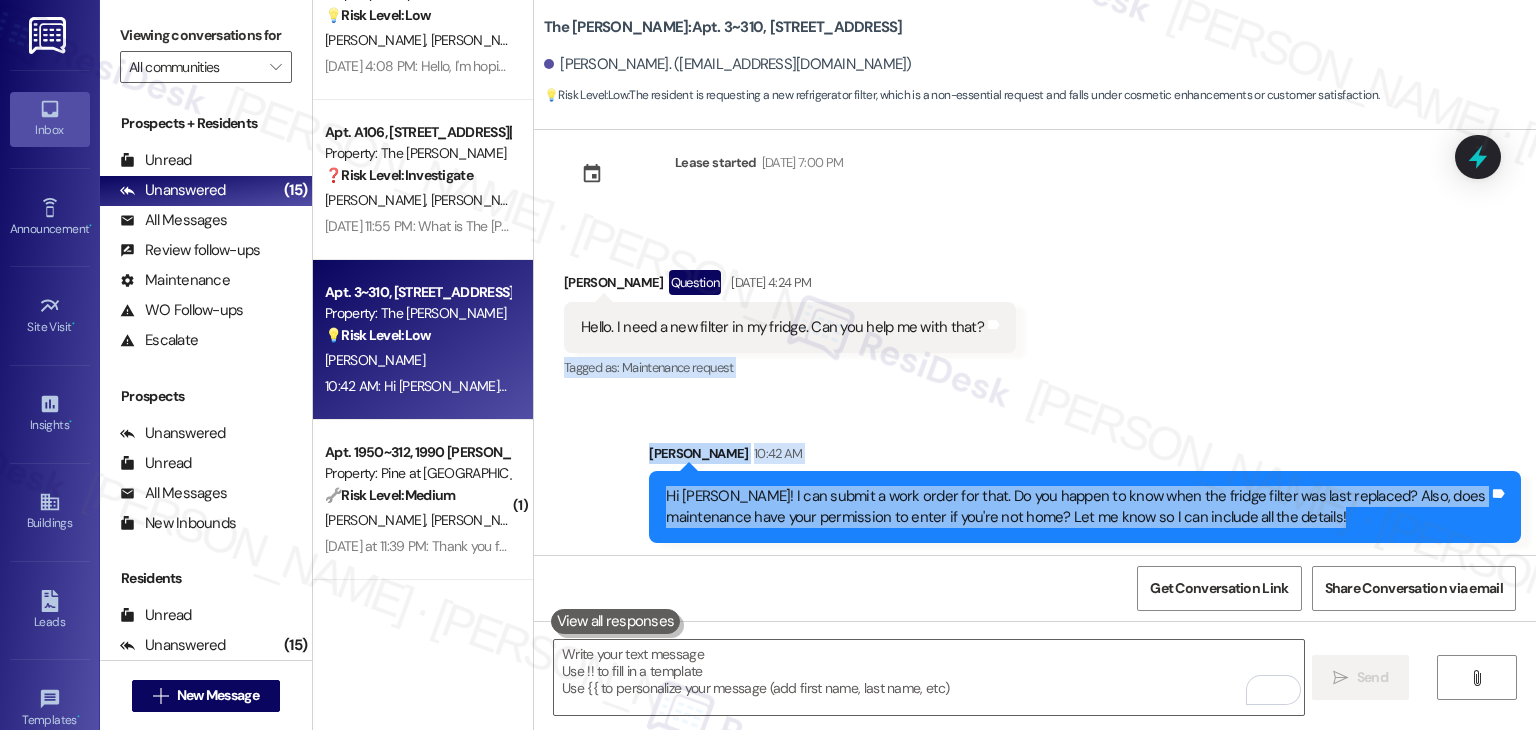 scroll, scrollTop: 44, scrollLeft: 0, axis: vertical 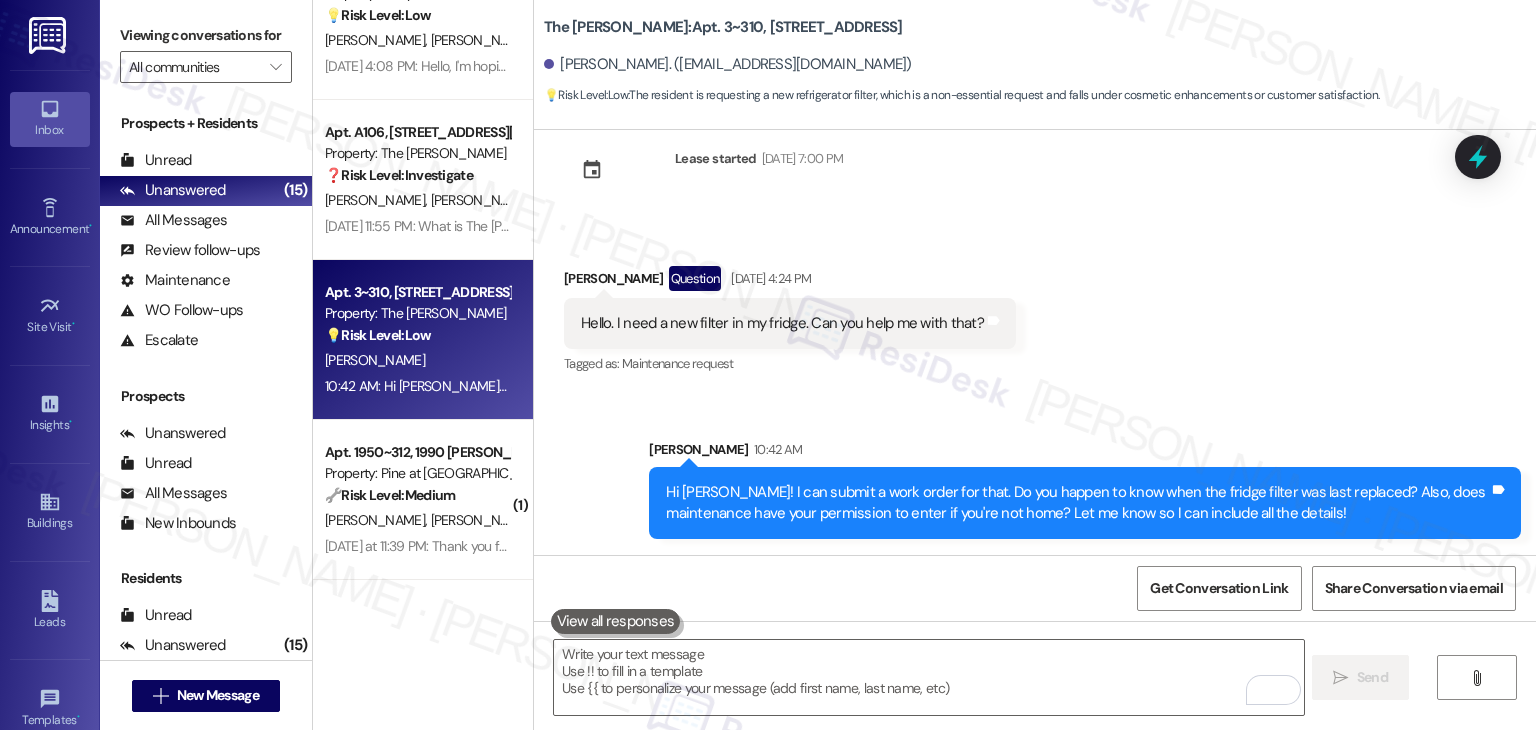 click on "Received via SMS Lizbeth Aguayo Question Jul 18, 2025 at 4:24 PM Hello. I need a new filter in my fridge. Can you help me with that? Tags and notes Tagged as:   Maintenance request Click to highlight conversations about Maintenance request" at bounding box center (1035, 307) 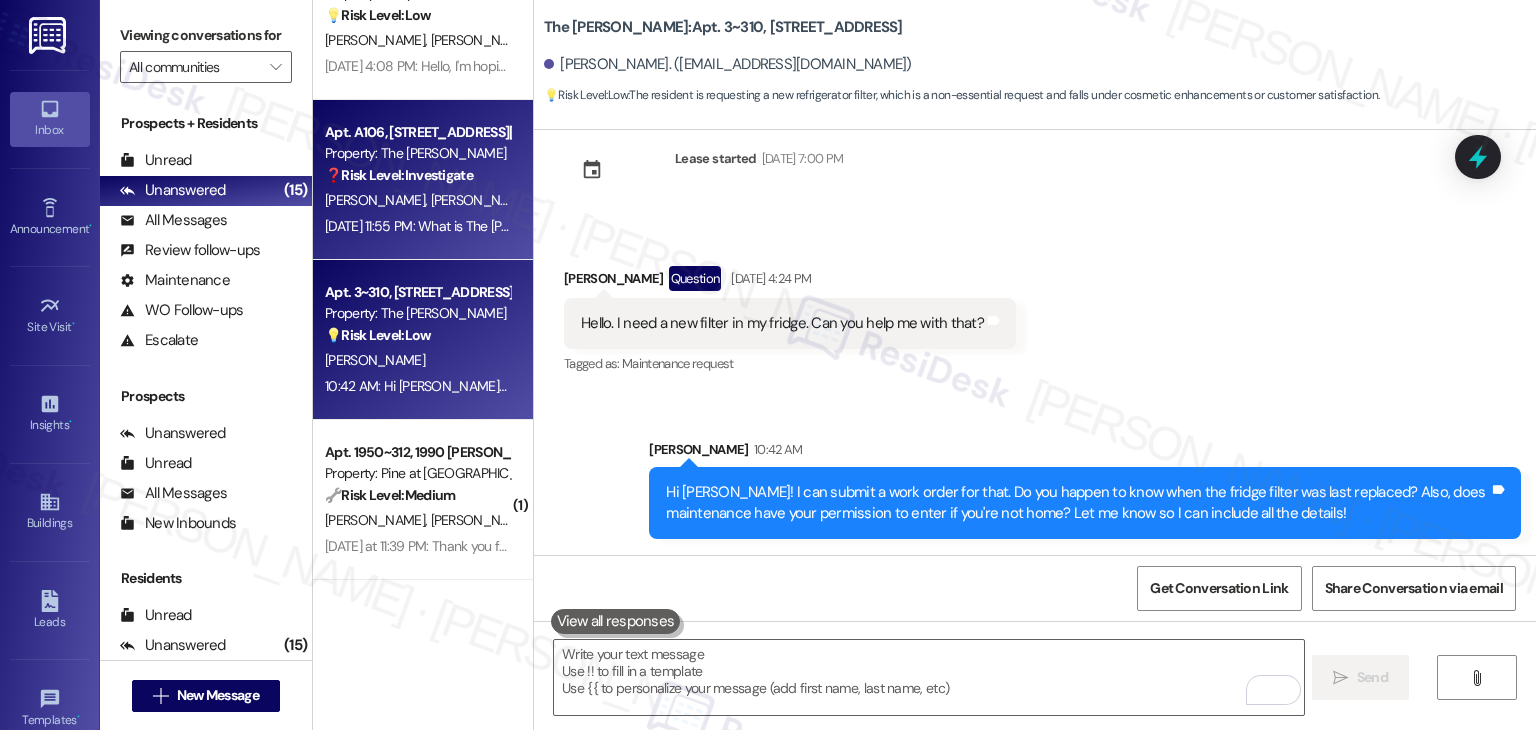 click on "Jul 18, 2025 at 11:55 PM: What is The Clara Cabana? Jul 18, 2025 at 11:55 PM: What is The Clara Cabana?" at bounding box center (417, 226) 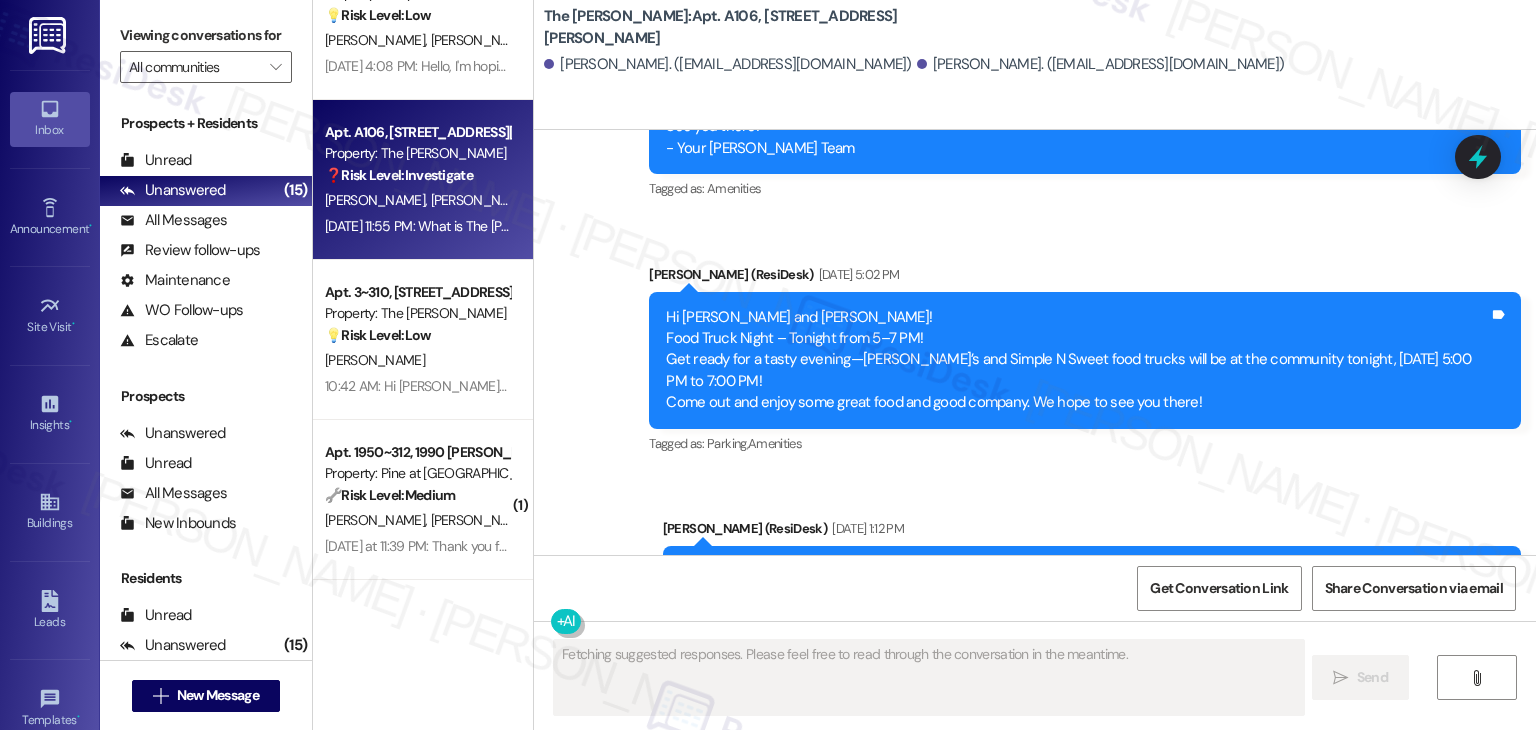 scroll, scrollTop: 38769, scrollLeft: 0, axis: vertical 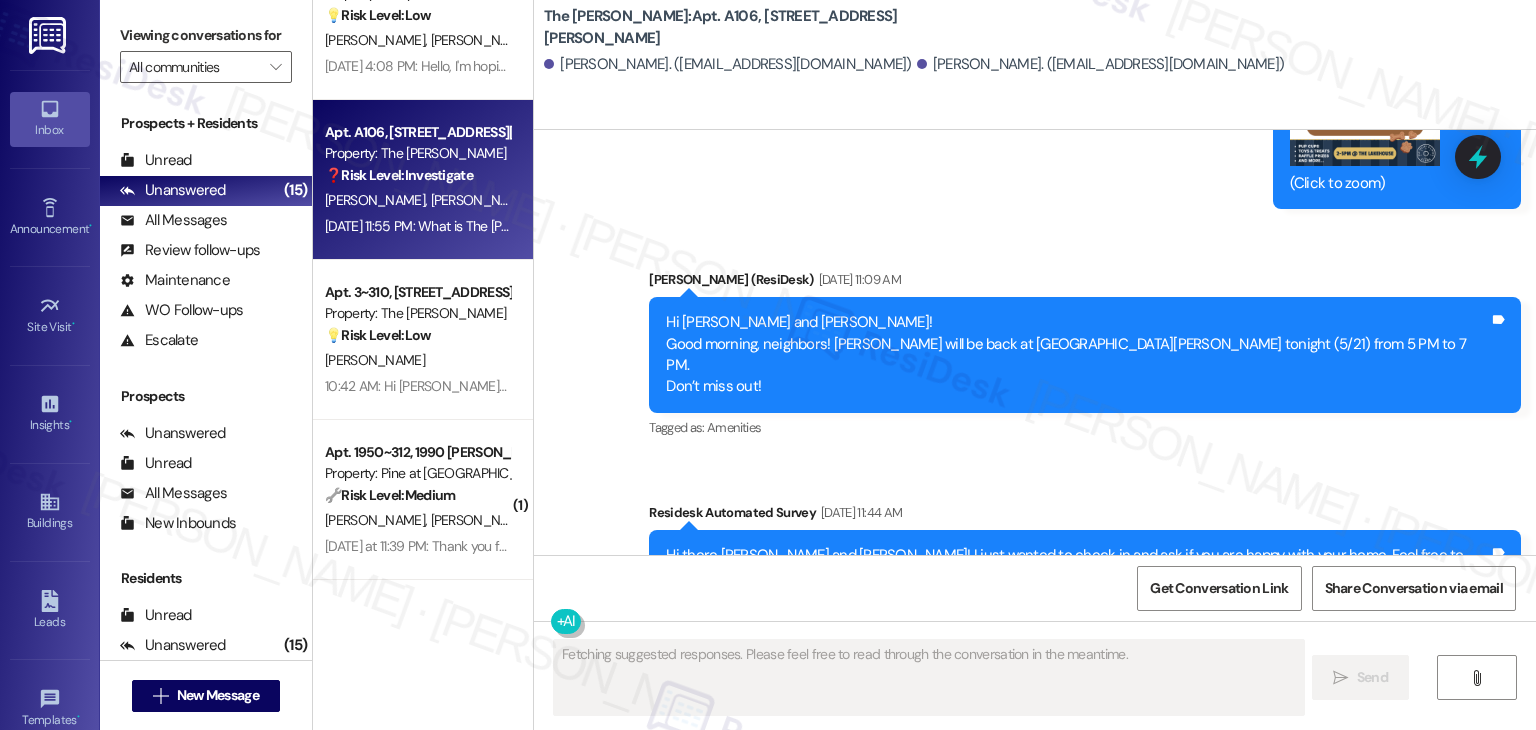 click on "Announcement, sent via SMS Dottie  (ResiDesk) May 20, 2025 at 11:43 AM Hi Wesley and Maja!
🐾: Pet Appreciation Event Reminder :🐾
Don’t forget to join us this Saturday, May 24th, for our Pet Appreciation Event!
Celebrate your furry friends with a special treat, complimentary from your Clara Team.
📍: The Clara Lakehouse
⏰: Stop by between 2–5 PM
🐶😺: All pets and pet lovers welcome!
See you there!
— Your Clara Team Tags and notes Tagged as:   Pet policy ,  Click to highlight conversations about Pet policy Amenities Click to highlight conversations about Amenities Announcement, sent via SMS Dottie  (ResiDesk) May 20, 2025 at 3:27 PM Announcement:
PNG  attachment   Download   (Click to zoom) Tags and notes Announcement, sent via SMS Dottie  (ResiDesk) May 21, 2025 at 11:09 AM Hi Wesley and Maja!
Good morning, neighbors! Hiroyuki Hibachi will be back at The Clara tonight (5/21) from 5 PM to 7 PM.
Don’t miss out! Tags and notes Tagged as:   Amenities Tags and notes" at bounding box center [1035, 2609] 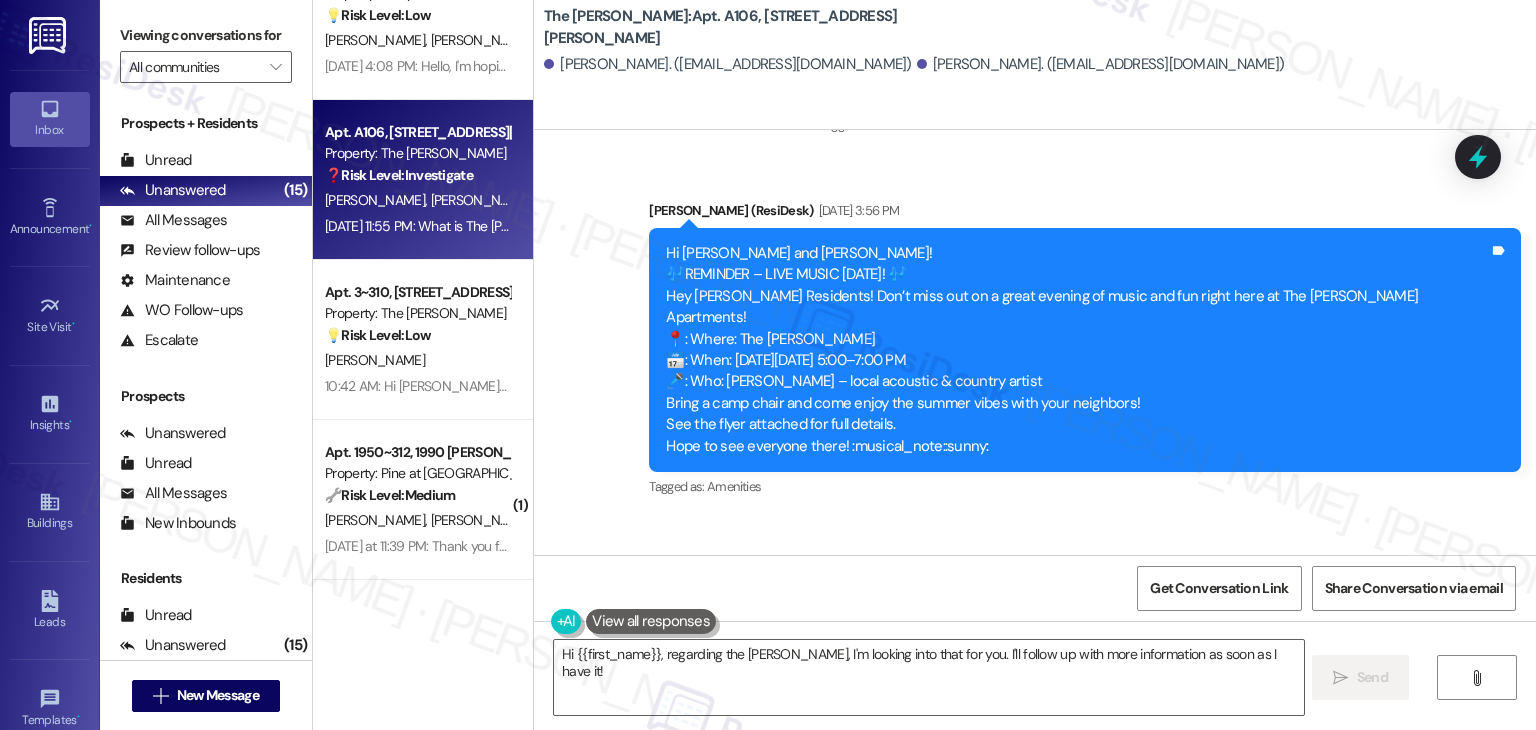scroll, scrollTop: 43784, scrollLeft: 0, axis: vertical 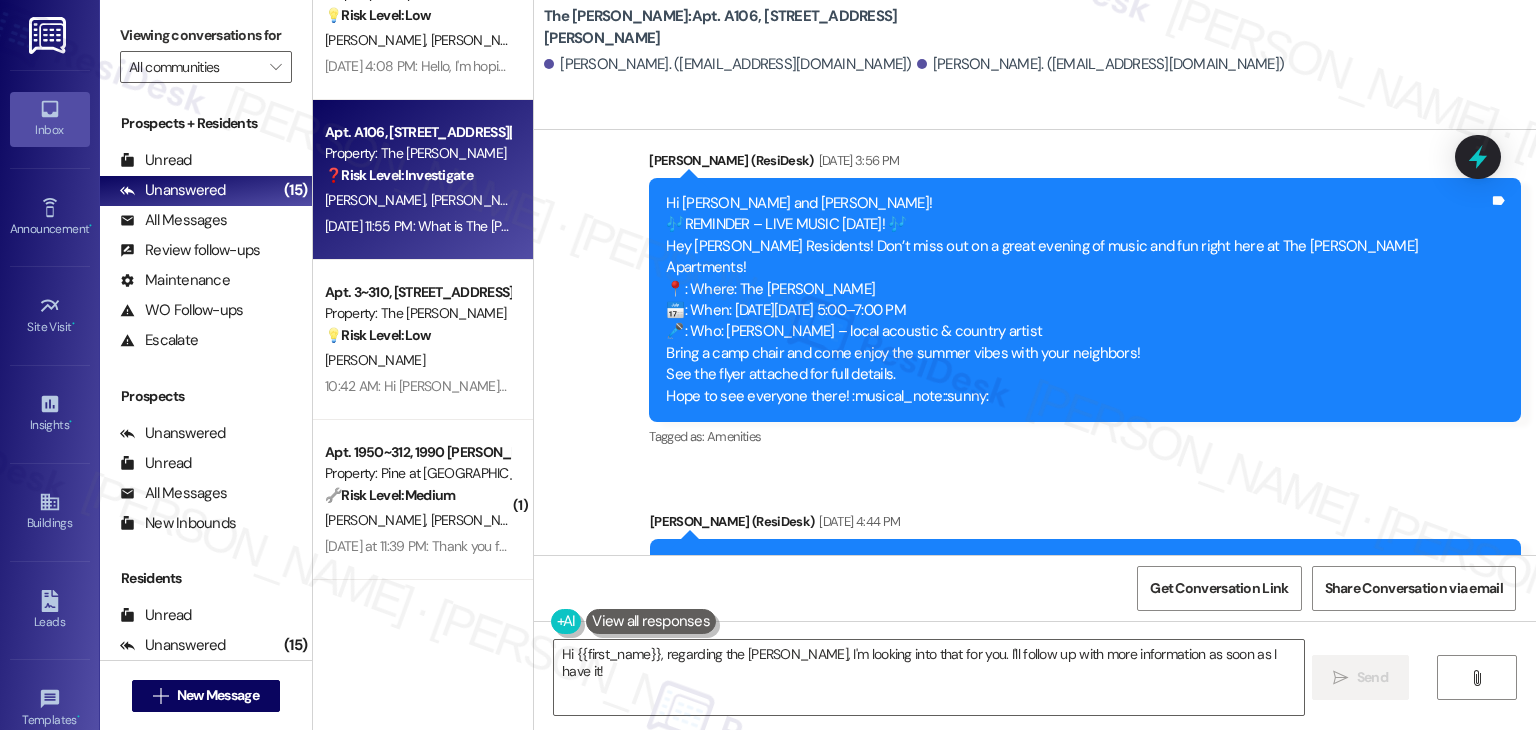 click on "Received via SMS Maja Bjur Jul 18, 2025 at 11:54 PM Please define: Private Lake Areas. Tags and notes Tagged as:   Amenities Click to highlight conversations about Amenities Received via SMS 11:55 PM Maja Bjur Question Jul 18, 2025 at 11:55 PM What is The Clara Cabana? Tags and notes Tagged as:   Access Click to highlight conversations about Access" at bounding box center [1035, 897] 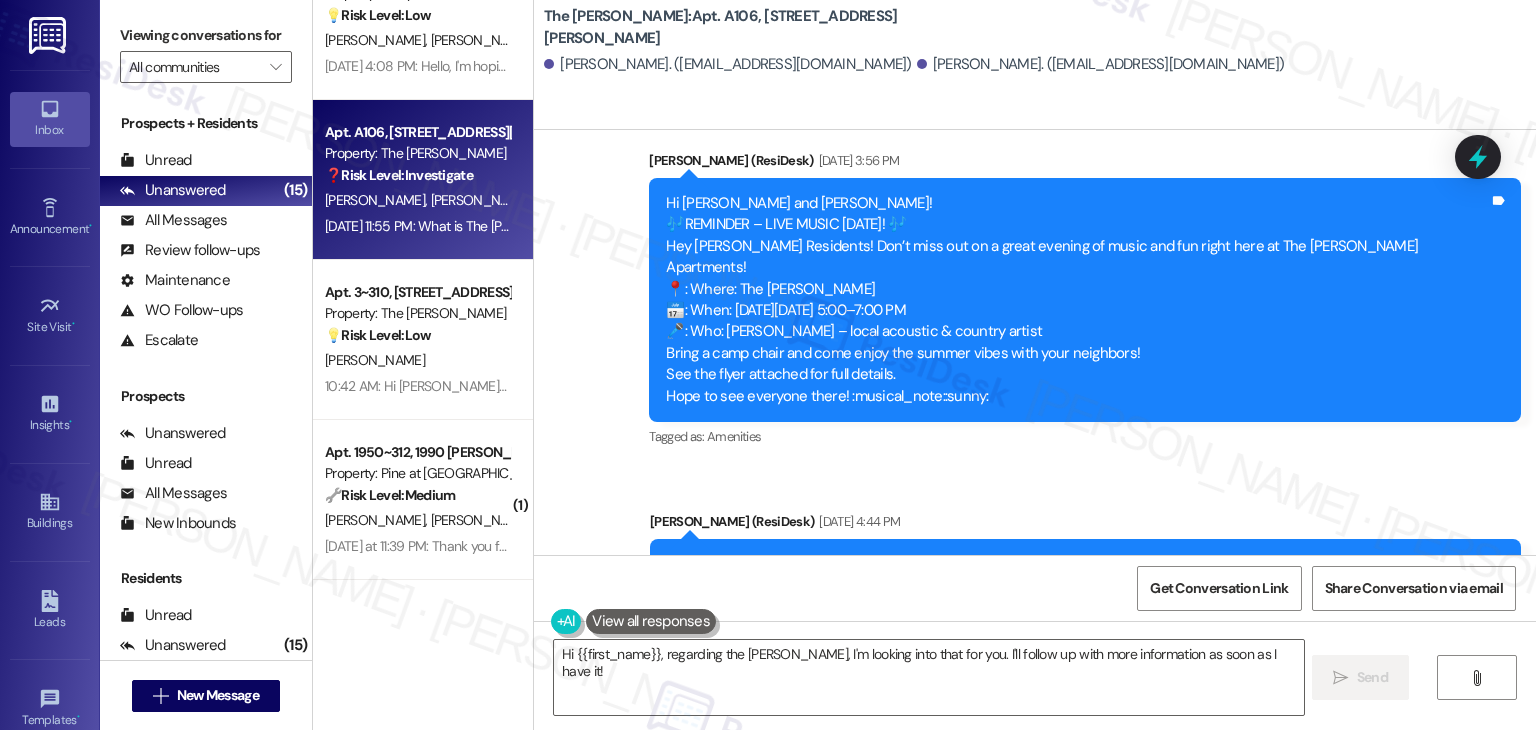 click on "Received via SMS Maja Bjur Jul 18, 2025 at 11:54 PM Please define: Private Lake Areas. Tags and notes Tagged as:   Amenities Click to highlight conversations about Amenities Received via SMS 11:55 PM Maja Bjur Question Jul 18, 2025 at 11:55 PM What is The Clara Cabana? Tags and notes Tagged as:   Access Click to highlight conversations about Access" at bounding box center (1035, 897) 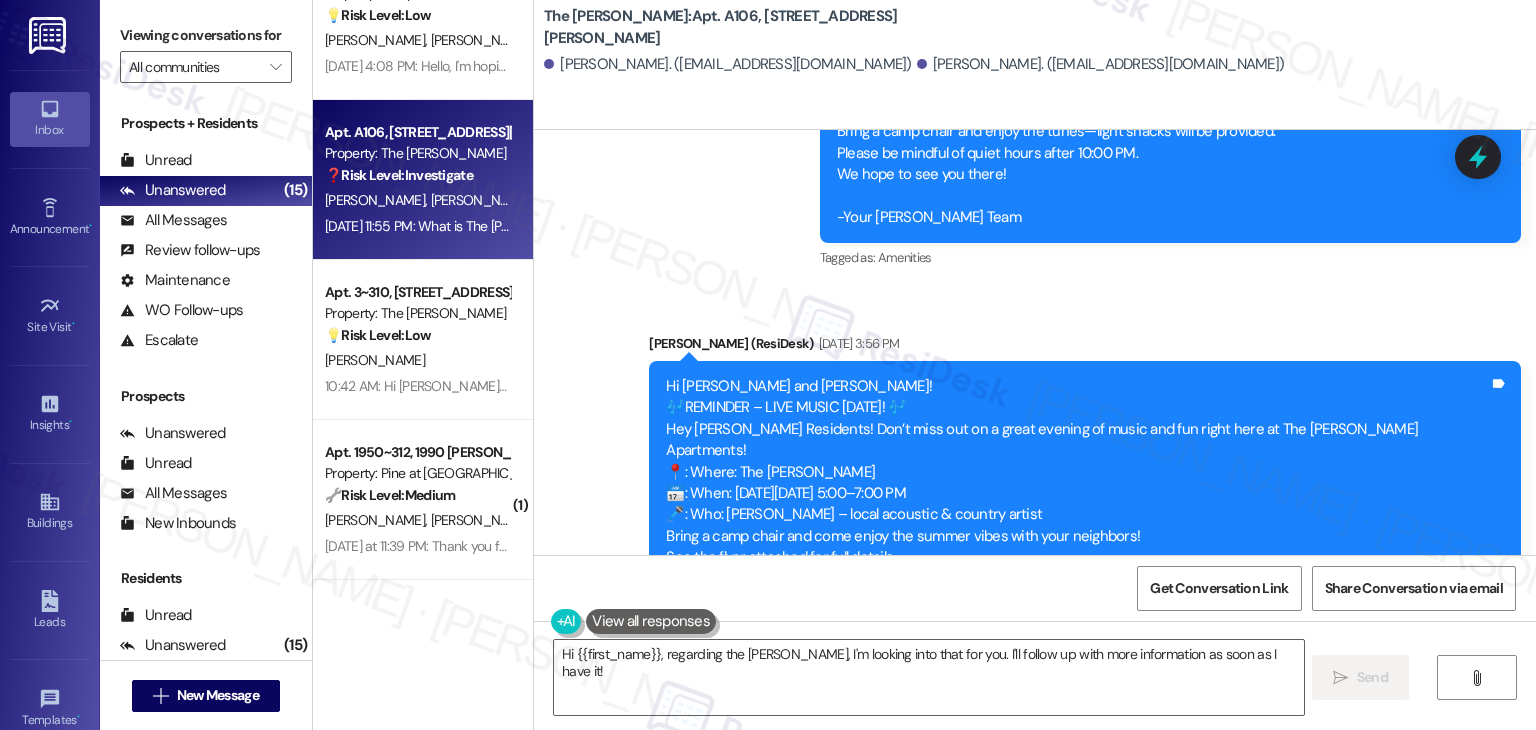 scroll, scrollTop: 43584, scrollLeft: 0, axis: vertical 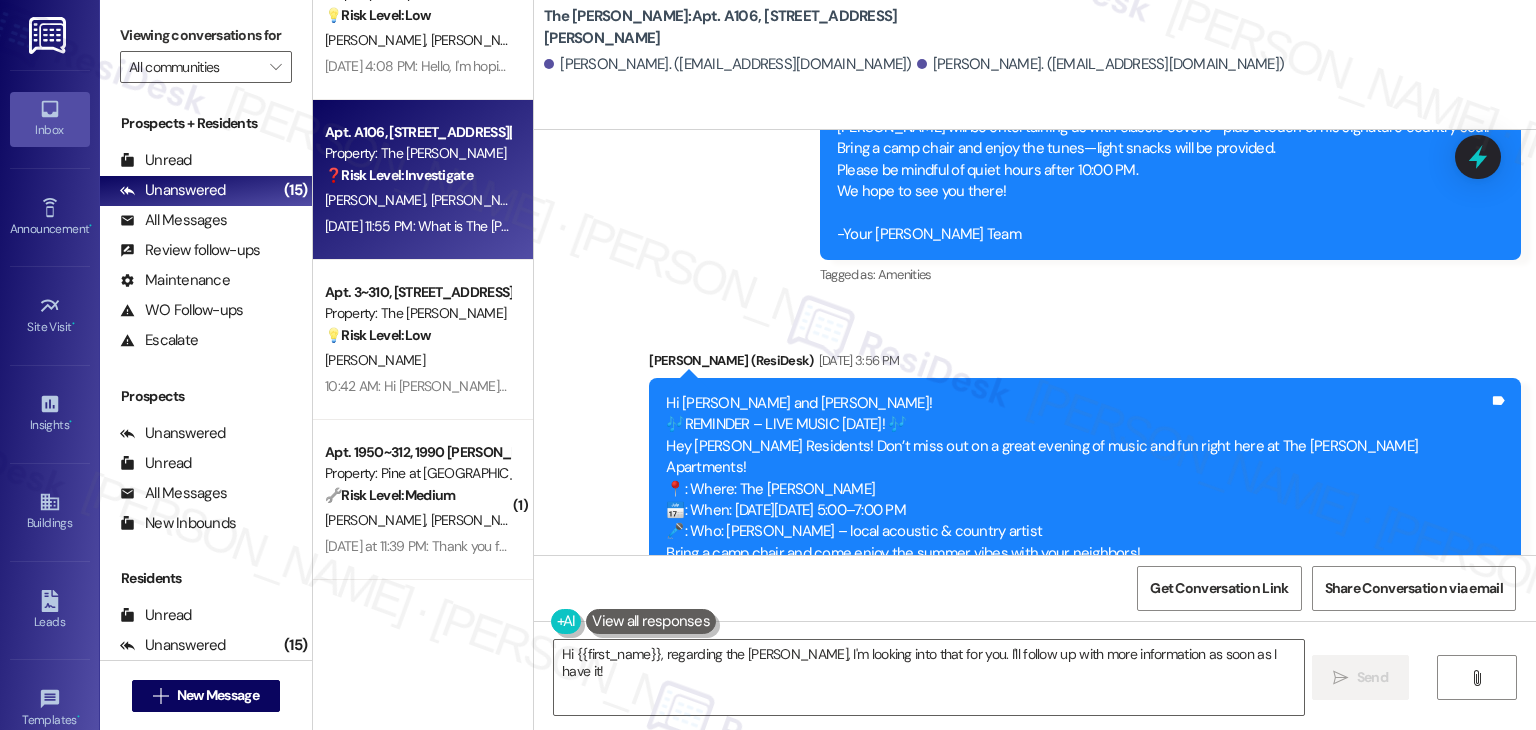 click on "Received via SMS Maja Bjur Jul 18, 2025 at 11:54 PM Please define: Private Lake Areas. Tags and notes Tagged as:   Amenities Click to highlight conversations about Amenities Received via SMS 11:55 PM Maja Bjur Question Jul 18, 2025 at 11:55 PM What is The Clara Cabana? Tags and notes Tagged as:   Access Click to highlight conversations about Access" at bounding box center [1035, 1097] 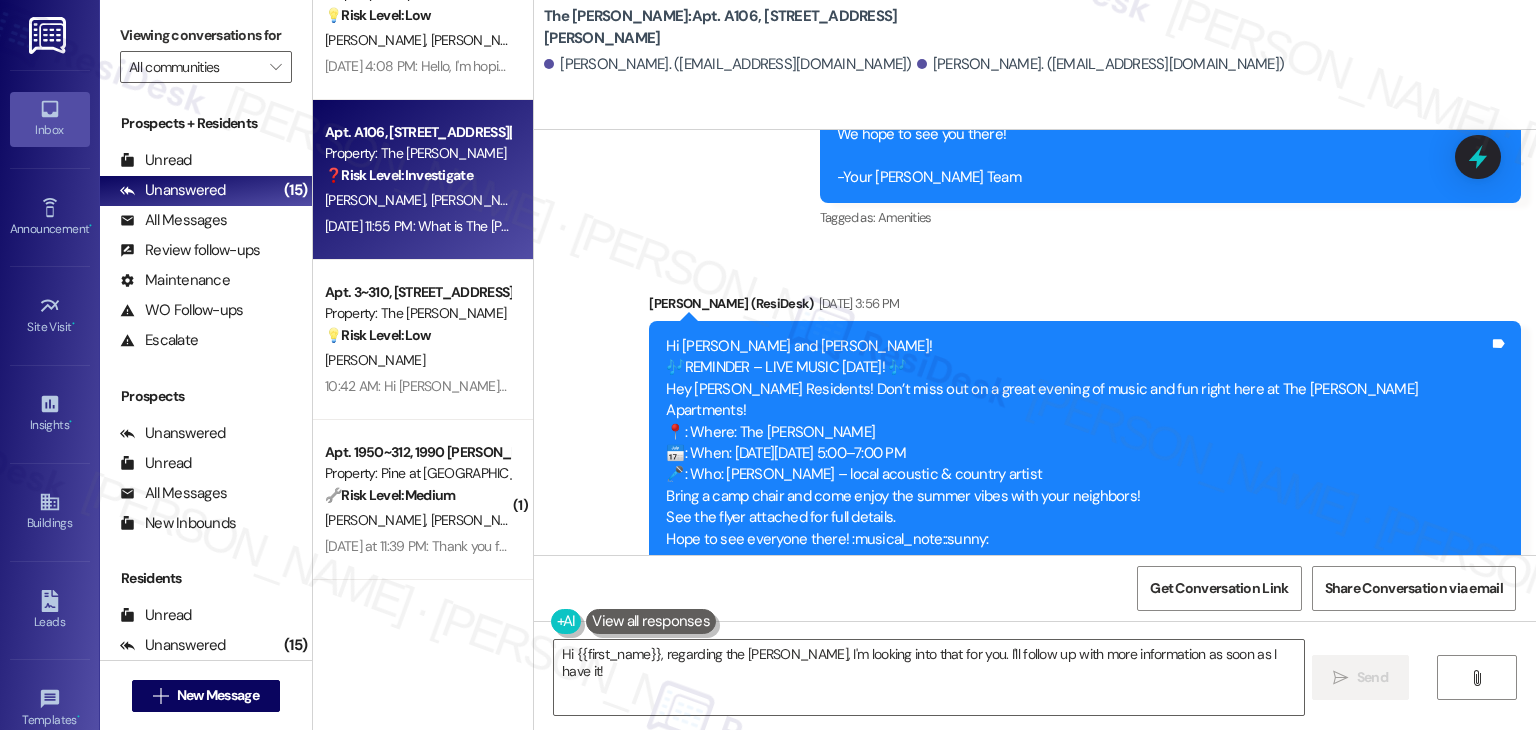 scroll, scrollTop: 43684, scrollLeft: 0, axis: vertical 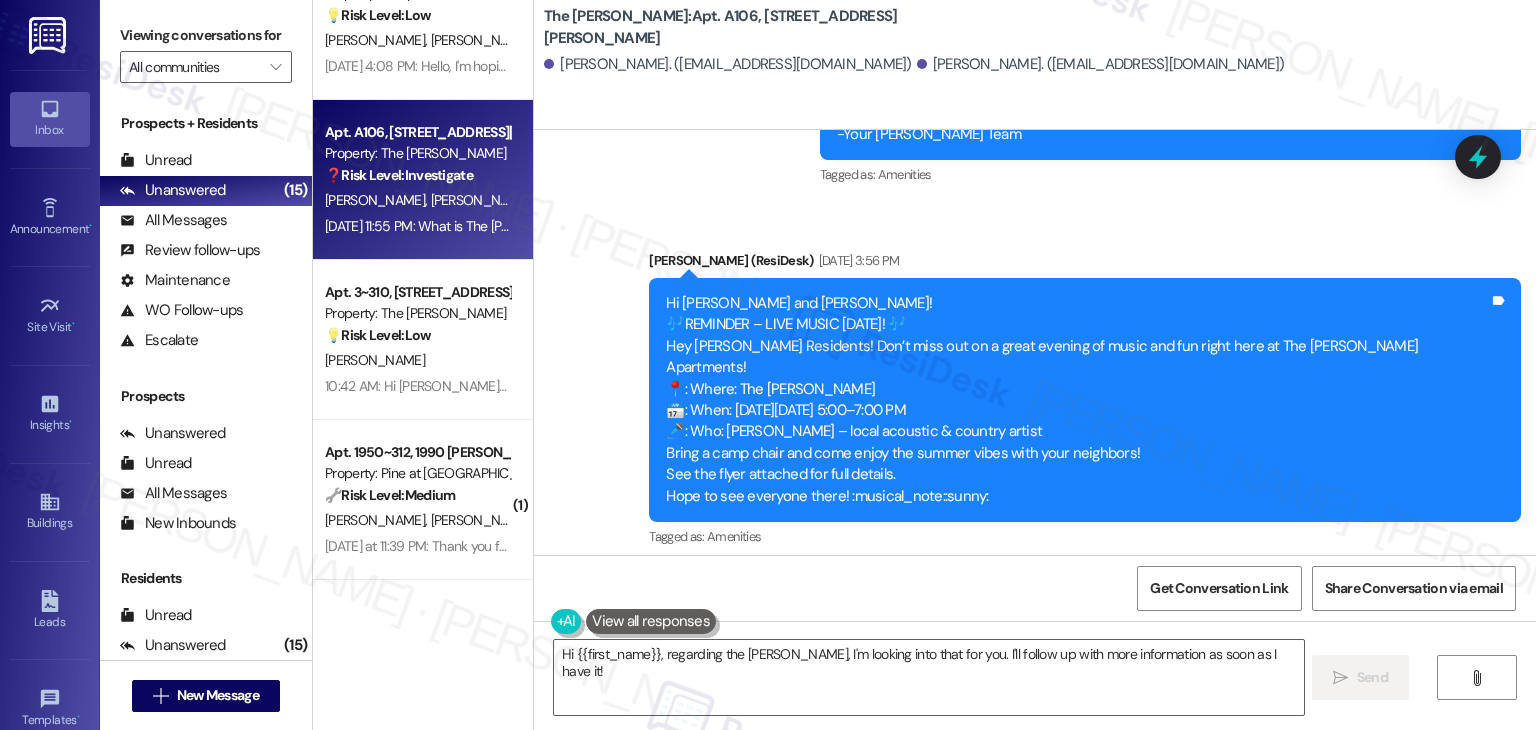 drag, startPoint x: 810, startPoint y: 278, endPoint x: 660, endPoint y: 165, distance: 187.80043 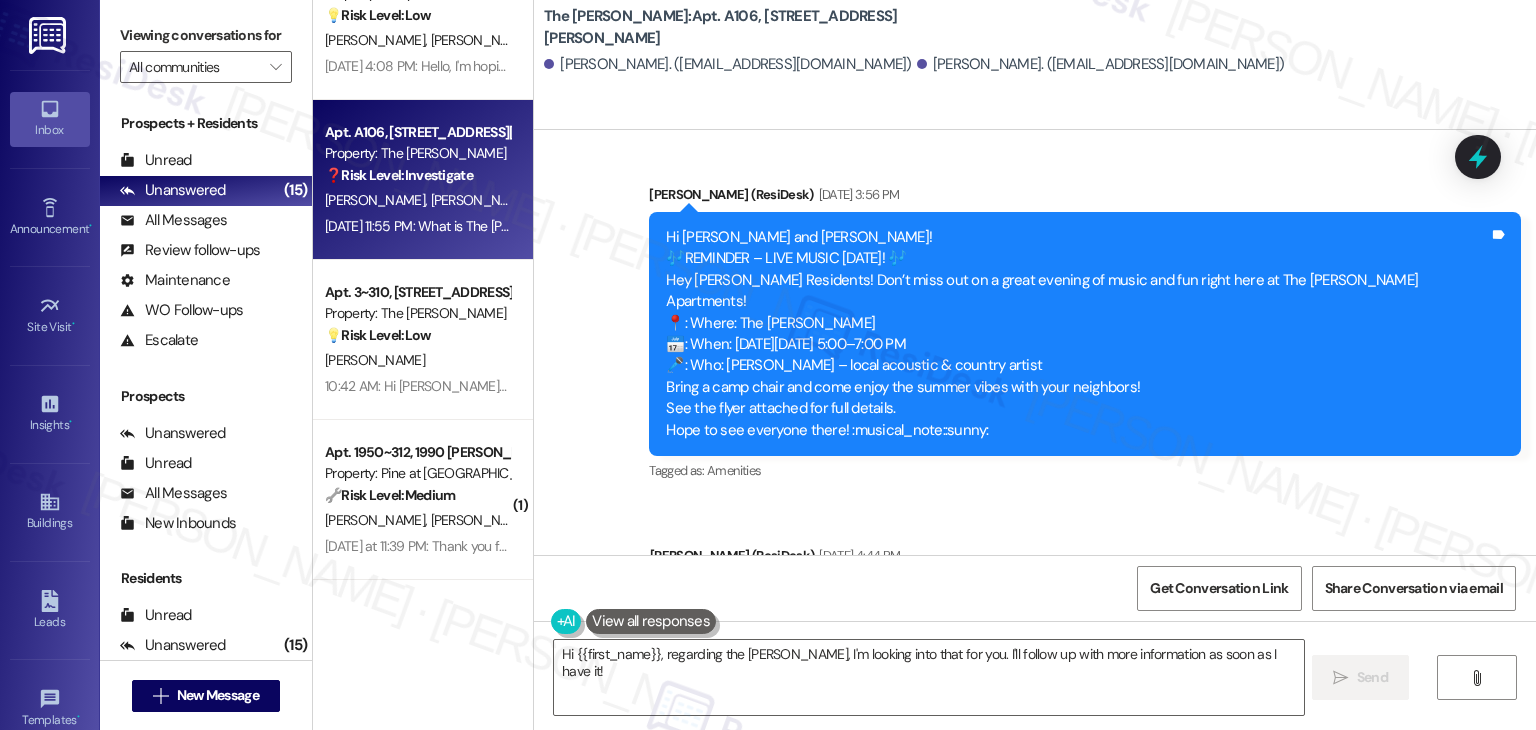 scroll, scrollTop: 43784, scrollLeft: 0, axis: vertical 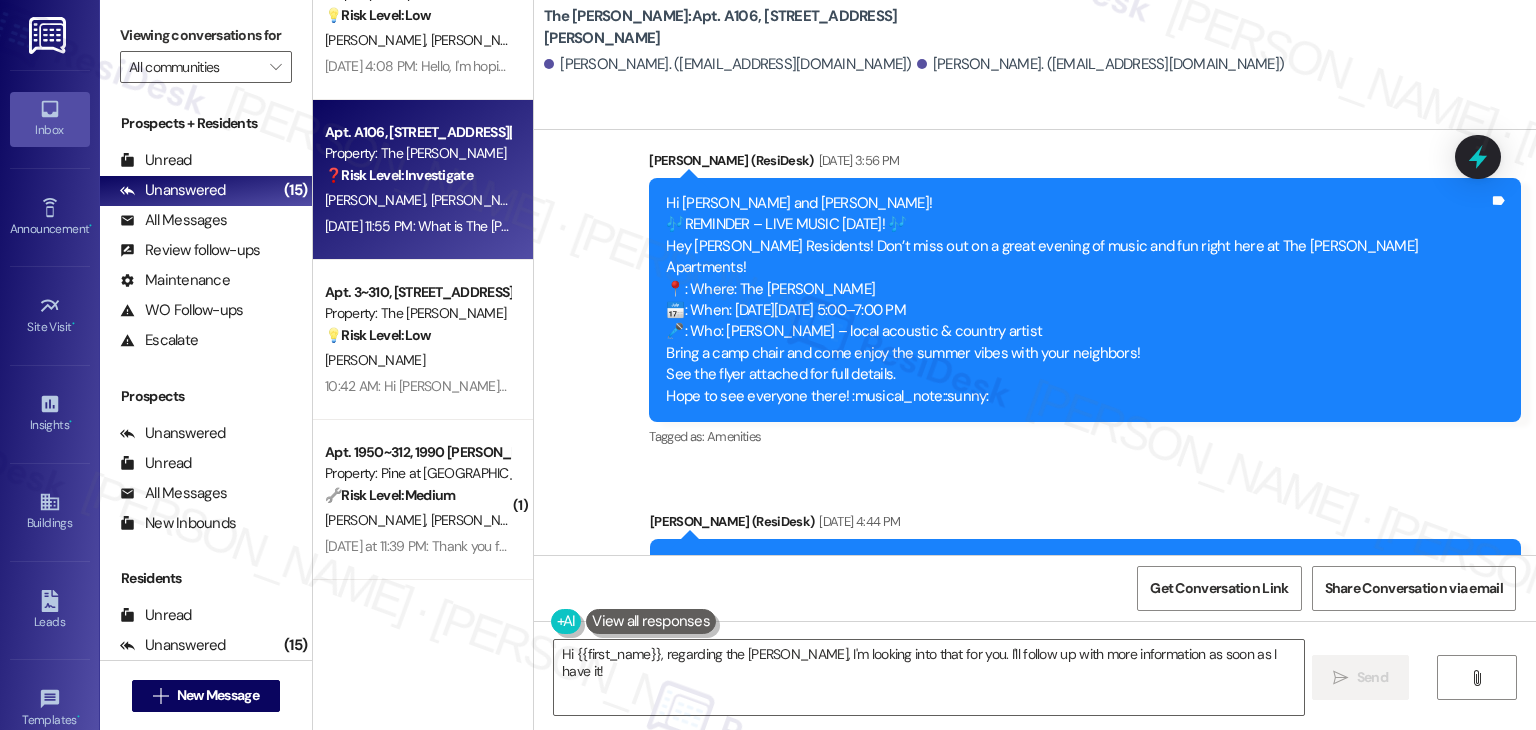 click on "Please define: Private Lake Areas." at bounding box center [686, 840] 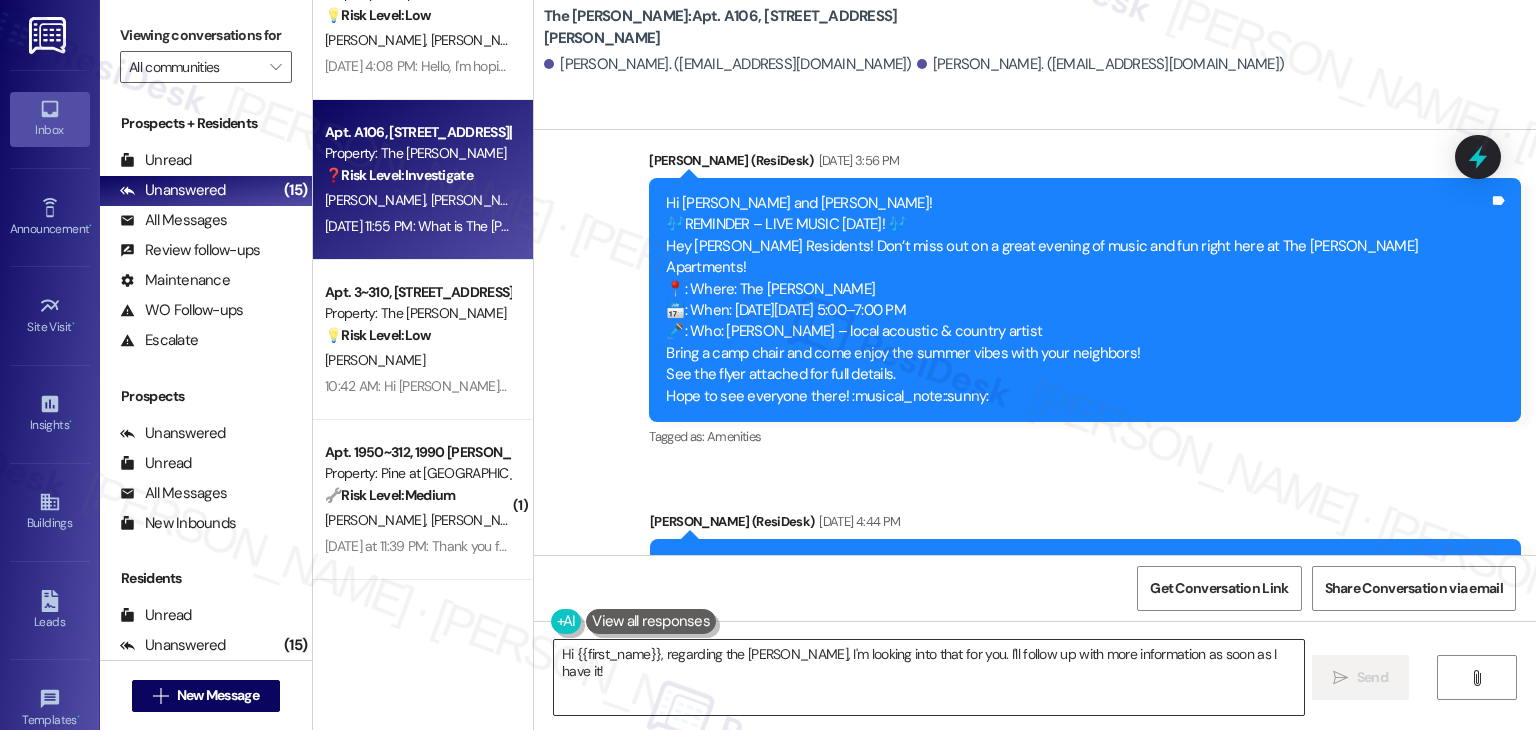 click on "Hi {{first_name}}, regarding the Clara Cabana, I'm looking into that for you. I'll follow up with more information as soon as I have it!" at bounding box center (928, 677) 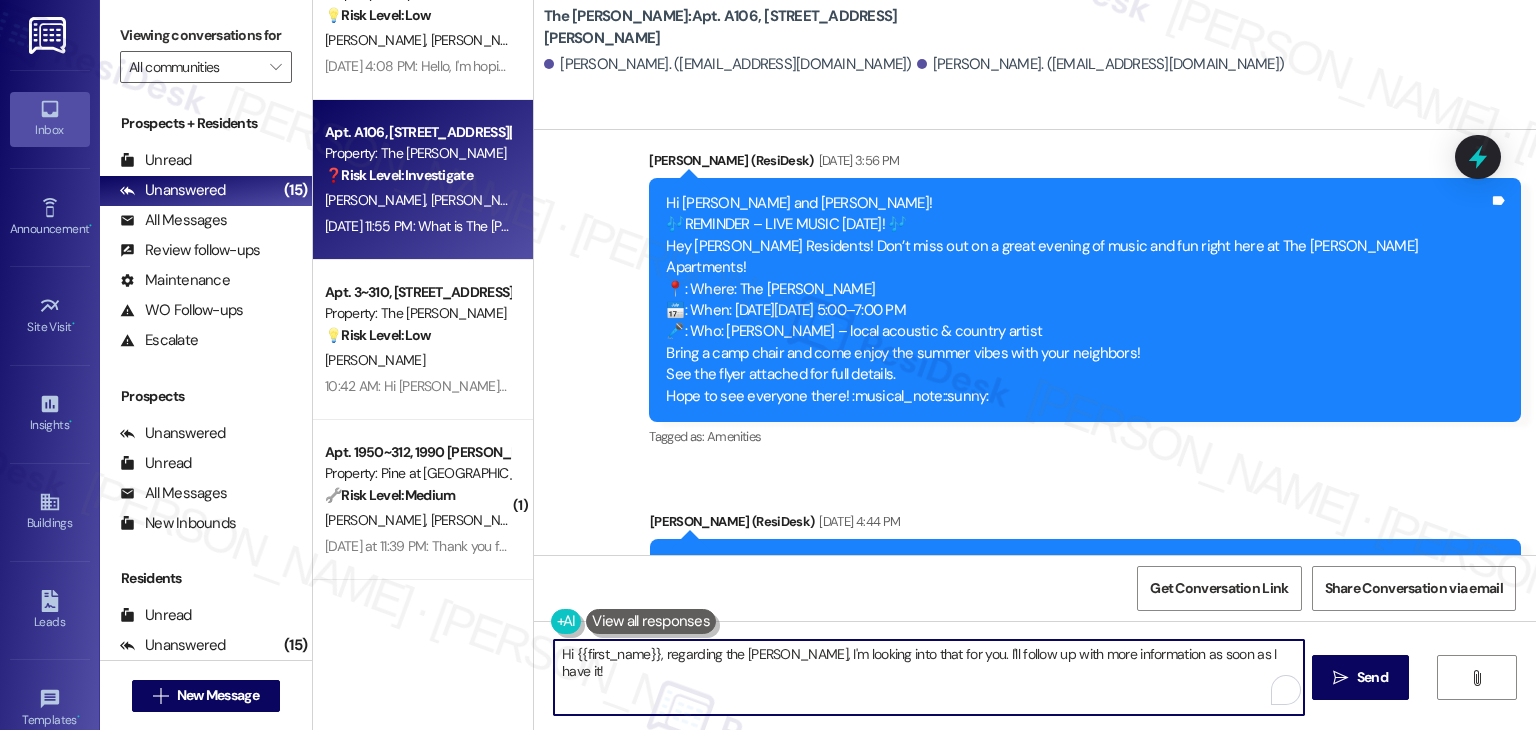 click on "Hi {{first_name}}, regarding the Clara Cabana, I'm looking into that for you. I'll follow up with more information as soon as I have it!" at bounding box center (928, 677) 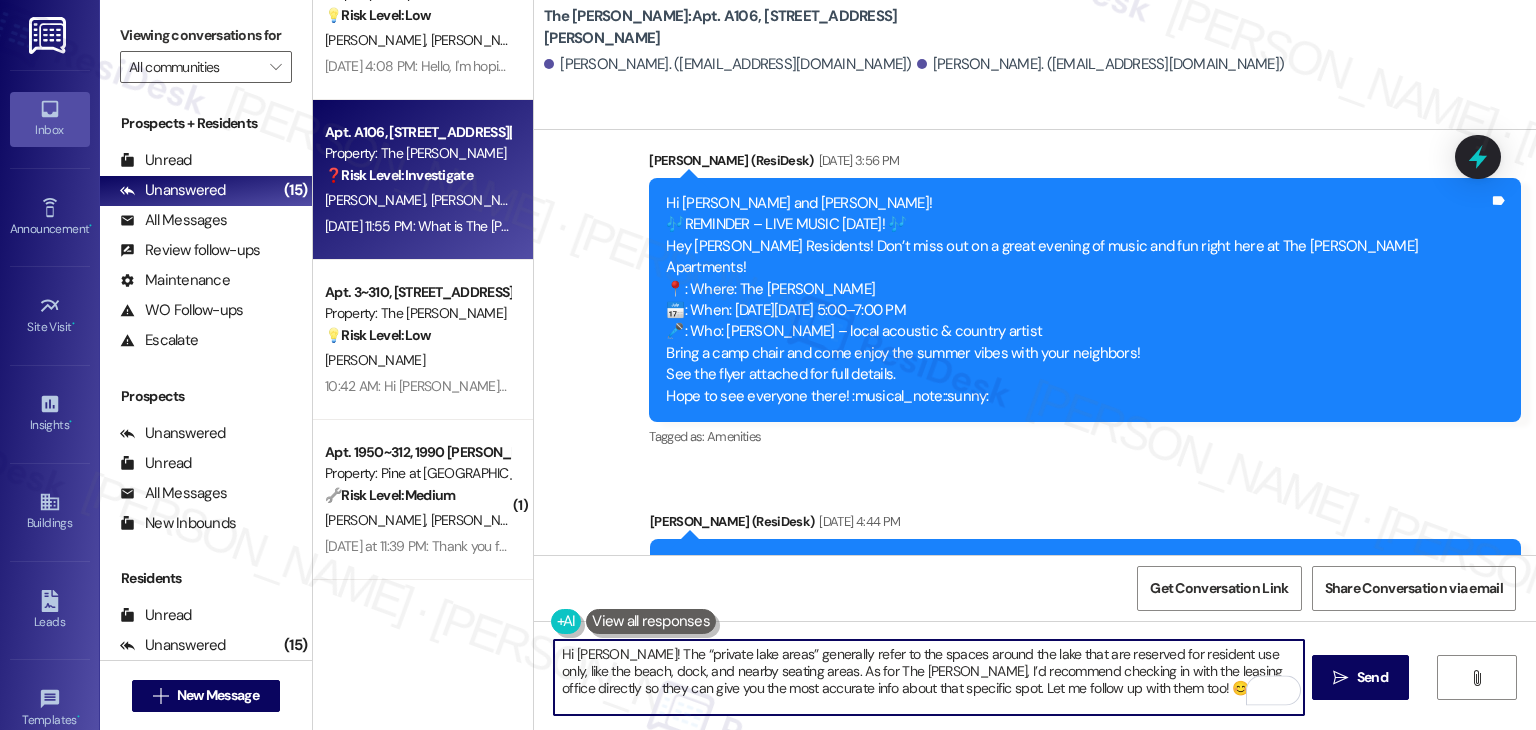 type on "Hi Maja! The “private lake areas” generally refer to the spaces around the lake that are reserved for resident use only, like the beach, dock, and nearby seating areas. As for The Clara Cabana, I’d recommend checking in with the leasing office directly so they can give you the most accurate info about that specific spot. Let me follow up with them too! 😊" 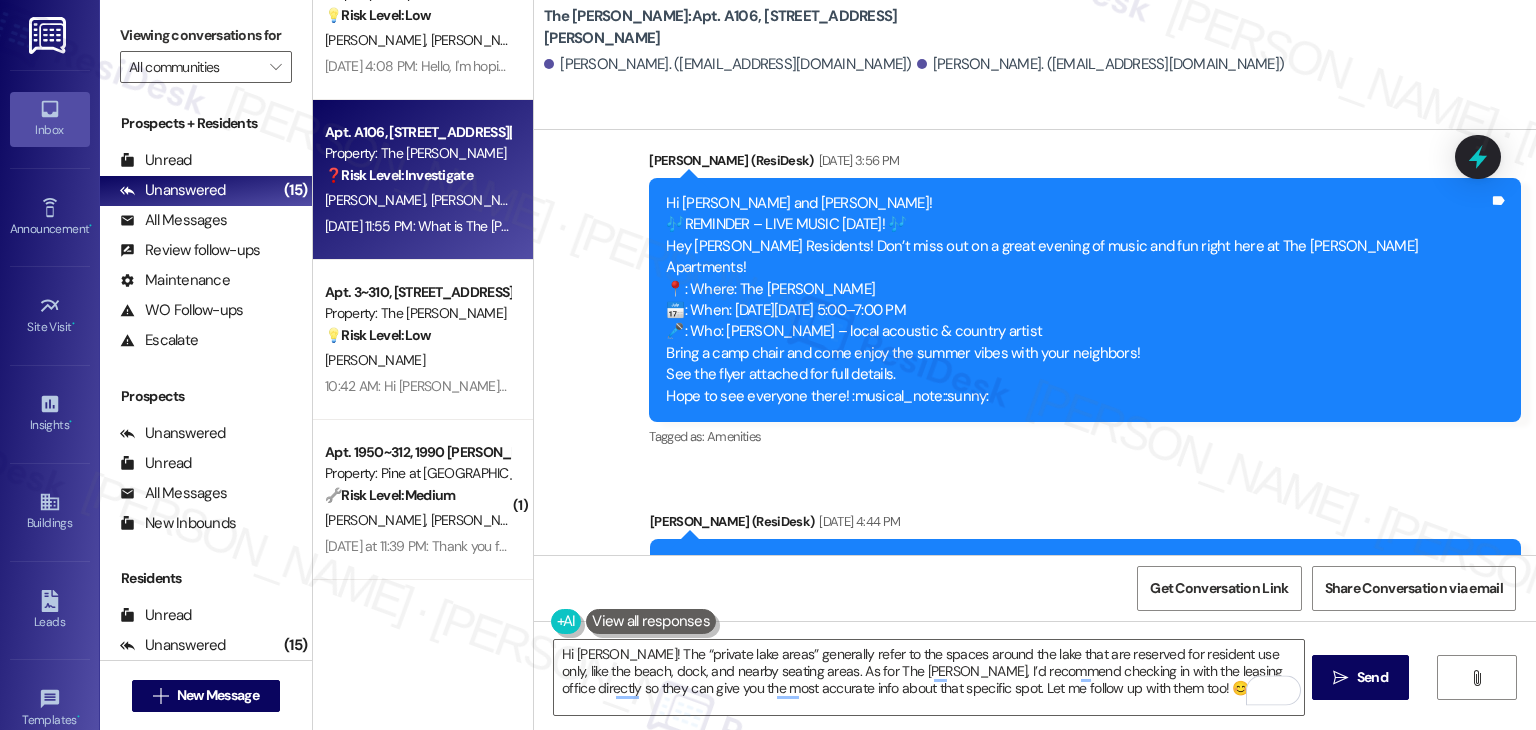 click on "Received via SMS Maja Bjur Jul 18, 2025 at 11:54 PM Please define: Private Lake Areas. Tags and notes Tagged as:   Amenities Click to highlight conversations about Amenities Received via SMS 11:55 PM Maja Bjur Question Jul 18, 2025 at 11:55 PM What is The Clara Cabana? Tags and notes Tagged as:   Access Click to highlight conversations about Access" at bounding box center [1035, 897] 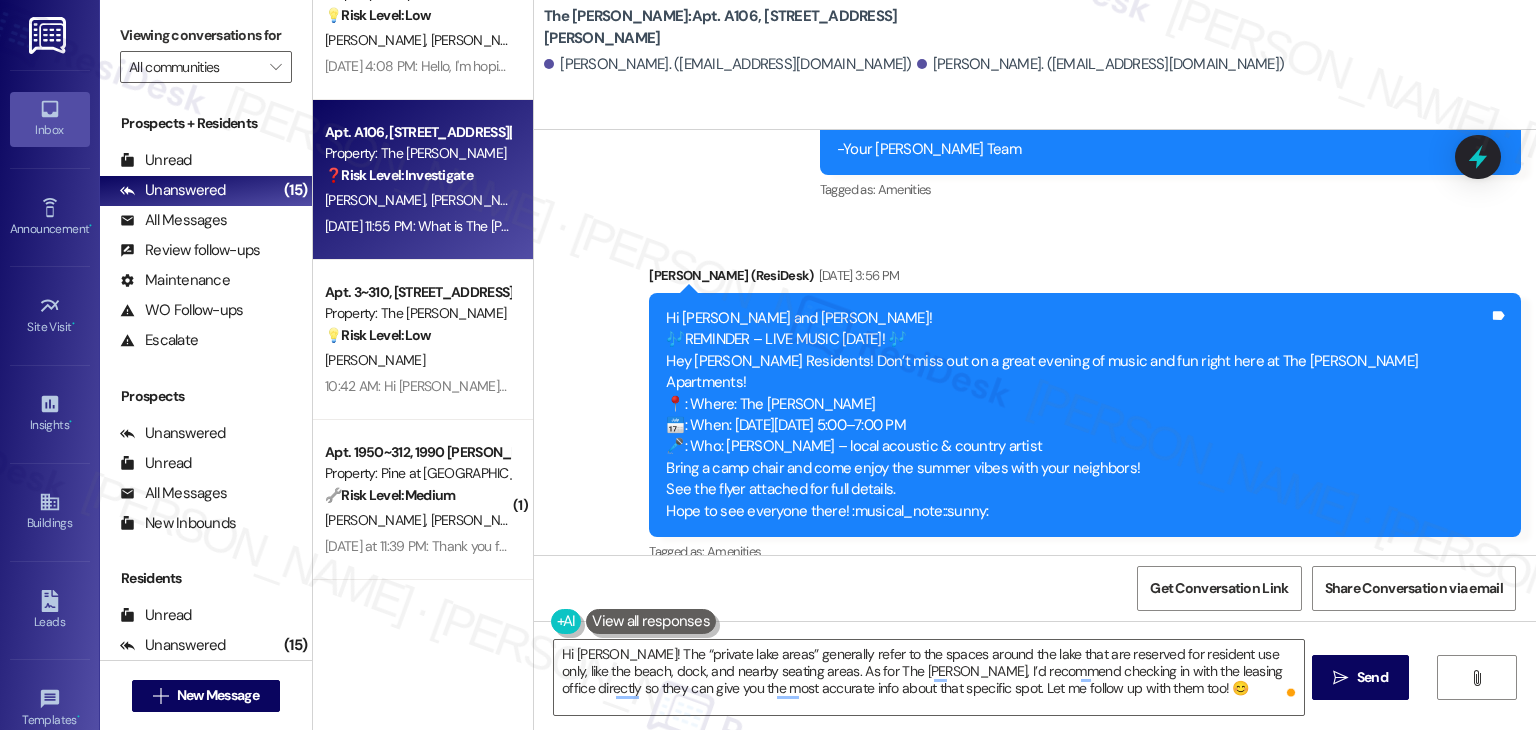 scroll, scrollTop: 43584, scrollLeft: 0, axis: vertical 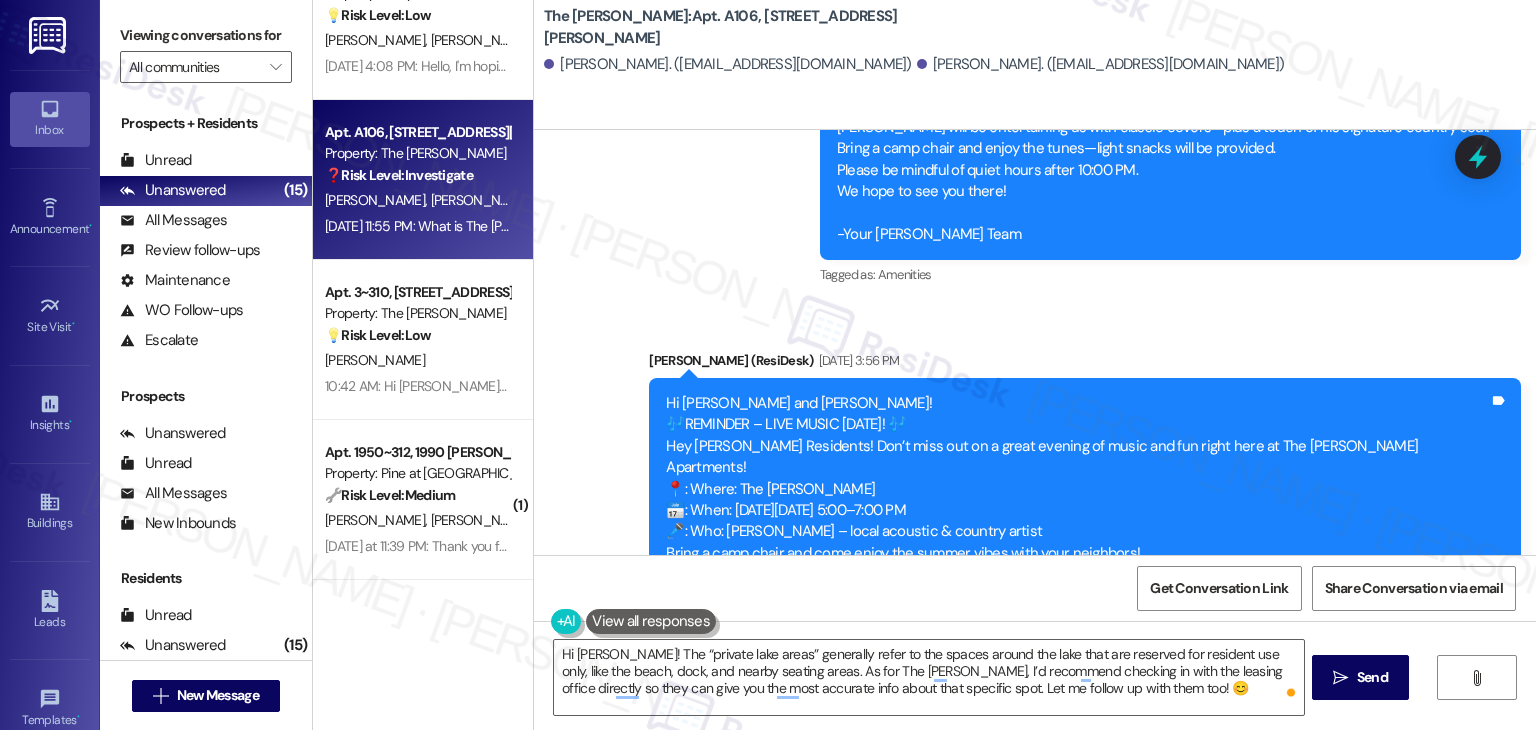 click on "Received via SMS Maja Bjur Jul 18, 2025 at 11:54 PM Please define: Private Lake Areas. Tags and notes Tagged as:   Amenities Click to highlight conversations about Amenities Received via SMS 11:55 PM Maja Bjur Question Jul 18, 2025 at 11:55 PM What is The Clara Cabana? Tags and notes Tagged as:   Access Click to highlight conversations about Access" at bounding box center (1035, 1097) 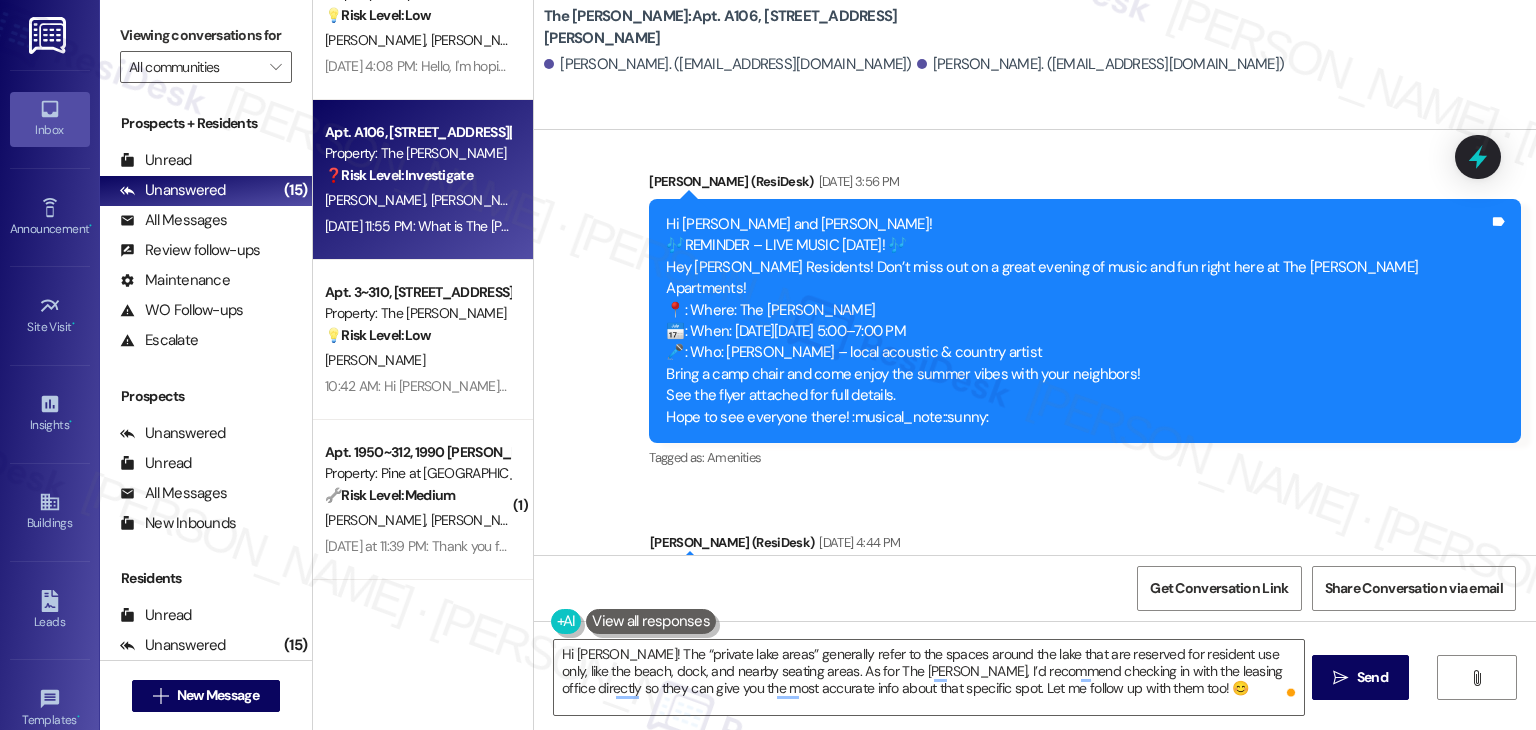 scroll, scrollTop: 43784, scrollLeft: 0, axis: vertical 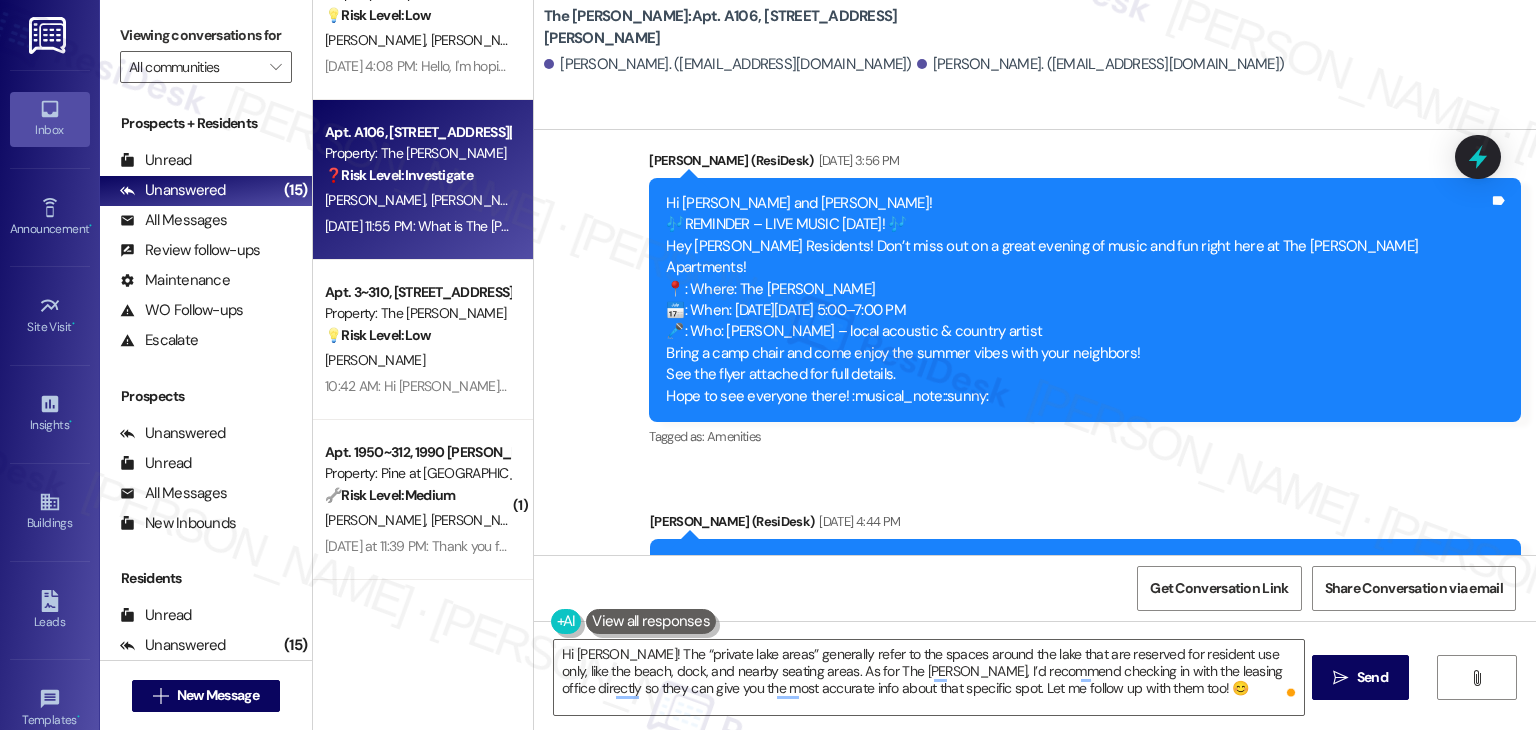 click on "Received via SMS Maja Bjur Jul 18, 2025 at 11:54 PM Please define: Private Lake Areas. Tags and notes Tagged as:   Amenities Click to highlight conversations about Amenities Received via SMS 11:55 PM Maja Bjur Question Jul 18, 2025 at 11:55 PM What is The Clara Cabana? Tags and notes Tagged as:   Access Click to highlight conversations about Access" at bounding box center (1035, 897) 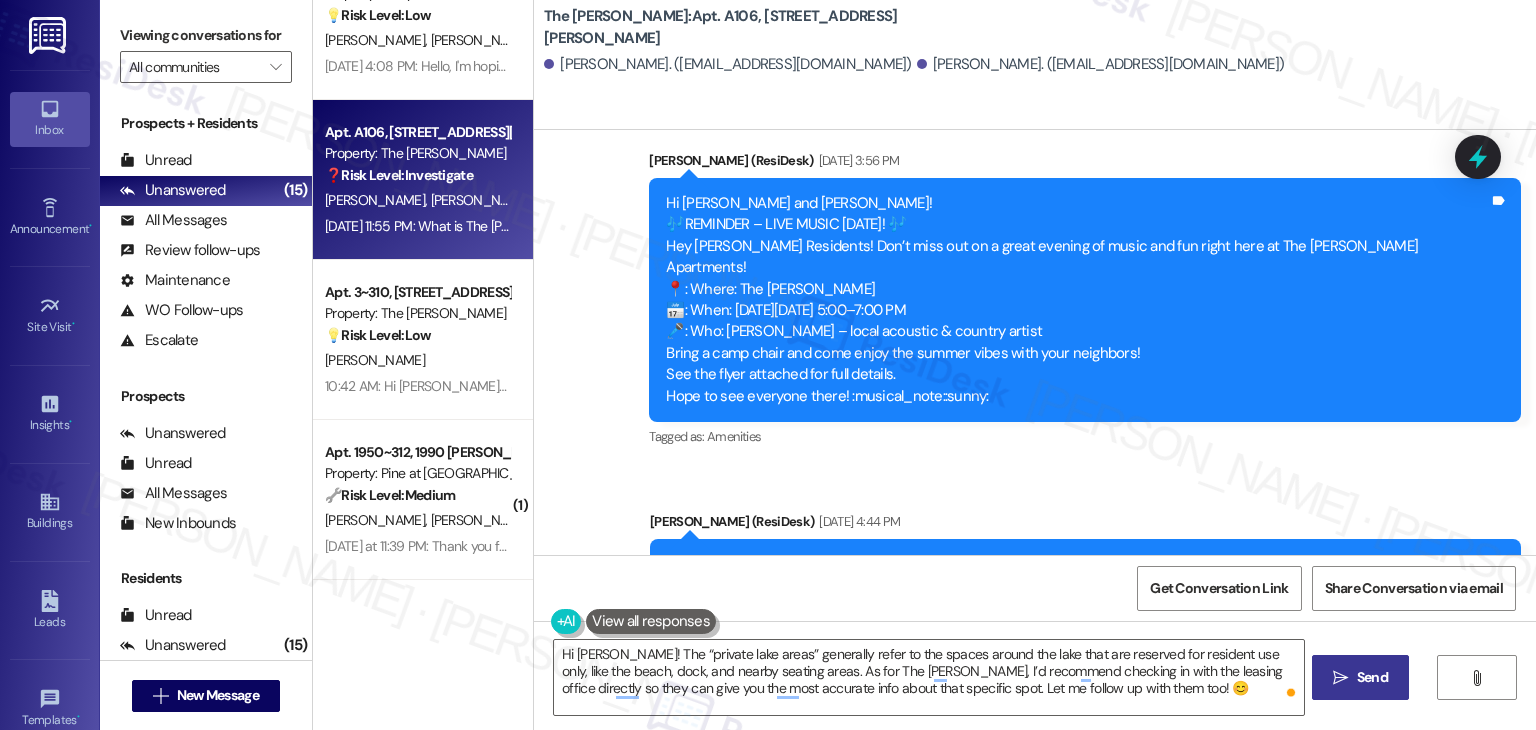 click on "Send" at bounding box center (1372, 677) 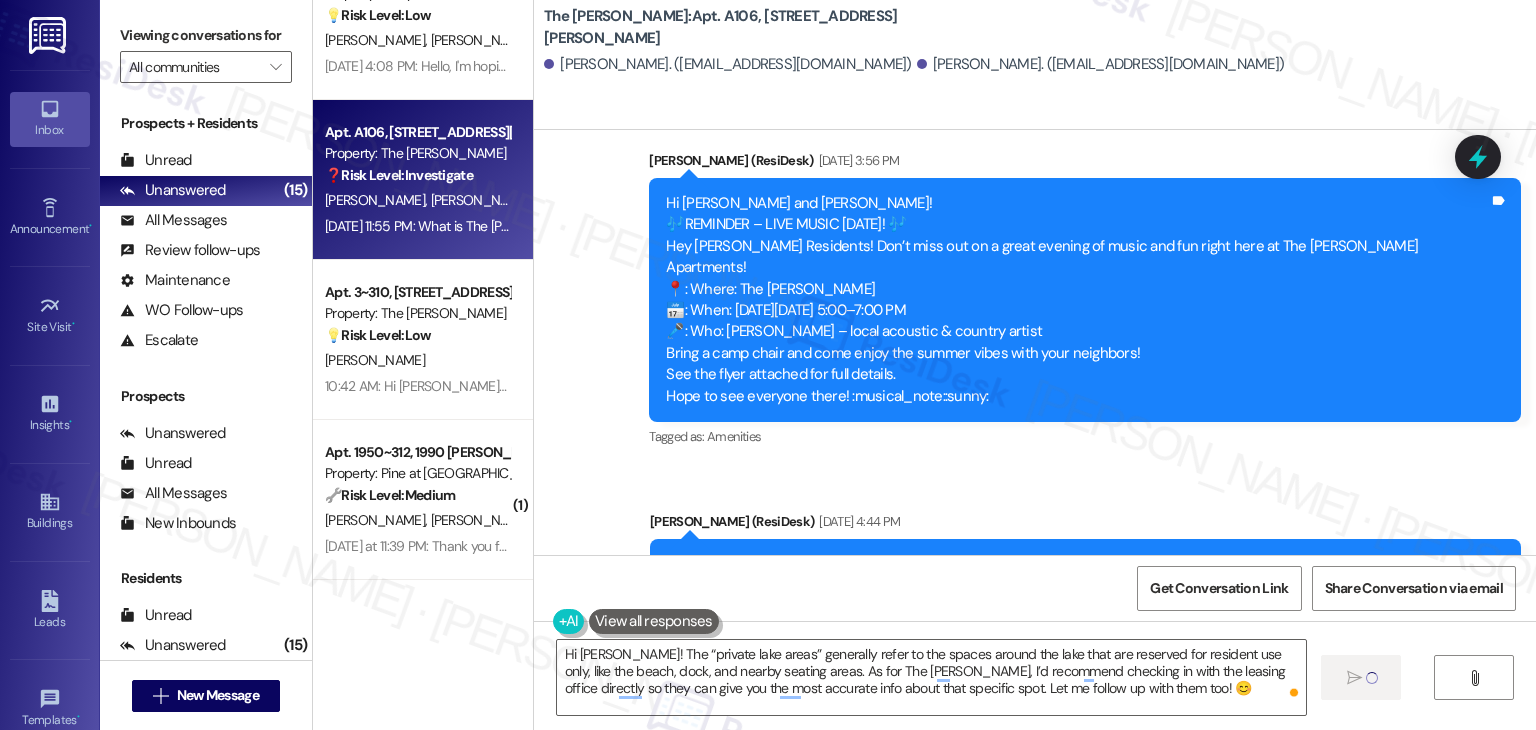 type 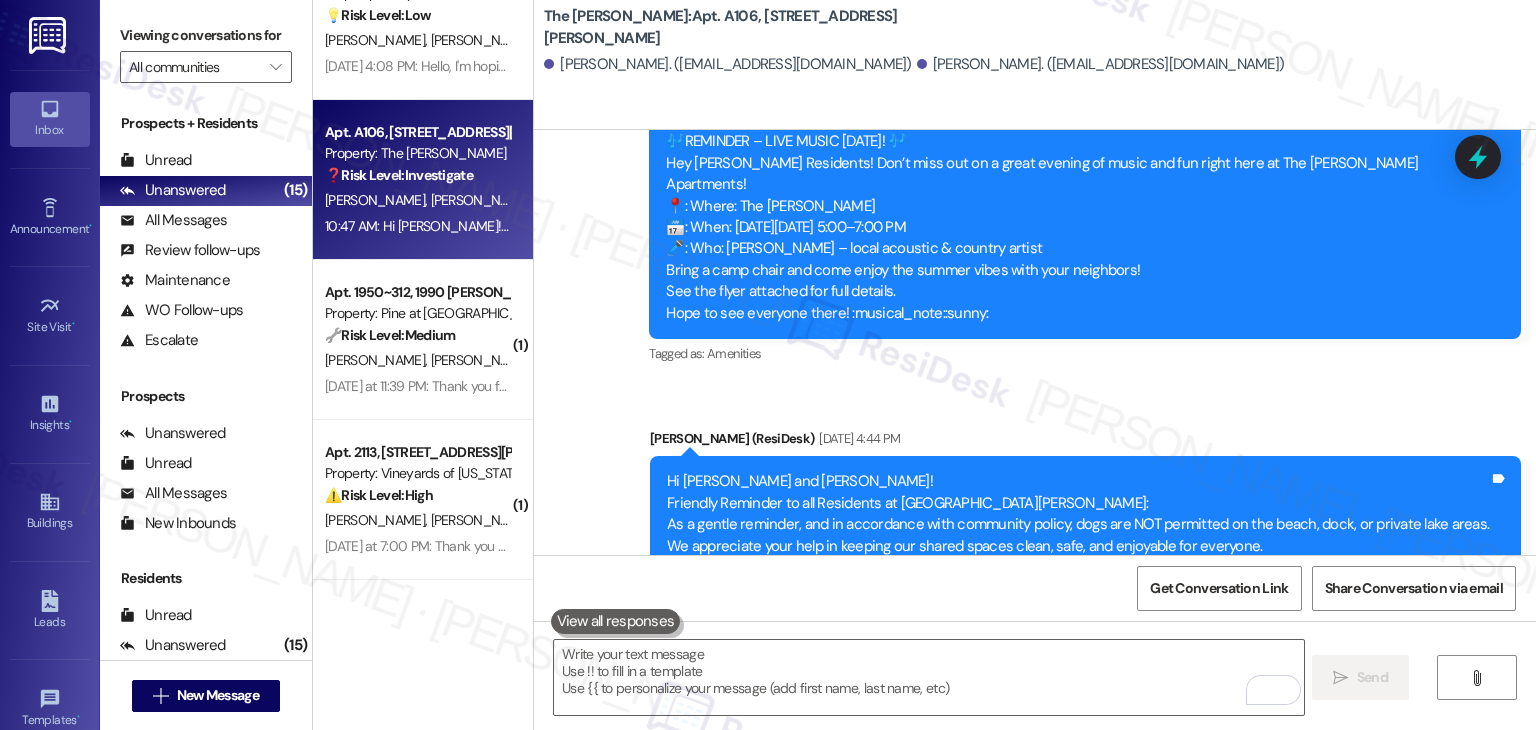 scroll, scrollTop: 43866, scrollLeft: 0, axis: vertical 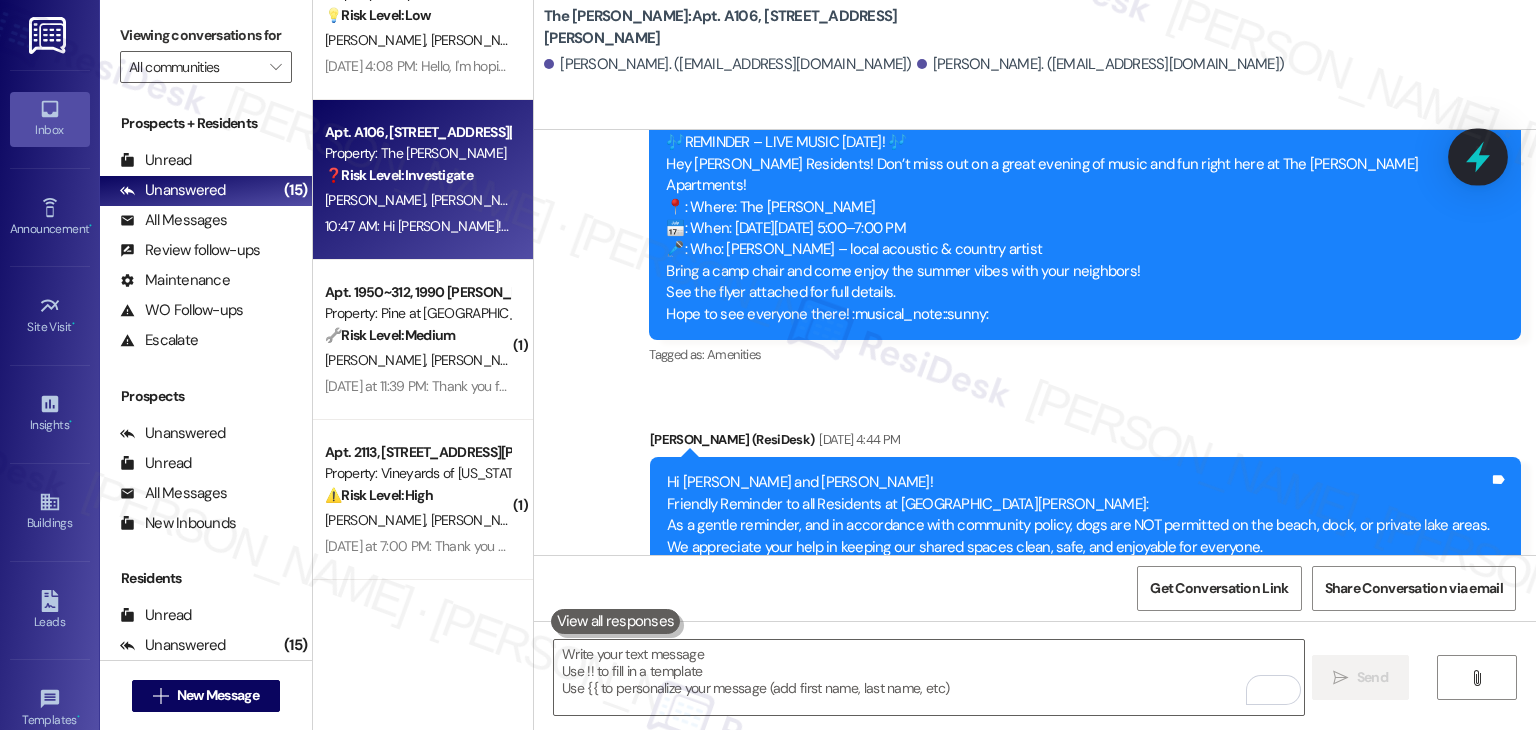 click 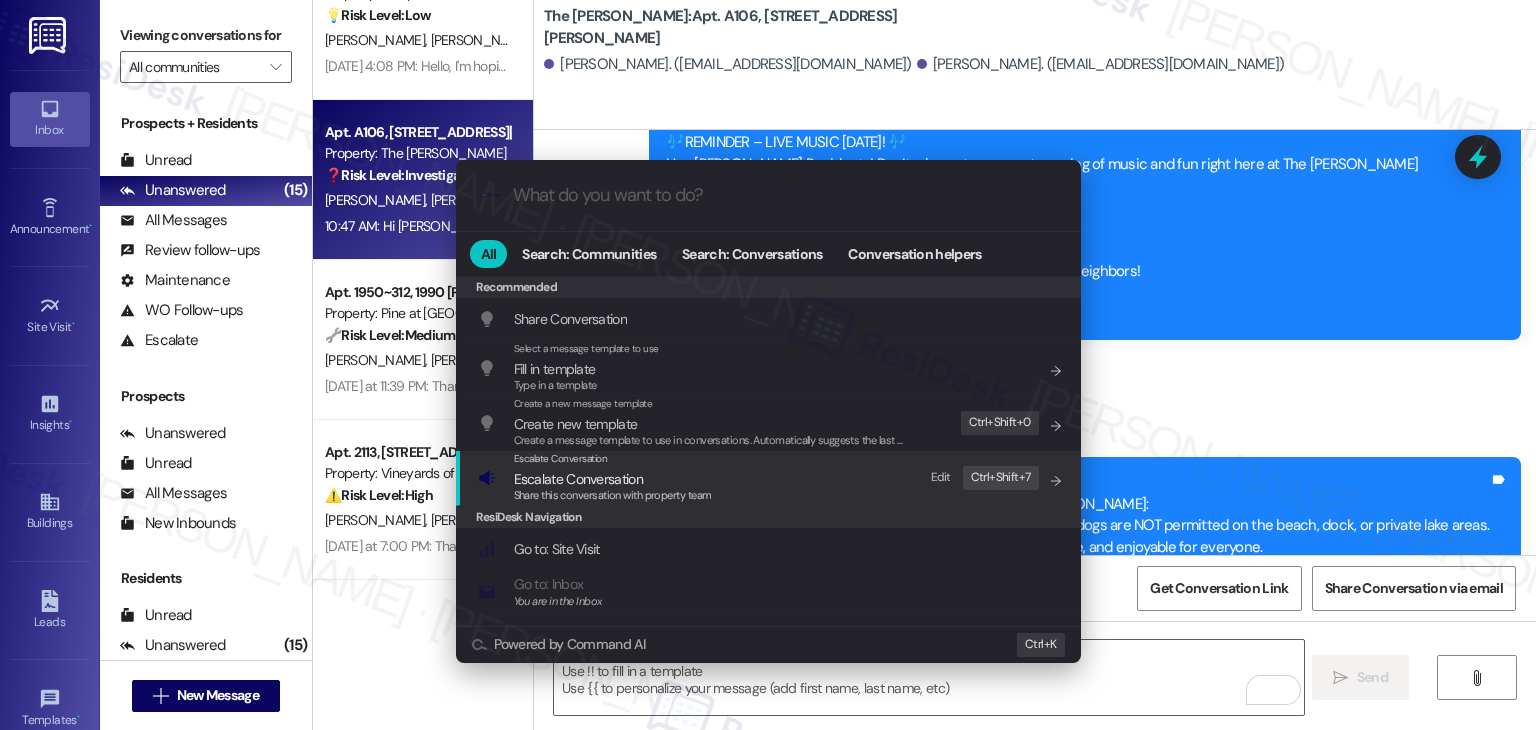 click on "Escalate Conversation" at bounding box center (578, 479) 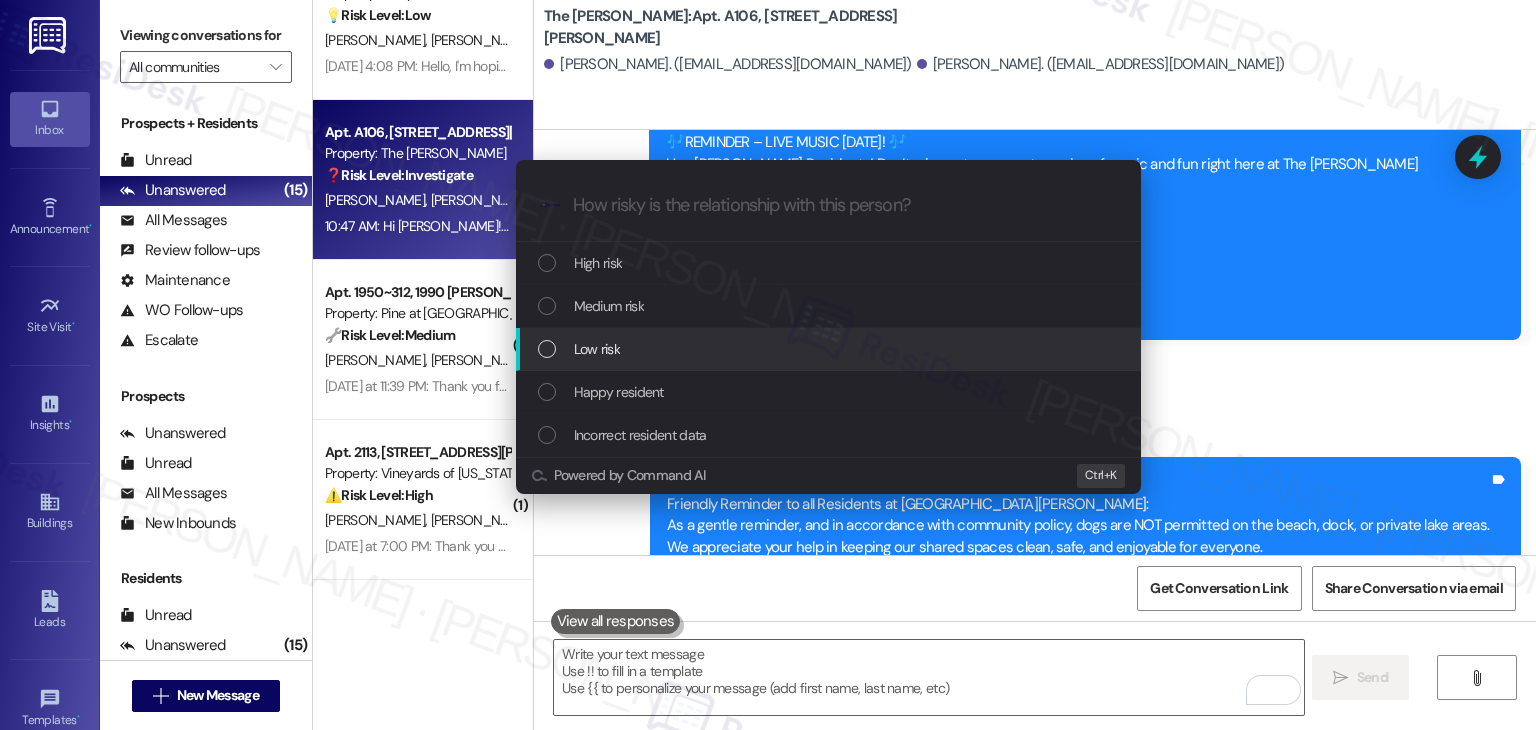 click at bounding box center (547, 349) 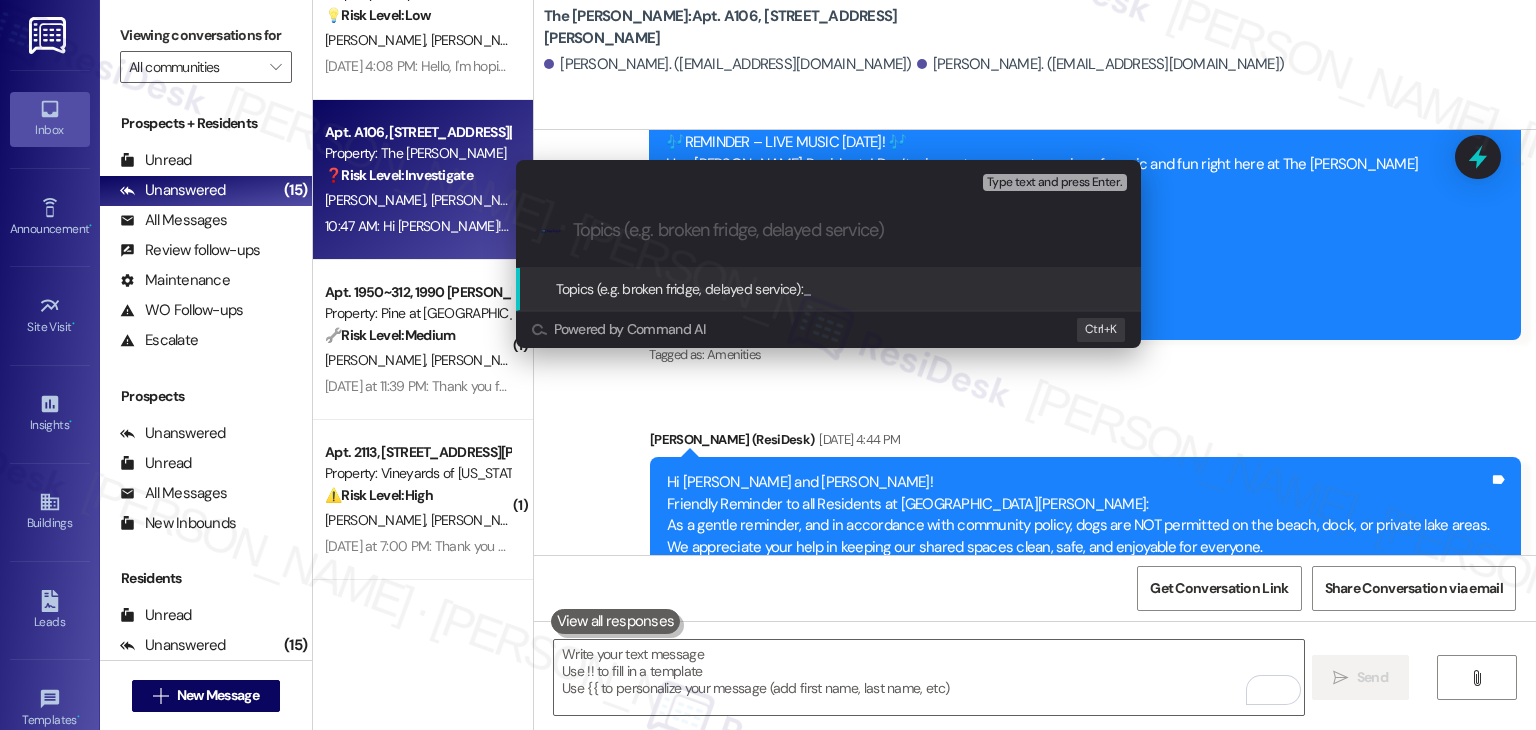 paste on "Clarification Requested on Private Lake Areas and Clara Cabana" 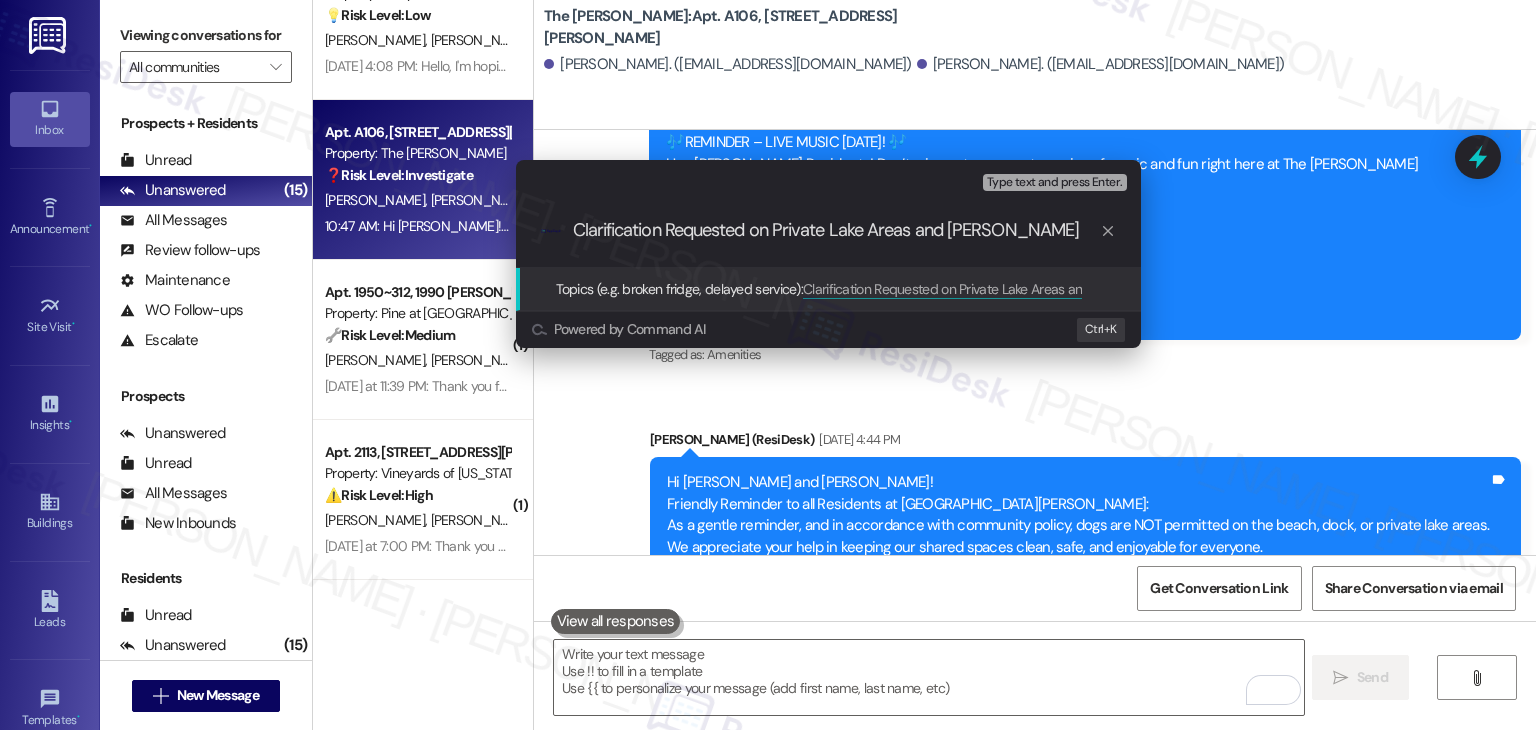 drag, startPoint x: 773, startPoint y: 228, endPoint x: 570, endPoint y: 233, distance: 203.06157 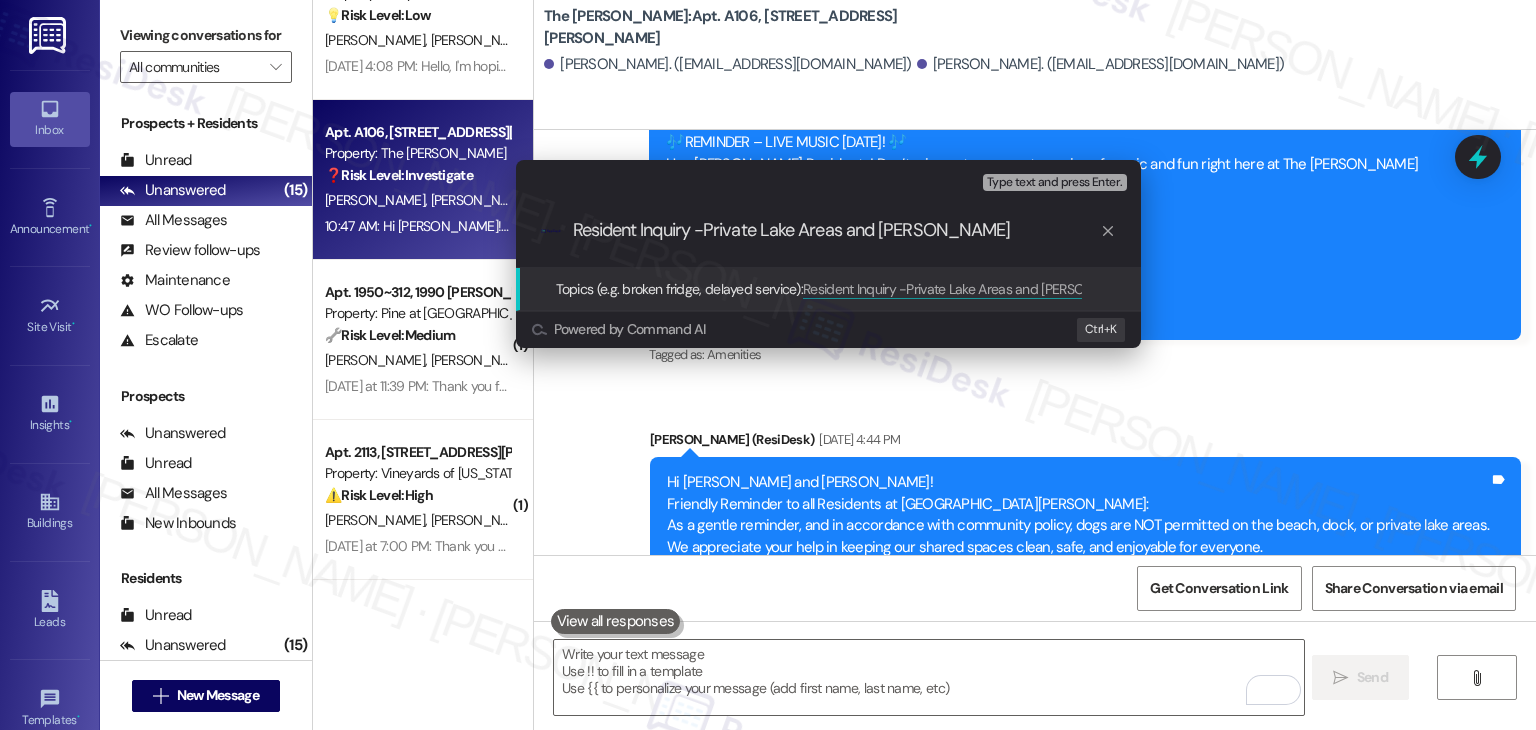 type on "Resident Inquiry - Private Lake Areas and Clara Cabana" 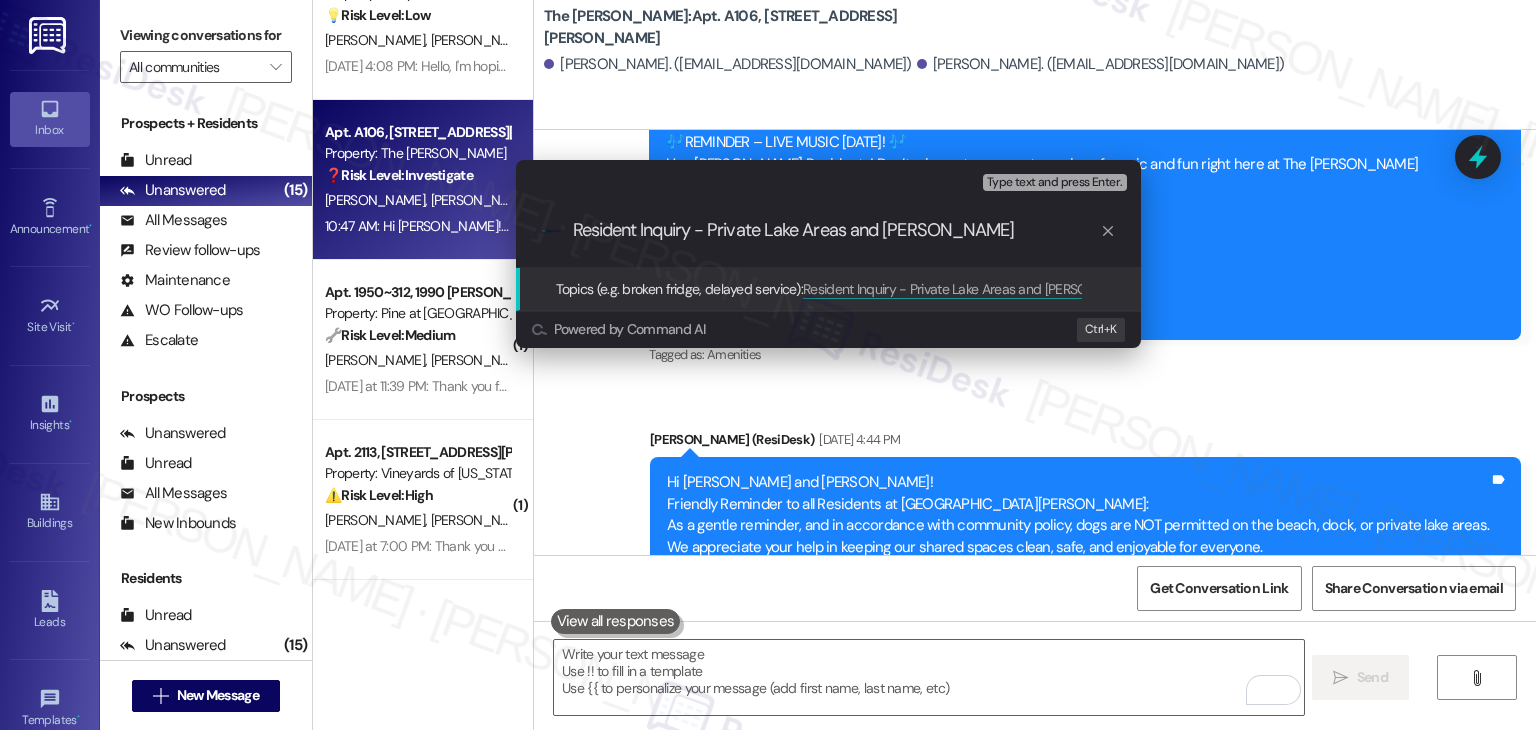 click on "Resident Inquiry - Private Lake Areas and Clara Cabana" at bounding box center (836, 230) 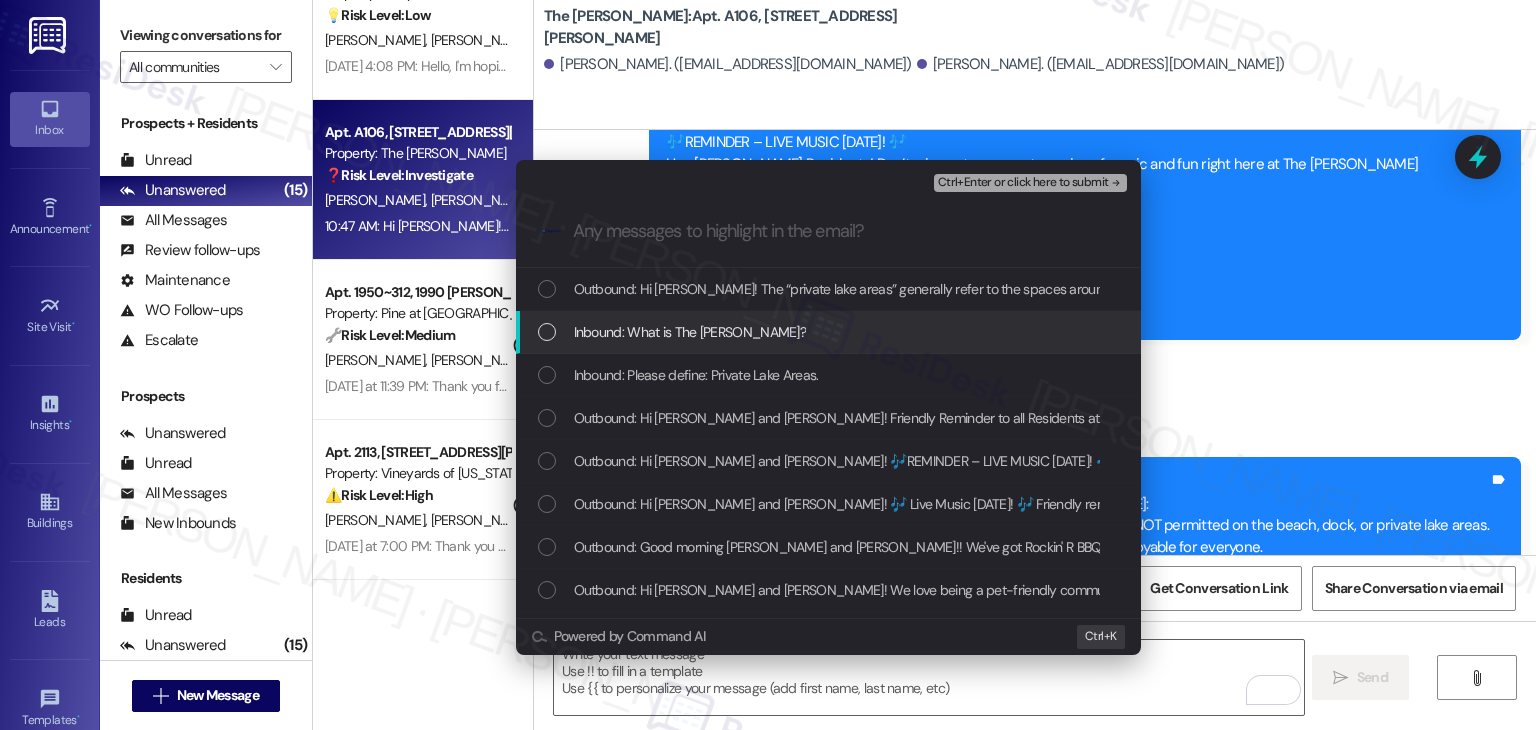 click on "Inbound: What is The Clara Cabana?" at bounding box center (828, 332) 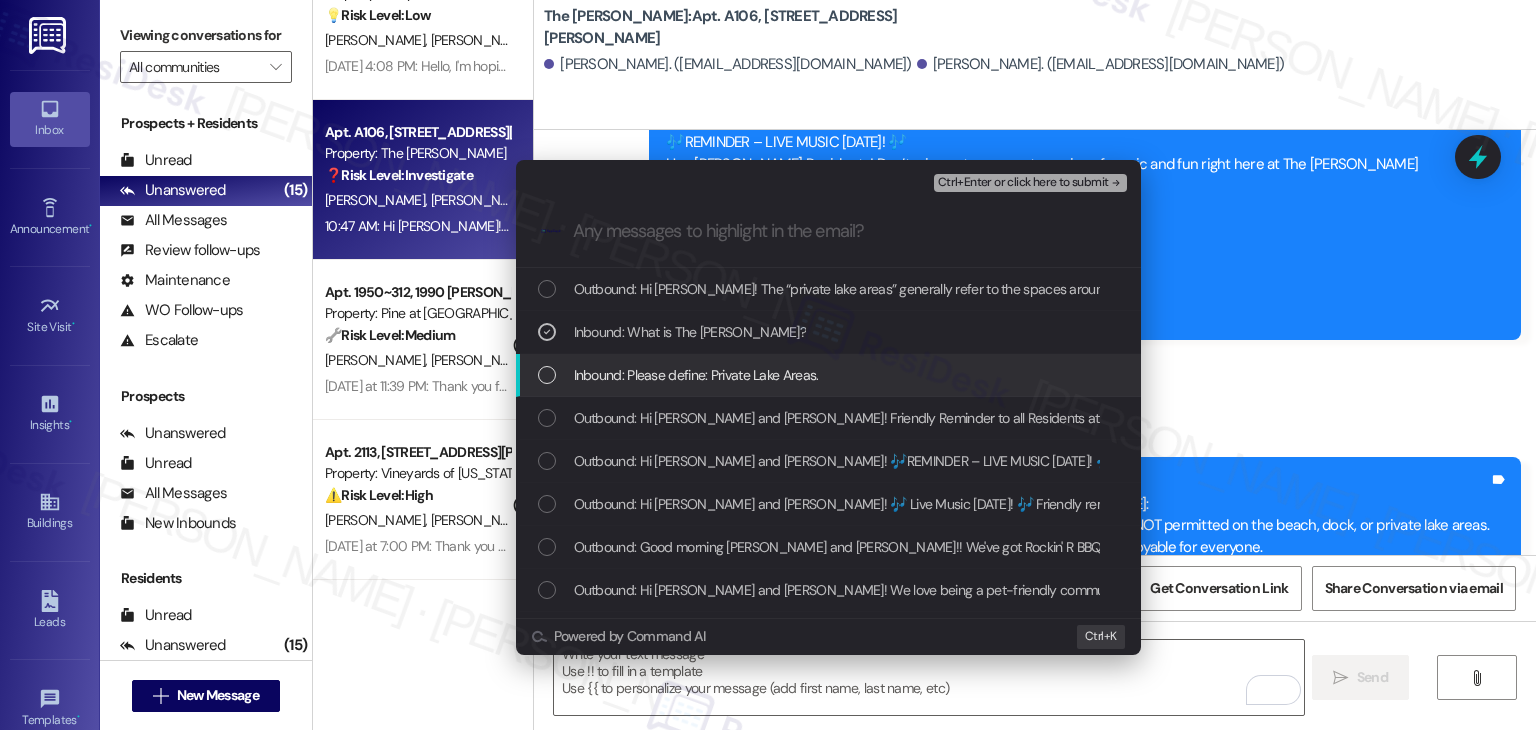 drag, startPoint x: 539, startPoint y: 369, endPoint x: 541, endPoint y: 385, distance: 16.124516 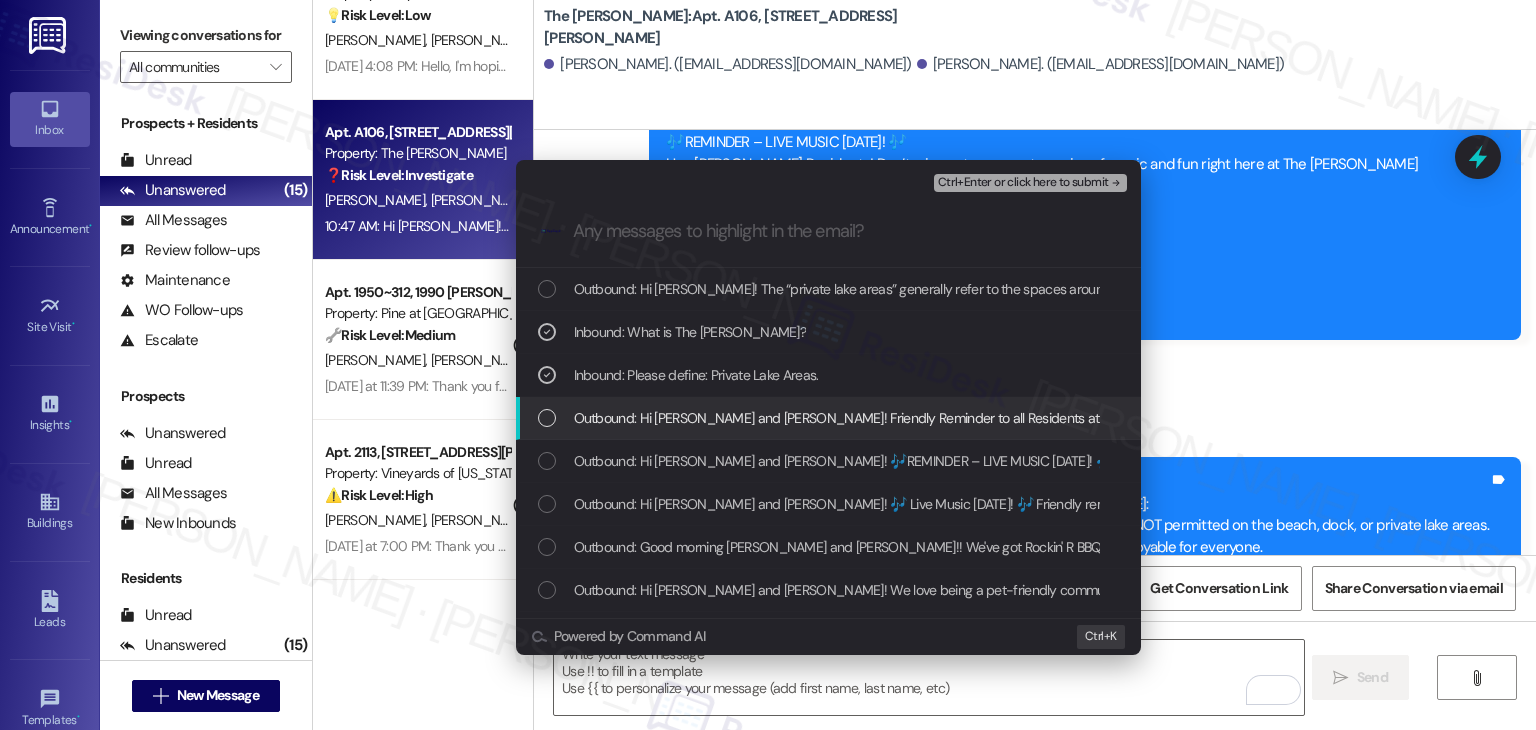 click at bounding box center (547, 418) 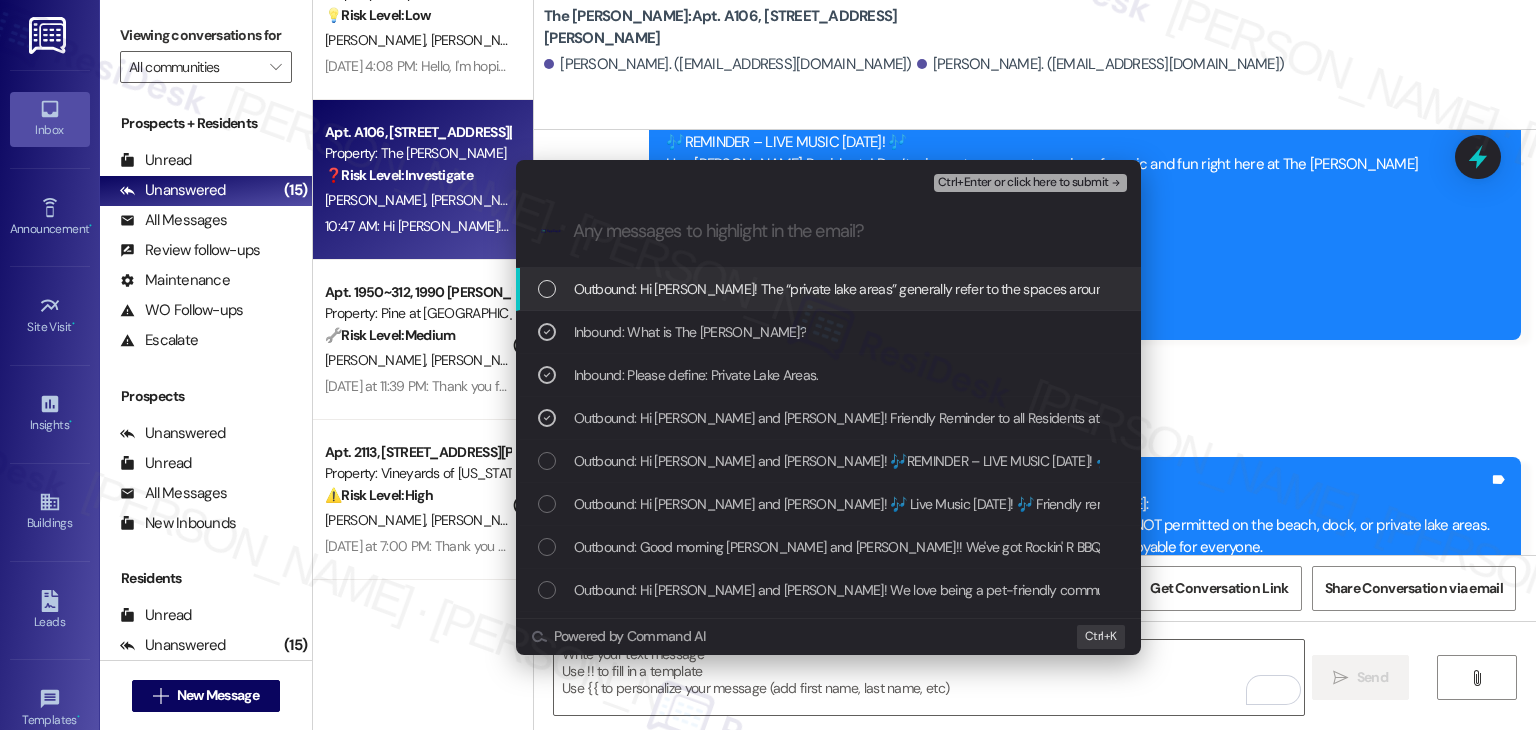 click on "Ctrl+Enter or click here to submit" at bounding box center (1023, 183) 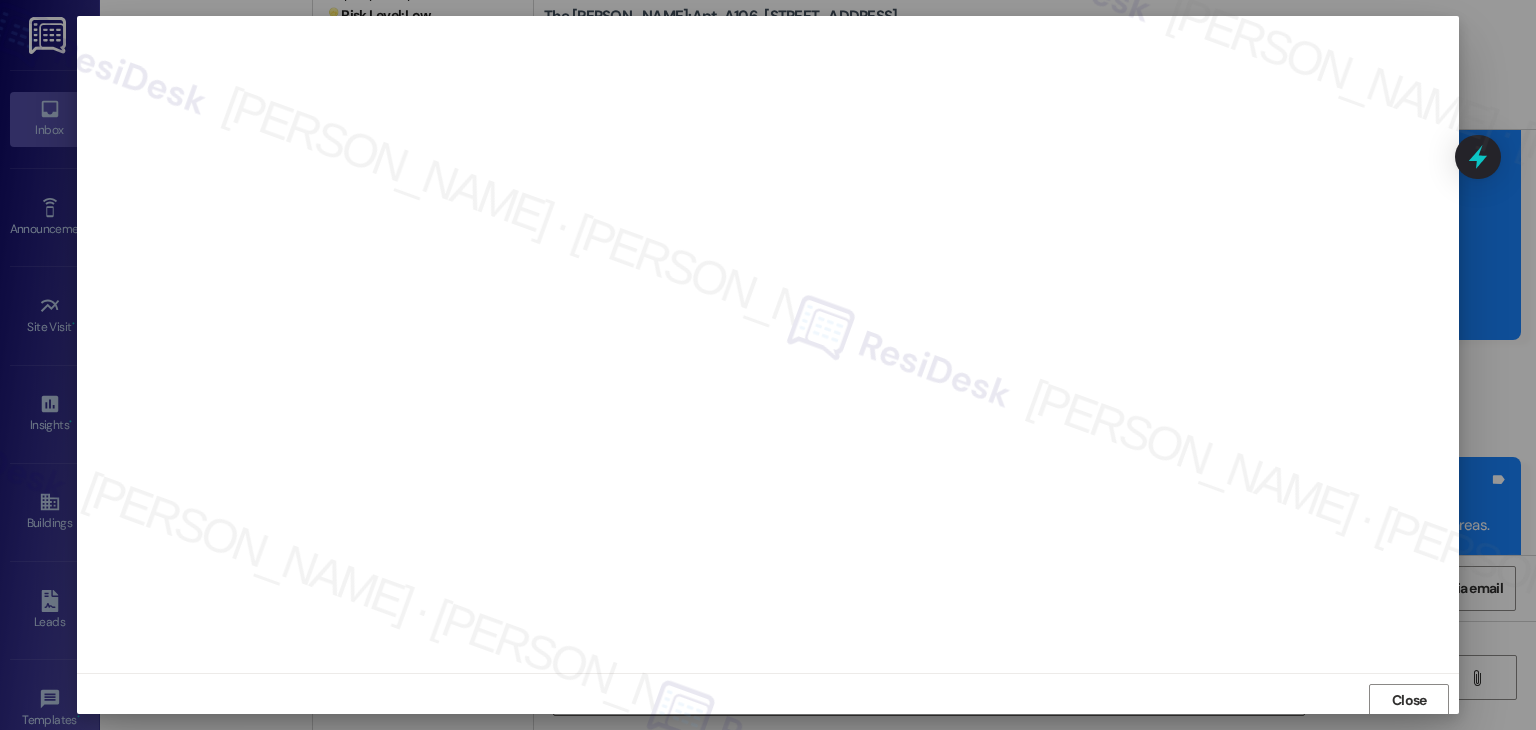 scroll, scrollTop: 1, scrollLeft: 0, axis: vertical 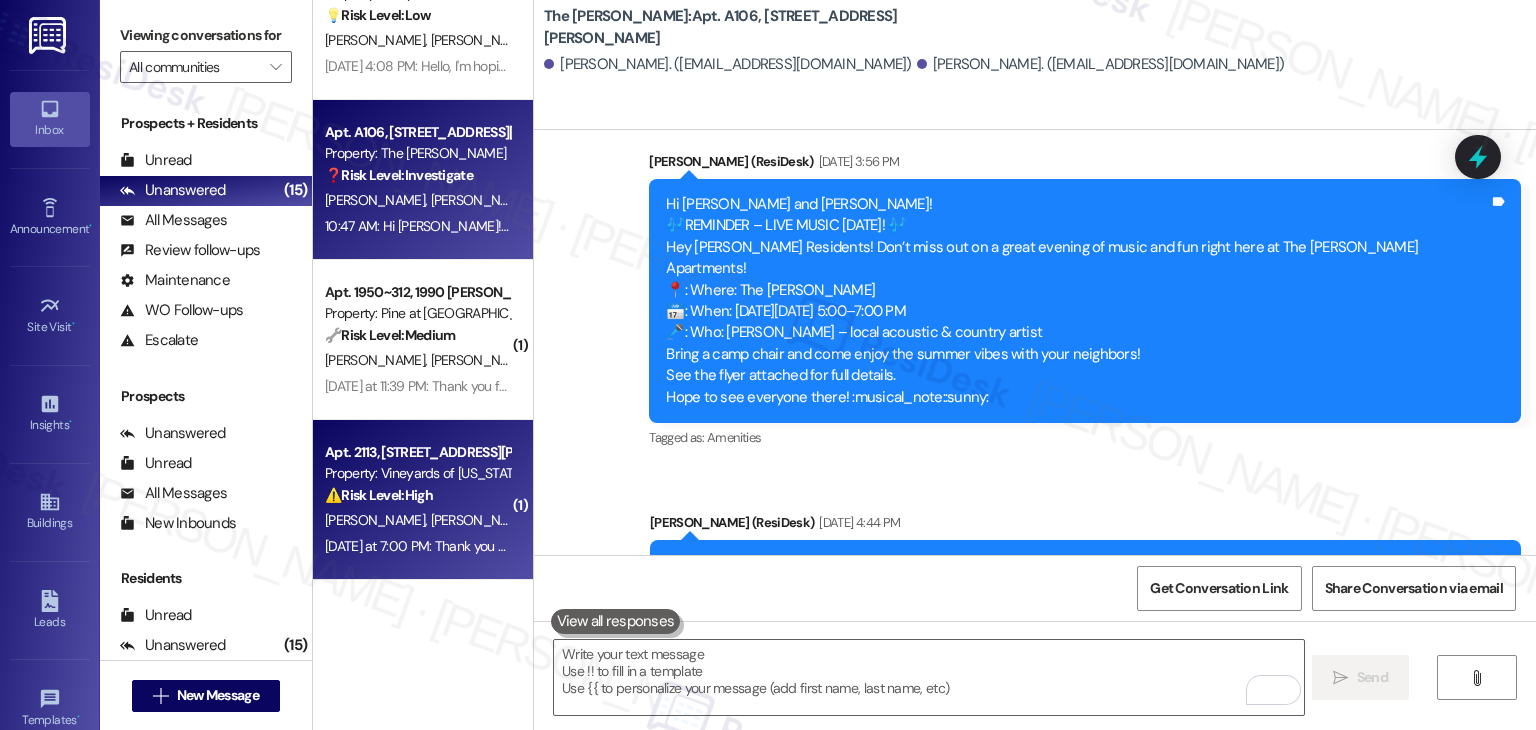 click on "Yesterday at 7:00 PM: Thank you for your message. Our offices are currently closed, but we will contact you when we resume operations. For emergencies, please contact your emergency number 719-264-0464. Yesterday at 7:00 PM: Thank you for your message. Our offices are currently closed, but we will contact you when we resume operations. For emergencies, please contact your emergency number 719-264-0464." at bounding box center (417, 546) 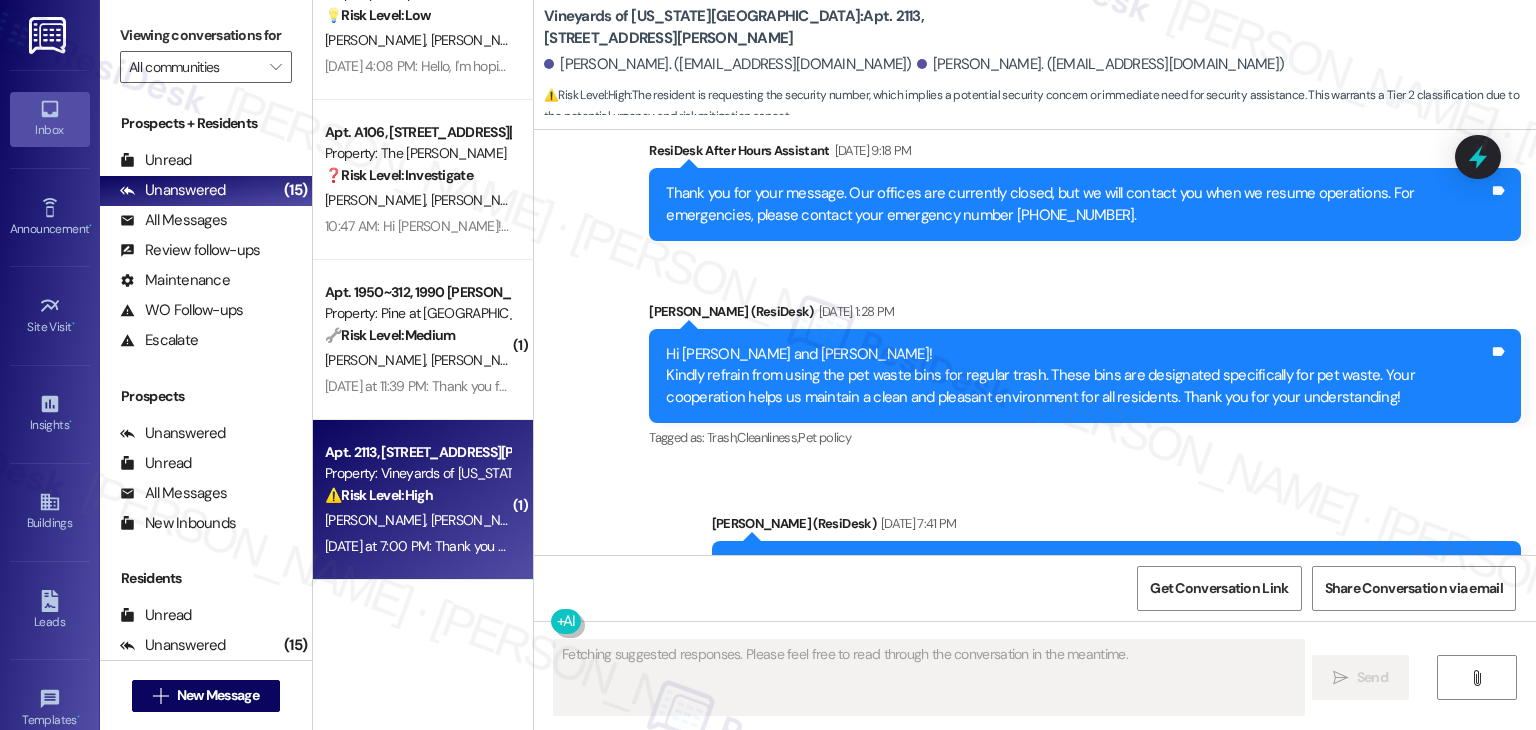 scroll, scrollTop: 4838, scrollLeft: 0, axis: vertical 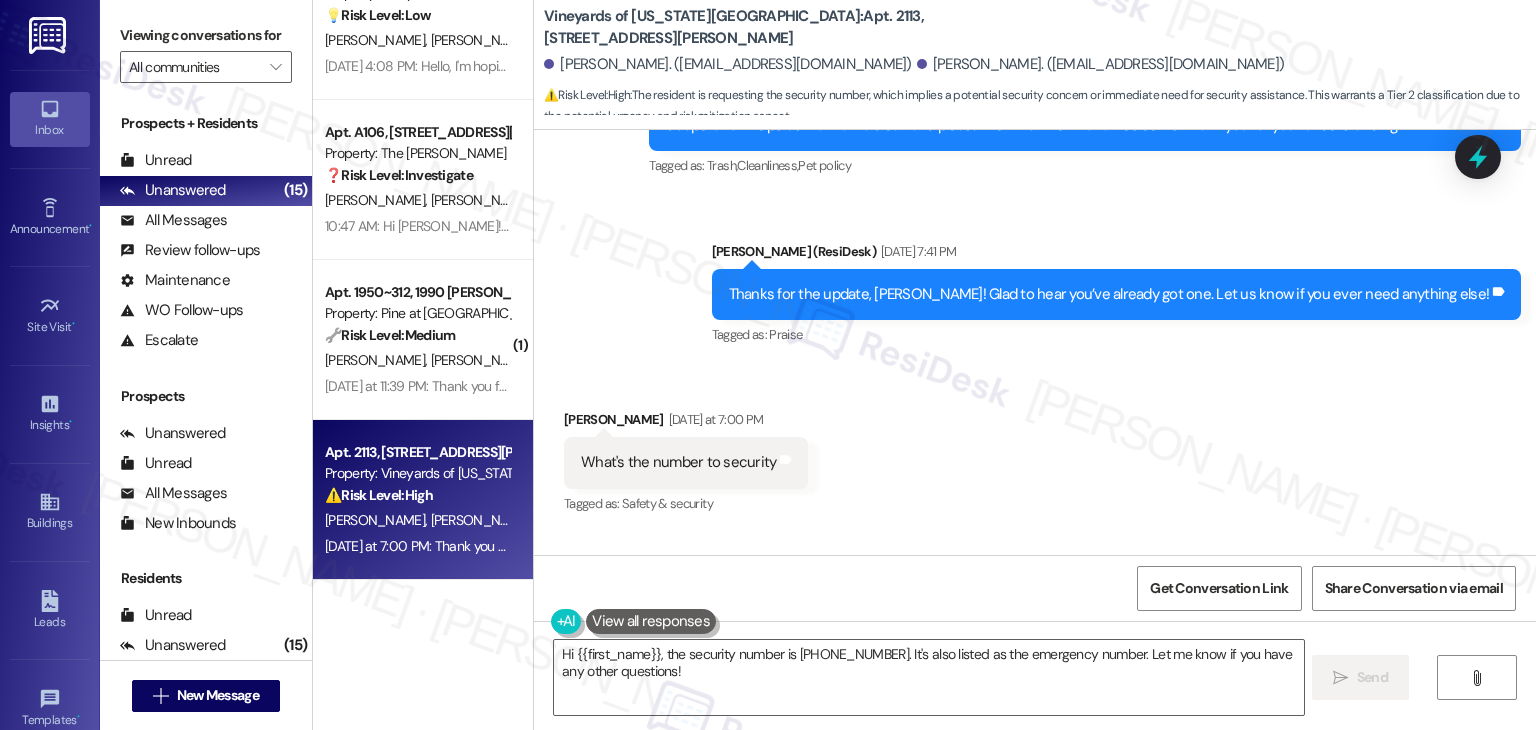 click on "Received via SMS Samantha Gomez Yesterday at 7:00 PM What's the number to security  Tags and notes Tagged as:   Safety & security Click to highlight conversations about Safety & security" at bounding box center (1035, 448) 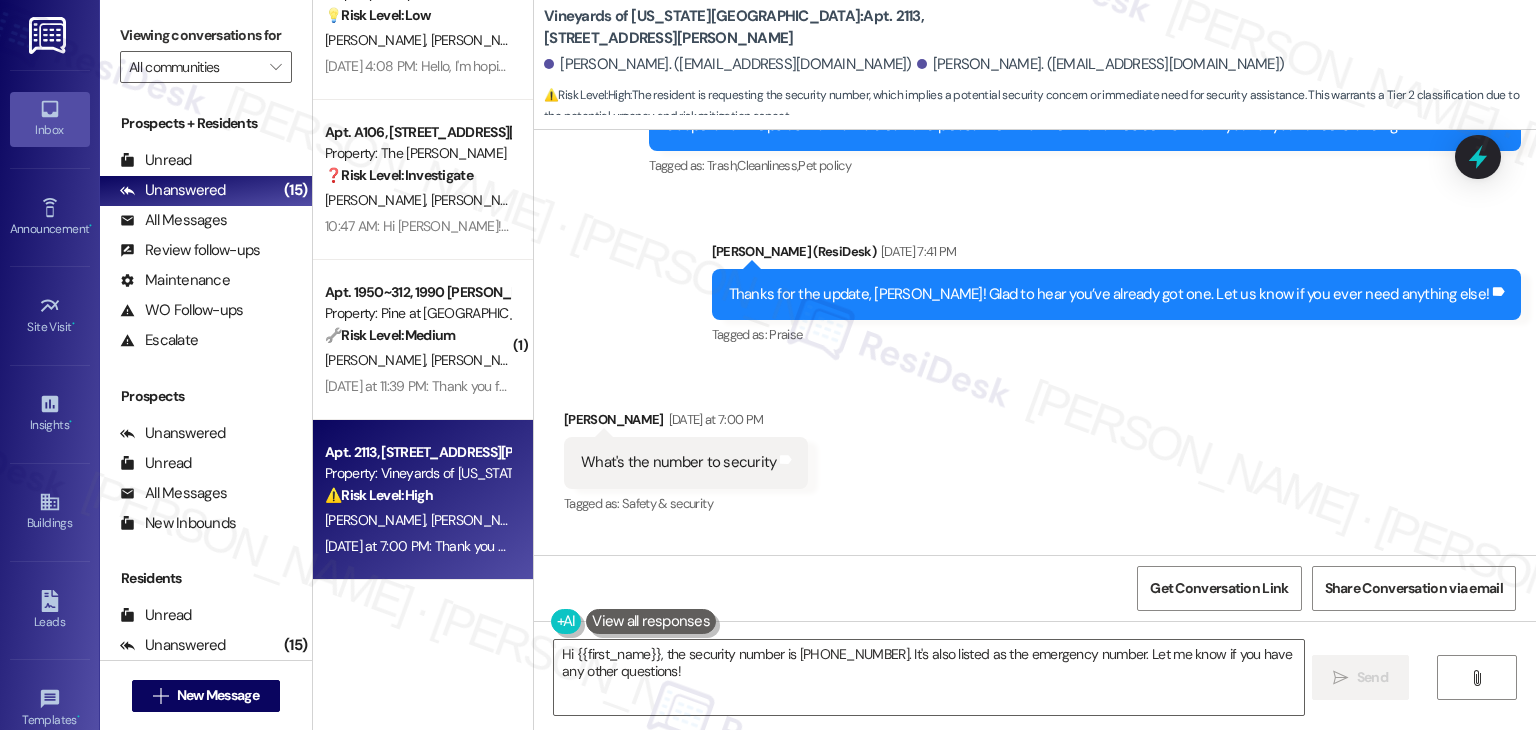 click on "Received via SMS Samantha Gomez Yesterday at 7:00 PM What's the number to security  Tags and notes Tagged as:   Safety & security Click to highlight conversations about Safety & security" at bounding box center (1035, 448) 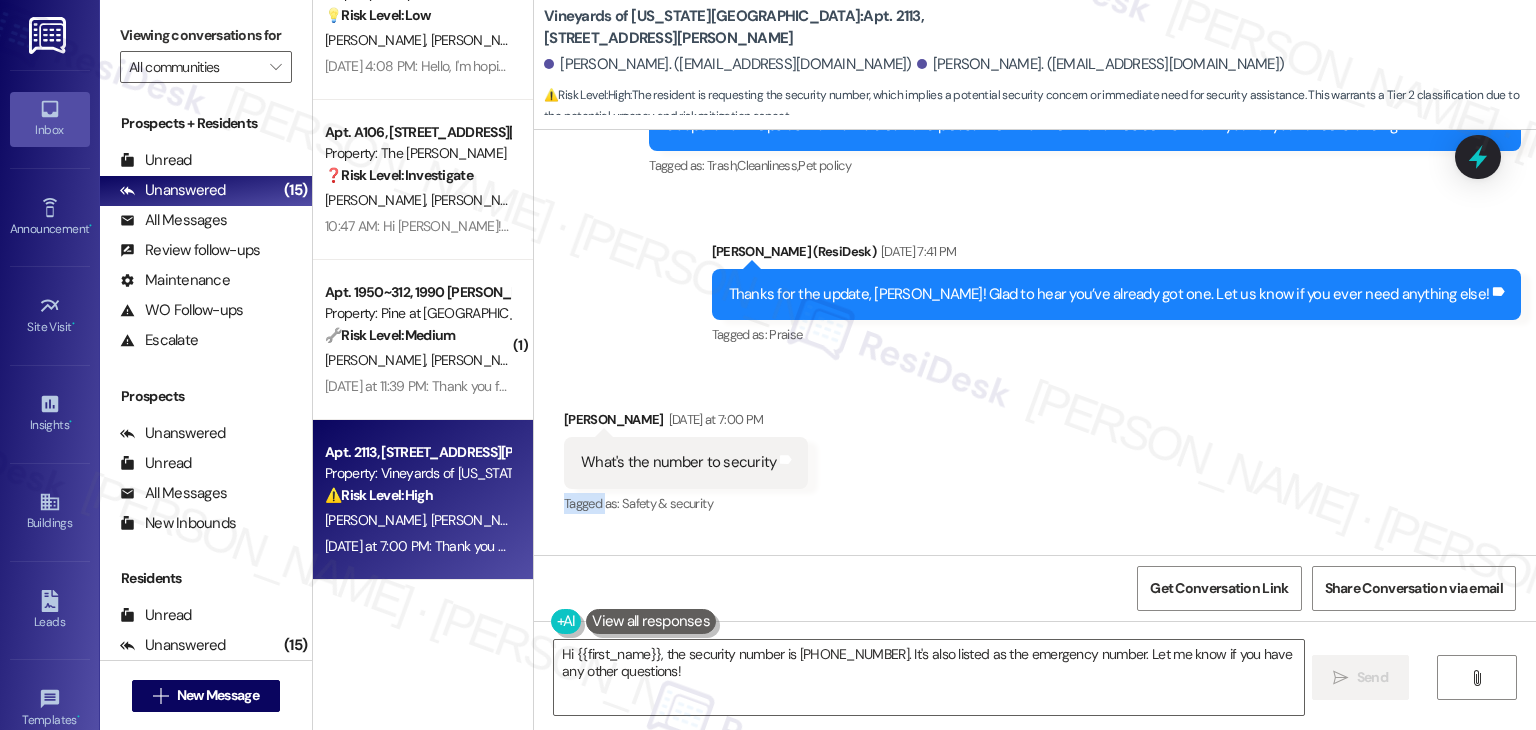 click on "Received via SMS Samantha Gomez Yesterday at 7:00 PM What's the number to security  Tags and notes Tagged as:   Safety & security Click to highlight conversations about Safety & security" at bounding box center (1035, 448) 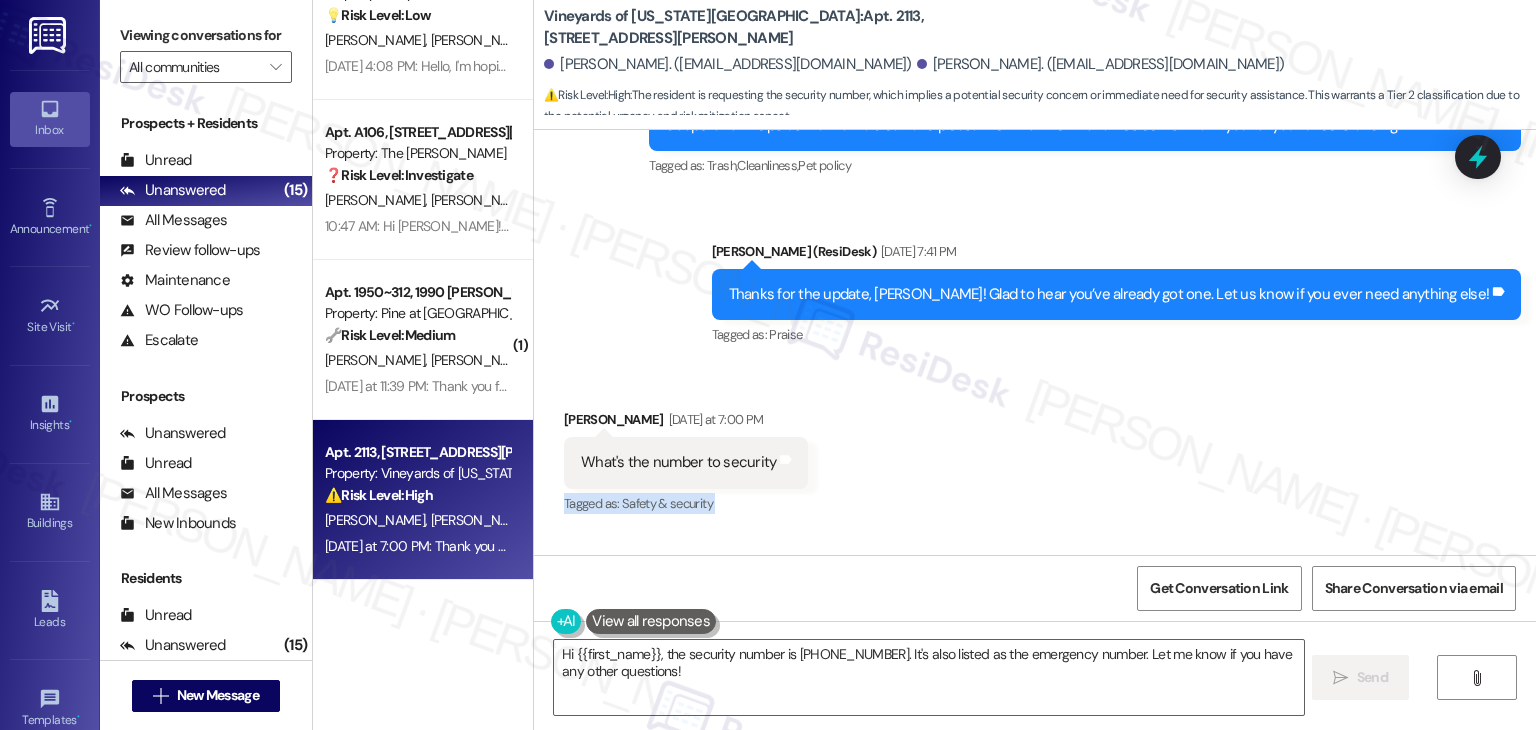 click on "Received via SMS Samantha Gomez Yesterday at 7:00 PM What's the number to security  Tags and notes Tagged as:   Safety & security Click to highlight conversations about Safety & security" at bounding box center (1035, 448) 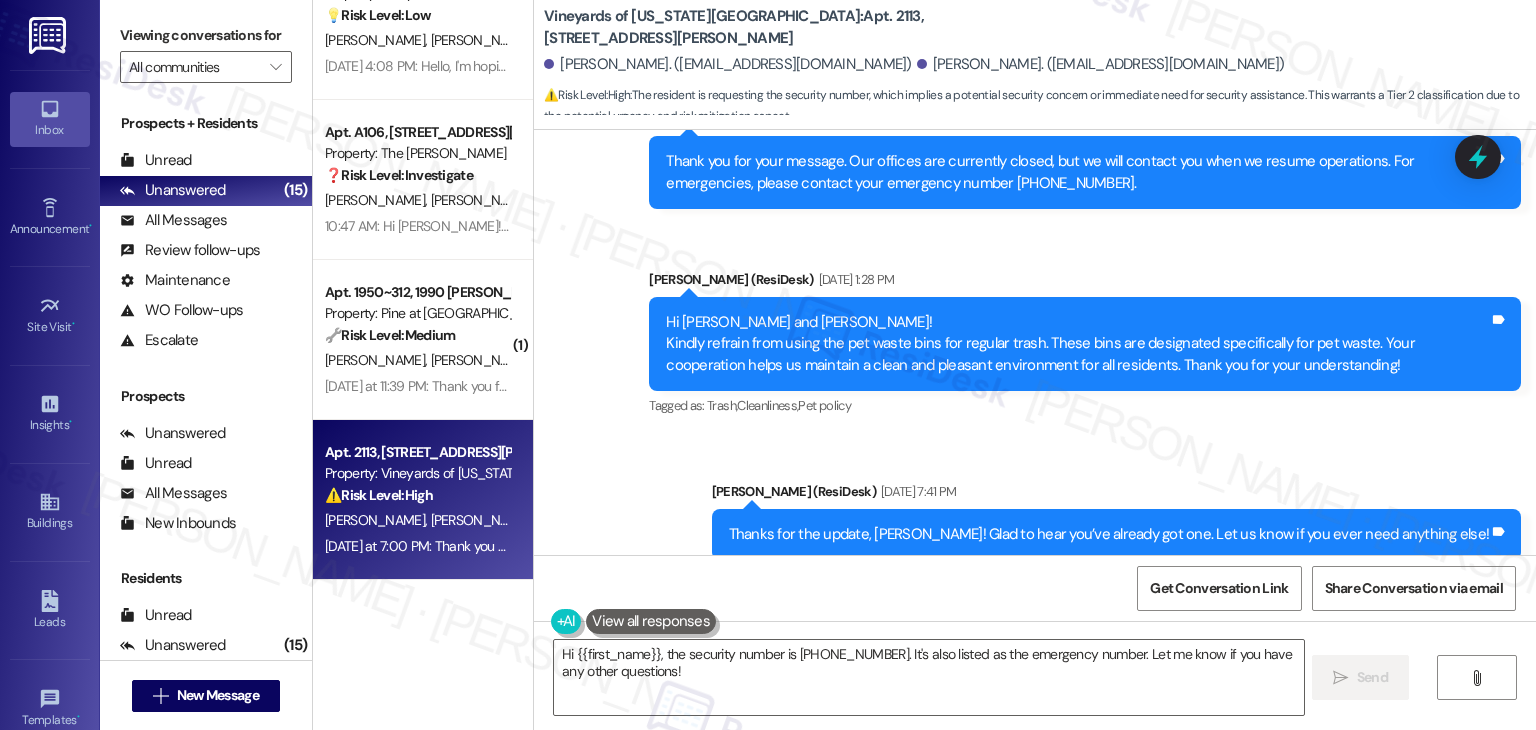 scroll, scrollTop: 4558, scrollLeft: 0, axis: vertical 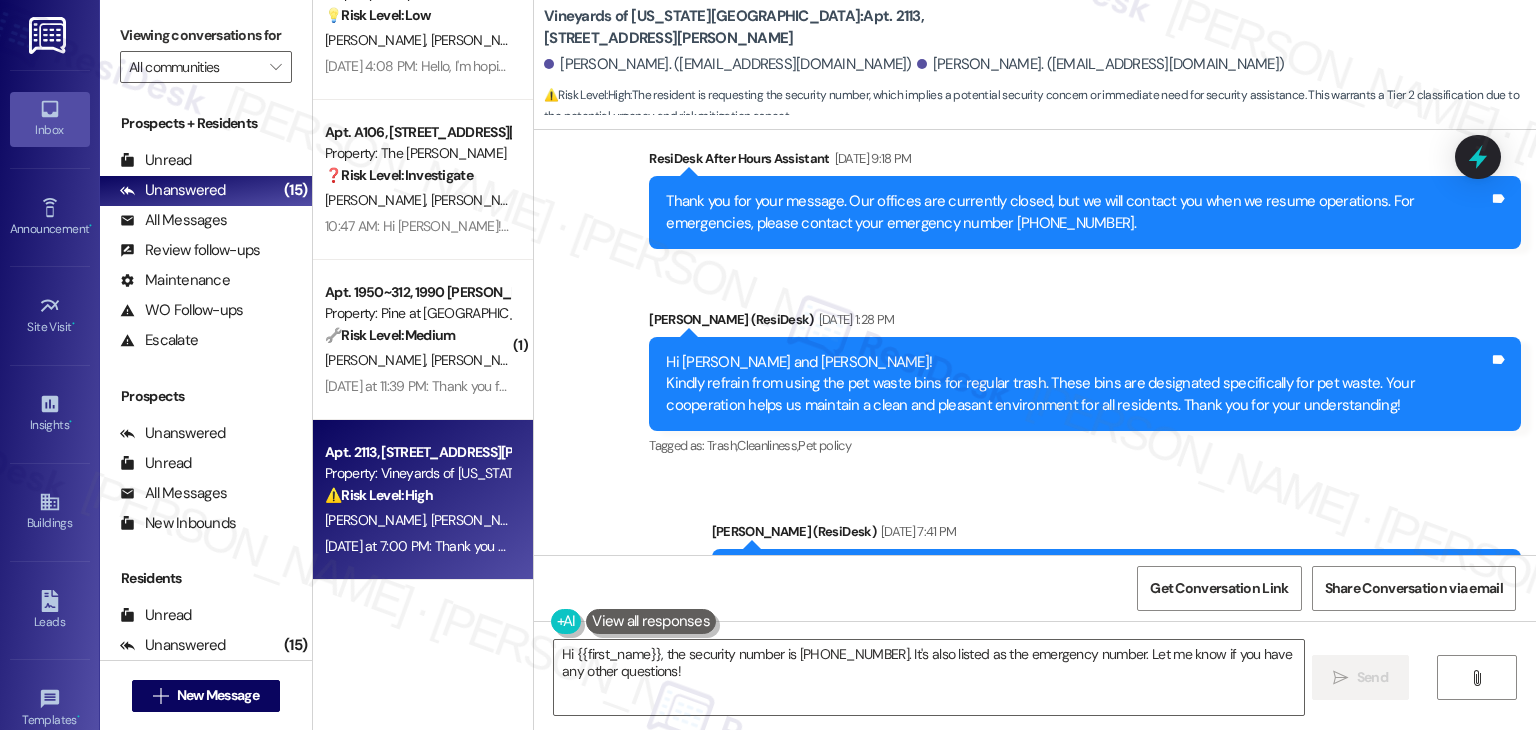 click on "Sent via SMS ResiDesk After Hours Assistant Jul 15, 2025 at 9:18 PM Thank you for your message. Our offices are currently closed, but we will contact you when we resume operations. For emergencies, please contact your emergency number 719-264-0464. Tags and notes Announcement, sent via SMS Dottie  (ResiDesk) Jul 16, 2025 at 1:28 PM Hi Samantha and Zachery!
Kindly refrain from using the pet waste bins for regular trash. These bins are designated specifically for pet waste. Your cooperation helps us maintain a clean and pleasant environment for all residents. Thank you for your understanding! Tags and notes Tagged as:   Trash ,  Click to highlight conversations about Trash Cleanliness ,  Click to highlight conversations about Cleanliness Pet policy Click to highlight conversations about Pet policy Sent via SMS Dottie  (ResiDesk) Jul 16, 2025 at 7:41 PM Thanks for the update, Samantha! Glad to hear you’ve already got one. Let us know if you ever need anything else! Tags and notes Tagged as:   Praise" at bounding box center [1035, 373] 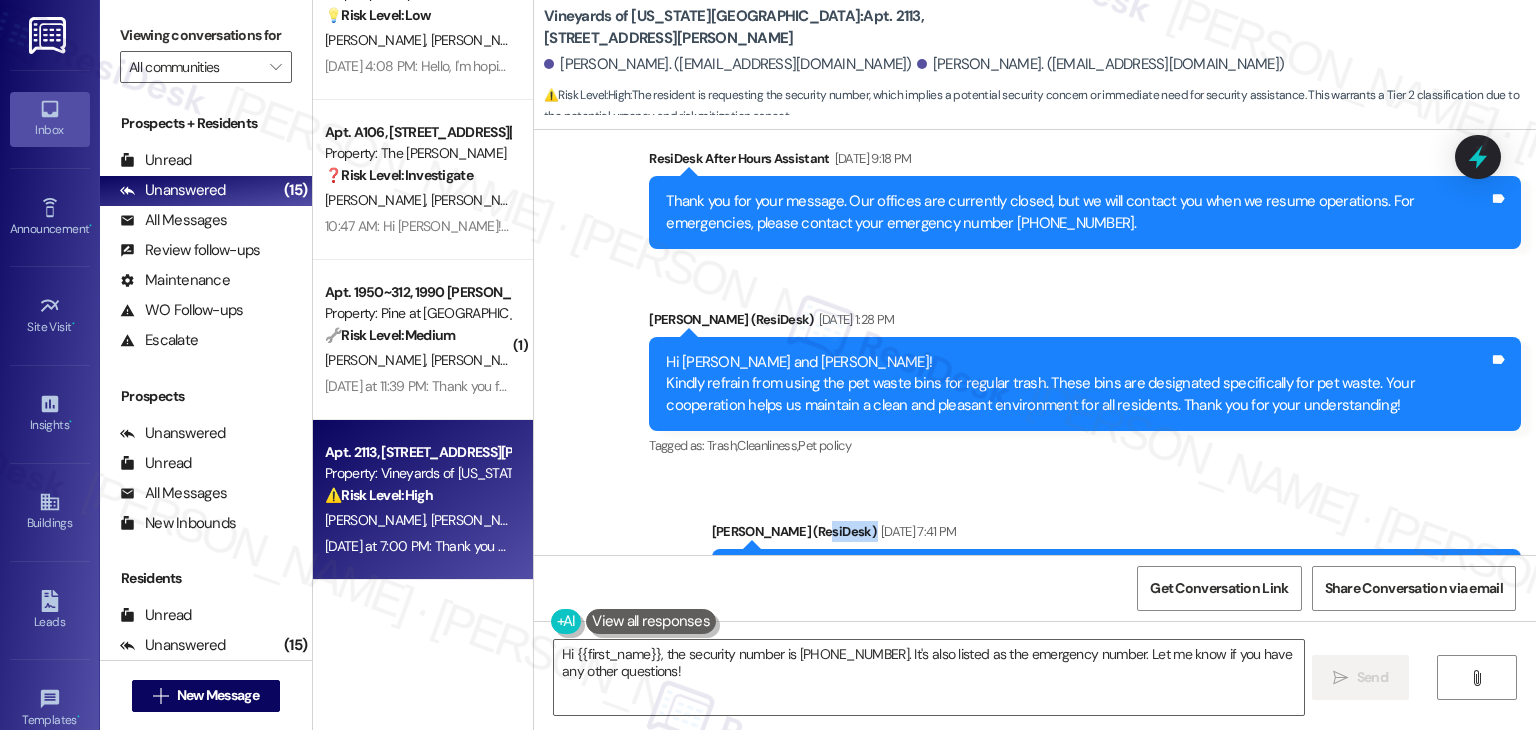 click on "Sent via SMS ResiDesk After Hours Assistant Jul 15, 2025 at 9:18 PM Thank you for your message. Our offices are currently closed, but we will contact you when we resume operations. For emergencies, please contact your emergency number 719-264-0464. Tags and notes Announcement, sent via SMS Dottie  (ResiDesk) Jul 16, 2025 at 1:28 PM Hi Samantha and Zachery!
Kindly refrain from using the pet waste bins for regular trash. These bins are designated specifically for pet waste. Your cooperation helps us maintain a clean and pleasant environment for all residents. Thank you for your understanding! Tags and notes Tagged as:   Trash ,  Click to highlight conversations about Trash Cleanliness ,  Click to highlight conversations about Cleanliness Pet policy Click to highlight conversations about Pet policy Sent via SMS Dottie  (ResiDesk) Jul 16, 2025 at 7:41 PM Thanks for the update, Samantha! Glad to hear you’ve already got one. Let us know if you ever need anything else! Tags and notes Tagged as:   Praise" at bounding box center [1035, 373] 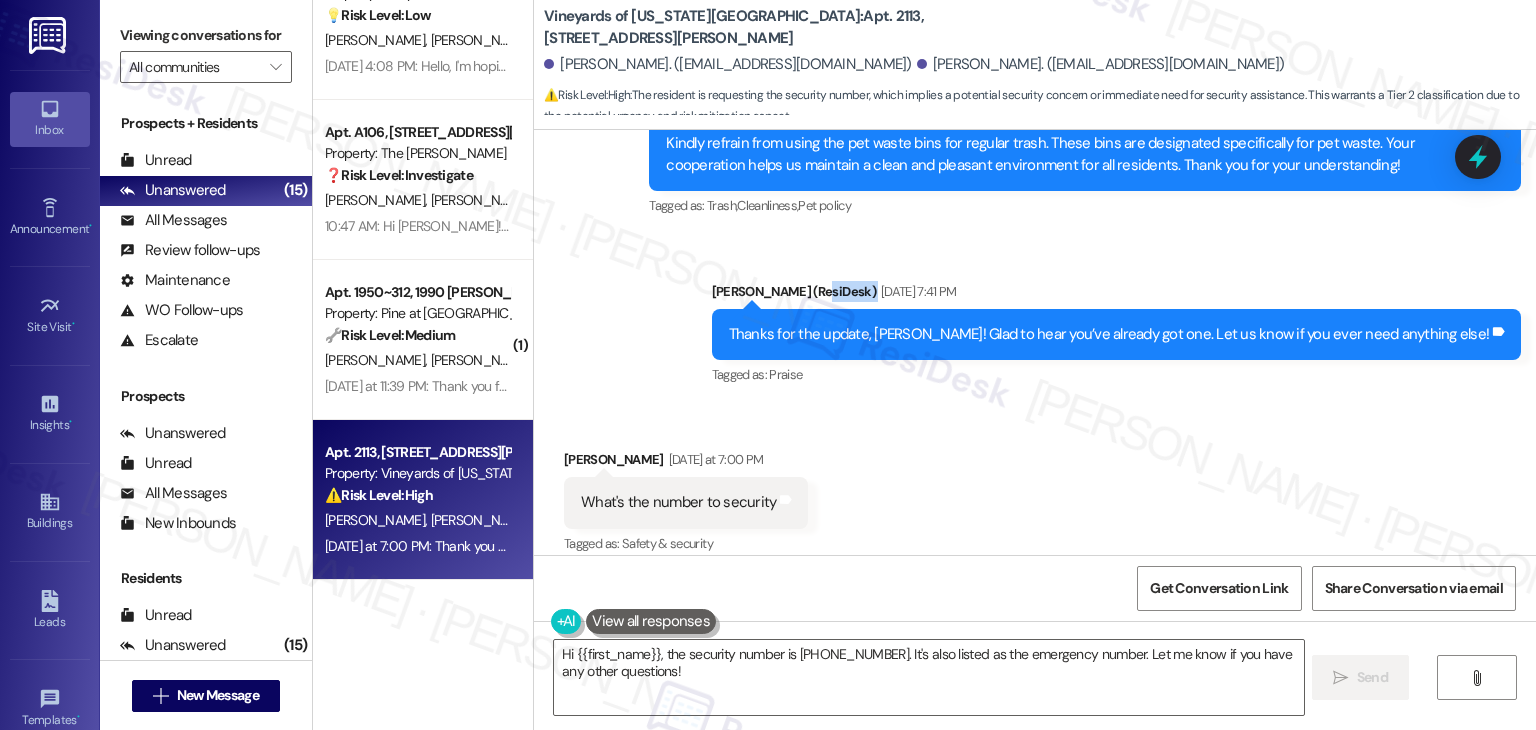 scroll, scrollTop: 4858, scrollLeft: 0, axis: vertical 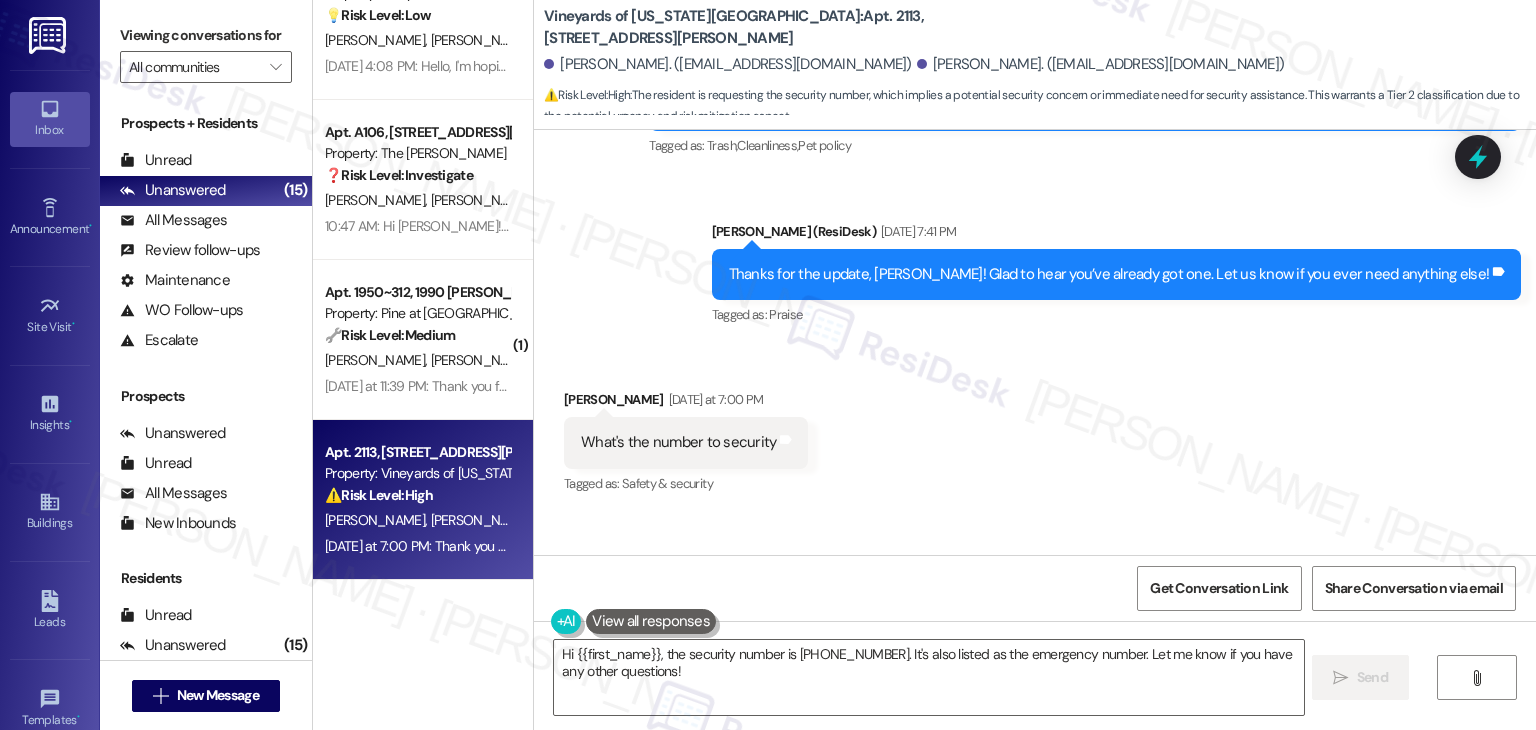 click on "Samantha Gomez Yesterday at 7:00 PM" at bounding box center (686, 403) 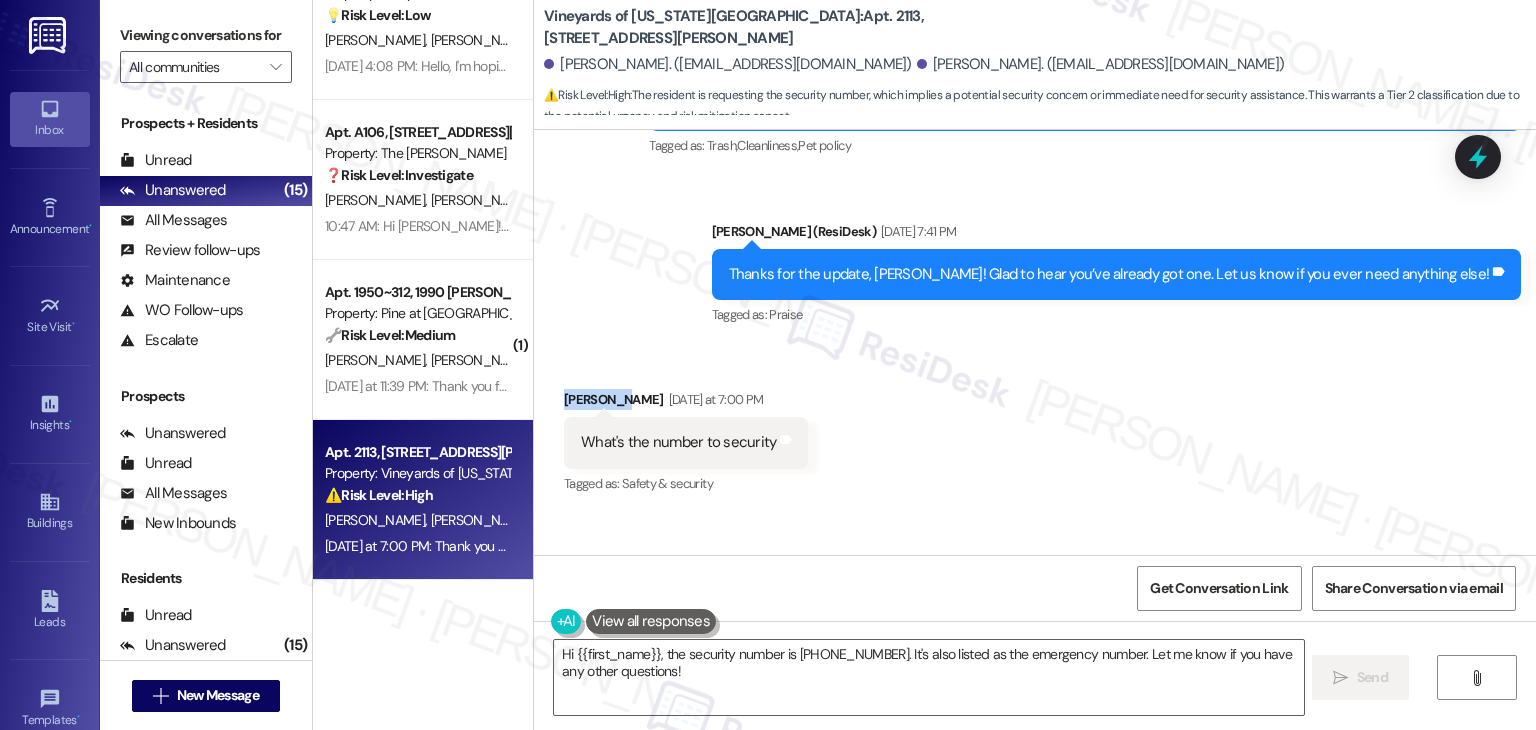 click on "Samantha Gomez Yesterday at 7:00 PM" at bounding box center (686, 403) 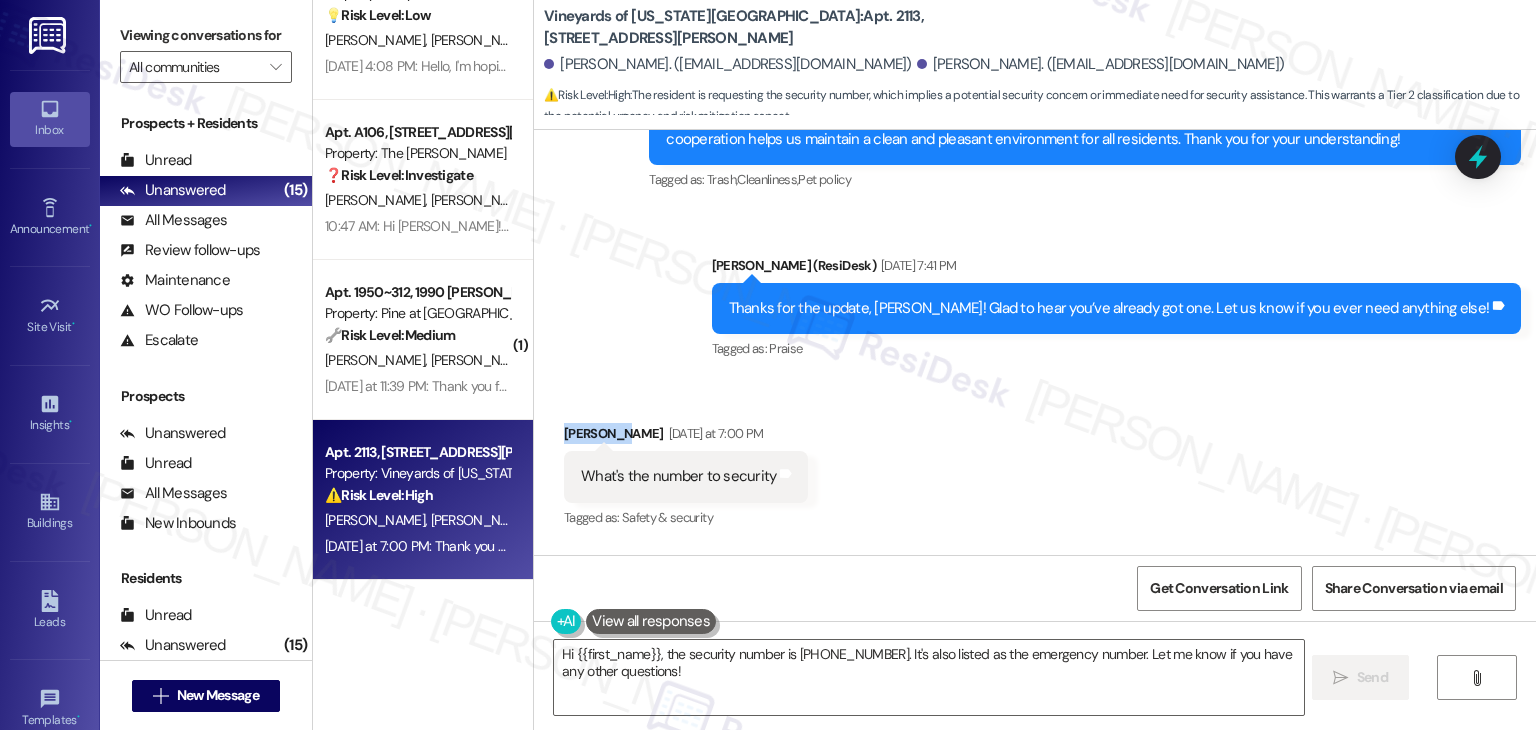 scroll, scrollTop: 4858, scrollLeft: 0, axis: vertical 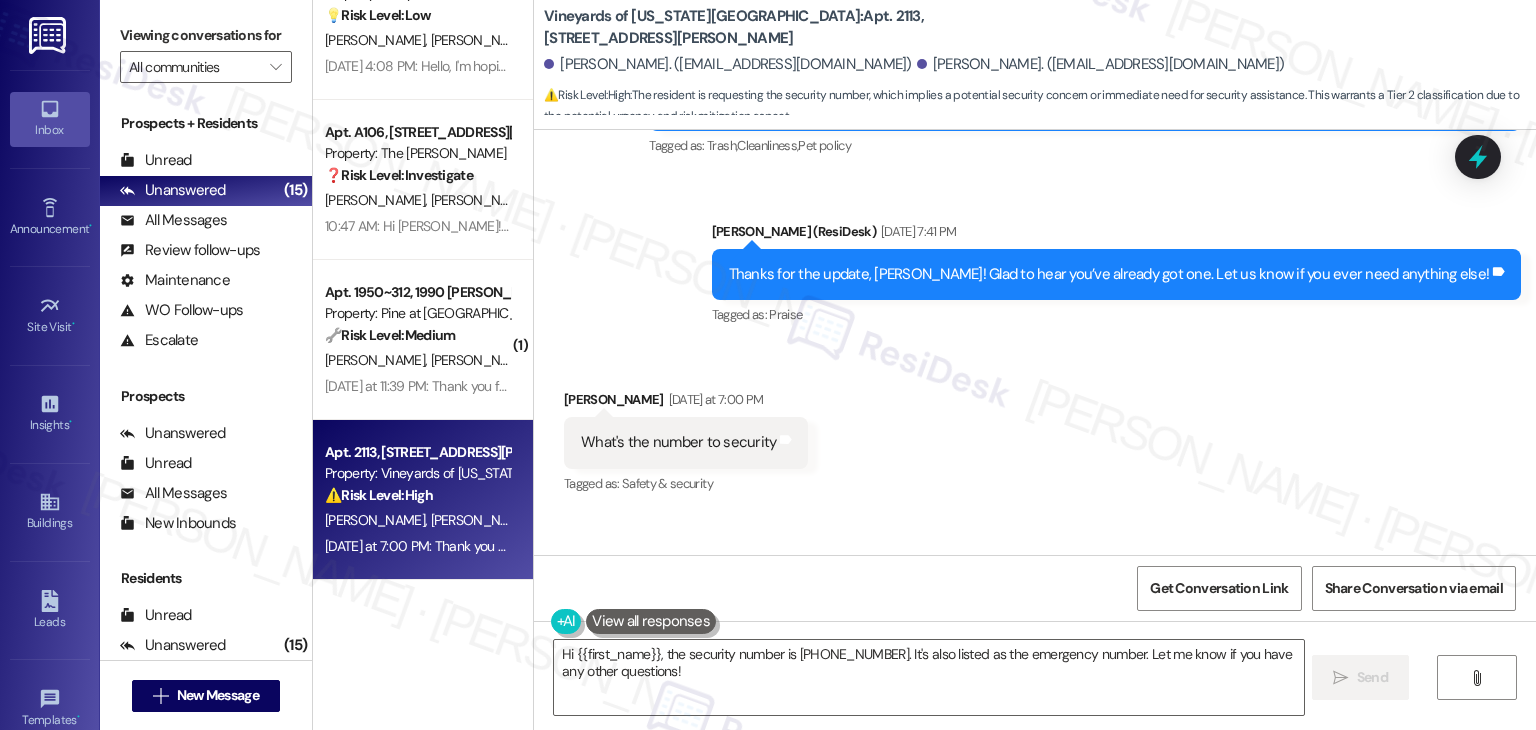 click on "What's the number to security" at bounding box center (678, 442) 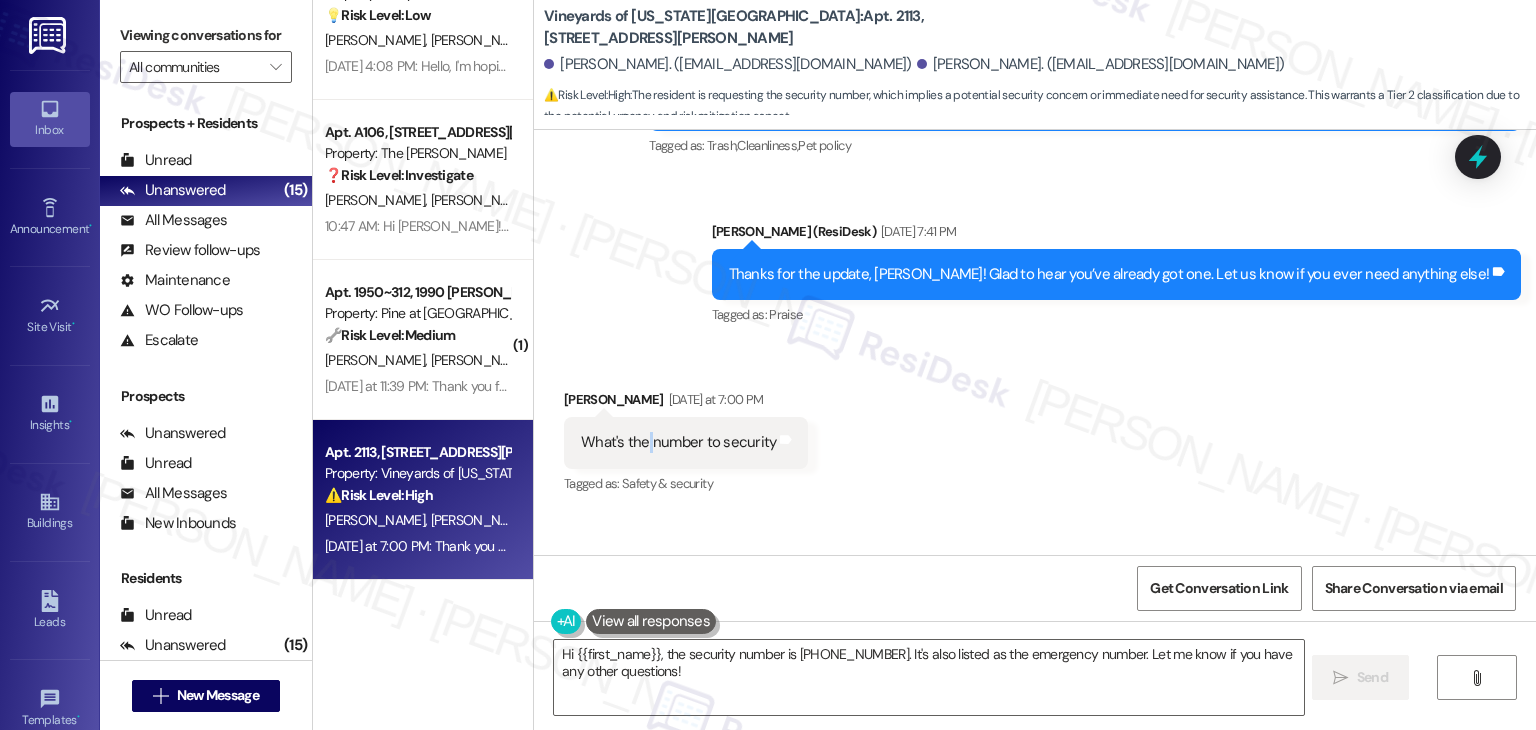 click on "What's the number to security" at bounding box center (678, 442) 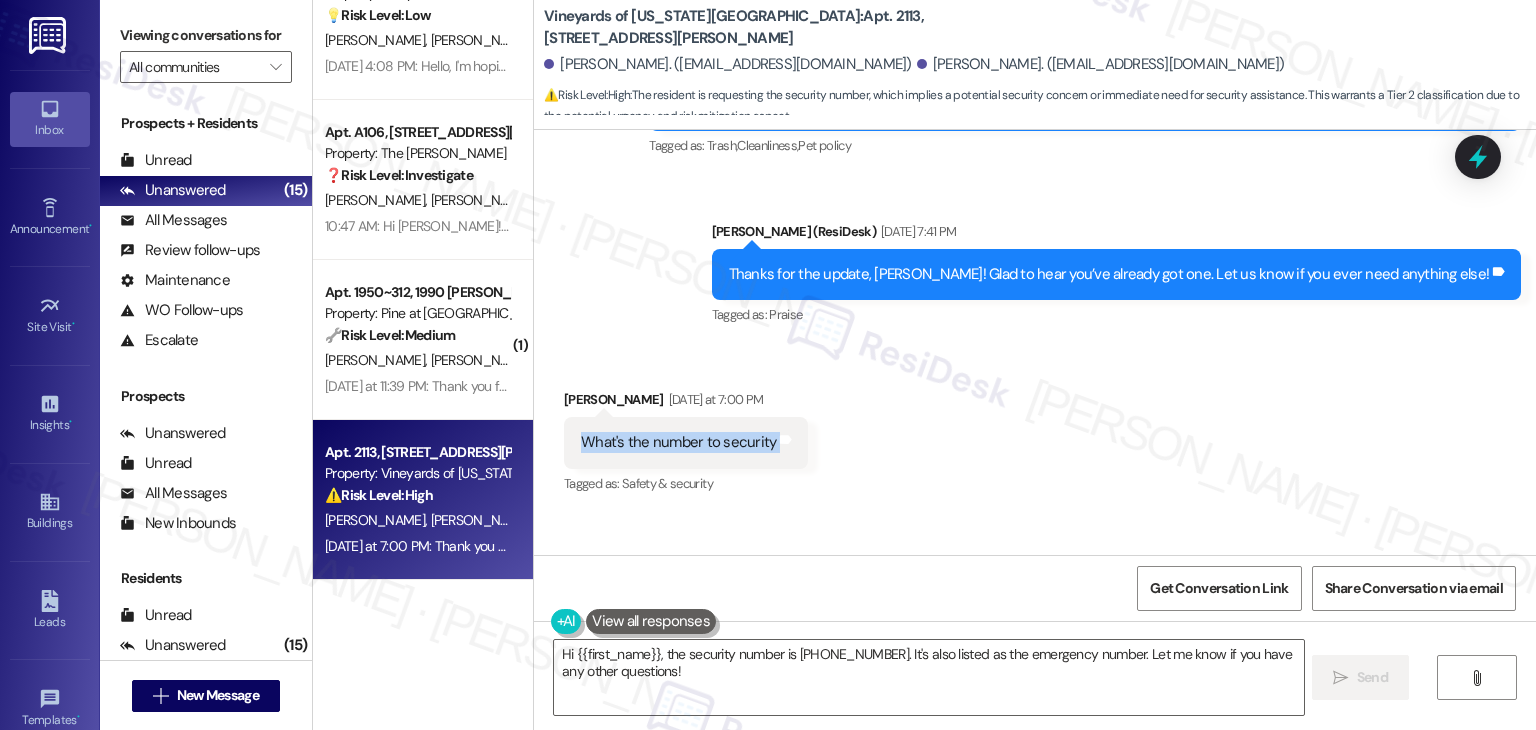 click on "What's the number to security" at bounding box center [678, 442] 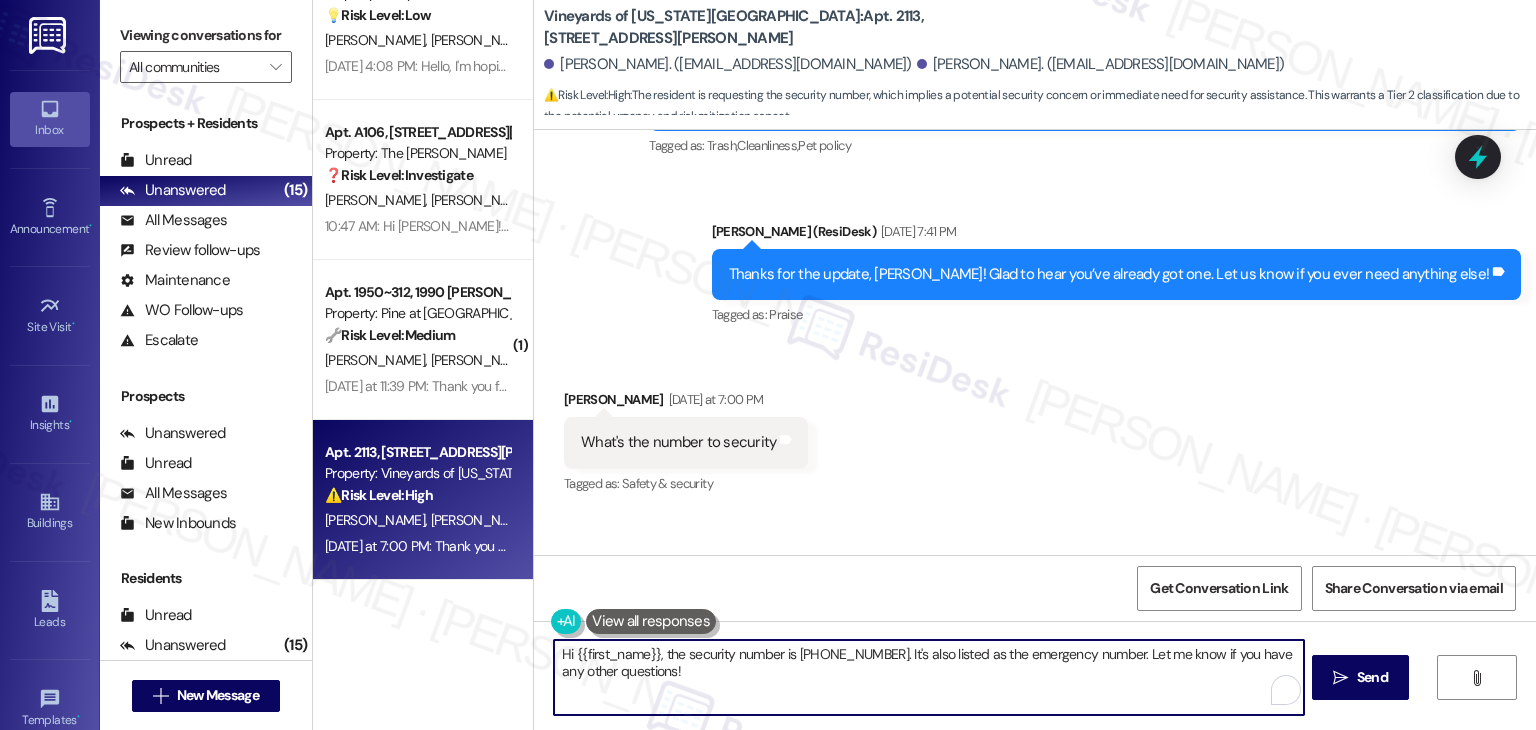 drag, startPoint x: 872, startPoint y: 653, endPoint x: 789, endPoint y: 657, distance: 83.09633 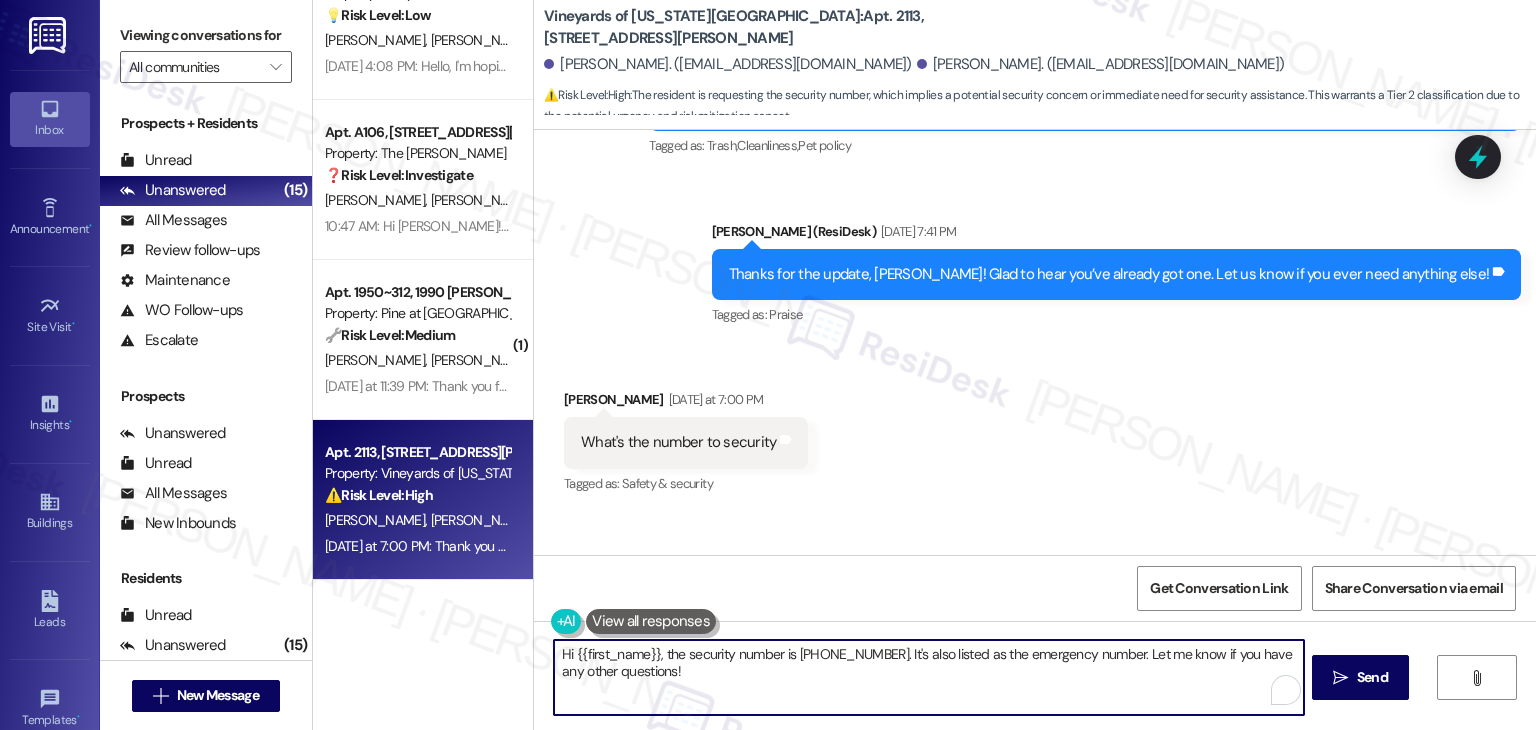 click on "Hi {{first_name}}, the security number is 719-264-0464. It's also listed as the emergency number. Let me know if you have any other questions!" at bounding box center (928, 677) 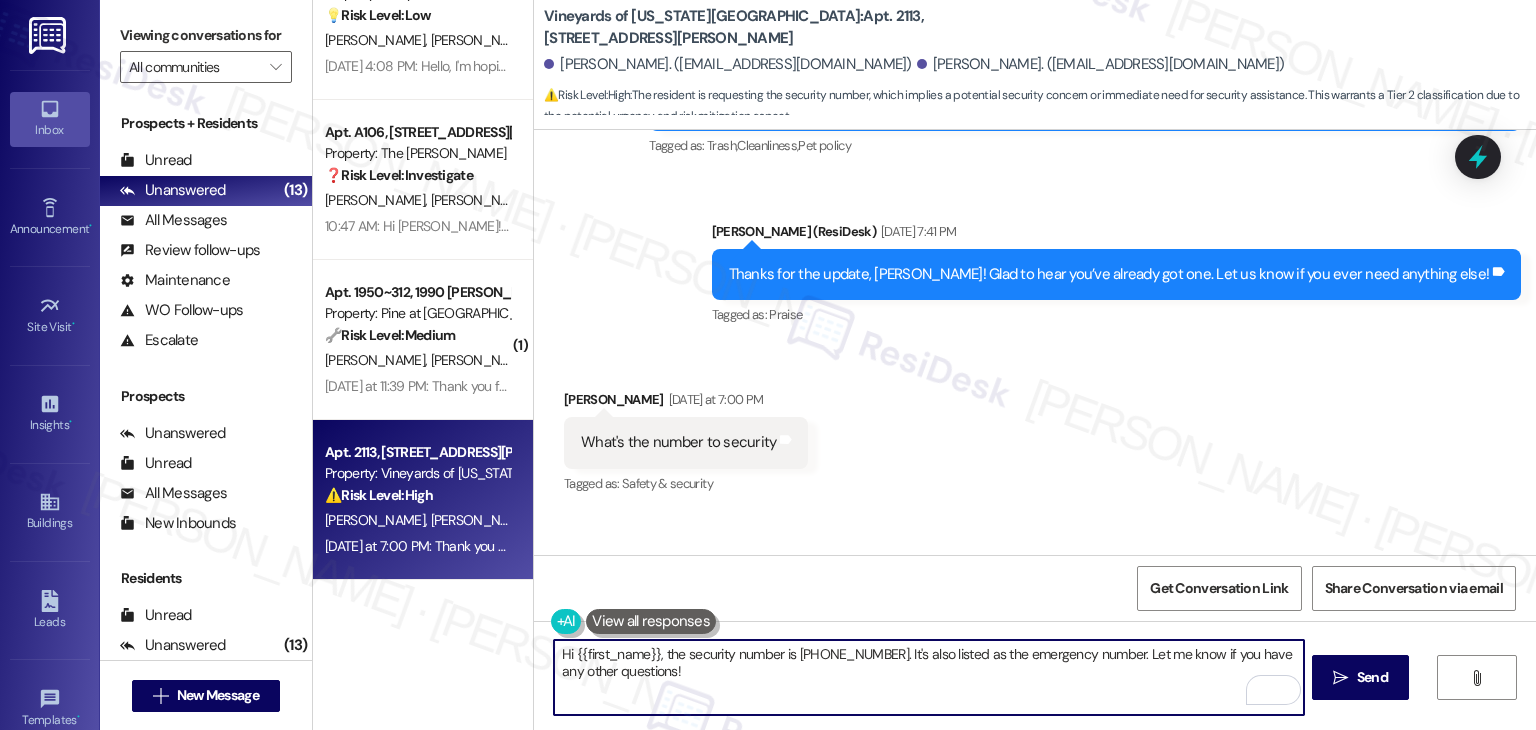 click on "Hi {{first_name}}, the security number is 719-264-0464. It's also listed as the emergency number. Let me know if you have any other questions!" at bounding box center (928, 677) 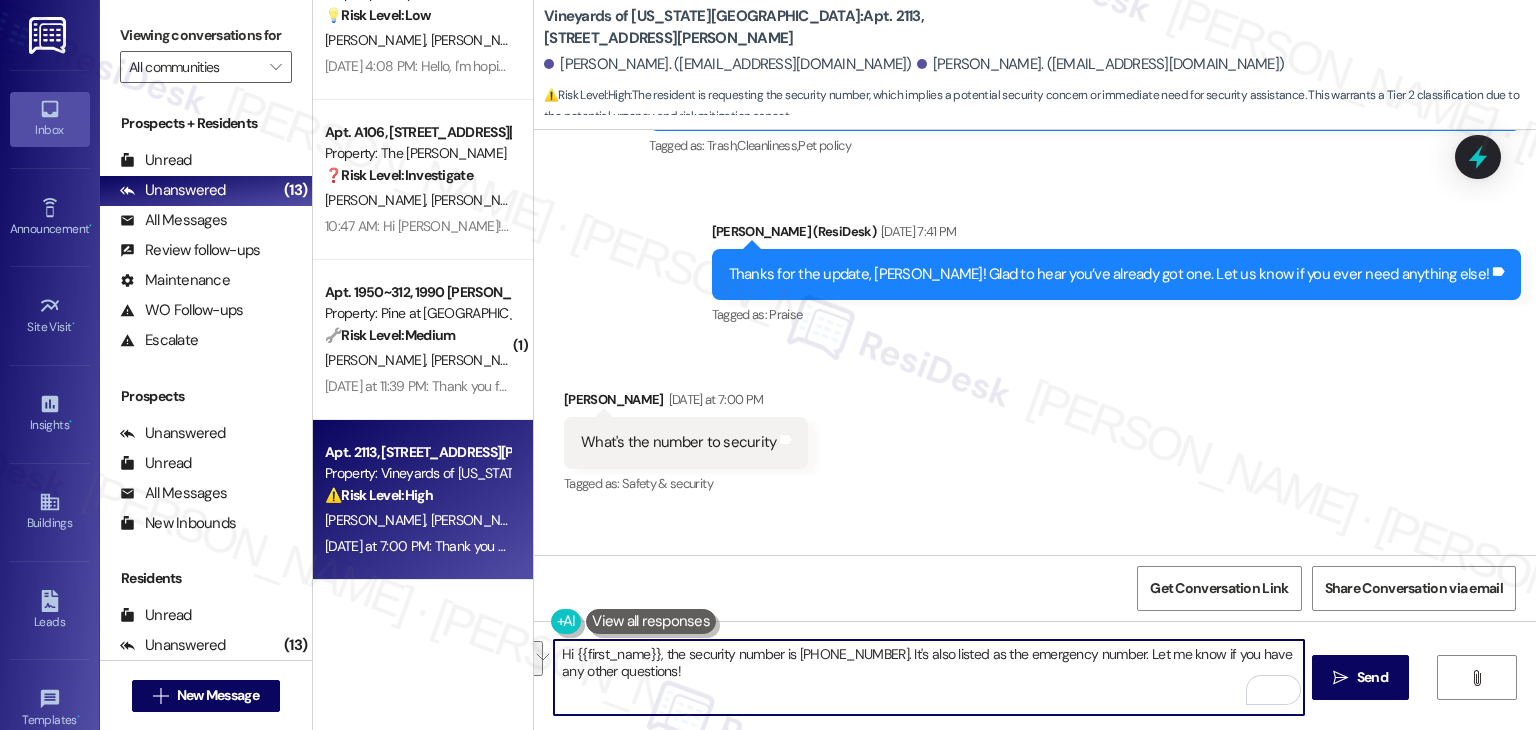 paste on "Samantha! I’m not sure of the direct security number, but for emergencies, you can contact 719-264-0464. Let me know if you need anything else" 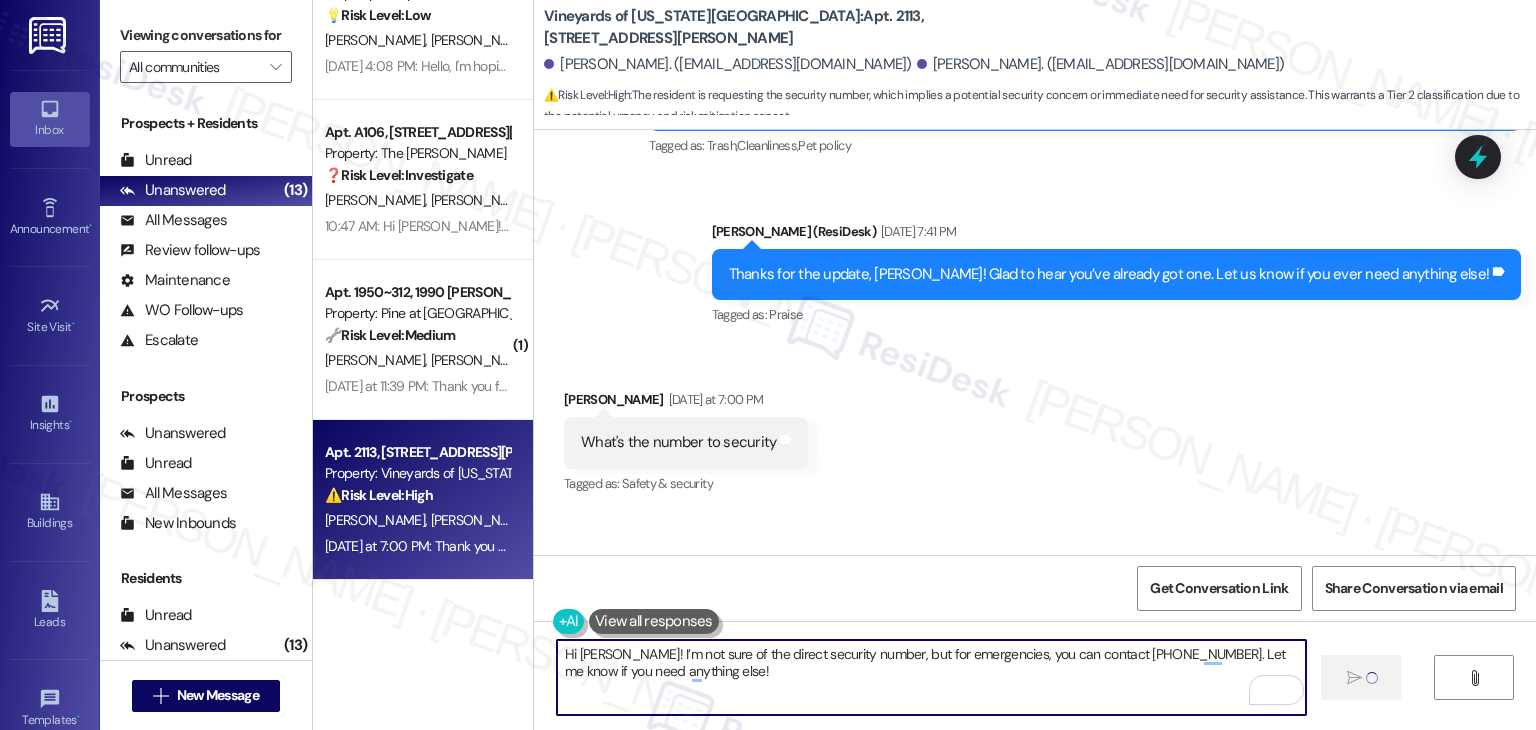 type on "Hi Samantha! I’m not sure of the direct security number, but for emergencies, you can contact 719-264-0464. Let me know if you need anything else!" 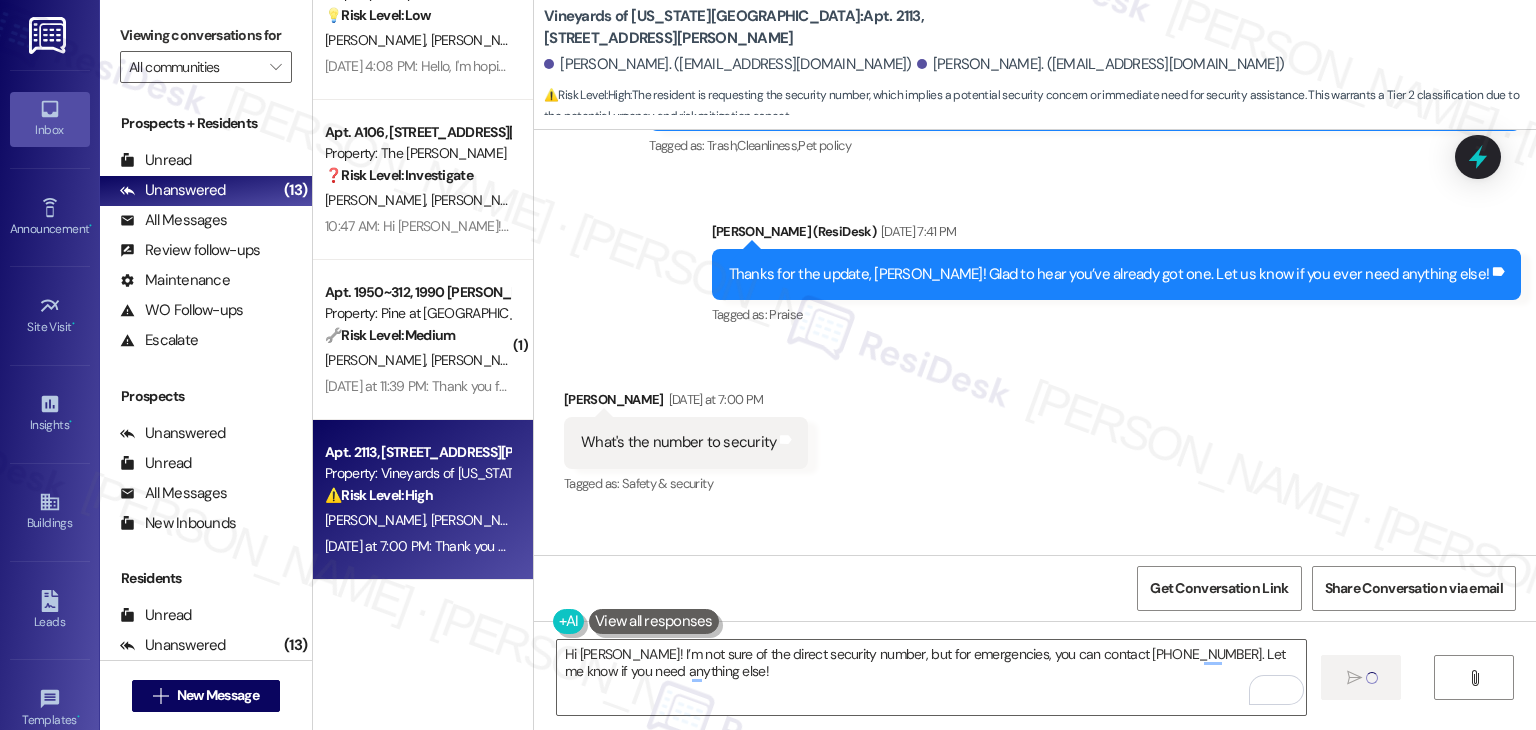 type 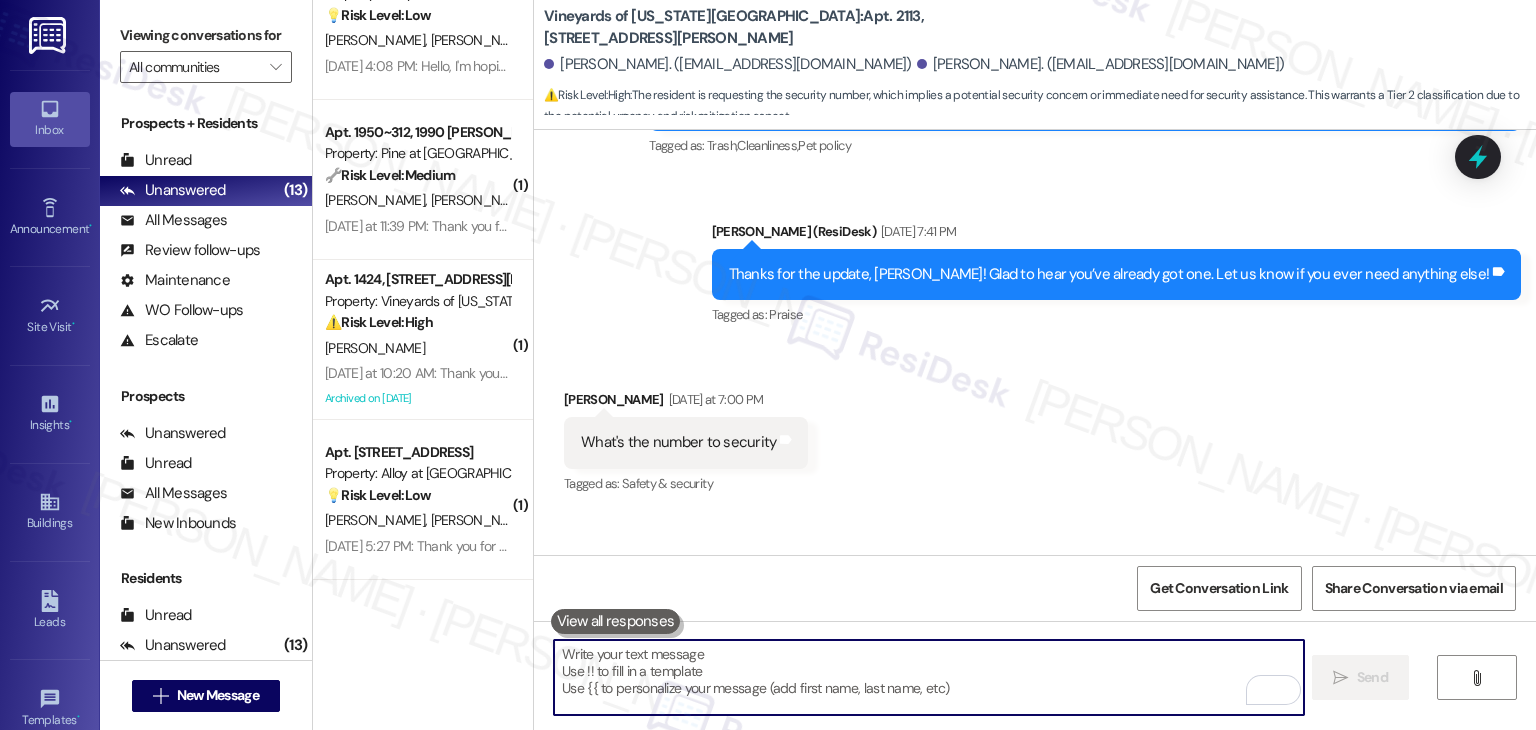scroll, scrollTop: 4838, scrollLeft: 0, axis: vertical 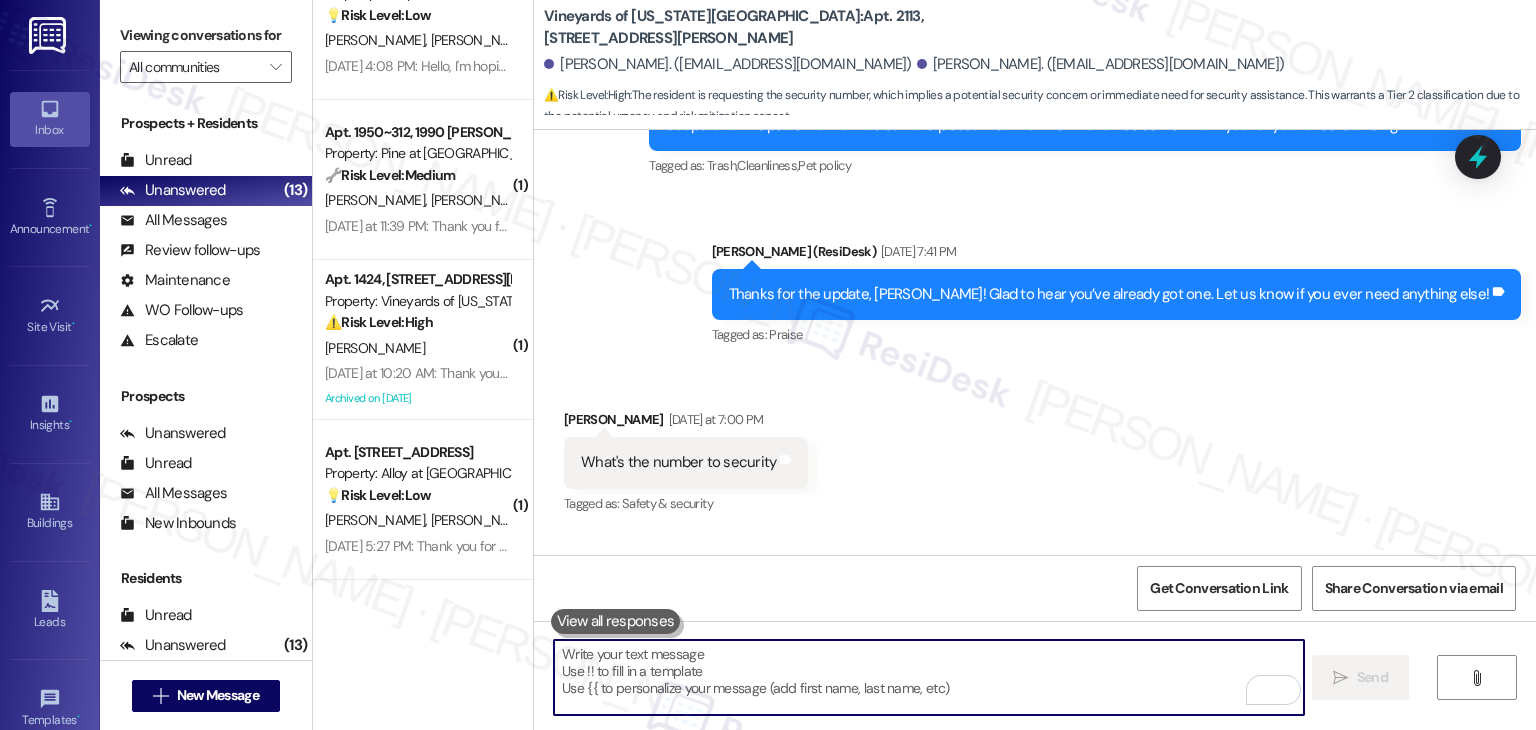 click on "Received via SMS Samantha Gomez Yesterday at 7:00 PM What's the number to security  Tags and notes Tagged as:   Safety & security Click to highlight conversations about Safety & security" at bounding box center [1035, 448] 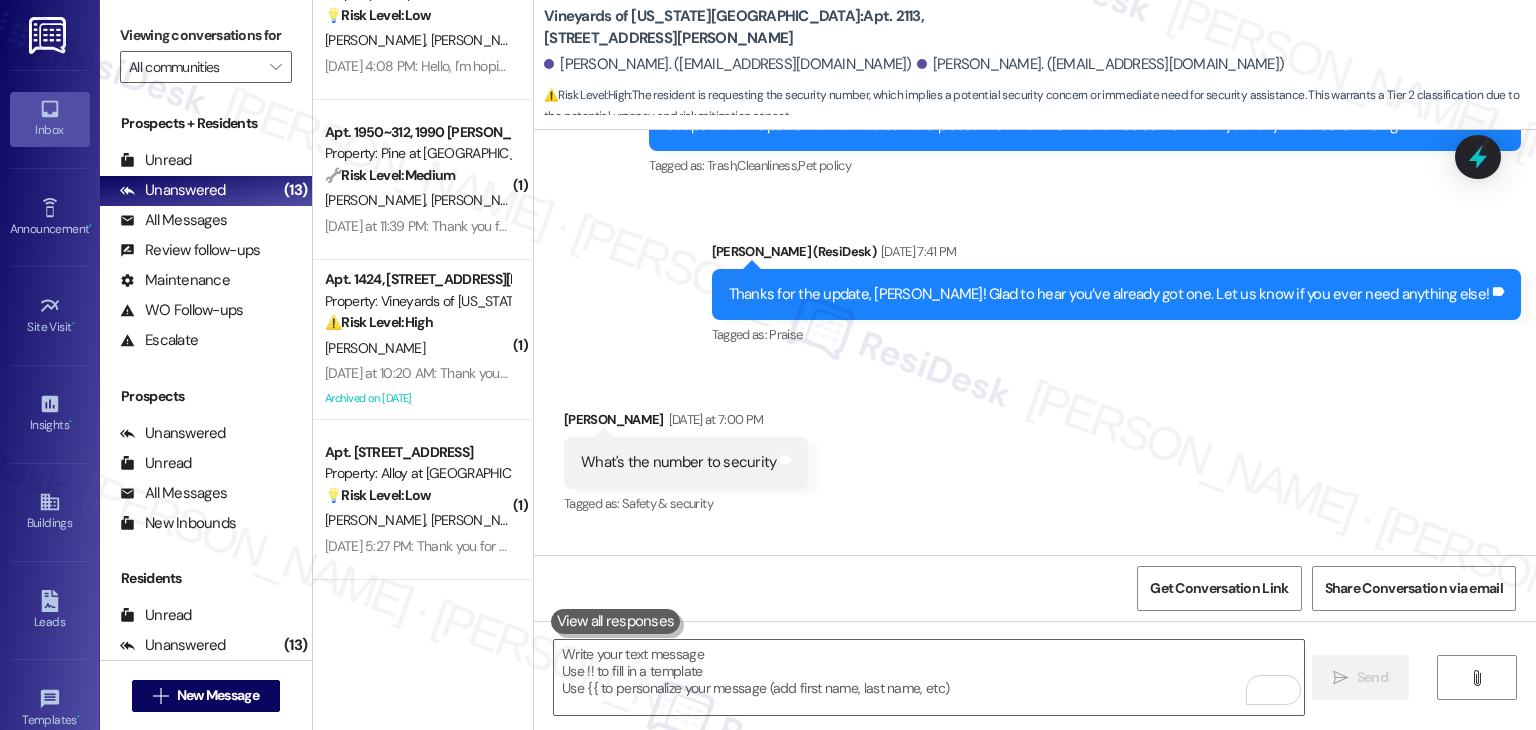 click on "Received via SMS Samantha Gomez Yesterday at 7:00 PM What's the number to security  Tags and notes Tagged as:   Safety & security Click to highlight conversations about Safety & security" at bounding box center (1035, 448) 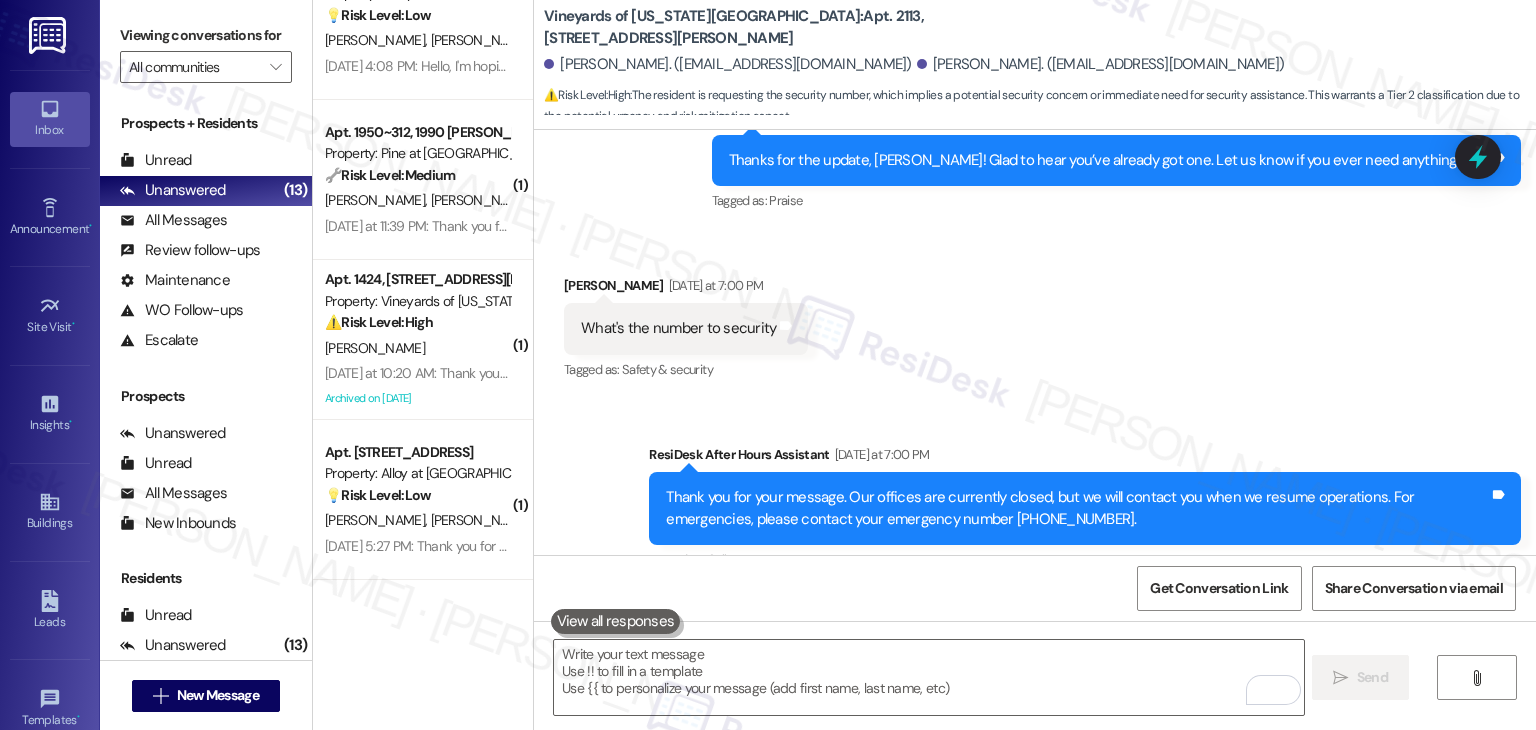 scroll, scrollTop: 5190, scrollLeft: 0, axis: vertical 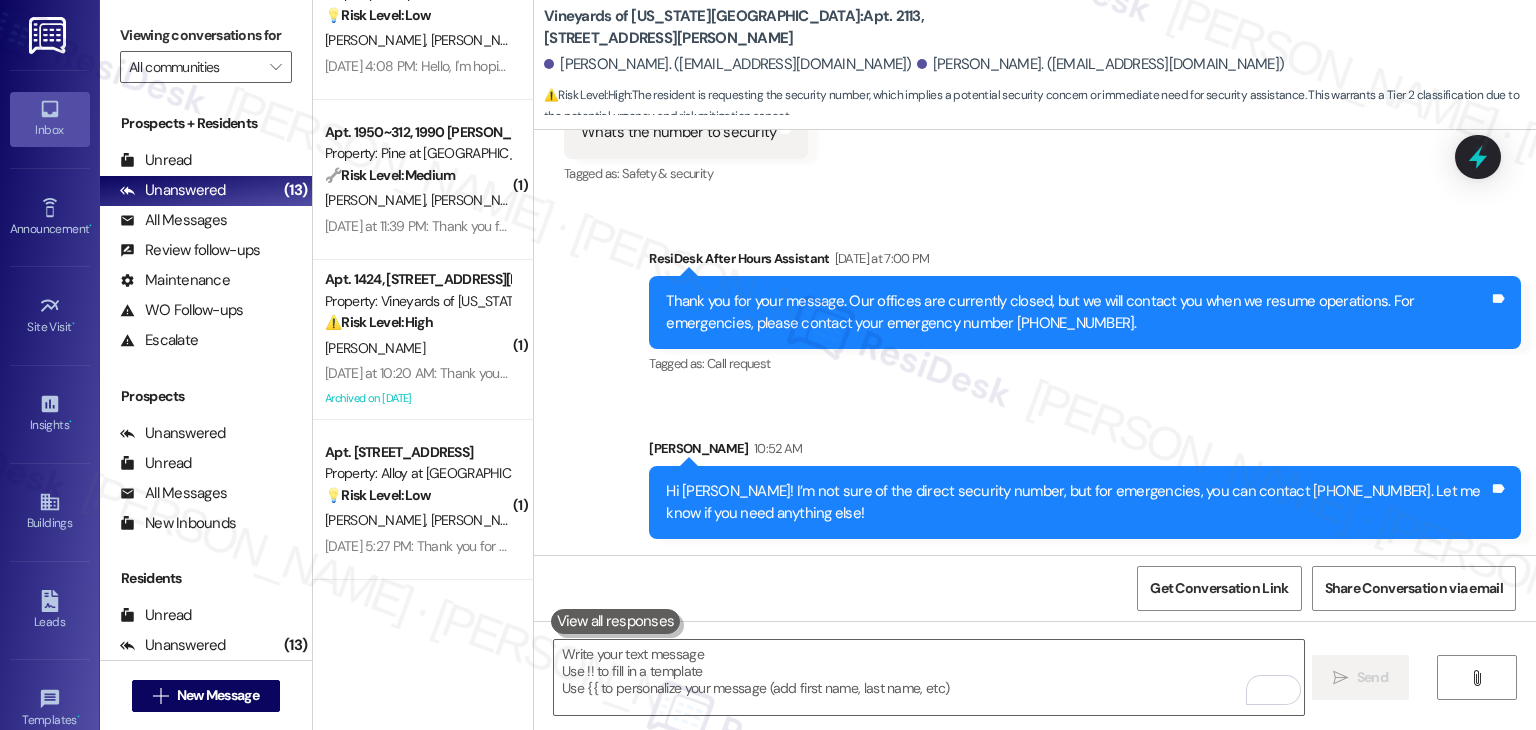 click on "Sent via SMS ResiDesk After Hours Assistant Yesterday at 7:00 PM Thank you for your message. Our offices are currently closed, but we will contact you when we resume operations. For emergencies, please contact your emergency number 719-264-0464. Tags and notes Tagged as:   Call request Click to highlight conversations about Call request Sent via SMS Sarah 10:52 AM Hi Samantha! I’m not sure of the direct security number, but for emergencies, you can contact 719-264-0464. Let me know if you need anything else! Tags and notes" at bounding box center [1035, 378] 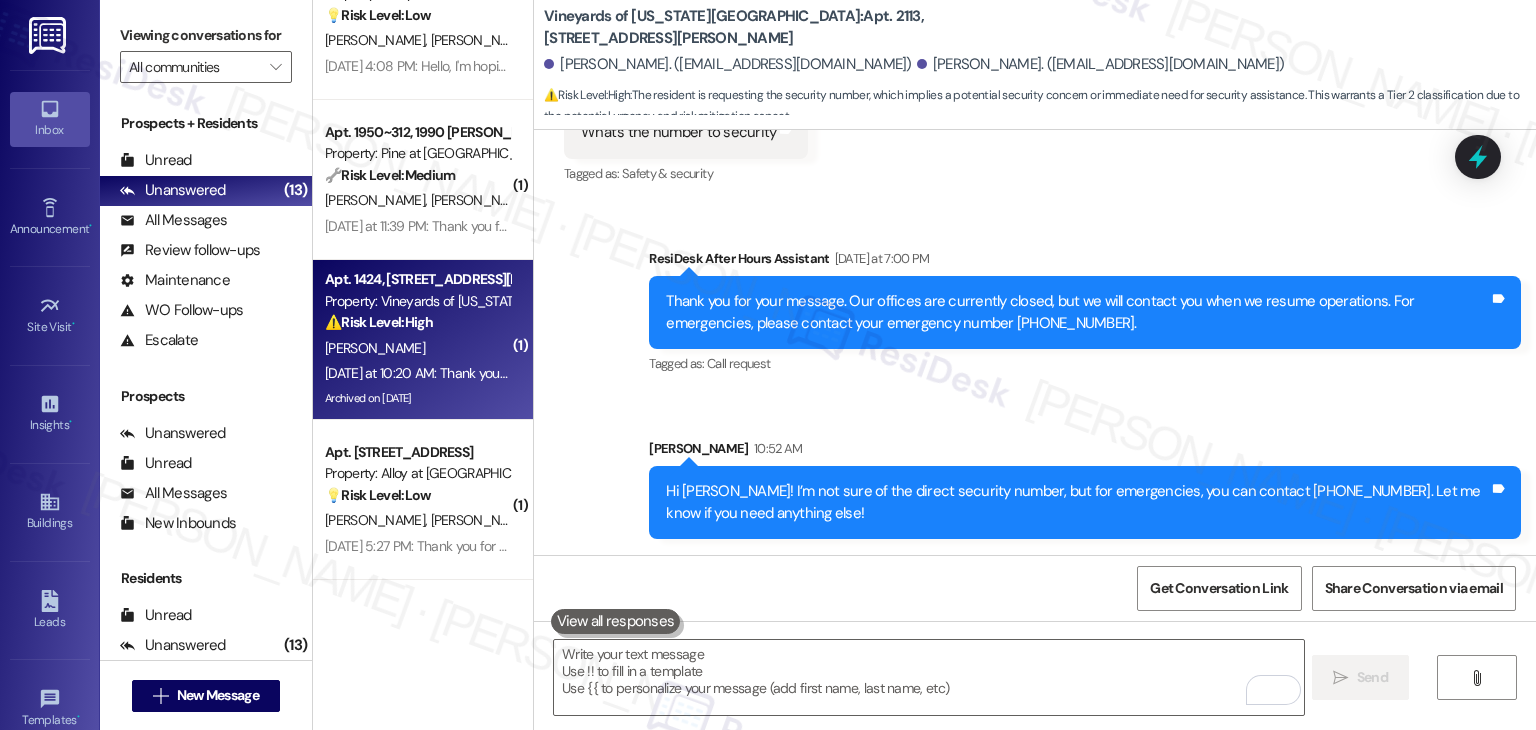 click on "Yesterday at 10:20 AM: Thank you for your message. Our offices are currently closed, but we will contact you when we resume operations. For emergencies, please contact your emergency number 719-264-0464. Yesterday at 10:20 AM: Thank you for your message. Our offices are currently closed, but we will contact you when we resume operations. For emergencies, please contact your emergency number 719-264-0464." at bounding box center [942, 373] 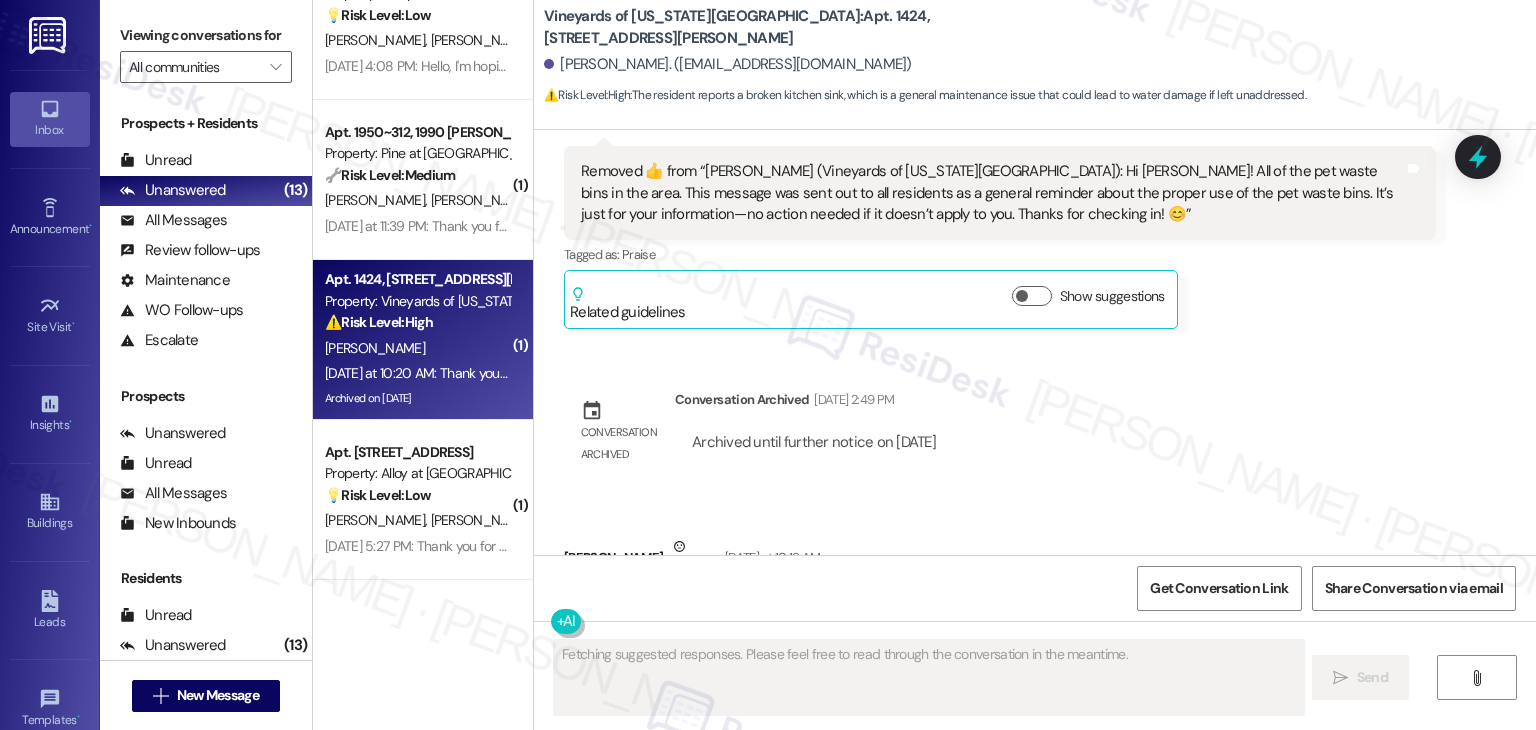 scroll, scrollTop: 6873, scrollLeft: 0, axis: vertical 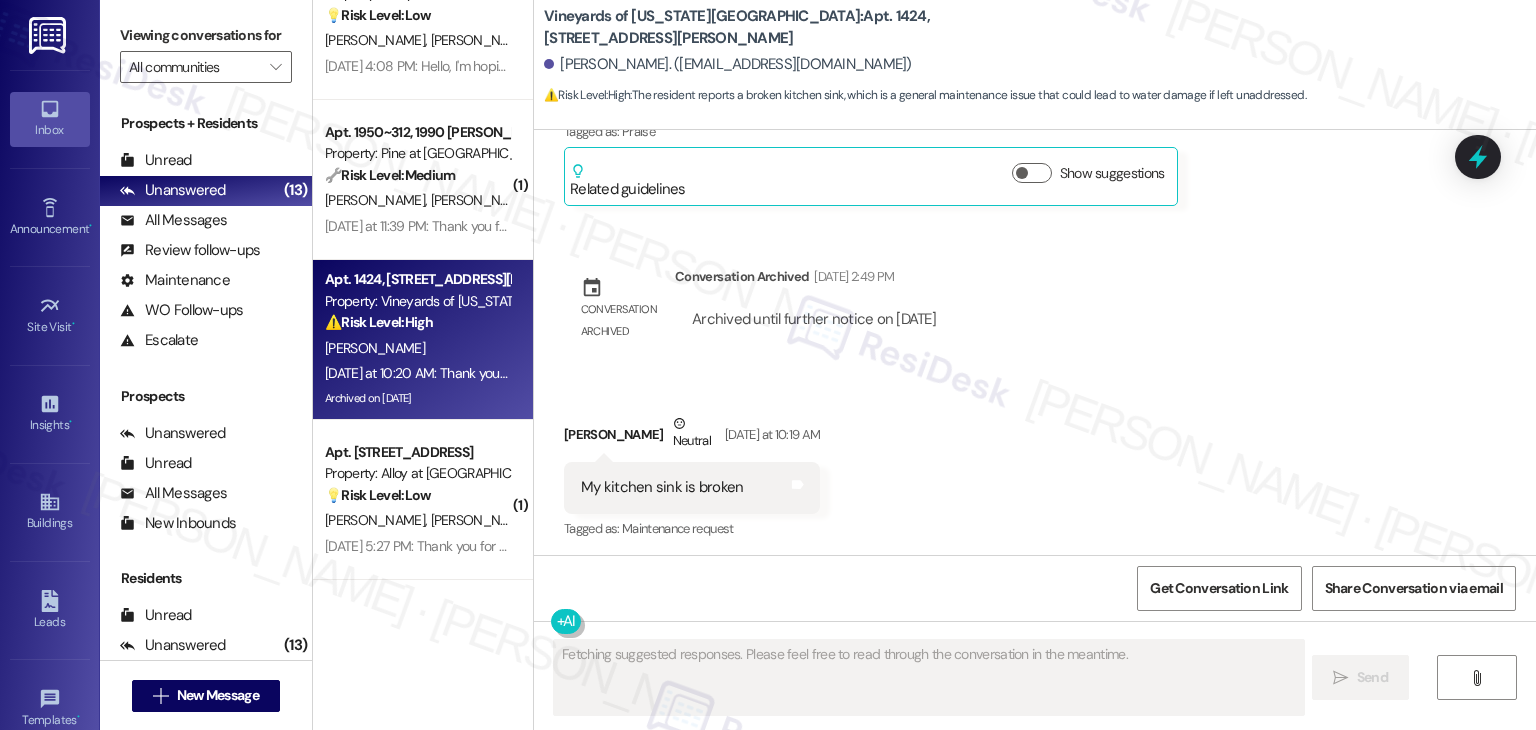 click on "Received via SMS Frederick Engle   Neutral Yesterday at 10:19 AM My kitchen sink is broken Tags and notes Tagged as:   Maintenance request Click to highlight conversations about Maintenance request" at bounding box center [1035, 463] 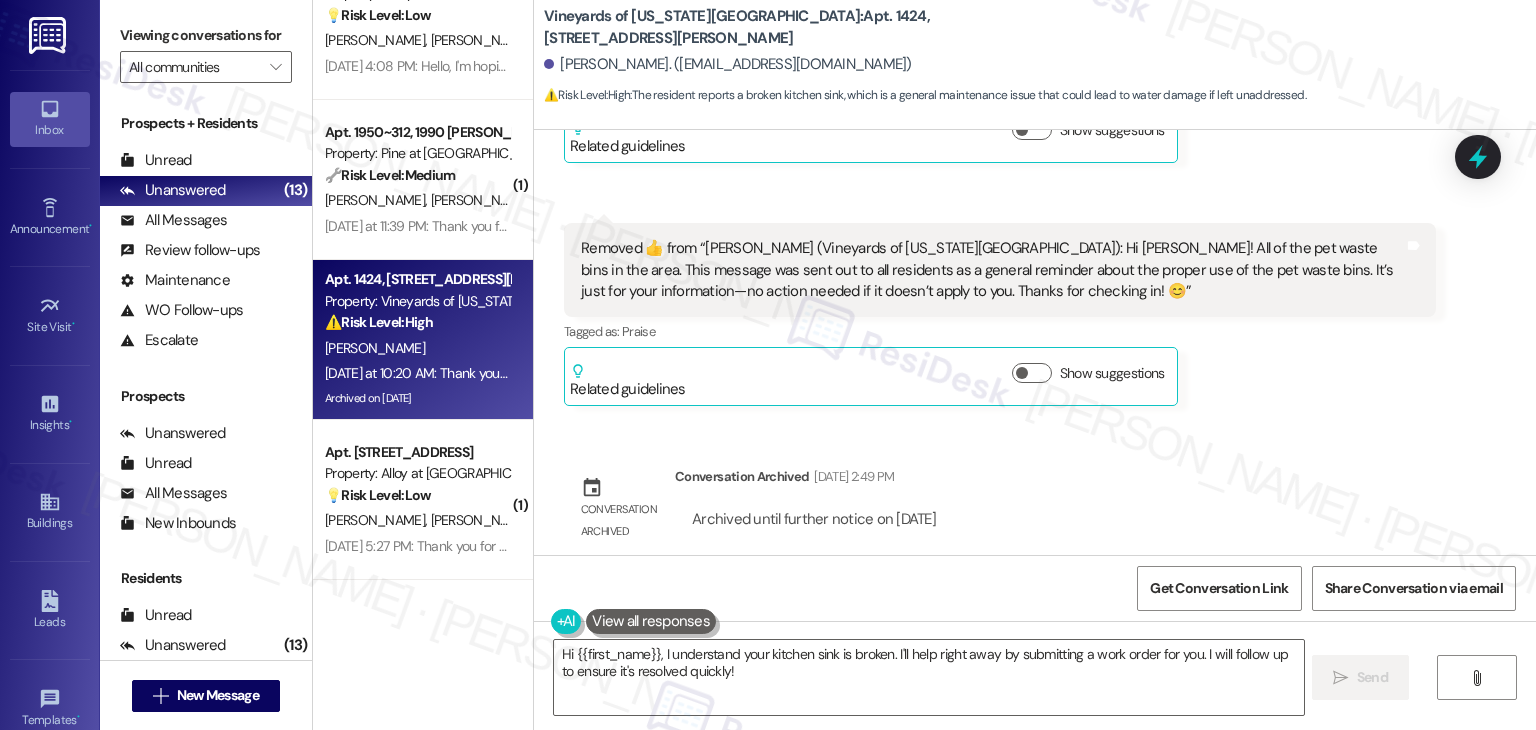 scroll, scrollTop: 6573, scrollLeft: 0, axis: vertical 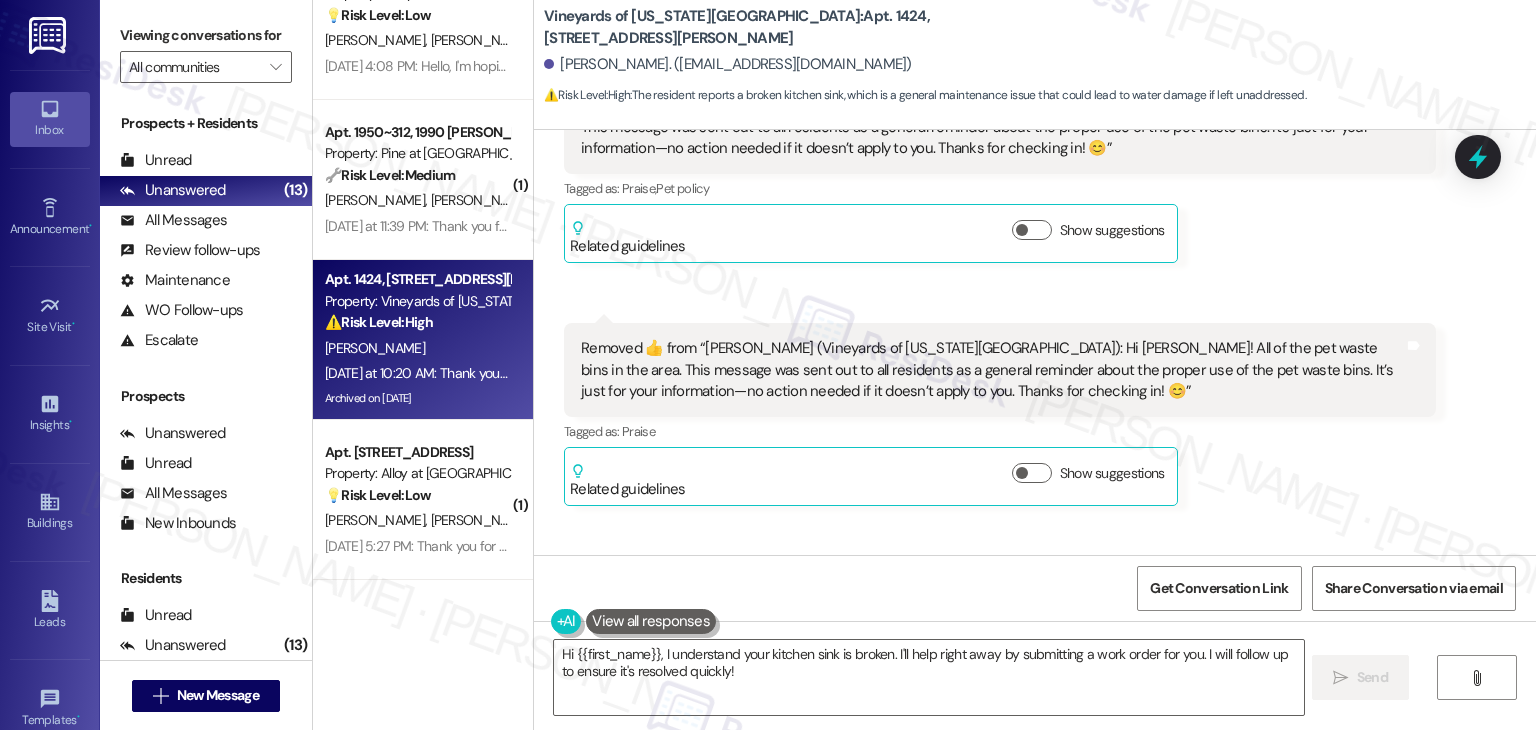 click on "Frederick Engle Jul 16, 2025 at 2:46 PM  Removed ‌👍‌ from “ Dottie (Vineyards of Colorado Springs): Hi Frederick! All of the pet waste bins in the area. This message was sent out to all residents as a general reminder about the proper use of the pet waste bins. It’s just for your information—no action needed if it doesn’t apply to you. Thanks for checking in! 😊 ”  Tags and notes Tagged as:   Praise Click to highlight conversations about Praise  Related guidelines Show suggestions" at bounding box center [1000, 414] 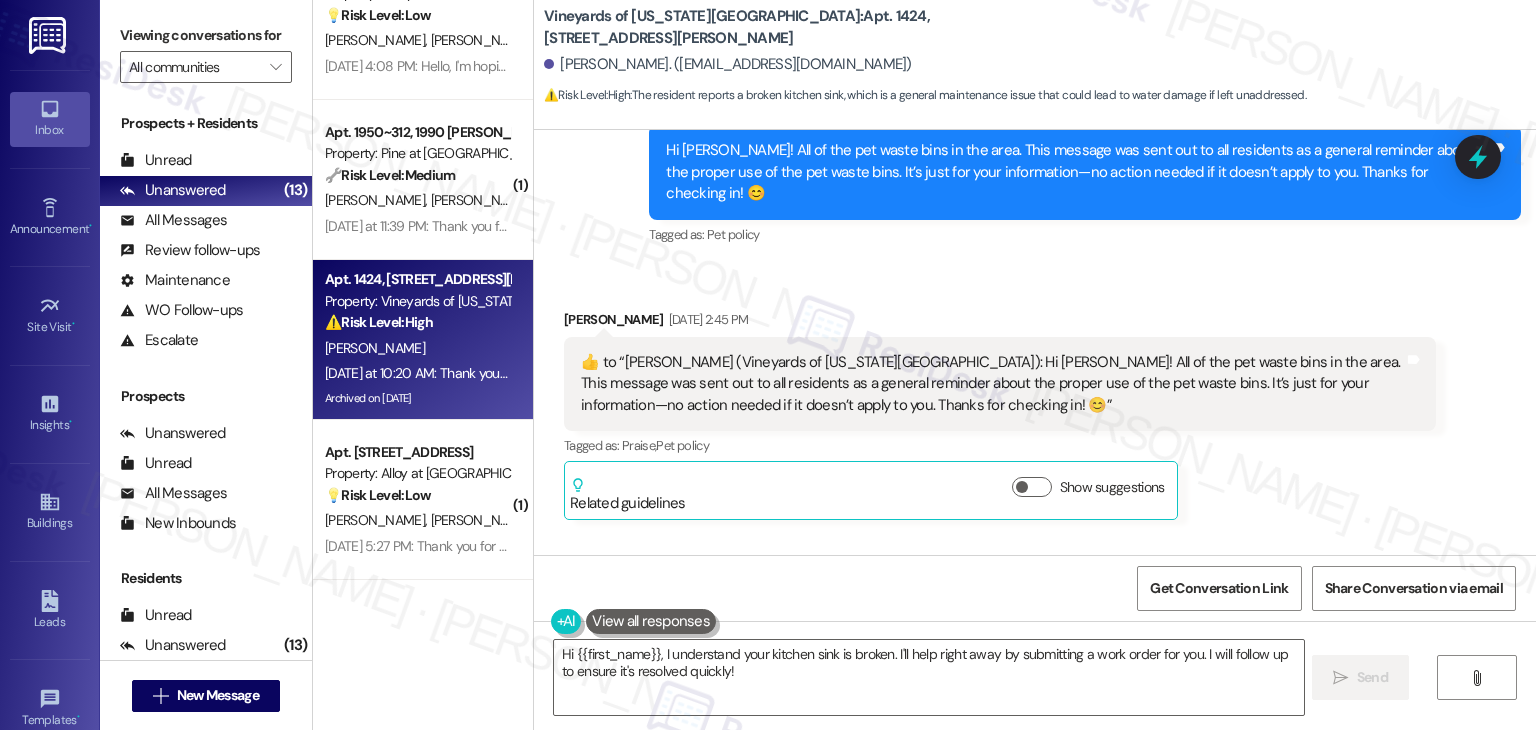 scroll, scrollTop: 5973, scrollLeft: 0, axis: vertical 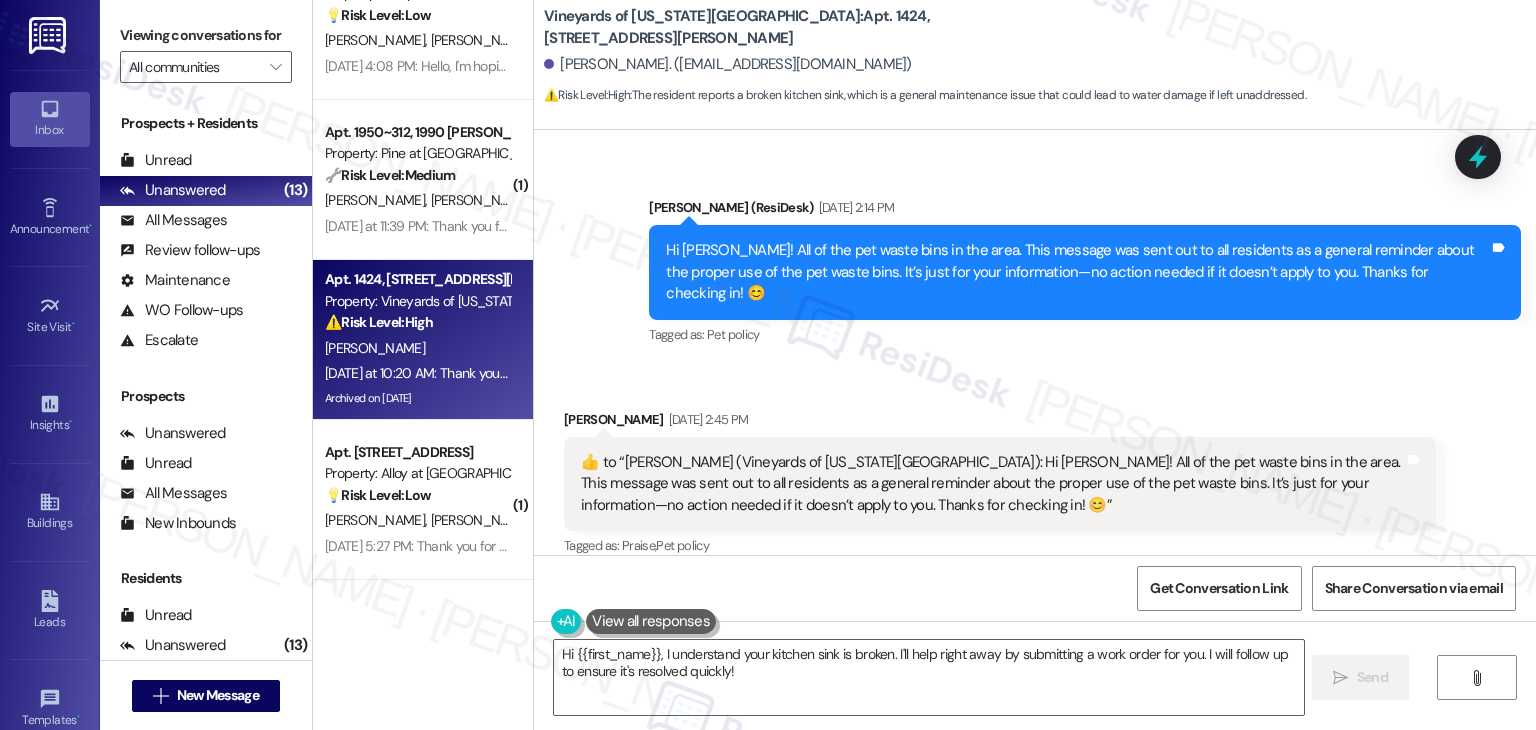 click on "Received via SMS Frederick Engle Jul 16, 2025 at 2:45 PM  ​👍​ to “ Dottie (Vineyards of Colorado Springs): Hi Frederick! All of the pet waste bins in the area. This message was sent out to all residents as a general reminder about the proper use of the pet waste bins. It’s just for your information—no action needed if it doesn’t apply to you. Thanks for checking in! 😊 ”  Tags and notes Tagged as:   Praise ,  Click to highlight conversations about Praise Pet policy Click to highlight conversations about Pet policy  Related guidelines Show suggestions Received via SMS 2:46 PM Frederick Engle Jul 16, 2025 at 2:46 PM  ​👍​ to “ Dottie (Vineyards of Colorado Springs): Hi Frederick! All of the pet waste bins in the area. This message was sent out to all residents as a general reminder about the proper use of the pet waste bins. It’s just for your information—no action needed if it doesn’t apply to you. Thanks for checking in! 😊 ”  Tags and notes Tagged as:   ," at bounding box center (1035, 742) 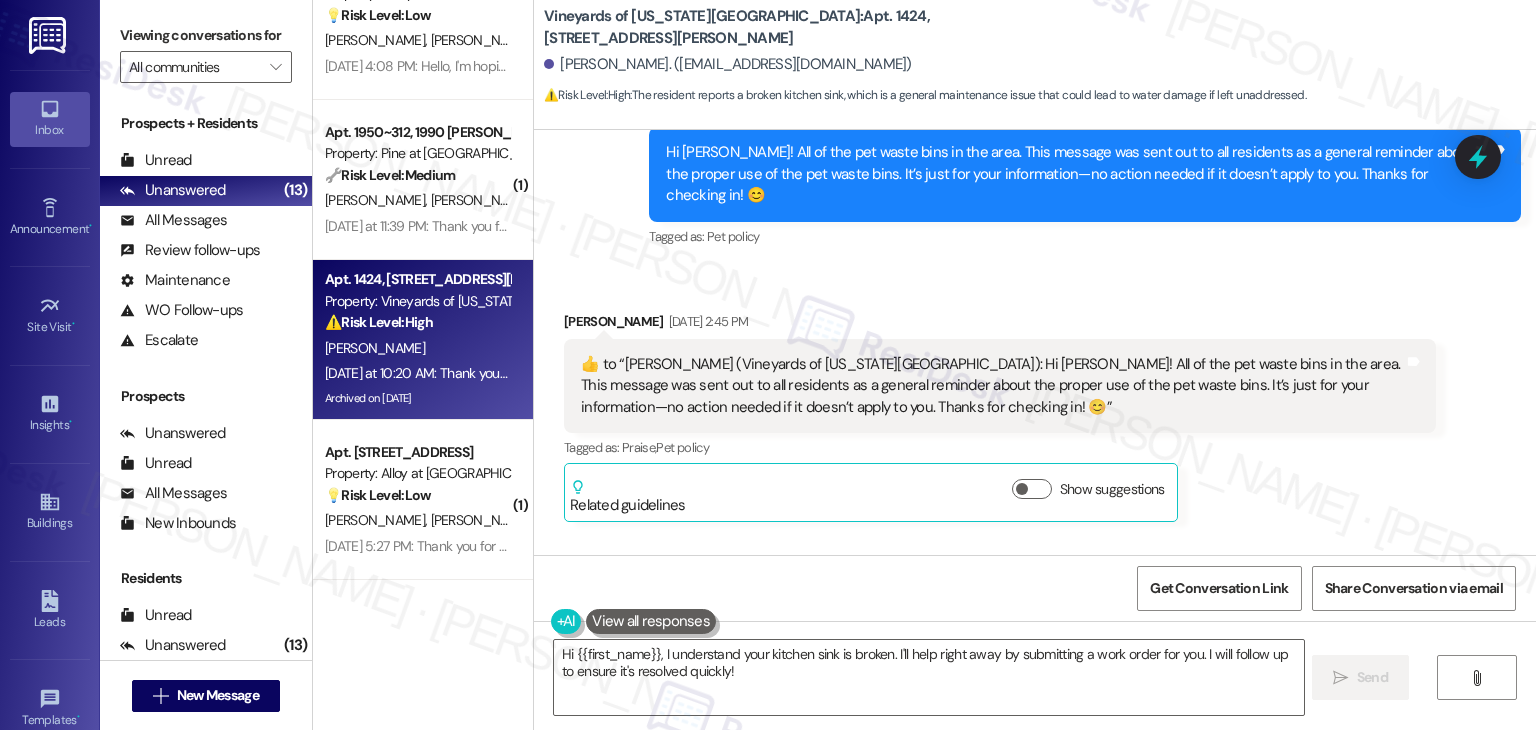 scroll, scrollTop: 6173, scrollLeft: 0, axis: vertical 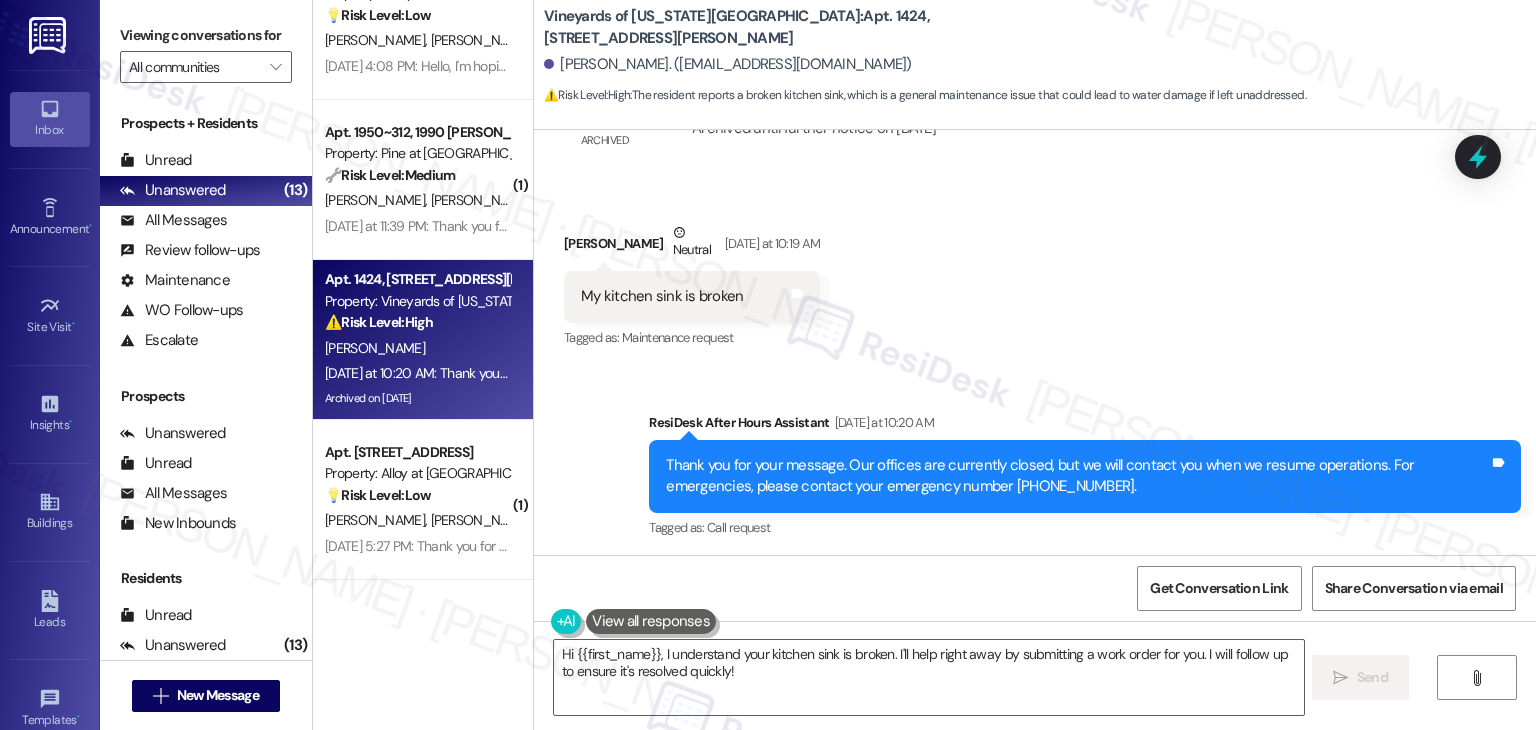 click on "My kitchen sink is broken" at bounding box center [662, 296] 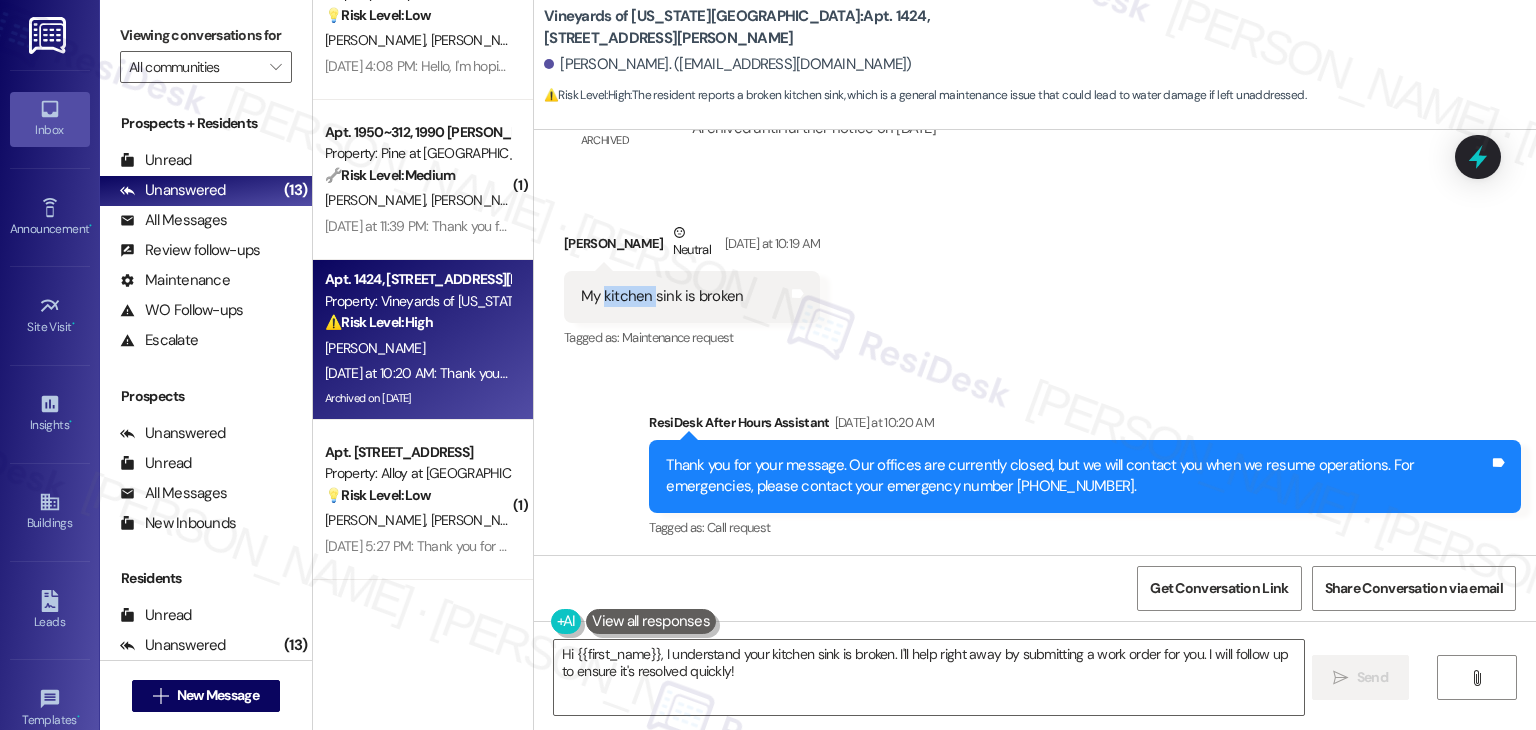 click on "My kitchen sink is broken" at bounding box center (662, 296) 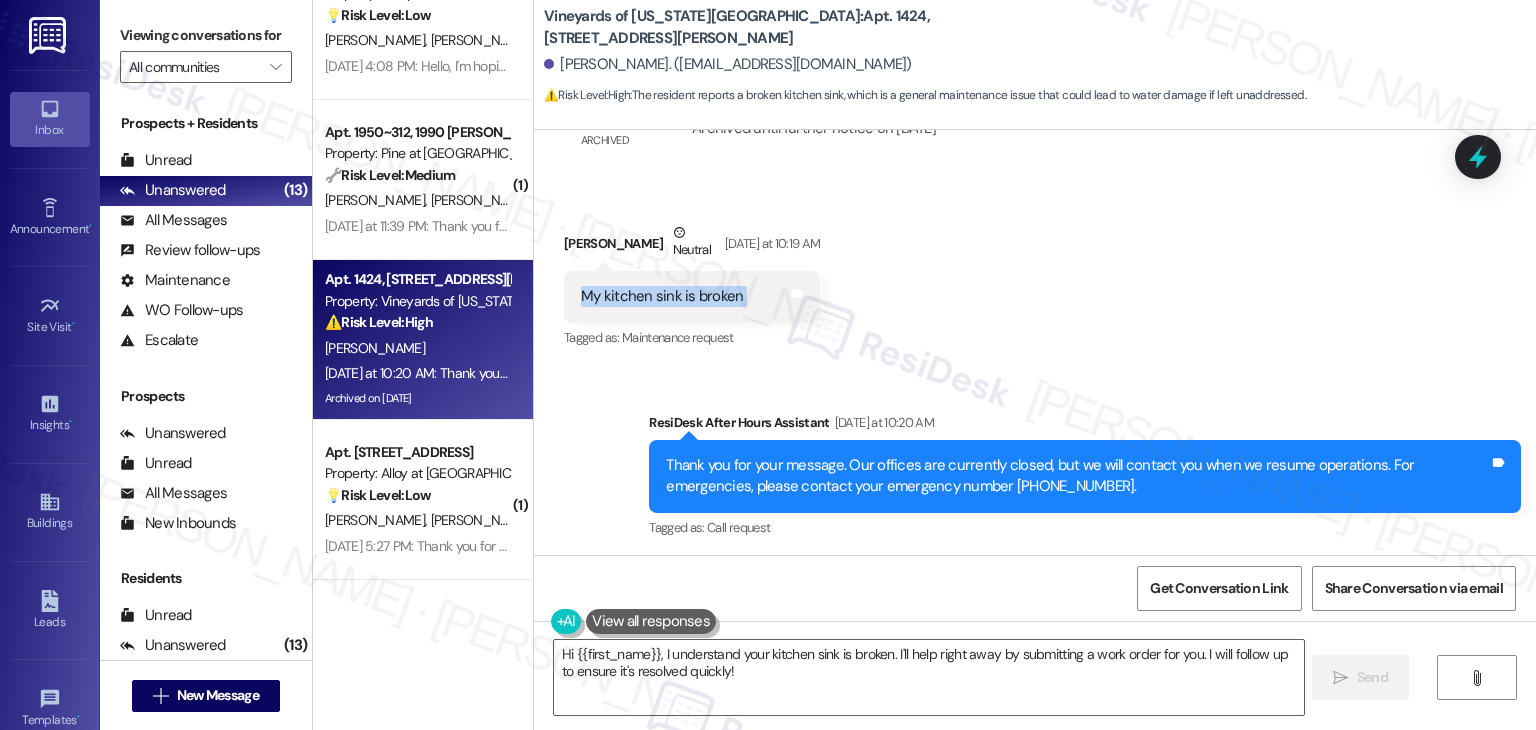 click on "My kitchen sink is broken" at bounding box center [662, 296] 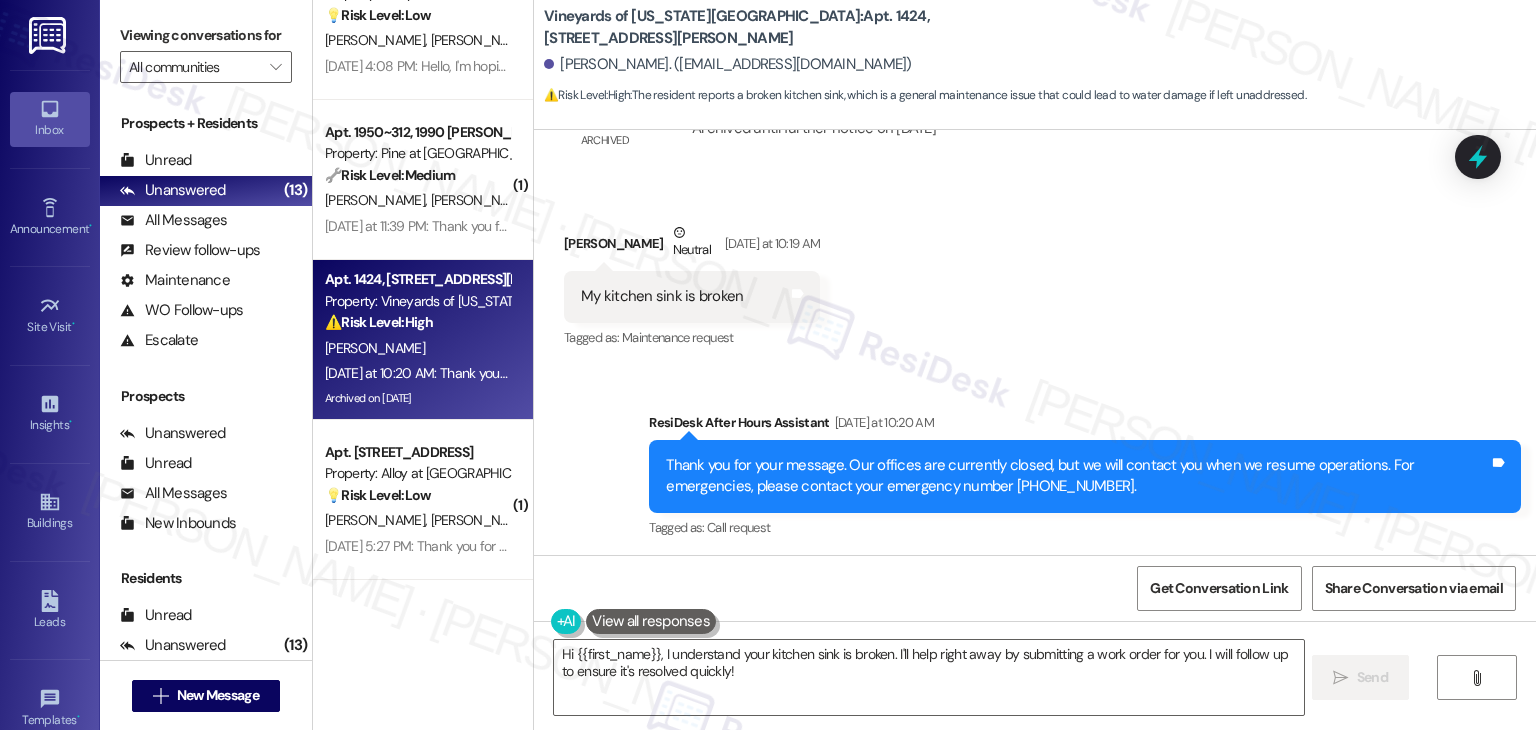 click on "Frederick Engle   Neutral Yesterday at 10:19 AM" at bounding box center [692, 246] 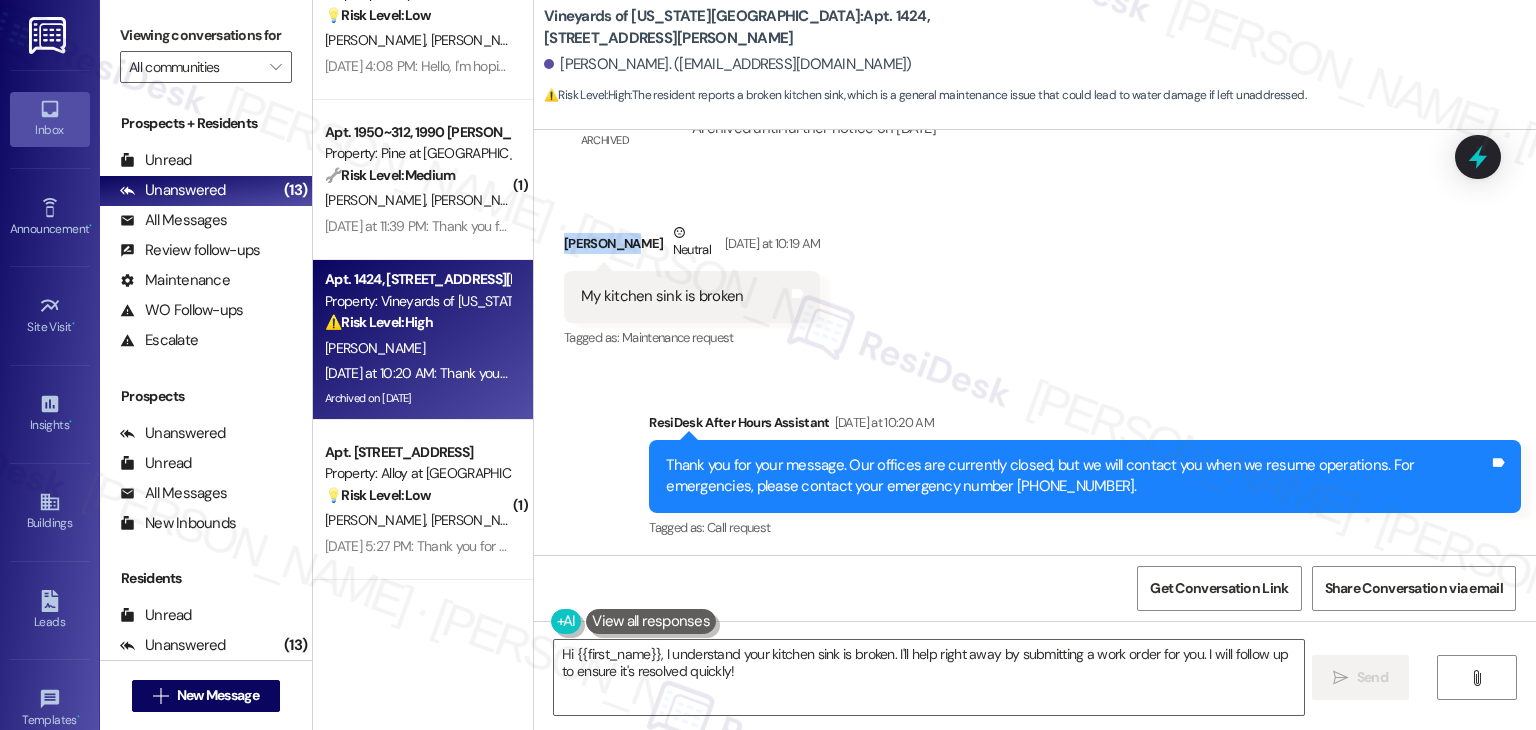 click on "Frederick Engle   Neutral Yesterday at 10:19 AM" at bounding box center [692, 246] 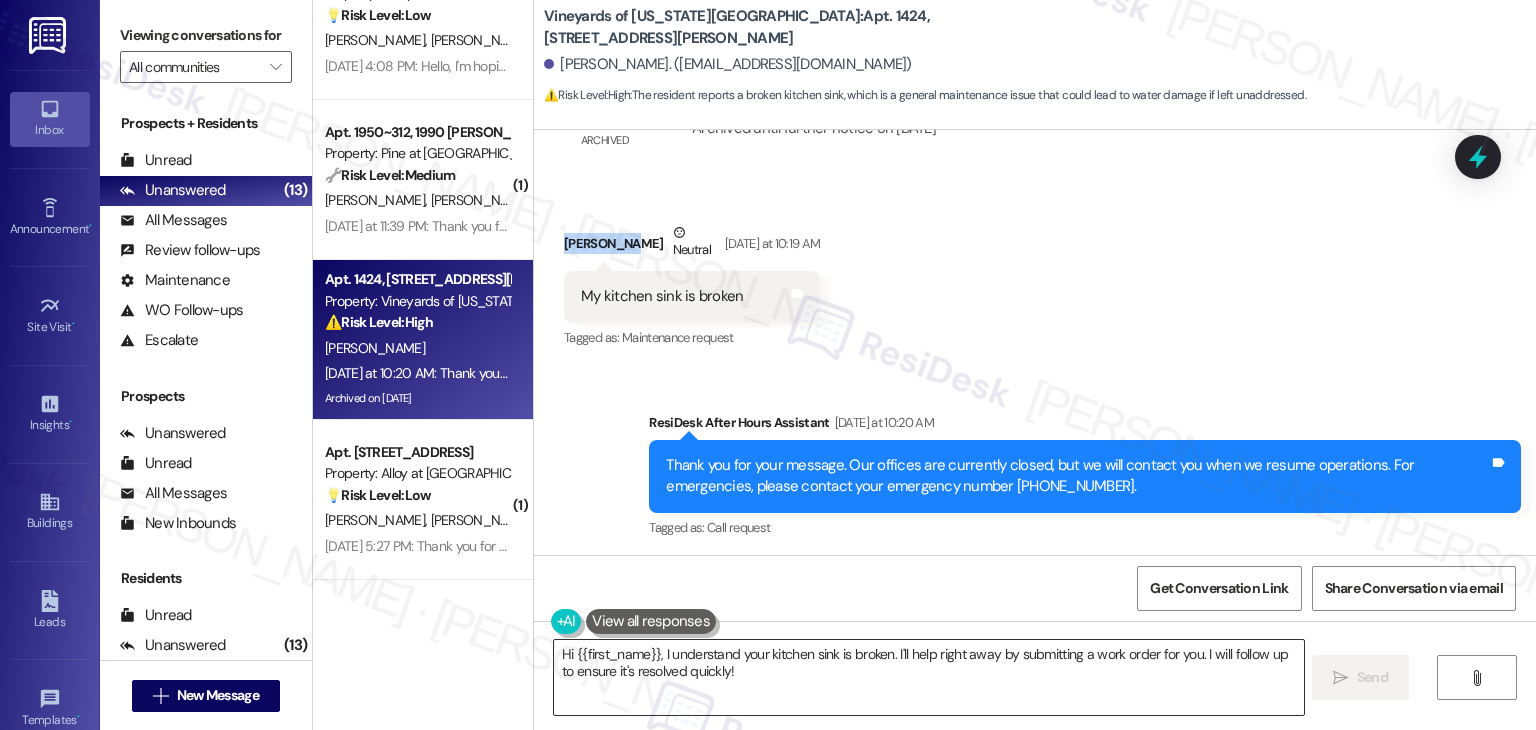 click on "Hi {{first_name}}, I understand your kitchen sink is broken. I'll help right away by submitting a work order for you. I will follow up to ensure it's resolved quickly!" at bounding box center [928, 677] 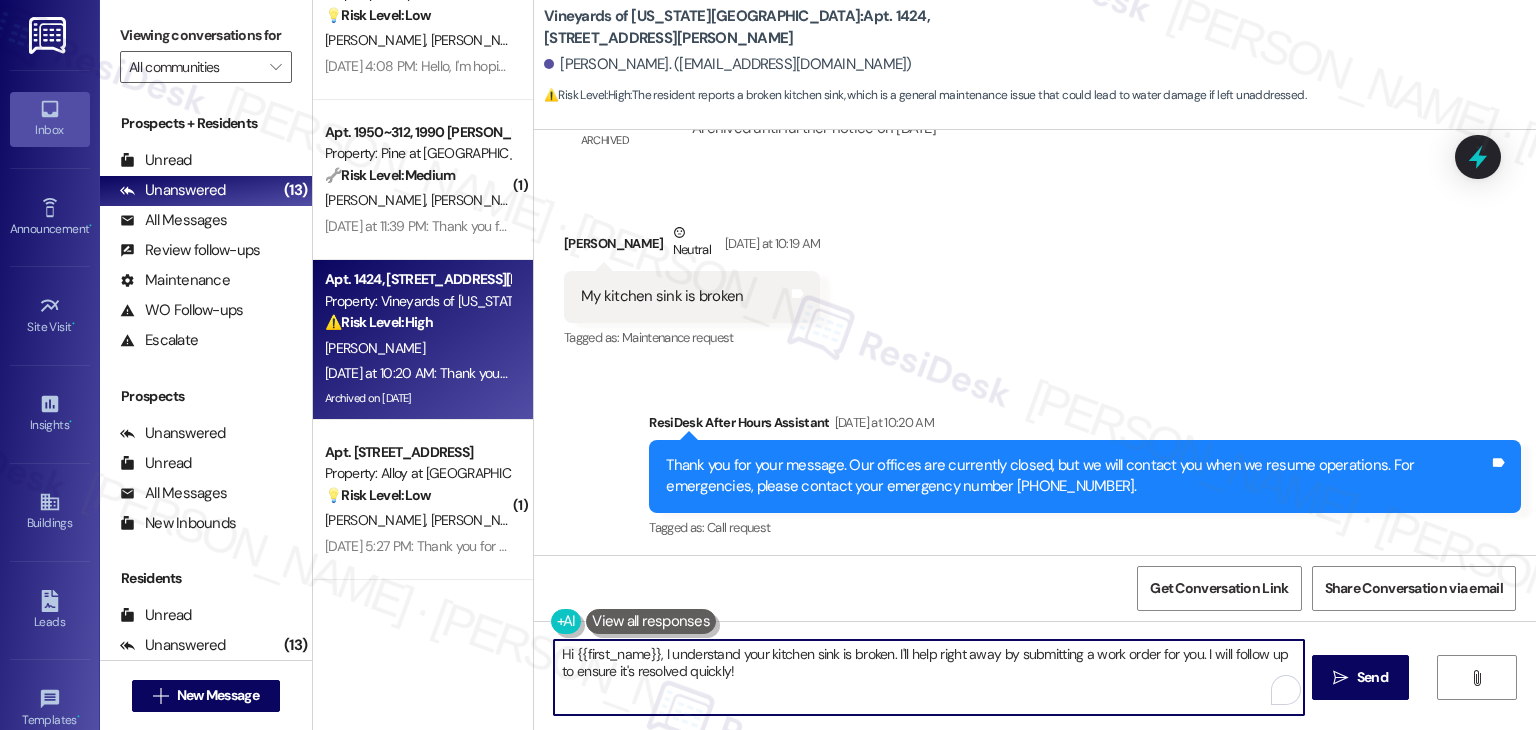 click on "Hi {{first_name}}, I understand your kitchen sink is broken. I'll help right away by submitting a work order for you. I will follow up to ensure it's resolved quickly!" at bounding box center (928, 677) 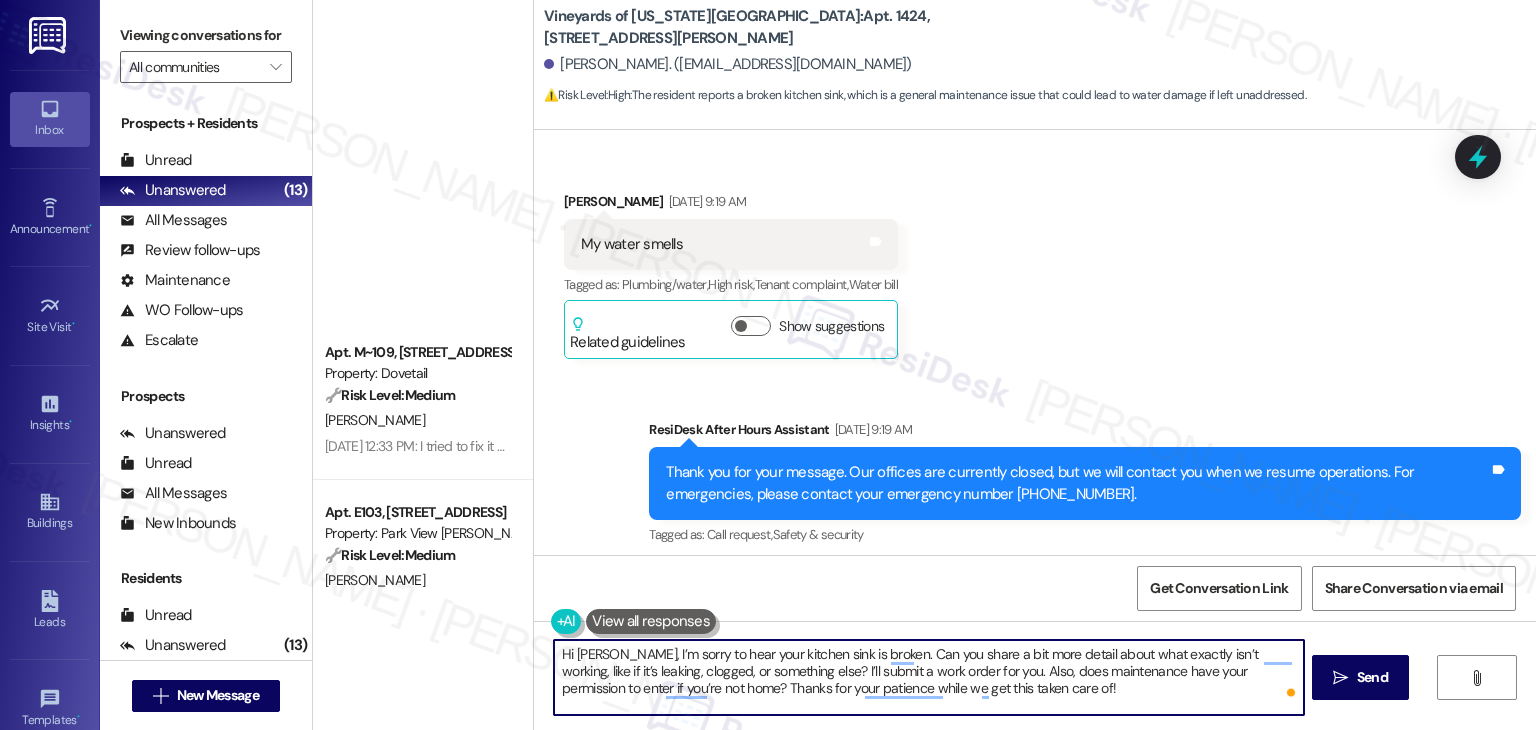 scroll, scrollTop: 0, scrollLeft: 0, axis: both 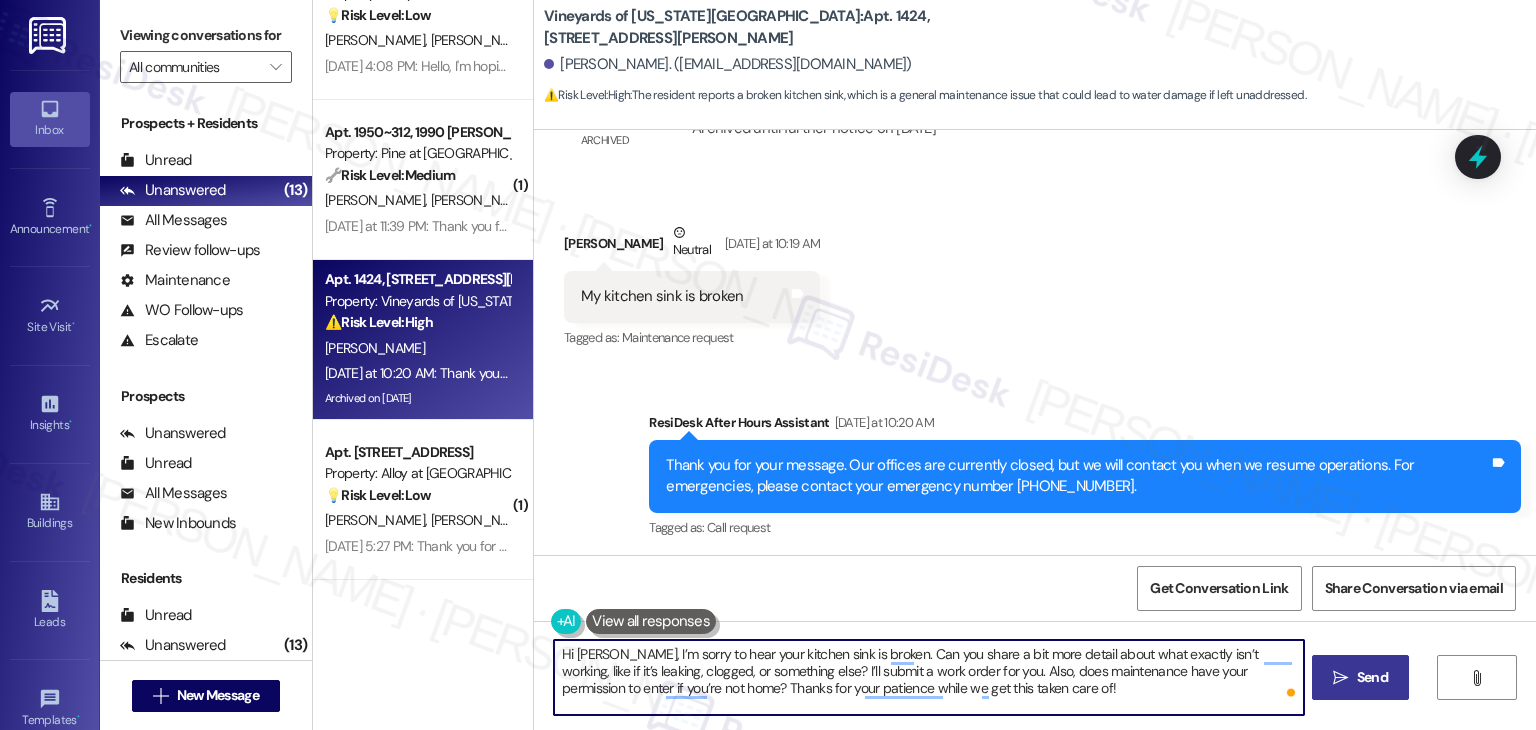 type on "Hi Frederick, I’m sorry to hear your kitchen sink is broken. Can you share a bit more detail about what exactly isn’t working, like if it’s leaking, clogged, or something else? I’ll submit a work order for you. Also, does maintenance have your permission to enter if you’re not home? Thanks for your patience while we get this taken care of!" 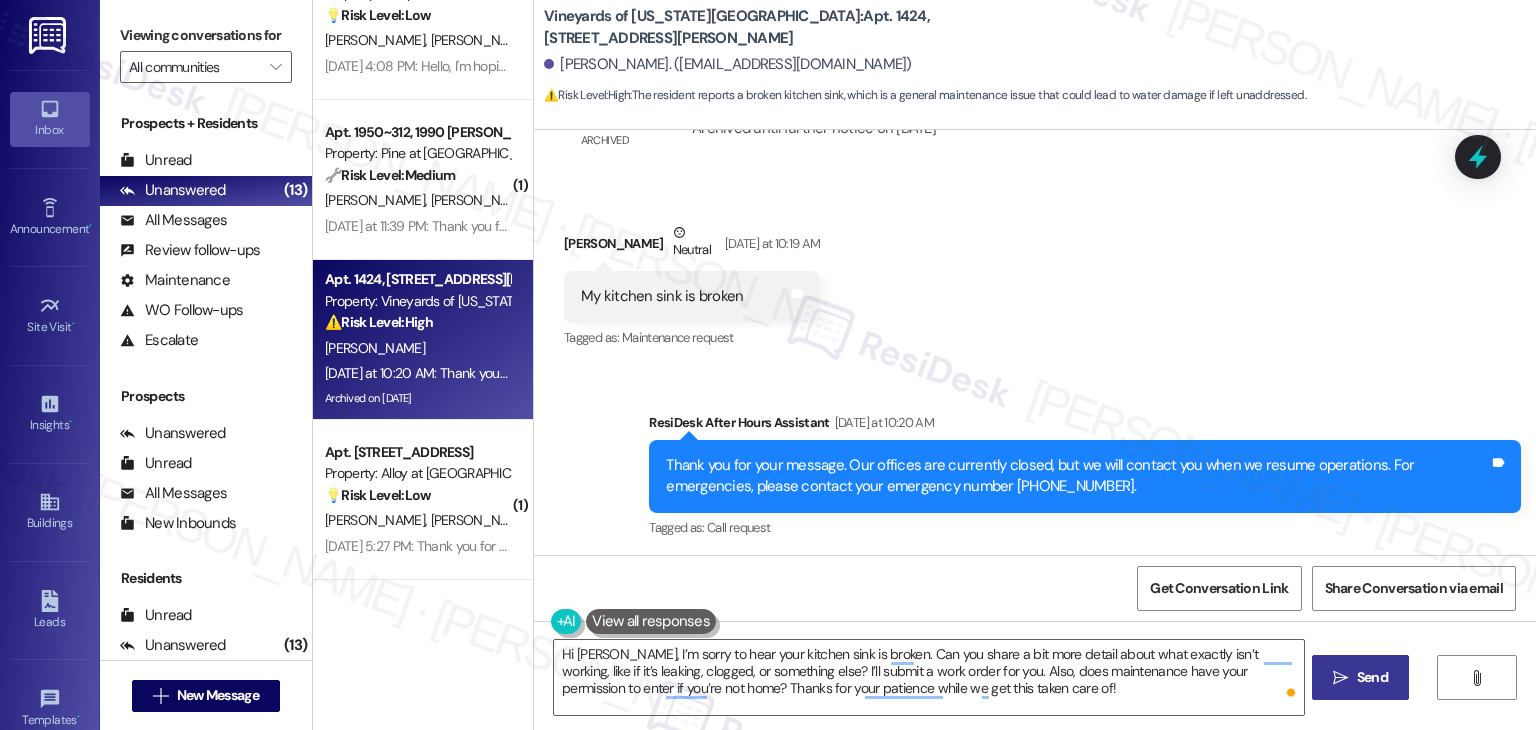 click on "" at bounding box center [1340, 678] 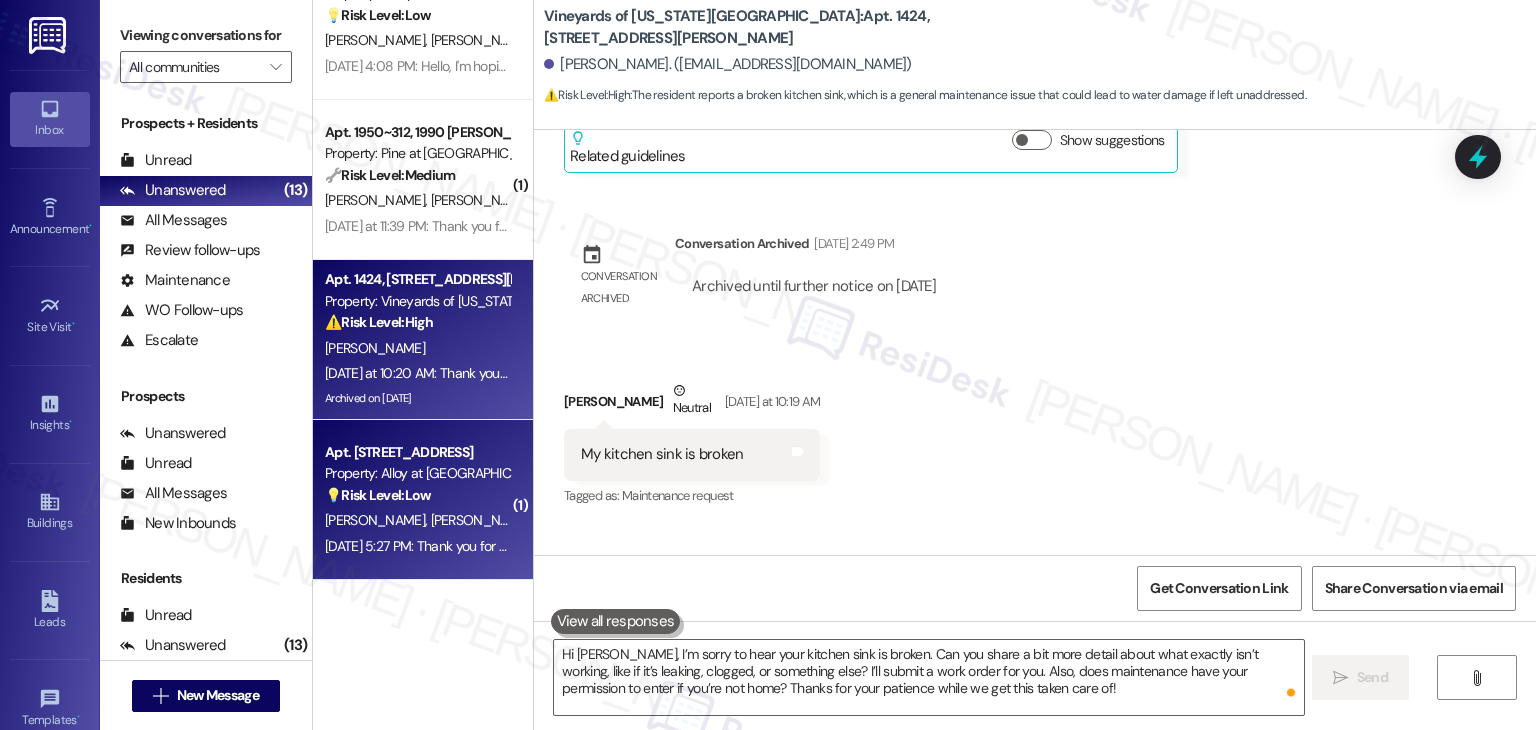 scroll, scrollTop: 6873, scrollLeft: 0, axis: vertical 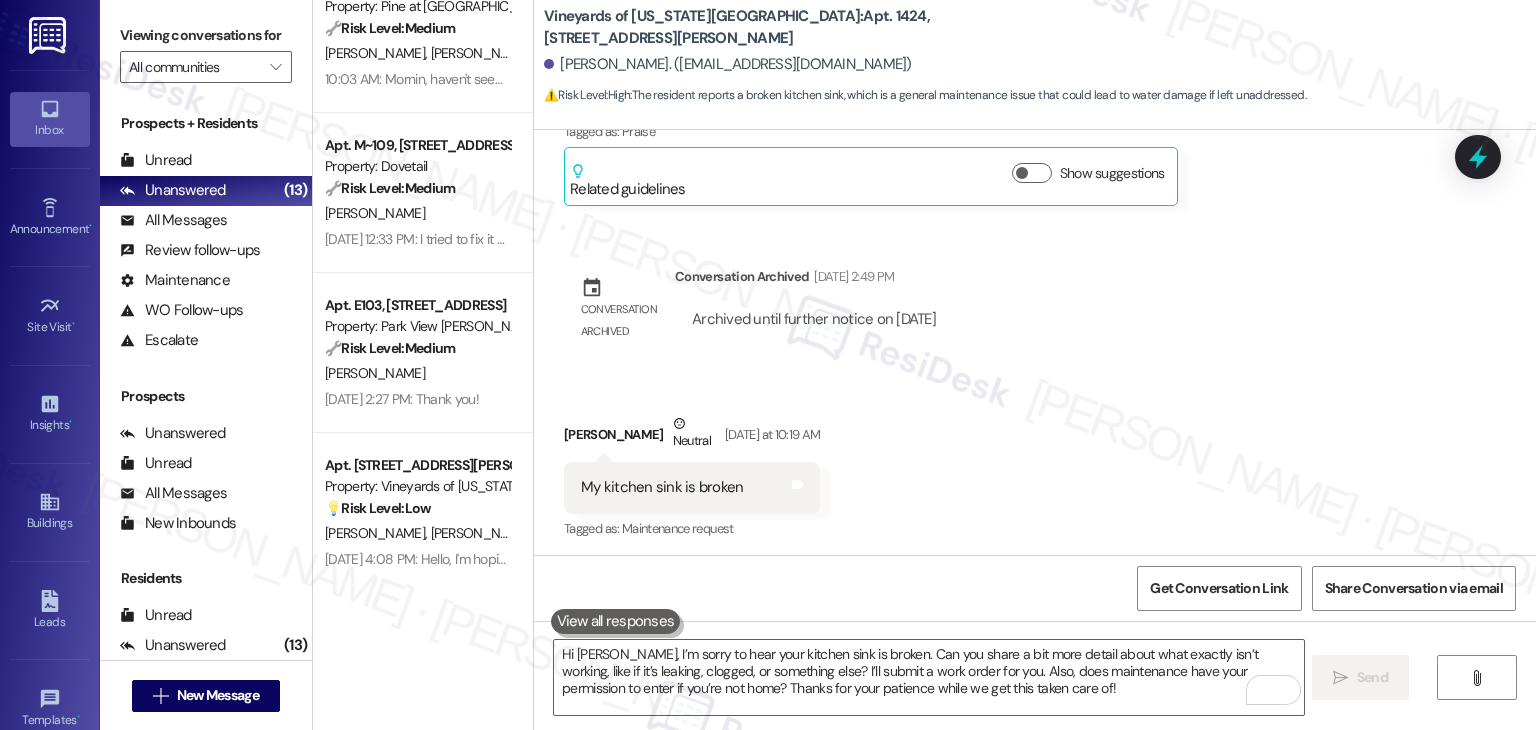 click on "Received via SMS Frederick Engle   Neutral Yesterday at 10:19 AM My kitchen sink is broken Tags and notes Tagged as:   Maintenance request Click to highlight conversations about Maintenance request" at bounding box center [1035, 463] 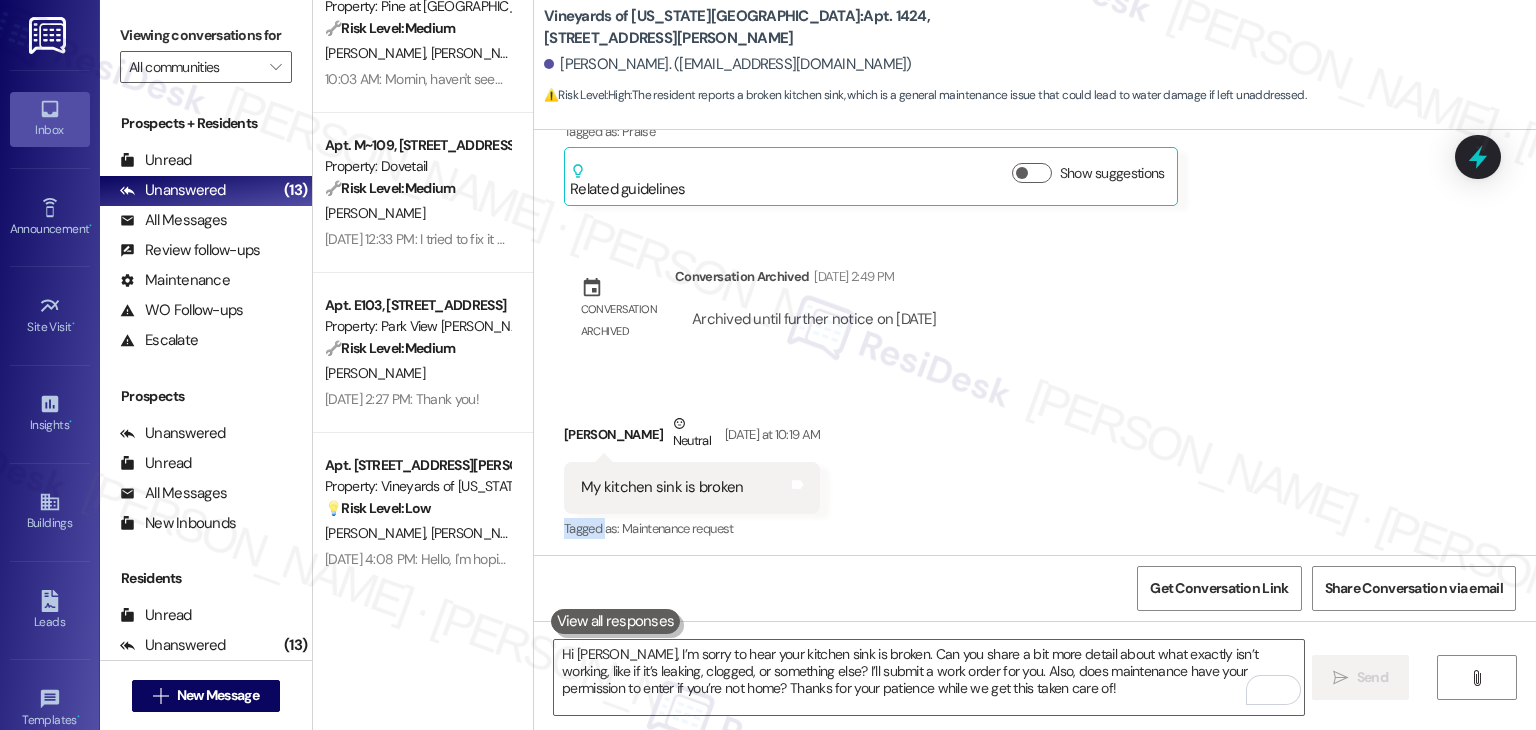 click on "Received via SMS Frederick Engle   Neutral Yesterday at 10:19 AM My kitchen sink is broken Tags and notes Tagged as:   Maintenance request Click to highlight conversations about Maintenance request" at bounding box center [1035, 463] 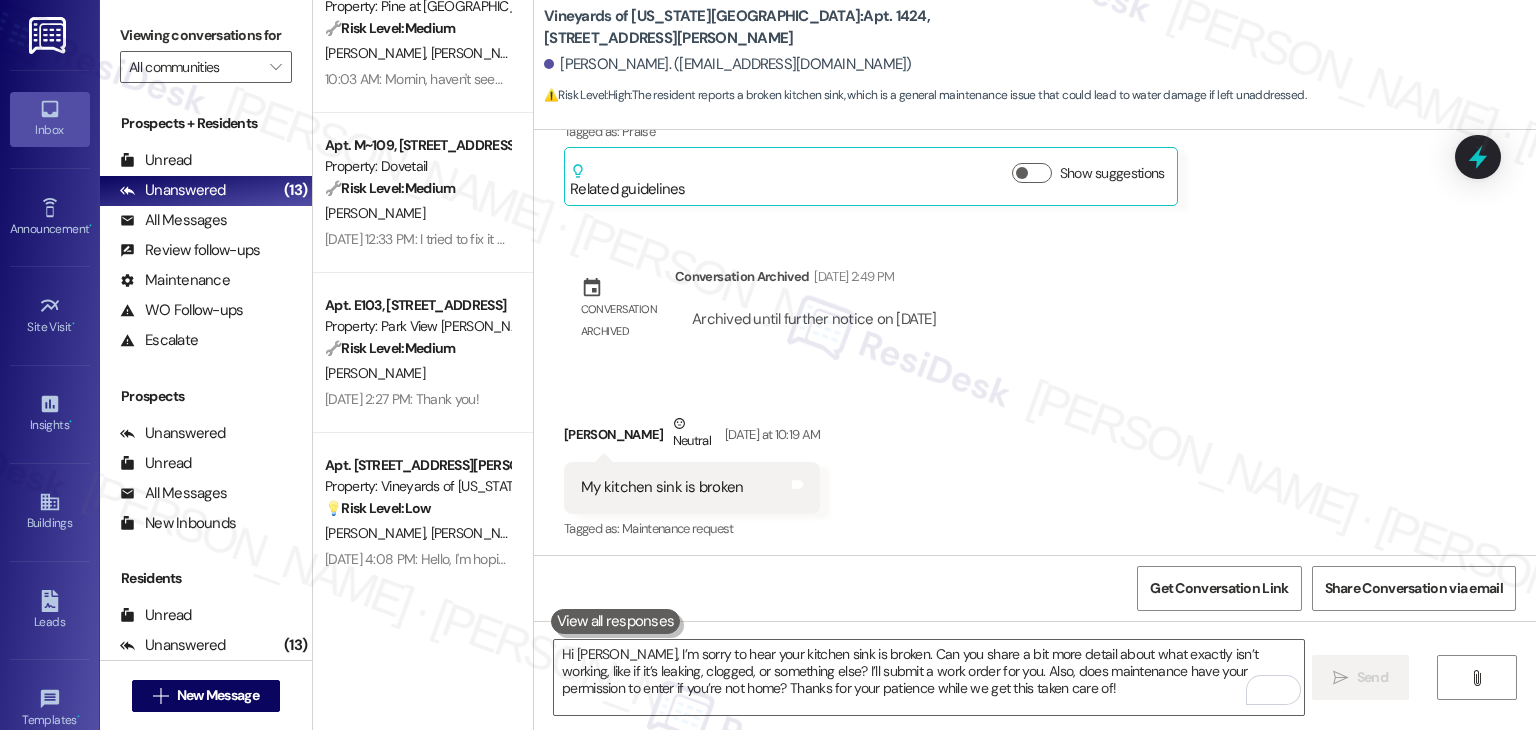 click on "Received via SMS Frederick Engle   Neutral Yesterday at 10:19 AM My kitchen sink is broken Tags and notes Tagged as:   Maintenance request Click to highlight conversations about Maintenance request" at bounding box center [1035, 463] 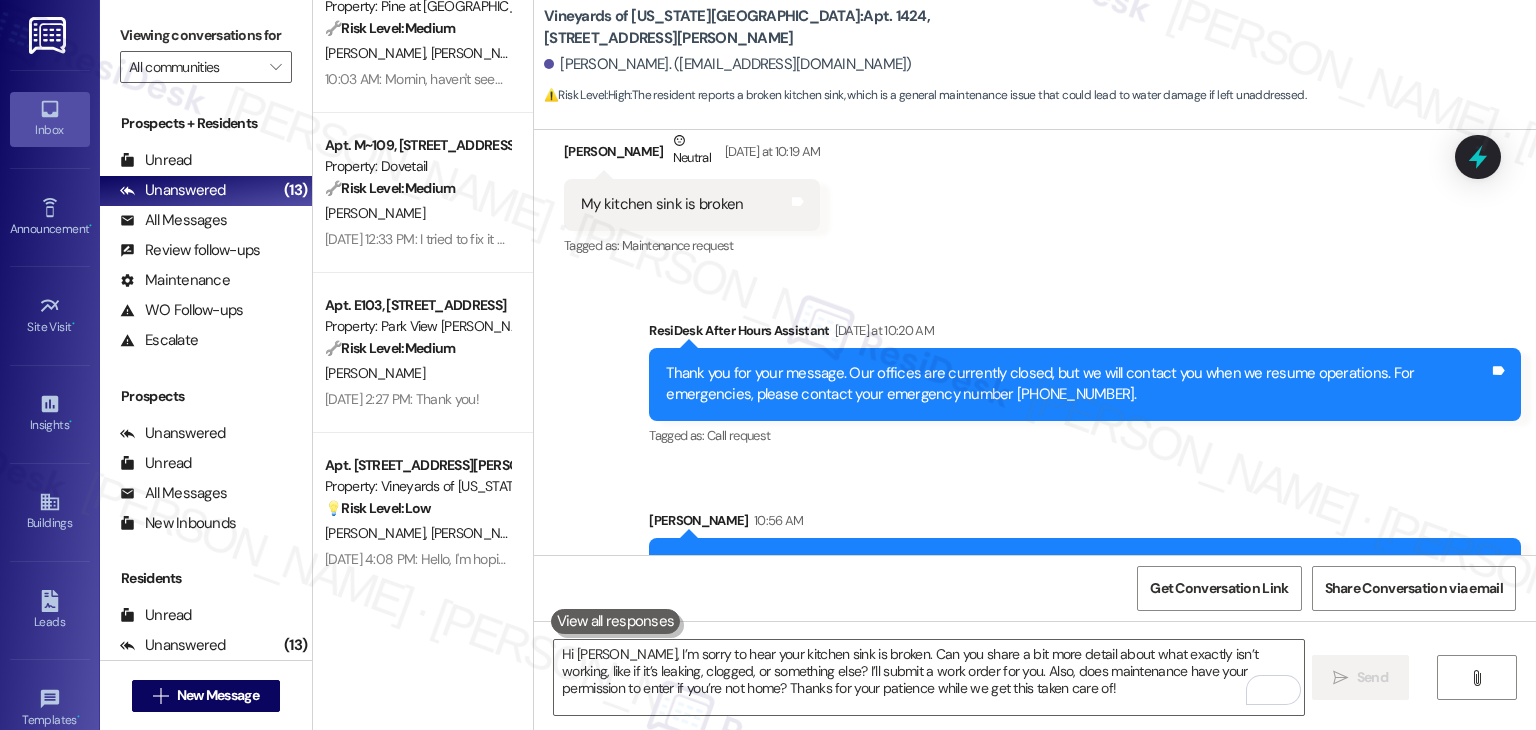 scroll, scrollTop: 7246, scrollLeft: 0, axis: vertical 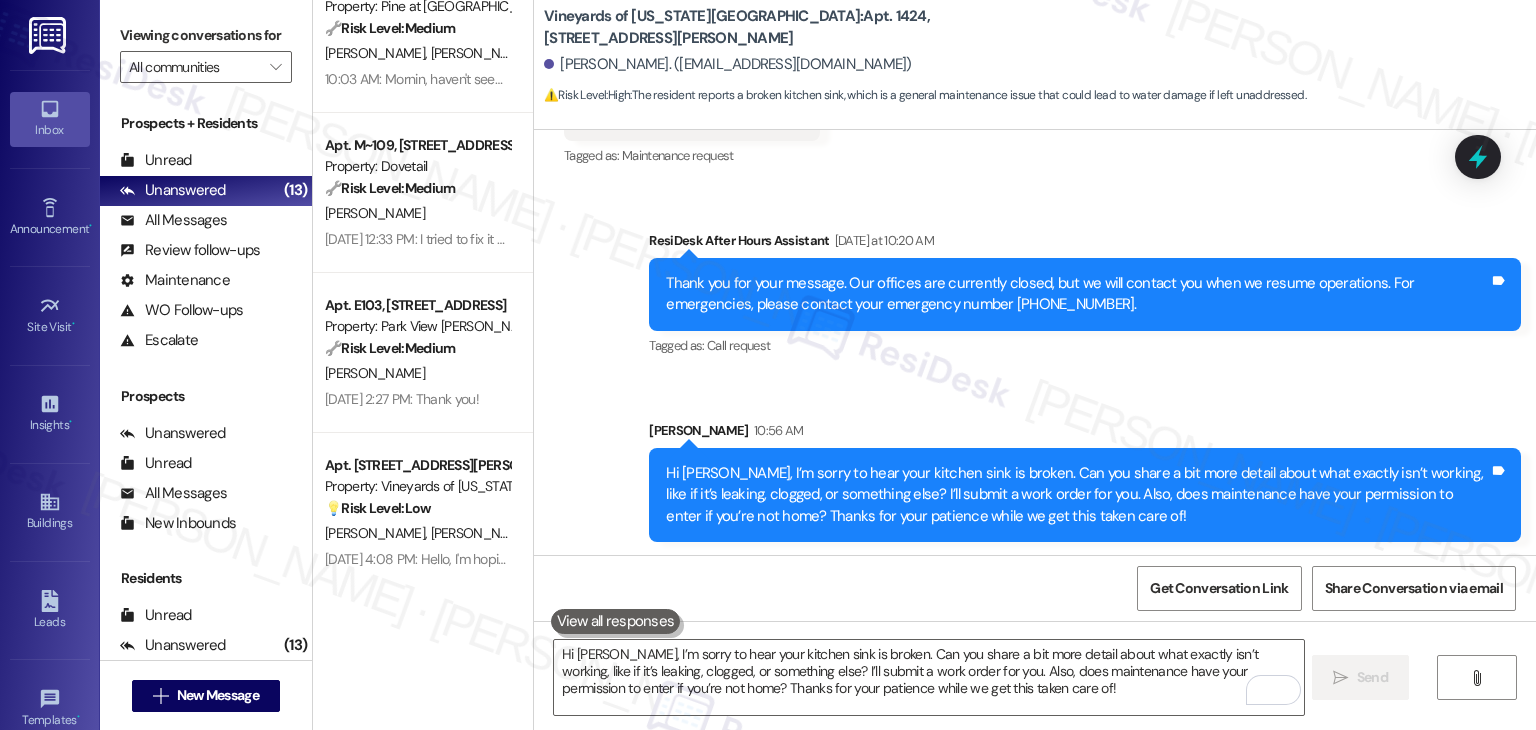 click on "Sent via SMS ResiDesk After Hours Assistant Yesterday at 10:20 AM Thank you for your message. Our offices are currently closed, but we will contact you when we resume operations. For emergencies, please contact your emergency number 719-264-0464. Tags and notes Tagged as:   Call request Click to highlight conversations about Call request" at bounding box center [1085, 295] 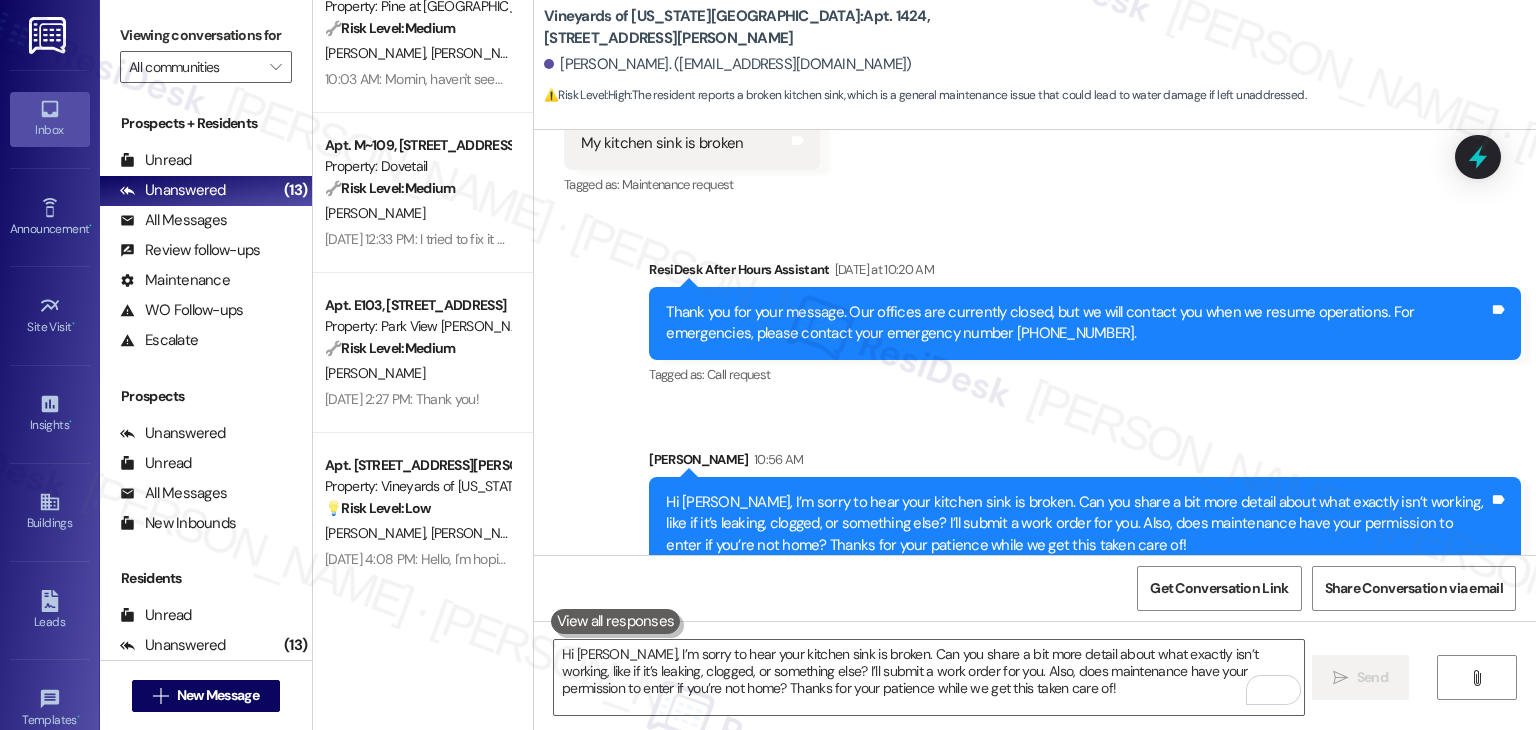 scroll, scrollTop: 7246, scrollLeft: 0, axis: vertical 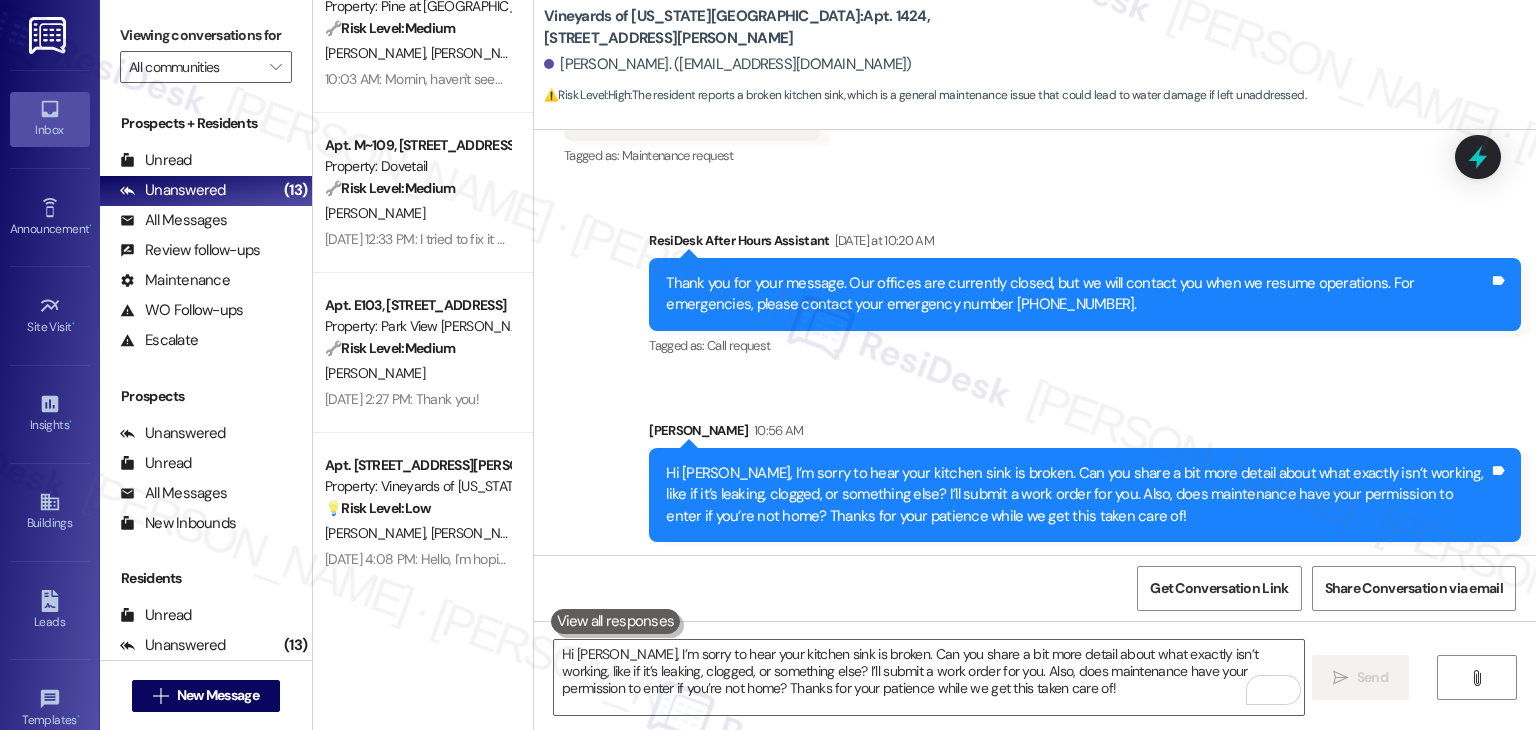 click on "Sent via SMS ResiDesk After Hours Assistant Yesterday at 10:20 AM Thank you for your message. Our offices are currently closed, but we will contact you when we resume operations. For emergencies, please contact your emergency number 719-264-0464. Tags and notes Tagged as:   Call request Click to highlight conversations about Call request Sent via SMS Sarah 10:56 AM Hi Frederick, I’m sorry to hear your kitchen sink is broken. Can you share a bit more detail about what exactly isn’t working, like if it’s leaking, clogged, or something else? I’ll submit a work order for you. Also, does maintenance have your permission to enter if you’re not home? Thanks for your patience while we get this taken care of! Tags and notes" at bounding box center [1035, 371] 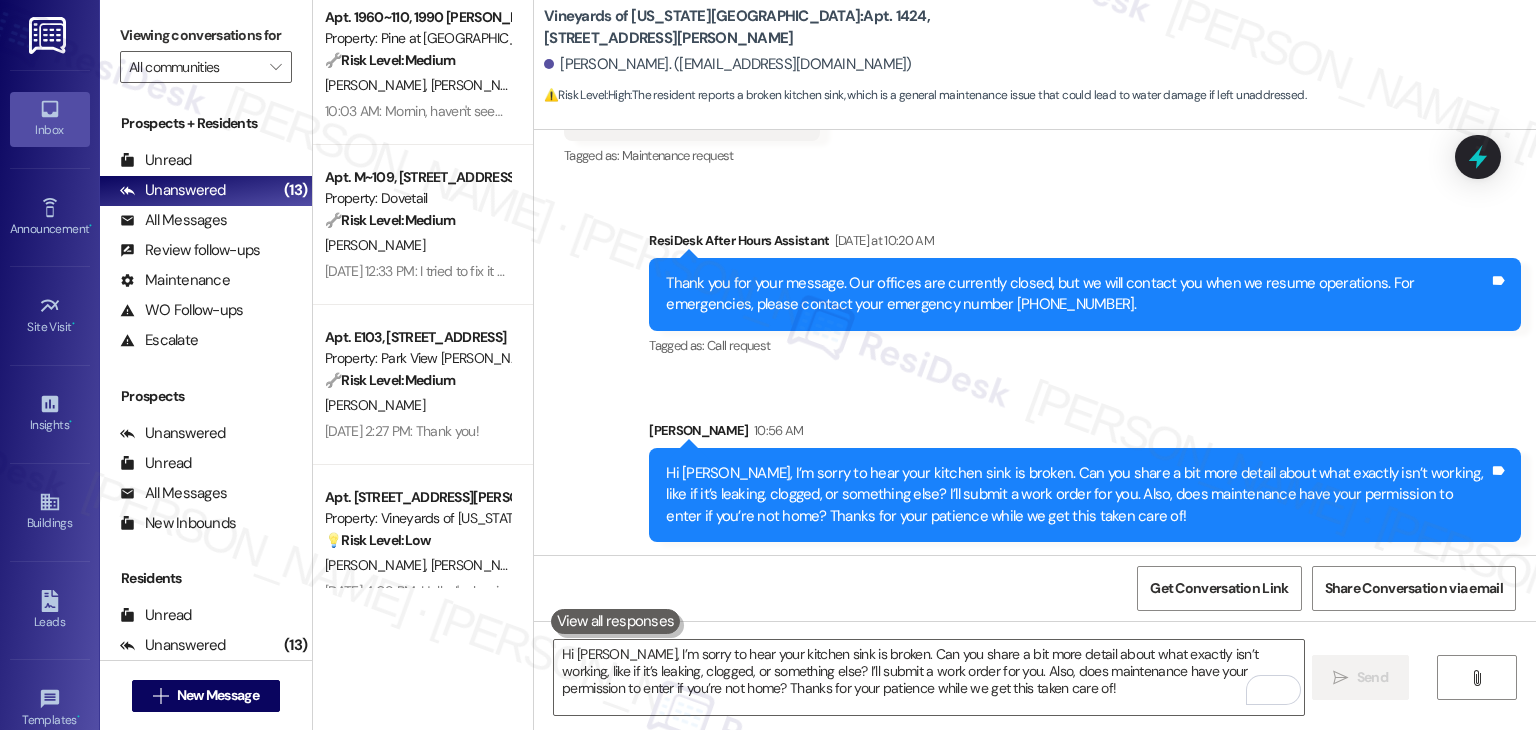 scroll, scrollTop: 207, scrollLeft: 0, axis: vertical 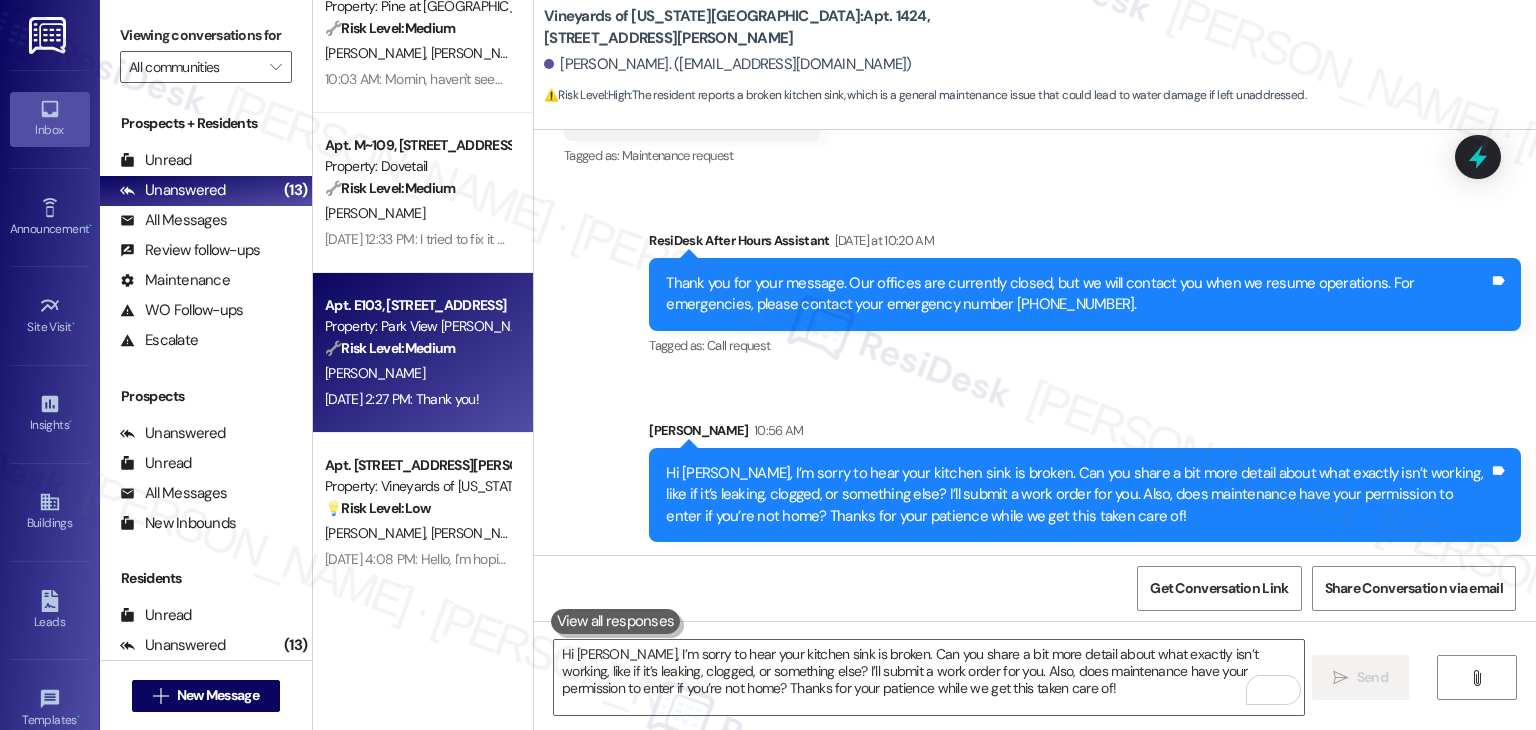 click on "Apt. E103, 415 Sunset Court Property: Park View Caldwell 🔧  Risk Level:  Medium The resident is confirming that the bushes outside her front bedroom windows need to be trimmed. The site team will be reaching out to her directly. This is a non-urgent maintenance request. R. Delgado Jul 18, 2025 at 2:27 PM: Thank you! Jul 18, 2025 at 2:27 PM: Thank you!" at bounding box center (423, 353) 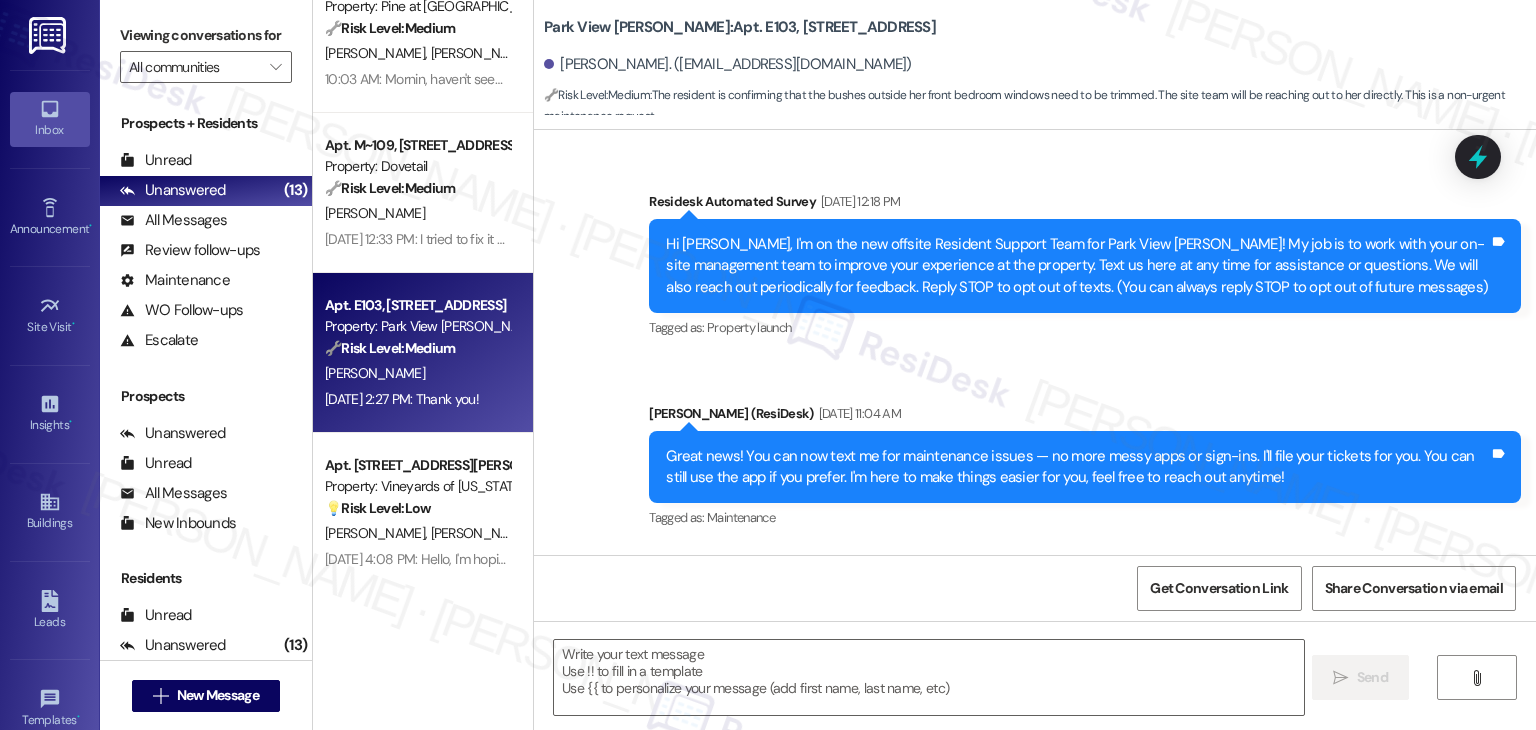 scroll, scrollTop: 8455, scrollLeft: 0, axis: vertical 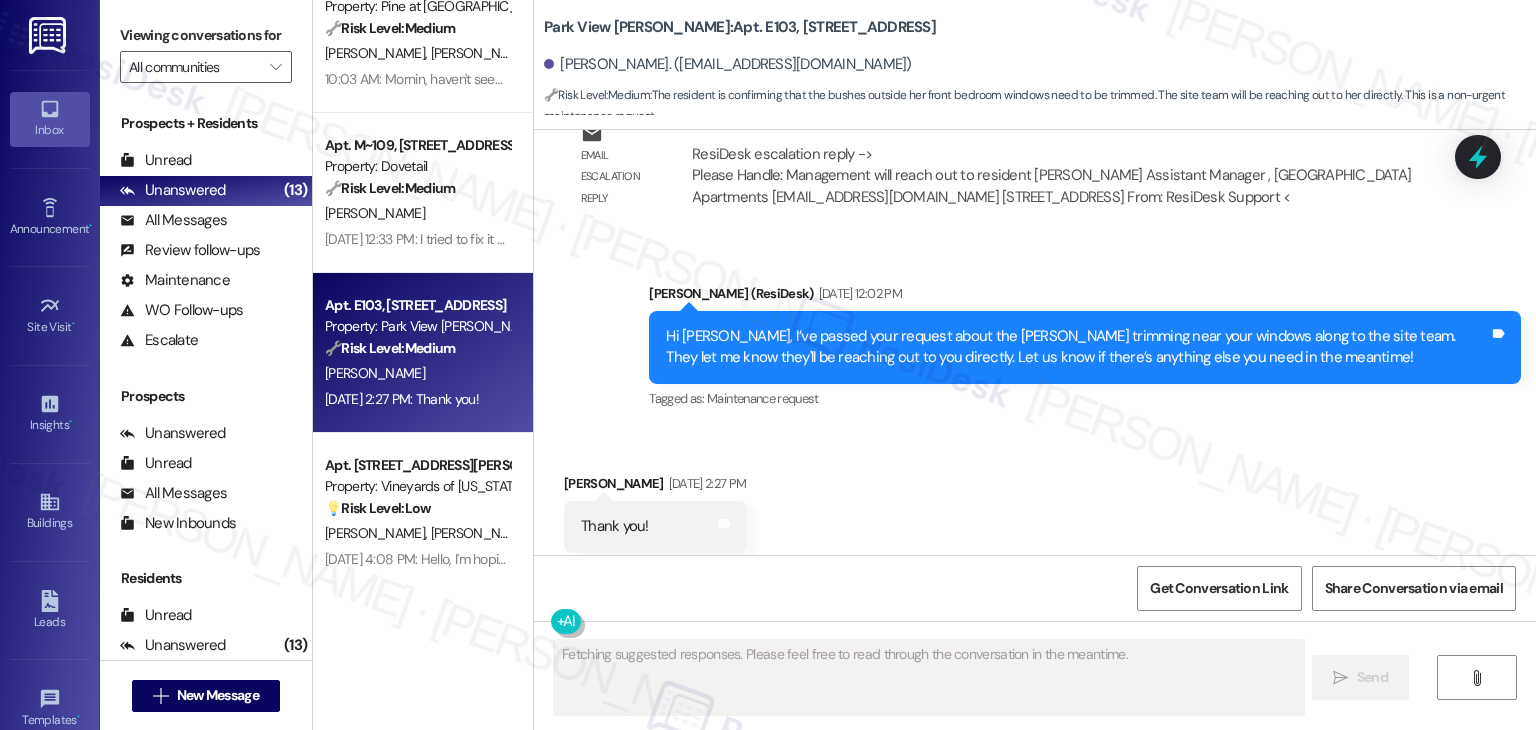 click on "Received via SMS Renee Delgado Jul 18, 2025 at 2:27 PM Thank you! Tags and notes Tagged as:   Praise Click to highlight conversations about Praise" at bounding box center [1035, 512] 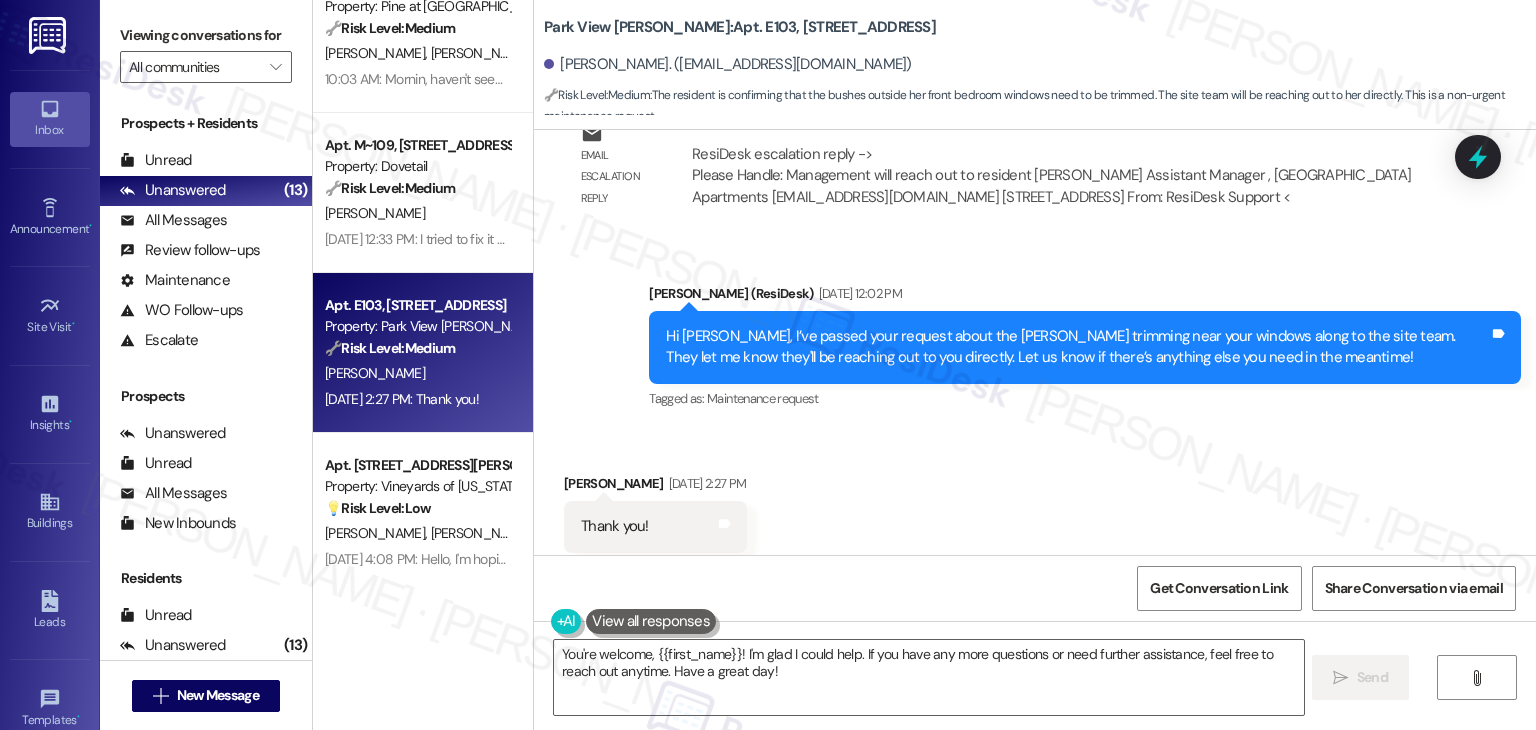click on "Received via SMS Renee Delgado Jul 18, 2025 at 2:27 PM Thank you! Tags and notes Tagged as:   Praise Click to highlight conversations about Praise" at bounding box center (1035, 512) 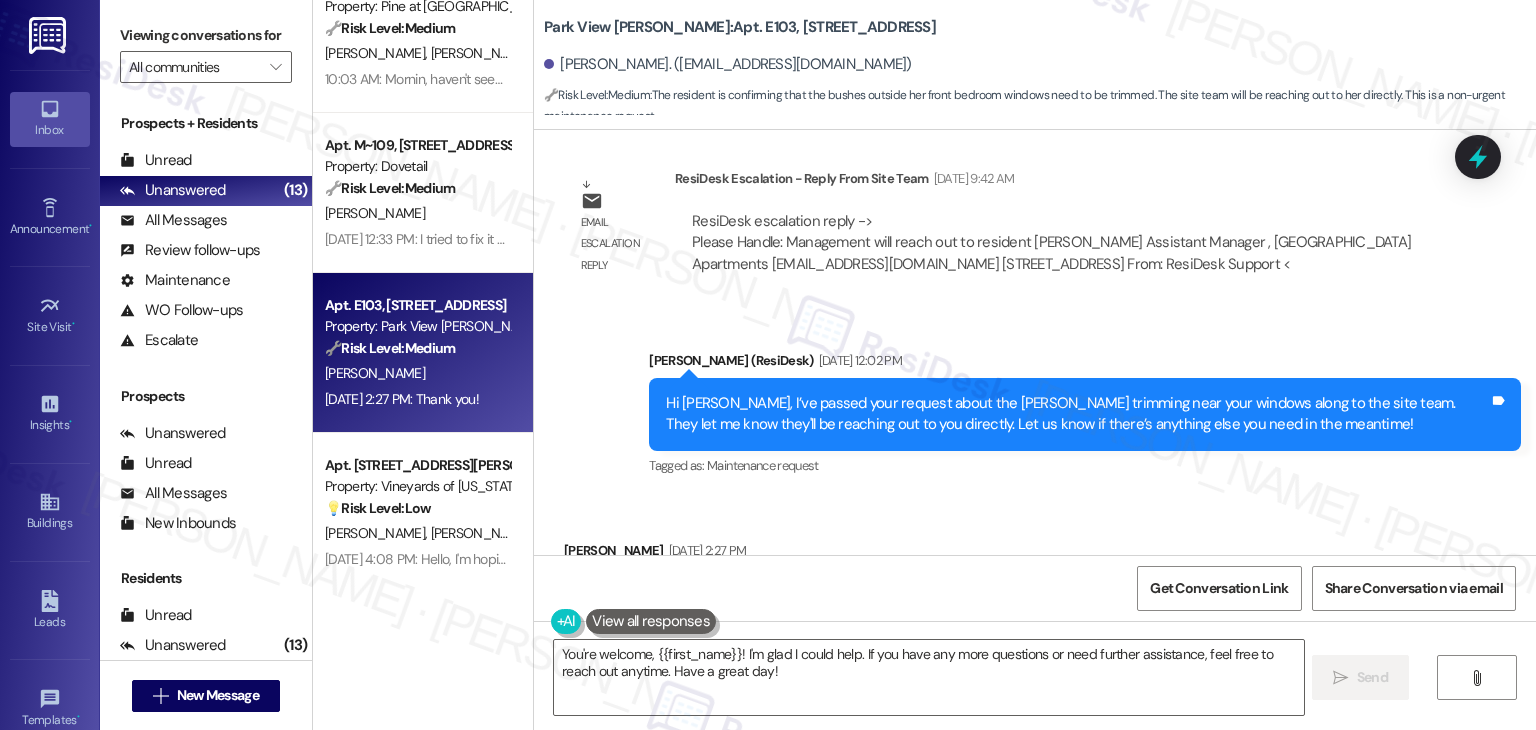 scroll, scrollTop: 8355, scrollLeft: 0, axis: vertical 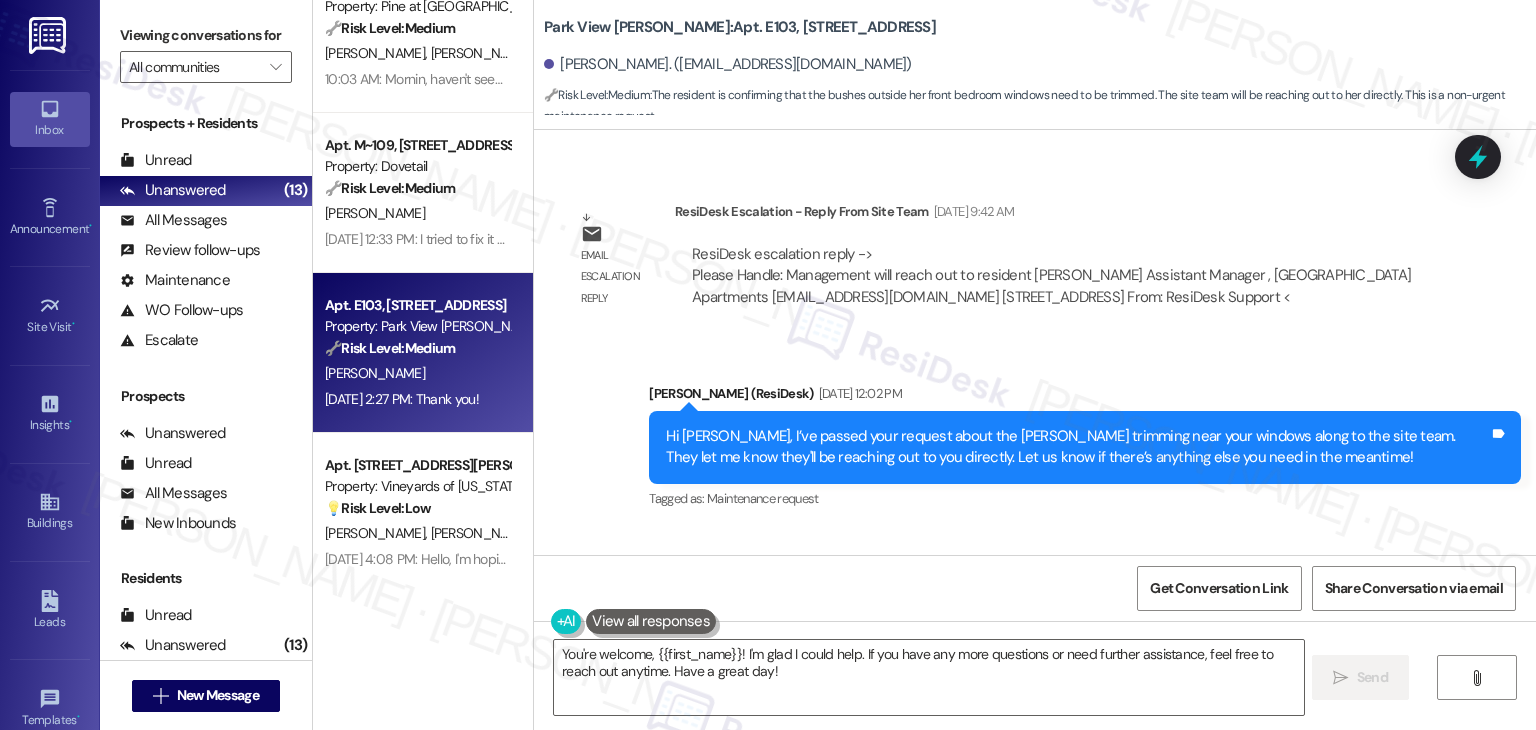 click on "Received via SMS Renee Delgado Jul 18, 2025 at 2:27 PM Thank you! Tags and notes Tagged as:   Praise Click to highlight conversations about Praise" at bounding box center [1035, 612] 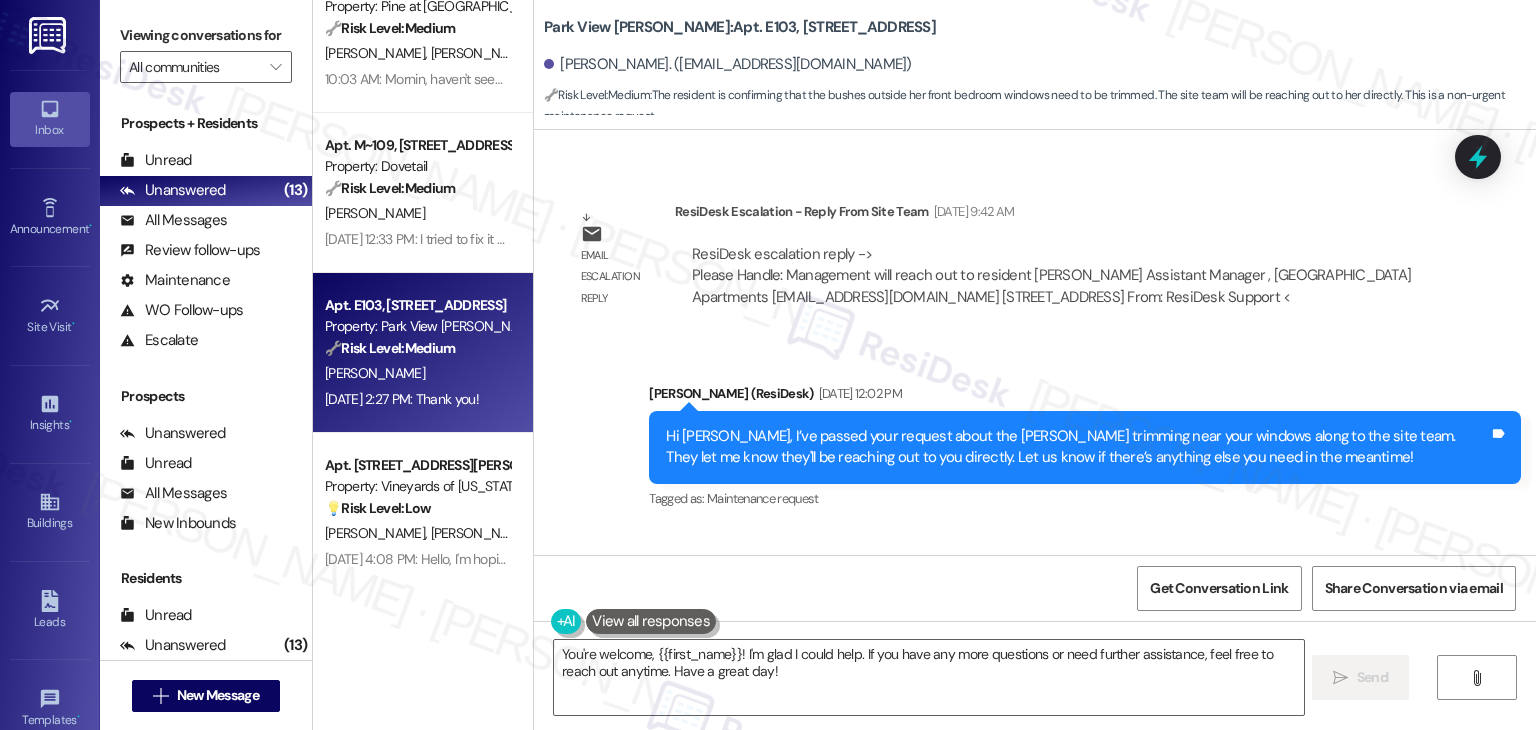 click on "Received via SMS Renee Delgado Jul 18, 2025 at 2:27 PM Thank you! Tags and notes Tagged as:   Praise Click to highlight conversations about Praise" at bounding box center (1035, 612) 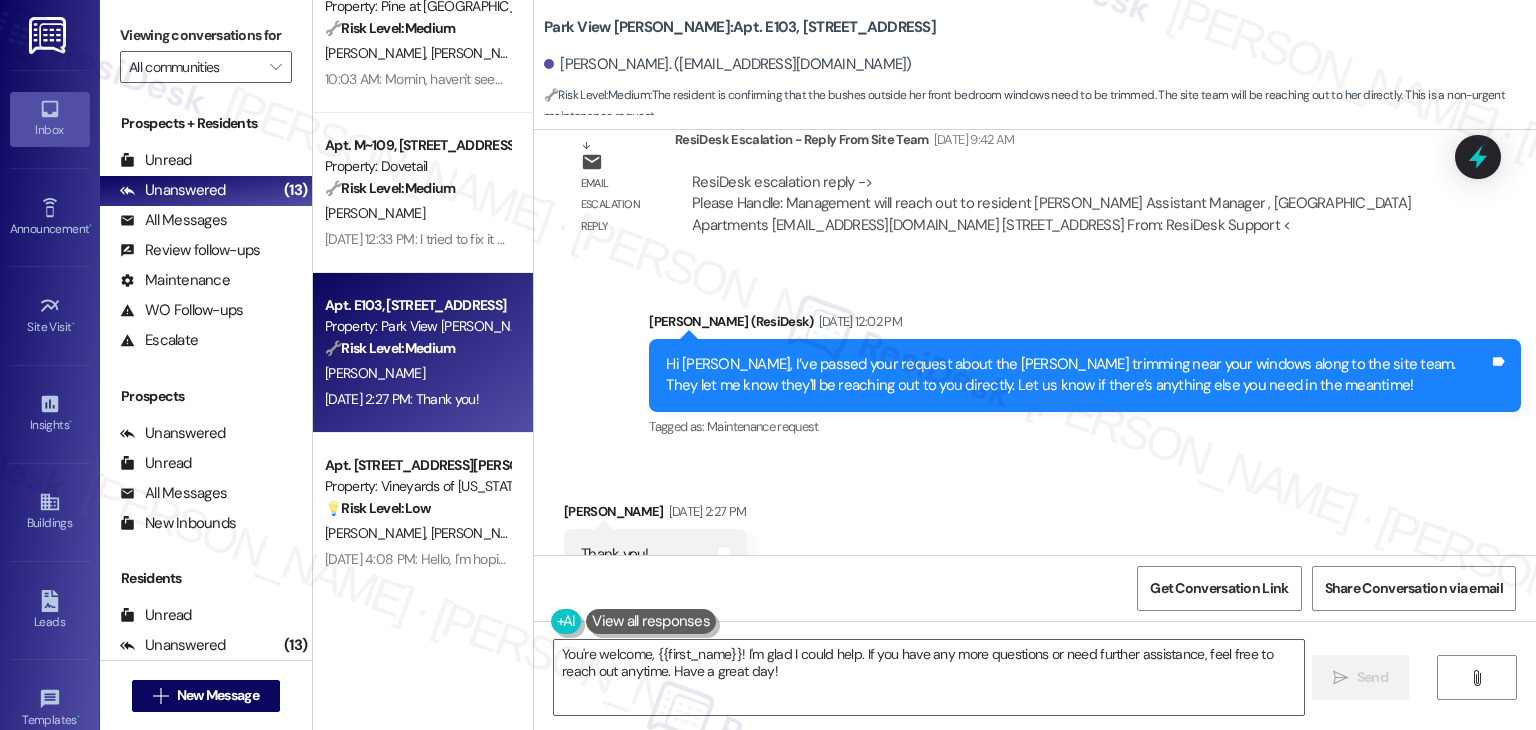 scroll, scrollTop: 8455, scrollLeft: 0, axis: vertical 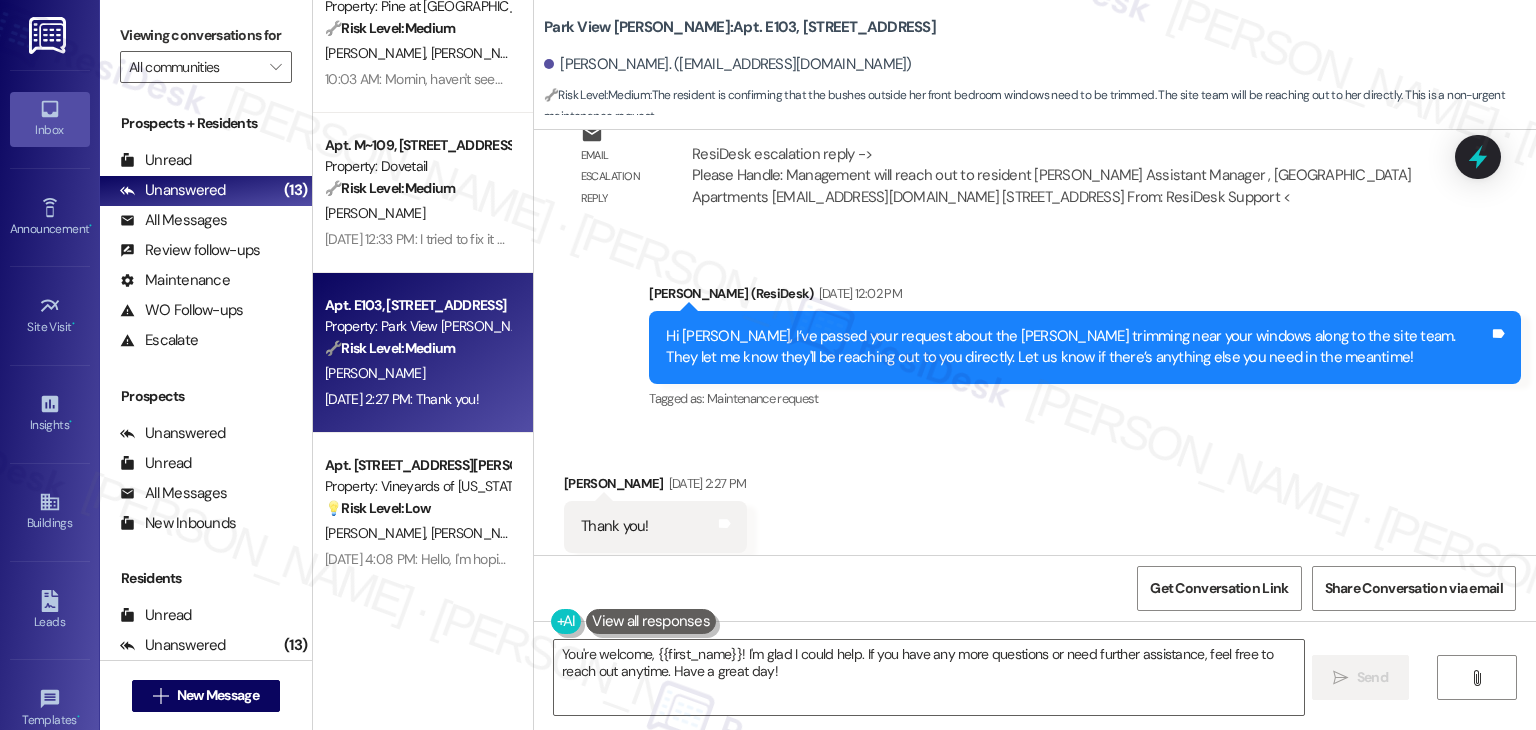 click on "Received via SMS Renee Delgado Jul 18, 2025 at 2:27 PM Thank you! Tags and notes Tagged as:   Praise Click to highlight conversations about Praise" at bounding box center [1035, 512] 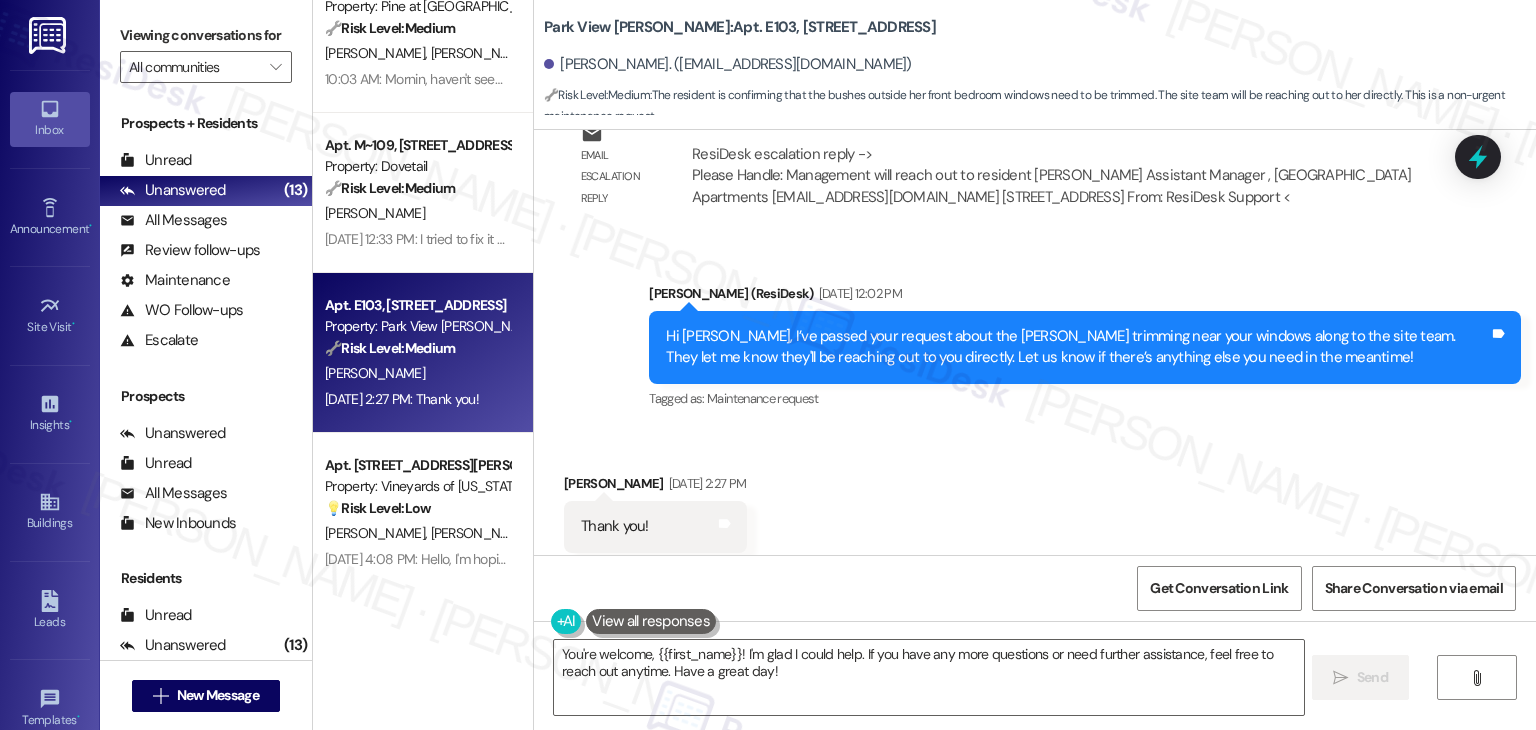 click on "Received via SMS Renee Delgado Jul 18, 2025 at 2:27 PM Thank you! Tags and notes Tagged as:   Praise Click to highlight conversations about Praise" at bounding box center (1035, 512) 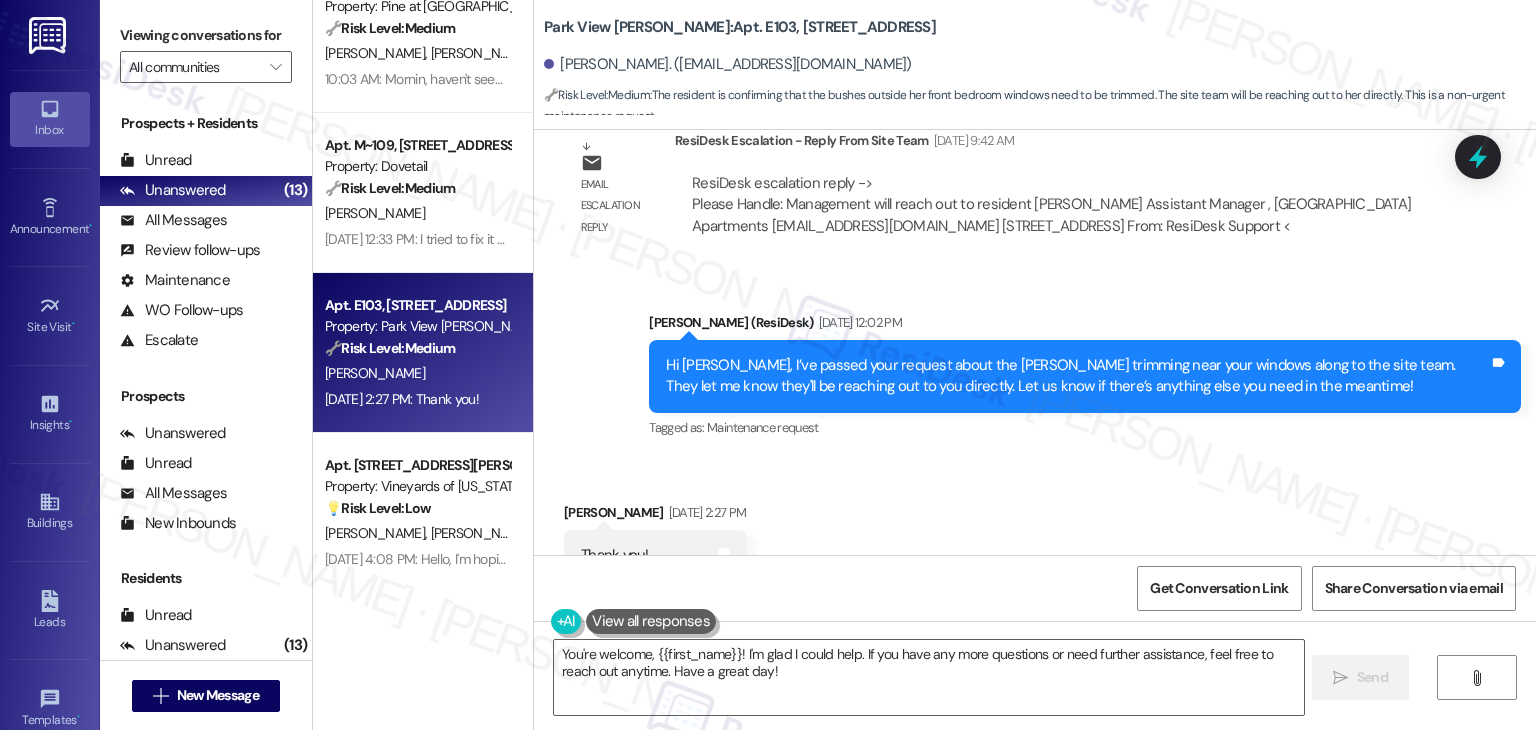 scroll, scrollTop: 8455, scrollLeft: 0, axis: vertical 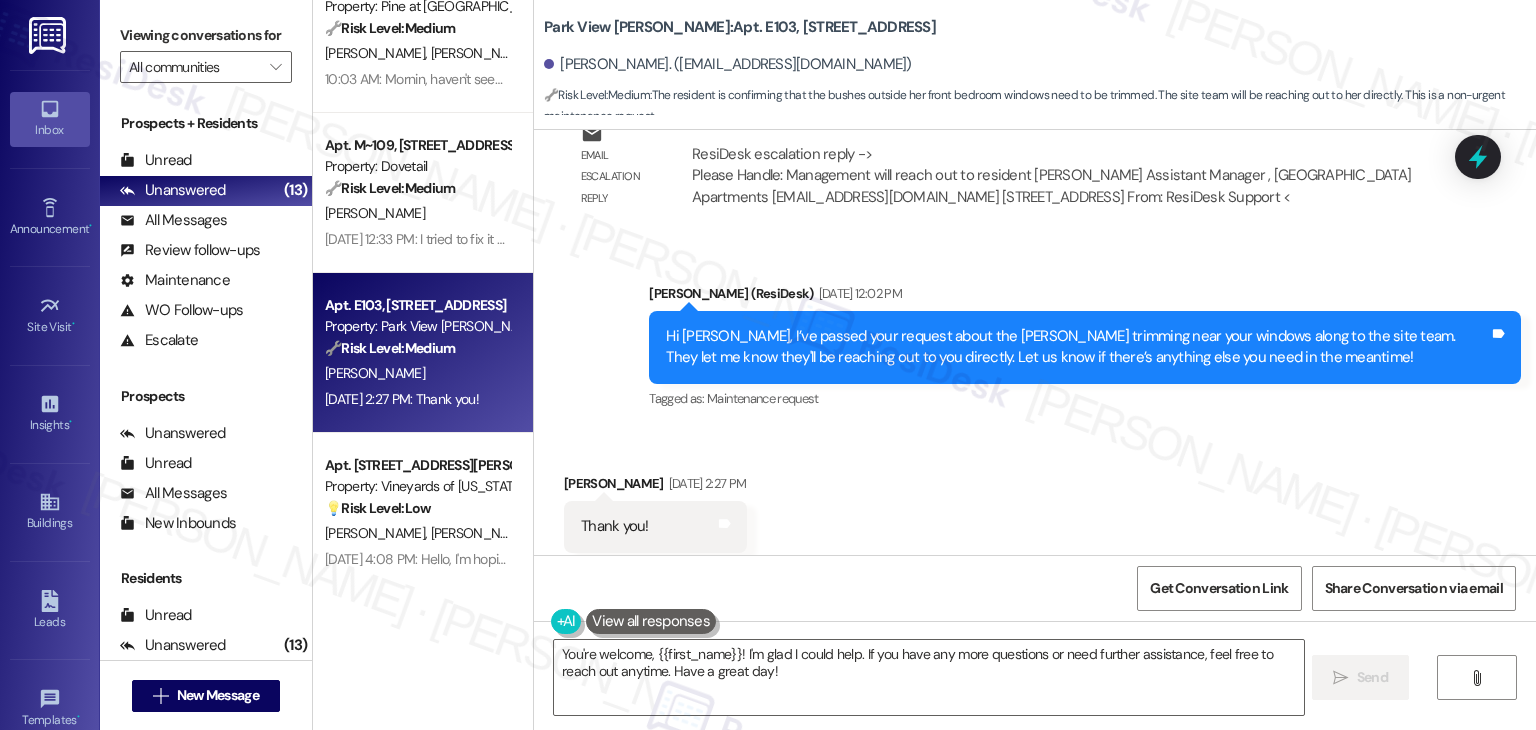 click on "Received via SMS Renee Delgado Jul 18, 2025 at 2:27 PM Thank you! Tags and notes Tagged as:   Praise Click to highlight conversations about Praise" at bounding box center [1035, 512] 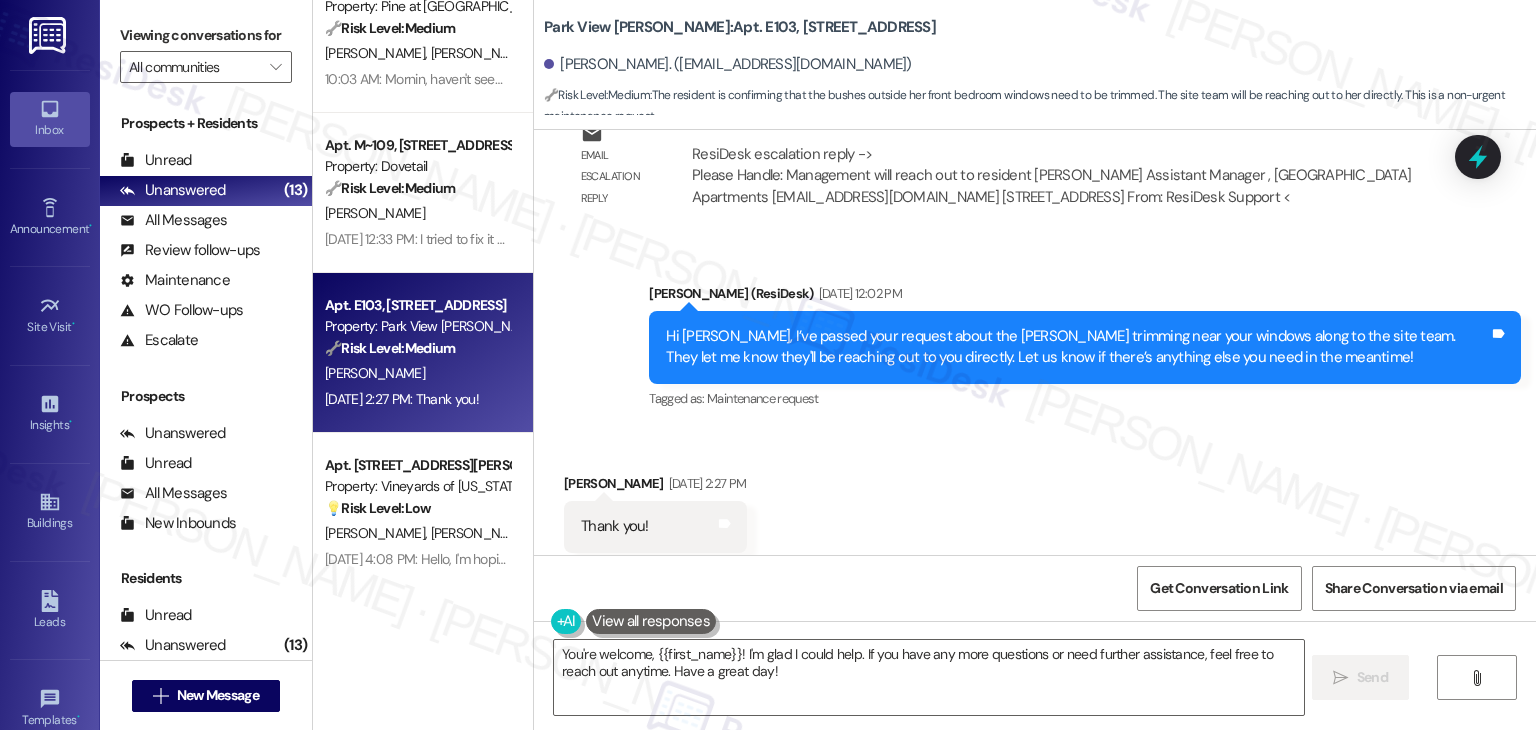 click on "Received via SMS Renee Delgado Jul 18, 2025 at 2:27 PM Thank you! Tags and notes Tagged as:   Praise Click to highlight conversations about Praise" at bounding box center (1035, 512) 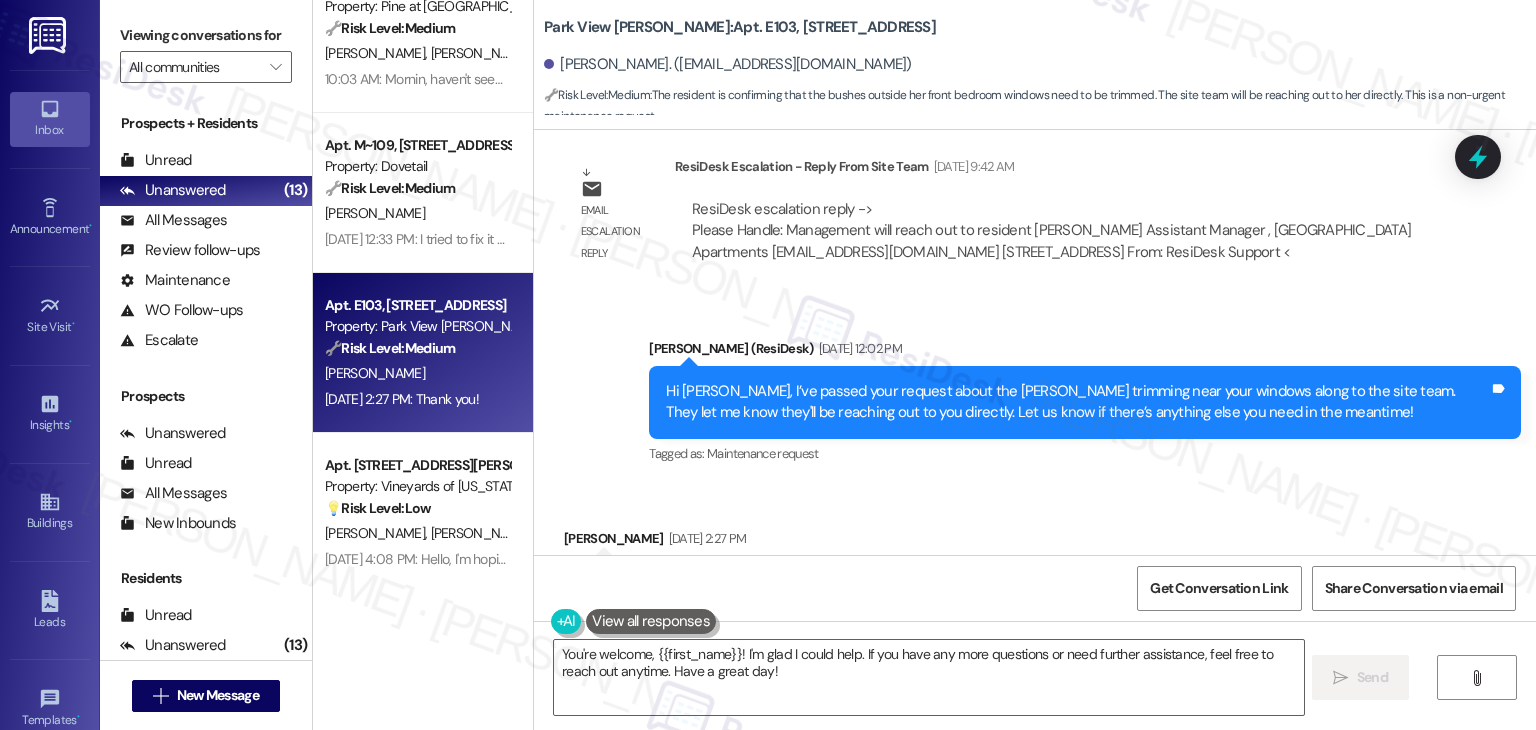 scroll, scrollTop: 8455, scrollLeft: 0, axis: vertical 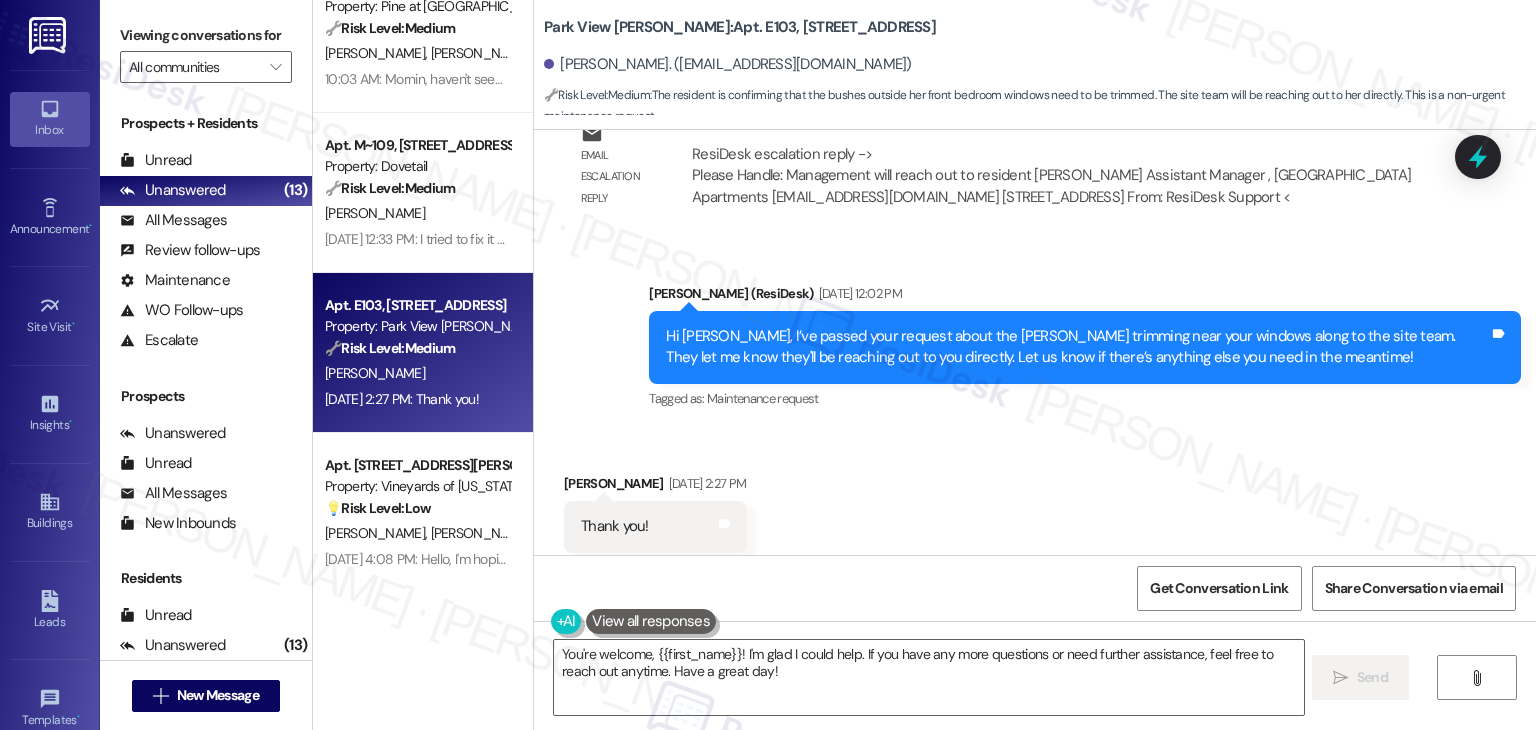 click on "Received via SMS Renee Delgado Jul 18, 2025 at 2:27 PM Thank you! Tags and notes Tagged as:   Praise Click to highlight conversations about Praise" at bounding box center (1035, 512) 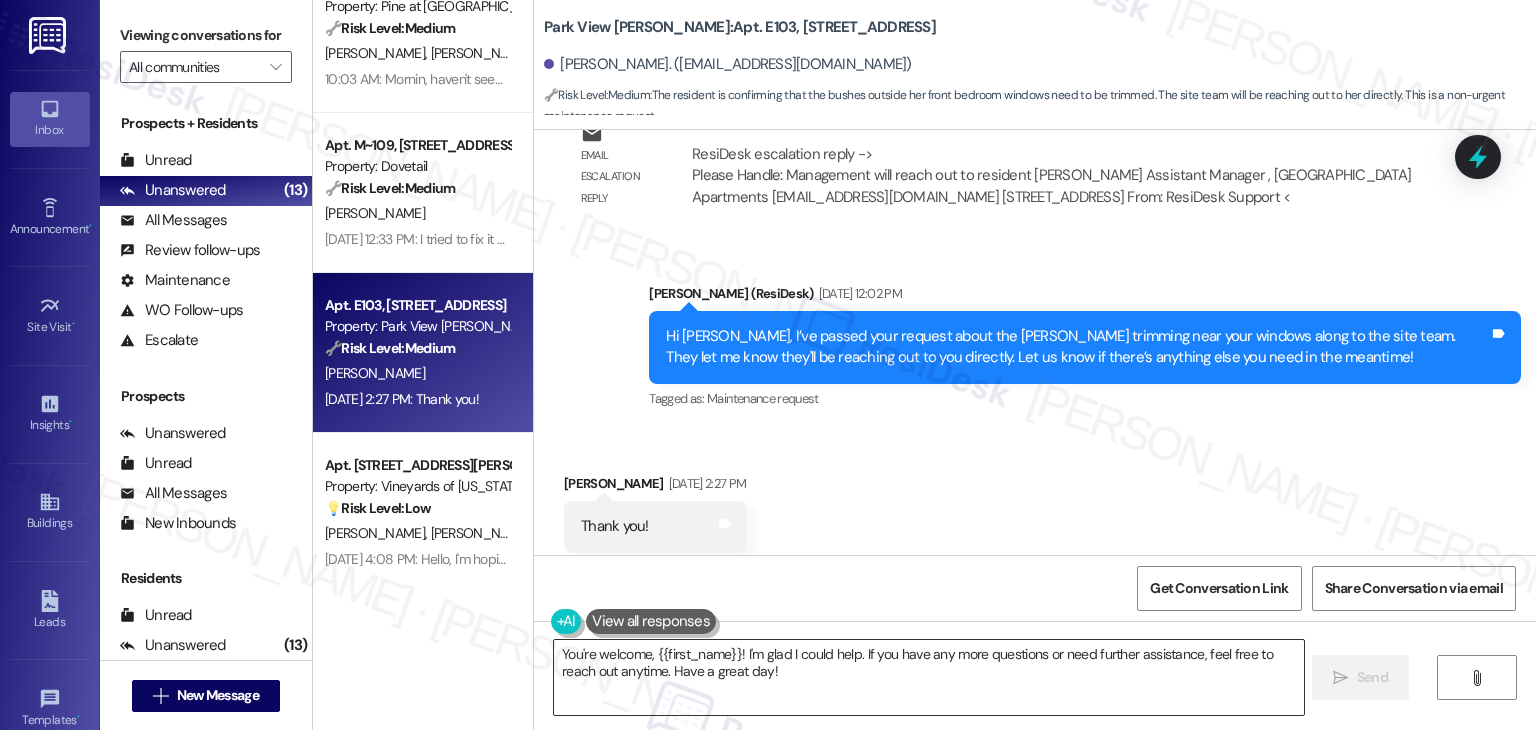 click on "You're welcome, {{first_name}}! I'm glad I could help. If you have any more questions or need further assistance, feel free to reach out anytime. Have a great day!" at bounding box center [928, 677] 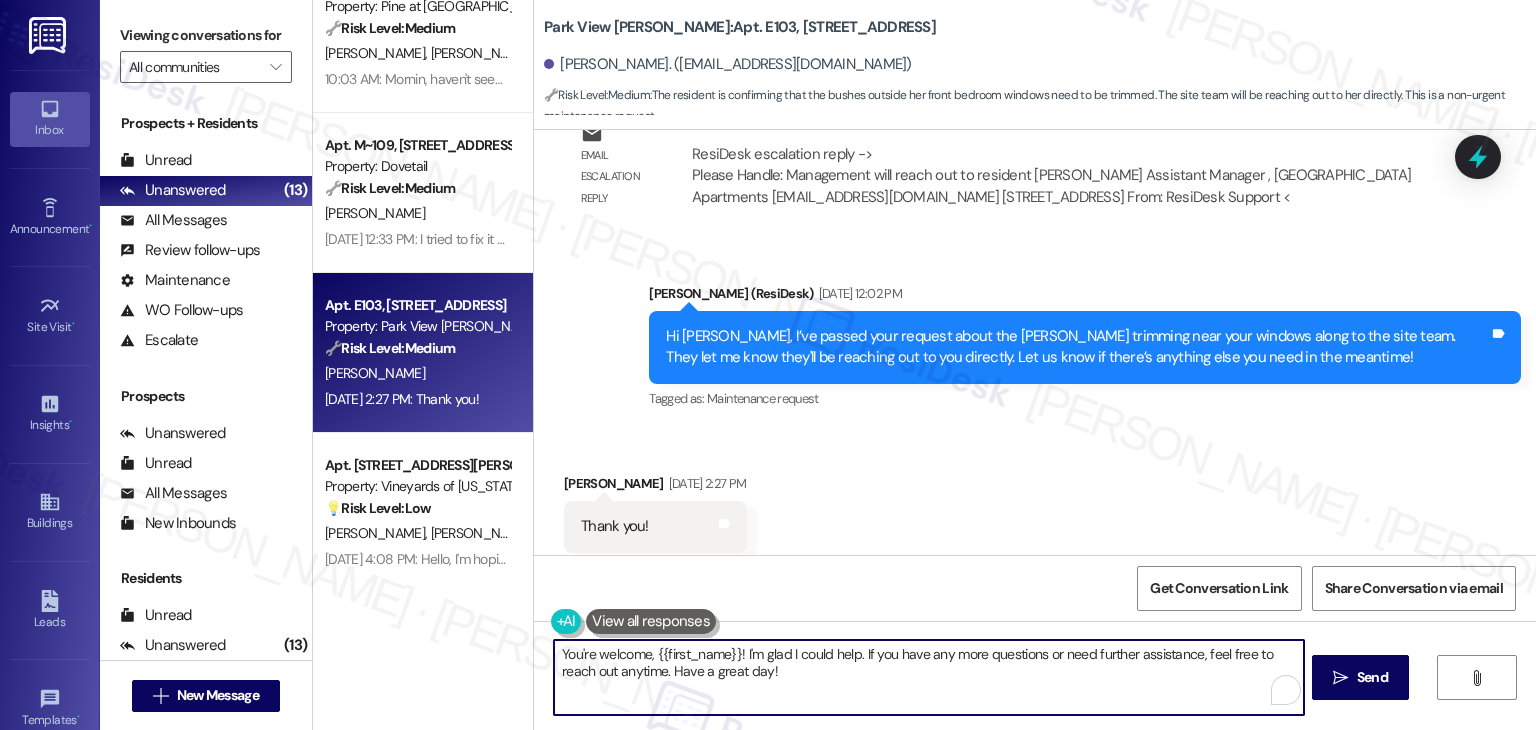 click on "You're welcome, {{first_name}}! I'm glad I could help. If you have any more questions or need further assistance, feel free to reach out anytime. Have a great day!" at bounding box center [928, 677] 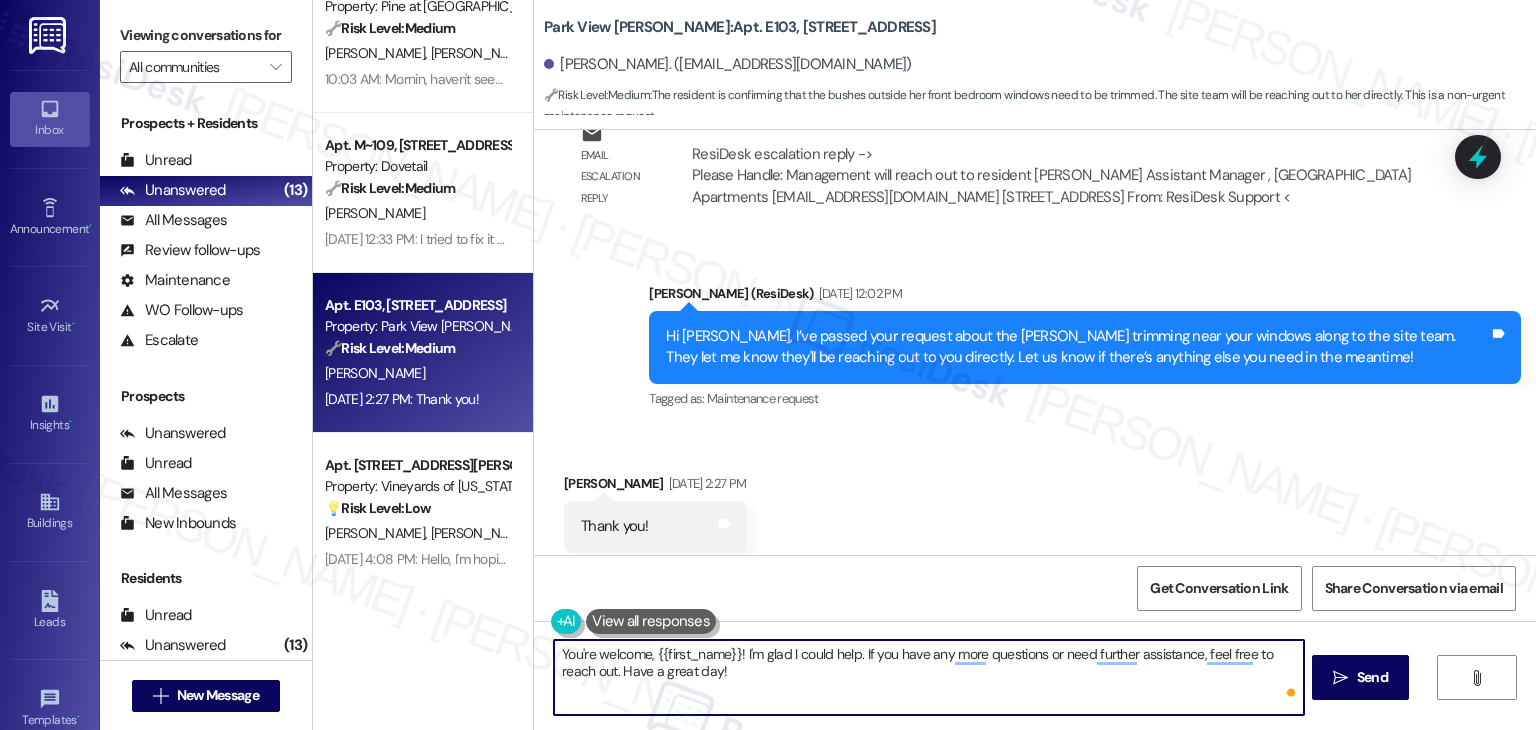 click on "Received via SMS Renee Delgado Jul 18, 2025 at 2:27 PM Thank you! Tags and notes Tagged as:   Praise Click to highlight conversations about Praise" at bounding box center (1035, 512) 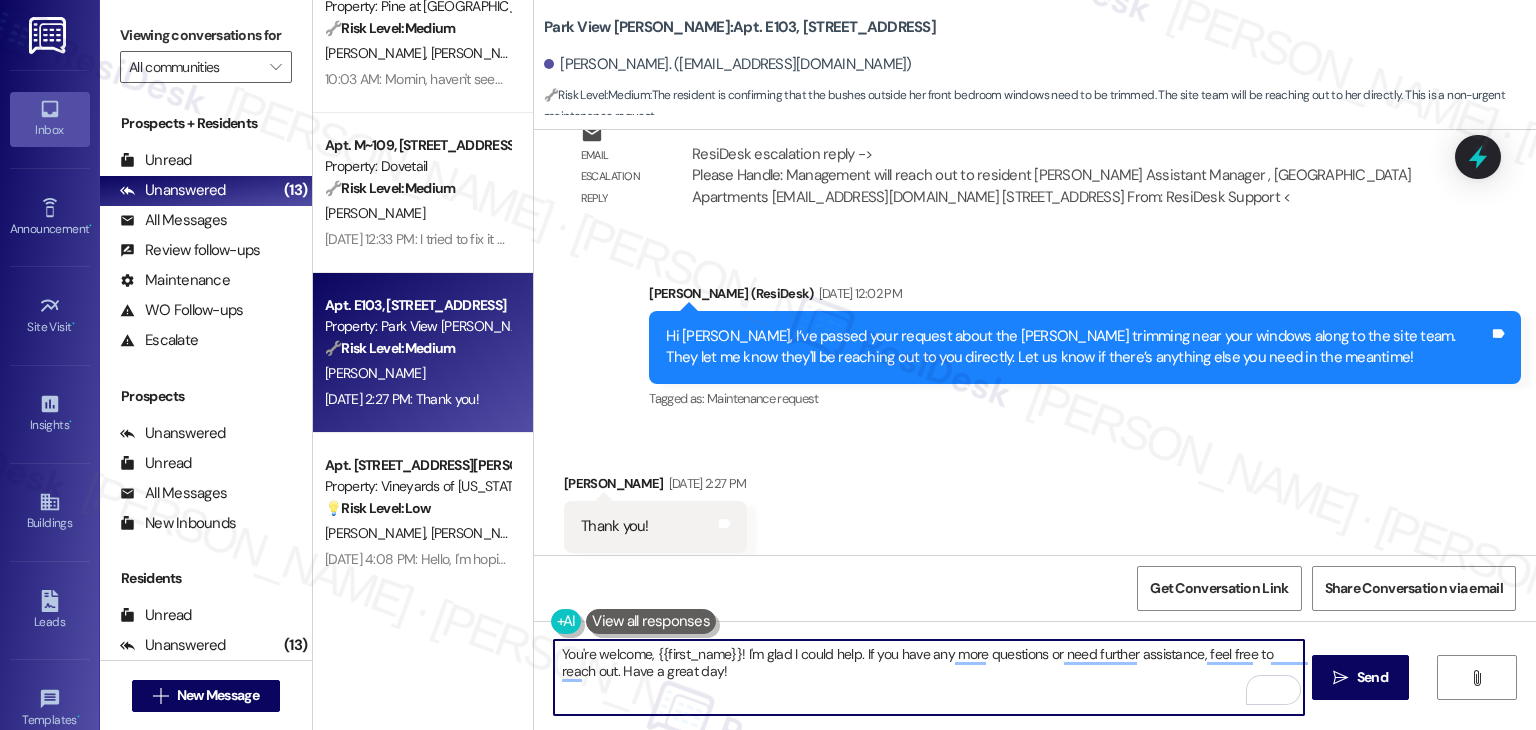 click on "You're welcome, {{first_name}}! I'm glad I could help. If you have any more questions or need further assistance, feel free to reach out. Have a great day!" at bounding box center (928, 677) 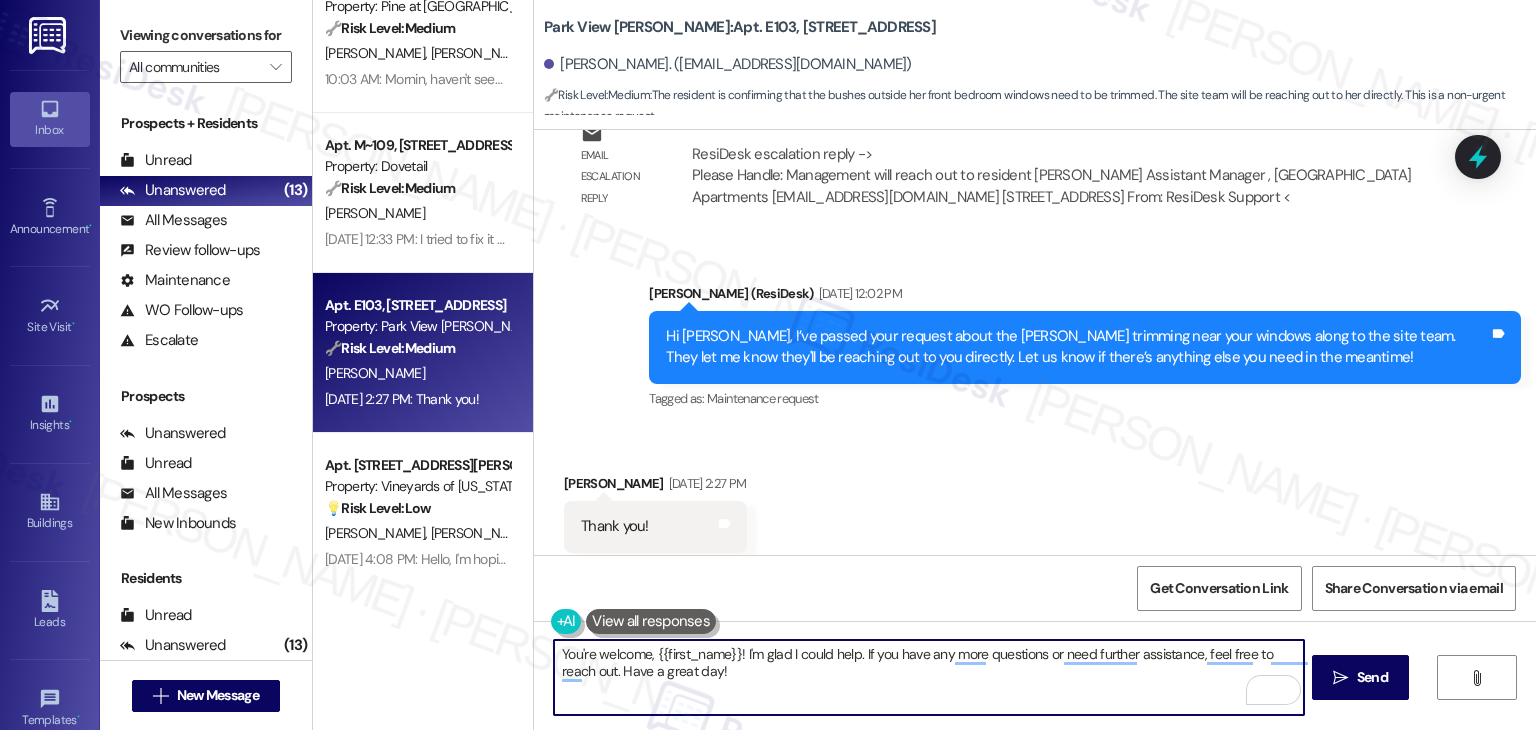 click on "You're welcome, {{first_name}}! I'm glad I could help. If you have any more questions or need further assistance, feel free to reach out. Have a great day!" at bounding box center [928, 677] 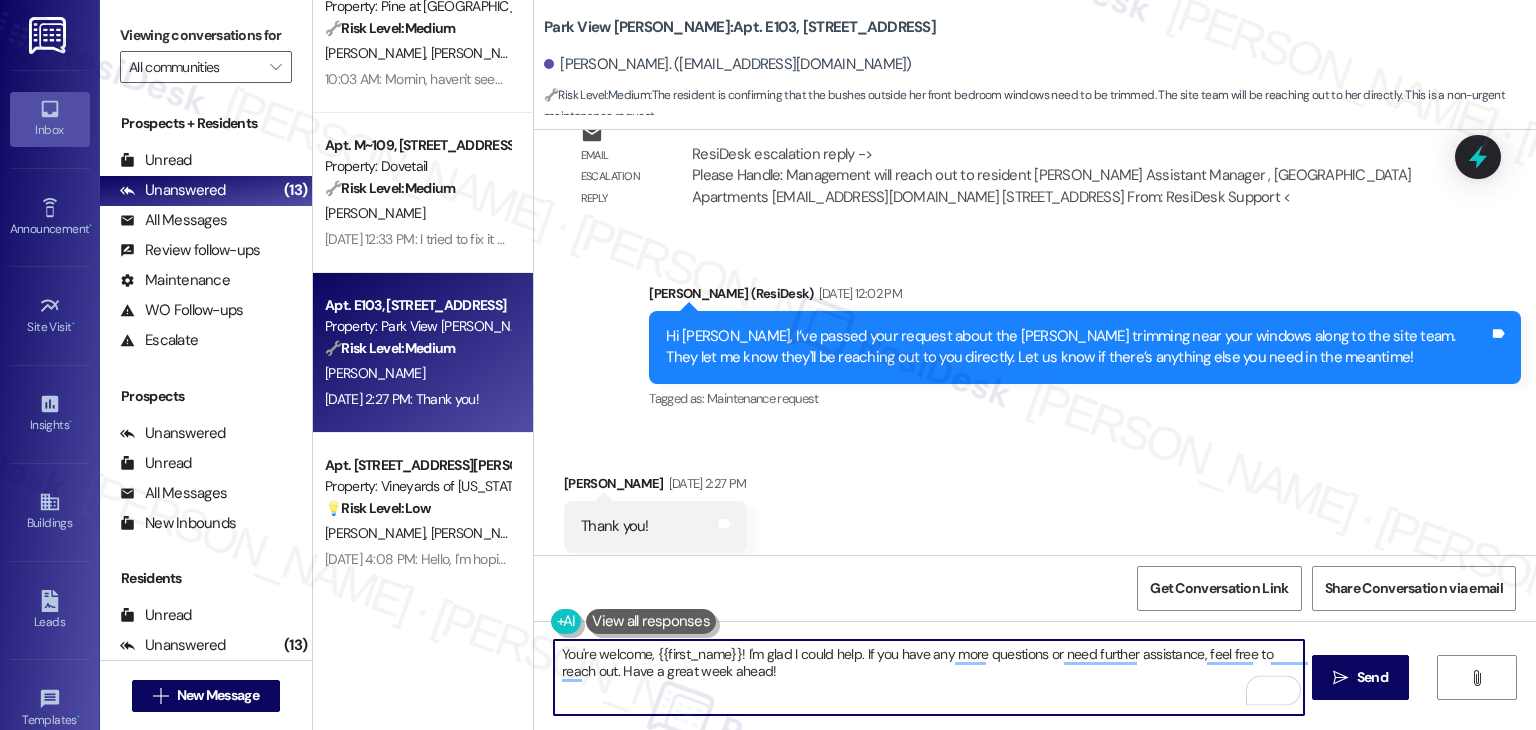 type on "You're welcome, {{first_name}}! I'm glad I could help. If you have any more questions or need further assistance, feel free to reach out. Have a great week ahead!" 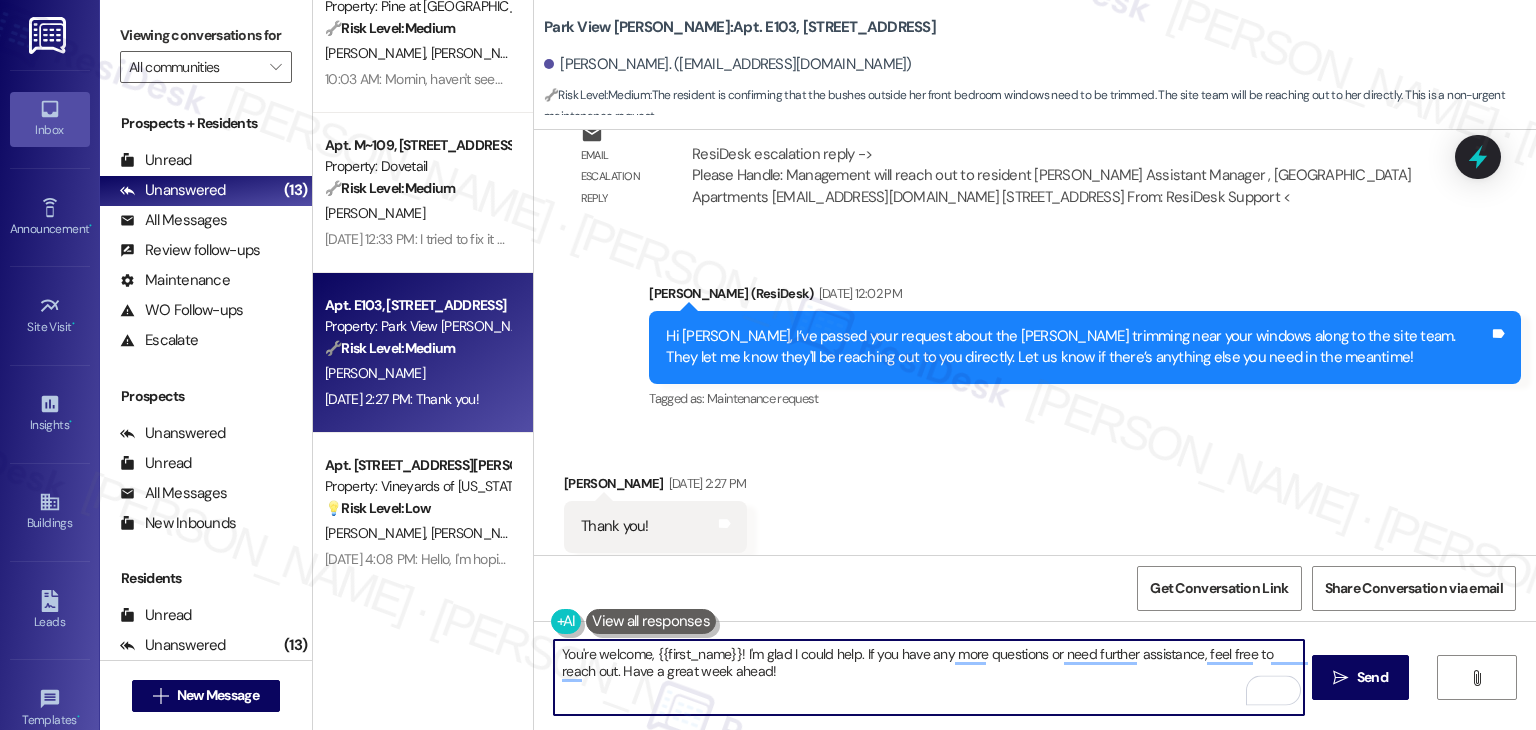 click on "Received via SMS Renee Delgado Jul 18, 2025 at 2:27 PM Thank you! Tags and notes Tagged as:   Praise Click to highlight conversations about Praise" at bounding box center (1035, 512) 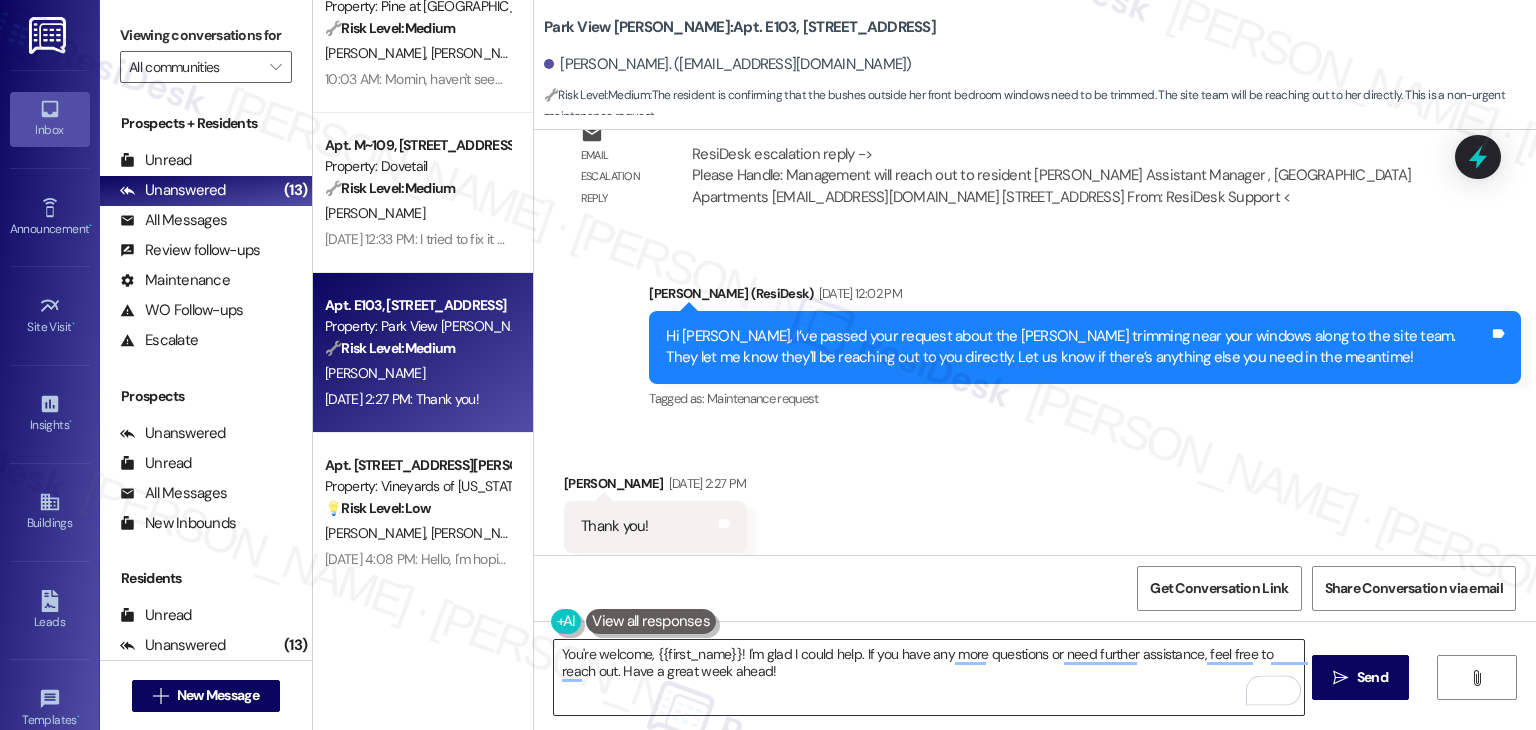 drag, startPoint x: 1364, startPoint y: 669, endPoint x: 1186, endPoint y: 692, distance: 179.4798 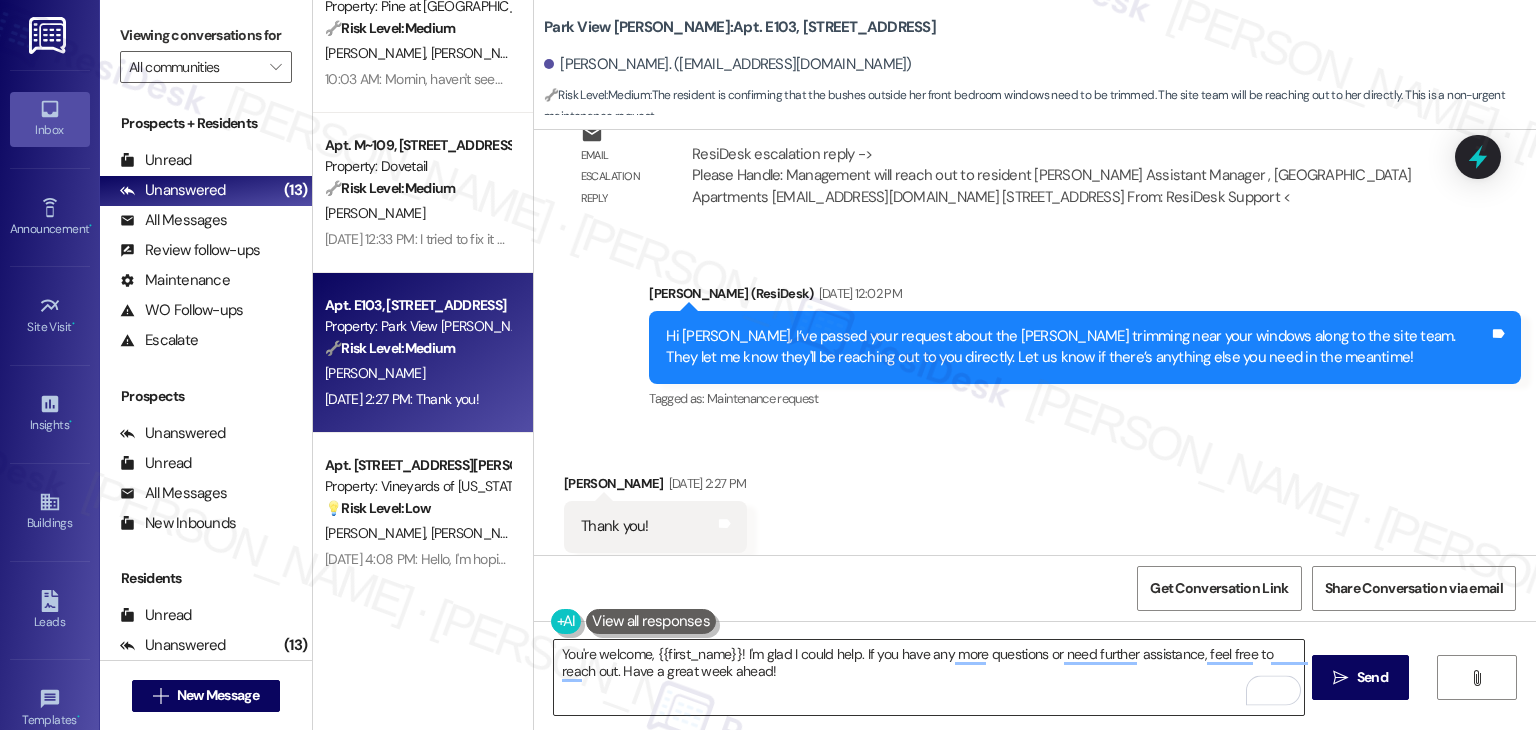 click on "Send" at bounding box center (1372, 677) 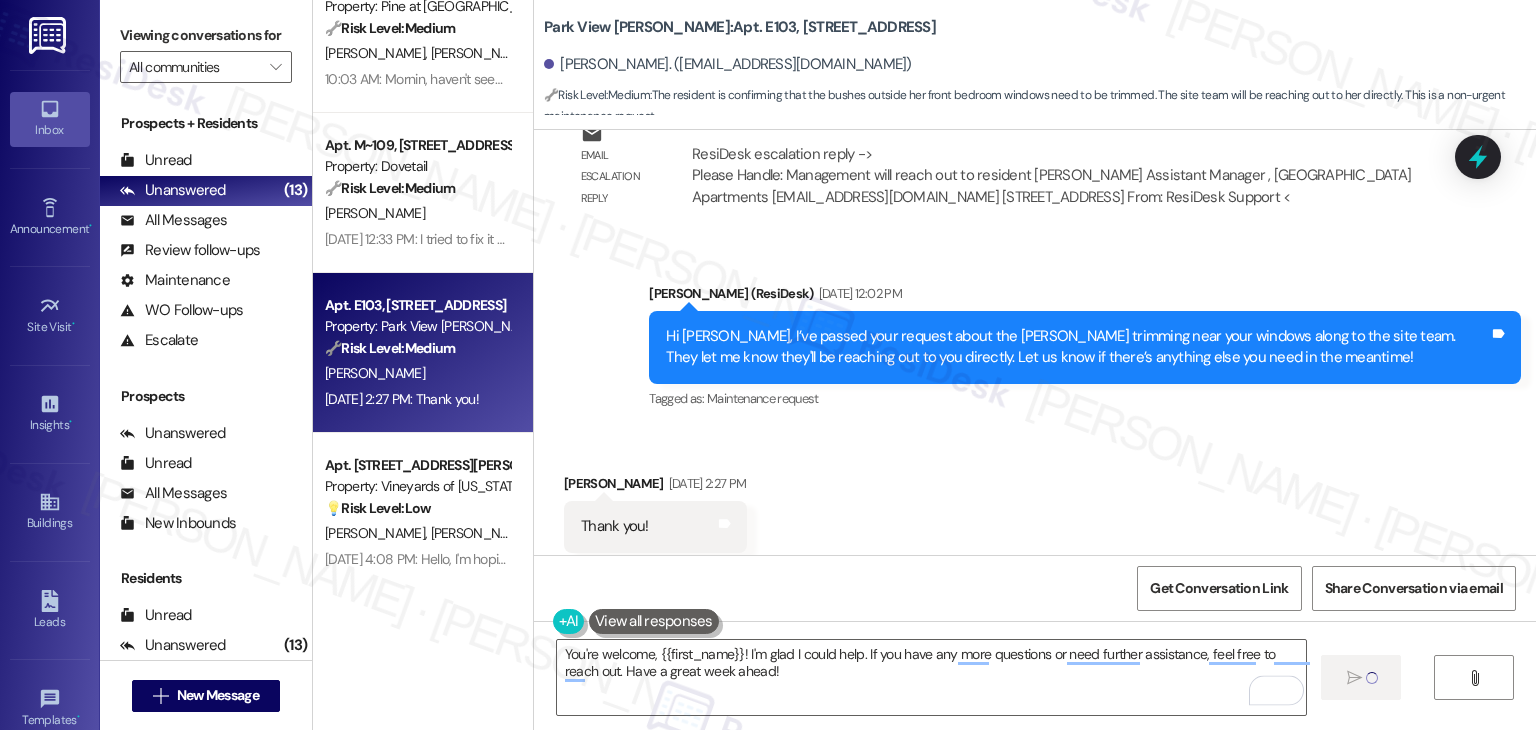 type 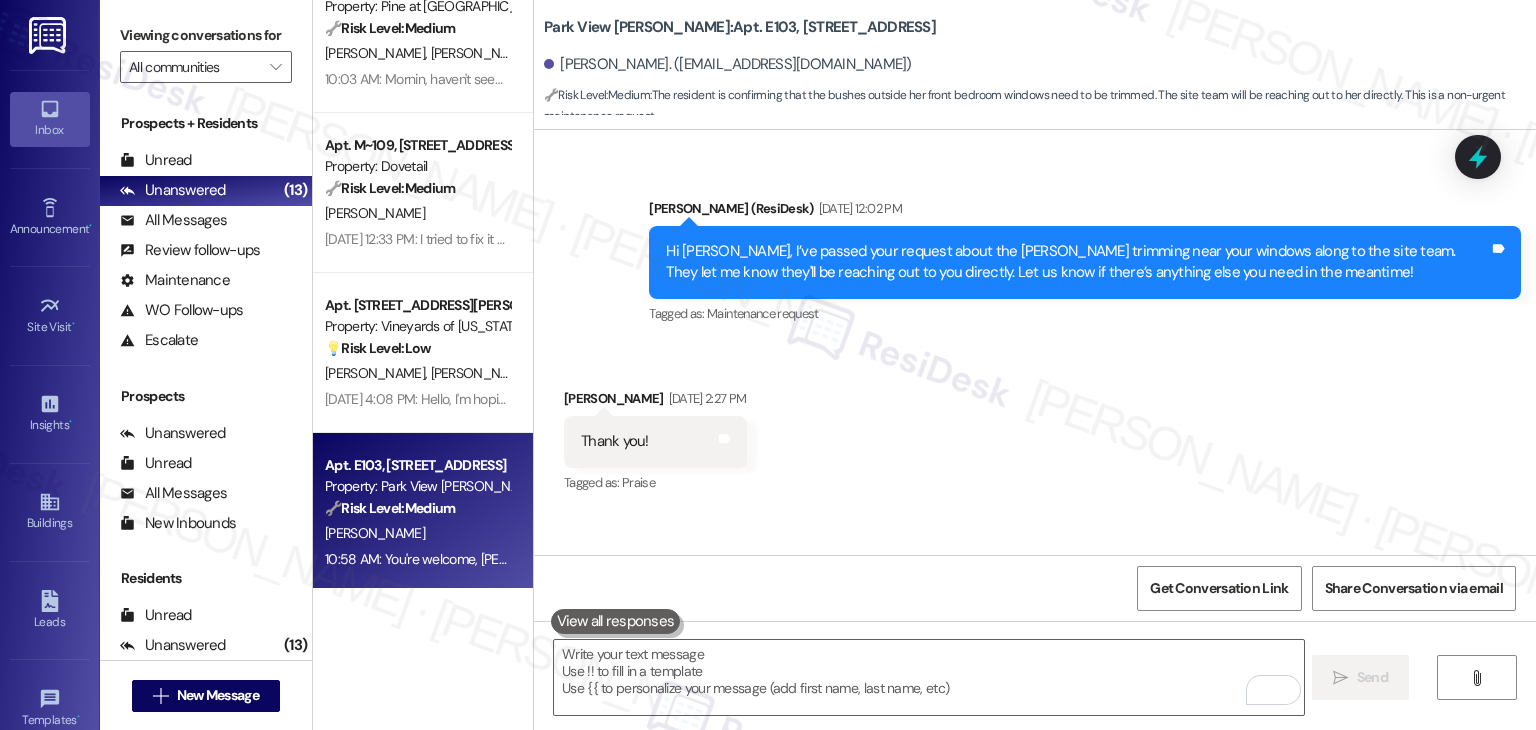 scroll, scrollTop: 8616, scrollLeft: 0, axis: vertical 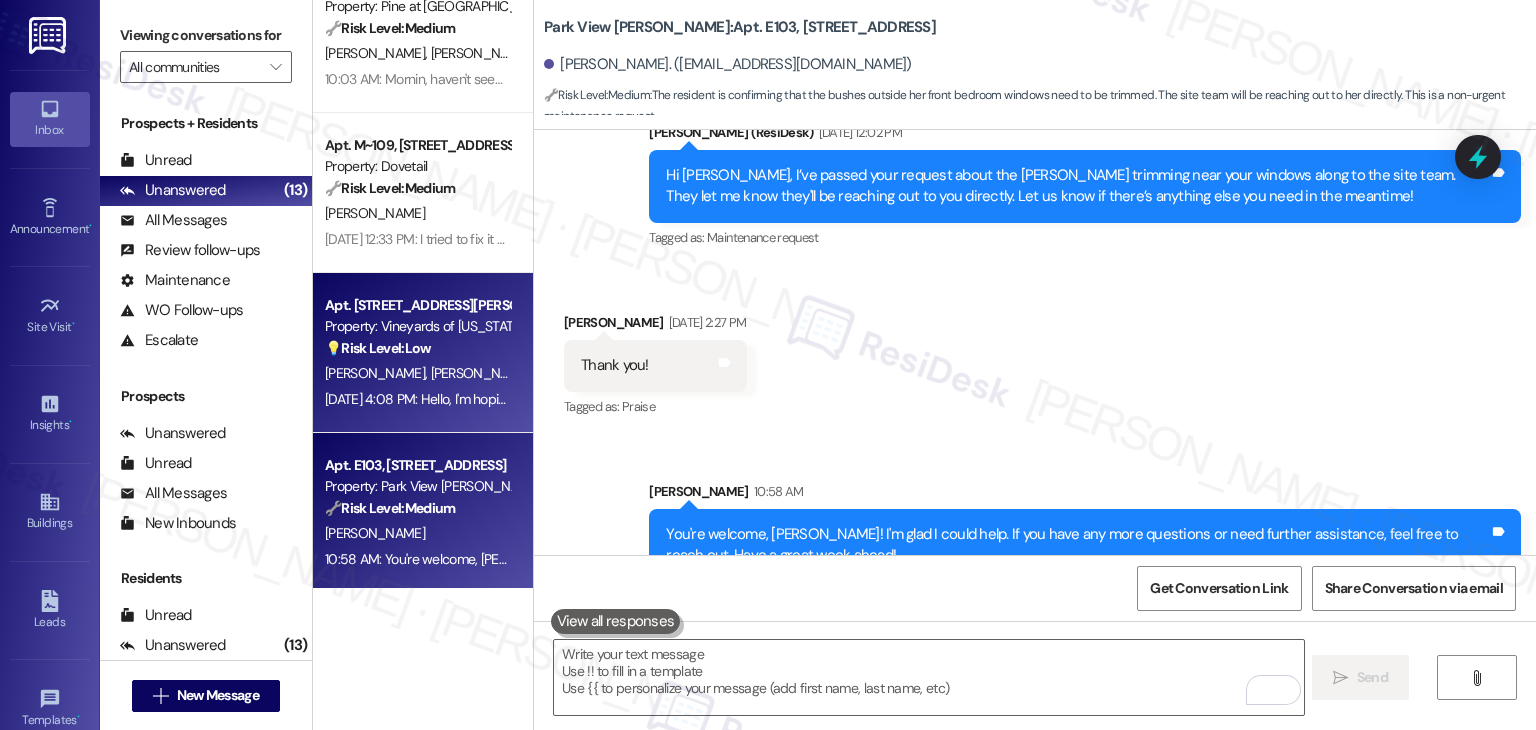 click on "Apt. 311, 4350 Mira Linda Point Property: Vineyards of Colorado Springs 💡  Risk Level:  Low The resident is inquiring about a lost ring in the gym. This is a non-essential request related to customer satisfaction. M. Curtis D. Curtis Jul 18, 2025 at 4:08 PM: Hello, I'm hoping someone might have turned in a ring? It would have been in the gym. Jul 18, 2025 at 4:08 PM: Hello, I'm hoping someone might have turned in a ring? It would have been in the gym." at bounding box center [423, 353] 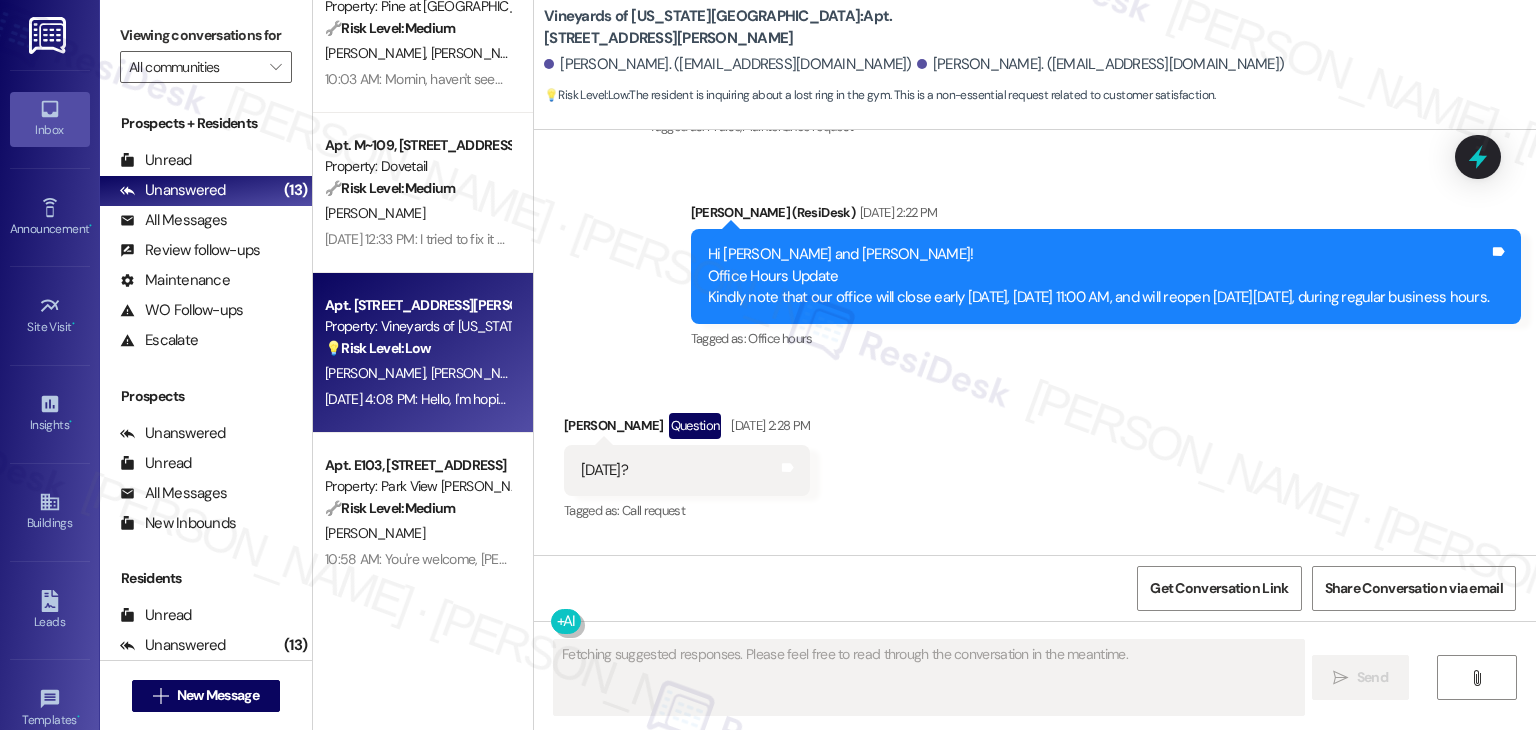 scroll, scrollTop: 5729, scrollLeft: 0, axis: vertical 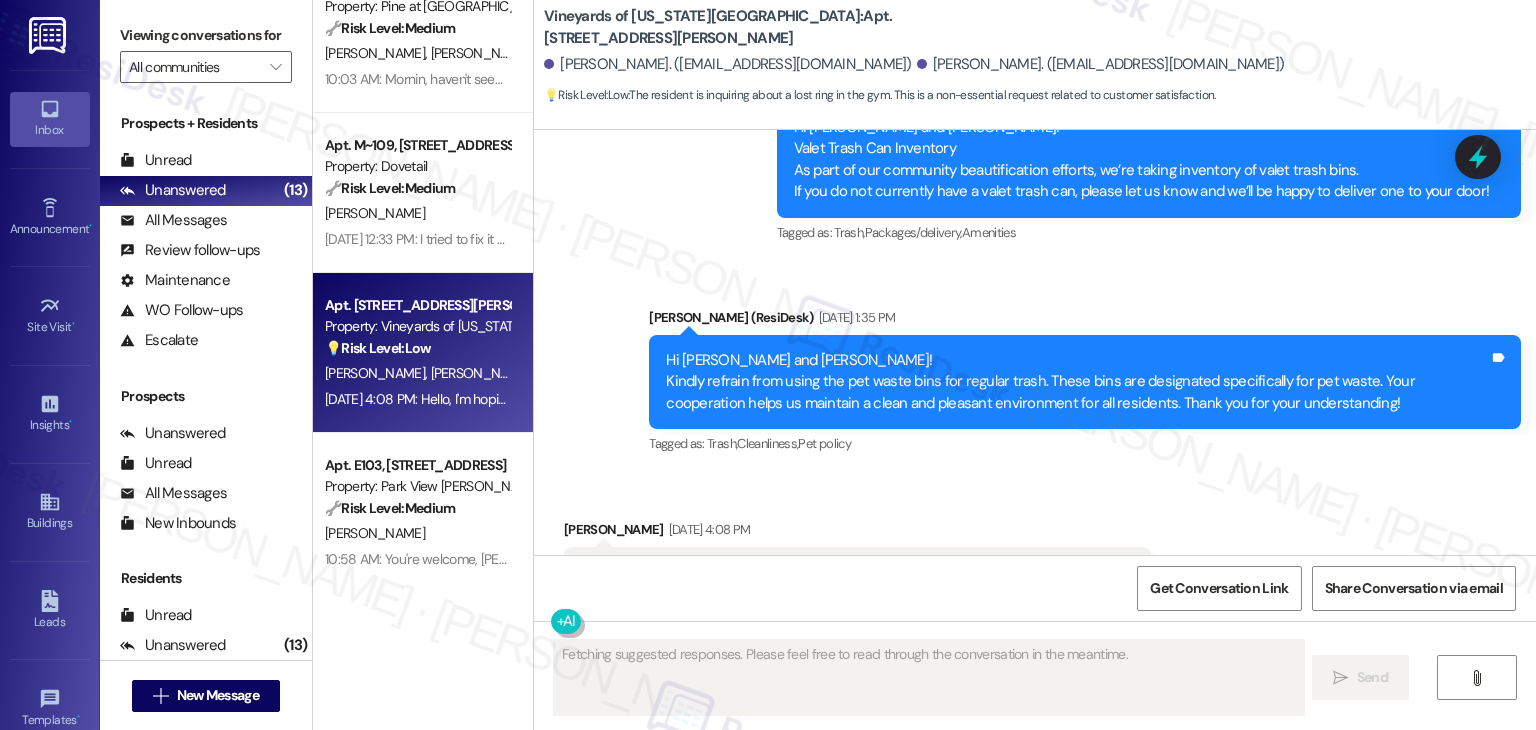 click on "Received via SMS Daniel Curtis Jul 18, 2025 at 4:08 PM Hello, I'm hoping someone might have turned in a ring? It would have been in the gym. Tags and notes Tagged as:   Amenities ,  Click to highlight conversations about Amenities Lost and found Click to highlight conversations about Lost and found" at bounding box center [1035, 558] 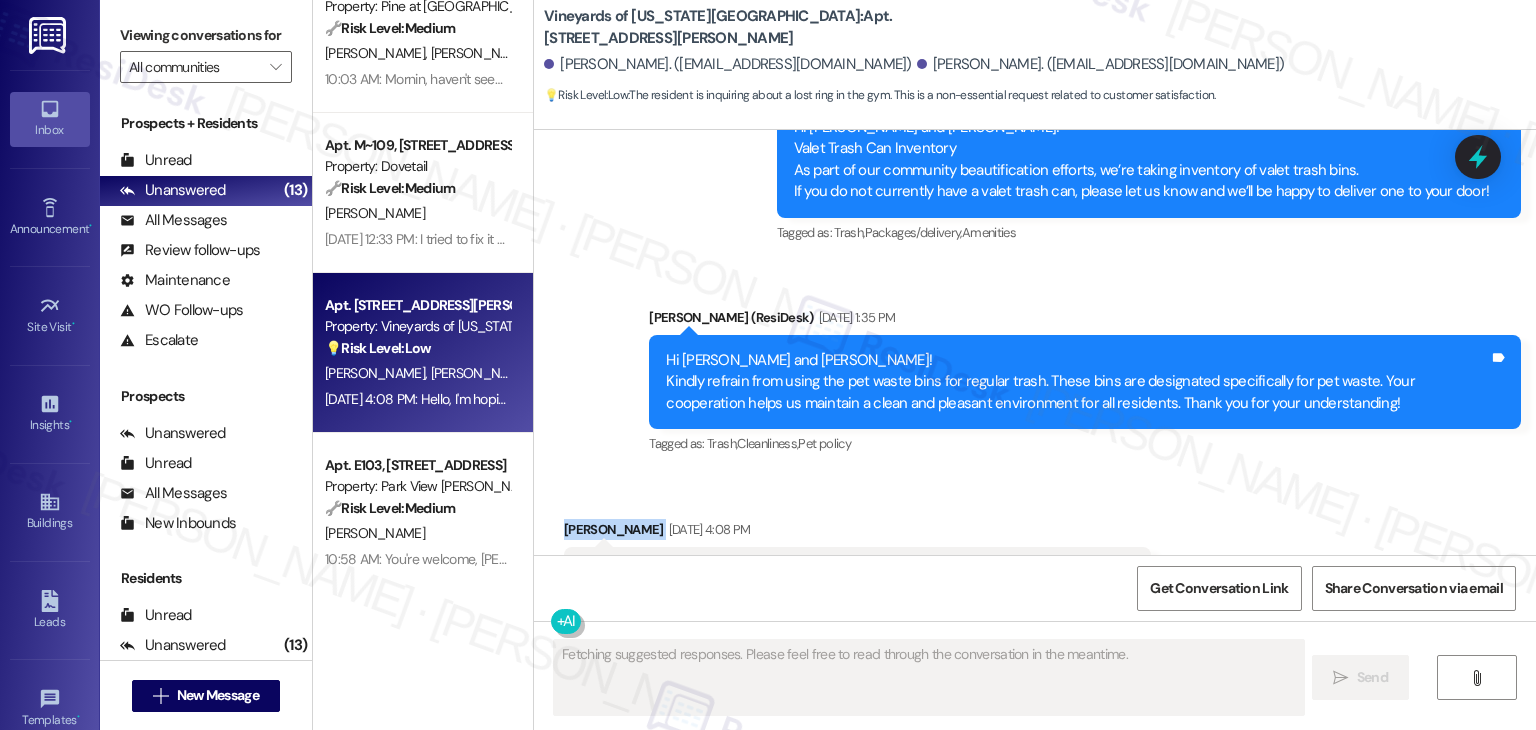 click on "Received via SMS Daniel Curtis Jul 18, 2025 at 4:08 PM Hello, I'm hoping someone might have turned in a ring? It would have been in the gym. Tags and notes Tagged as:   Amenities ,  Click to highlight conversations about Amenities Lost and found Click to highlight conversations about Lost and found" at bounding box center (1035, 558) 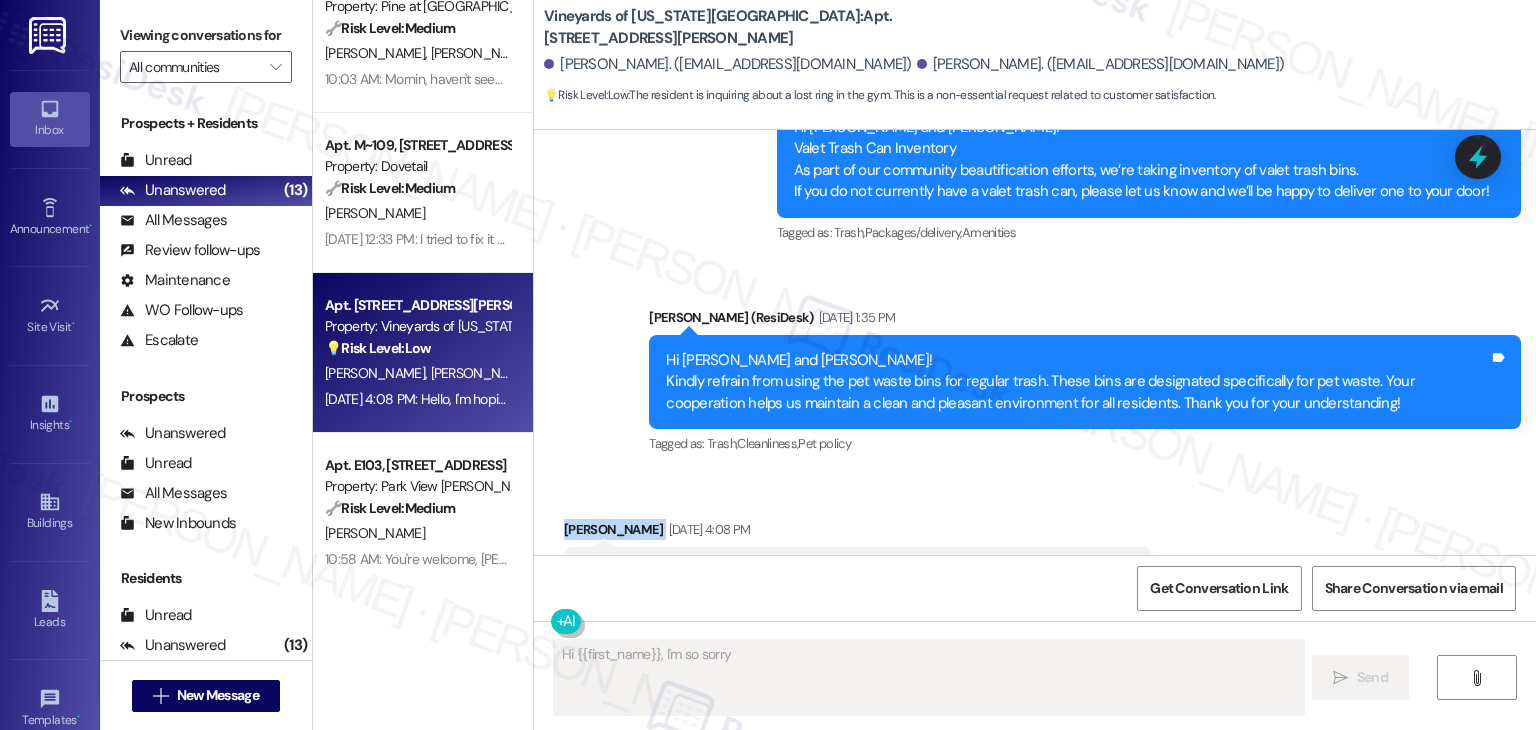 click on "Received via SMS Daniel Curtis Jul 18, 2025 at 4:08 PM Hello, I'm hoping someone might have turned in a ring? It would have been in the gym. Tags and notes Tagged as:   Amenities ,  Click to highlight conversations about Amenities Lost and found Click to highlight conversations about Lost and found" at bounding box center [1035, 558] 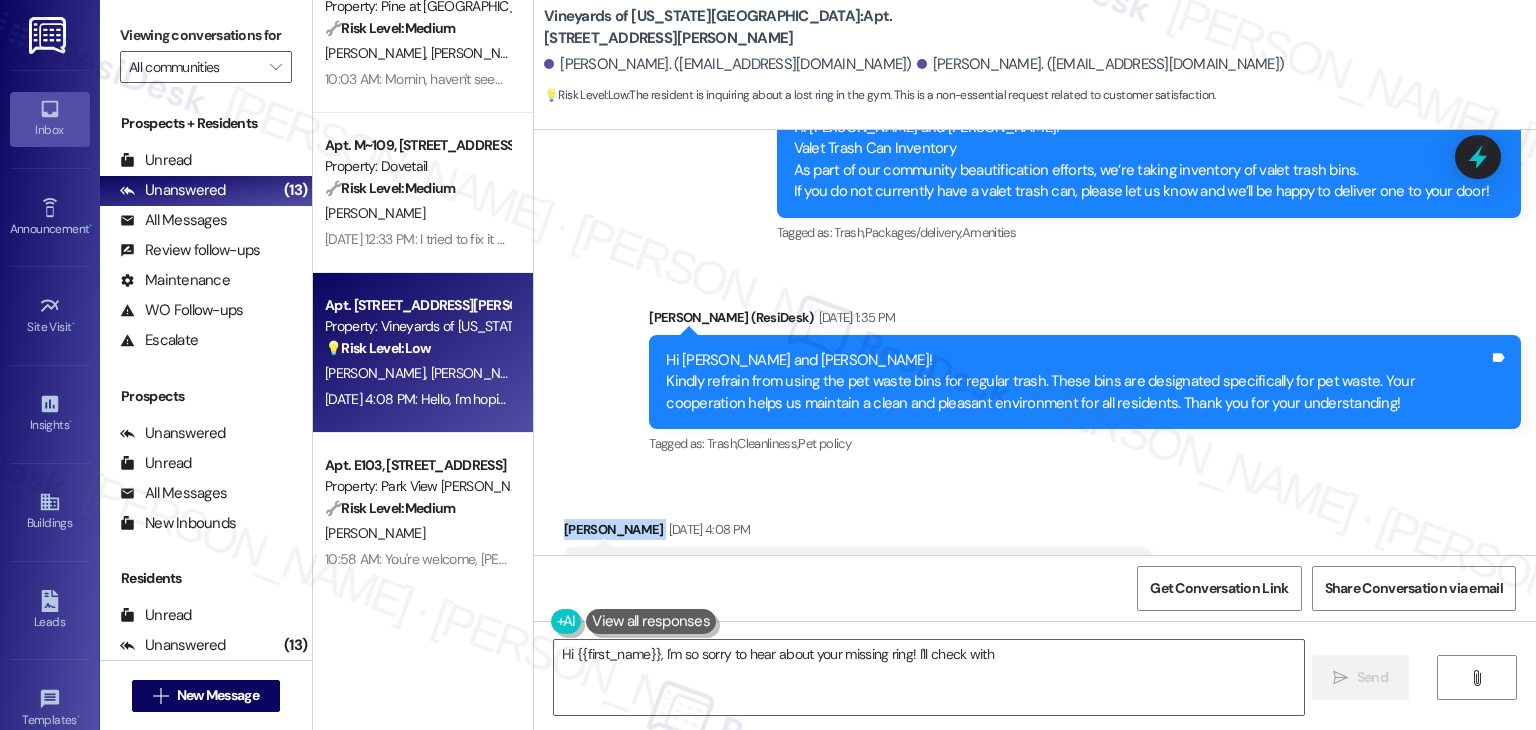 click on "Received via SMS Daniel Curtis Jul 18, 2025 at 4:08 PM Hello, I'm hoping someone might have turned in a ring? It would have been in the gym. Tags and notes Tagged as:   Amenities ,  Click to highlight conversations about Amenities Lost and found Click to highlight conversations about Lost and found" at bounding box center [1035, 558] 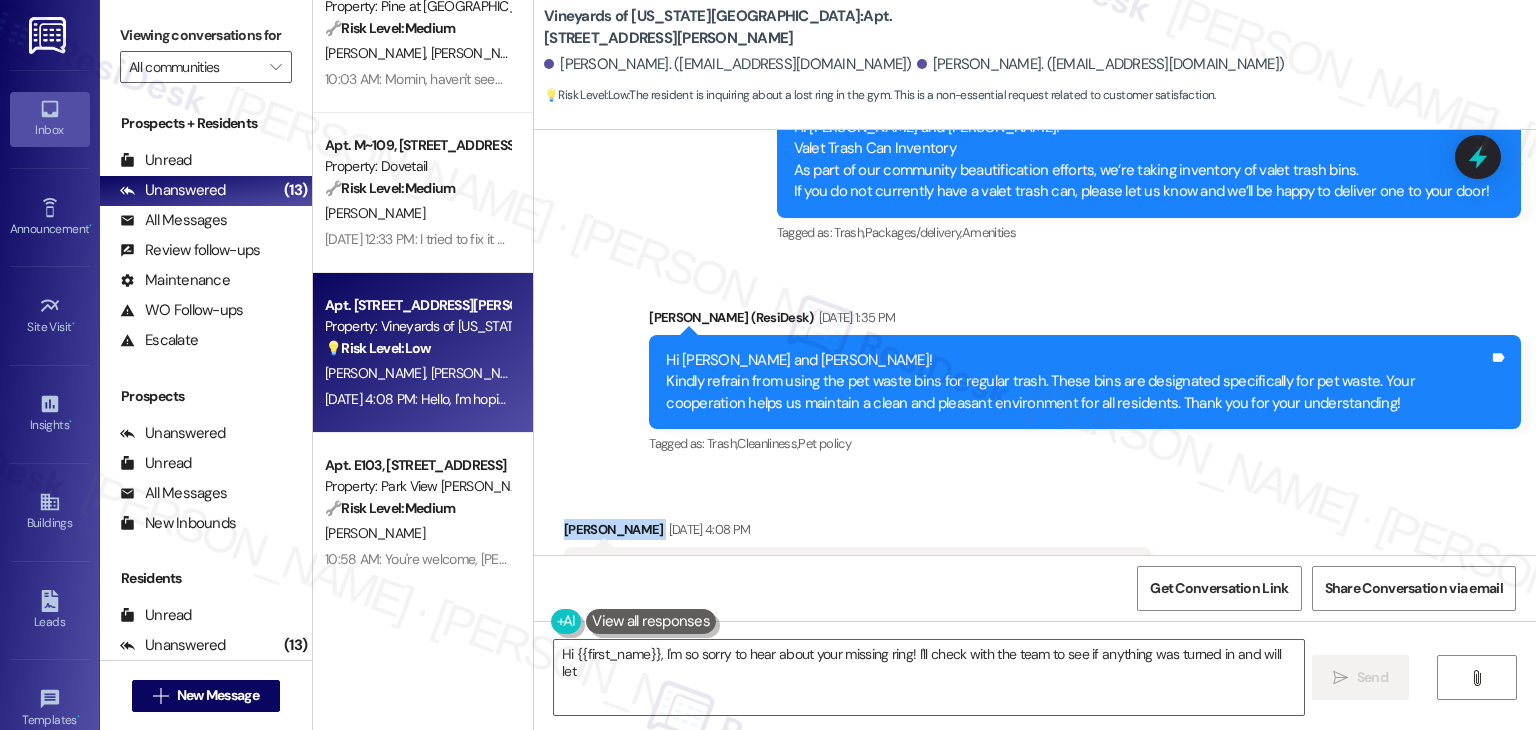 click on "Received via SMS Daniel Curtis Jul 18, 2025 at 4:08 PM Hello, I'm hoping someone might have turned in a ring? It would have been in the gym. Tags and notes Tagged as:   Amenities ,  Click to highlight conversations about Amenities Lost and found Click to highlight conversations about Lost and found" at bounding box center (1035, 558) 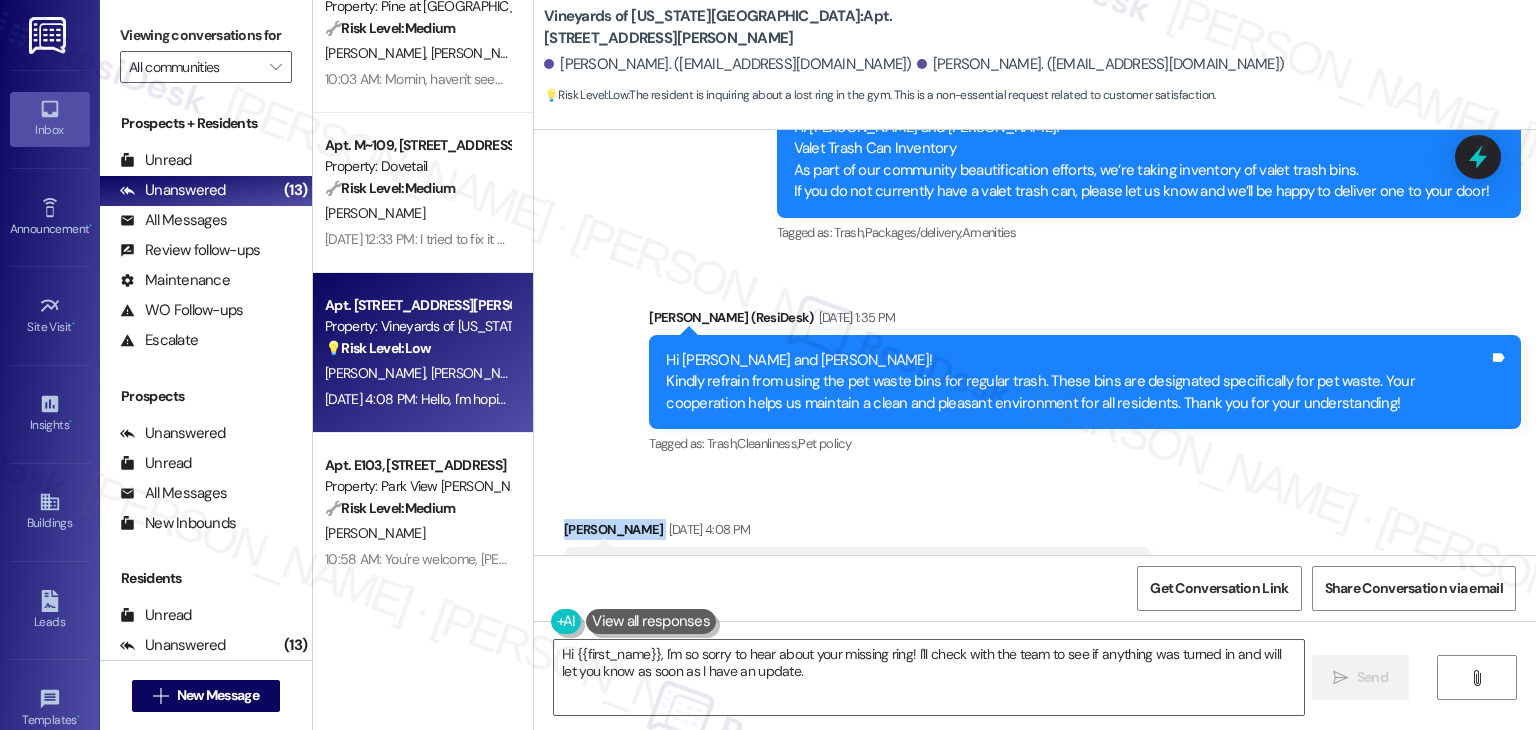 click on "Received via SMS Daniel Curtis Jul 18, 2025 at 4:08 PM Hello, I'm hoping someone might have turned in a ring? It would have been in the gym. Tags and notes Tagged as:   Amenities ,  Click to highlight conversations about Amenities Lost and found Click to highlight conversations about Lost and found" at bounding box center [1035, 558] 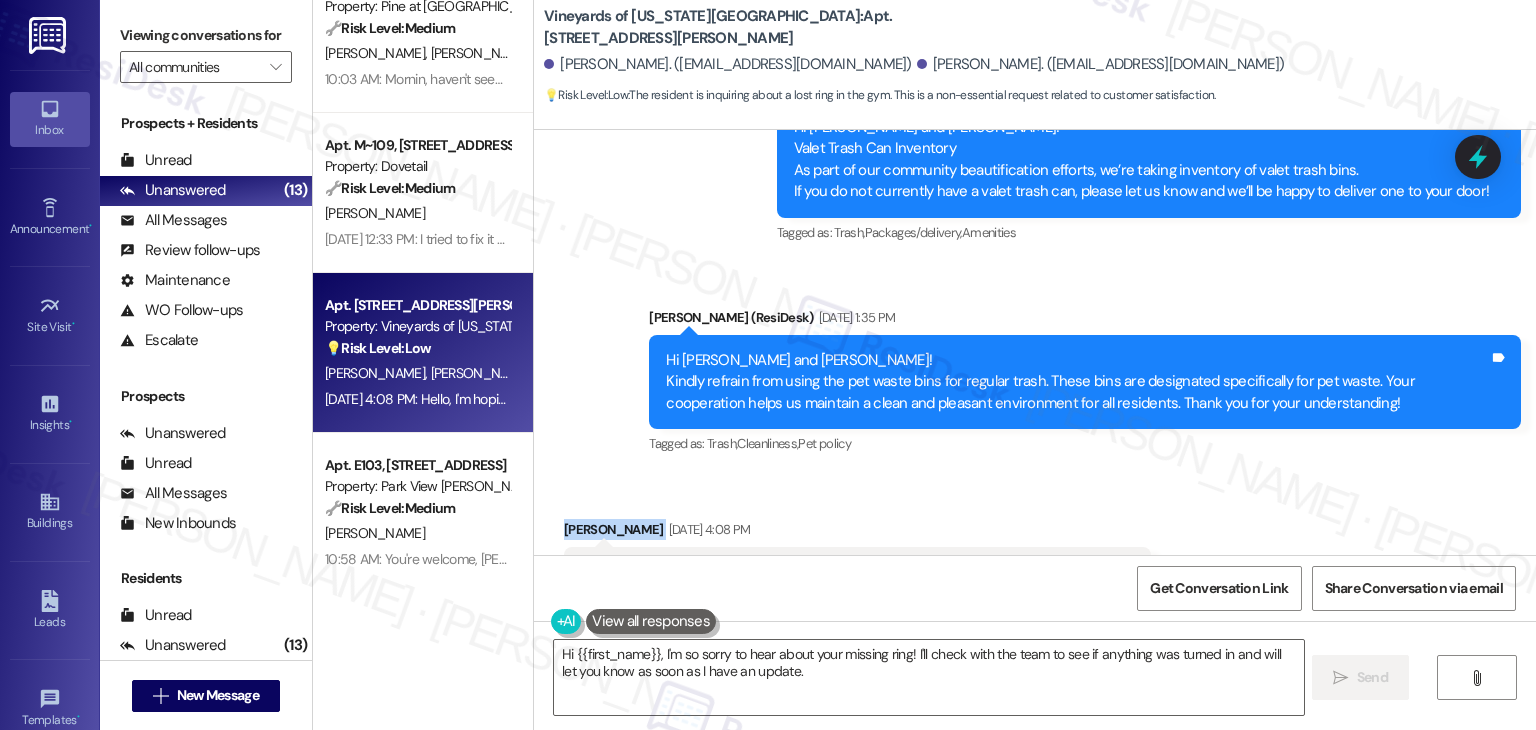 click on "Received via SMS Daniel Curtis Jul 18, 2025 at 4:08 PM Hello, I'm hoping someone might have turned in a ring? It would have been in the gym. Tags and notes Tagged as:   Amenities ,  Click to highlight conversations about Amenities Lost and found Click to highlight conversations about Lost and found" at bounding box center (1035, 558) 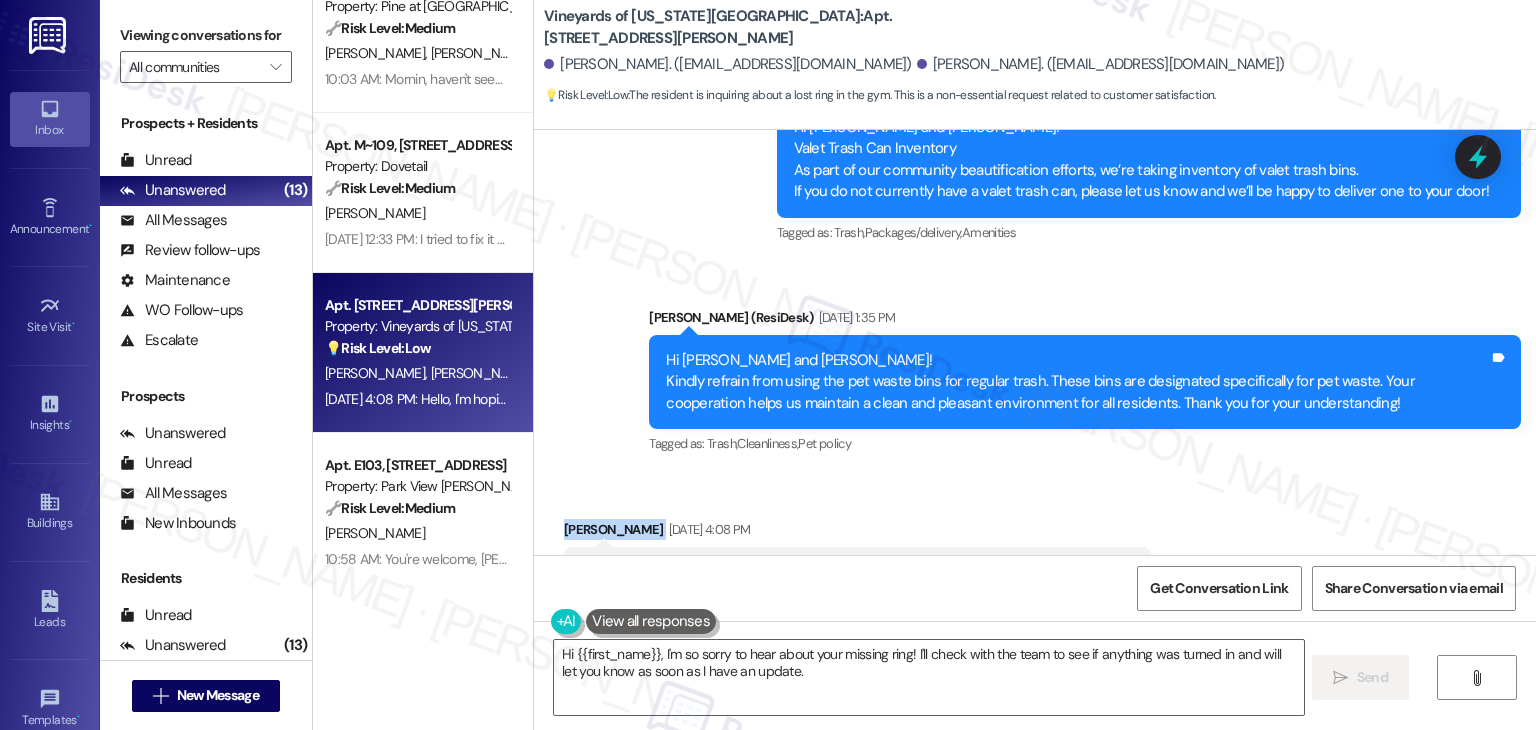click on "Received via SMS Daniel Curtis Jul 18, 2025 at 4:08 PM Hello, I'm hoping someone might have turned in a ring? It would have been in the gym. Tags and notes Tagged as:   Amenities ,  Click to highlight conversations about Amenities Lost and found Click to highlight conversations about Lost and found" at bounding box center [1035, 558] 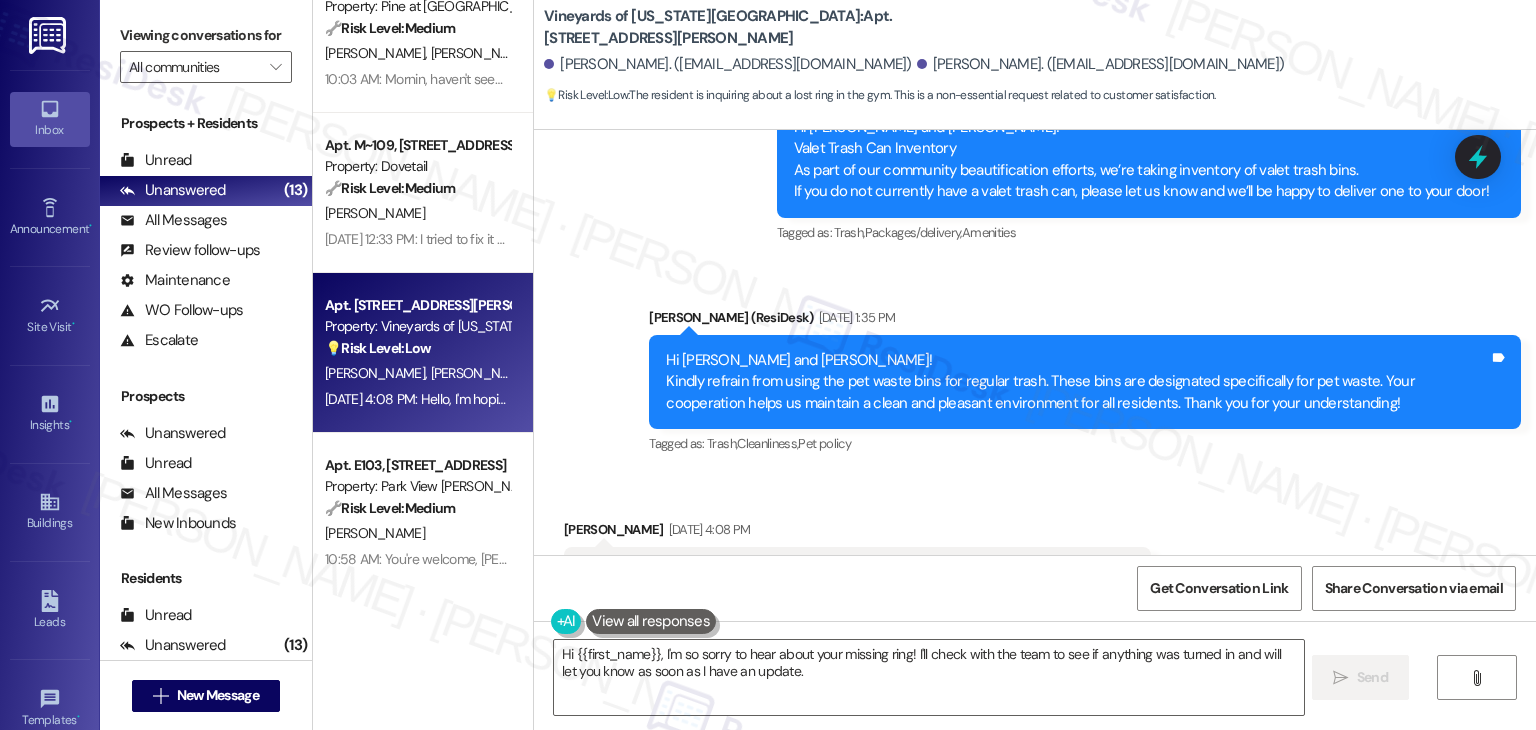click on "Received via SMS Daniel Curtis Jul 18, 2025 at 4:08 PM Hello, I'm hoping someone might have turned in a ring? It would have been in the gym. Tags and notes Tagged as:   Amenities ,  Click to highlight conversations about Amenities Lost and found Click to highlight conversations about Lost and found" at bounding box center [1035, 558] 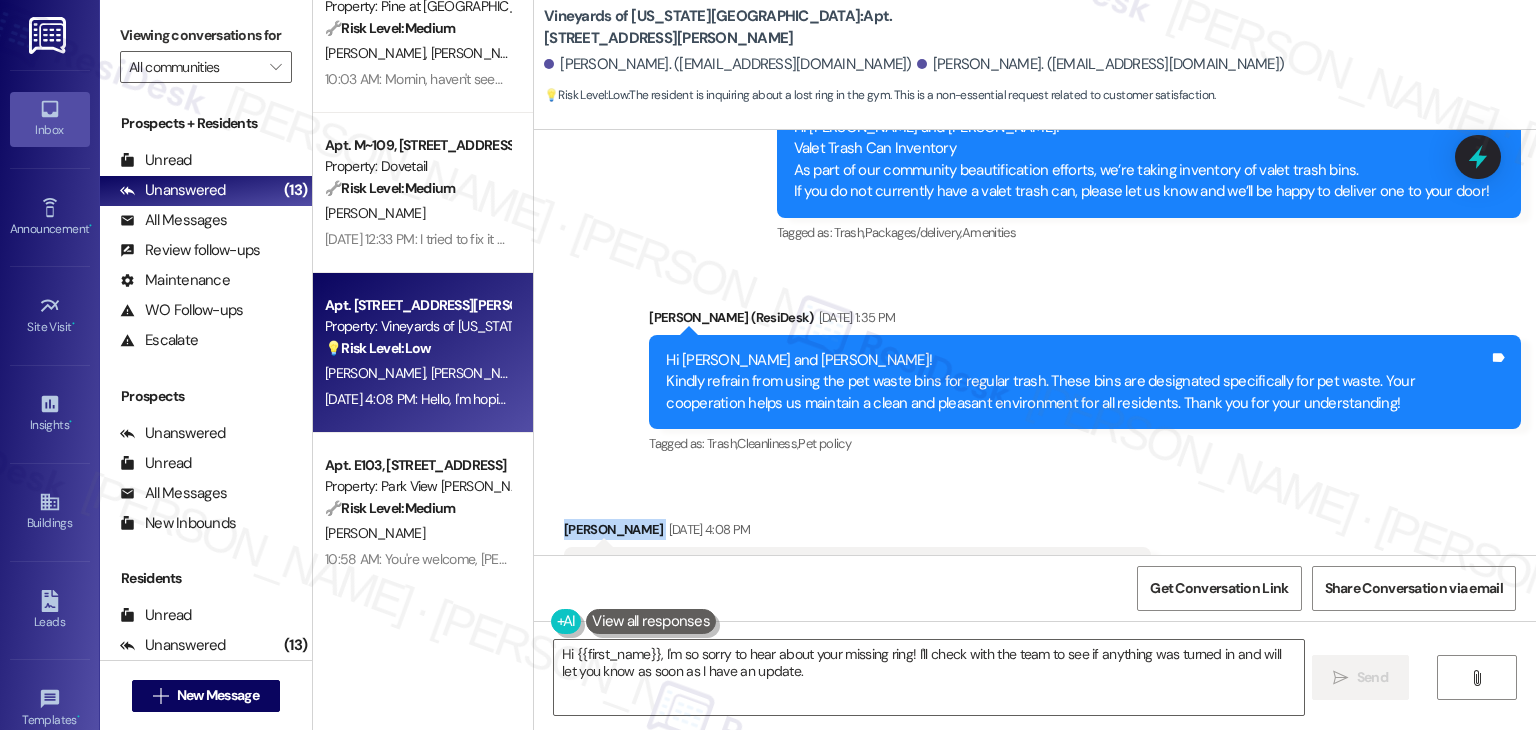 click on "Received via SMS Daniel Curtis Jul 18, 2025 at 4:08 PM Hello, I'm hoping someone might have turned in a ring? It would have been in the gym. Tags and notes Tagged as:   Amenities ,  Click to highlight conversations about Amenities Lost and found Click to highlight conversations about Lost and found" at bounding box center (1035, 558) 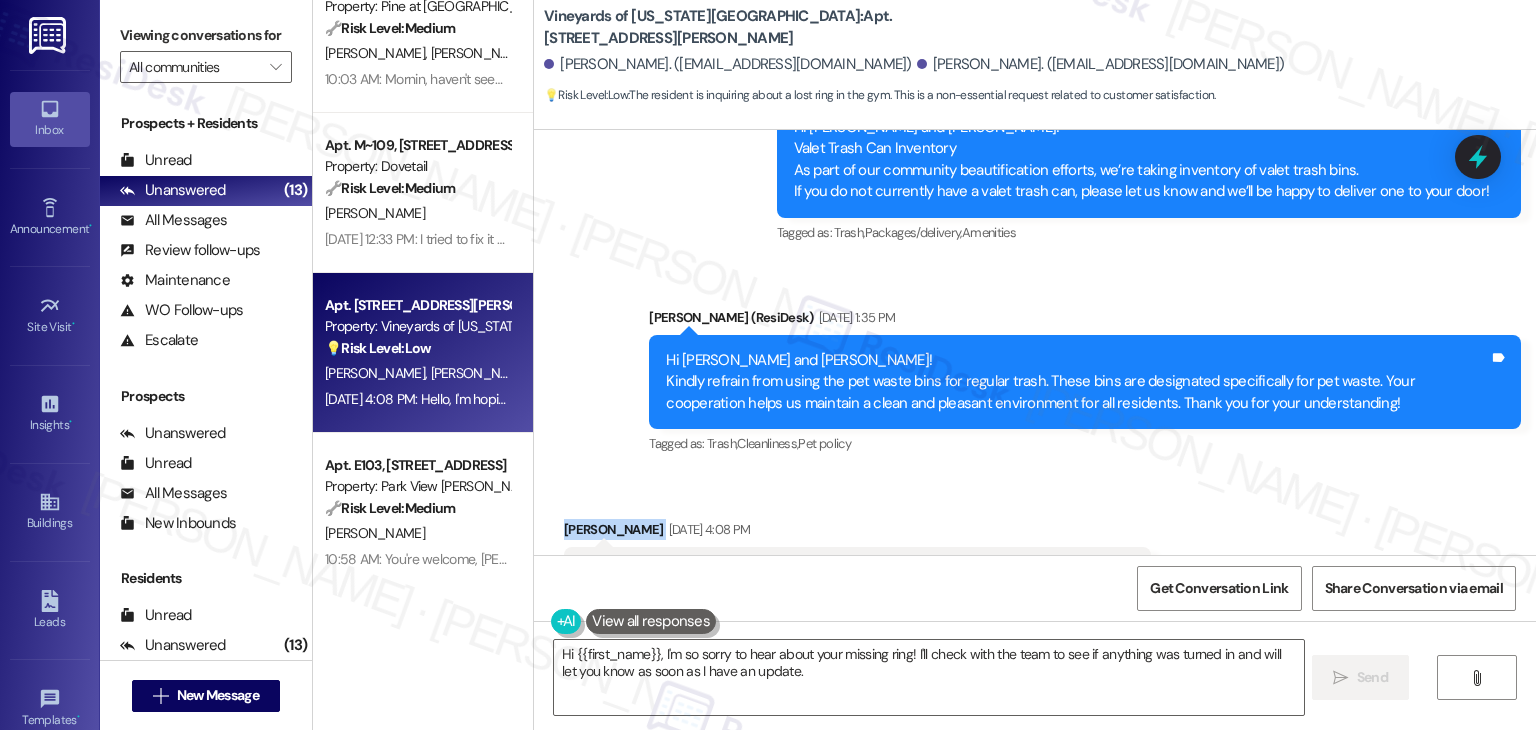 click on "Received via SMS Daniel Curtis Jul 18, 2025 at 4:08 PM Hello, I'm hoping someone might have turned in a ring? It would have been in the gym. Tags and notes Tagged as:   Amenities ,  Click to highlight conversations about Amenities Lost and found Click to highlight conversations about Lost and found" at bounding box center [1035, 558] 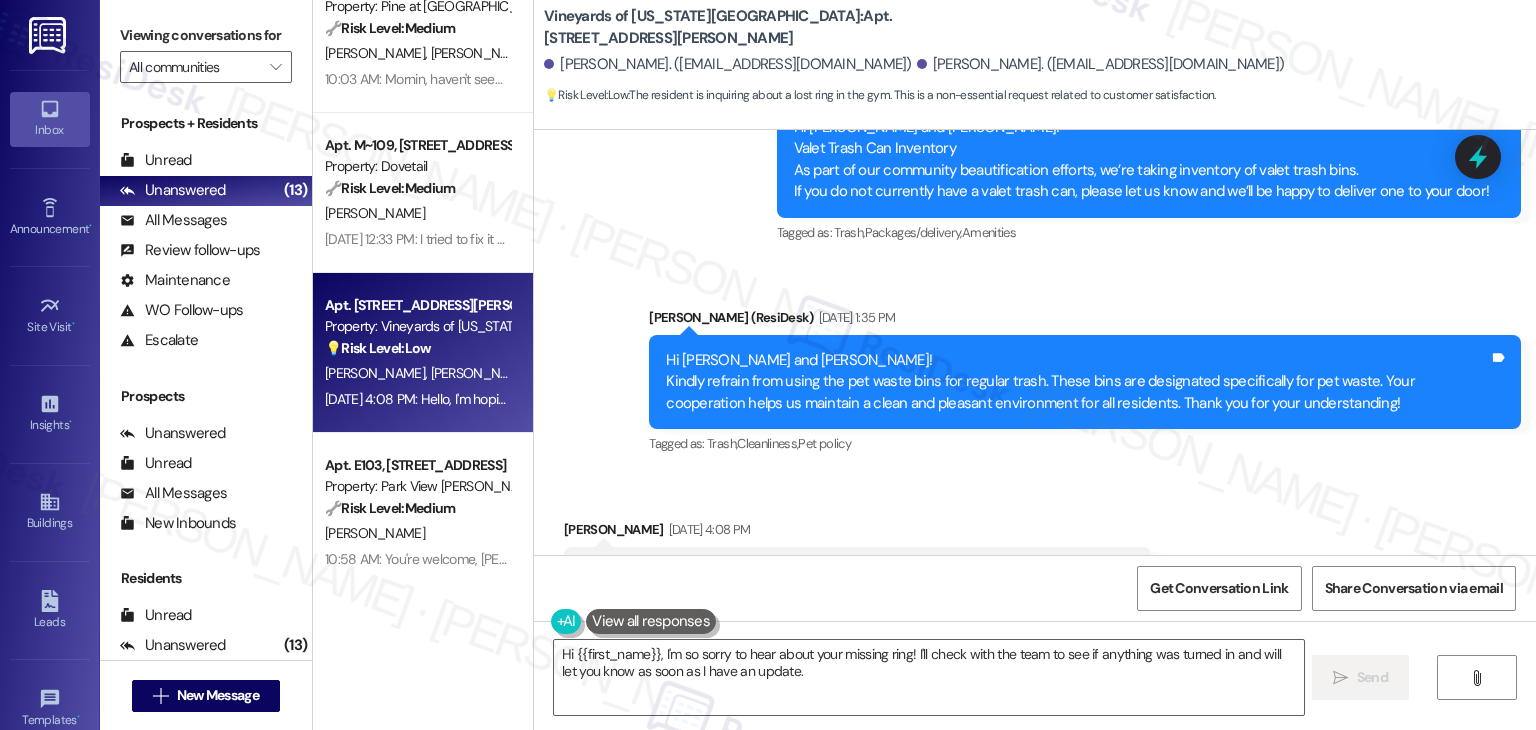 click on "Received via SMS Daniel Curtis Jul 18, 2025 at 4:08 PM Hello, I'm hoping someone might have turned in a ring? It would have been in the gym. Tags and notes Tagged as:   Amenities ,  Click to highlight conversations about Amenities Lost and found Click to highlight conversations about Lost and found" at bounding box center (1035, 558) 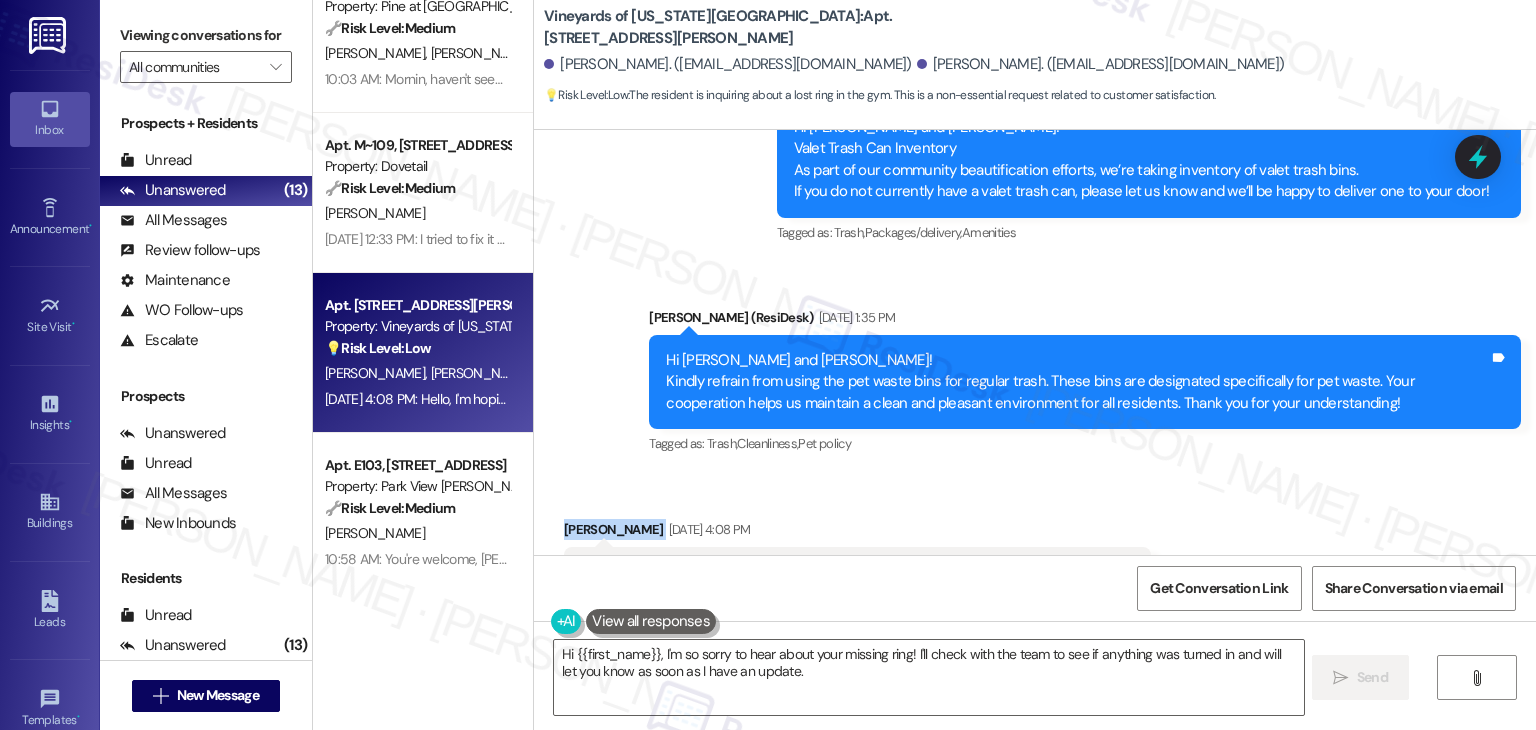 click on "Received via SMS Daniel Curtis Jul 18, 2025 at 4:08 PM Hello, I'm hoping someone might have turned in a ring? It would have been in the gym. Tags and notes Tagged as:   Amenities ,  Click to highlight conversations about Amenities Lost and found Click to highlight conversations about Lost and found" at bounding box center (1035, 558) 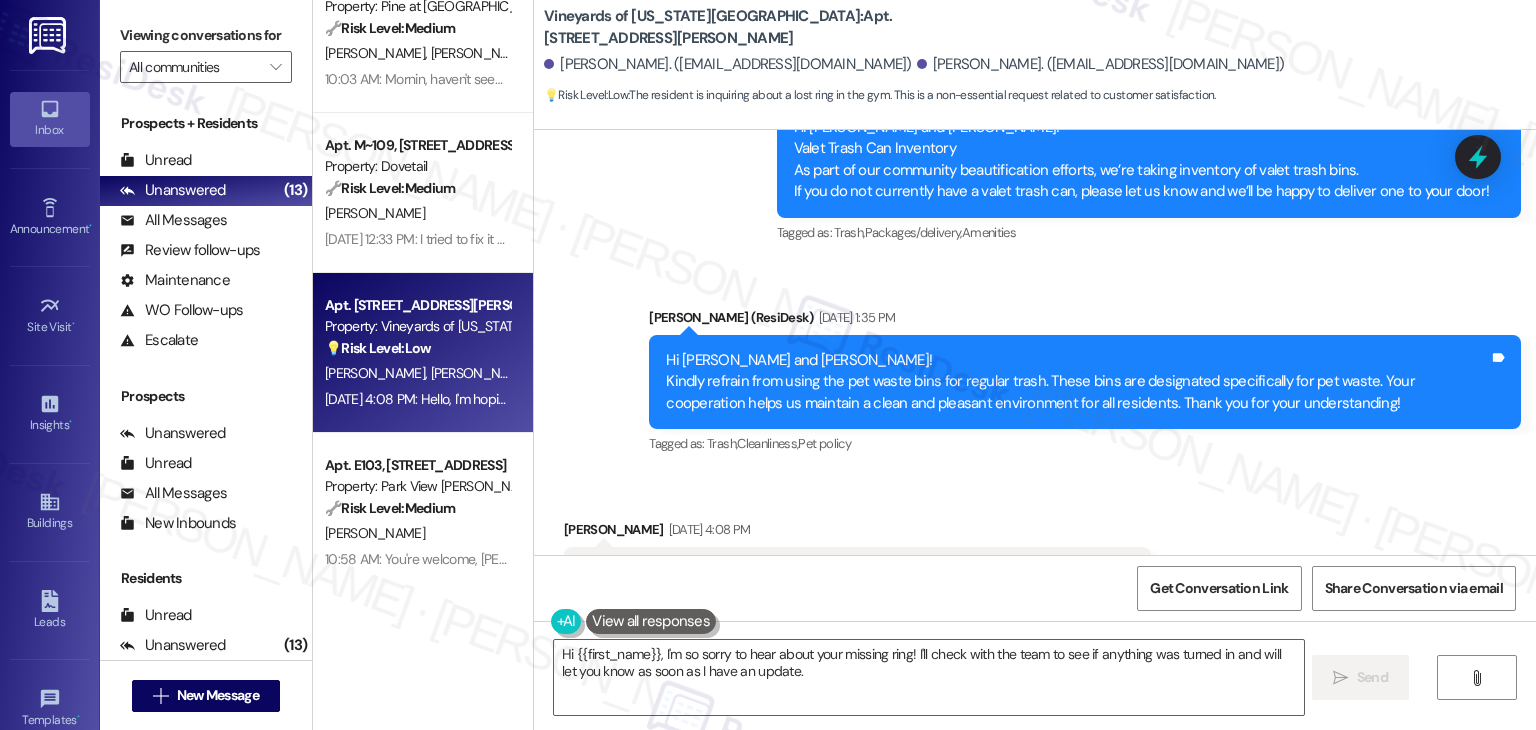 click on "Hello, I'm hoping someone might have turned in a ring? It would have been in the gym." at bounding box center [850, 572] 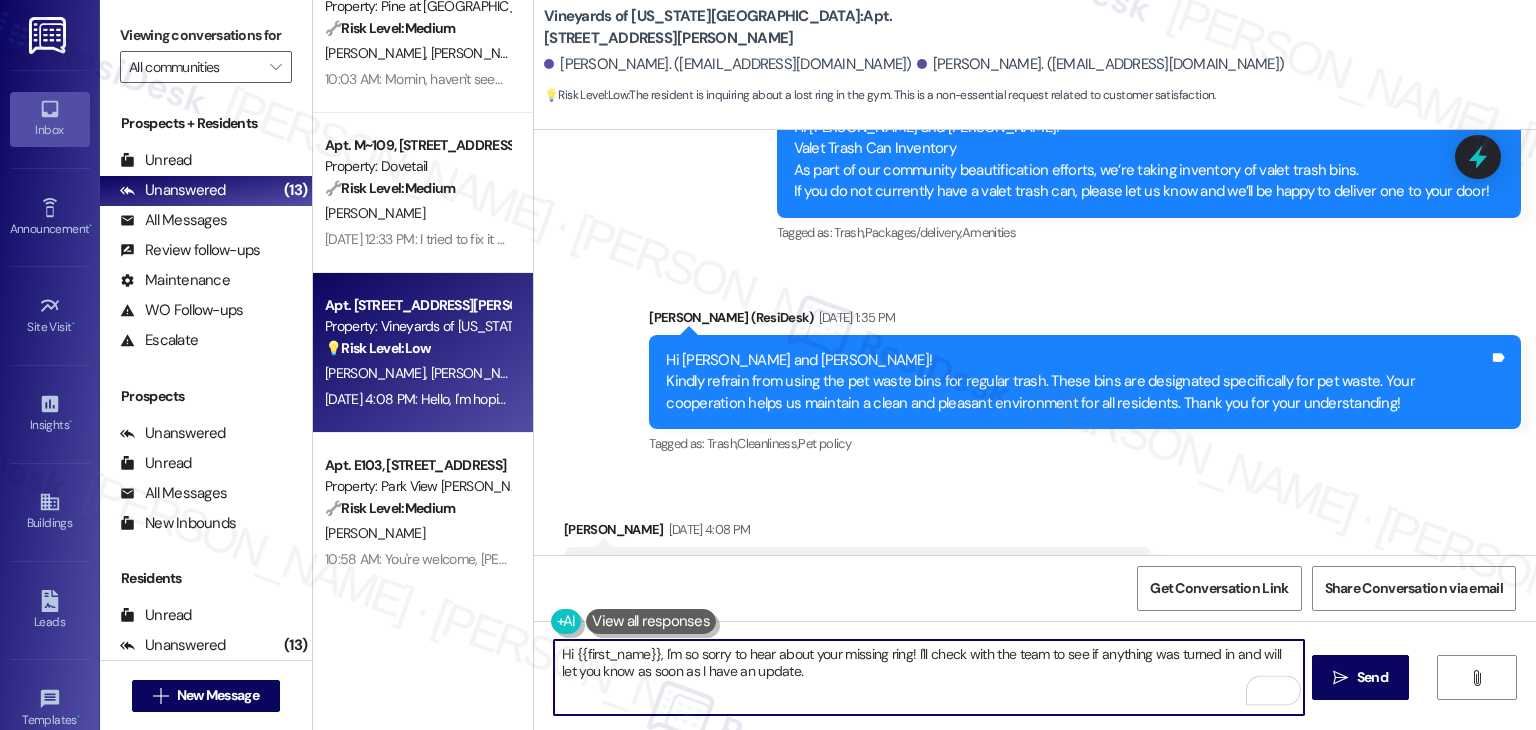 drag, startPoint x: 821, startPoint y: 676, endPoint x: 908, endPoint y: 653, distance: 89.98889 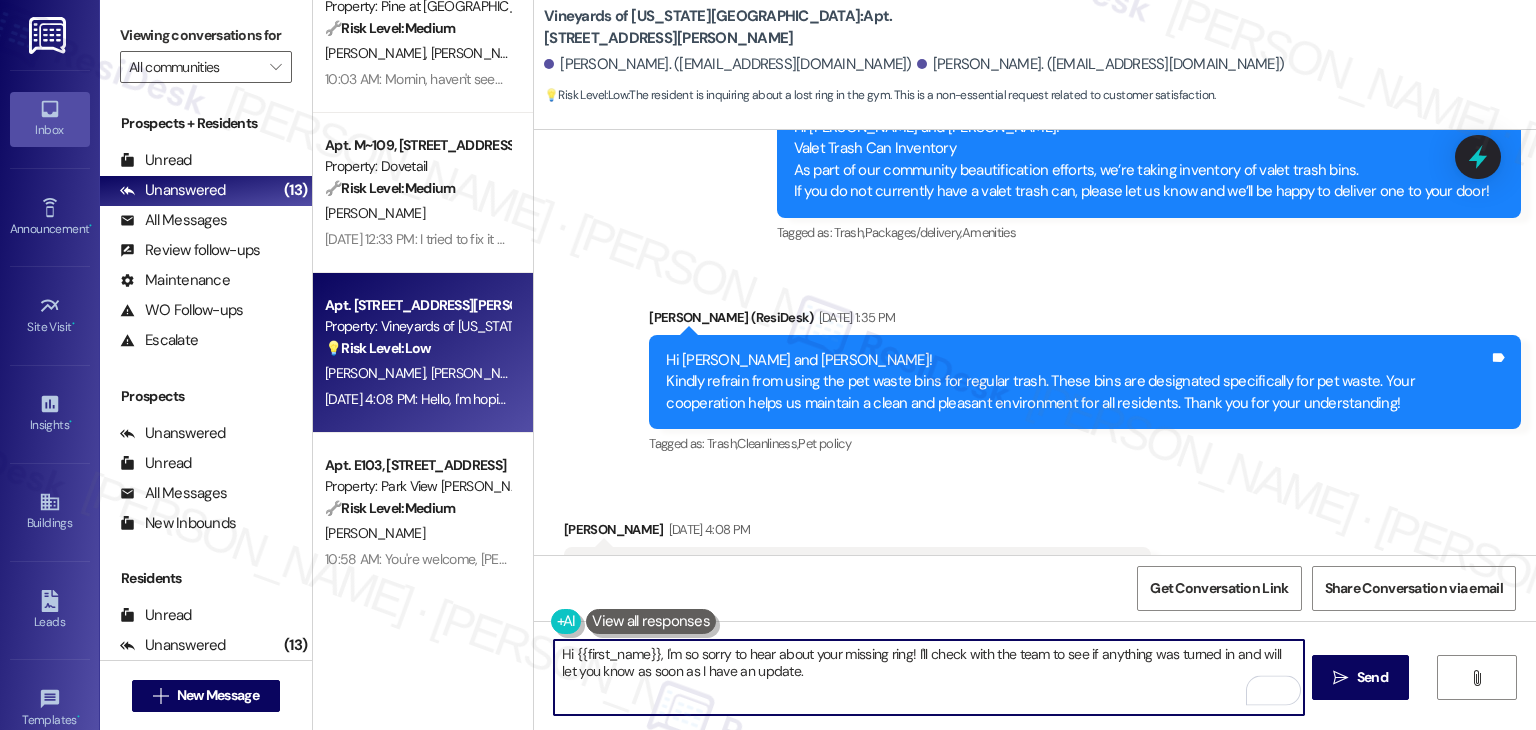 click on "Hi {{first_name}}, I'm so sorry to hear about your missing ring! I'll check with the team to see if anything was turned in and will let you know as soon as I have an update." at bounding box center (928, 677) 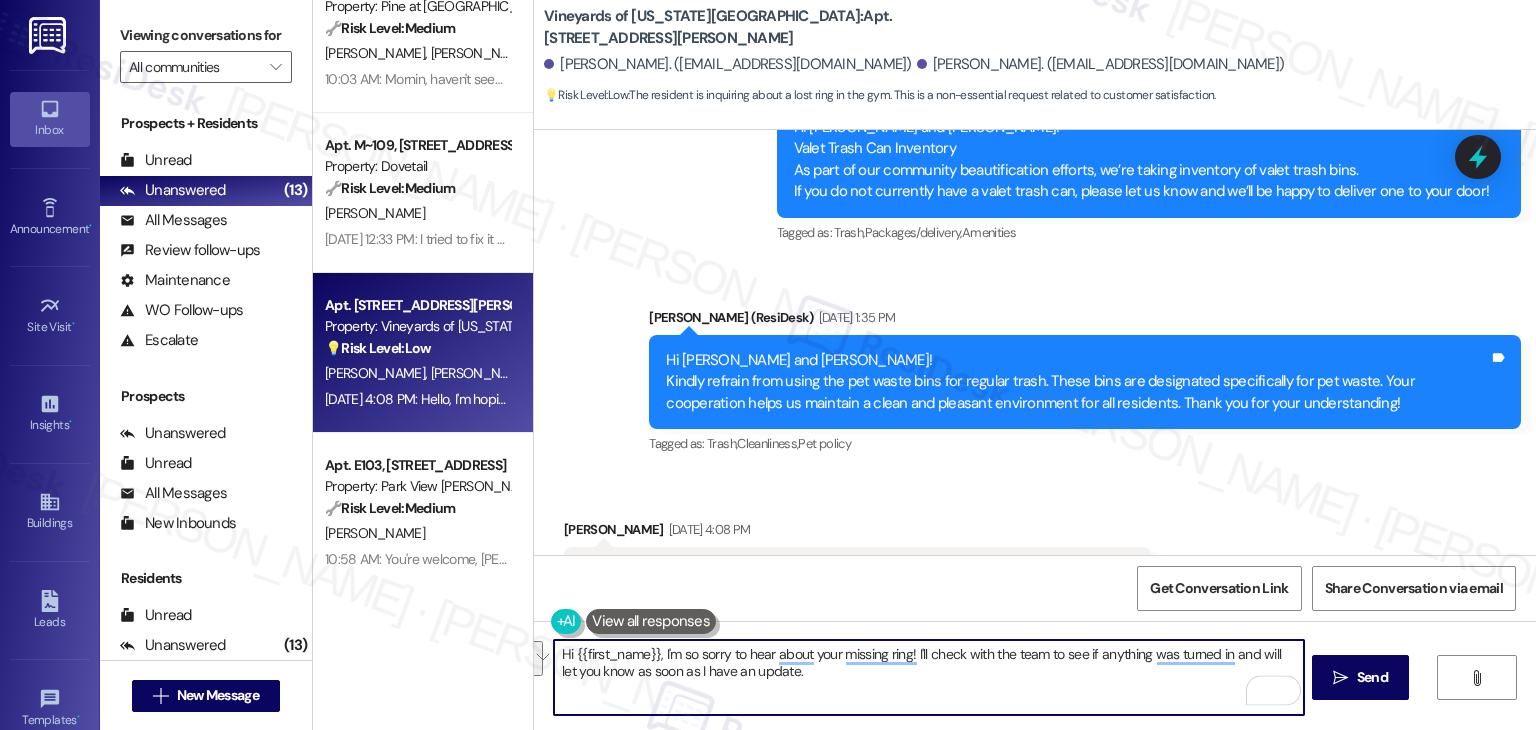 click on "Hi {{first_name}}, I'm so sorry to hear about your missing ring! I'll check with the team to see if anything was turned in and will let you know as soon as I have an update." at bounding box center (928, 677) 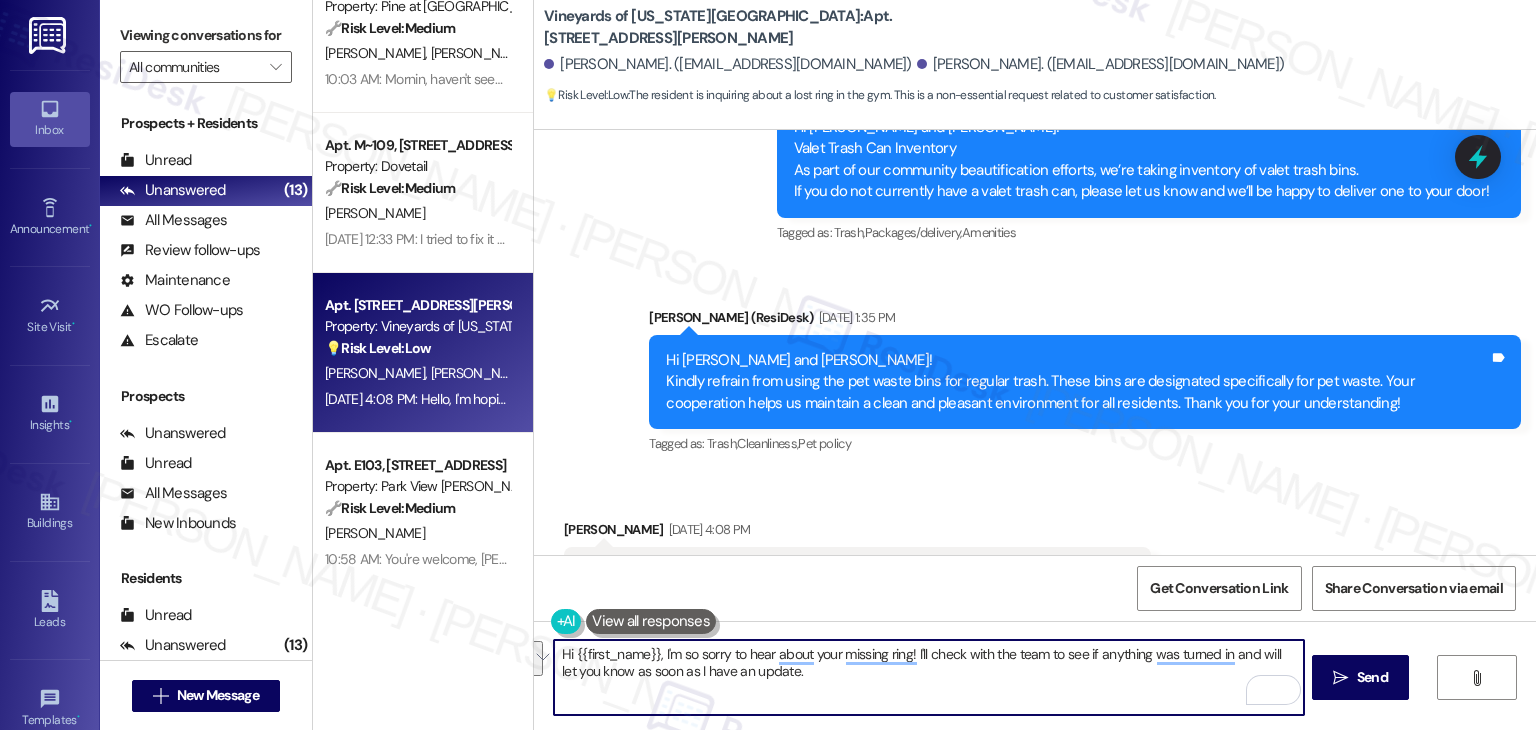 drag, startPoint x: 920, startPoint y: 673, endPoint x: 906, endPoint y: 658, distance: 20.518284 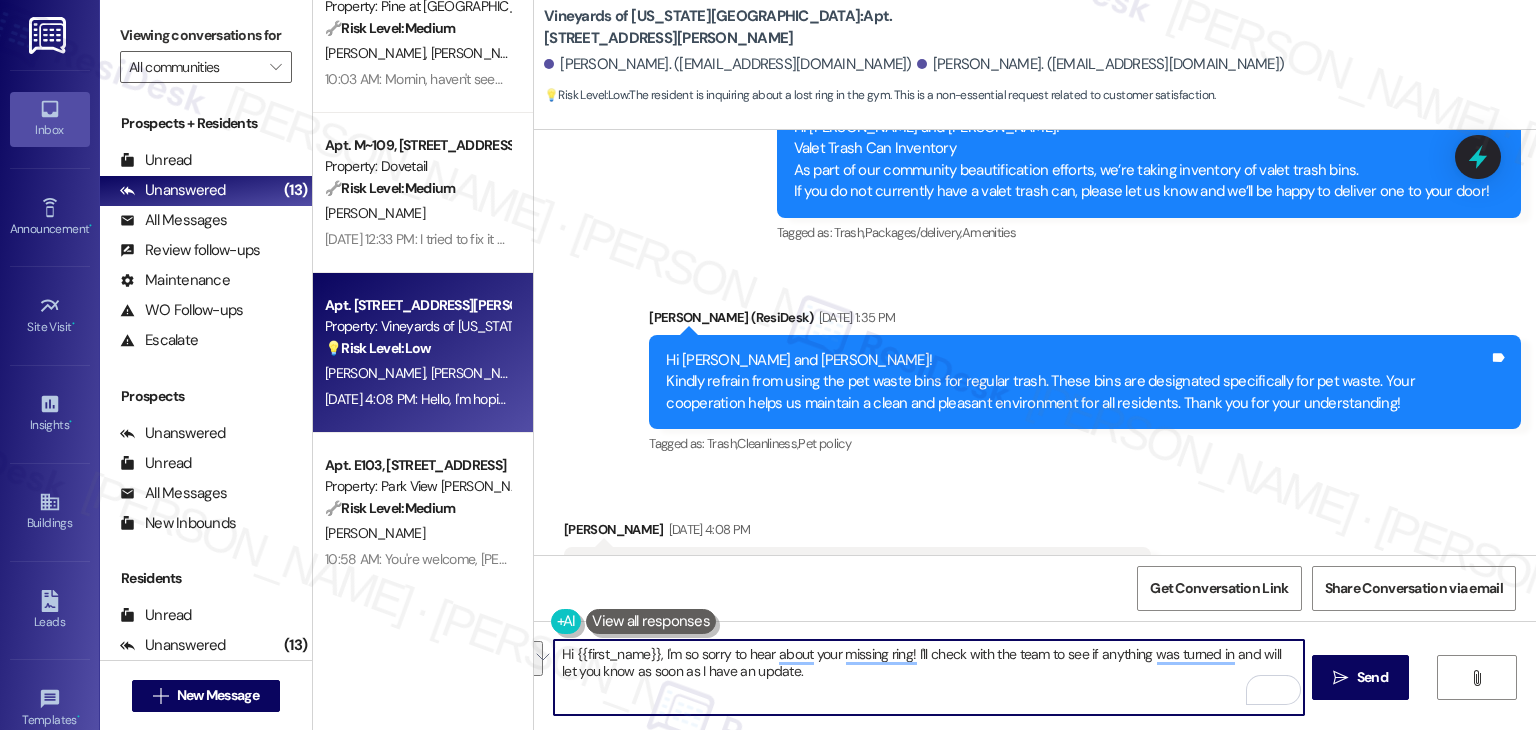 click on "Hi {{first_name}}, I'm so sorry to hear about your missing ring! I'll check with the team to see if anything was turned in and will let you know as soon as I have an update." at bounding box center [928, 677] 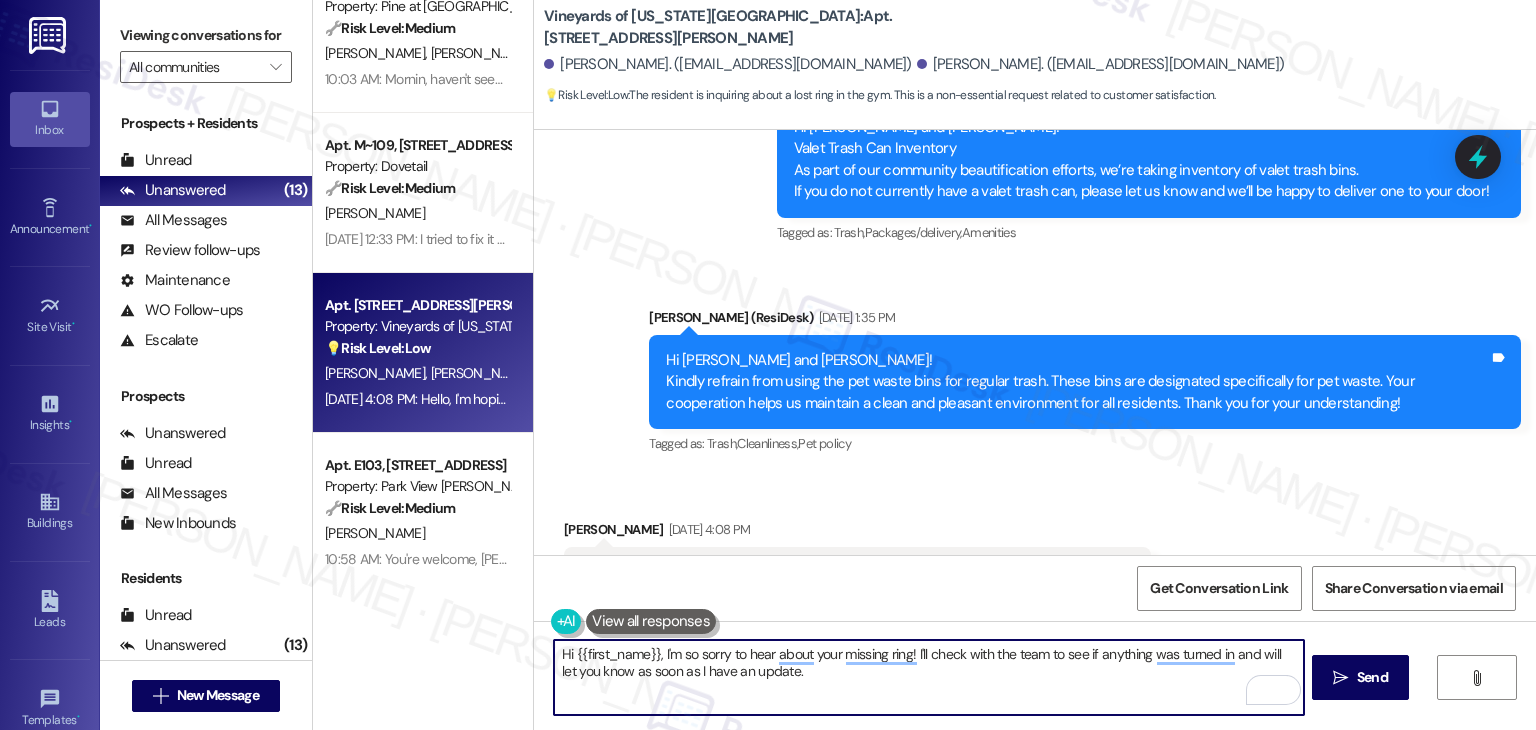 click on "Hi {{first_name}}, I'm so sorry to hear about your missing ring! I'll check with the team to see if anything was turned in and will let you know as soon as I have an update." at bounding box center [928, 677] 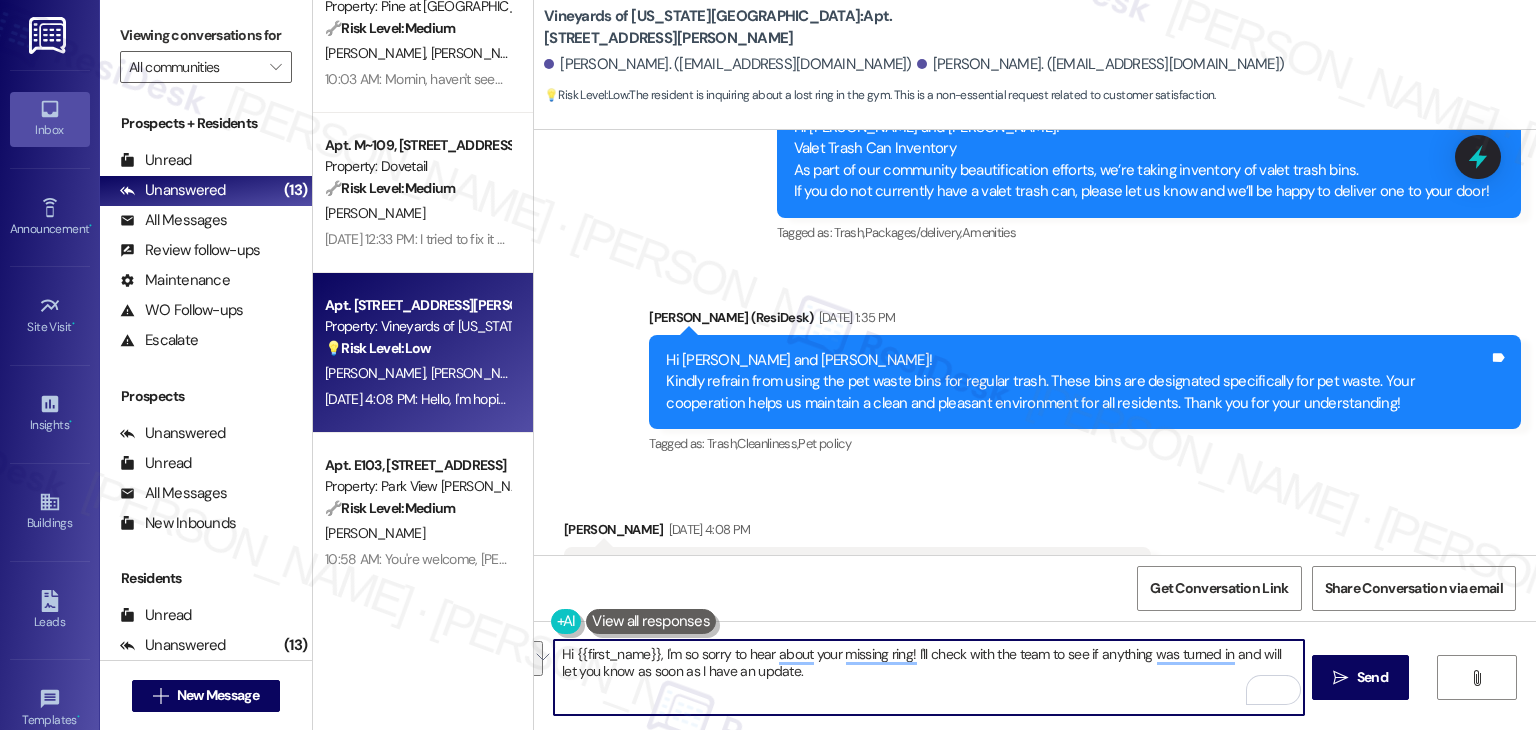 paste on "Daniel, I’m sorry to hear that! Just to confirm, are you the one who lost the ring? Do you remember the last time you wore it or where you might have placed it in the gym? Have you had a chance to report it to the office yet? I’ll check with the team to see if anything was turned in and will let you know as soon as I hear back" 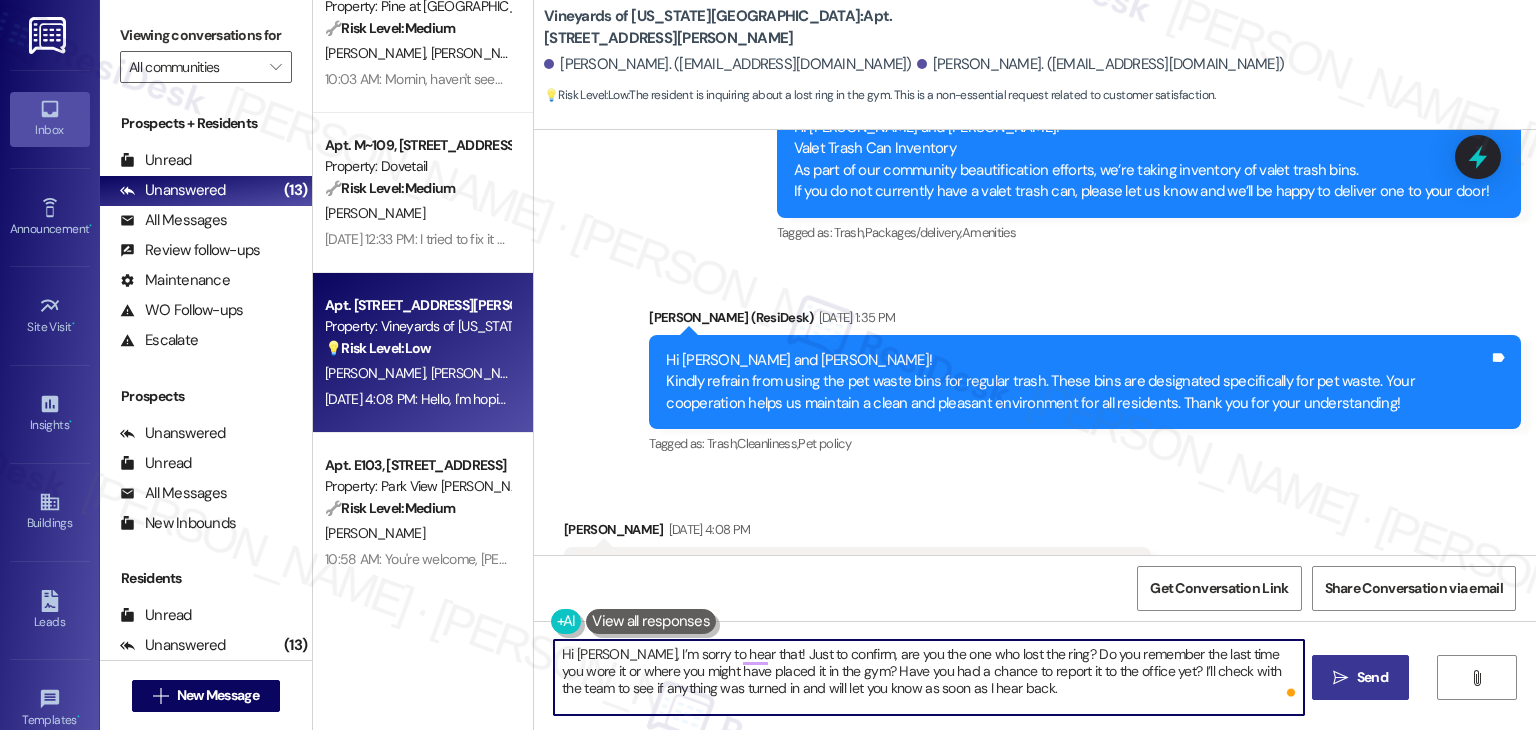 type on "Hi Daniel, I’m sorry to hear that! Just to confirm, are you the one who lost the ring? Do you remember the last time you wore it or where you might have placed it in the gym? Have you had a chance to report it to the office yet? I’ll check with the team to see if anything was turned in and will let you know as soon as I hear back." 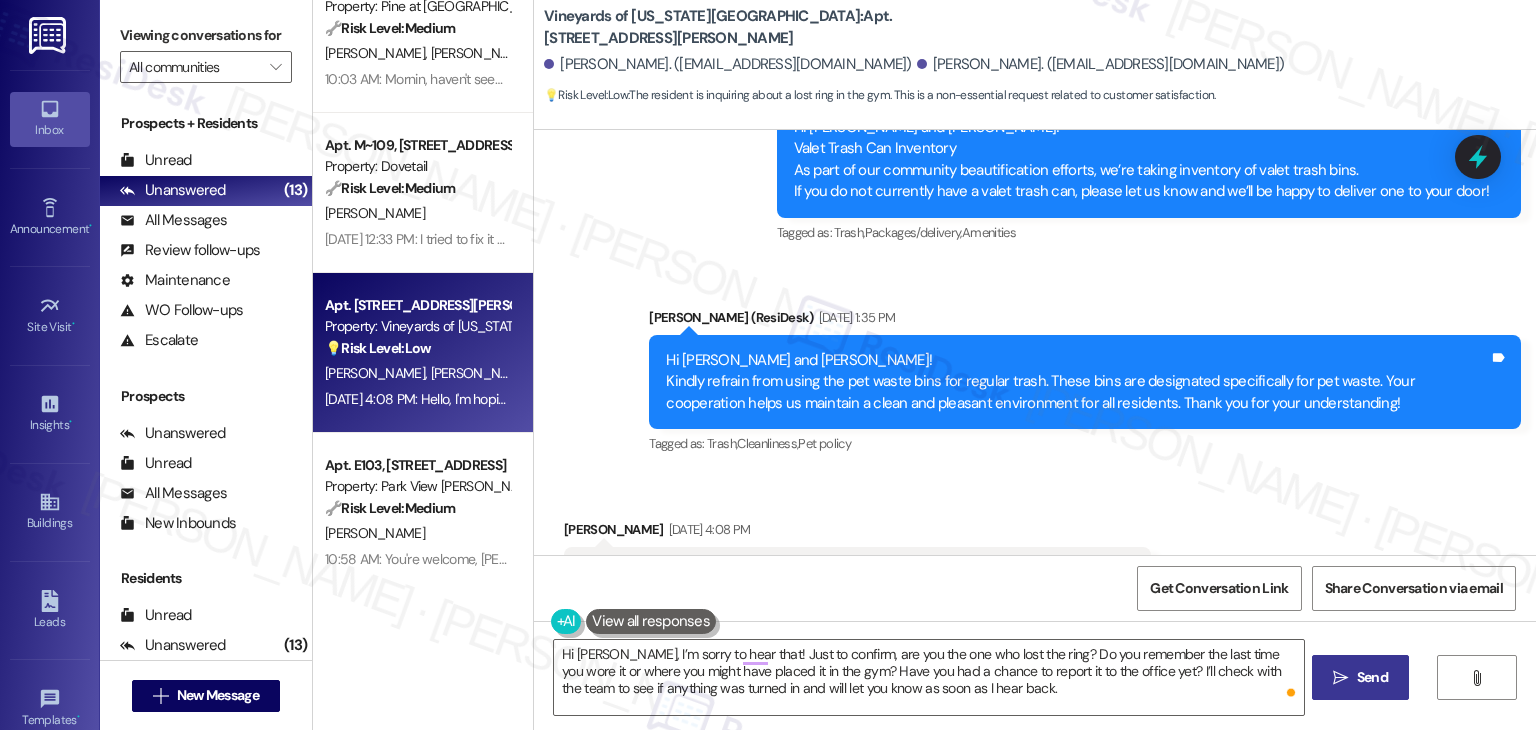 click on "Send" at bounding box center [1372, 677] 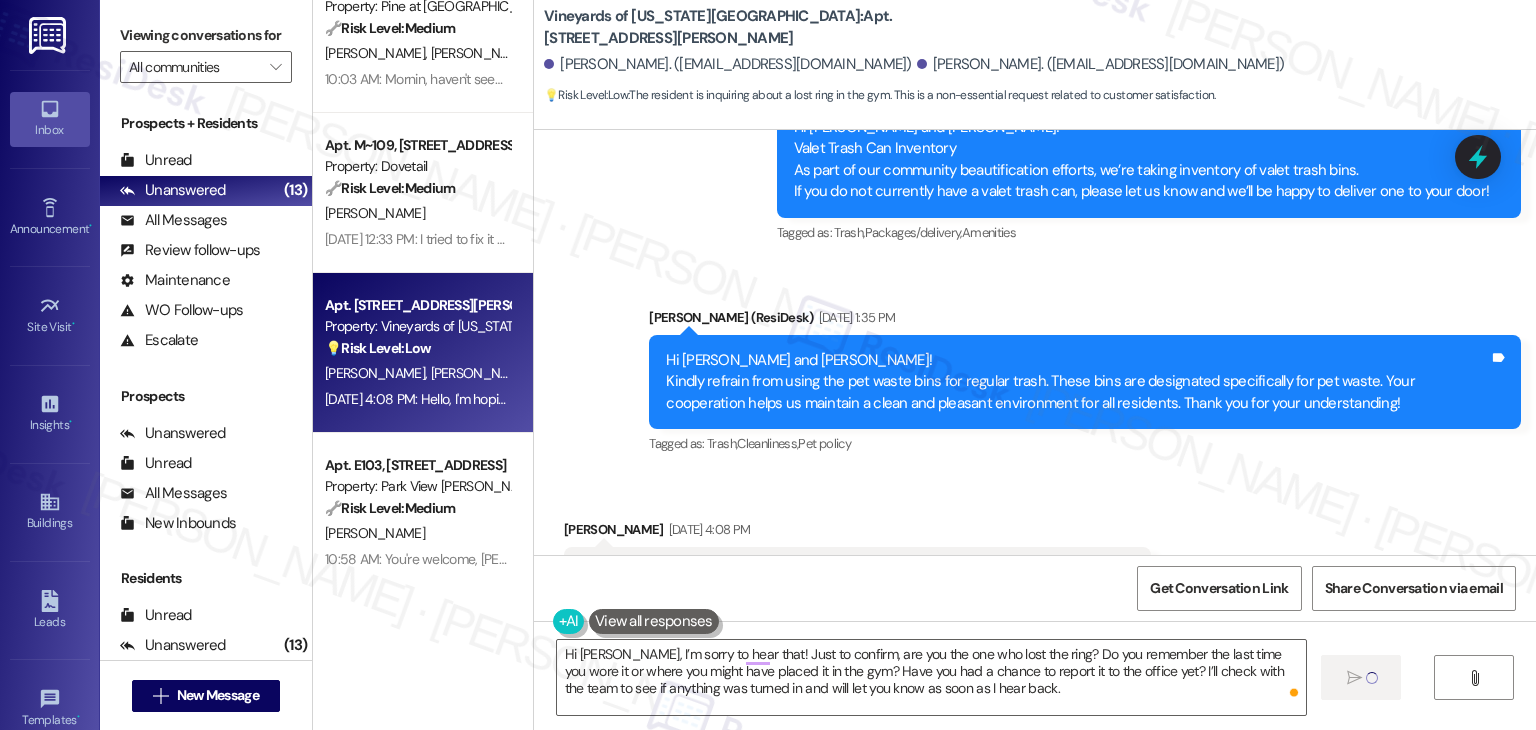 type 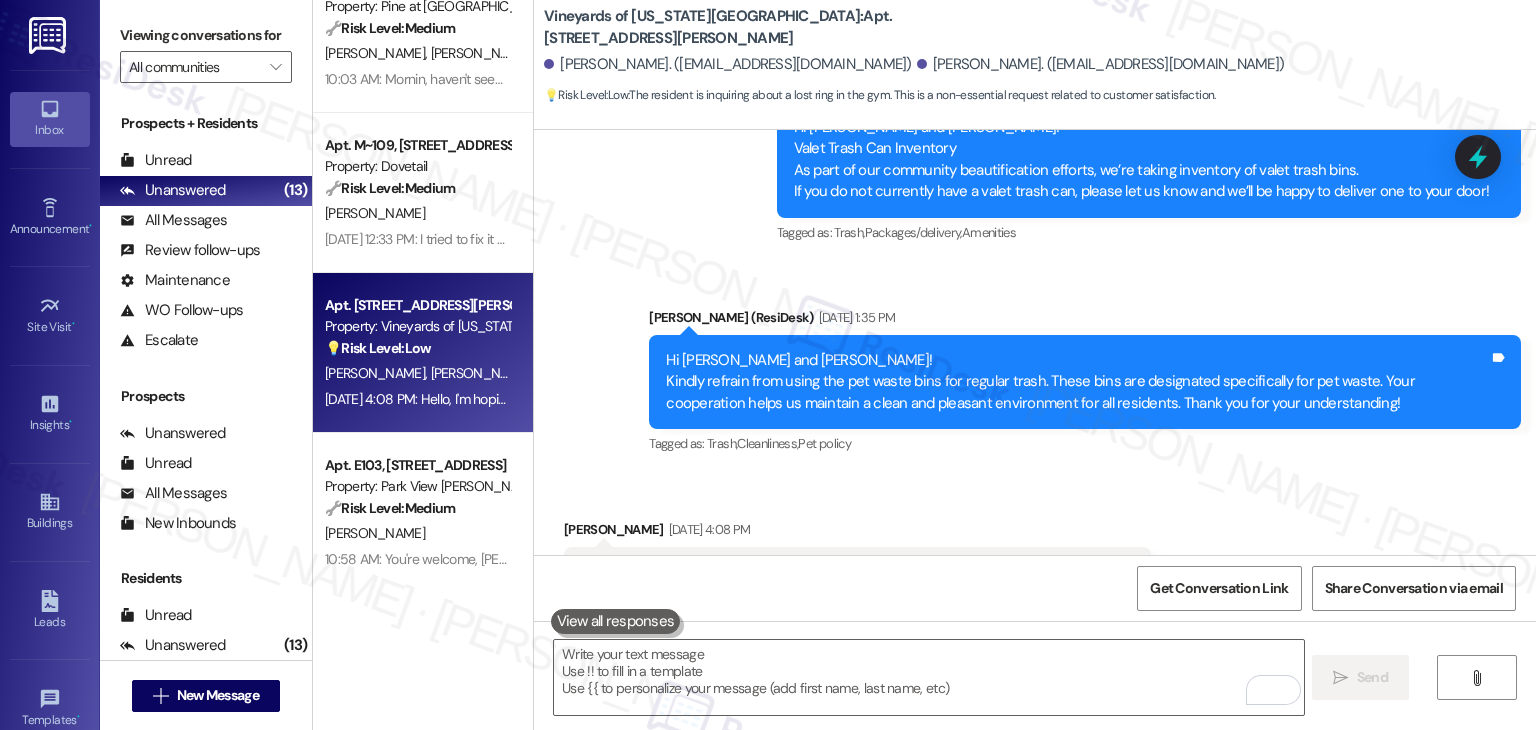 scroll, scrollTop: 5912, scrollLeft: 0, axis: vertical 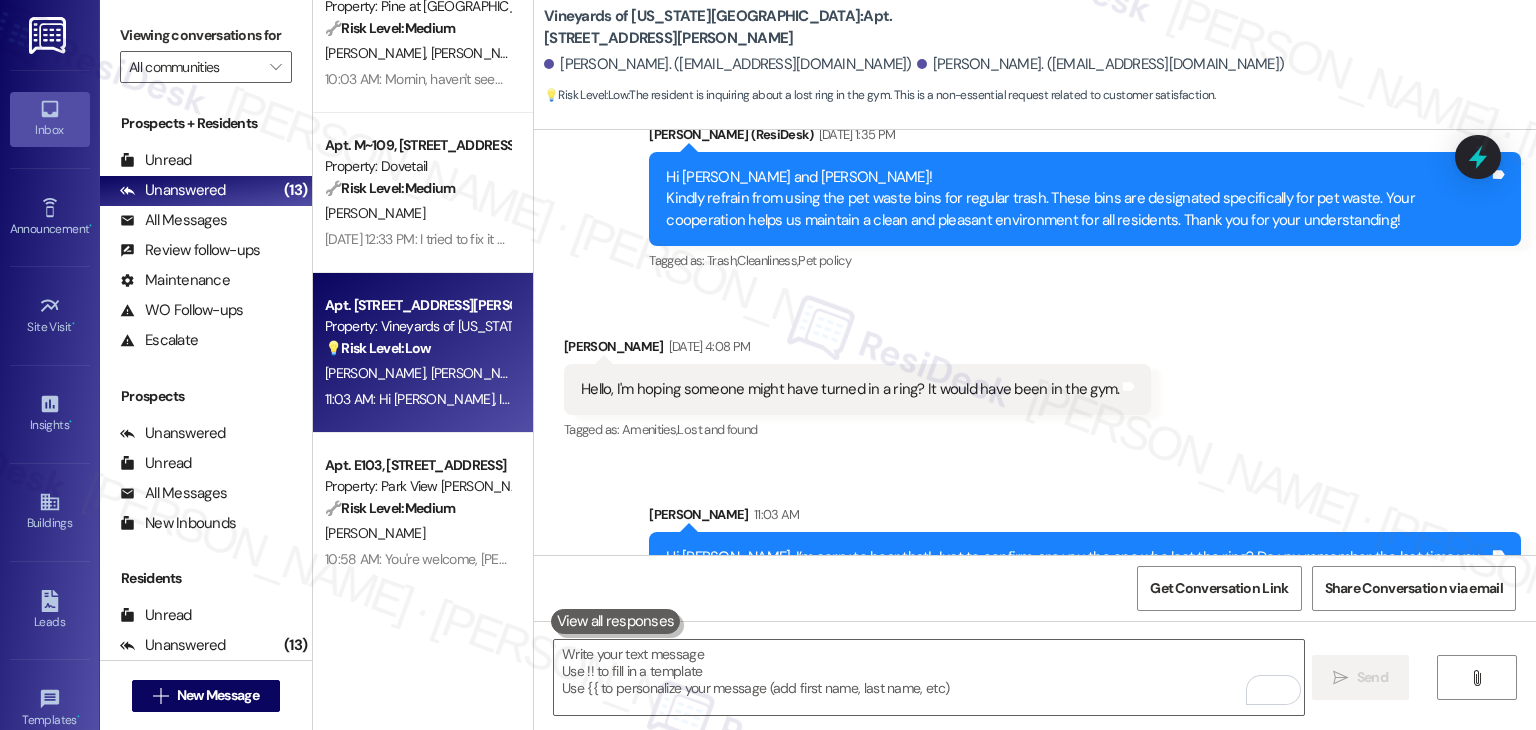 click on "Received via SMS Daniel Curtis Jul 18, 2025 at 4:08 PM Hello, I'm hoping someone might have turned in a ring? It would have been in the gym. Tags and notes Tagged as:   Amenities ,  Click to highlight conversations about Amenities Lost and found Click to highlight conversations about Lost and found" at bounding box center [1035, 375] 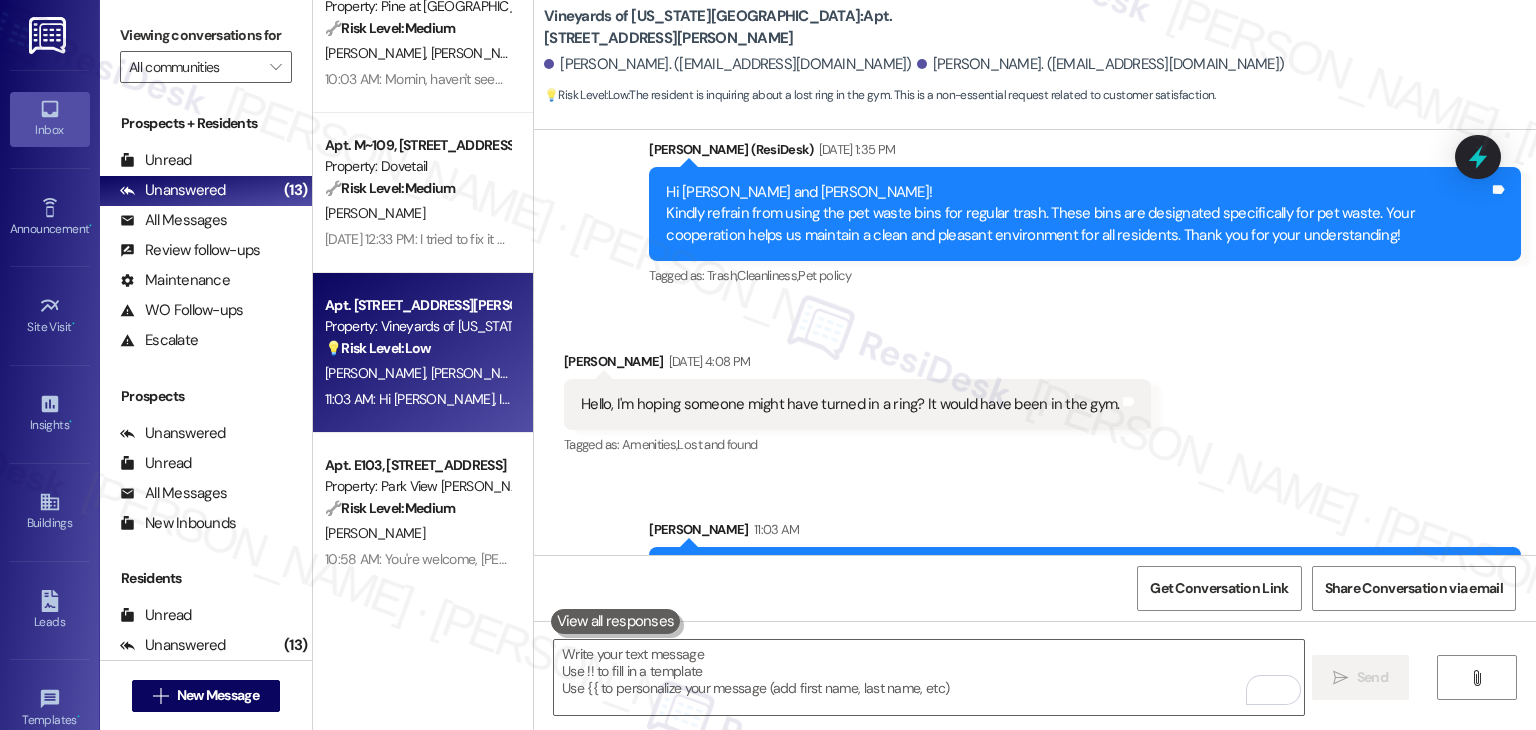 scroll, scrollTop: 5912, scrollLeft: 0, axis: vertical 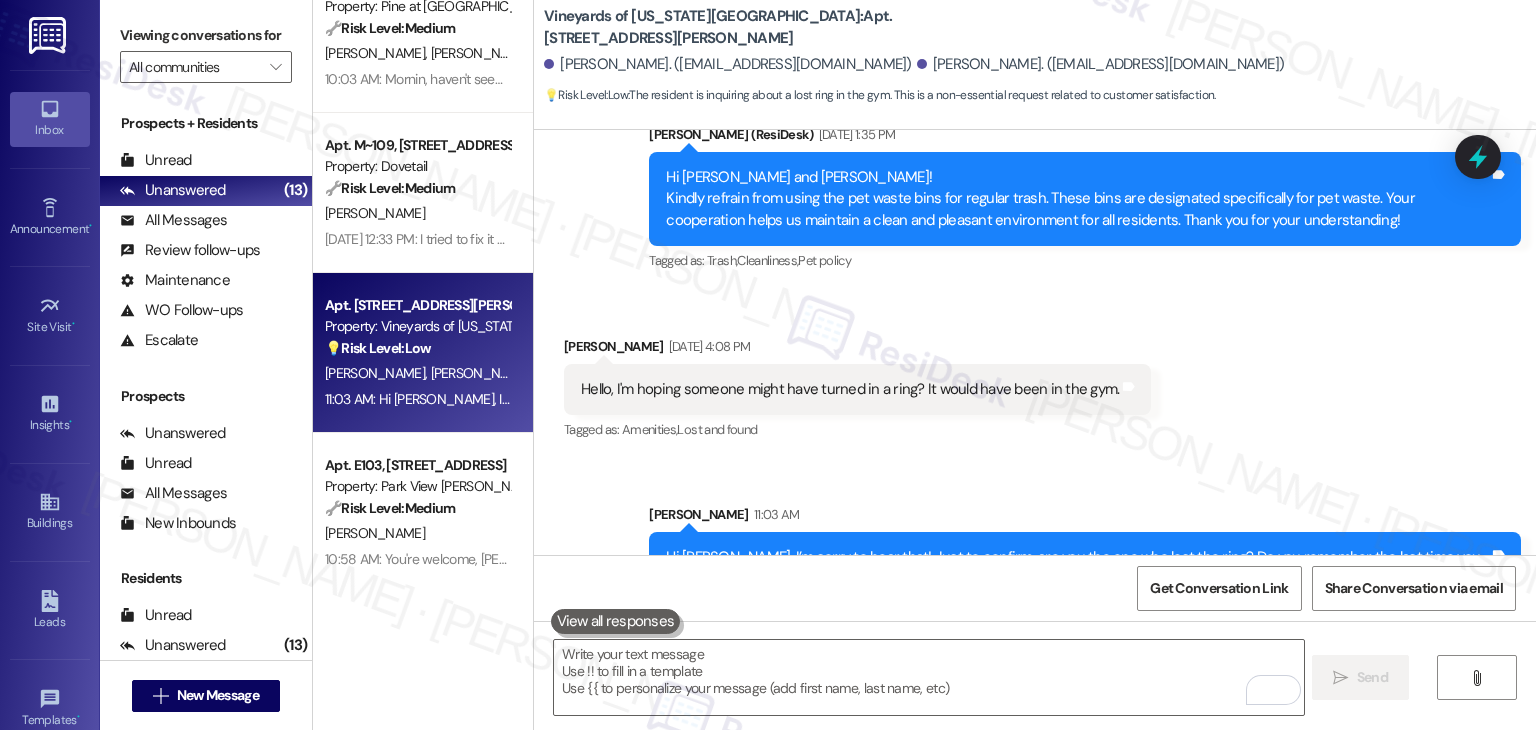 click on "Received via SMS Daniel Curtis Jul 18, 2025 at 4:08 PM Hello, I'm hoping someone might have turned in a ring? It would have been in the gym. Tags and notes Tagged as:   Amenities ,  Click to highlight conversations about Amenities Lost and found Click to highlight conversations about Lost and found" at bounding box center (1035, 375) 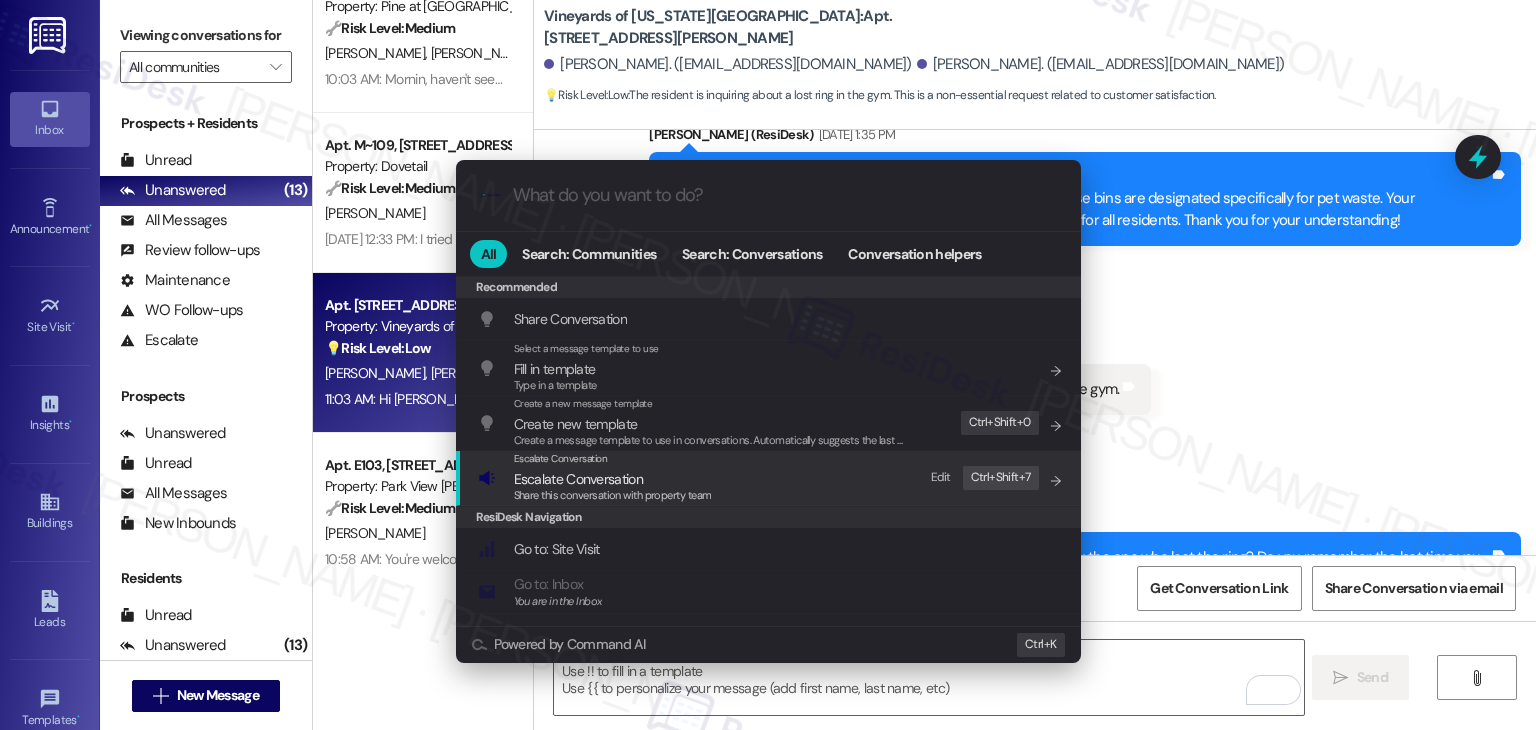 click on "Escalate Conversation" at bounding box center [578, 479] 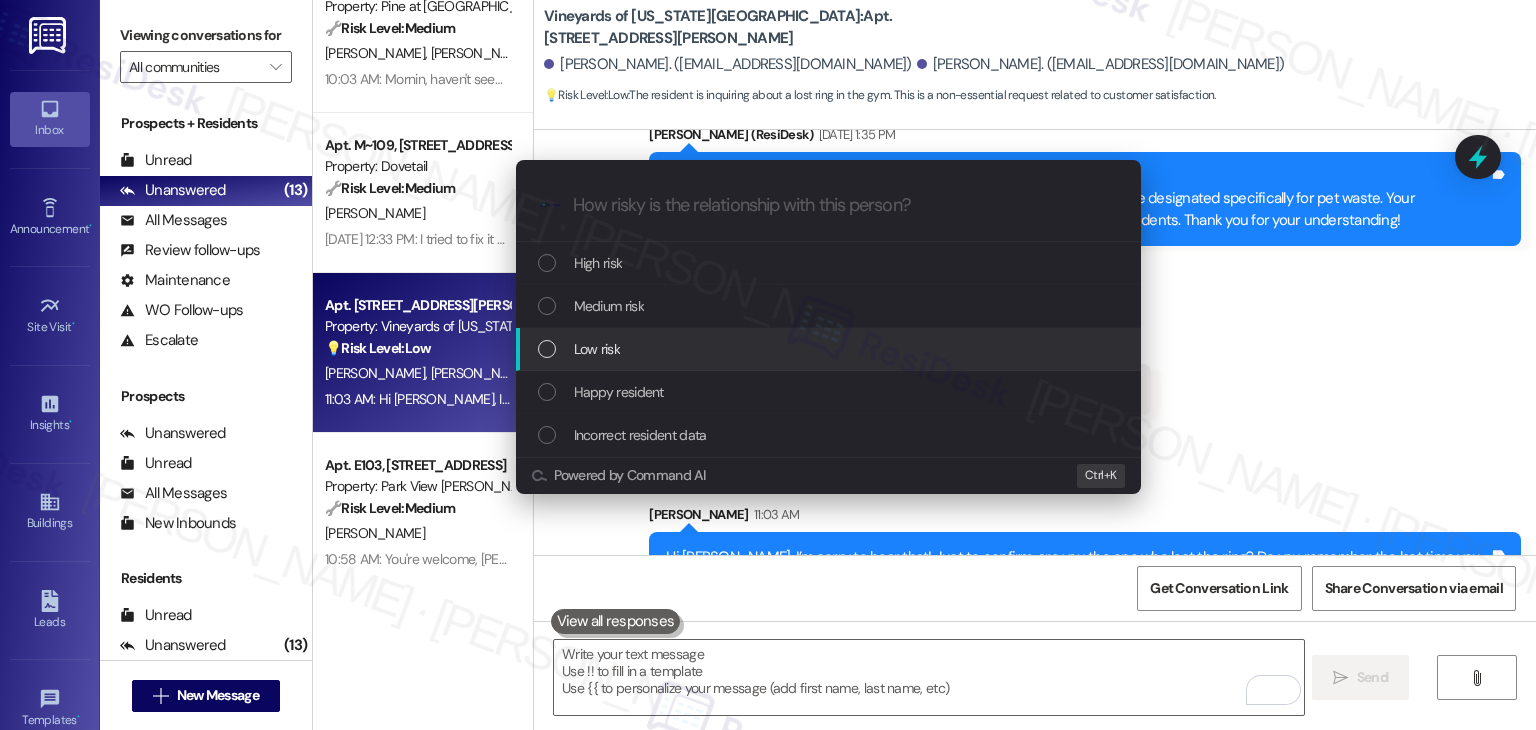 click at bounding box center (547, 349) 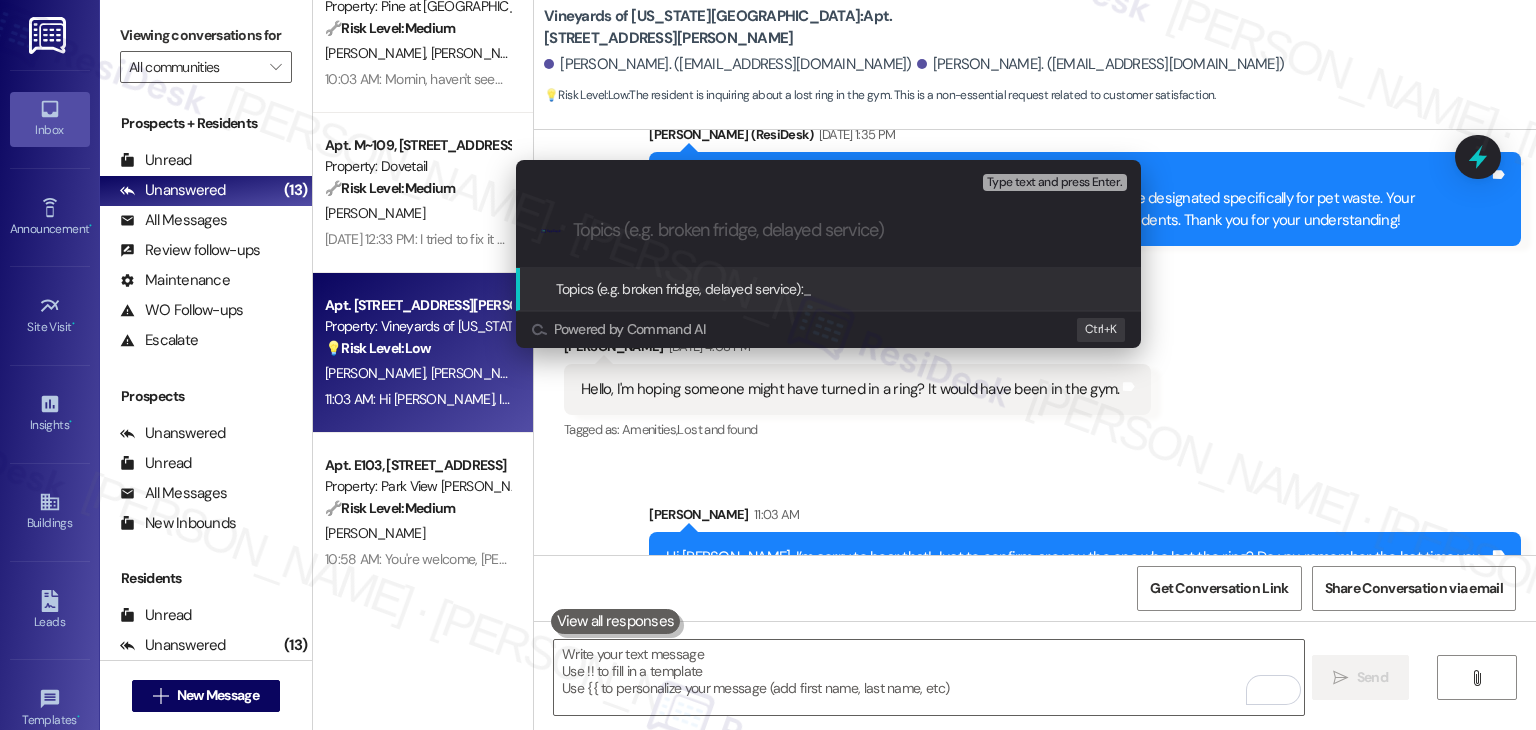 paste on "Lost Ring Reported in Gym" 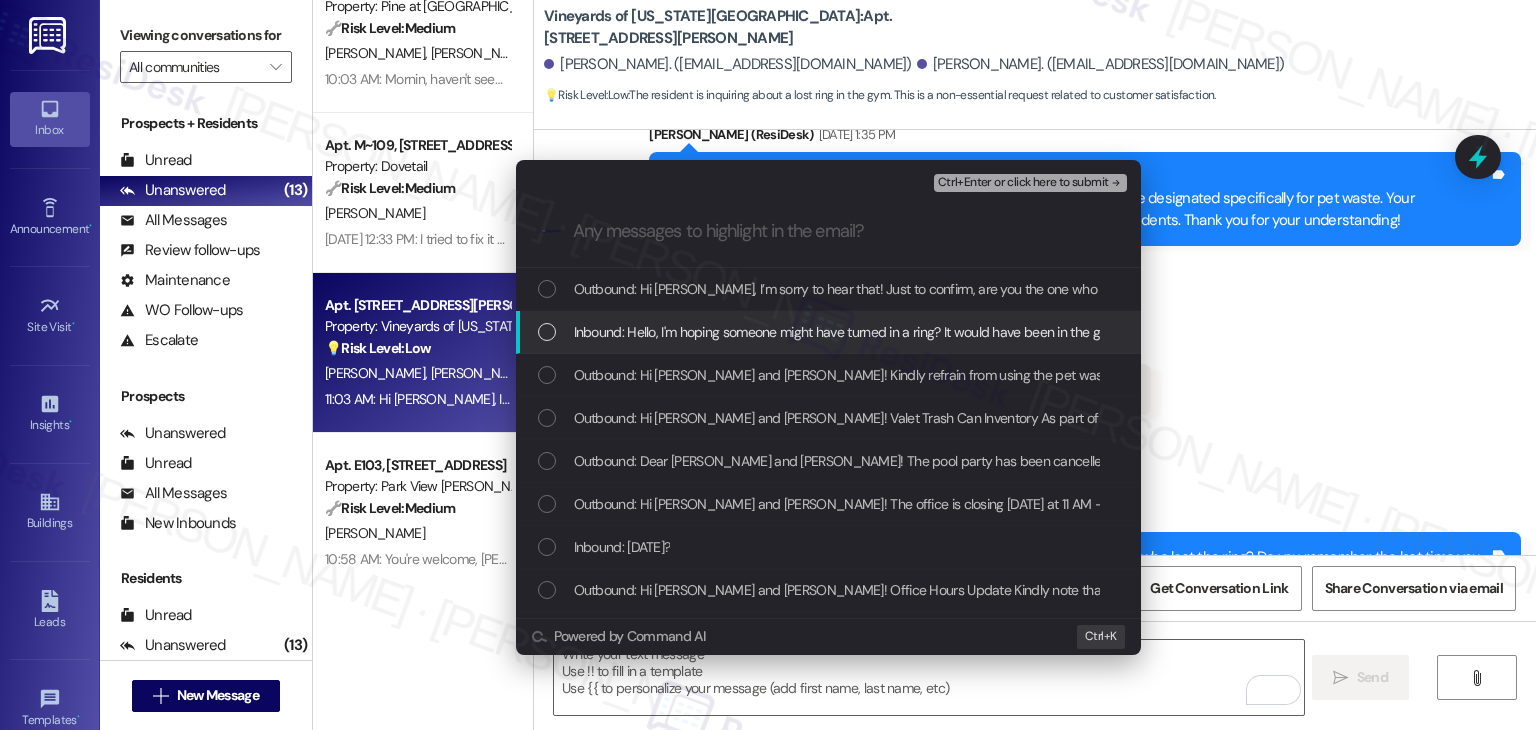 click at bounding box center (547, 332) 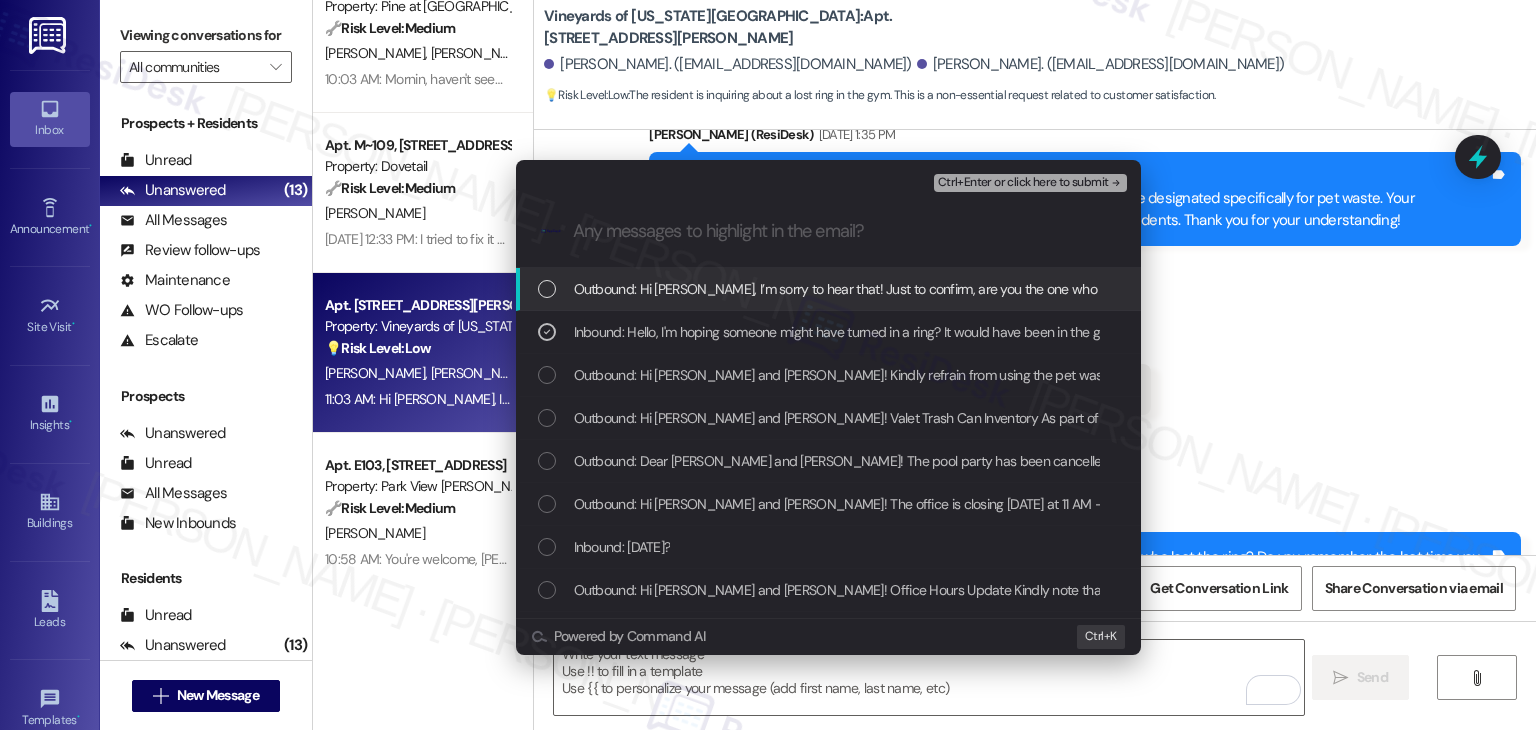 click on "Ctrl+Enter or click here to submit" at bounding box center (1023, 183) 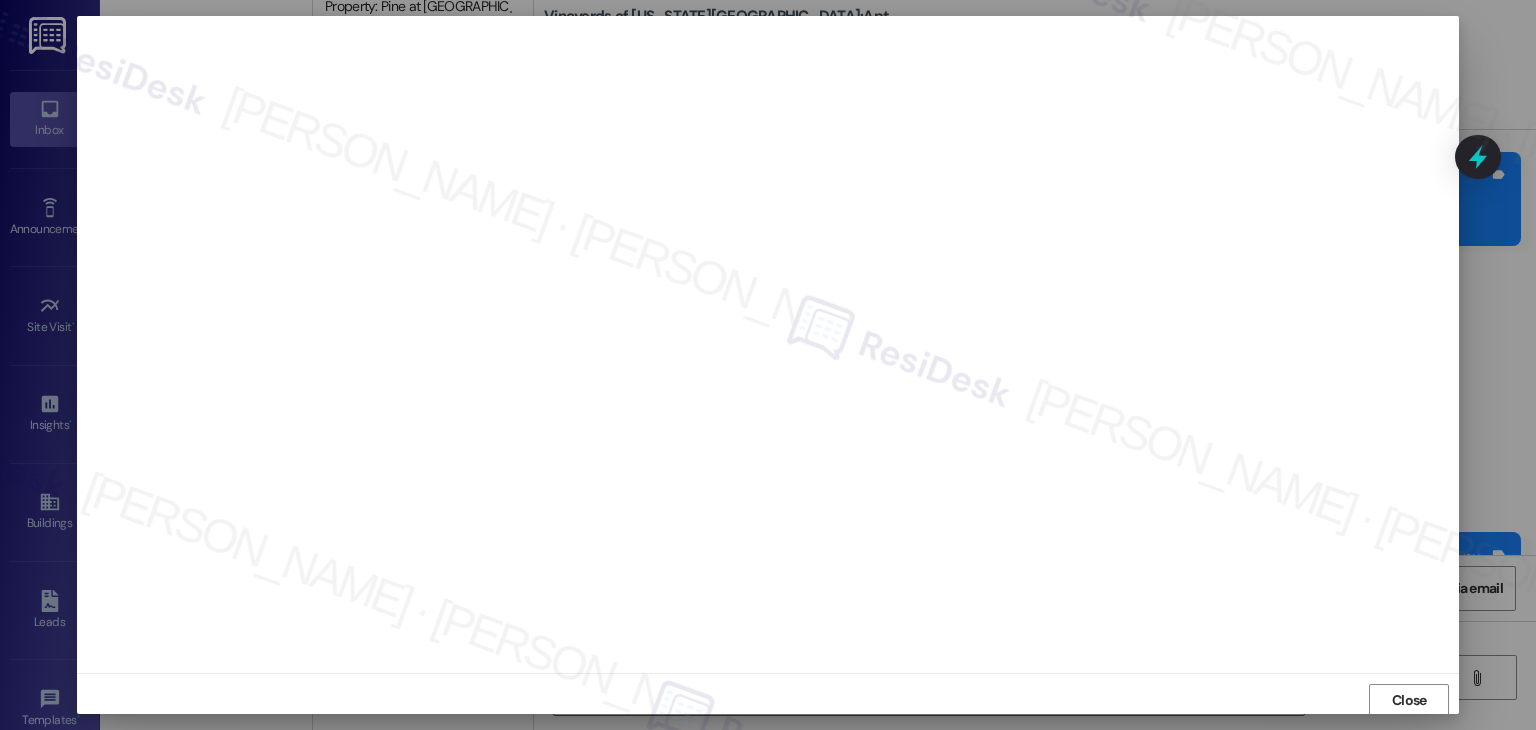 scroll, scrollTop: 1, scrollLeft: 0, axis: vertical 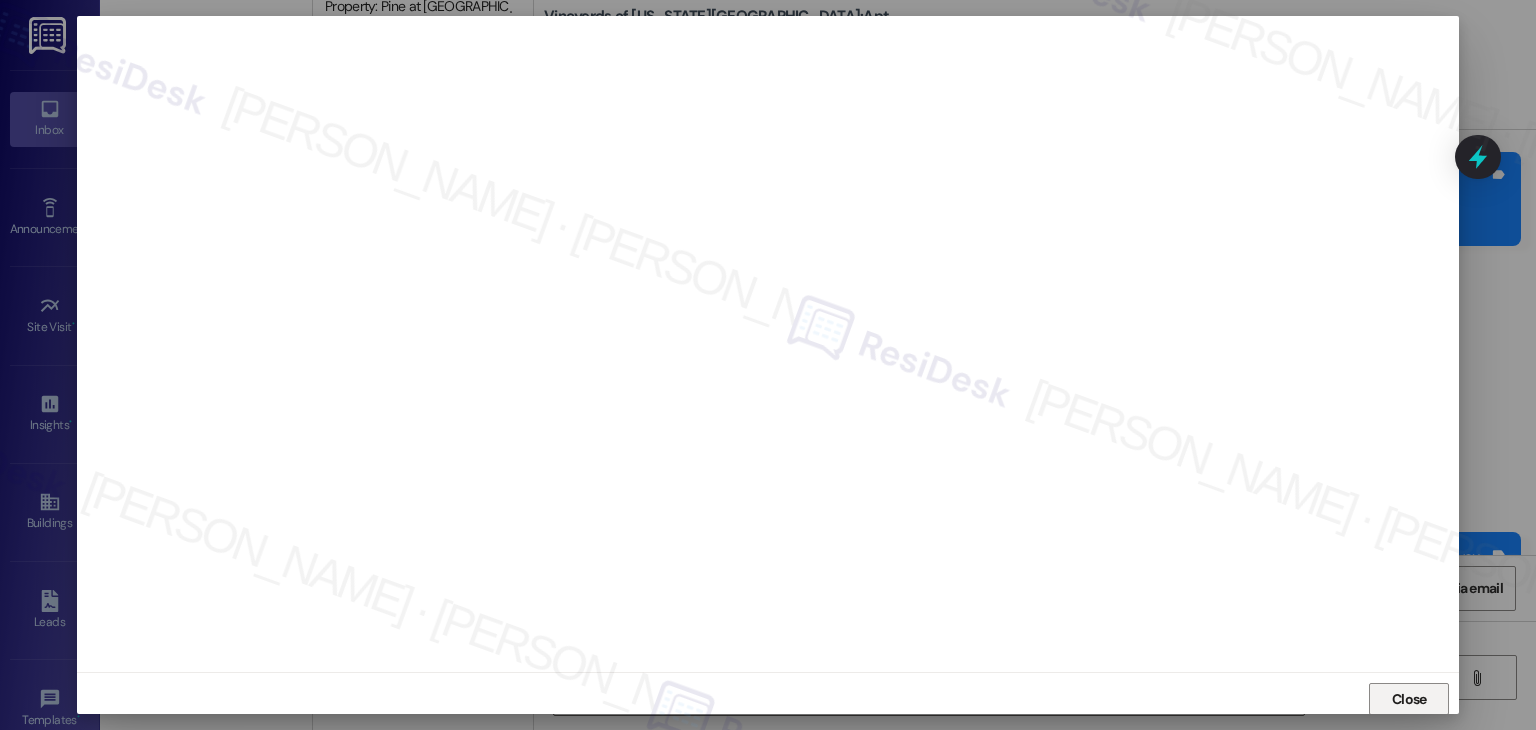 click on "Close" at bounding box center (1409, 699) 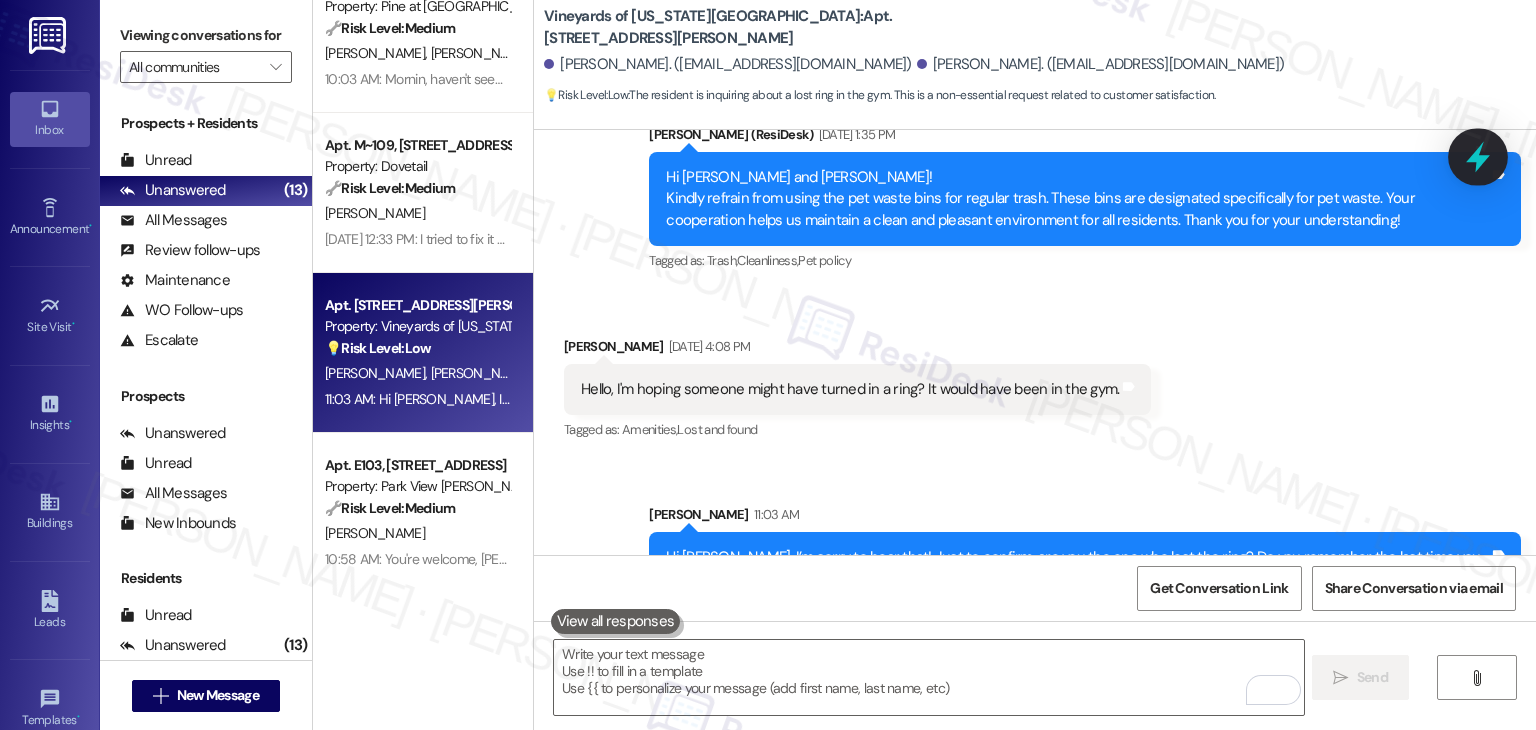 click 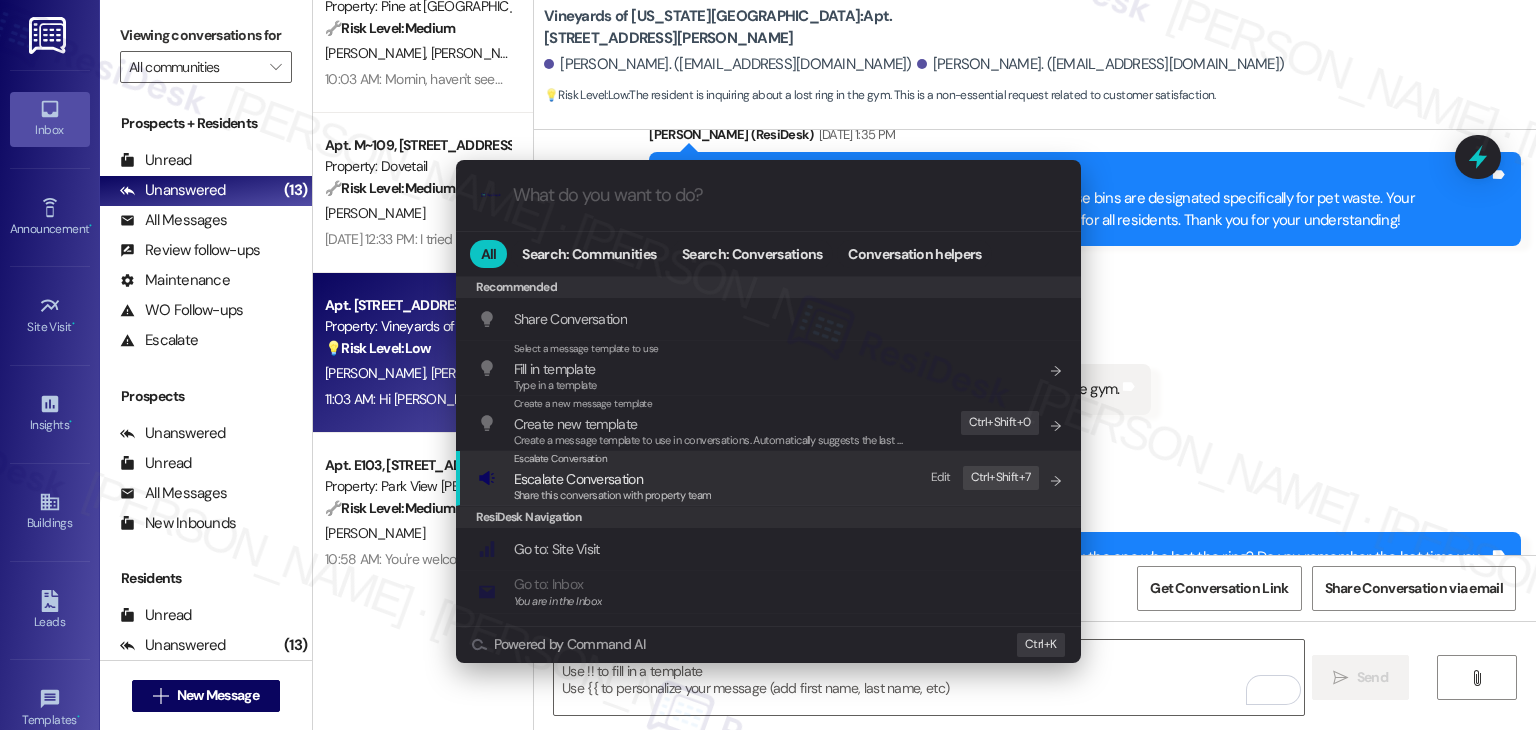 click on "Share this conversation with property team" at bounding box center (613, 495) 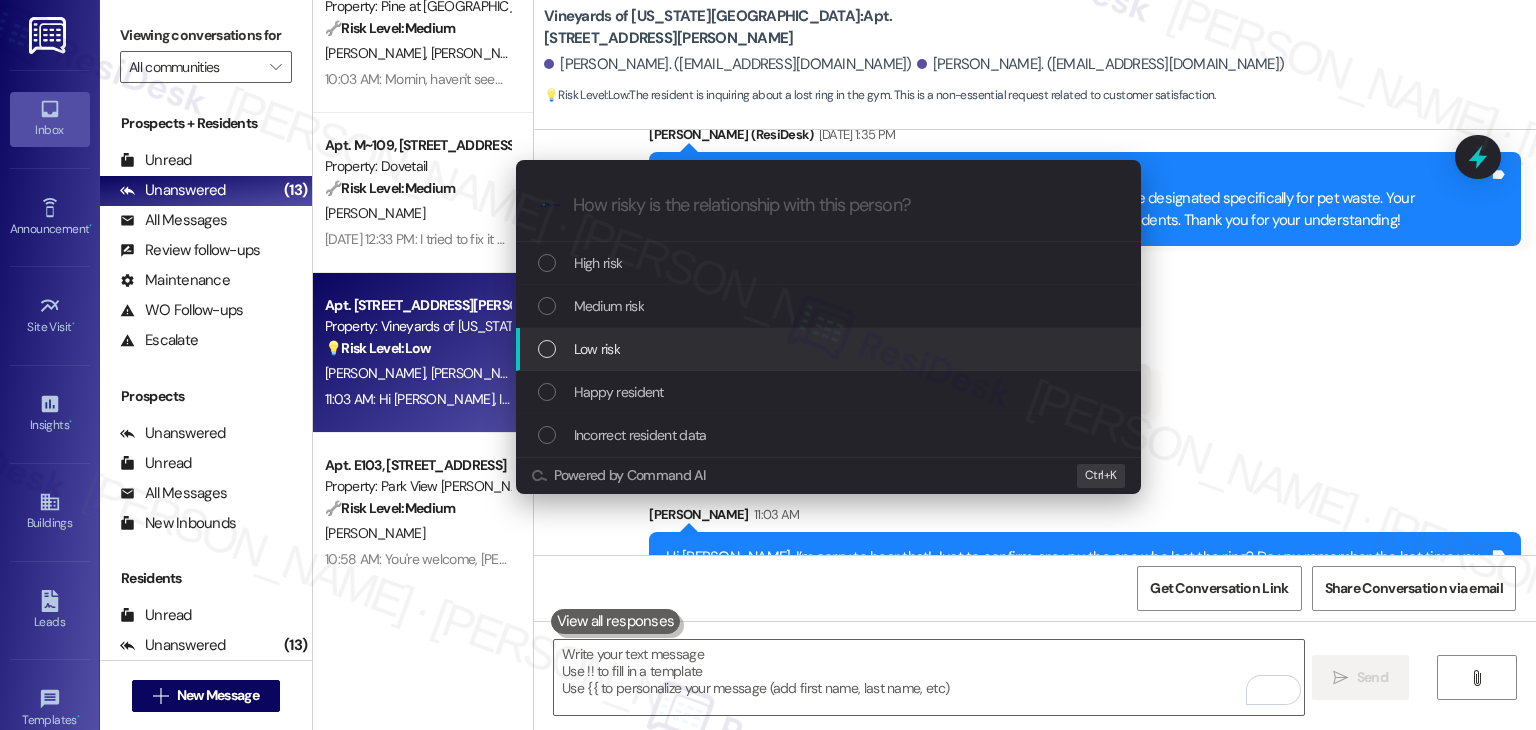 click at bounding box center (547, 349) 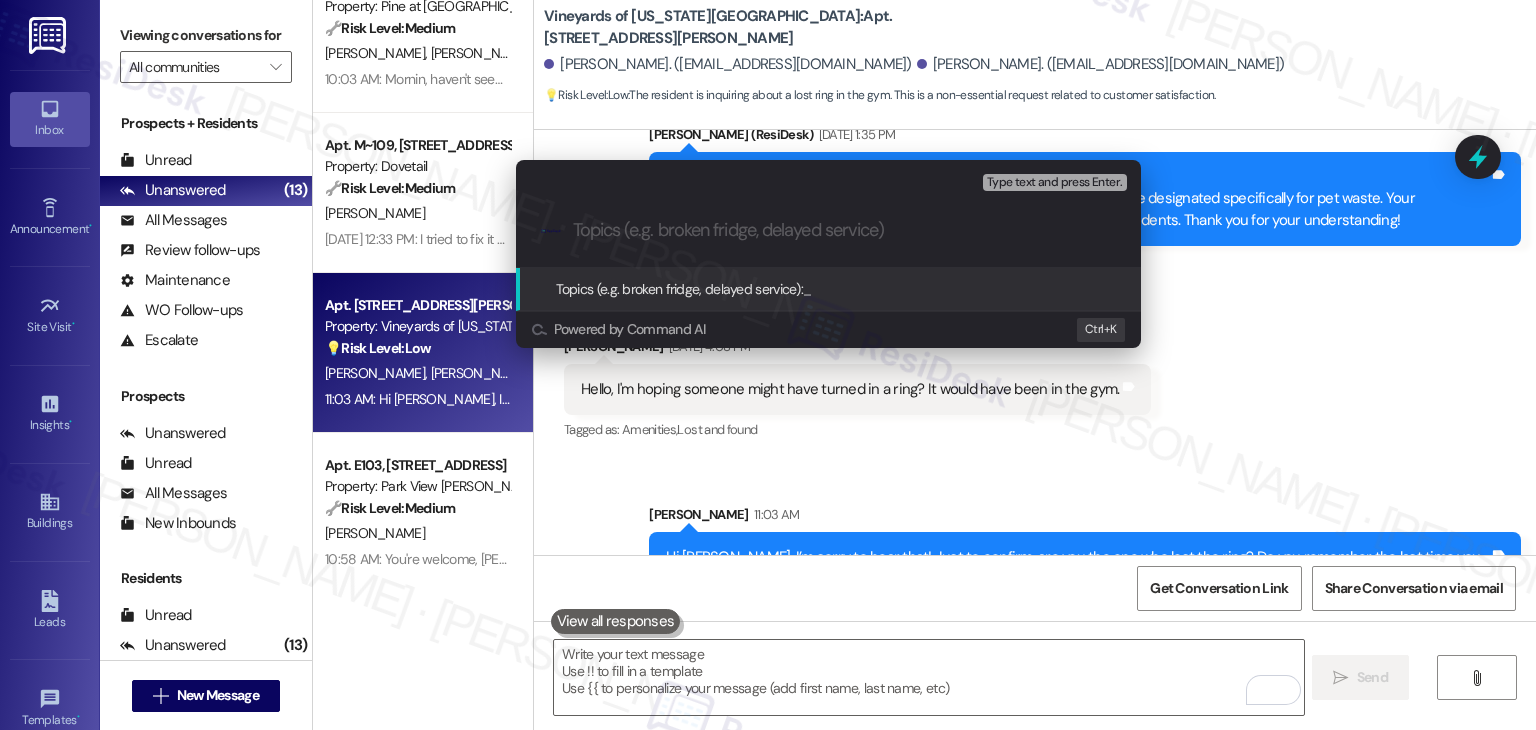 paste on "Lost Ring Reported in Gym" 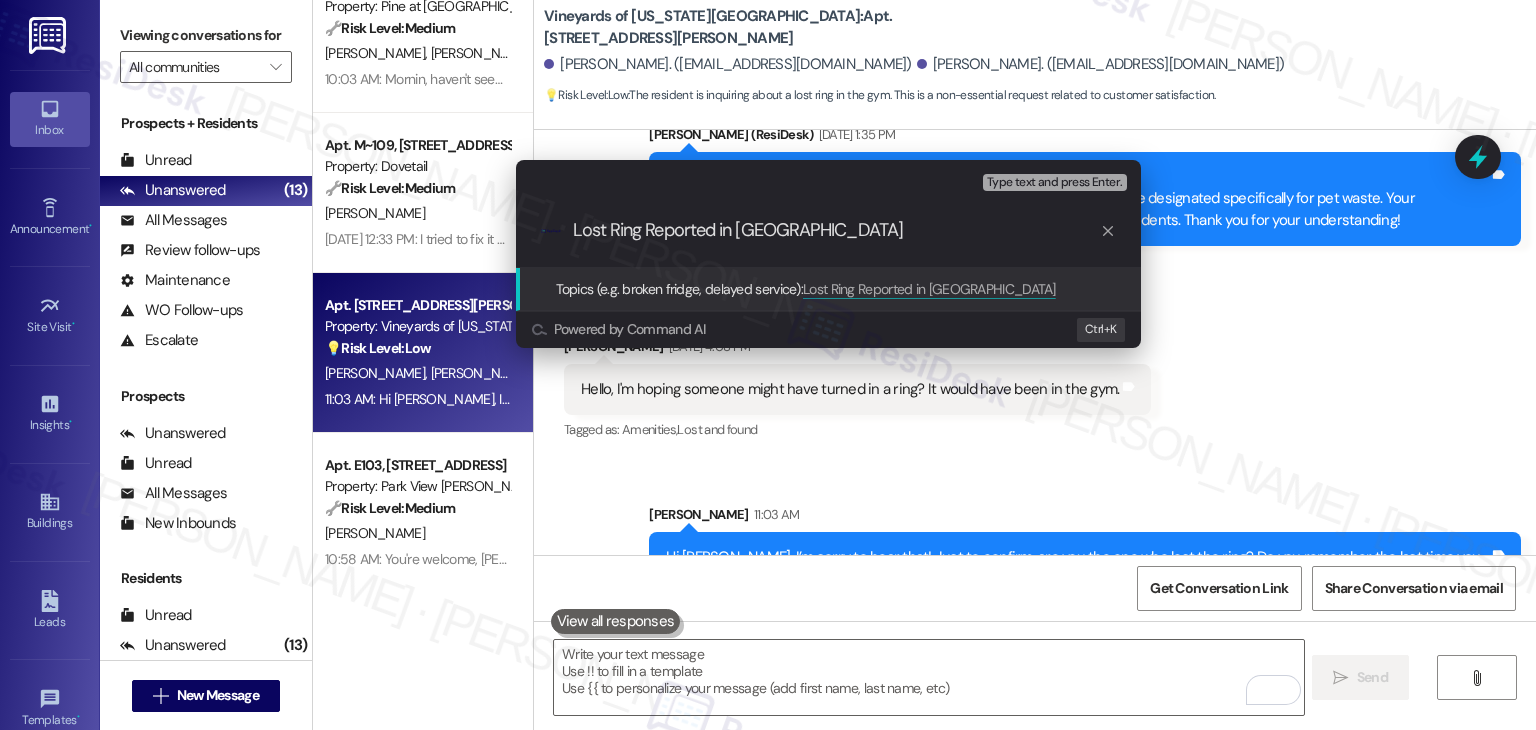 type 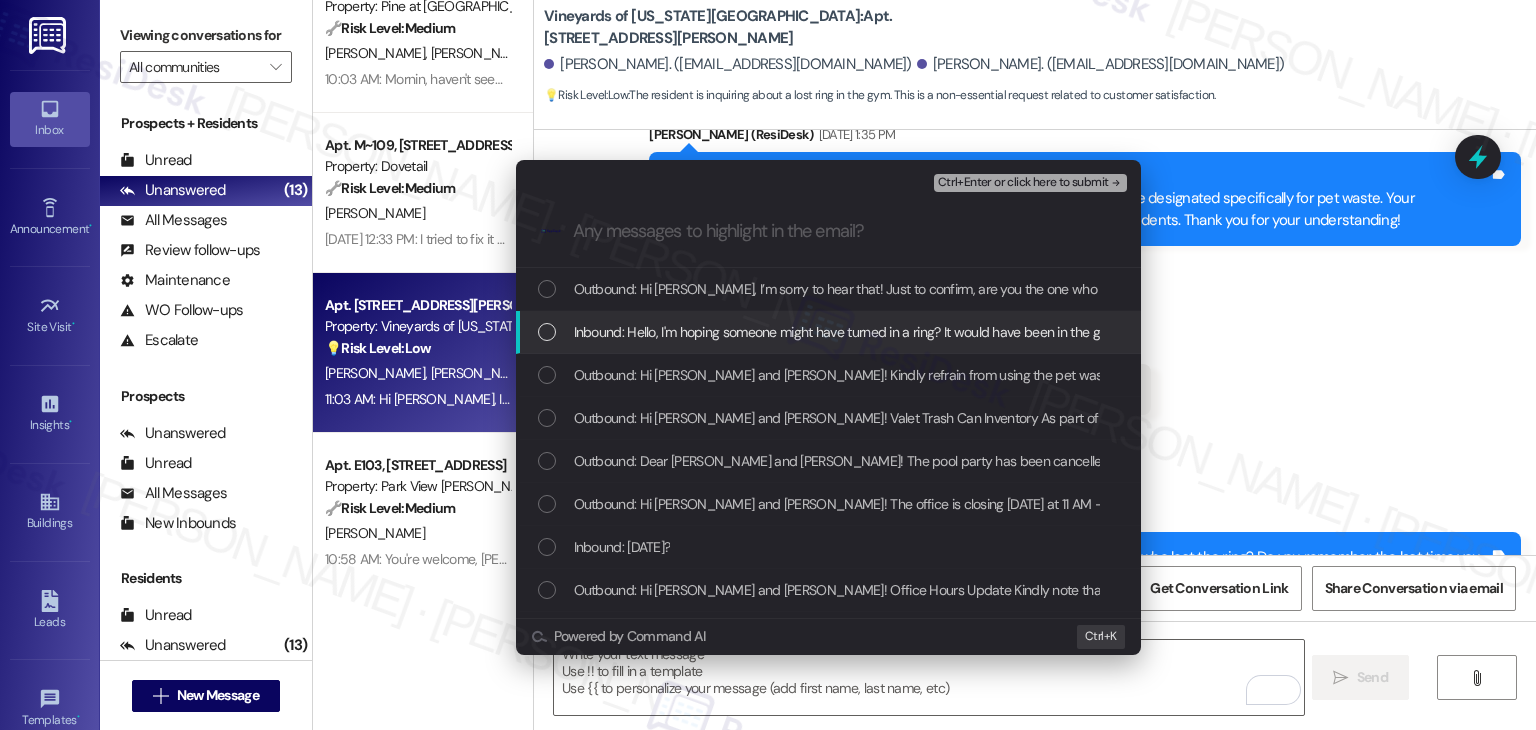click at bounding box center (547, 332) 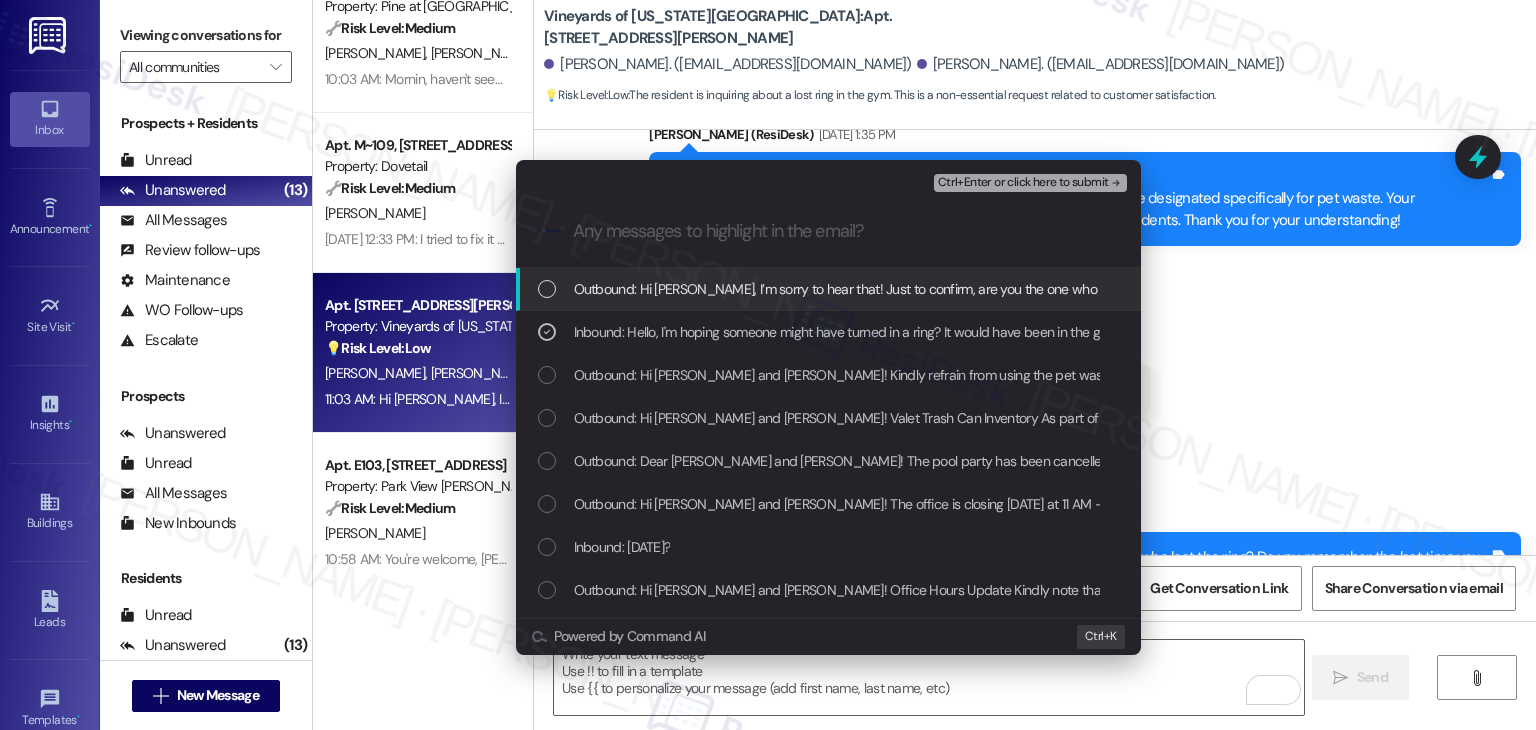 click on "Ctrl+Enter or click here to submit" at bounding box center (1023, 183) 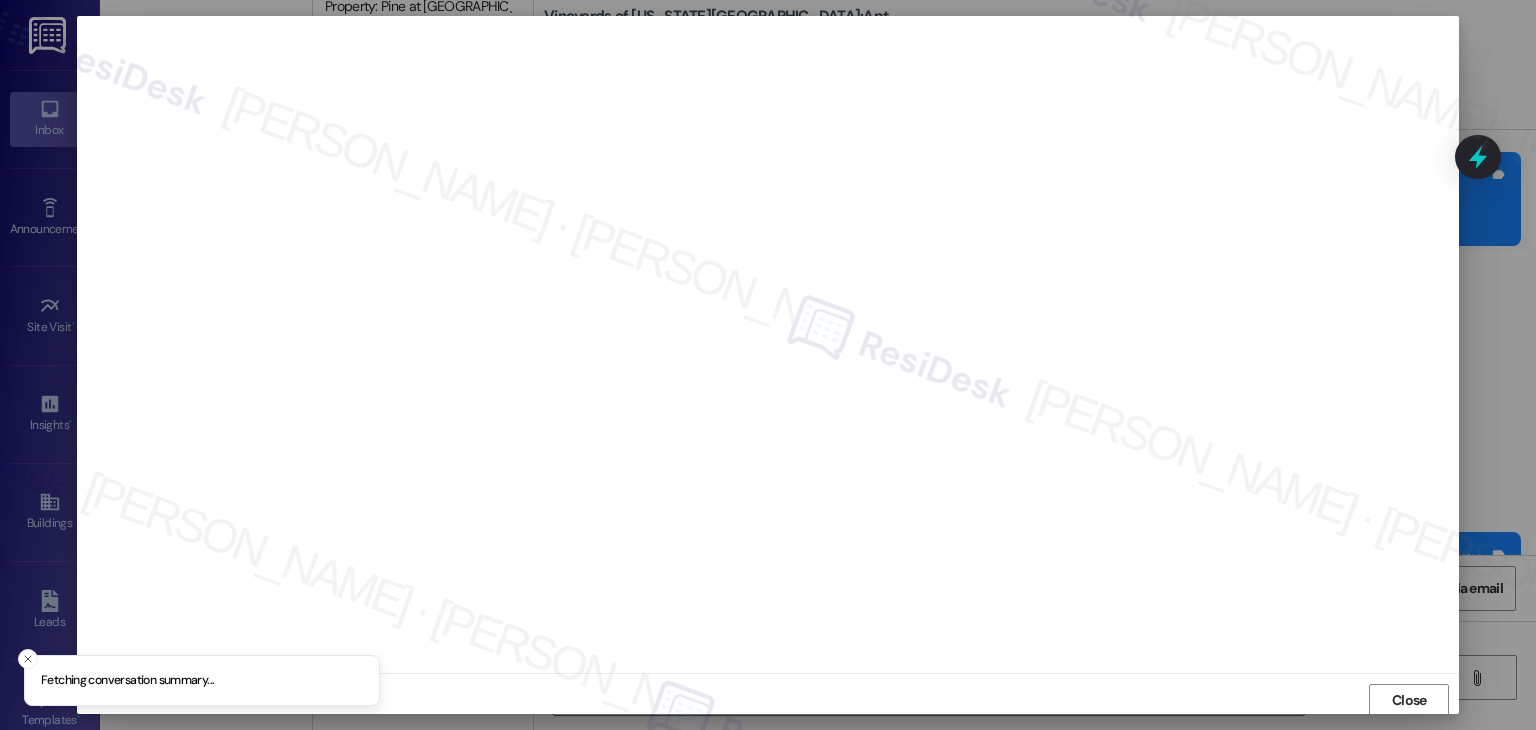 scroll, scrollTop: 1, scrollLeft: 0, axis: vertical 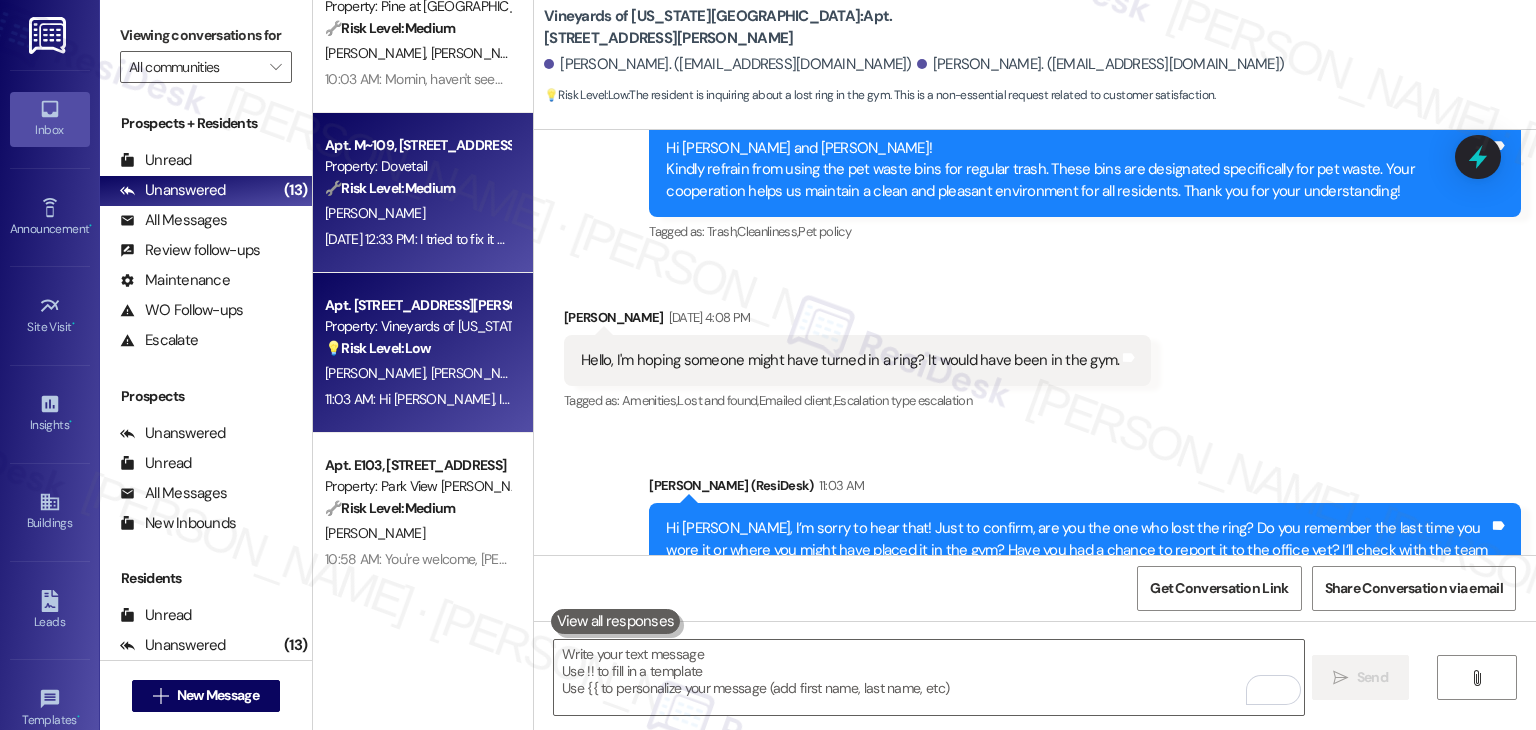 click on "🔧  Risk Level:  Medium The resident is reporting a package delivery issue at the Amazon hub. While the resident tried to fix it, Amazon is requesting property staff intervention by Thursday. This is a non-urgent request for assistance with package management." at bounding box center [417, 188] 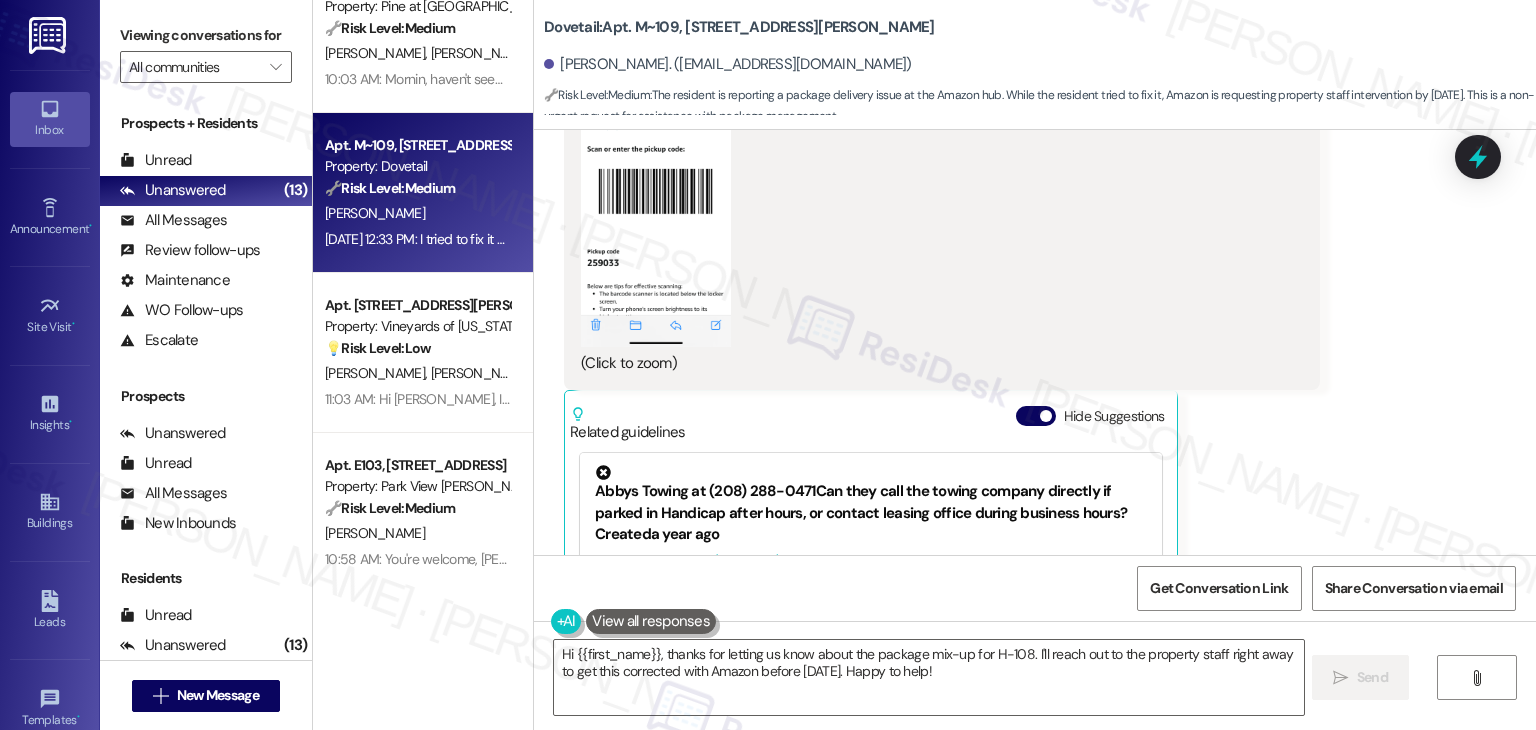 scroll, scrollTop: 4797, scrollLeft: 0, axis: vertical 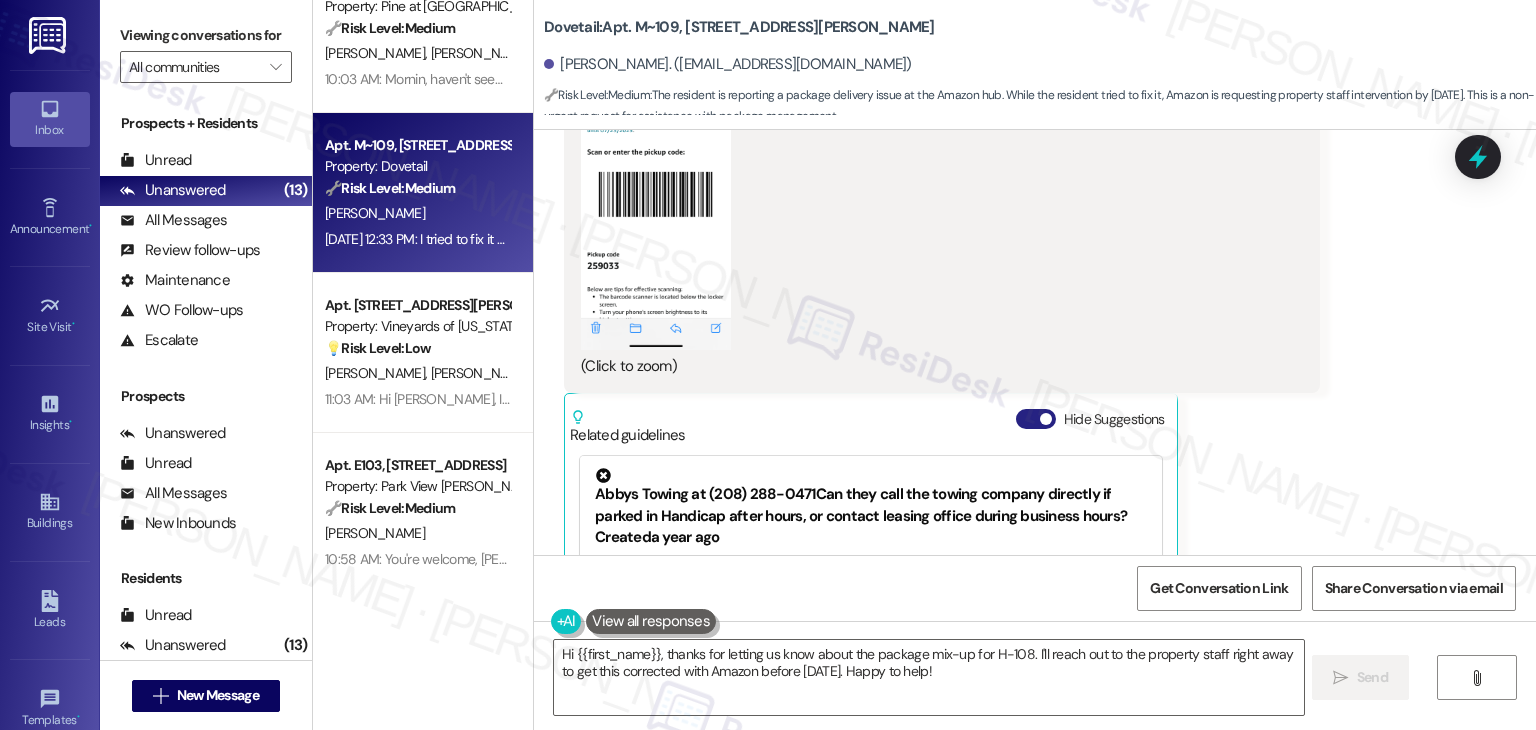 click on "Hide Suggestions" at bounding box center (1036, 419) 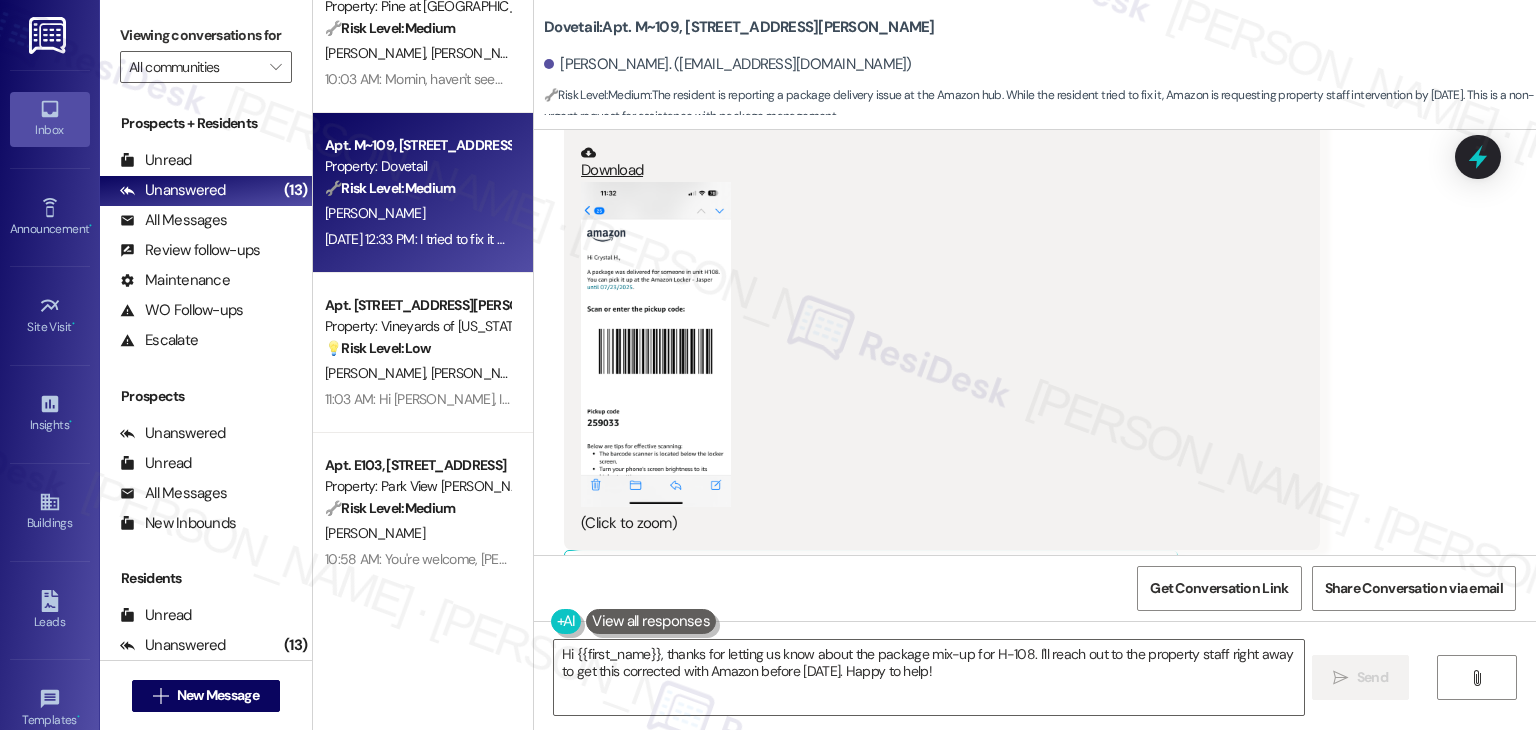 scroll, scrollTop: 4606, scrollLeft: 0, axis: vertical 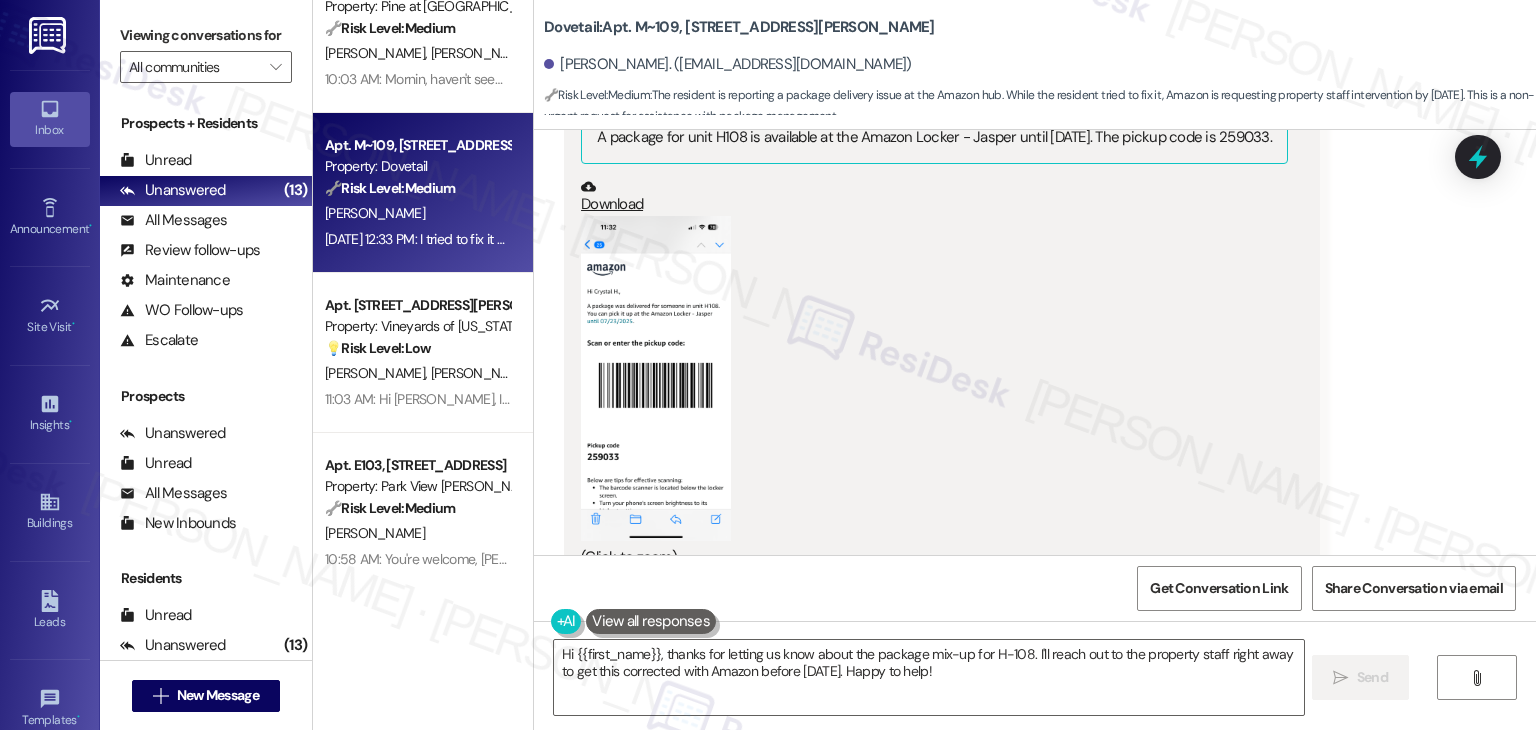 click at bounding box center (656, 378) 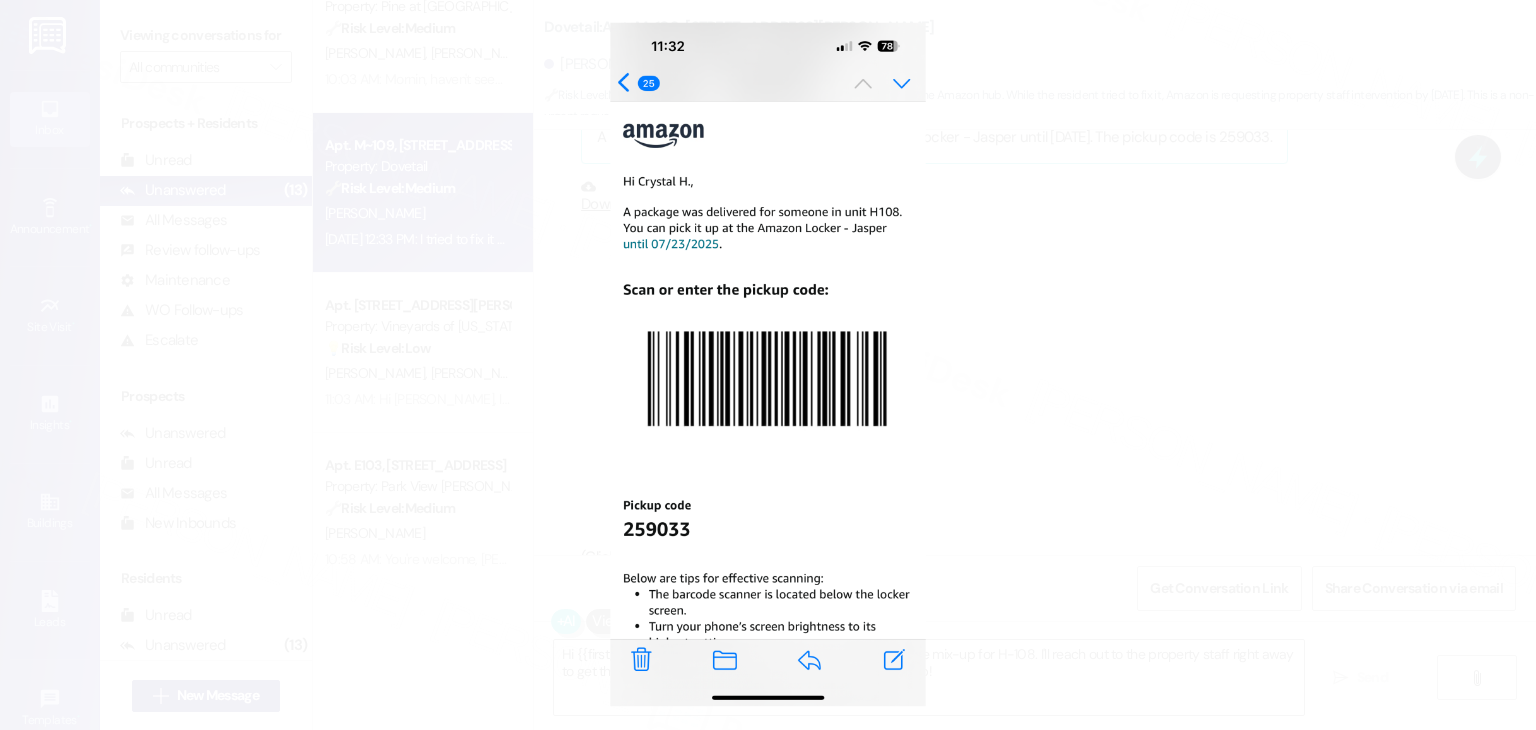 click at bounding box center [768, 365] 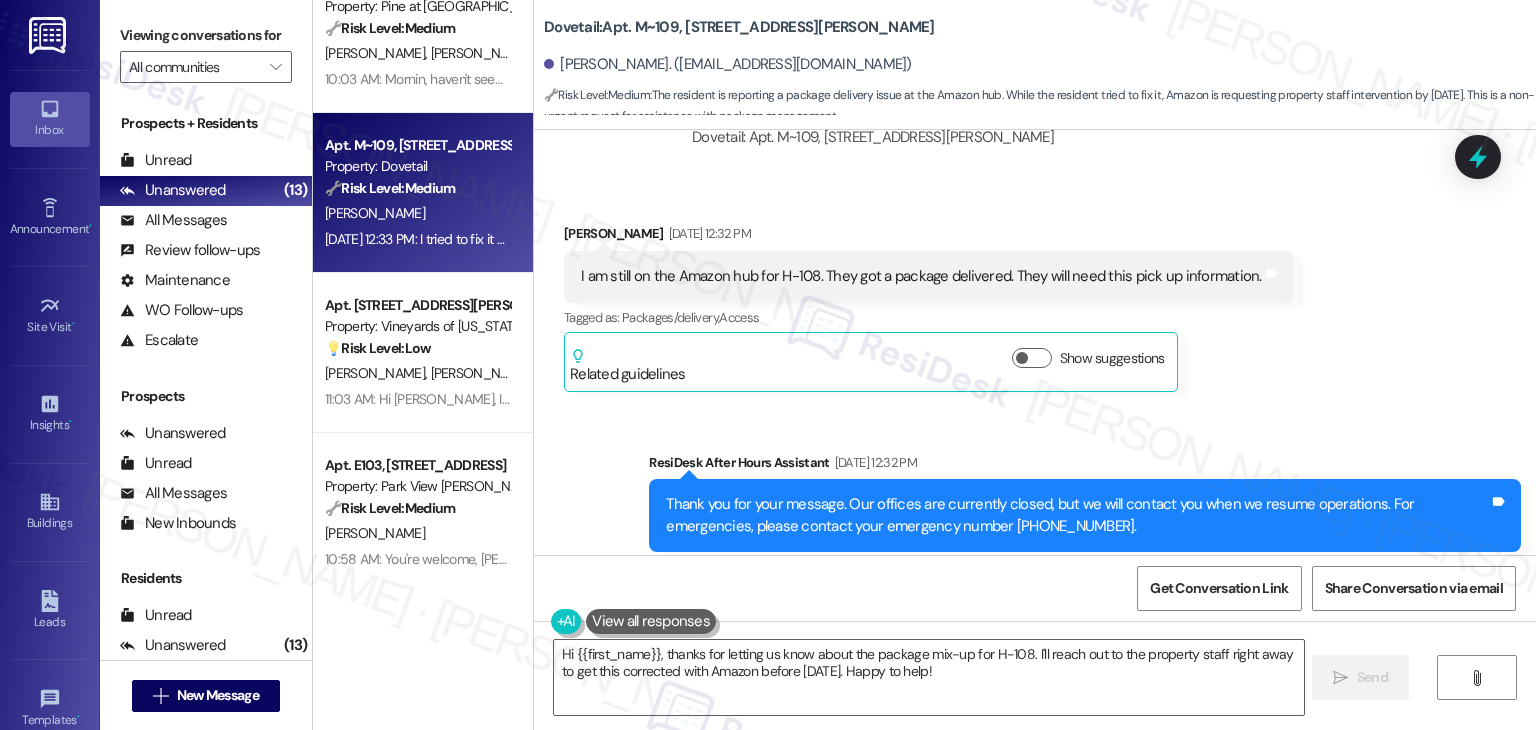 scroll, scrollTop: 3906, scrollLeft: 0, axis: vertical 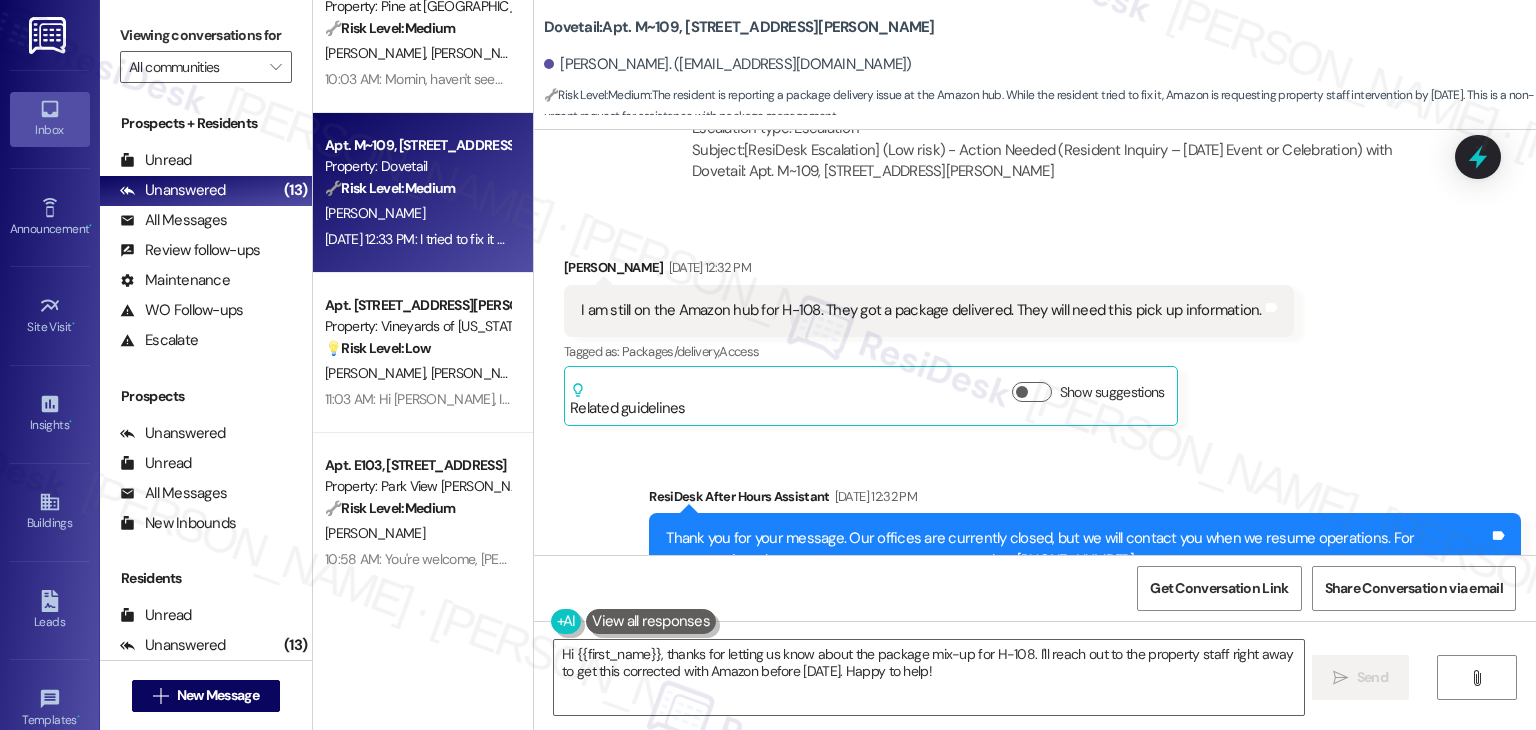 click on "Sent via SMS ResiDesk After Hours Assistant Jul 19, 2025 at 12:32 PM Thank you for your message. Our offices are currently closed, but we will contact you when we resume operations. For emergencies, please contact your emergency number 208-888-3660. Tags and notes Tagged as:   Call request Click to highlight conversations about Call request" at bounding box center [1035, 536] 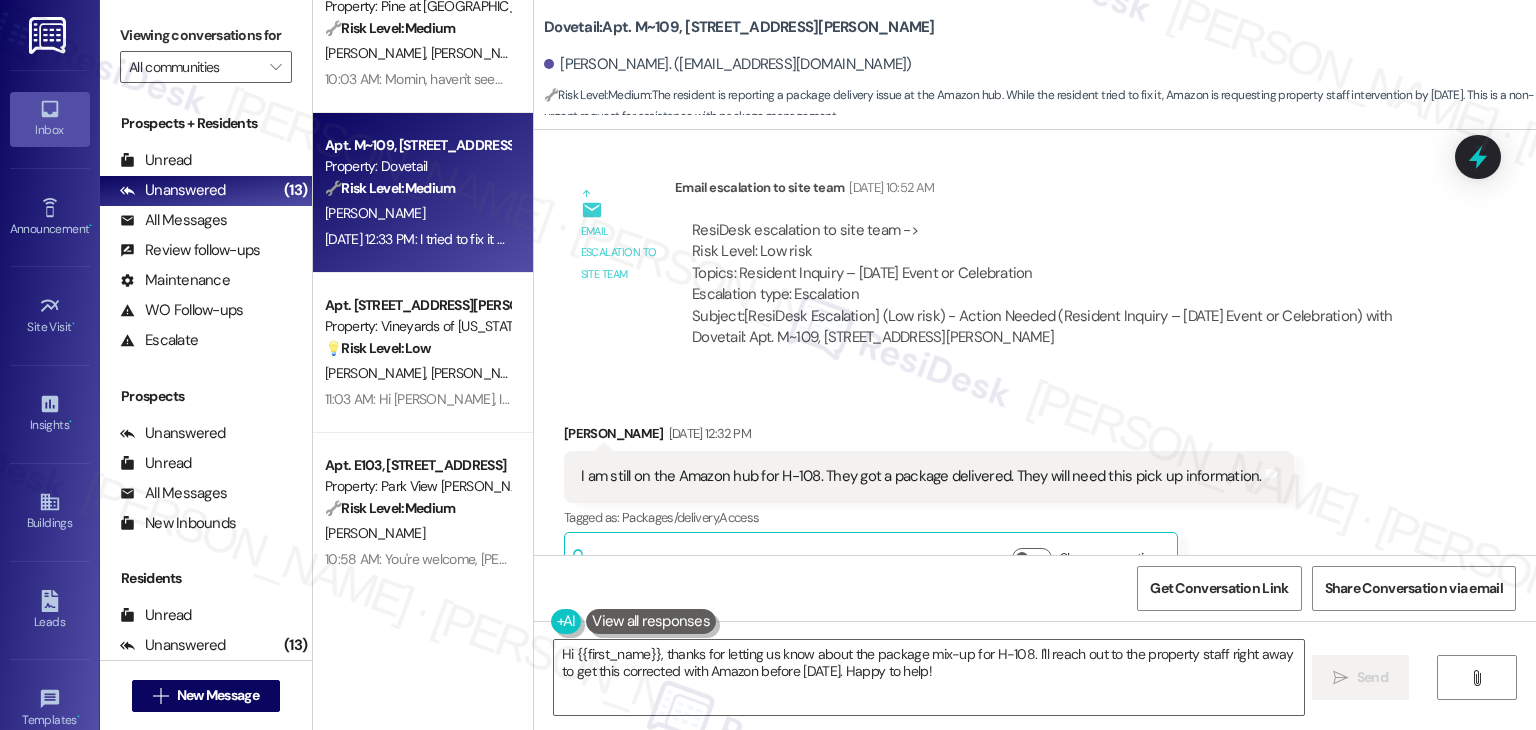 scroll, scrollTop: 3706, scrollLeft: 0, axis: vertical 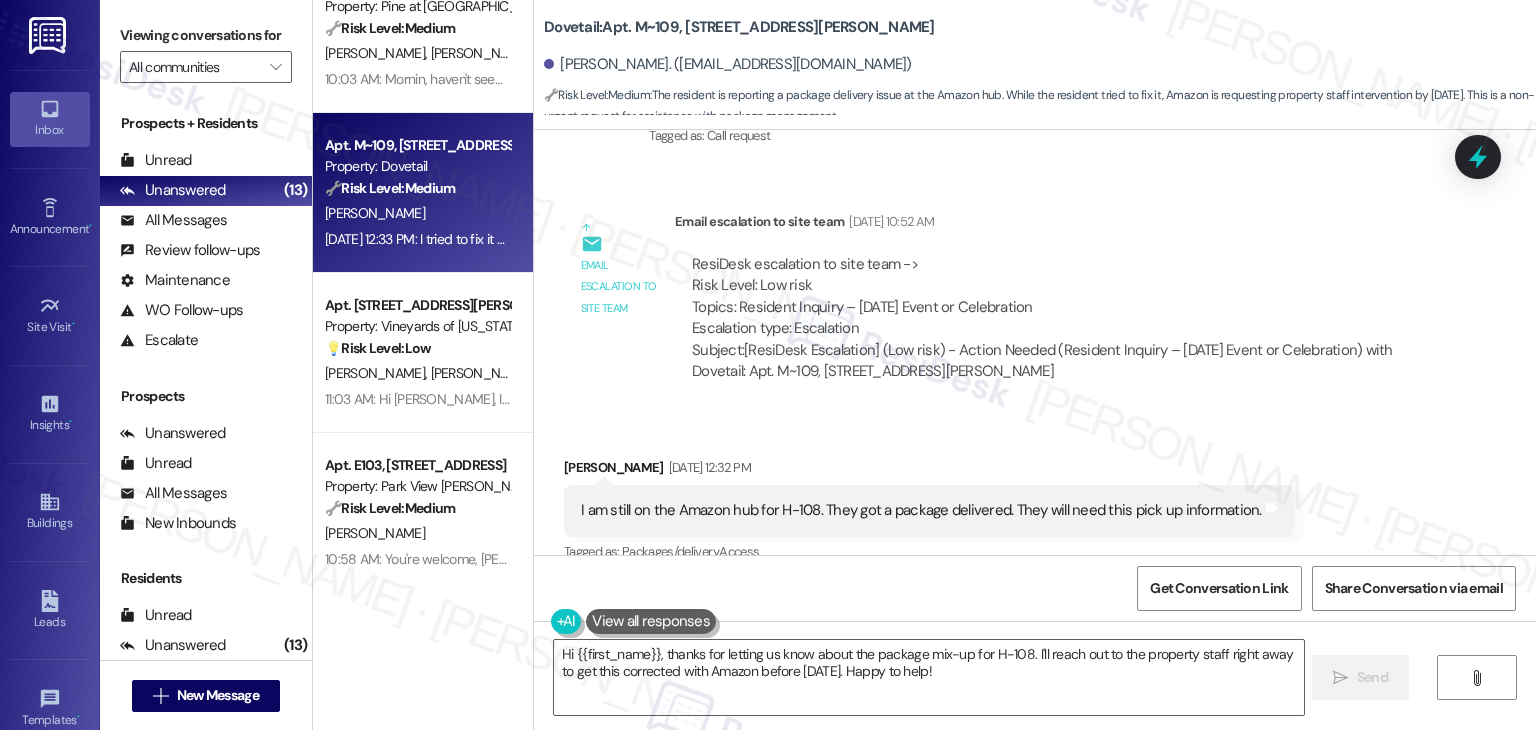 click on "Received via SMS Crystal Hobza Jul 19, 2025 at 12:32 PM I am still on the Amazon hub for H-108. They got a package delivered. They will need this pick up information.  Tags and notes Tagged as:   Packages/delivery ,  Click to highlight conversations about Packages/delivery Access Click to highlight conversations about Access  Related guidelines Show suggestions" at bounding box center [1035, 526] 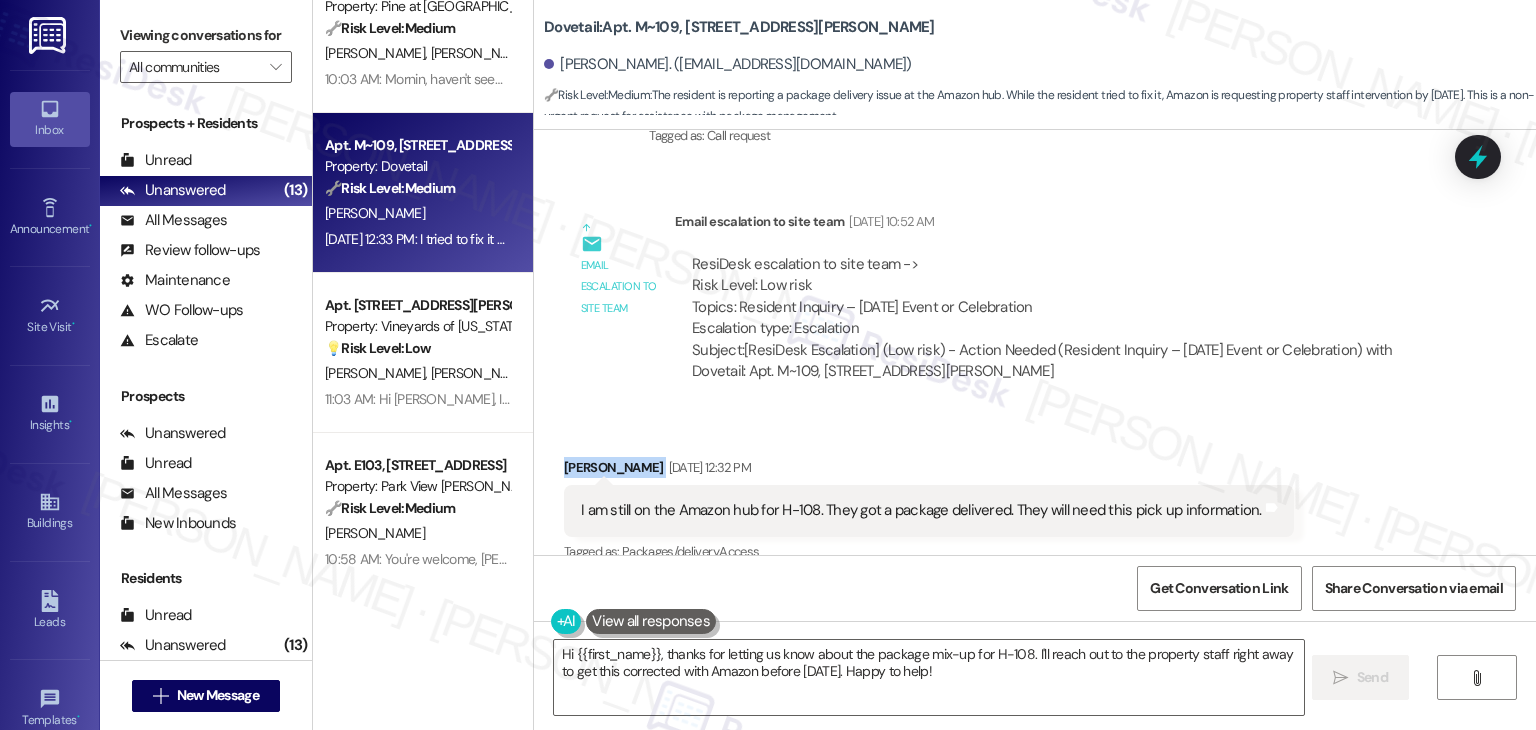 click on "Received via SMS Crystal Hobza Jul 19, 2025 at 12:32 PM I am still on the Amazon hub for H-108. They got a package delivered. They will need this pick up information.  Tags and notes Tagged as:   Packages/delivery ,  Click to highlight conversations about Packages/delivery Access Click to highlight conversations about Access  Related guidelines Show suggestions" at bounding box center [1035, 526] 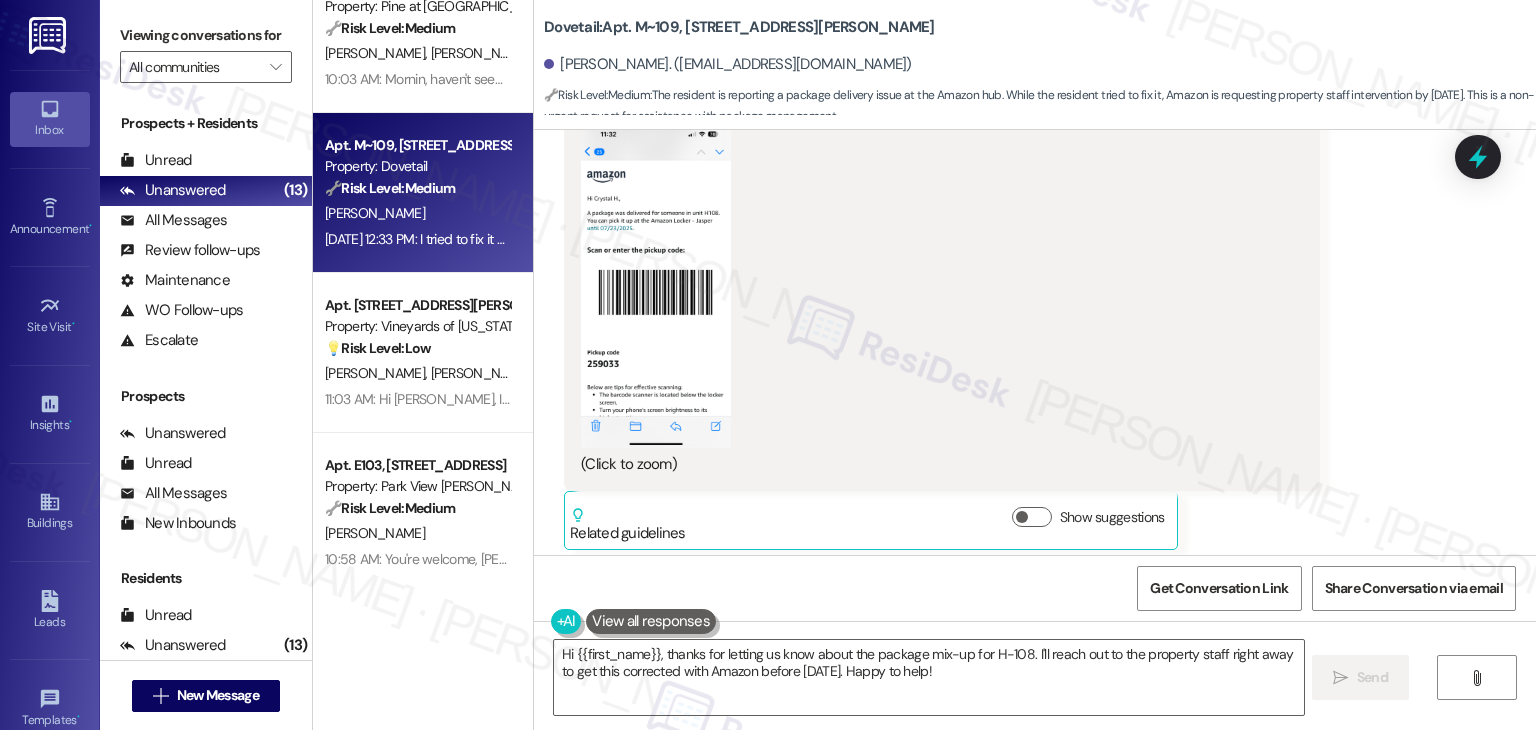 scroll, scrollTop: 4605, scrollLeft: 0, axis: vertical 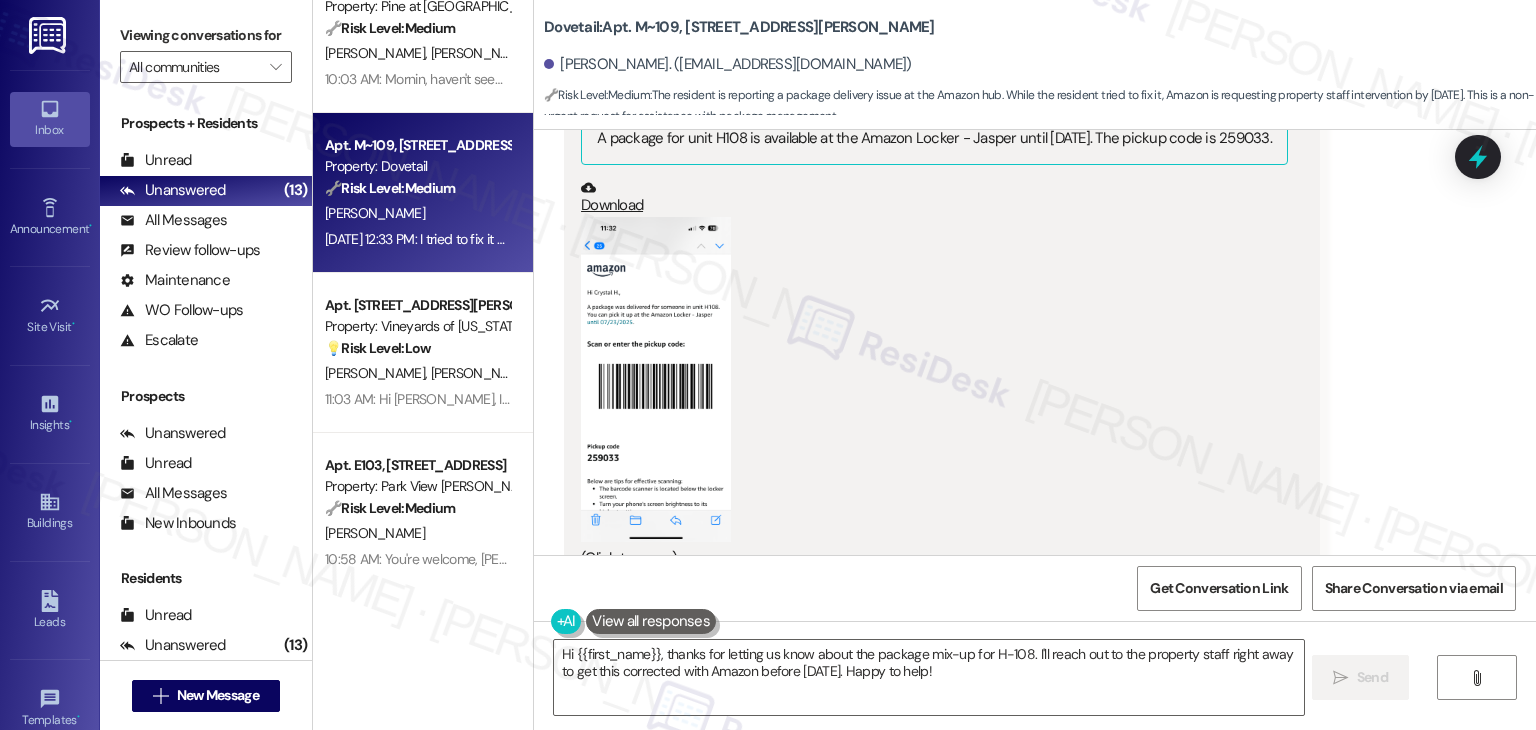 click at bounding box center (656, 379) 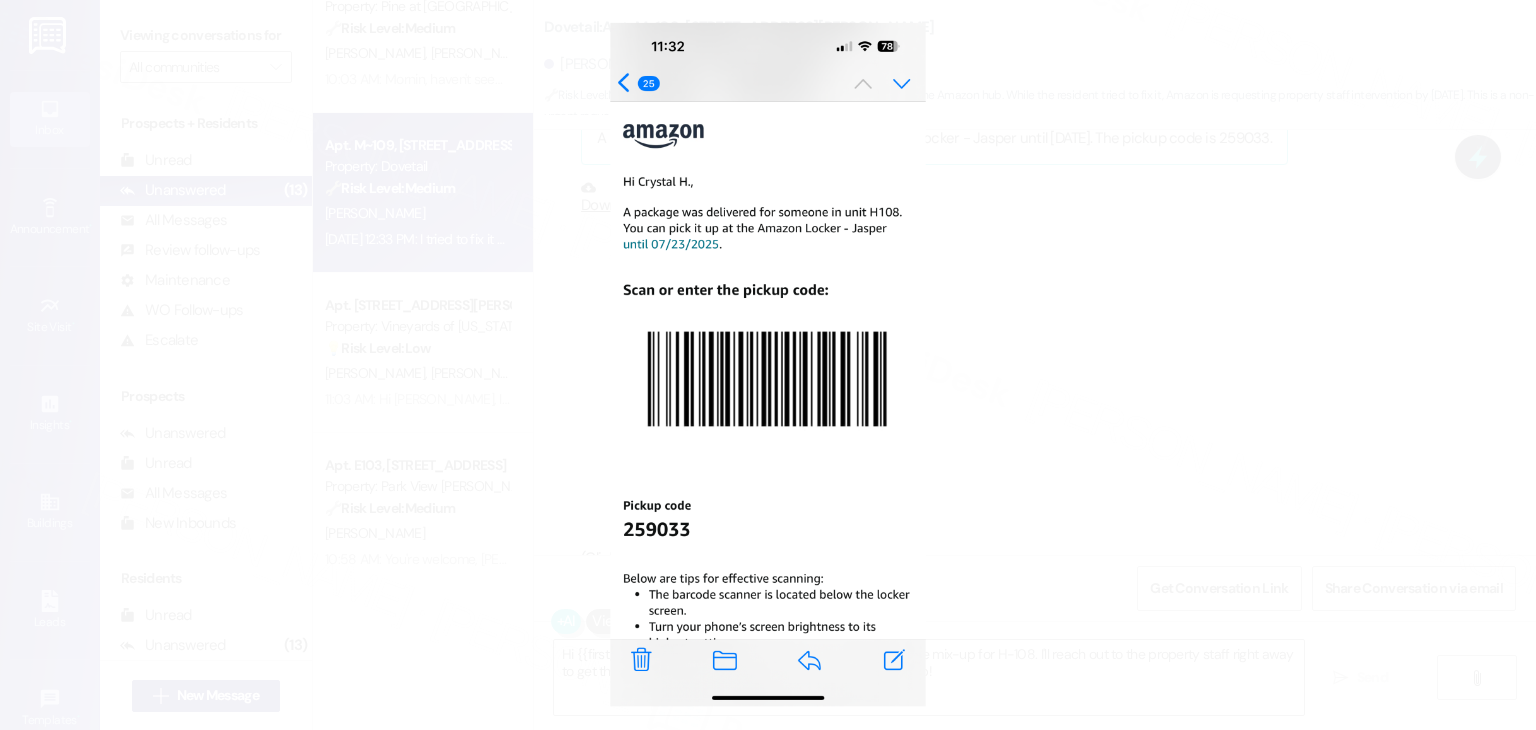 click at bounding box center (768, 365) 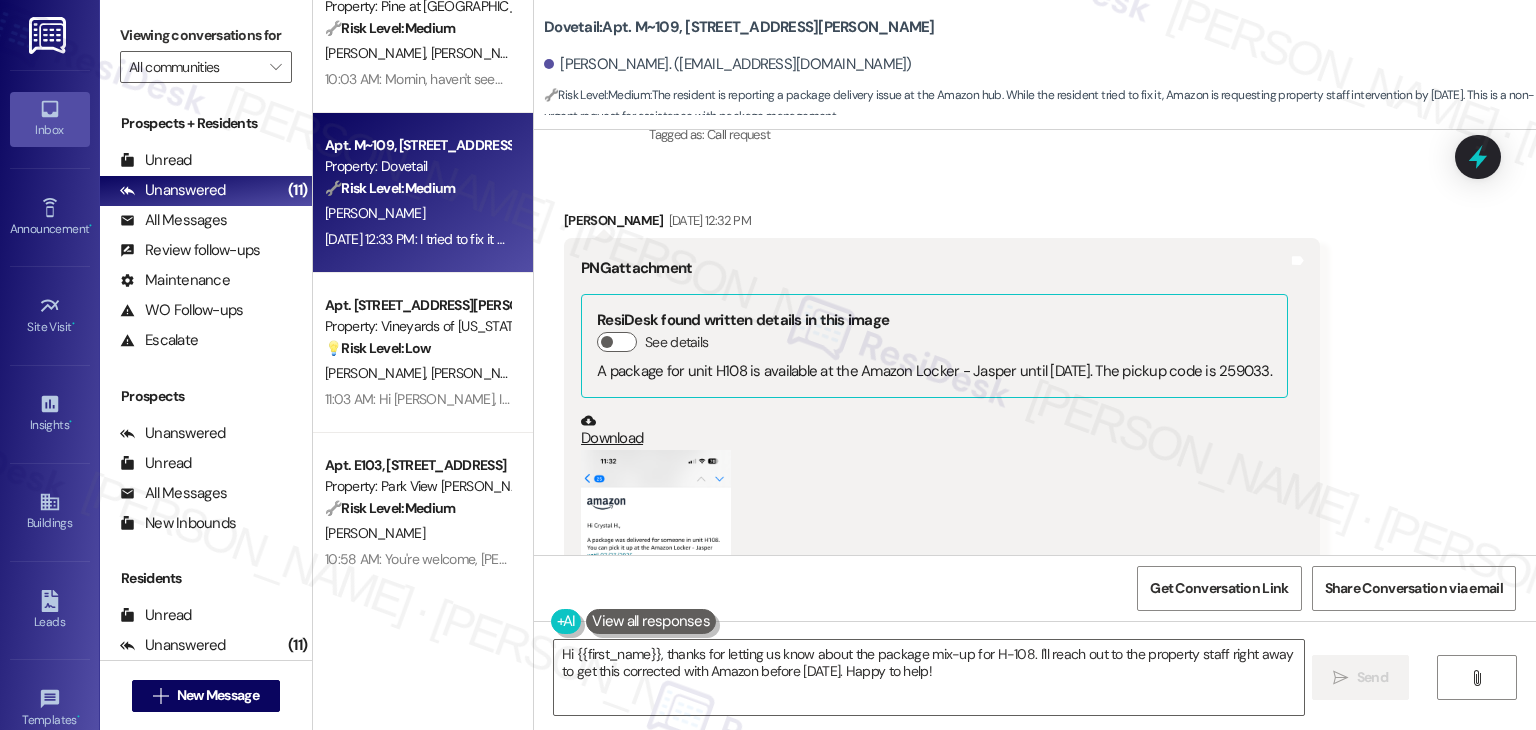scroll, scrollTop: 4405, scrollLeft: 0, axis: vertical 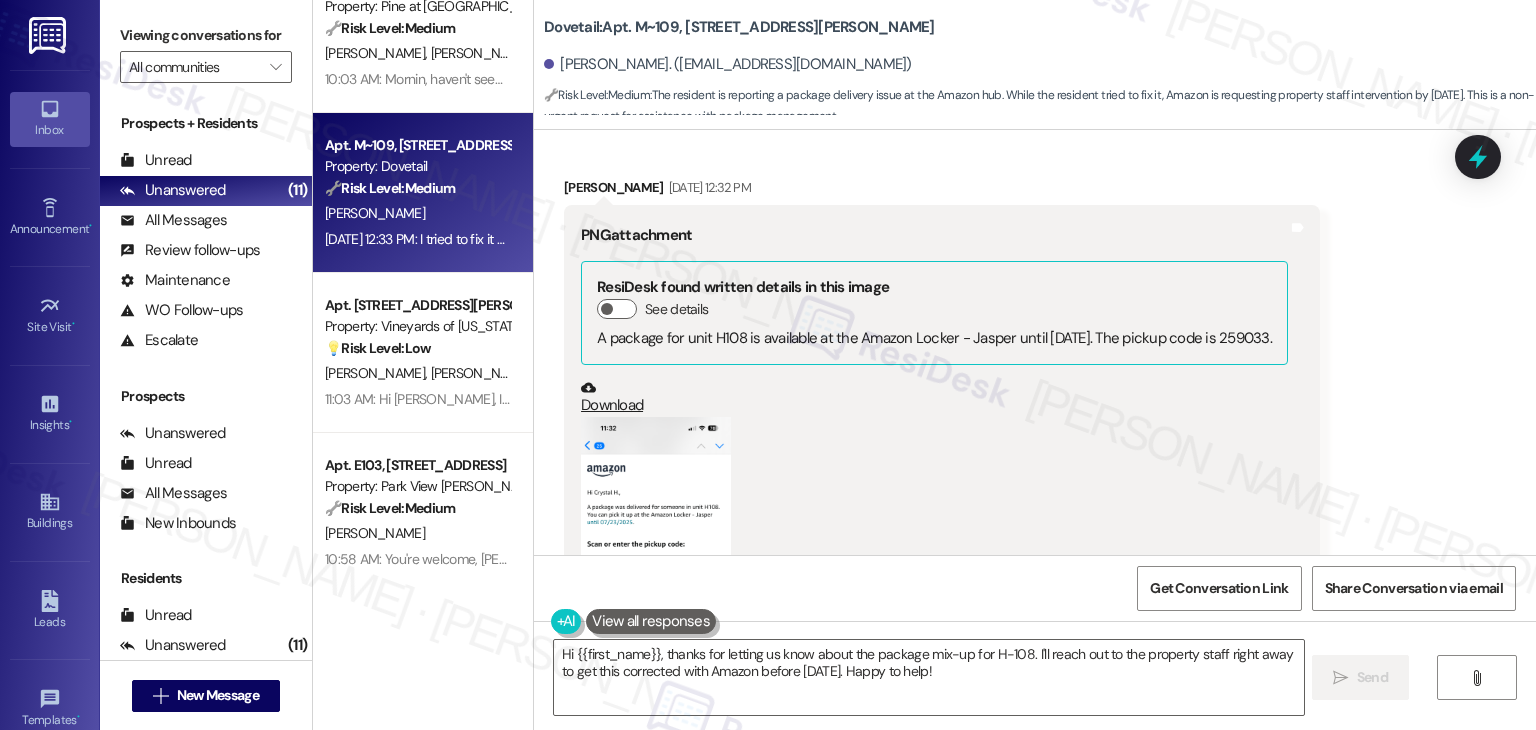 drag, startPoint x: 584, startPoint y: 293, endPoint x: 1289, endPoint y: 299, distance: 705.0255 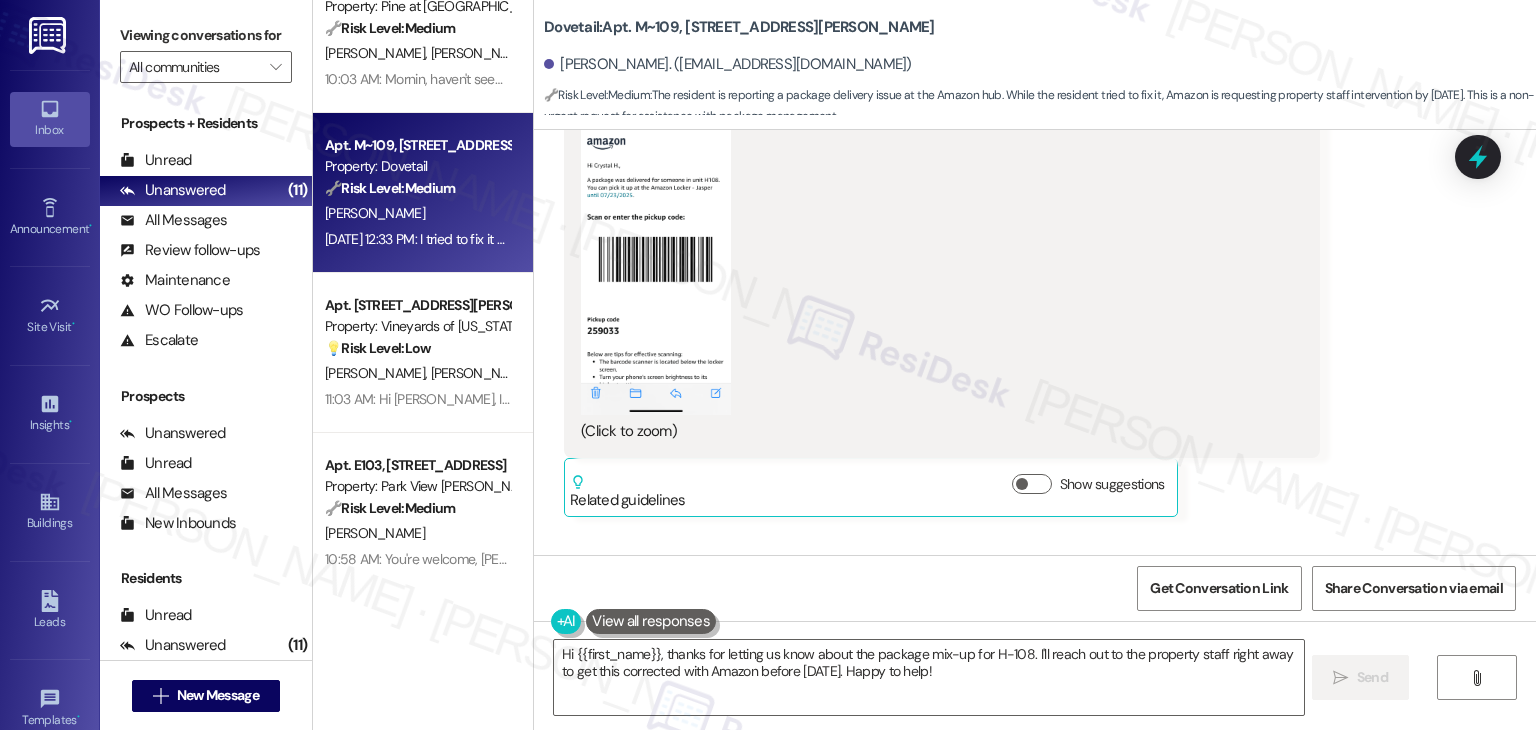 scroll, scrollTop: 4805, scrollLeft: 0, axis: vertical 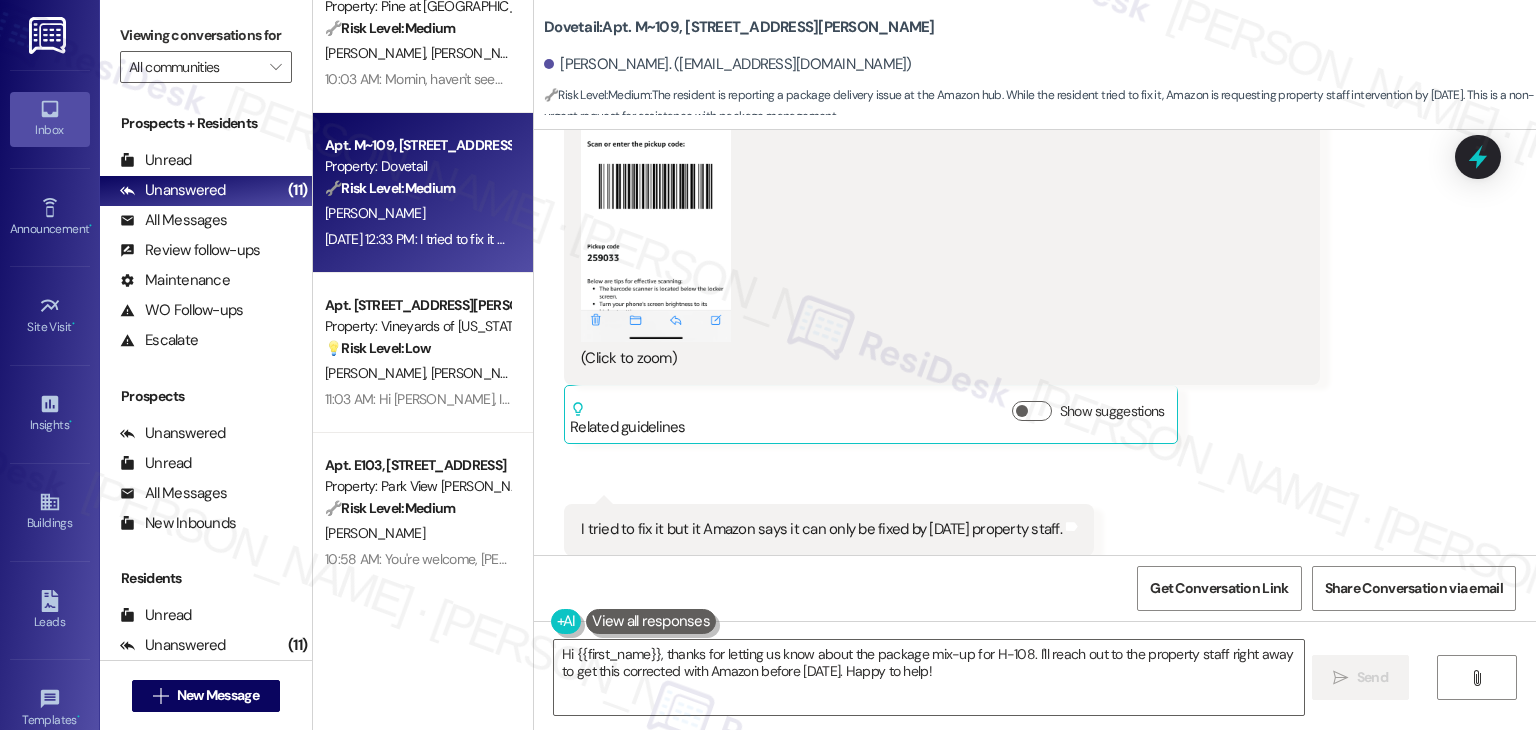 click on "I tried to fix it but it Amazon says it can only be fixed by Thursday property staff." at bounding box center (821, 529) 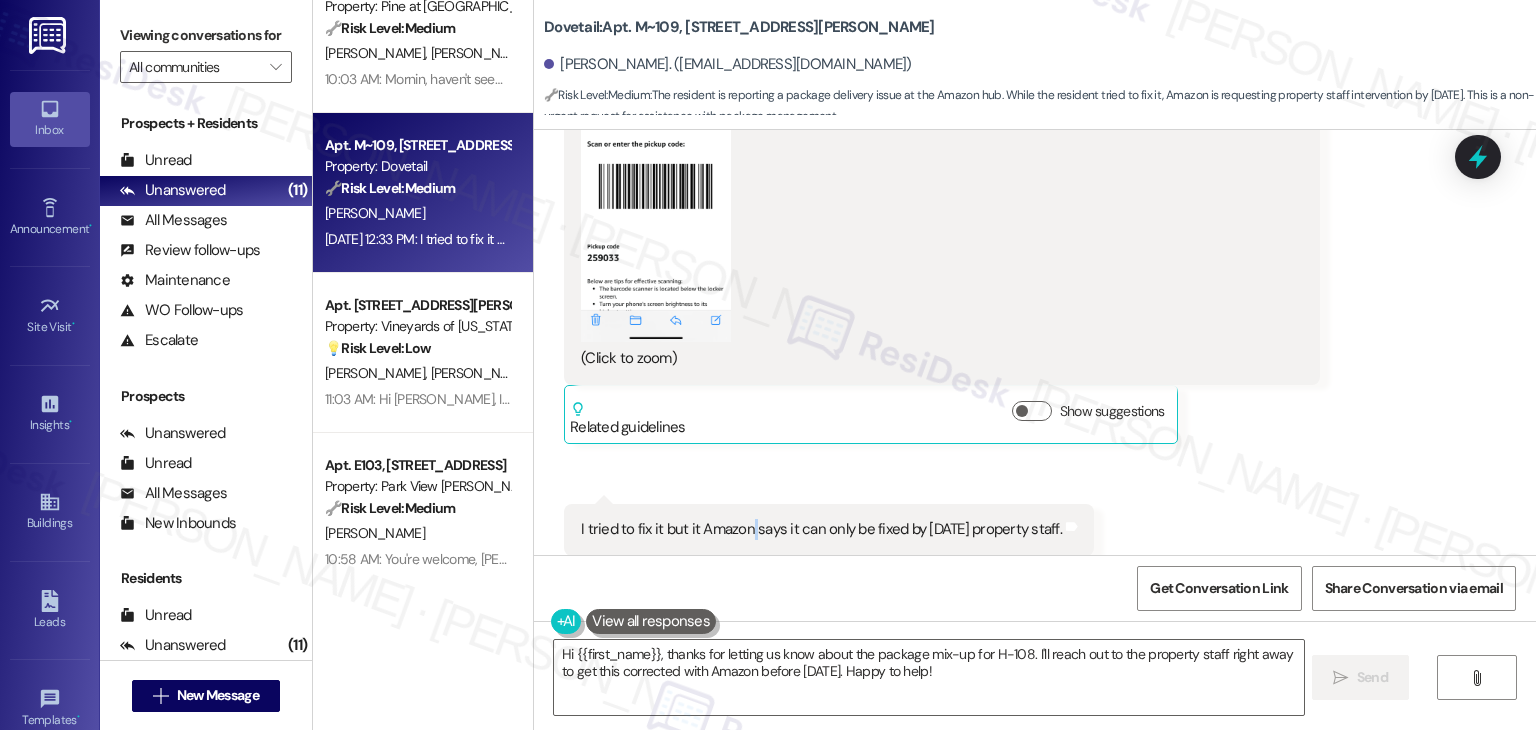 click on "I tried to fix it but it Amazon says it can only be fixed by Thursday property staff." at bounding box center (821, 529) 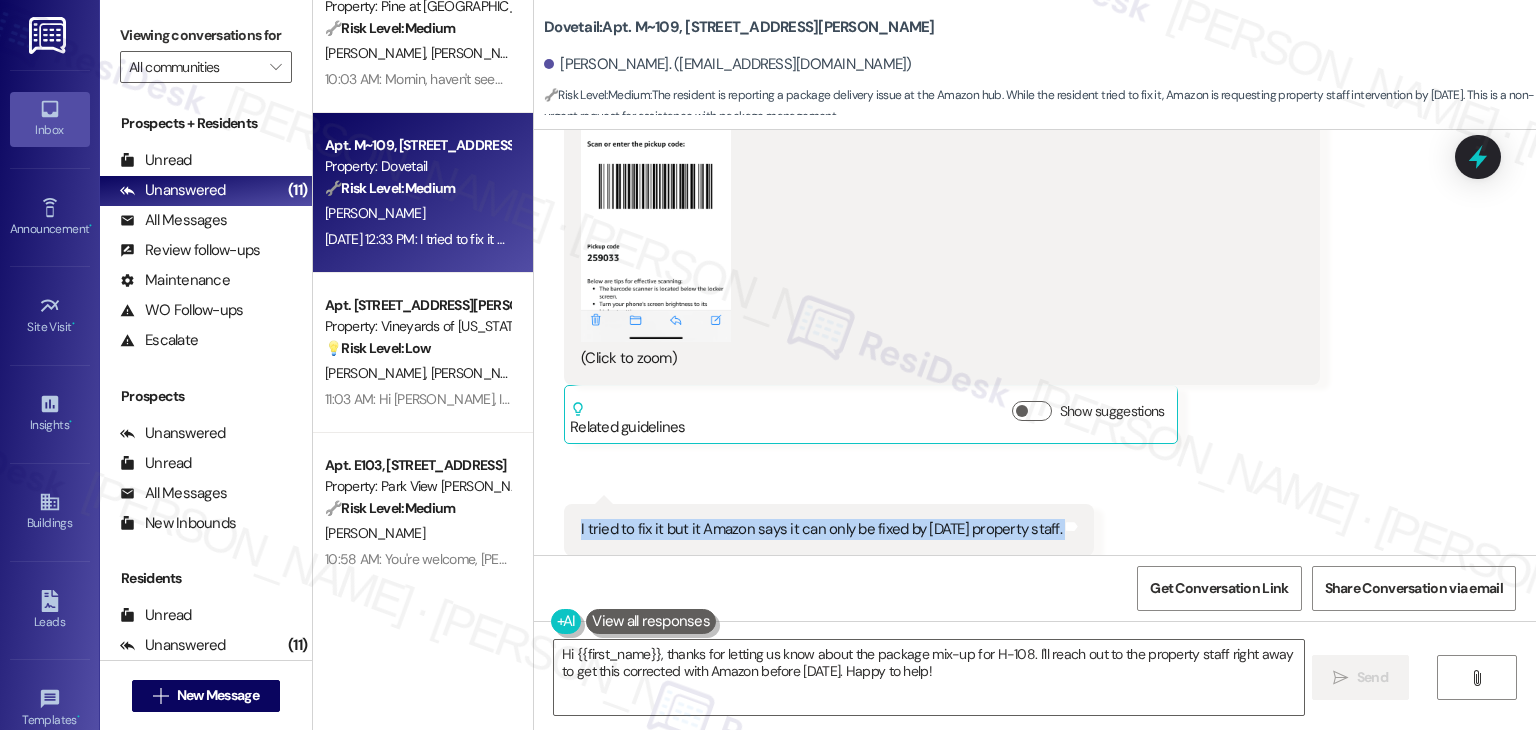 click on "I tried to fix it but it Amazon says it can only be fixed by Thursday property staff." at bounding box center [821, 529] 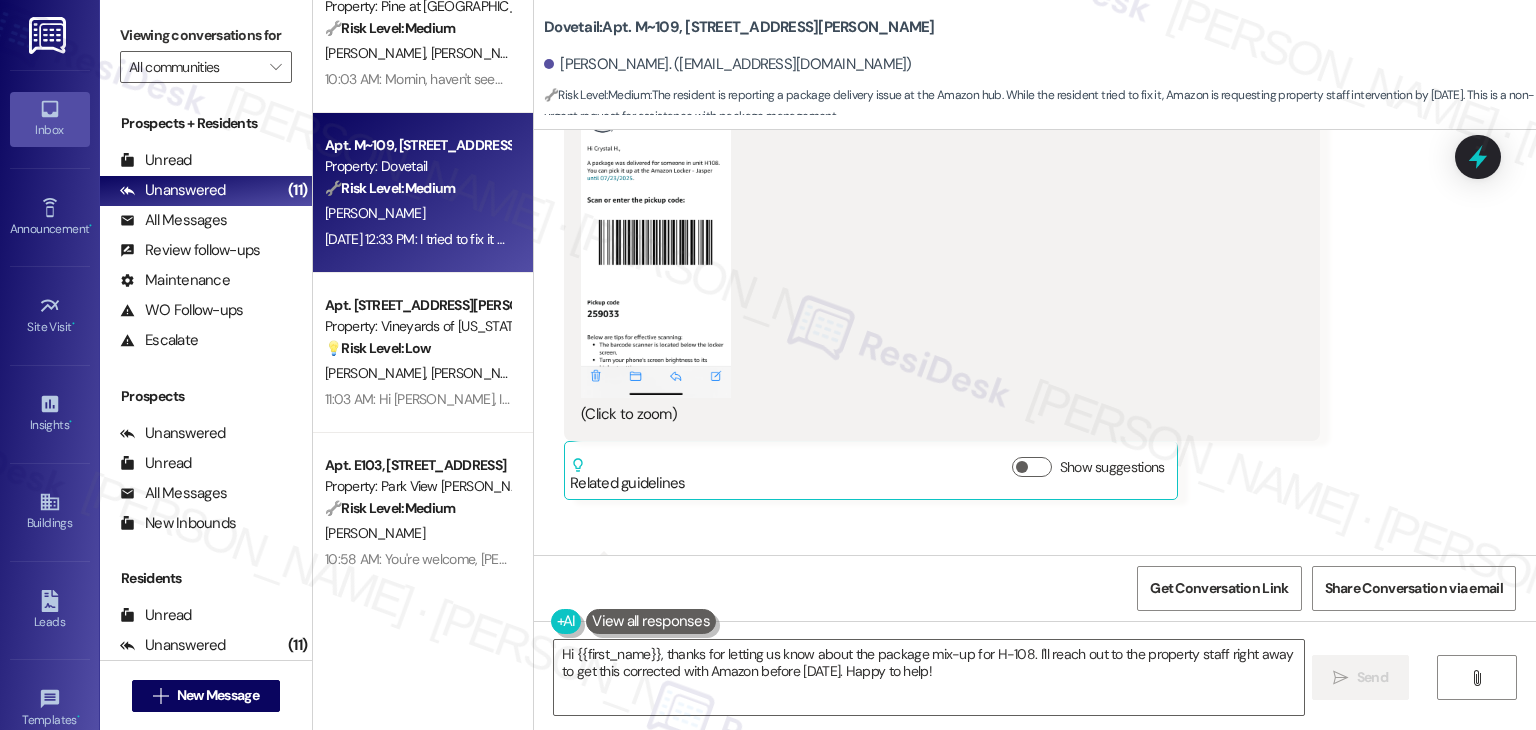 scroll, scrollTop: 4705, scrollLeft: 0, axis: vertical 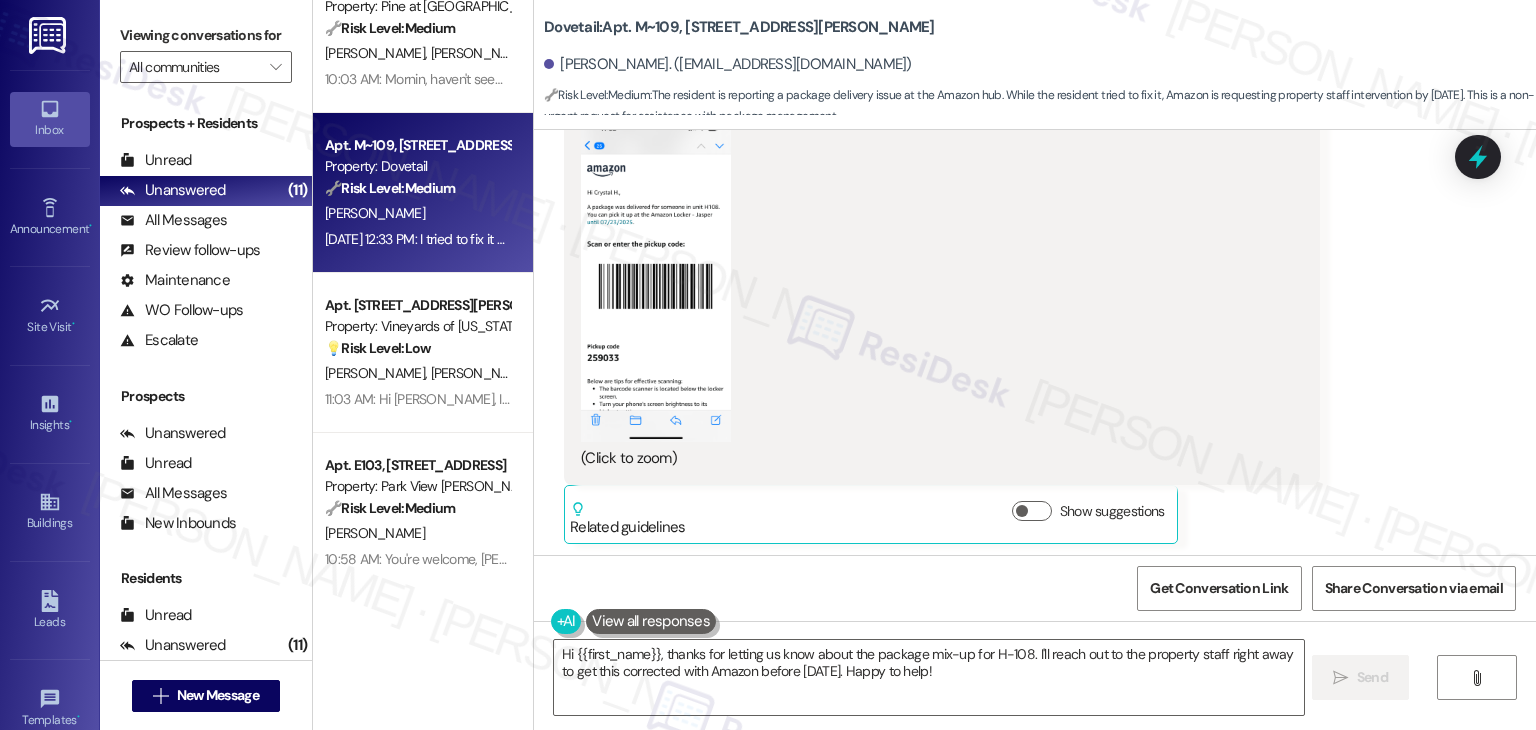 click on "Crystal Hobza. (crystalh73@gmail.com)" at bounding box center (728, 64) 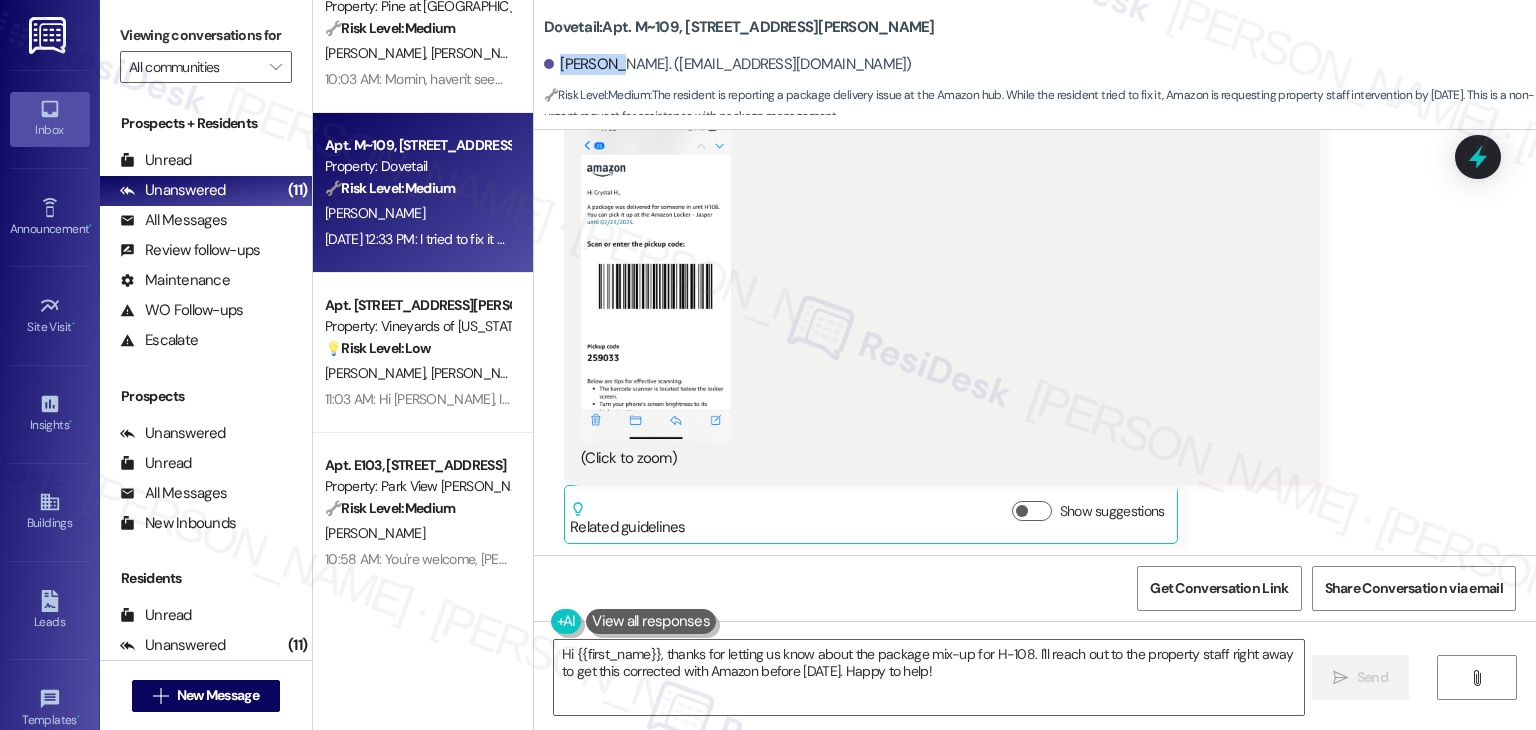 click on "Crystal Hobza. (crystalh73@gmail.com)" at bounding box center [728, 64] 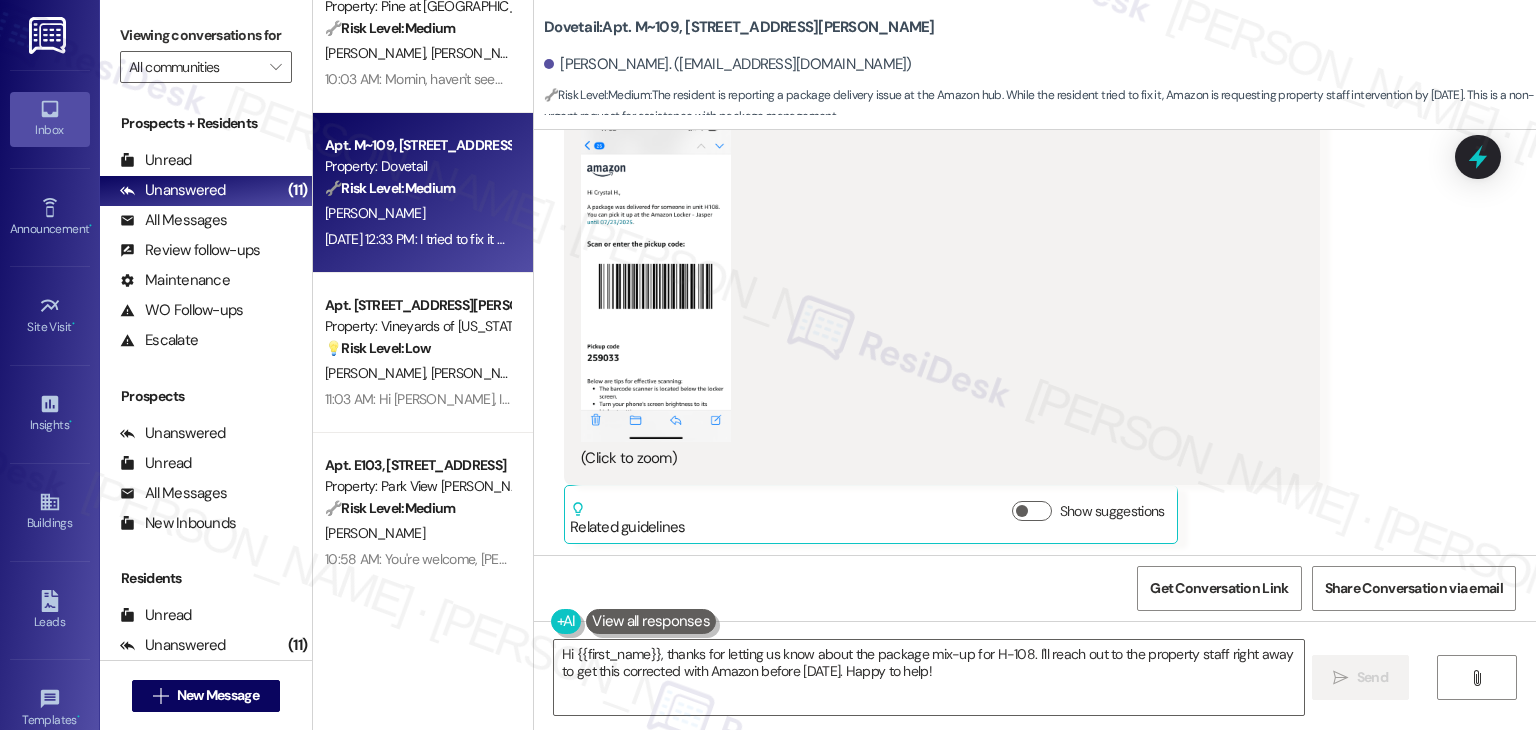 click on "Received via SMS Crystal Hobza Jul 19, 2025 at 12:32 PM PNG  attachment ResiDesk found written details in this image   See details A package for unit H108 is available at the Amazon Locker - Jasper until 07/23/2025. The pickup code is 259033.
Download   (Click to zoom) Tags and notes  Related guidelines Show suggestions Received via SMS 12:33 PM Crystal Hobza Jul 19, 2025 at 12:33 PM I tried to fix it but it Amazon says it can only be fixed by Thursday property staff. Tags and notes Tagged as:   Maintenance request Click to highlight conversations about Maintenance request" at bounding box center (1035, 266) 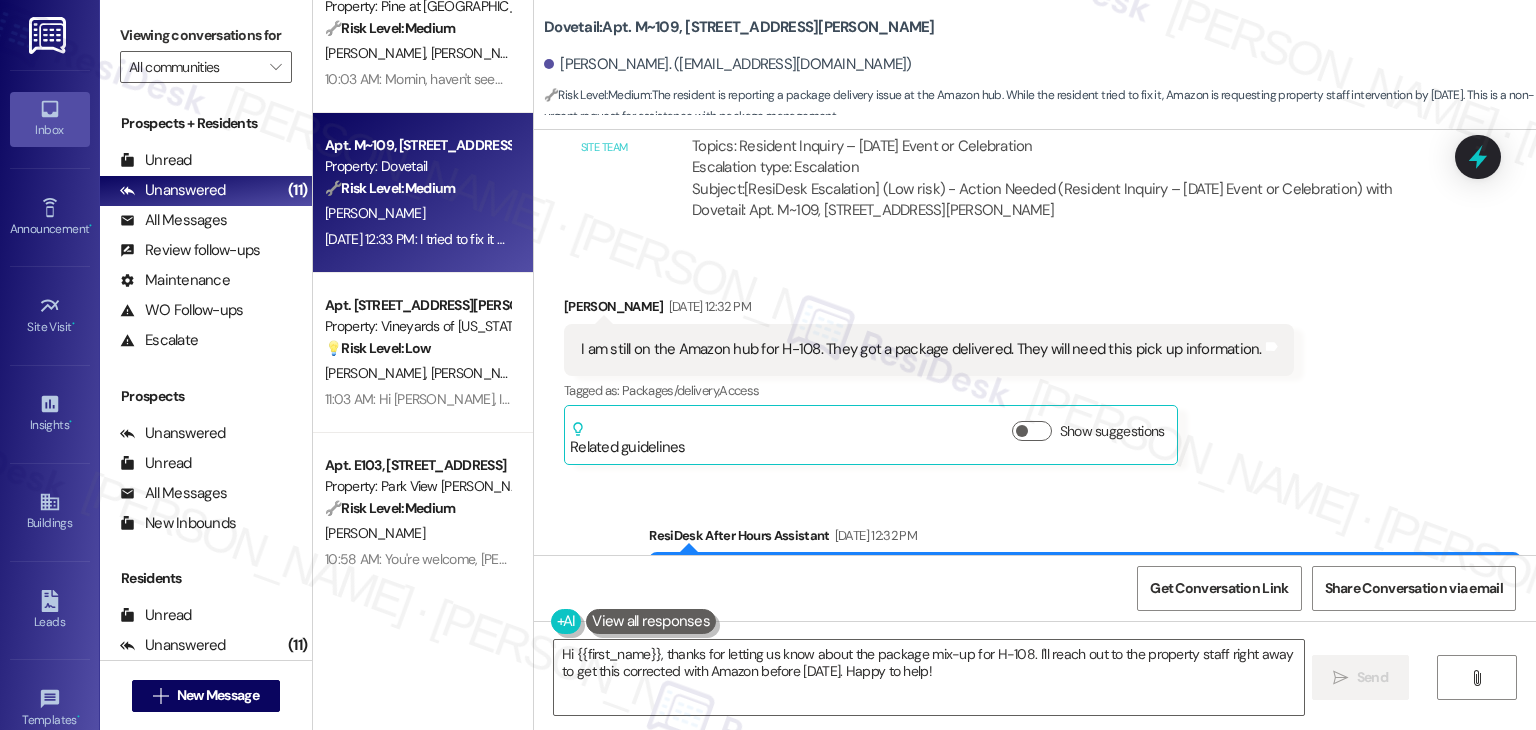 scroll, scrollTop: 3865, scrollLeft: 0, axis: vertical 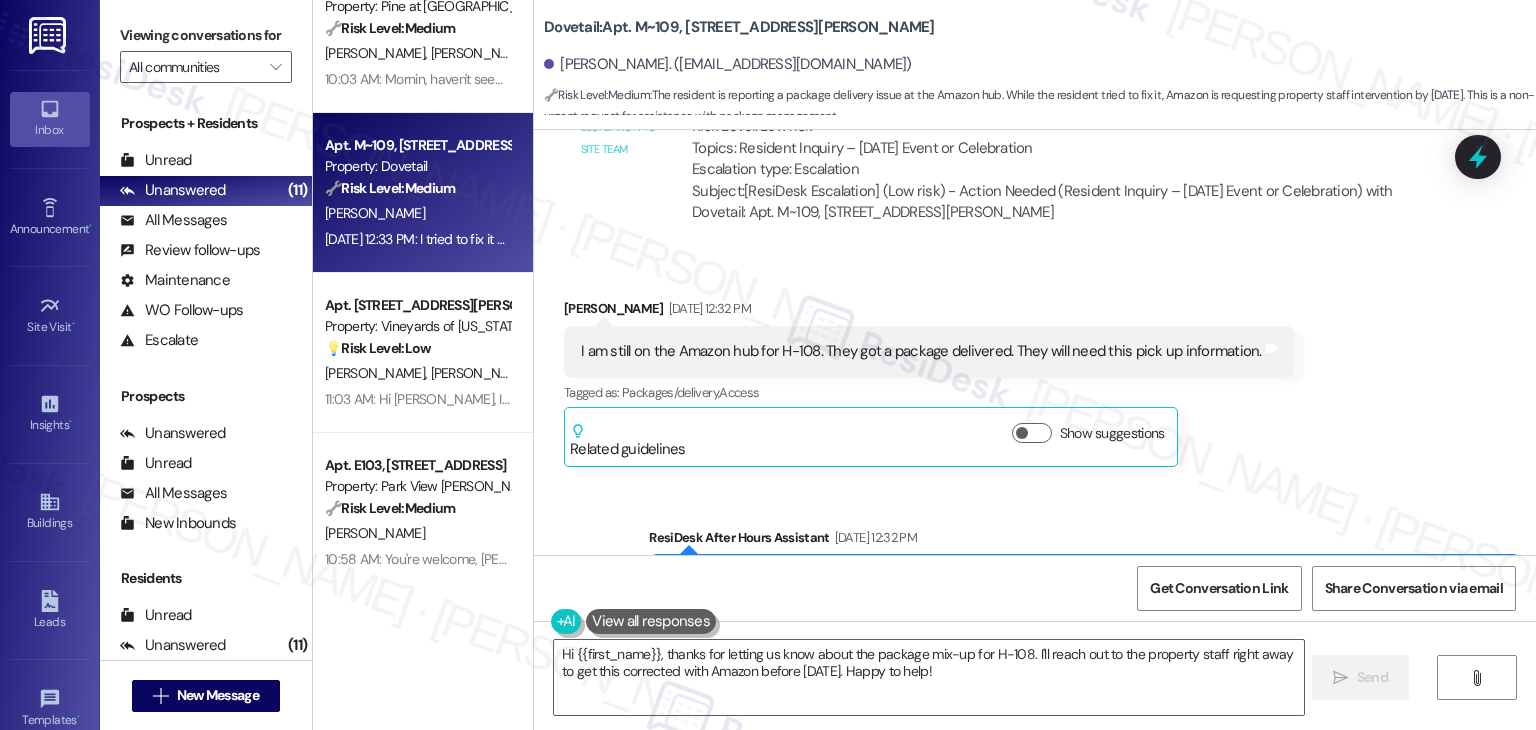 click on "I am still on the Amazon hub for H-108. They got a package delivered. They will need this pick up information." at bounding box center (921, 351) 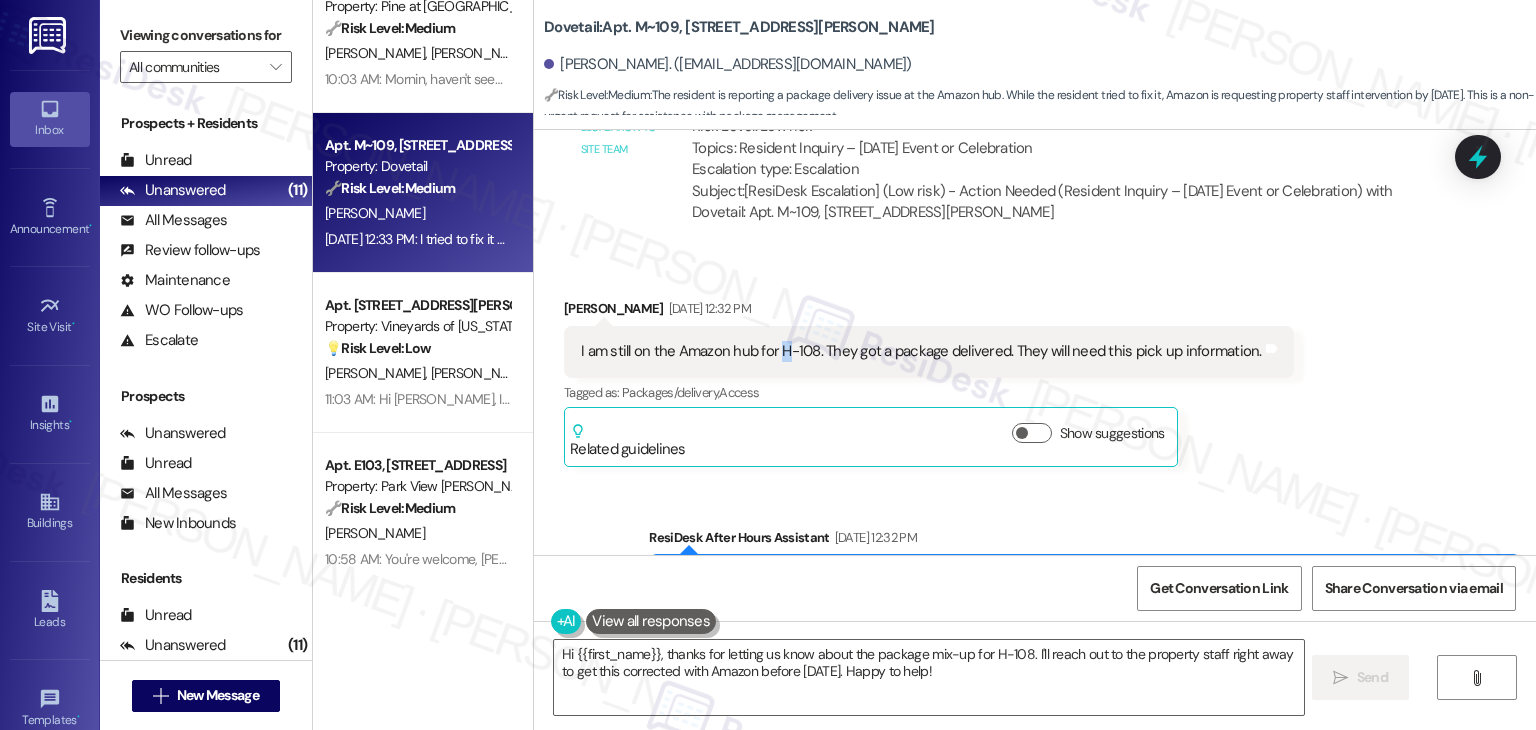 click on "I am still on the Amazon hub for H-108. They got a package delivered. They will need this pick up information." at bounding box center (921, 351) 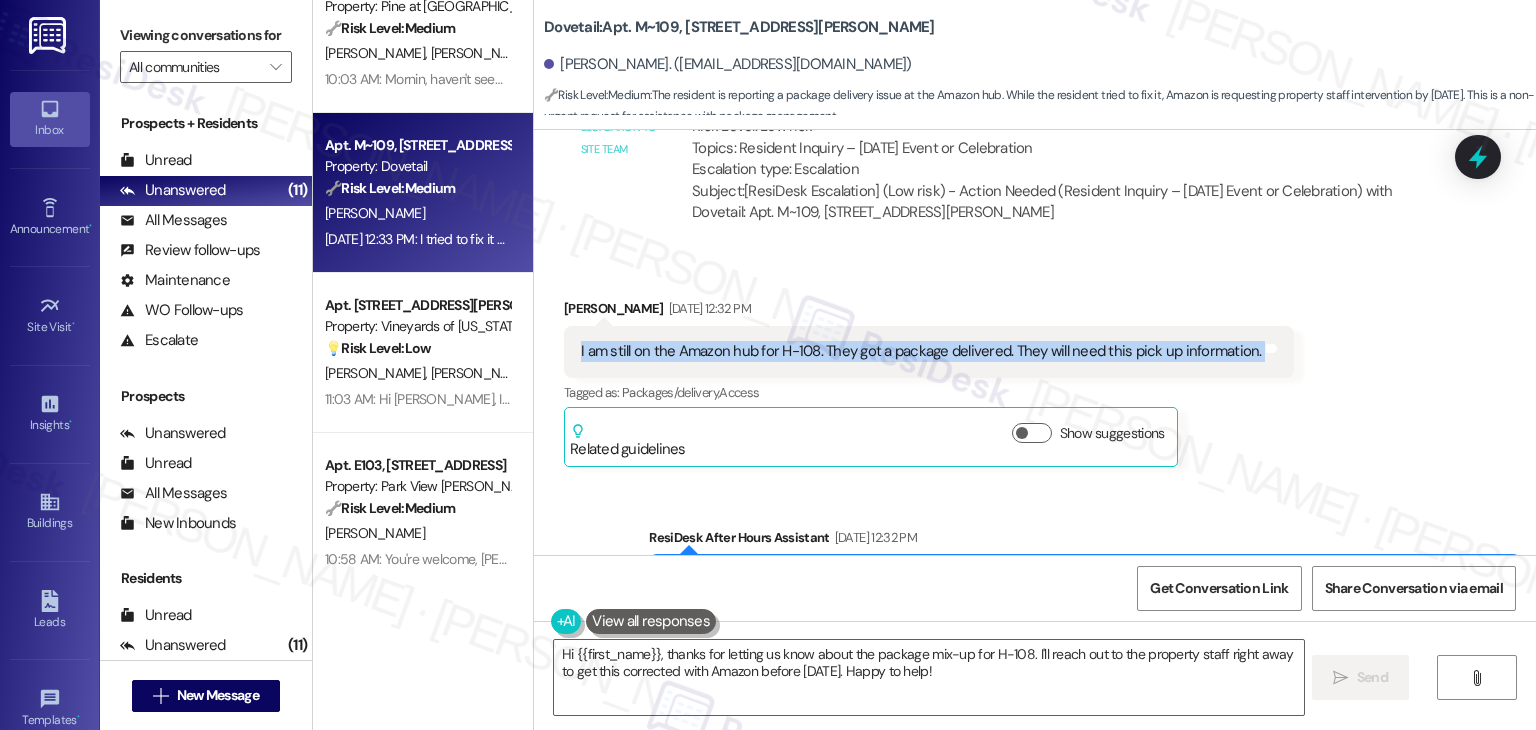 click on "I am still on the Amazon hub for H-108. They got a package delivered. They will need this pick up information." at bounding box center [921, 351] 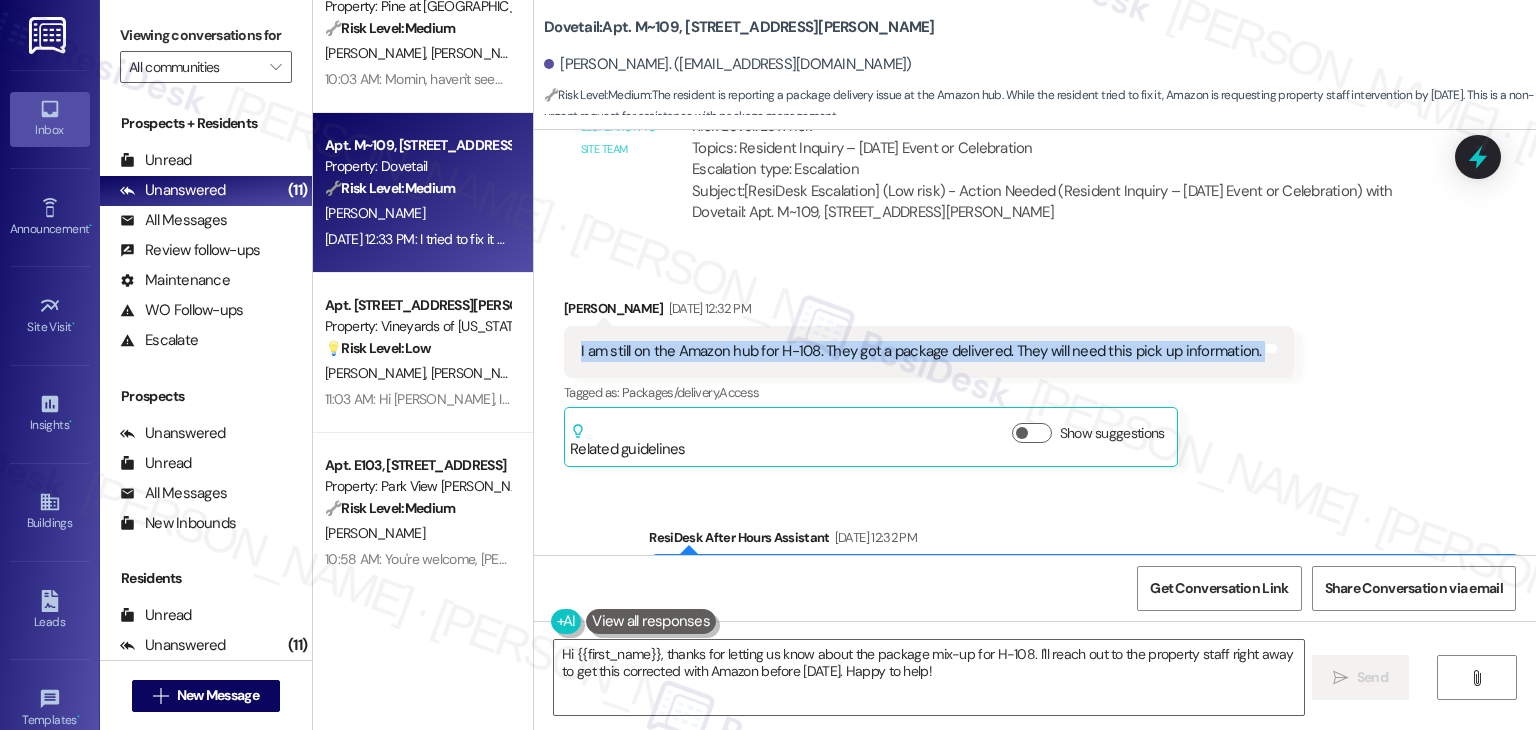 scroll, scrollTop: 3665, scrollLeft: 0, axis: vertical 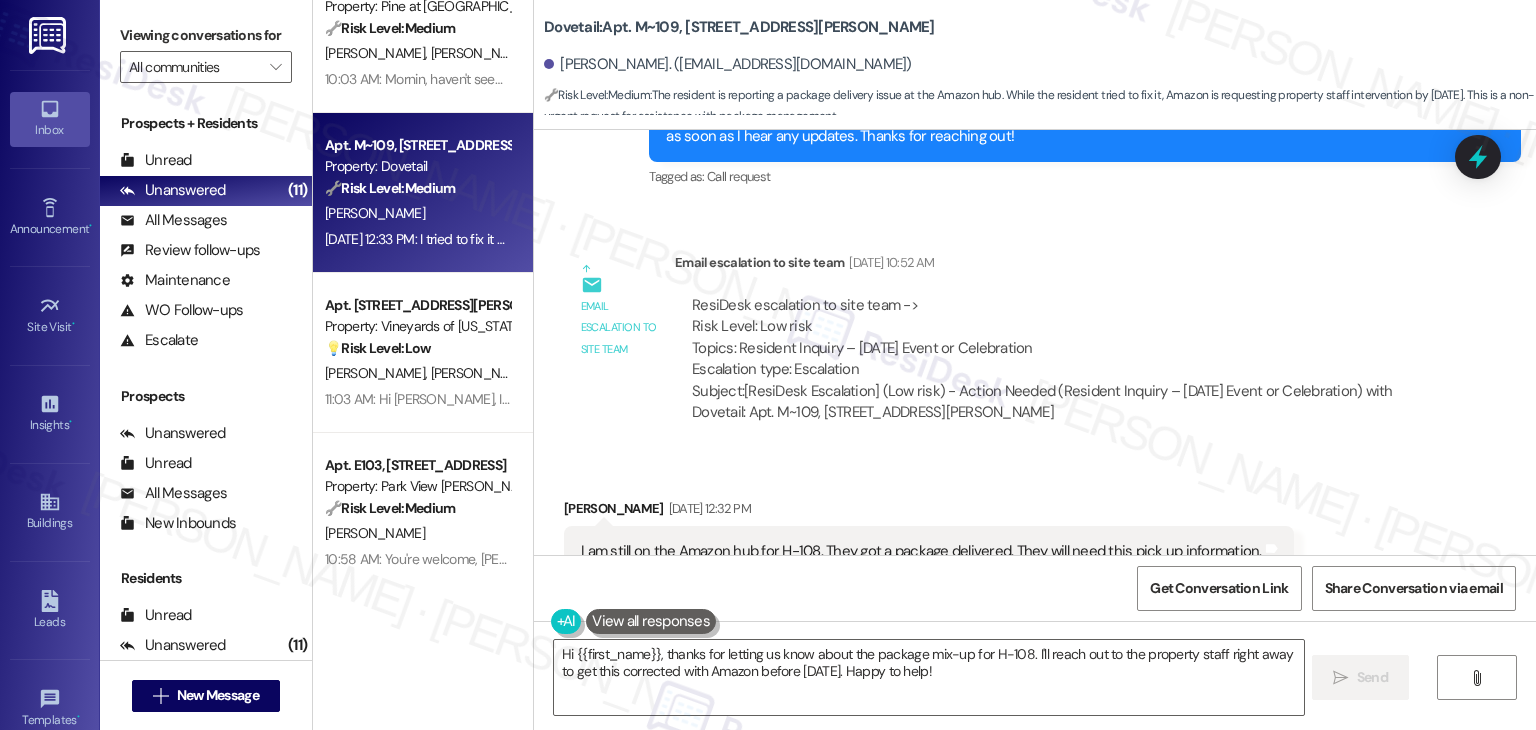 click on "Received via SMS Crystal Hobza Jul 19, 2025 at 12:32 PM I am still on the Amazon hub for H-108. They got a package delivered. They will need this pick up information.  Tags and notes Tagged as:   Packages/delivery ,  Click to highlight conversations about Packages/delivery Access Click to highlight conversations about Access  Related guidelines Show suggestions" at bounding box center (1035, 567) 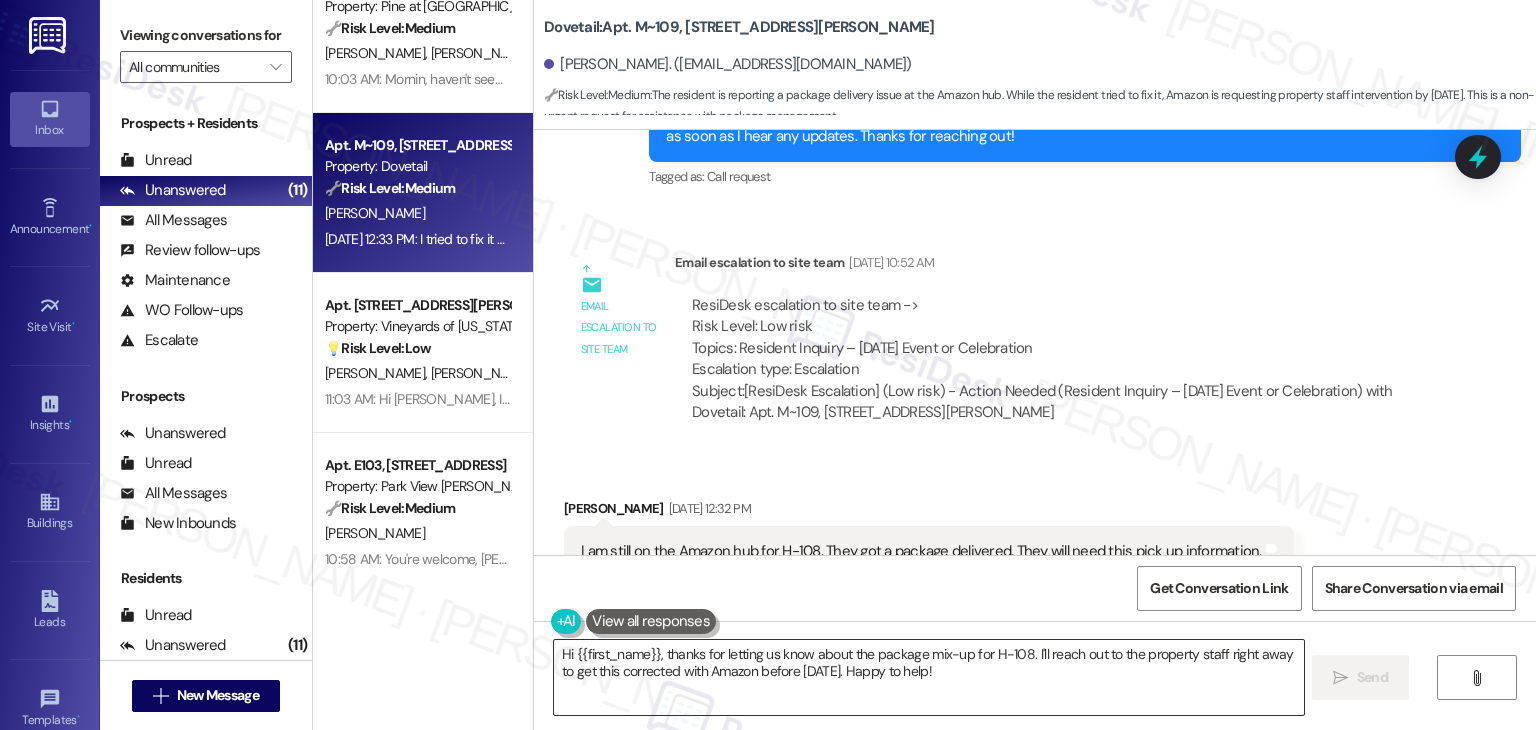 click on "Hi {{first_name}}, thanks for letting us know about the package mix-up for H-108. I'll reach out to the property staff right away to get this corrected with Amazon before Thursday. Happy to help!" at bounding box center (928, 677) 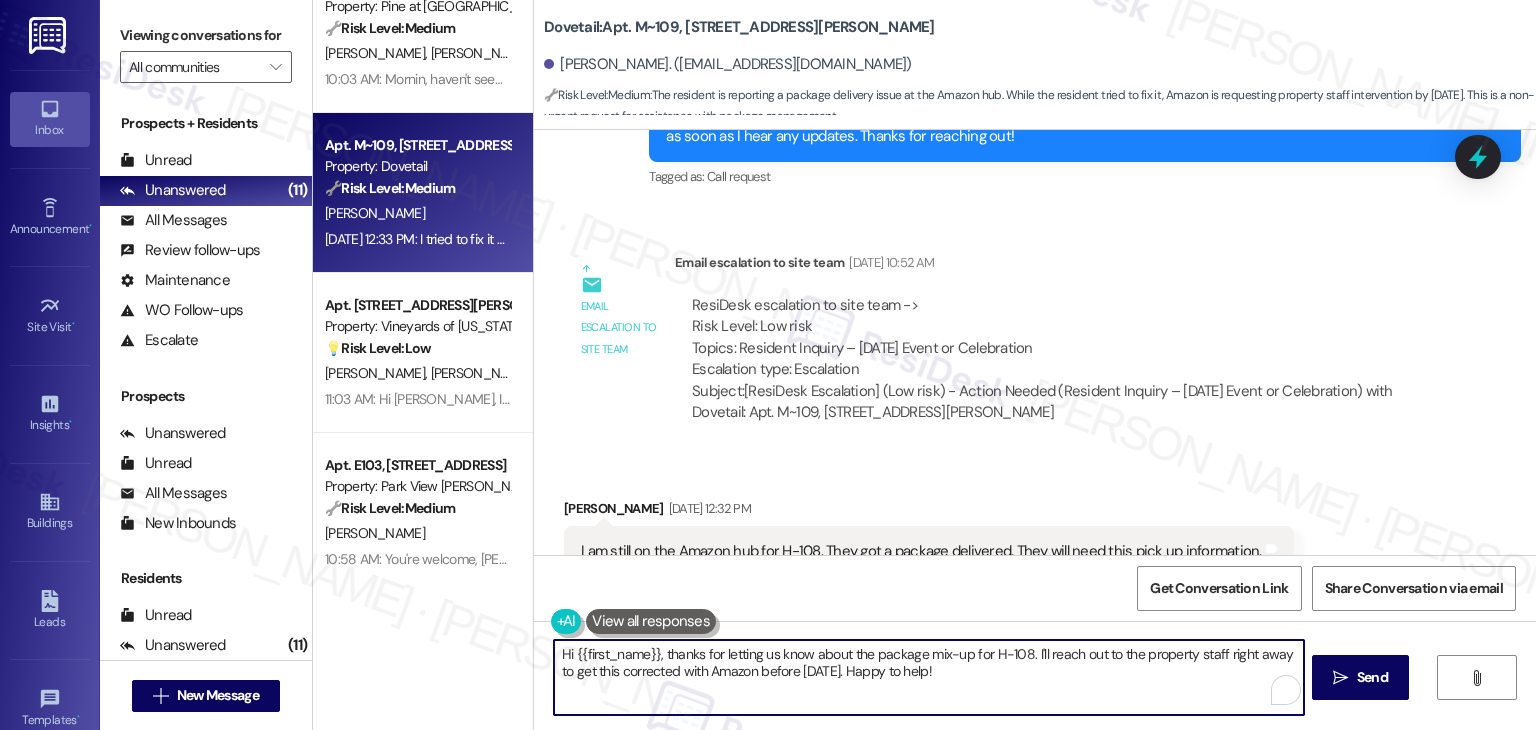 click on "Hi {{first_name}}, thanks for letting us know about the package mix-up for H-108. I'll reach out to the property staff right away to get this corrected with Amazon before Thursday. Happy to help!" at bounding box center [928, 677] 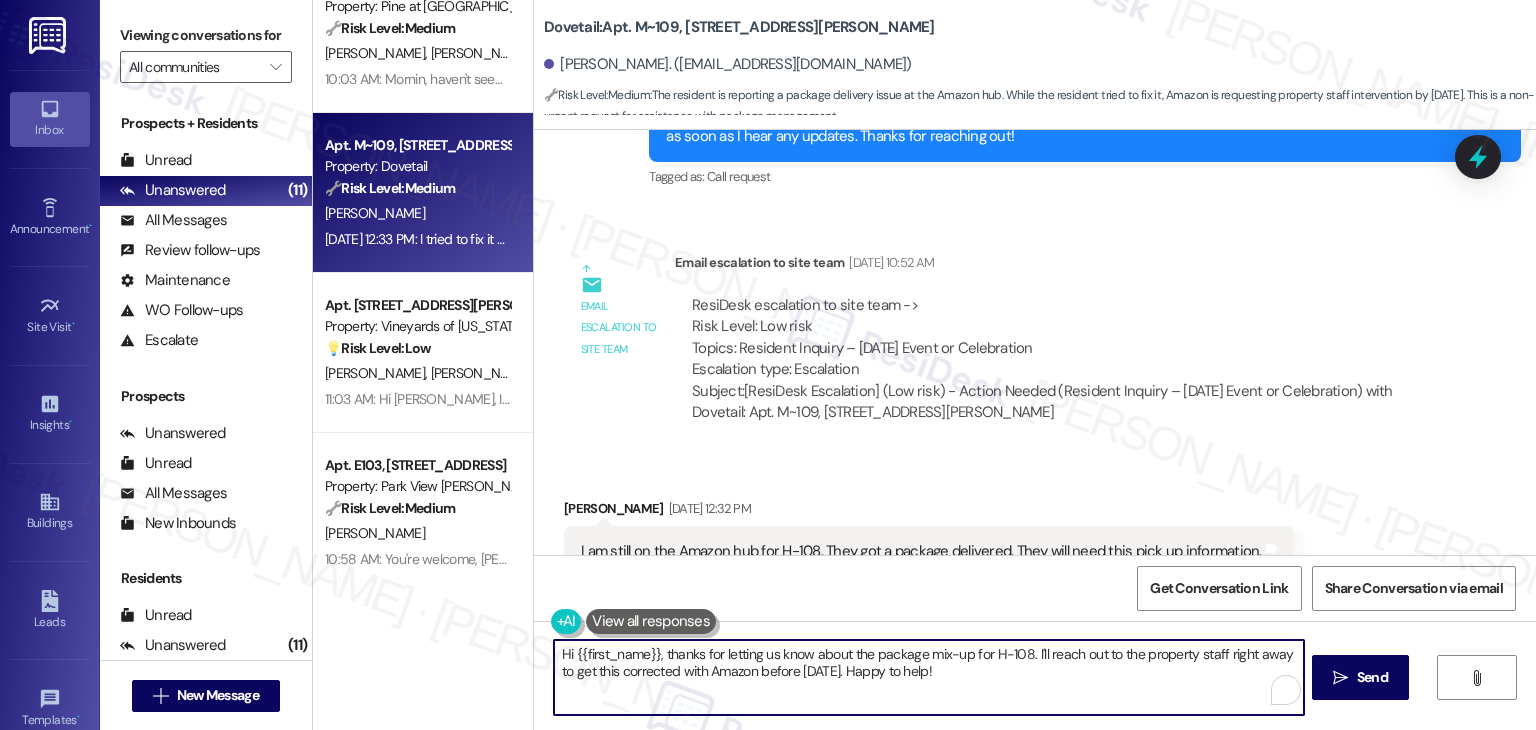 paste on "Crystal, thanks for letting us know! I believe the pickup is available until July 23rd. Since Amazon is saying the issue can only be fixed by the property staff, I recommend reaching out to the office directly—they’ll be the best ones to help get it sorted. I appreciate your efforts and patience with this" 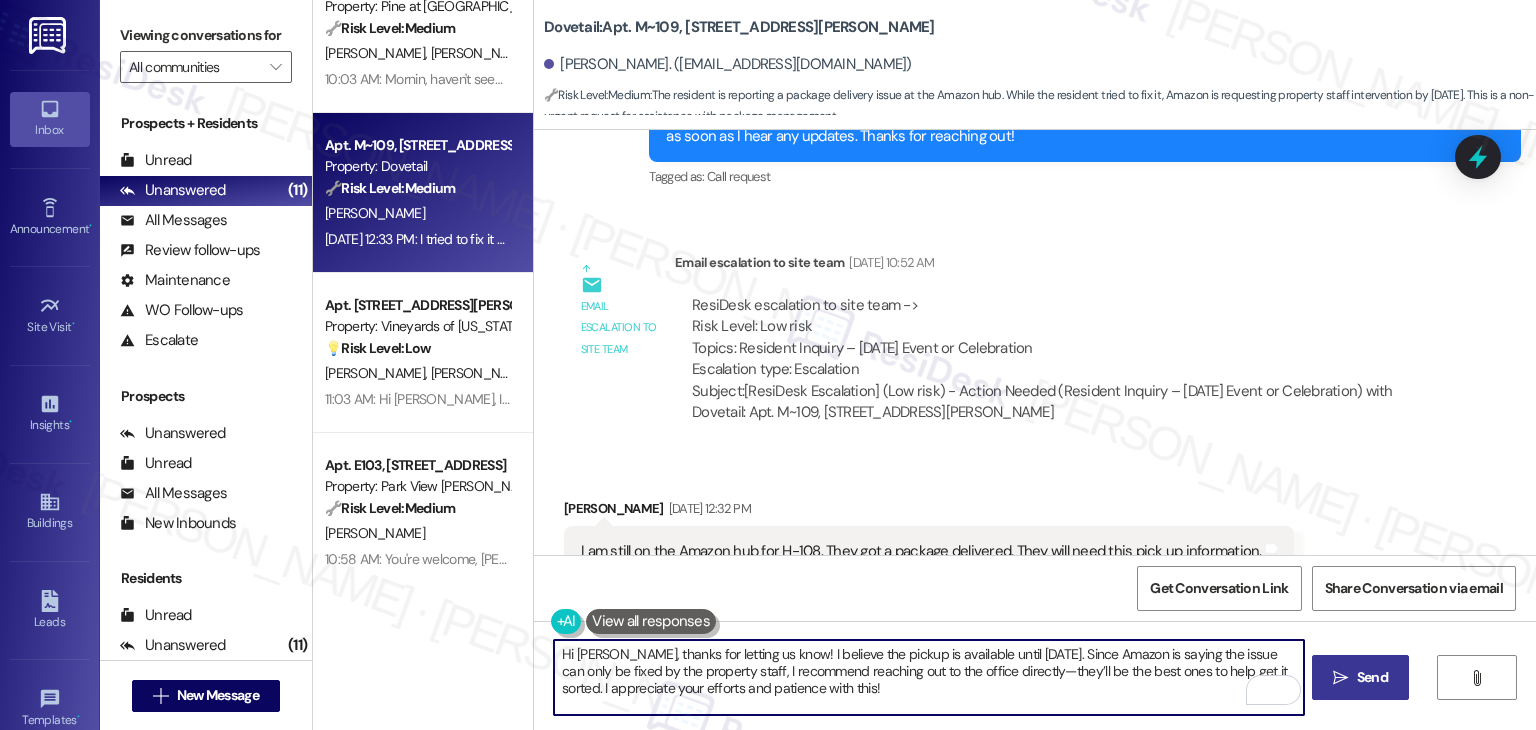 type on "Hi Crystal, thanks for letting us know! I believe the pickup is available until July 23rd. Since Amazon is saying the issue can only be fixed by the property staff, I recommend reaching out to the office directly—they’ll be the best ones to help get it sorted. I appreciate your efforts and patience with this!" 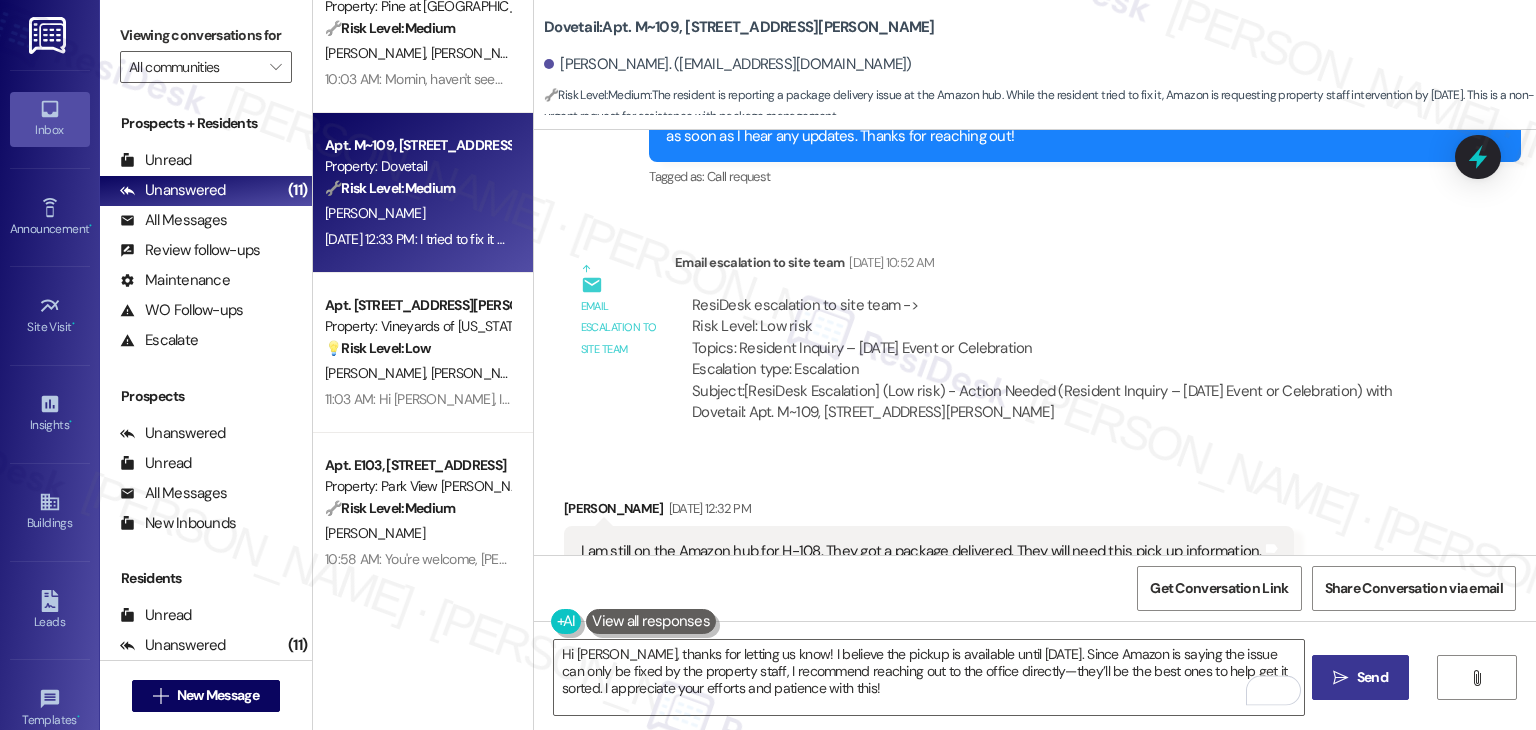 click on "Send" at bounding box center (1372, 677) 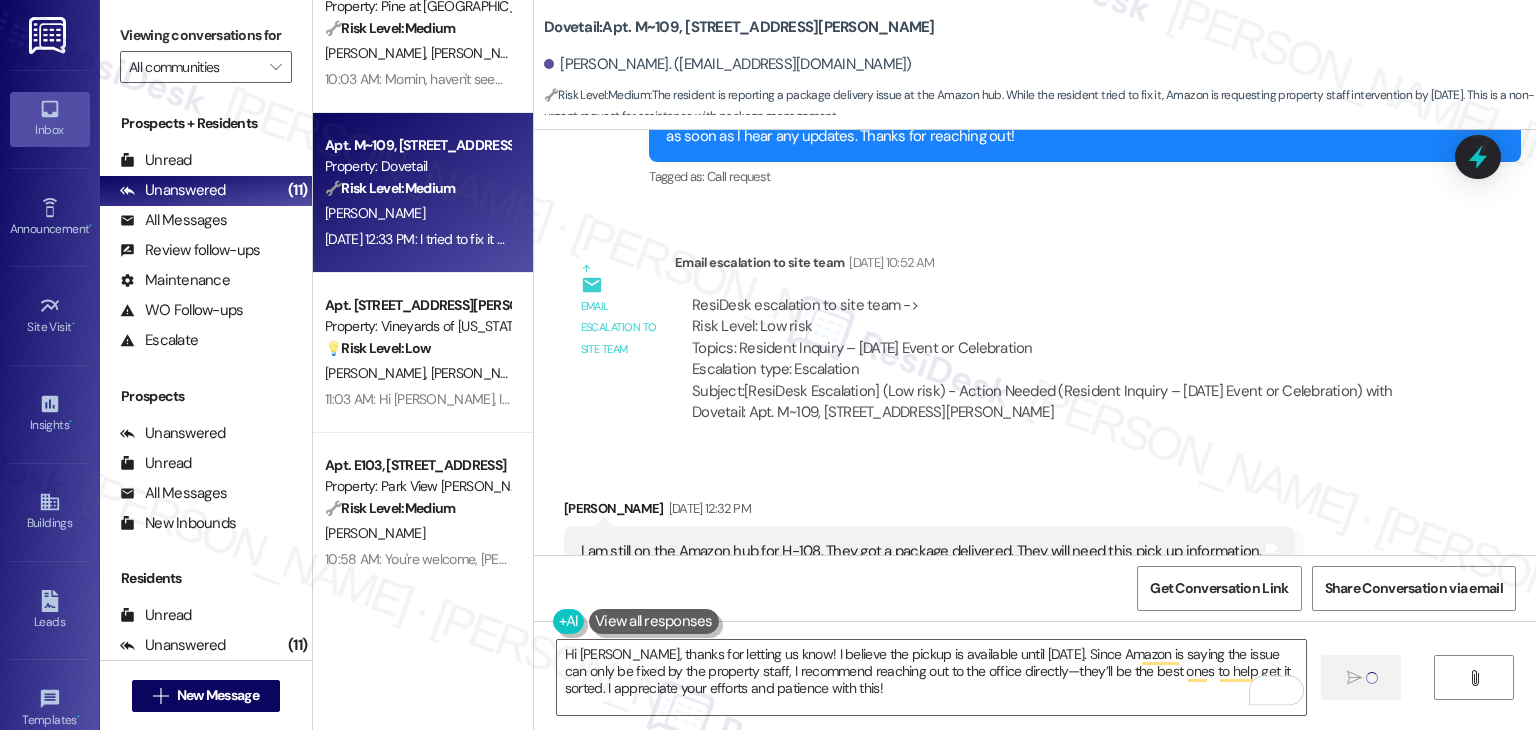 type 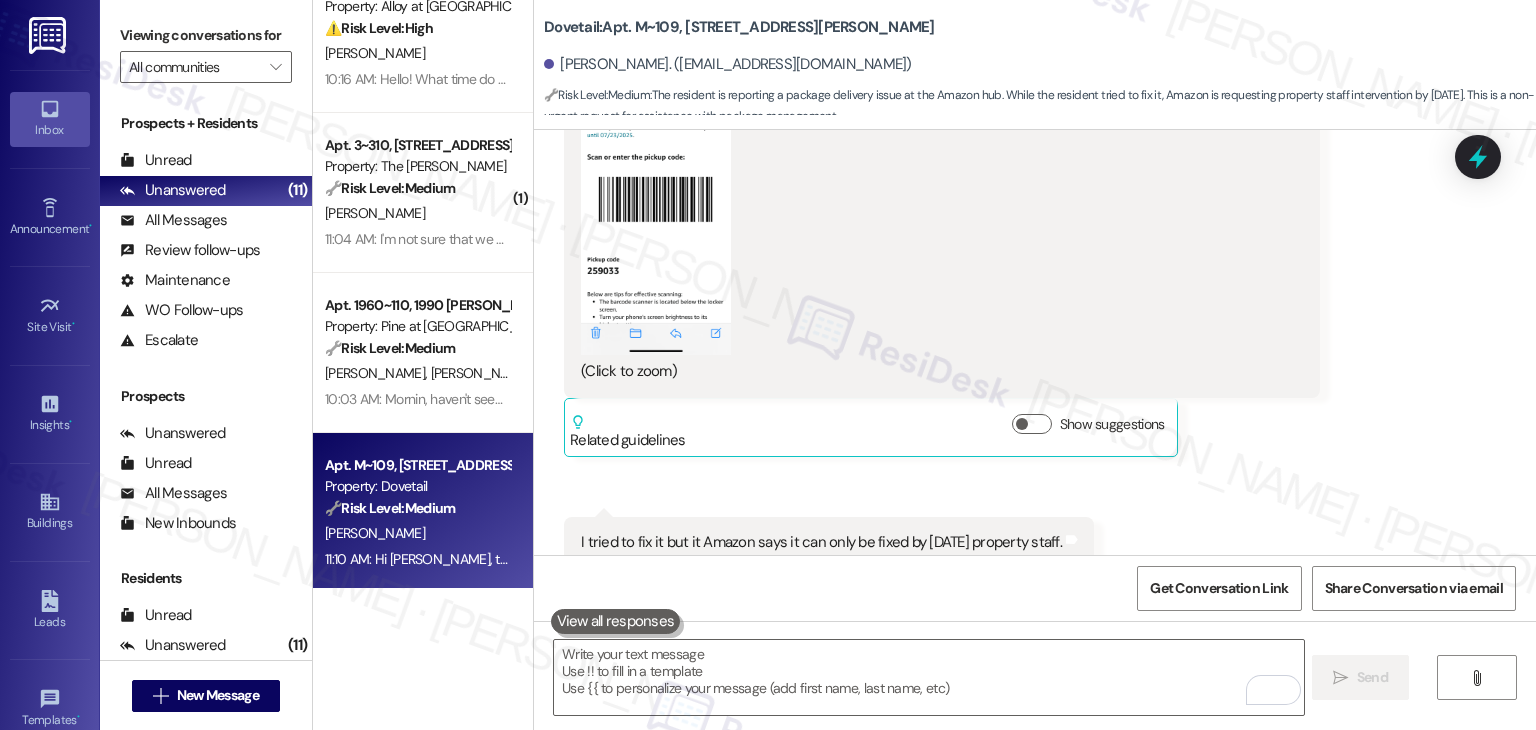 scroll, scrollTop: 4804, scrollLeft: 0, axis: vertical 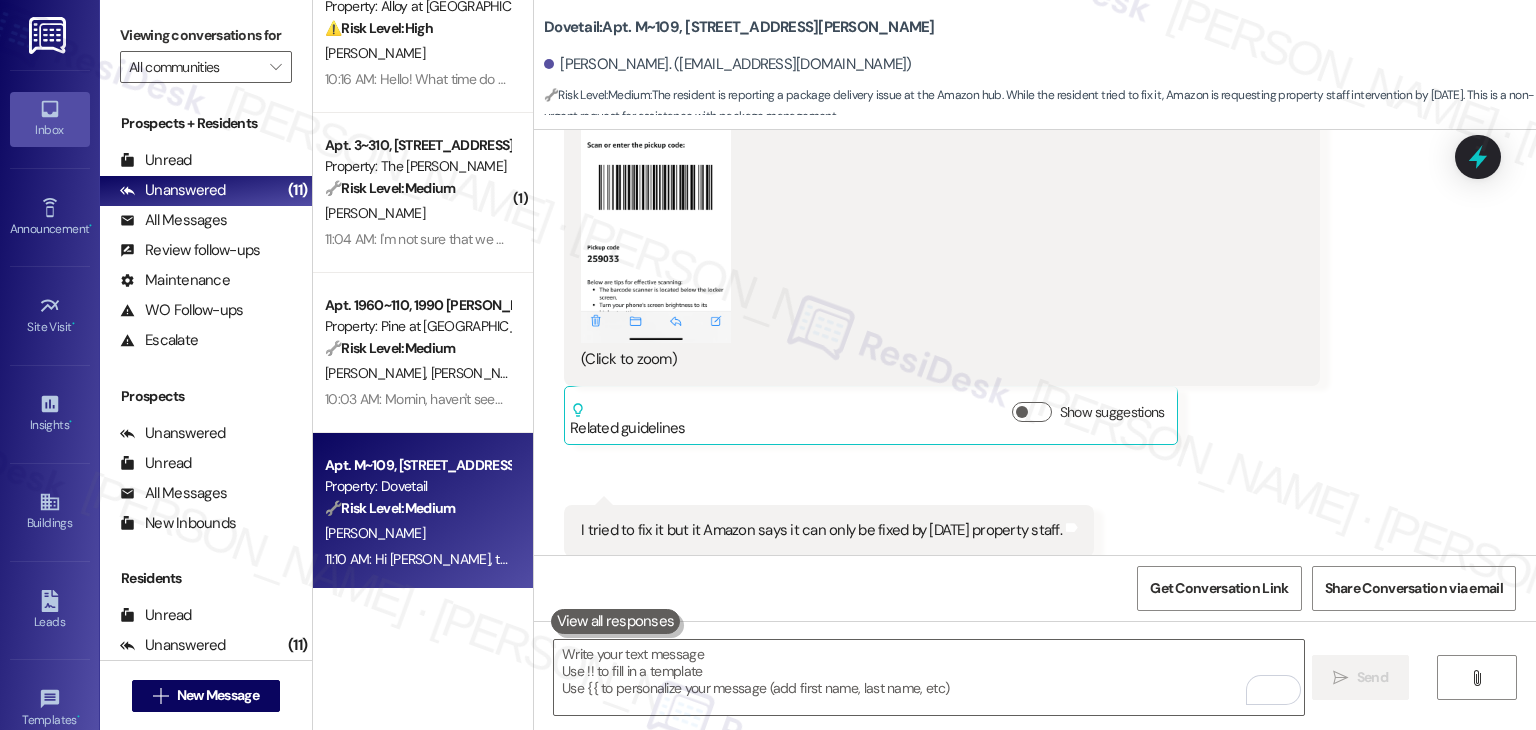 click on "Received via SMS Crystal Hobza Jul 19, 2025 at 12:32 PM PNG  attachment ResiDesk found written details in this image   See details A package for unit H108 is available at the Amazon Locker - Jasper until 07/23/2025. The pickup code is 259033.
Download   (Click to zoom) Tags and notes  Related guidelines Show suggestions Received via SMS 12:33 PM Crystal Hobza Jul 19, 2025 at 12:33 PM I tried to fix it but it Amazon says it can only be fixed by Thursday property staff. Tags and notes Tagged as:   Maintenance request Click to highlight conversations about Maintenance request" at bounding box center (1035, 167) 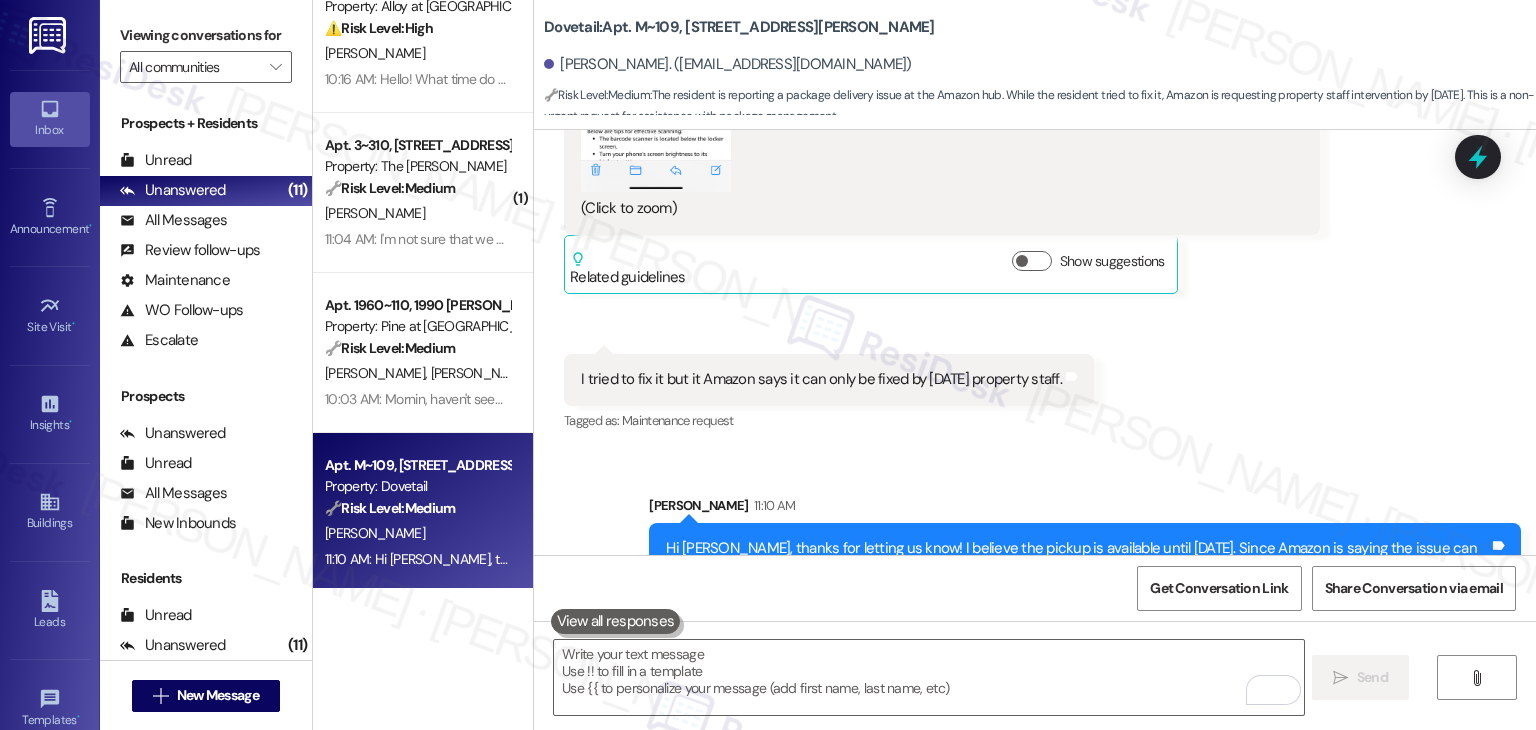 scroll, scrollTop: 4988, scrollLeft: 0, axis: vertical 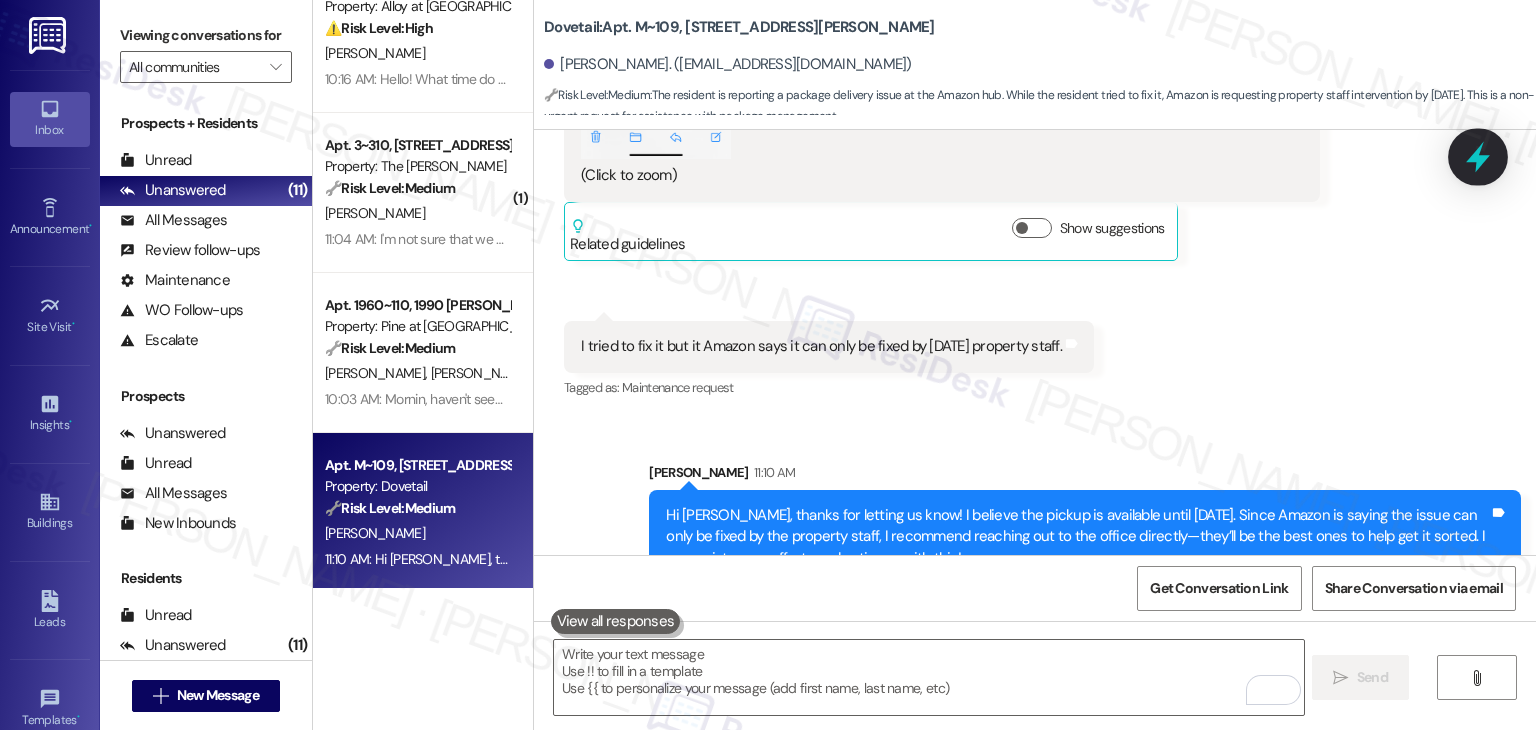 click 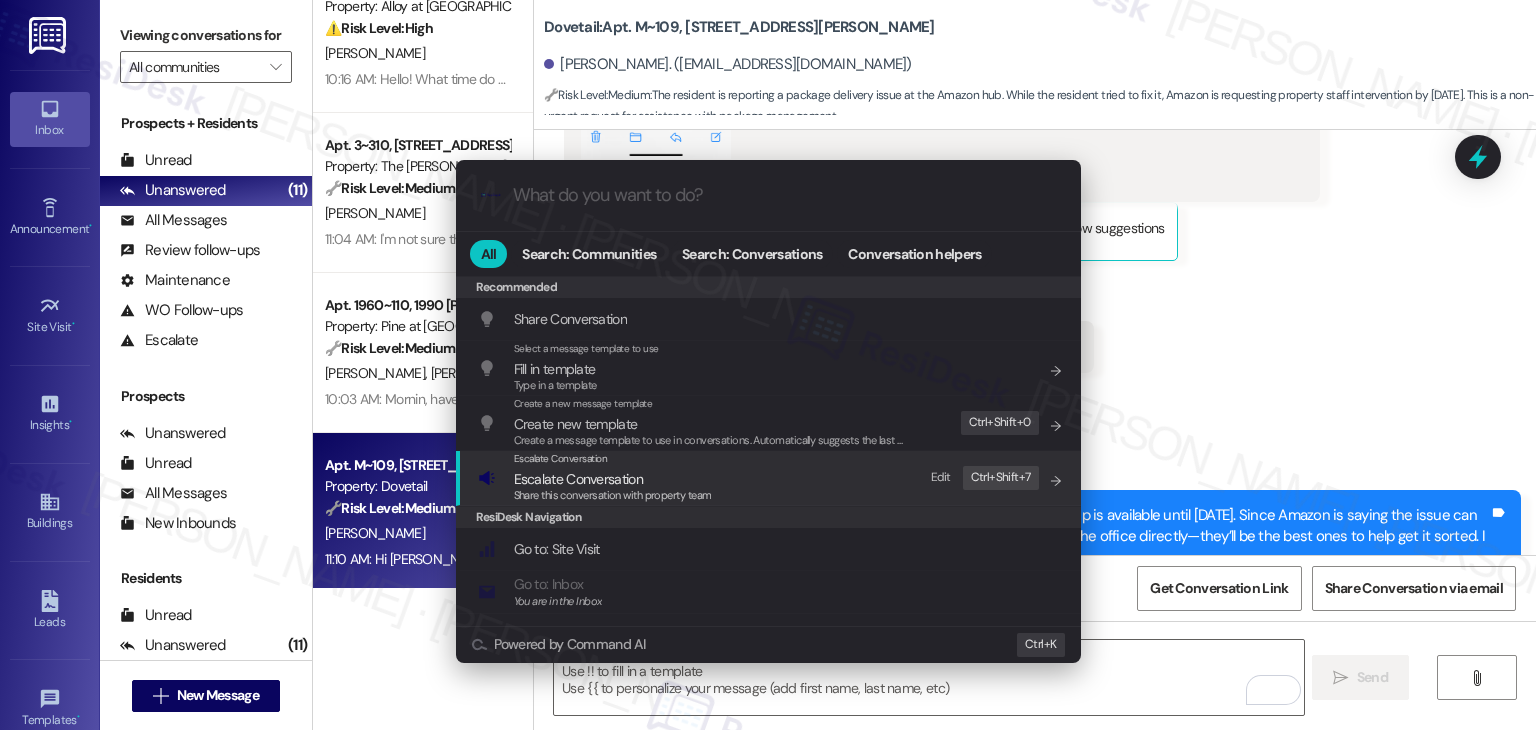 click on "Escalate Conversation" at bounding box center [578, 479] 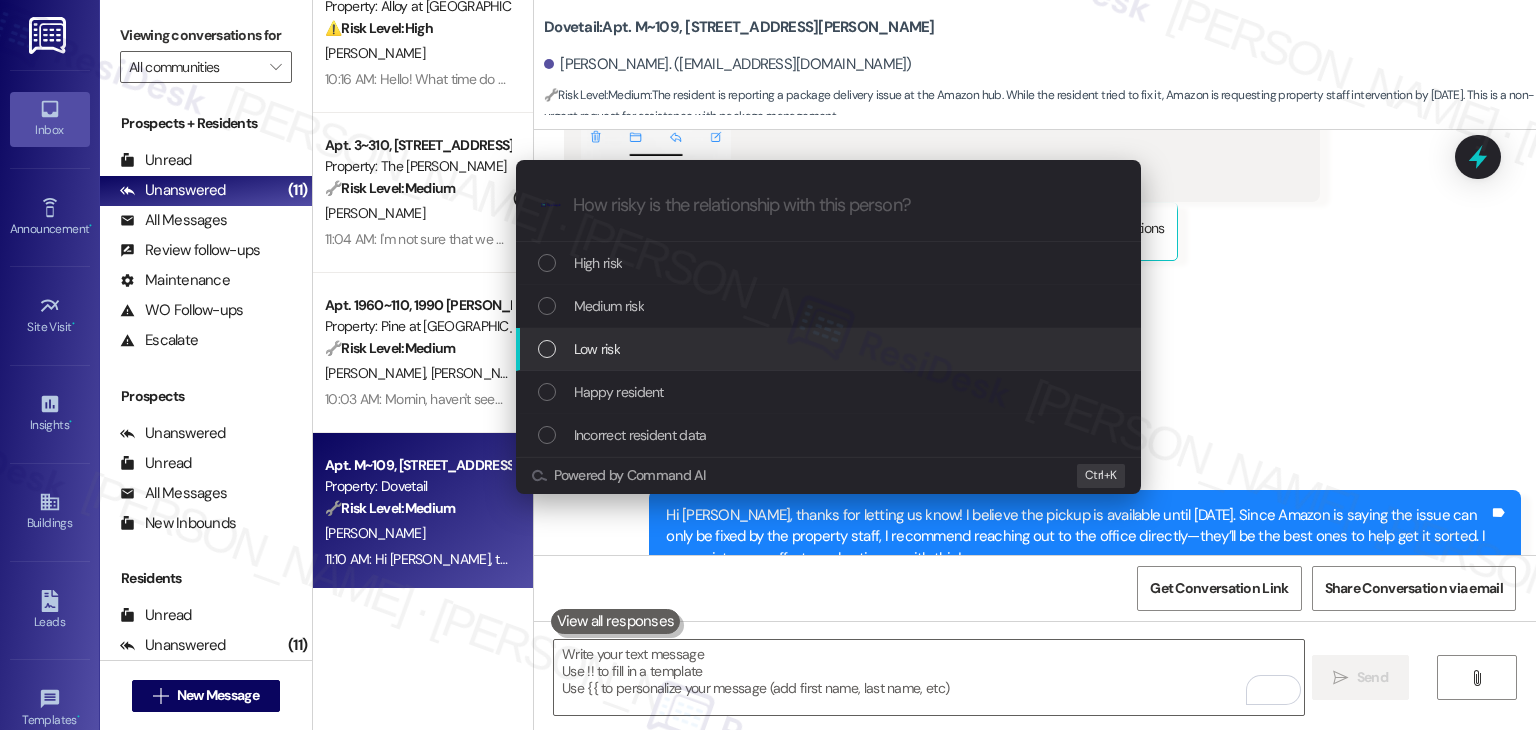 click at bounding box center (547, 349) 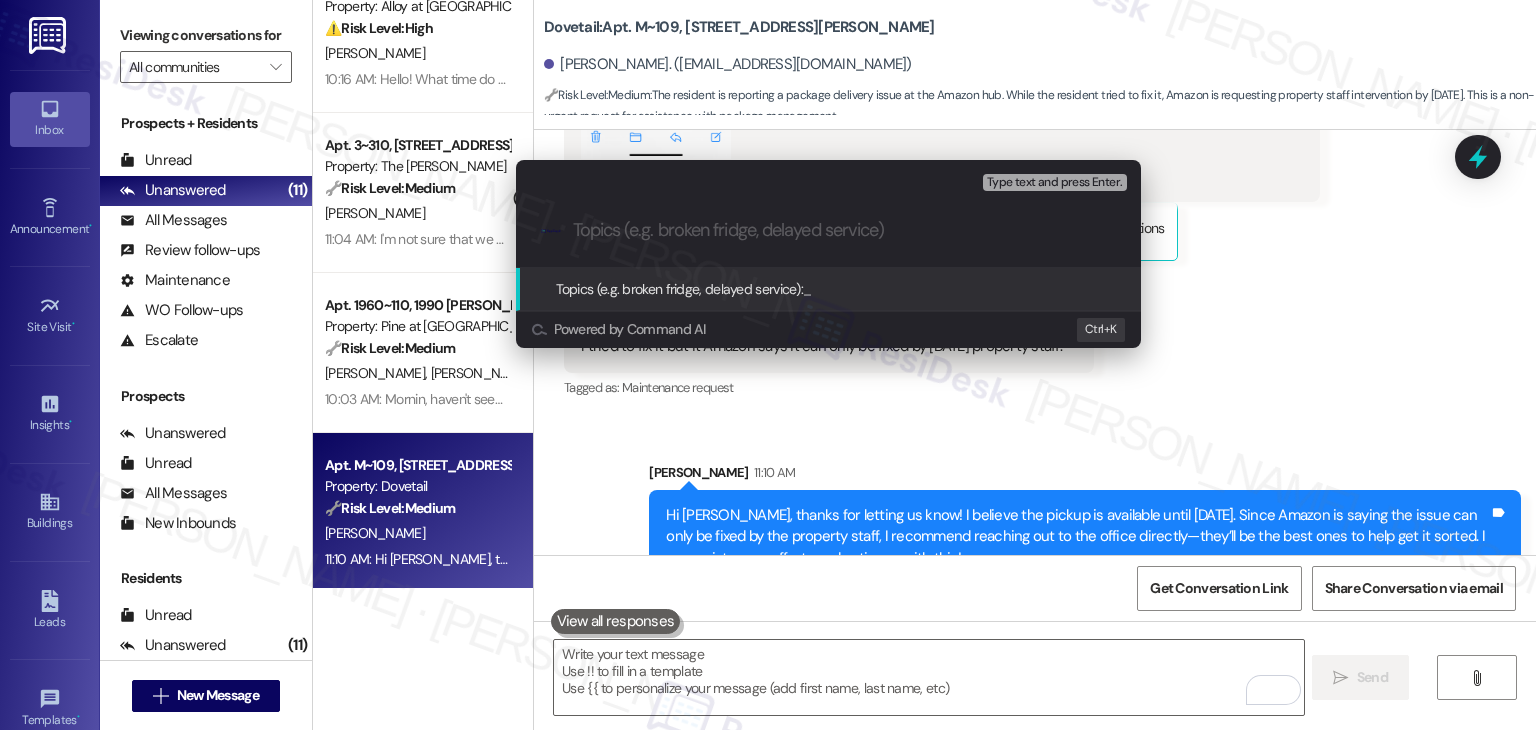 paste on "Amazon Locker Access Issue for Package at Unit H108" 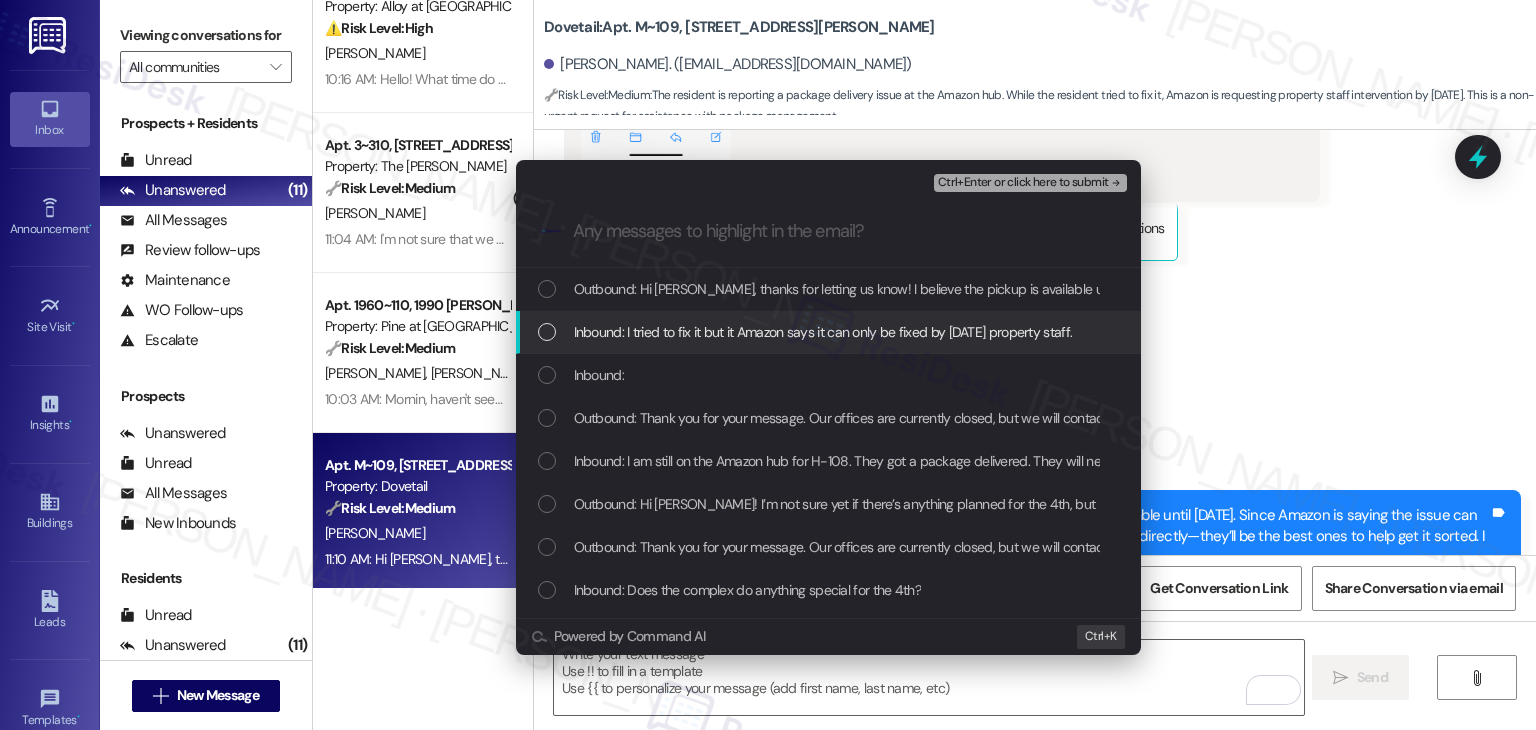 click on "Inbound: I tried to fix it but it Amazon says it can only be fixed by Thursday property staff." at bounding box center (830, 332) 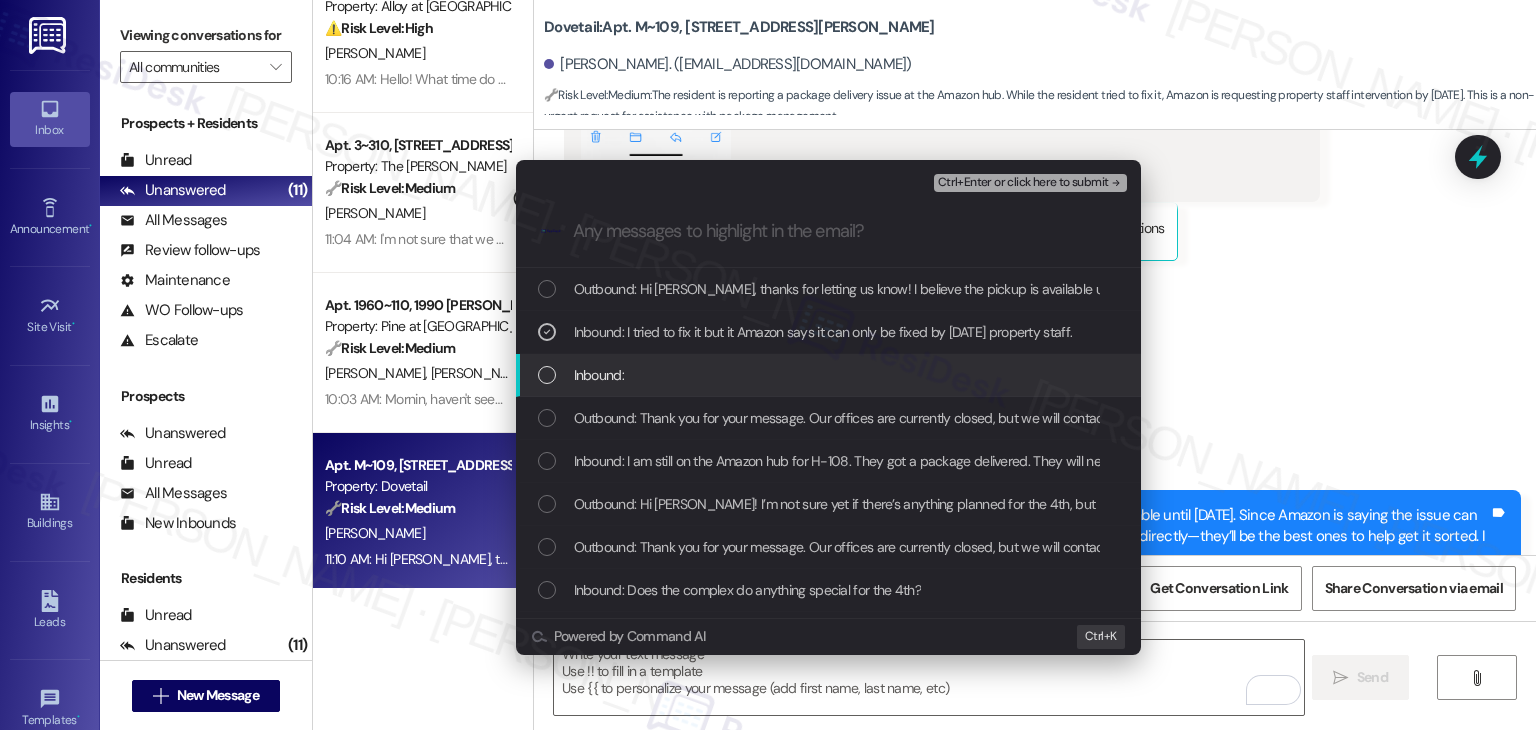 click at bounding box center (547, 375) 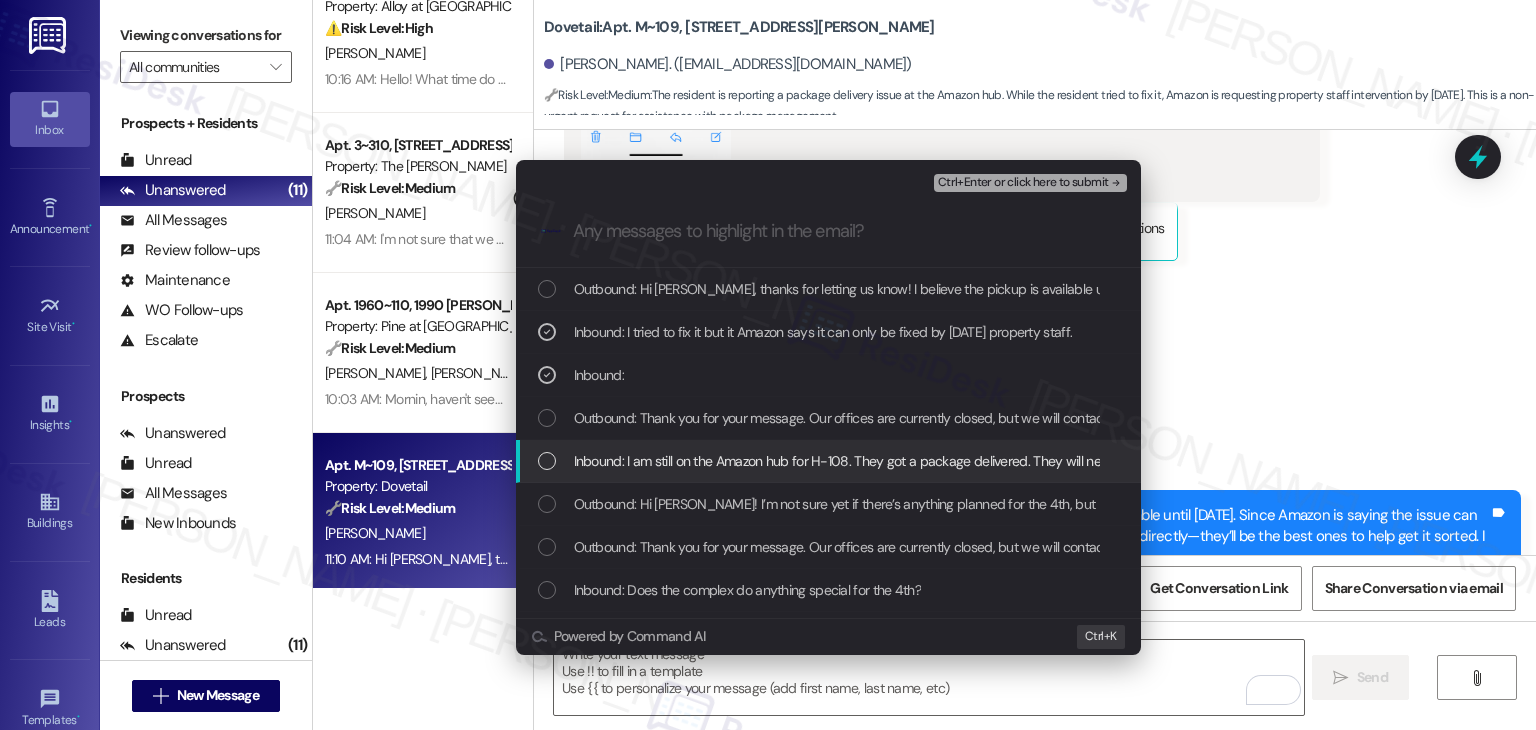 click at bounding box center [547, 461] 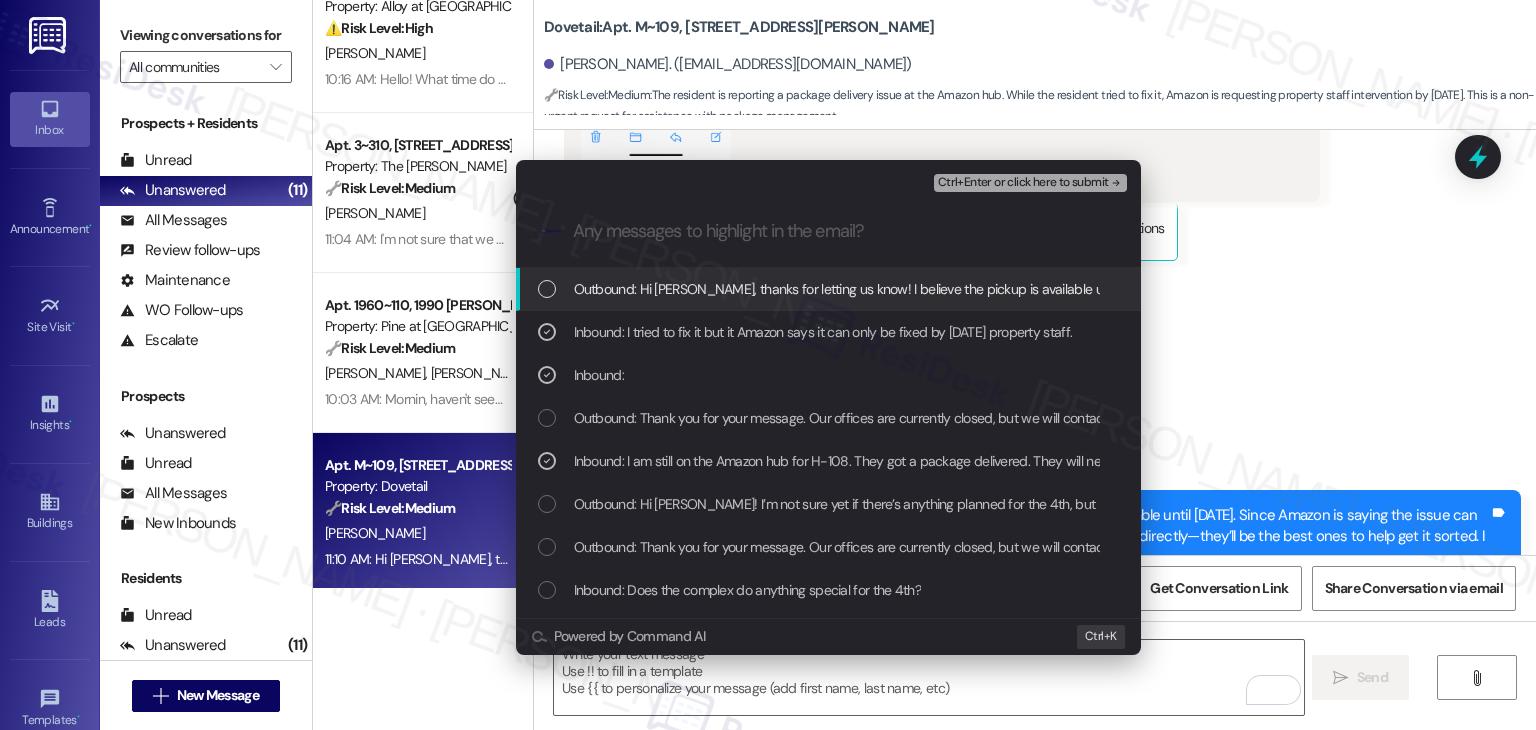 click on "Ctrl+Enter or click here to submit" at bounding box center (1023, 183) 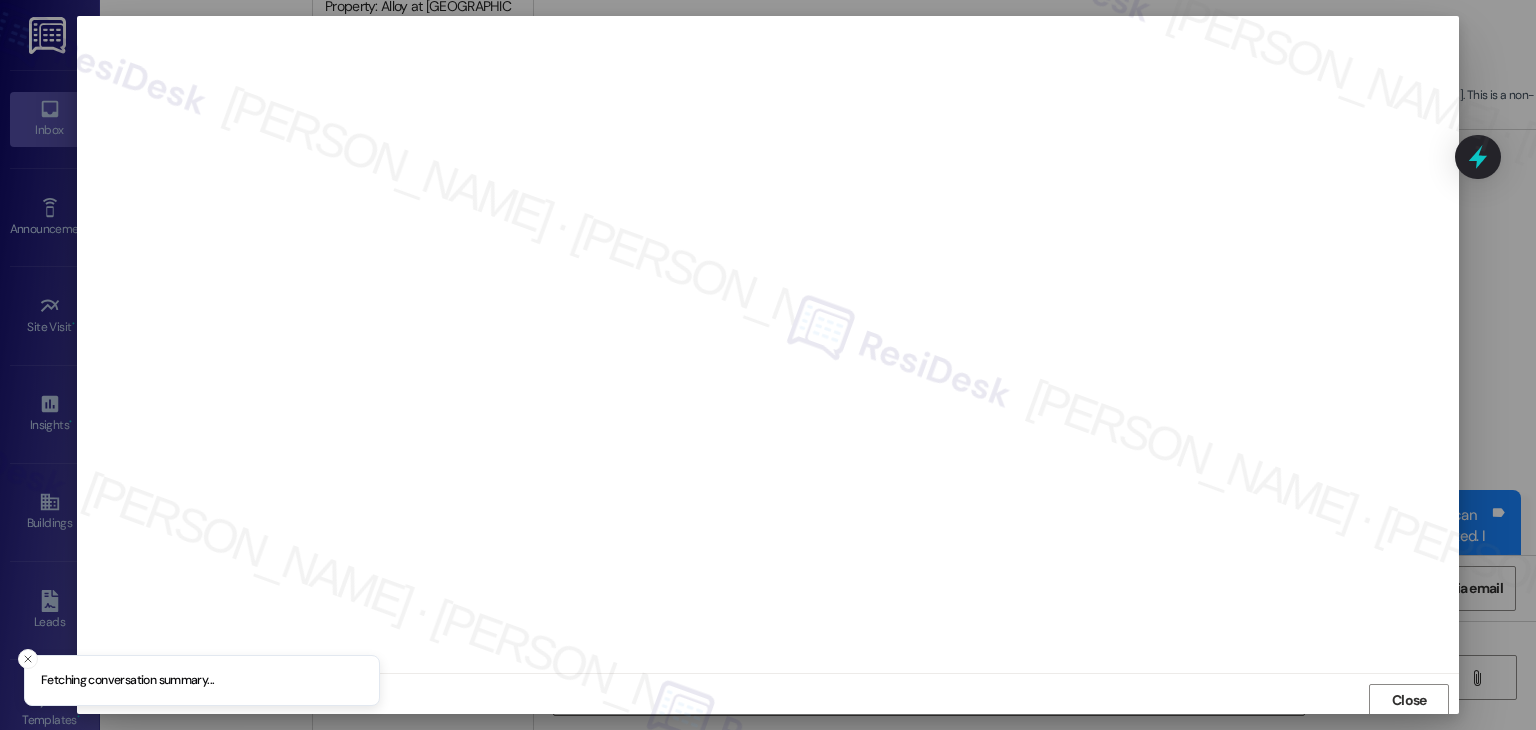 scroll, scrollTop: 1, scrollLeft: 0, axis: vertical 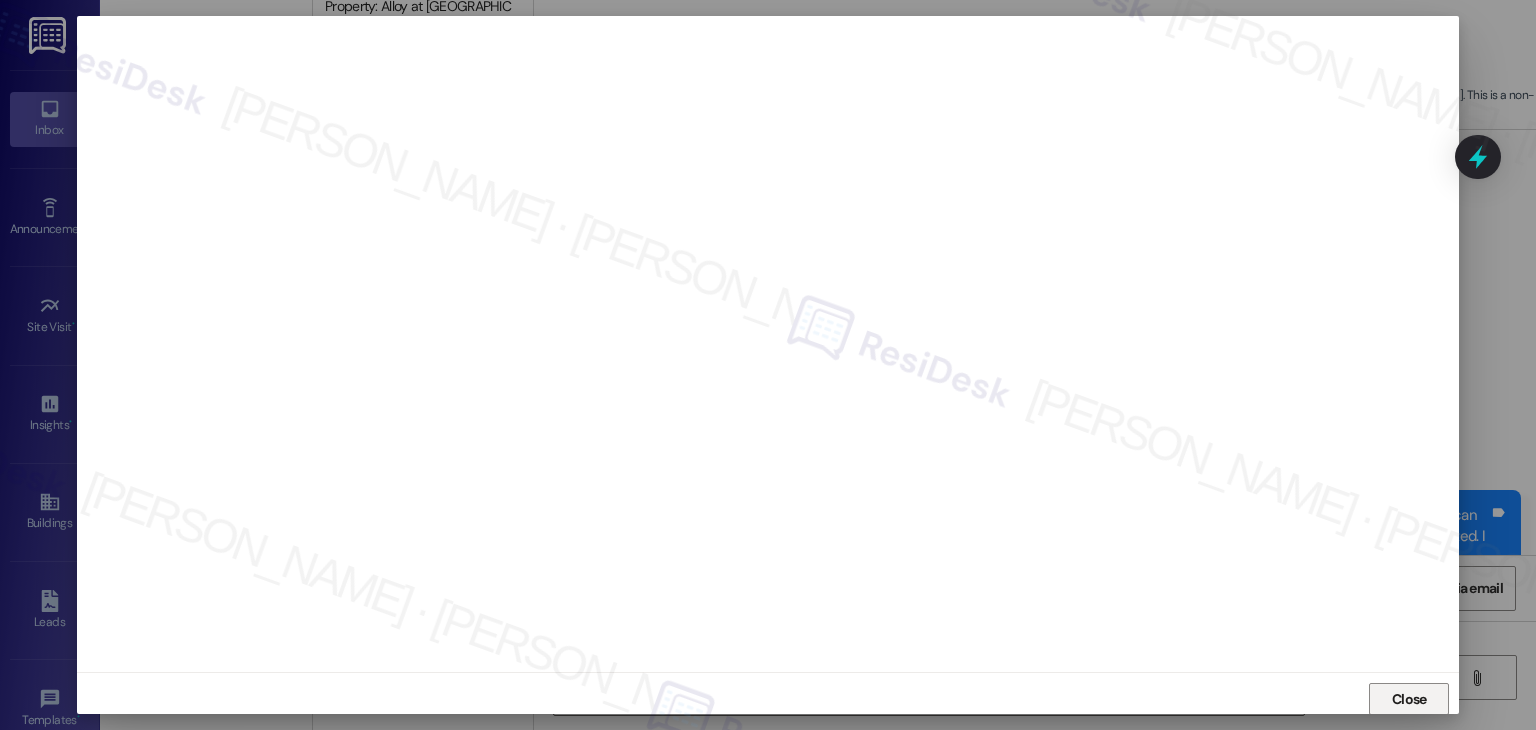 click on "Close" at bounding box center (1409, 699) 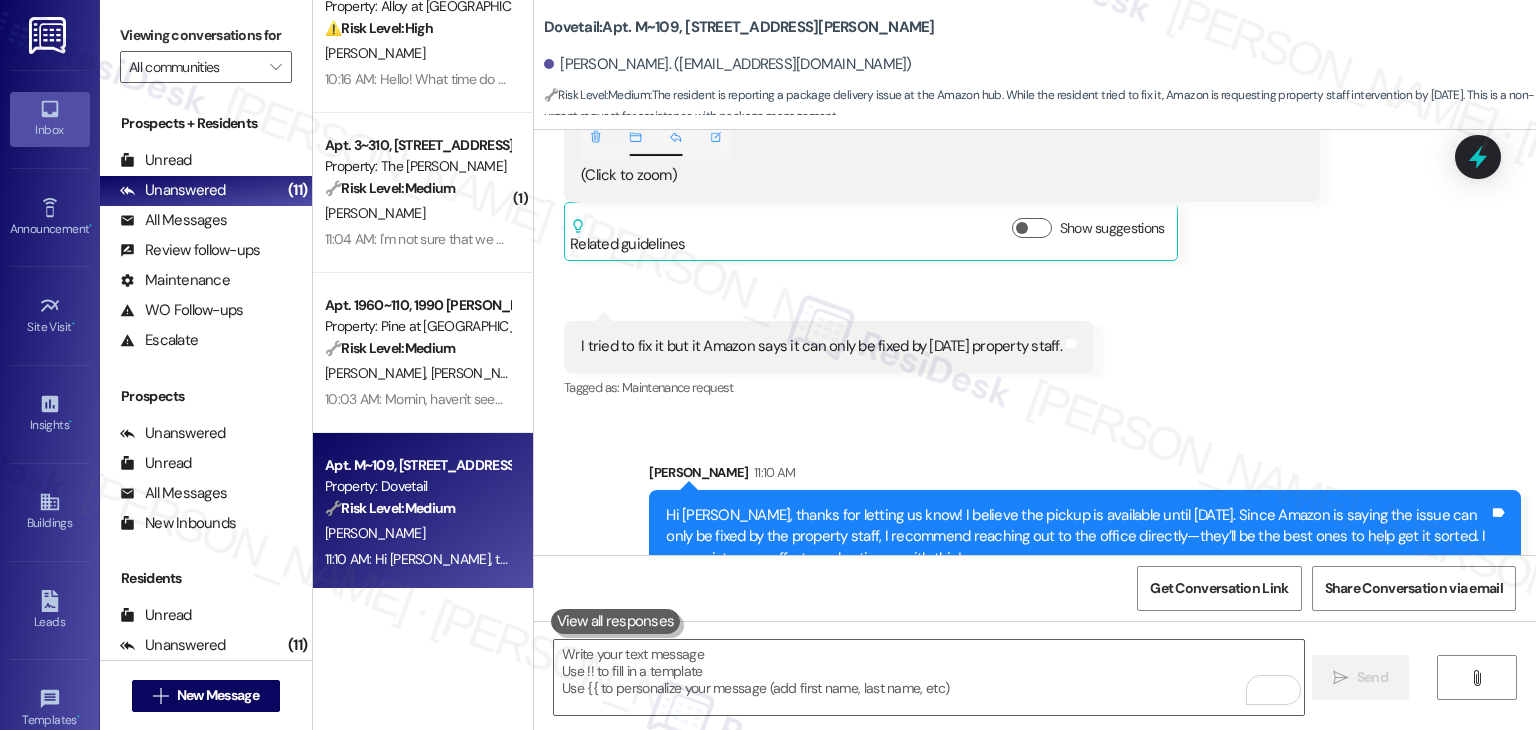 click on "Received via SMS Crystal Hobza Jul 19, 2025 at 12:32 PM PNG  attachment ResiDesk found written details in this image   See details A package for unit H108 is available at the Amazon Locker - Jasper until 07/23/2025. The pickup code is 259033.
Download   (Click to zoom) Tags and notes  Related guidelines Show suggestions Received via SMS 12:33 PM Crystal Hobza Jul 19, 2025 at 12:33 PM I tried to fix it but it Amazon says it can only be fixed by Thursday property staff. Tags and notes Tagged as:   Maintenance request Click to highlight conversations about Maintenance request" at bounding box center [1035, -17] 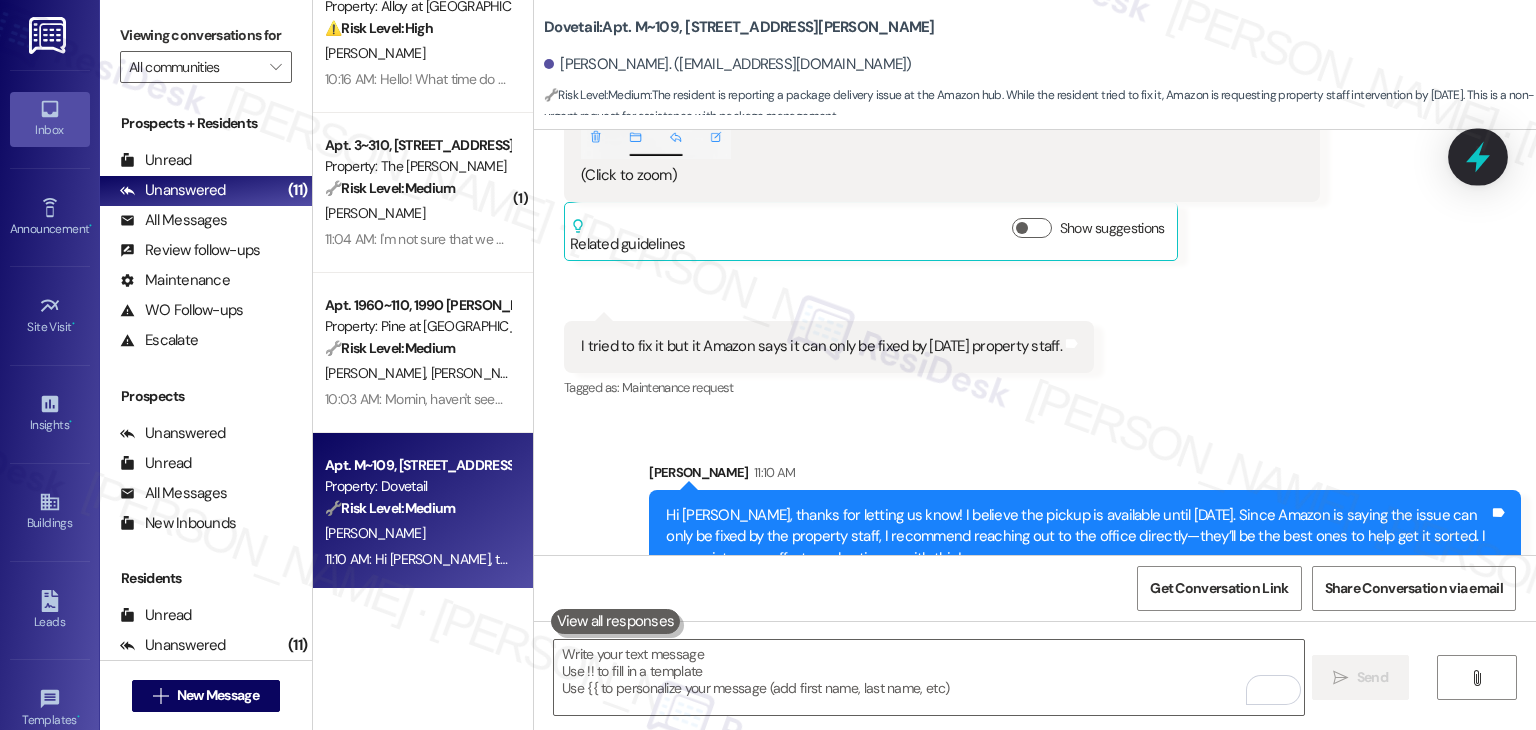 click 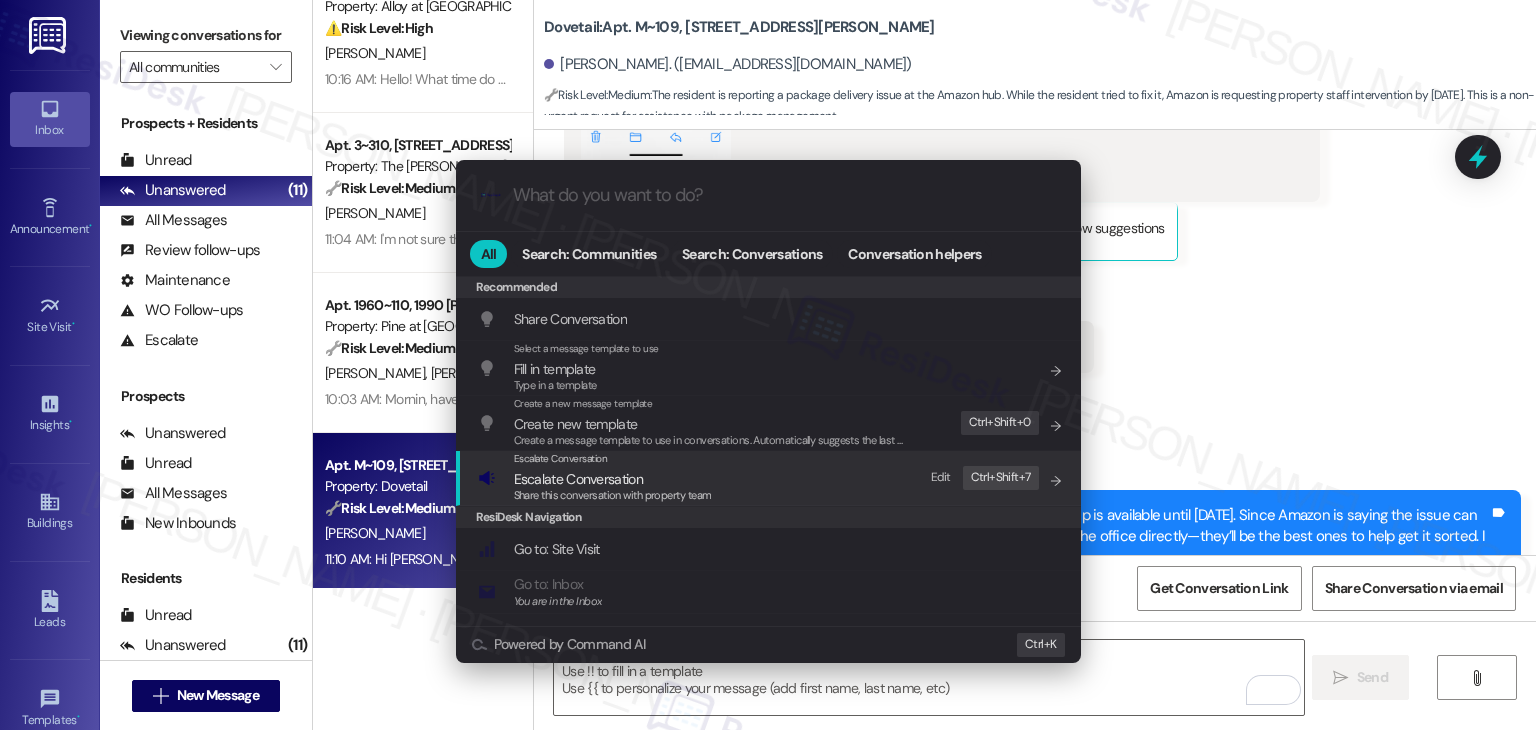 click on "Share this conversation with property team" at bounding box center (613, 495) 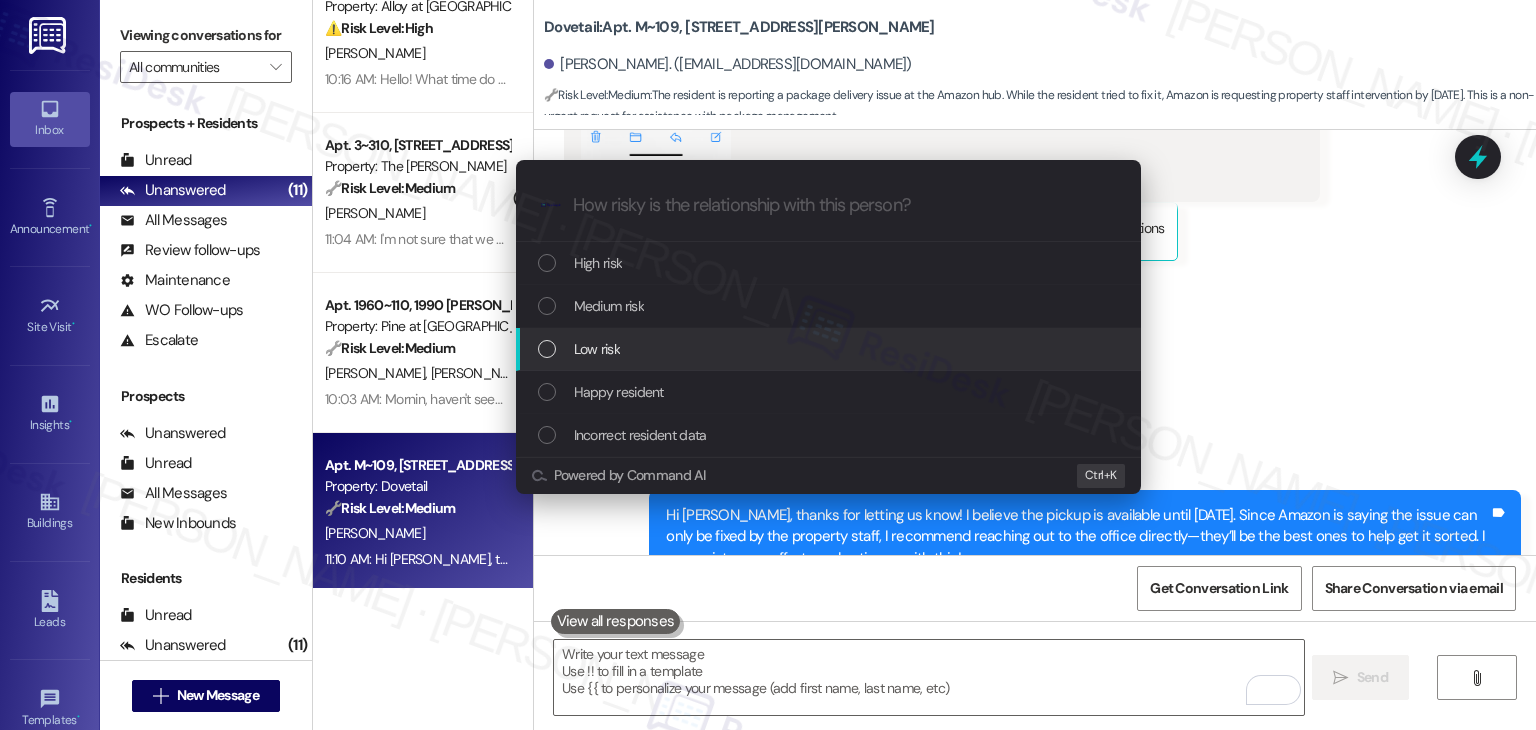 click at bounding box center (547, 349) 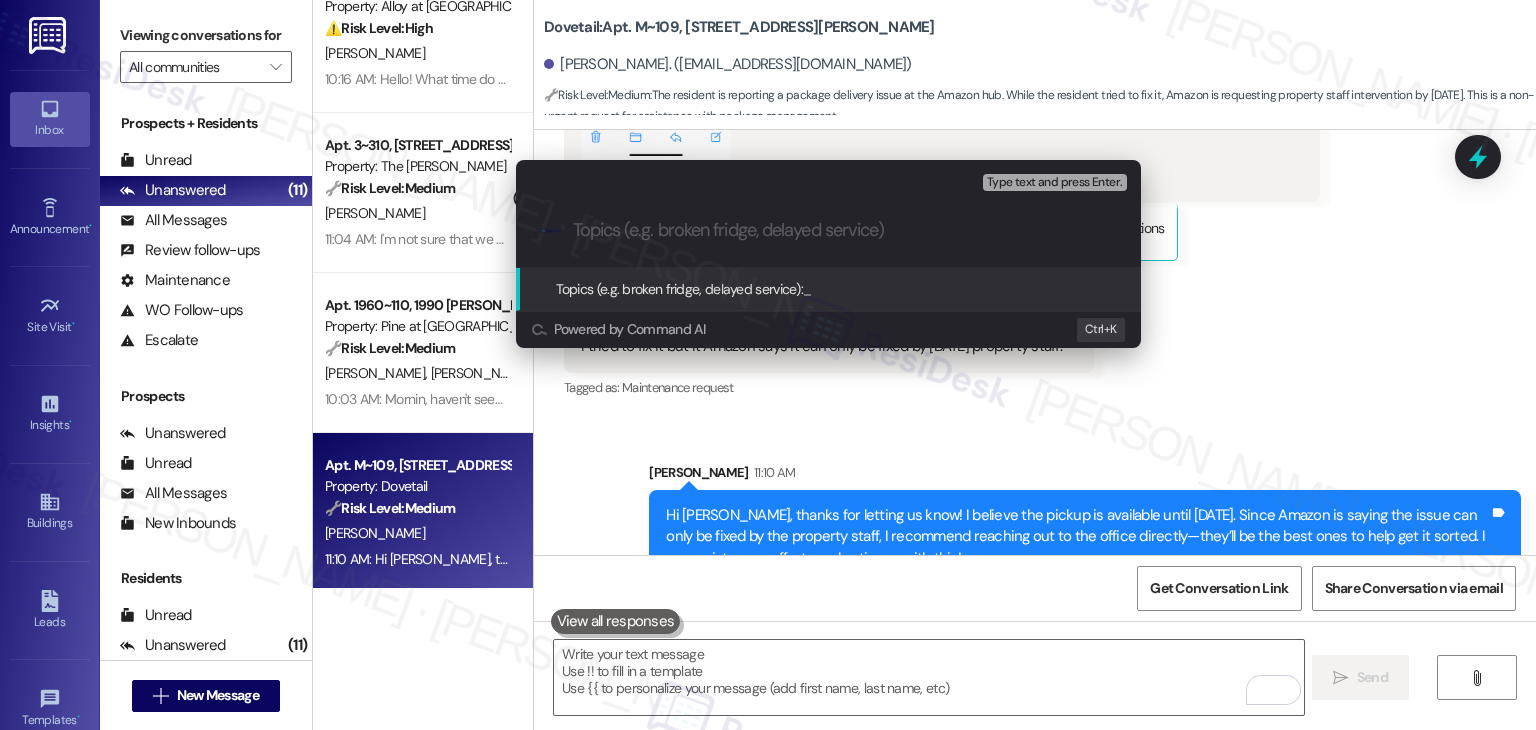 paste on "Amazon Locker Access Issue for Package at Unit H108" 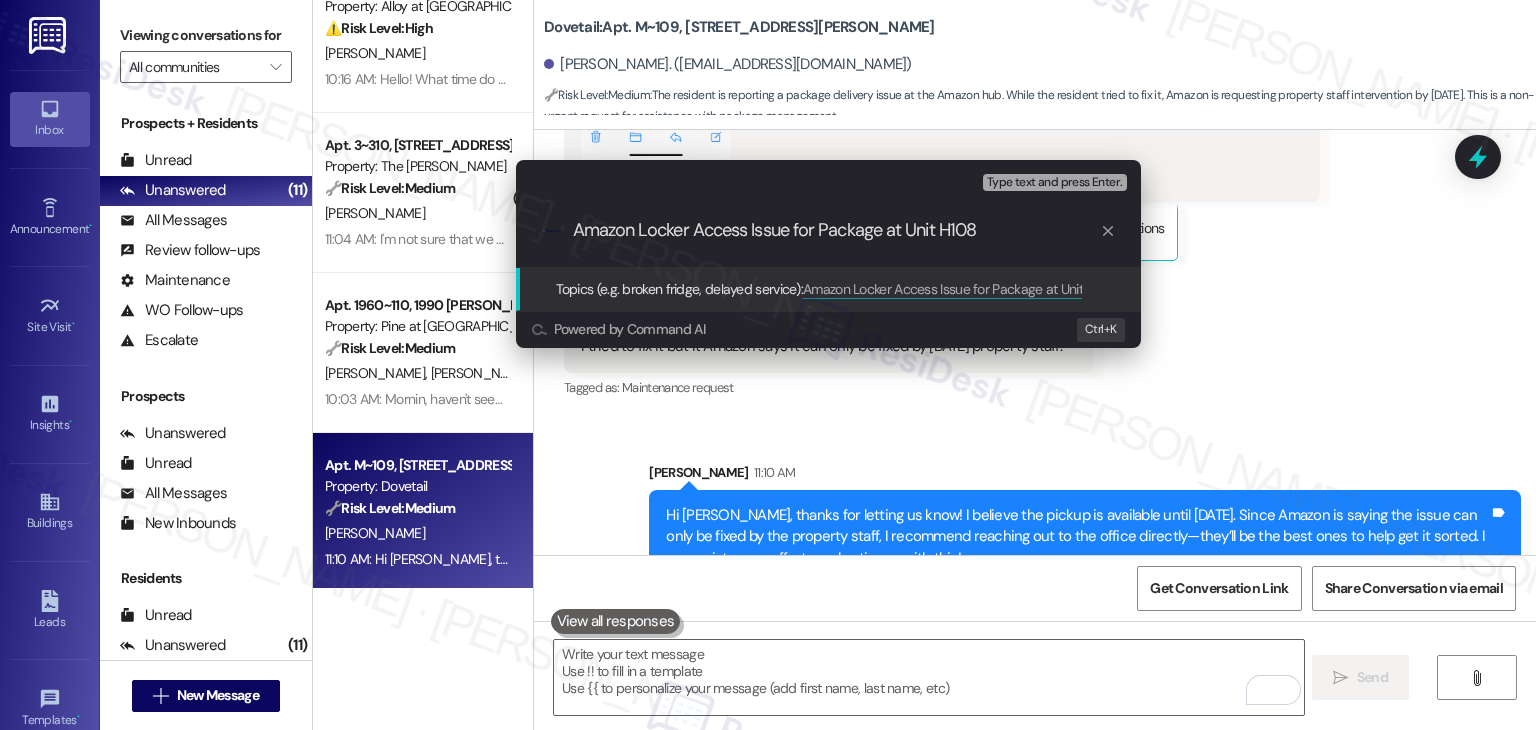 type 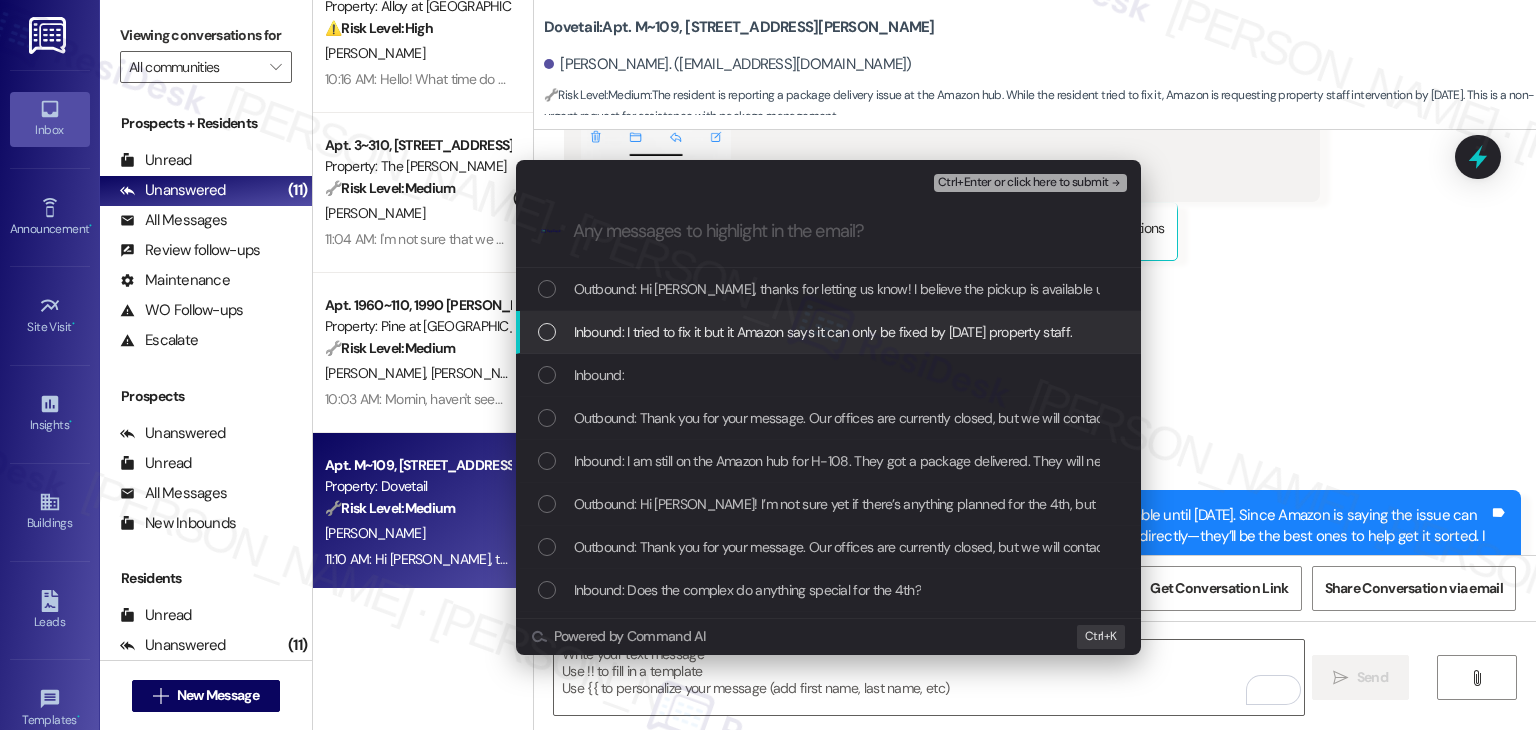click at bounding box center (547, 332) 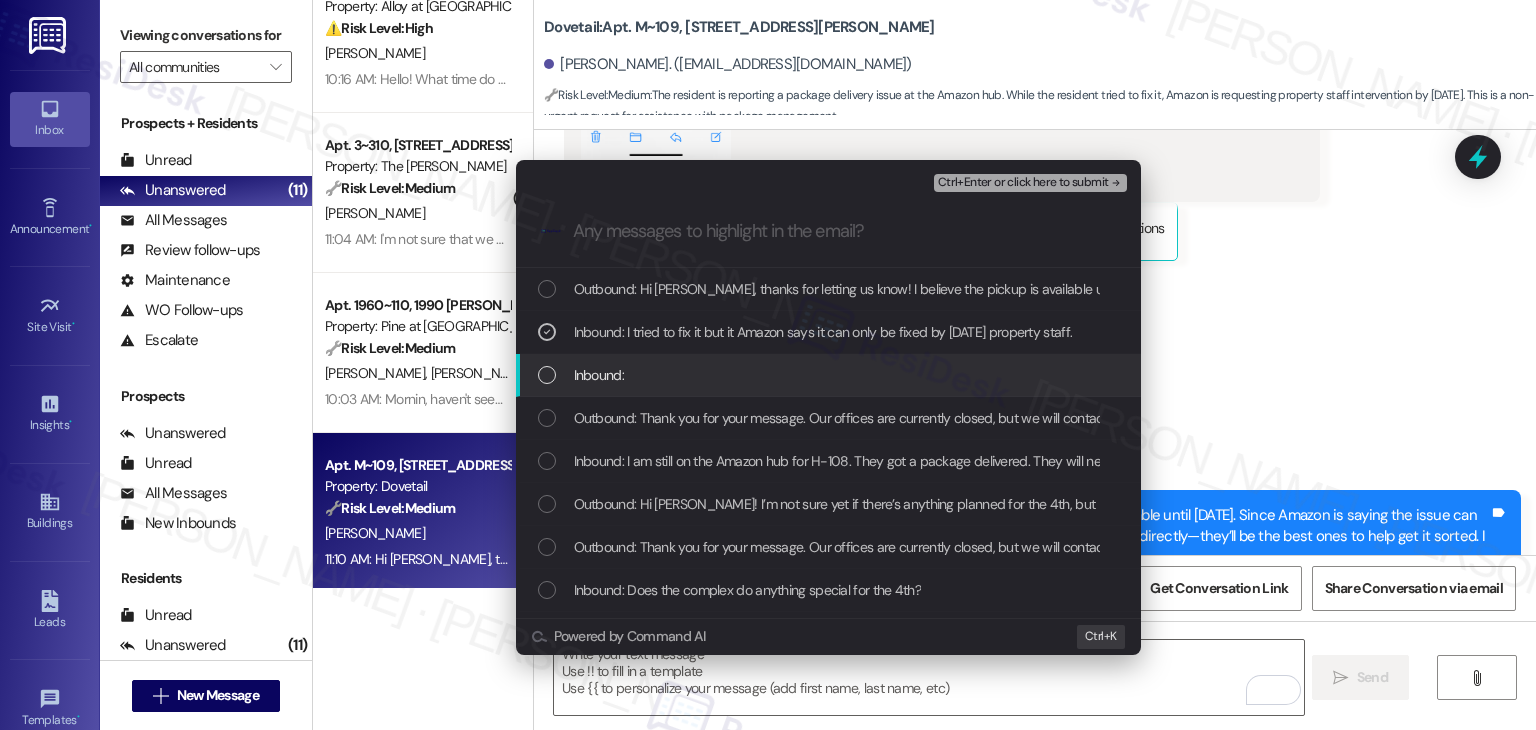 click at bounding box center [547, 375] 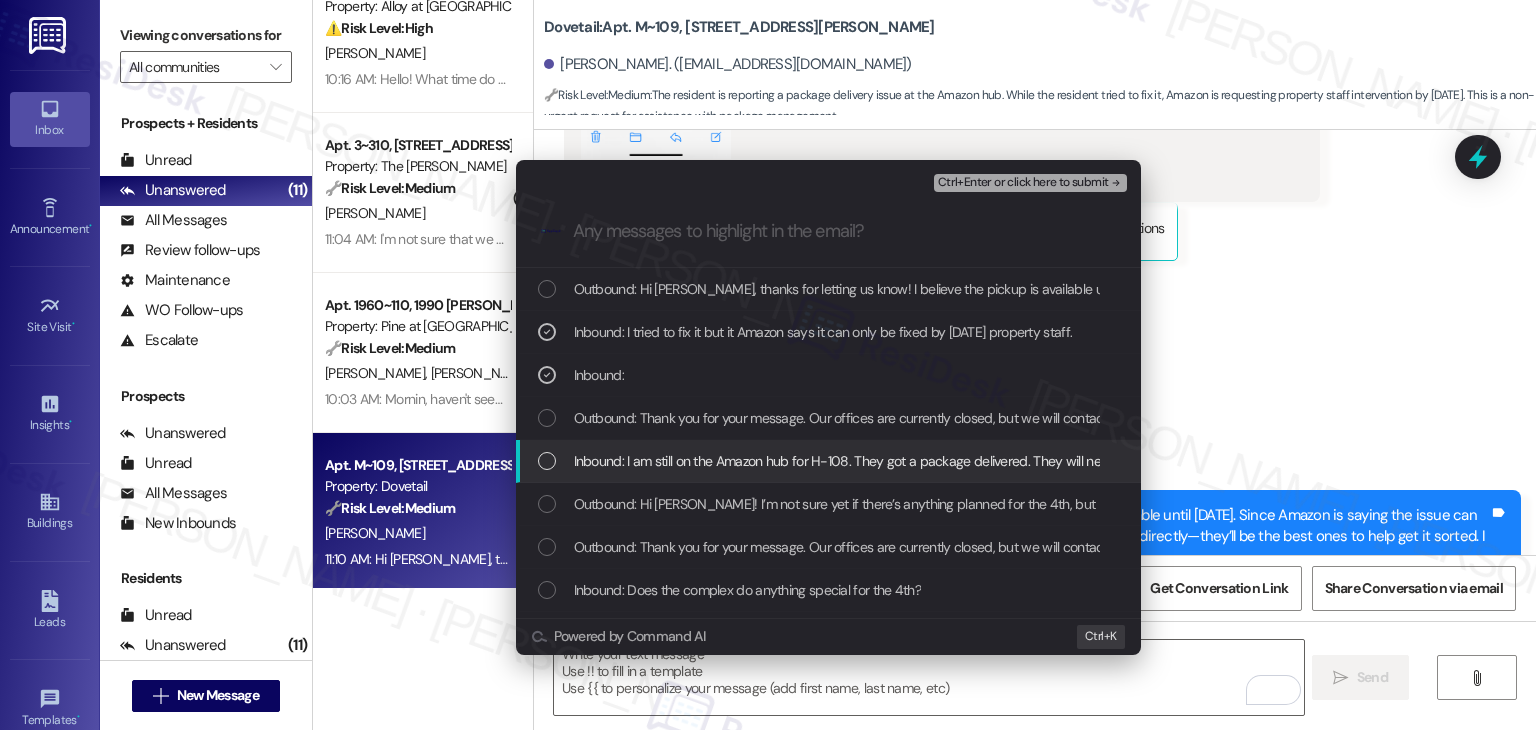 click on "Inbound: I am still on the Amazon hub for H-108. They got a package delivered. They will need this pick up information." at bounding box center (828, 461) 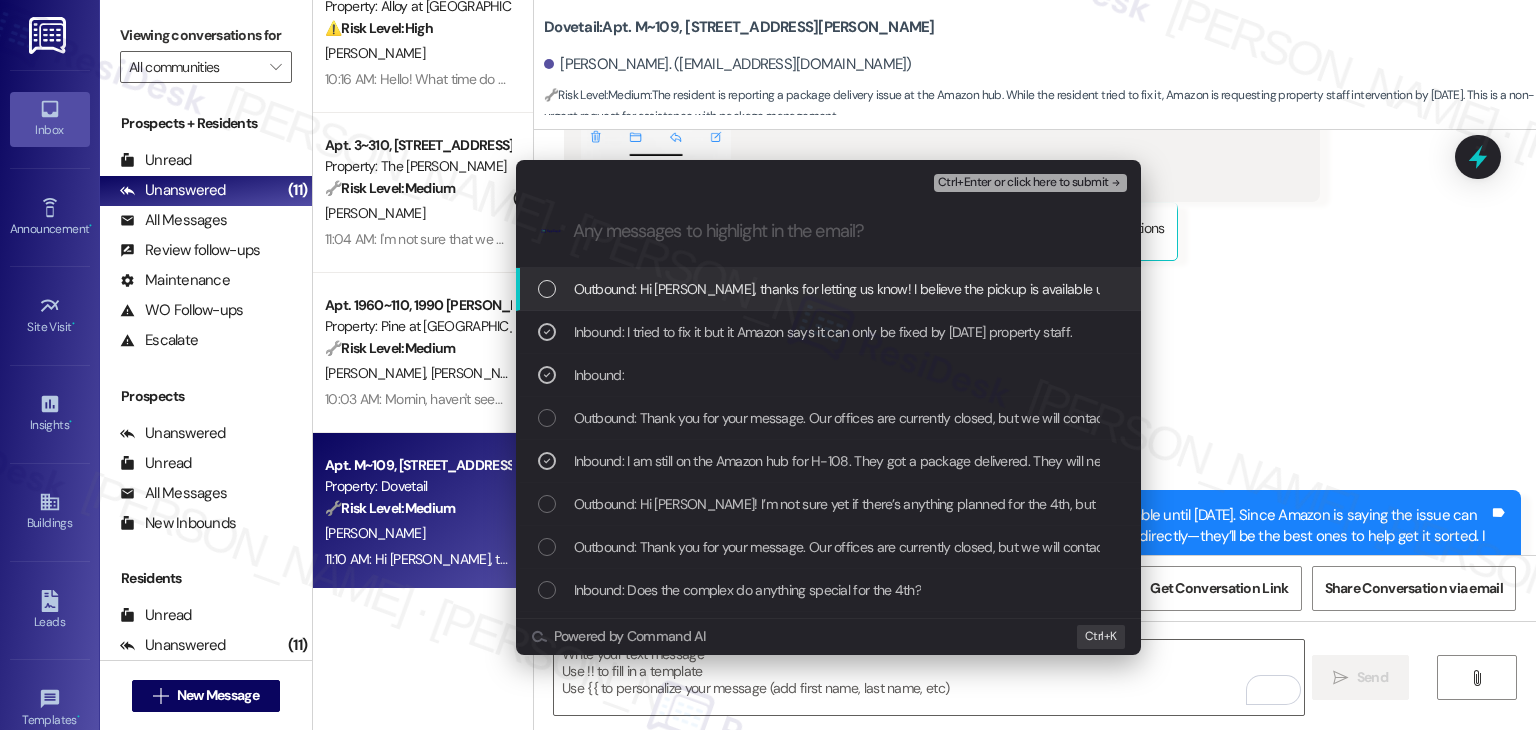 click on "Ctrl+Enter or click here to submit" at bounding box center (1023, 183) 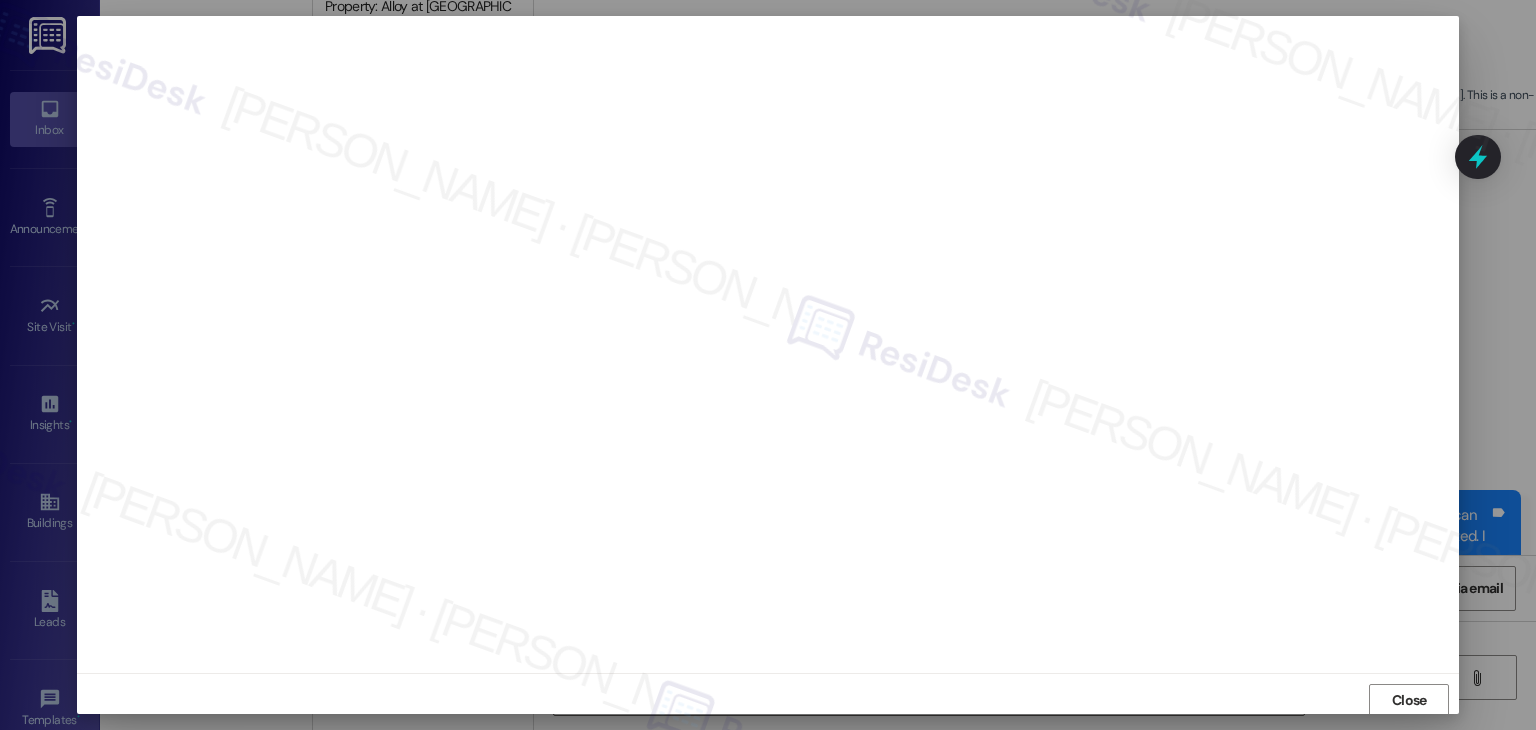 scroll, scrollTop: 1, scrollLeft: 0, axis: vertical 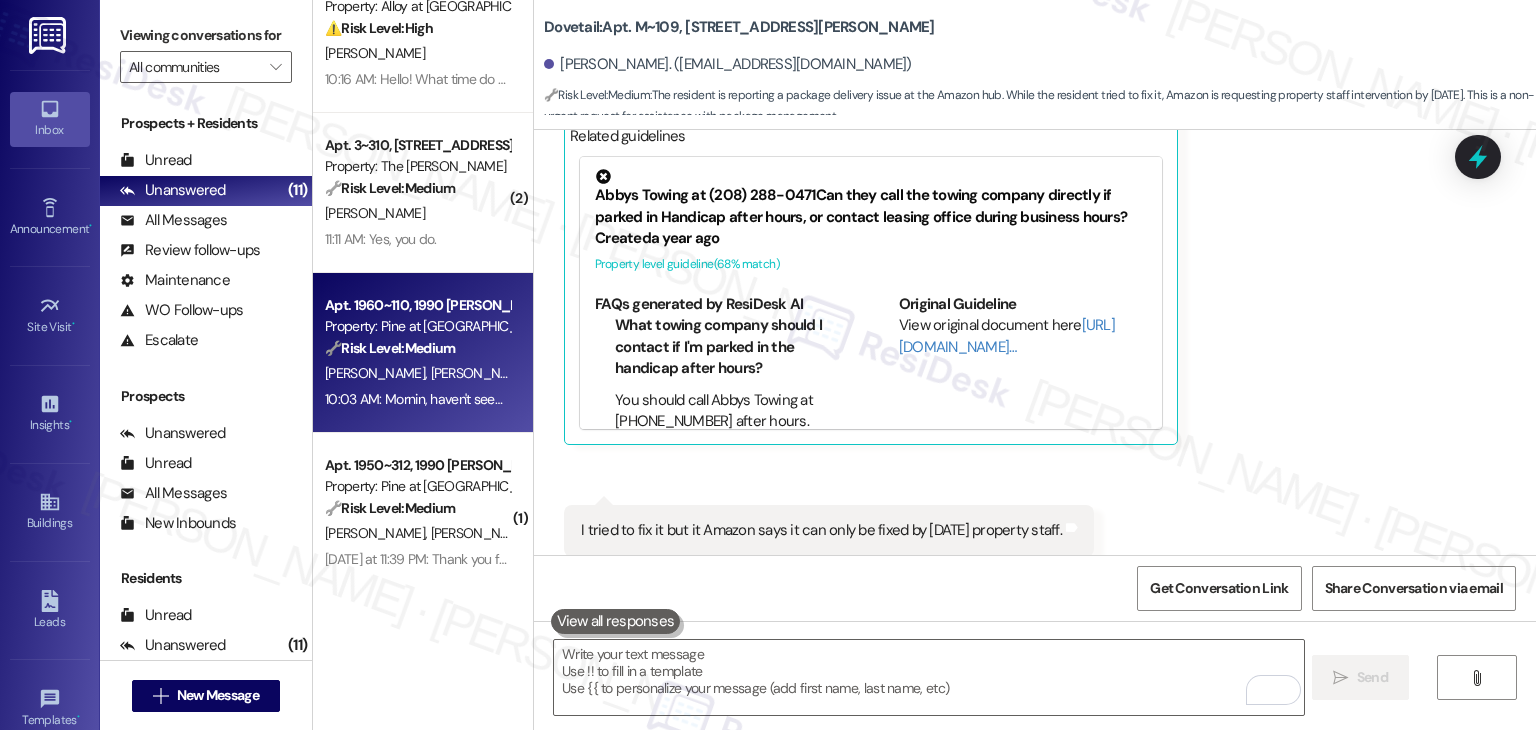 click on "10:03 AM: Mornin, haven't seen them since, just noticed when I came out other mornin, not sure how long it was there. Will keep eye on it and prolly just a mixup this time.
JSYK, we have no plans to move at this point but do poke around at things we may buy, but no plans as of yet. I imagine we will extend our lease at end of this period  10:03 AM: Mornin, haven't seen them since, just noticed when I came out other mornin, not sure how long it was there. Will keep eye on it and prolly just a mixup this time.
JSYK, we have no plans to move at this point but do poke around at things we may buy, but no plans as of yet. I imagine we will extend our lease at end of this period" at bounding box center [1289, 399] 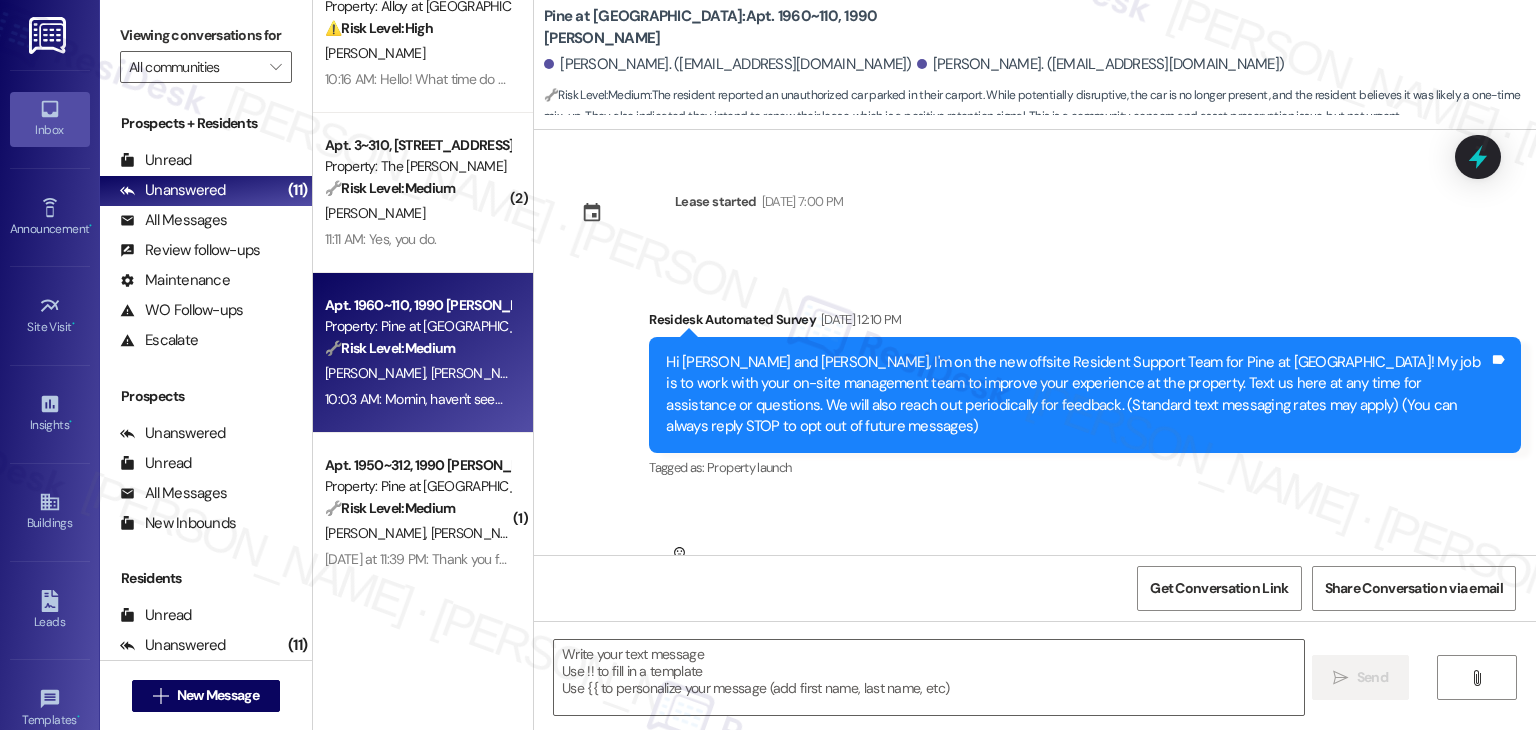 scroll, scrollTop: 10977, scrollLeft: 0, axis: vertical 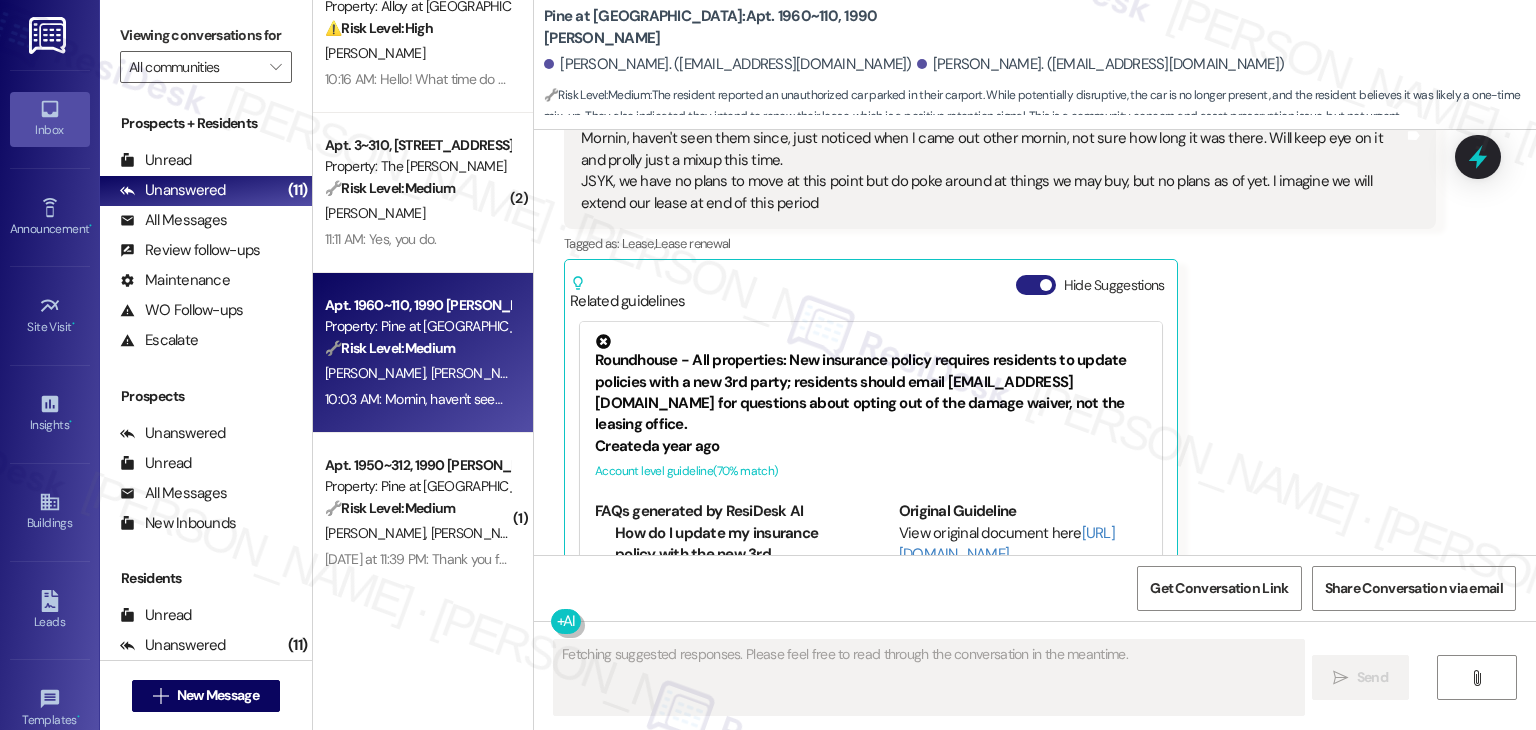 click on "Hide Suggestions" at bounding box center (1036, 285) 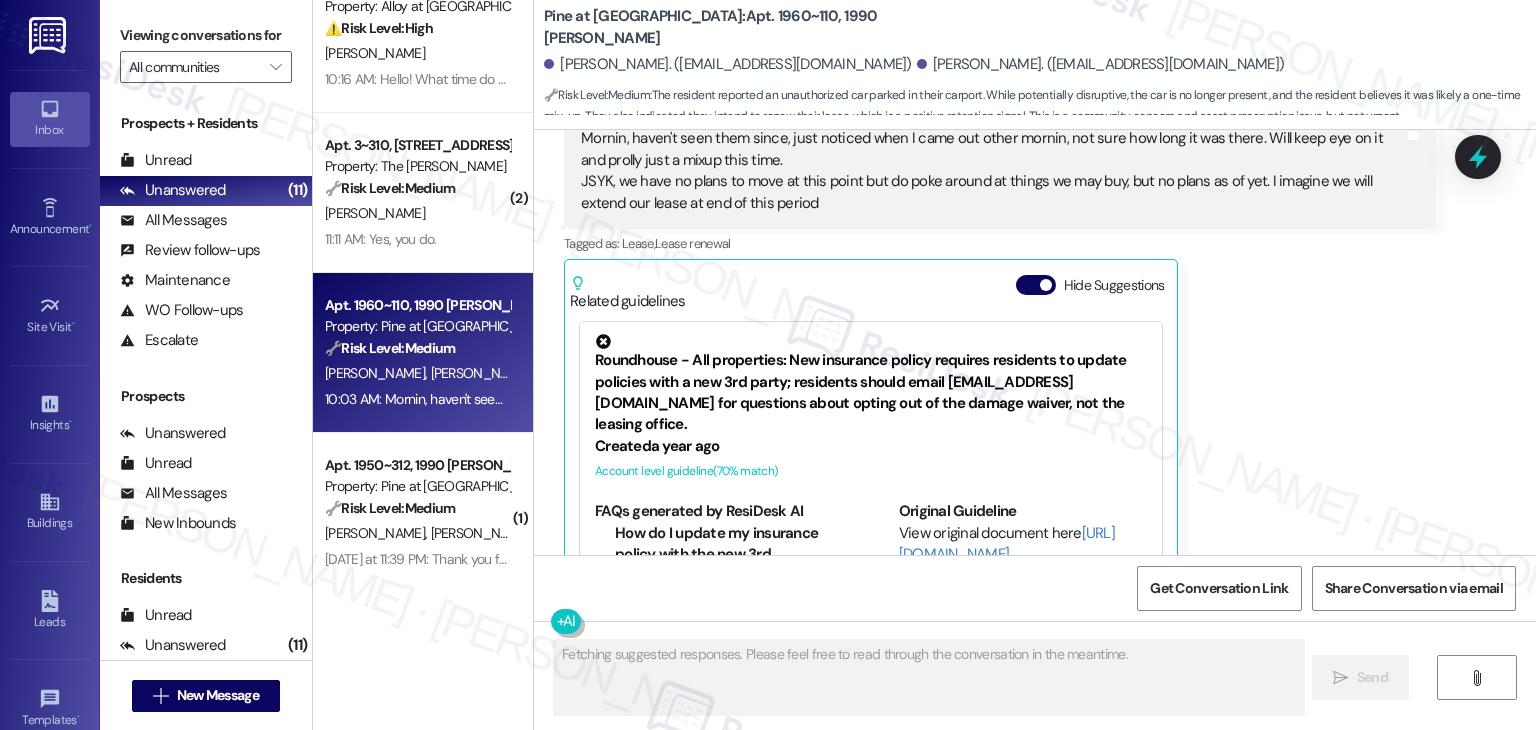 scroll, scrollTop: 10686, scrollLeft: 0, axis: vertical 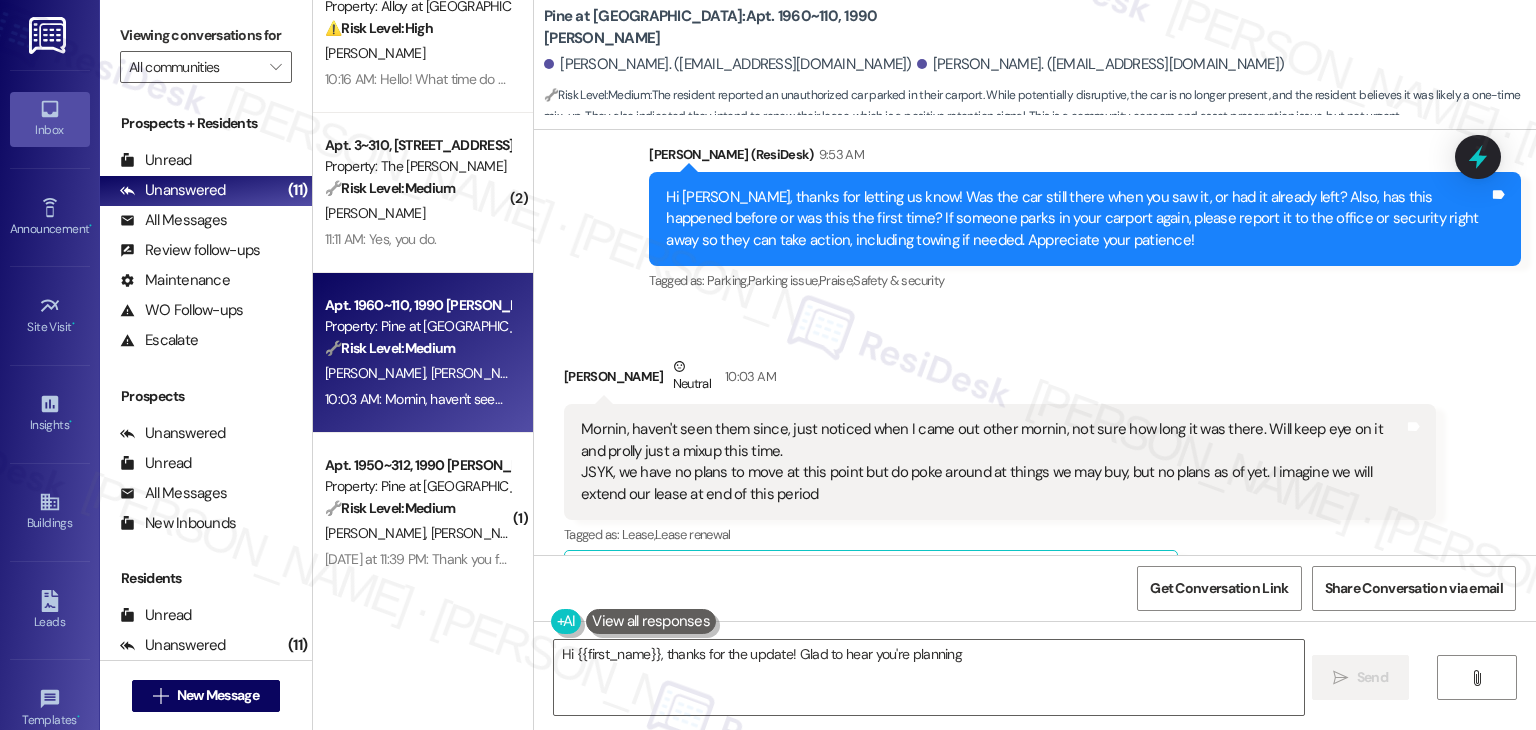 click on "Received via SMS Erin Watkiss   Neutral 10:03 AM Mornin, haven't seen them since, just noticed when I came out other mornin, not sure how long it was there. Will keep eye on it and prolly just a mixup this time.
JSYK, we have no plans to move at this point but do poke around at things we may buy, but no plans as of yet. I imagine we will extend our lease at end of this period  Tags and notes Tagged as:   Lease ,  Click to highlight conversations about Lease Lease renewal Click to highlight conversations about Lease renewal  Related guidelines Show suggestions" at bounding box center [1000, 482] 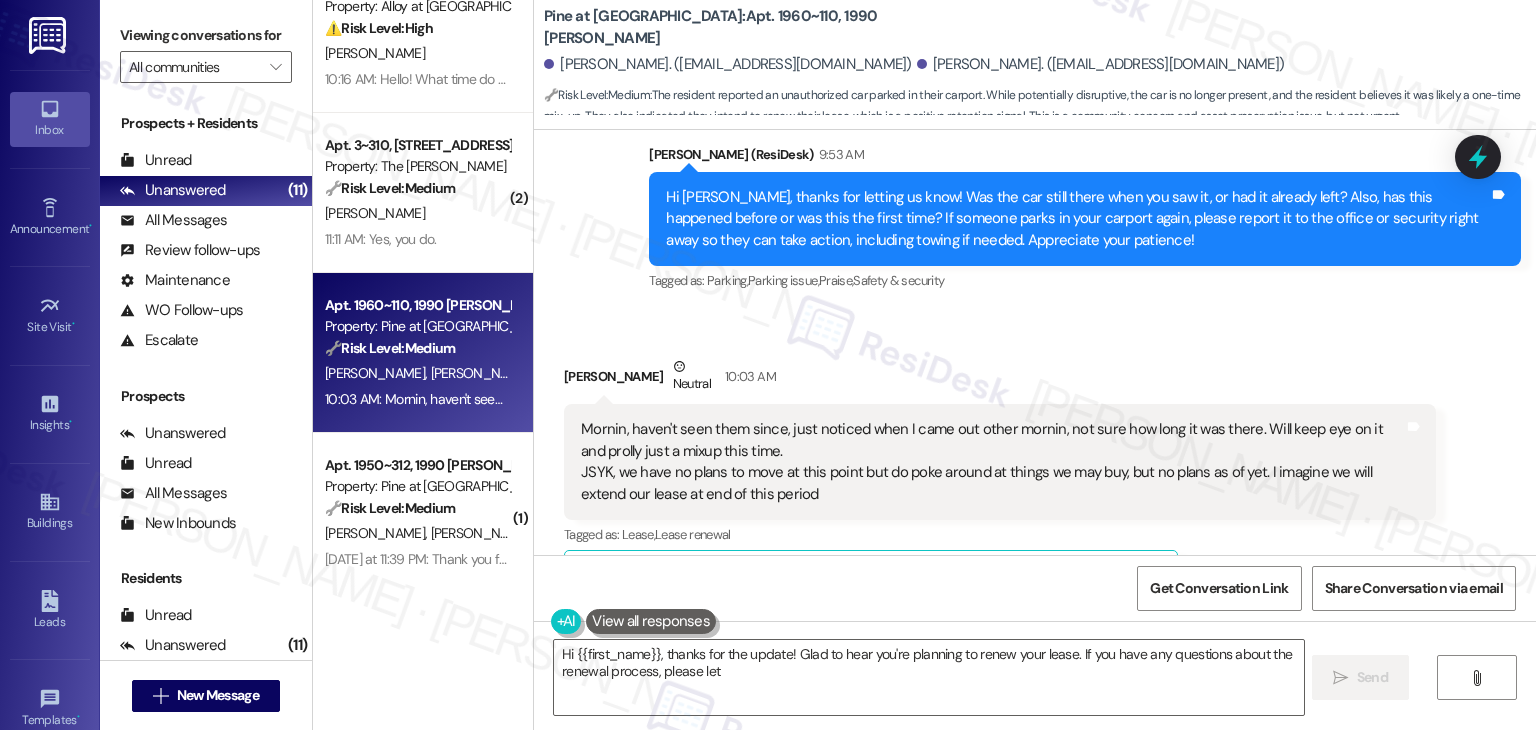 click on "Received via SMS Erin Watkiss   Neutral 10:03 AM Mornin, haven't seen them since, just noticed when I came out other mornin, not sure how long it was there. Will keep eye on it and prolly just a mixup this time.
JSYK, we have no plans to move at this point but do poke around at things we may buy, but no plans as of yet. I imagine we will extend our lease at end of this period  Tags and notes Tagged as:   Lease ,  Click to highlight conversations about Lease Lease renewal Click to highlight conversations about Lease renewal  Related guidelines Show suggestions" at bounding box center (1000, 482) 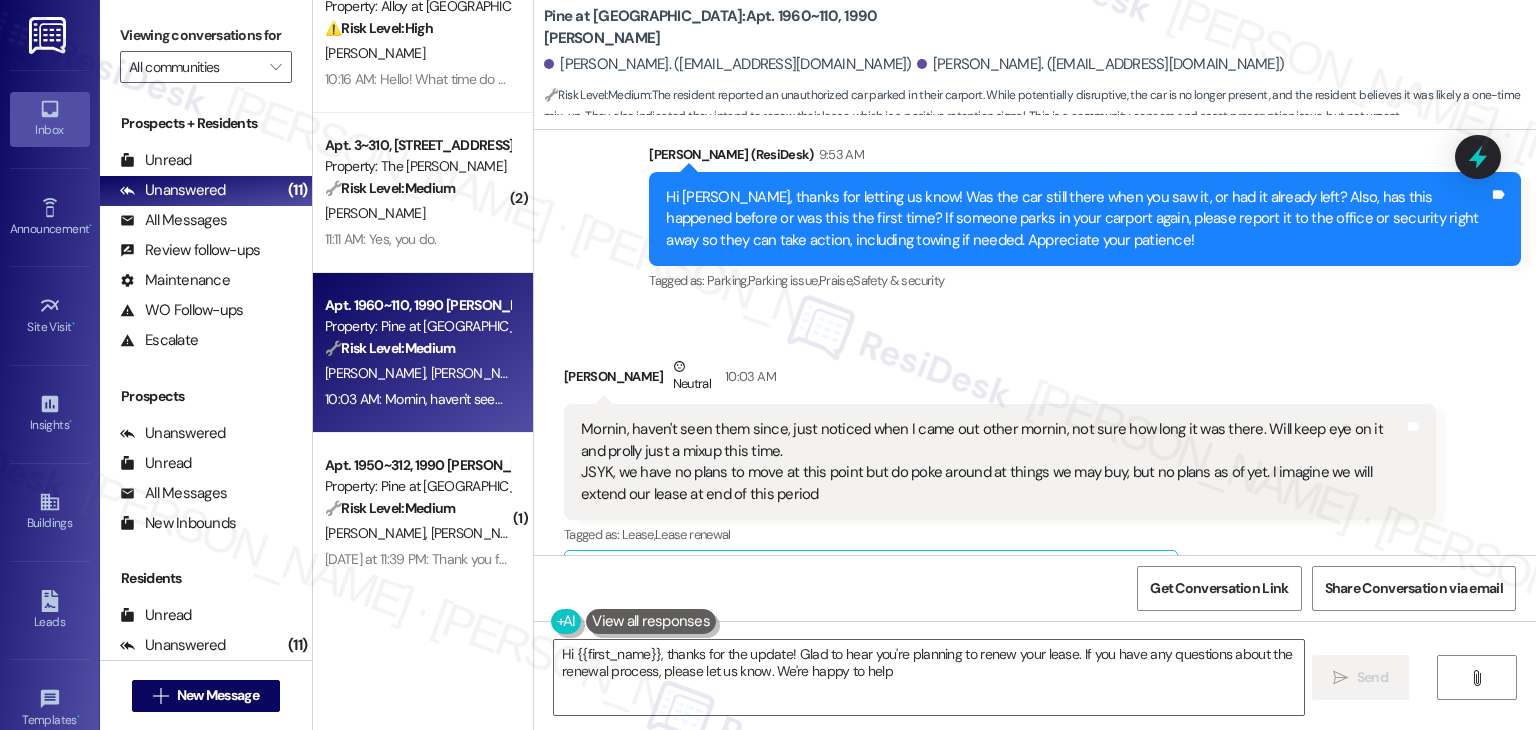type on "Hi {{first_name}}, thanks for the update! Glad to hear you're planning to renew your lease. If you have any questions about the renewal process, please let us know. We're happy to help!" 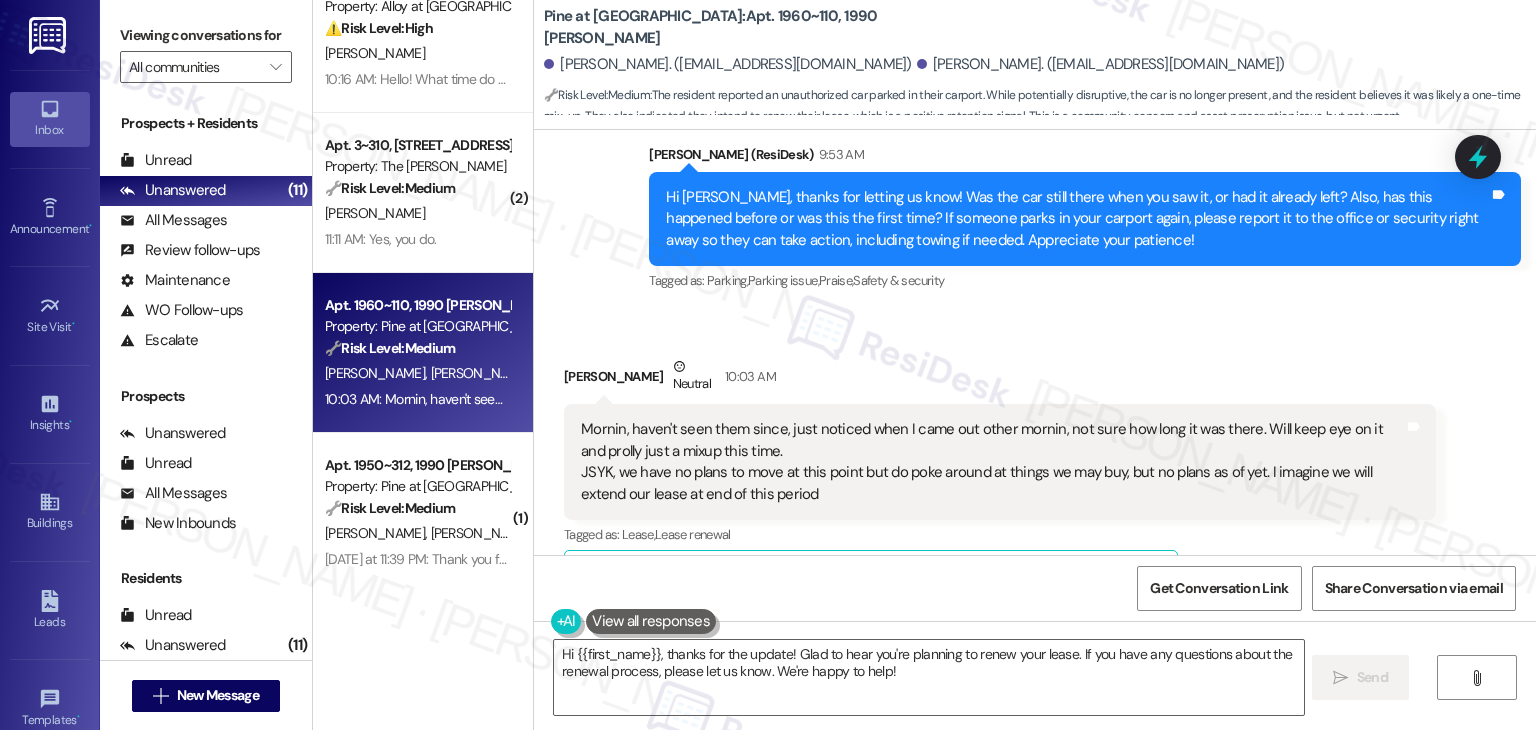 click on "Received via SMS Erin Watkiss   Neutral 10:03 AM Mornin, haven't seen them since, just noticed when I came out other mornin, not sure how long it was there. Will keep eye on it and prolly just a mixup this time.
JSYK, we have no plans to move at this point but do poke around at things we may buy, but no plans as of yet. I imagine we will extend our lease at end of this period  Tags and notes Tagged as:   Lease ,  Click to highlight conversations about Lease Lease renewal Click to highlight conversations about Lease renewal  Related guidelines Show suggestions" at bounding box center (1035, 467) 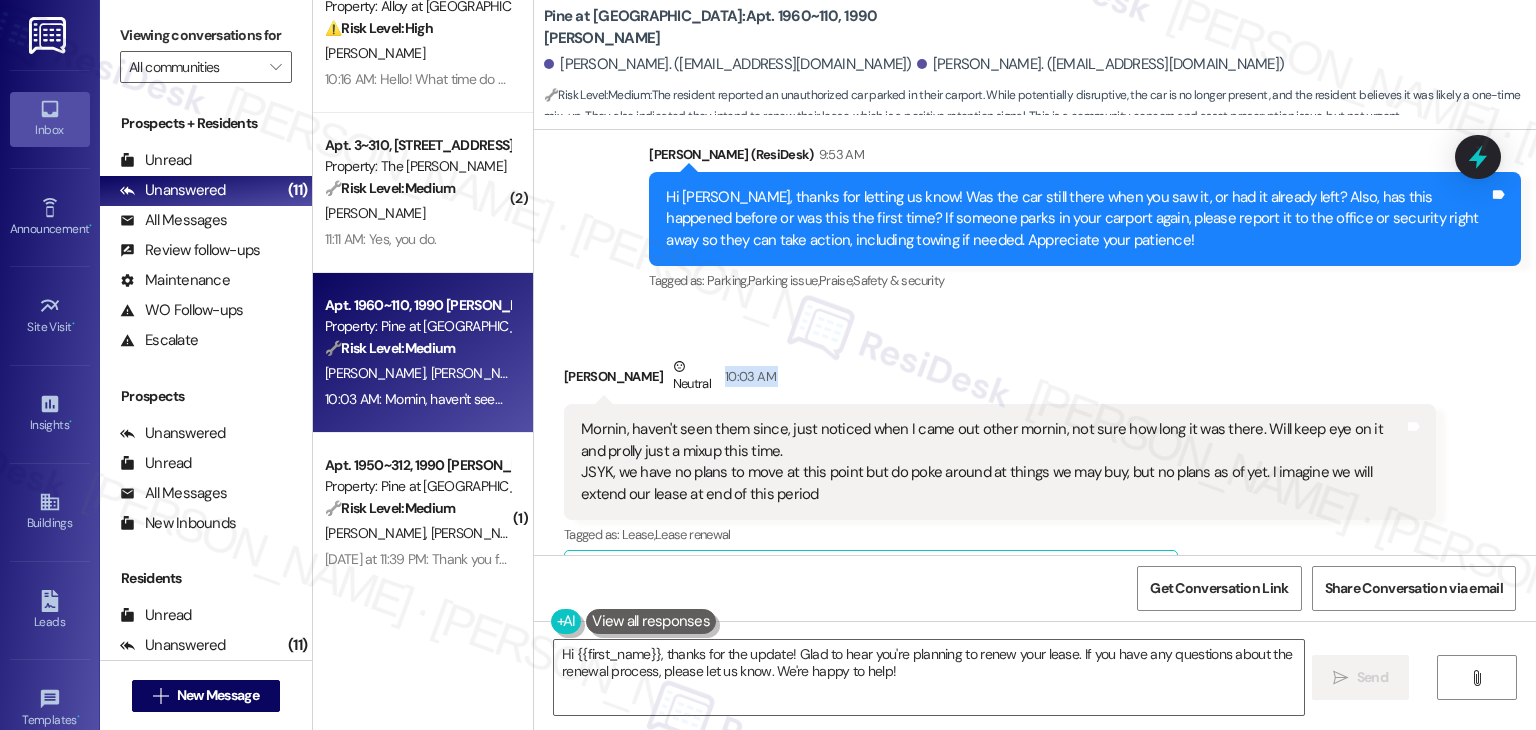 click on "Received via SMS Erin Watkiss   Neutral 10:03 AM Mornin, haven't seen them since, just noticed when I came out other mornin, not sure how long it was there. Will keep eye on it and prolly just a mixup this time.
JSYK, we have no plans to move at this point but do poke around at things we may buy, but no plans as of yet. I imagine we will extend our lease at end of this period  Tags and notes Tagged as:   Lease ,  Click to highlight conversations about Lease Lease renewal Click to highlight conversations about Lease renewal  Related guidelines Show suggestions" at bounding box center (1035, 467) 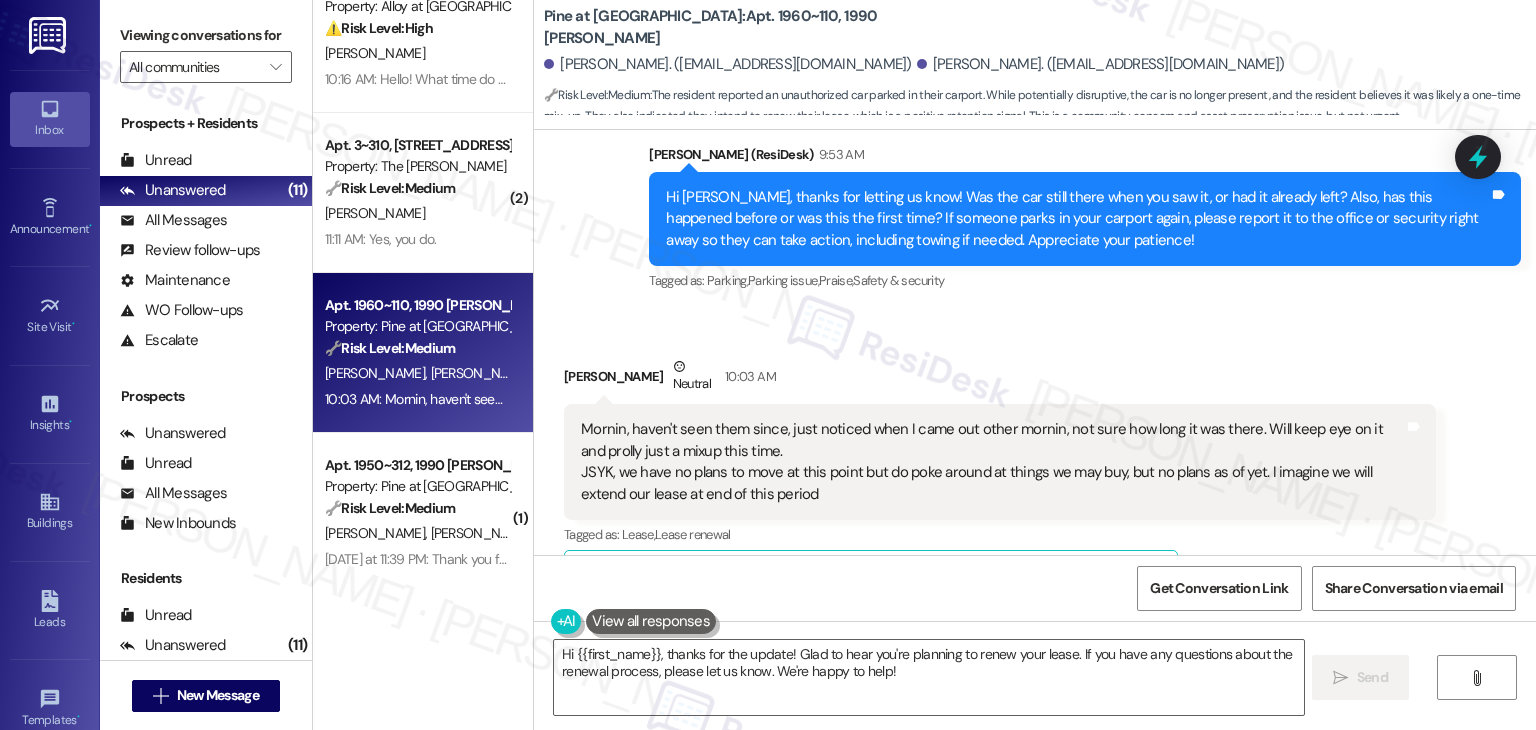 click on "Received via SMS Erin Watkiss   Neutral 10:03 AM Mornin, haven't seen them since, just noticed when I came out other mornin, not sure how long it was there. Will keep eye on it and prolly just a mixup this time.
JSYK, we have no plans to move at this point but do poke around at things we may buy, but no plans as of yet. I imagine we will extend our lease at end of this period  Tags and notes Tagged as:   Lease ,  Click to highlight conversations about Lease Lease renewal Click to highlight conversations about Lease renewal  Related guidelines Show suggestions" at bounding box center (1035, 467) 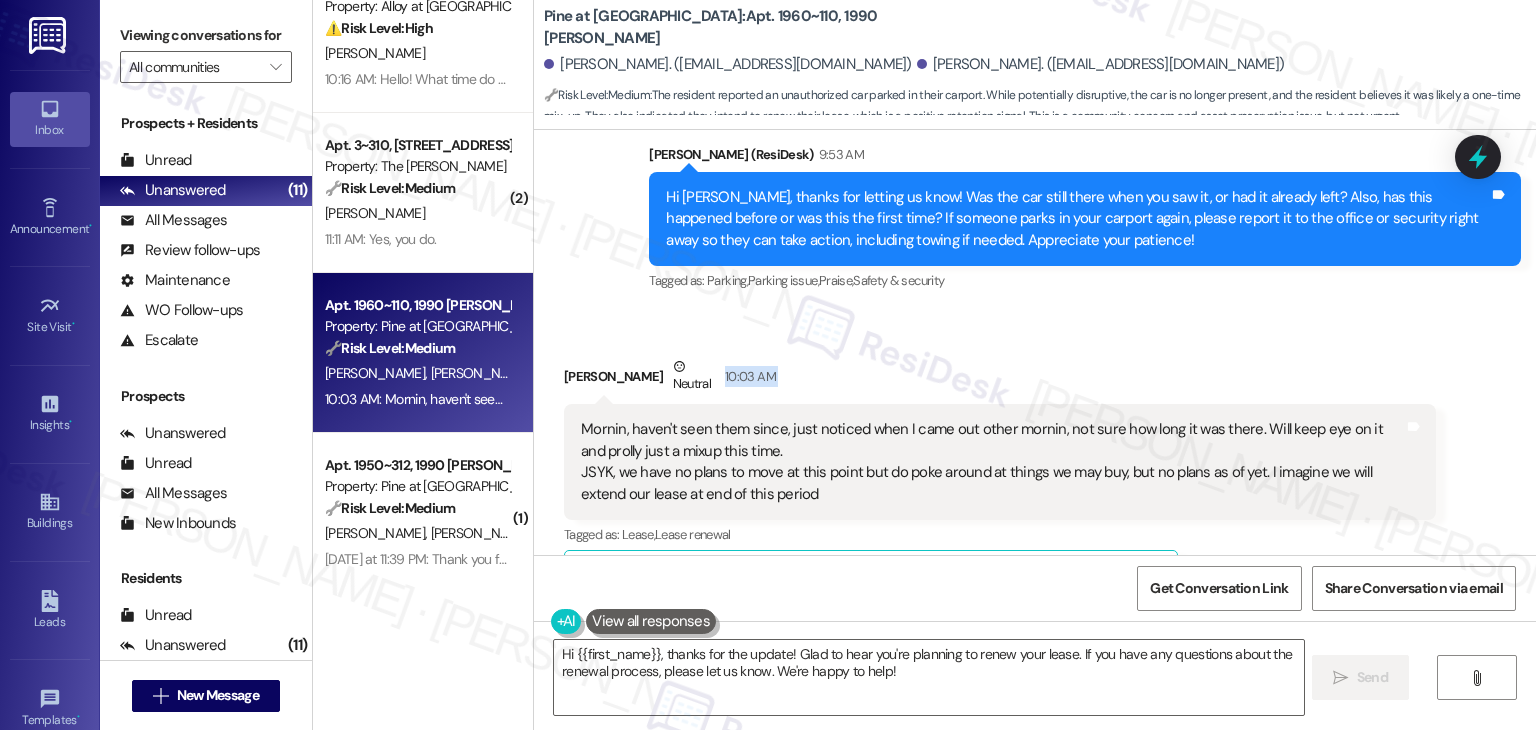 click on "Received via SMS Erin Watkiss   Neutral 10:03 AM Mornin, haven't seen them since, just noticed when I came out other mornin, not sure how long it was there. Will keep eye on it and prolly just a mixup this time.
JSYK, we have no plans to move at this point but do poke around at things we may buy, but no plans as of yet. I imagine we will extend our lease at end of this period  Tags and notes Tagged as:   Lease ,  Click to highlight conversations about Lease Lease renewal Click to highlight conversations about Lease renewal  Related guidelines Show suggestions" at bounding box center [1035, 467] 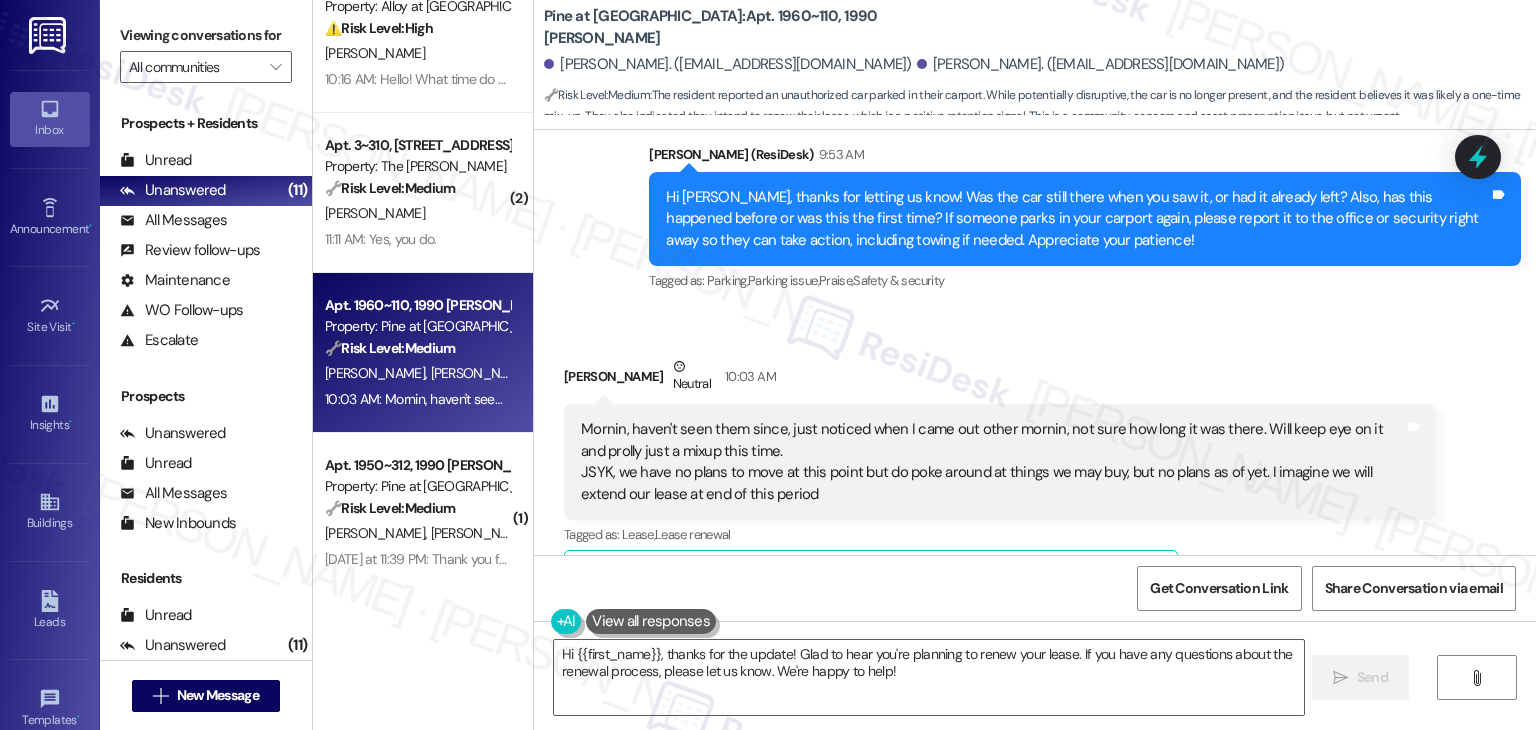 click on "Received via SMS Erin Watkiss   Neutral 10:03 AM Mornin, haven't seen them since, just noticed when I came out other mornin, not sure how long it was there. Will keep eye on it and prolly just a mixup this time.
JSYK, we have no plans to move at this point but do poke around at things we may buy, but no plans as of yet. I imagine we will extend our lease at end of this period  Tags and notes Tagged as:   Lease ,  Click to highlight conversations about Lease Lease renewal Click to highlight conversations about Lease renewal  Related guidelines Show suggestions" at bounding box center (1035, 467) 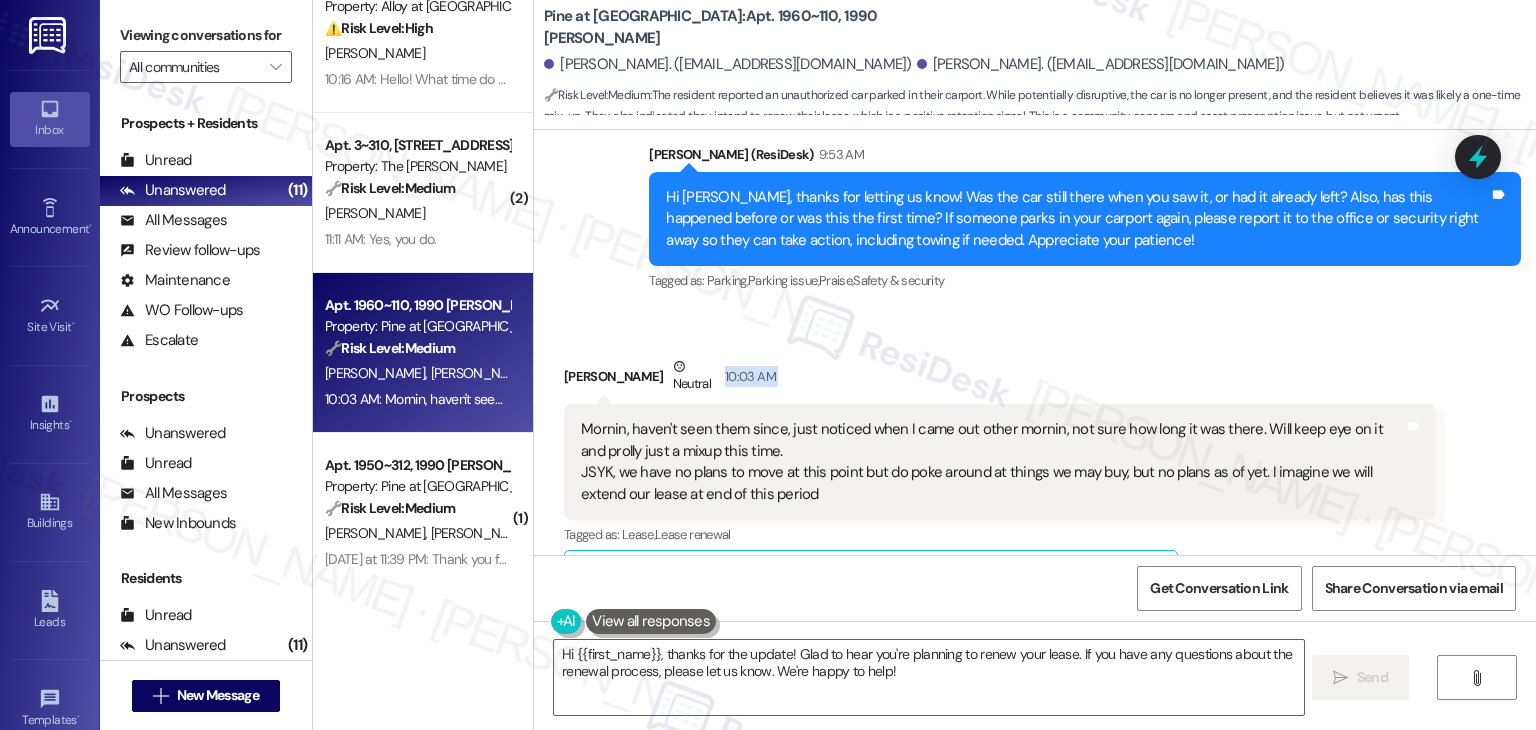 click on "Received via SMS Erin Watkiss   Neutral 10:03 AM Mornin, haven't seen them since, just noticed when I came out other mornin, not sure how long it was there. Will keep eye on it and prolly just a mixup this time.
JSYK, we have no plans to move at this point but do poke around at things we may buy, but no plans as of yet. I imagine we will extend our lease at end of this period  Tags and notes Tagged as:   Lease ,  Click to highlight conversations about Lease Lease renewal Click to highlight conversations about Lease renewal  Related guidelines Show suggestions" at bounding box center (1035, 467) 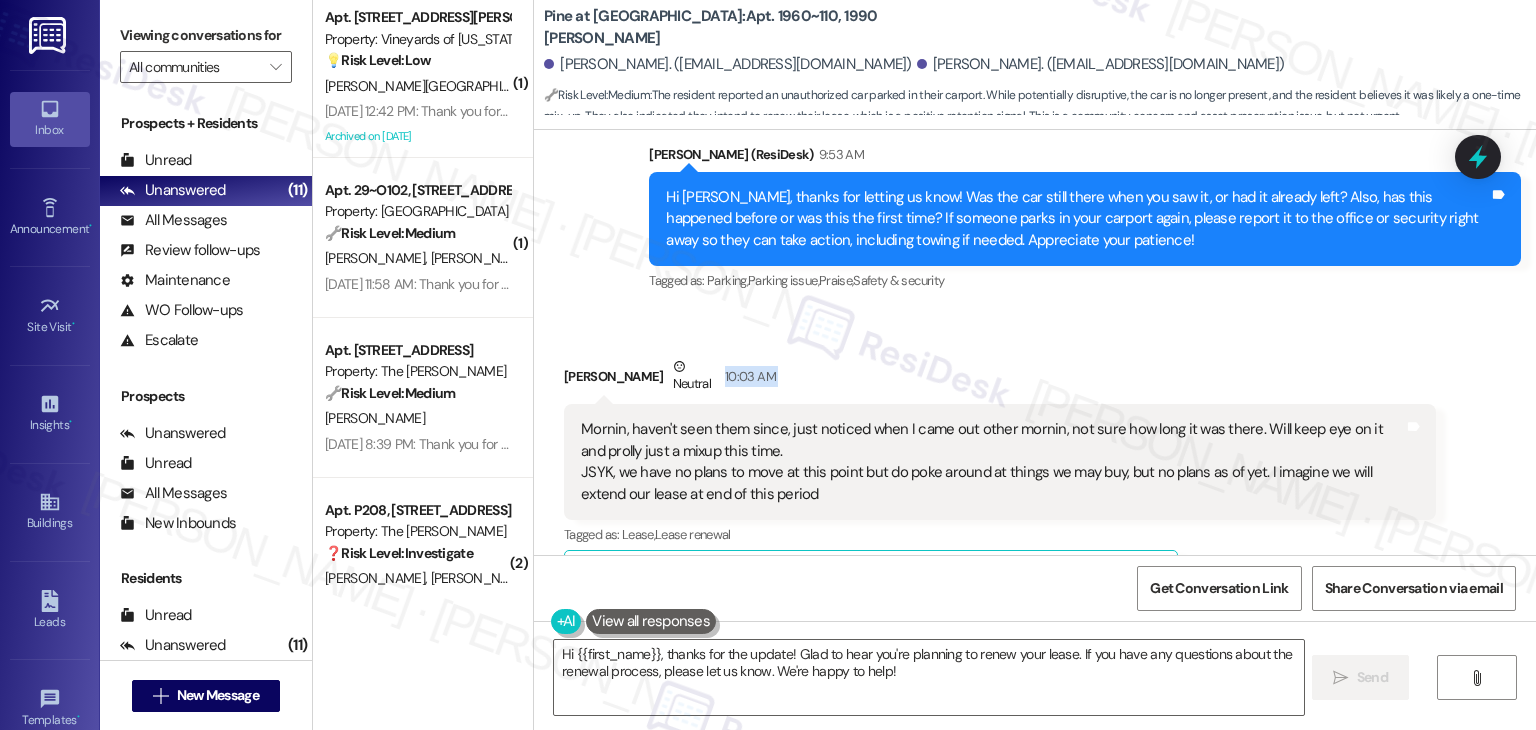 scroll, scrollTop: 1172, scrollLeft: 0, axis: vertical 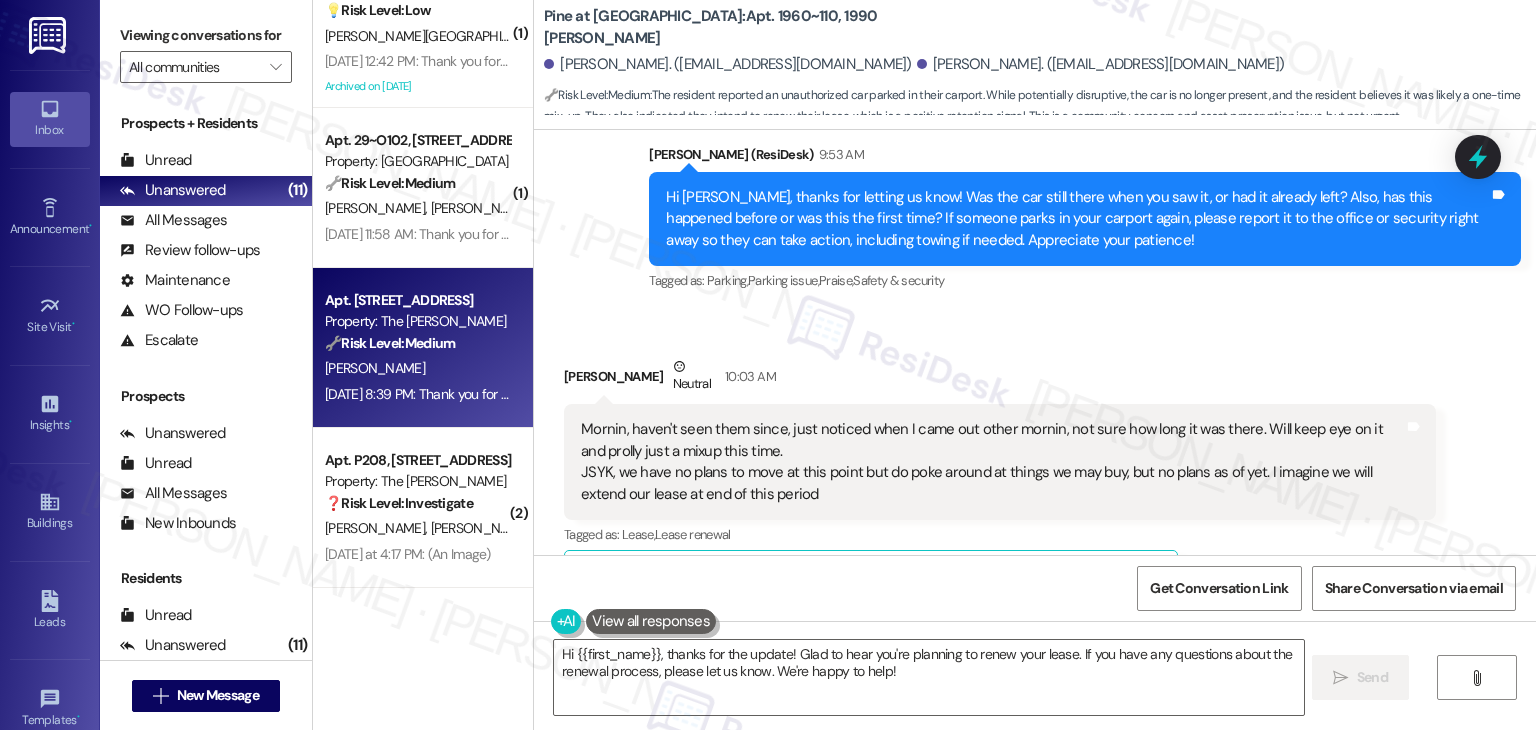 click on "Jul 18, 2025 at 8:39 PM: Thank you for your message. Our offices are currently closed, but we will contact you when we resume operations. For emergencies, please contact your emergency number 208-345-6073. Jul 18, 2025 at 8:39 PM: Thank you for your message. Our offices are currently closed, but we will contact you when we resume operations. For emergencies, please contact your emergency number 208-345-6073." at bounding box center (931, 394) 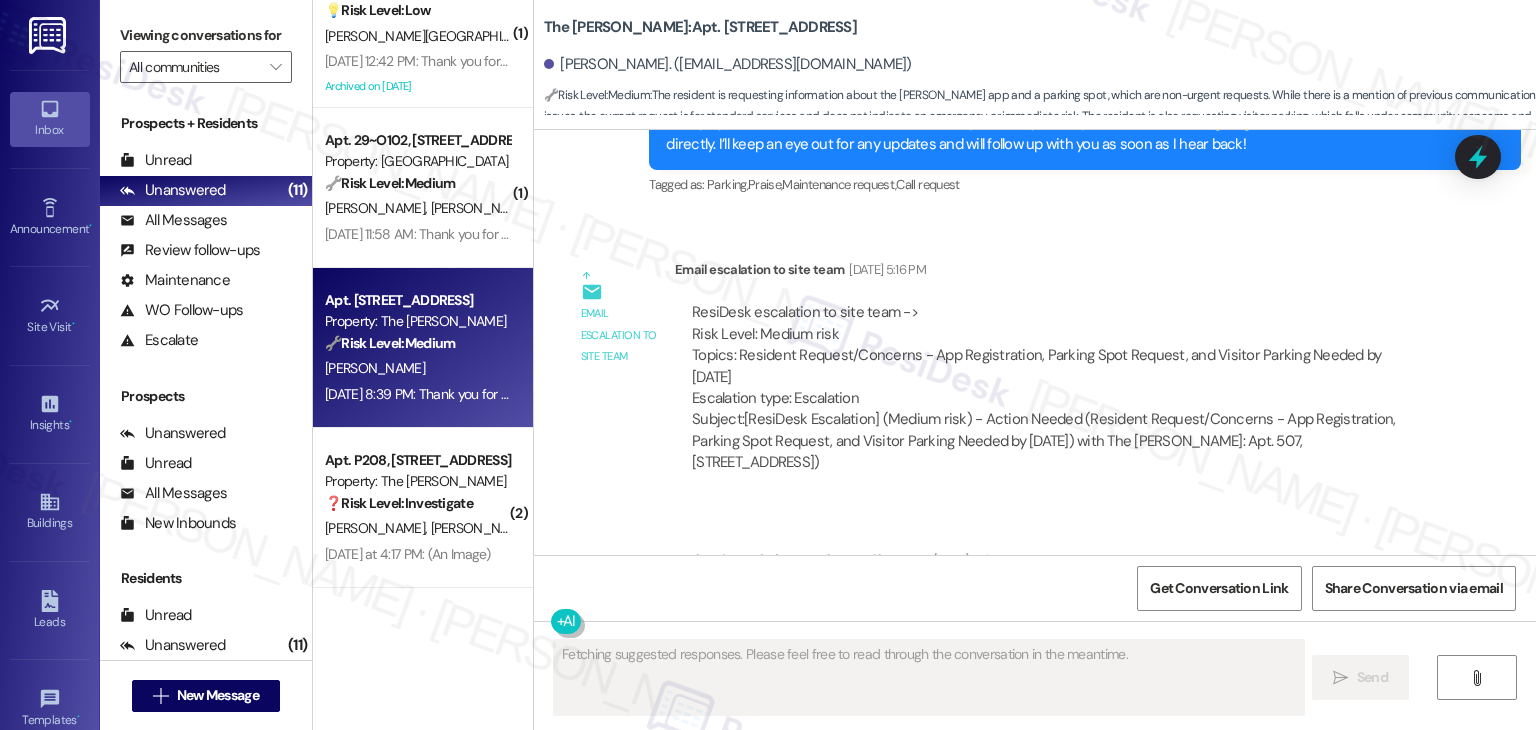 scroll, scrollTop: 2306, scrollLeft: 0, axis: vertical 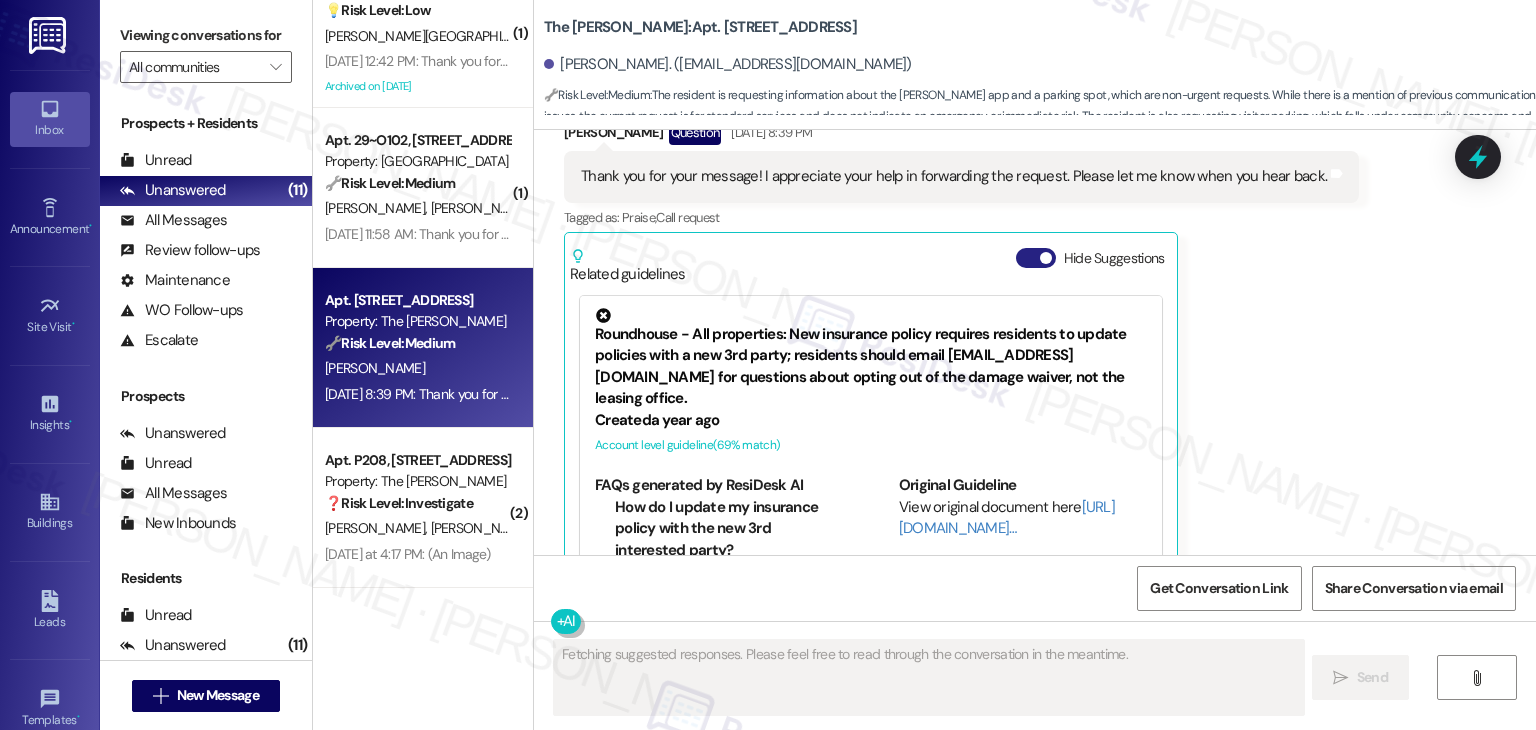 click on "Hide Suggestions" at bounding box center [1036, 258] 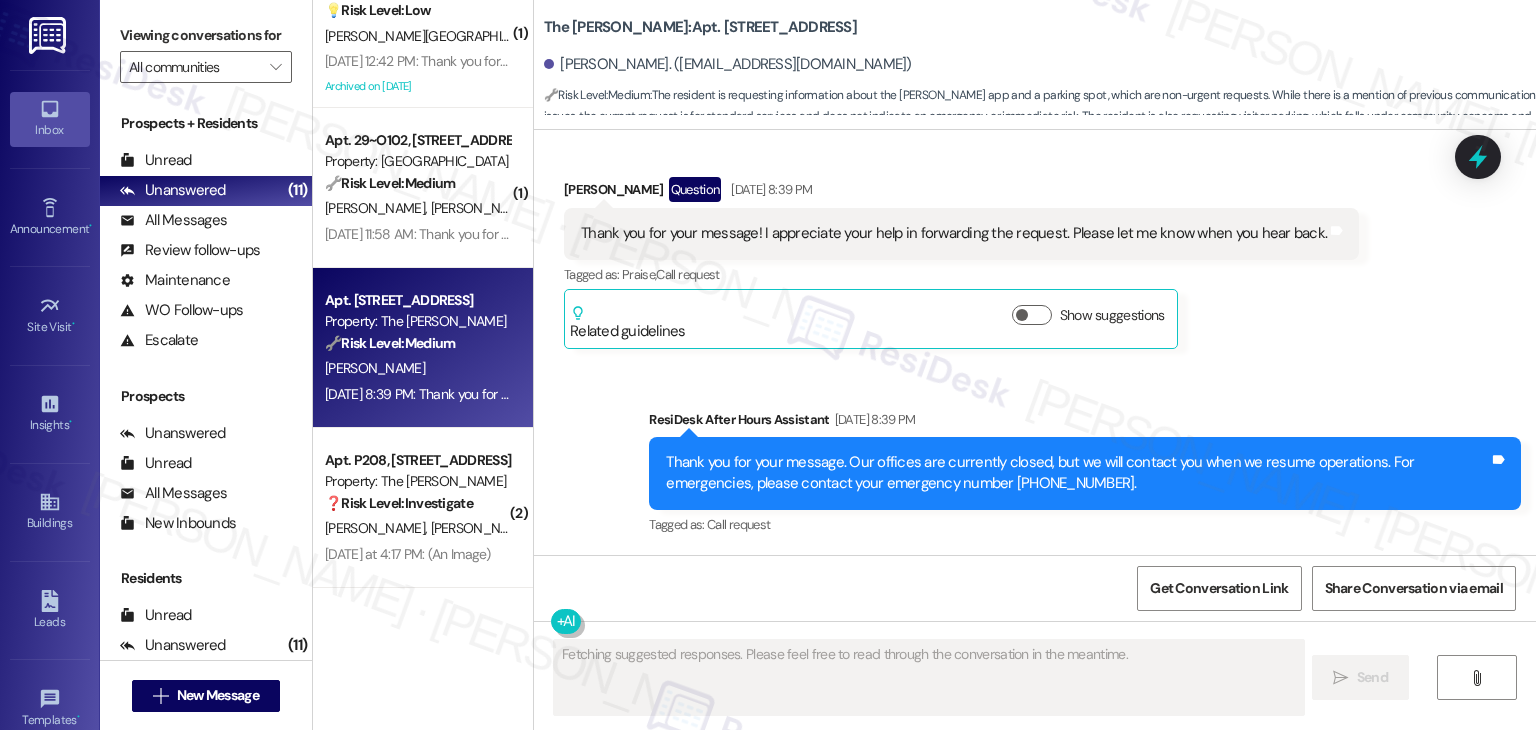 scroll, scrollTop: 2205, scrollLeft: 0, axis: vertical 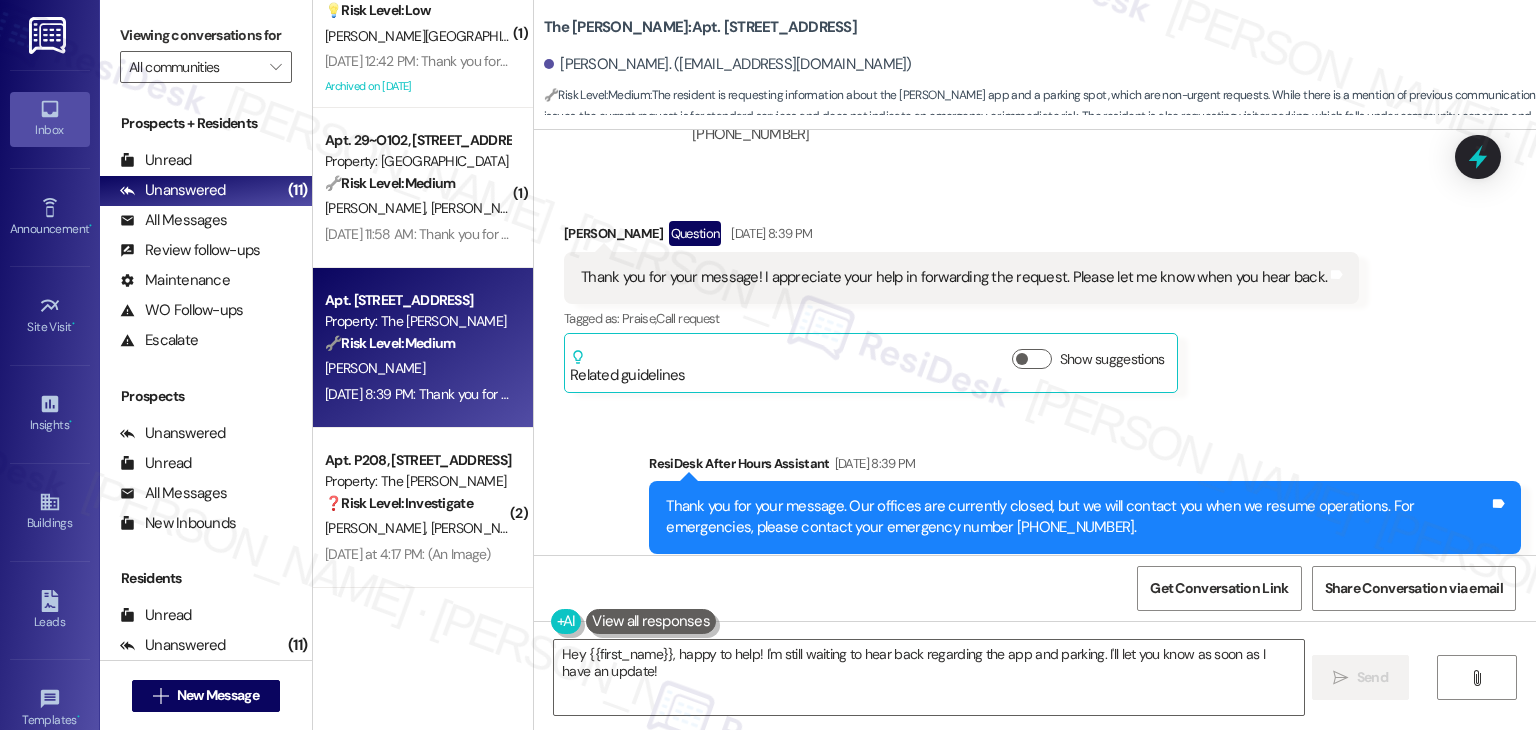 click on "Sent via SMS ResiDesk After Hours Assistant Jul 18, 2025 at 8:39 PM Thank you for your message. Our offices are currently closed, but we will contact you when we resume operations. For emergencies, please contact your emergency number 208-345-6073. Tags and notes Tagged as:   Call request Click to highlight conversations about Call request" at bounding box center [1035, 503] 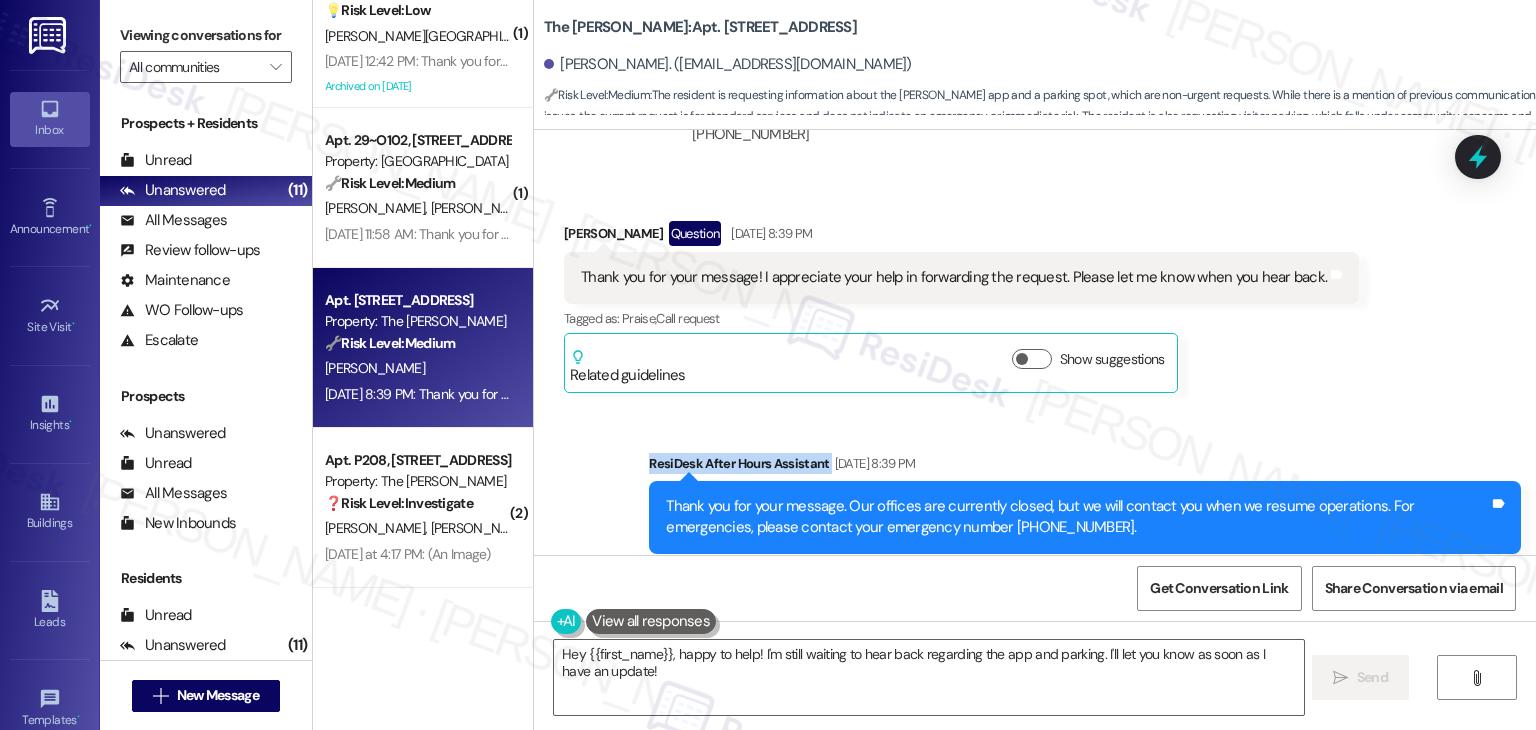 click on "Sent via SMS ResiDesk After Hours Assistant Jul 18, 2025 at 8:39 PM Thank you for your message. Our offices are currently closed, but we will contact you when we resume operations. For emergencies, please contact your emergency number 208-345-6073. Tags and notes Tagged as:   Call request Click to highlight conversations about Call request" at bounding box center (1035, 503) 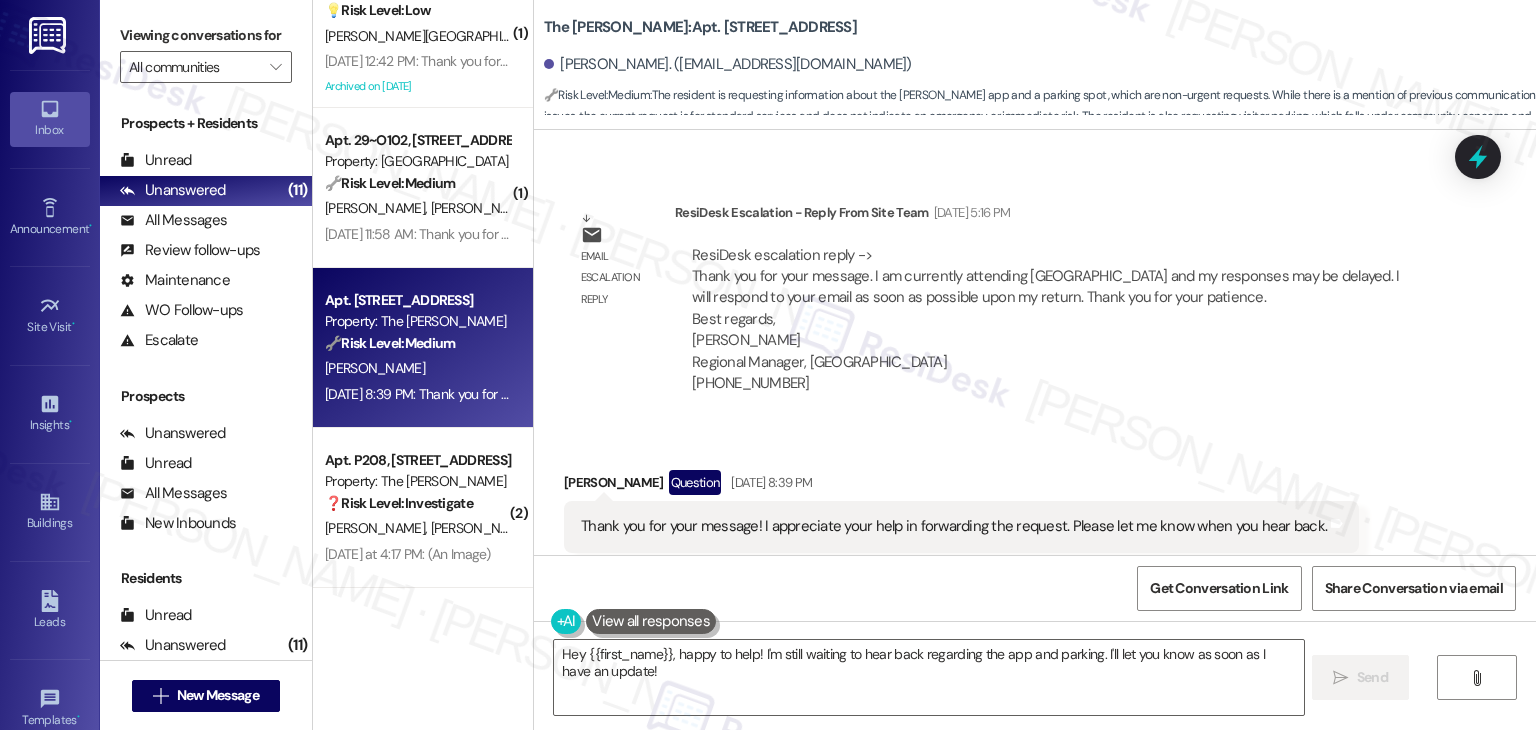 scroll, scrollTop: 1905, scrollLeft: 0, axis: vertical 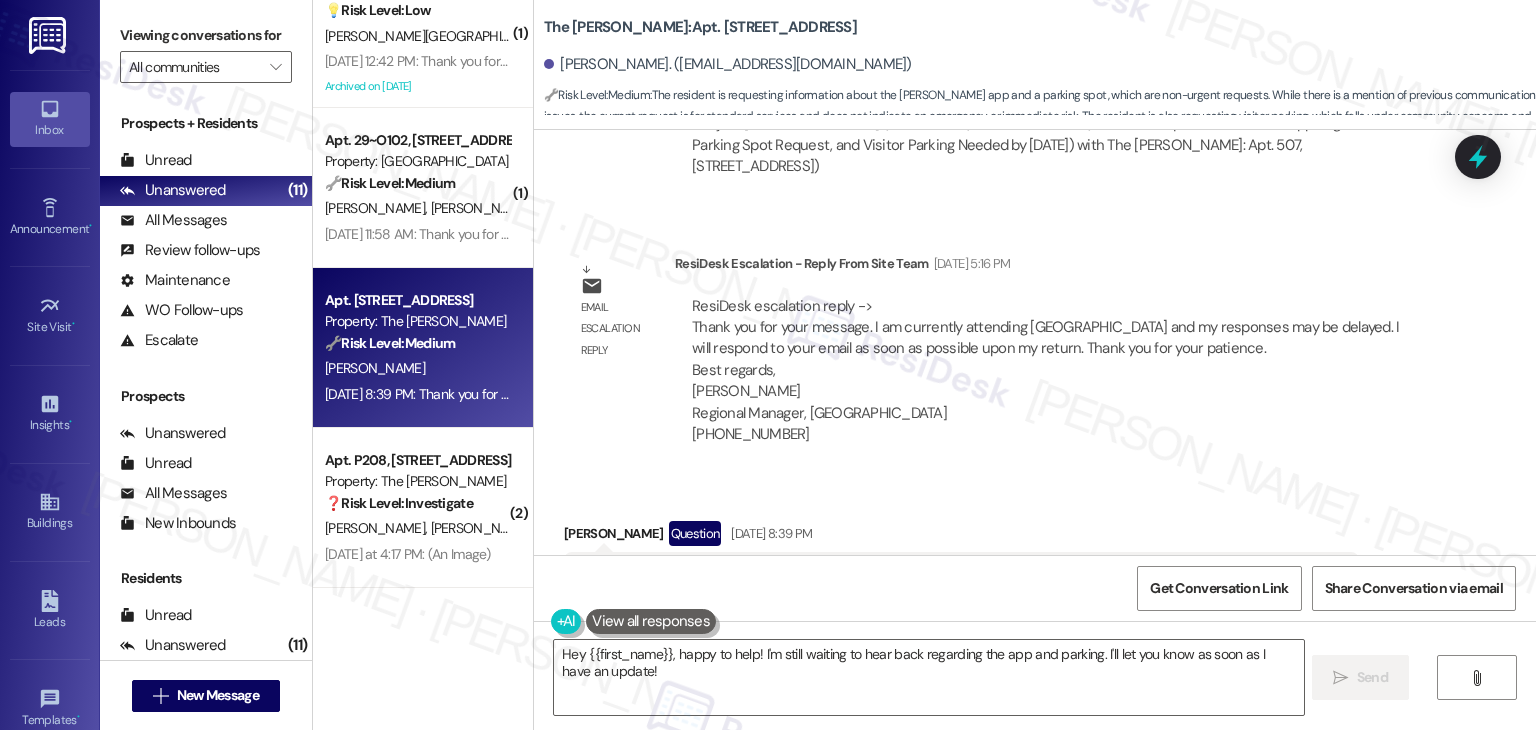 click on "ResiDesk escalation reply ->
Thank you for your message. I am currently attending Camp Roundhouse Retreat and my responses may be delayed.  I will respond to your email as soon as possible upon my return. Thank you for your patience.
Best regards,
Ashley O'Brien
Regional Manager, Roundhouse
(208)202.2273
ResiDesk escalation reply ->
Thank you for your message. I am currently attending Camp Roundhouse Retreat and my responses may be delayed.  I will respond to your email as soon as possible upon my return. Thank you for your patience.
Best regards,
Ashley O'Brien
Regional Manager, Roundhouse
(208)202.2273" at bounding box center (1055, 371) 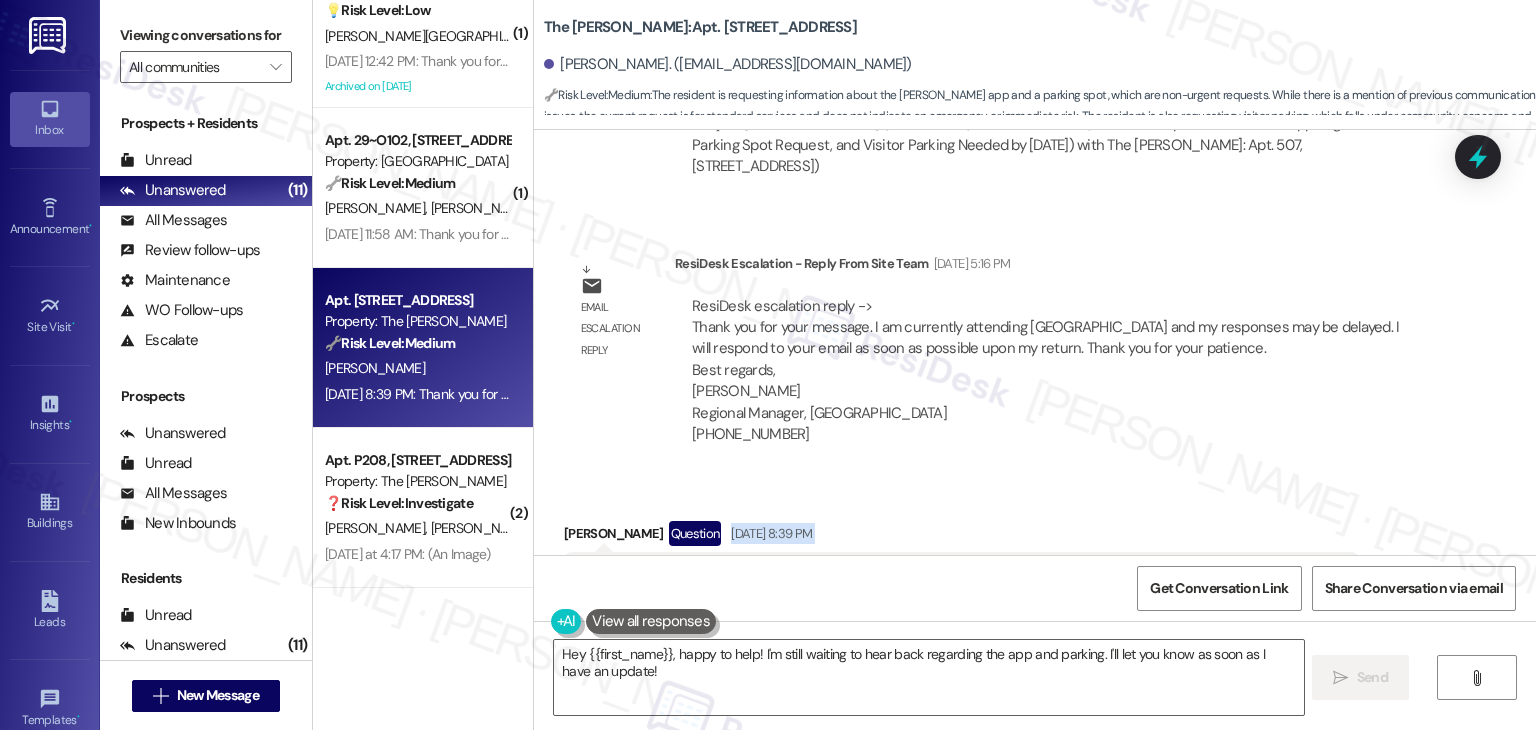 click on "Received via SMS Emily Francis Question Jul 18, 2025 at 8:39 PM Thank you for your message! I appreciate your help in forwarding the request. Please let me know when you hear back.  Tags and notes Tagged as:   Praise ,  Click to highlight conversations about Praise Call request Click to highlight conversations about Call request  Related guidelines Show suggestions" at bounding box center (1035, 592) 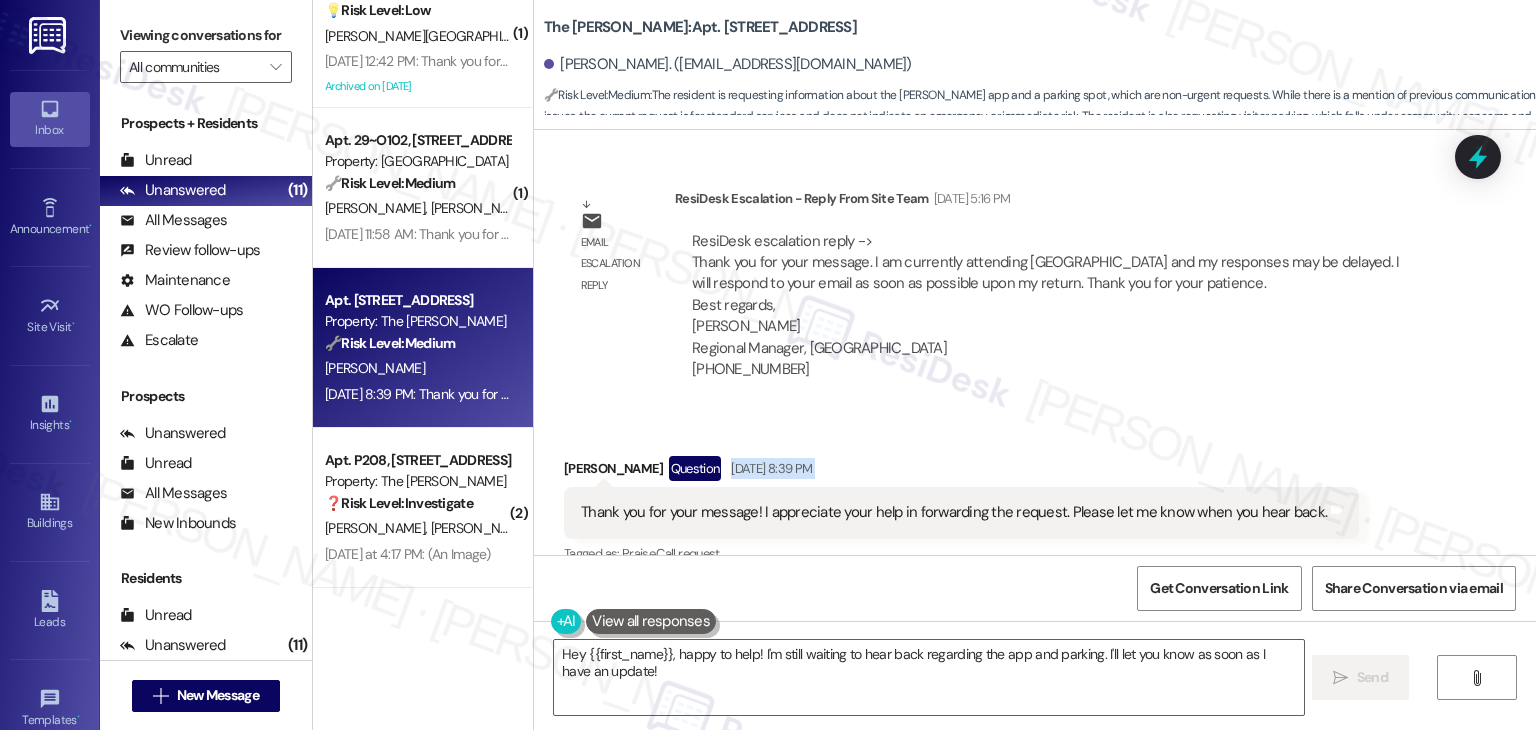 scroll, scrollTop: 2005, scrollLeft: 0, axis: vertical 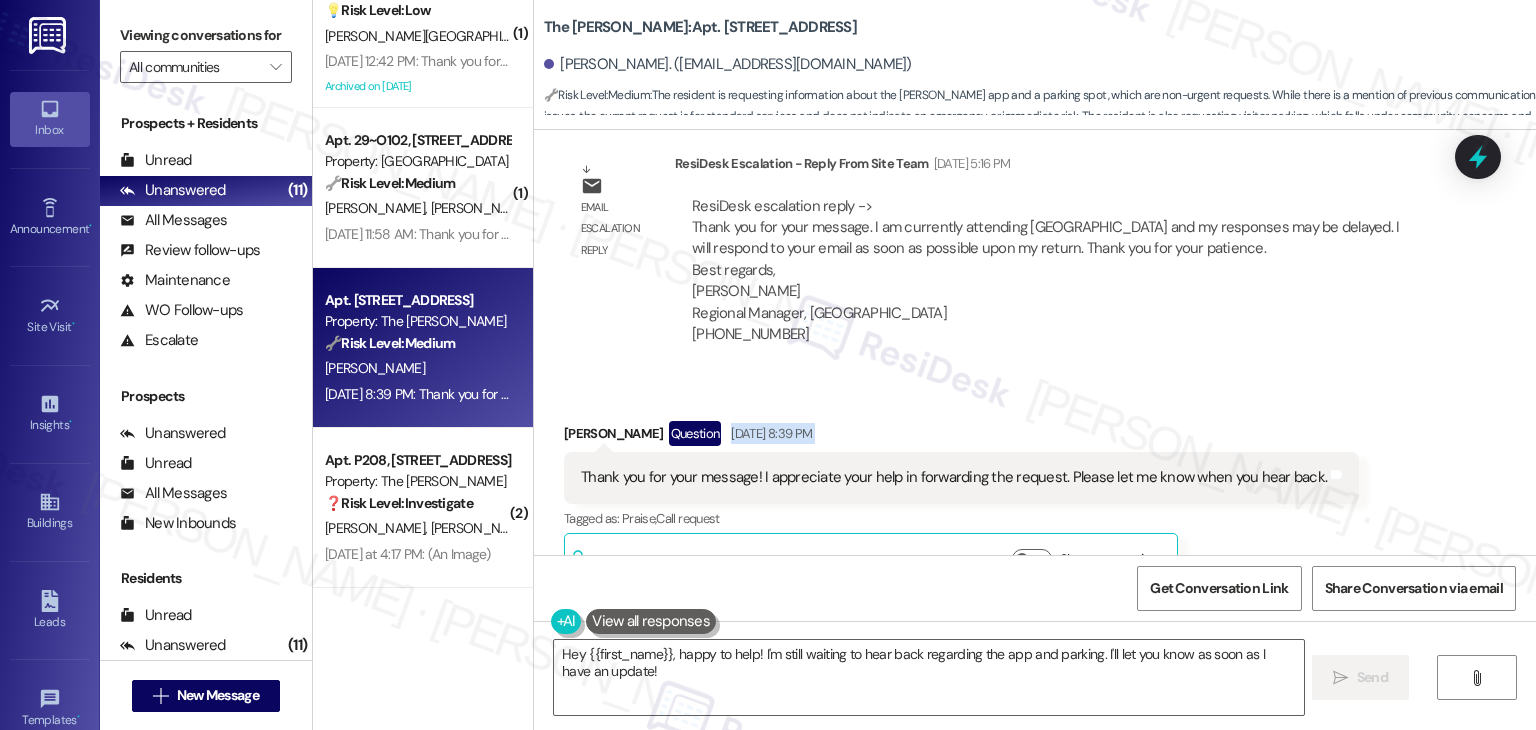 click on "Received via SMS Emily Francis Question Jul 18, 2025 at 8:39 PM Thank you for your message! I appreciate your help in forwarding the request. Please let me know when you hear back.  Tags and notes Tagged as:   Praise ,  Click to highlight conversations about Praise Call request Click to highlight conversations about Call request  Related guidelines Show suggestions" at bounding box center (1035, 492) 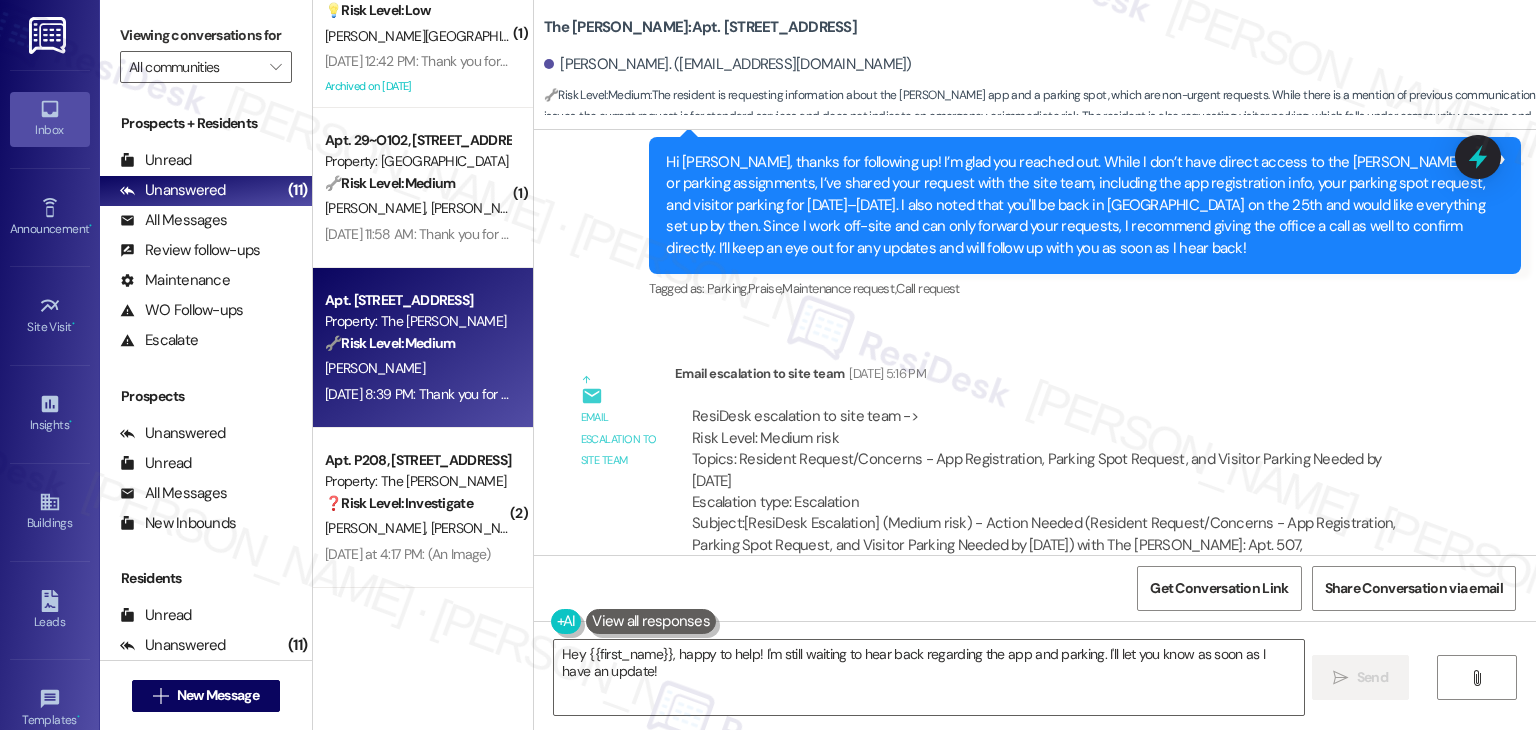 scroll, scrollTop: 1405, scrollLeft: 0, axis: vertical 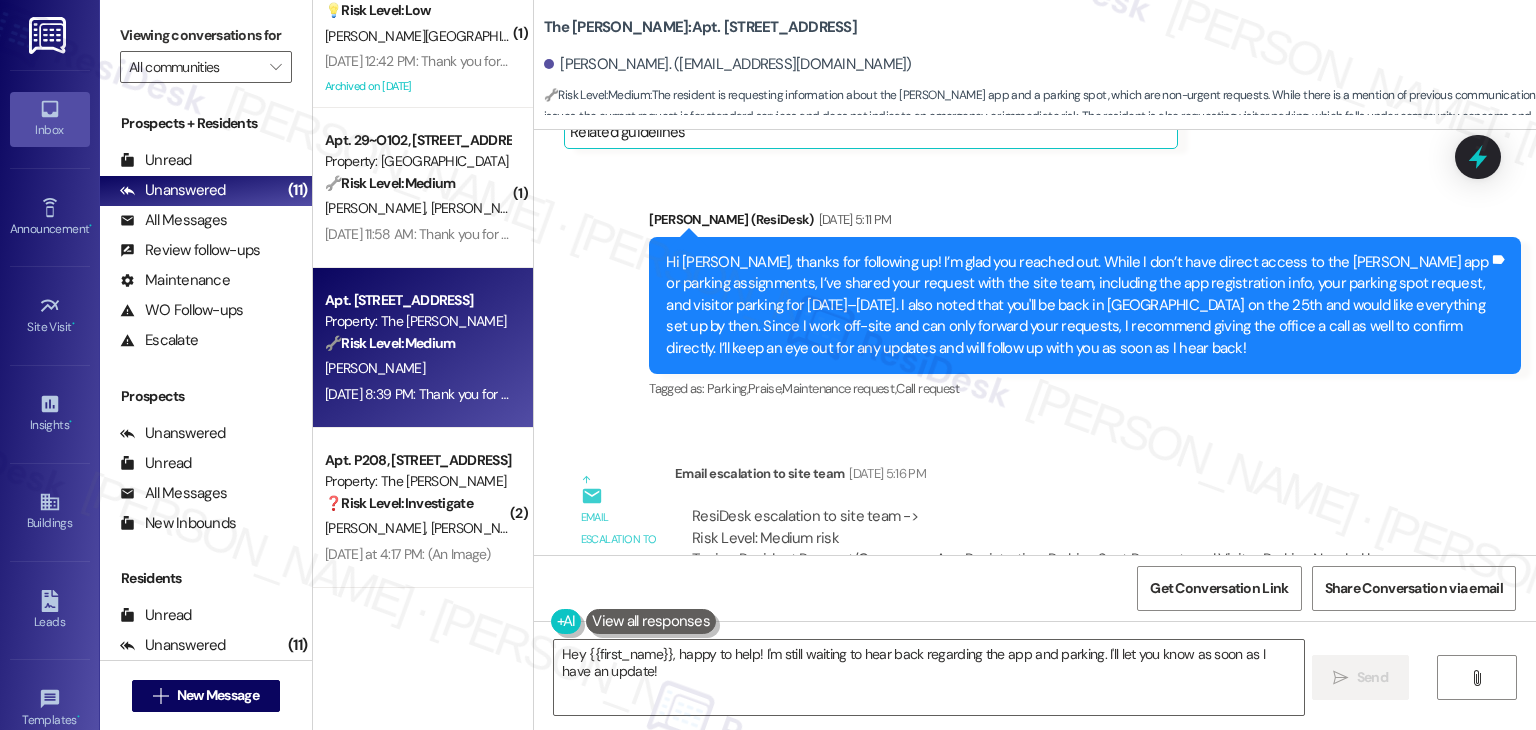 click on "Hi Emily, thanks for following up! I’m glad you reached out. While I don’t have direct access to the Fowler app or parking assignments, I’ve shared your request with the site team, including the app registration info, your parking spot request, and visitor parking for July 25–27. I also noted that you'll be back in Boise on the 25th and would like everything set up by then. Since I work off-site and can only forward your requests, I recommend giving the office a call as well to confirm directly. I’ll keep an eye out for any updates and will follow up with you as soon as I hear back!" at bounding box center [1077, 305] 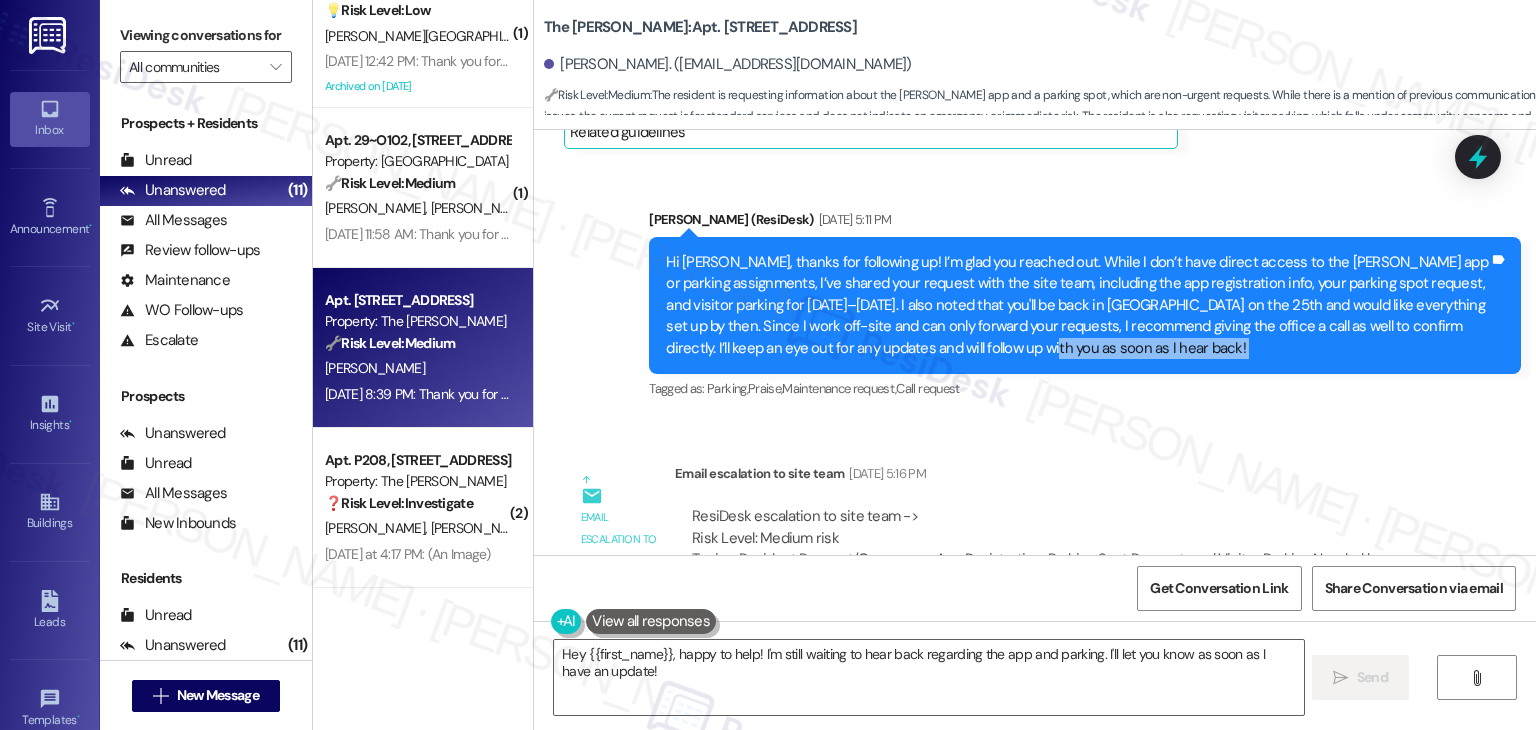 click on "Hi Emily, thanks for following up! I’m glad you reached out. While I don’t have direct access to the Fowler app or parking assignments, I’ve shared your request with the site team, including the app registration info, your parking spot request, and visitor parking for July 25–27. I also noted that you'll be back in Boise on the 25th and would like everything set up by then. Since I work off-site and can only forward your requests, I recommend giving the office a call as well to confirm directly. I’ll keep an eye out for any updates and will follow up with you as soon as I hear back!" at bounding box center [1077, 305] 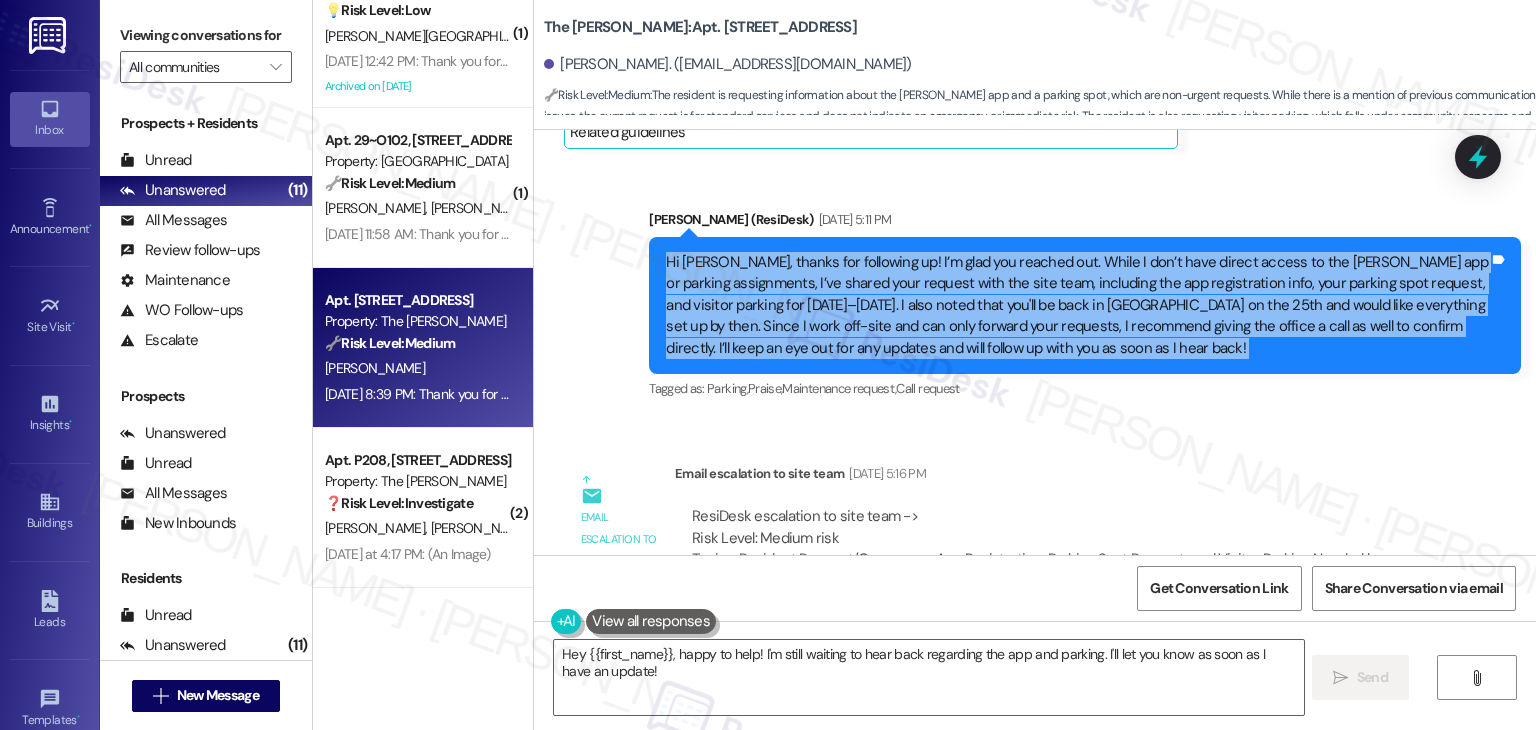 click on "Hi Emily, thanks for following up! I’m glad you reached out. While I don’t have direct access to the Fowler app or parking assignments, I’ve shared your request with the site team, including the app registration info, your parking spot request, and visitor parking for July 25–27. I also noted that you'll be back in Boise on the 25th and would like everything set up by then. Since I work off-site and can only forward your requests, I recommend giving the office a call as well to confirm directly. I’ll keep an eye out for any updates and will follow up with you as soon as I hear back!" at bounding box center [1077, 305] 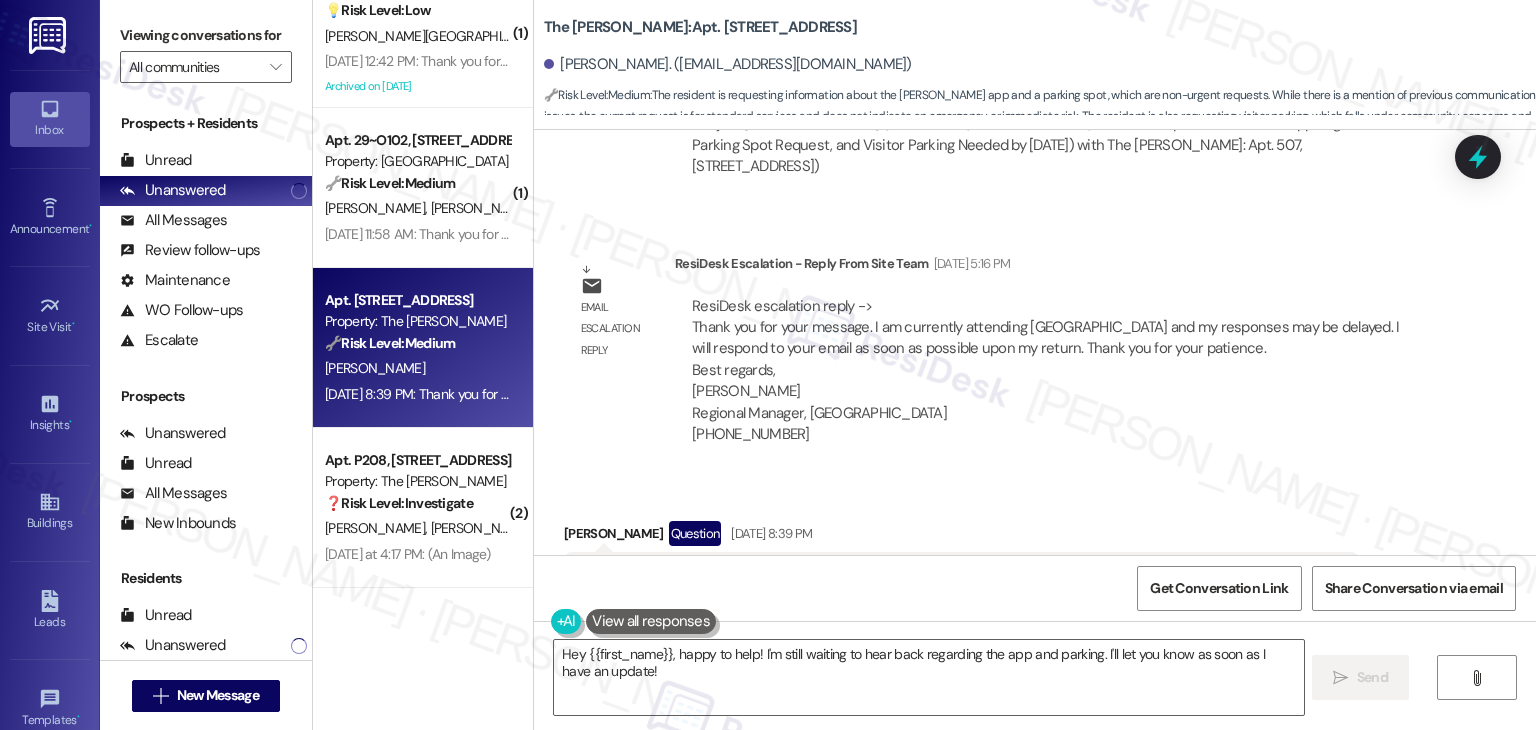 scroll, scrollTop: 2005, scrollLeft: 0, axis: vertical 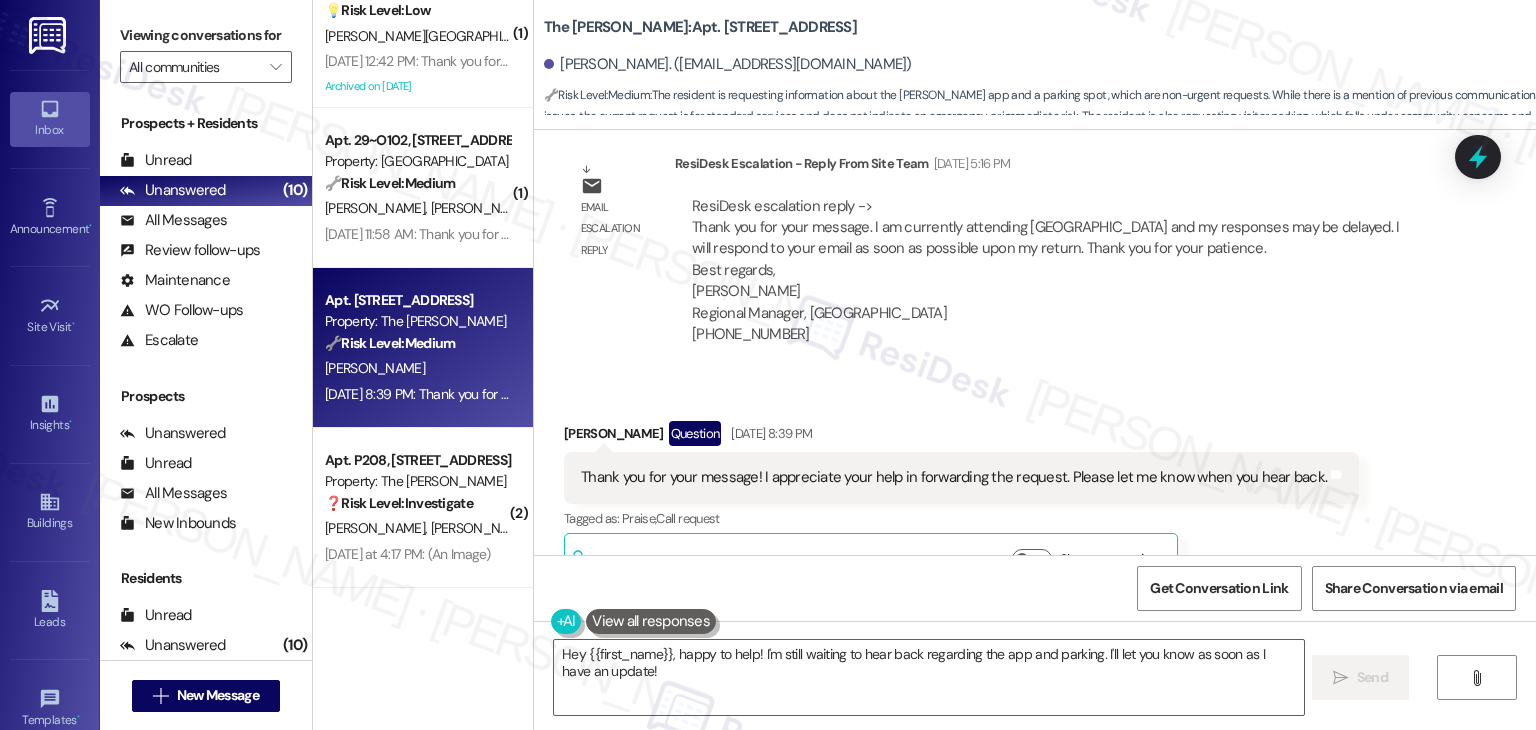 click on "Thank you for your message! I appreciate your help in forwarding the request. Please let me know when you hear back." at bounding box center [954, 477] 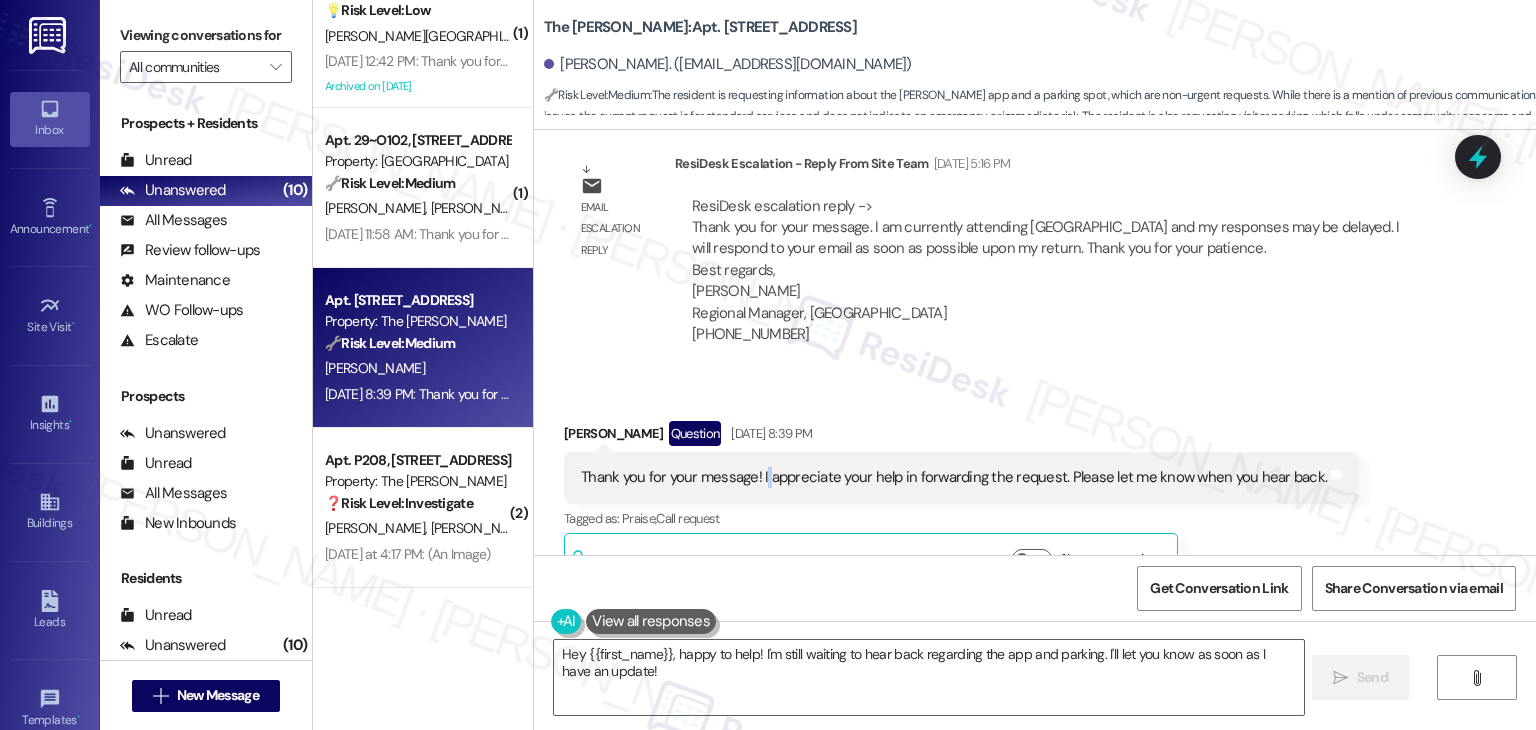 click on "Thank you for your message! I appreciate your help in forwarding the request. Please let me know when you hear back." at bounding box center [954, 477] 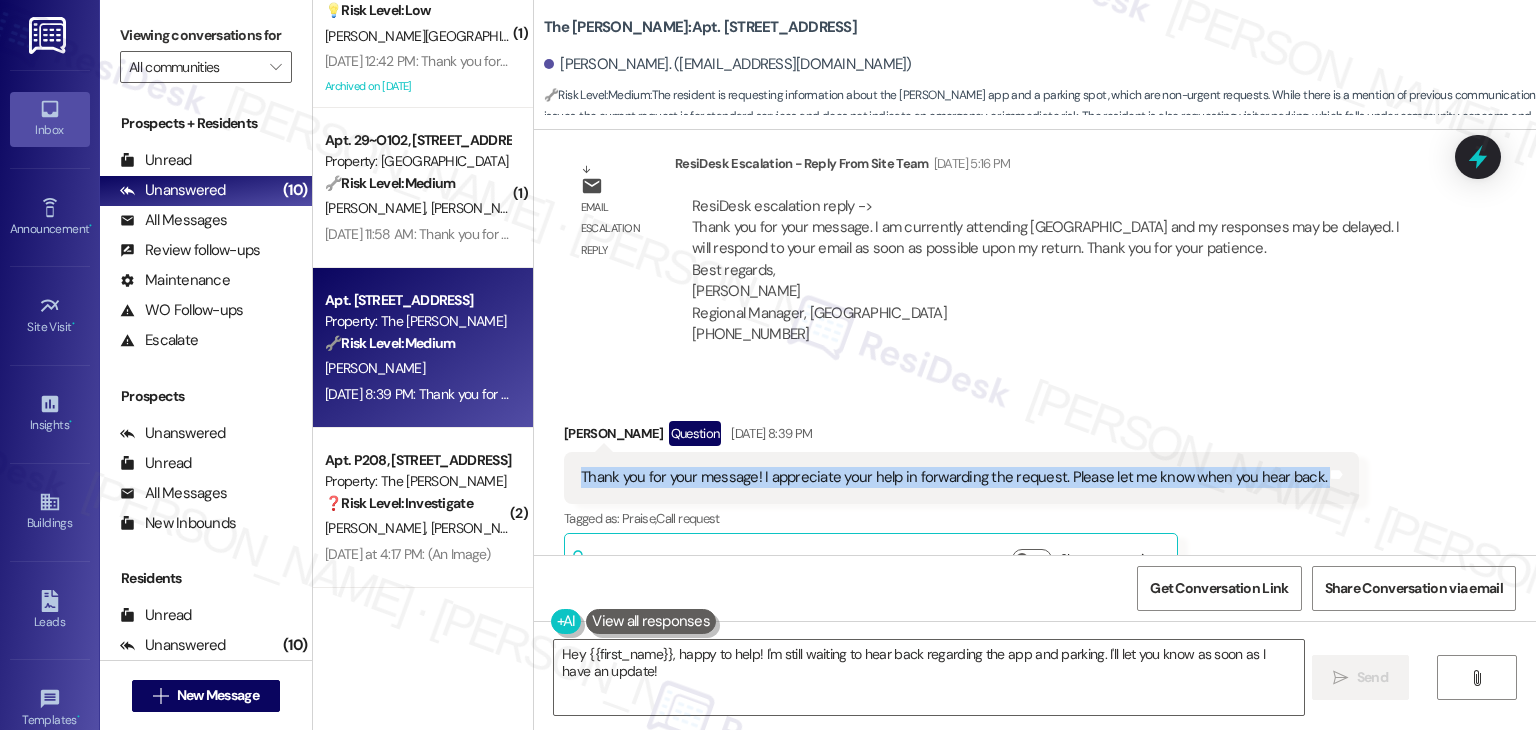 click on "Thank you for your message! I appreciate your help in forwarding the request. Please let me know when you hear back." at bounding box center (954, 477) 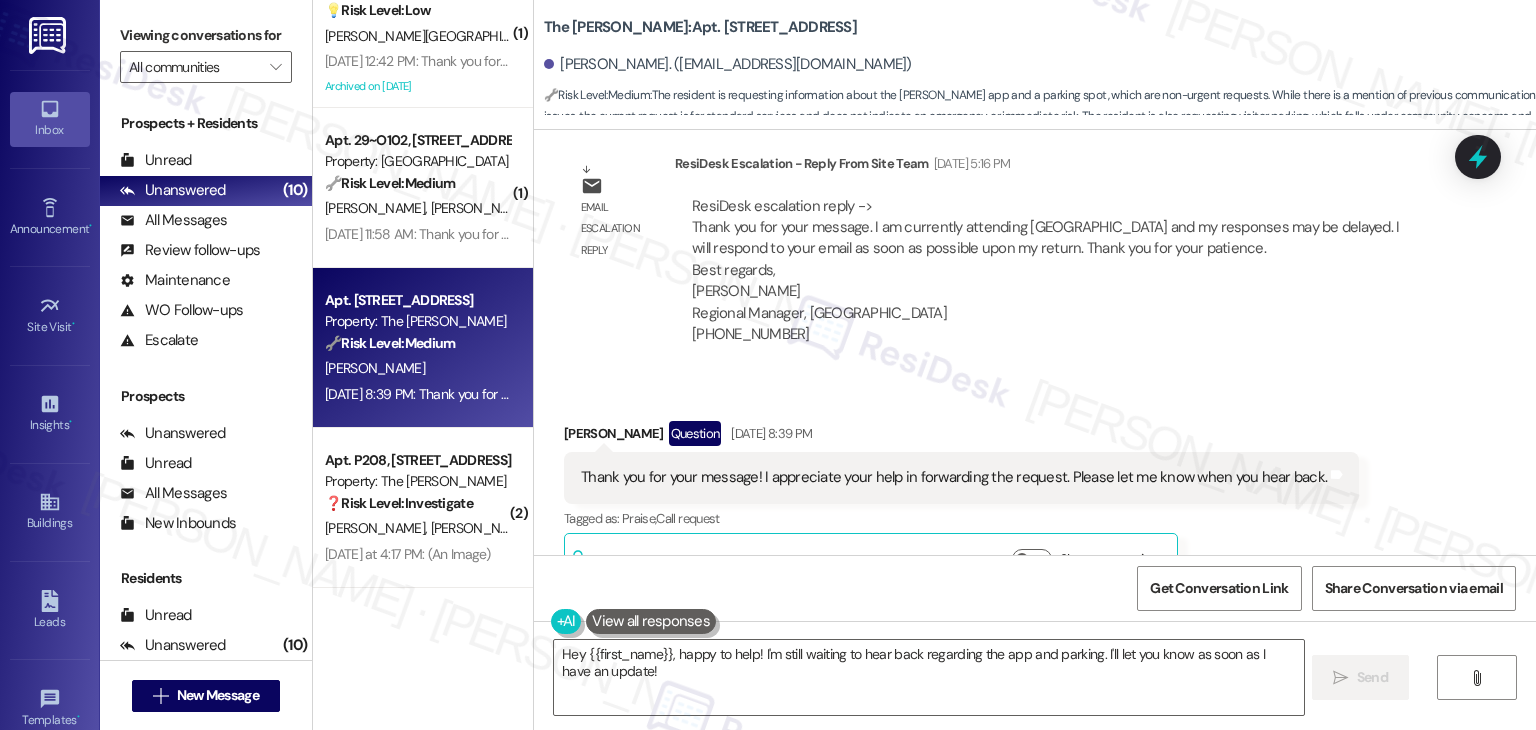 click on "Email escalation reply ResiDesk Escalation - Reply From Site Team Jul 18, 2025 at 5:16 PM ResiDesk escalation reply ->
Thank you for your message. I am currently attending Camp Roundhouse Retreat and my responses may be delayed.  I will respond to your email as soon as possible upon my return. Thank you for your patience.
Best regards,
Ashley O'Brien
Regional Manager, Roundhouse
(208)202.2273
ResiDesk escalation reply ->
Thank you for your message. I am currently attending Camp Roundhouse Retreat and my responses may be delayed.  I will respond to your email as soon as possible upon my return. Thank you for your patience.
Best regards,
Ashley O'Brien
Regional Manager, Roundhouse
(208)202.2273" at bounding box center [1000, 257] 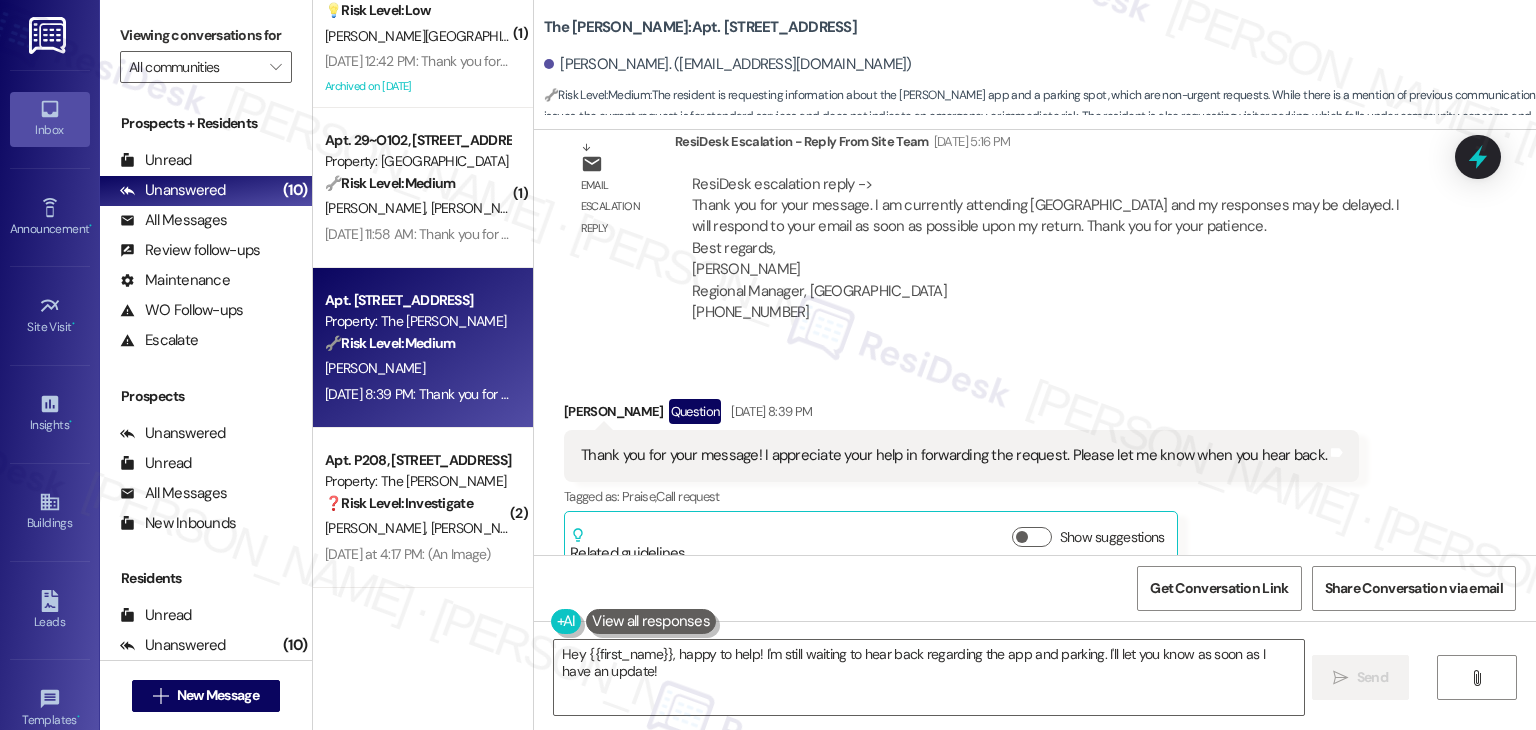 scroll, scrollTop: 2205, scrollLeft: 0, axis: vertical 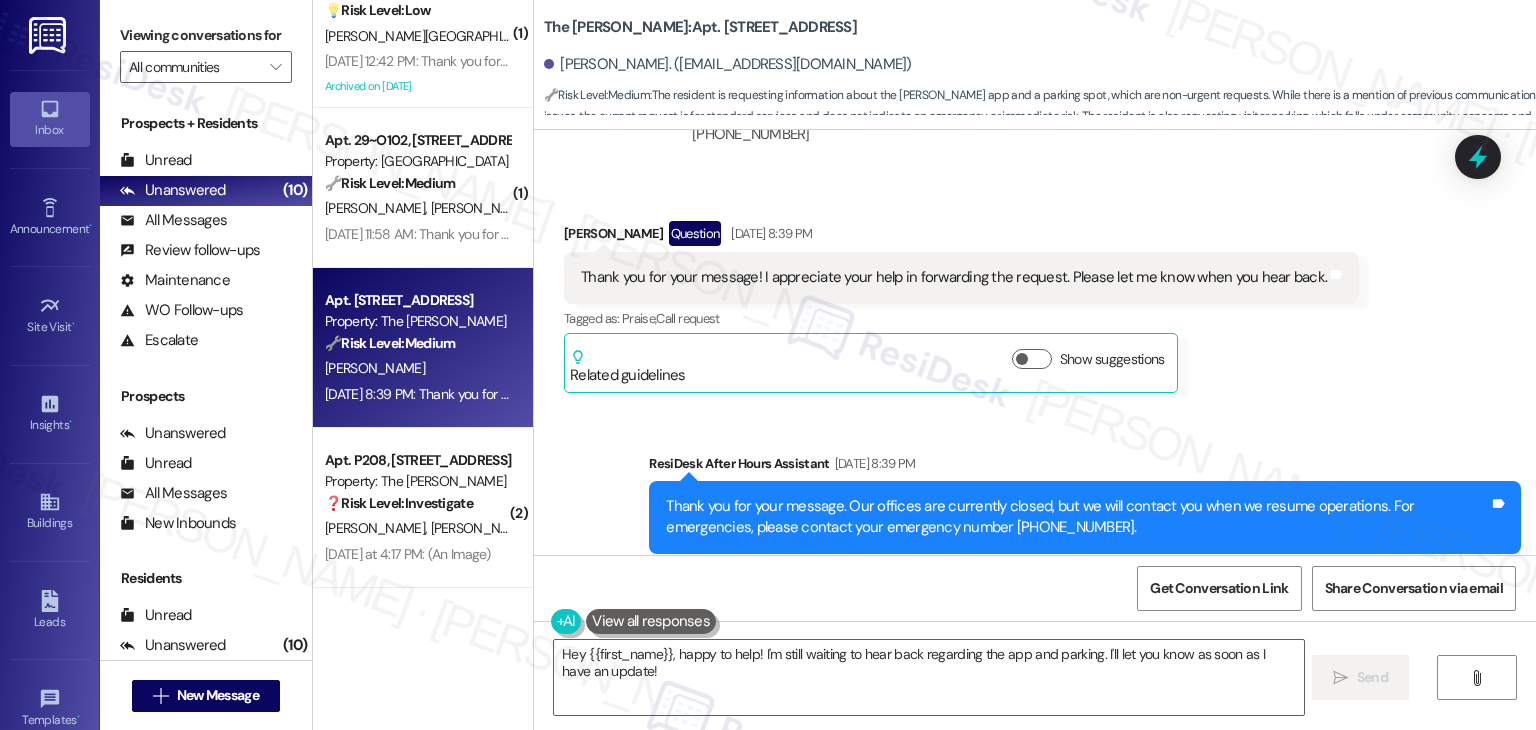 click on "Sent via SMS ResiDesk After Hours Assistant Jul 18, 2025 at 8:39 PM Thank you for your message. Our offices are currently closed, but we will contact you when we resume operations. For emergencies, please contact your emergency number 208-345-6073. Tags and notes Tagged as:   Call request Click to highlight conversations about Call request" at bounding box center (1035, 503) 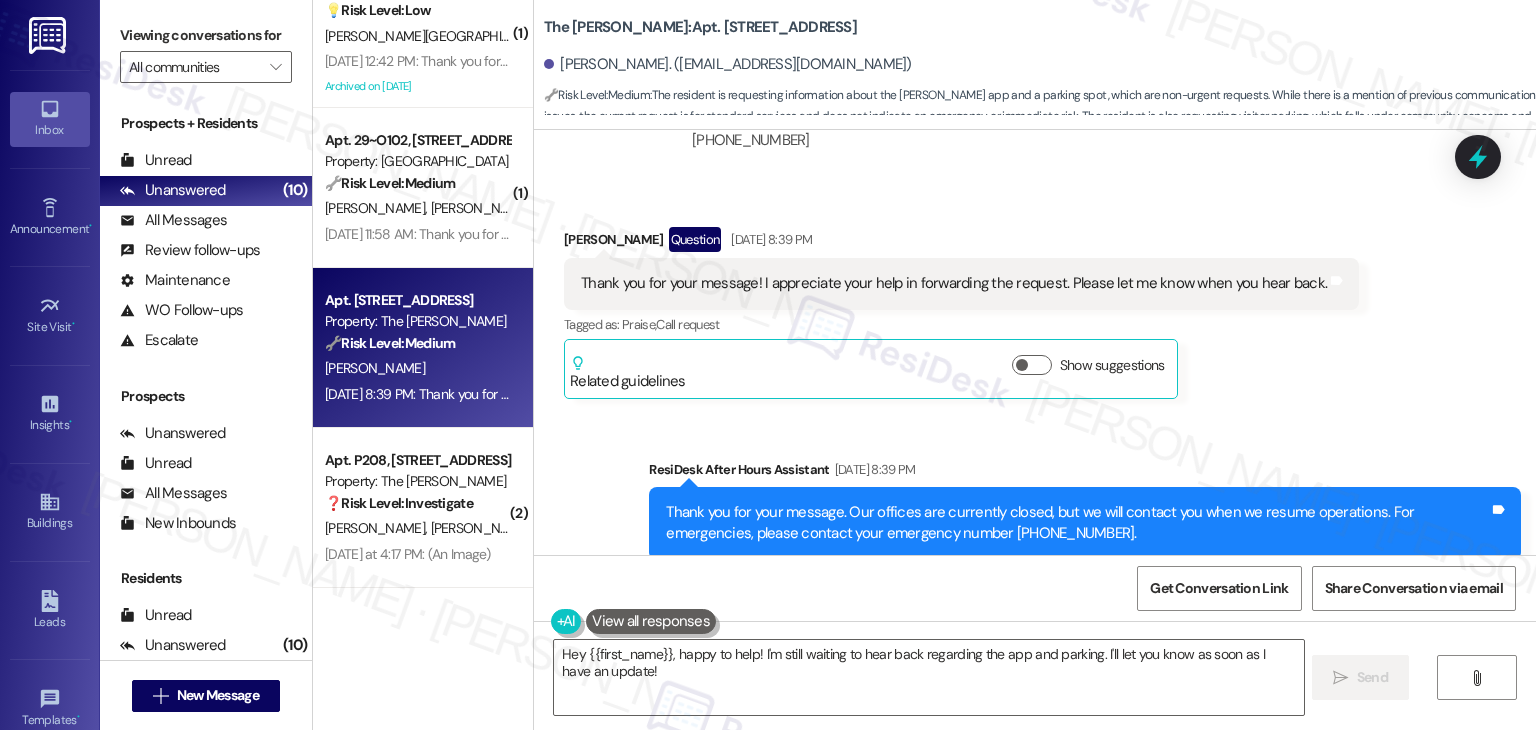 scroll, scrollTop: 2205, scrollLeft: 0, axis: vertical 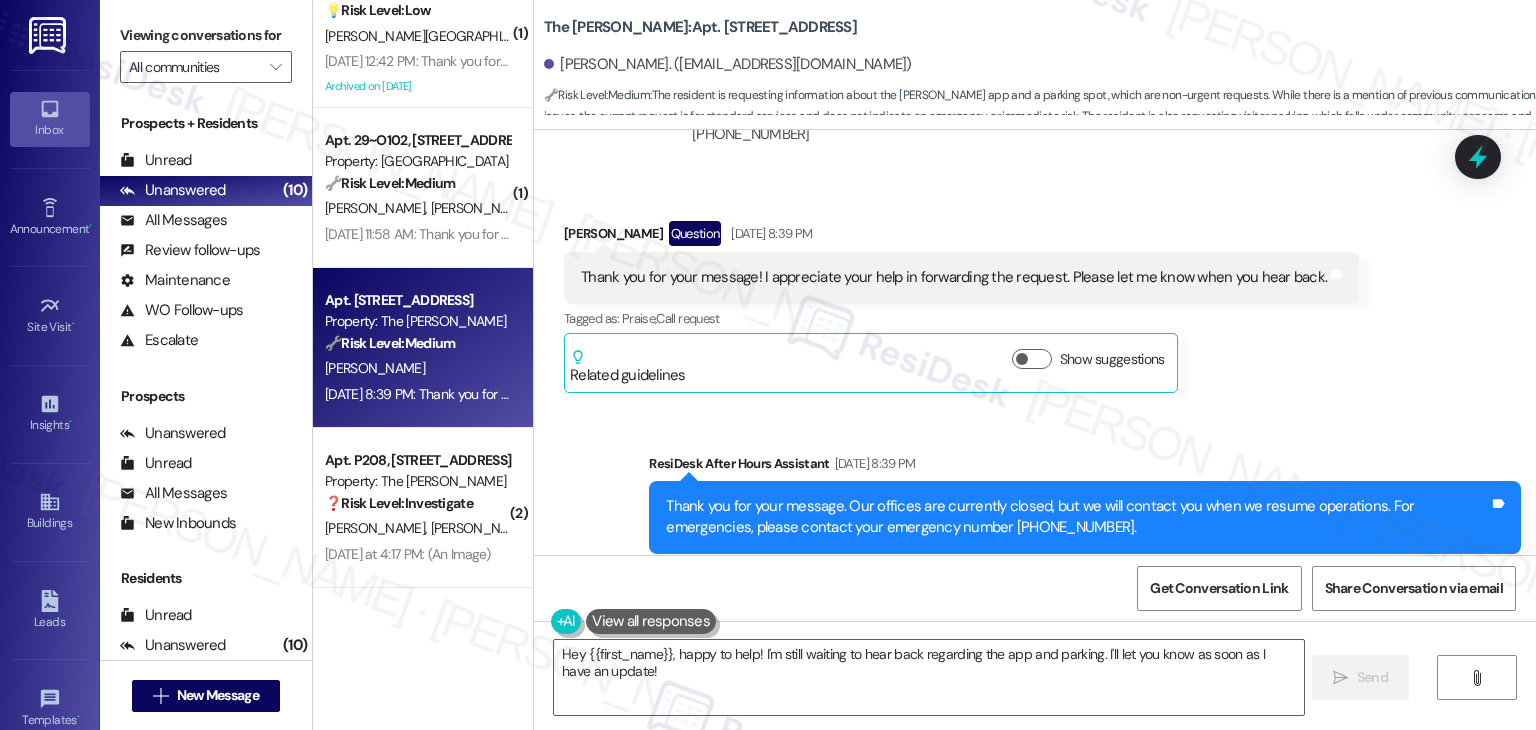 click on "Sent via SMS ResiDesk After Hours Assistant Jul 18, 2025 at 8:39 PM Thank you for your message. Our offices are currently closed, but we will contact you when we resume operations. For emergencies, please contact your emergency number 208-345-6073. Tags and notes Tagged as:   Call request Click to highlight conversations about Call request" at bounding box center (1085, 518) 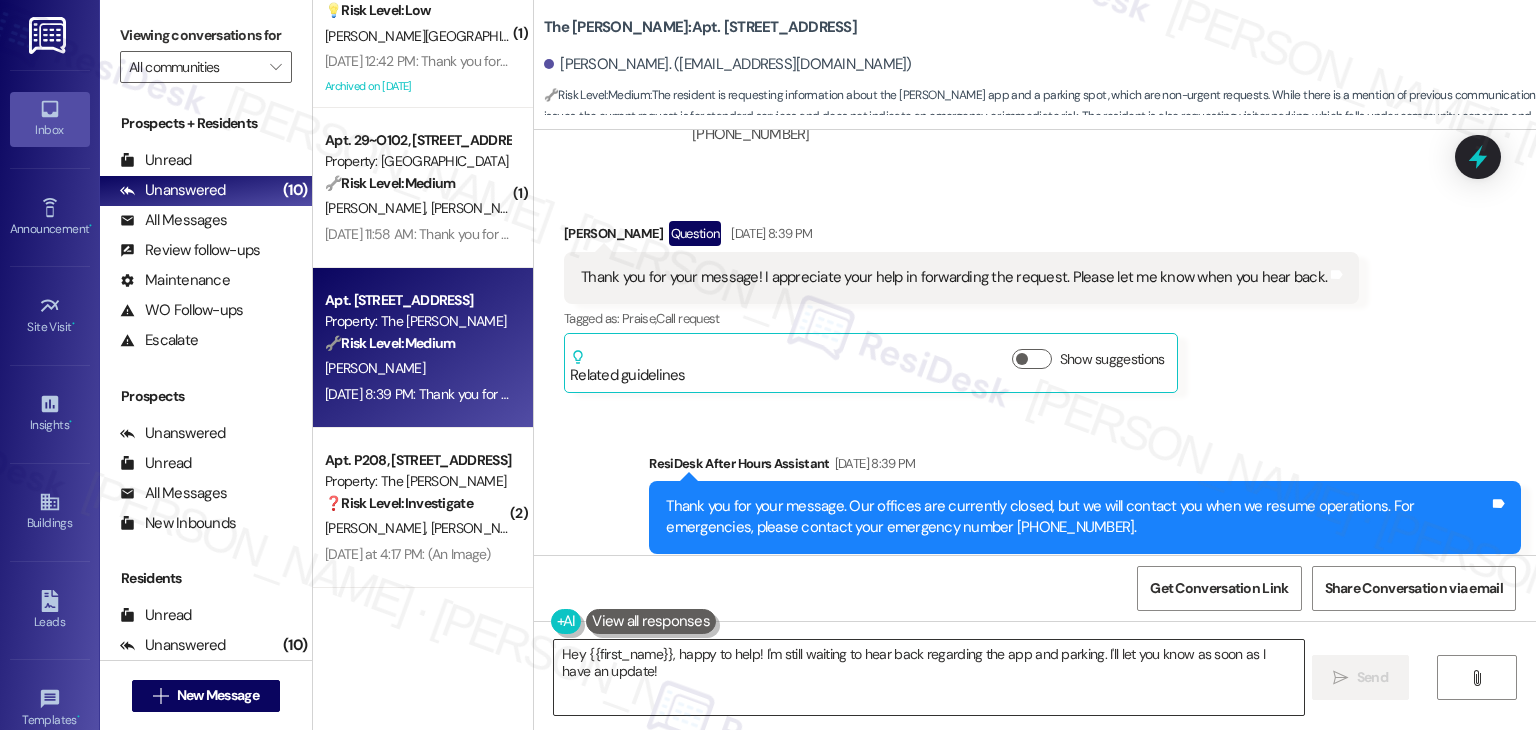 click on "Hey {{first_name}}, happy to help! I'm still waiting to hear back regarding the app and parking. I'll let you know as soon as I have an update!" at bounding box center [928, 677] 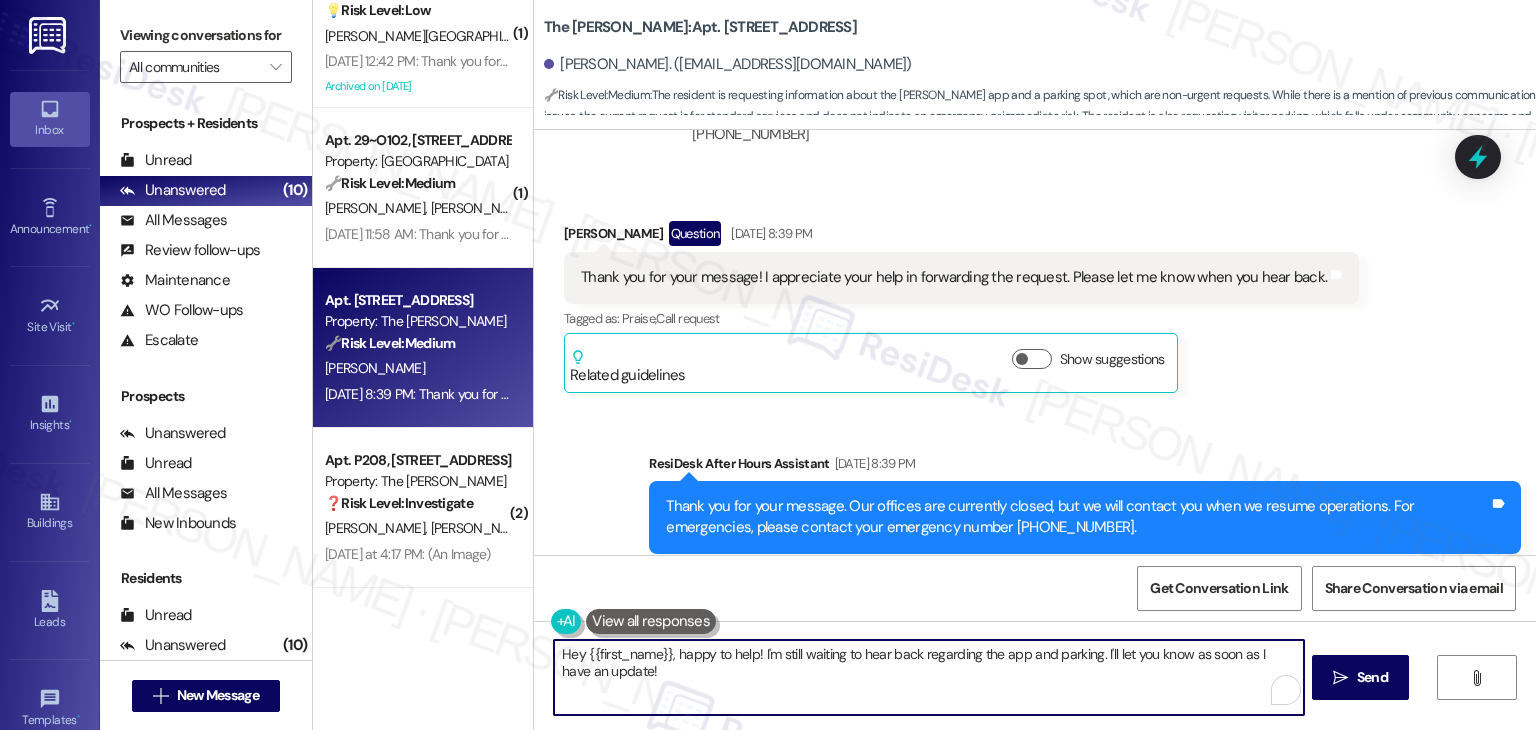 click on "Hey {{first_name}}, happy to help! I'm still waiting to hear back regarding the app and parking. I'll let you know as soon as I have an update!" at bounding box center [928, 677] 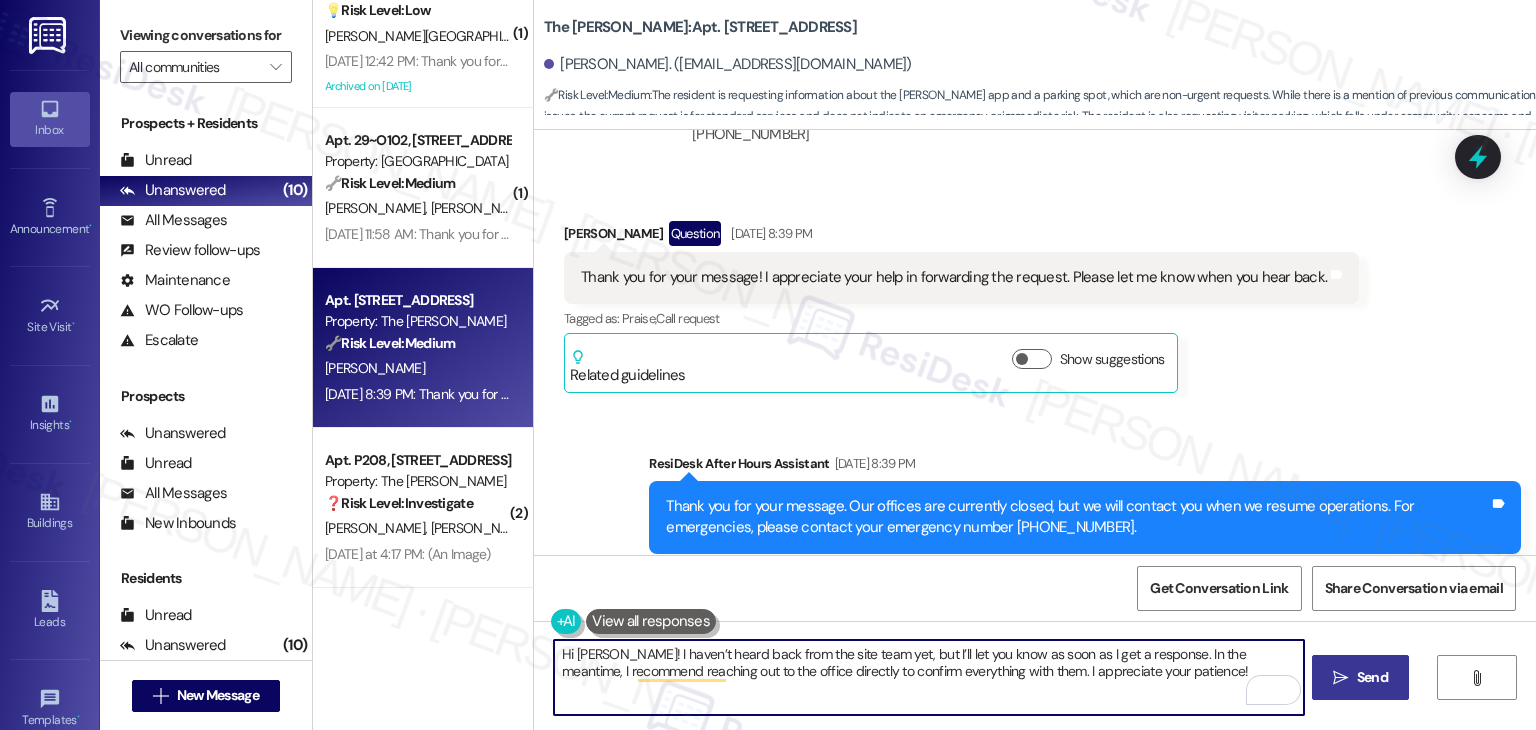 type on "Hi Emily! I haven’t heard back from the site team yet, but I’ll let you know as soon as I get a response. In the meantime, I recommend reaching out to the office directly to confirm everything with them. I appreciate your patience!" 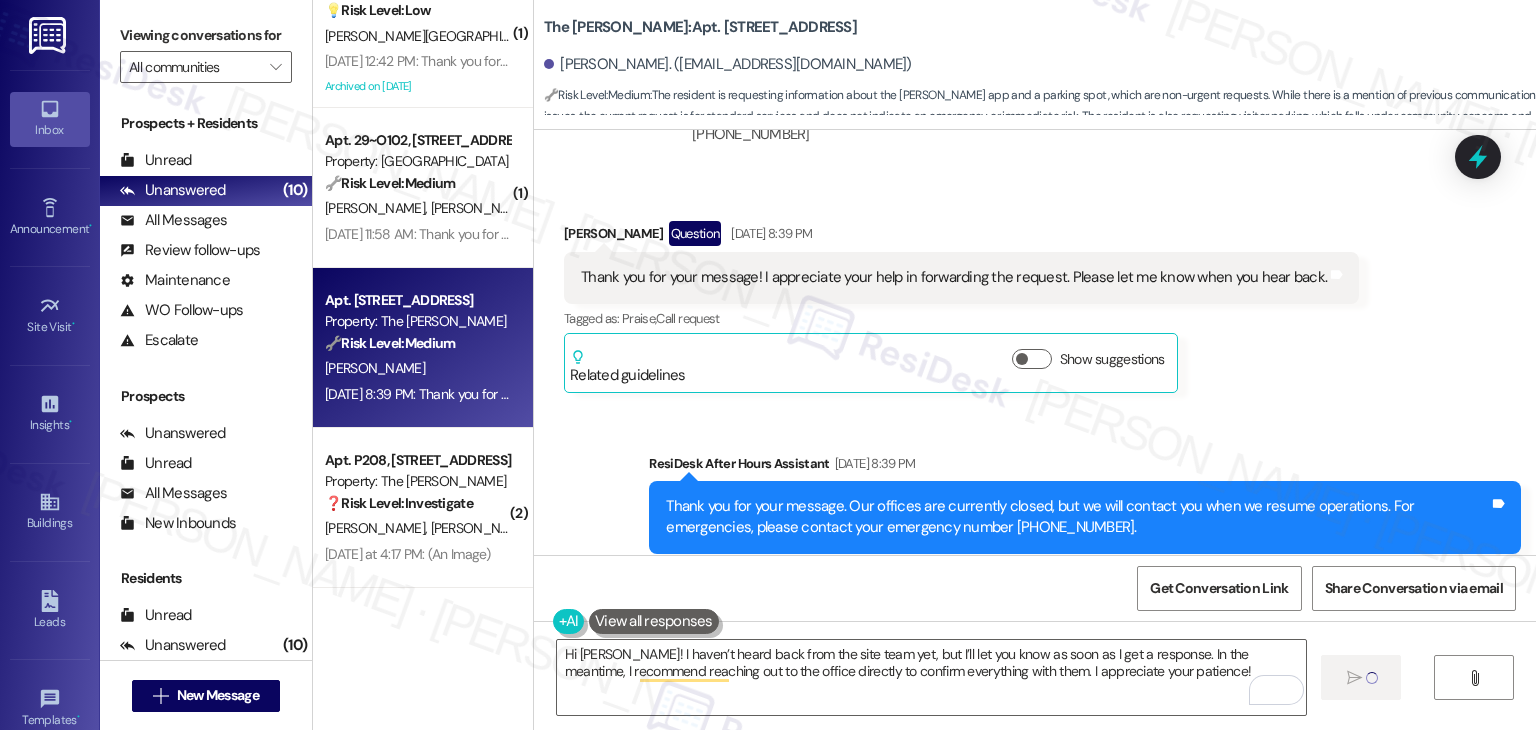type 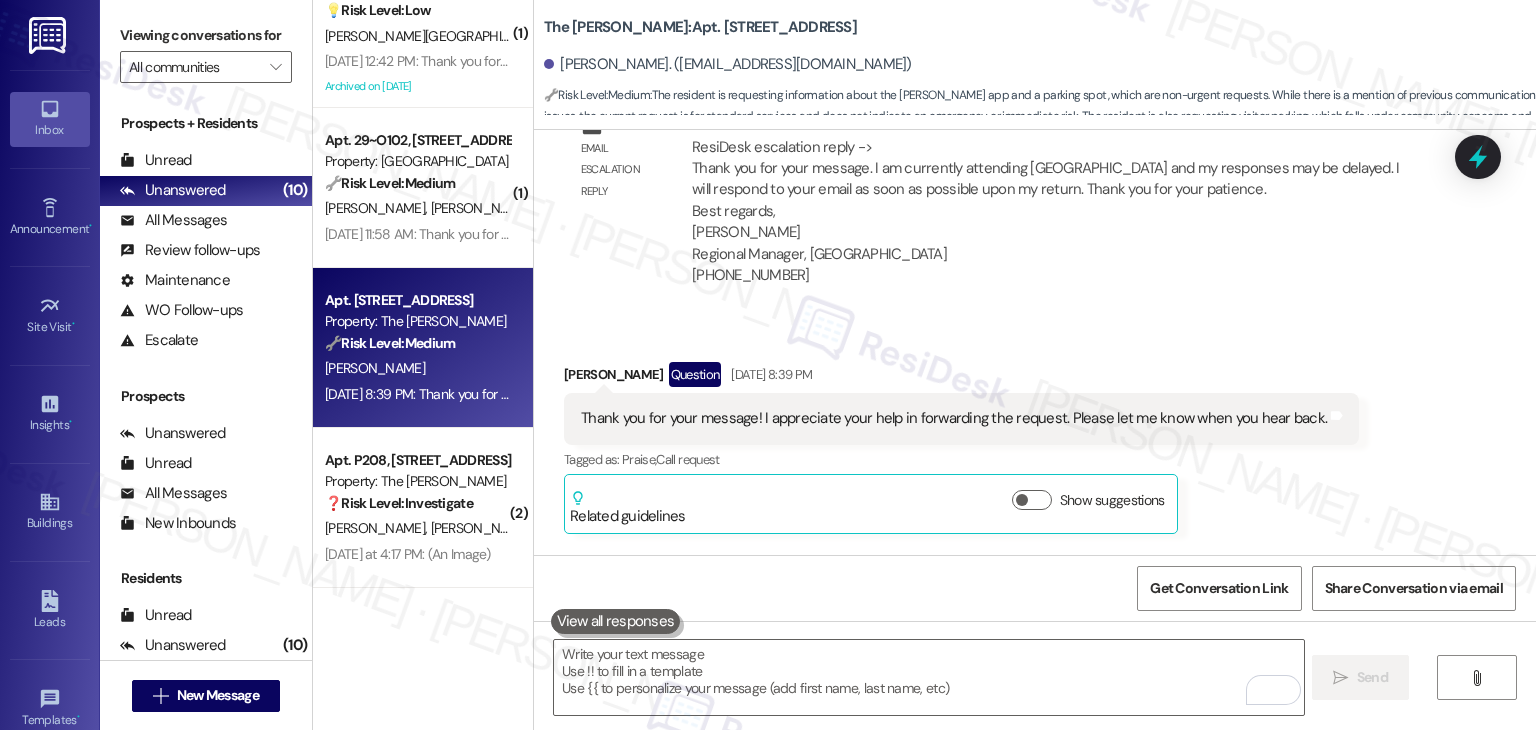 scroll, scrollTop: 2014, scrollLeft: 0, axis: vertical 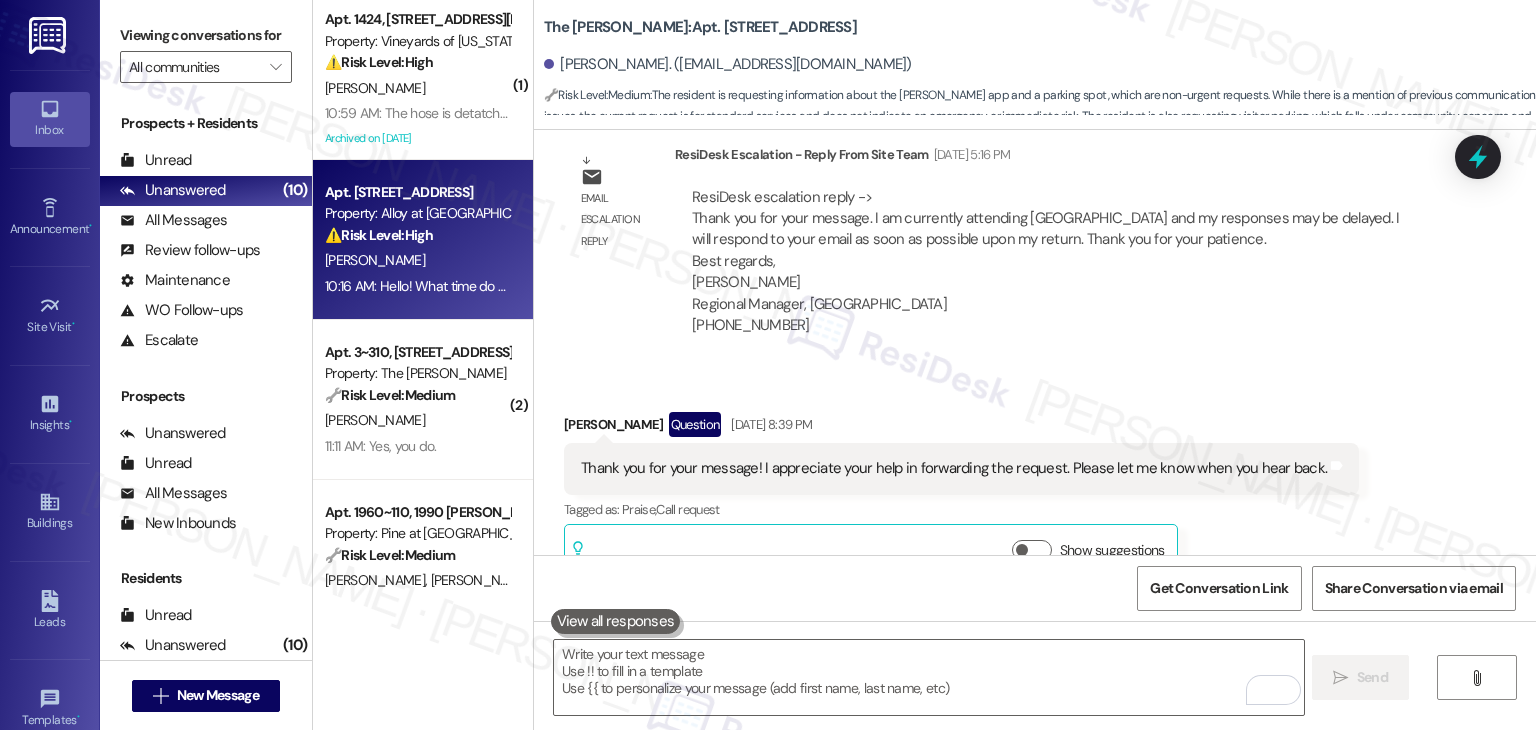 click on "[PERSON_NAME]" at bounding box center [417, 260] 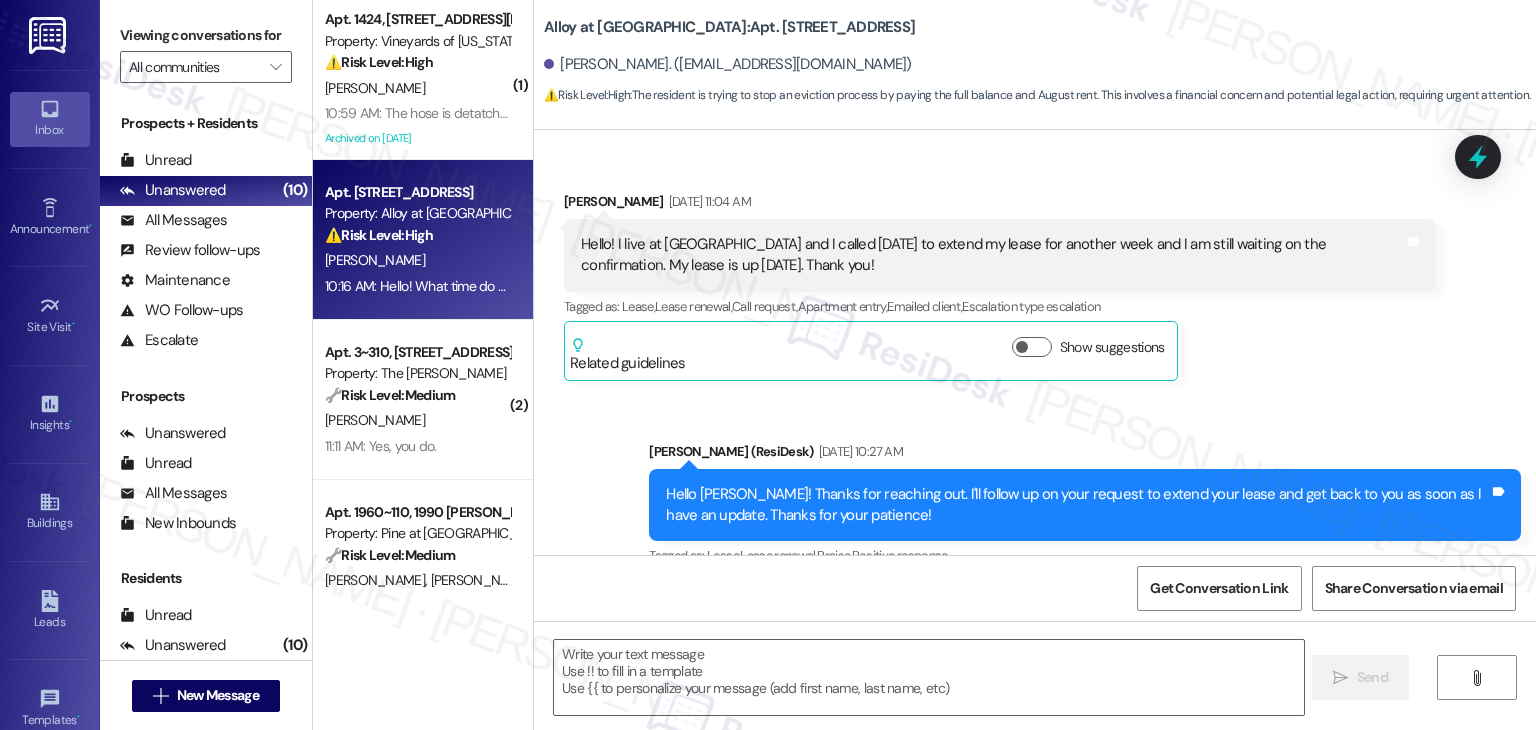 scroll, scrollTop: 10475, scrollLeft: 0, axis: vertical 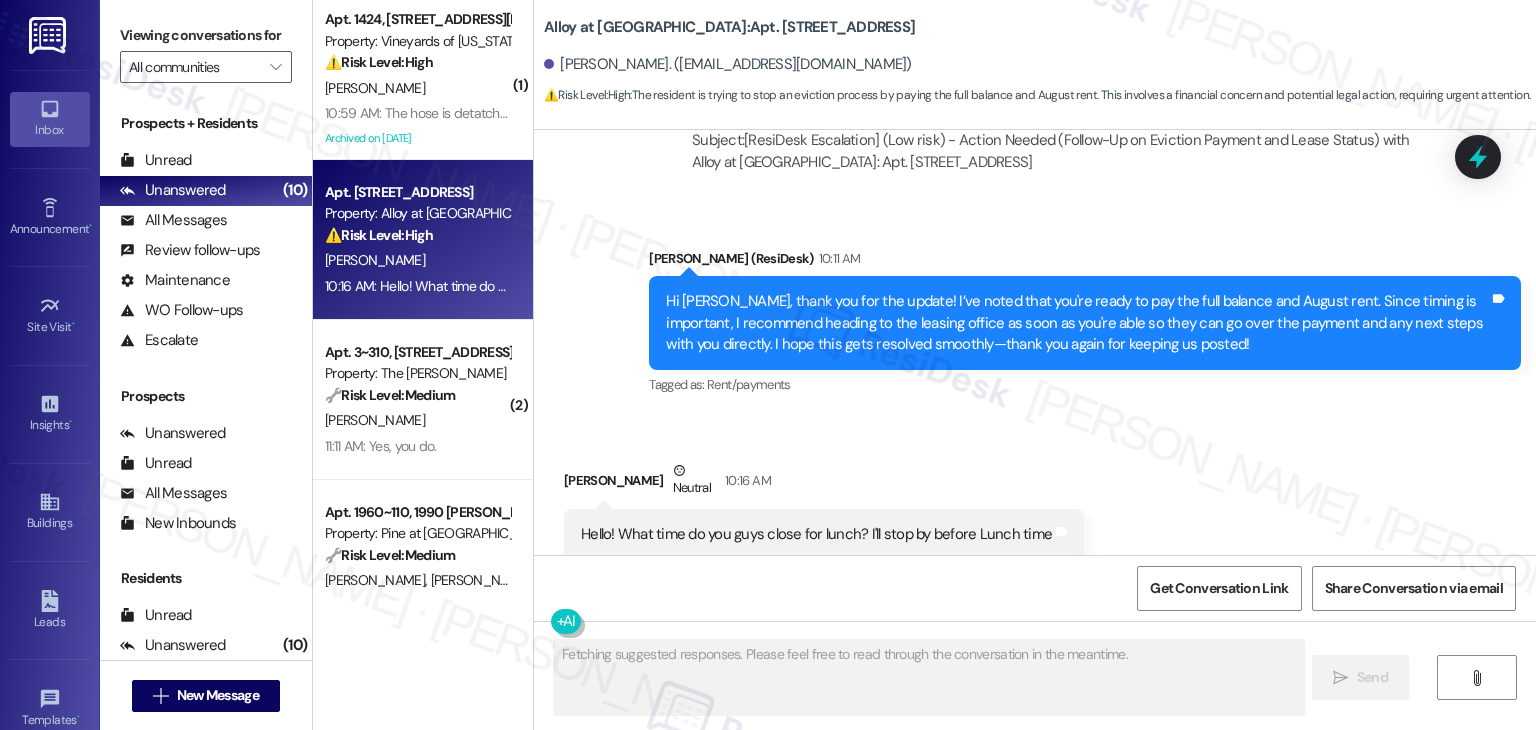 click on "Received via SMS Thaina Ferreira   Neutral 10:16 AM Hello! What time do you guys close for lunch? I'll stop by before Lunch time  Tags and notes Tagged as:   Call request Click to highlight conversations about Call request" at bounding box center (824, 525) 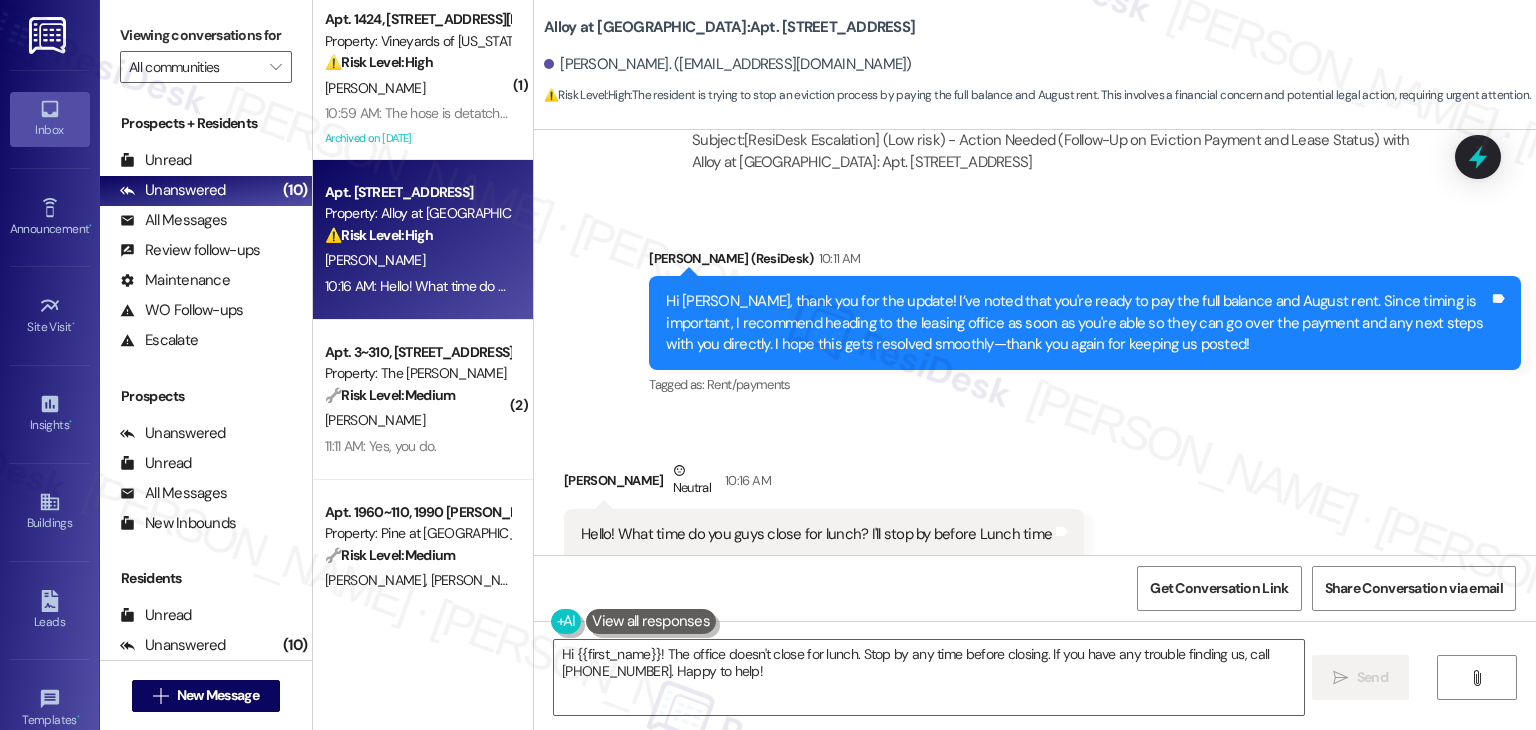 click on "Hi Thaina, thank you for the update! I’ve noted that you're ready to pay the full balance and August rent. Since timing is important, I recommend heading to the leasing office as soon as you're able so they can go over the payment and any next steps with you directly. I hope this gets resolved smoothly—thank you again for keeping us posted!" at bounding box center [1077, 323] 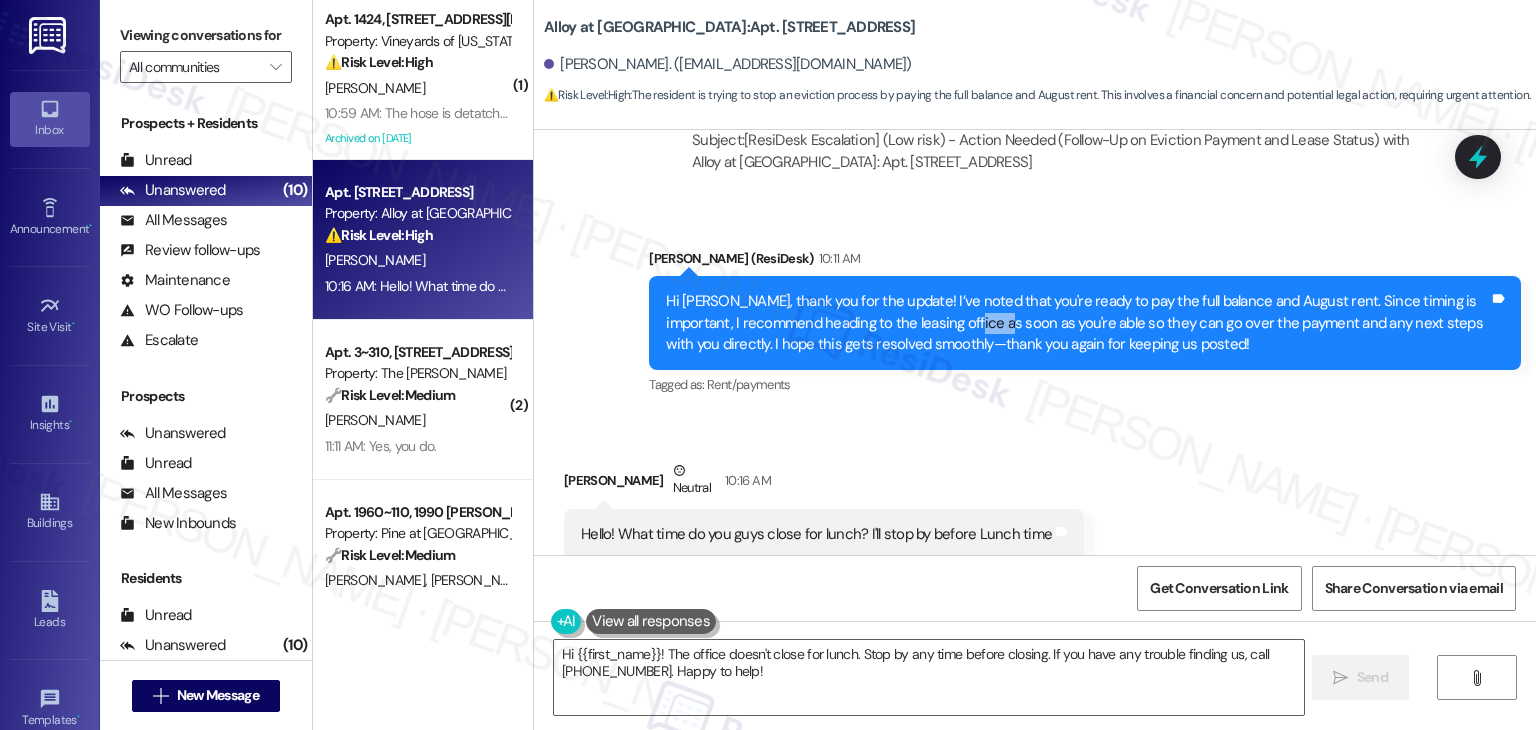 click on "Hi Thaina, thank you for the update! I’ve noted that you're ready to pay the full balance and August rent. Since timing is important, I recommend heading to the leasing office as soon as you're able so they can go over the payment and any next steps with you directly. I hope this gets resolved smoothly—thank you again for keeping us posted!" at bounding box center (1077, 323) 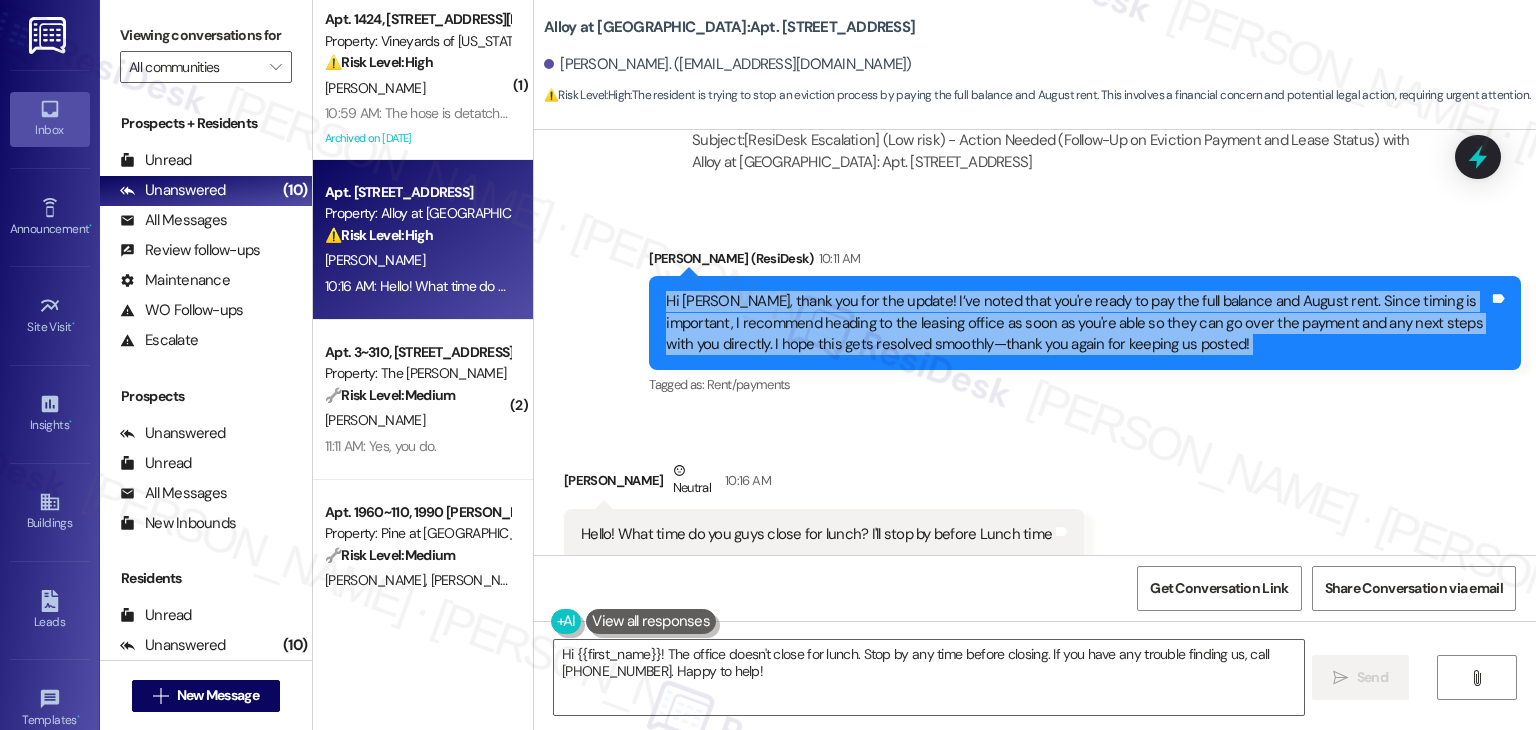 click on "Hi Thaina, thank you for the update! I’ve noted that you're ready to pay the full balance and August rent. Since timing is important, I recommend heading to the leasing office as soon as you're able so they can go over the payment and any next steps with you directly. I hope this gets resolved smoothly—thank you again for keeping us posted!" at bounding box center [1077, 323] 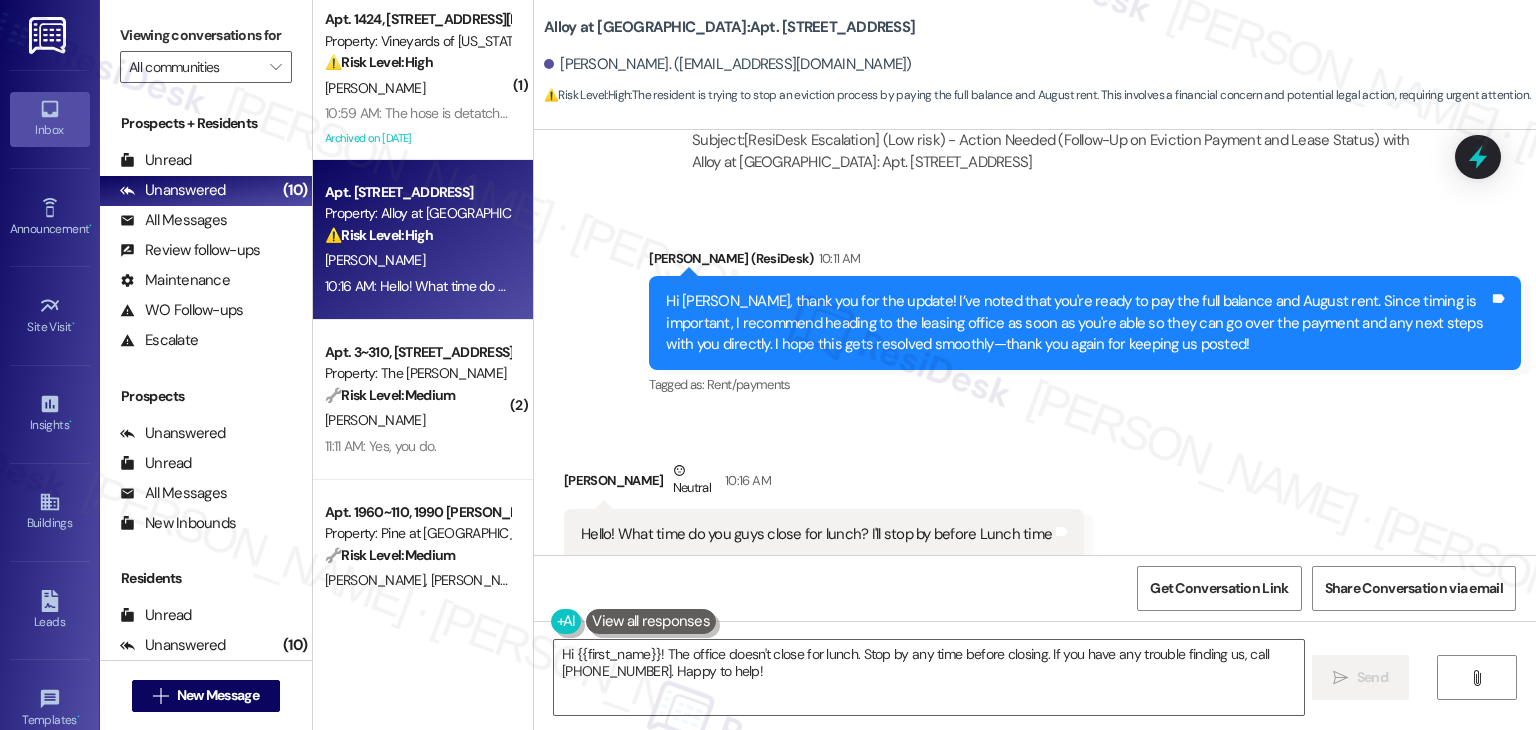 click on "Hello! What time do you guys close for lunch? I'll stop by before Lunch time" at bounding box center [816, 534] 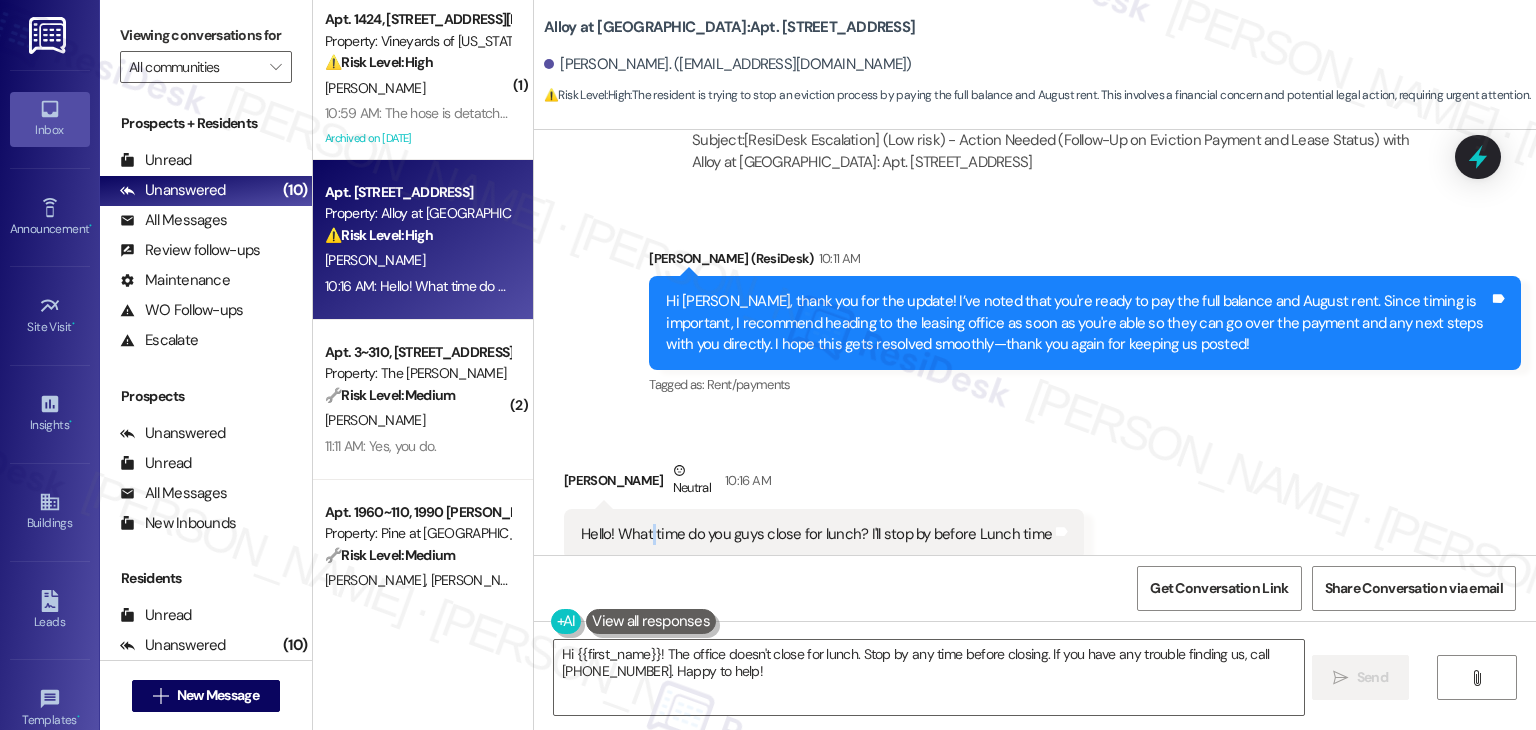 click on "Hello! What time do you guys close for lunch? I'll stop by before Lunch time" at bounding box center (816, 534) 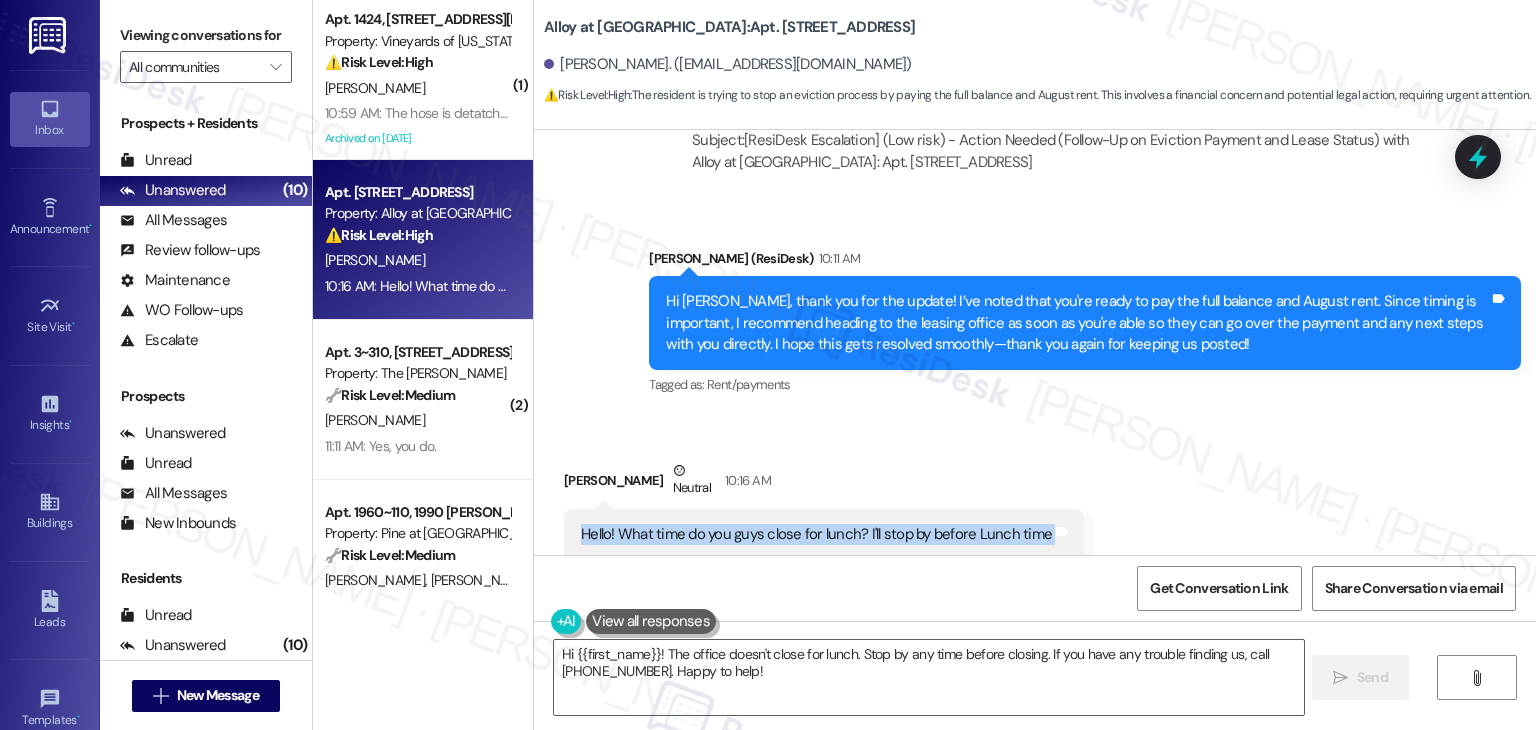 click on "Hello! What time do you guys close for lunch? I'll stop by before Lunch time" at bounding box center (816, 534) 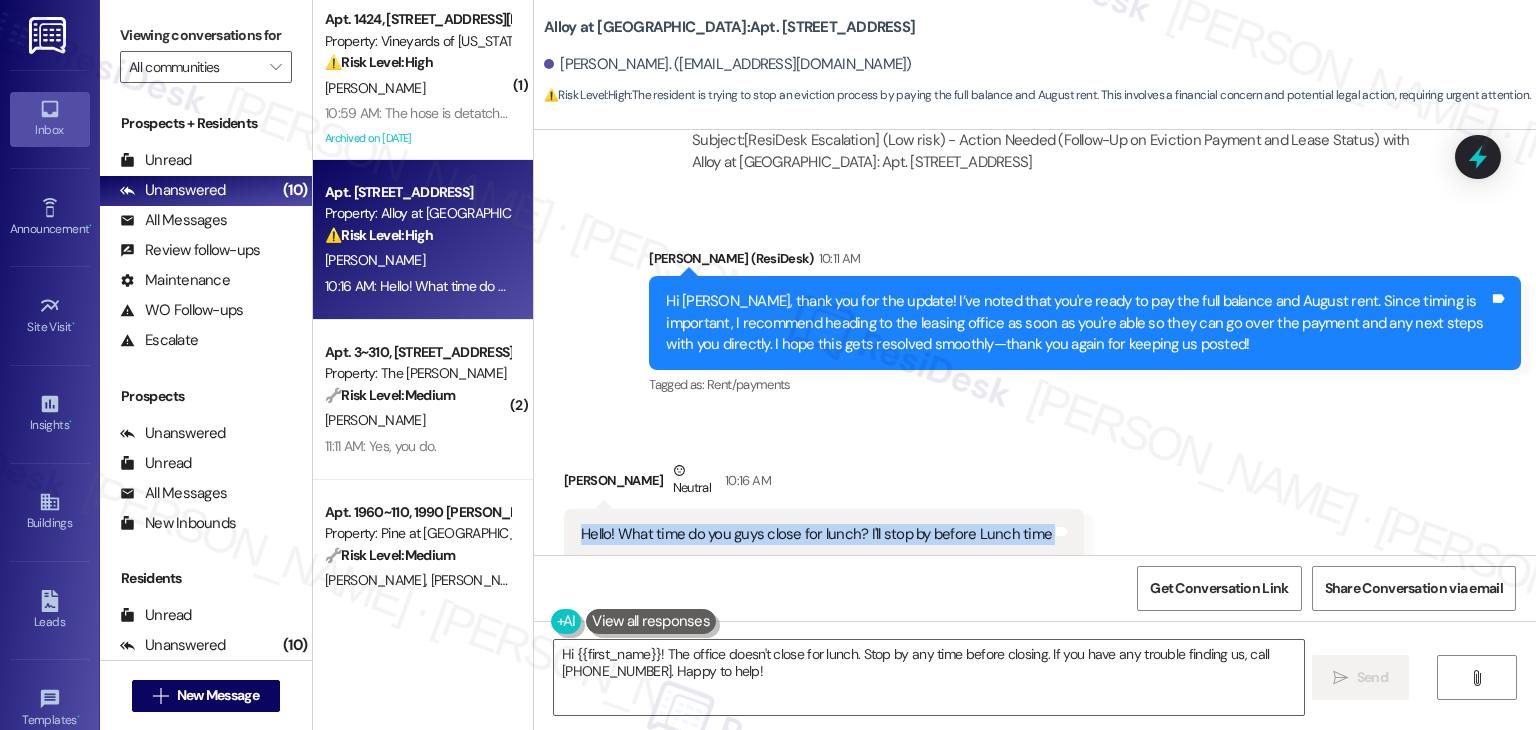 click on "Received via SMS Thaina Ferreira   Neutral 10:16 AM Hello! What time do you guys close for lunch? I'll stop by before Lunch time  Tags and notes Tagged as:   Call request Click to highlight conversations about Call request" at bounding box center [1035, 510] 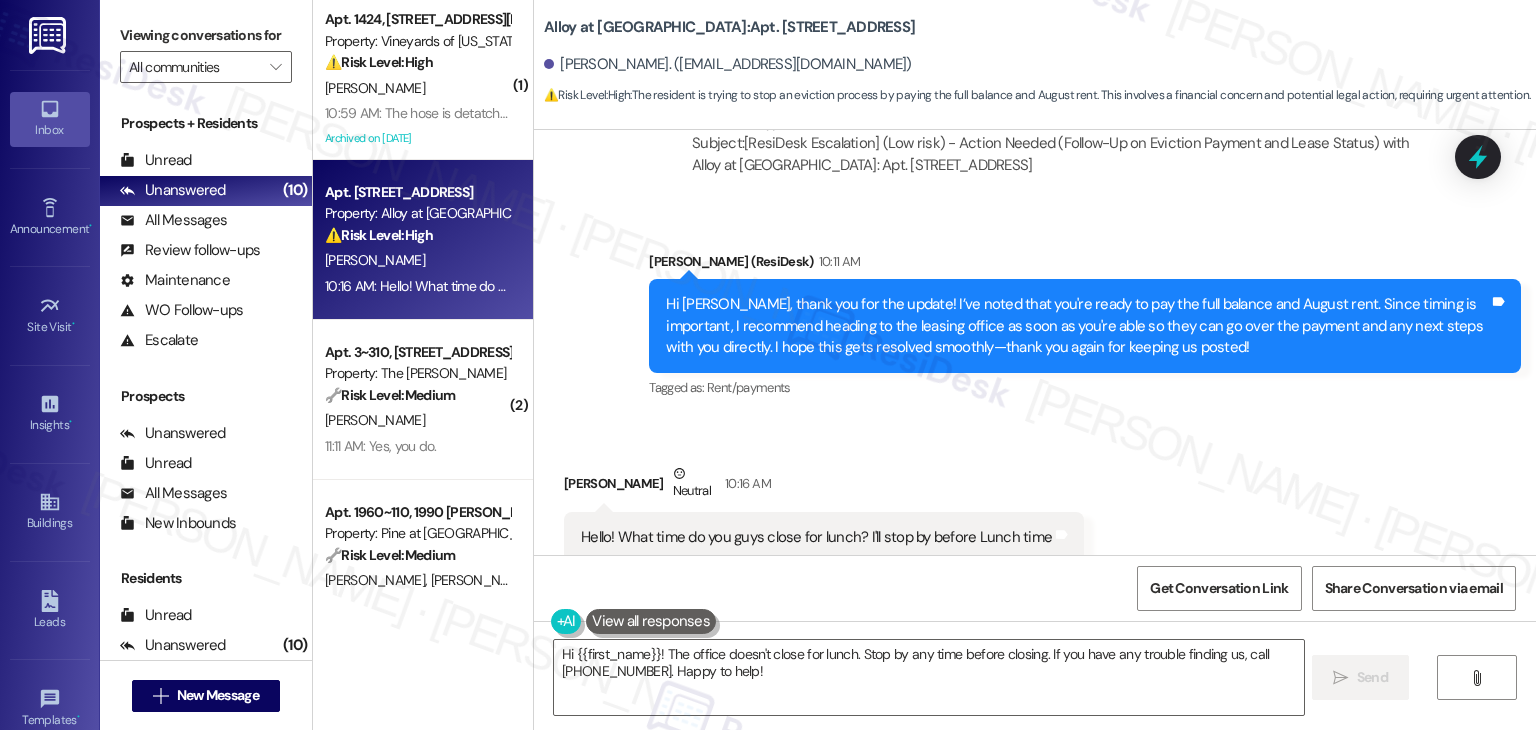 scroll, scrollTop: 10476, scrollLeft: 0, axis: vertical 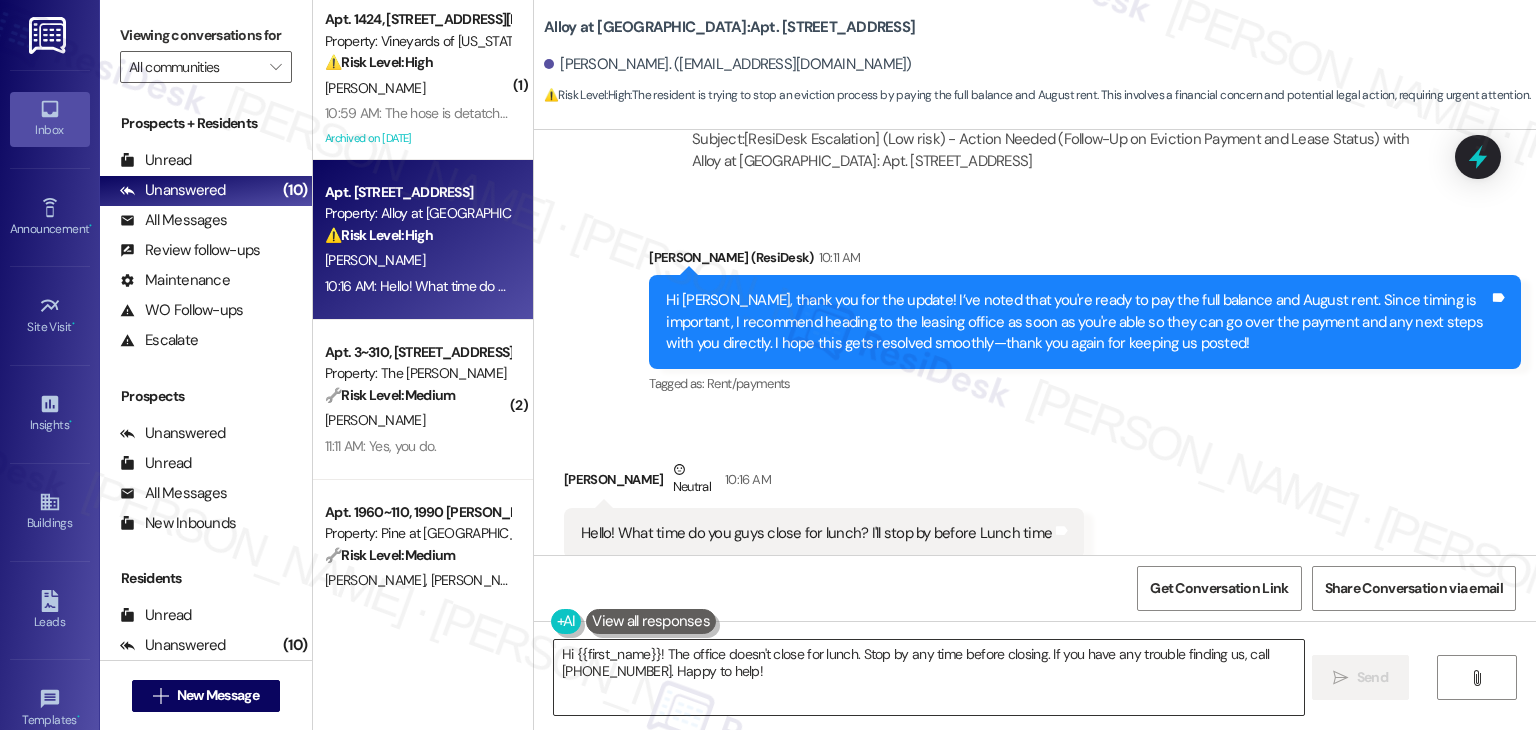 click on "Hi {{first_name}}! The office doesn't close for lunch. Stop by any time before closing. If you have any trouble finding us, call 801-655-5600. Happy to help!" at bounding box center [928, 677] 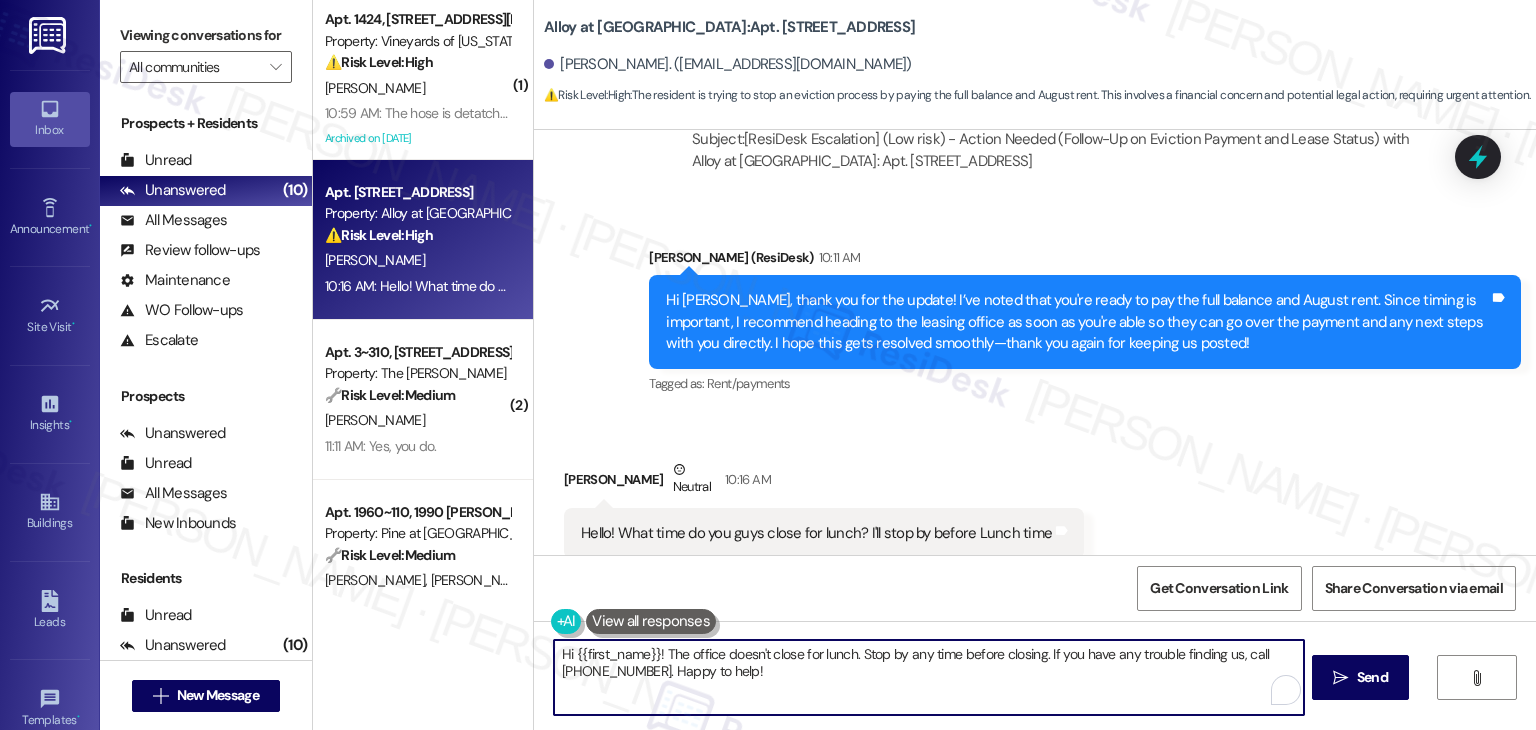 click on "Hi {{first_name}}! The office doesn't close for lunch. Stop by any time before closing. If you have any trouble finding us, call 801-655-5600. Happy to help!" at bounding box center (928, 677) 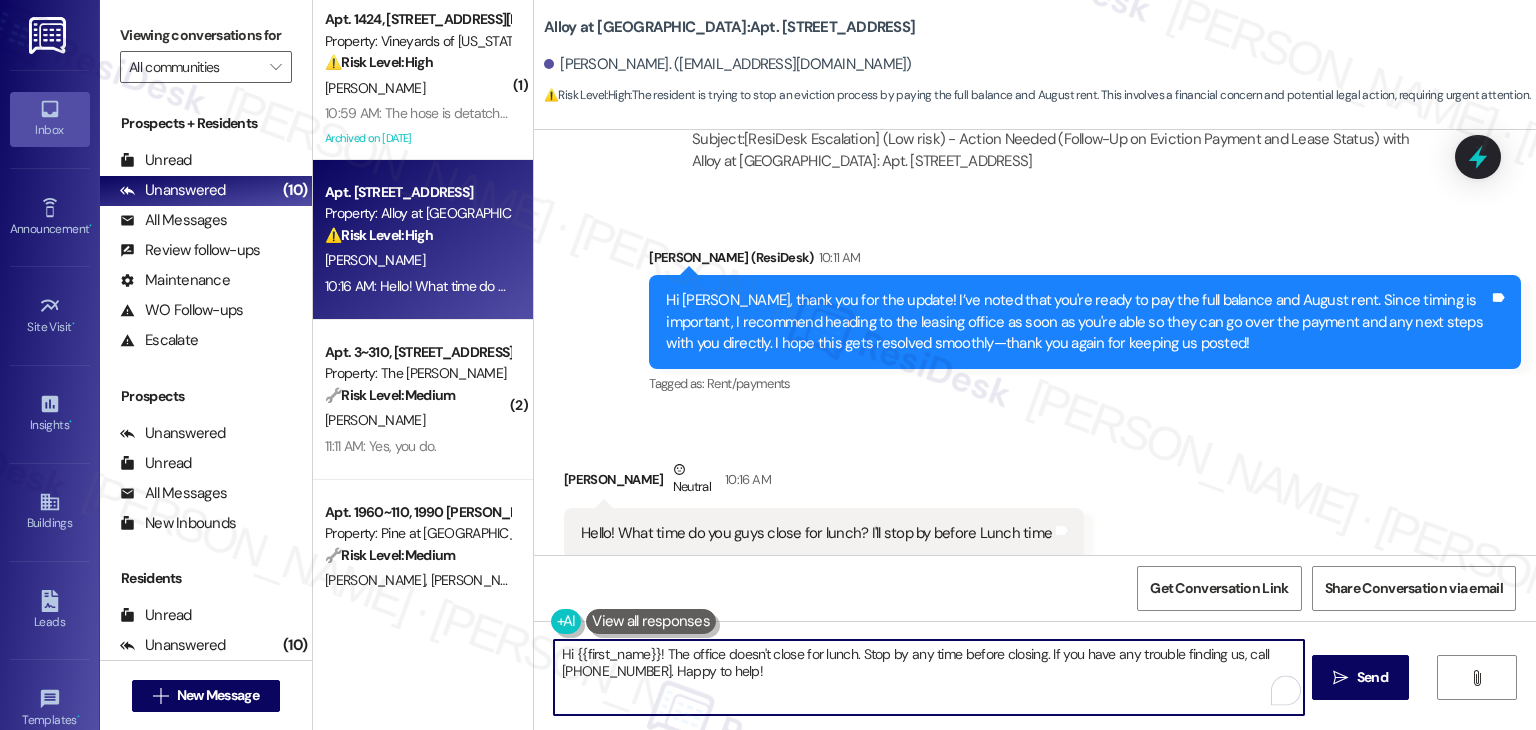 paste on "Thaina! I work off-site, so I’m not sure of their exact lunch break, but it’s usually sometime between 11 AM and 1 PM. I’d suggest giving the office a quick call before stopping by, just to make sure someone will be there." 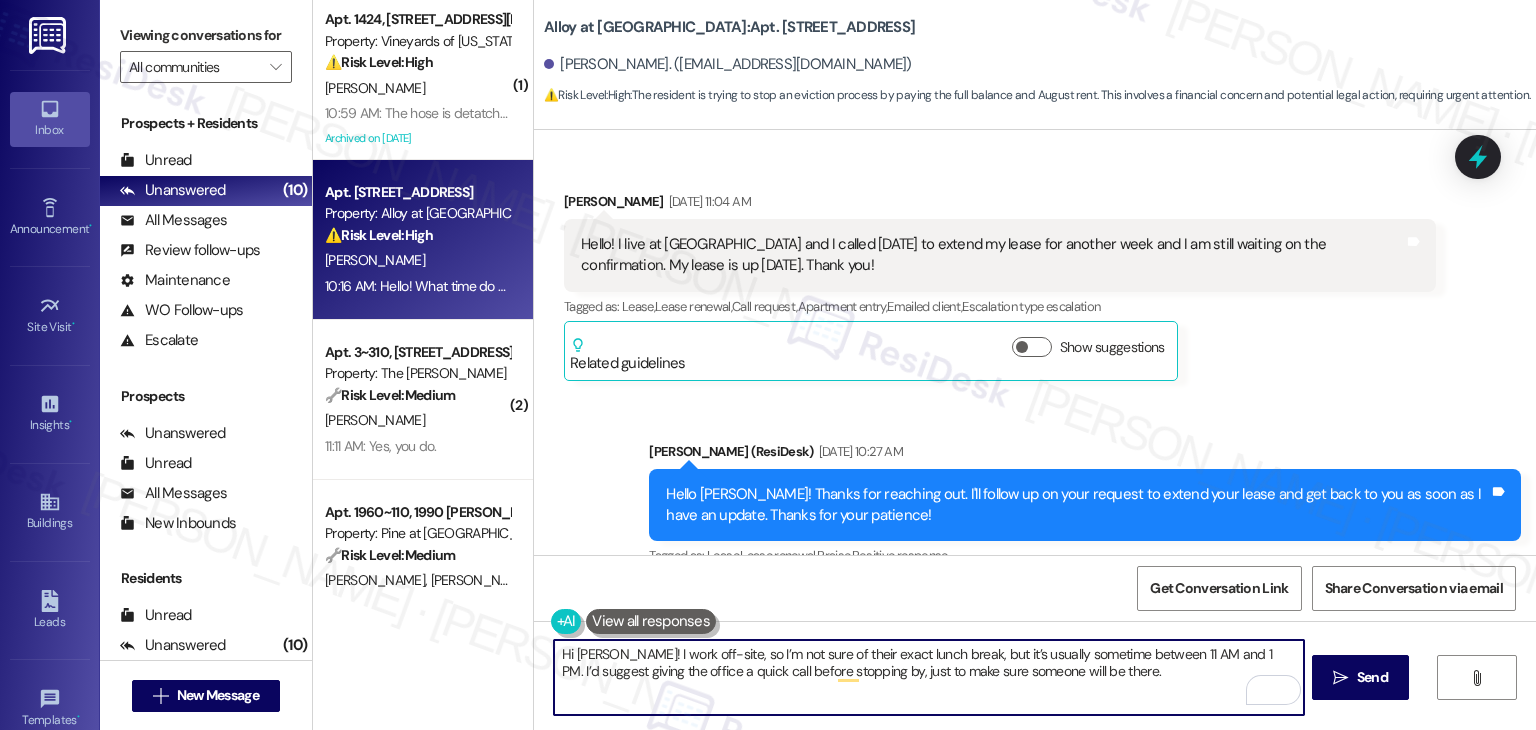 scroll, scrollTop: 0, scrollLeft: 0, axis: both 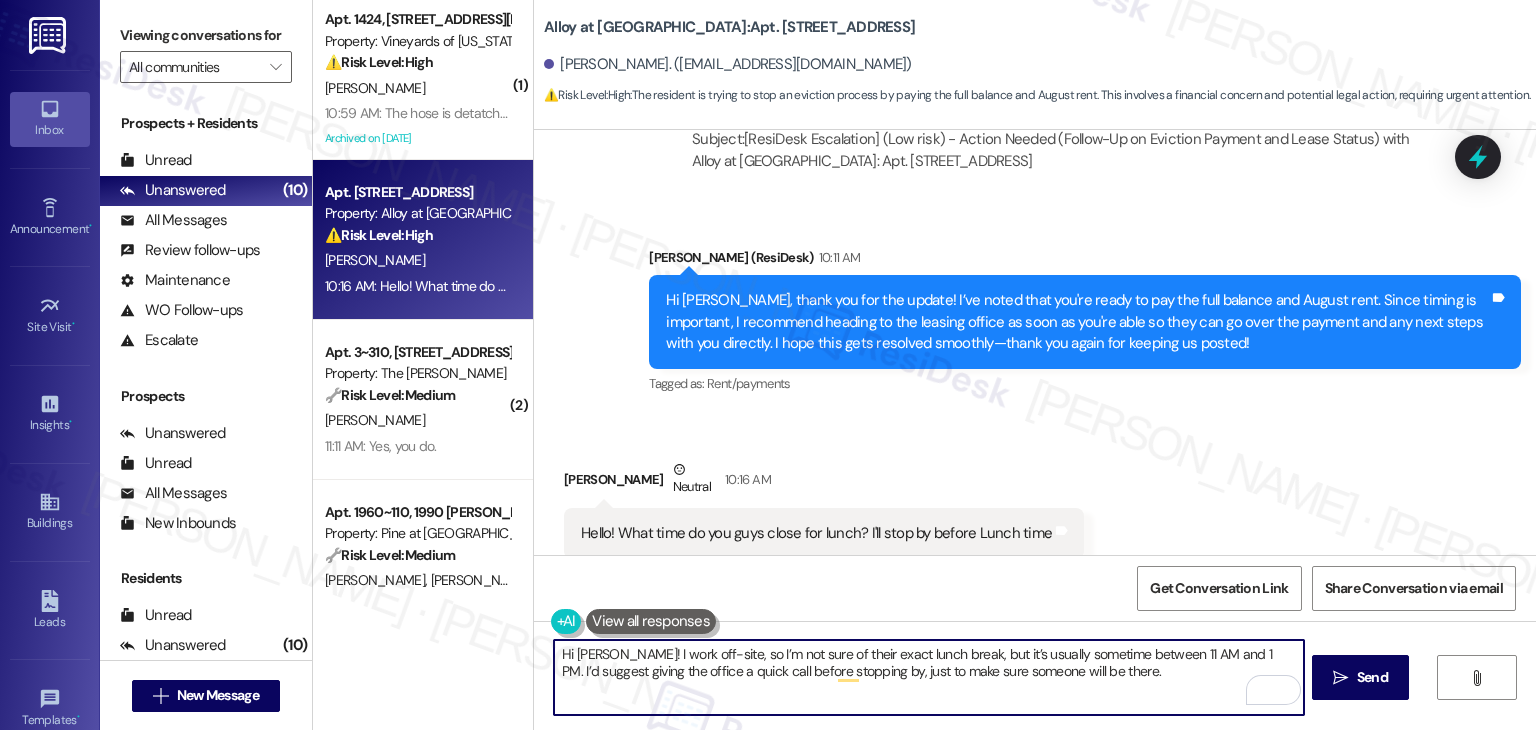 click on "Hi [PERSON_NAME]! I work off-site, so I’m not sure of their exact lunch break, but it’s usually sometime between 11 AM and 1 PM. I’d suggest giving the office a quick call before stopping by, just to make sure someone will be there." at bounding box center (928, 677) 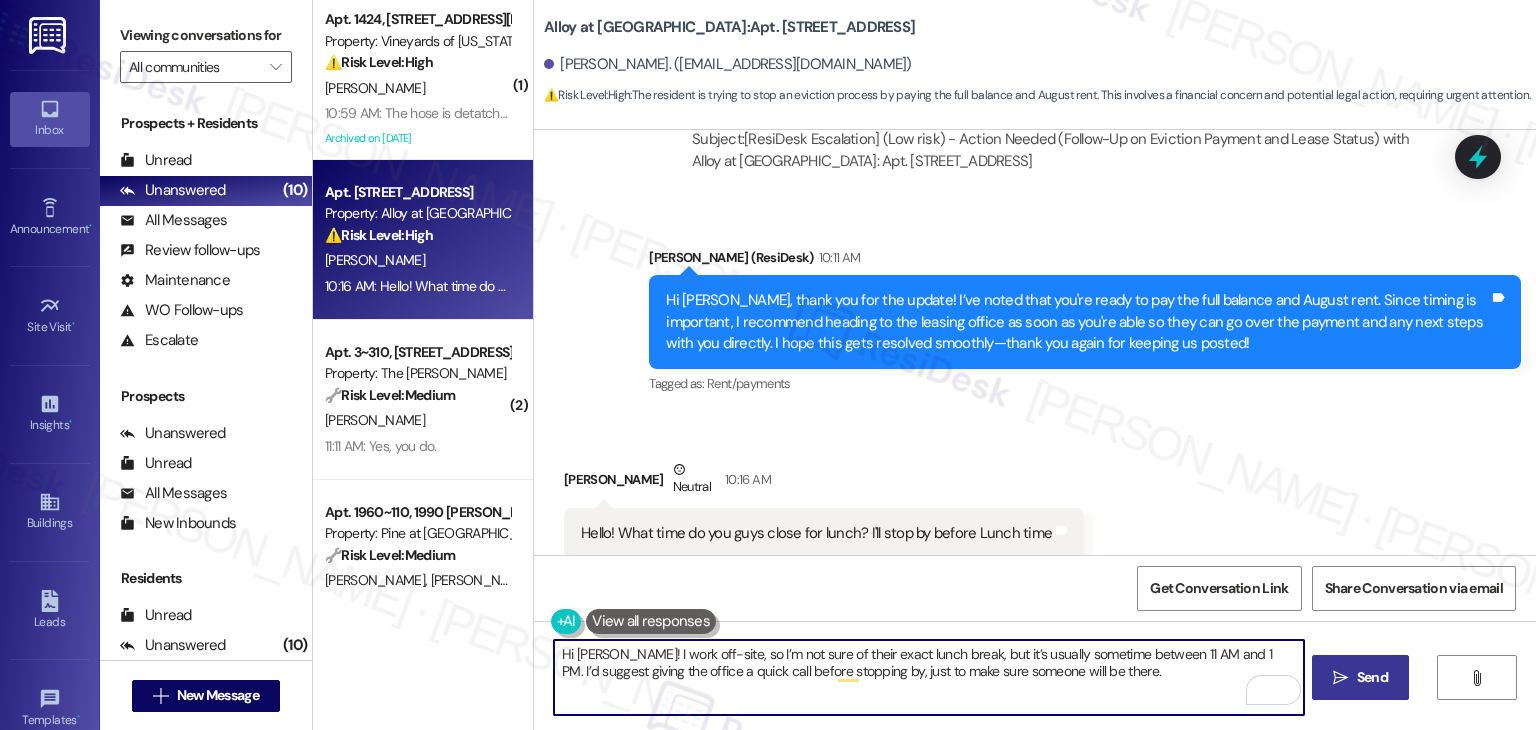 type on "Hi [PERSON_NAME]! I work off-site, so I’m not sure of their exact lunch break, but it’s usually sometime between 11 AM and 1 PM. I’d suggest giving the office a quick call before stopping by, just to make sure someone will be there." 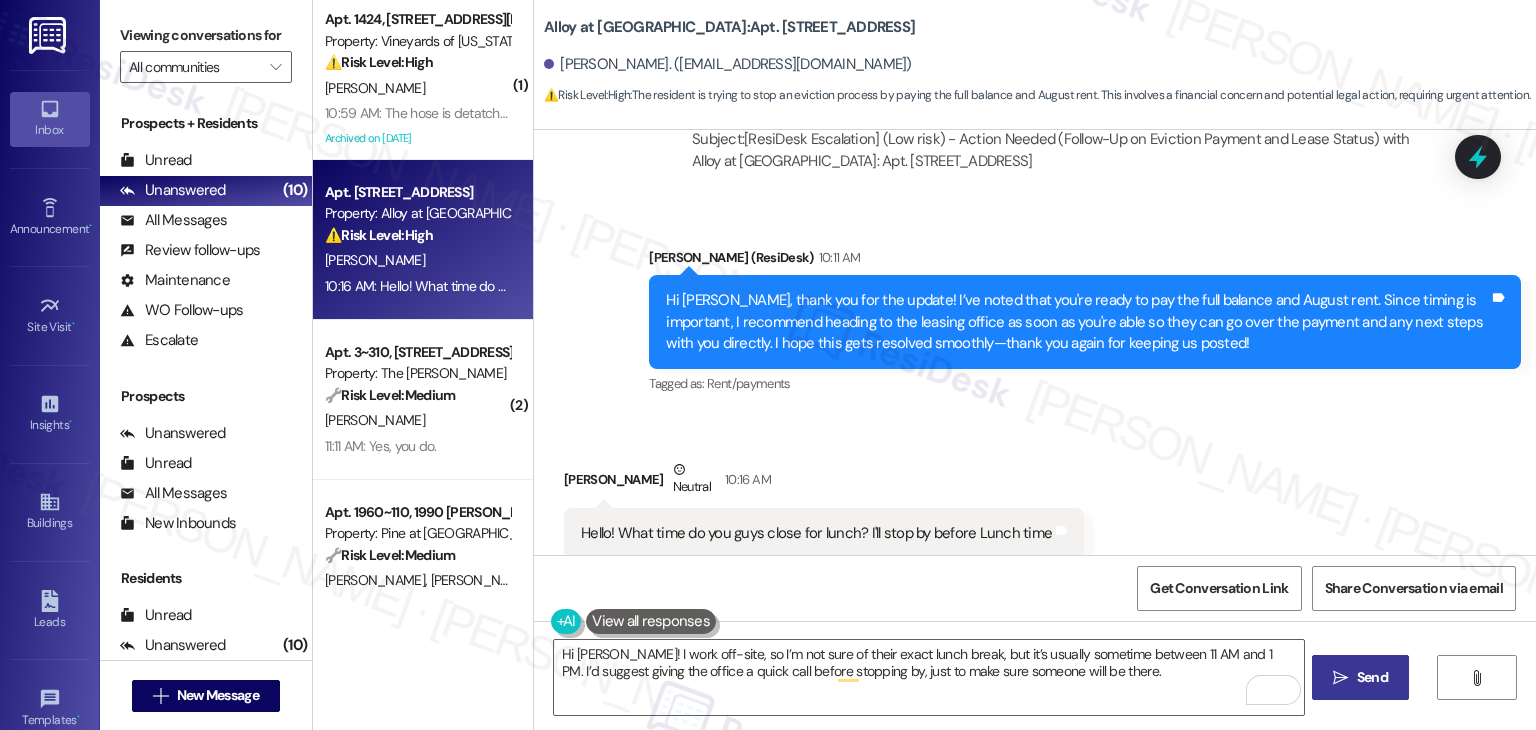 click on "Send" at bounding box center (1372, 677) 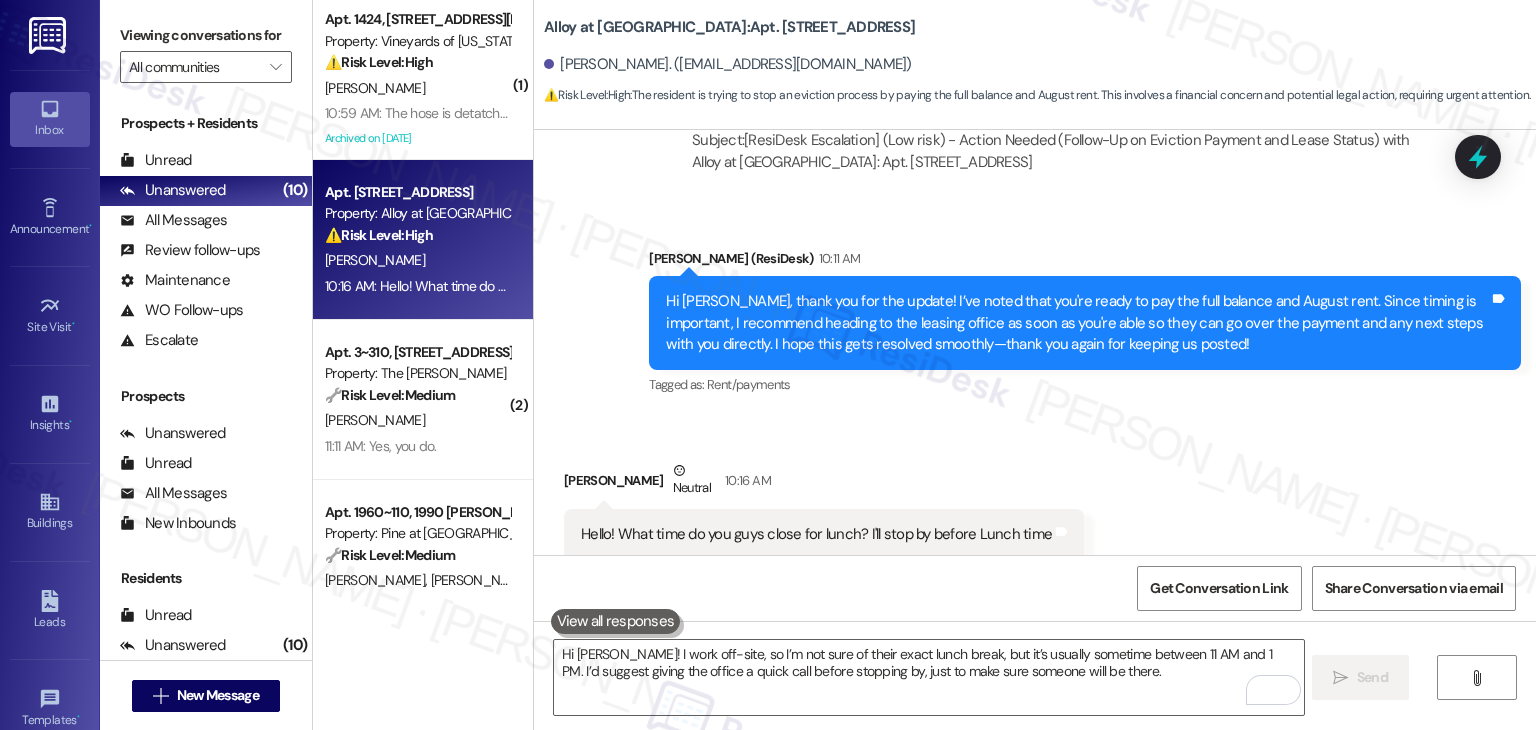 scroll, scrollTop: 10636, scrollLeft: 0, axis: vertical 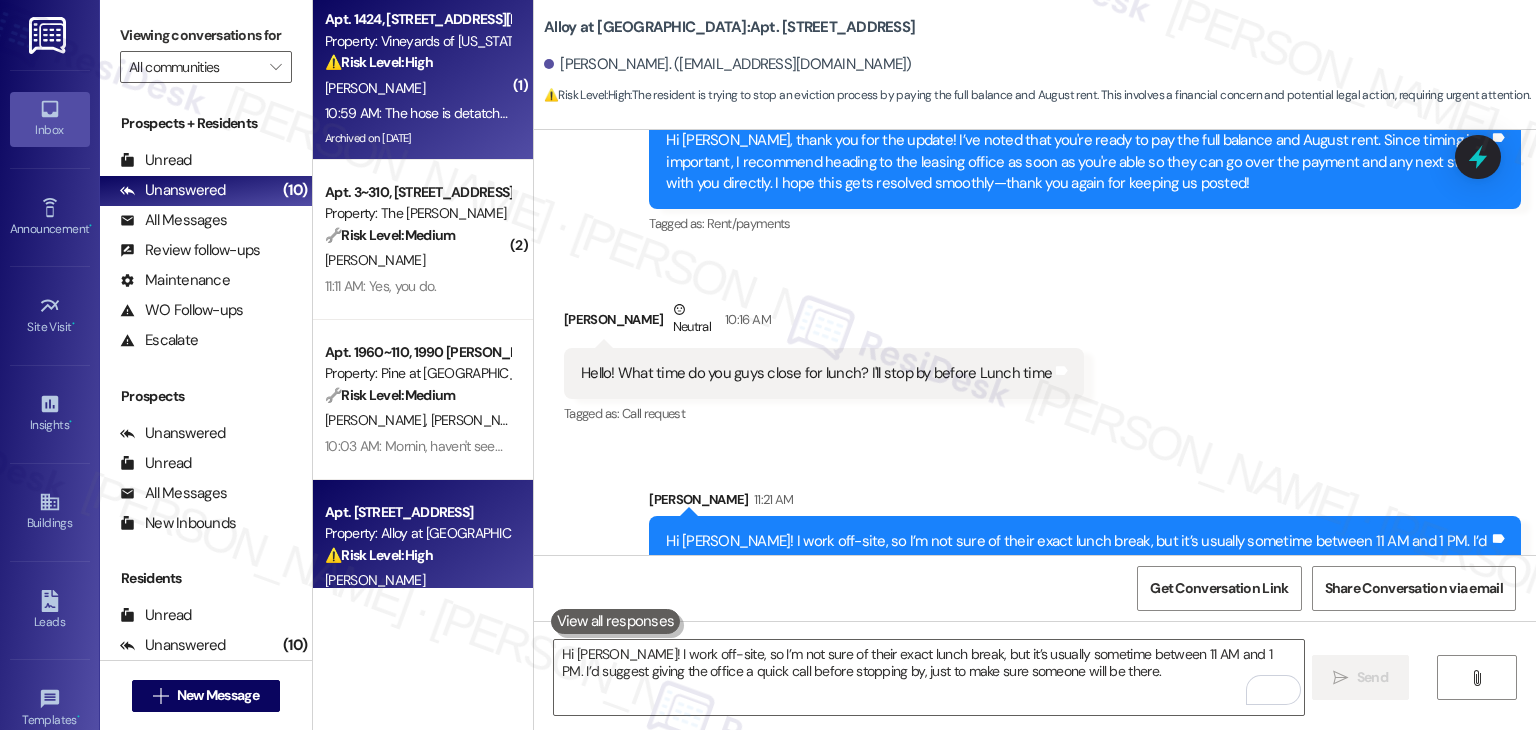 click on "[PERSON_NAME]" at bounding box center (417, 88) 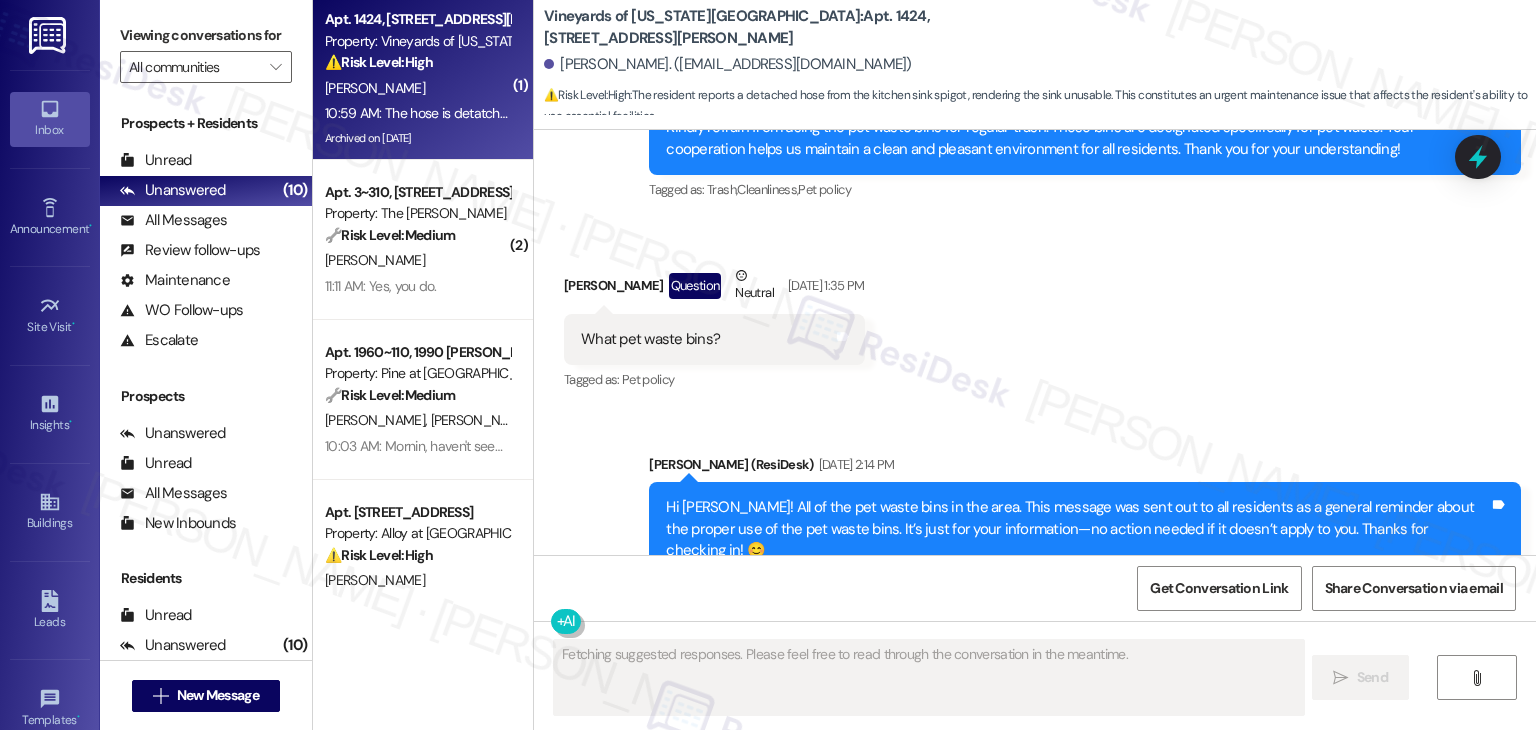 scroll, scrollTop: 7444, scrollLeft: 0, axis: vertical 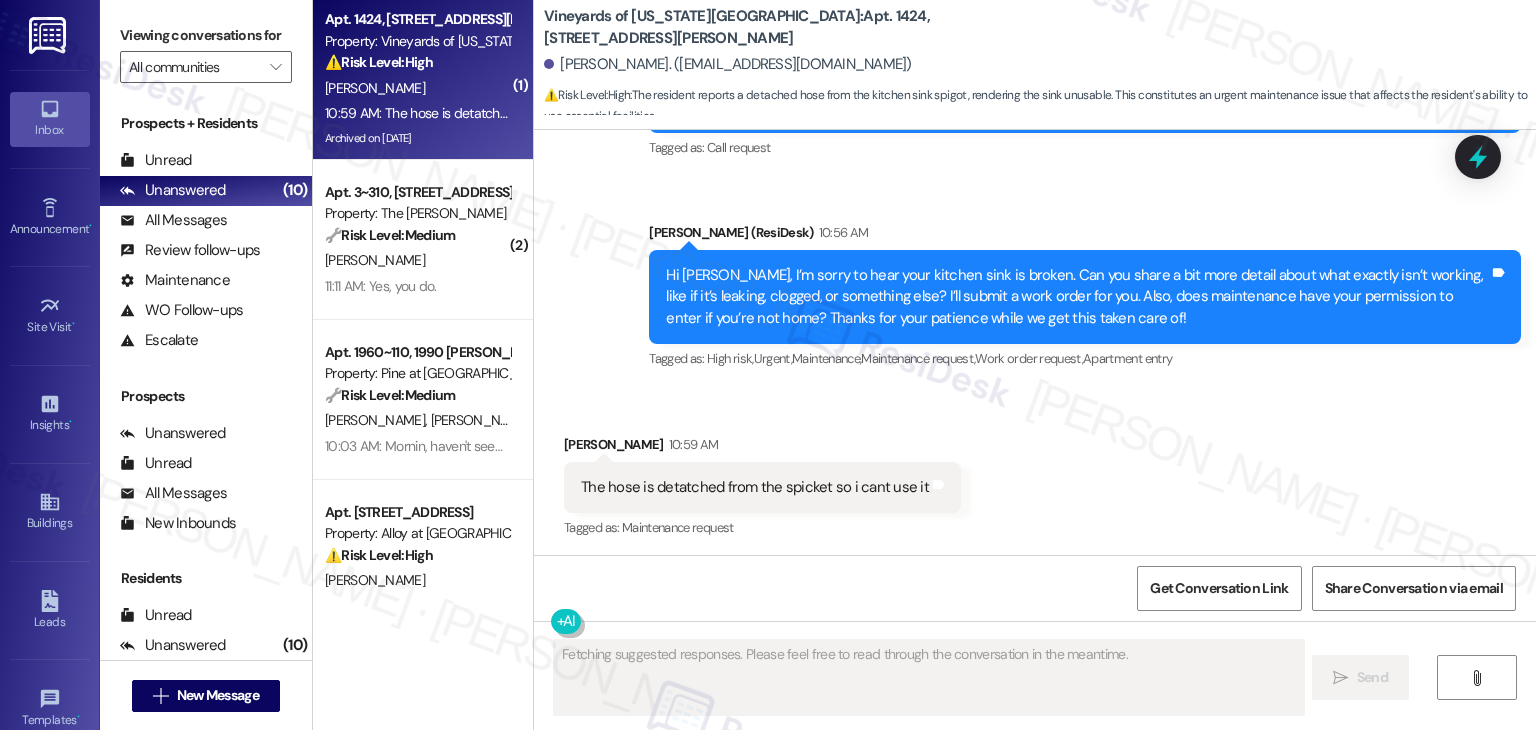 click on "Received via SMS [PERSON_NAME] 10:59 AM The hose is detatched from the spicket so i cant use it Tags and notes Tagged as:   Maintenance request Click to highlight conversations about Maintenance request" at bounding box center [1035, 473] 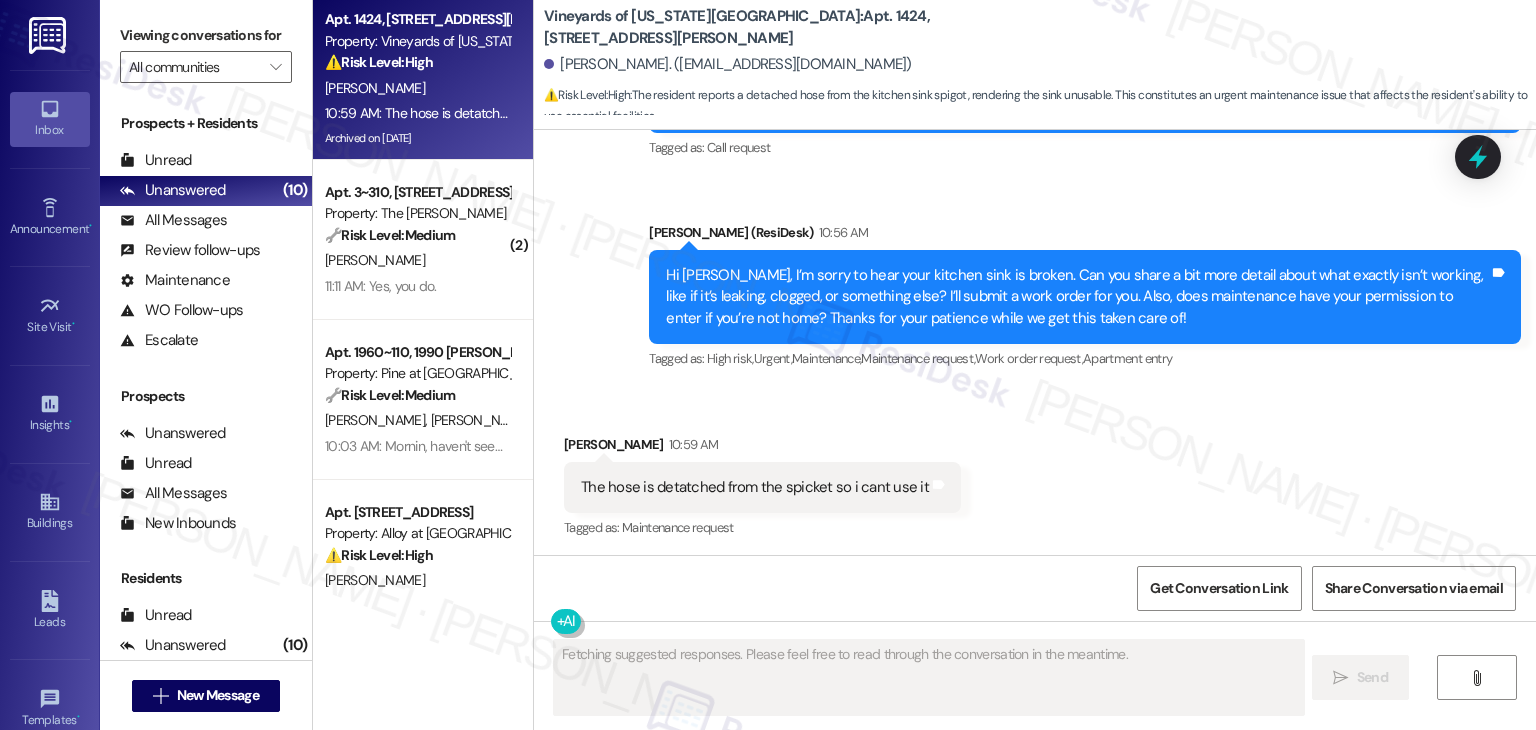 scroll, scrollTop: 7444, scrollLeft: 0, axis: vertical 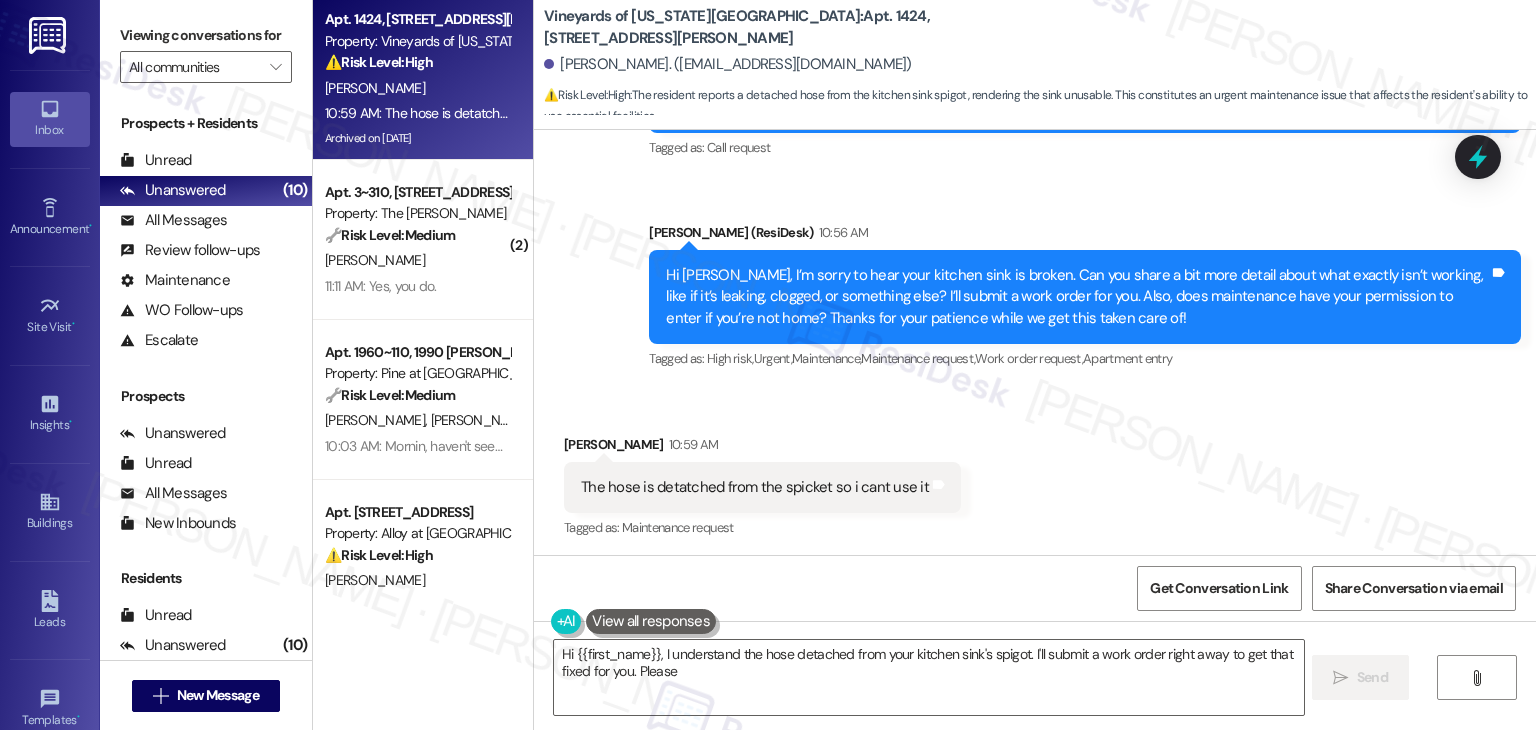 click on "Received via SMS [PERSON_NAME] 10:59 AM The hose is detatched from the spicket so i cant use it Tags and notes Tagged as:   Maintenance request Click to highlight conversations about Maintenance request" at bounding box center [1035, 473] 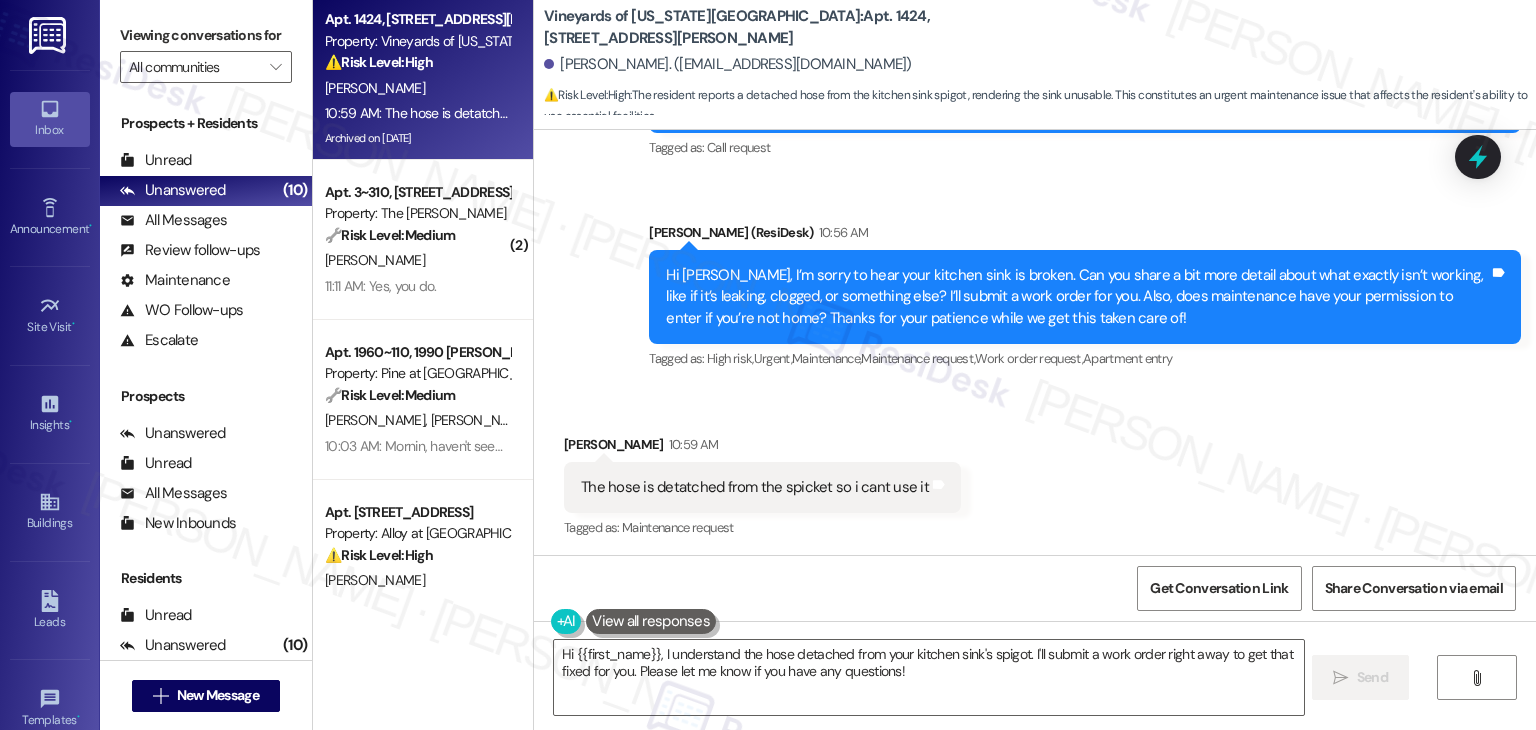 click on "Received via SMS [PERSON_NAME] 10:59 AM The hose is detatched from the spicket so i cant use it Tags and notes Tagged as:   Maintenance request Click to highlight conversations about Maintenance request" at bounding box center (1035, 473) 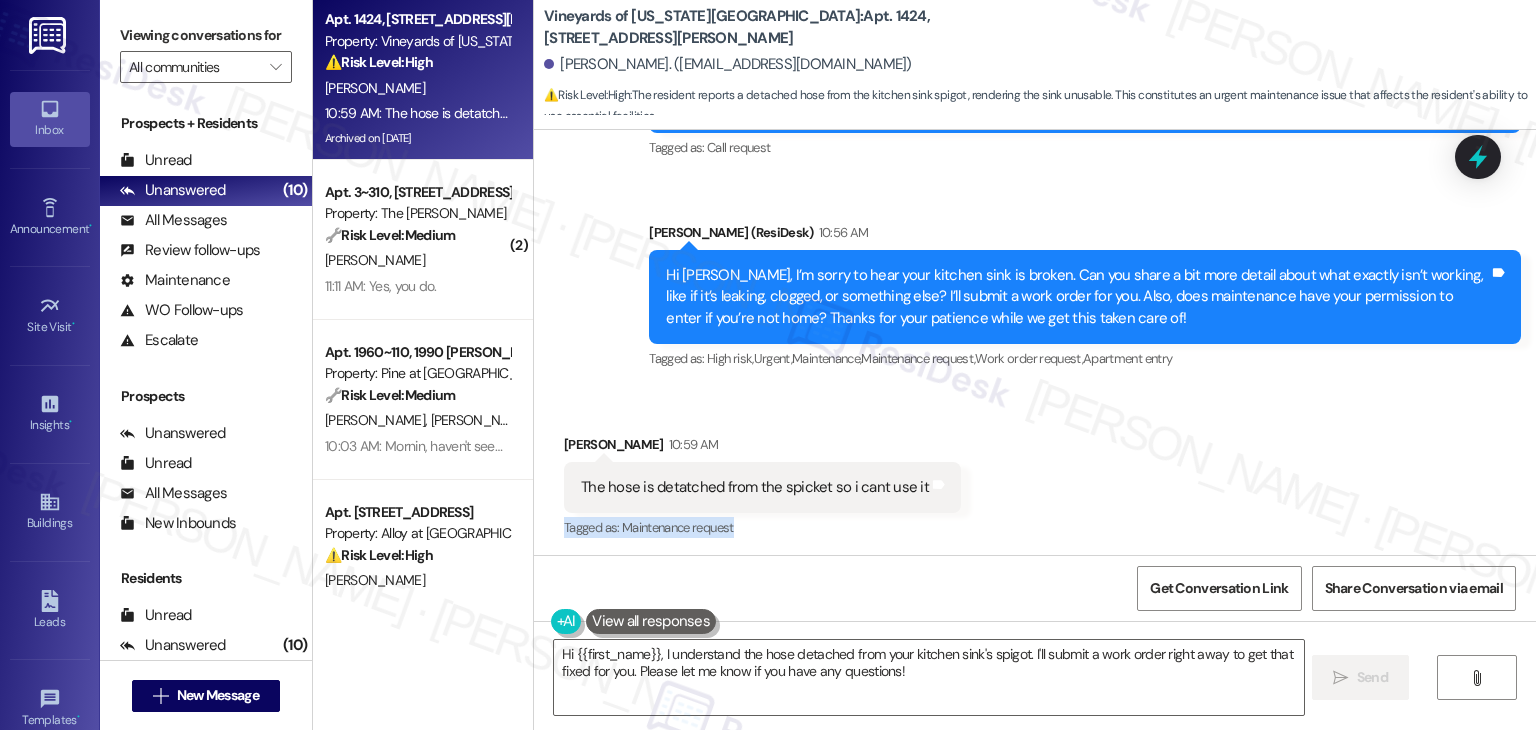 click on "Received via SMS [PERSON_NAME] 10:59 AM The hose is detatched from the spicket so i cant use it Tags and notes Tagged as:   Maintenance request Click to highlight conversations about Maintenance request" at bounding box center [1035, 473] 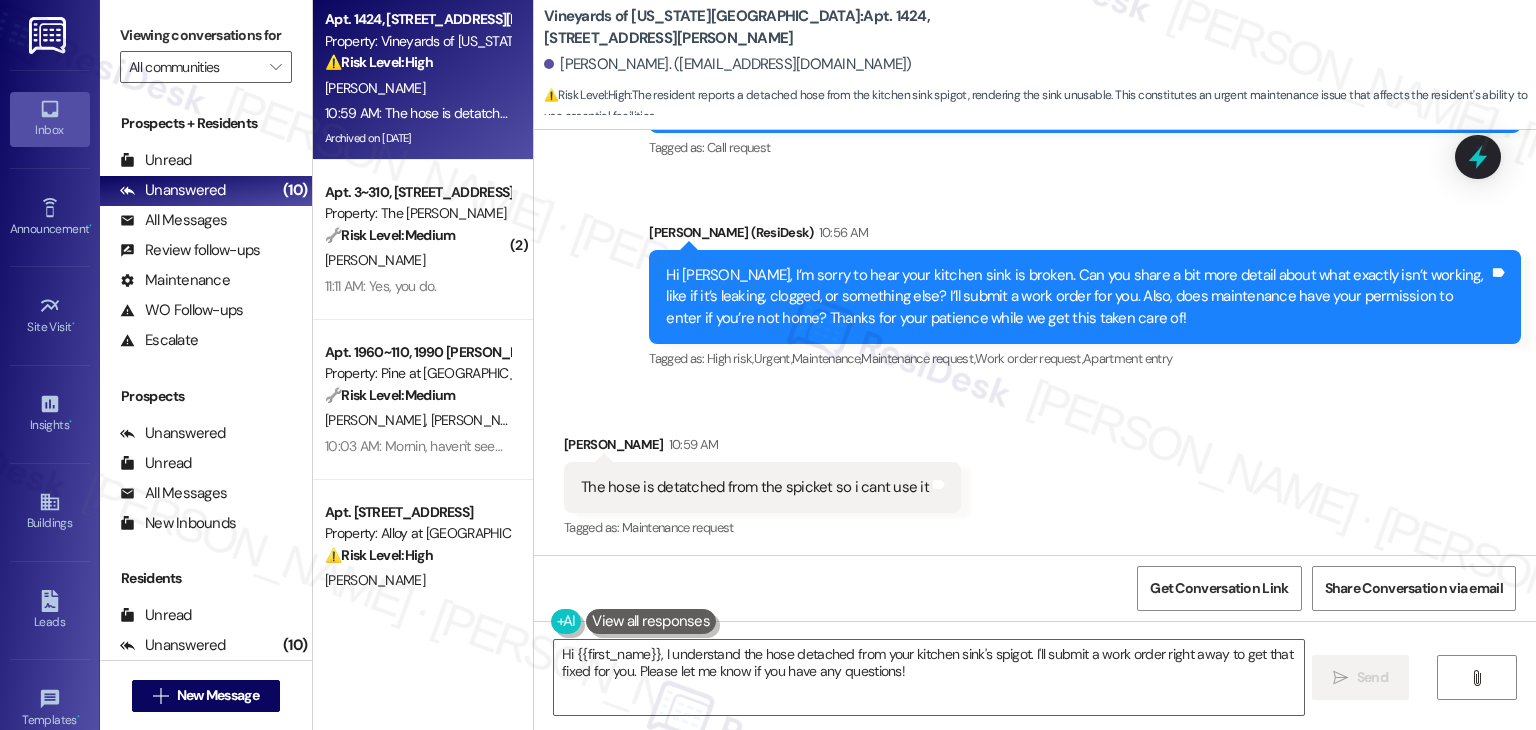 click on "Received via SMS [PERSON_NAME] 10:59 AM The hose is detatched from the spicket so i cant use it Tags and notes Tagged as:   Maintenance request Click to highlight conversations about Maintenance request" at bounding box center [1035, 473] 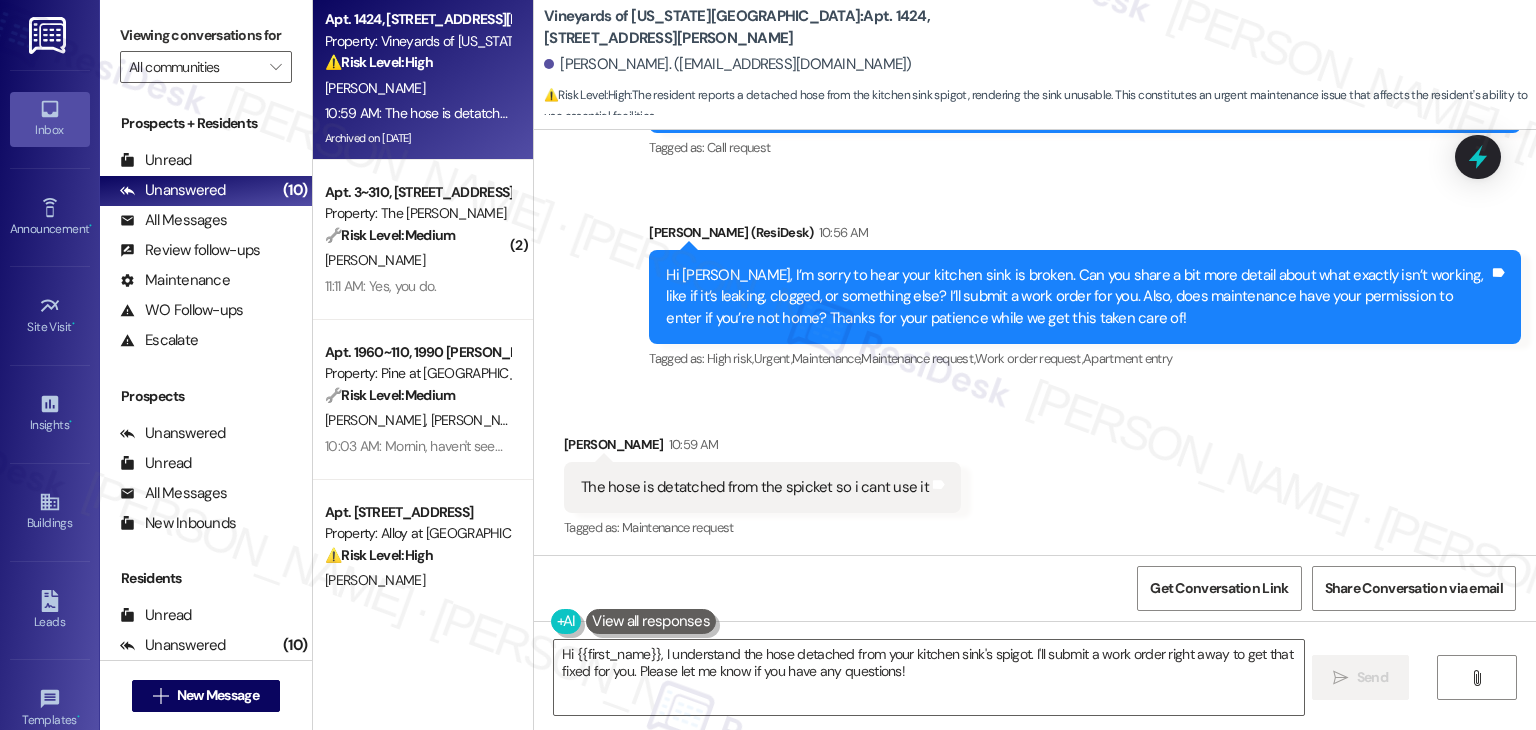 click on "Received via SMS [PERSON_NAME] 10:59 AM The hose is detatched from the spicket so i cant use it Tags and notes Tagged as:   Maintenance request Click to highlight conversations about Maintenance request" at bounding box center (1035, 473) 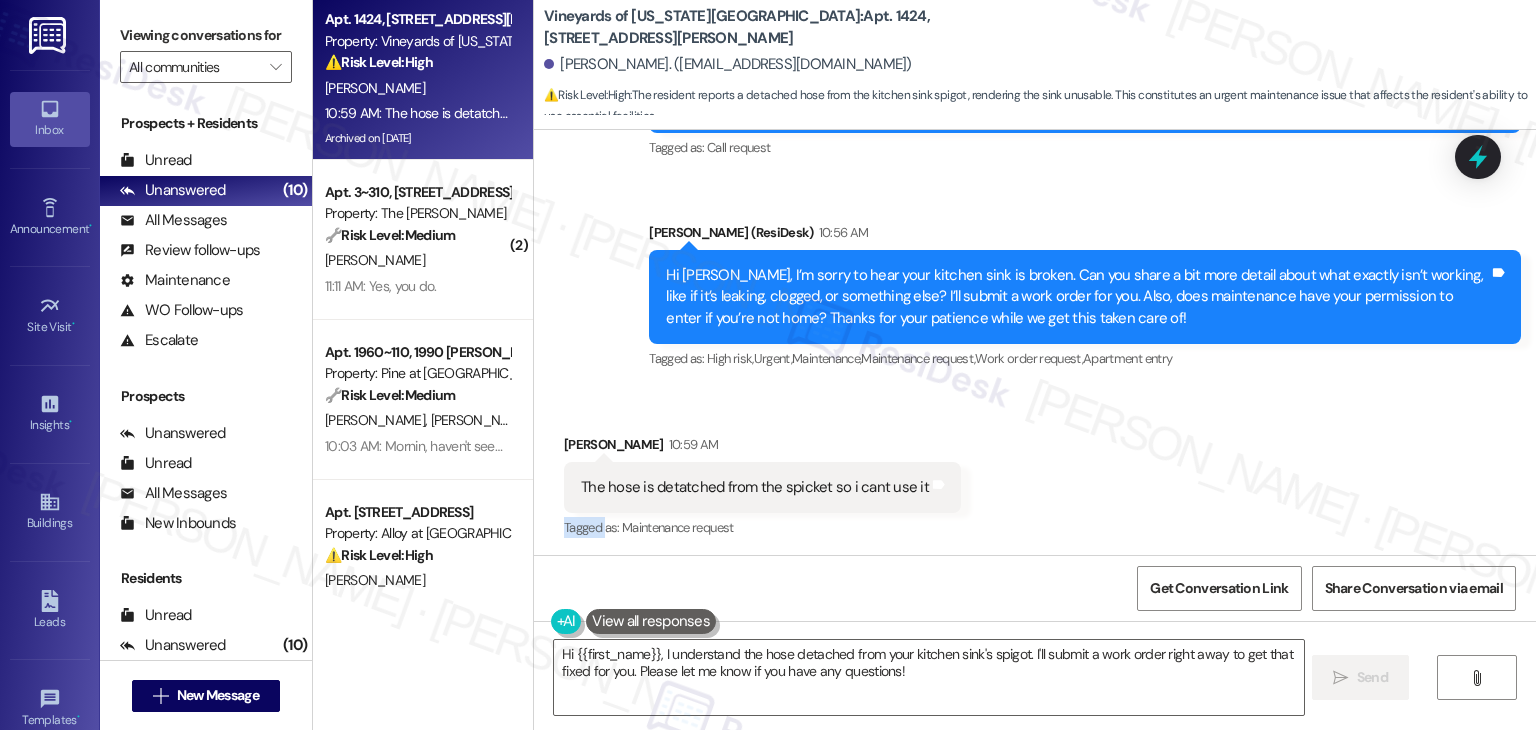 click on "Received via SMS [PERSON_NAME] 10:59 AM The hose is detatched from the spicket so i cant use it Tags and notes Tagged as:   Maintenance request Click to highlight conversations about Maintenance request" at bounding box center [1035, 473] 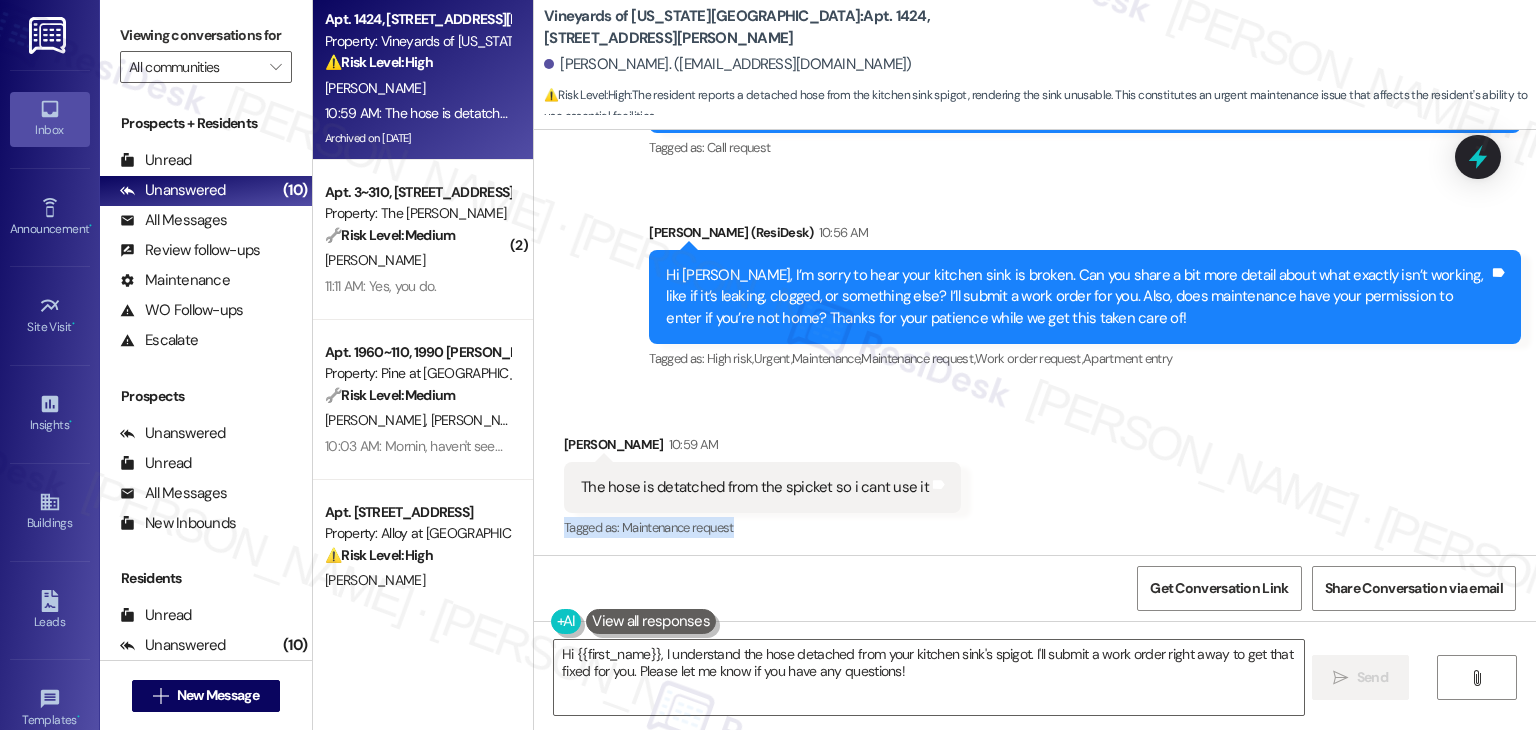 click on "Received via SMS [PERSON_NAME] 10:59 AM The hose is detatched from the spicket so i cant use it Tags and notes Tagged as:   Maintenance request Click to highlight conversations about Maintenance request" at bounding box center [1035, 473] 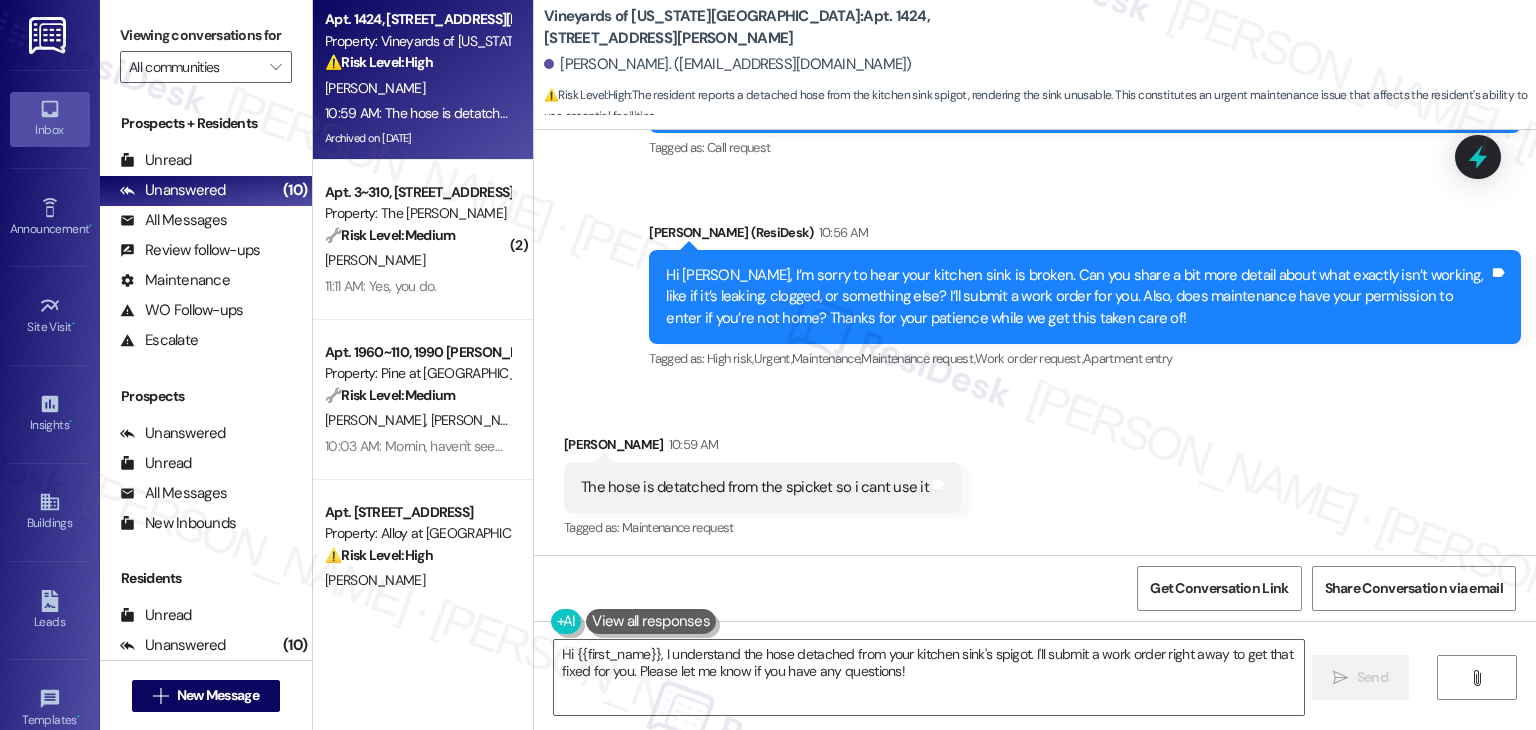 click on "Received via SMS [PERSON_NAME] 10:59 AM The hose is detatched from the spicket so i cant use it Tags and notes Tagged as:   Maintenance request Click to highlight conversations about Maintenance request" at bounding box center [1035, 473] 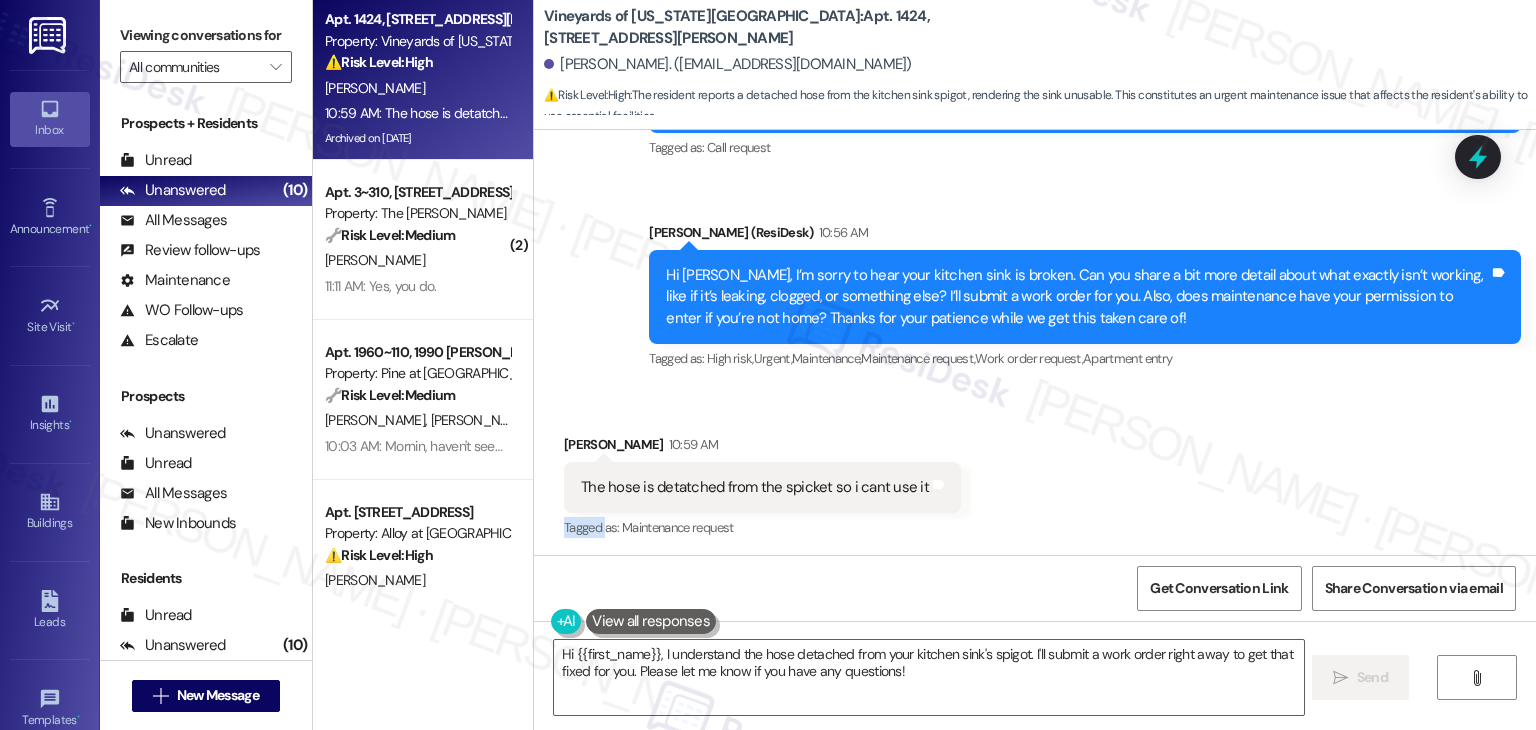 click on "Received via SMS [PERSON_NAME] 10:59 AM The hose is detatched from the spicket so i cant use it Tags and notes Tagged as:   Maintenance request Click to highlight conversations about Maintenance request" at bounding box center [1035, 473] 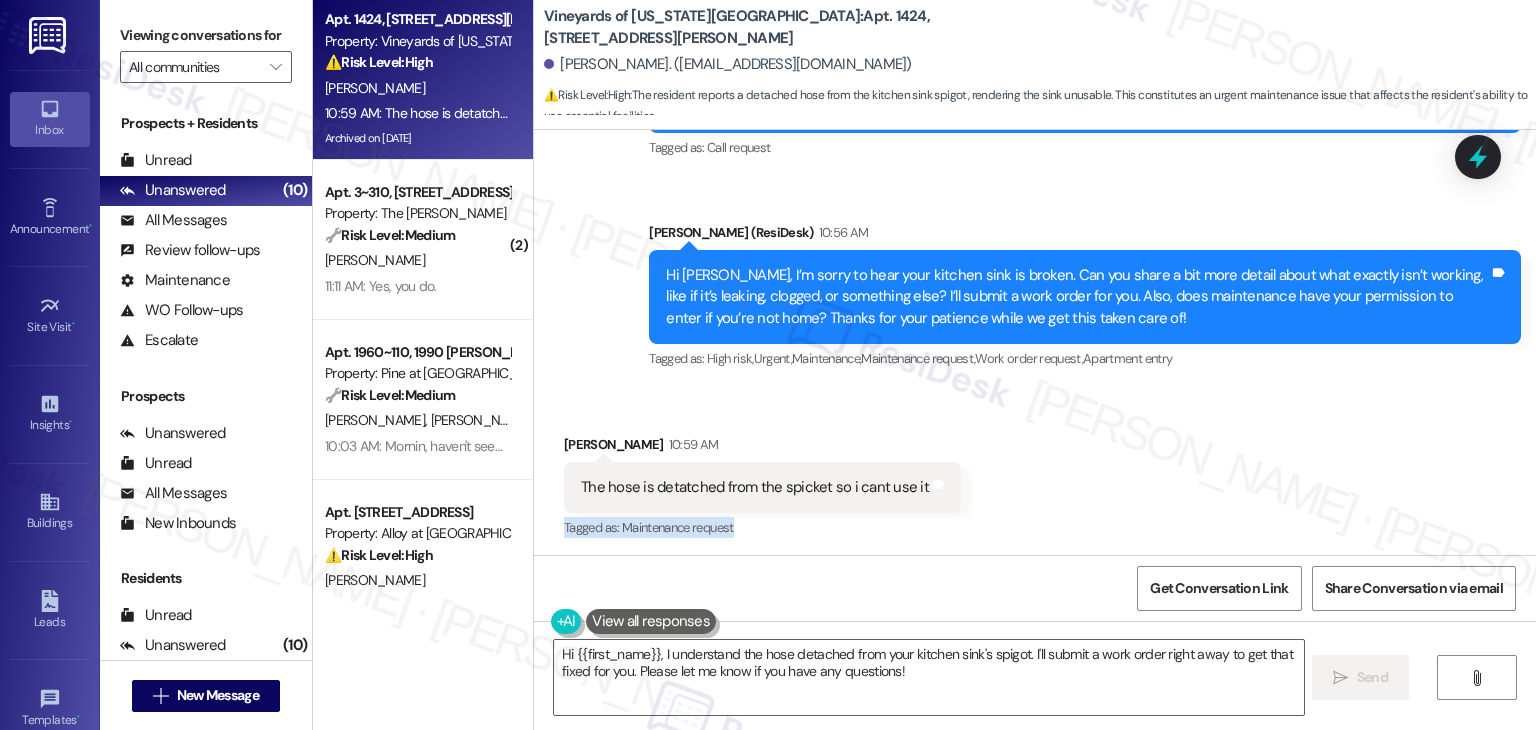 click on "Received via SMS [PERSON_NAME] 10:59 AM The hose is detatched from the spicket so i cant use it Tags and notes Tagged as:   Maintenance request Click to highlight conversations about Maintenance request" at bounding box center [1035, 473] 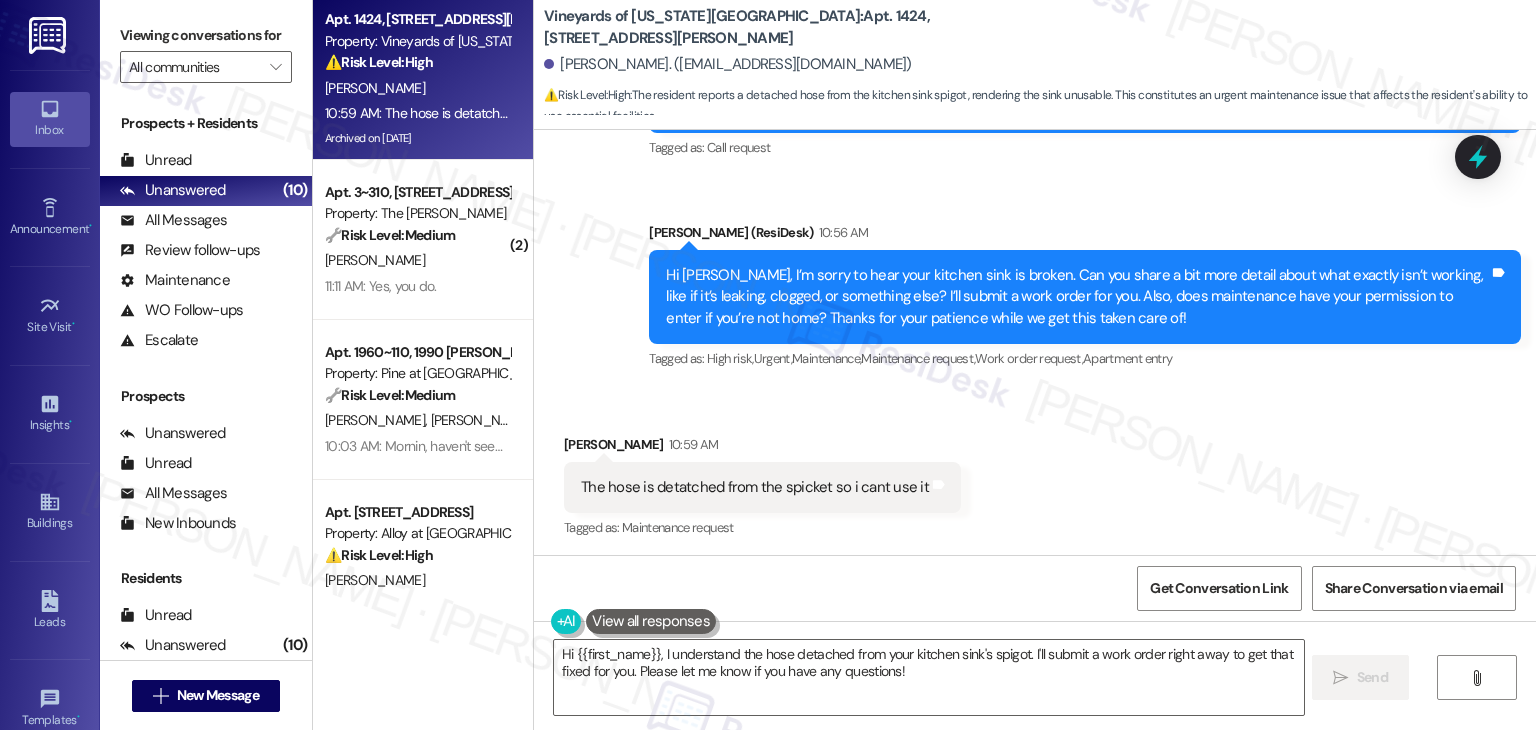 click on "Received via SMS [PERSON_NAME] 10:59 AM The hose is detatched from the spicket so i cant use it Tags and notes Tagged as:   Maintenance request Click to highlight conversations about Maintenance request" at bounding box center (1035, 473) 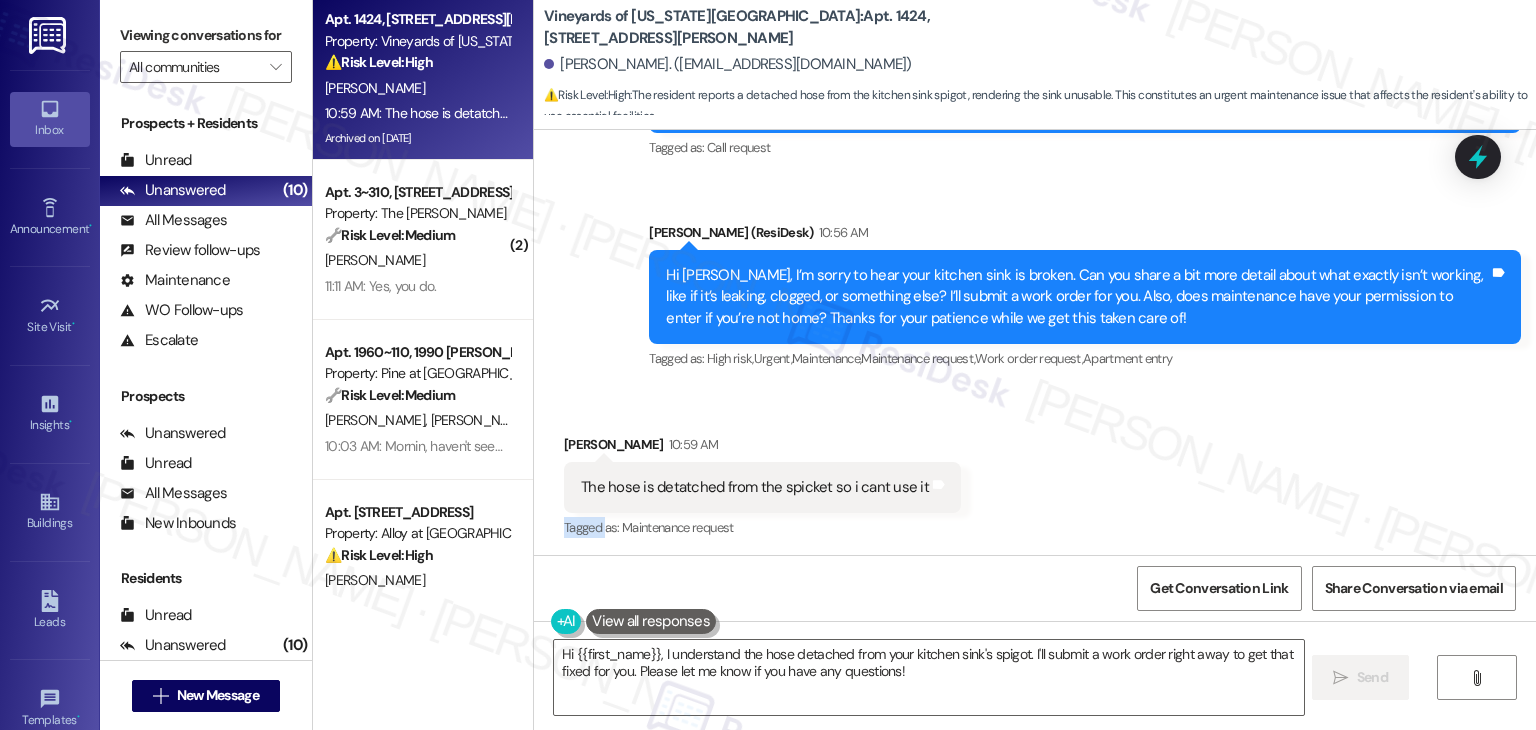 click on "Received via SMS [PERSON_NAME] 10:59 AM The hose is detatched from the spicket so i cant use it Tags and notes Tagged as:   Maintenance request Click to highlight conversations about Maintenance request" at bounding box center (1035, 473) 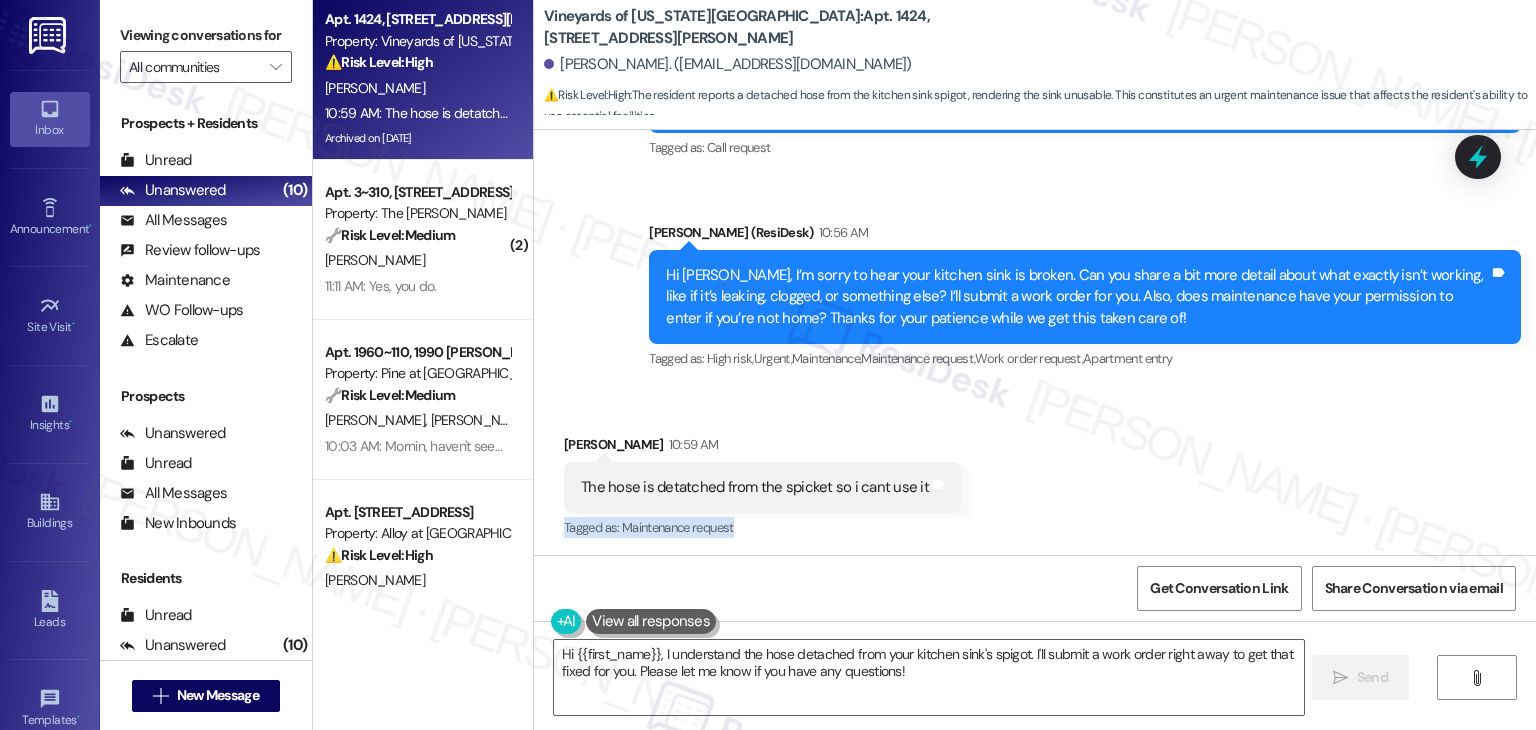 click on "Received via SMS [PERSON_NAME] 10:59 AM The hose is detatched from the spicket so i cant use it Tags and notes Tagged as:   Maintenance request Click to highlight conversations about Maintenance request" at bounding box center [1035, 473] 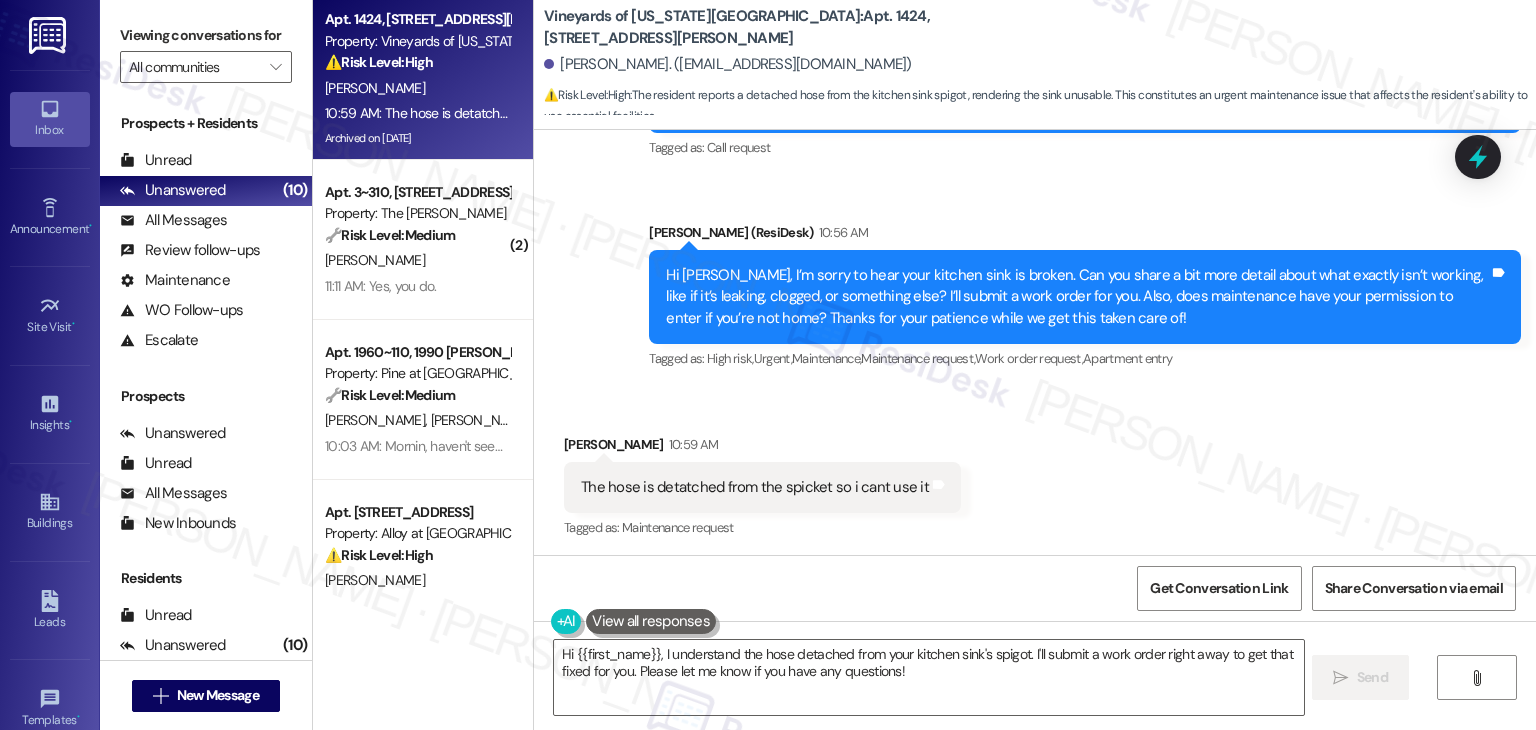 click on "Hi [PERSON_NAME], I’m sorry to hear your kitchen sink is broken. Can you share a bit more detail about what exactly isn’t working, like if it’s leaking, clogged, or something else? I’ll submit a work order for you. Also, does maintenance have your permission to enter if you’re not home? Thanks for your patience while we get this taken care of!" at bounding box center [1077, 297] 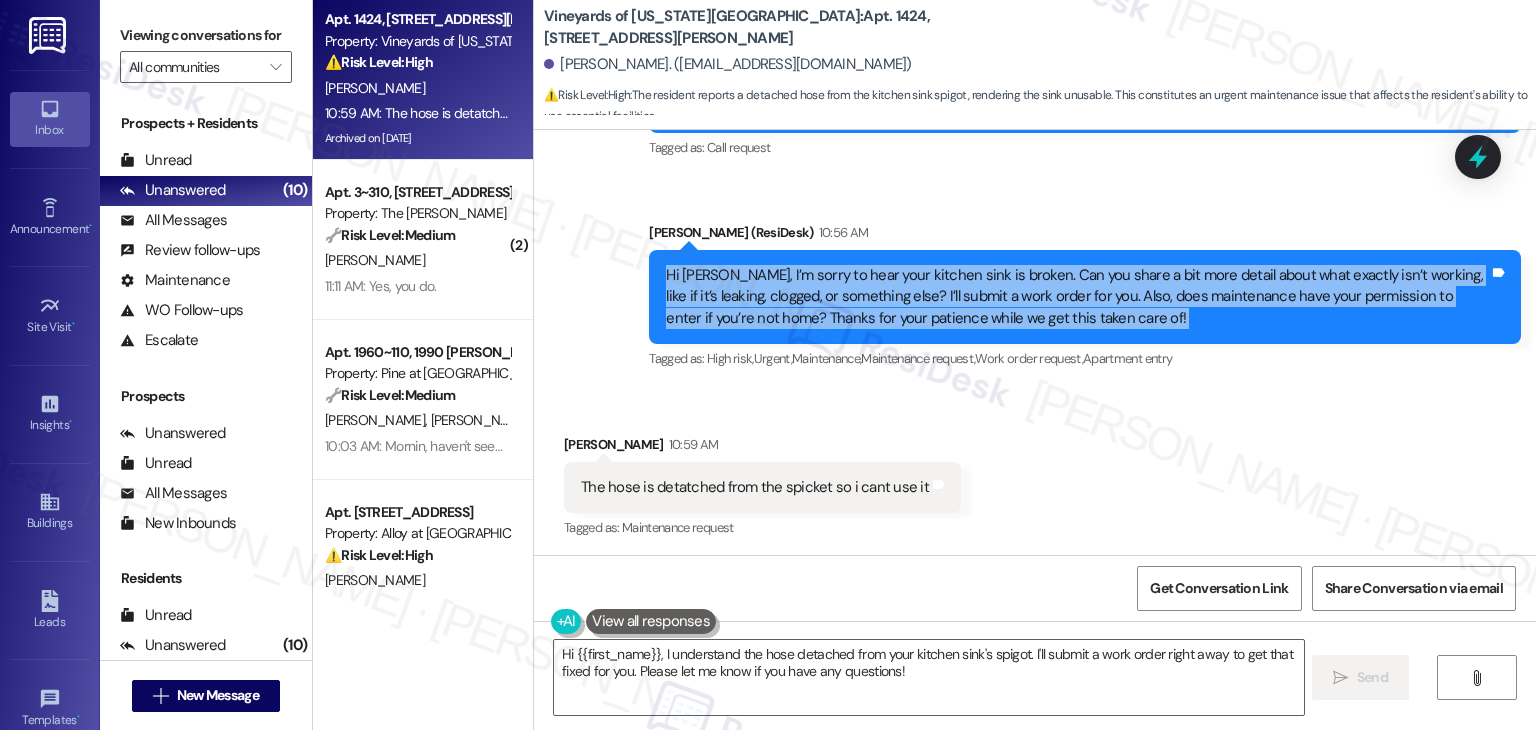 click on "Hi [PERSON_NAME], I’m sorry to hear your kitchen sink is broken. Can you share a bit more detail about what exactly isn’t working, like if it’s leaking, clogged, or something else? I’ll submit a work order for you. Also, does maintenance have your permission to enter if you’re not home? Thanks for your patience while we get this taken care of!" at bounding box center [1077, 297] 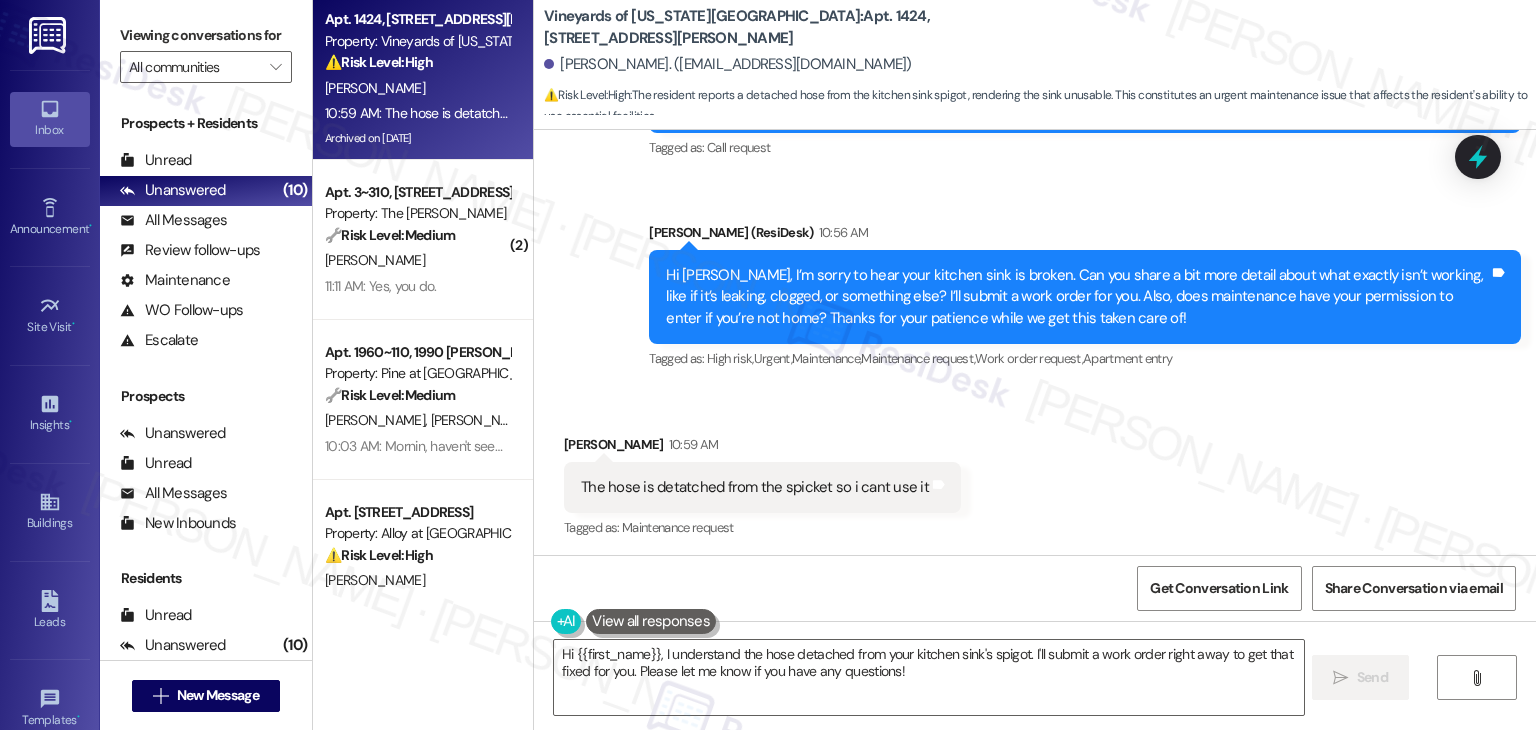 click on "The hose is detatched from the spicket so i cant use it Tags and notes" at bounding box center [762, 487] 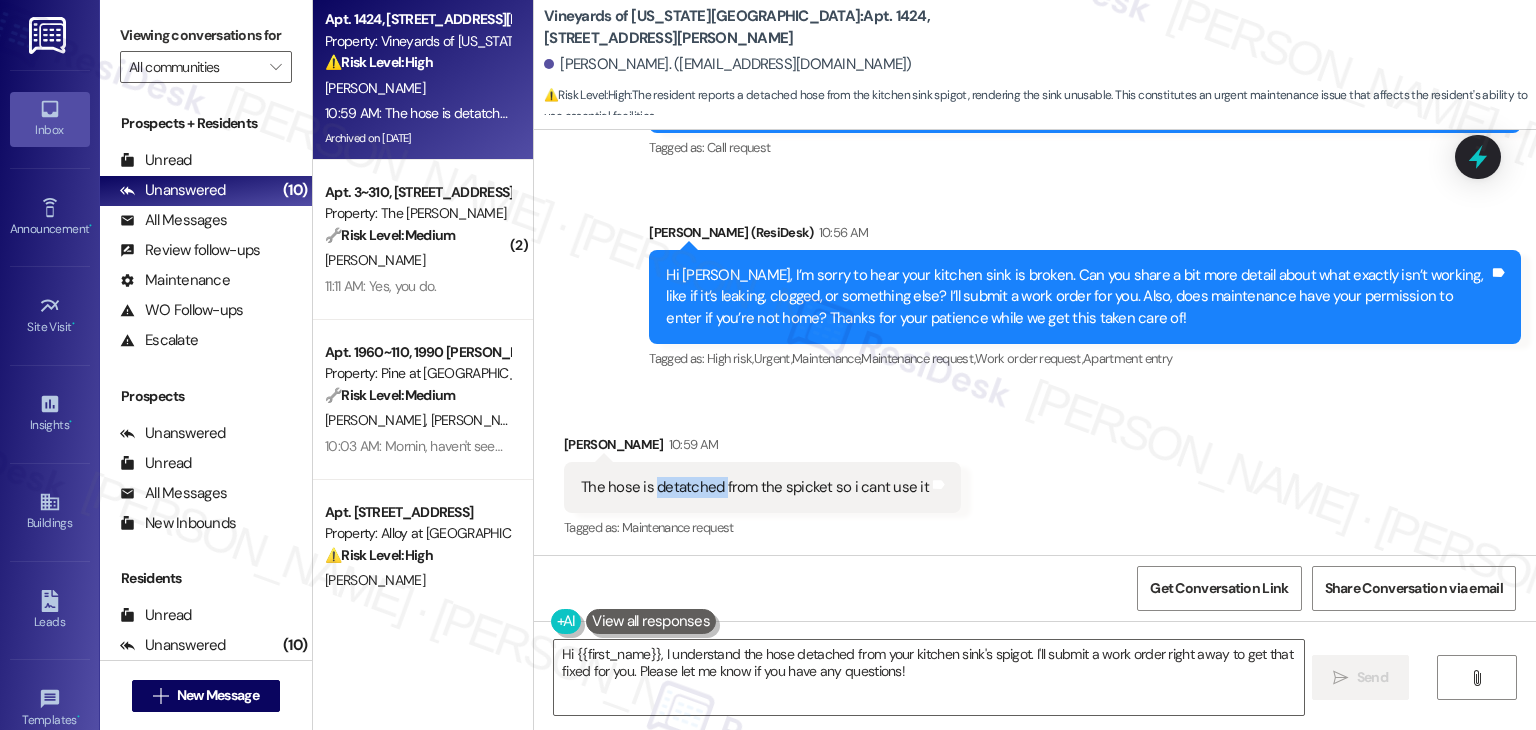 click on "The hose is detatched from the spicket so i cant use it Tags and notes" at bounding box center (762, 487) 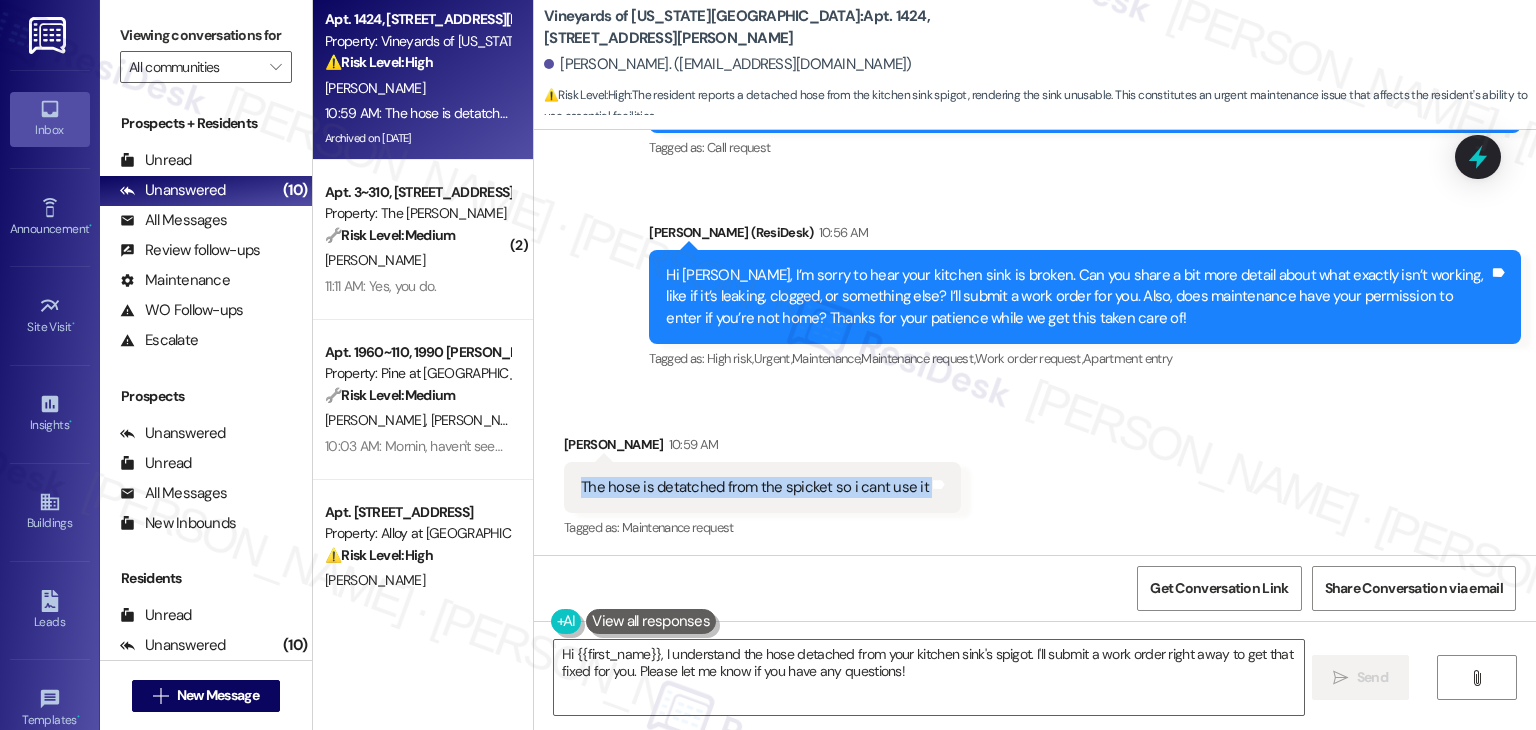 click on "The hose is detatched from the spicket so i cant use it Tags and notes" at bounding box center [762, 487] 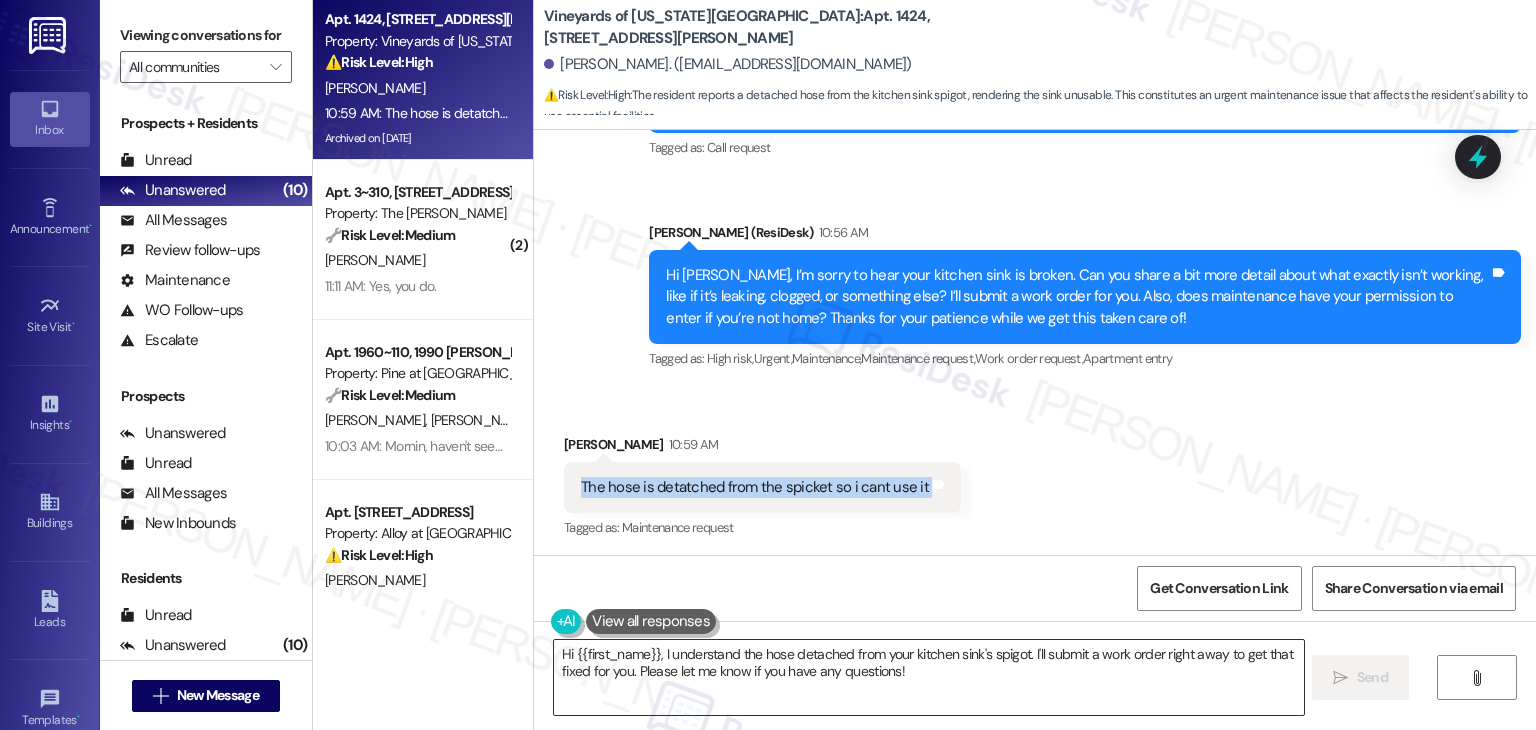 click on "Hi {{first_name}}, I understand the hose detached from your kitchen sink's spigot. I'll submit a work order right away to get that fixed for you. Please let me know if you have any questions!" at bounding box center [928, 677] 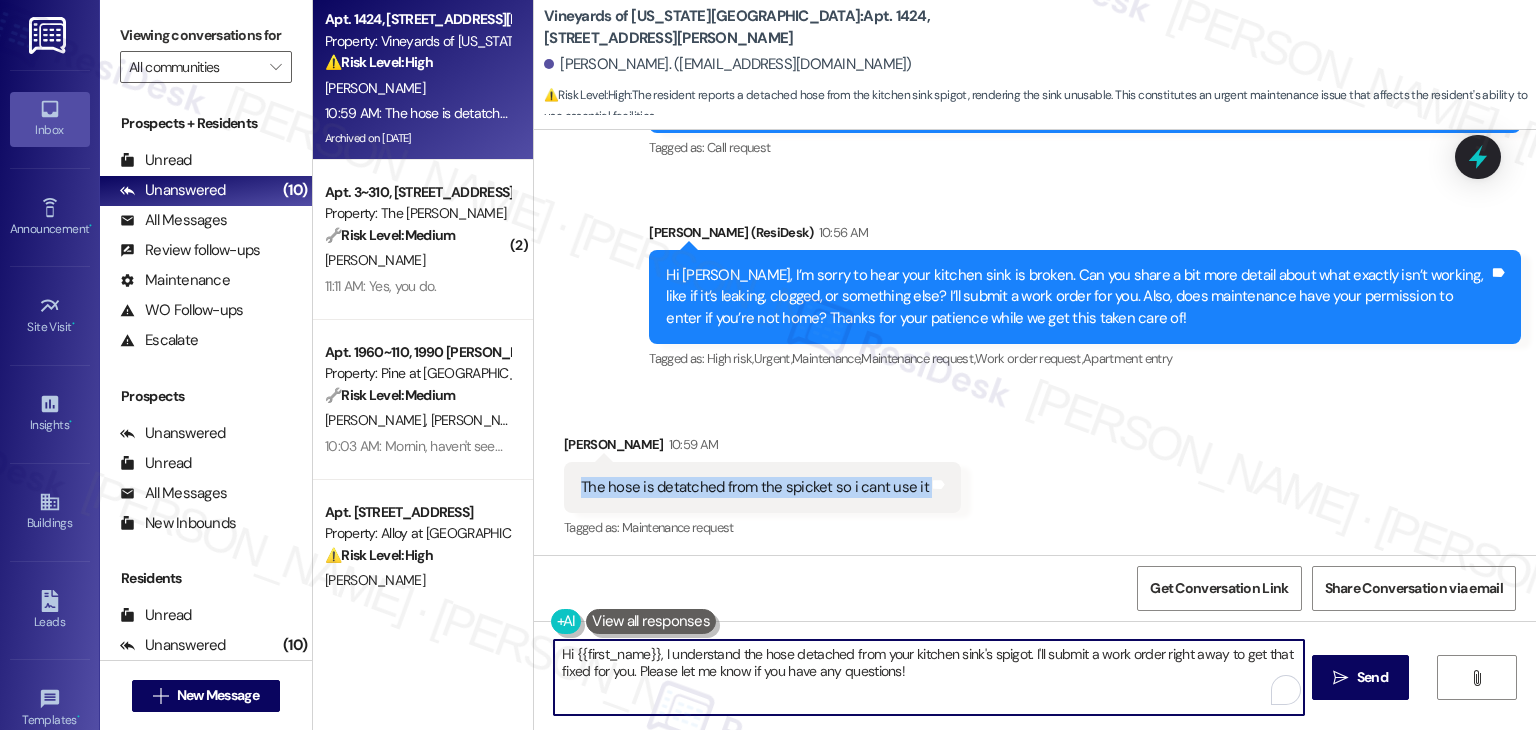 click on "Hi {{first_name}}, I understand the hose detached from your kitchen sink's spigot. I'll submit a work order right away to get that fixed for you. Please let me know if you have any questions!" at bounding box center (928, 677) 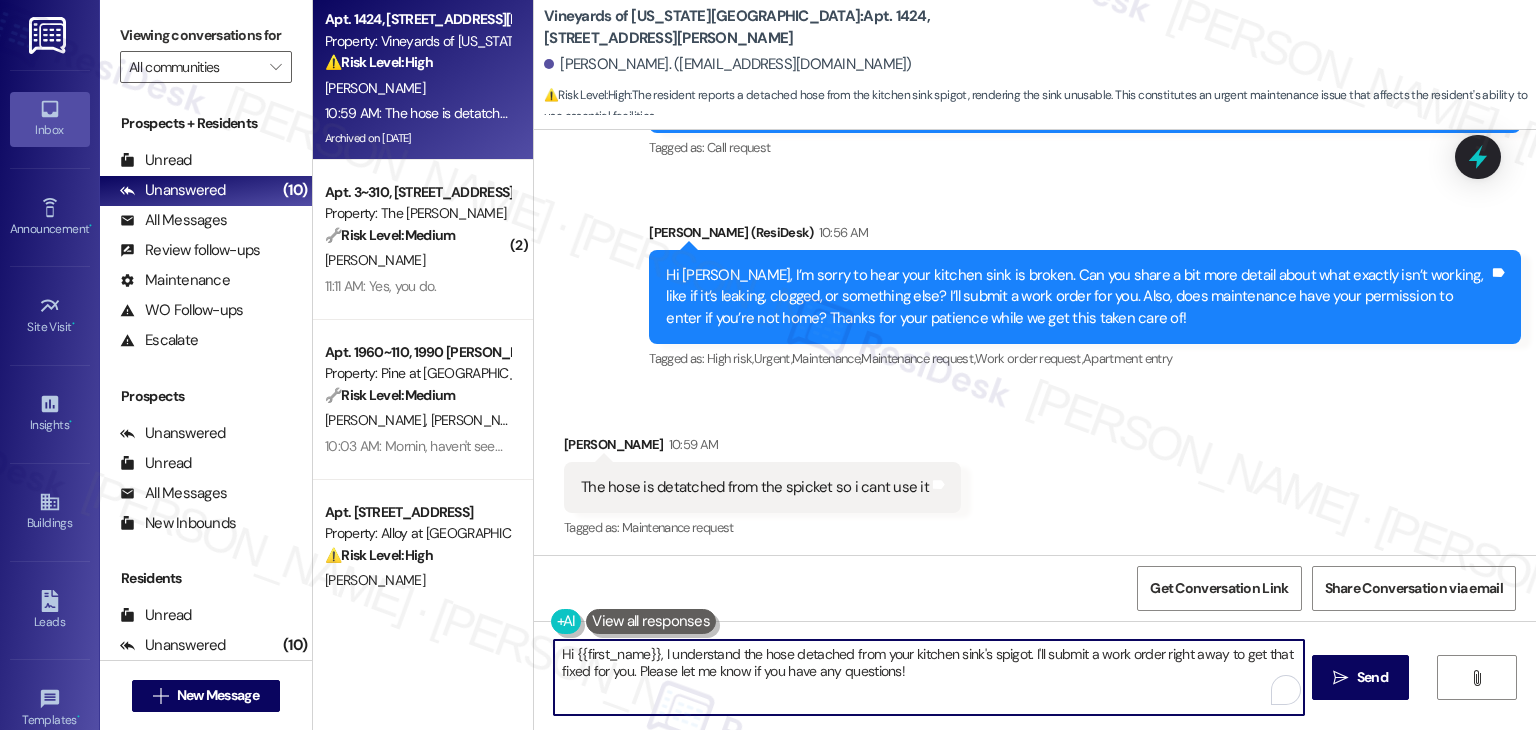 paste on "Thanks, [PERSON_NAME]! I’ll go ahead and submit a work order noting that the hose is detached from the spigot. Just to confirm, does maintenance have your permission to enter if you’re not home? Let me know so I can include that in the request. Appreciate your quick reply" 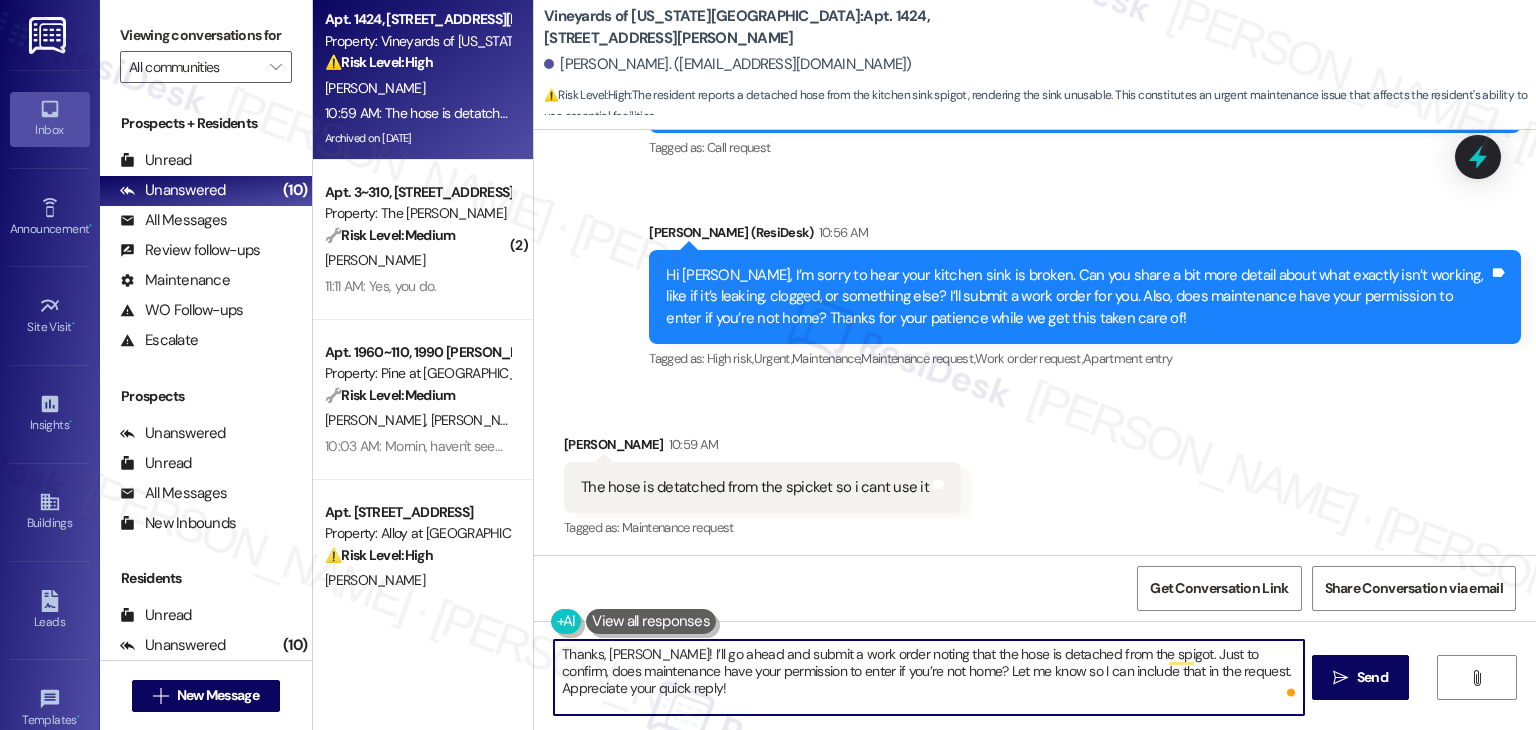 type on "Thanks, [PERSON_NAME]! I’ll go ahead and submit a work order noting that the hose is detached from the spigot. Just to confirm, does maintenance have your permission to enter if you’re not home? Let me know so I can include that in the request. Appreciate your quick reply!" 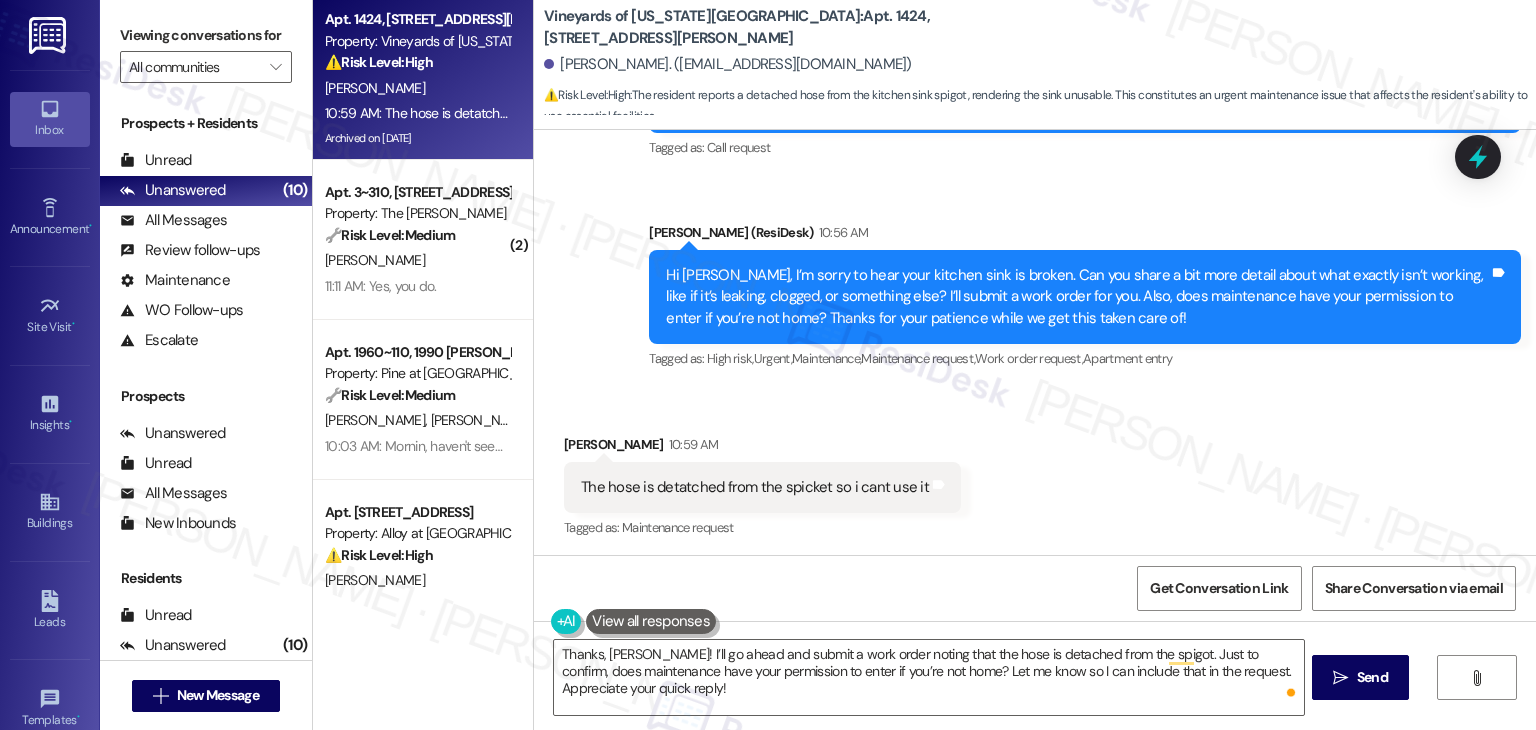 click on "Get Conversation Link Share Conversation via email" at bounding box center [1035, 588] 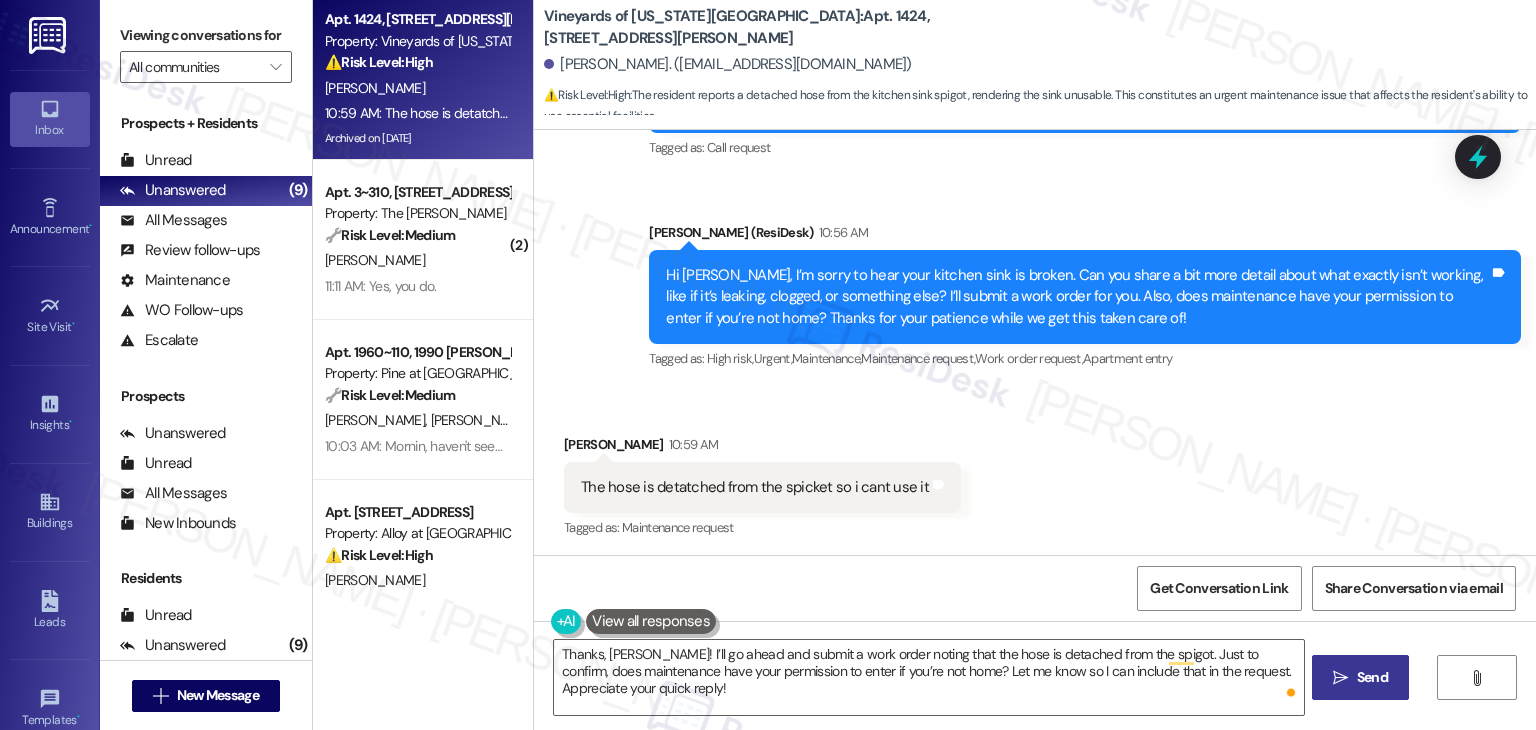click on "Send" at bounding box center [1372, 677] 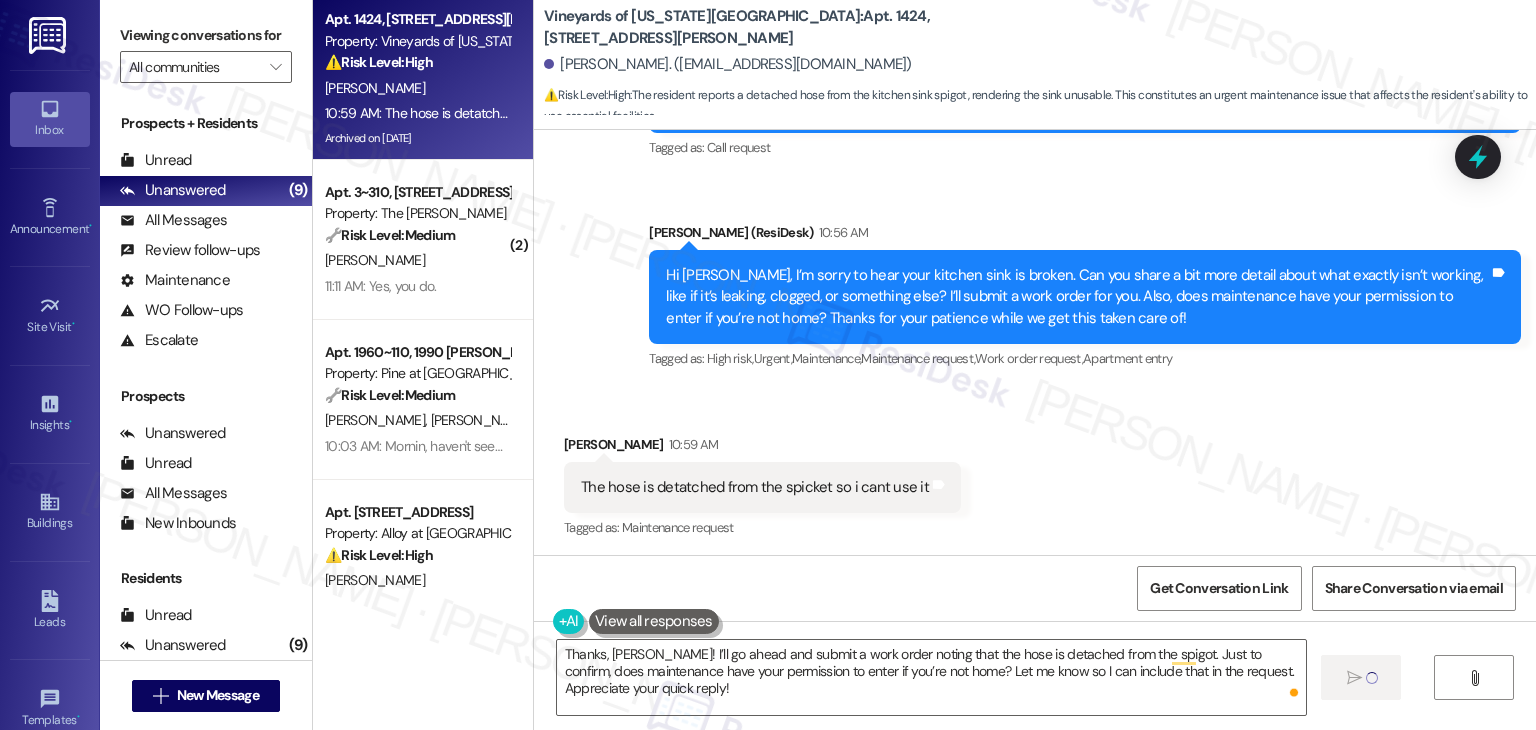 type 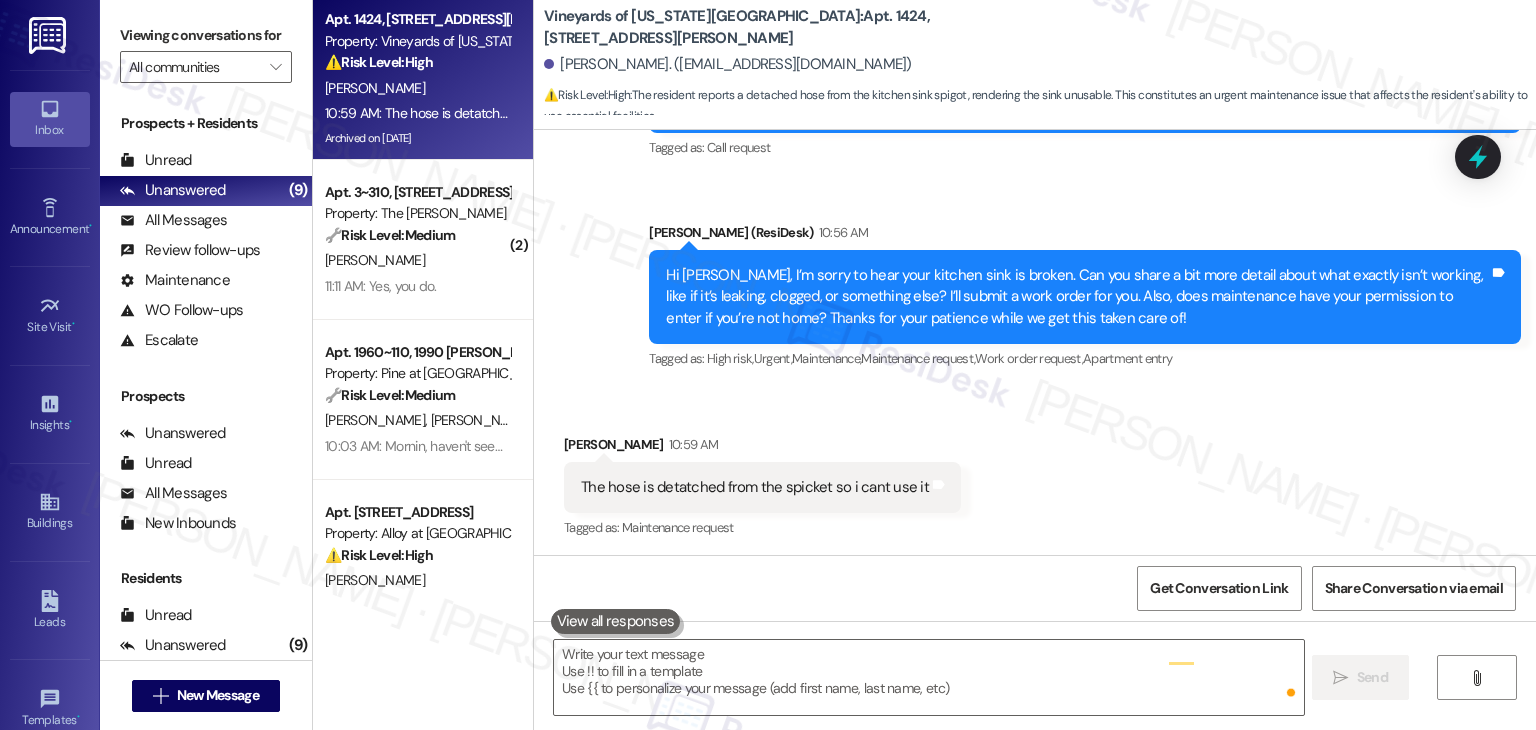 scroll, scrollTop: 7444, scrollLeft: 0, axis: vertical 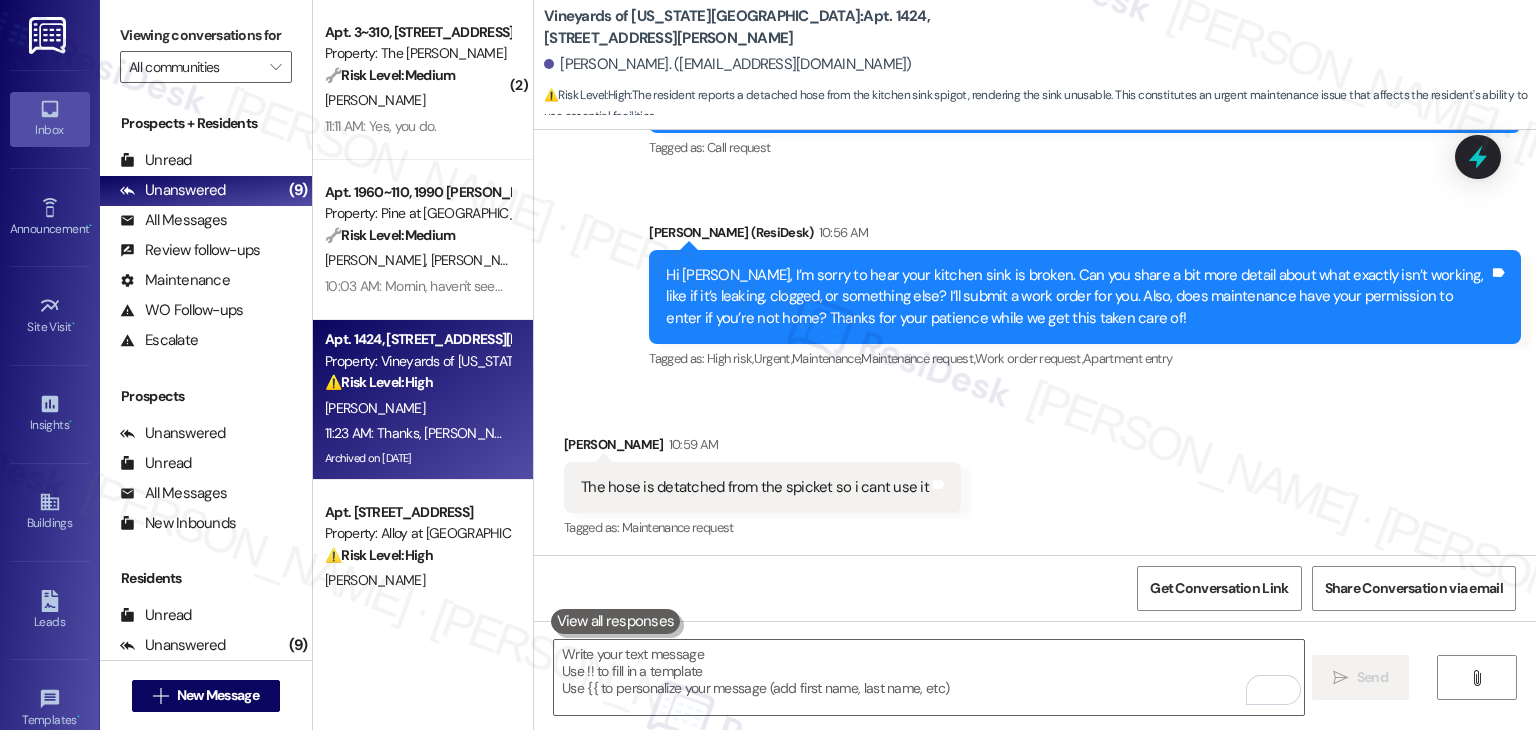 click on "Sent via SMS ResiDesk After Hours Assistant [DATE] at 10:20 AM Thank you for your message. Our offices are currently closed, but we will contact you when we resume operations. For emergencies, please contact your emergency number [PHONE_NUMBER]. Tags and notes Tagged as:   Call request Click to highlight conversations about Call request Sent via SMS [PERSON_NAME]  (ResiDesk) 10:56 AM Hi [PERSON_NAME], I’m sorry to hear your kitchen sink is broken. Can you share a bit more detail about what exactly isn’t working, like if it’s leaking, clogged, or something else? I’ll submit a work order for you. Also, does maintenance have your permission to enter if you’re not home? Thanks for your patience while we get this taken care of! Tags and notes Tagged as:   High risk ,  Click to highlight conversations about High risk Urgent ,  Click to highlight conversations about Urgent Maintenance ,  Click to highlight conversations about Maintenance Maintenance request ,  Work order request ,  Apartment entry" at bounding box center [1035, 188] 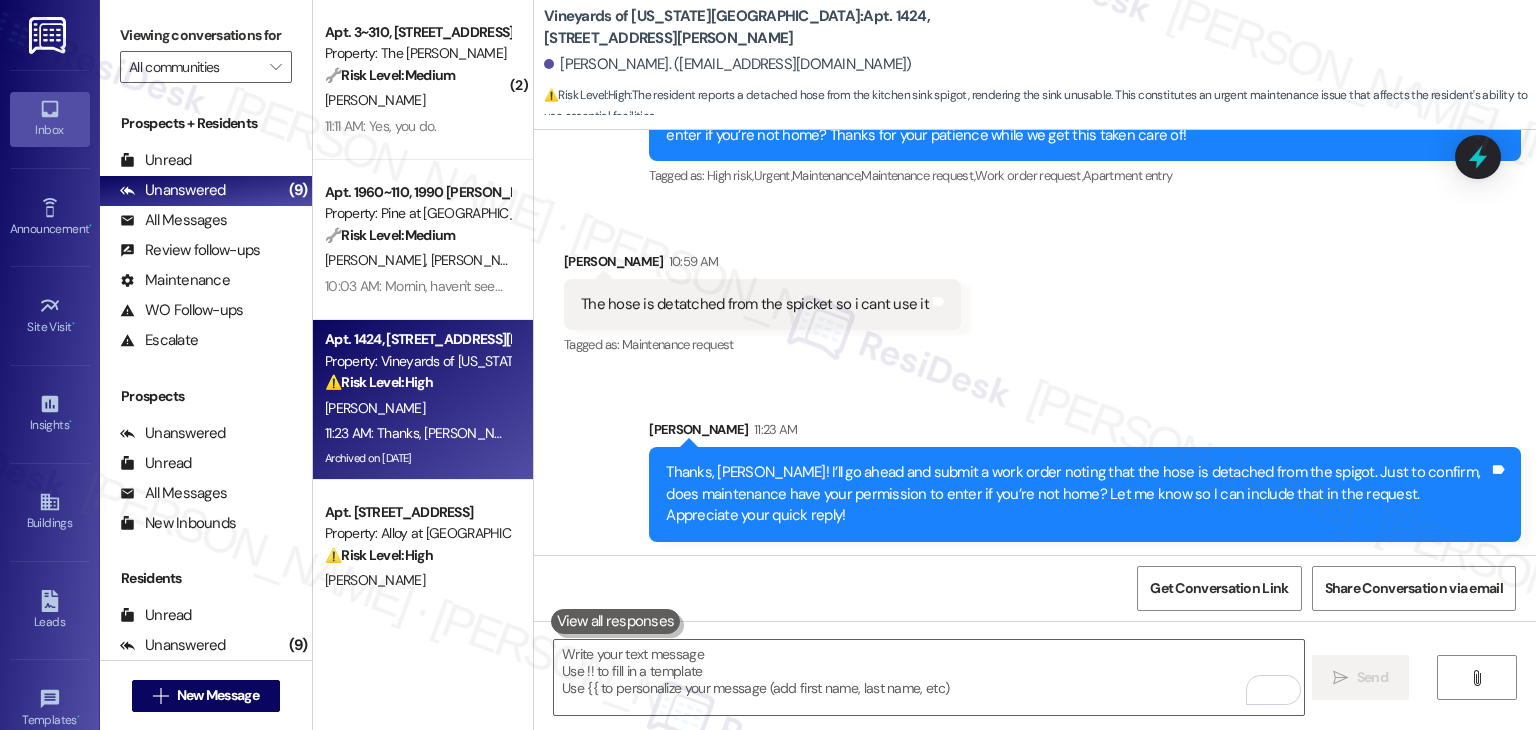 click on "Received via SMS [PERSON_NAME] 10:59 AM The hose is detatched from the spicket so i cant use it Tags and notes Tagged as:   Maintenance request Click to highlight conversations about Maintenance request" at bounding box center (1035, 290) 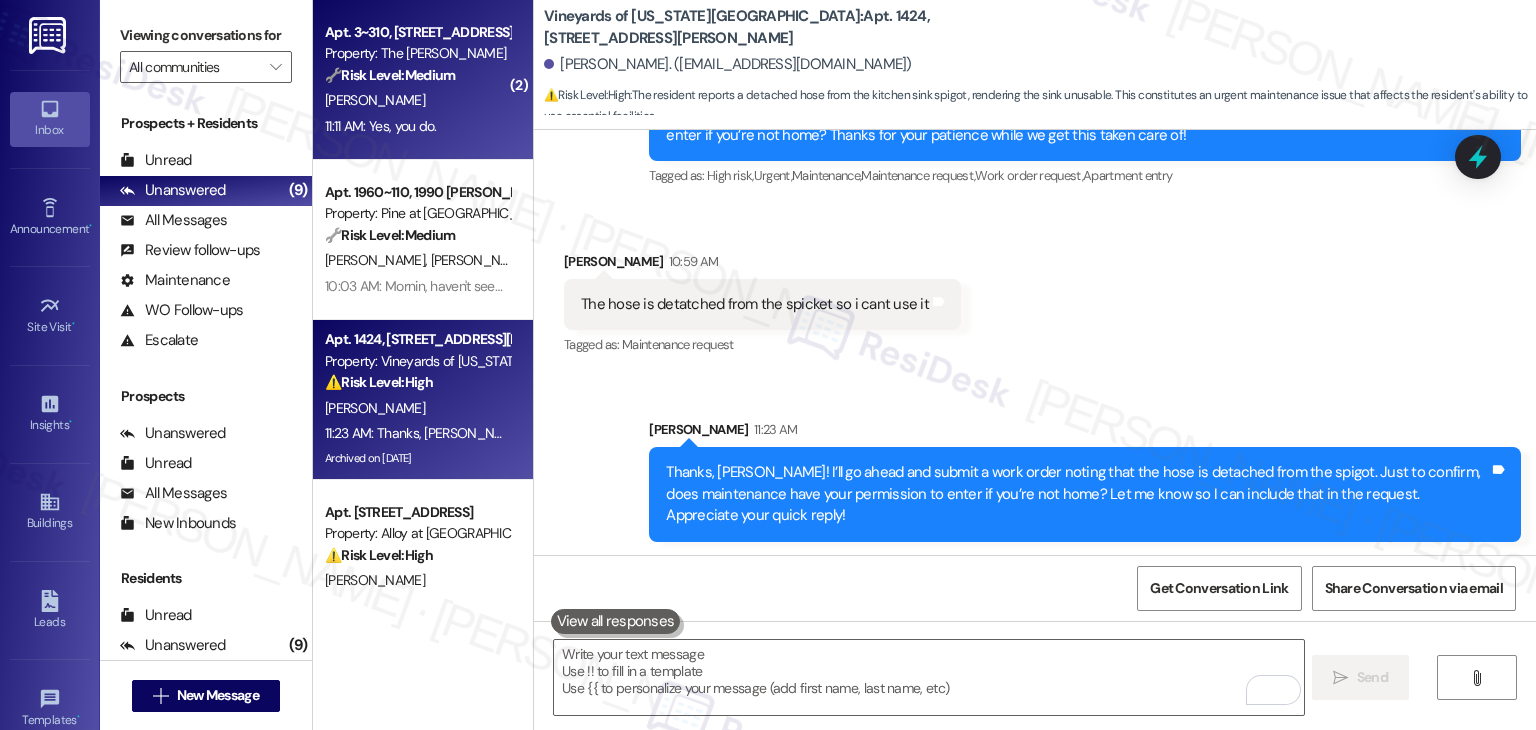 click on "11:11 AM: Yes, you do.  11:11 AM: Yes, you do." at bounding box center [417, 126] 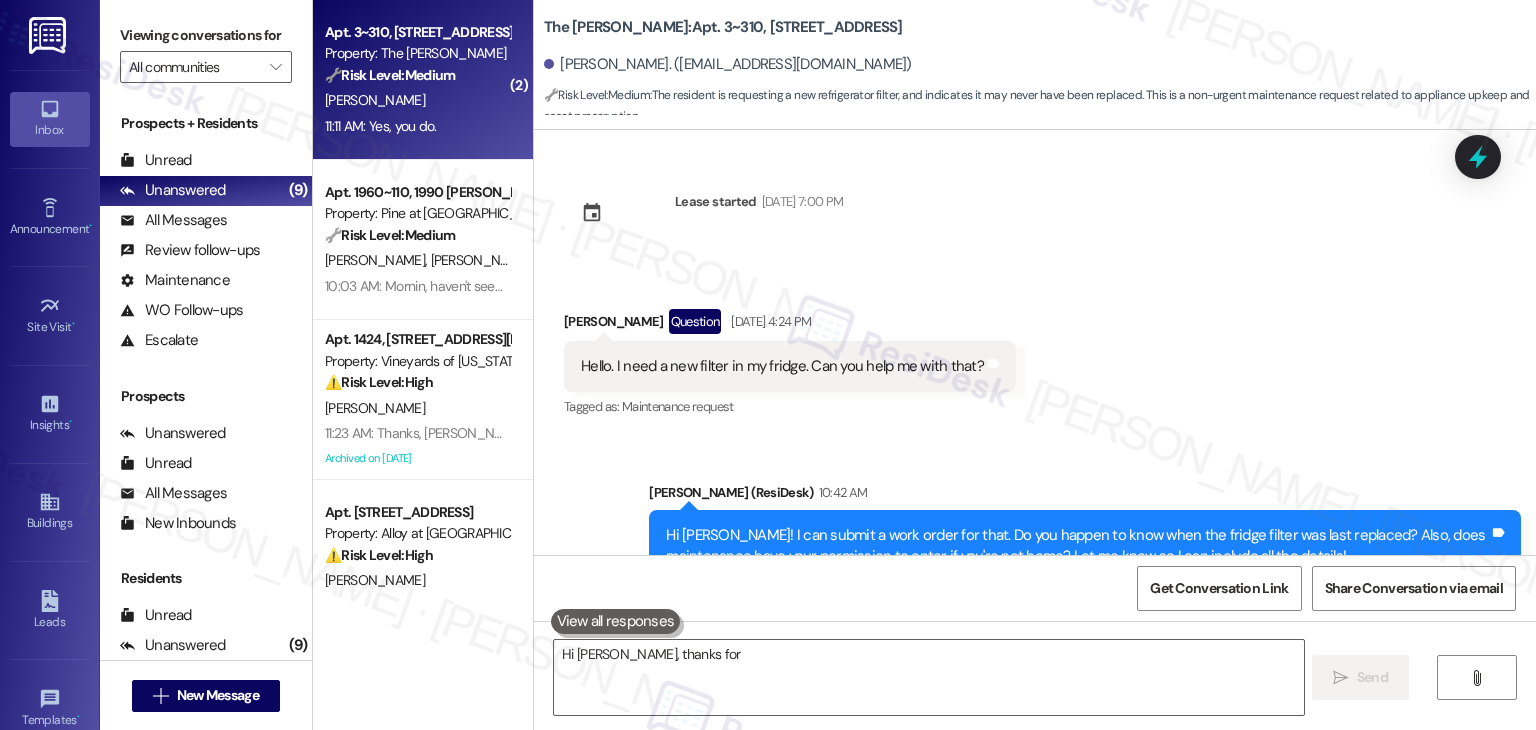 scroll, scrollTop: 431, scrollLeft: 0, axis: vertical 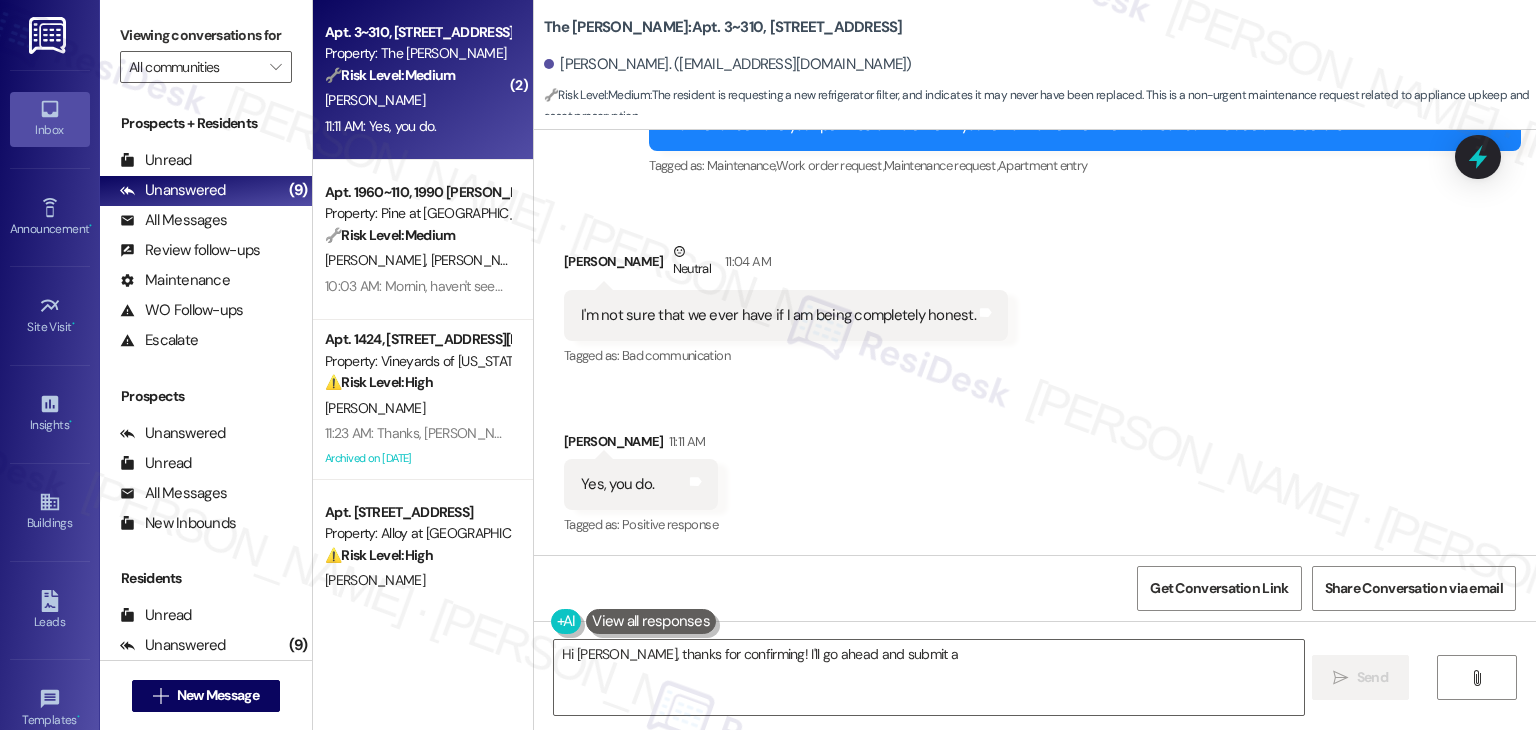 click on "Received via SMS [PERSON_NAME]   Neutral 11:04 AM I'm not sure that we ever have if I am being completely honest. Tags and notes Tagged as:   Bad communication Click to highlight conversations about Bad communication Received via SMS [PERSON_NAME] 11:11 AM Yes, you do.  Tags and notes Tagged as:   Positive response Click to highlight conversations about Positive response" at bounding box center [1035, 375] 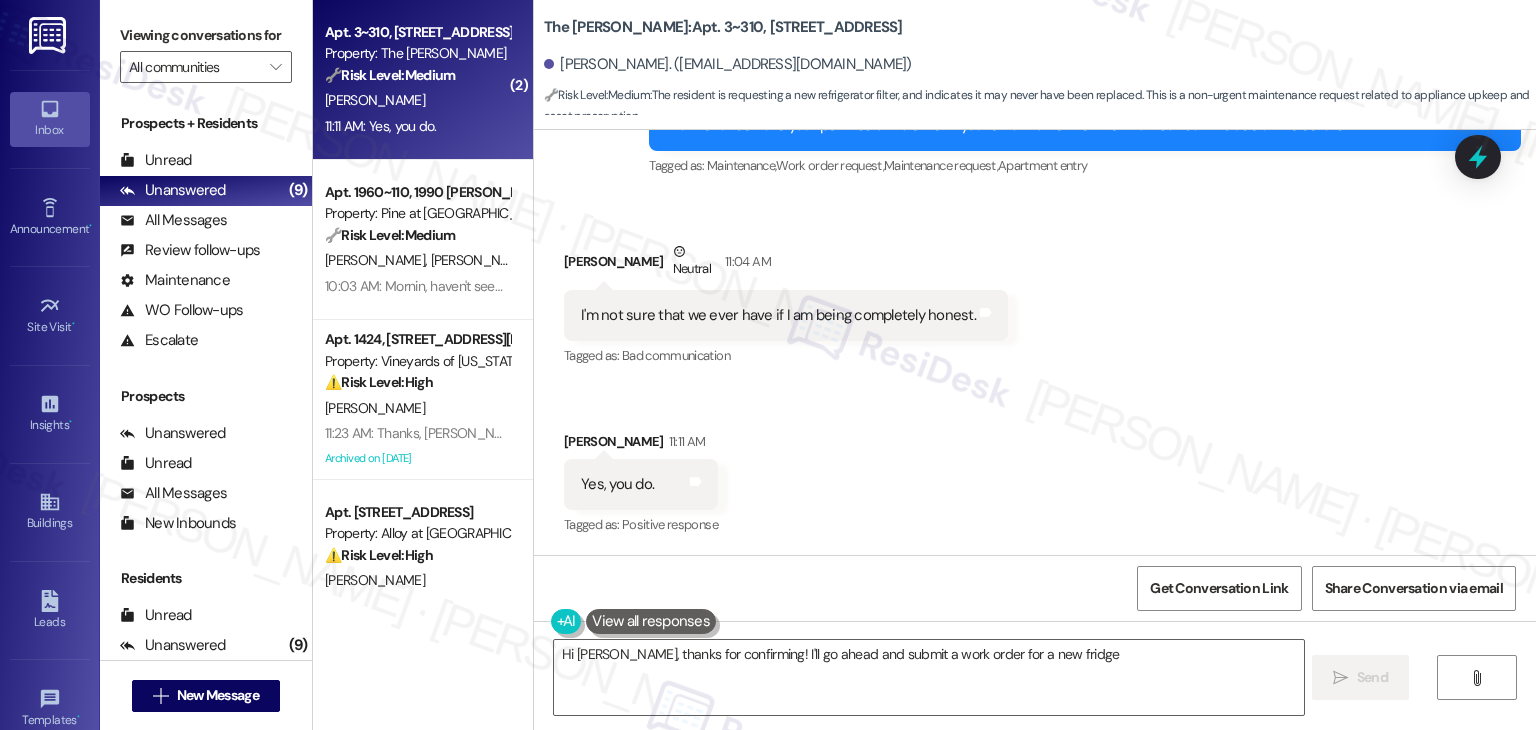 click on "Received via SMS [PERSON_NAME]   Neutral 11:04 AM I'm not sure that we ever have if I am being completely honest. Tags and notes Tagged as:   Bad communication Click to highlight conversations about Bad communication Received via SMS [PERSON_NAME] 11:11 AM Yes, you do.  Tags and notes Tagged as:   Positive response Click to highlight conversations about Positive response" at bounding box center [1035, 375] 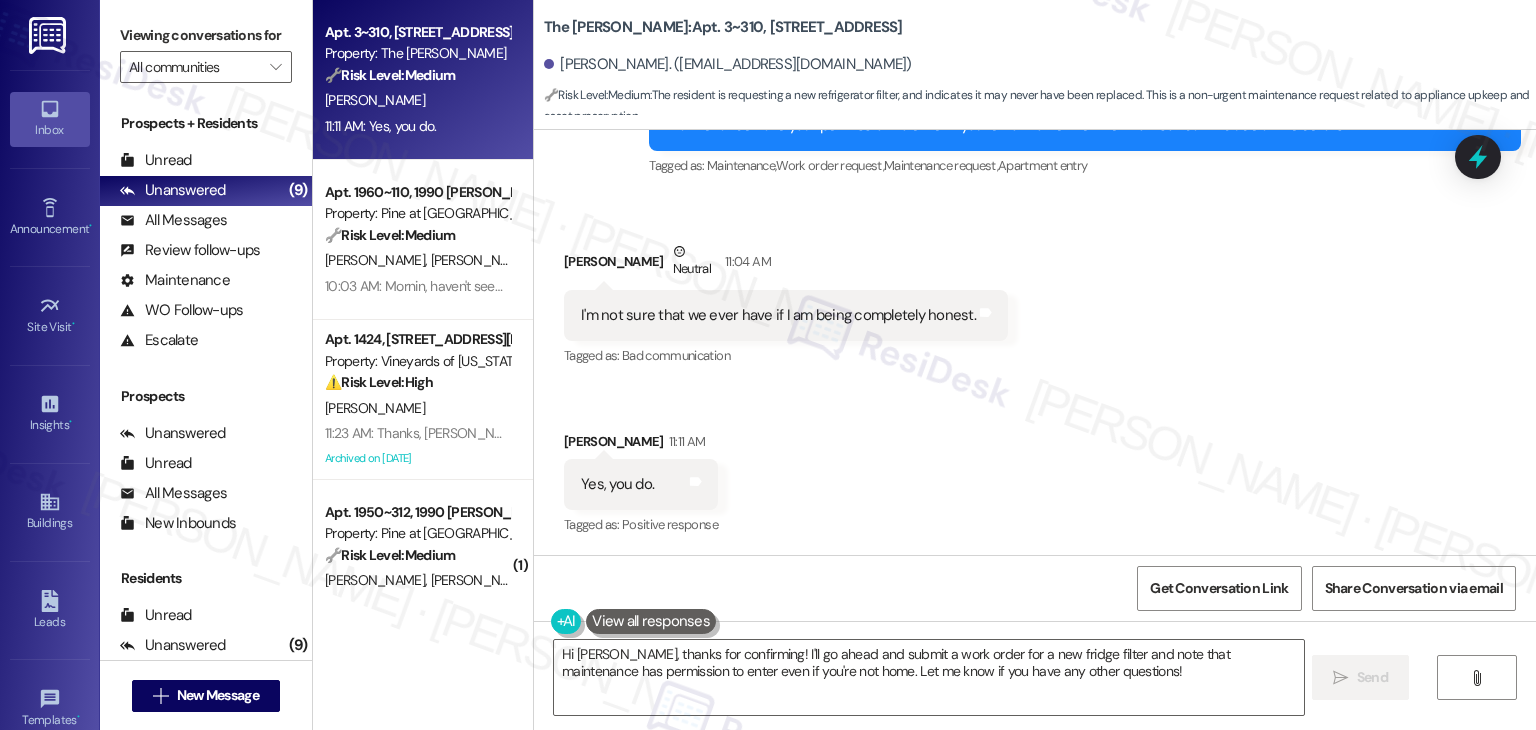 scroll, scrollTop: 231, scrollLeft: 0, axis: vertical 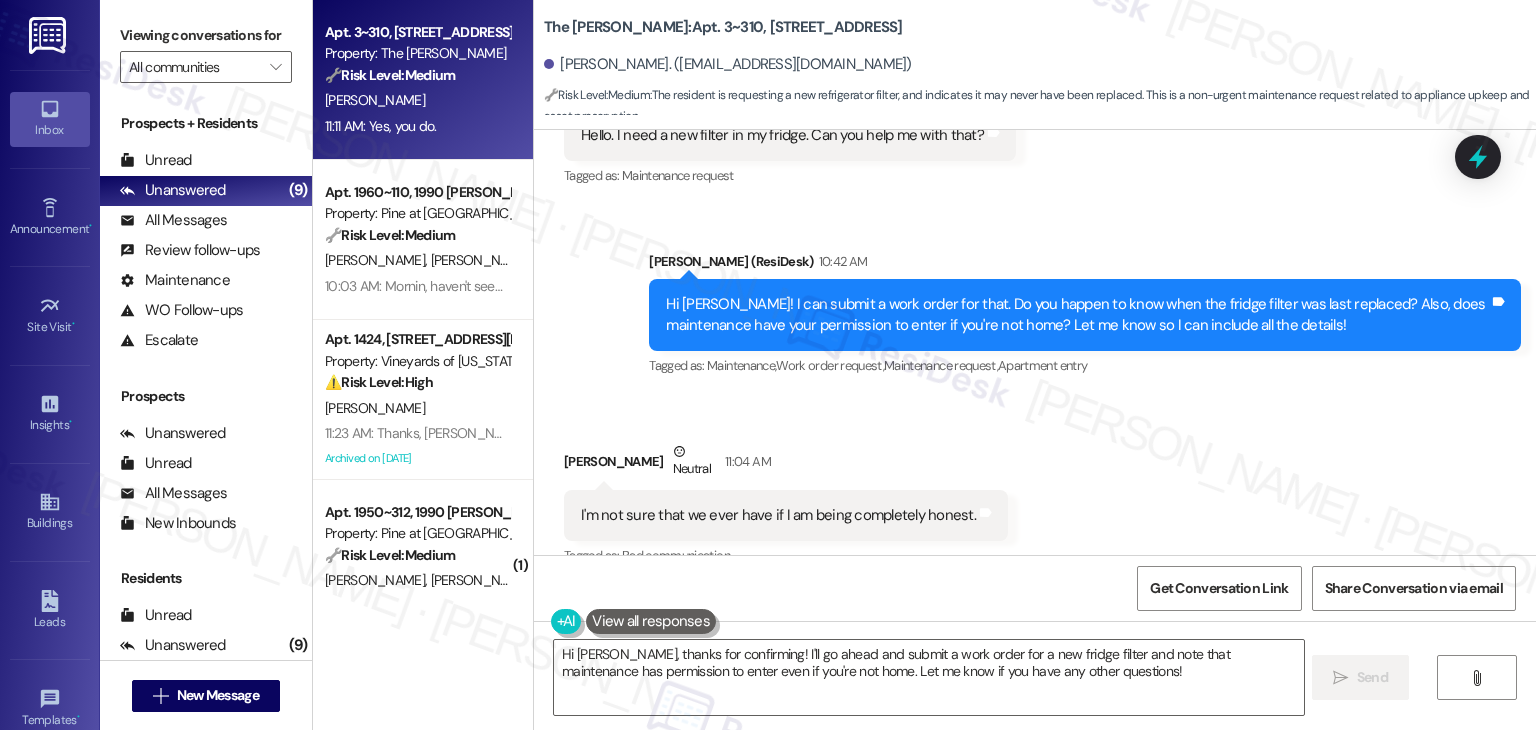 click on "Hi [PERSON_NAME]! I can submit a work order for that. Do you happen to know when the fridge filter was last replaced? Also, does maintenance have your permission to enter if you're not home? Let me know so I can include all the details!" at bounding box center (1077, 315) 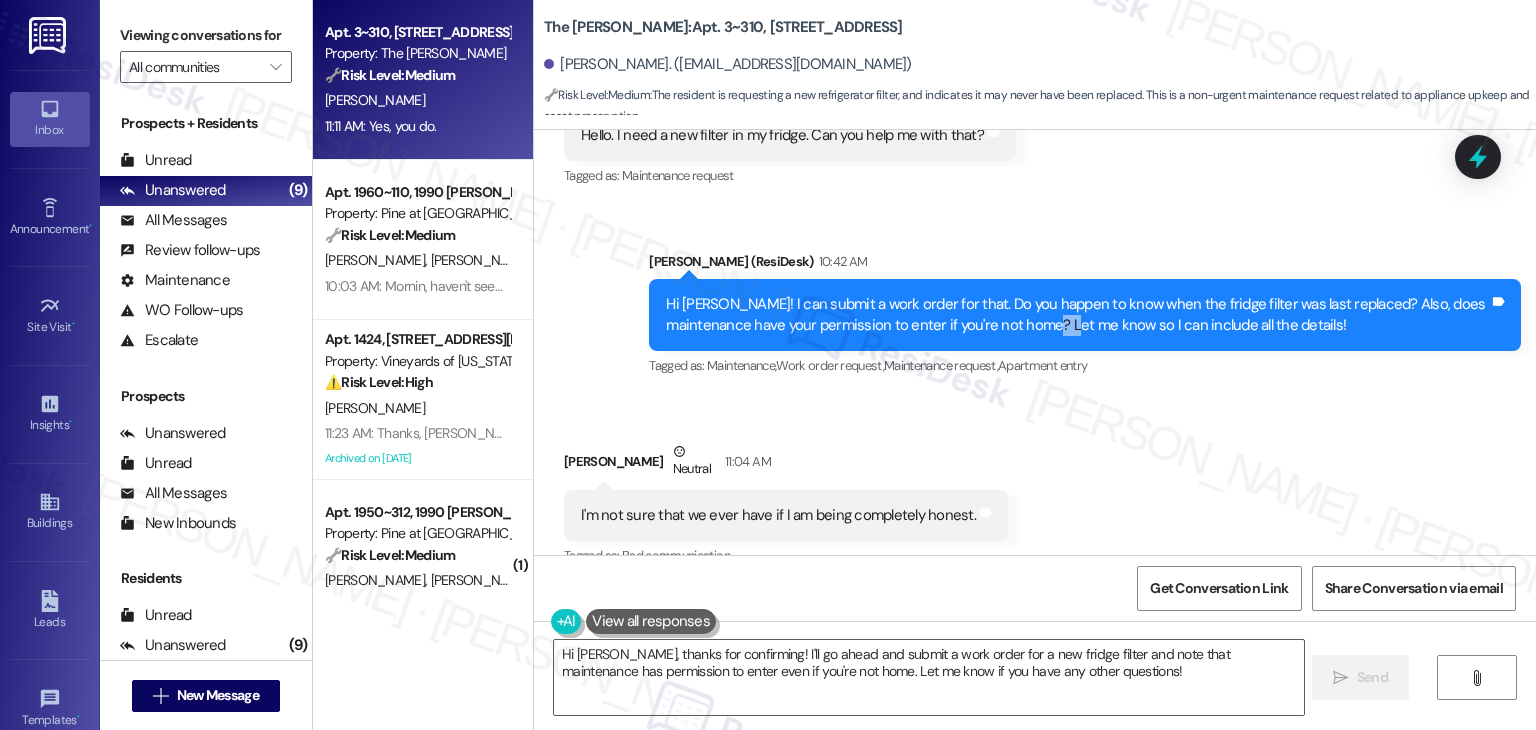 click on "Hi [PERSON_NAME]! I can submit a work order for that. Do you happen to know when the fridge filter was last replaced? Also, does maintenance have your permission to enter if you're not home? Let me know so I can include all the details!" at bounding box center [1077, 315] 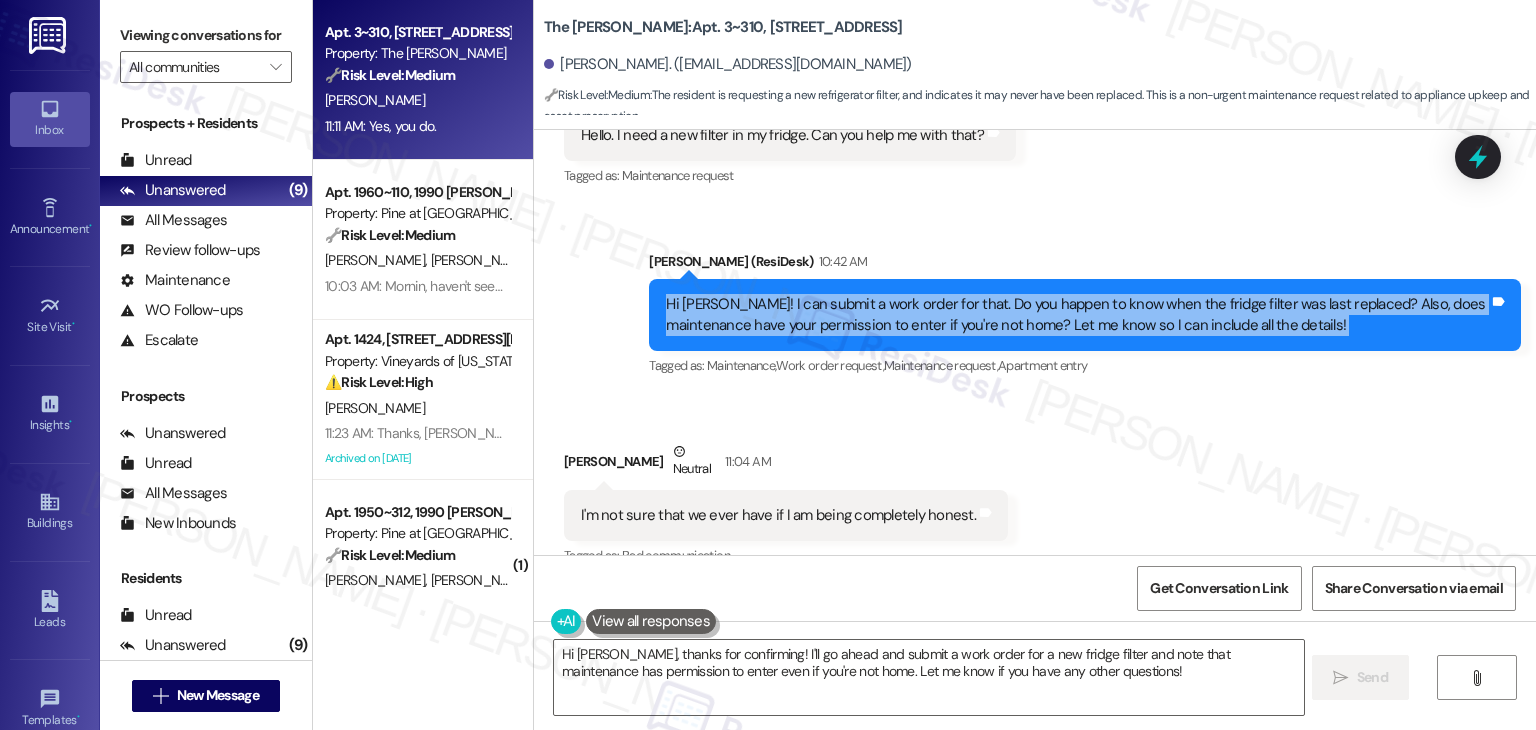click on "Hi [PERSON_NAME]! I can submit a work order for that. Do you happen to know when the fridge filter was last replaced? Also, does maintenance have your permission to enter if you're not home? Let me know so I can include all the details!" at bounding box center [1077, 315] 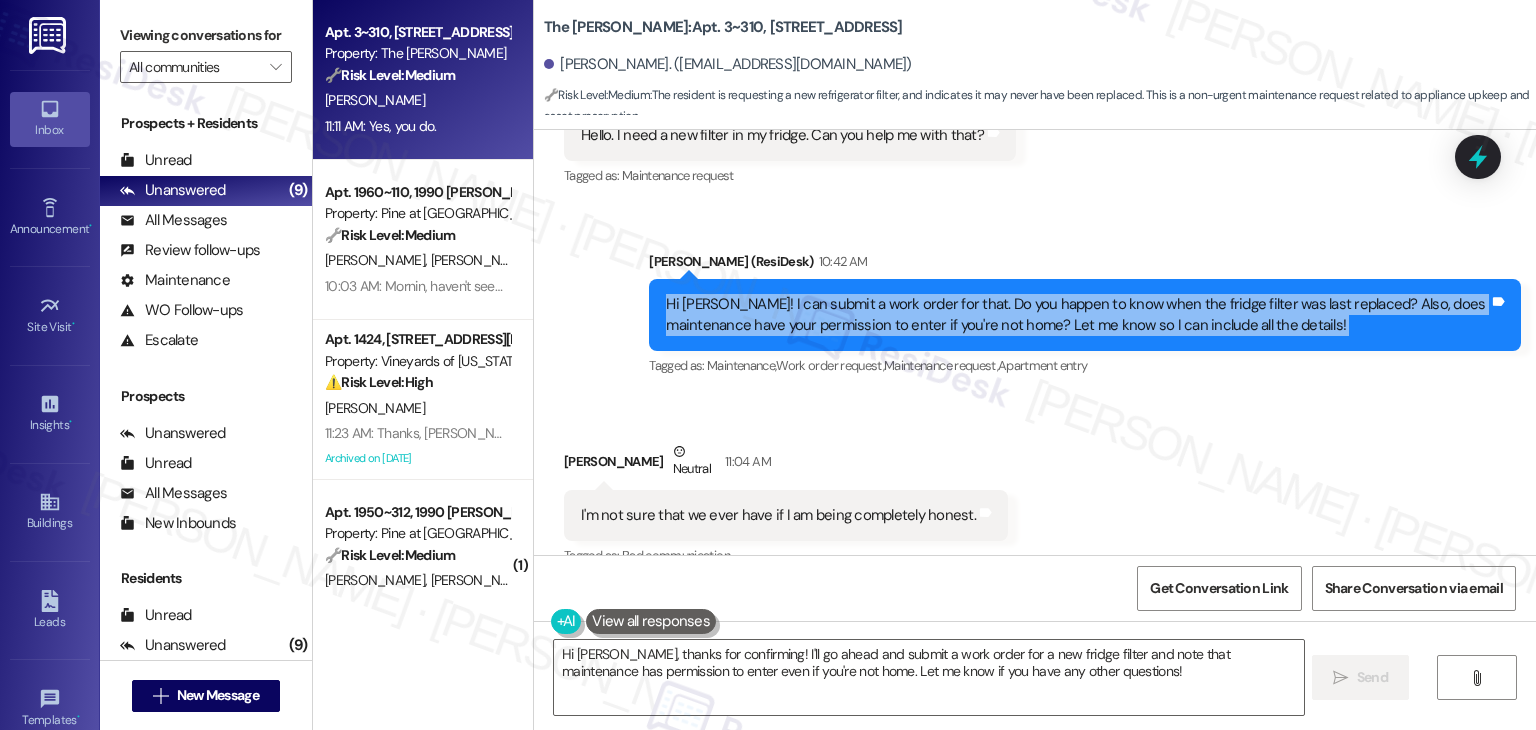 copy on "Hi [PERSON_NAME]! I can submit a work order for that. Do you happen to know when the fridge filter was last replaced? Also, does maintenance have your permission to enter if you're not home? Let me know so I can include all the details! Tags and notes" 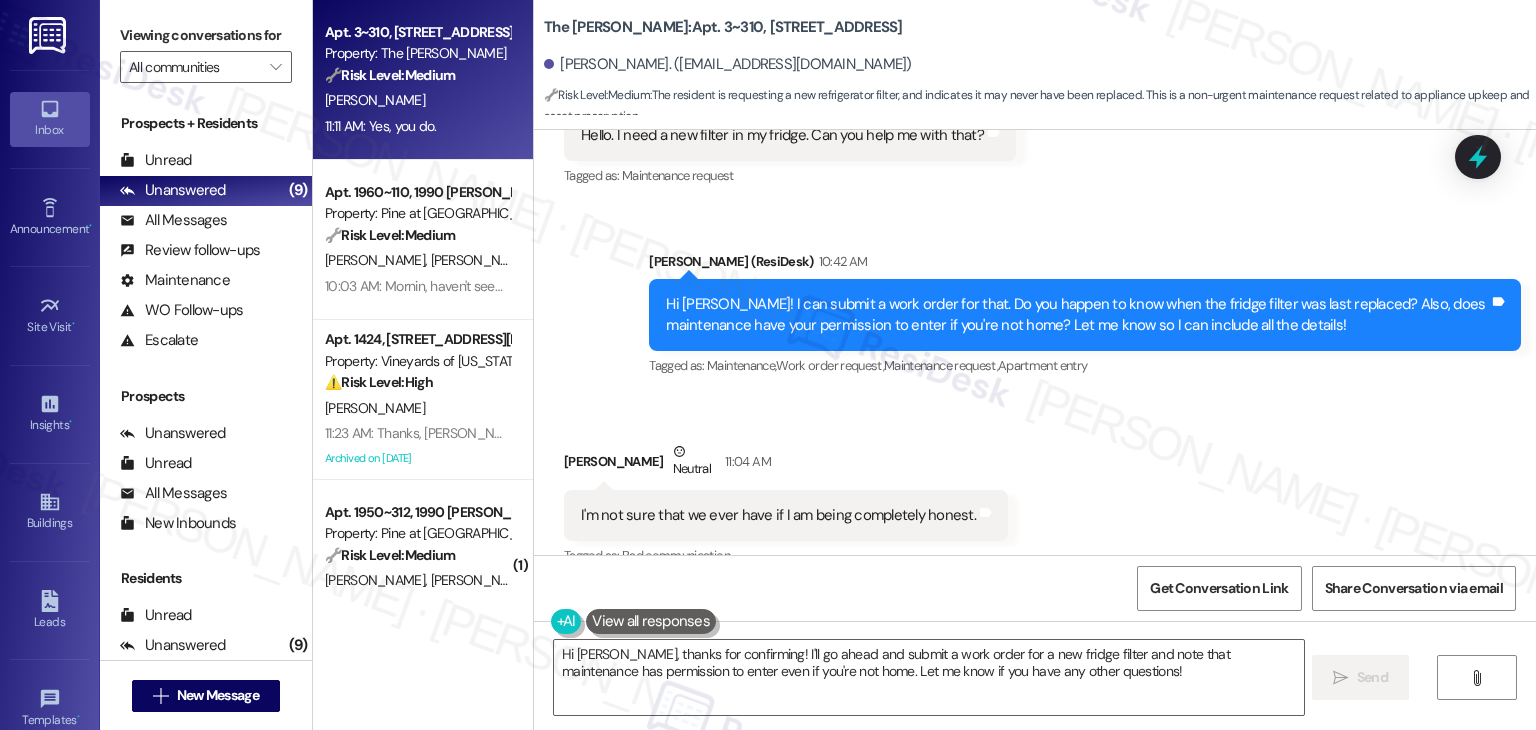 click on "I'm not sure that we ever have if I am being completely honest." at bounding box center [778, 515] 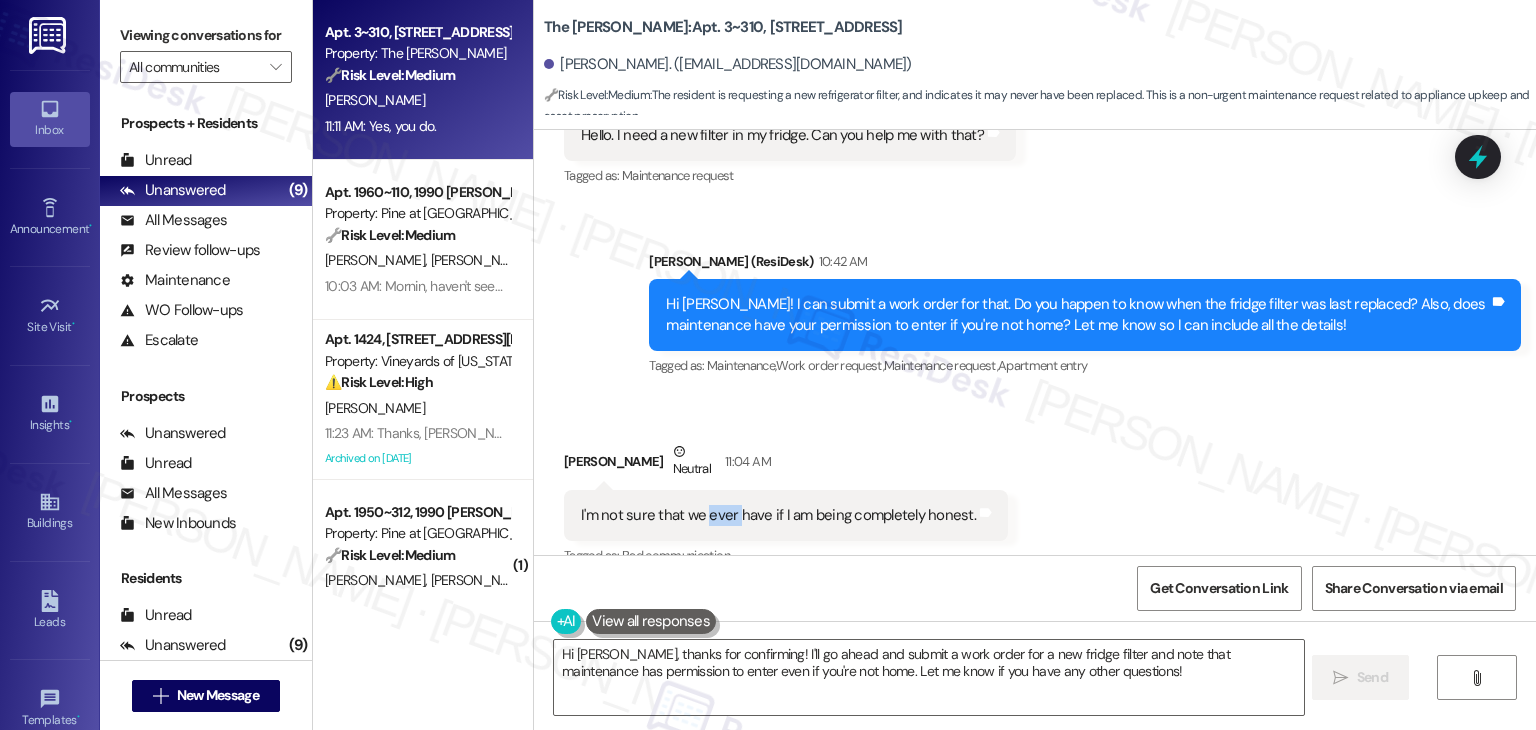 click on "I'm not sure that we ever have if I am being completely honest." at bounding box center (778, 515) 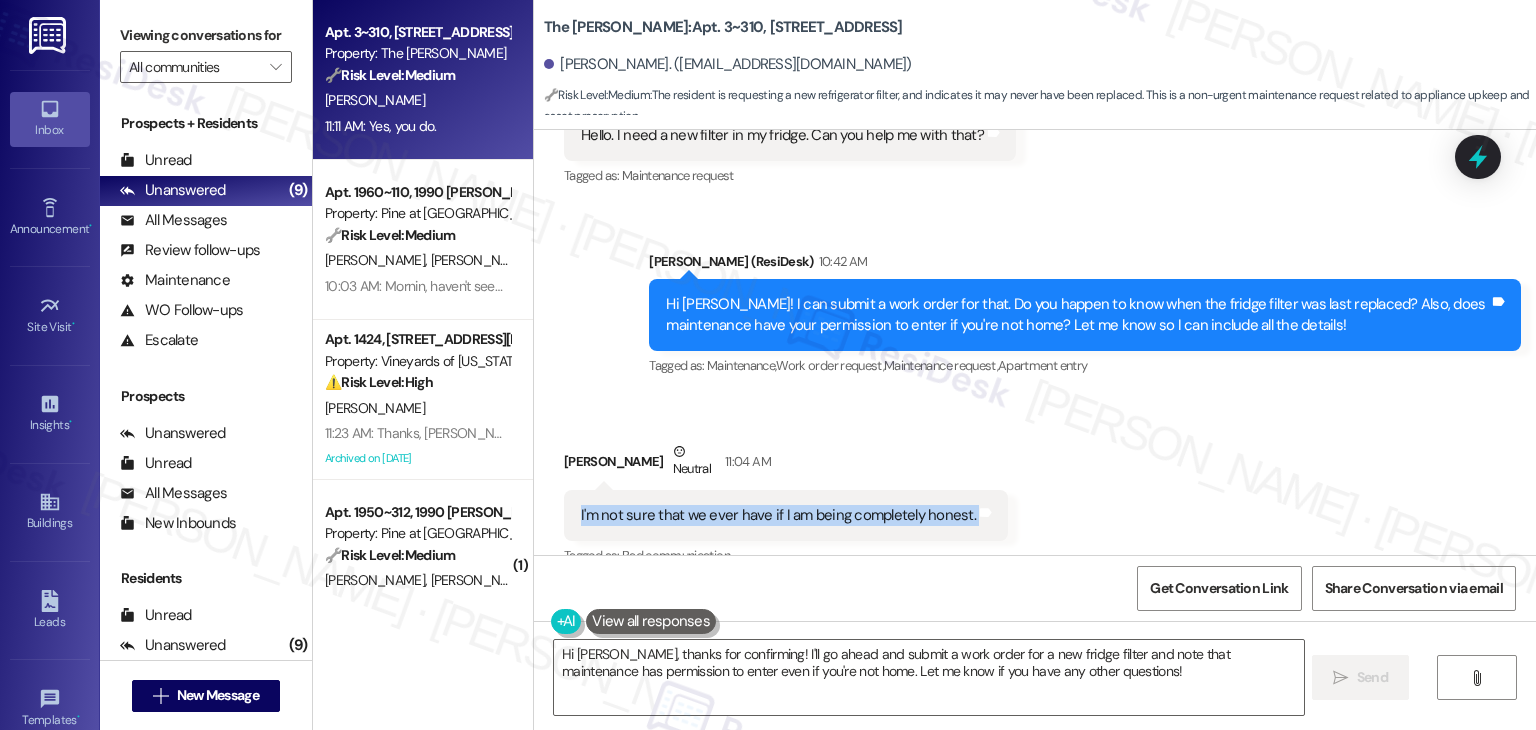 click on "I'm not sure that we ever have if I am being completely honest." at bounding box center [778, 515] 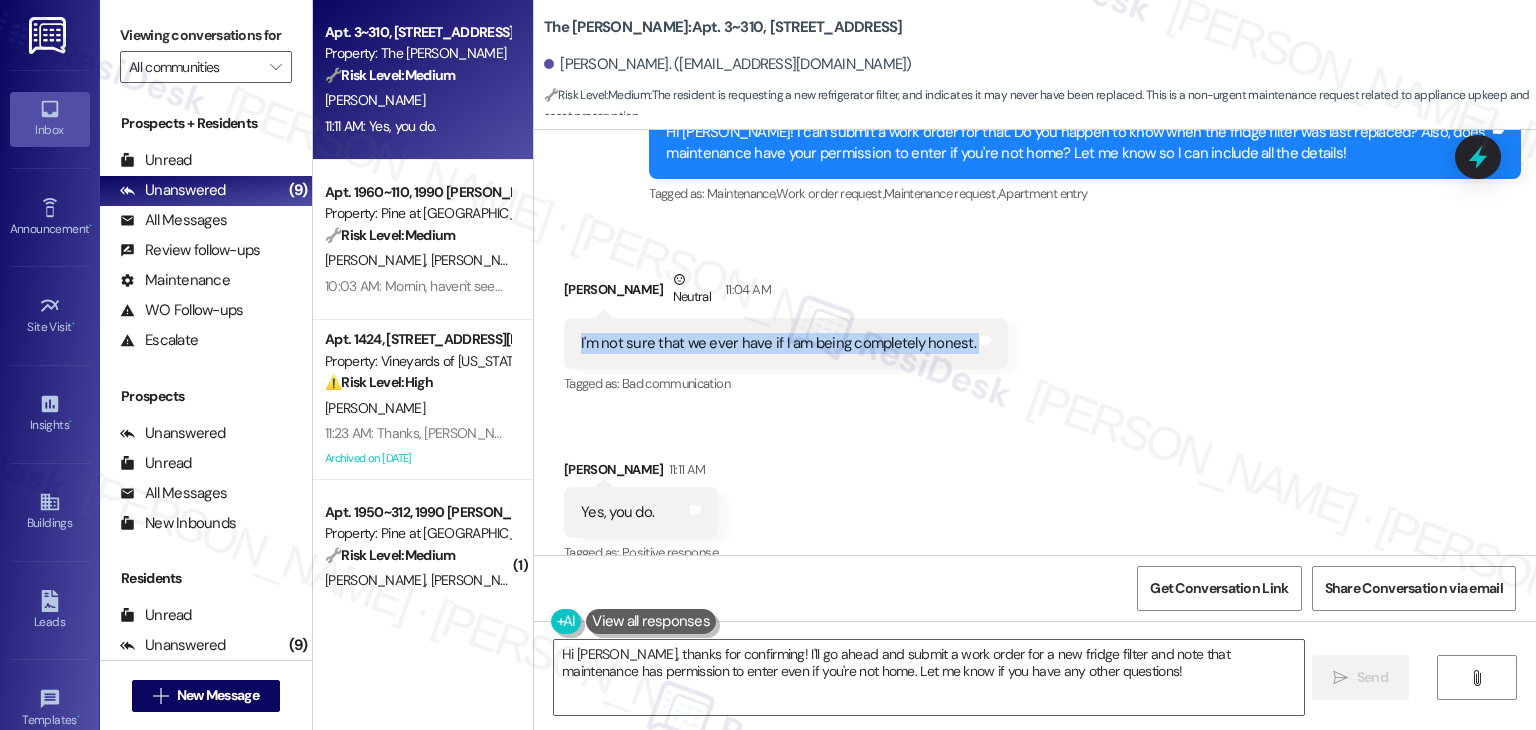 scroll, scrollTop: 432, scrollLeft: 0, axis: vertical 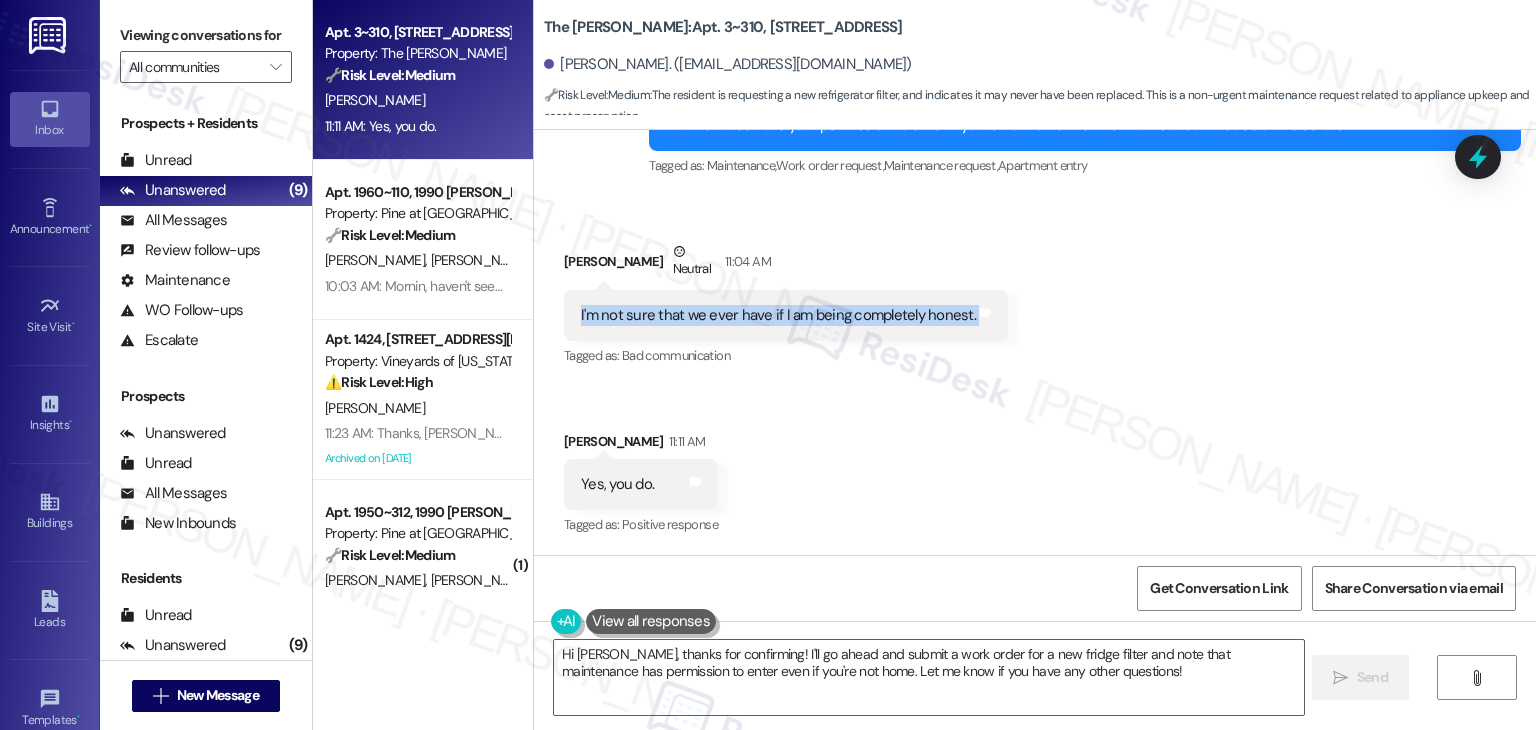 click on "Yes, you do." at bounding box center [617, 484] 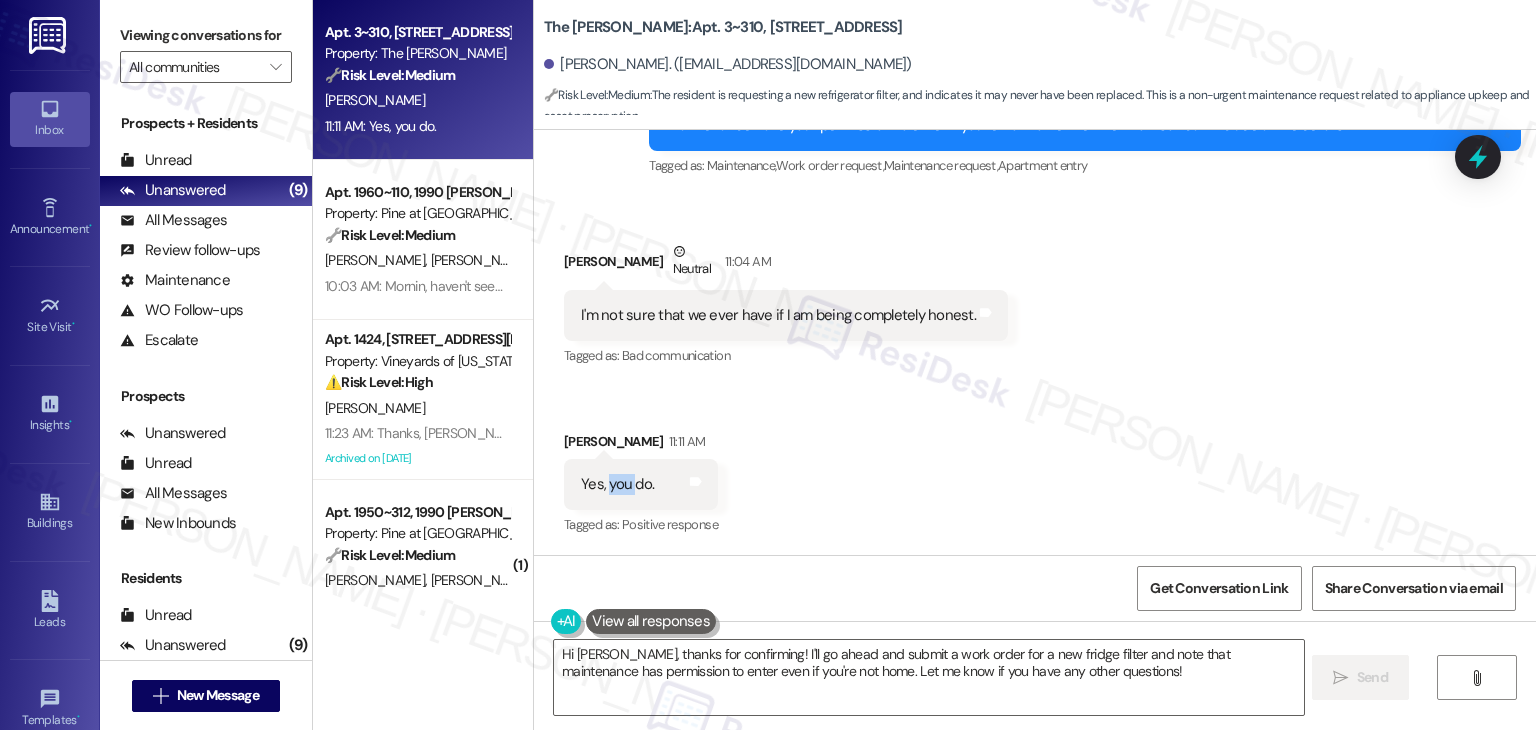 click on "Yes, you do." at bounding box center [617, 484] 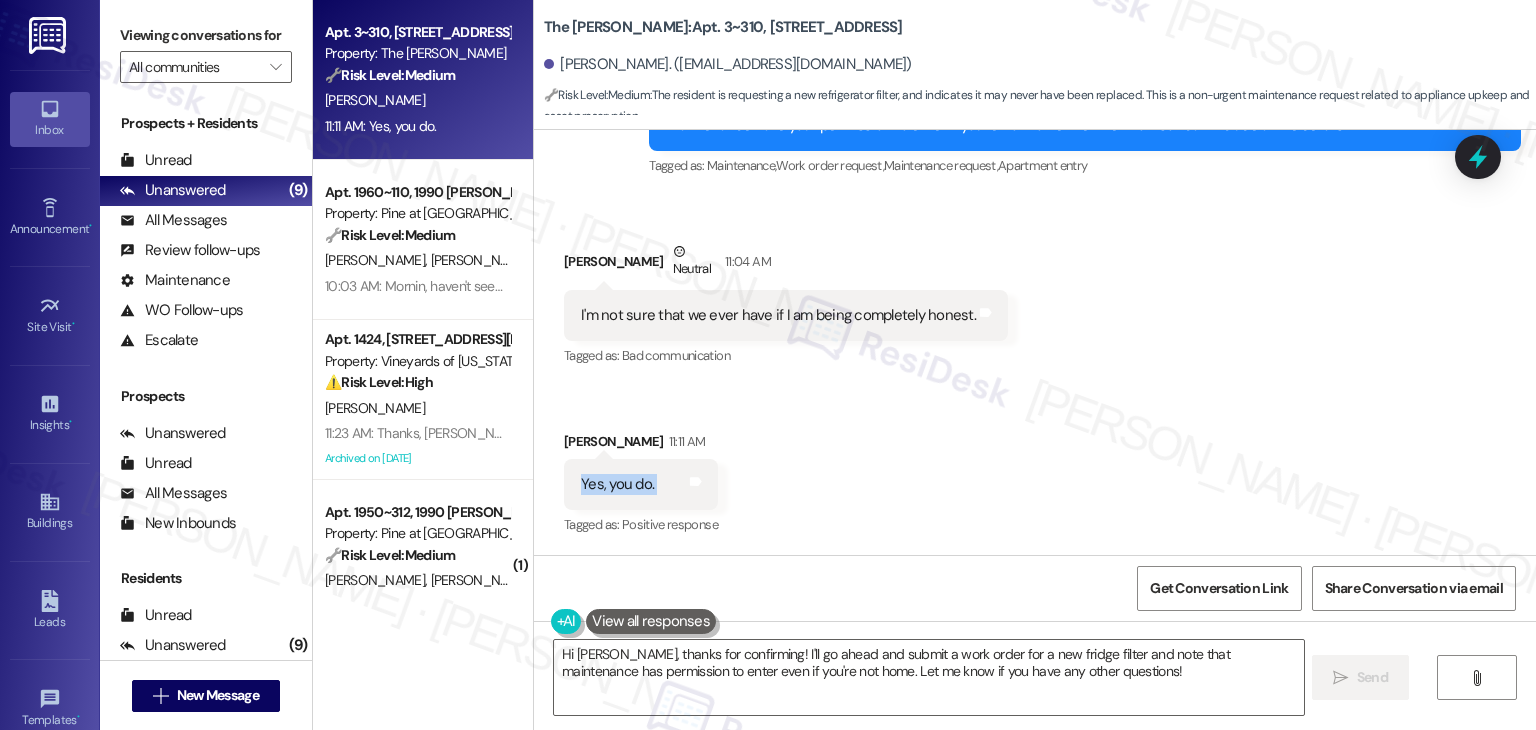 click on "Yes, you do." at bounding box center [617, 484] 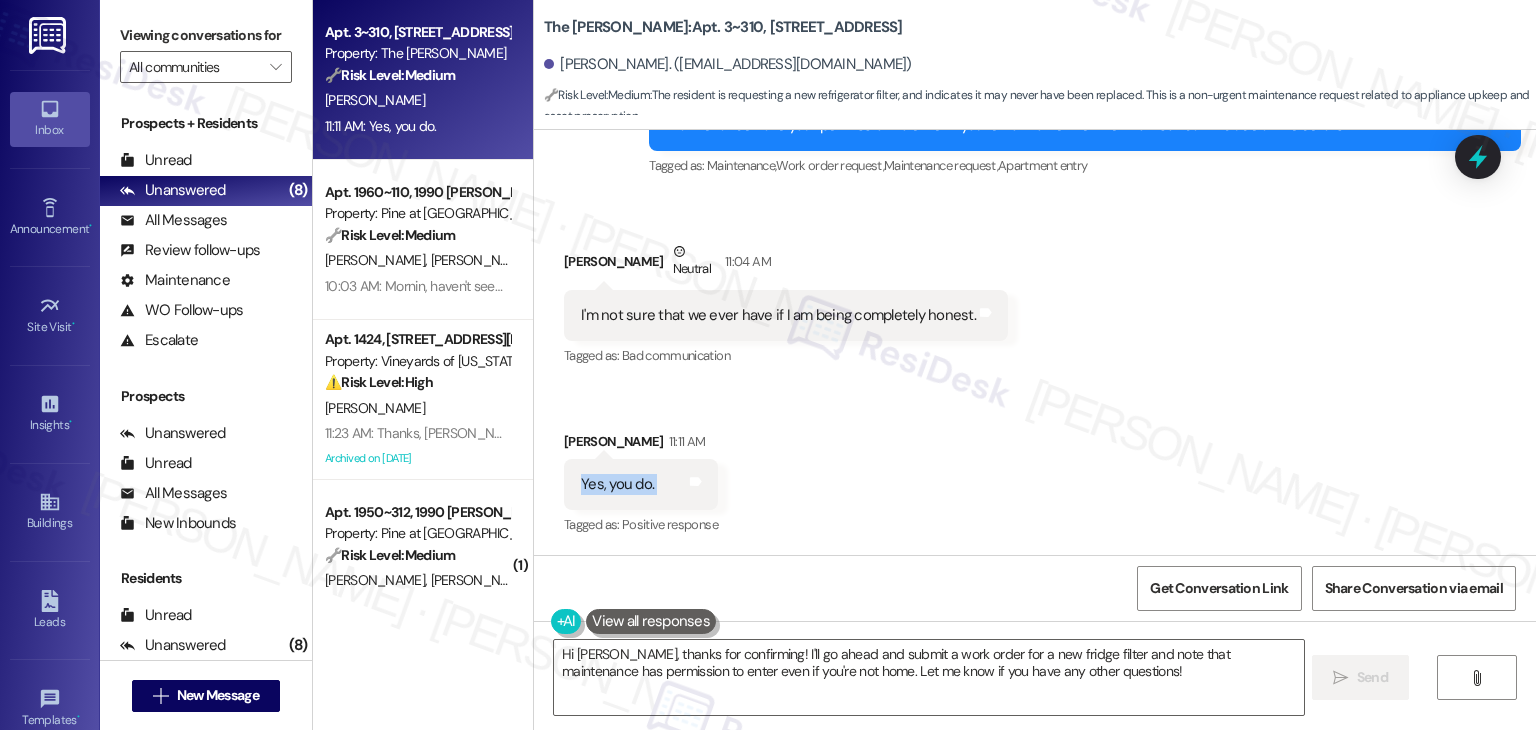click on "Received via SMS [PERSON_NAME]   Neutral 11:04 AM I'm not sure that we ever have if I am being completely honest. Tags and notes Tagged as:   Bad communication Click to highlight conversations about Bad communication Received via SMS [PERSON_NAME] 11:11 AM Yes, you do.  Tags and notes Tagged as:   Positive response Click to highlight conversations about Positive response" at bounding box center [1035, 375] 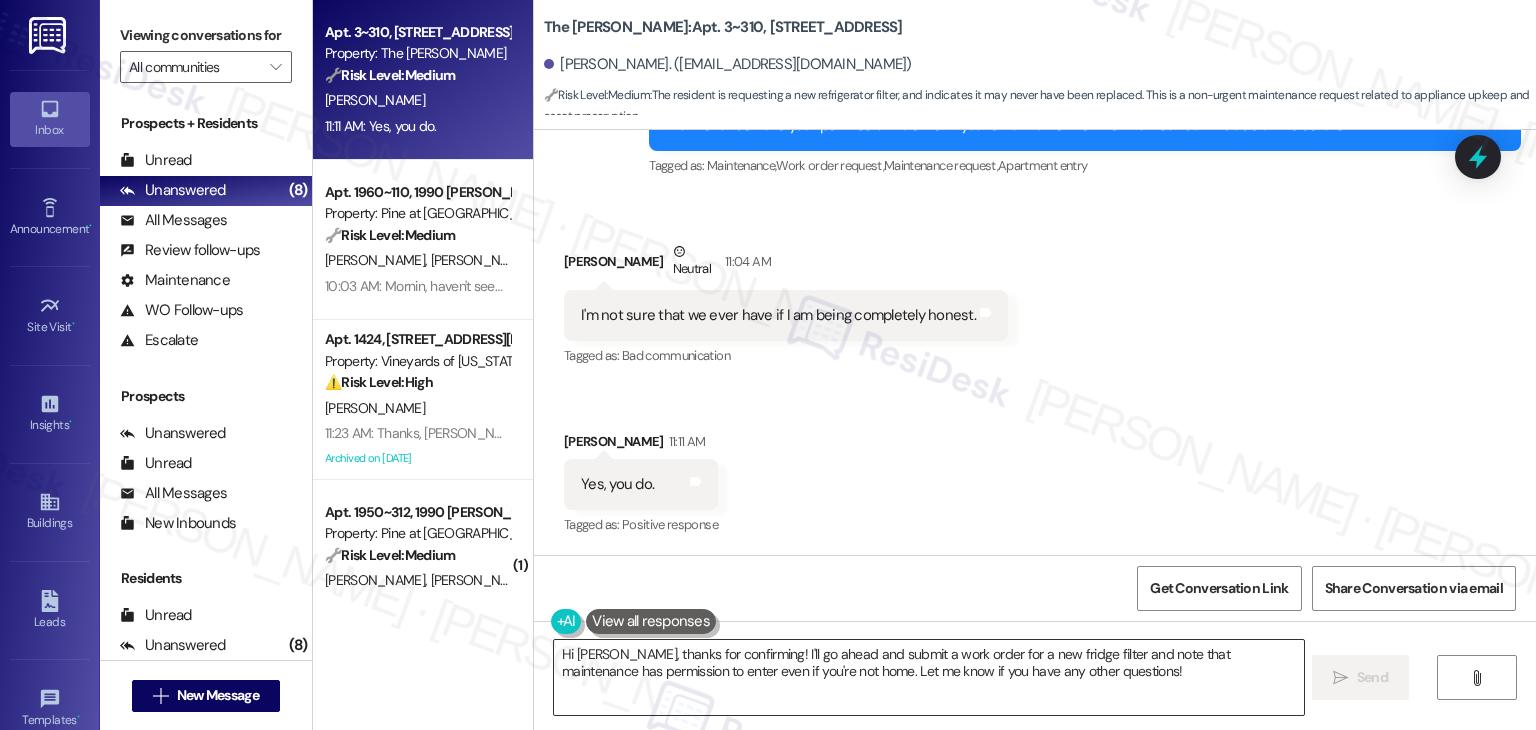 click on "Hi [PERSON_NAME], thanks for confirming! I'll go ahead and submit a work order for a new fridge filter and note that maintenance has permission to enter even if you're not home. Let me know if you have any other questions!" at bounding box center [928, 677] 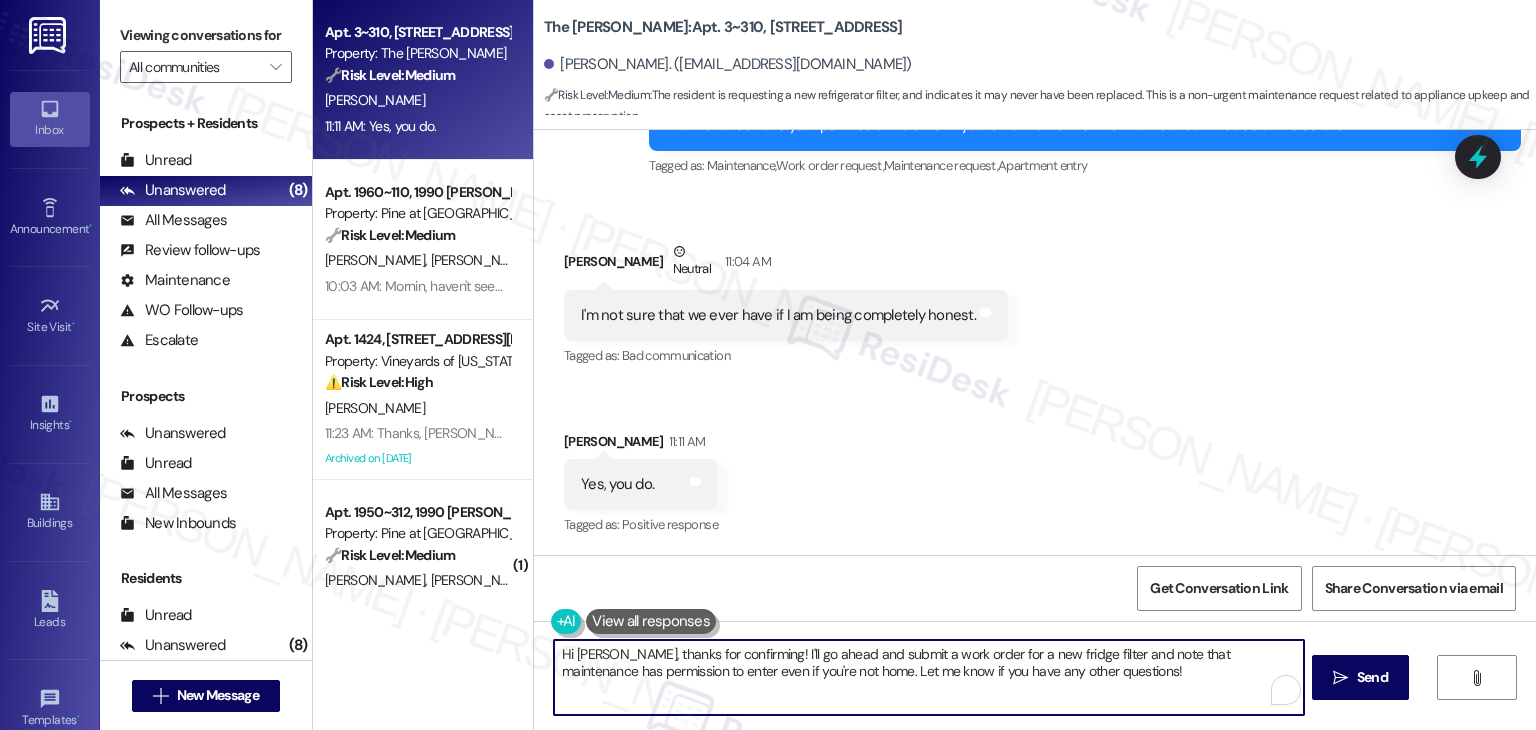 paste on "Thanks so much, [PERSON_NAME]! I’ll go ahead and submit the work order and note that the filter may have never been replaced. I’ve also added your permission for maintenance to enter if you’re not home. I’ll keep you posted if there are any update" 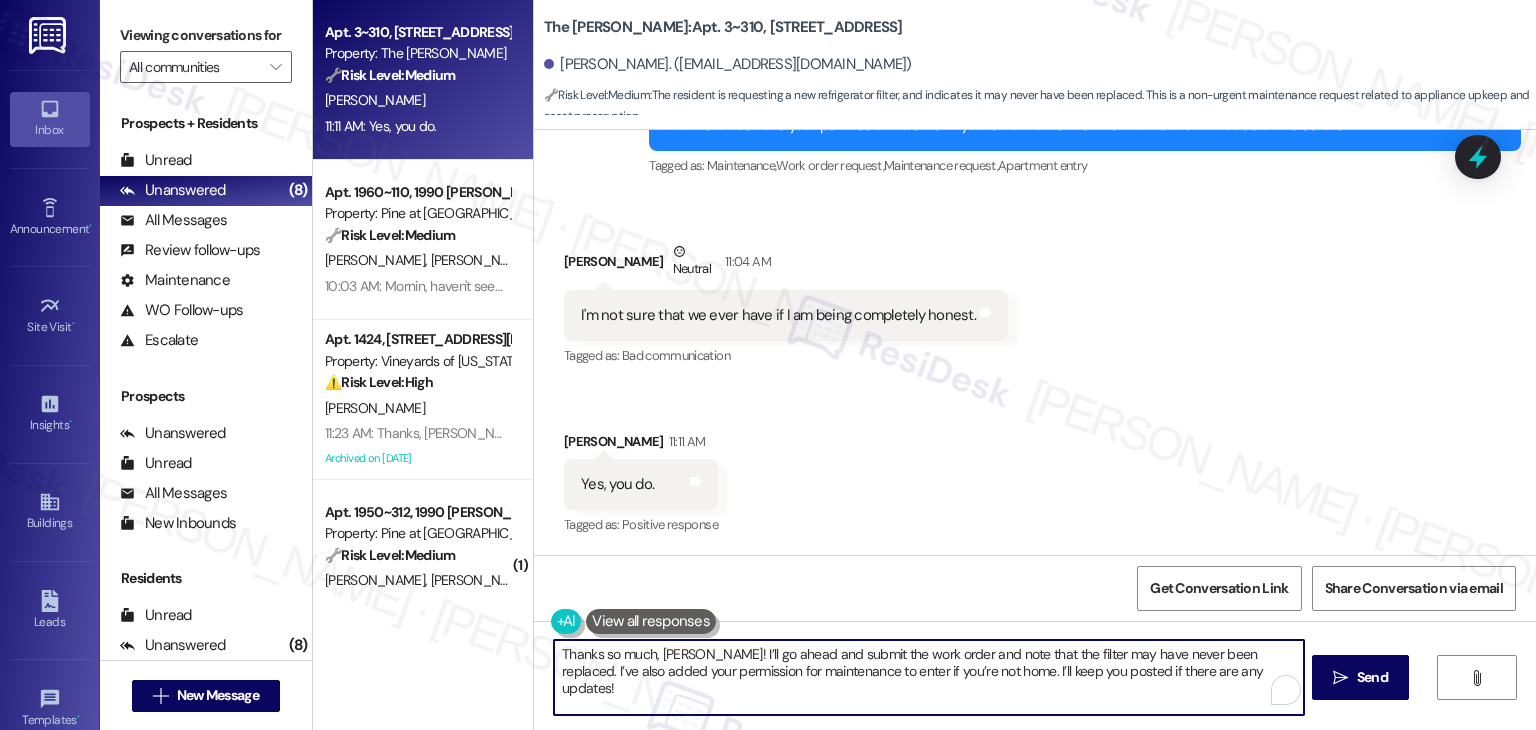 type on "Thanks so much, [PERSON_NAME]! I’ll go ahead and submit the work order and note that the filter may have never been replaced. I’ve also added your permission for maintenance to enter if you’re not home. I’ll keep you posted if there are any updates!" 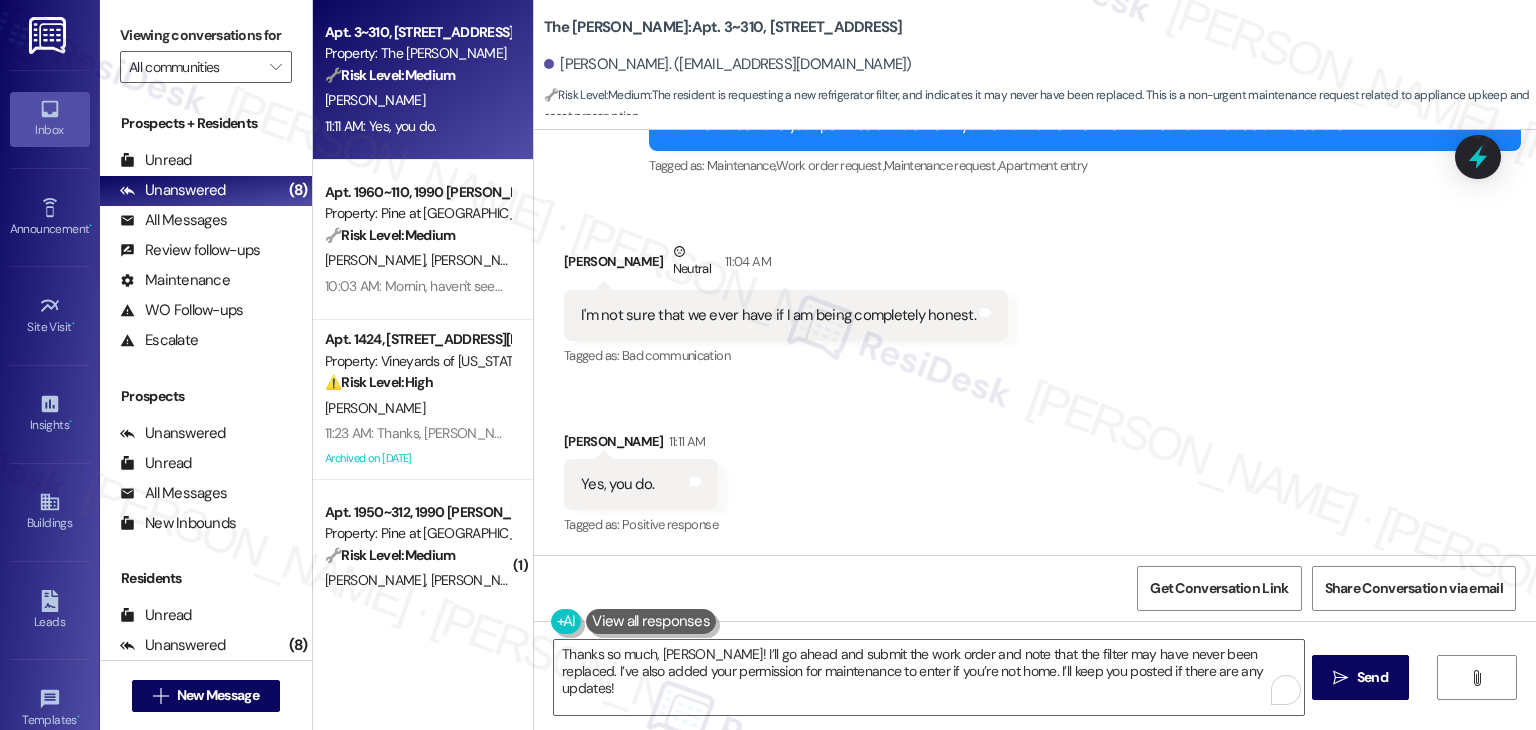 click on "Get Conversation Link Share Conversation via email" at bounding box center (1035, 588) 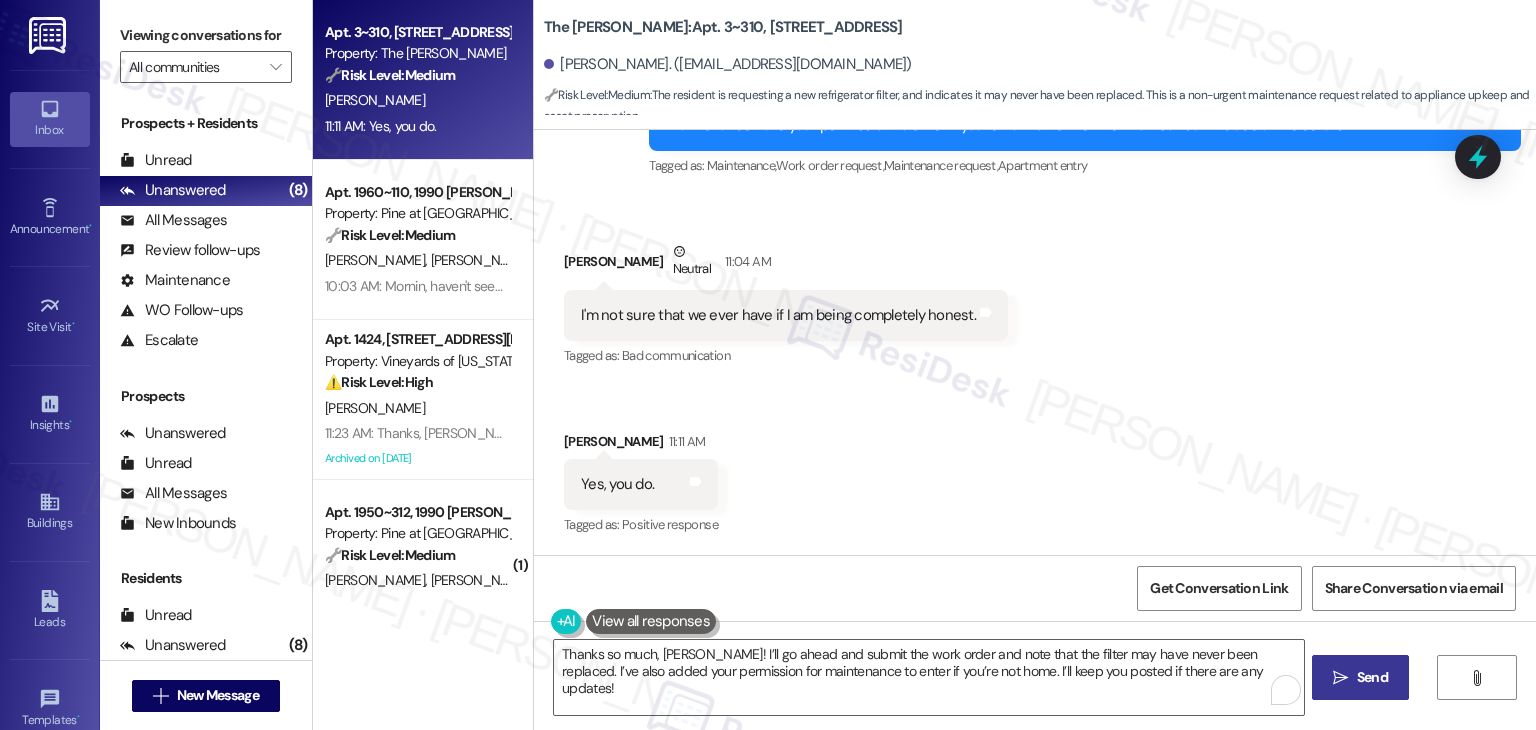 click on "" at bounding box center (1340, 678) 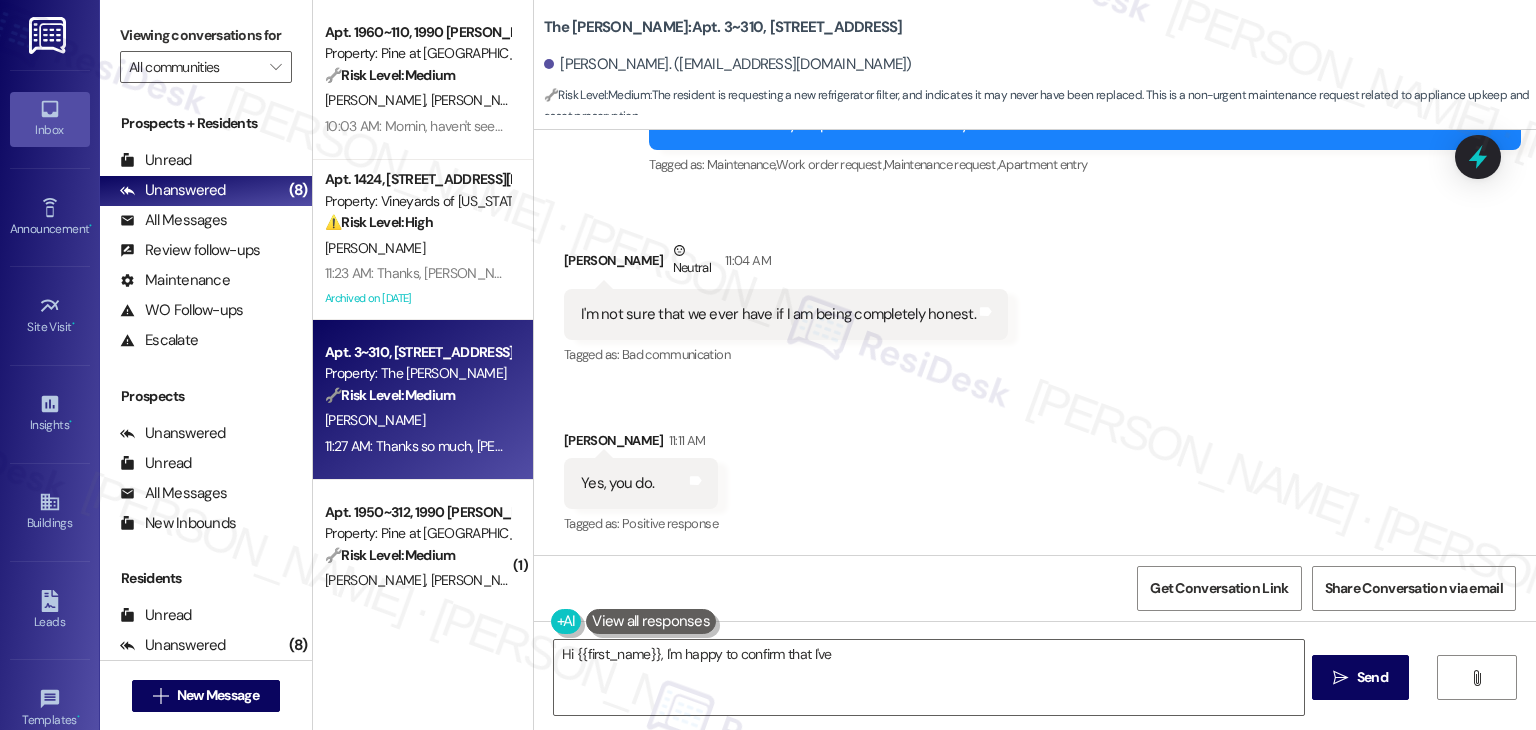 scroll, scrollTop: 431, scrollLeft: 0, axis: vertical 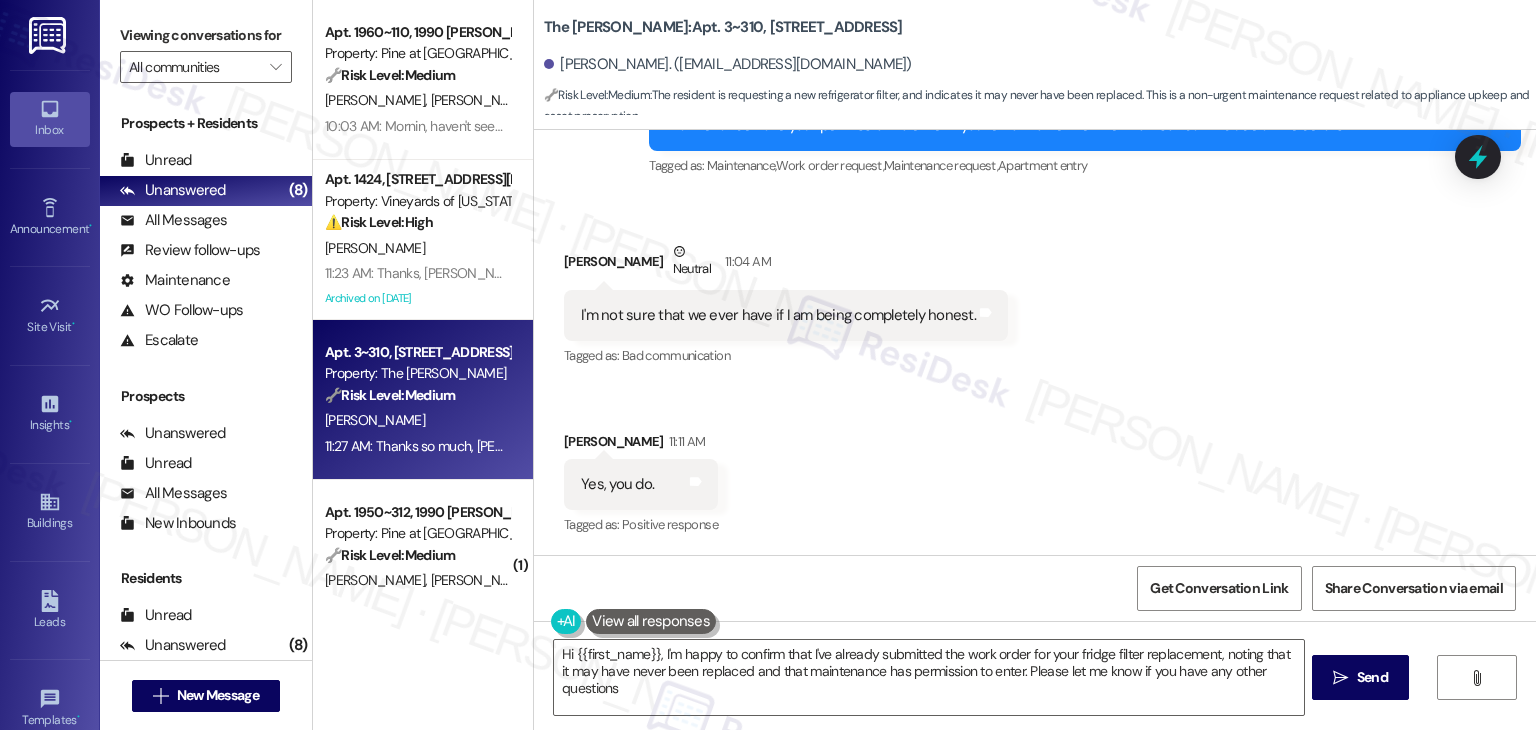 type on "Hi {{first_name}}, I'm happy to confirm that I've already submitted the work order for your fridge filter replacement, noting that it may have never been replaced and that maintenance has permission to enter. Please let me know if you have any other questions!" 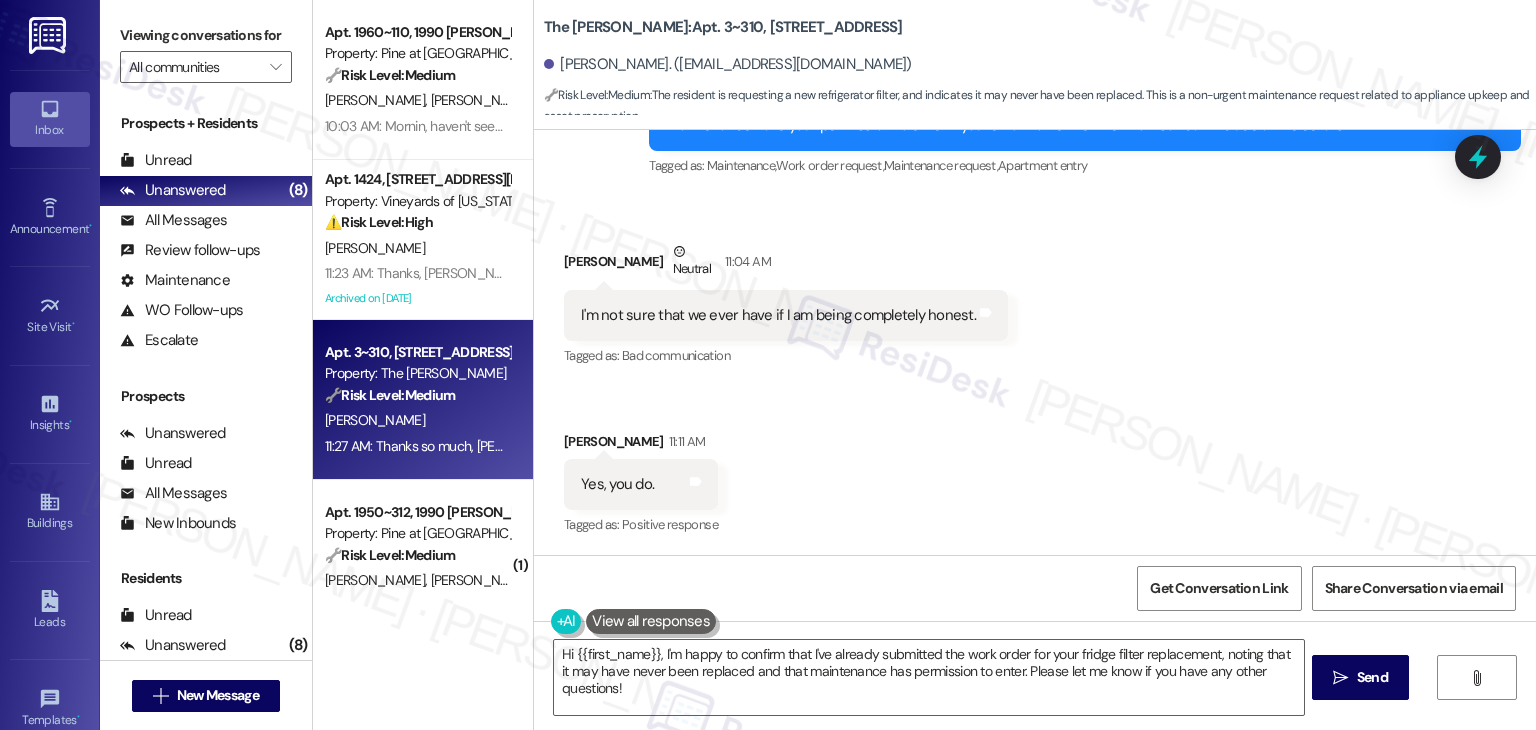 click on "Received via SMS [PERSON_NAME]   Neutral 11:04 AM I'm not sure that we ever have if I am being completely honest. Tags and notes Tagged as:   Bad communication Click to highlight conversations about Bad communication Received via SMS [PERSON_NAME] 11:11 AM Yes, you do.  Tags and notes Tagged as:   Positive response Click to highlight conversations about Positive response" at bounding box center [1035, 375] 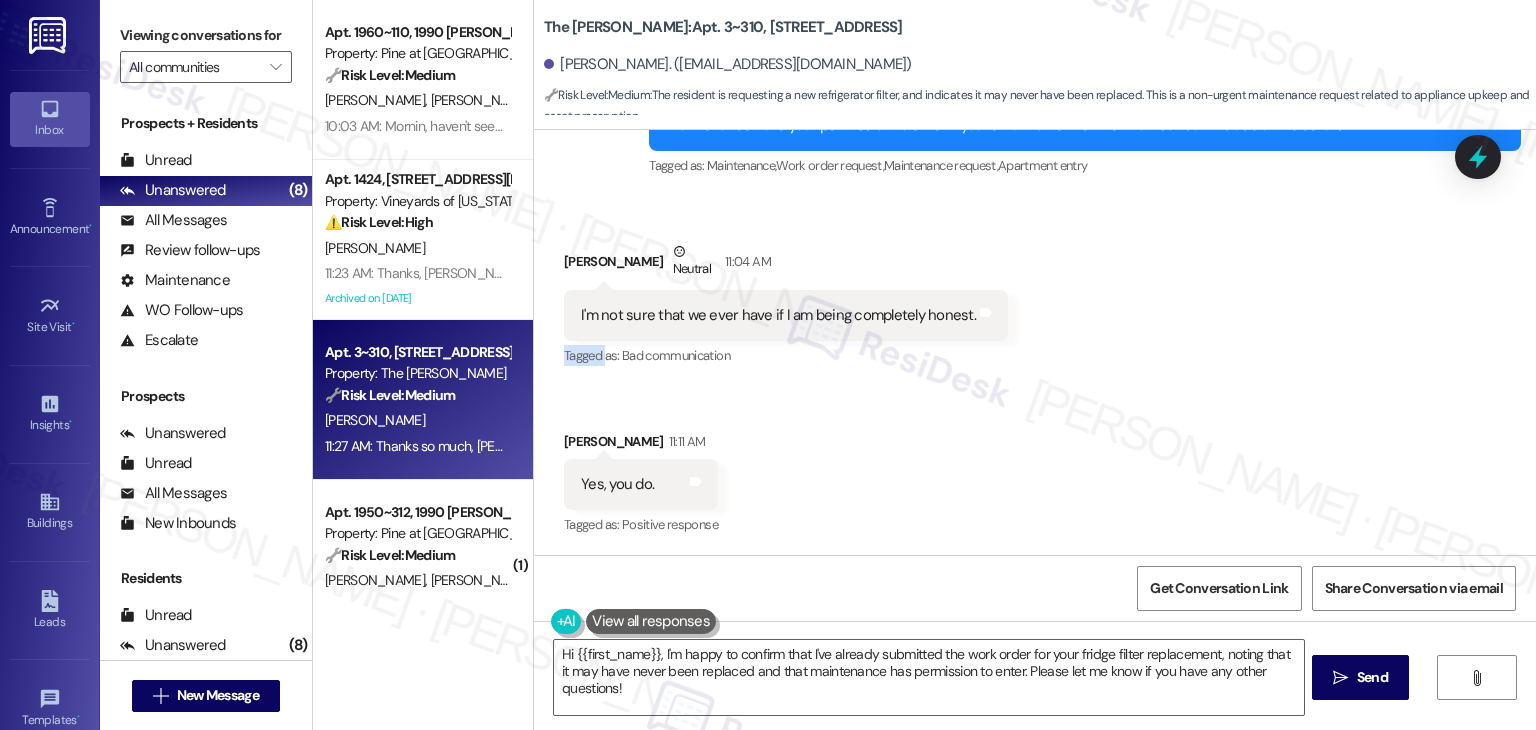 click on "Received via SMS [PERSON_NAME]   Neutral 11:04 AM I'm not sure that we ever have if I am being completely honest. Tags and notes Tagged as:   Bad communication Click to highlight conversations about Bad communication Received via SMS [PERSON_NAME] 11:11 AM Yes, you do.  Tags and notes Tagged as:   Positive response Click to highlight conversations about Positive response" at bounding box center [1035, 375] 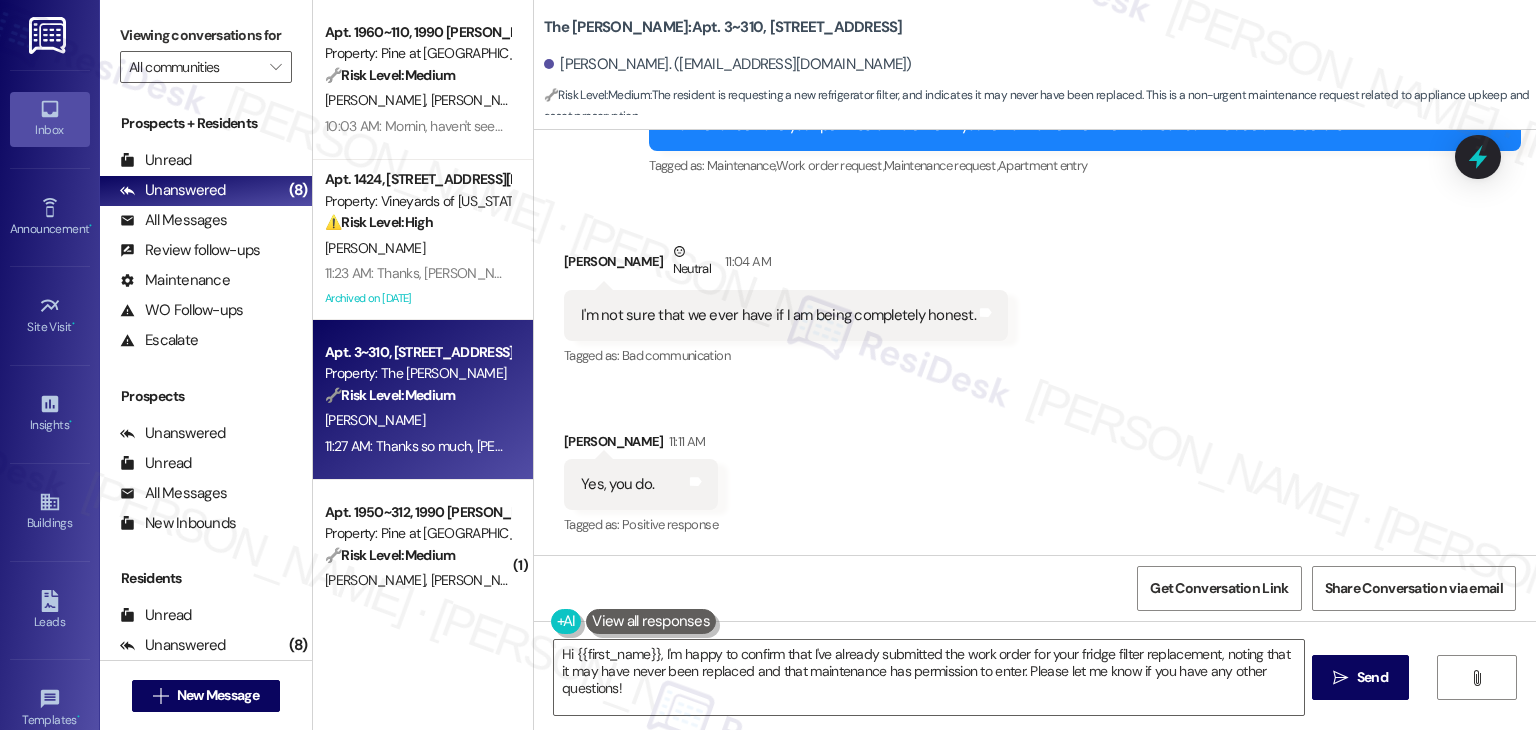 click on "Received via SMS [PERSON_NAME]   Neutral 11:04 AM I'm not sure that we ever have if I am being completely honest. Tags and notes Tagged as:   Bad communication Click to highlight conversations about Bad communication Received via SMS [PERSON_NAME] 11:11 AM Yes, you do.  Tags and notes Tagged as:   Positive response Click to highlight conversations about Positive response" at bounding box center (1035, 375) 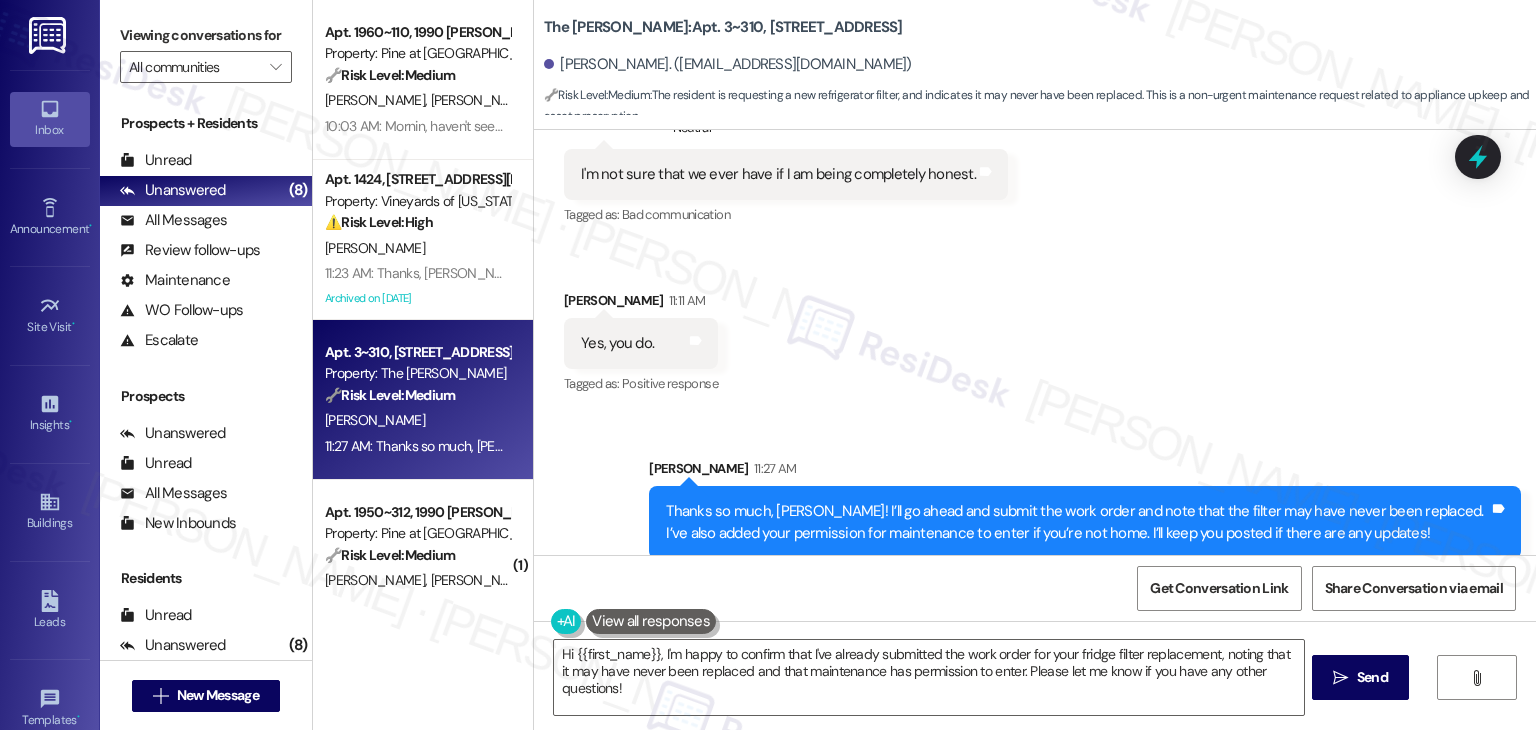 scroll, scrollTop: 592, scrollLeft: 0, axis: vertical 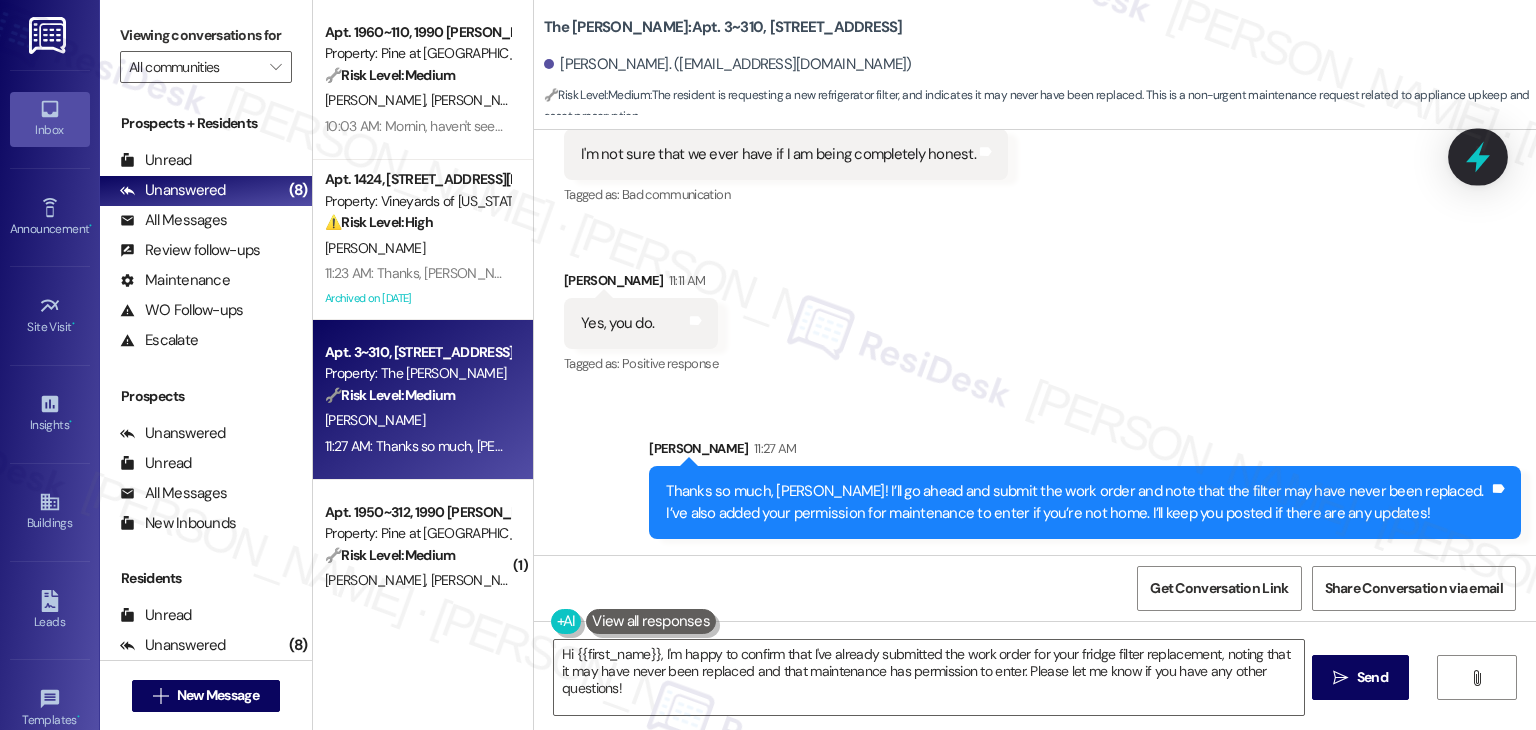 click 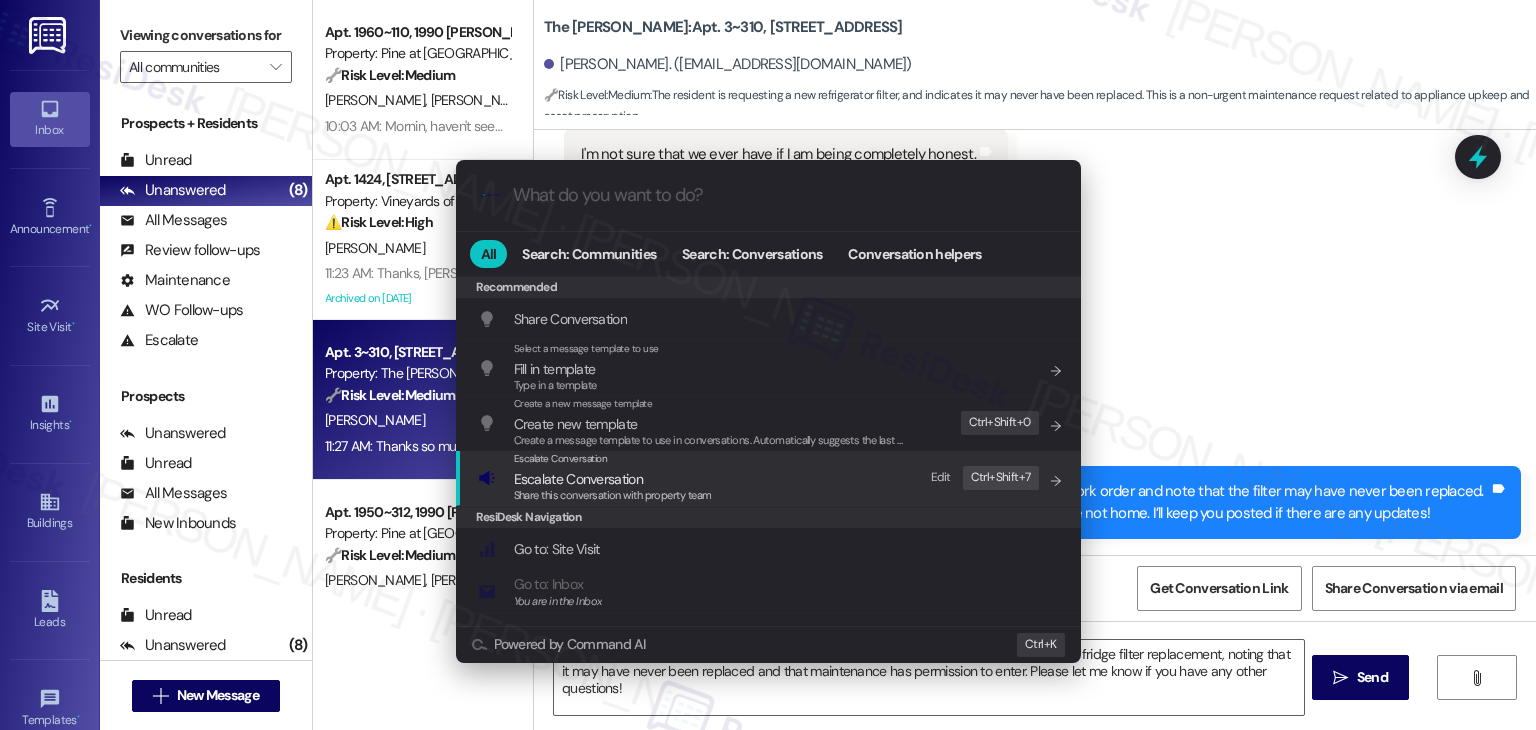click on "Share this conversation with property team" at bounding box center (613, 495) 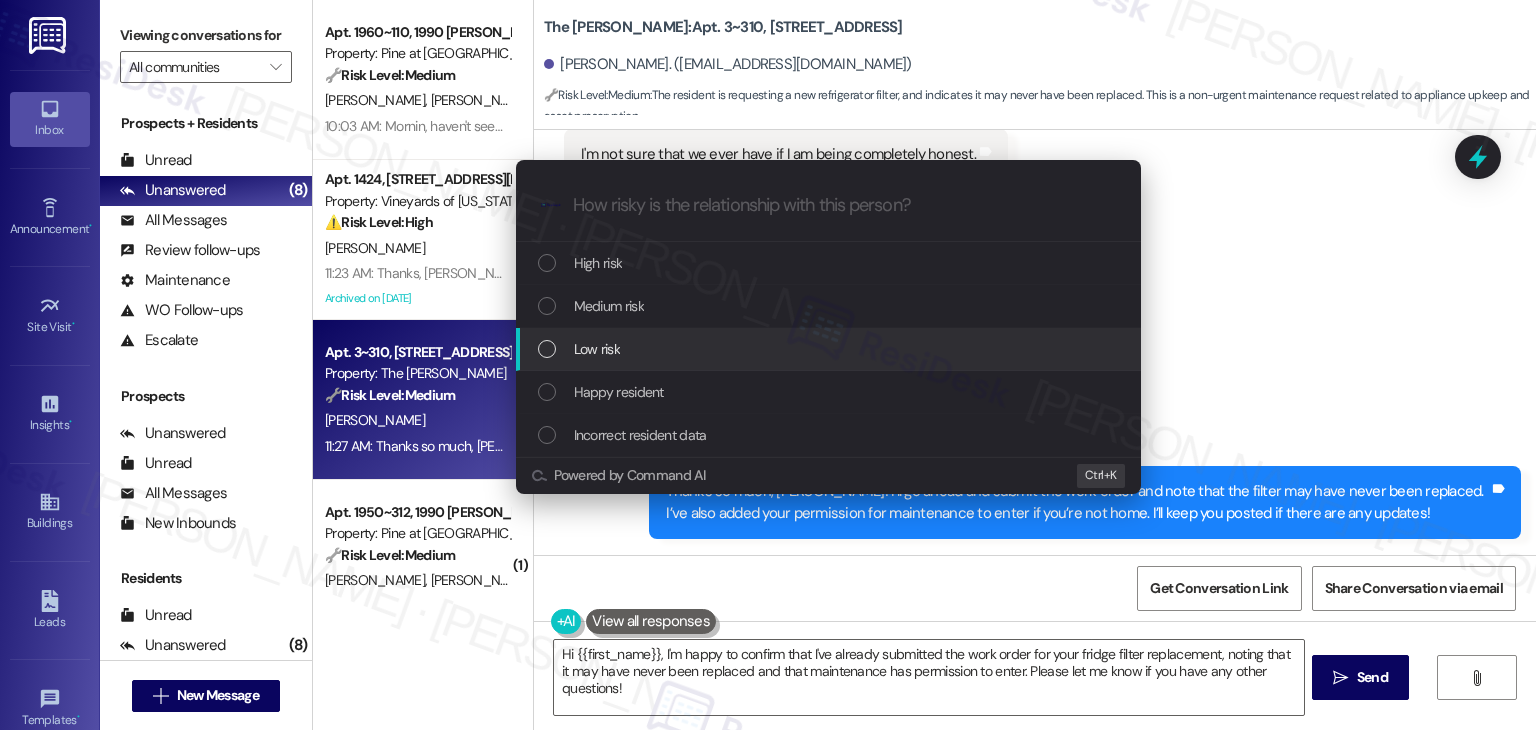 click at bounding box center [547, 349] 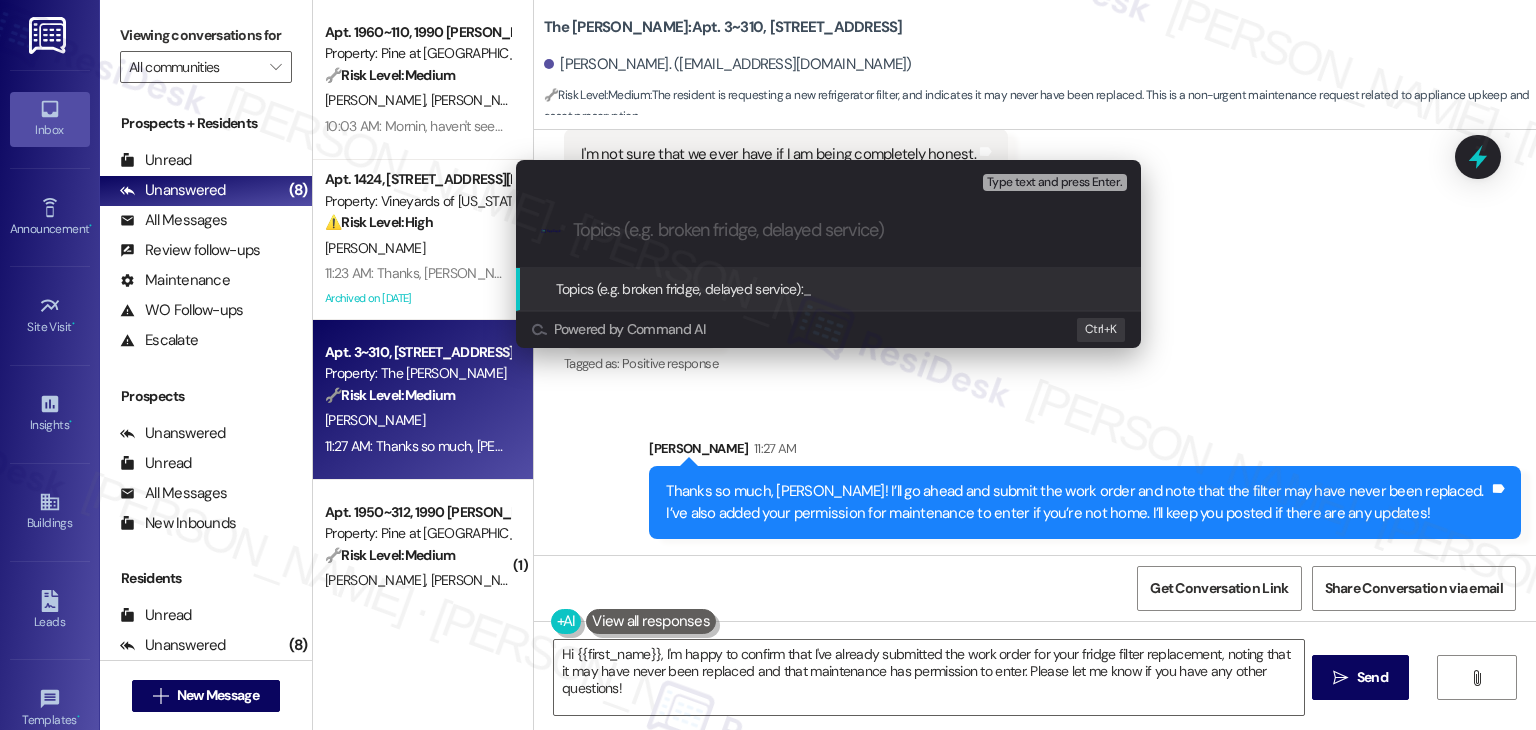 paste on "SR #155071" 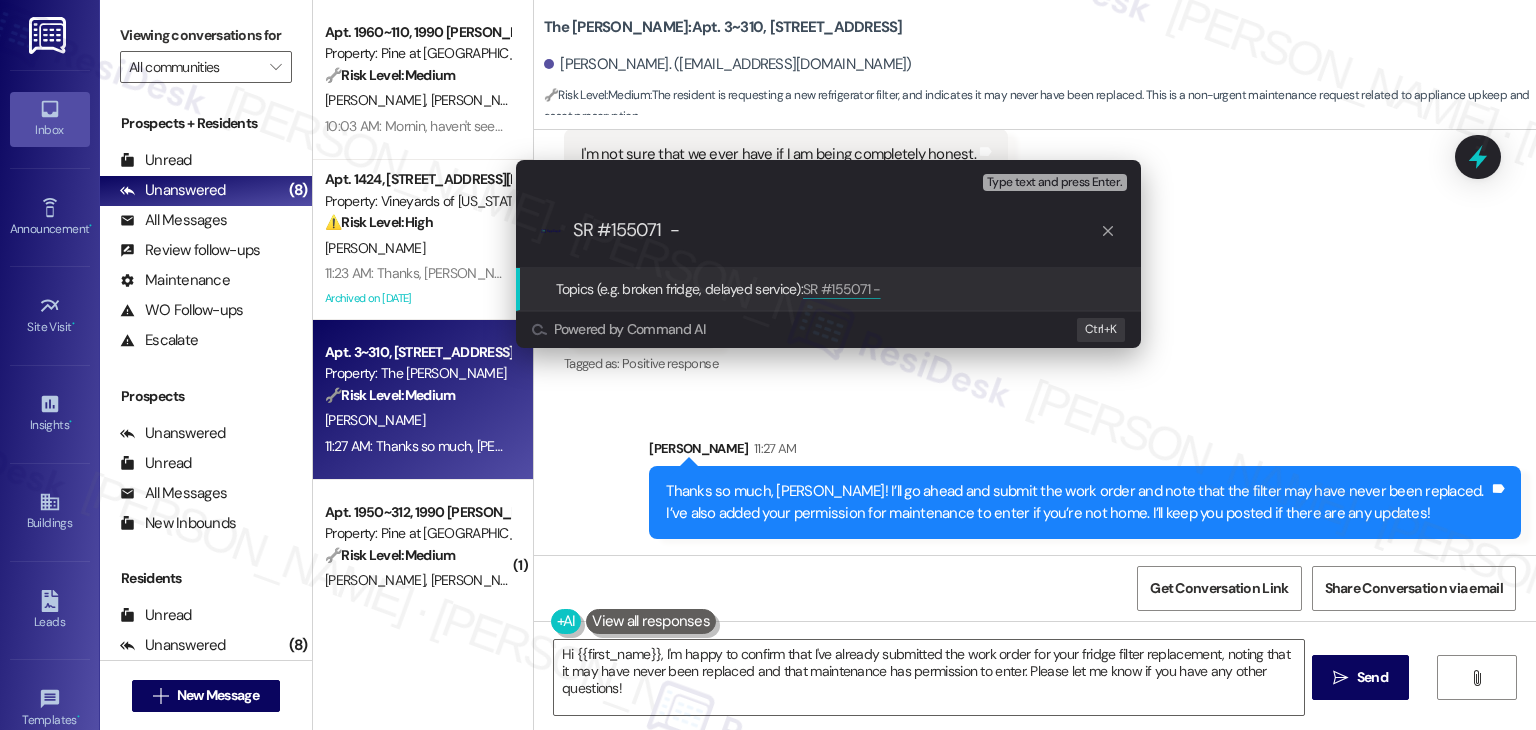 paste on "Fridge Filter Replacement Request" 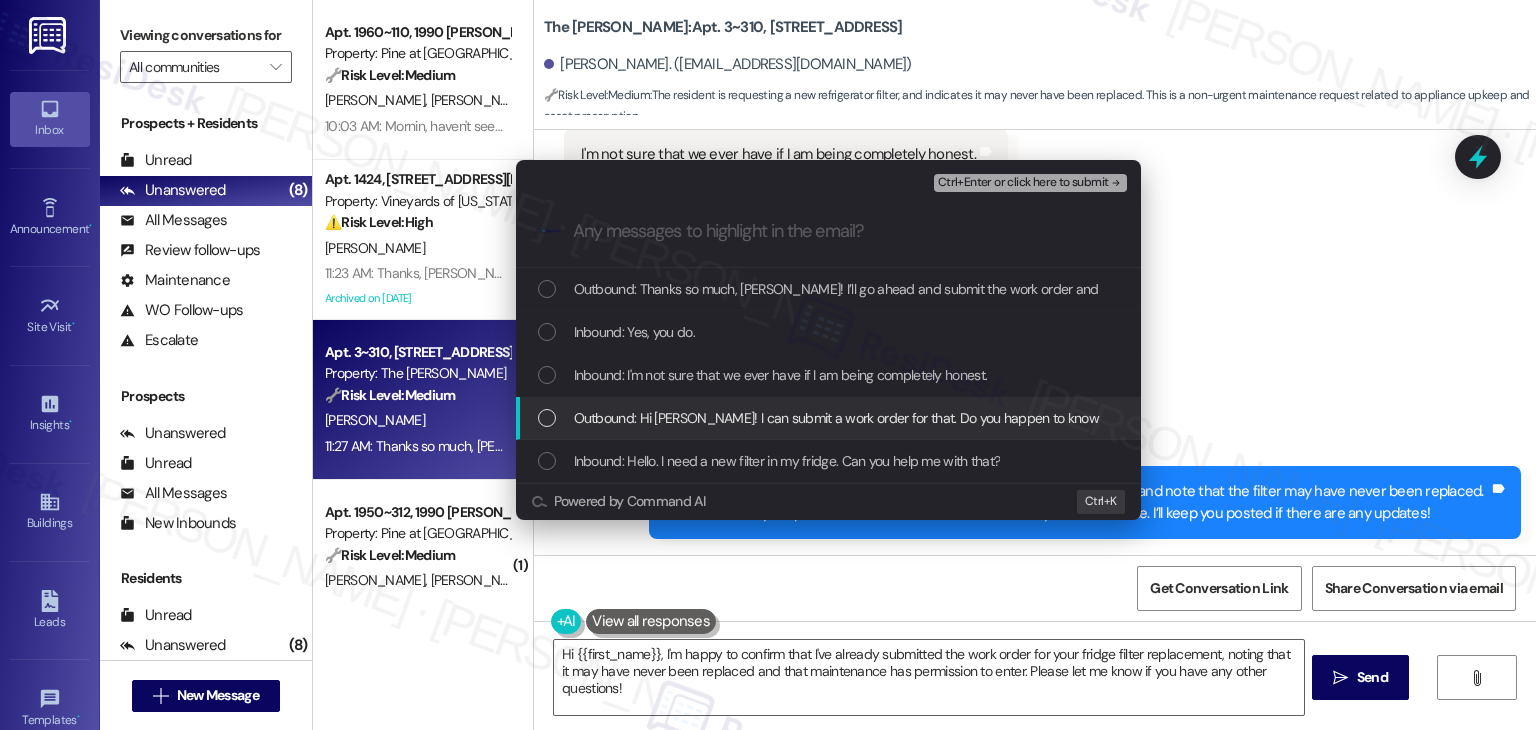 click at bounding box center [547, 332] 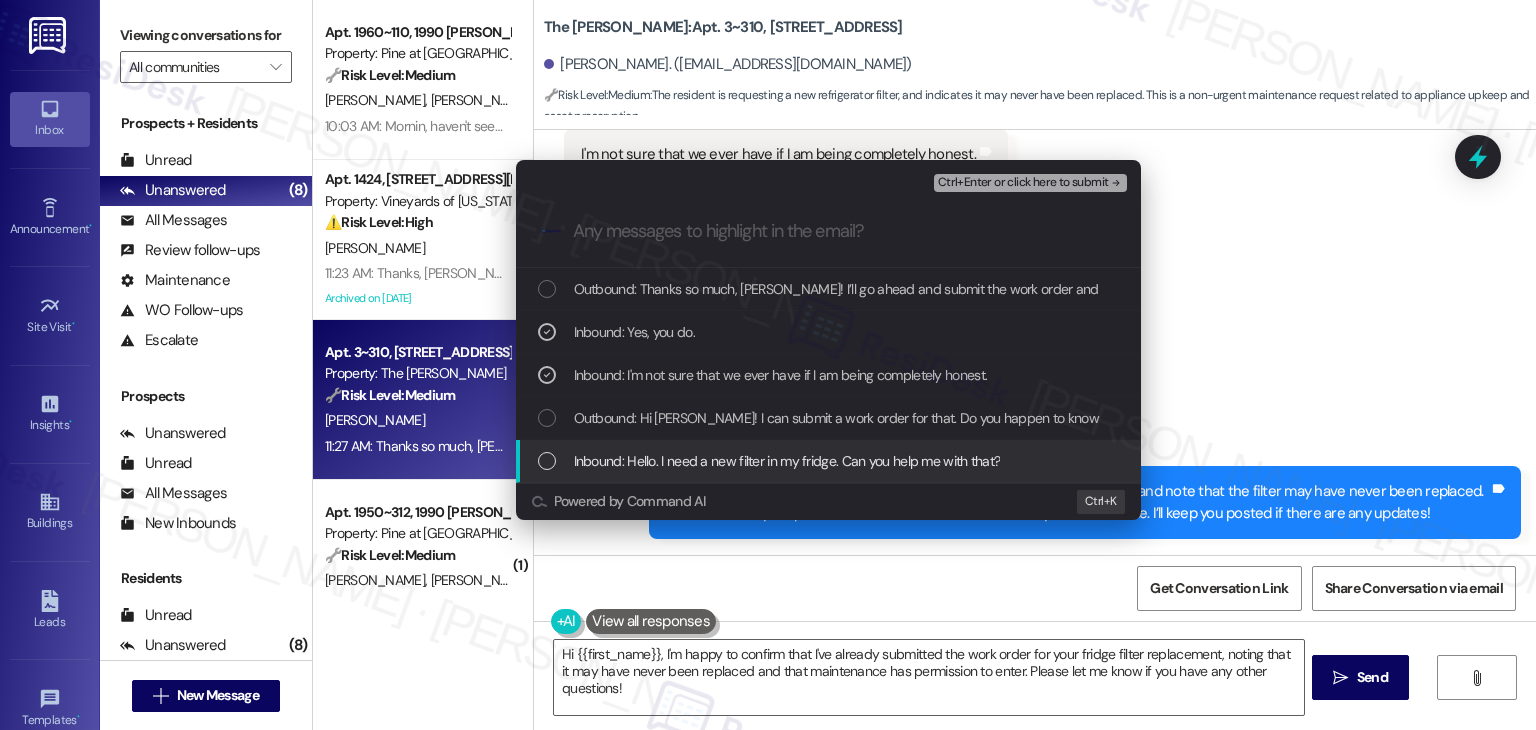 click at bounding box center (547, 461) 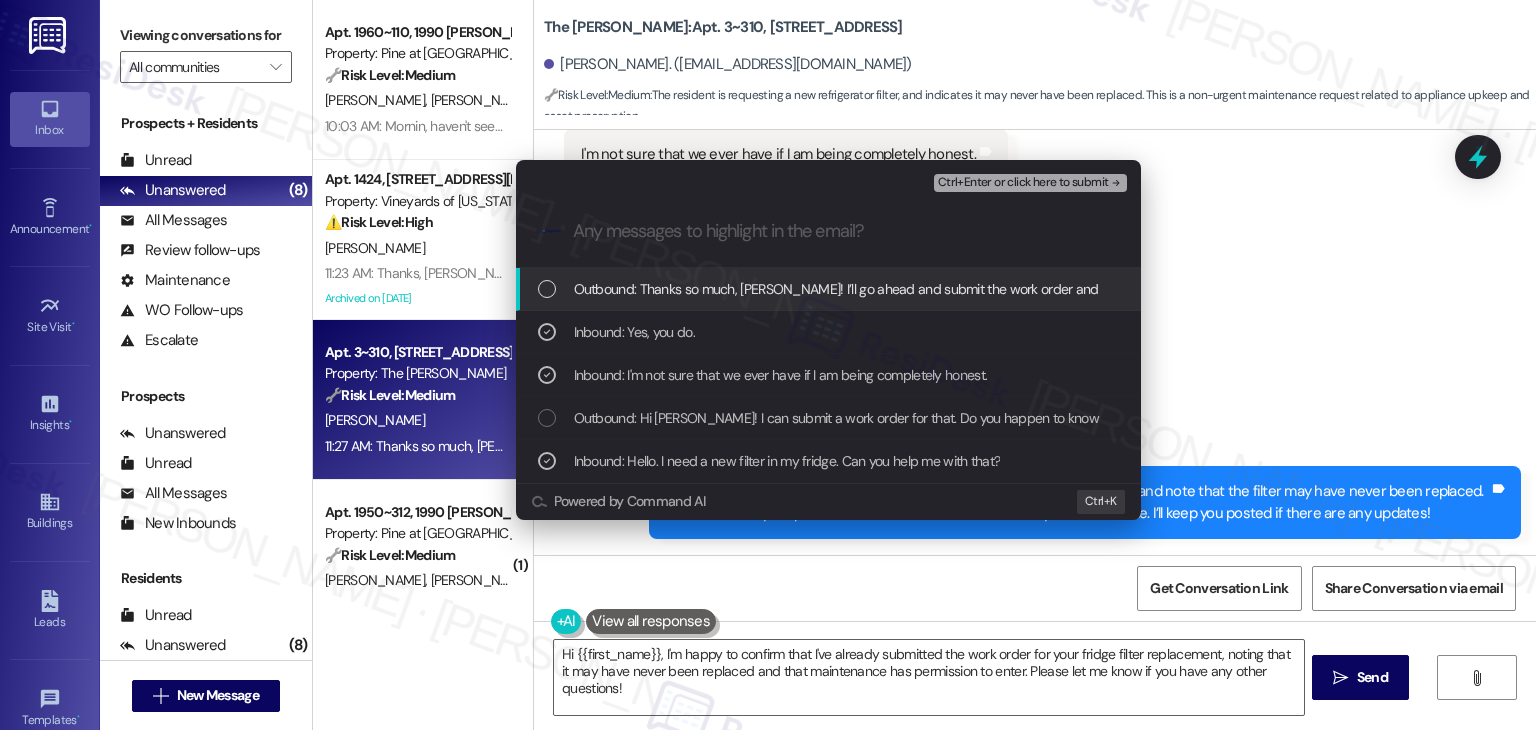 click on "Ctrl+Enter or click here to submit" at bounding box center (1023, 183) 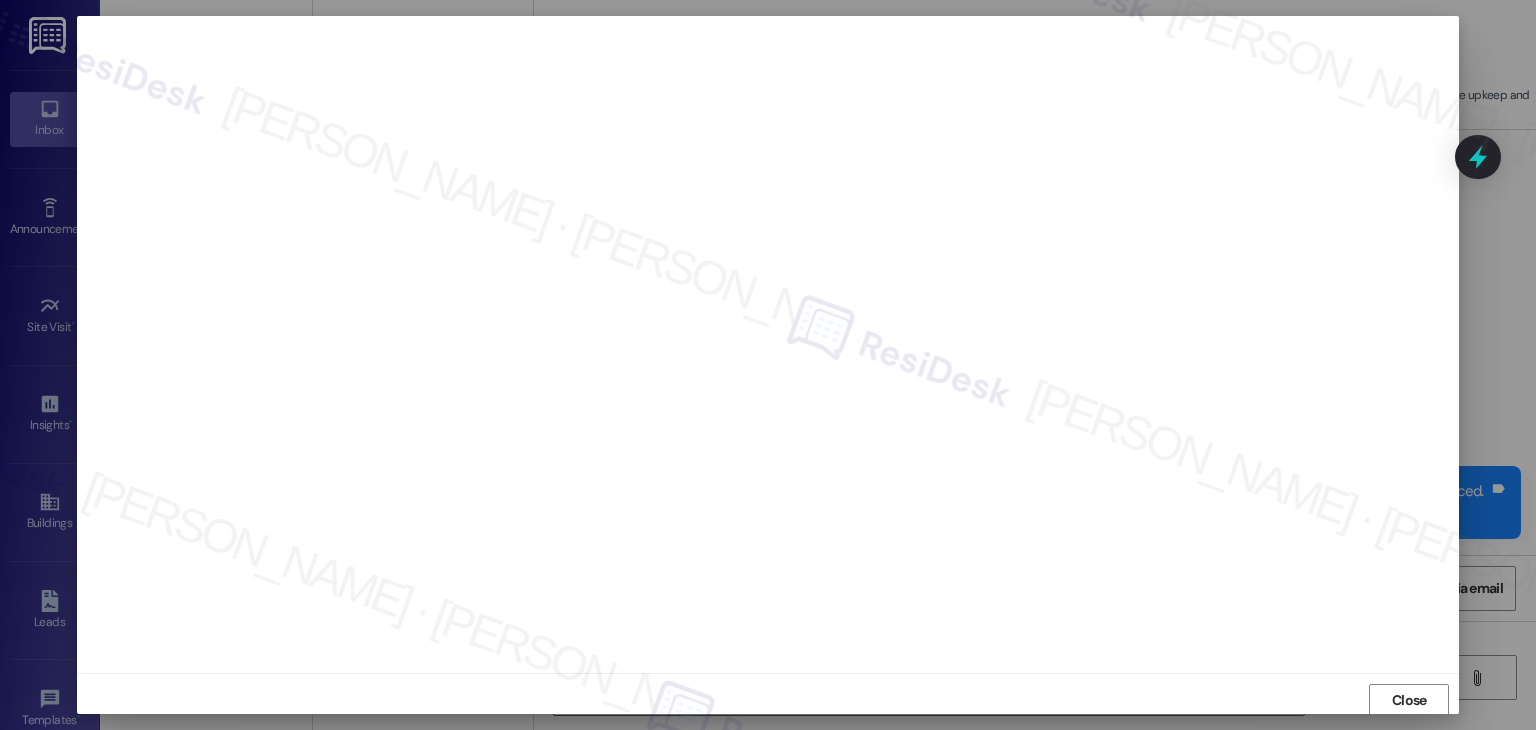 scroll, scrollTop: 1, scrollLeft: 0, axis: vertical 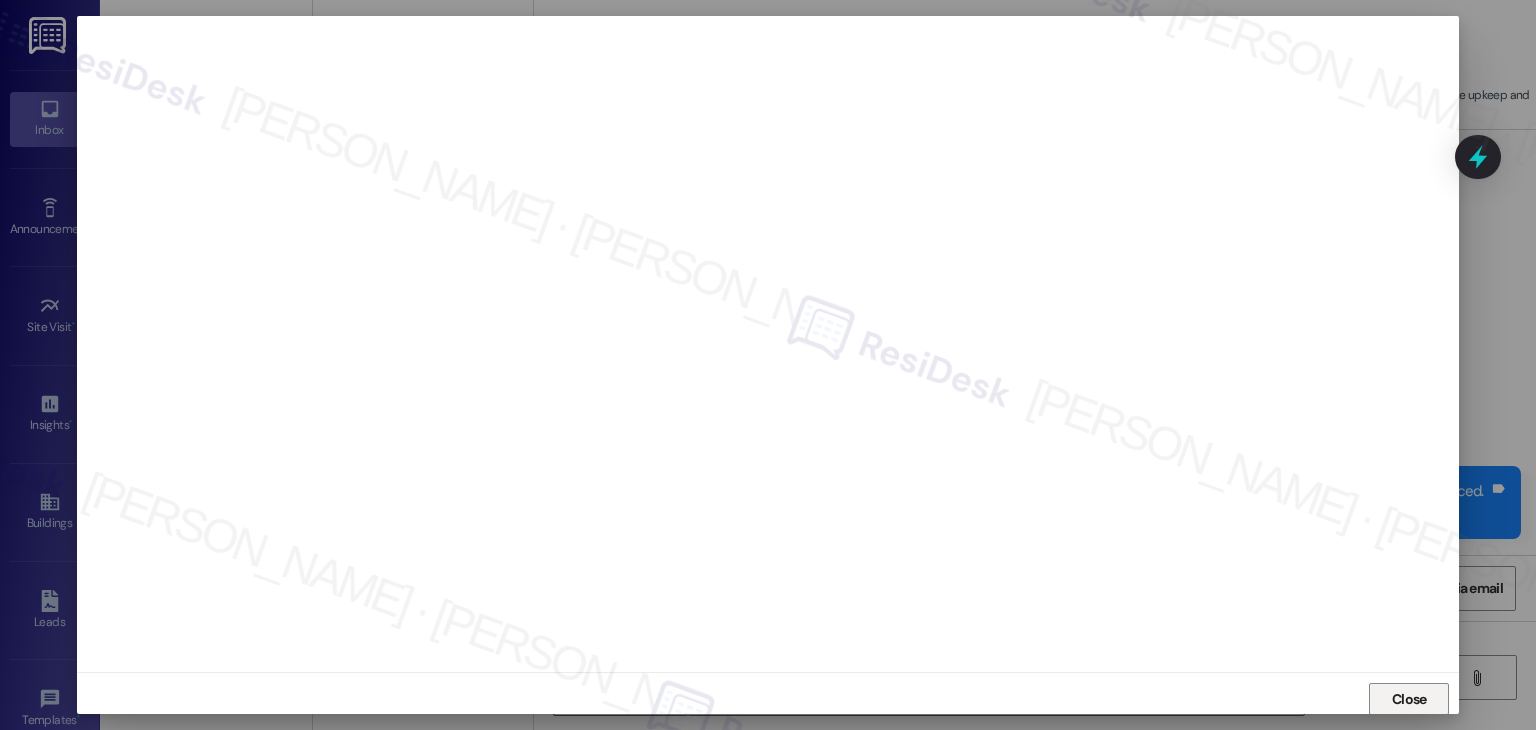 click on "Close" at bounding box center [1409, 699] 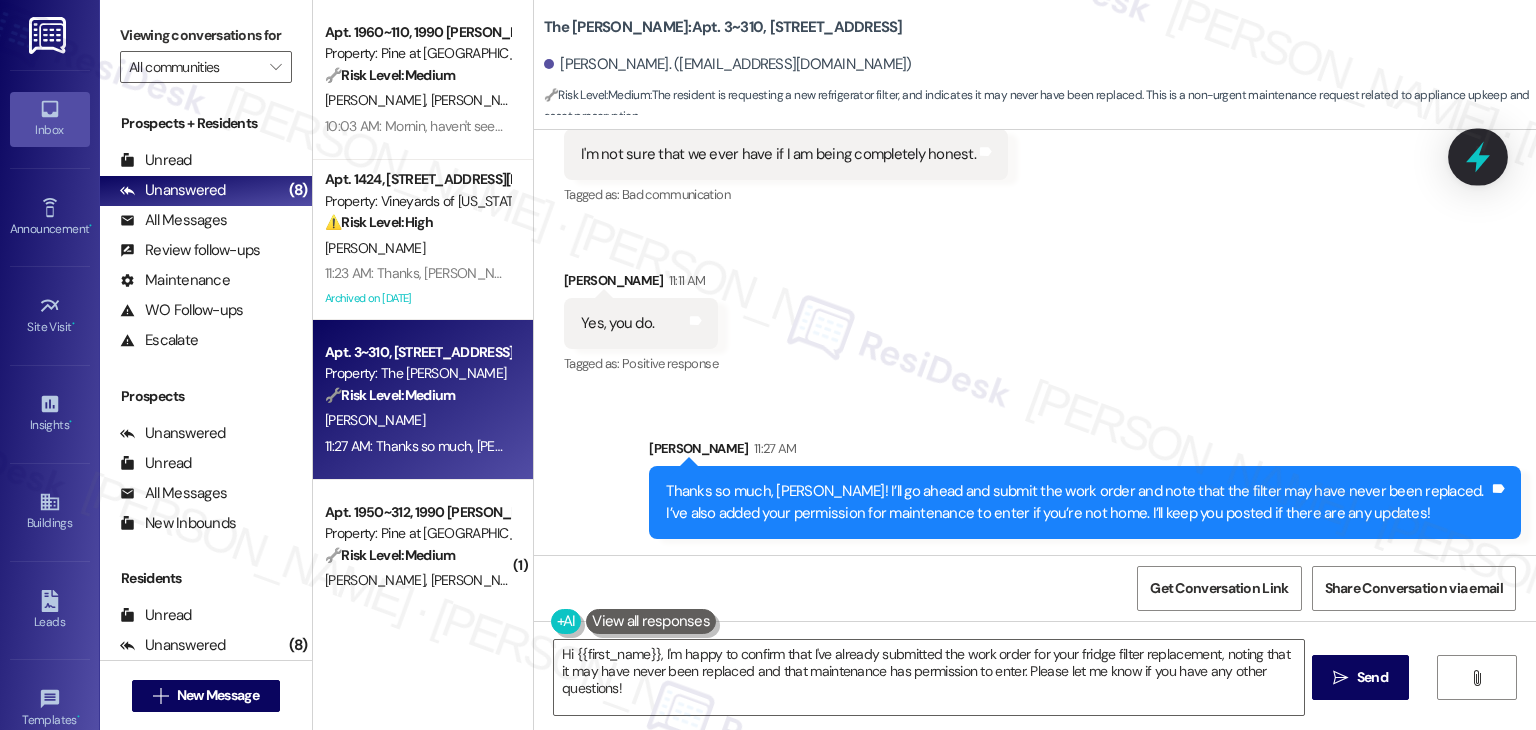 click 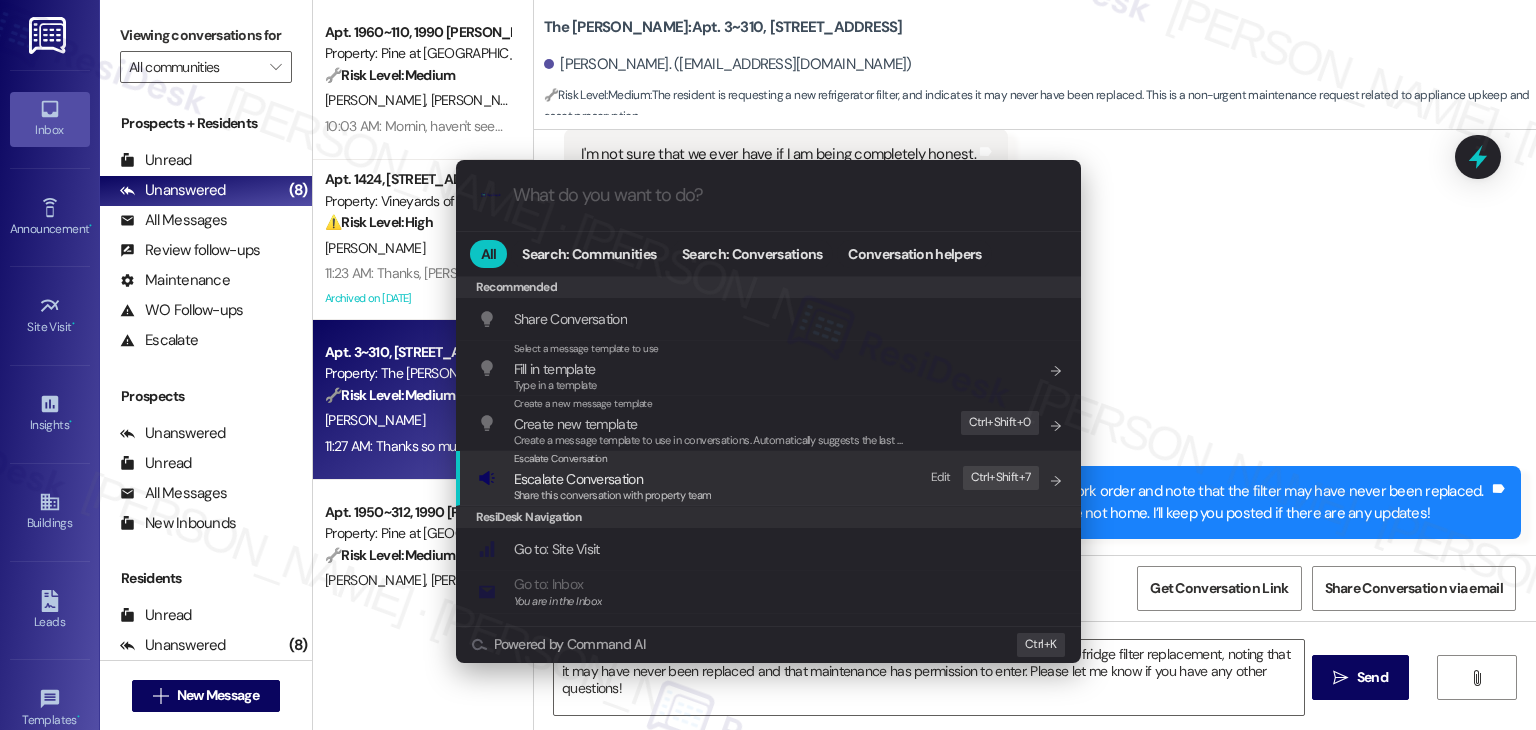 click on "Escalate Conversation" at bounding box center (578, 479) 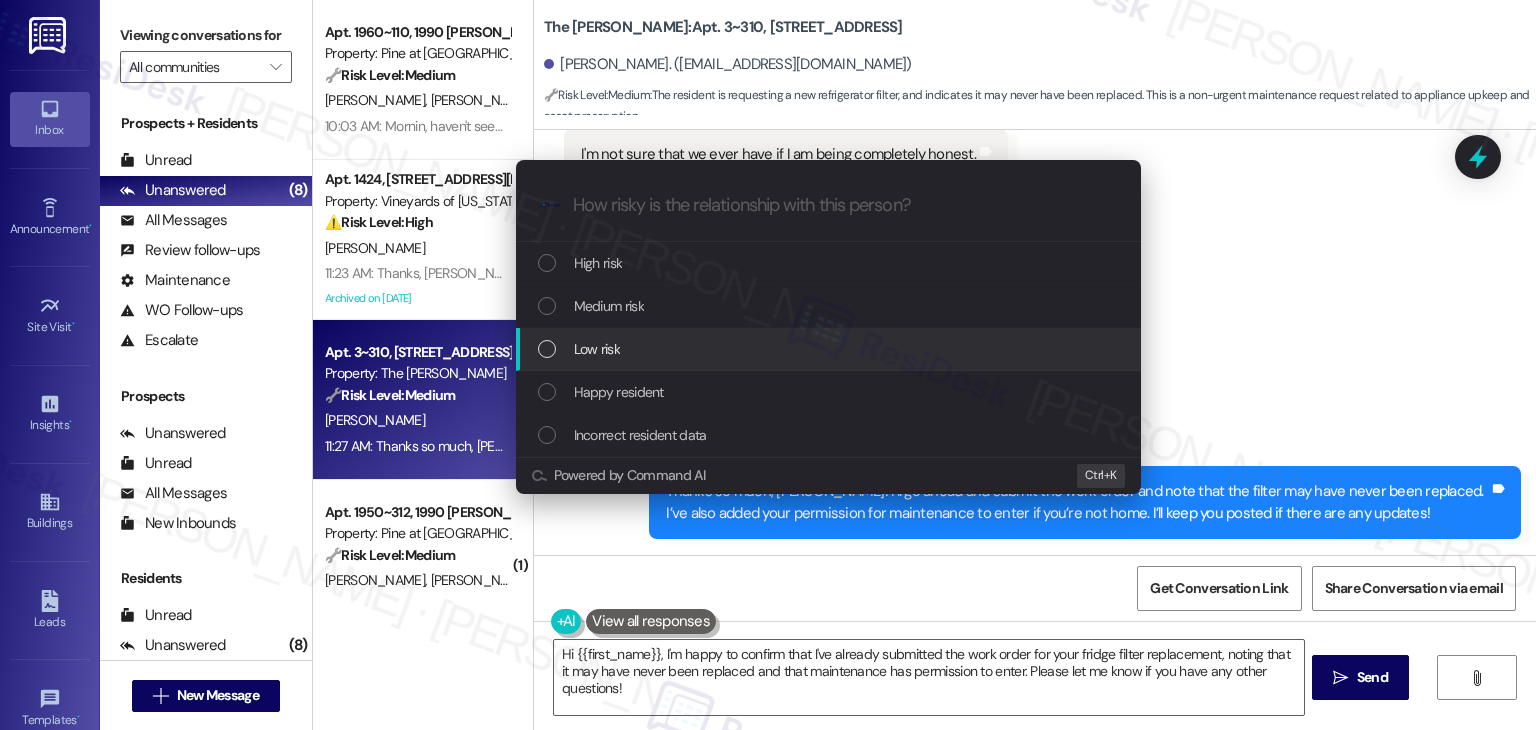 click at bounding box center (547, 349) 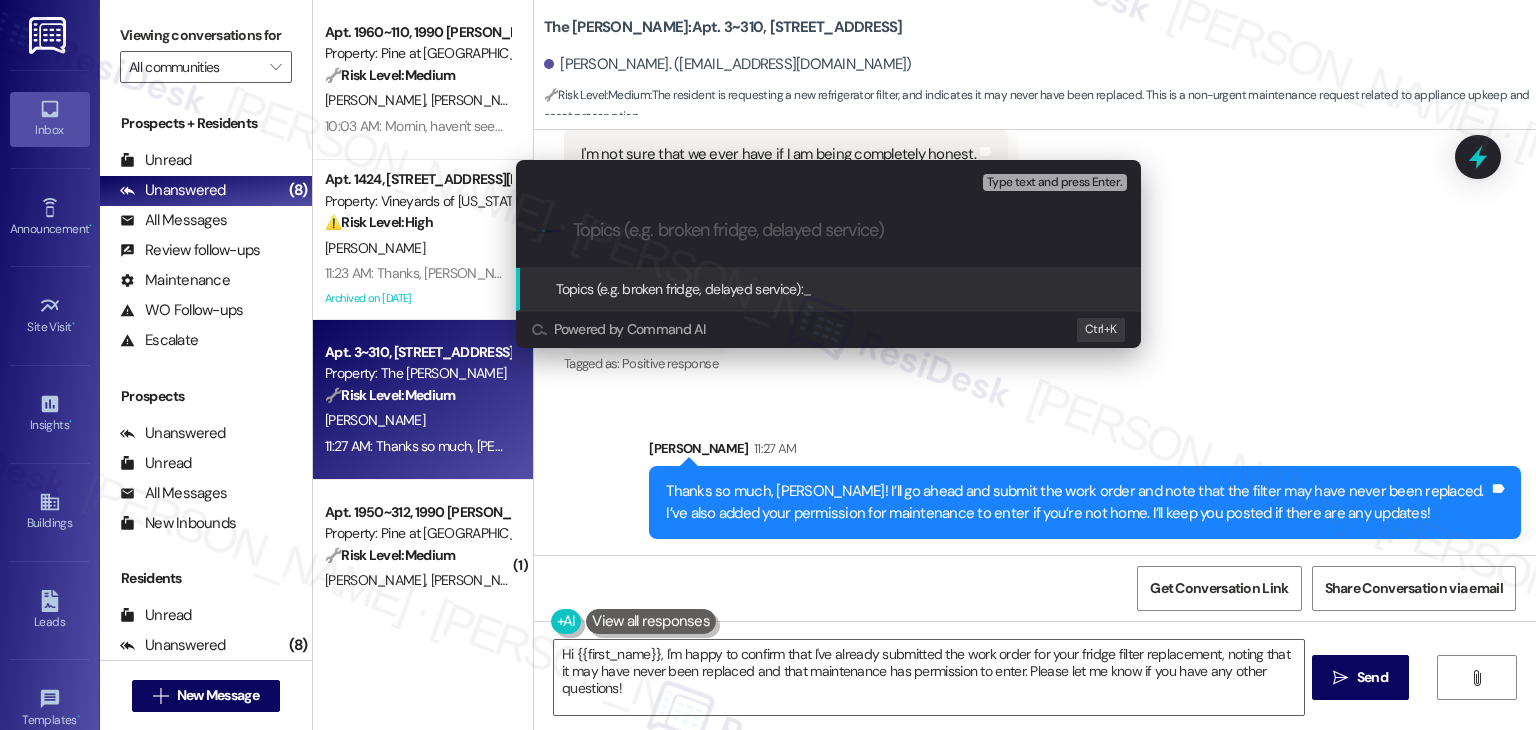 paste on "SR #155071 - Fridge Filter Replacement Request" 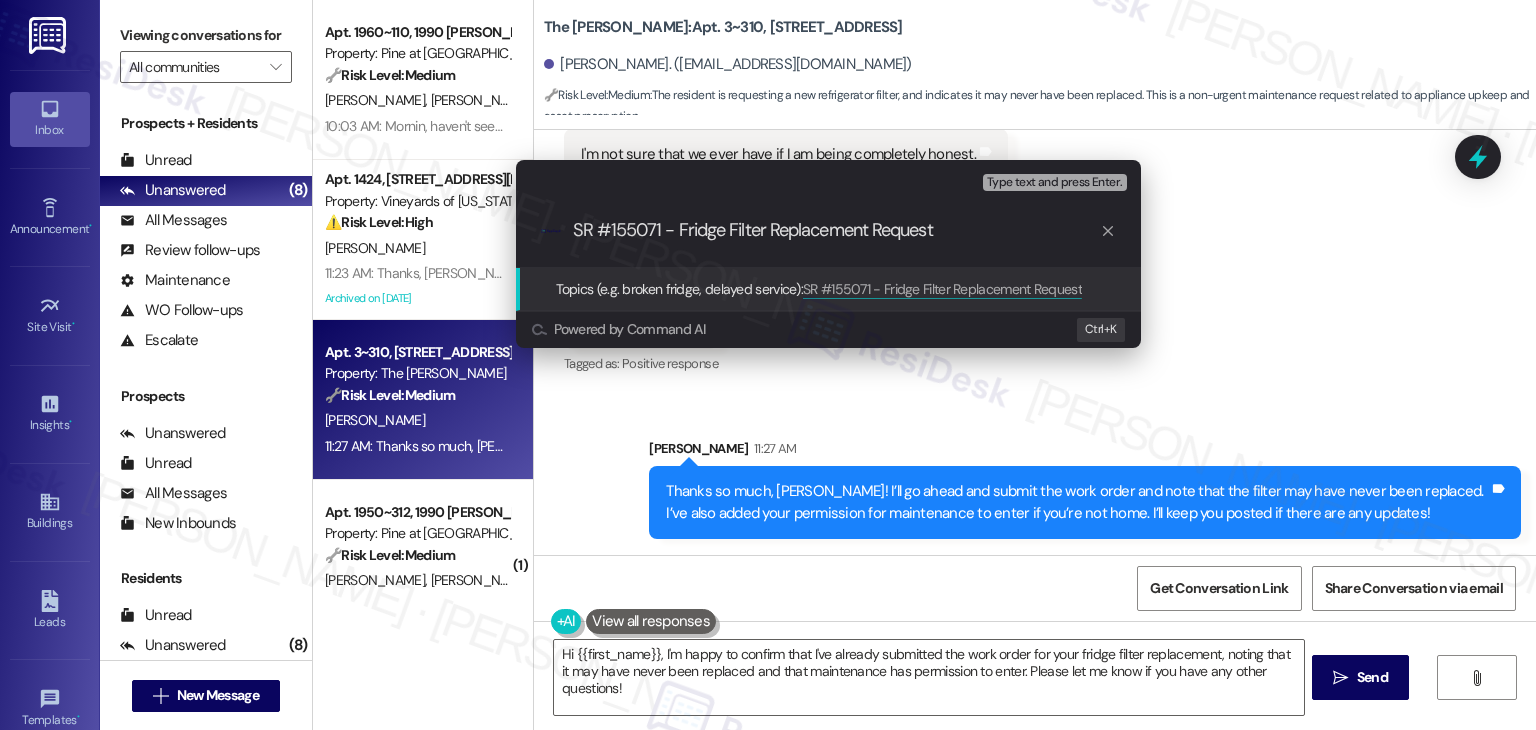 type 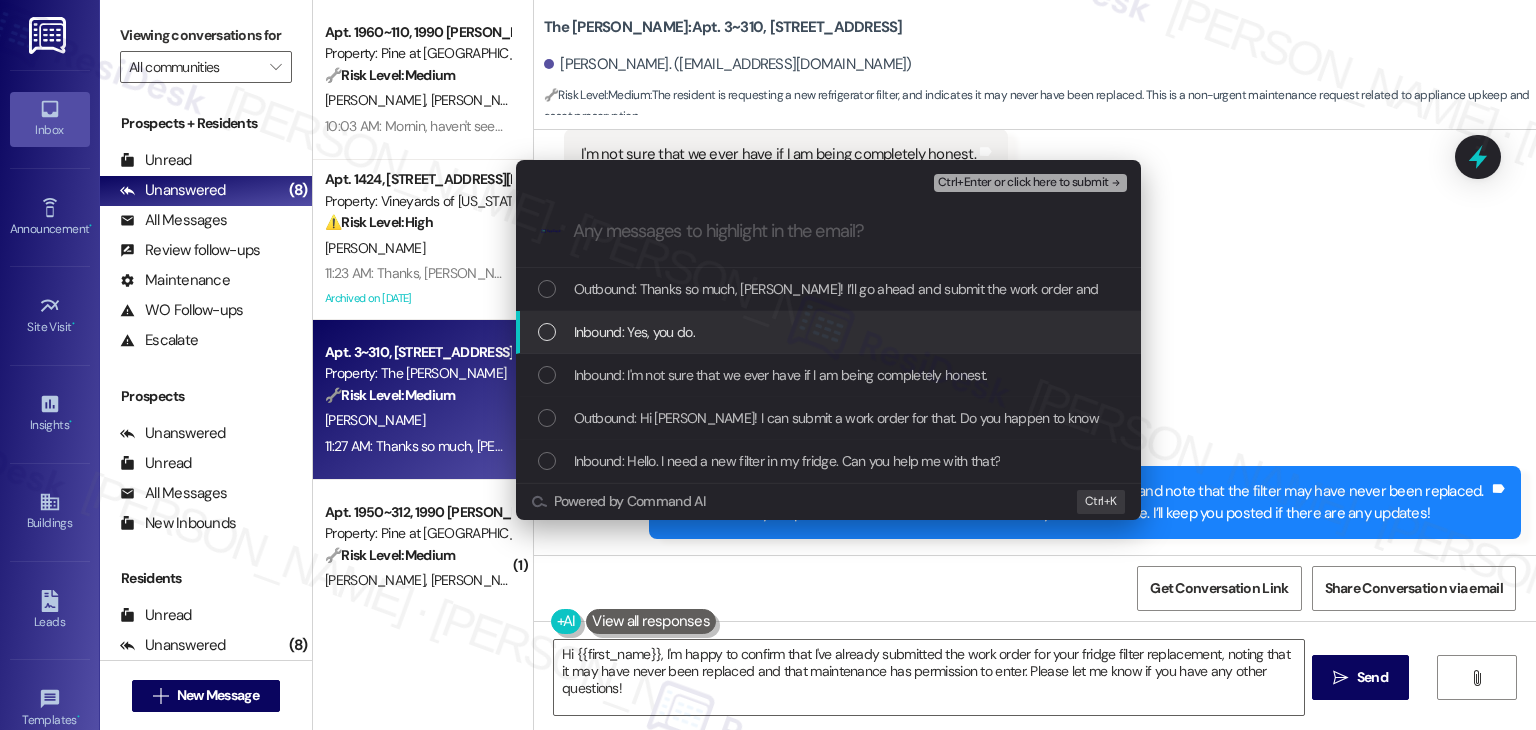 click on "Inbound: Yes, you do." at bounding box center (830, 332) 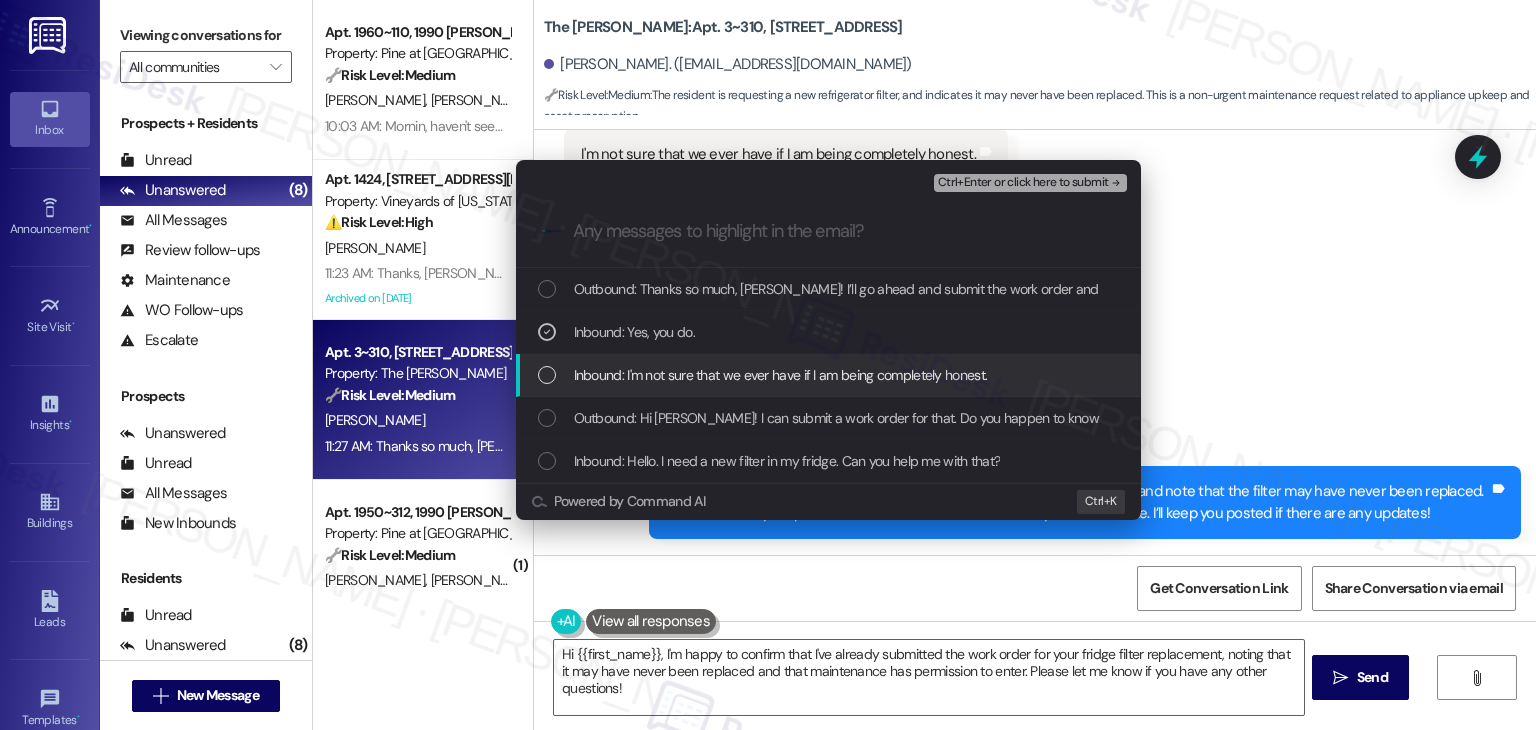 click on "Inbound: I'm not sure that we ever have if I am being completely honest." at bounding box center [830, 375] 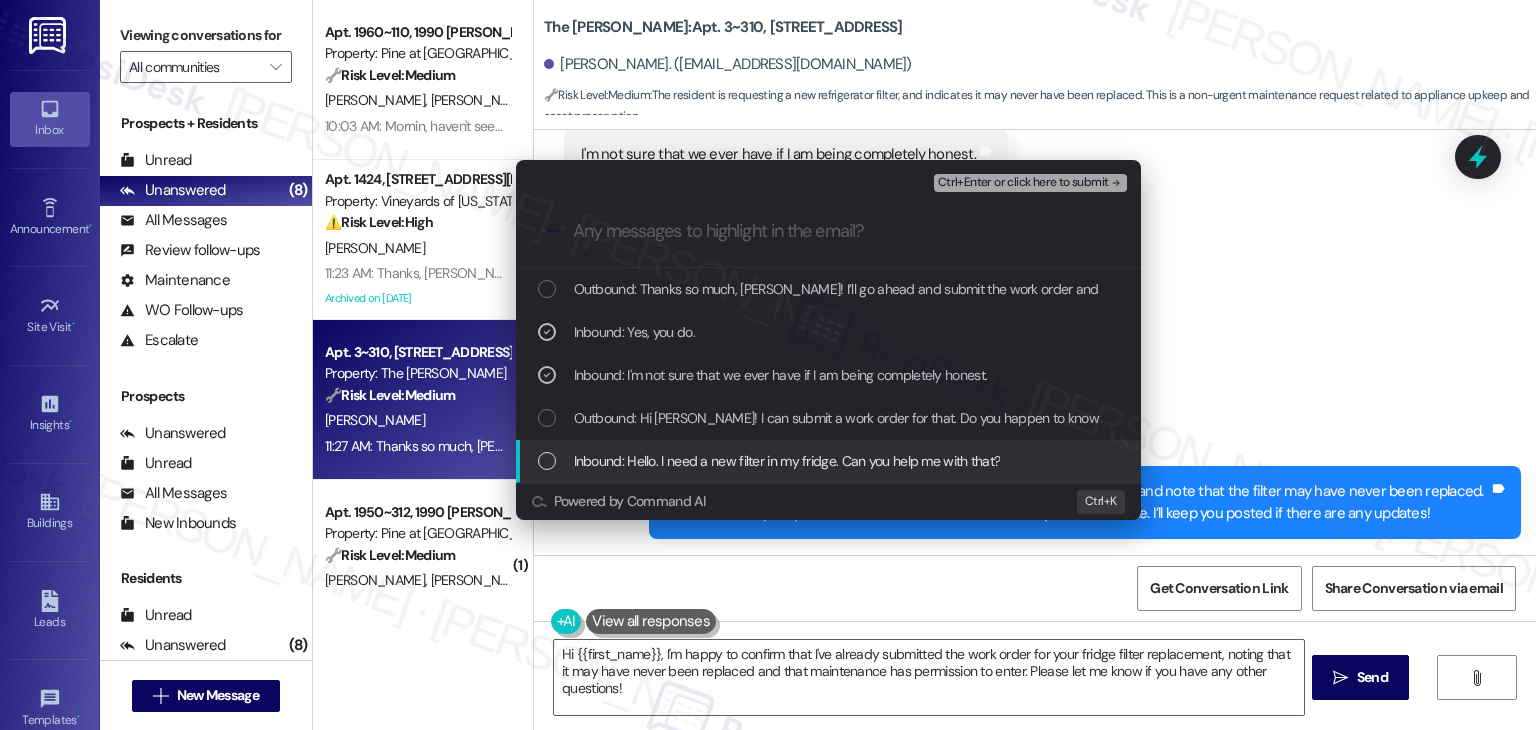 click at bounding box center (547, 461) 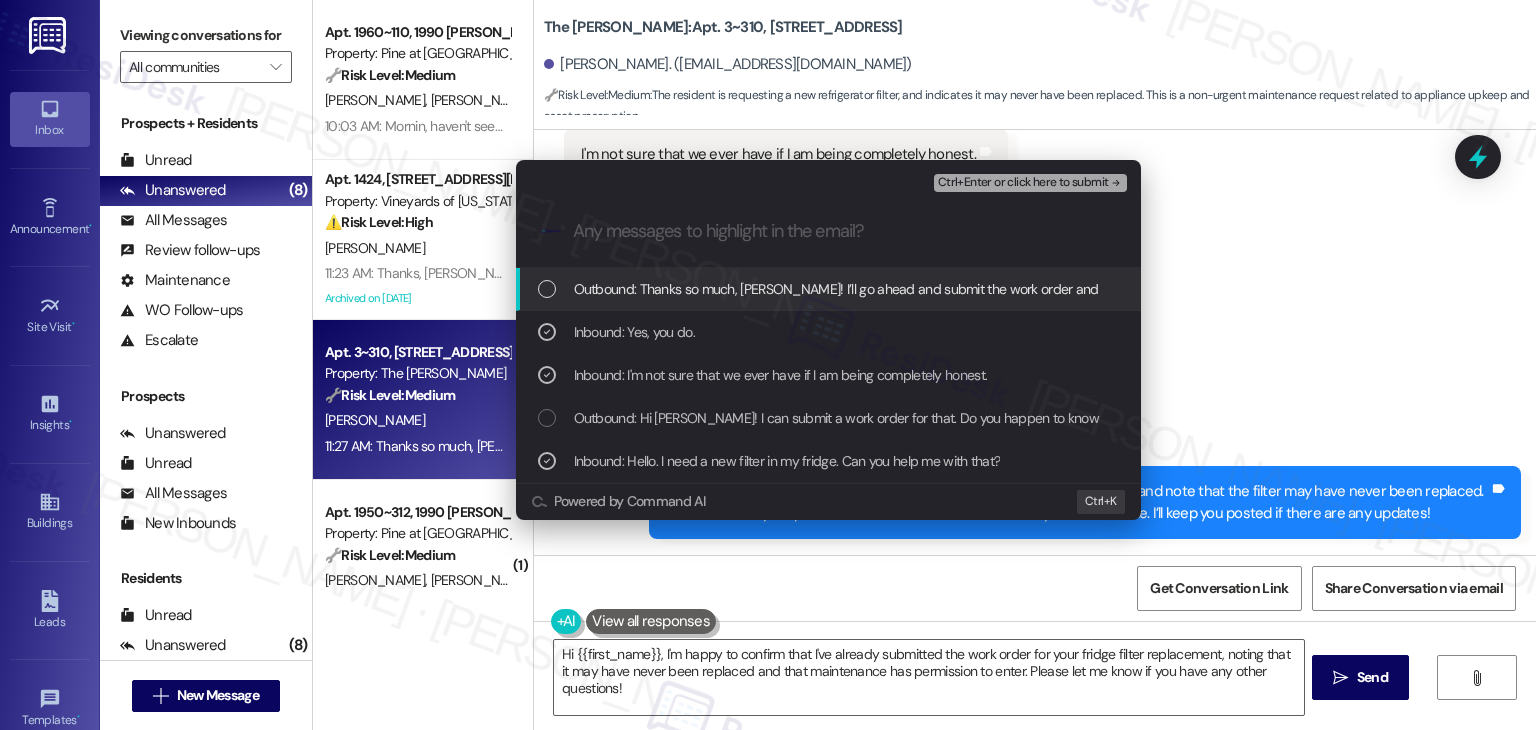 click on "Ctrl+Enter or click here to submit" at bounding box center [1023, 183] 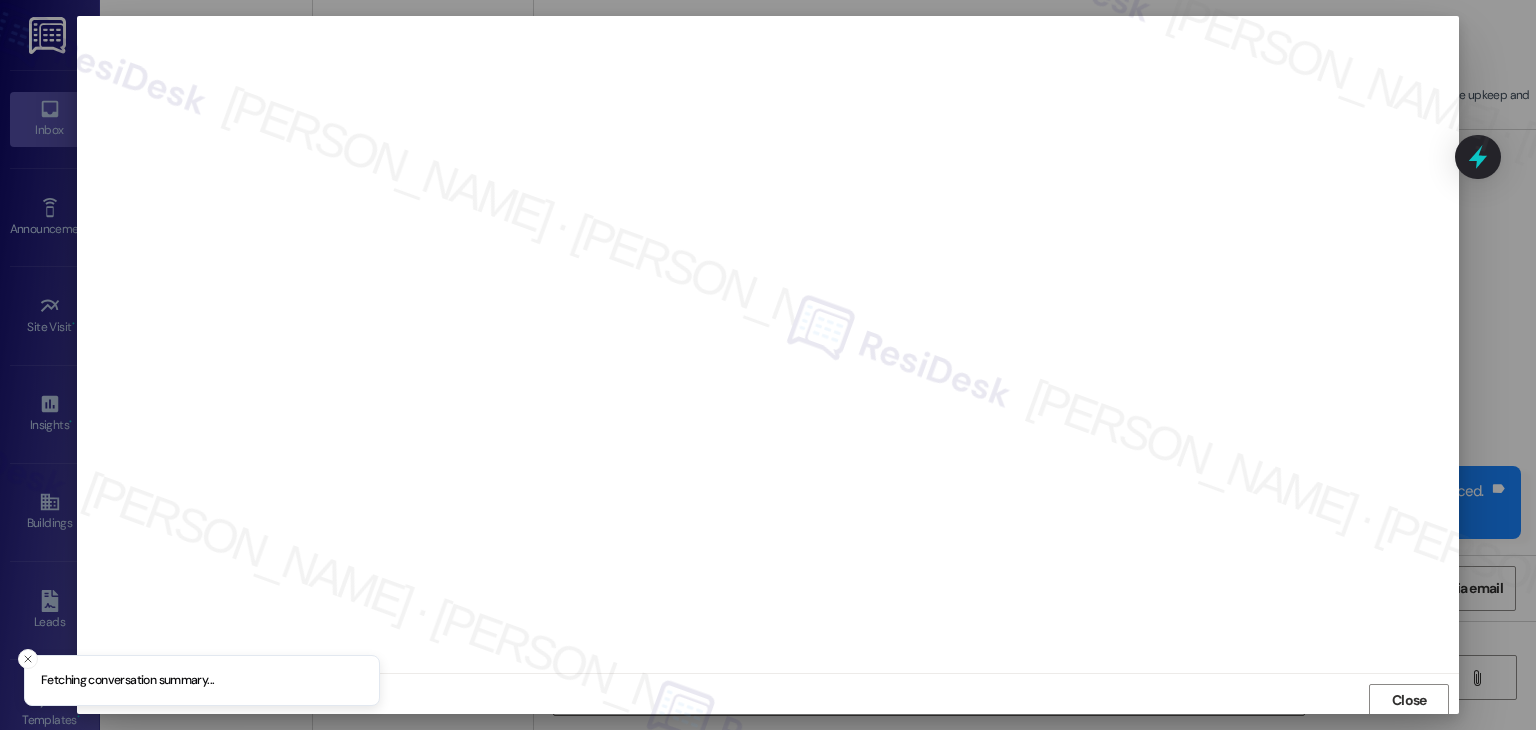 scroll, scrollTop: 1, scrollLeft: 0, axis: vertical 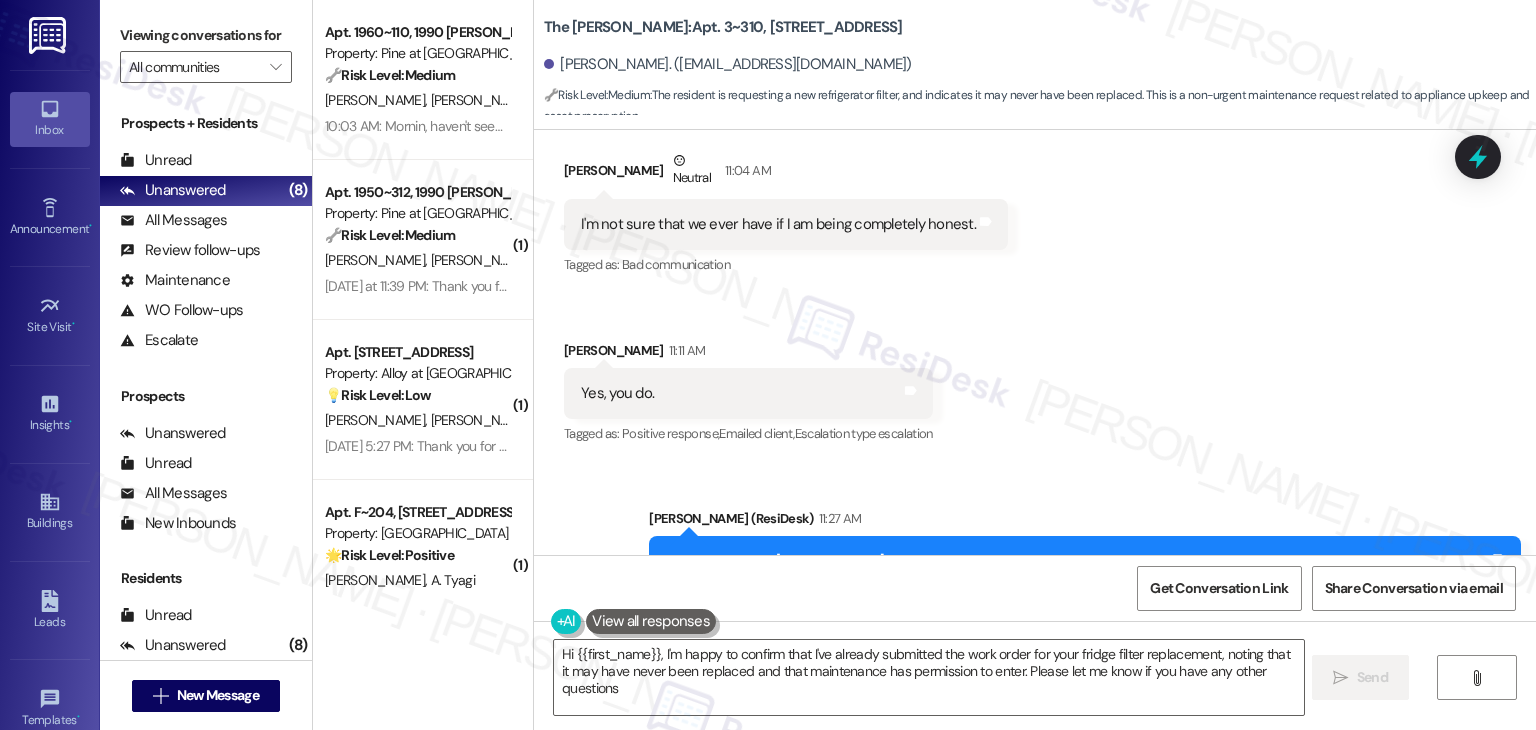 type on "Hi {{first_name}}, I'm happy to confirm that I've already submitted the work order for your fridge filter replacement, noting that it may have never been replaced and that maintenance has permission to enter. Please let me know if you have any other questions!" 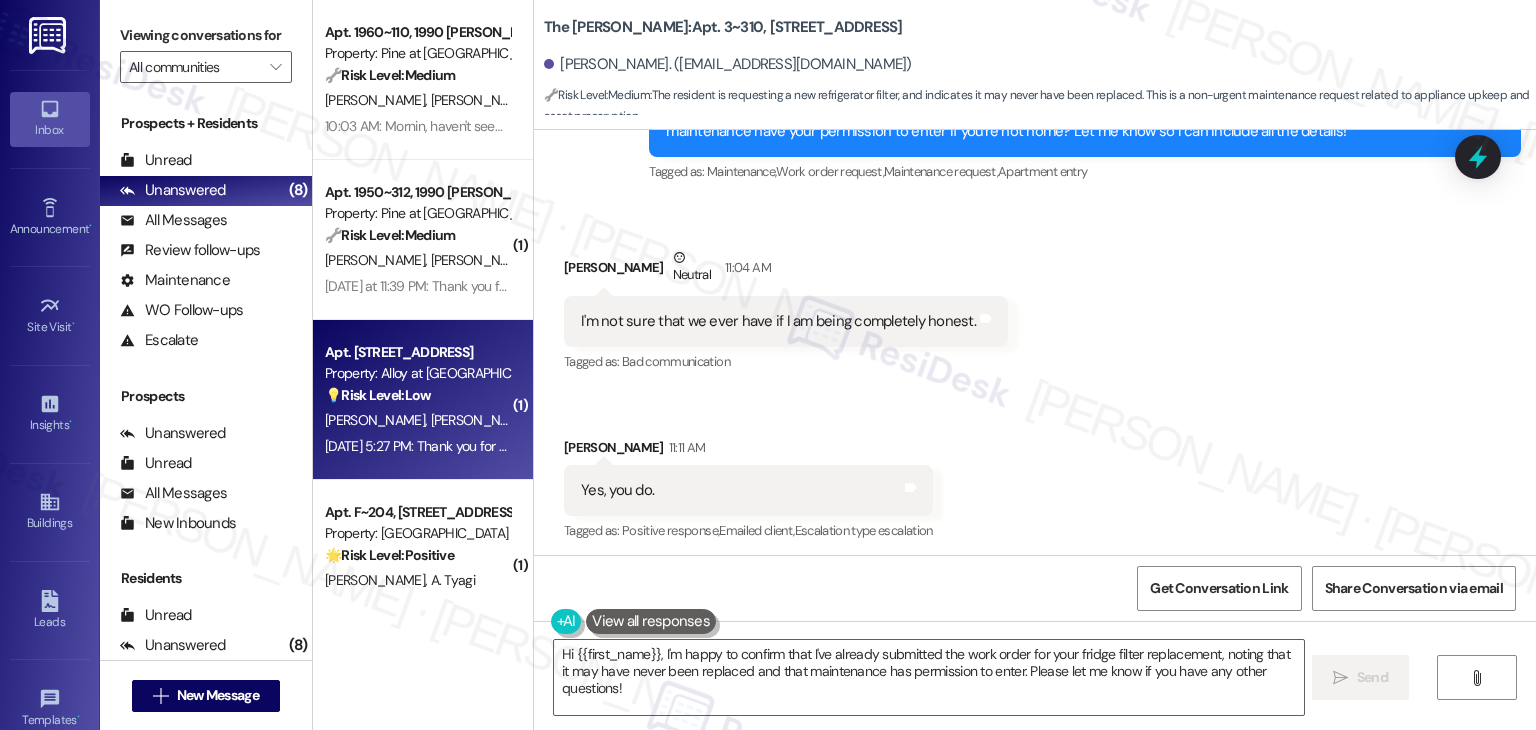 scroll, scrollTop: 422, scrollLeft: 0, axis: vertical 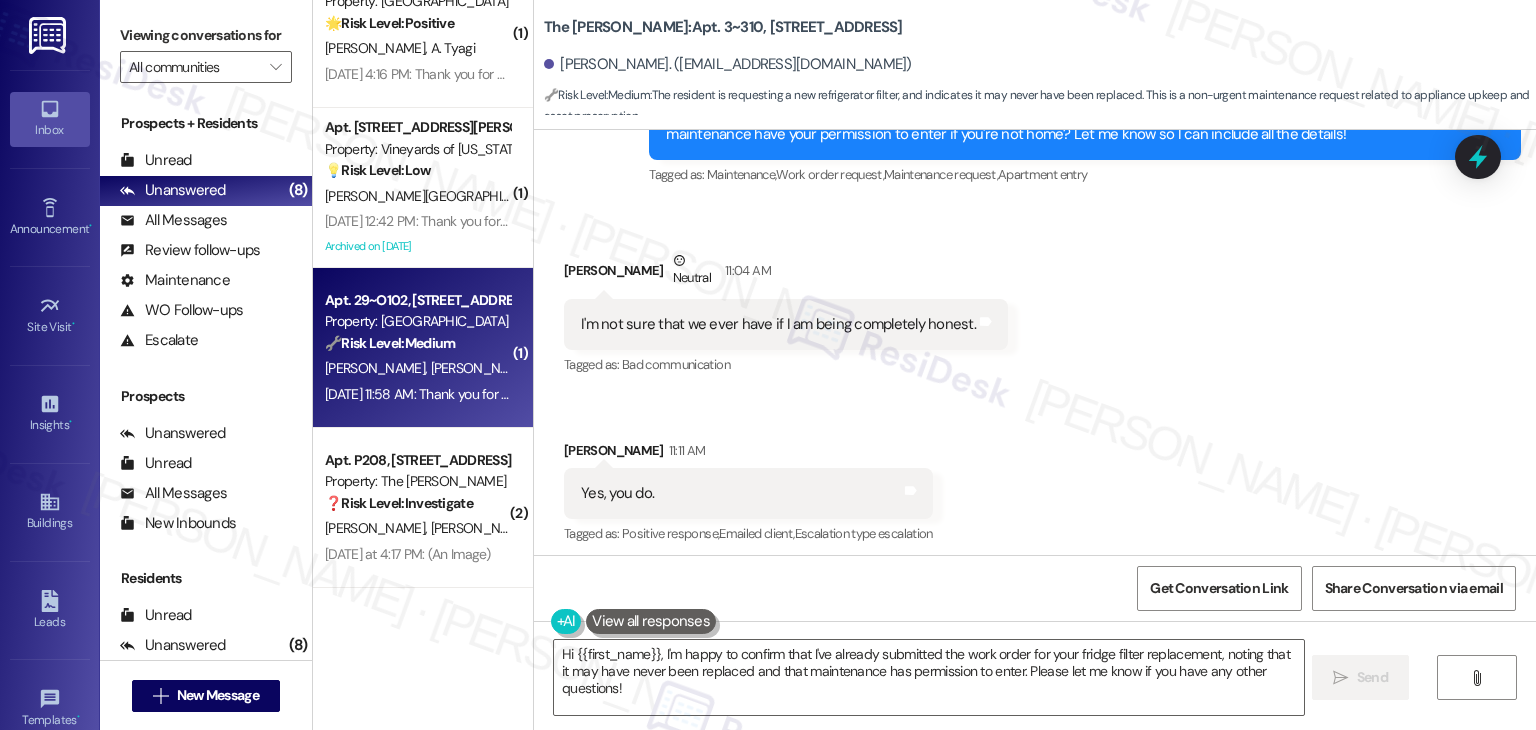 click on "[DATE] 11:58 AM: Thank you for your message. Our offices are currently closed, but we will contact you when we resume operations. For emergencies, please contact your emergency number 208-893-2164. [DATE] 11:58 AM: Thank you for your message. Our offices are currently closed, but we will contact you when we resume operations. For emergencies, please contact your emergency number [PHONE_NUMBER]." at bounding box center (417, 394) 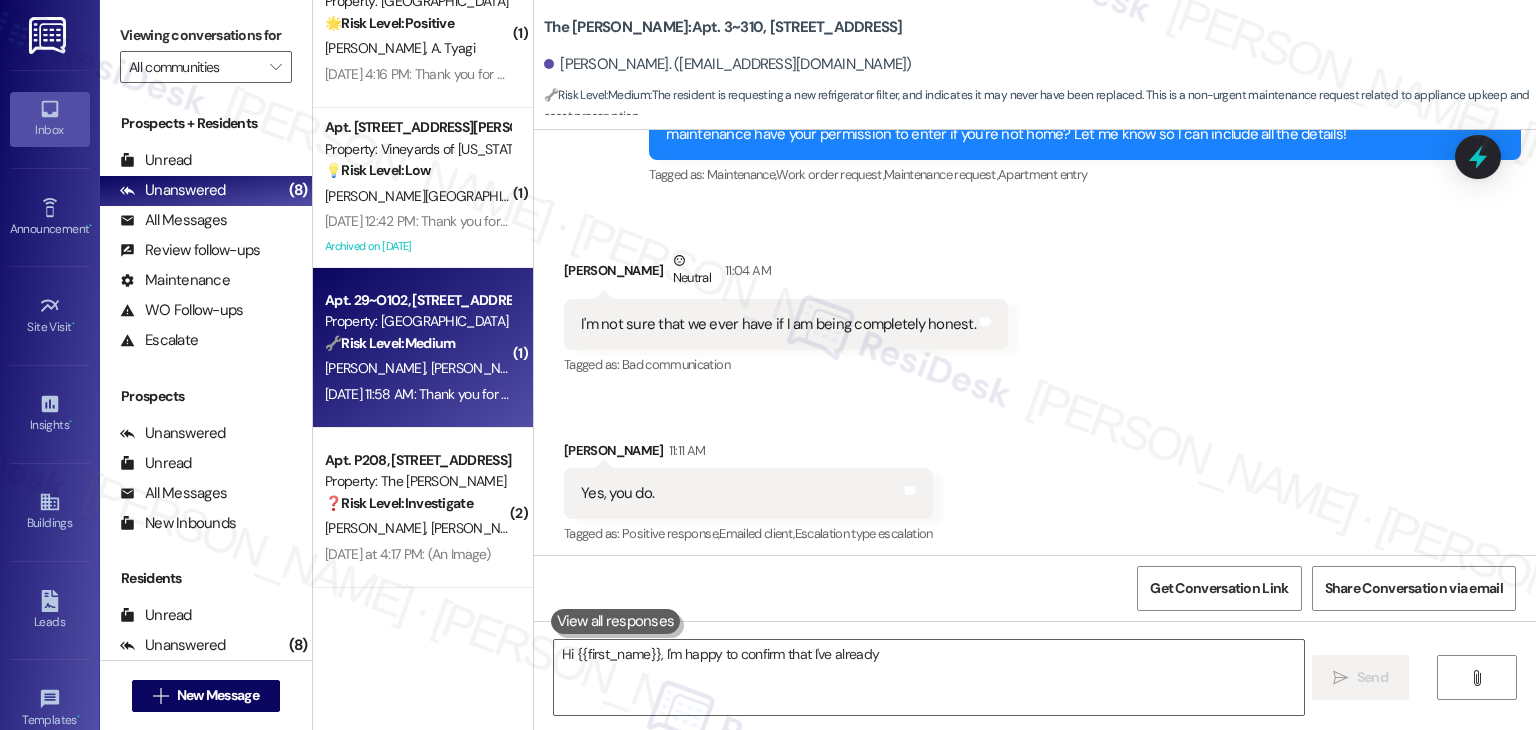 type on "Hi {{first_name}}, I'm happy to confirm that I've already" 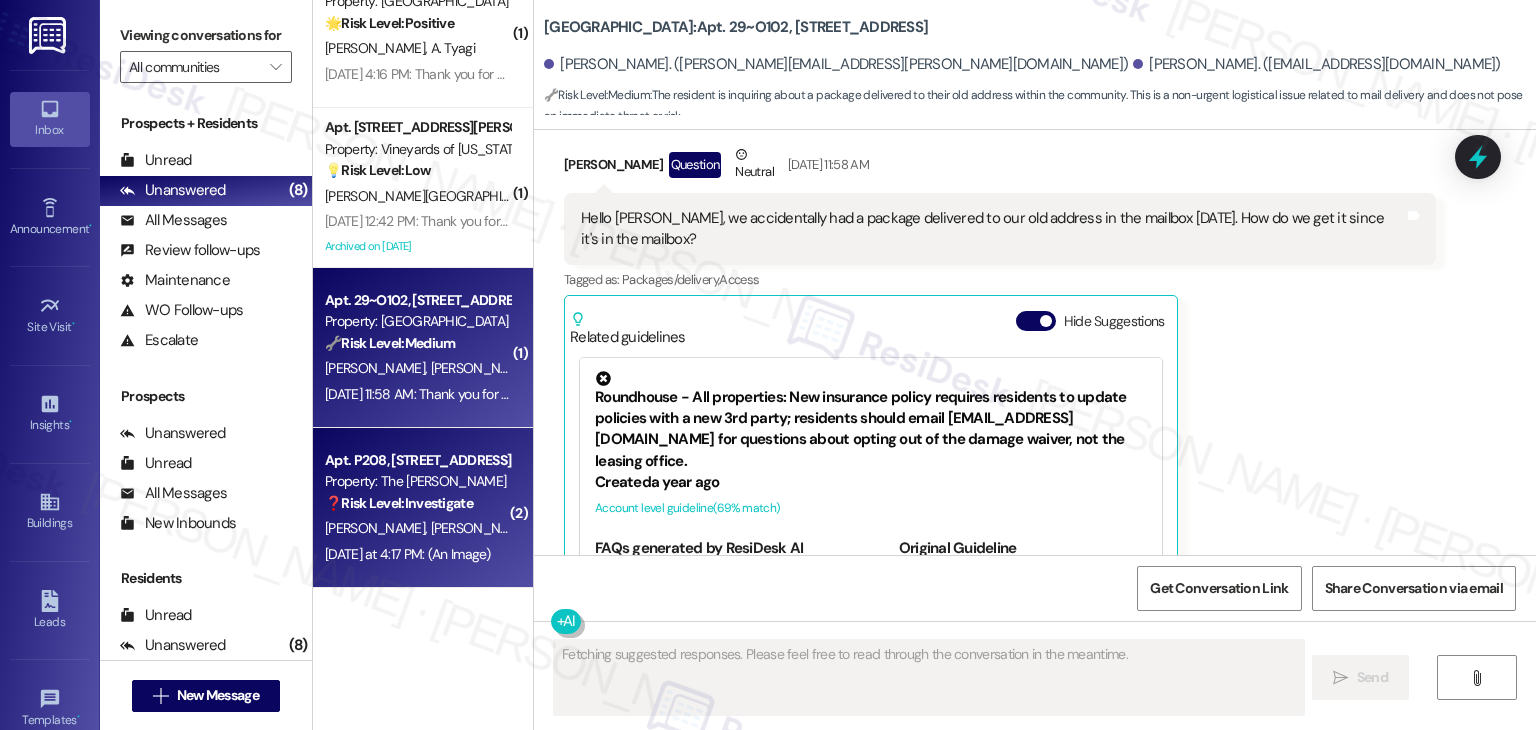scroll, scrollTop: 4002, scrollLeft: 0, axis: vertical 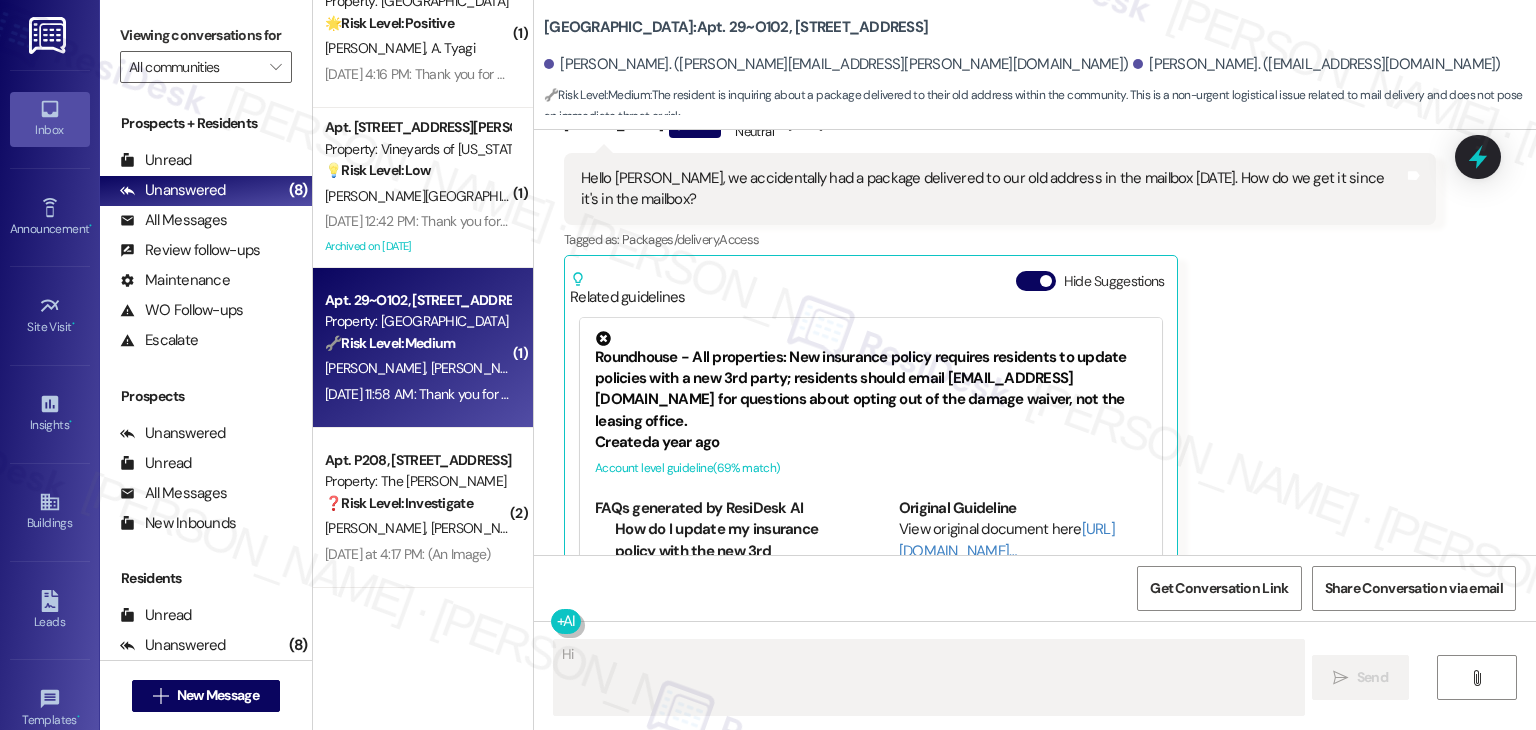 click on "Hide Suggestions" at bounding box center (1094, 281) 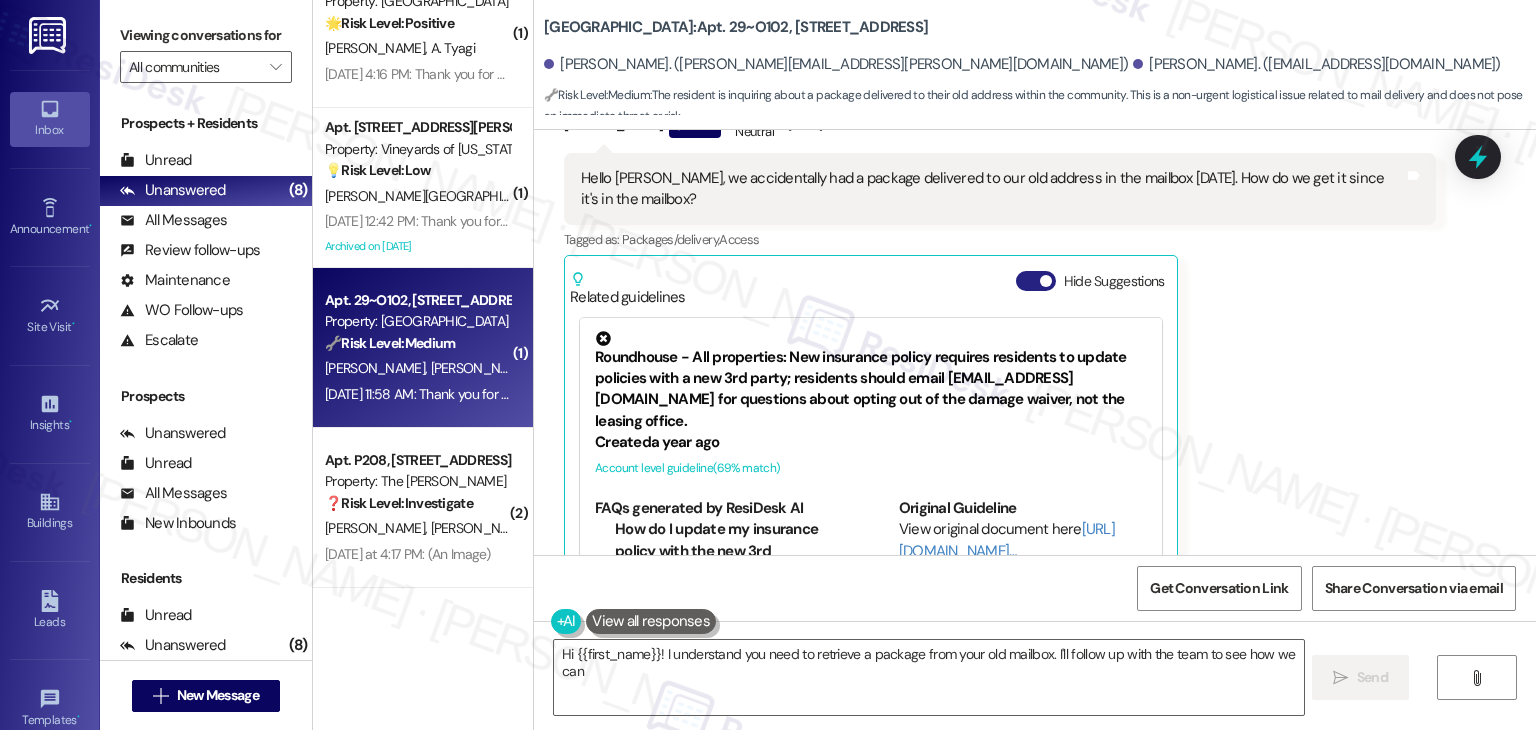 click on "Hide Suggestions" at bounding box center (1036, 281) 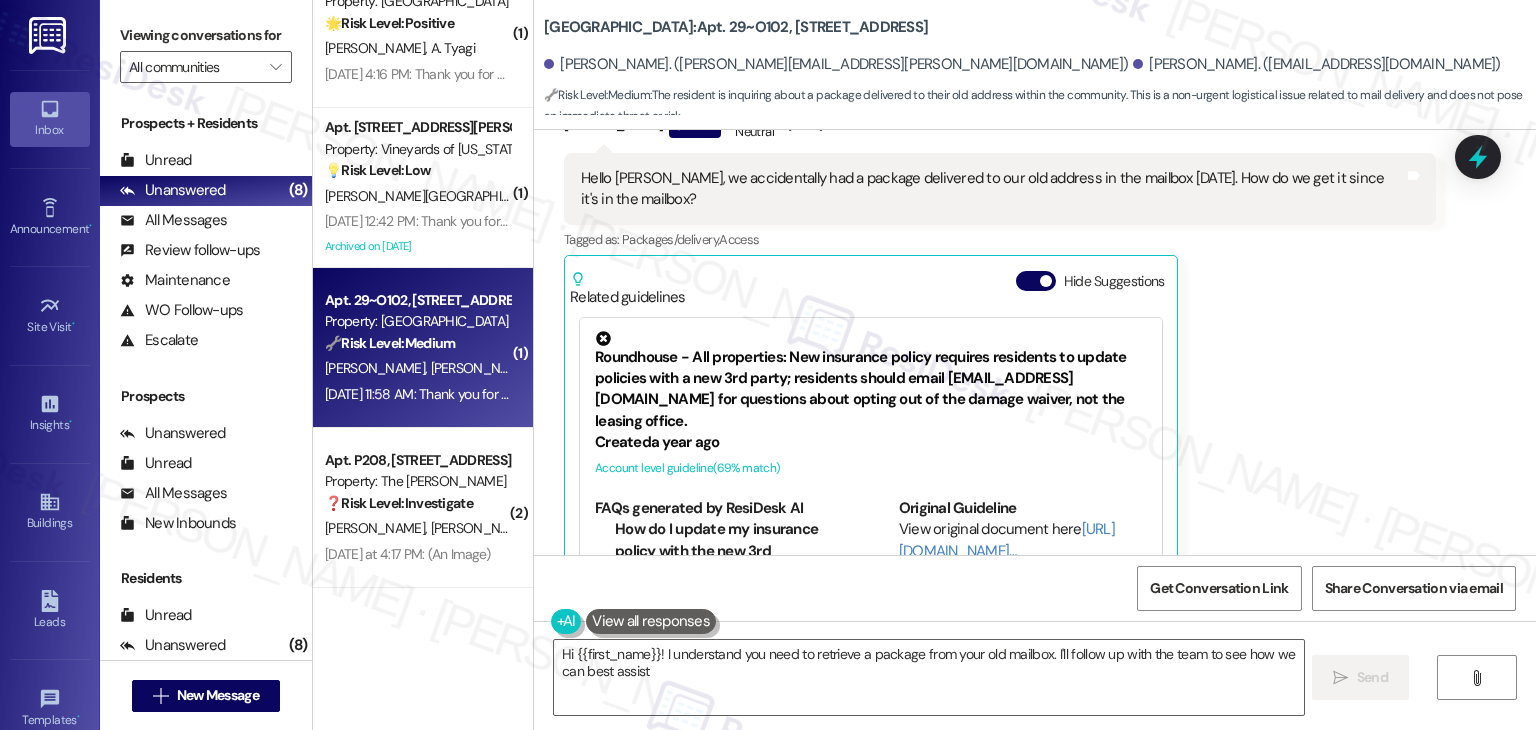 scroll, scrollTop: 3901, scrollLeft: 0, axis: vertical 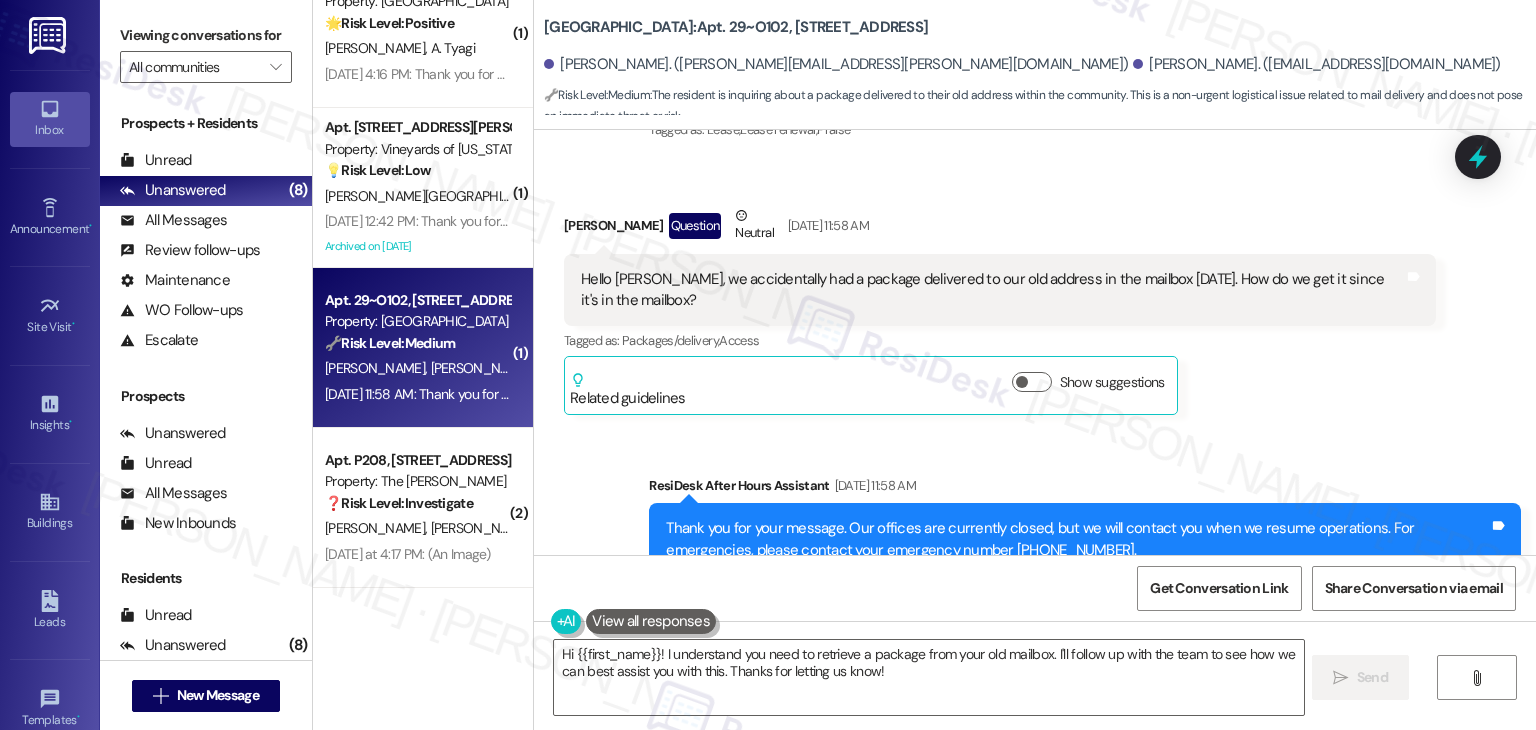 click on "[PERSON_NAME] Question   Neutral [DATE] 11:58 AM Hello [PERSON_NAME], we accidentally had a package delivered to our old address in the mailbox [DATE]. How do we get it since it's in the mailbox? Tags and notes Tagged as:   Packages/delivery ,  Click to highlight conversations about Packages/delivery Access Click to highlight conversations about Access  Related guidelines Show suggestions" at bounding box center (1000, 310) 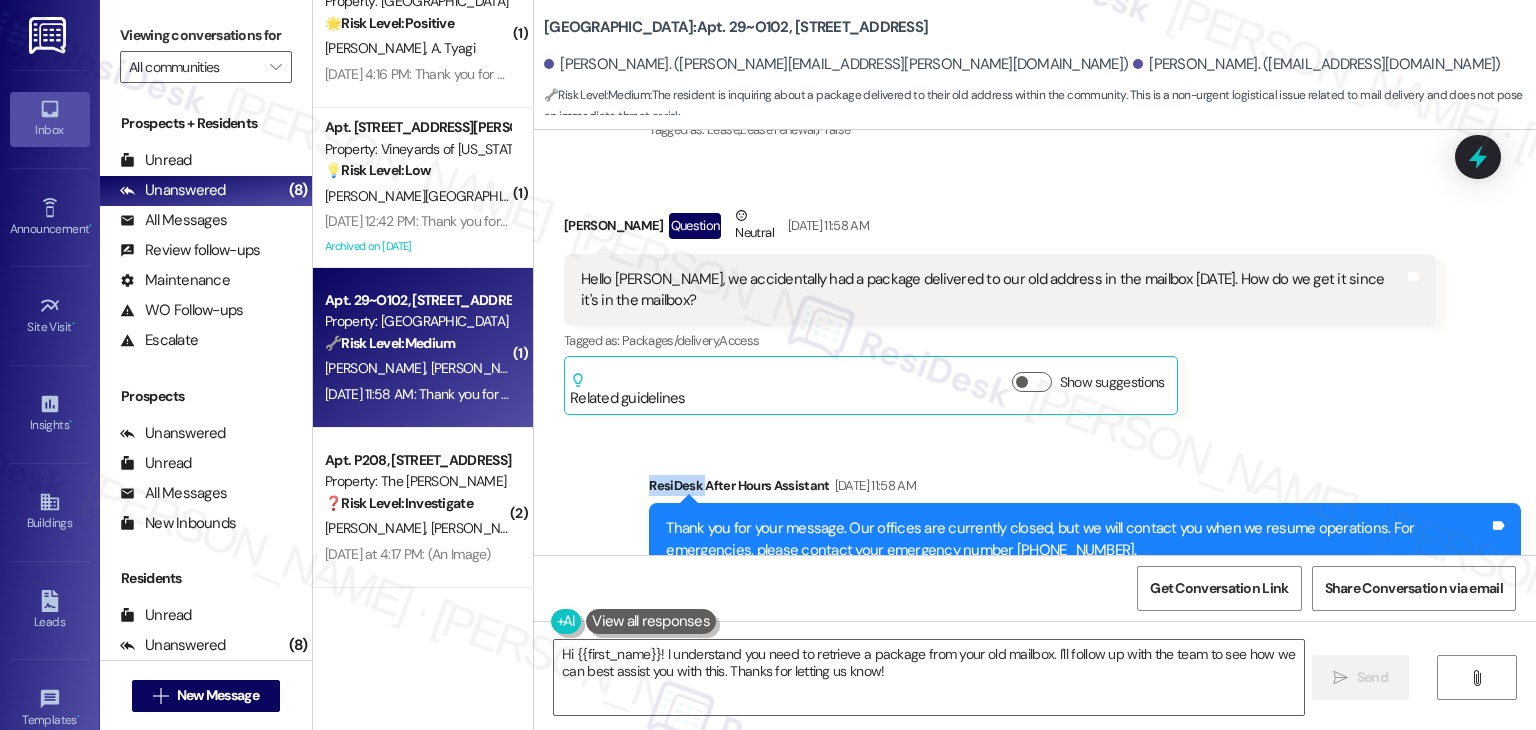 click on "[PERSON_NAME] Question   Neutral [DATE] 11:58 AM Hello [PERSON_NAME], we accidentally had a package delivered to our old address in the mailbox [DATE]. How do we get it since it's in the mailbox? Tags and notes Tagged as:   Packages/delivery ,  Click to highlight conversations about Packages/delivery Access Click to highlight conversations about Access  Related guidelines Show suggestions" at bounding box center [1000, 310] 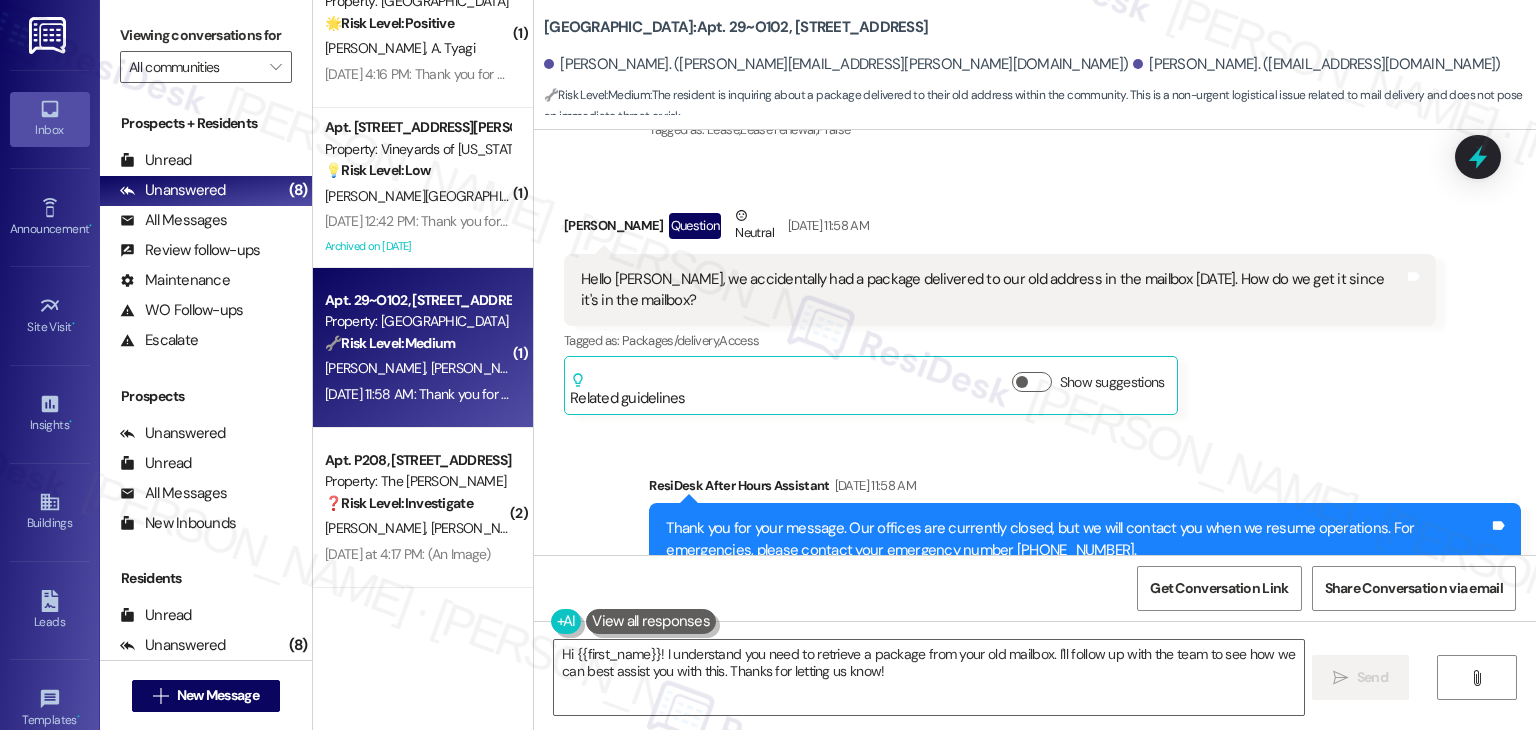 click on "[PERSON_NAME] Question   Neutral [DATE] 11:58 AM Hello [PERSON_NAME], we accidentally had a package delivered to our old address in the mailbox [DATE]. How do we get it since it's in the mailbox? Tags and notes Tagged as:   Packages/delivery ,  Click to highlight conversations about Packages/delivery Access Click to highlight conversations about Access  Related guidelines Show suggestions" at bounding box center (1000, 310) 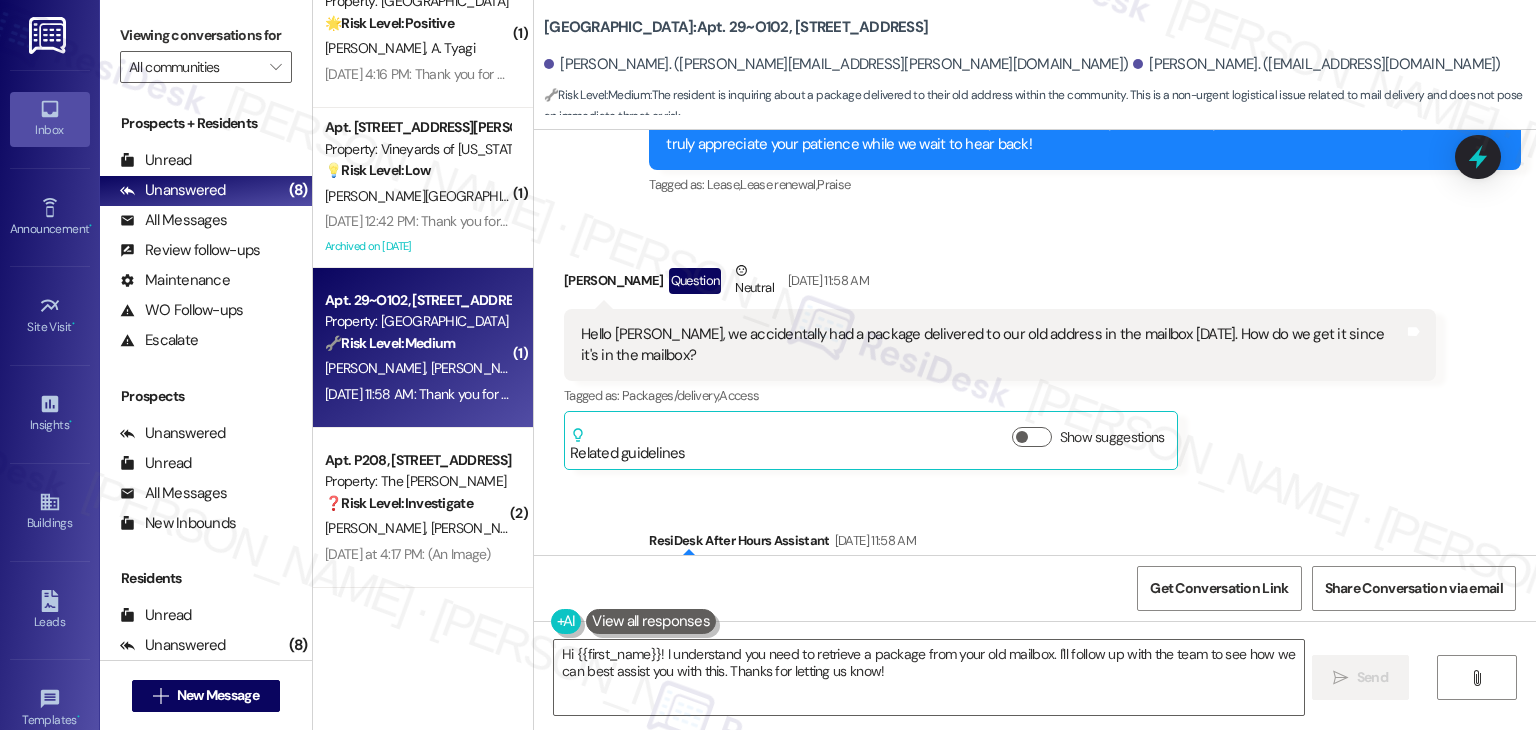 scroll, scrollTop: 3801, scrollLeft: 0, axis: vertical 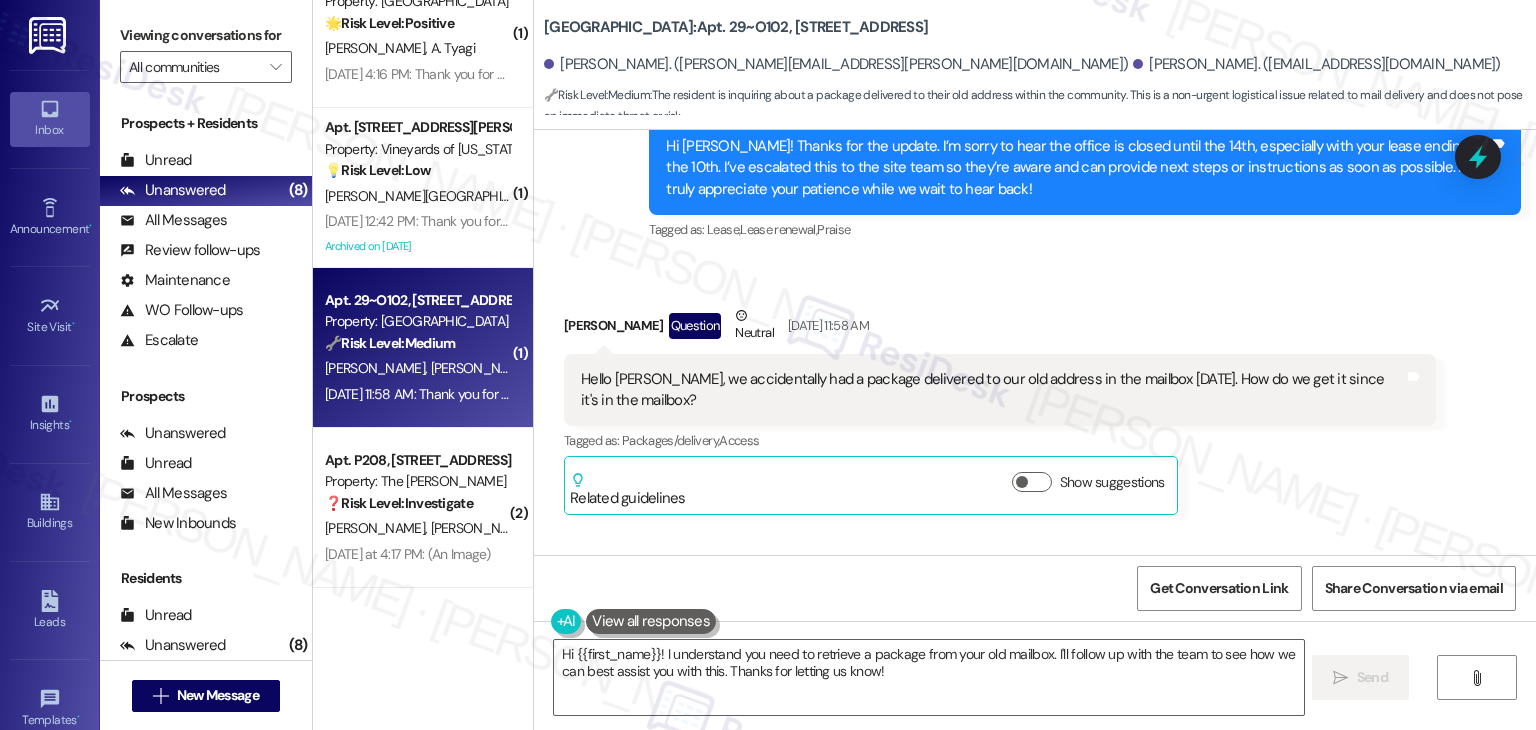 click on "[PERSON_NAME] Question   Neutral [DATE] 11:58 AM Hello [PERSON_NAME], we accidentally had a package delivered to our old address in the mailbox [DATE]. How do we get it since it's in the mailbox? Tags and notes Tagged as:   Packages/delivery ,  Click to highlight conversations about Packages/delivery Access Click to highlight conversations about Access  Related guidelines Show suggestions" at bounding box center [1000, 410] 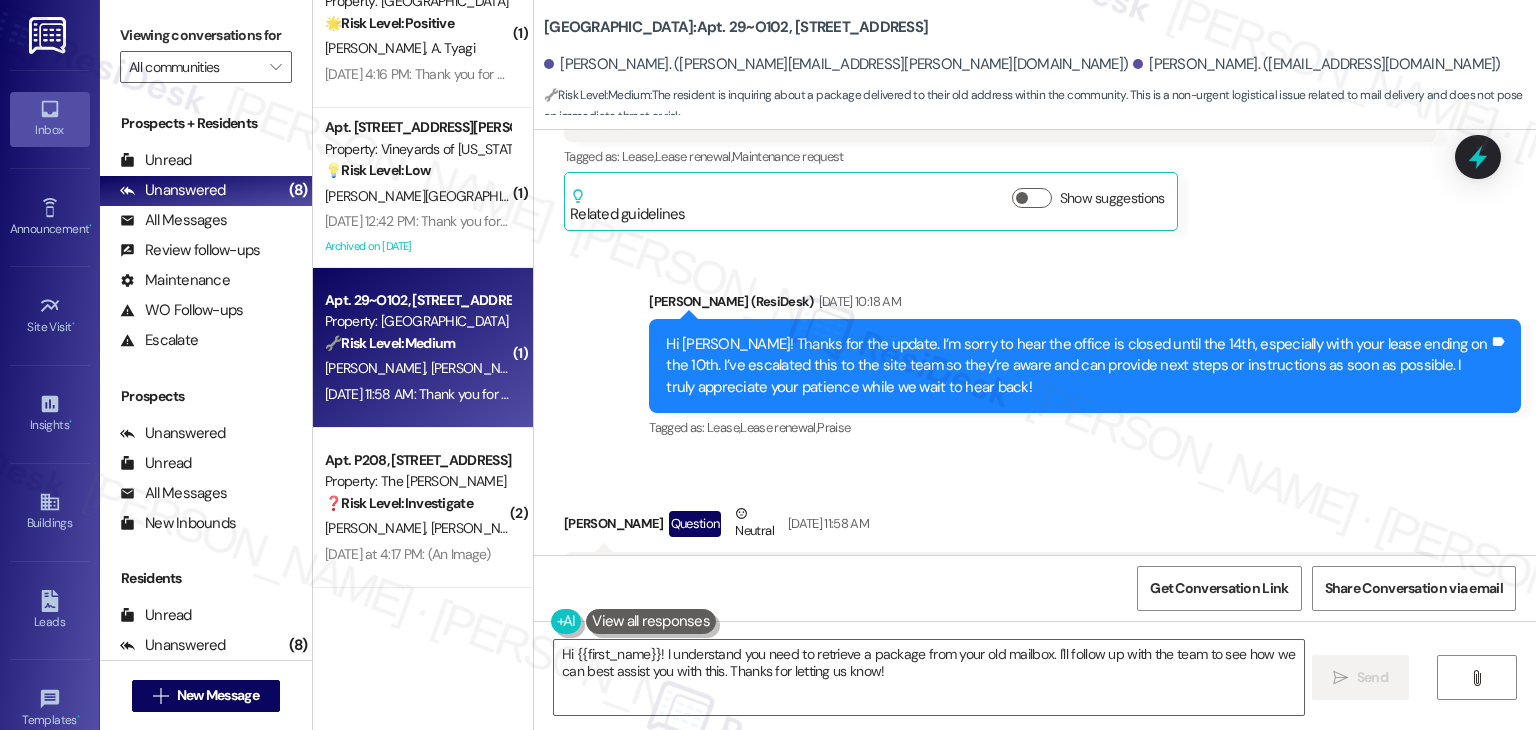 scroll, scrollTop: 3601, scrollLeft: 0, axis: vertical 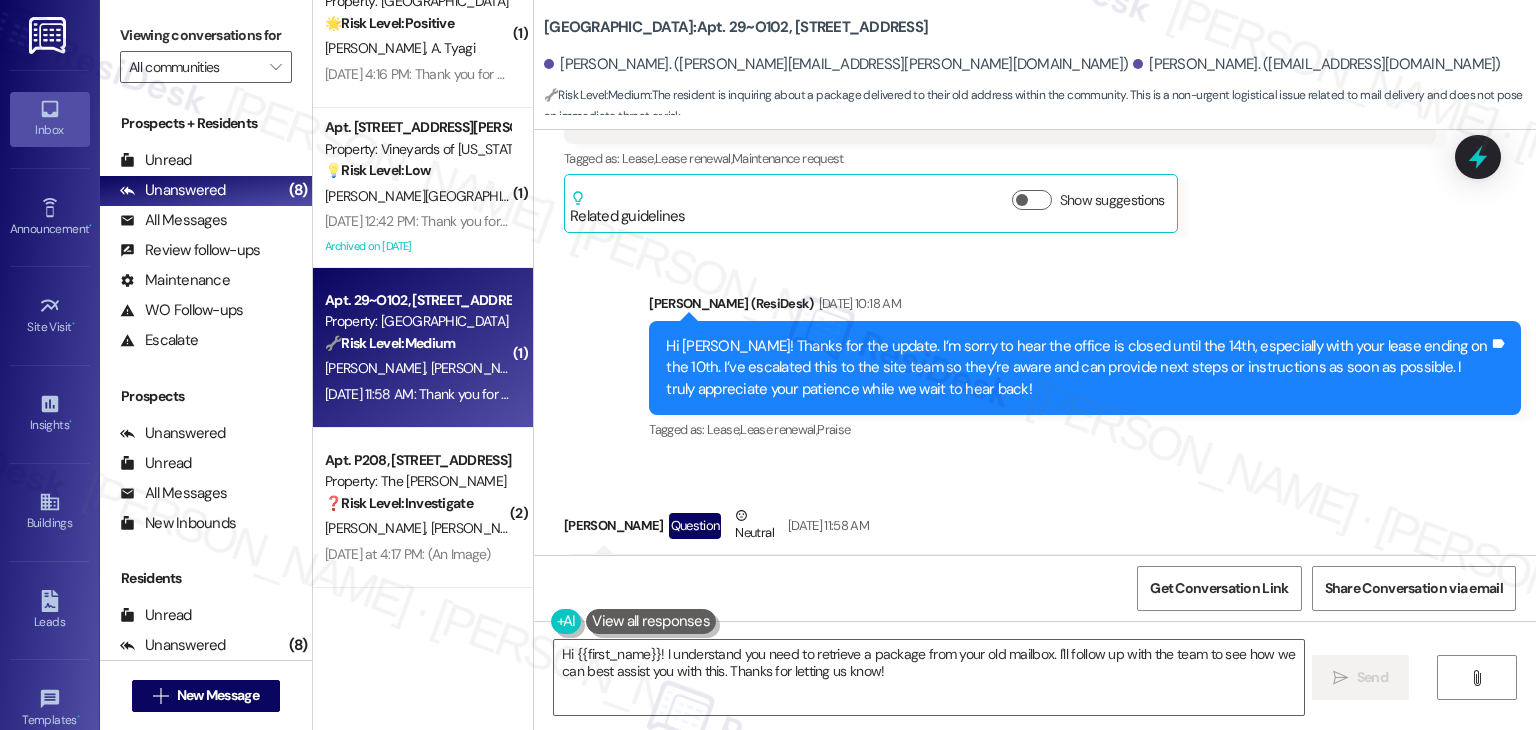click on "Received via SMS [PERSON_NAME] Question   Neutral [DATE] 11:58 AM Hello [PERSON_NAME], we accidentally had a package delivered to our old address in the mailbox [DATE]. How do we get it since it's in the mailbox? Tags and notes Tagged as:   Packages/delivery ,  Click to highlight conversations about Packages/delivery Access Click to highlight conversations about Access  Related guidelines Show suggestions" at bounding box center [1035, 595] 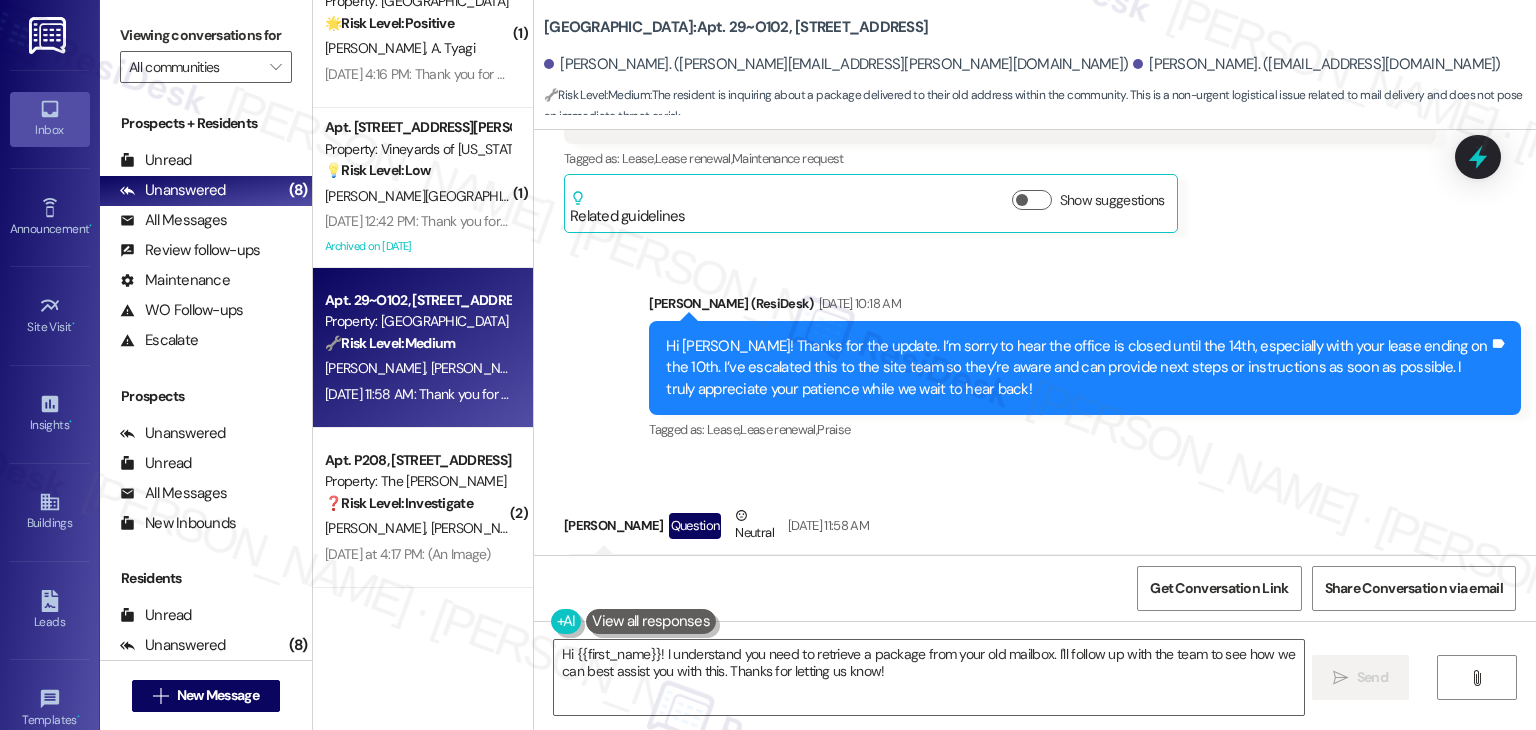 scroll, scrollTop: 3701, scrollLeft: 0, axis: vertical 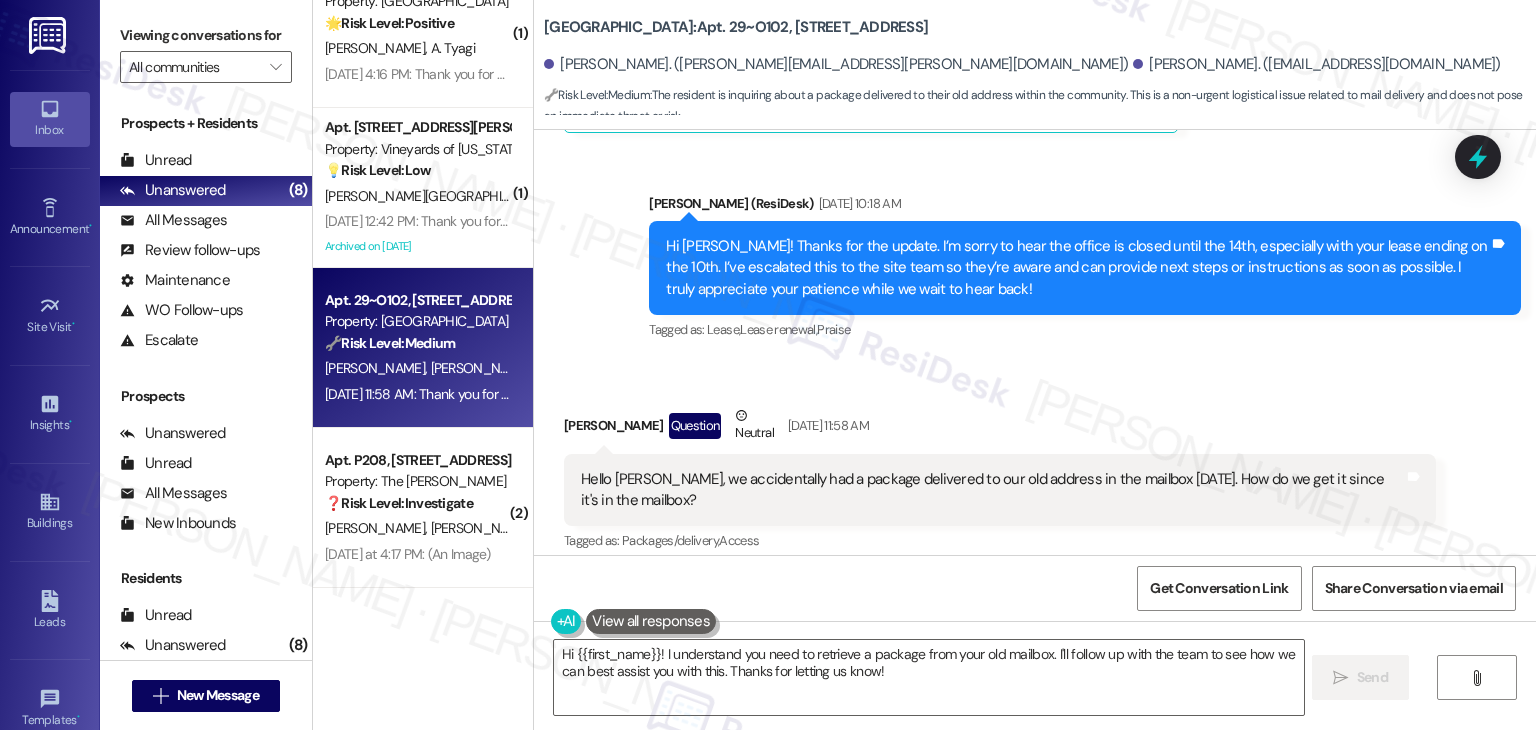 click on "[PERSON_NAME] Question   Neutral [DATE] 11:58 AM" at bounding box center (1000, 429) 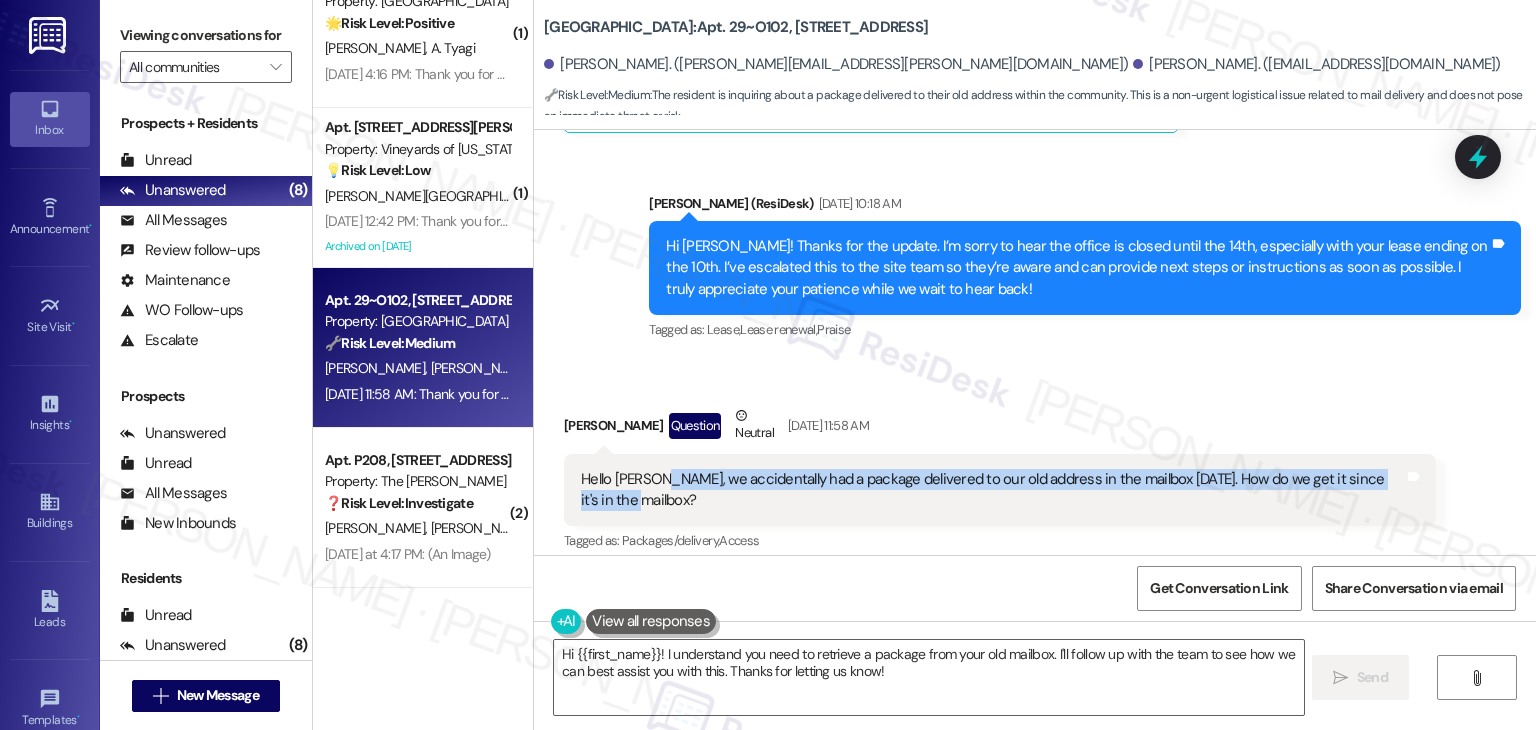 drag, startPoint x: 658, startPoint y: 434, endPoint x: 642, endPoint y: 407, distance: 31.38471 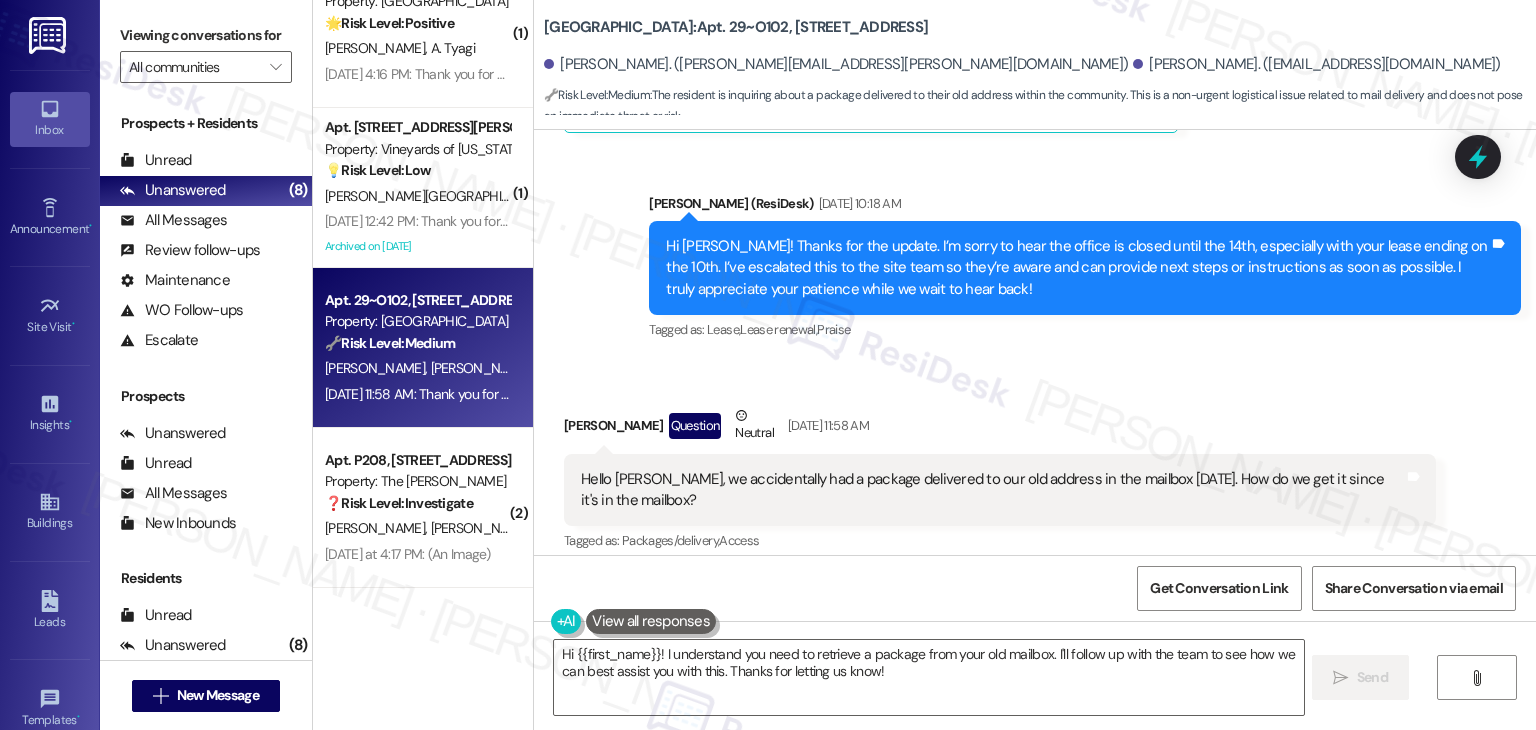 click on "[PERSON_NAME] Question   Neutral [DATE] 11:58 AM" at bounding box center (1000, 429) 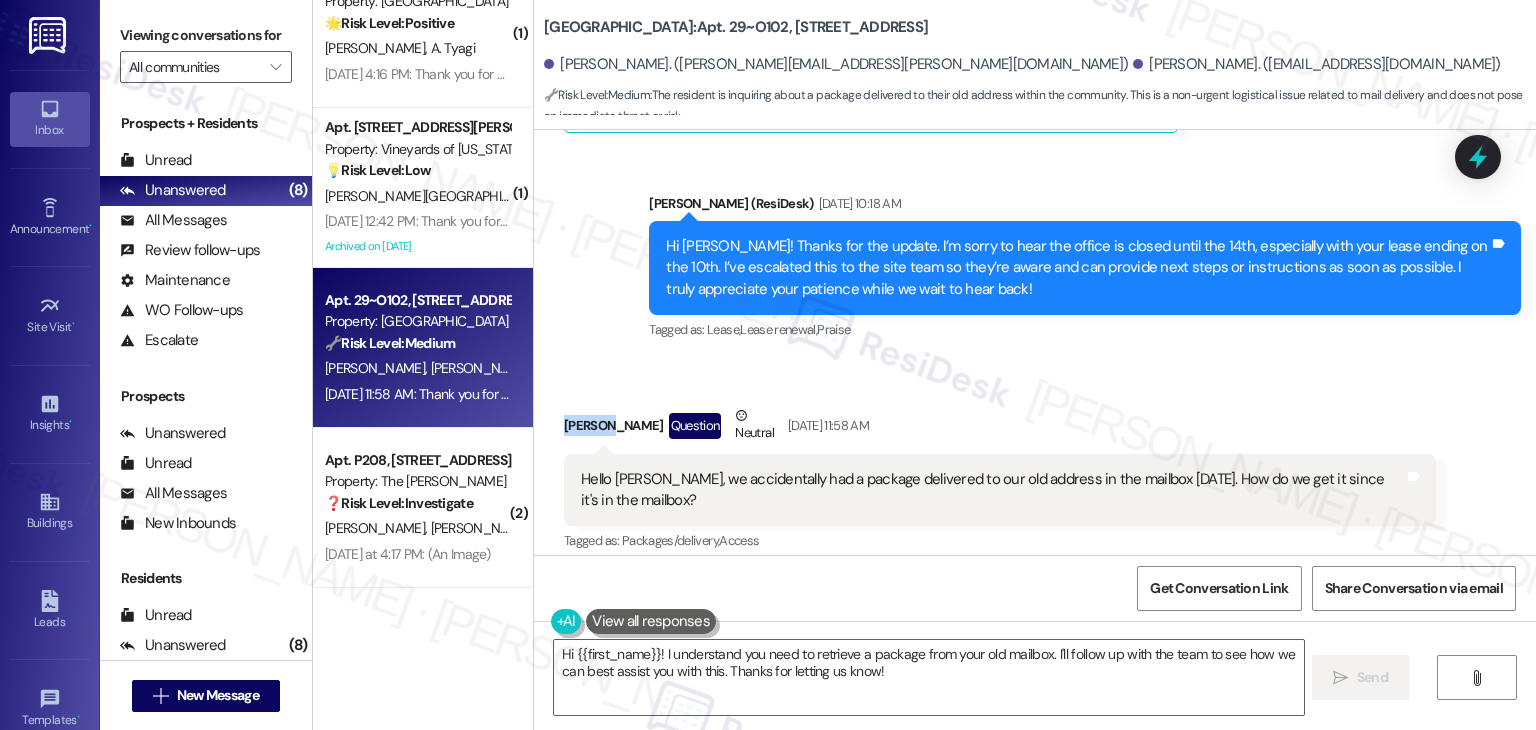 click on "[PERSON_NAME] Question   Neutral [DATE] 11:58 AM" at bounding box center [1000, 429] 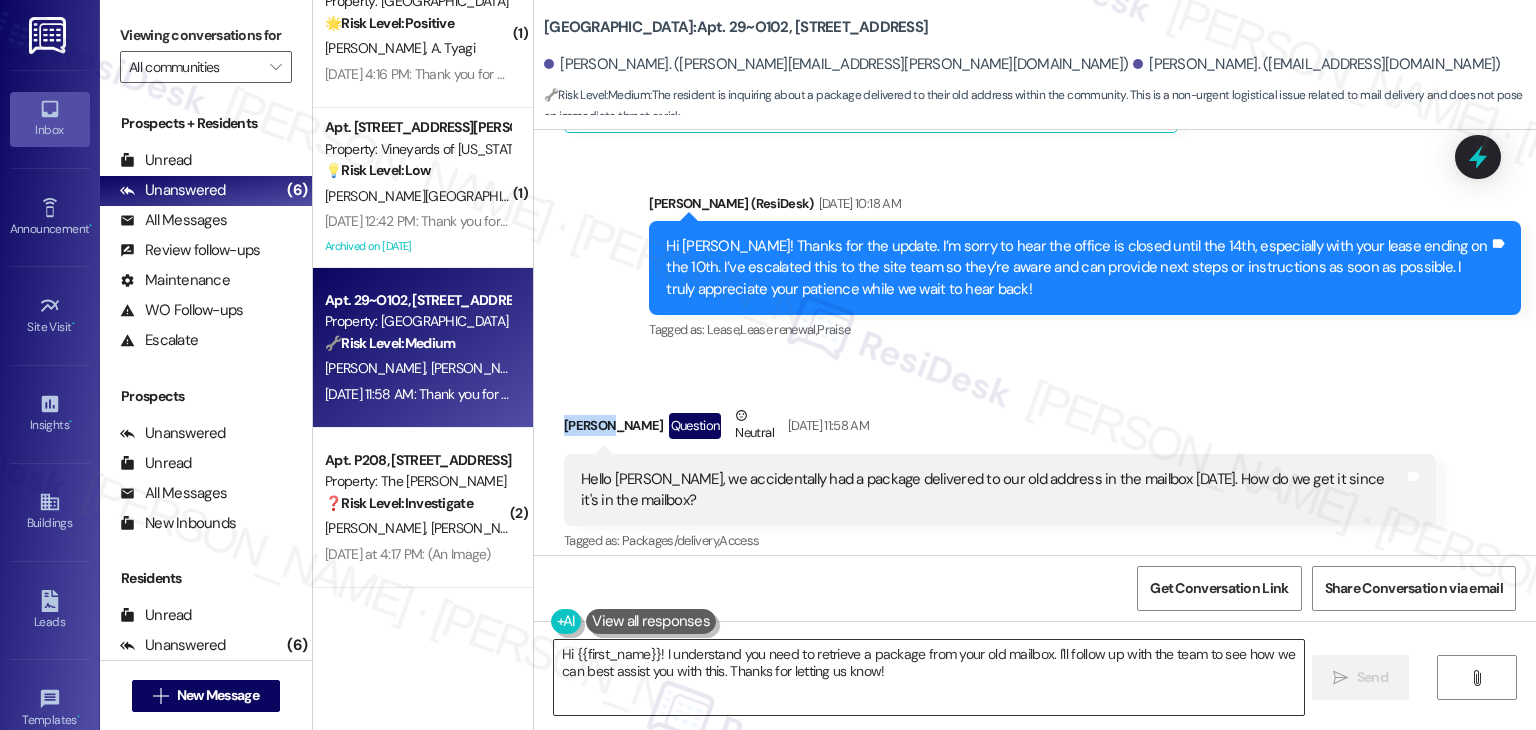 click on "Hi {{first_name}}! I understand you need to retrieve a package from your old mailbox. I'll follow up with the team to see how we can best assist you with this. Thanks for letting us know!" at bounding box center [928, 677] 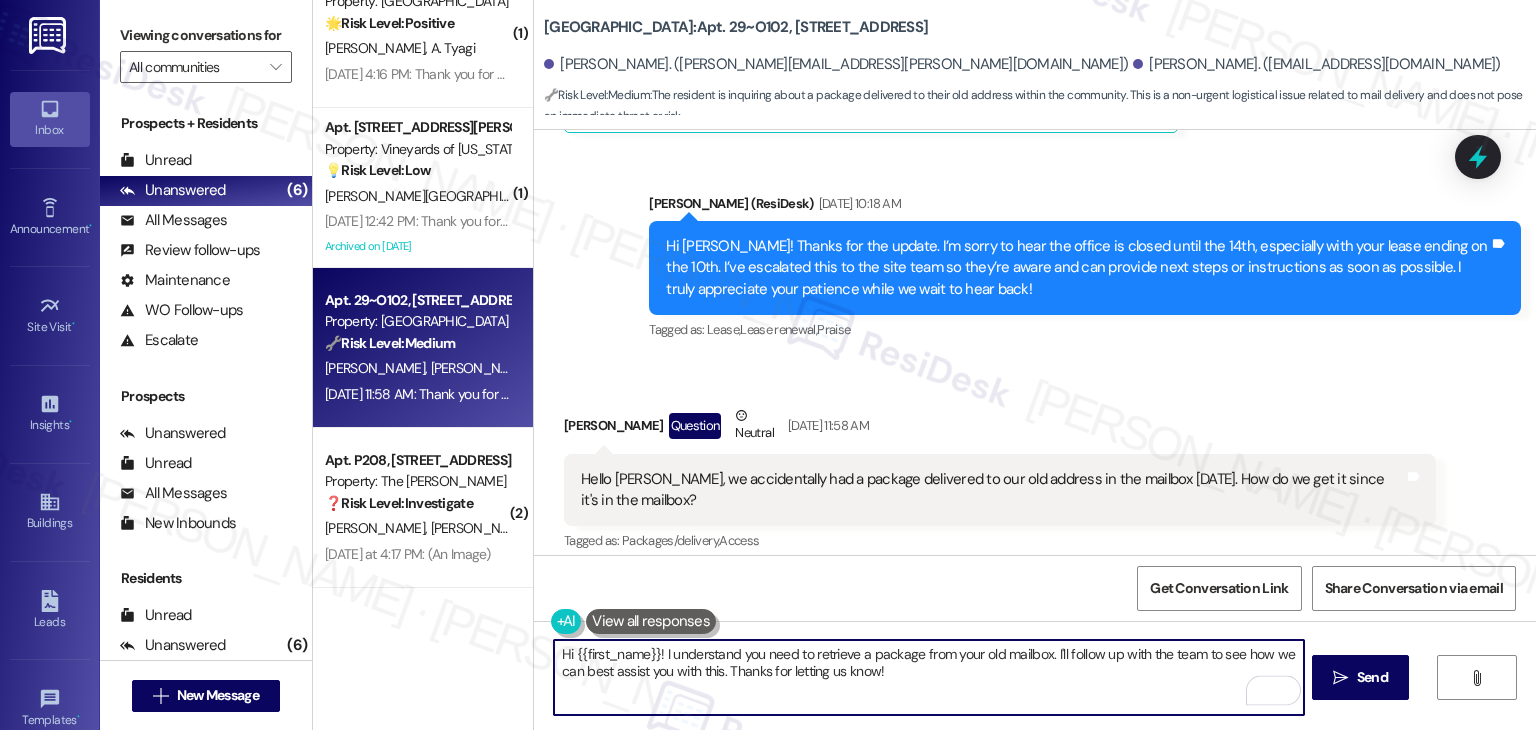 paste on "[PERSON_NAME]! Thanks for reaching out. I recommend contacting the office to report this, or if the mailbox is managed by the post office, it may be best to reach out to them directly. I appreciate your patience and hope you’re able to retrieve the package quickly" 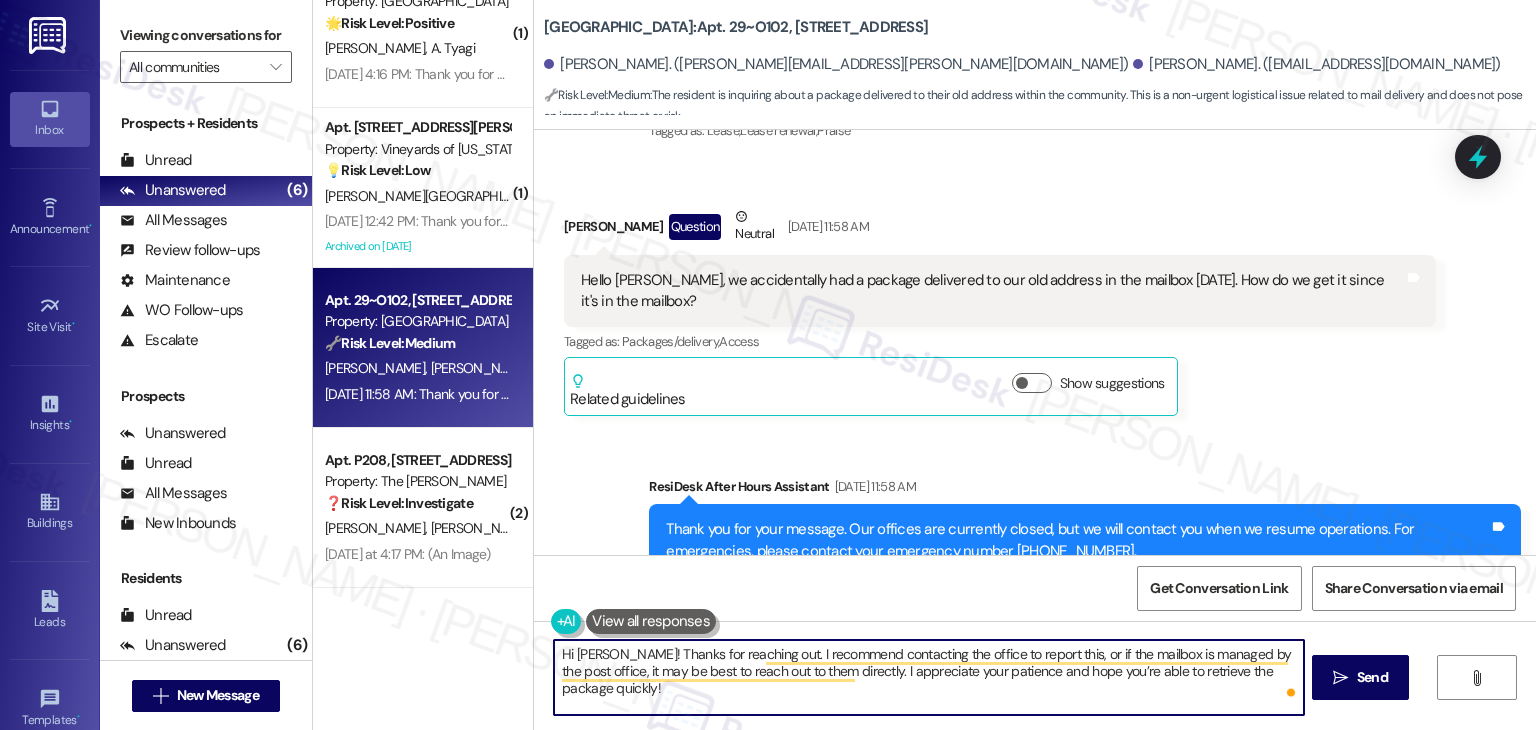 scroll, scrollTop: 3901, scrollLeft: 0, axis: vertical 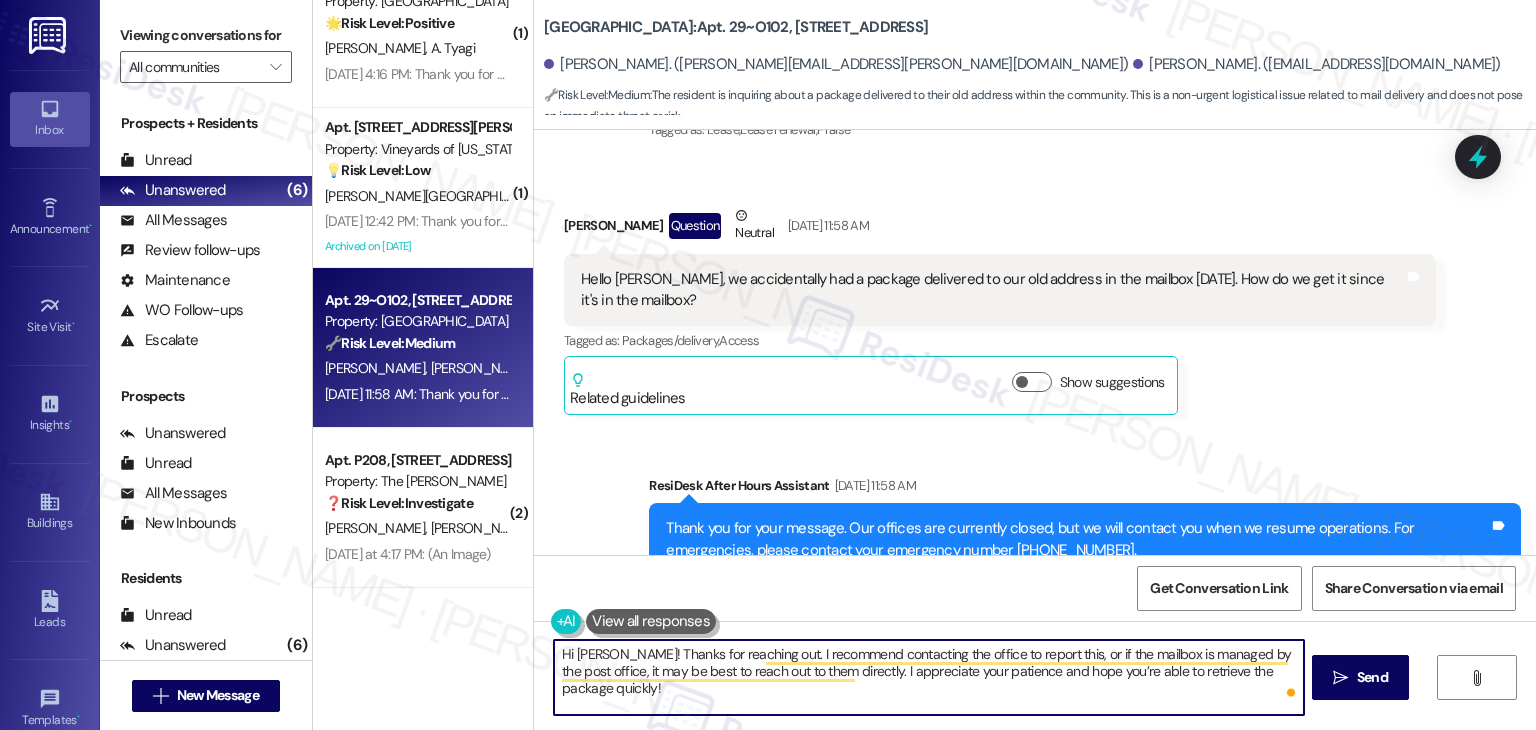 type on "Hi [PERSON_NAME]! Thanks for reaching out. I recommend contacting the office to report this, or if the mailbox is managed by the post office, it may be best to reach out to them directly. I appreciate your patience and hope you’re able to retrieve the package quickly!" 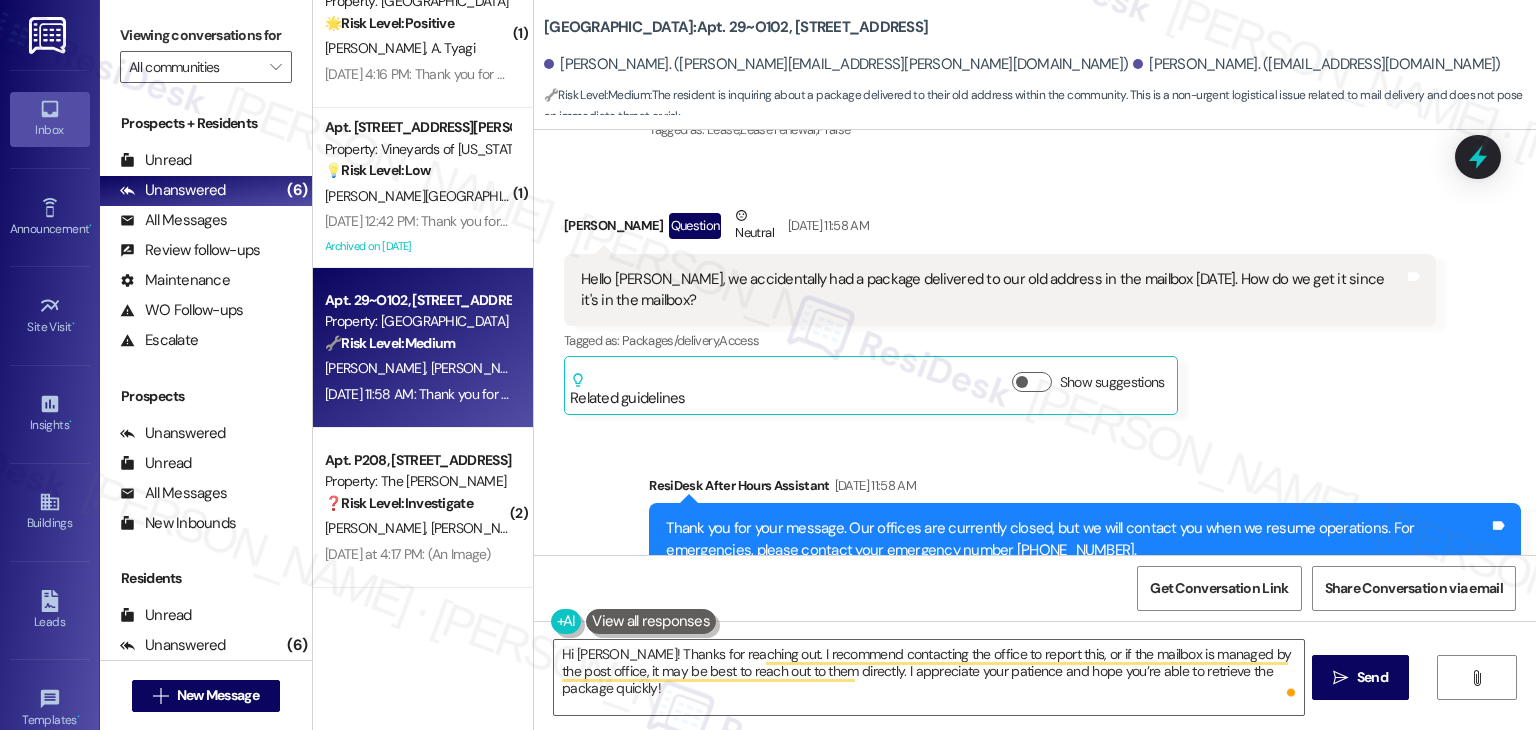 click on "Received via SMS [PERSON_NAME] Question   Neutral [DATE] 11:58 AM Hello [PERSON_NAME], we accidentally had a package delivered to our old address in the mailbox [DATE]. How do we get it since it's in the mailbox? Tags and notes Tagged as:   Packages/delivery ,  Click to highlight conversations about Packages/delivery Access Click to highlight conversations about Access  Related guidelines Show suggestions" at bounding box center (1000, 310) 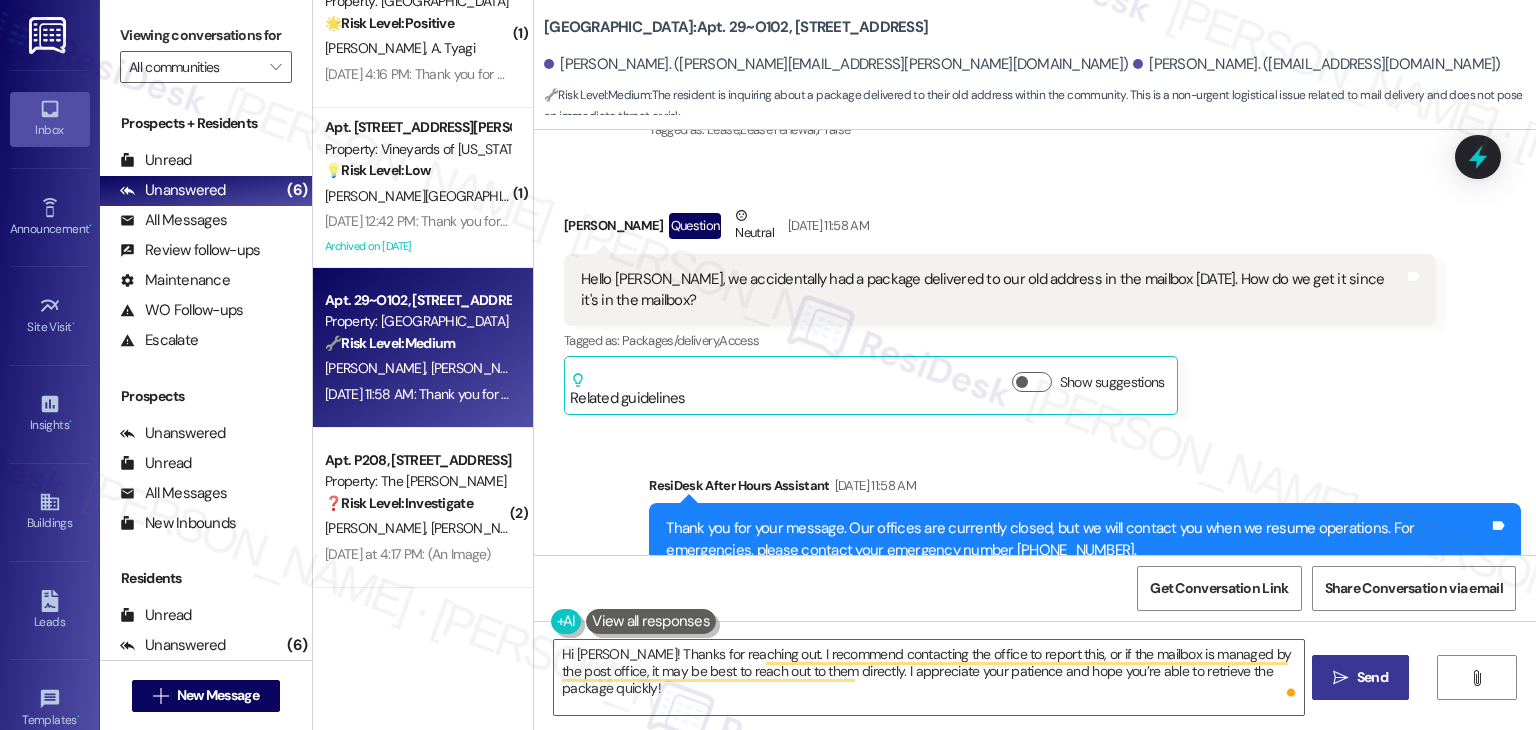 click on "Send" at bounding box center [1372, 677] 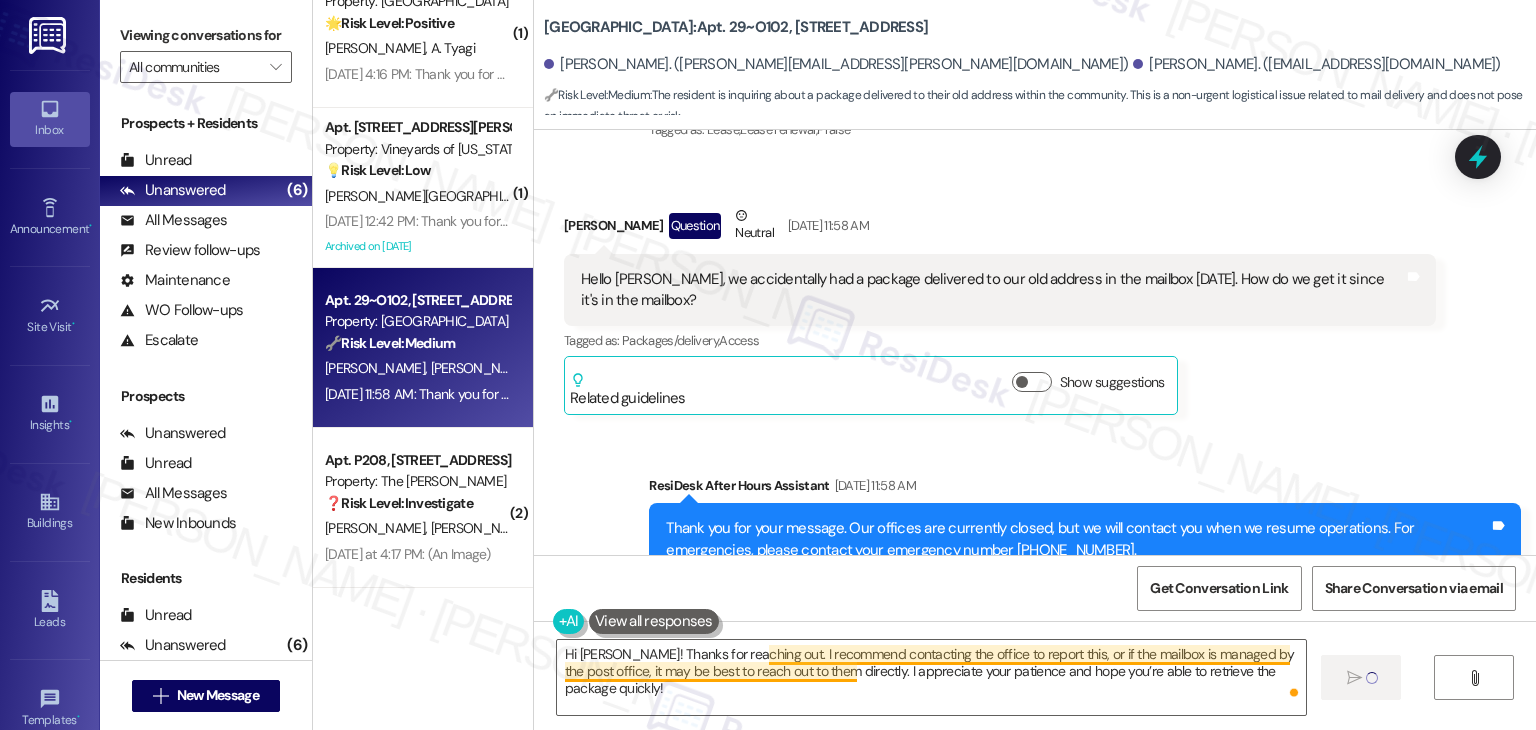 type 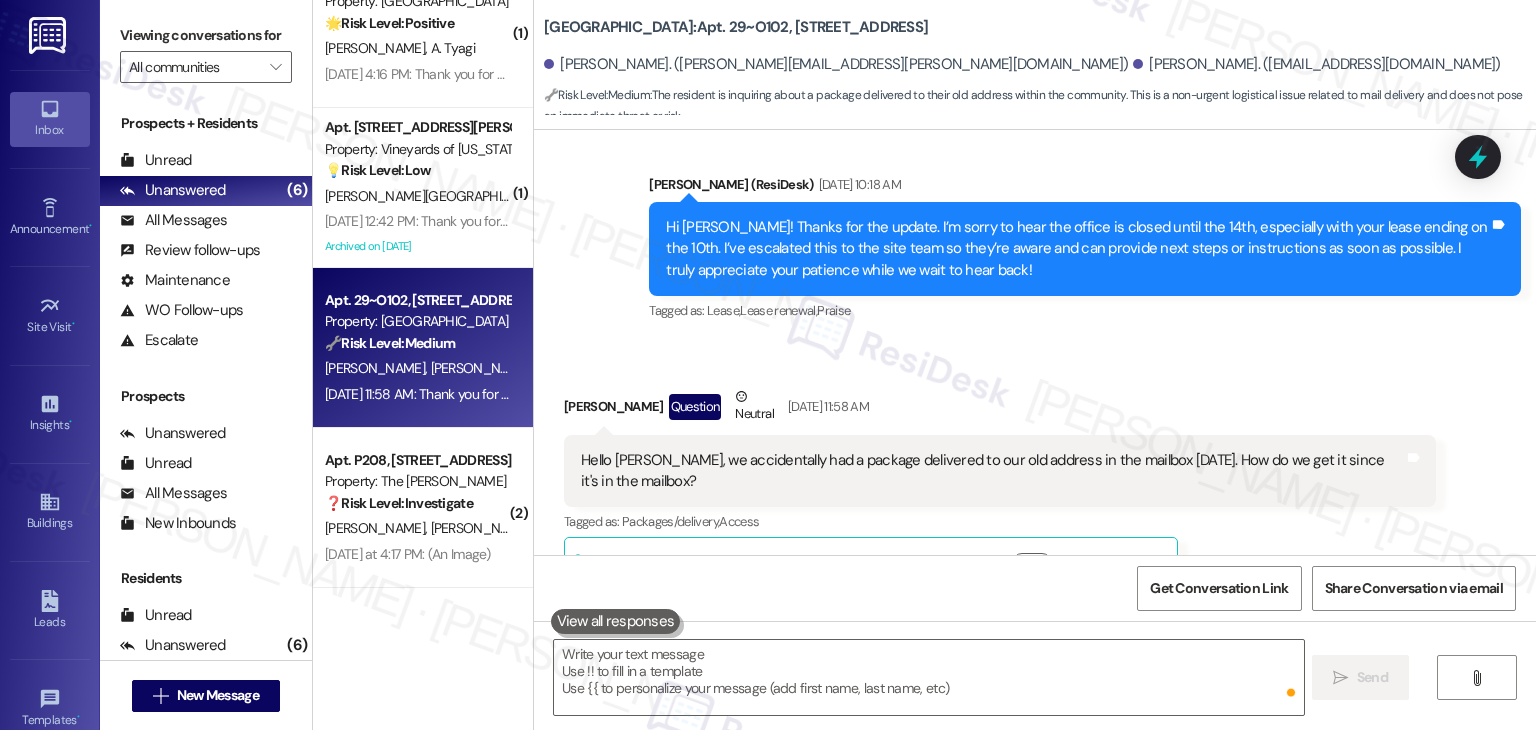 scroll, scrollTop: 3710, scrollLeft: 0, axis: vertical 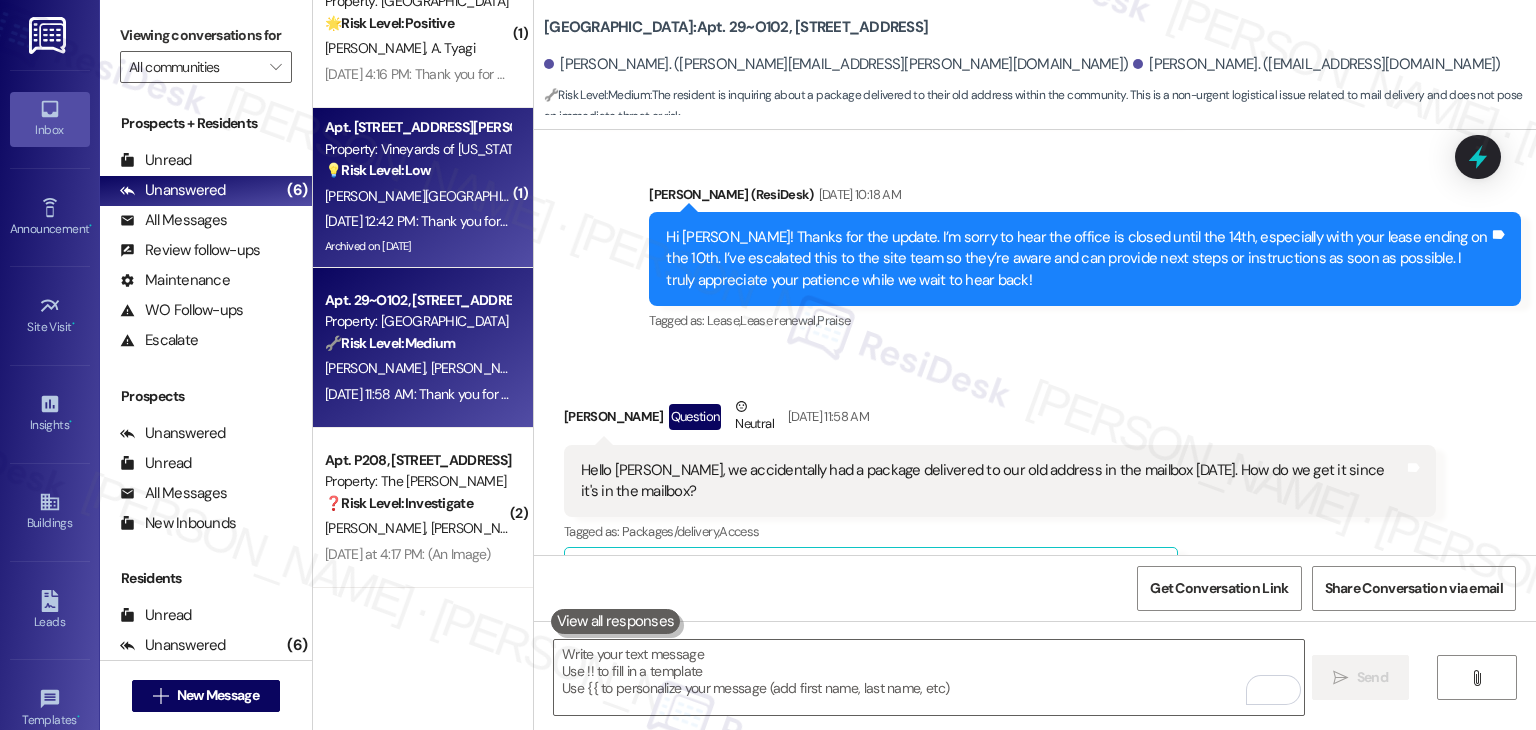 click on "Archived on [DATE]" at bounding box center [417, 246] 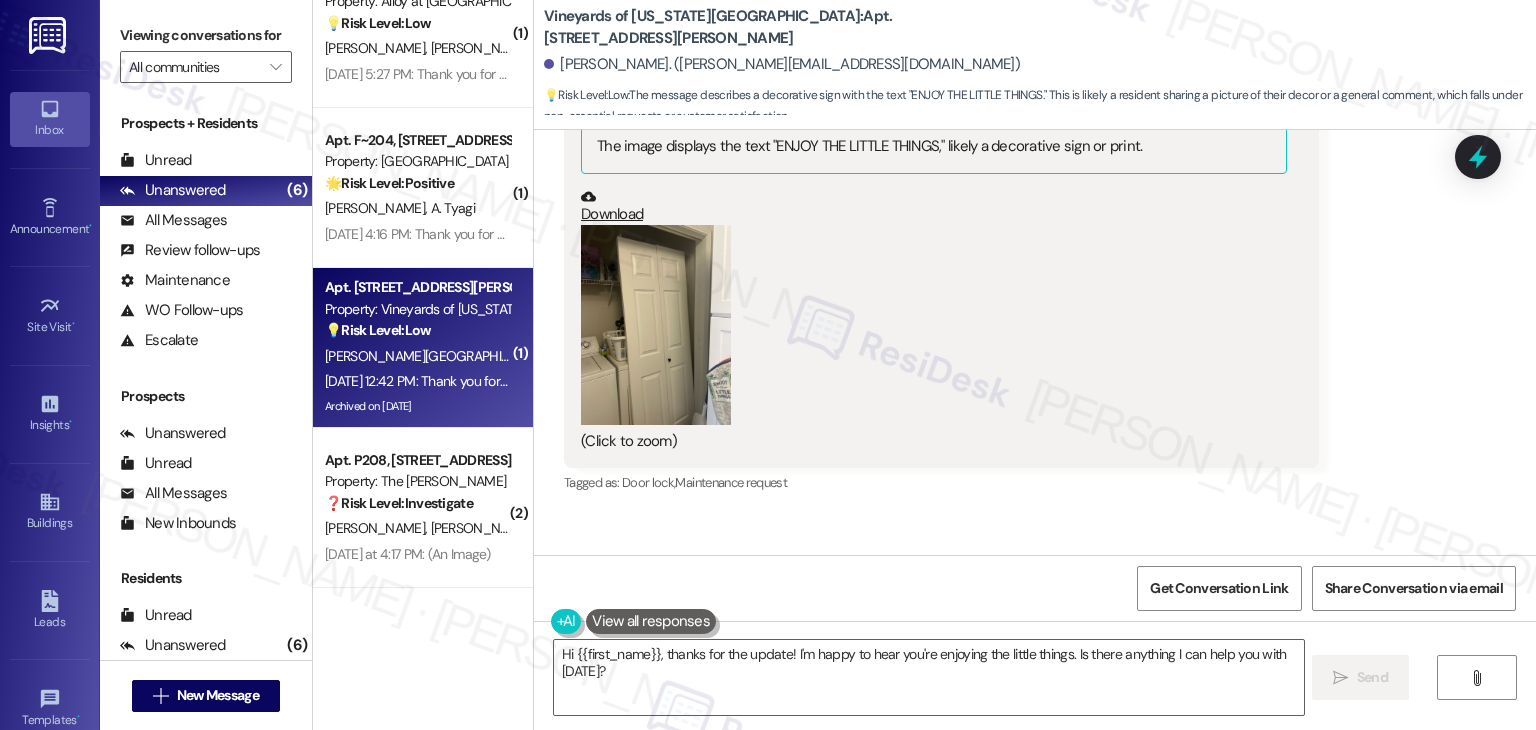 scroll, scrollTop: 14632, scrollLeft: 0, axis: vertical 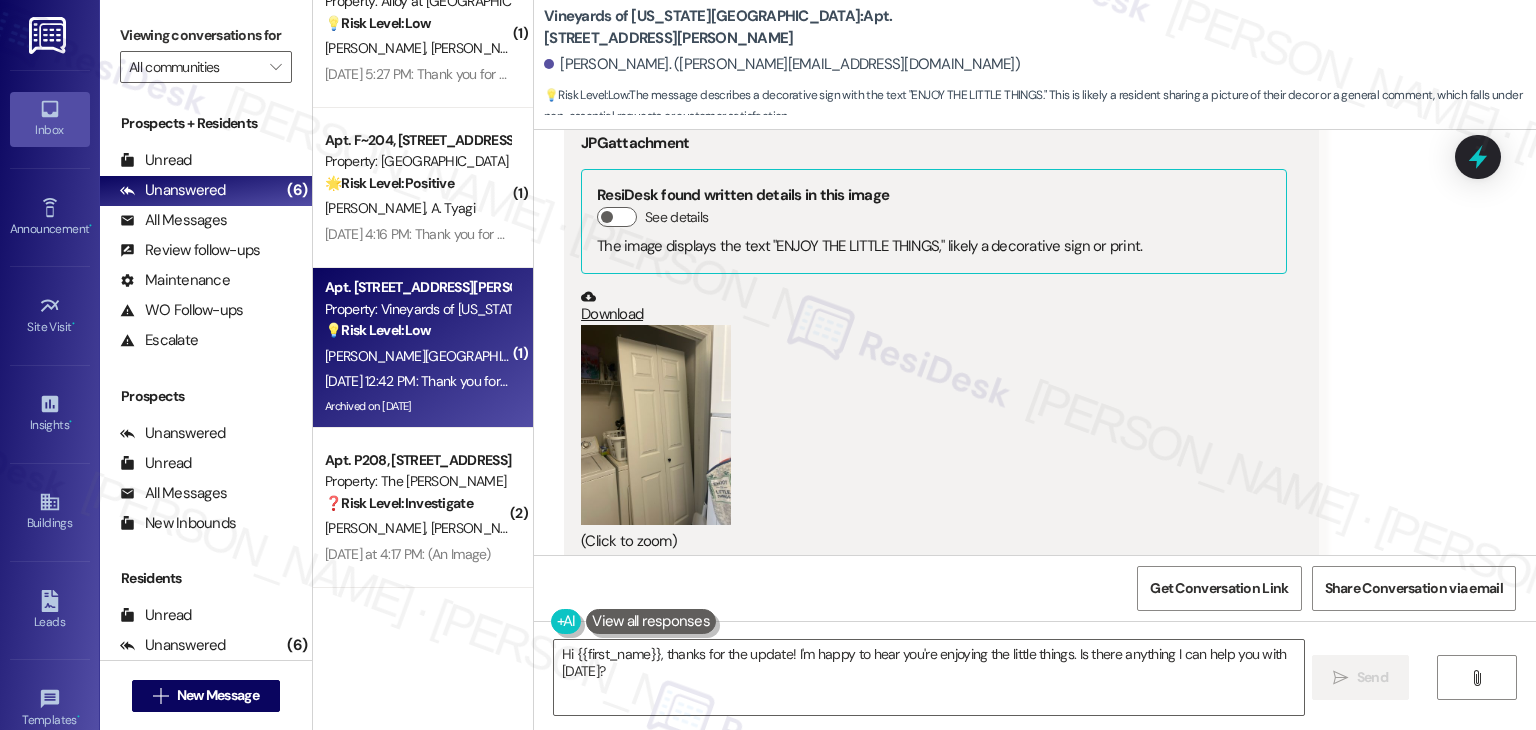 click at bounding box center [656, 425] 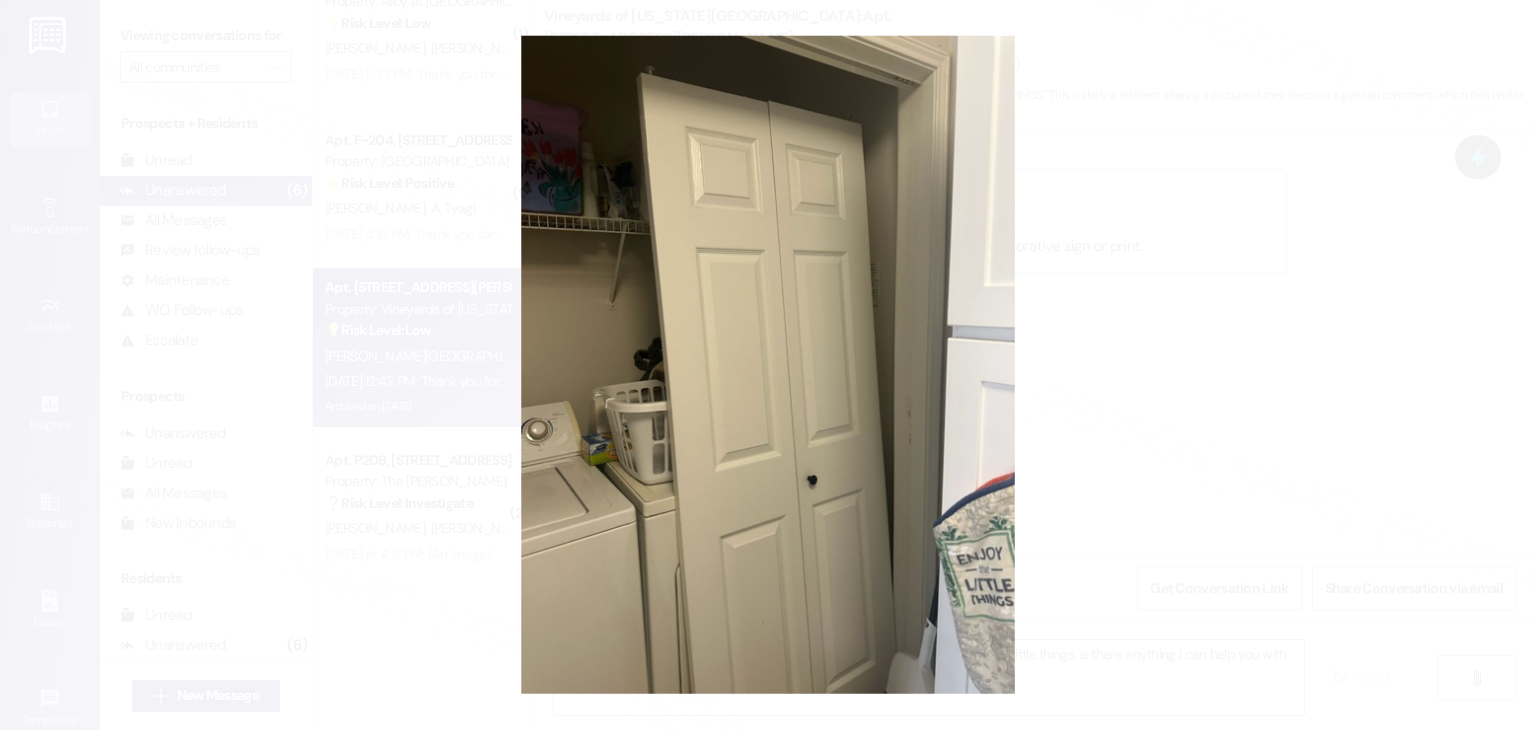 click at bounding box center [768, 365] 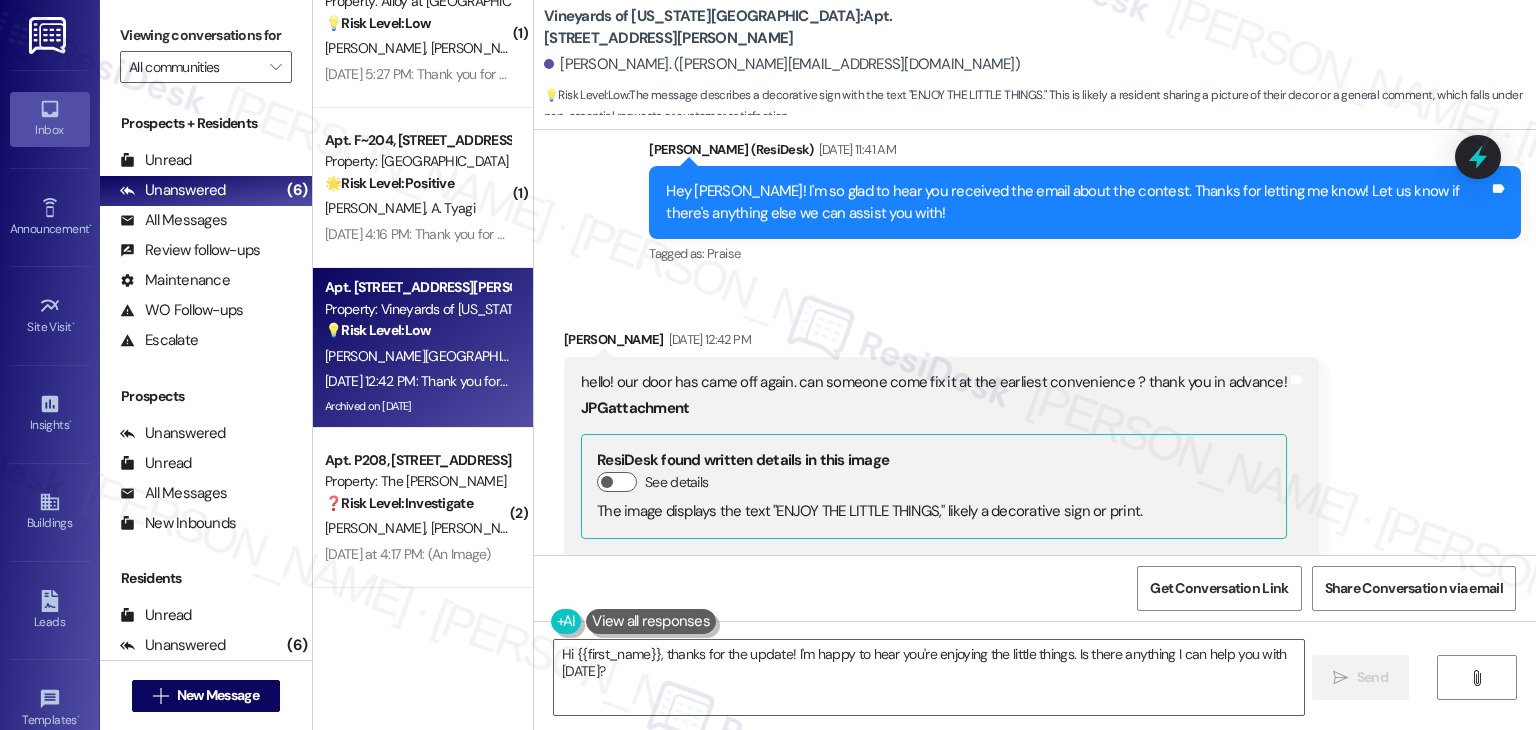 scroll, scrollTop: 14332, scrollLeft: 0, axis: vertical 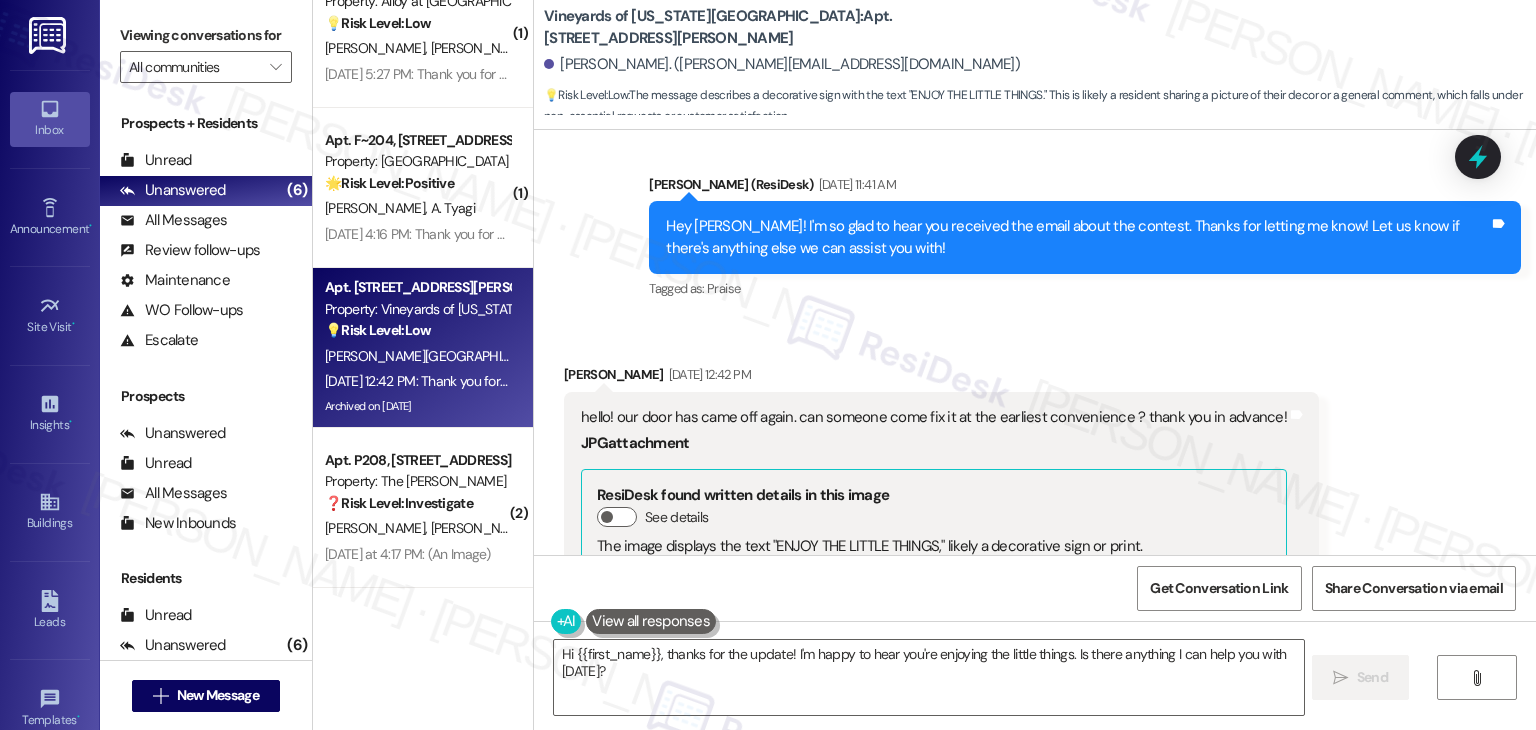 click on "Received via SMS [PERSON_NAME] [DATE] 12:42 PM hello! our door has came off again. can someone come fix it at the earliest convenience ? thank you in advance!  JPG  attachment ResiDesk found written details in this image   See details The image displays the text "ENJOY THE LITTLE THINGS," likely a decorative sign or print.
Download   (Click to zoom) Tags and notes Tagged as:   Door lock ,  Click to highlight conversations about Door lock Maintenance request Click to highlight conversations about Maintenance request" at bounding box center [941, 631] 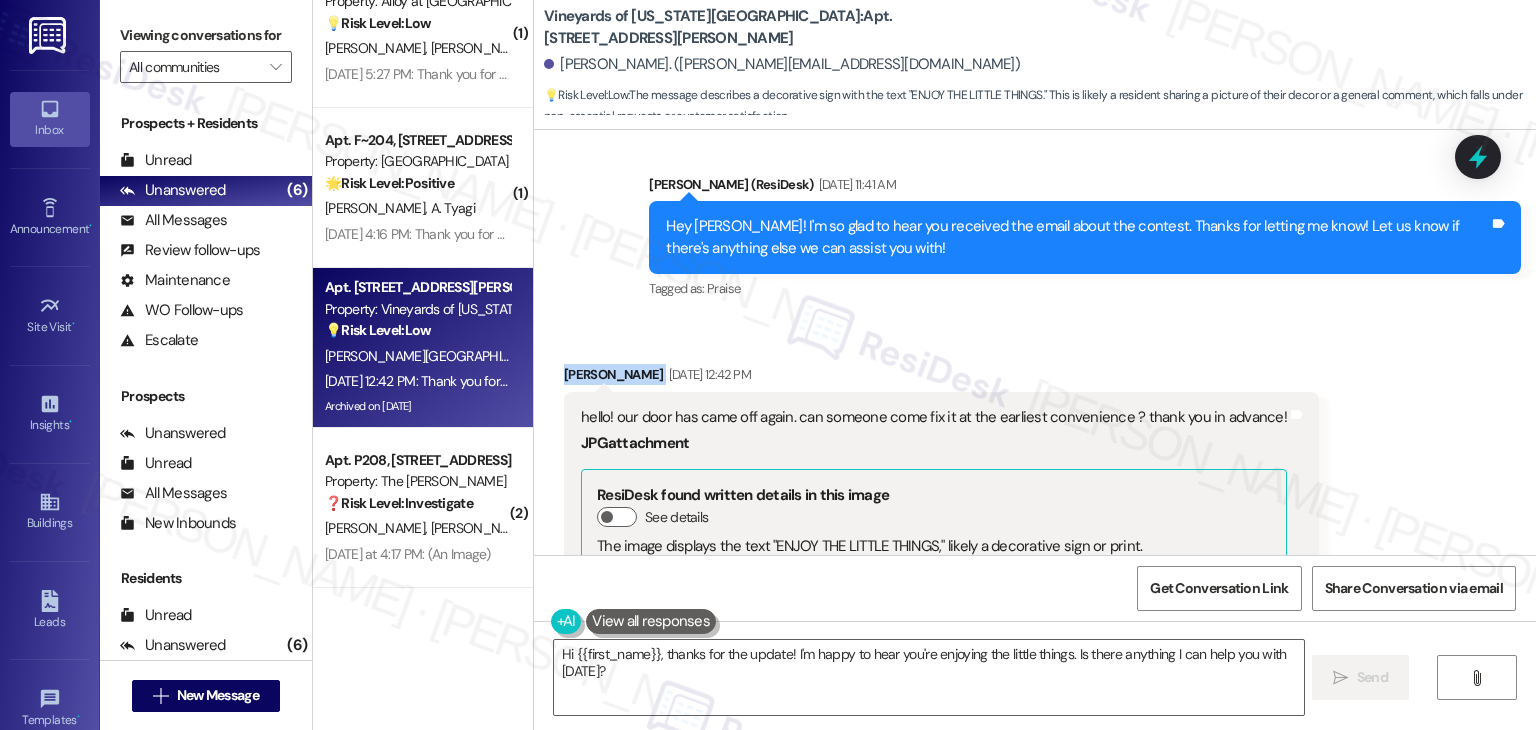 click on "Received via SMS [PERSON_NAME] [DATE] 12:42 PM hello! our door has came off again. can someone come fix it at the earliest convenience ? thank you in advance!  JPG  attachment ResiDesk found written details in this image   See details The image displays the text "ENJOY THE LITTLE THINGS," likely a decorative sign or print.
Download   (Click to zoom) Tags and notes Tagged as:   Door lock ,  Click to highlight conversations about Door lock Maintenance request Click to highlight conversations about Maintenance request" at bounding box center [1035, 616] 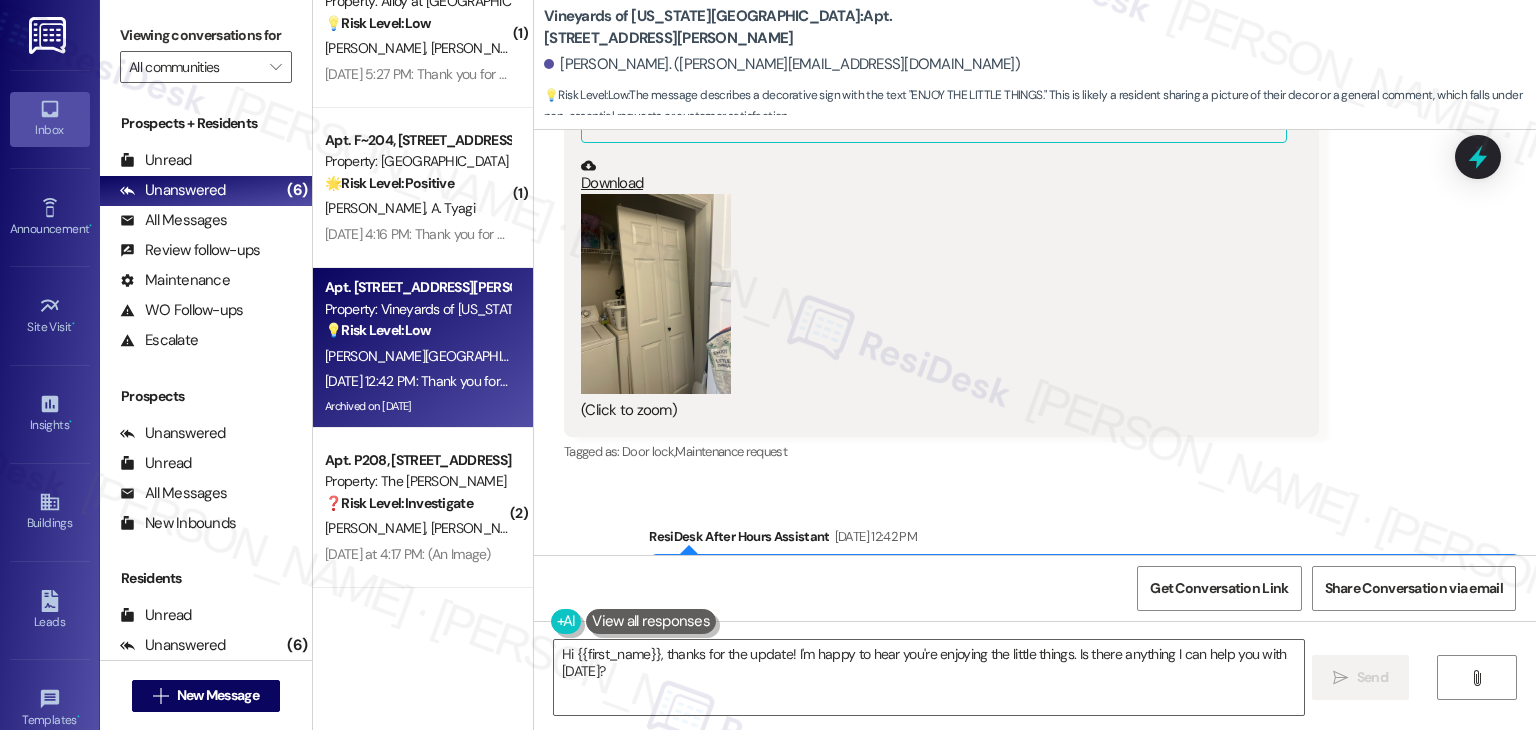 scroll, scrollTop: 14732, scrollLeft: 0, axis: vertical 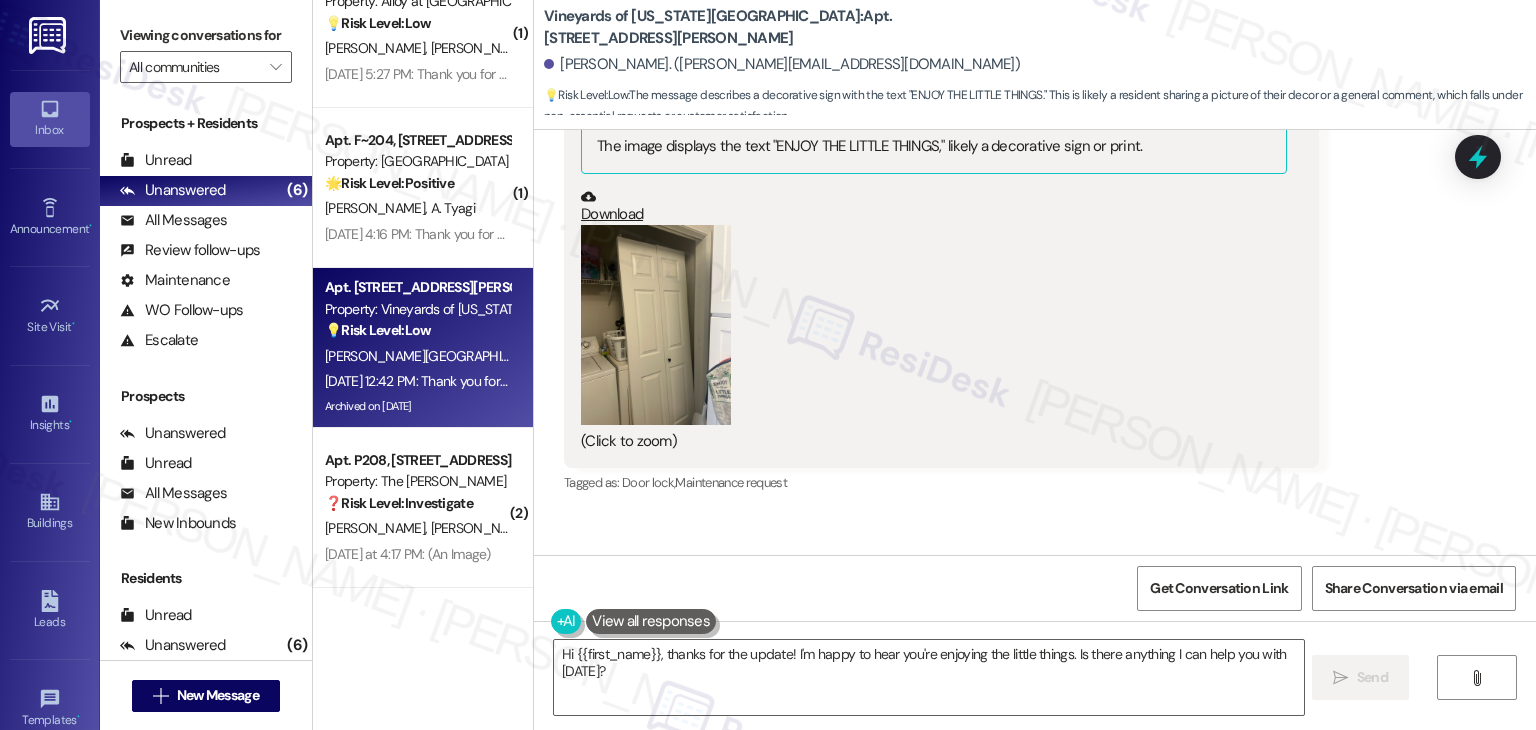 click at bounding box center [656, 325] 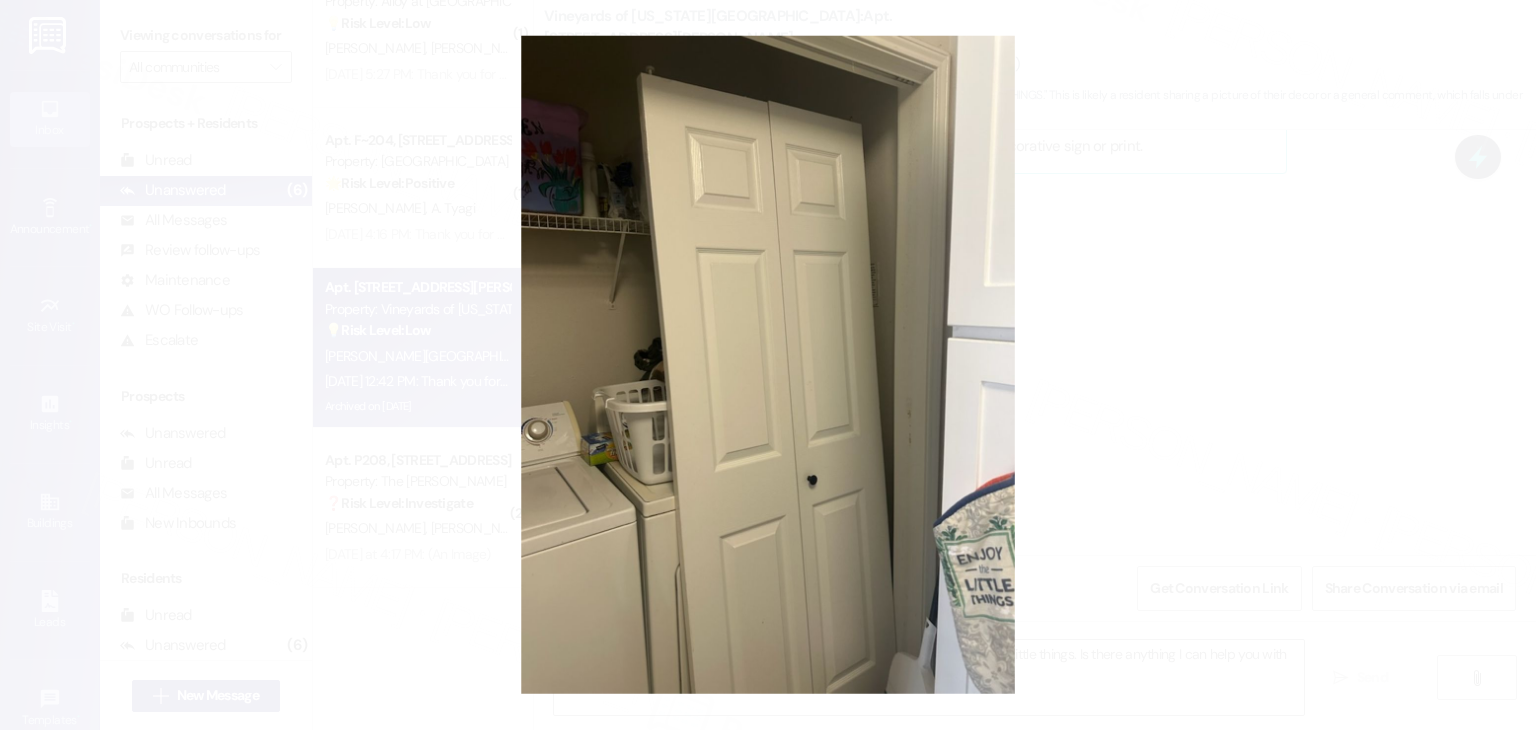 click at bounding box center (768, 365) 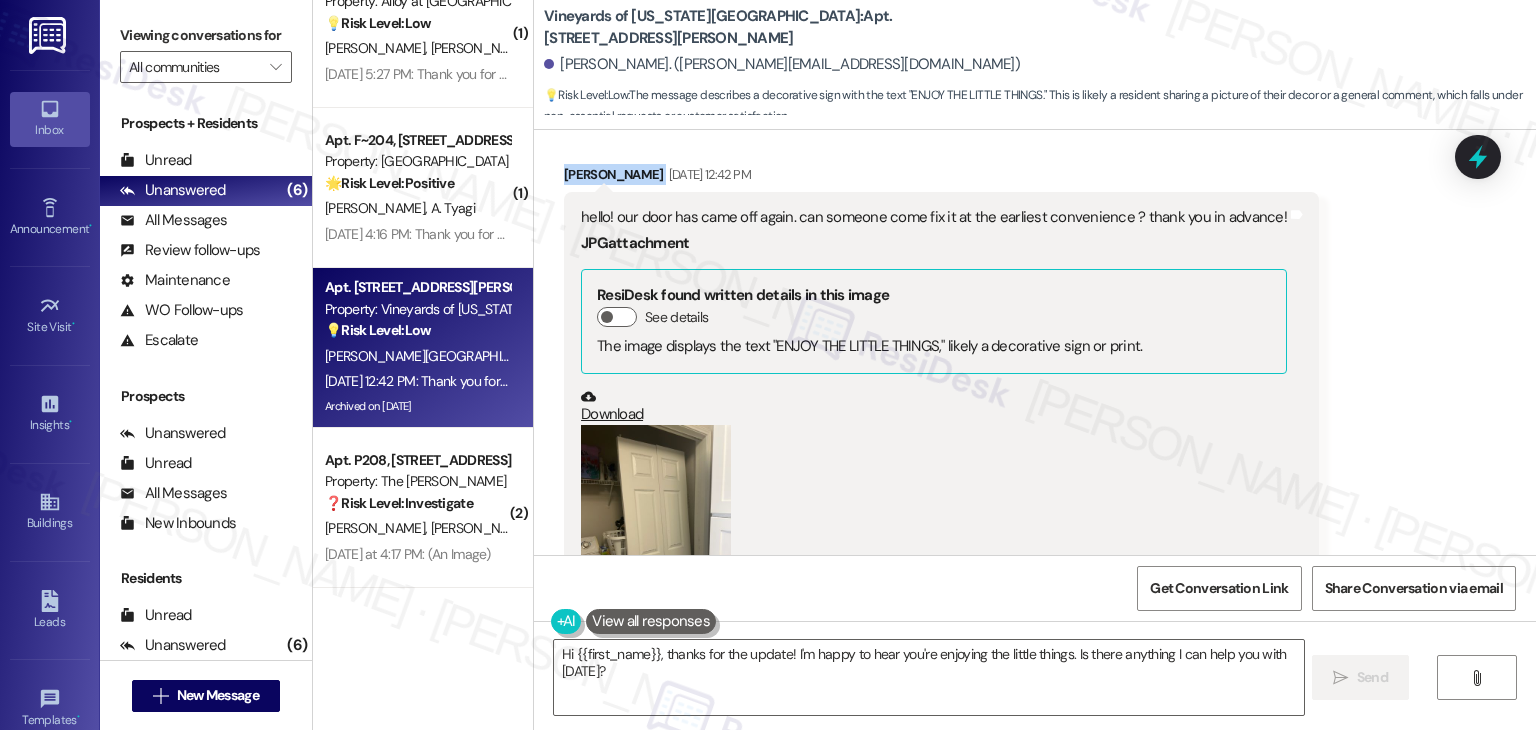 scroll, scrollTop: 14432, scrollLeft: 0, axis: vertical 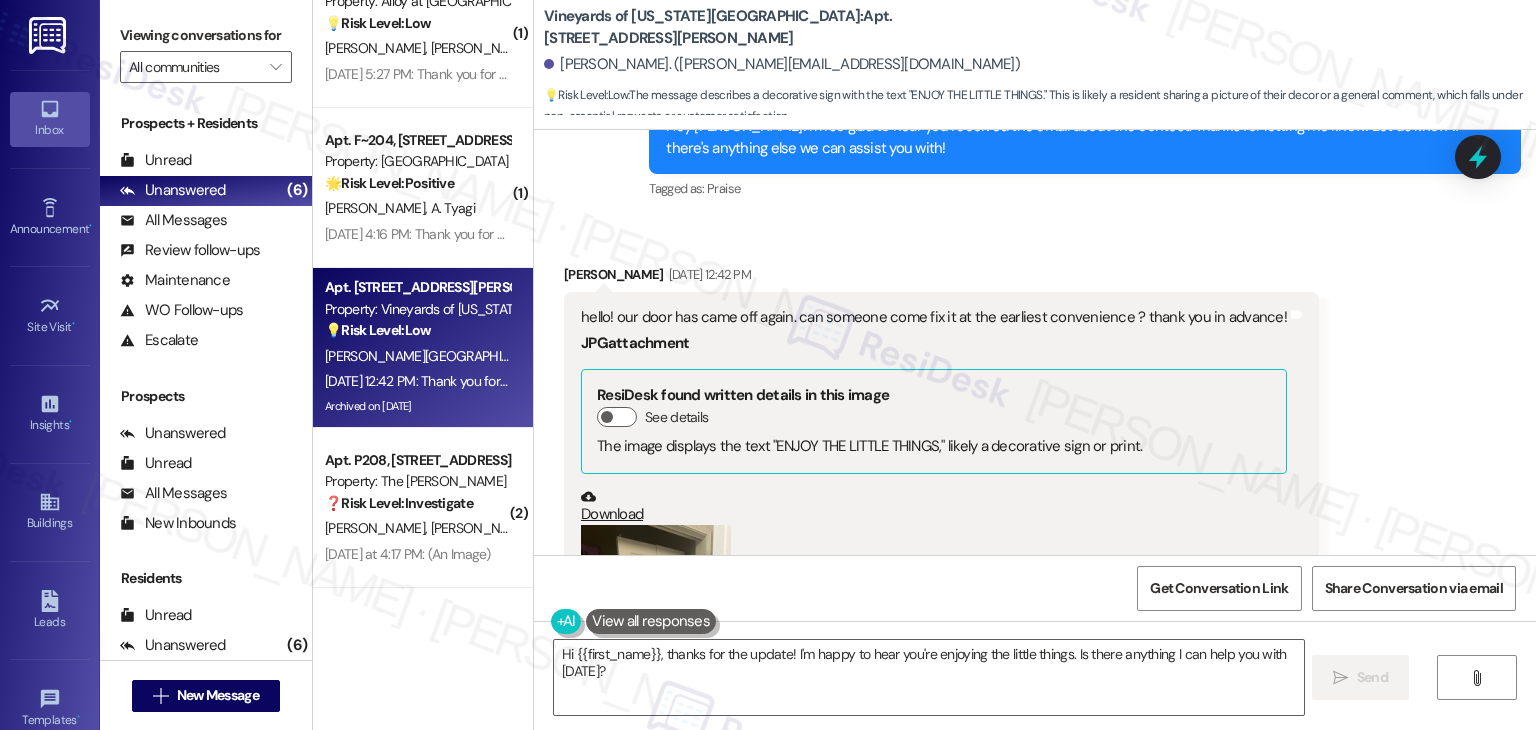 click on "hello! our door has came off again. can someone come fix it at the earliest convenience ? thank you in advance!" at bounding box center (934, 317) 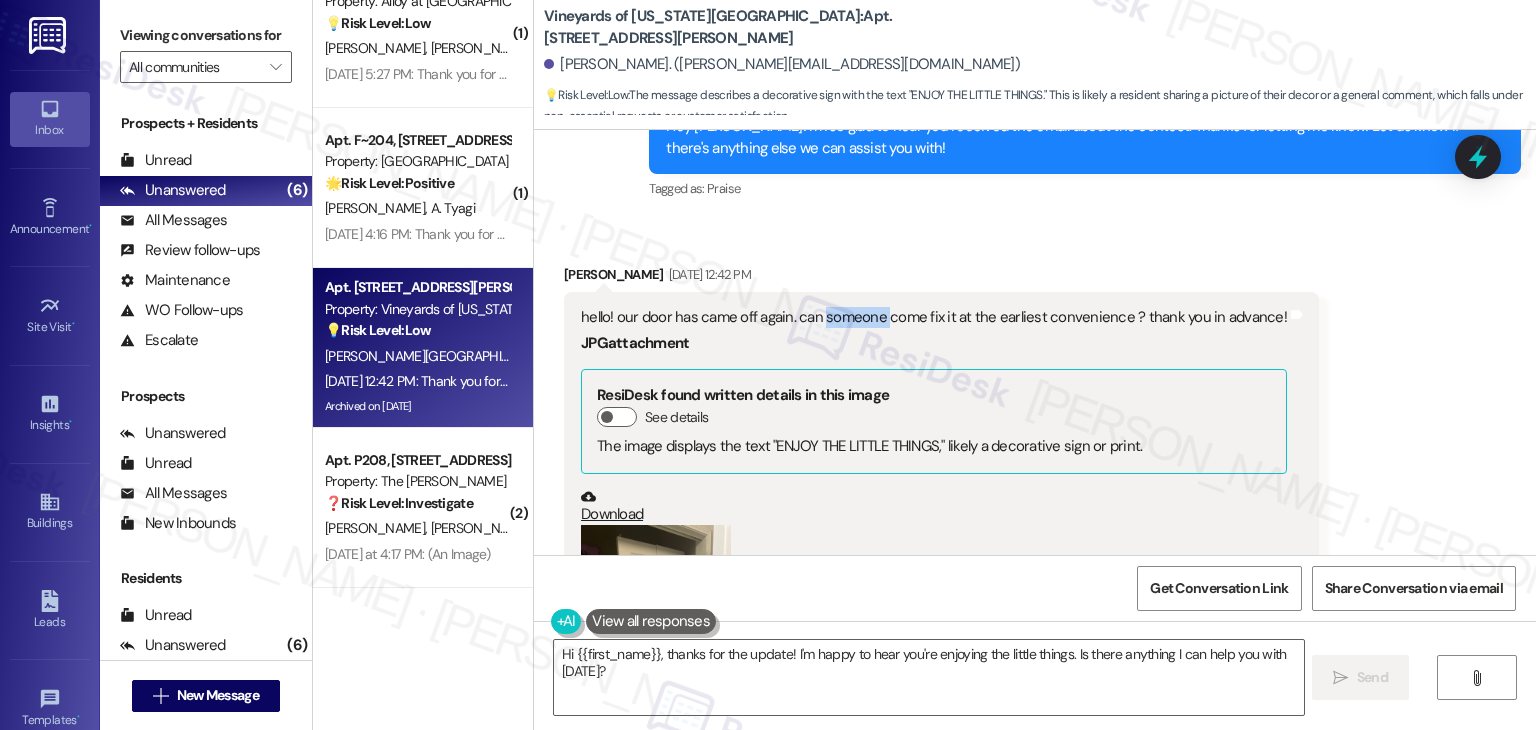 click on "hello! our door has came off again. can someone come fix it at the earliest convenience ? thank you in advance!" at bounding box center (934, 317) 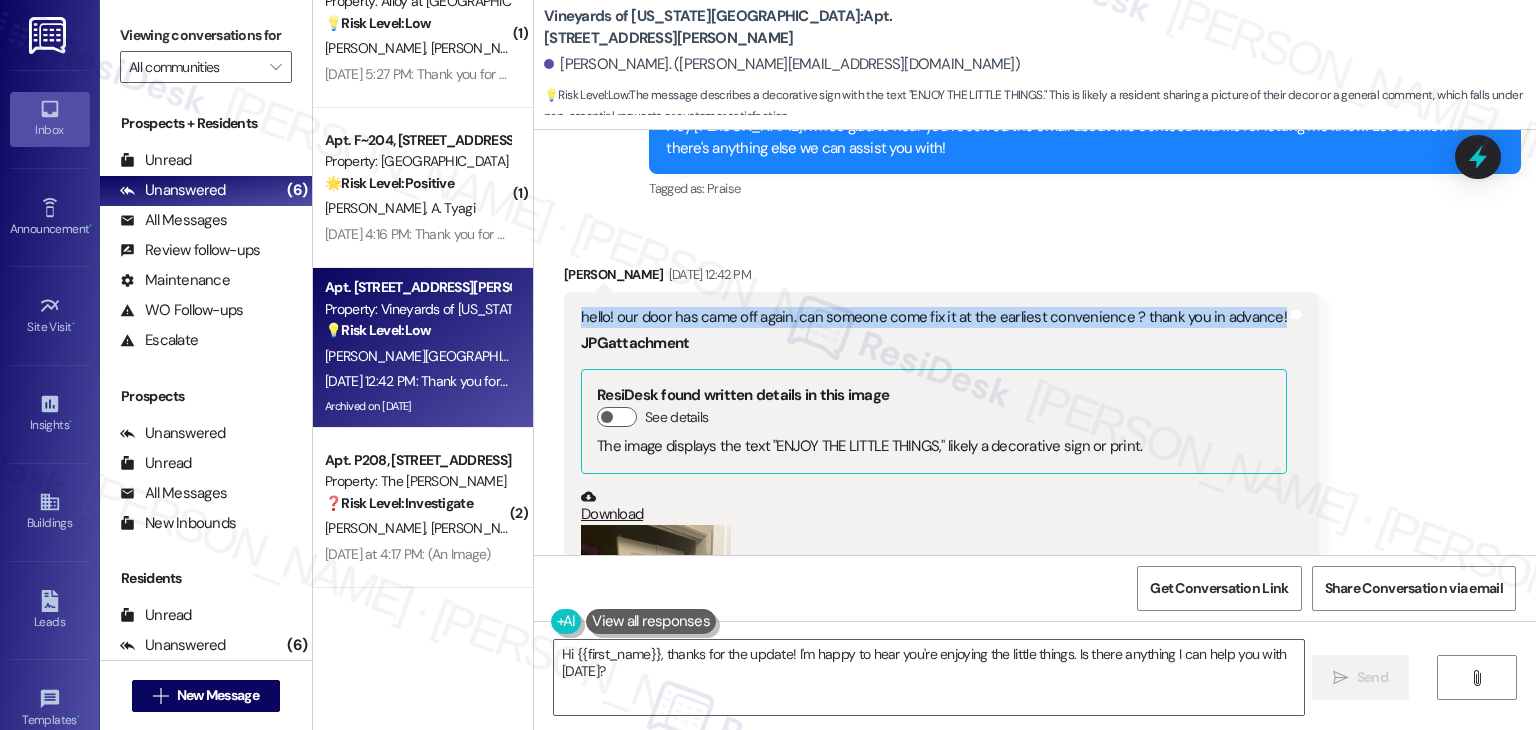 click on "hello! our door has came off again. can someone come fix it at the earliest convenience ? thank you in advance!" at bounding box center (934, 317) 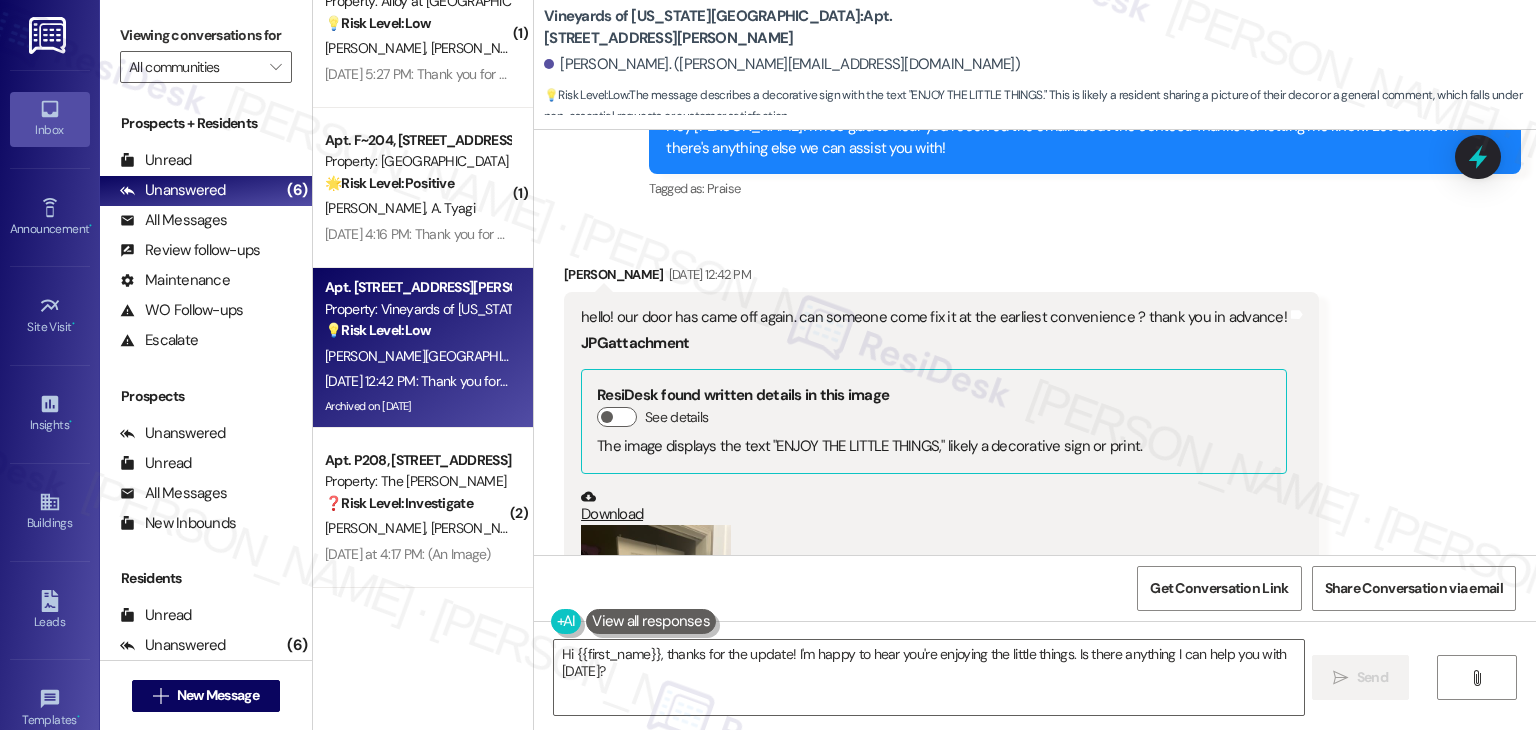 click on "[PERSON_NAME]. ([PERSON_NAME][EMAIL_ADDRESS][DOMAIN_NAME])" at bounding box center [782, 64] 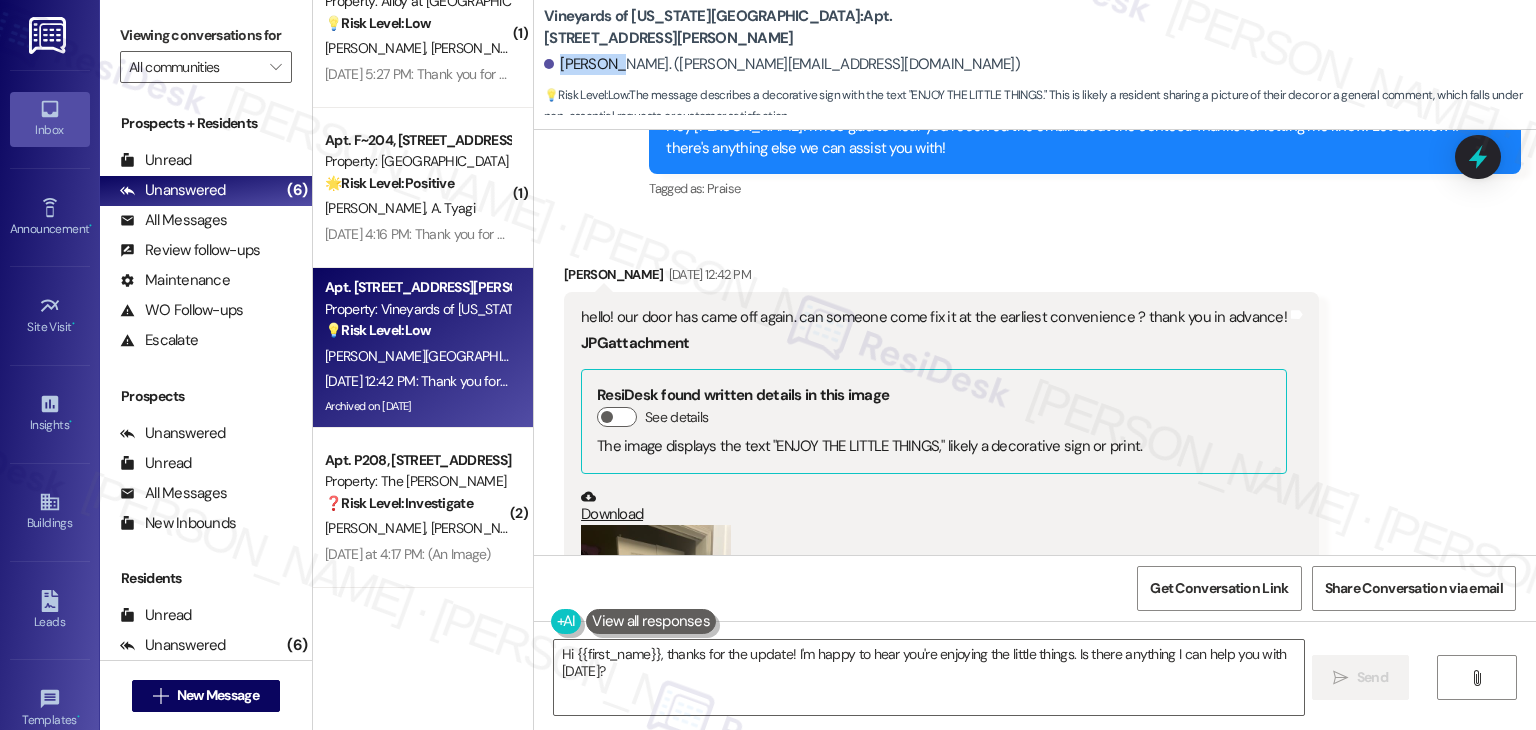 click on "[PERSON_NAME]. ([PERSON_NAME][EMAIL_ADDRESS][DOMAIN_NAME])" at bounding box center [782, 64] 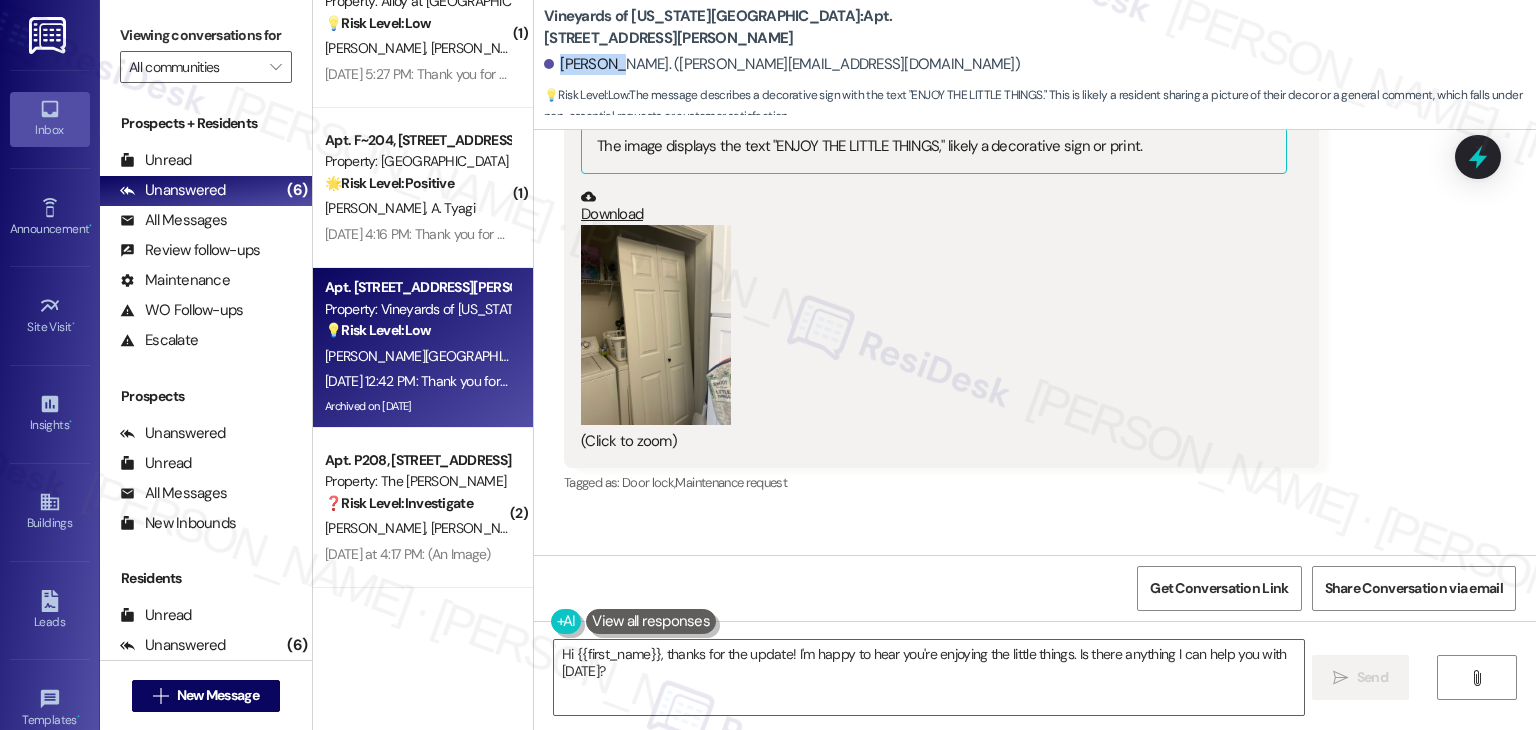 scroll, scrollTop: 14832, scrollLeft: 0, axis: vertical 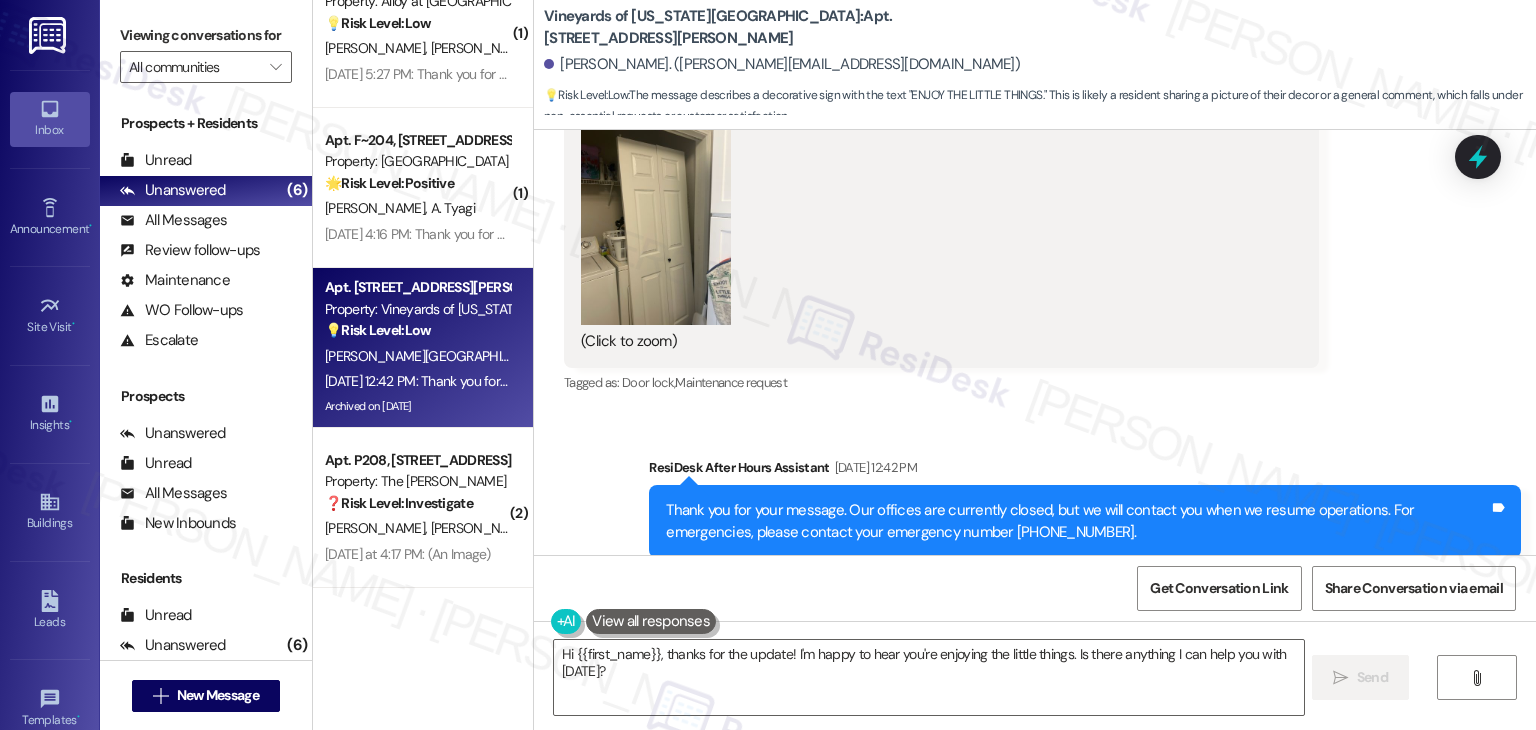click on "Get Conversation Link Share Conversation via email" at bounding box center [1035, 588] 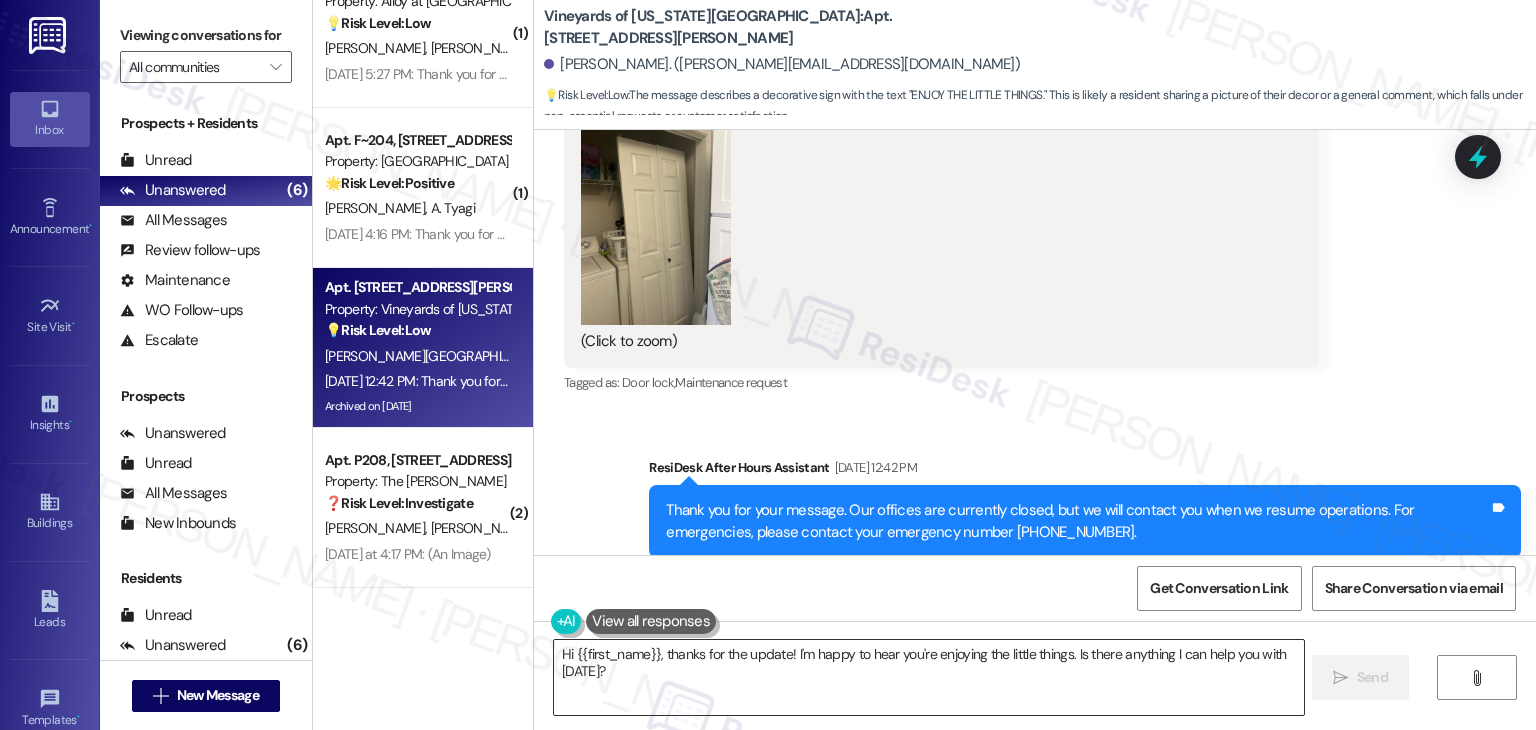 click on "Hi {{first_name}}, thanks for the update! I'm happy to hear you're enjoying the little things. Is there anything I can help you with [DATE]?" at bounding box center [928, 677] 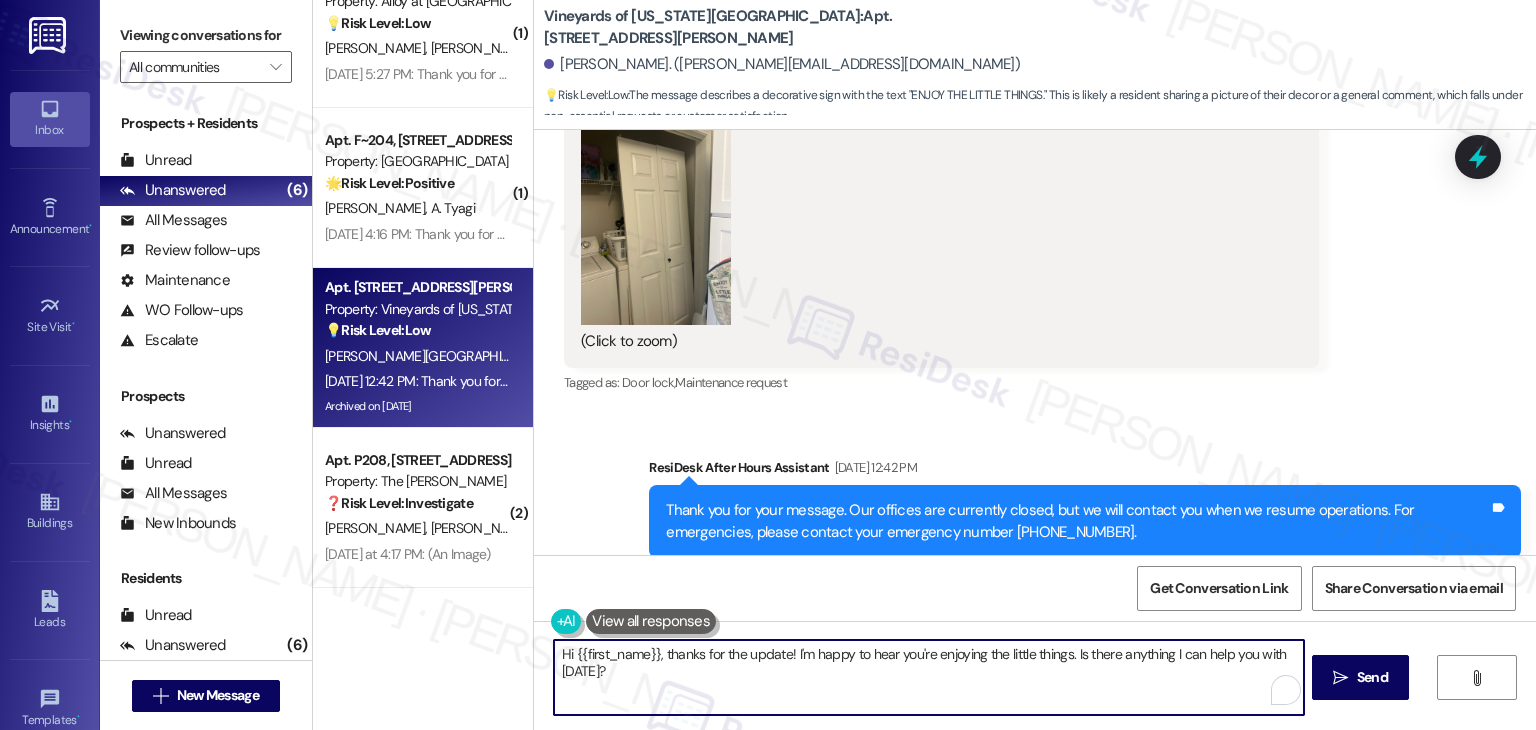 click on "Hi {{first_name}}, thanks for the update! I'm happy to hear you're enjoying the little things. Is there anything I can help you with [DATE]?" at bounding box center (928, 677) 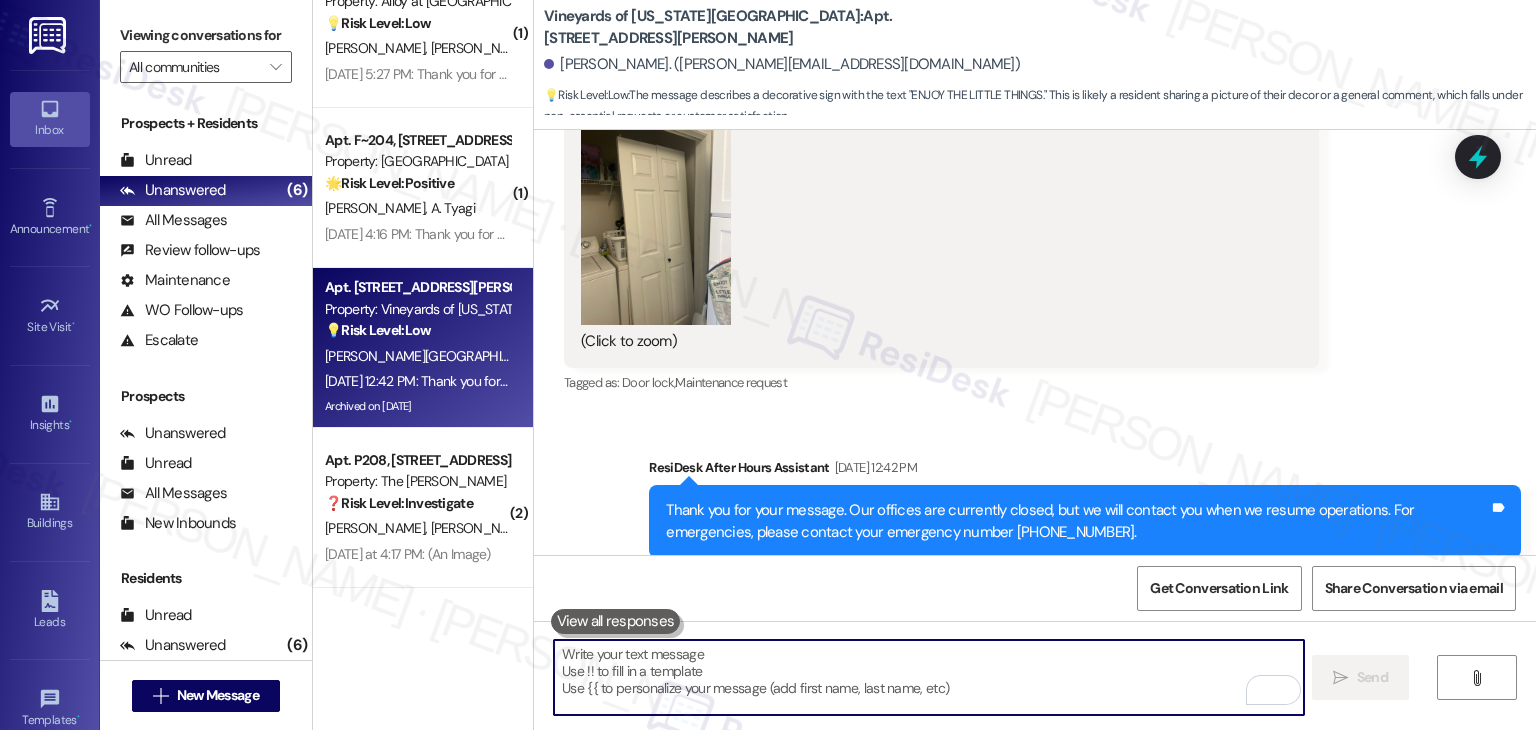 scroll, scrollTop: 14640, scrollLeft: 0, axis: vertical 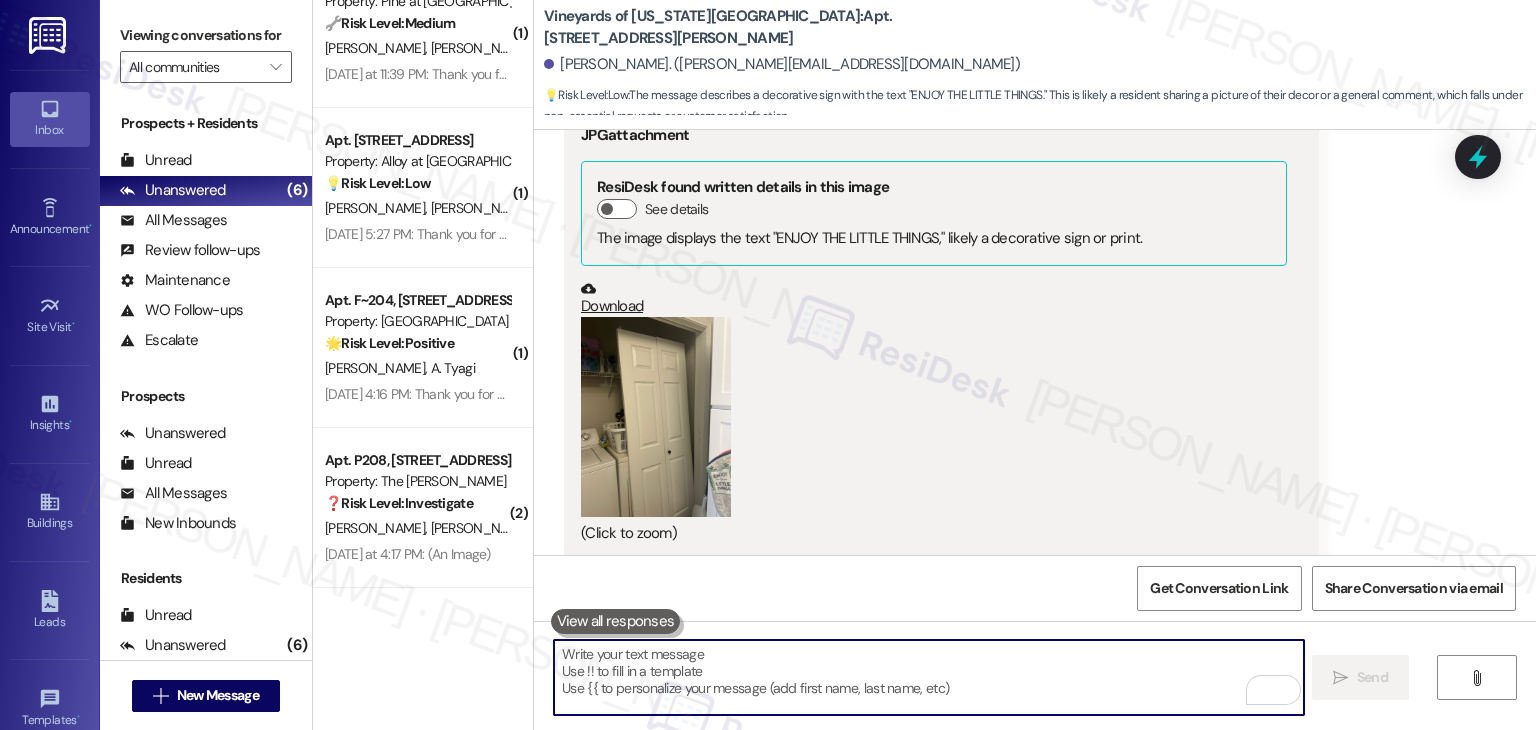type 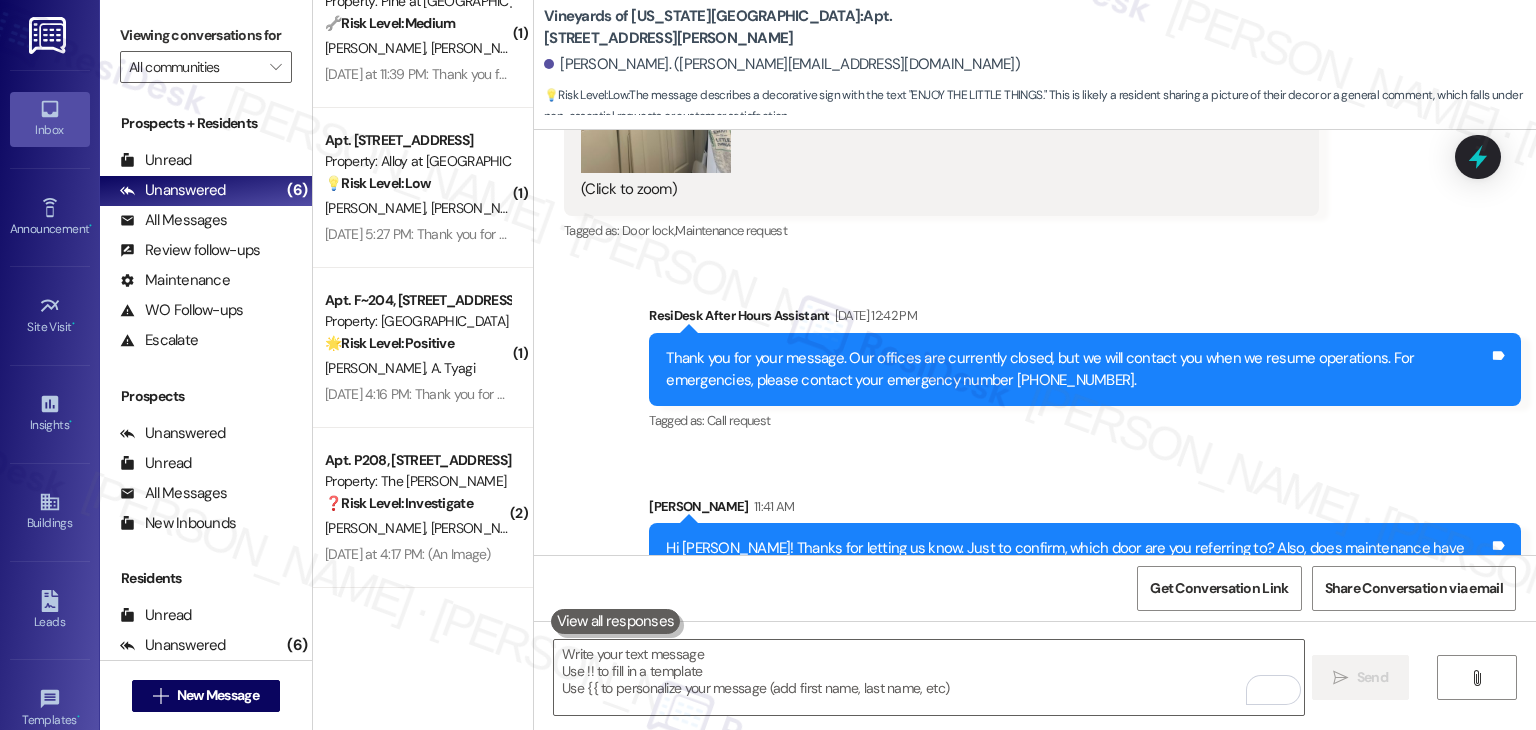 scroll, scrollTop: 14992, scrollLeft: 0, axis: vertical 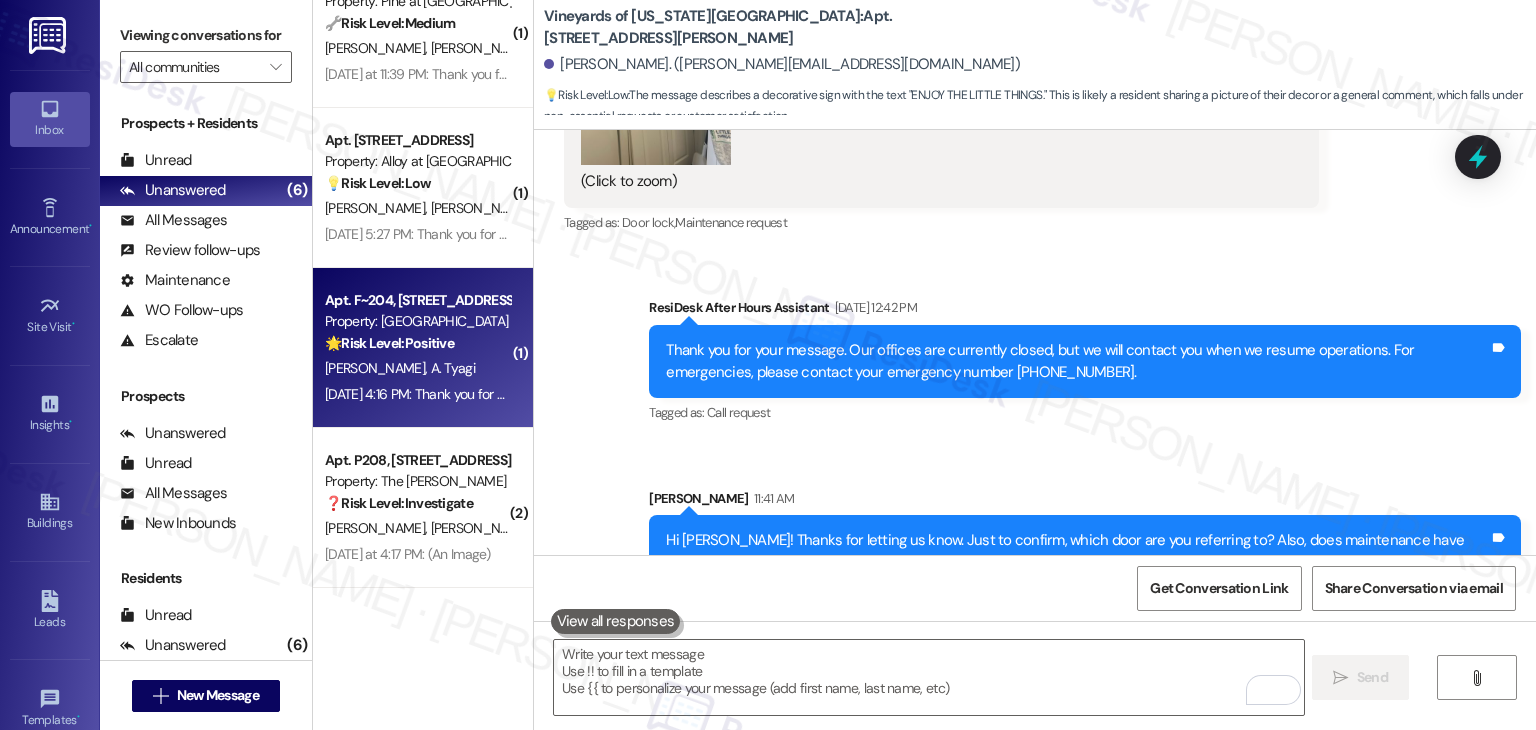 click on "[DATE] 4:16 PM: Thank you for your message. Our offices are currently closed, but we will contact you when we resume operations. For emergencies, please contact your emergency number (208) 853-5253. [DATE] 4:16 PM: Thank you for your message. Our offices are currently closed, but we will contact you when we resume operations. For emergencies, please contact your emergency number [PHONE_NUMBER]." at bounding box center [929, 394] 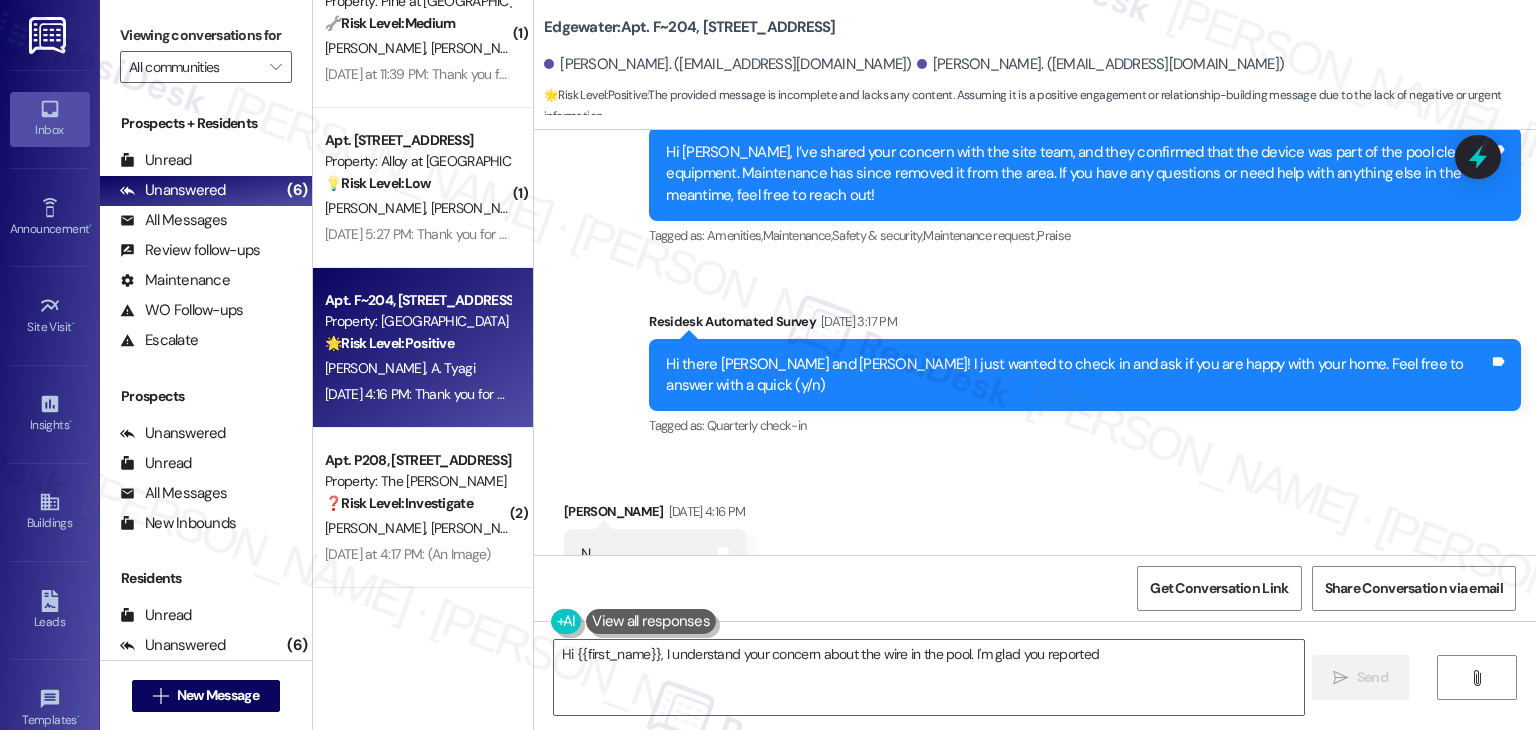 scroll, scrollTop: 4620, scrollLeft: 0, axis: vertical 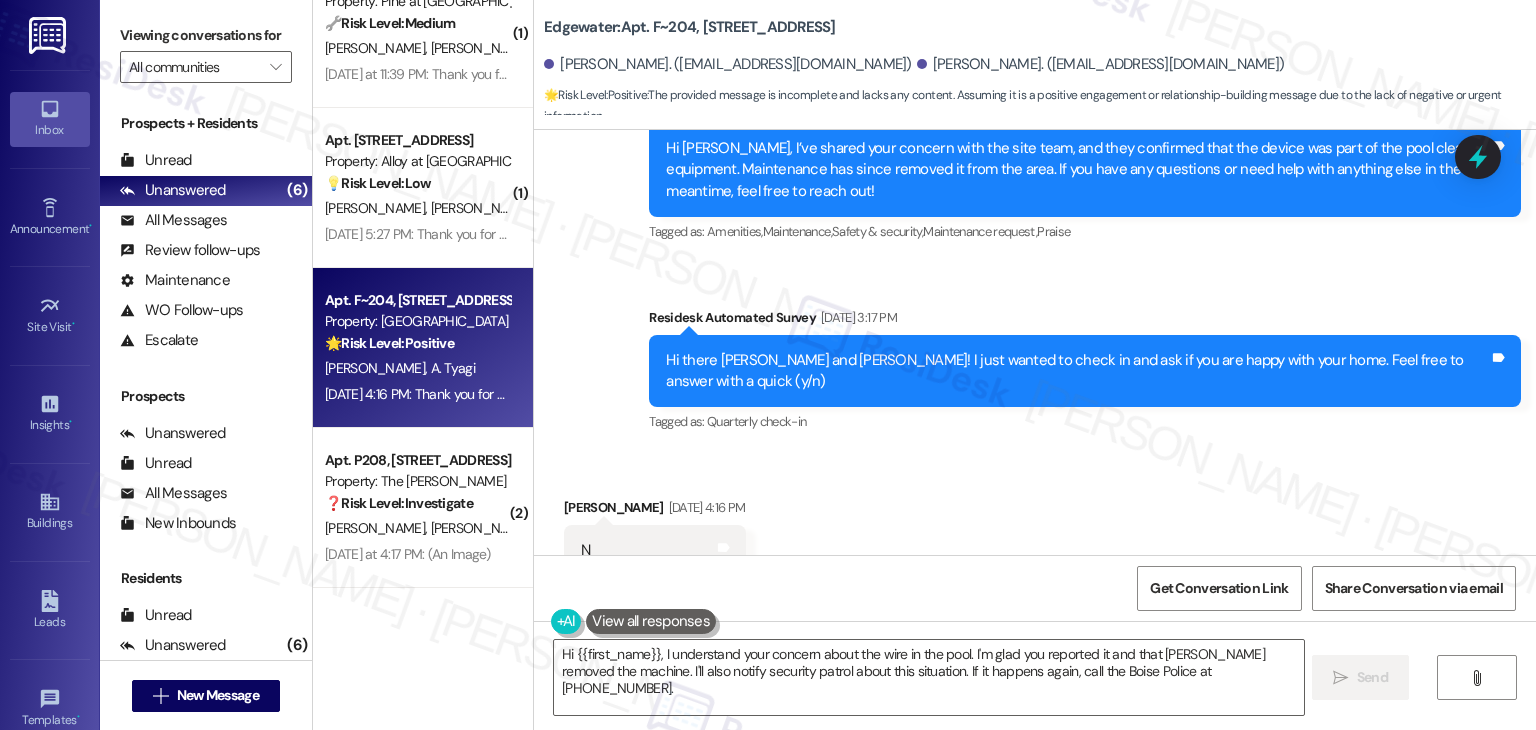 click on "Received via SMS [PERSON_NAME] [DATE] 4:16 PM N Tags and notes Tagged as:   Negative response Click to highlight conversations about Negative response" at bounding box center [1035, 536] 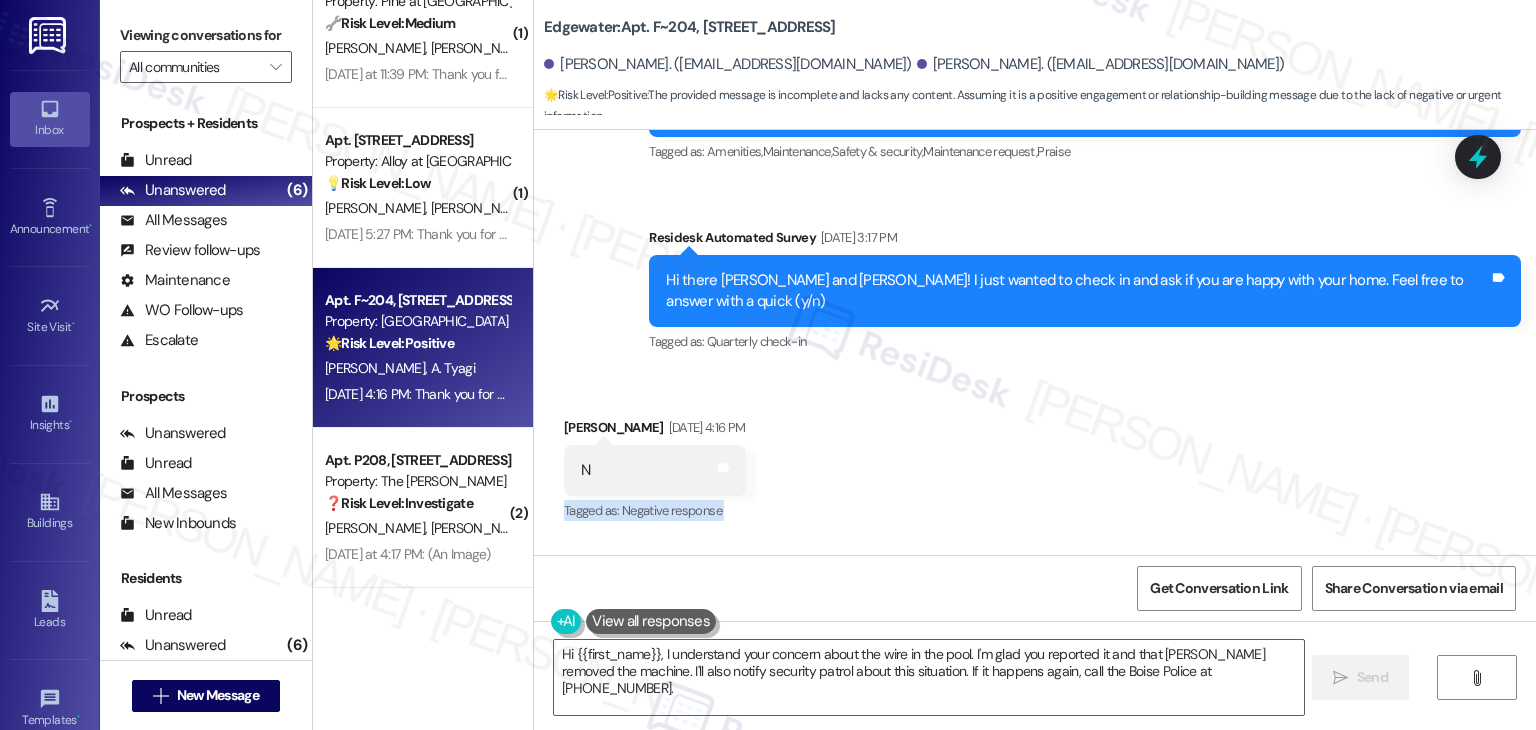 scroll, scrollTop: 4811, scrollLeft: 0, axis: vertical 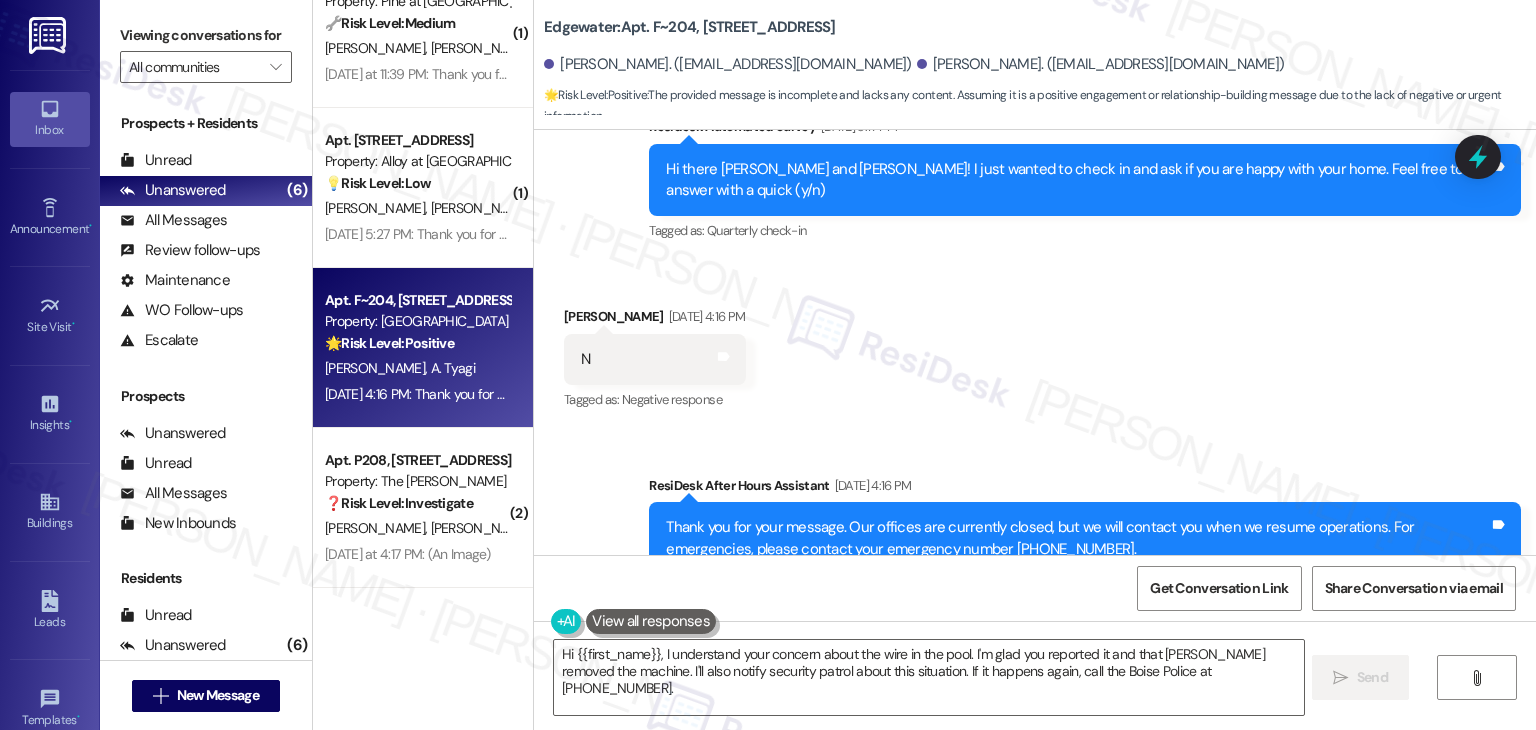 click on "Sent via SMS ResiDesk After Hours Assistant [DATE] 4:16 PM Thank you for your message. Our offices are currently closed, but we will contact you when we resume operations. For emergencies, please contact your emergency number [PHONE_NUMBER]. Tags and notes Tagged as:   Call request Click to highlight conversations about Call request" at bounding box center [1035, 525] 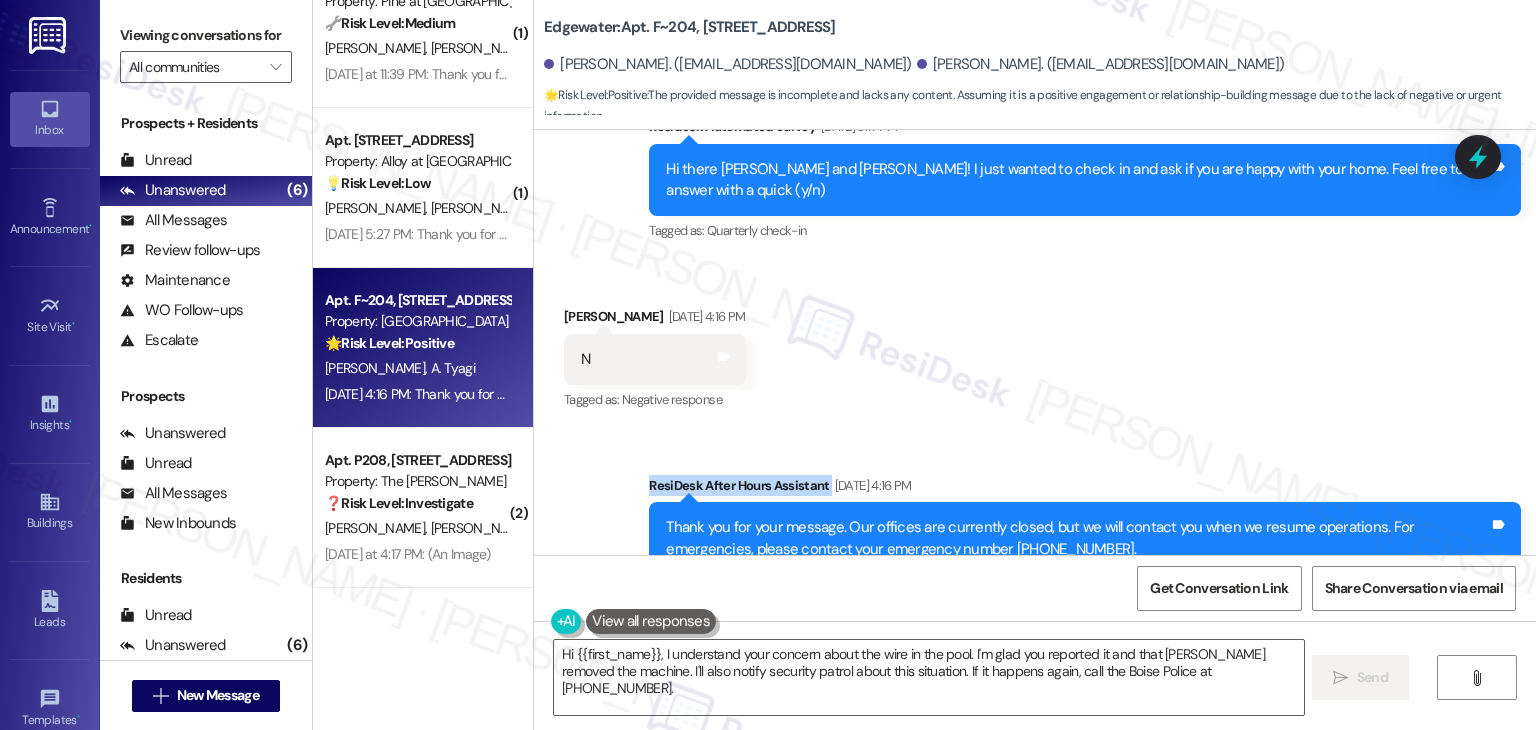 click on "Sent via SMS ResiDesk After Hours Assistant [DATE] 4:16 PM Thank you for your message. Our offices are currently closed, but we will contact you when we resume operations. For emergencies, please contact your emergency number [PHONE_NUMBER]. Tags and notes Tagged as:   Call request Click to highlight conversations about Call request" at bounding box center [1035, 525] 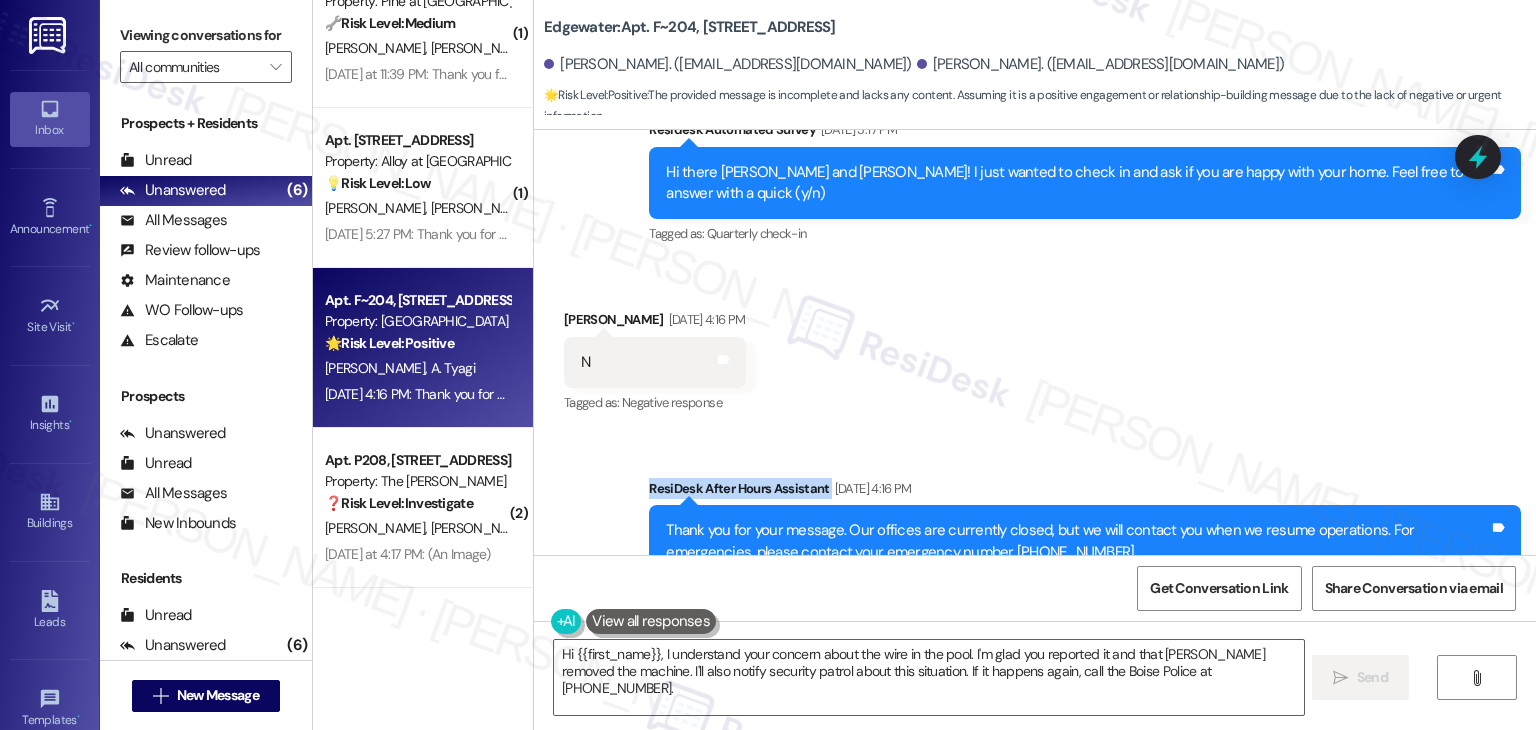 scroll, scrollTop: 4811, scrollLeft: 0, axis: vertical 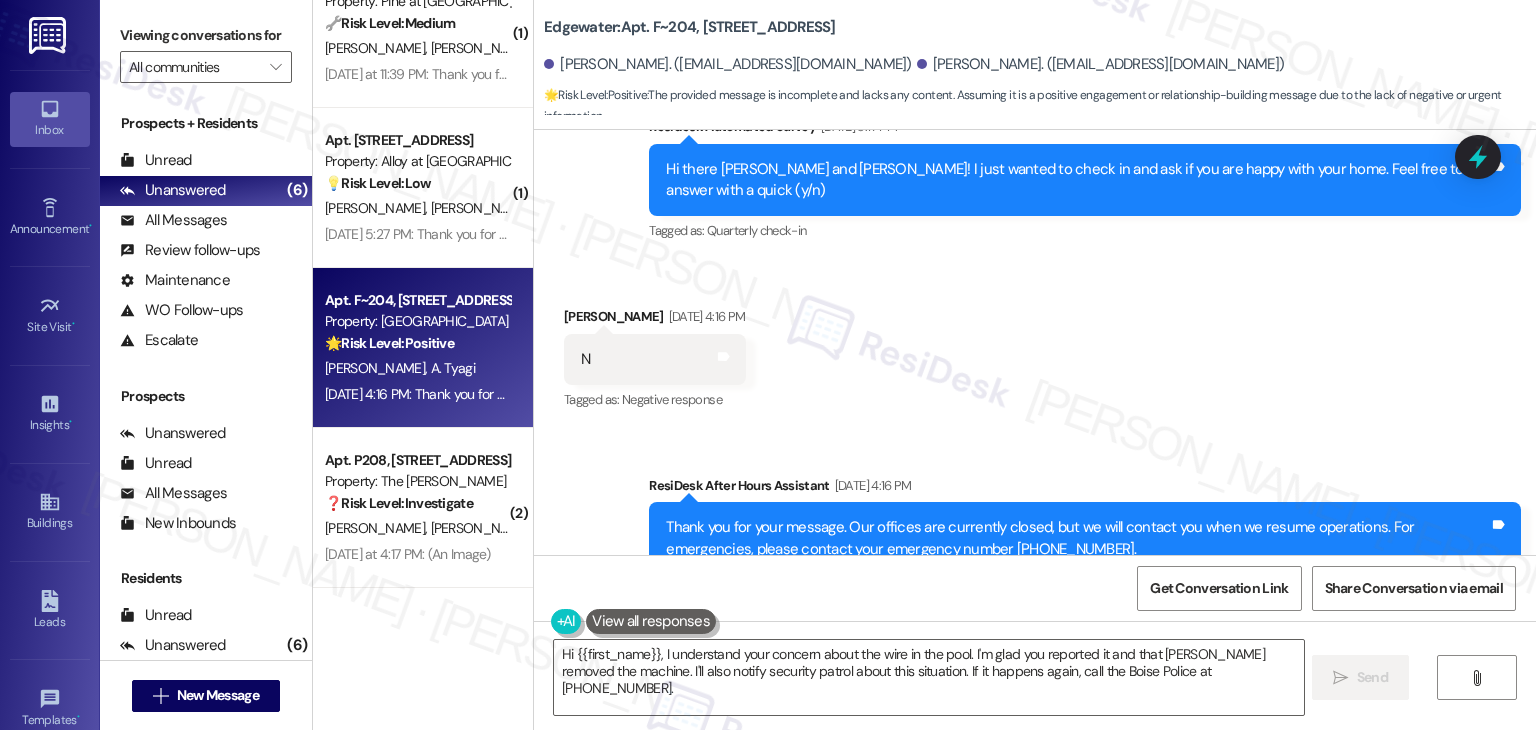 click on "Received via SMS [PERSON_NAME] [DATE] 4:16 PM N Tags and notes Tagged as:   Negative response Click to highlight conversations about Negative response" at bounding box center [1035, 345] 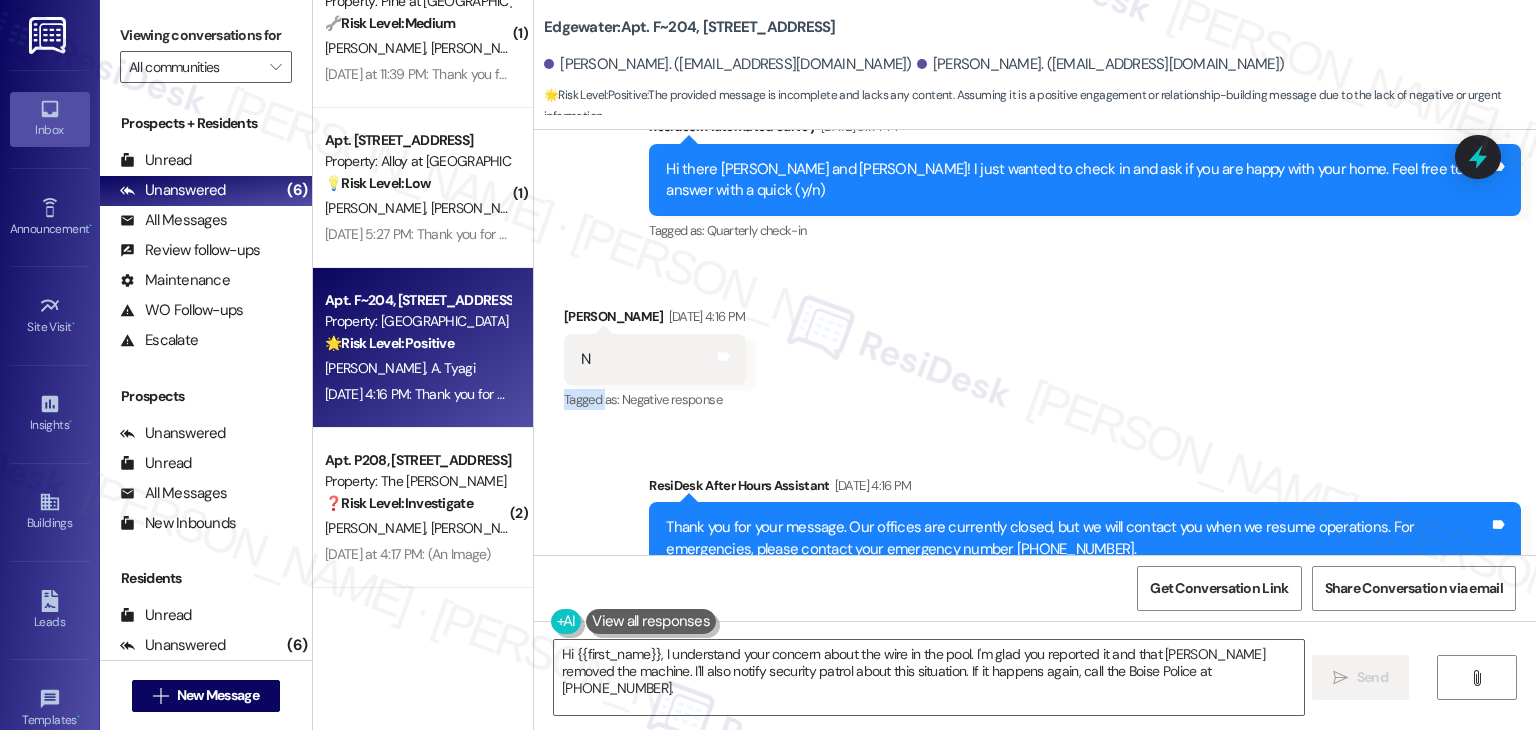 click on "Received via SMS [PERSON_NAME] [DATE] 4:16 PM N Tags and notes Tagged as:   Negative response Click to highlight conversations about Negative response" at bounding box center (1035, 345) 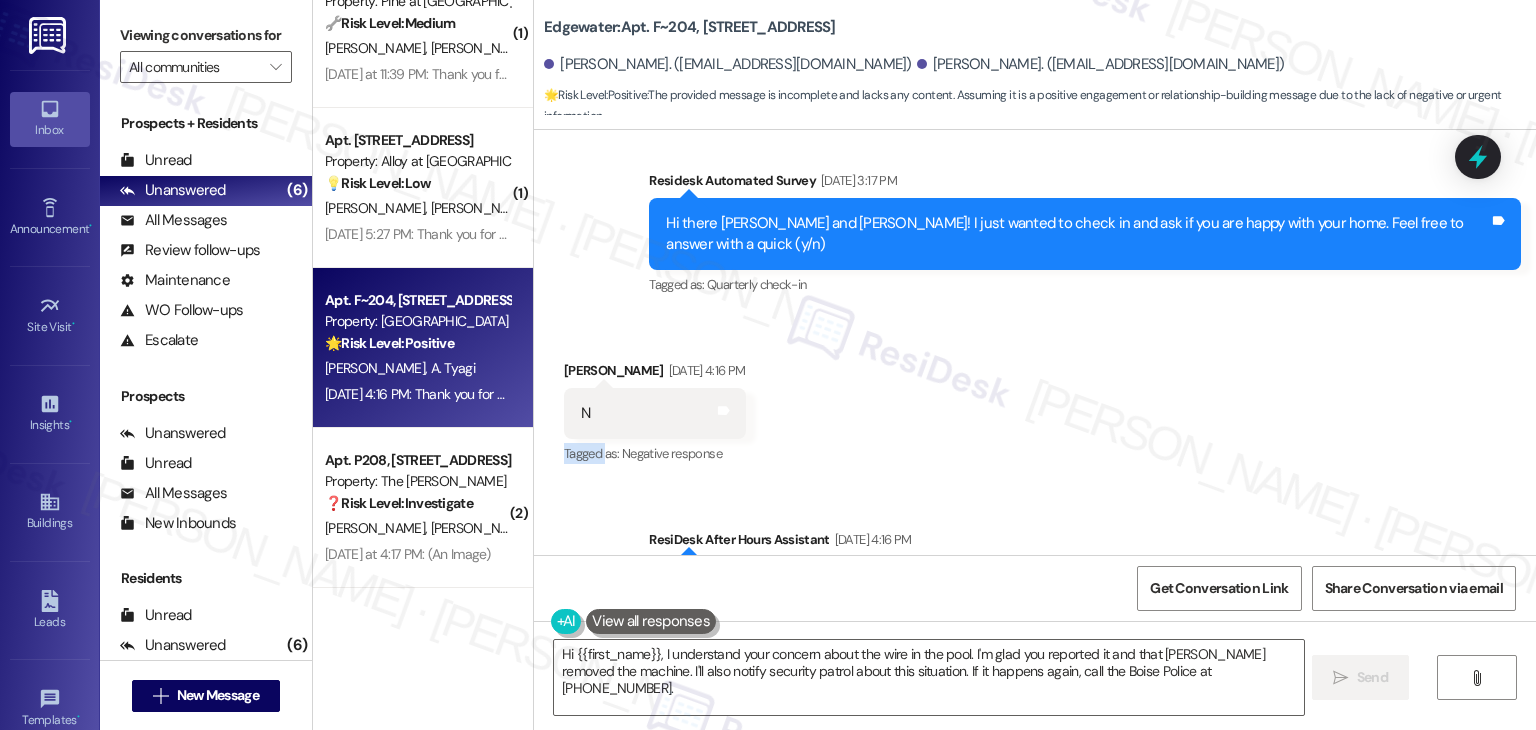 scroll, scrollTop: 4711, scrollLeft: 0, axis: vertical 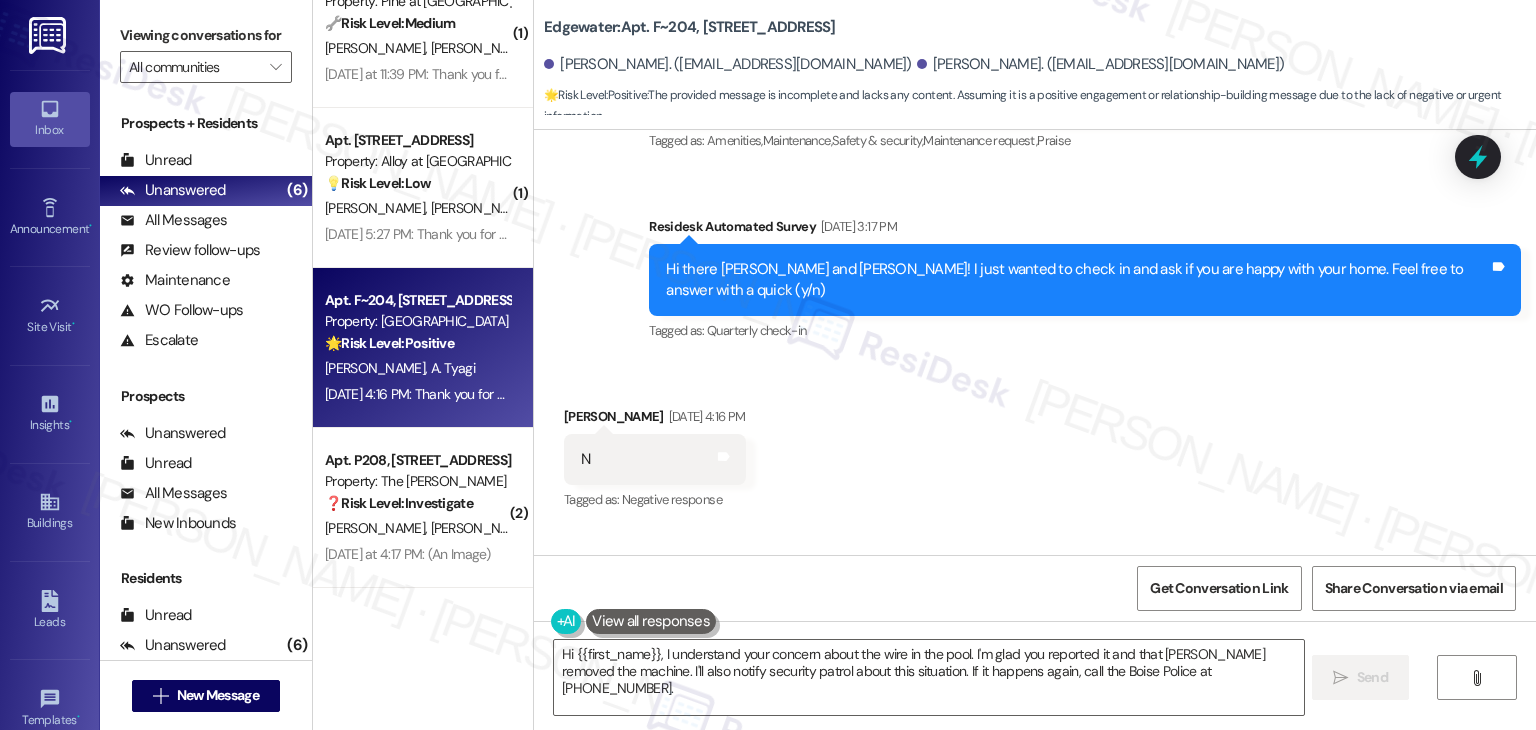 click on "Hi there [PERSON_NAME] and [PERSON_NAME]! I just wanted to check in and ask if you are happy with your home.  Feel free to answer with a quick (y/n)" at bounding box center (1077, 280) 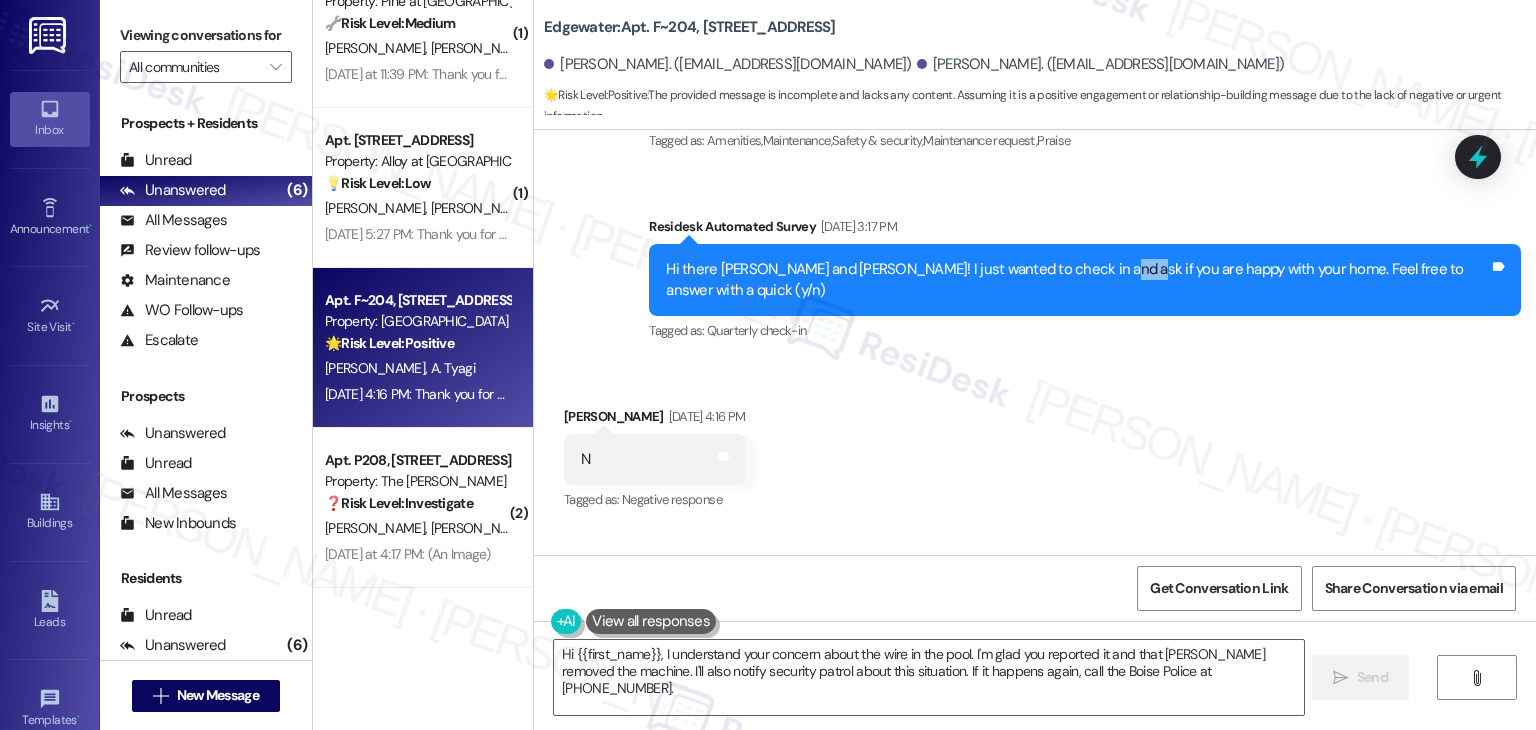 click on "Hi there [PERSON_NAME] and [PERSON_NAME]! I just wanted to check in and ask if you are happy with your home.  Feel free to answer with a quick (y/n)" at bounding box center [1077, 280] 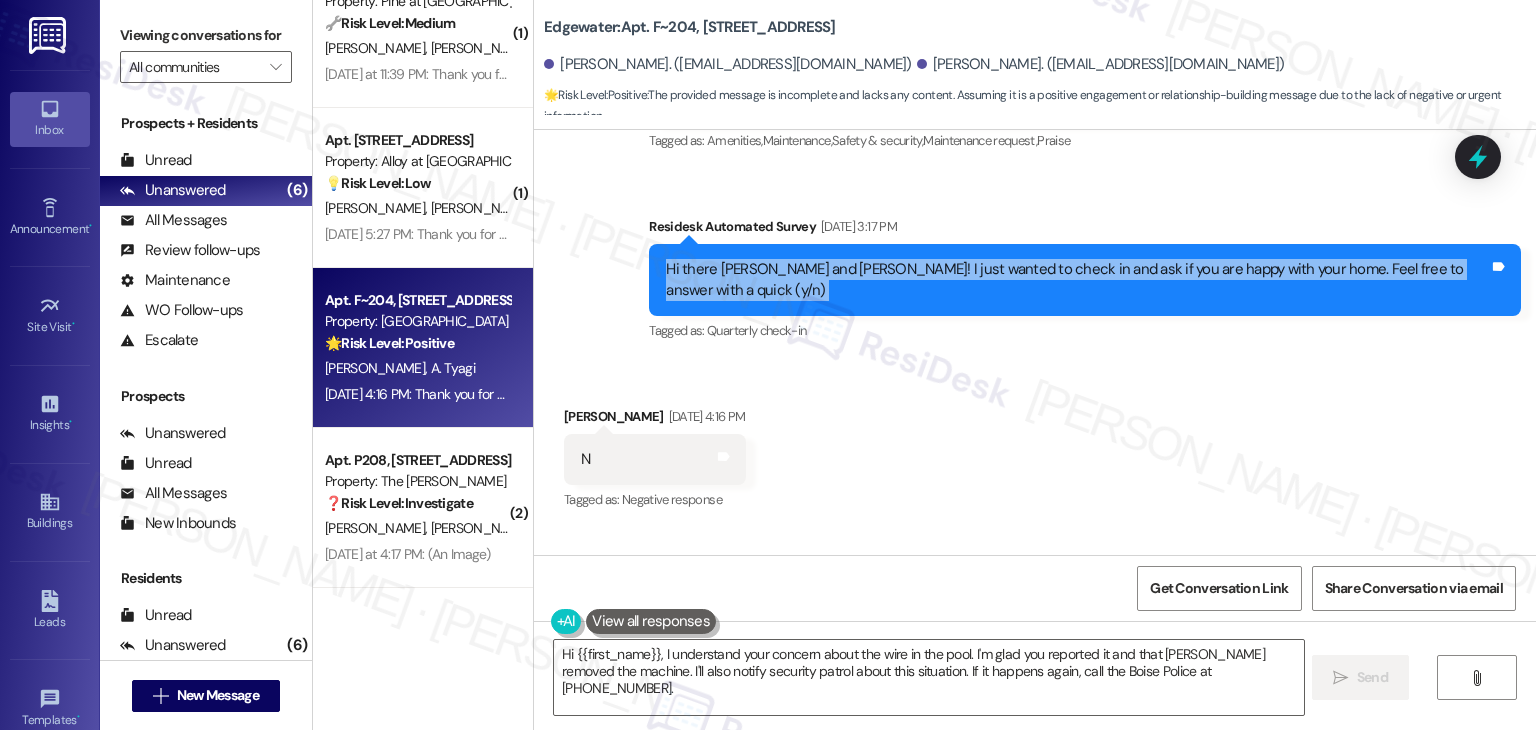 click on "Hi there [PERSON_NAME] and [PERSON_NAME]! I just wanted to check in and ask if you are happy with your home.  Feel free to answer with a quick (y/n)" at bounding box center (1077, 280) 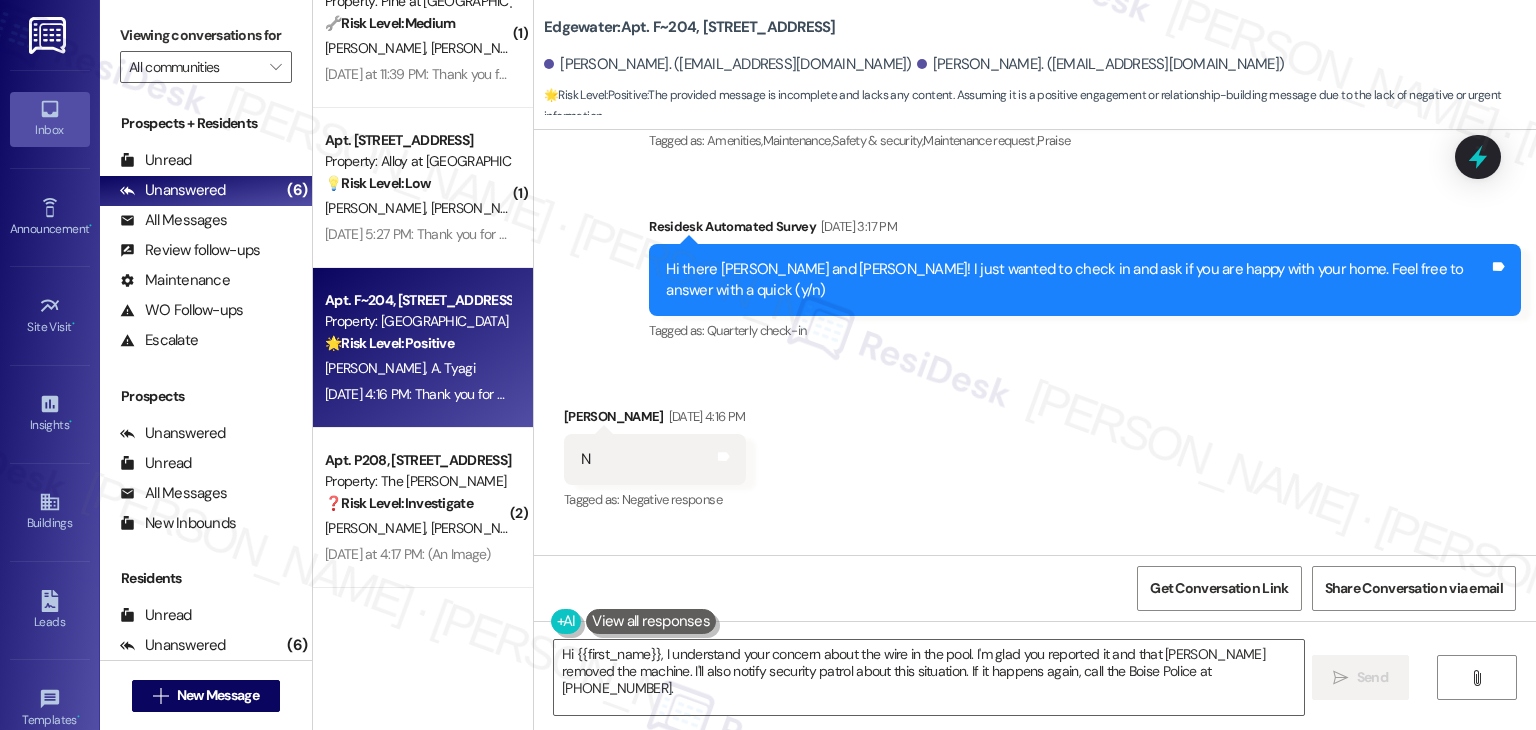click on "Received via SMS [PERSON_NAME] [DATE] 4:16 PM N Tags and notes Tagged as:   Negative response Click to highlight conversations about Negative response" at bounding box center [1035, 445] 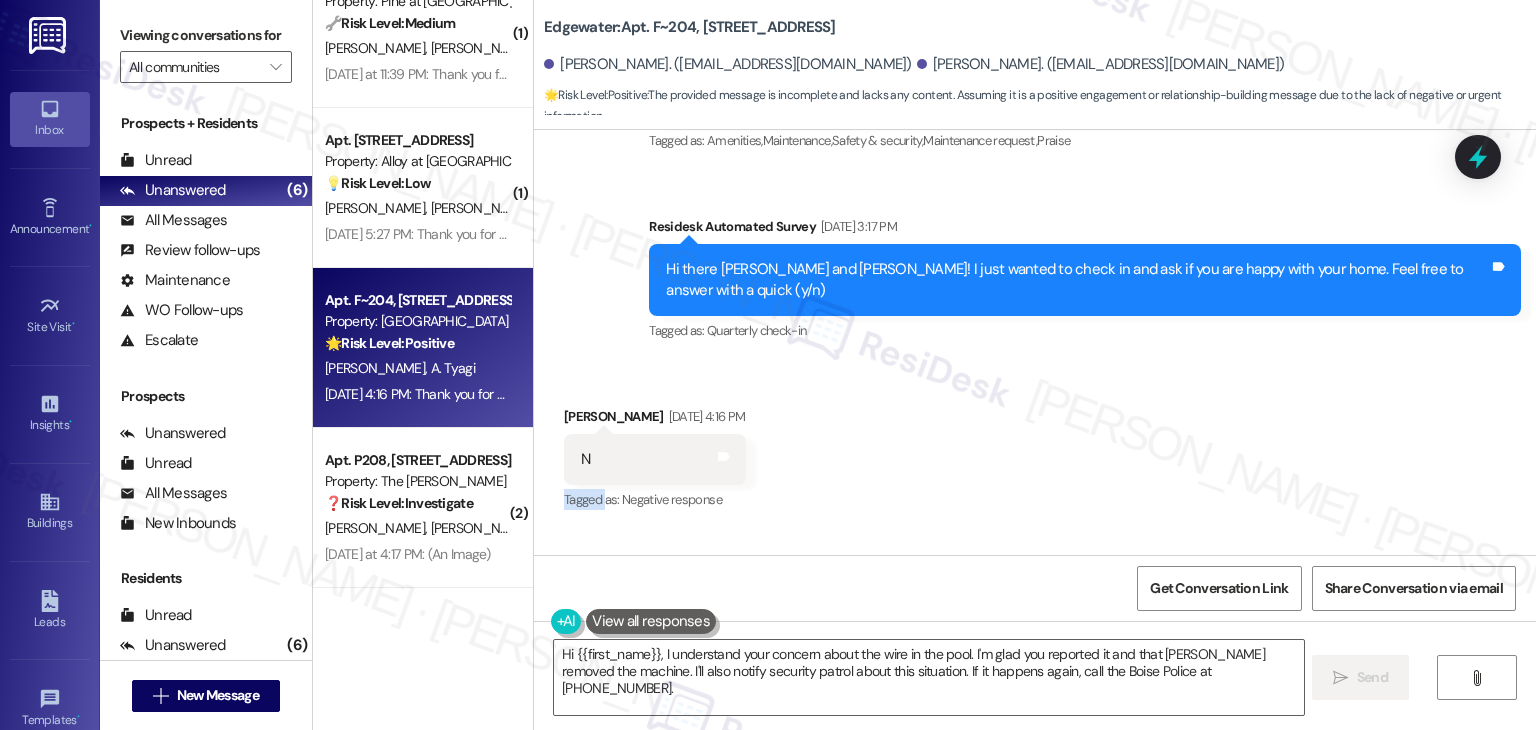 click on "Received via SMS [PERSON_NAME] [DATE] 4:16 PM N Tags and notes Tagged as:   Negative response Click to highlight conversations about Negative response" at bounding box center [1035, 445] 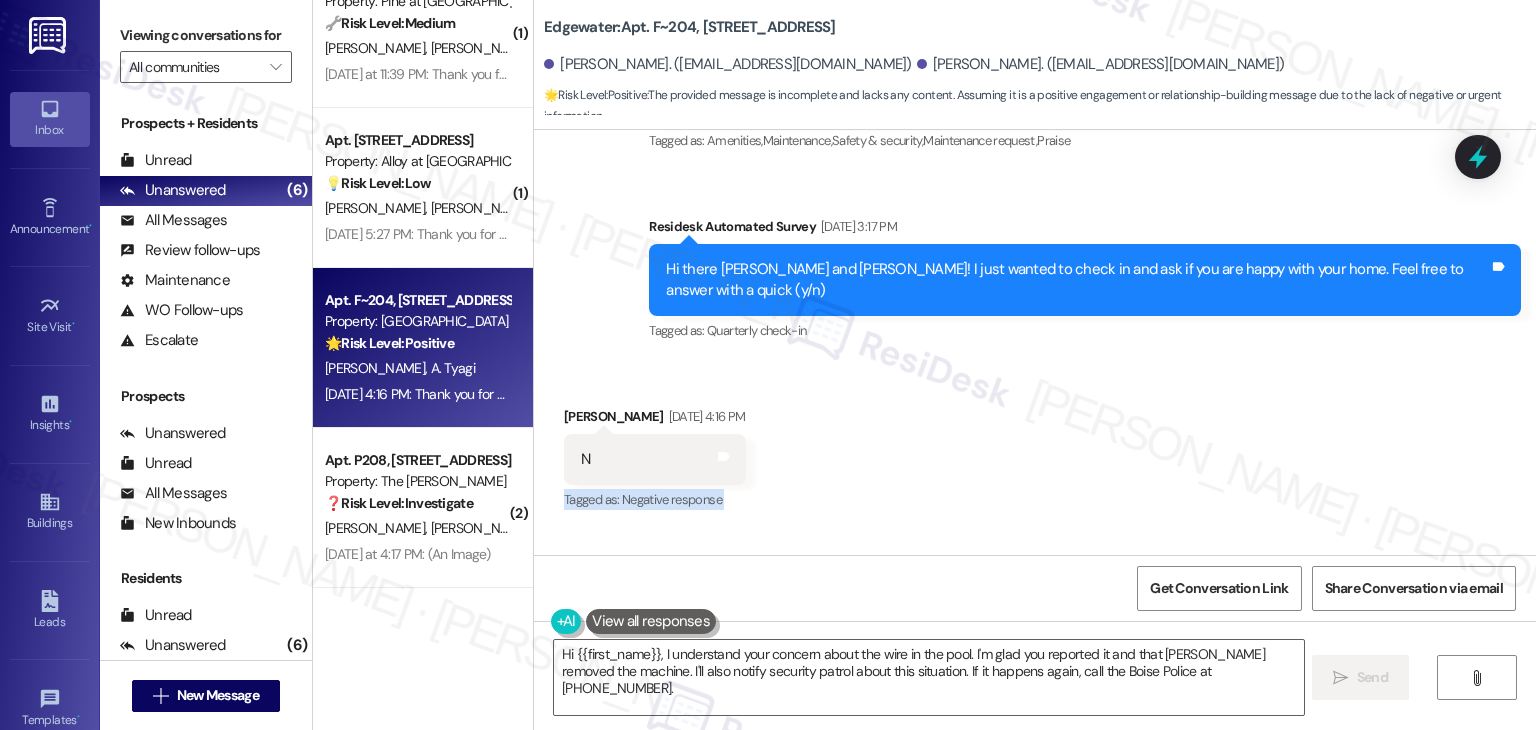 click on "Received via SMS [PERSON_NAME] [DATE] 4:16 PM N Tags and notes Tagged as:   Negative response Click to highlight conversations about Negative response" at bounding box center (1035, 445) 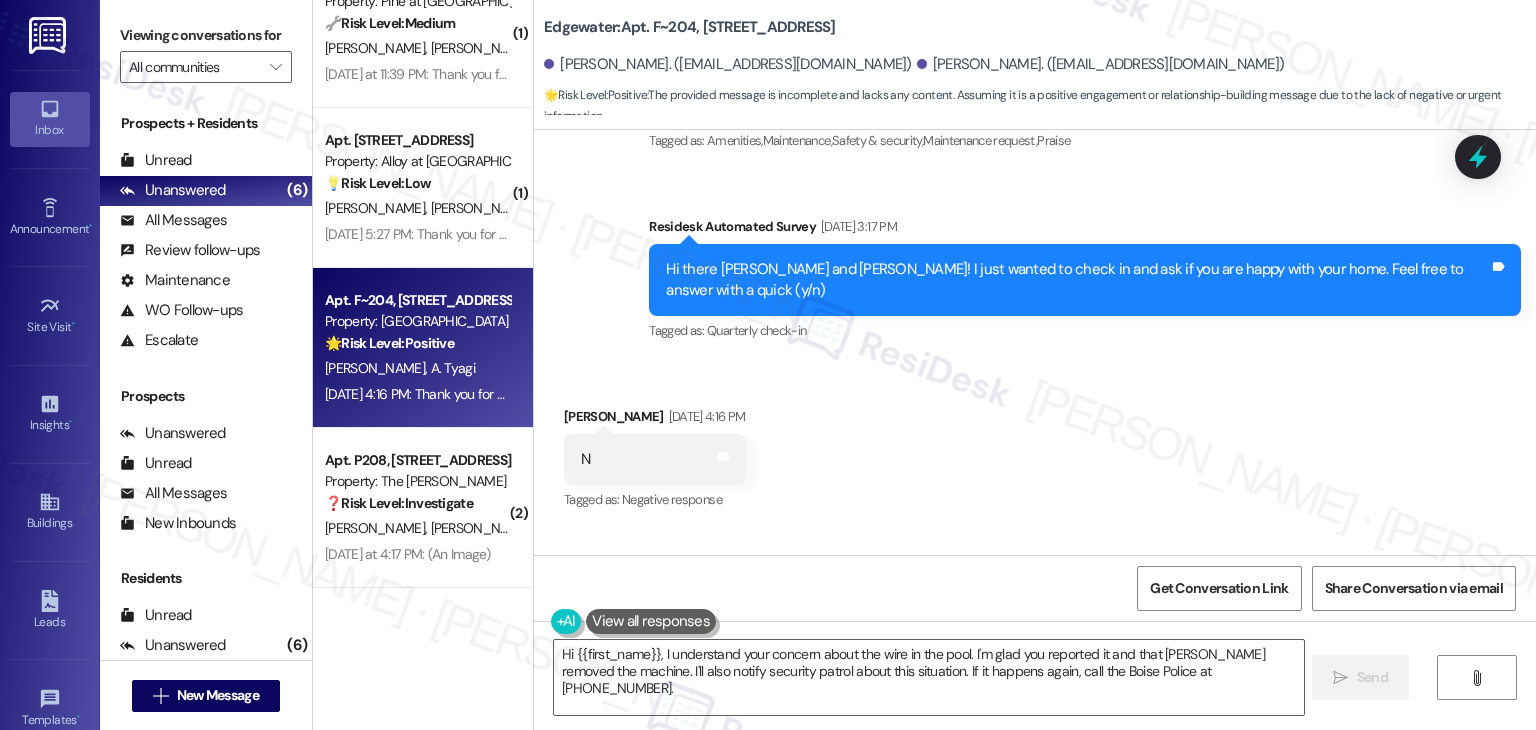 click on "Received via SMS [PERSON_NAME] [DATE] 4:16 PM N Tags and notes Tagged as:   Negative response Click to highlight conversations about Negative response" at bounding box center [1035, 445] 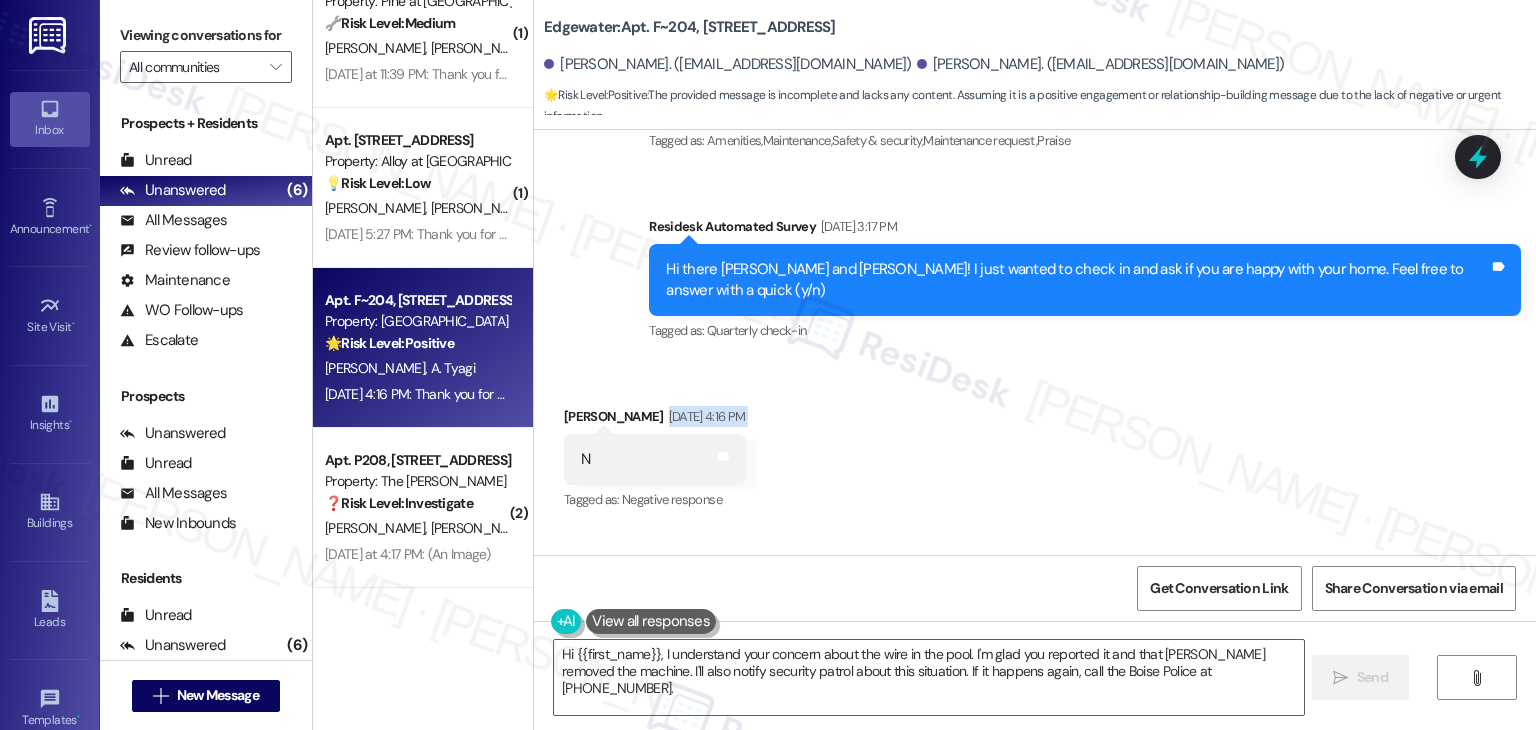 click on "Received via SMS [PERSON_NAME] [DATE] 4:16 PM N Tags and notes Tagged as:   Negative response Click to highlight conversations about Negative response" at bounding box center [1035, 445] 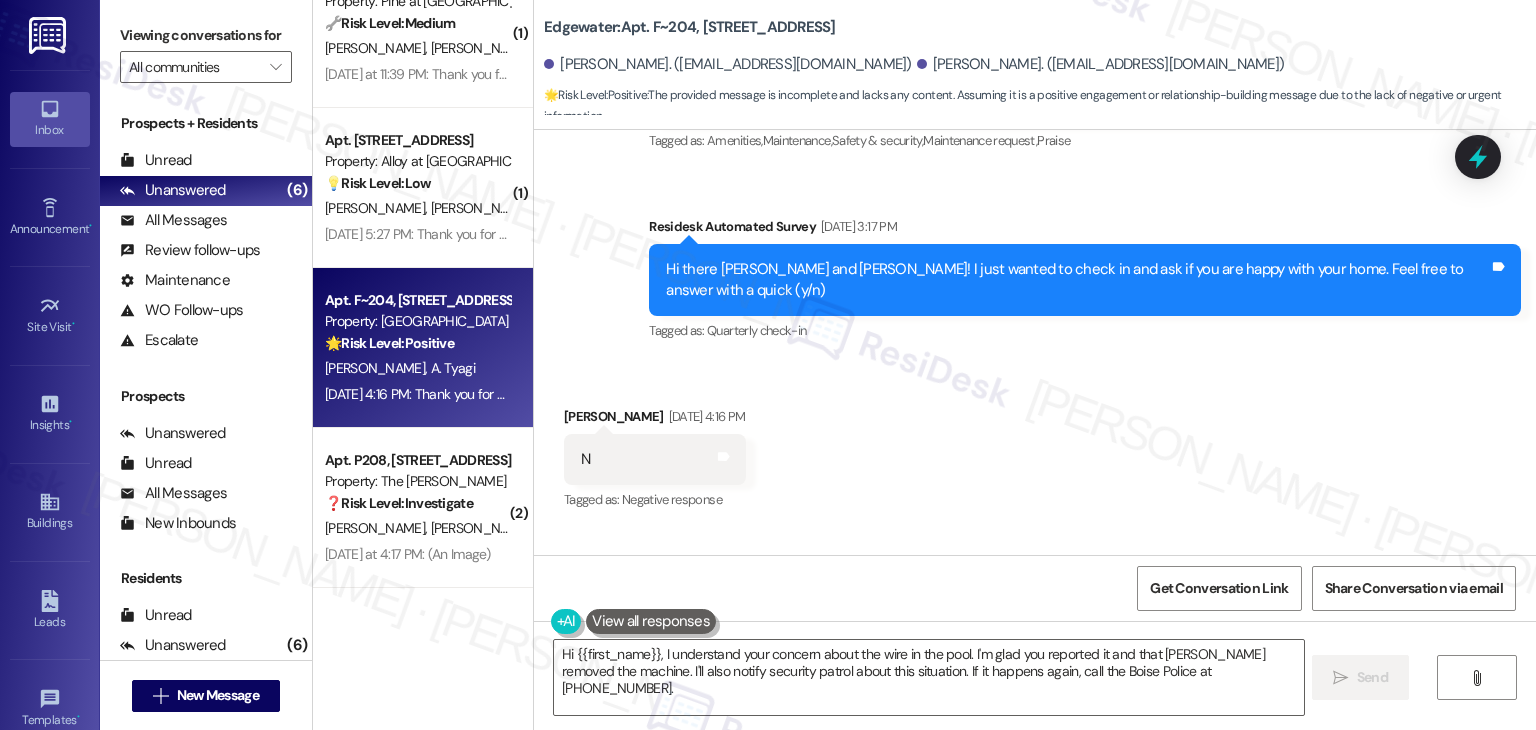 click on "Received via SMS [PERSON_NAME] [DATE] 4:16 PM N Tags and notes Tagged as:   Negative response Click to highlight conversations about Negative response" at bounding box center (1035, 445) 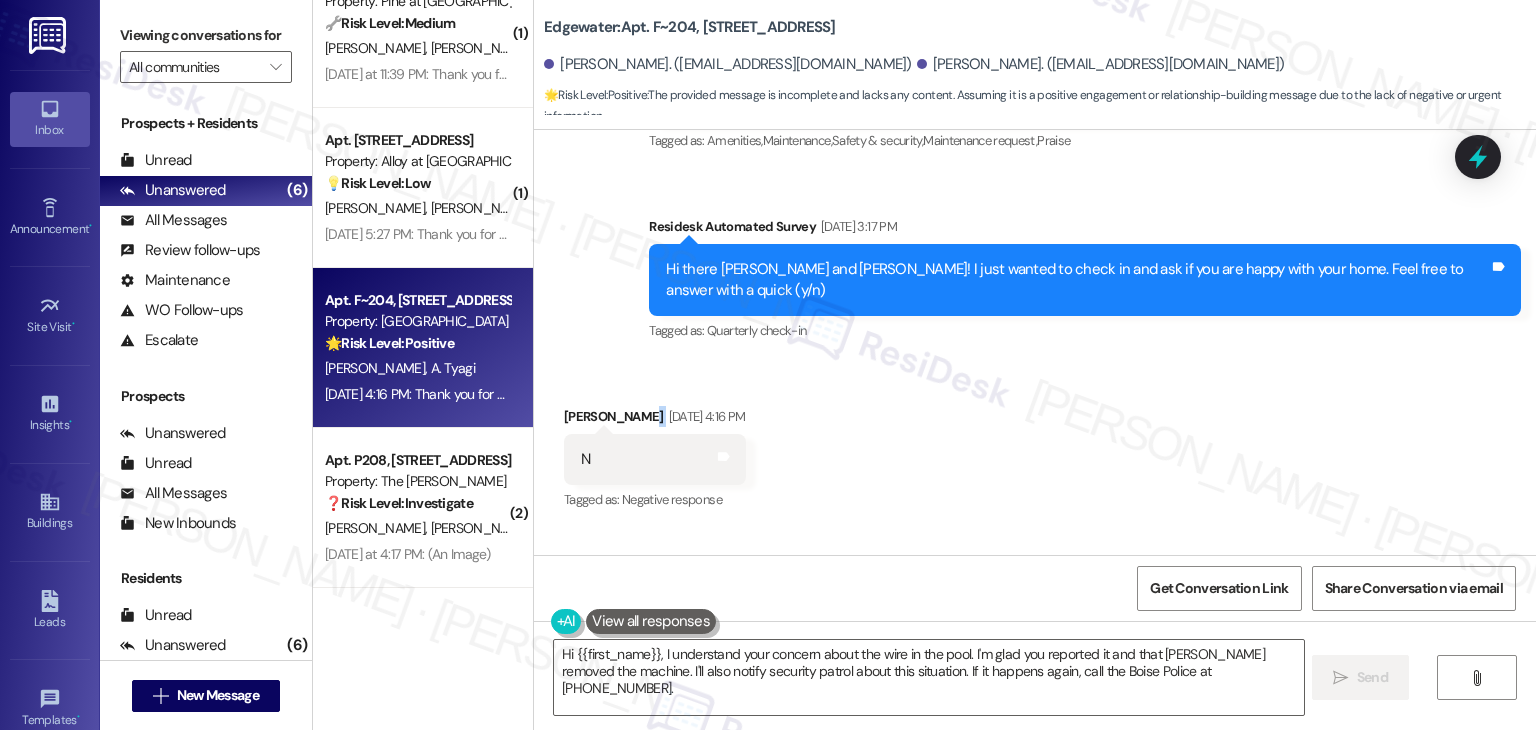 click on "Received via SMS [PERSON_NAME] [DATE] 4:16 PM N Tags and notes Tagged as:   Negative response Click to highlight conversations about Negative response" at bounding box center (1035, 445) 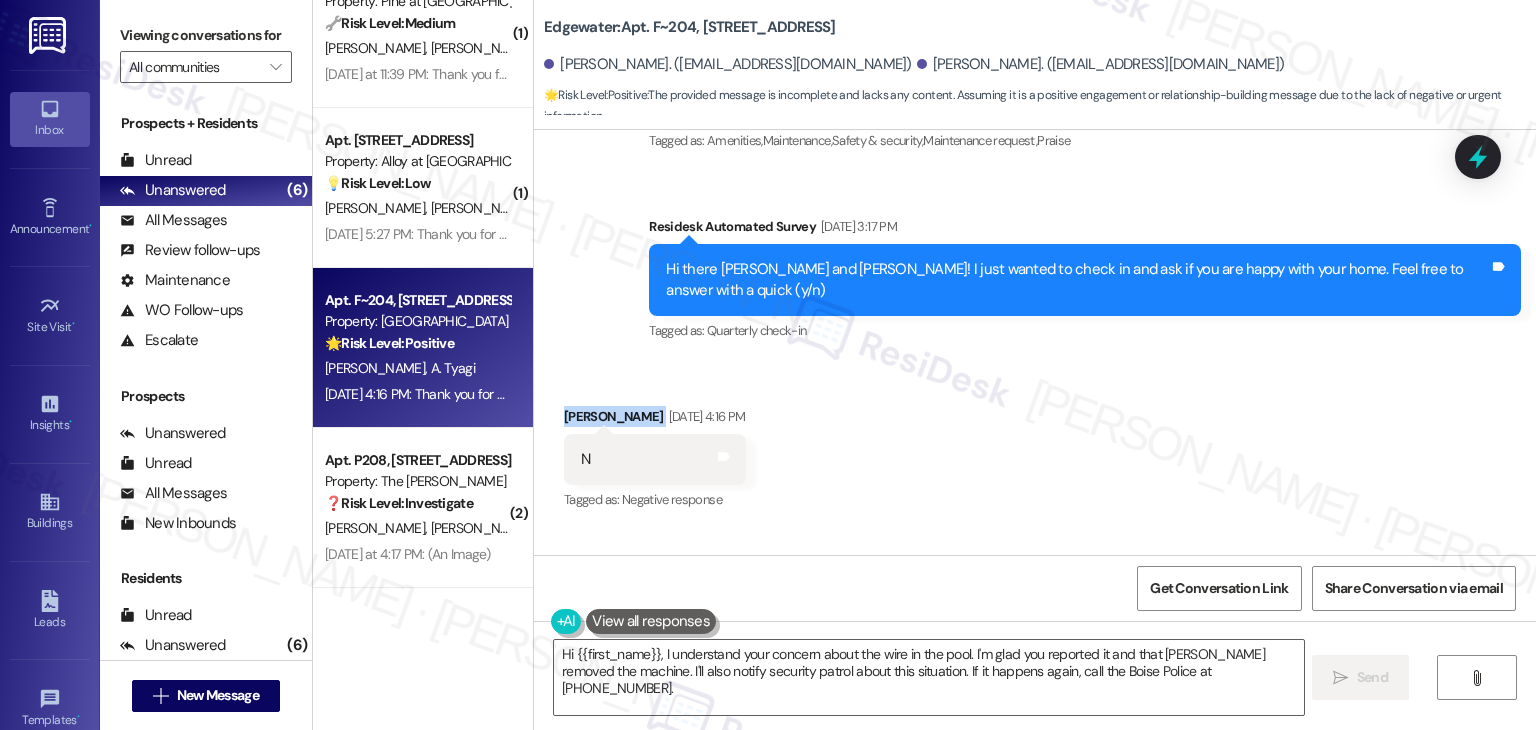 click on "Received via SMS [PERSON_NAME] [DATE] 4:16 PM N Tags and notes Tagged as:   Negative response Click to highlight conversations about Negative response" at bounding box center [1035, 445] 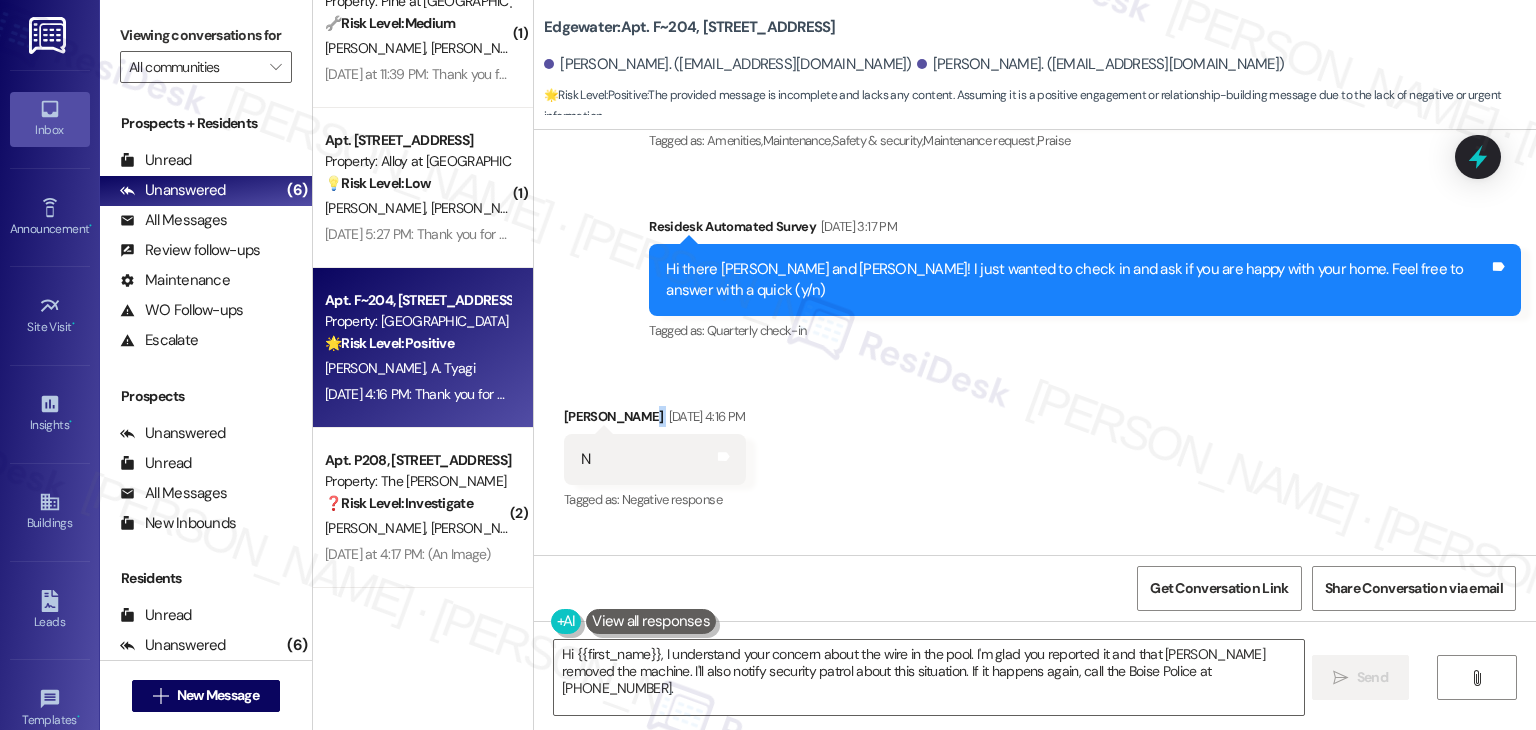 click on "Received via SMS [PERSON_NAME] [DATE] 4:16 PM N Tags and notes Tagged as:   Negative response Click to highlight conversations about Negative response" at bounding box center (1035, 445) 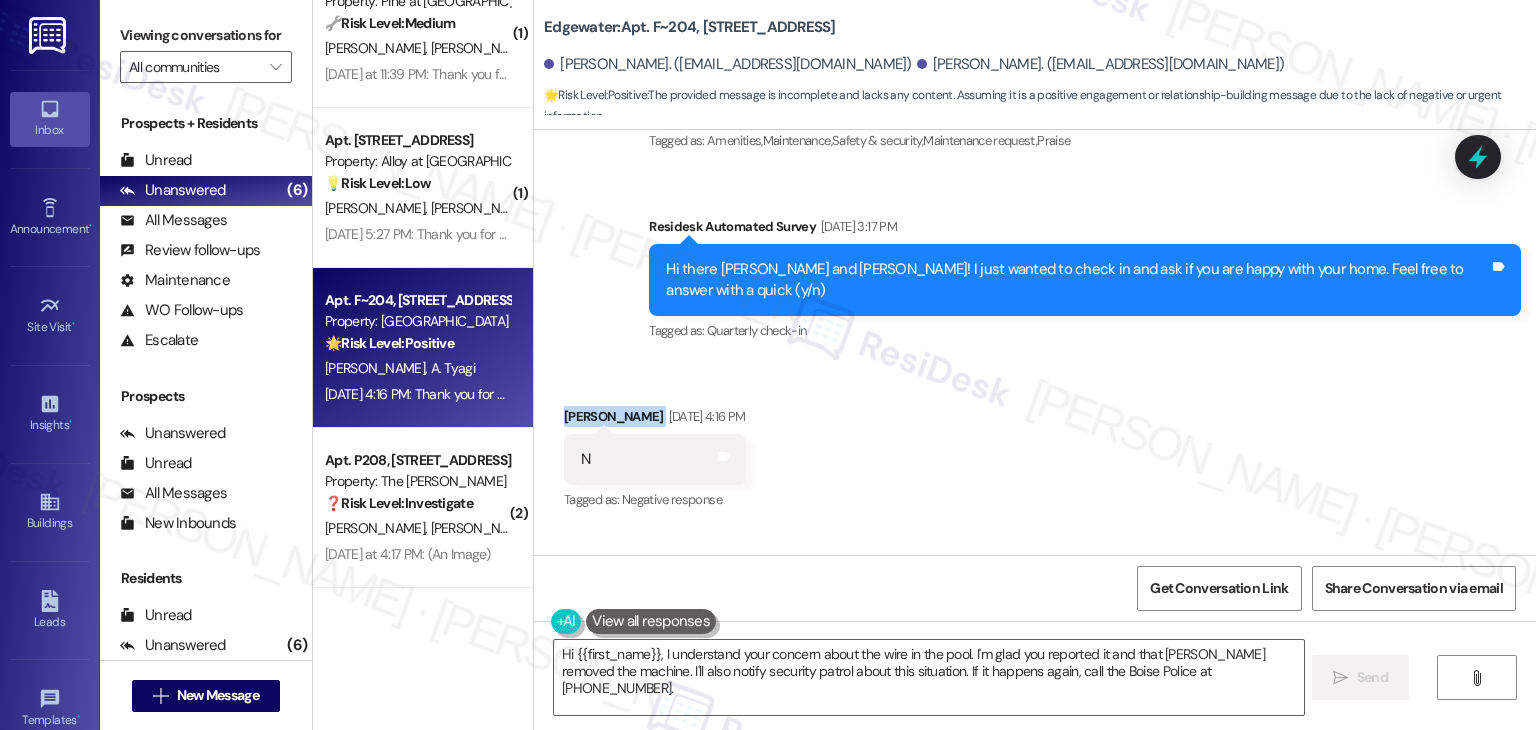click on "Received via SMS [PERSON_NAME] [DATE] 4:16 PM N Tags and notes Tagged as:   Negative response Click to highlight conversations about Negative response" at bounding box center (1035, 445) 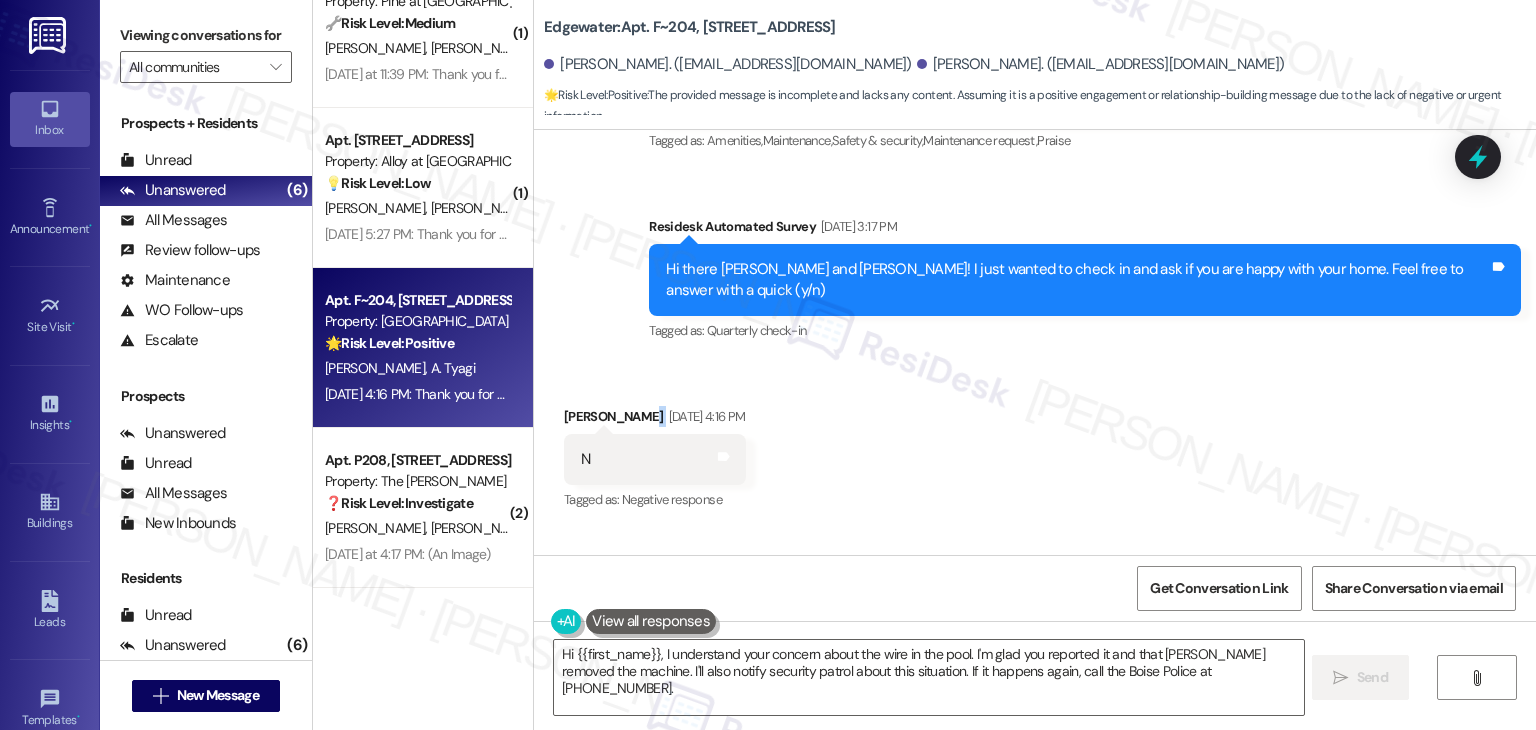 click on "Received via SMS [PERSON_NAME] [DATE] 4:16 PM N Tags and notes Tagged as:   Negative response Click to highlight conversations about Negative response" at bounding box center [1035, 445] 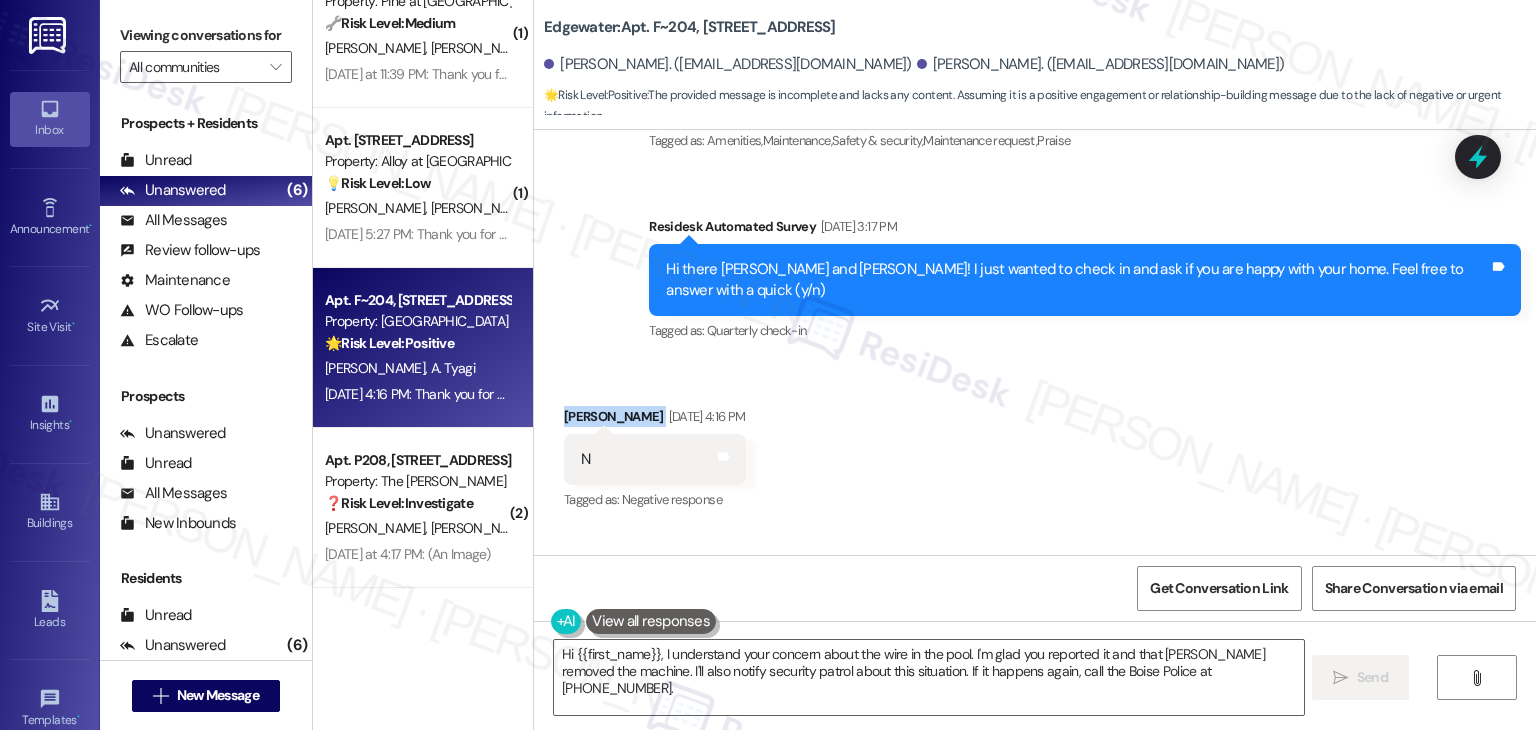 click on "Received via SMS [PERSON_NAME] [DATE] 4:16 PM N Tags and notes Tagged as:   Negative response Click to highlight conversations about Negative response" at bounding box center (1035, 445) 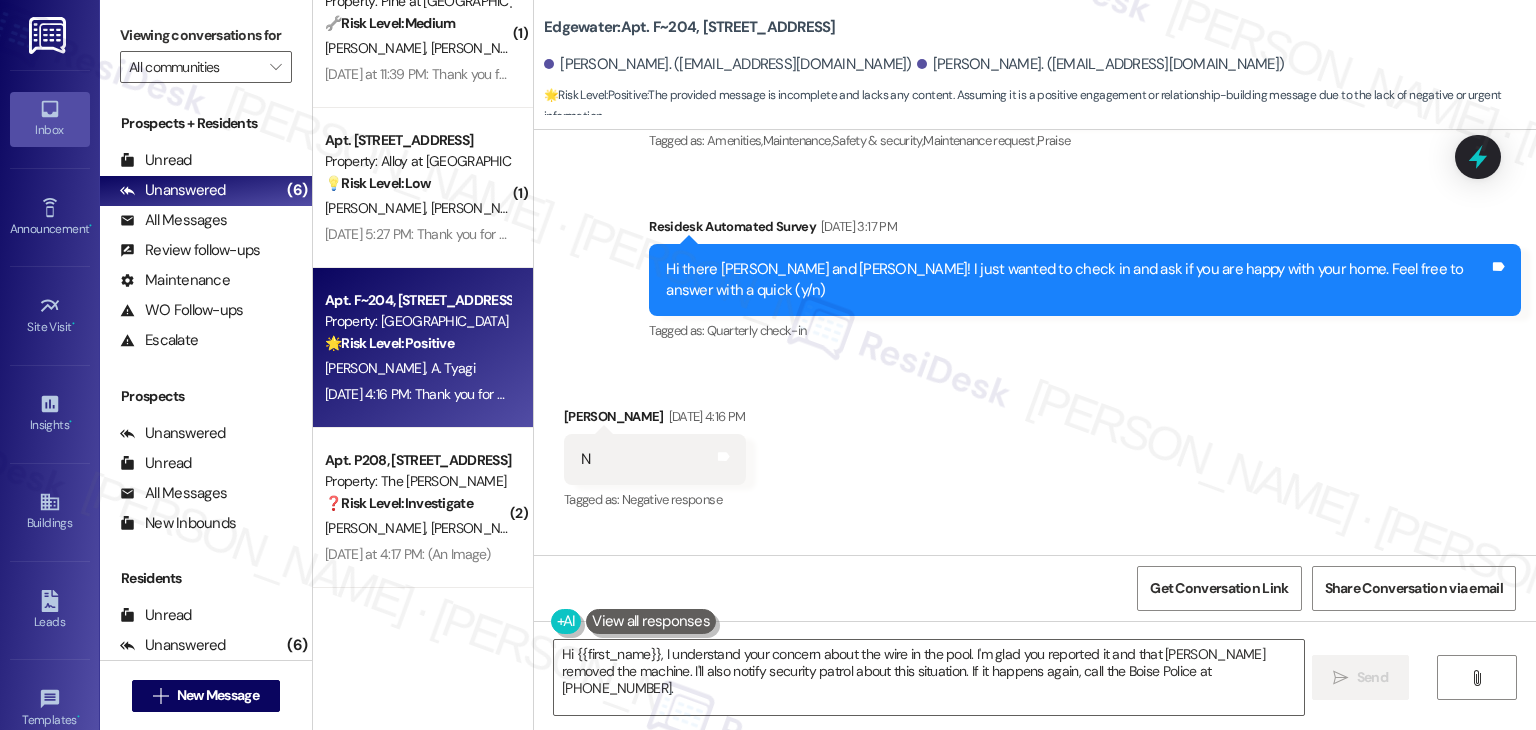 click on "Received via SMS [PERSON_NAME] [DATE] 4:16 PM N Tags and notes Tagged as:   Negative response Click to highlight conversations about Negative response" at bounding box center [1035, 445] 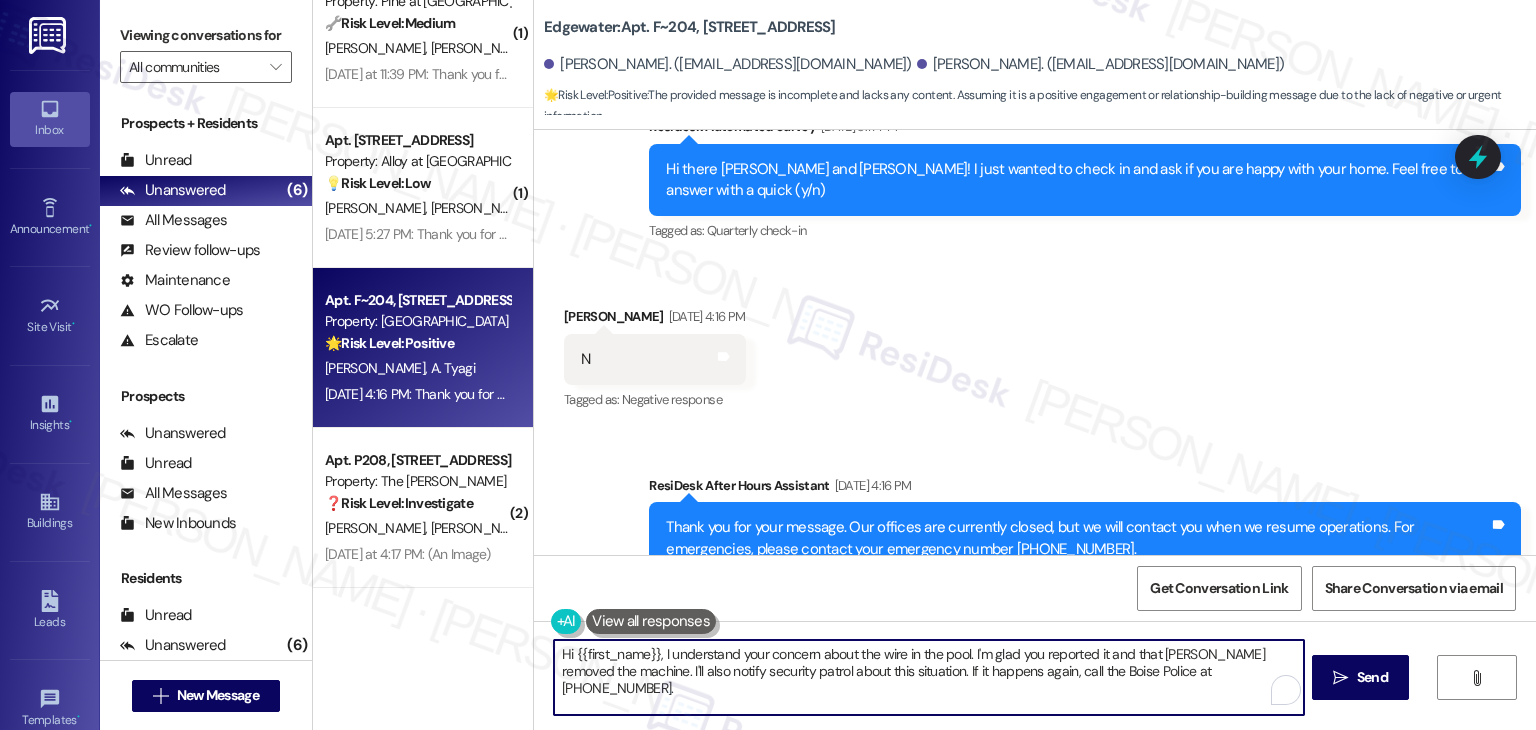 drag, startPoint x: 1244, startPoint y: 661, endPoint x: 600, endPoint y: 660, distance: 644.0008 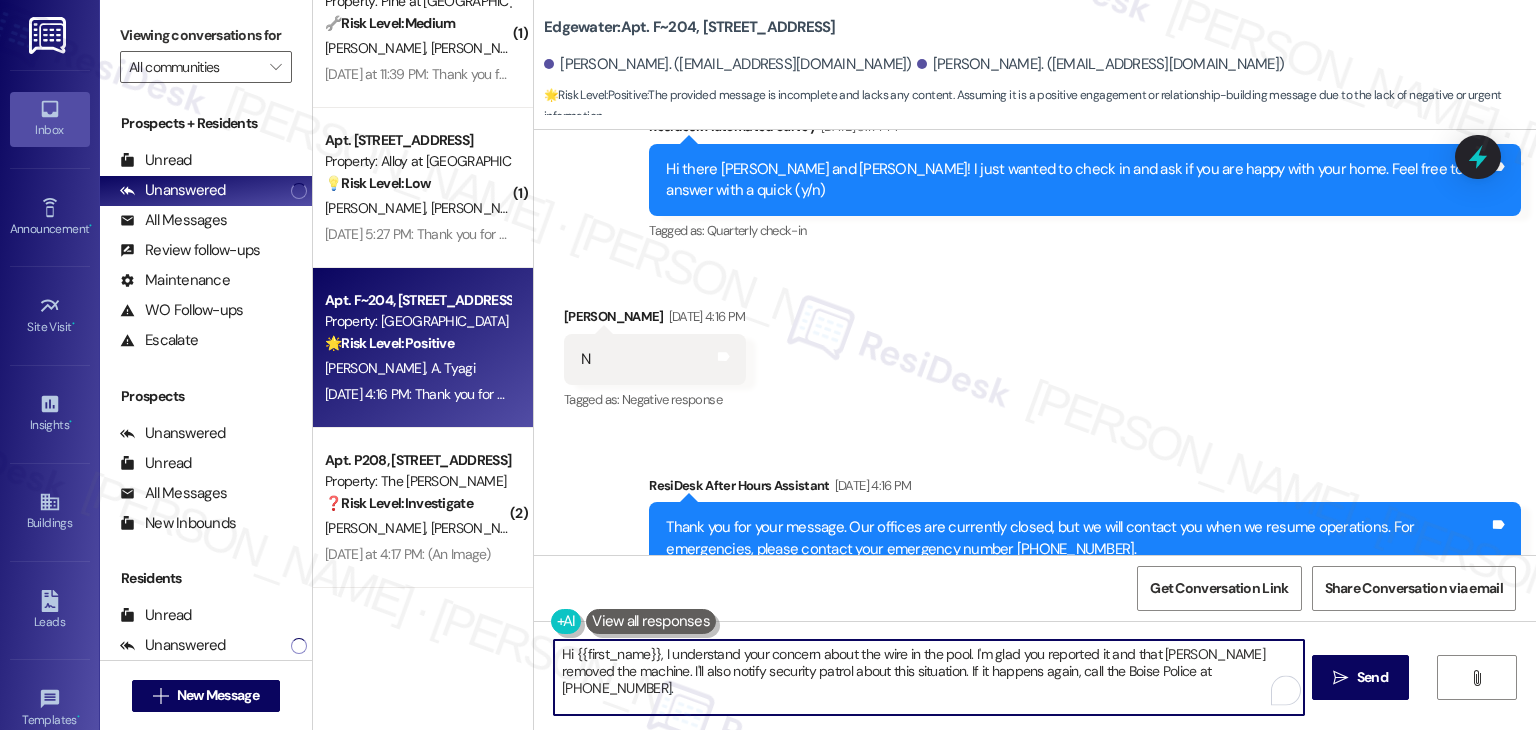 click on "Hi {{first_name}}, I understand your concern about the wire in the pool. I'm glad you reported it and that [PERSON_NAME] removed the machine. I'll also notify security patrol about this situation. If it happens again, call the Boise Police at [PHONE_NUMBER]." at bounding box center [928, 677] 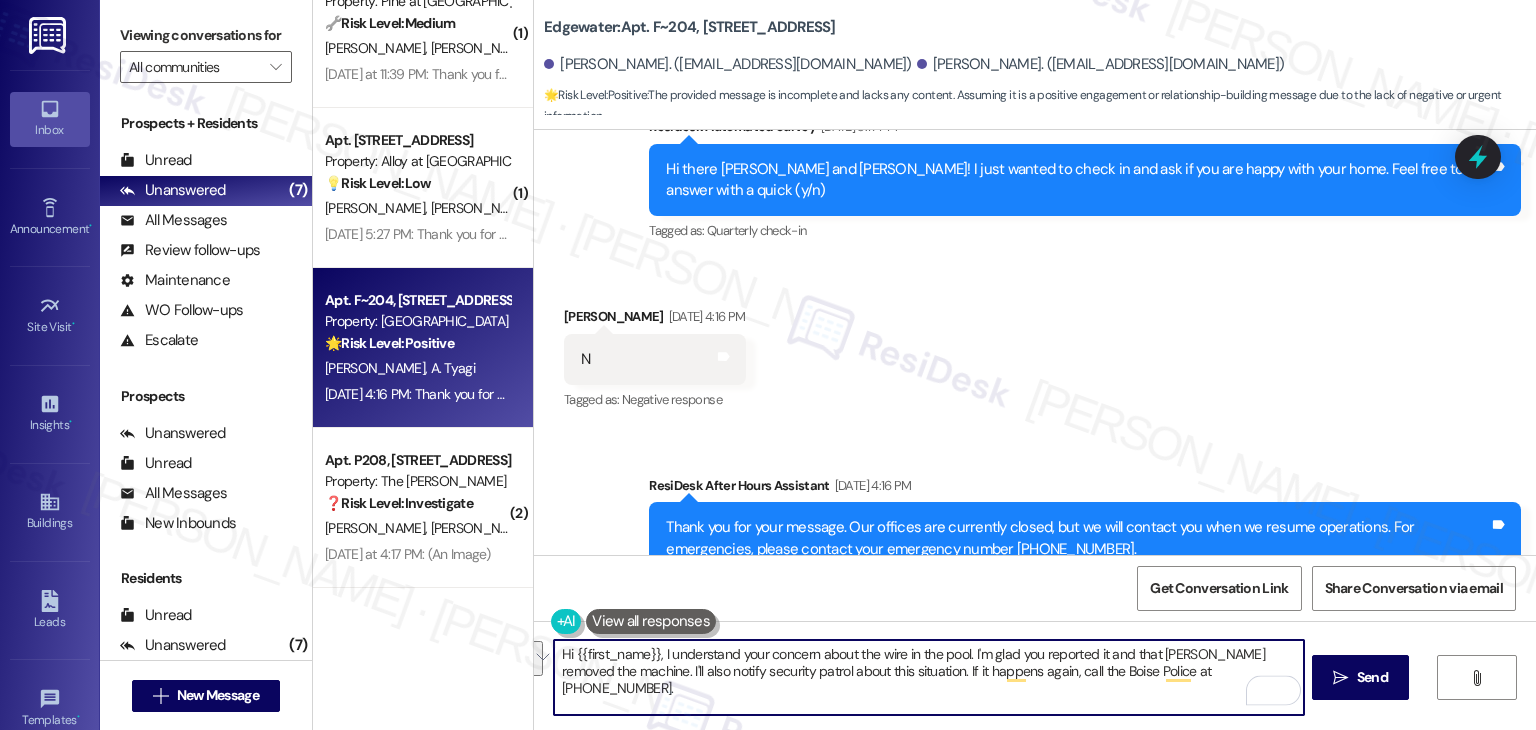 drag, startPoint x: 600, startPoint y: 659, endPoint x: 1231, endPoint y: 666, distance: 631.0388 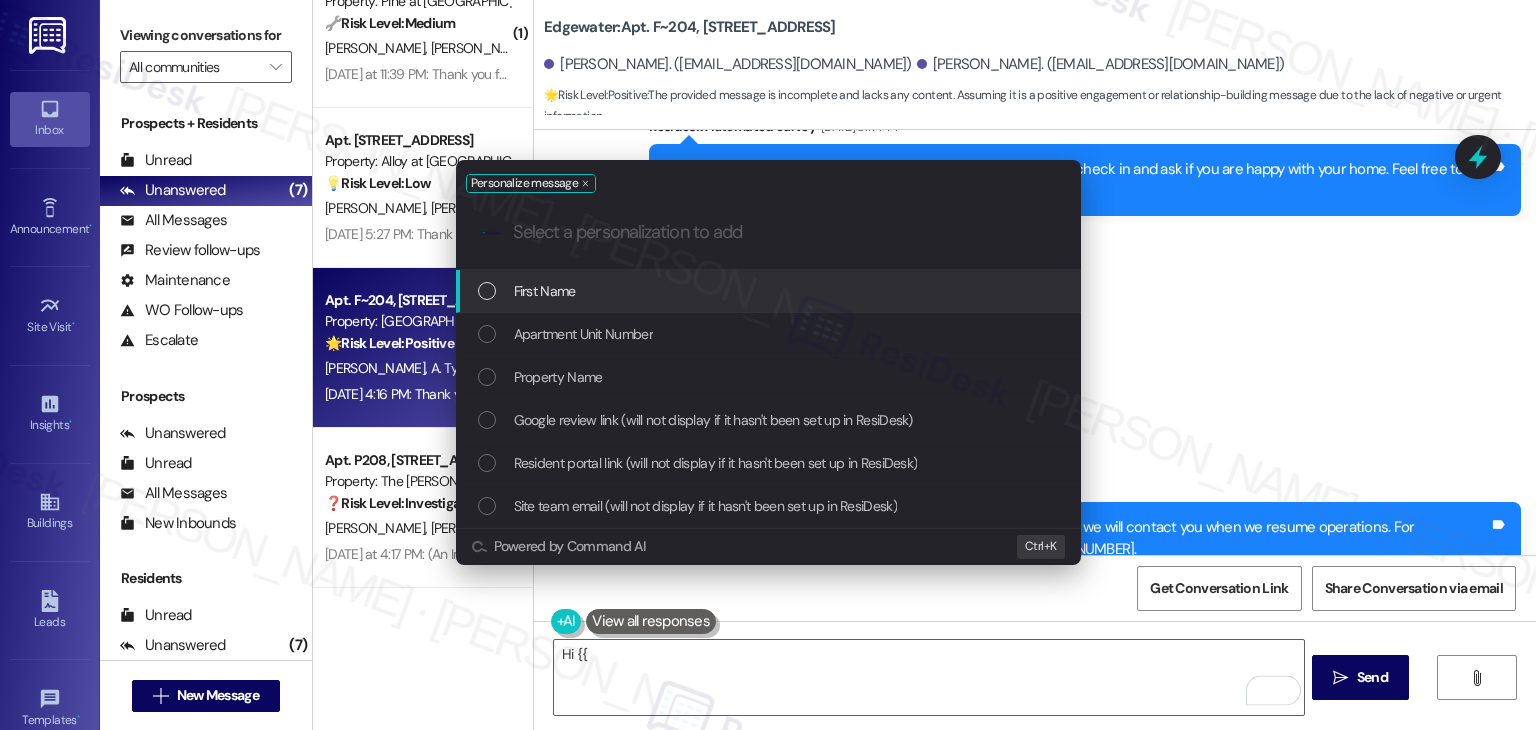 click on "Personalize message .cls-1{fill:#0a055f;}.cls-2{fill:#0cc4c4;} resideskLogoBlueOrange First Name Apartment Unit Number Property Name Google review link (will not display if it hasn't been set up in ResiDesk) Resident portal link (will not display if it hasn't been set up in ResiDesk) Site team email (will not display if it hasn't been set up in ResiDesk) Powered by Command AI Ctrl+ K" at bounding box center [768, 365] 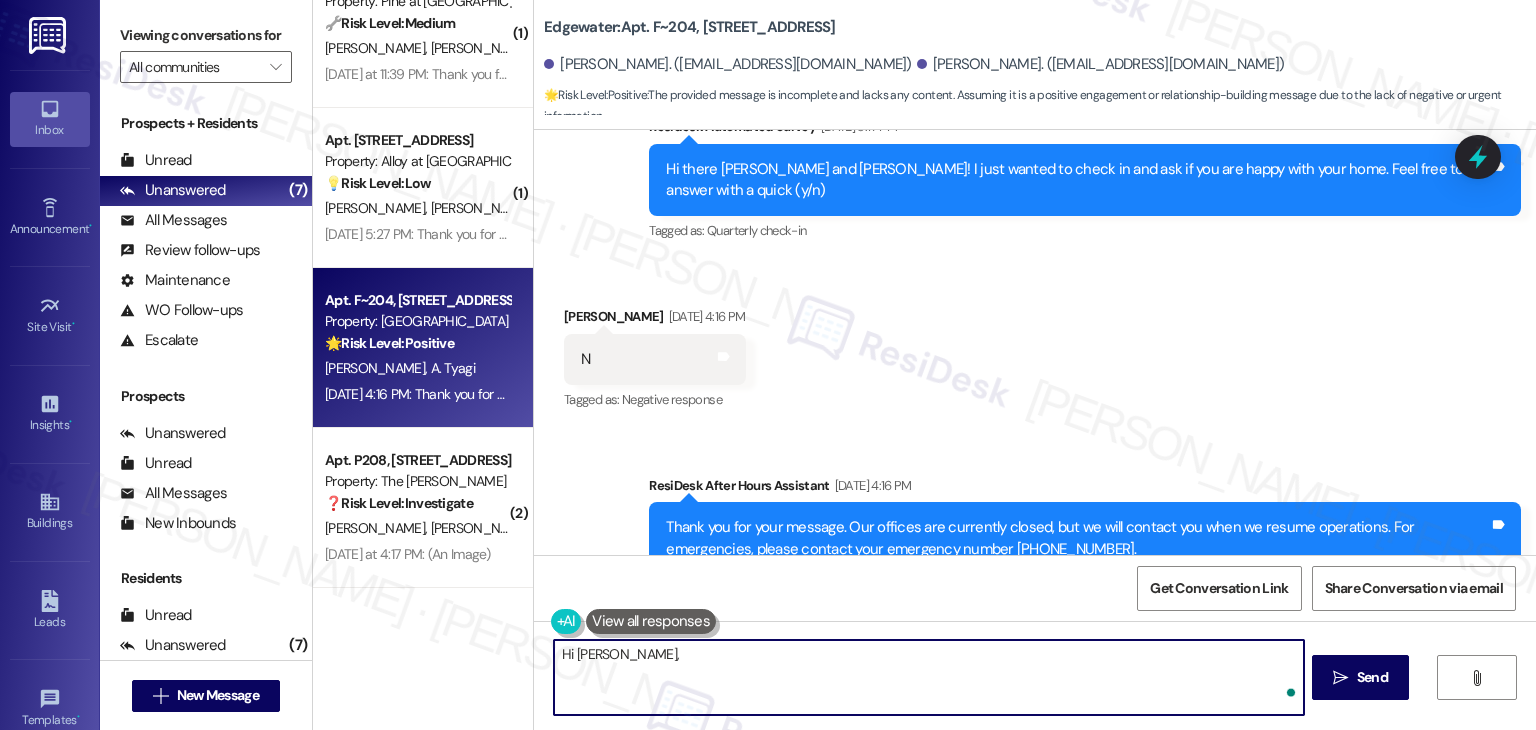 paste on "we're so sorry to hear you aren't happy with your home. Could you tell us a bit more about what's causing your dissatisfaction? We'd love to hear your feedback and see if there's anything we can do to improve your experience." 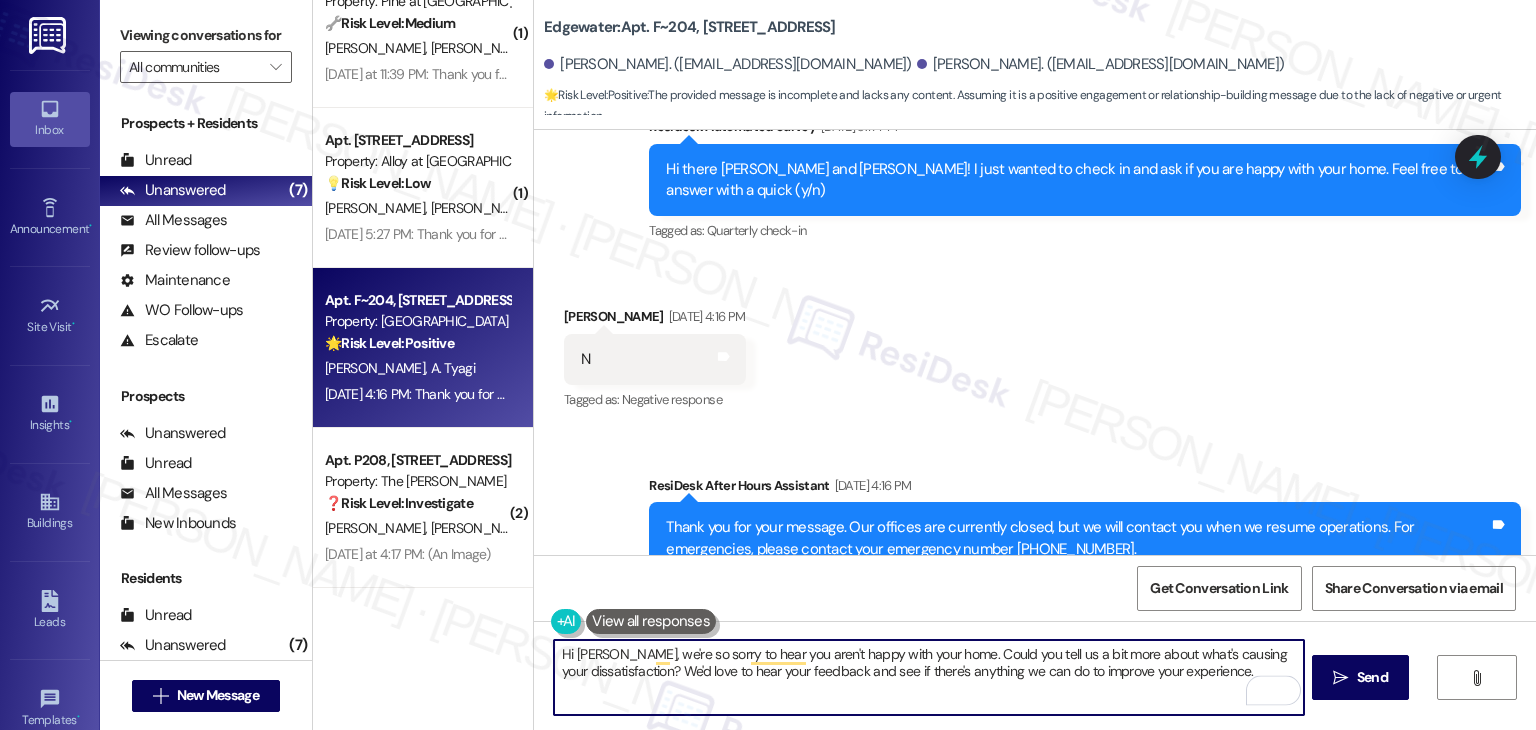 type on "Hi [PERSON_NAME], we're so sorry to hear you aren't happy with your home. Could you tell us a bit more about what's causing your dissatisfaction? We'd love to hear your feedback and see if there's anything we can do to improve your experience." 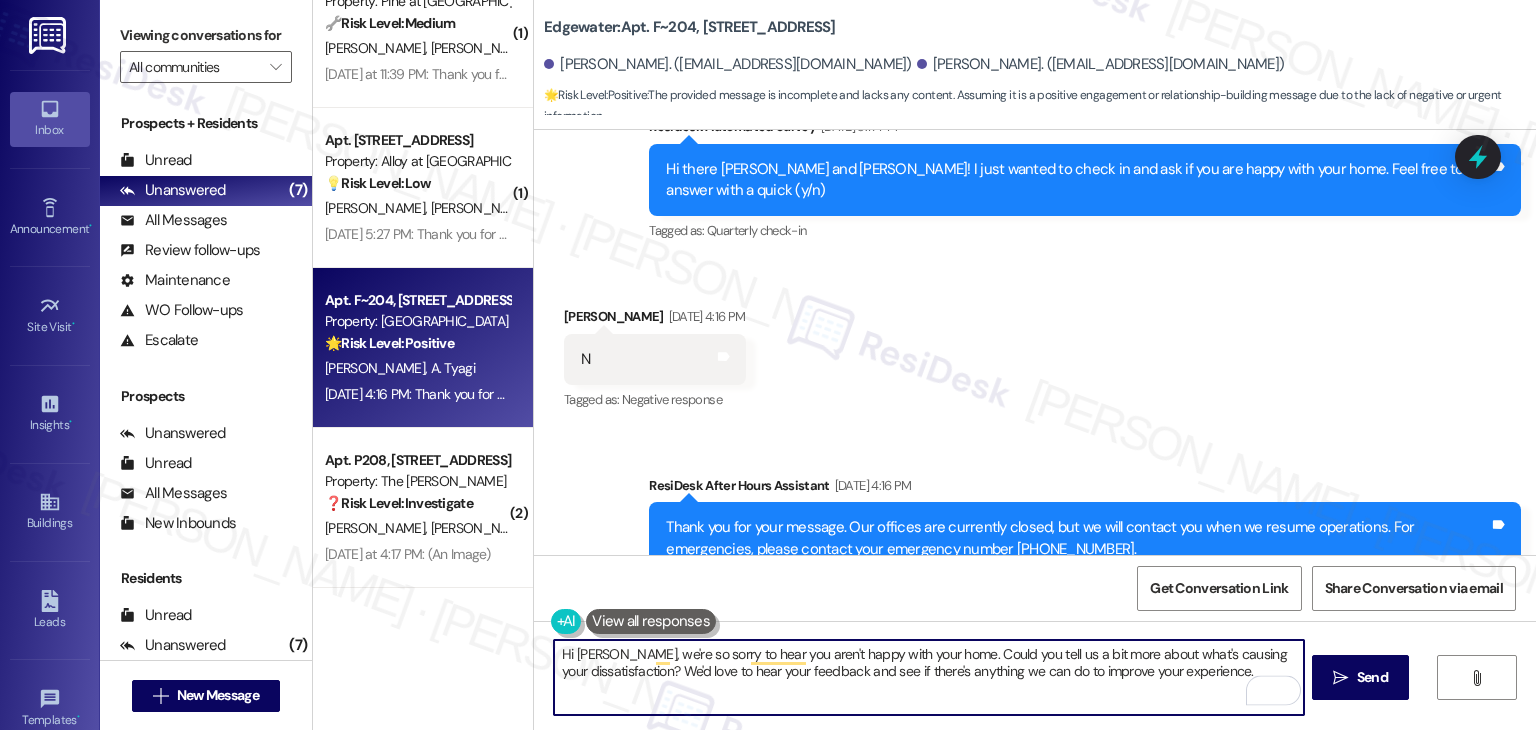 click on "Get Conversation Link Share Conversation via email" at bounding box center (1035, 588) 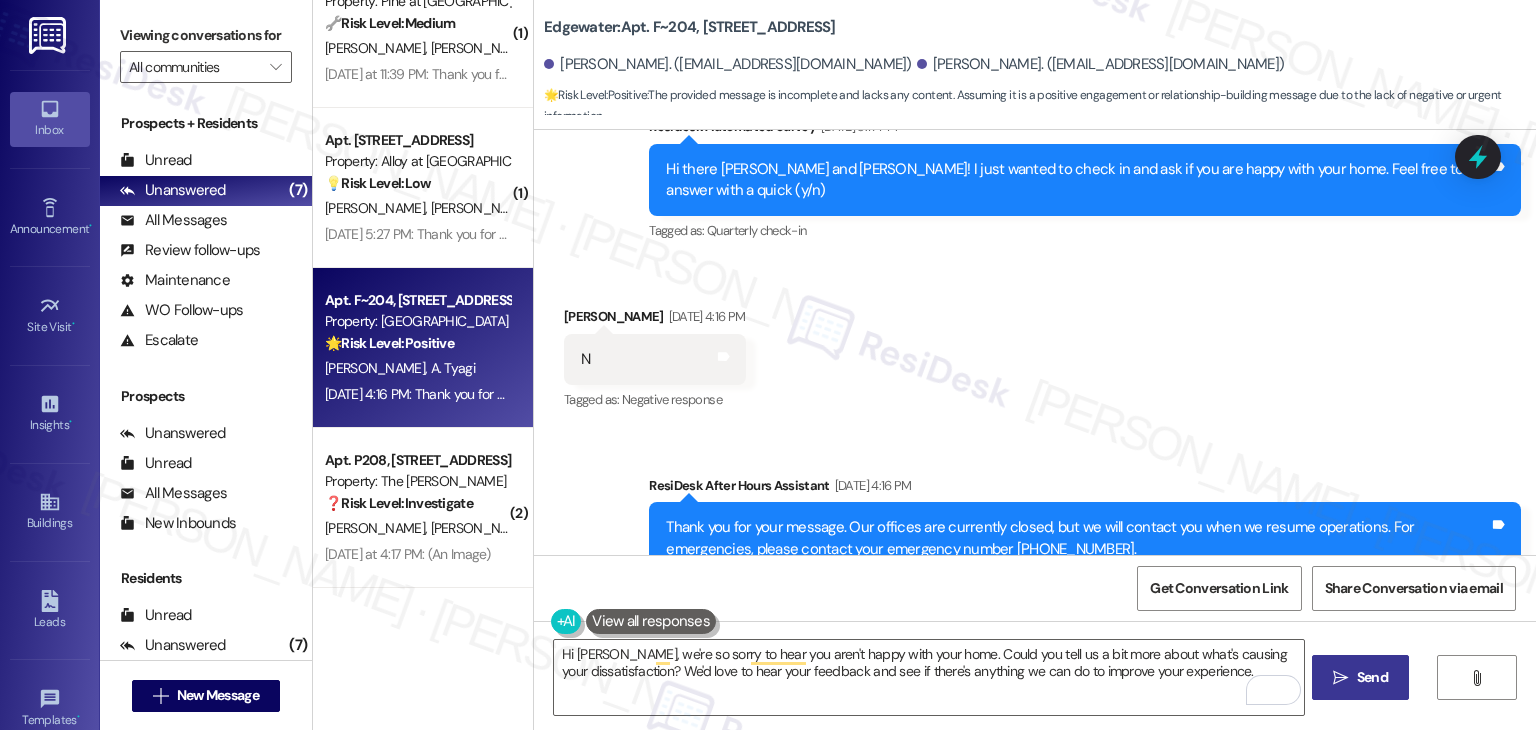 click on " Send" at bounding box center (1360, 677) 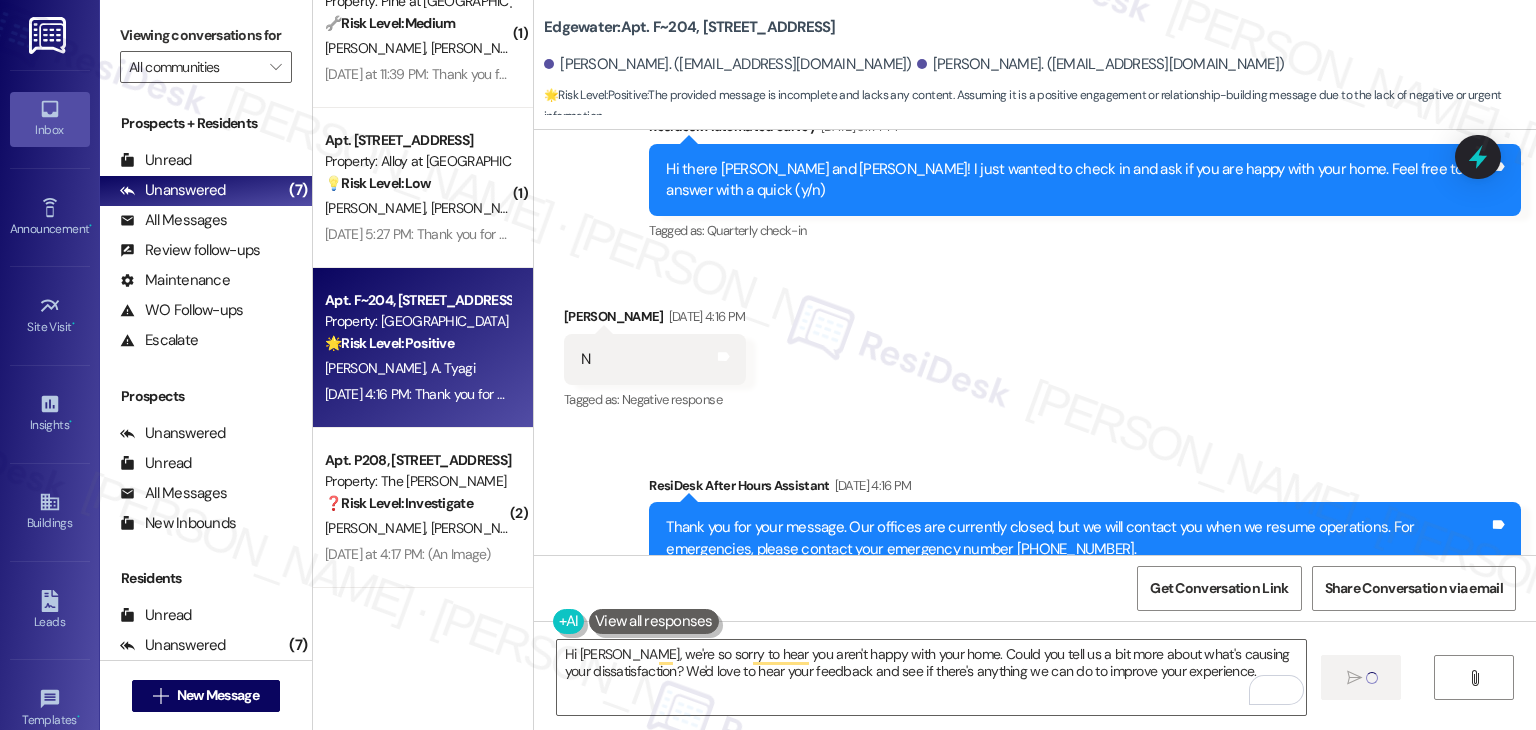 type 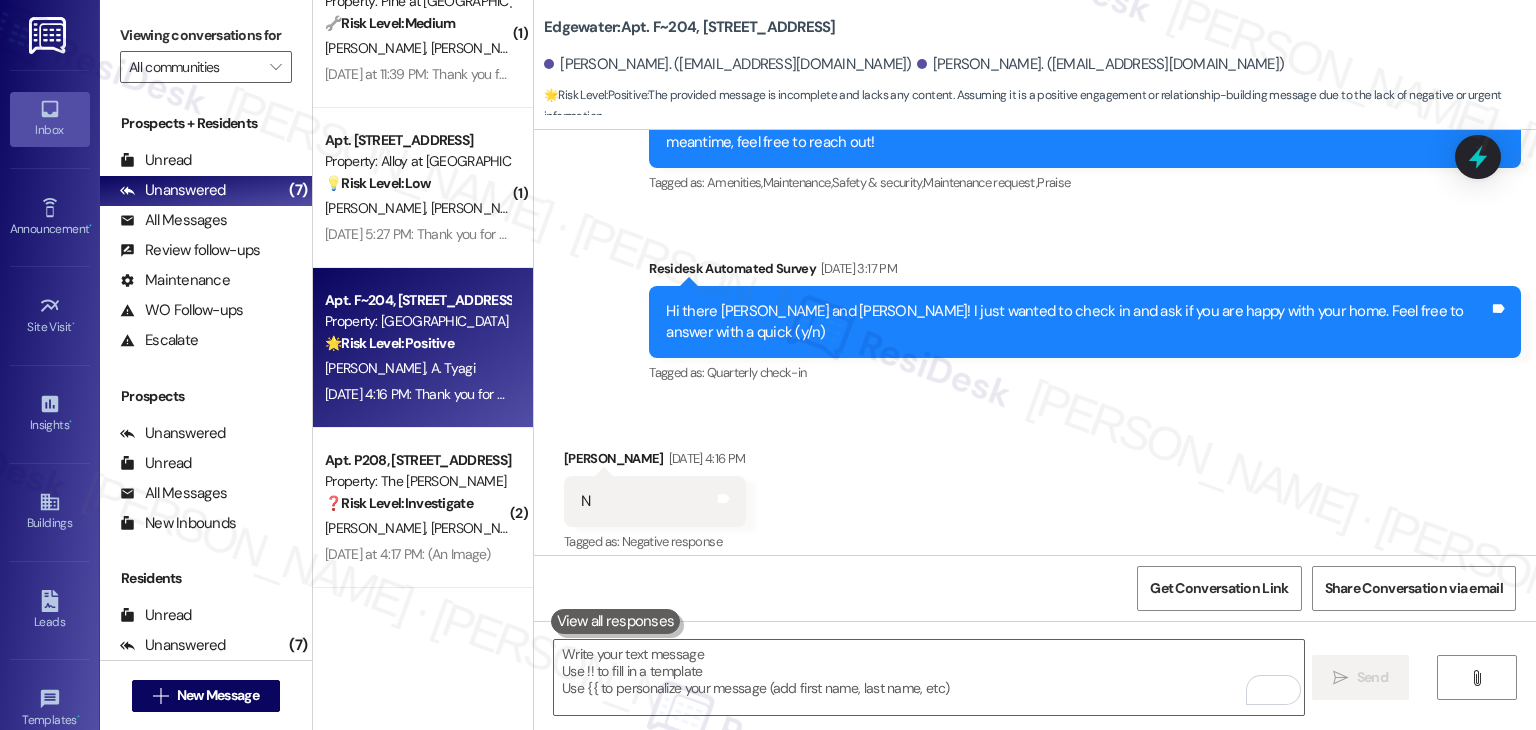 scroll, scrollTop: 4620, scrollLeft: 0, axis: vertical 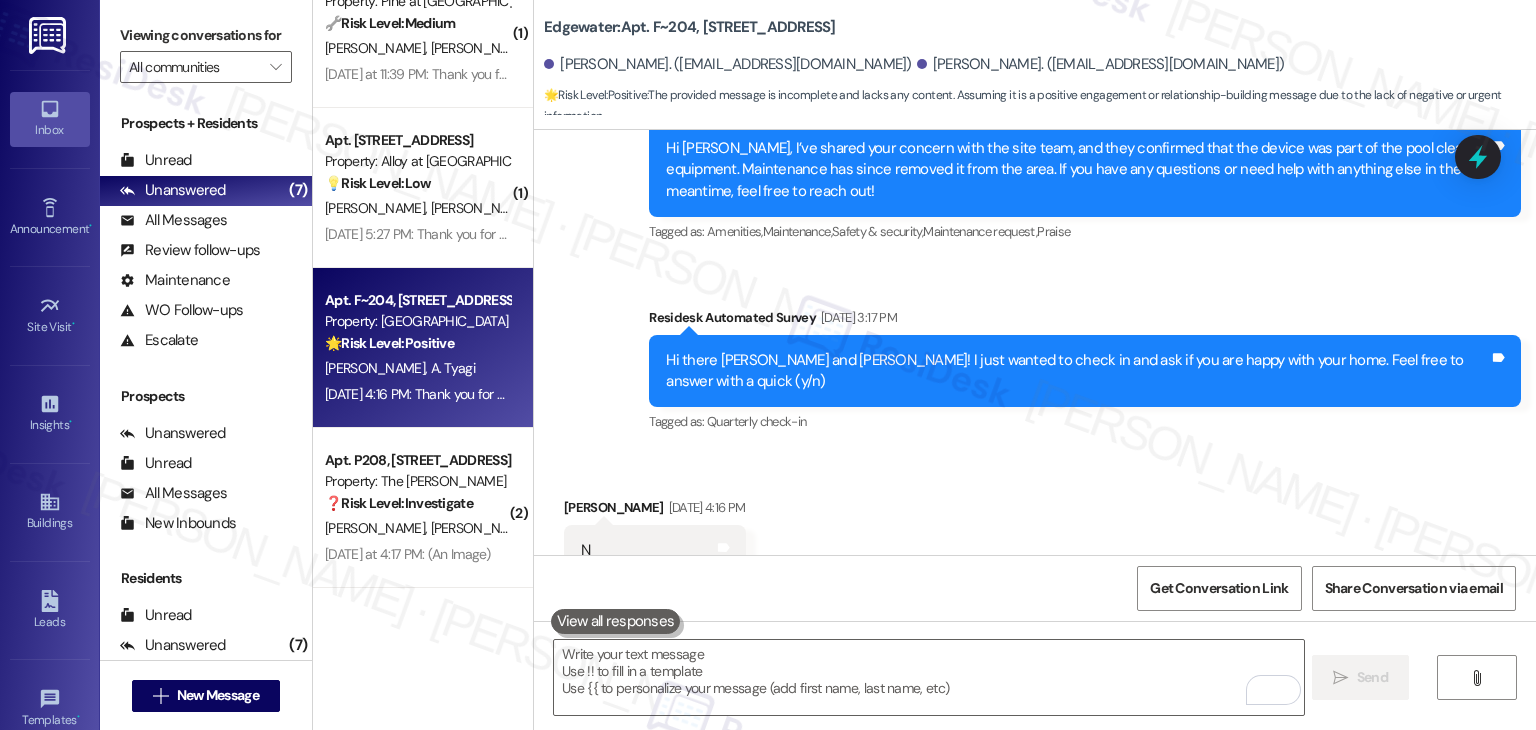click on "Received via SMS [PERSON_NAME] [DATE] 4:16 PM N Tags and notes Tagged as:   Negative response Click to highlight conversations about Negative response" at bounding box center (1035, 536) 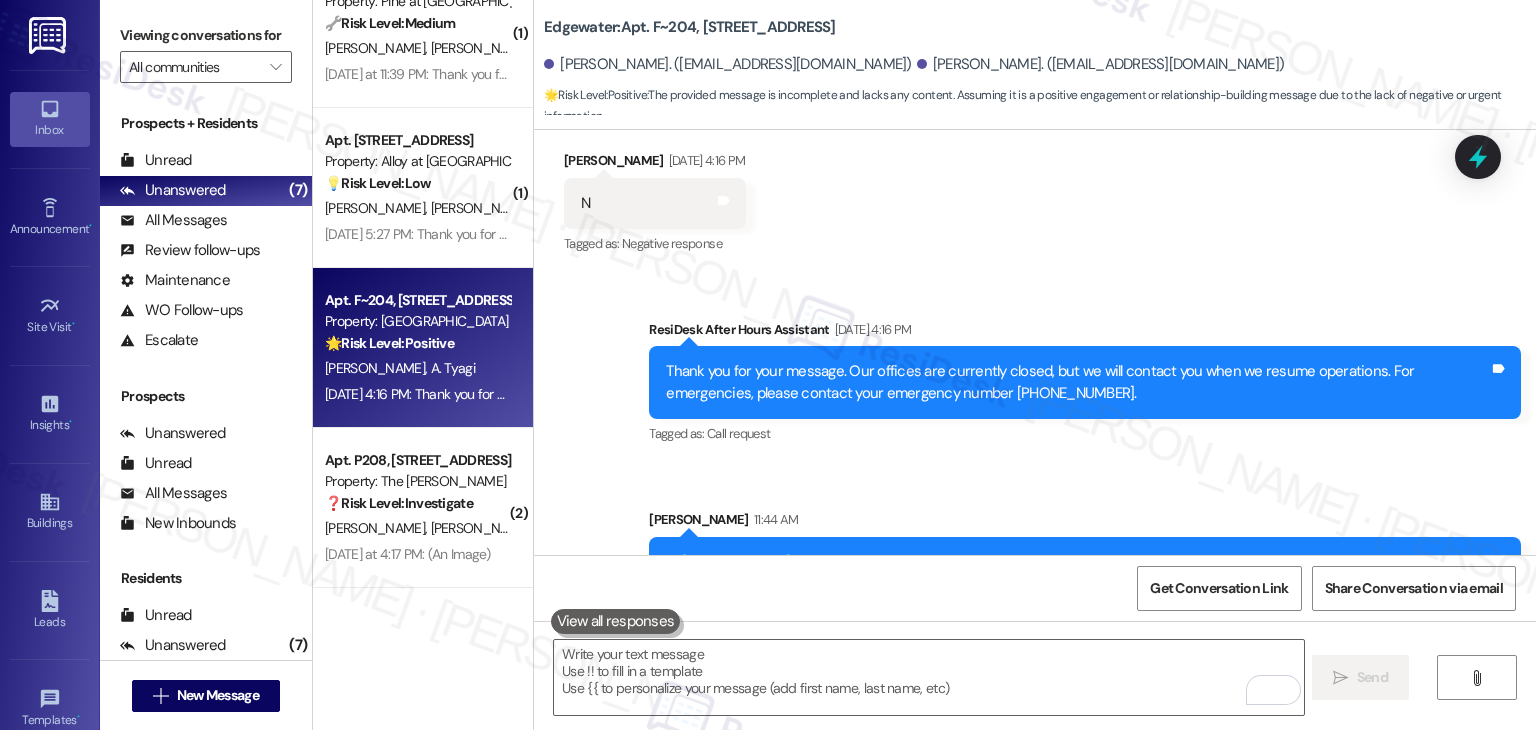 scroll, scrollTop: 4972, scrollLeft: 0, axis: vertical 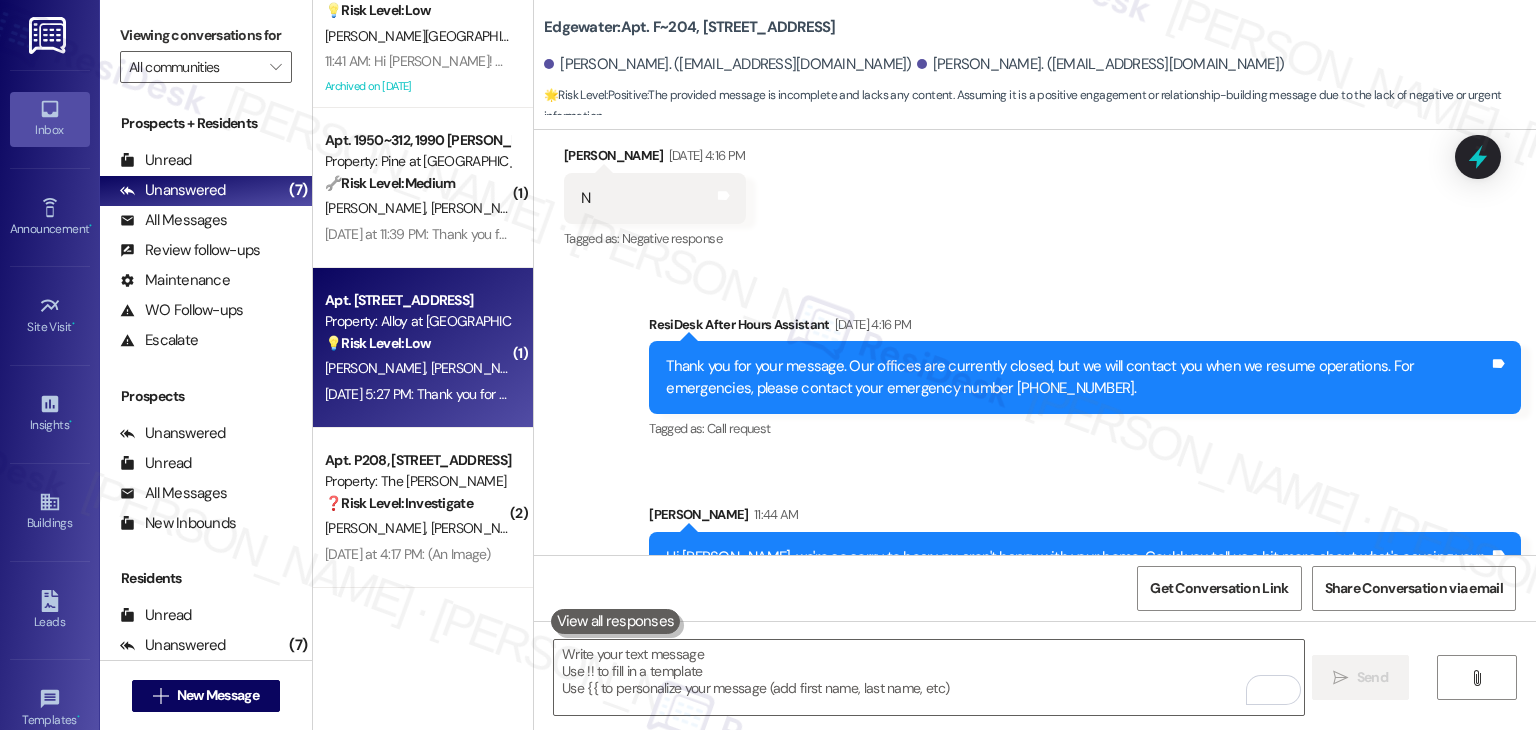 click on "[PERSON_NAME] [PERSON_NAME]" at bounding box center (417, 368) 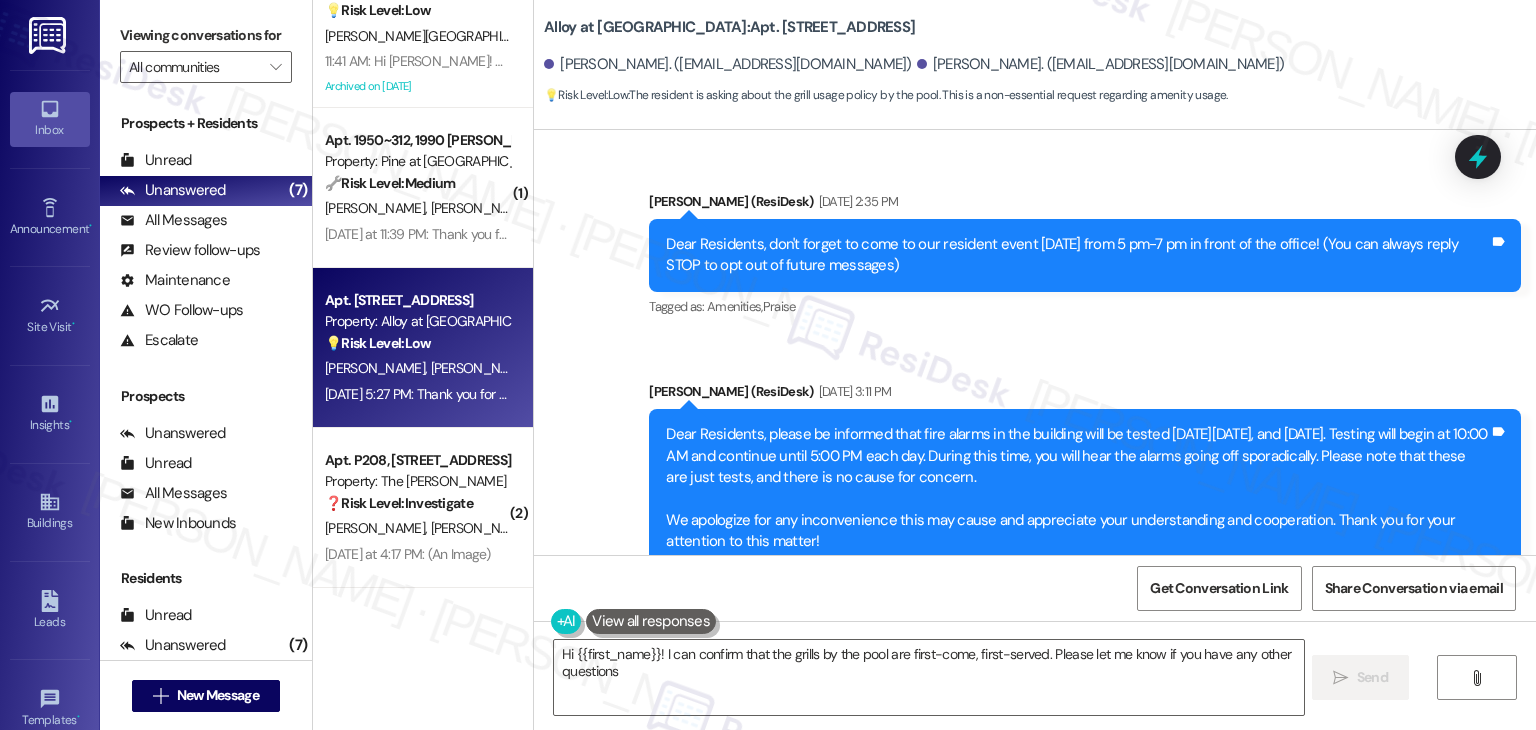 type on "Hi {{first_name}}! I can confirm that the grills by the pool are first-come, first-served. Please let me know if you have any other questions!" 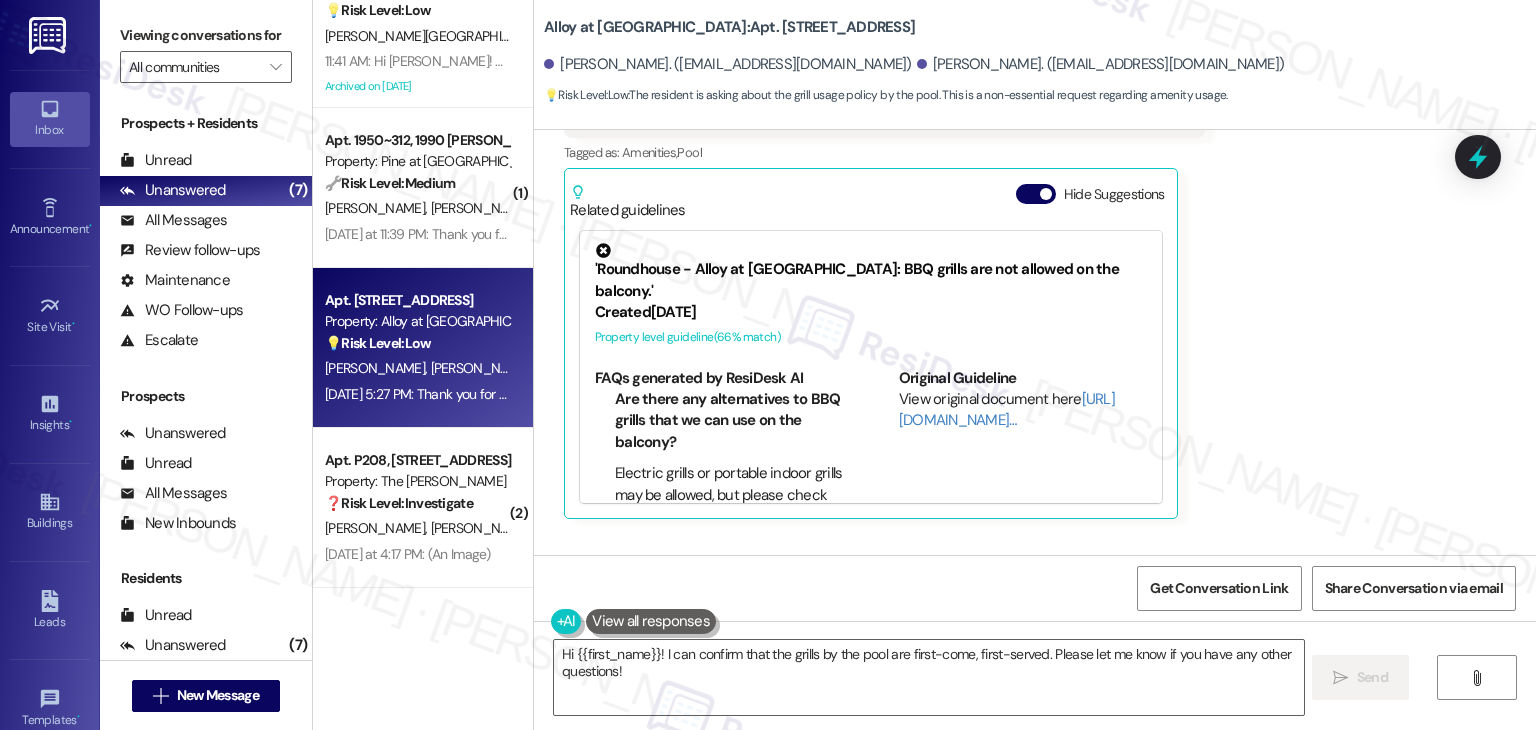 scroll, scrollTop: 10900, scrollLeft: 0, axis: vertical 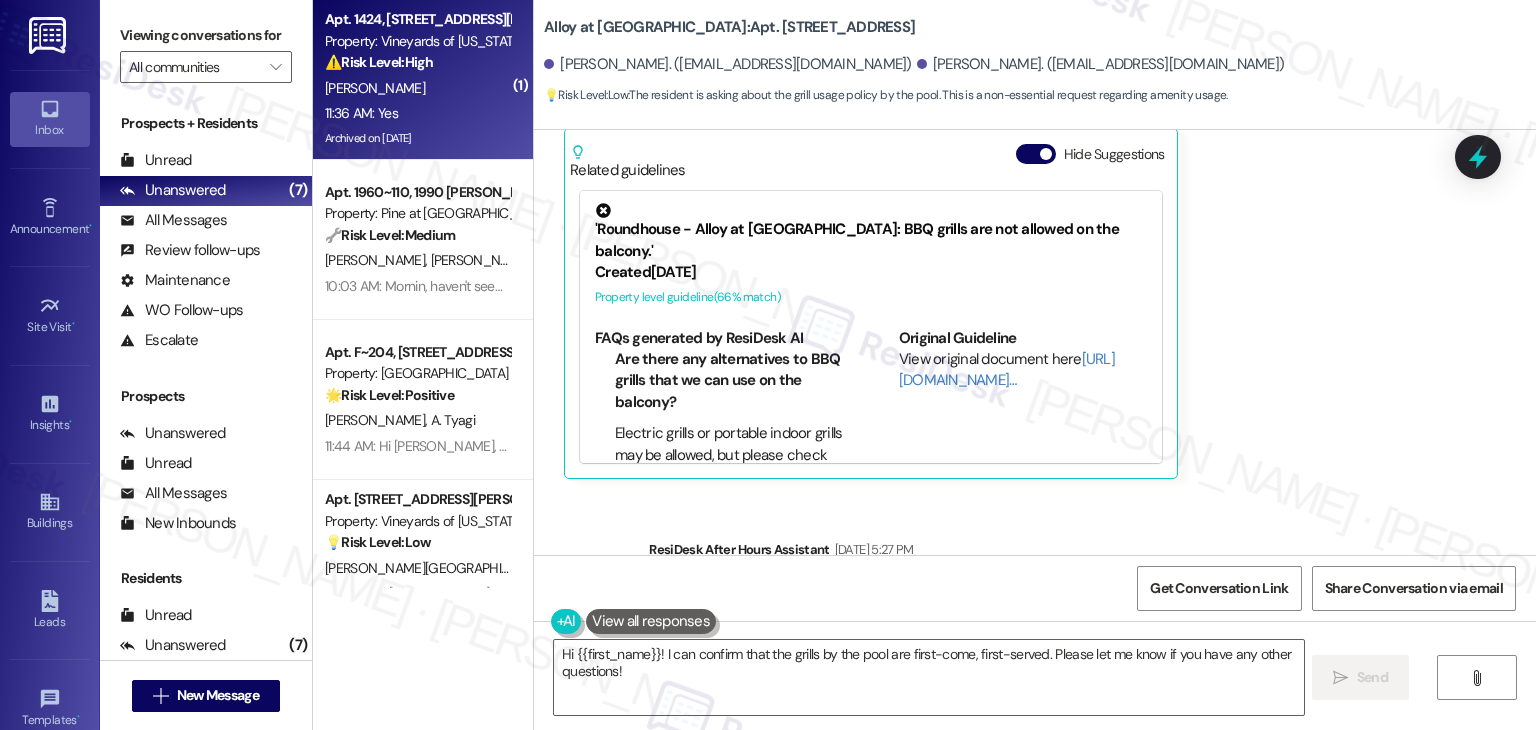 click on "11:36 AM: Yes 11:36 AM: Yes" at bounding box center [417, 113] 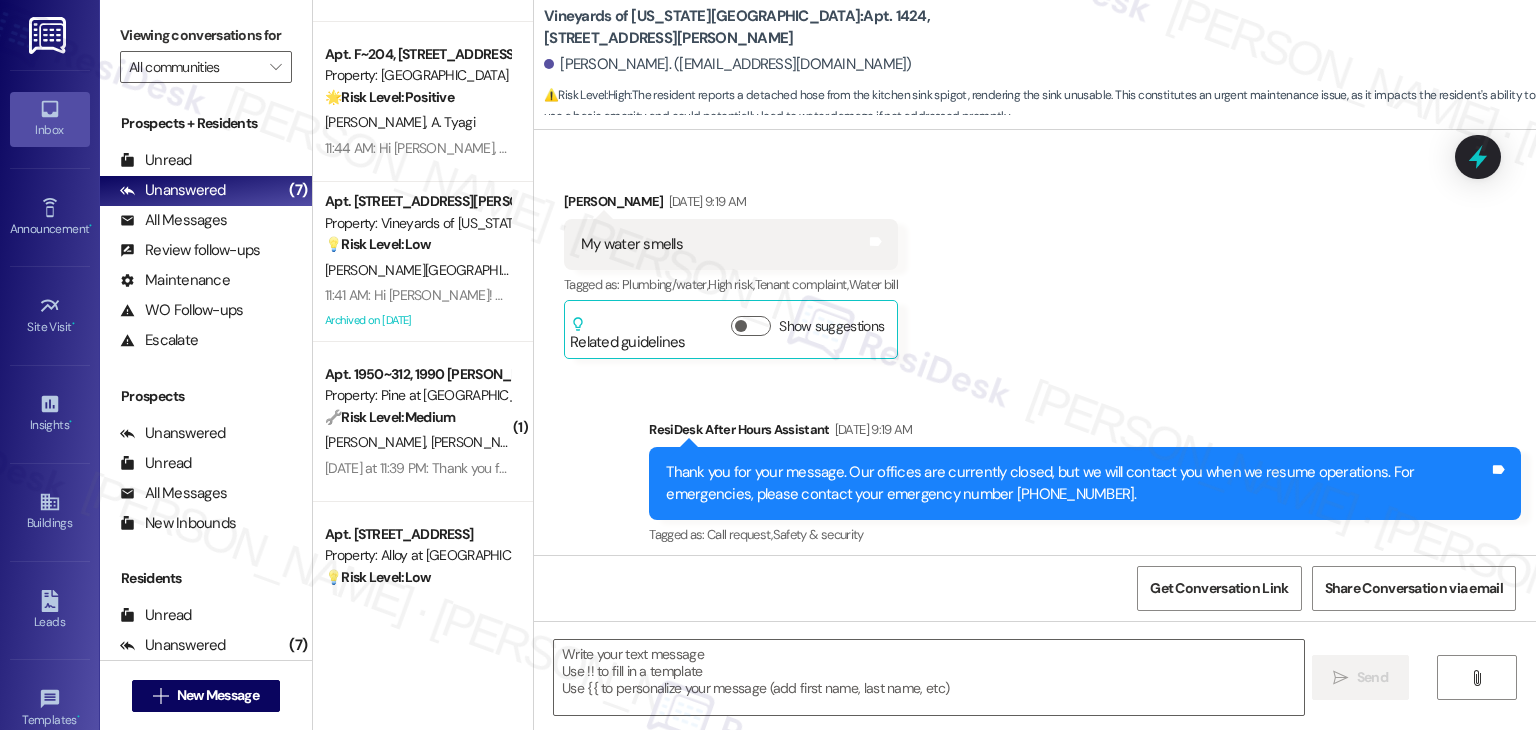 scroll, scrollTop: 532, scrollLeft: 0, axis: vertical 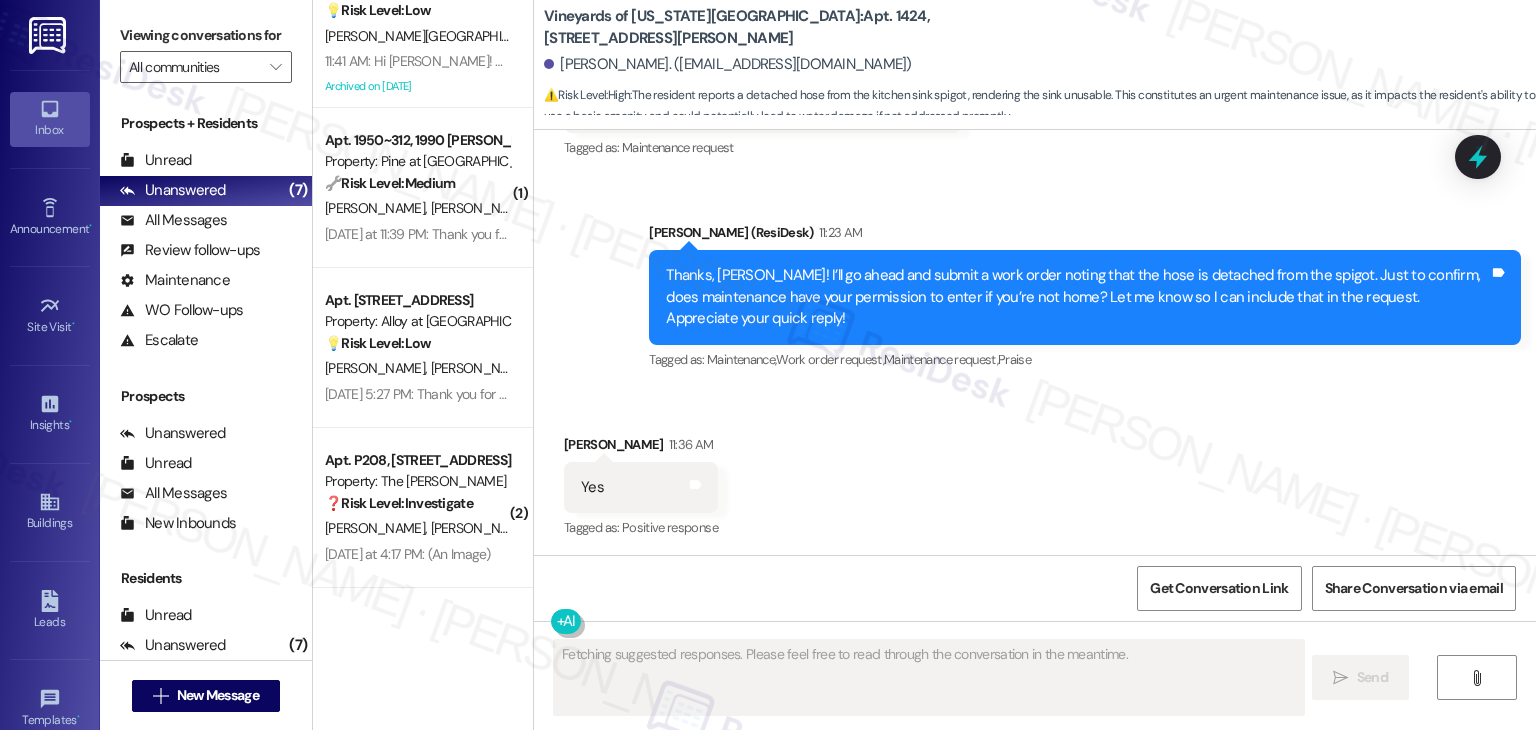 click on "Received via SMS [PERSON_NAME] 11:36 AM Yes Tags and notes Tagged as:   Positive response Click to highlight conversations about Positive response" at bounding box center [1035, 473] 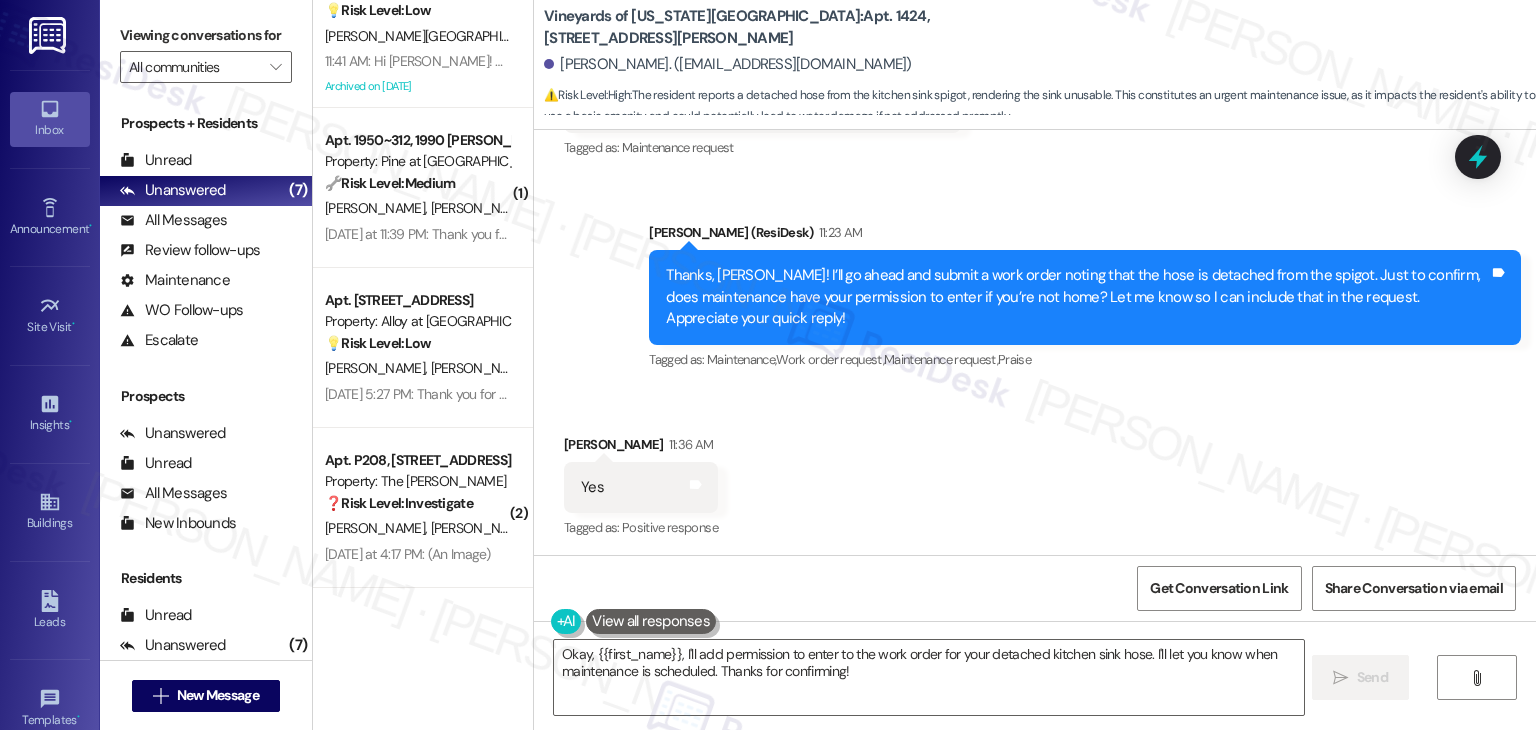click on "Received via SMS [PERSON_NAME] 11:36 AM Yes Tags and notes Tagged as:   Positive response Click to highlight conversations about Positive response" at bounding box center [1035, 473] 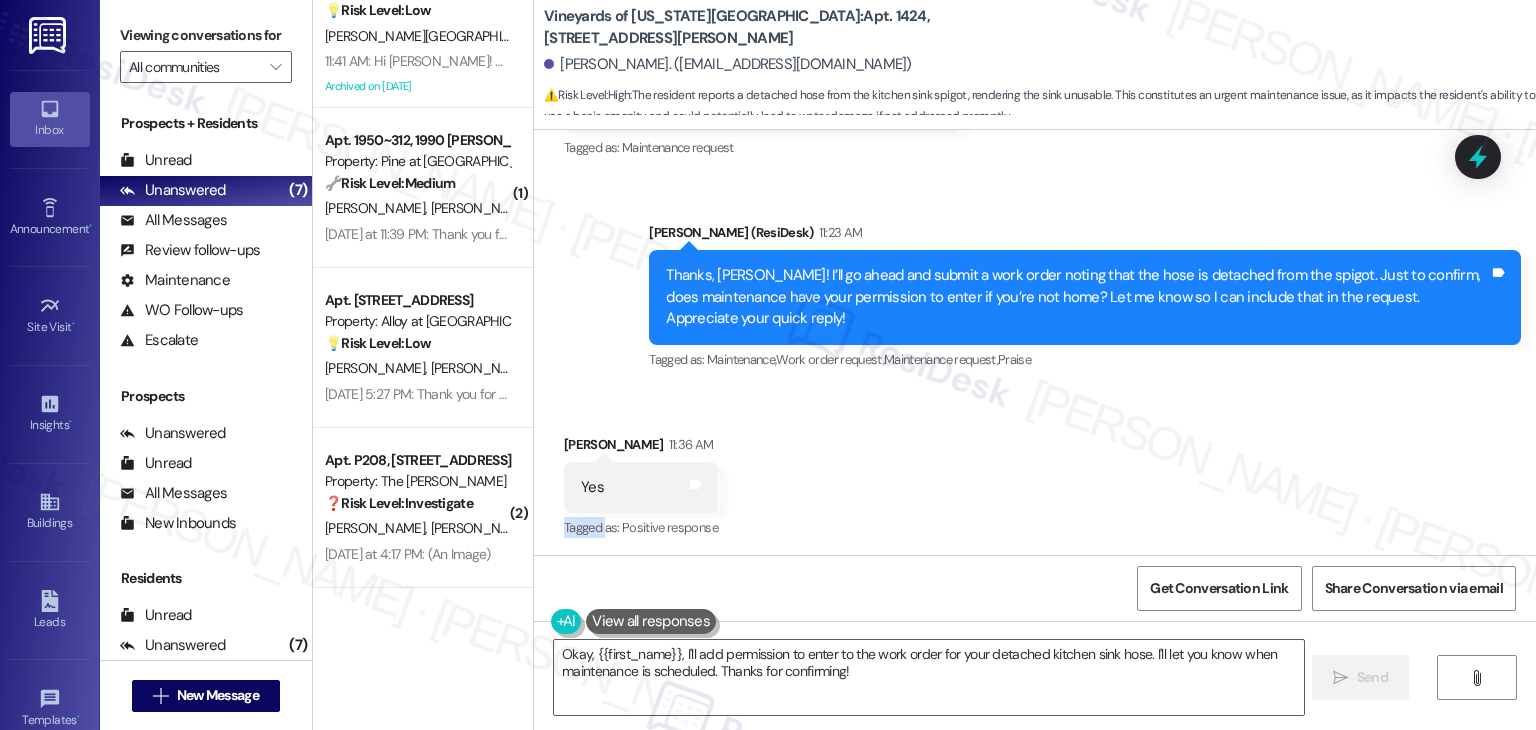 click on "Received via SMS [PERSON_NAME] 11:36 AM Yes Tags and notes Tagged as:   Positive response Click to highlight conversations about Positive response" at bounding box center [1035, 473] 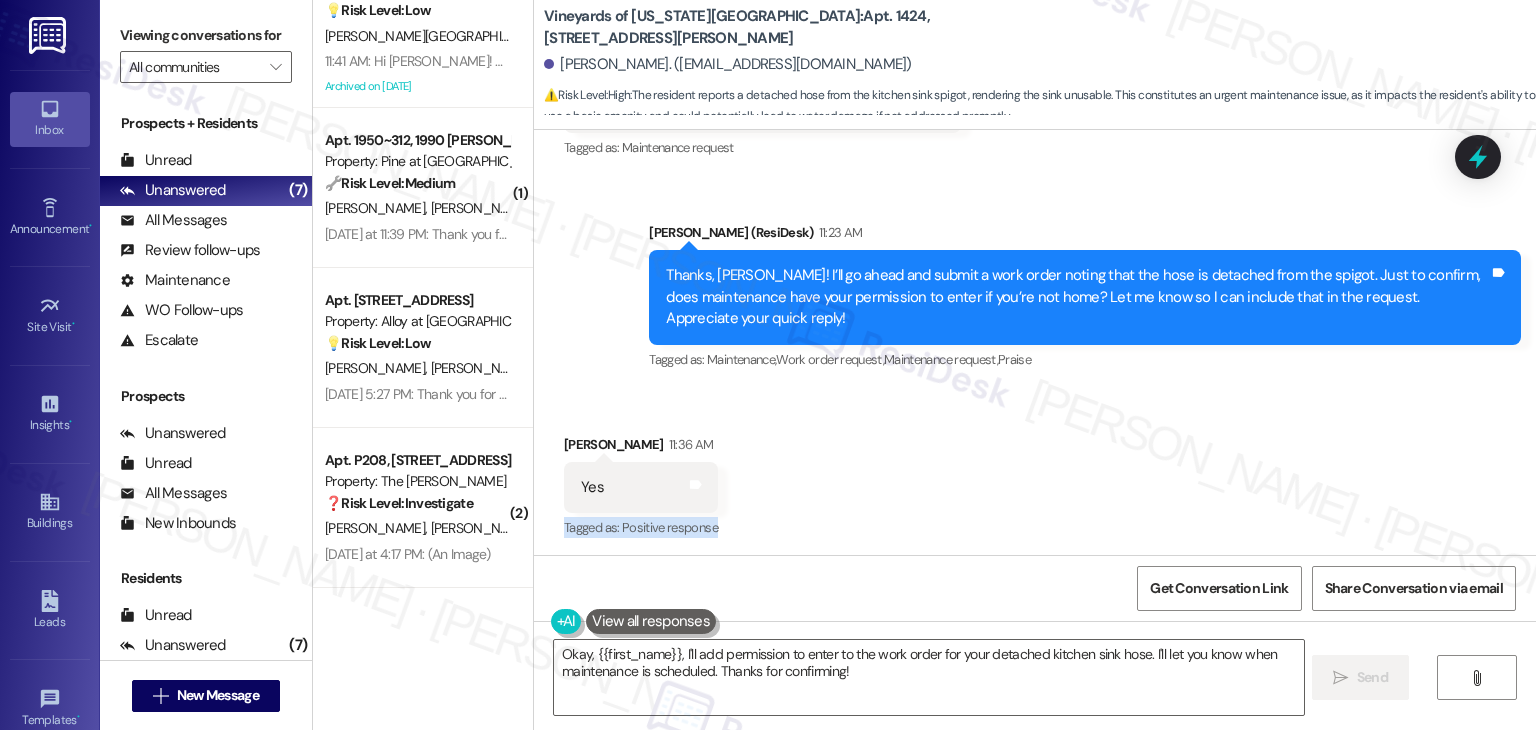 click on "Received via SMS [PERSON_NAME] 11:36 AM Yes Tags and notes Tagged as:   Positive response Click to highlight conversations about Positive response" at bounding box center (1035, 473) 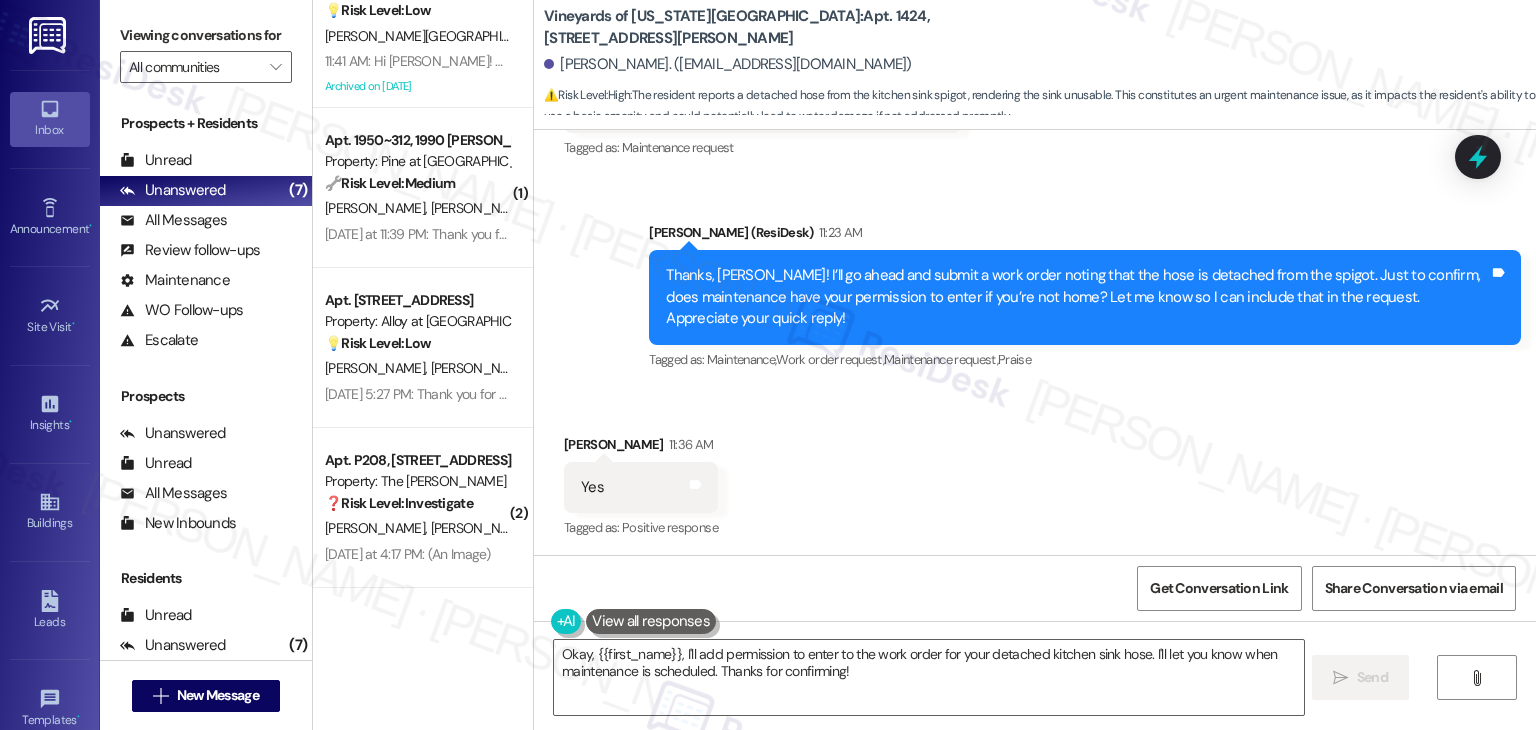 click on "Received via SMS [PERSON_NAME] 11:36 AM Yes Tags and notes Tagged as:   Positive response Click to highlight conversations about Positive response" at bounding box center [1035, 473] 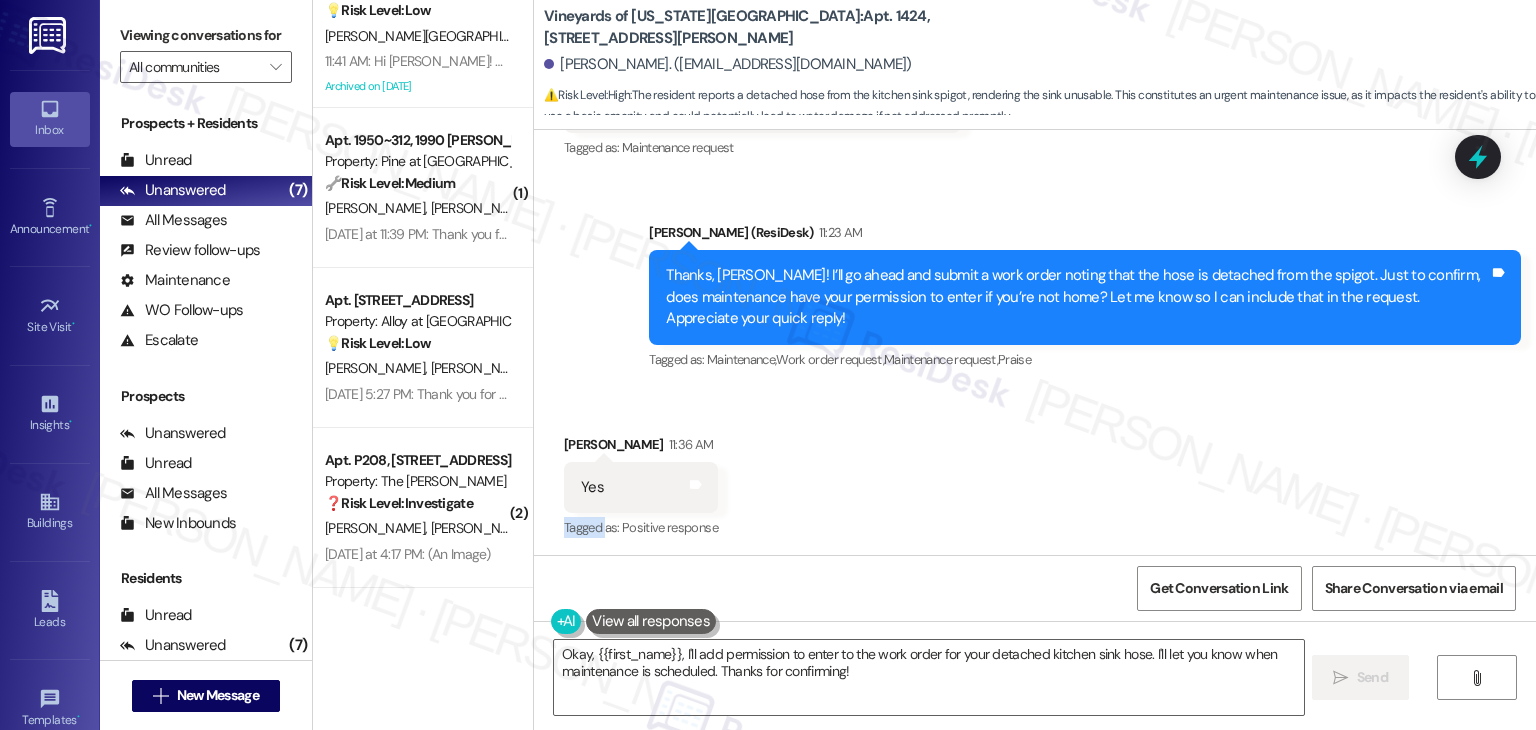 click on "Received via SMS [PERSON_NAME] 11:36 AM Yes Tags and notes Tagged as:   Positive response Click to highlight conversations about Positive response" at bounding box center (1035, 473) 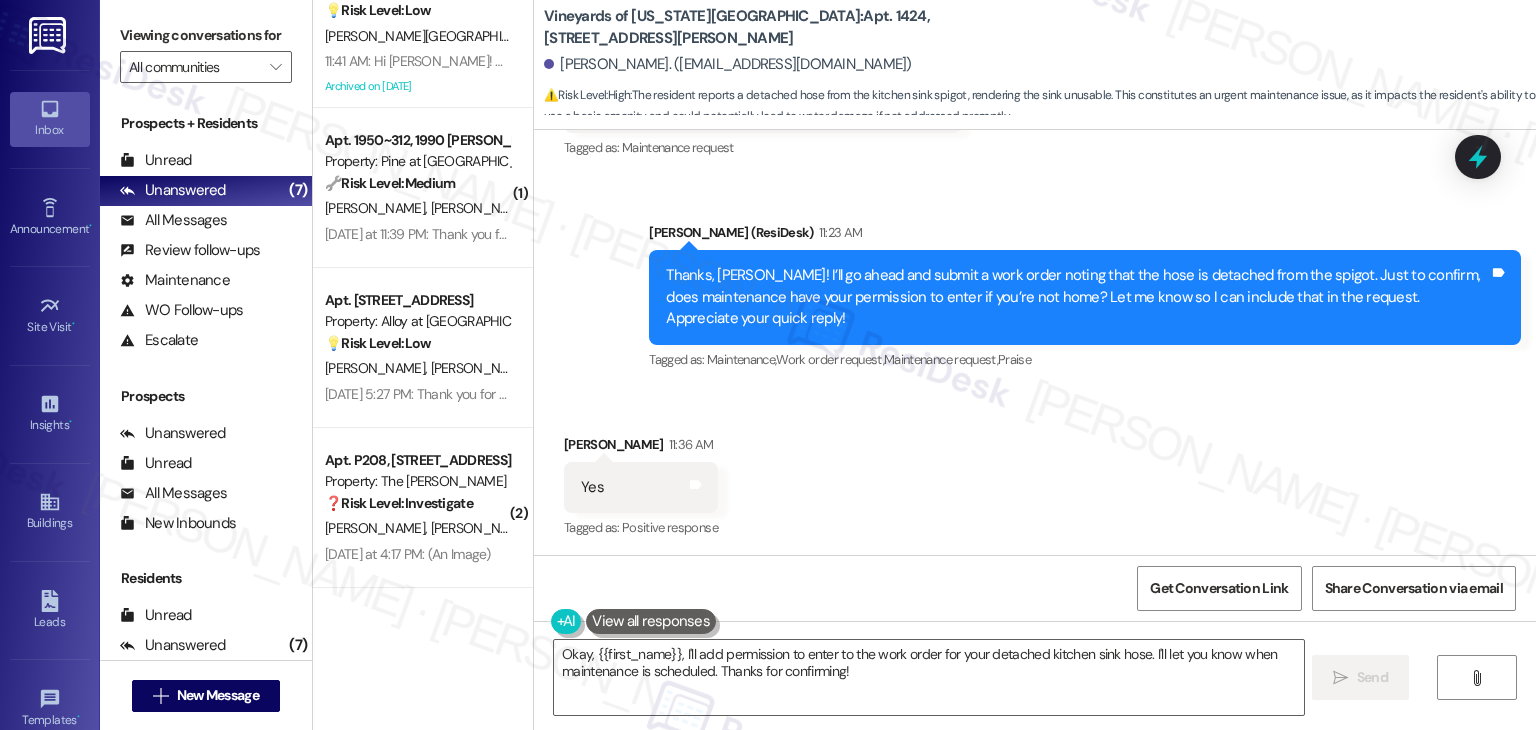click on "Received via SMS [PERSON_NAME] 11:36 AM Yes Tags and notes Tagged as:   Positive response Click to highlight conversations about Positive response" at bounding box center [1035, 473] 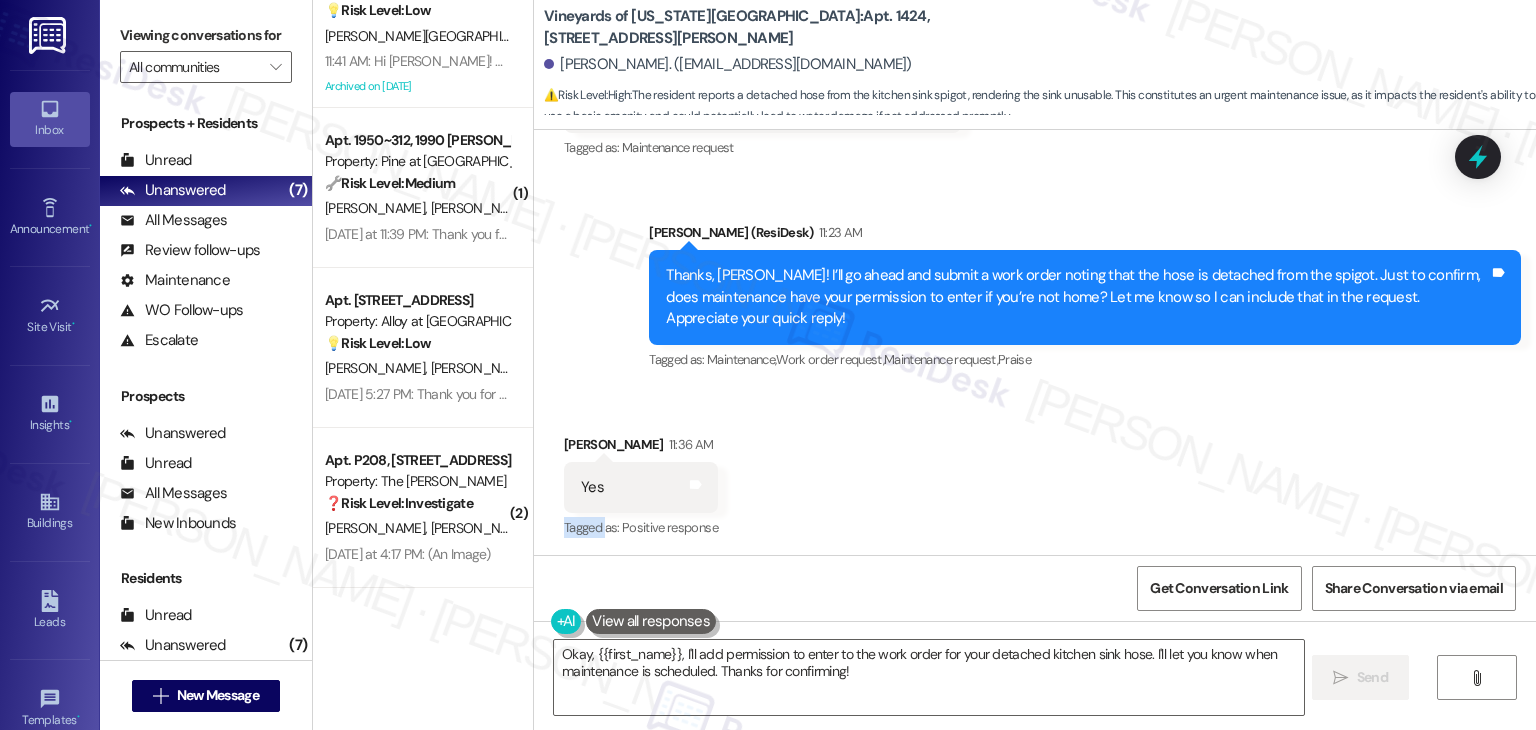 click on "Received via SMS [PERSON_NAME] 11:36 AM Yes Tags and notes Tagged as:   Positive response Click to highlight conversations about Positive response" at bounding box center (1035, 473) 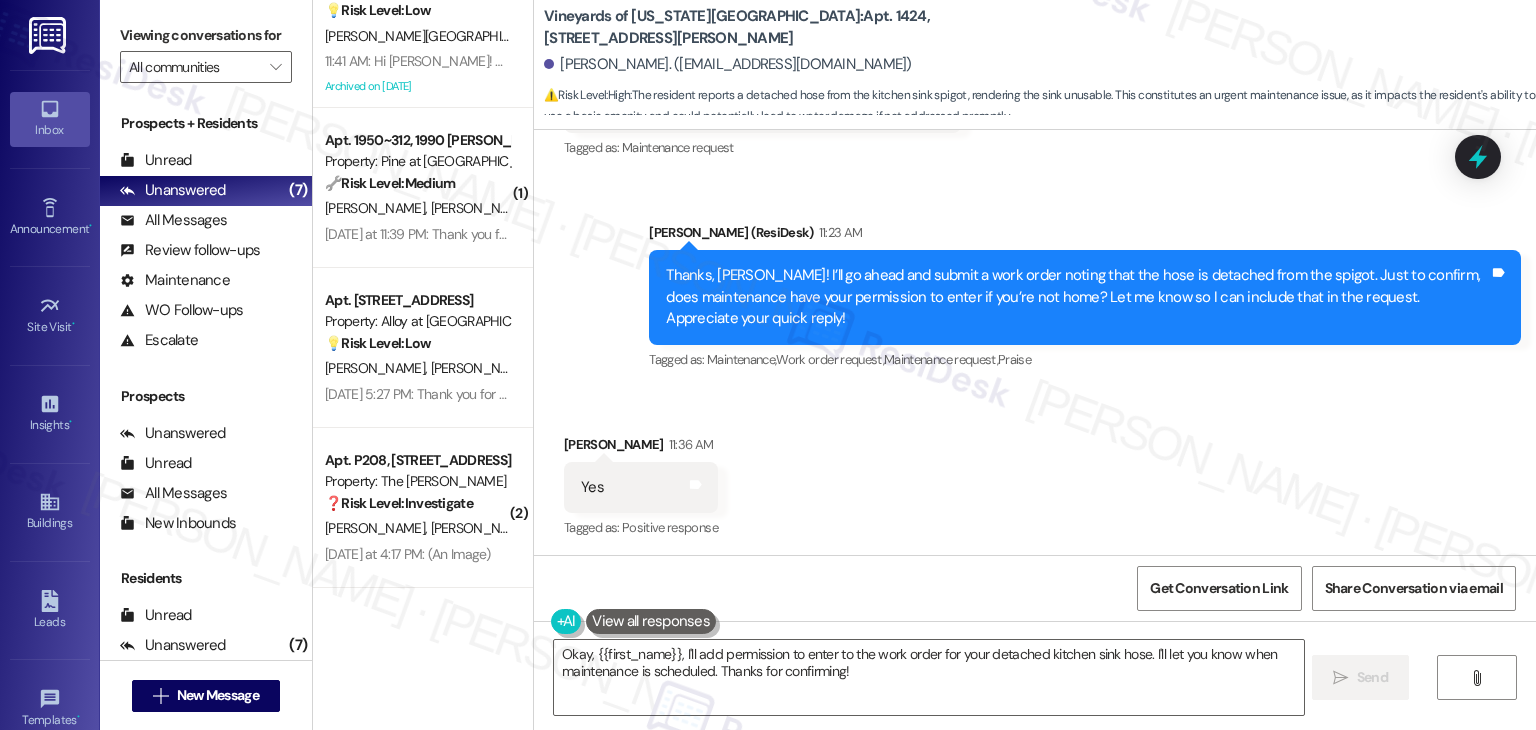 click on "Received via SMS [PERSON_NAME] 11:36 AM Yes Tags and notes Tagged as:   Positive response Click to highlight conversations about Positive response" at bounding box center [1035, 473] 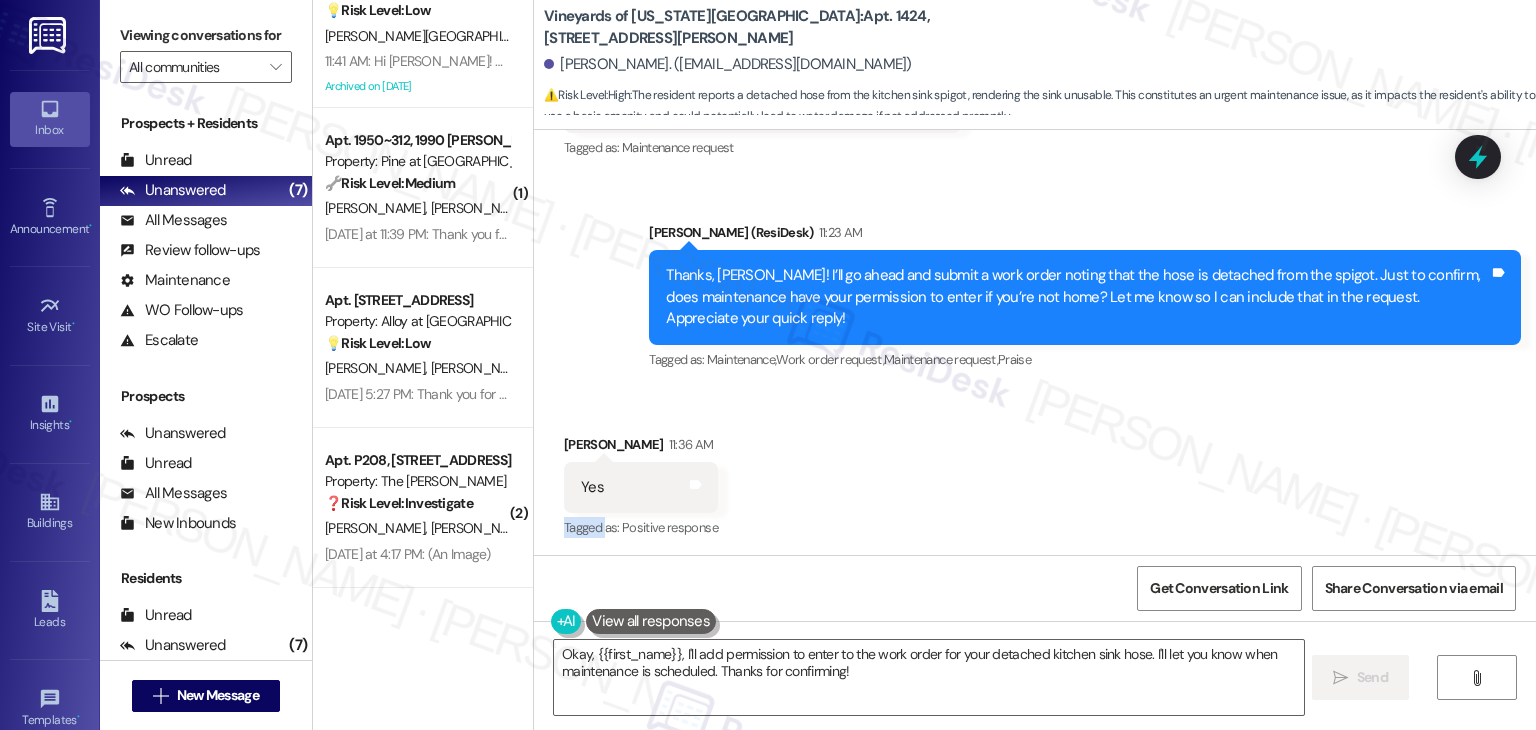 click on "Received via SMS [PERSON_NAME] 11:36 AM Yes Tags and notes Tagged as:   Positive response Click to highlight conversations about Positive response" at bounding box center [1035, 473] 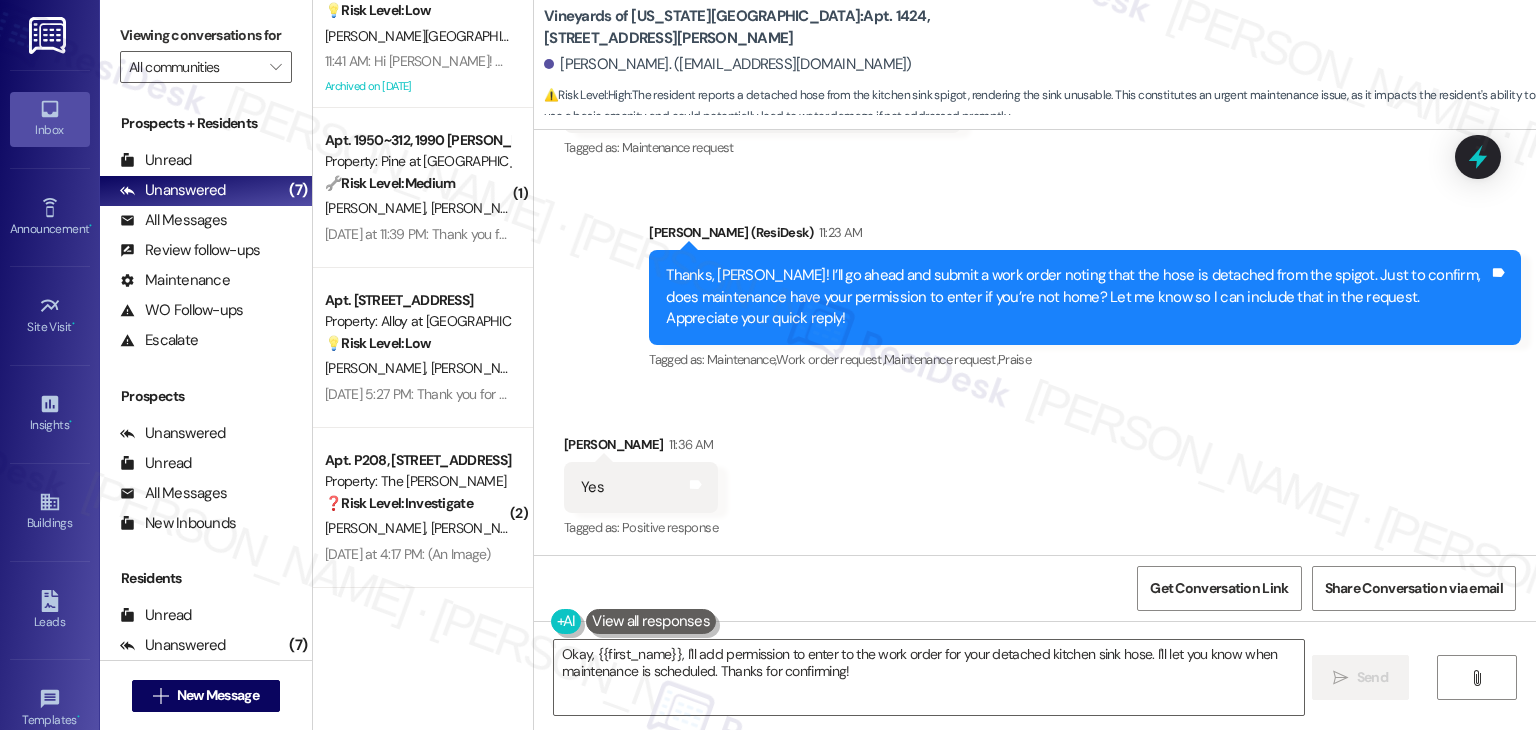 click on "Received via SMS [PERSON_NAME] 11:36 AM Yes Tags and notes Tagged as:   Positive response Click to highlight conversations about Positive response" at bounding box center [1035, 473] 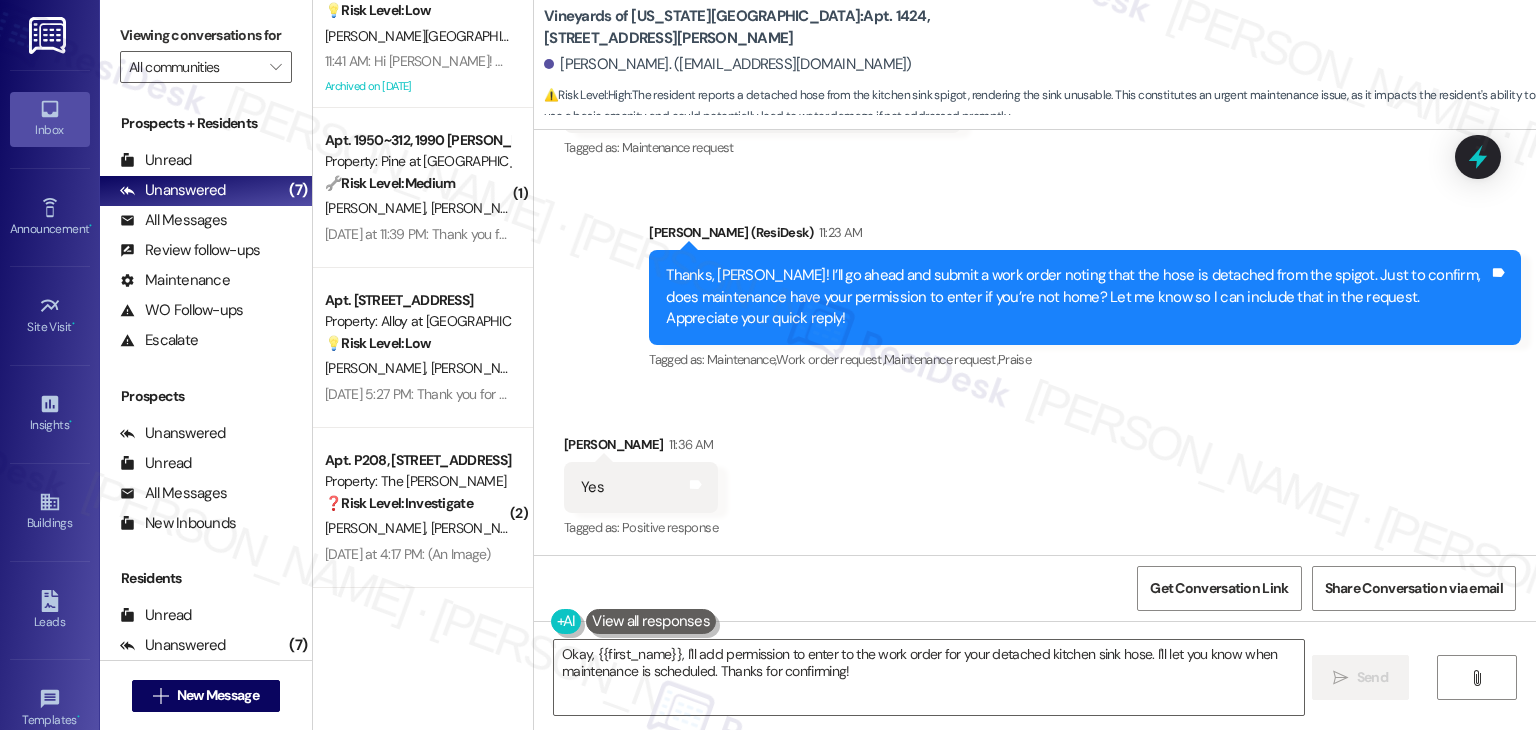 click on "Received via SMS [PERSON_NAME] 11:36 AM Yes Tags and notes Tagged as:   Positive response Click to highlight conversations about Positive response" at bounding box center (1035, 473) 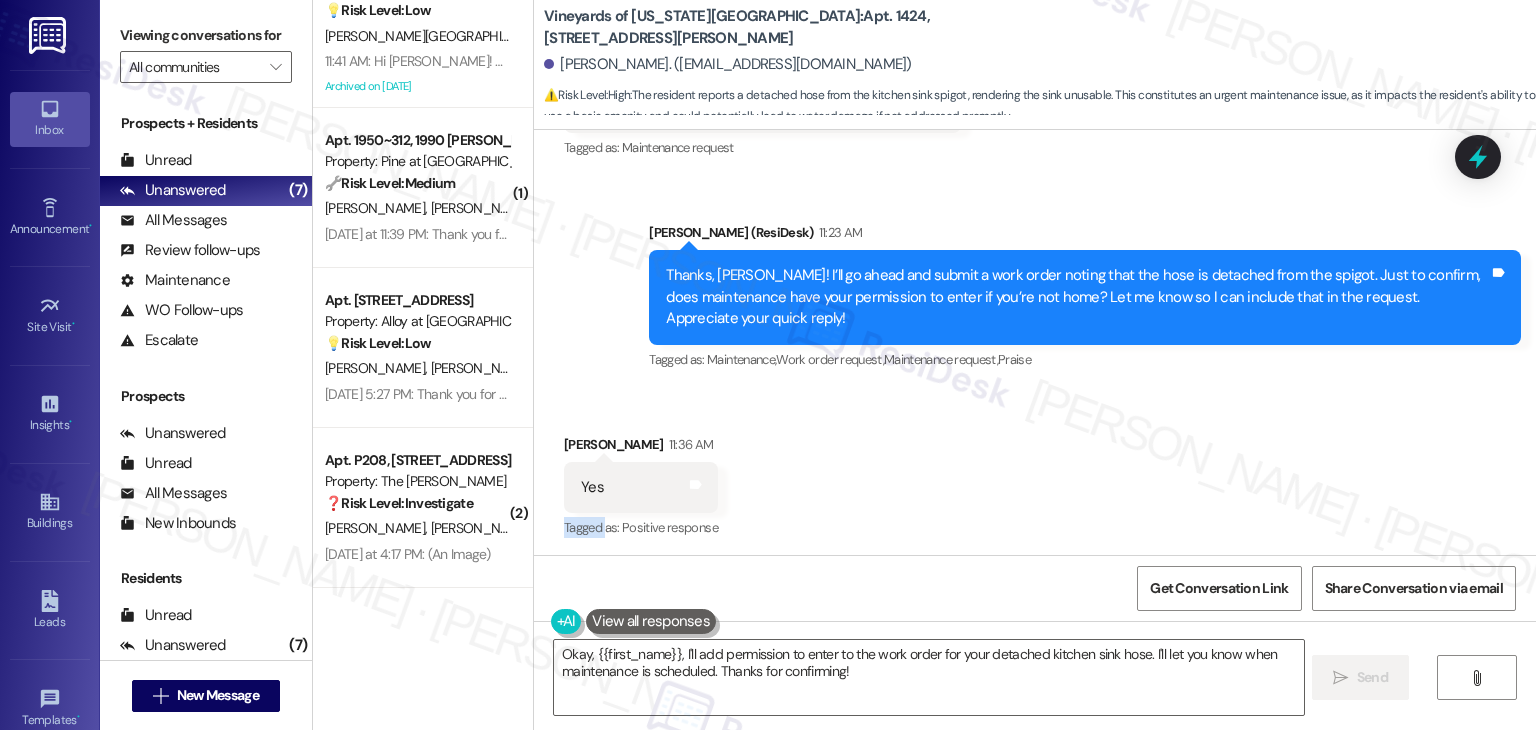 click on "Received via SMS [PERSON_NAME] 11:36 AM Yes Tags and notes Tagged as:   Positive response Click to highlight conversations about Positive response" at bounding box center [1035, 473] 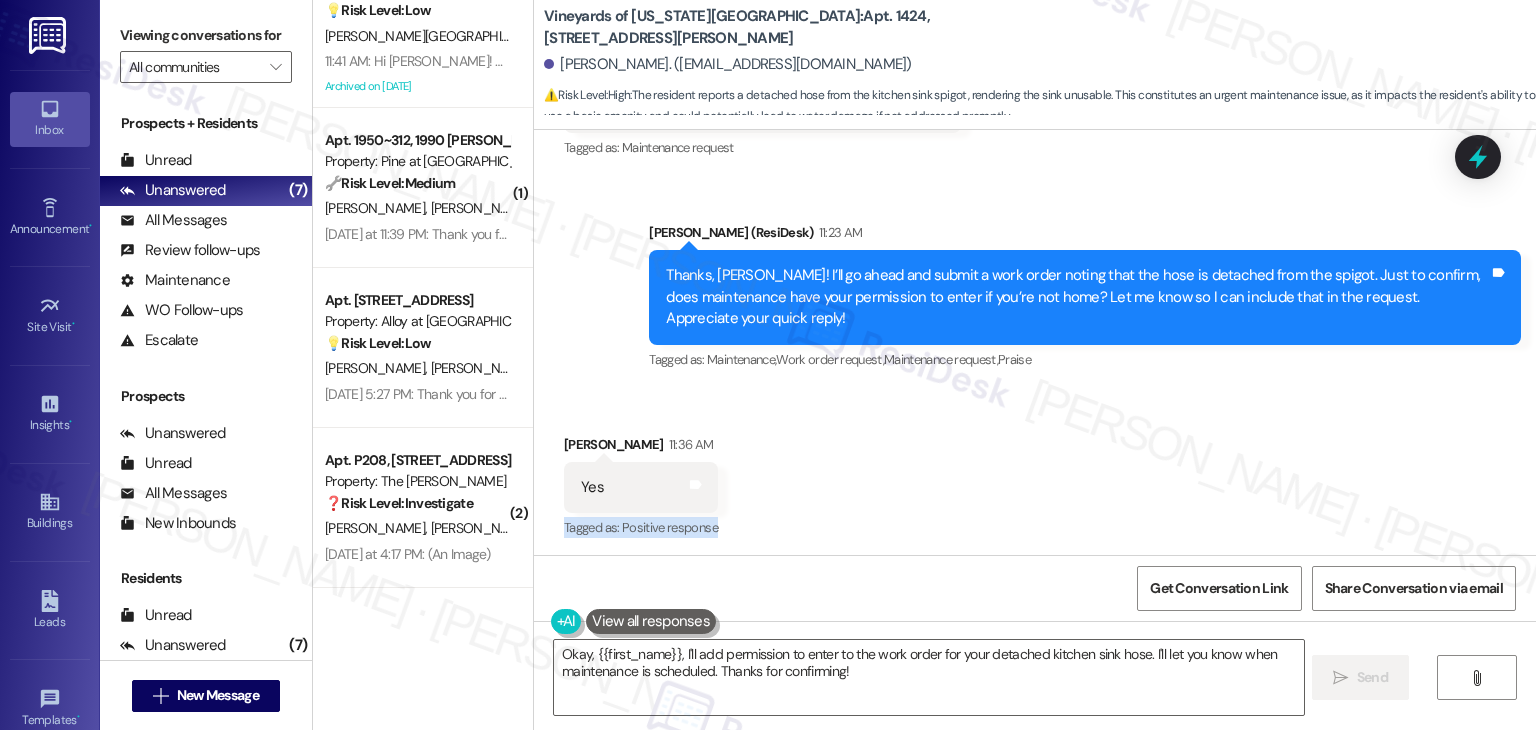 click on "Received via SMS [PERSON_NAME] 11:36 AM Yes Tags and notes Tagged as:   Positive response Click to highlight conversations about Positive response" at bounding box center [1035, 473] 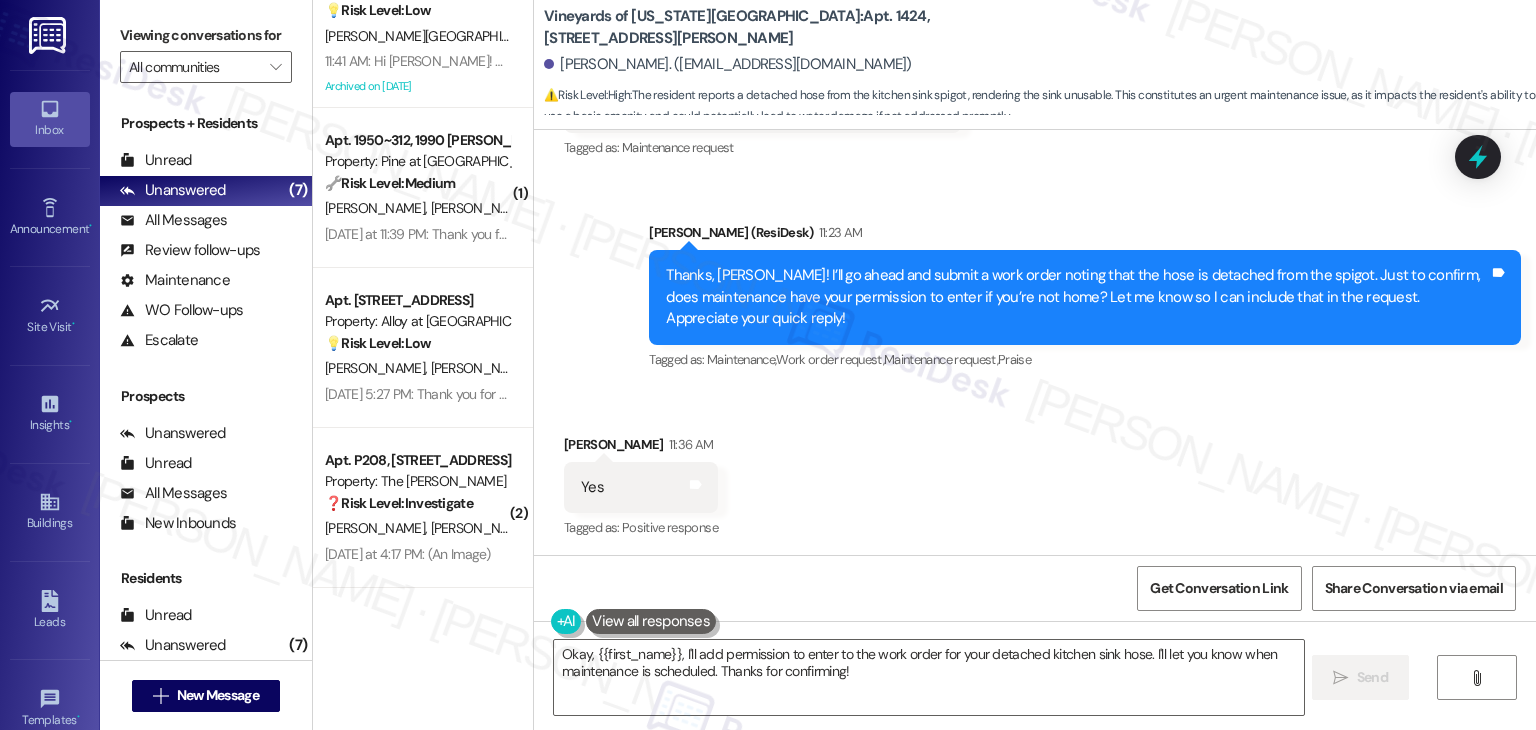 click on "Received via SMS [PERSON_NAME] 11:36 AM Yes Tags and notes Tagged as:   Positive response Click to highlight conversations about Positive response" at bounding box center (1035, 473) 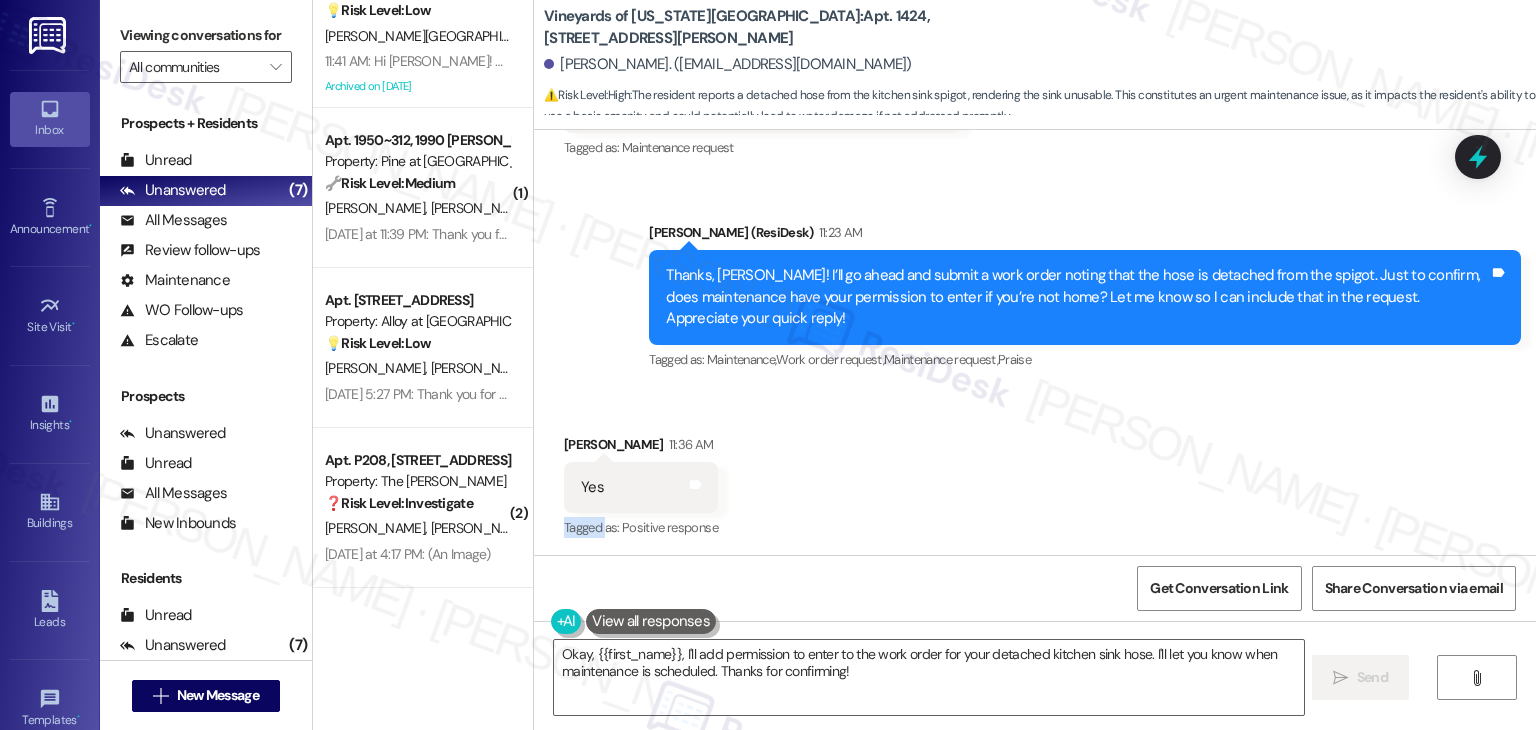 click on "Received via SMS [PERSON_NAME] 11:36 AM Yes Tags and notes Tagged as:   Positive response Click to highlight conversations about Positive response" at bounding box center (1035, 473) 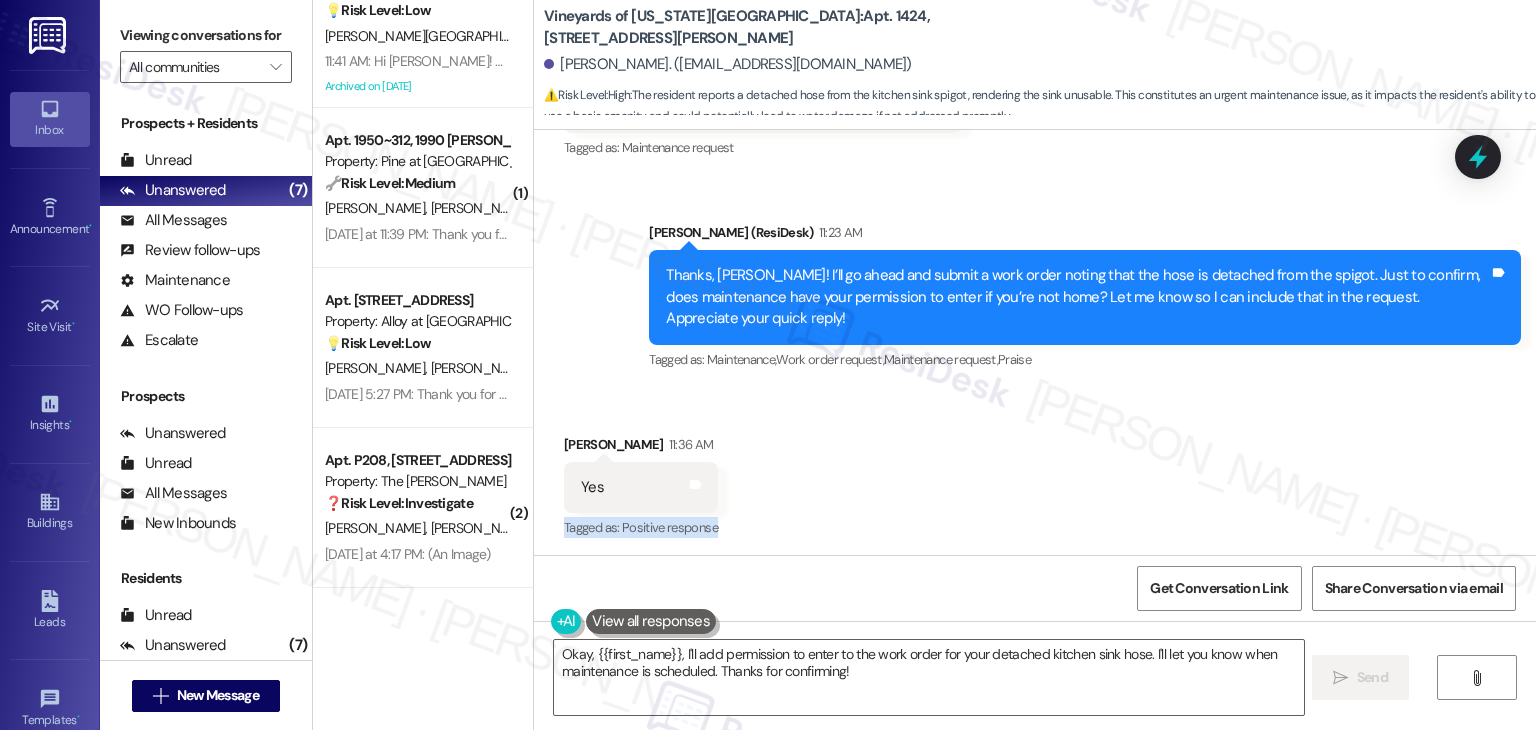 click on "Received via SMS [PERSON_NAME] 11:36 AM Yes Tags and notes Tagged as:   Positive response Click to highlight conversations about Positive response" at bounding box center [1035, 473] 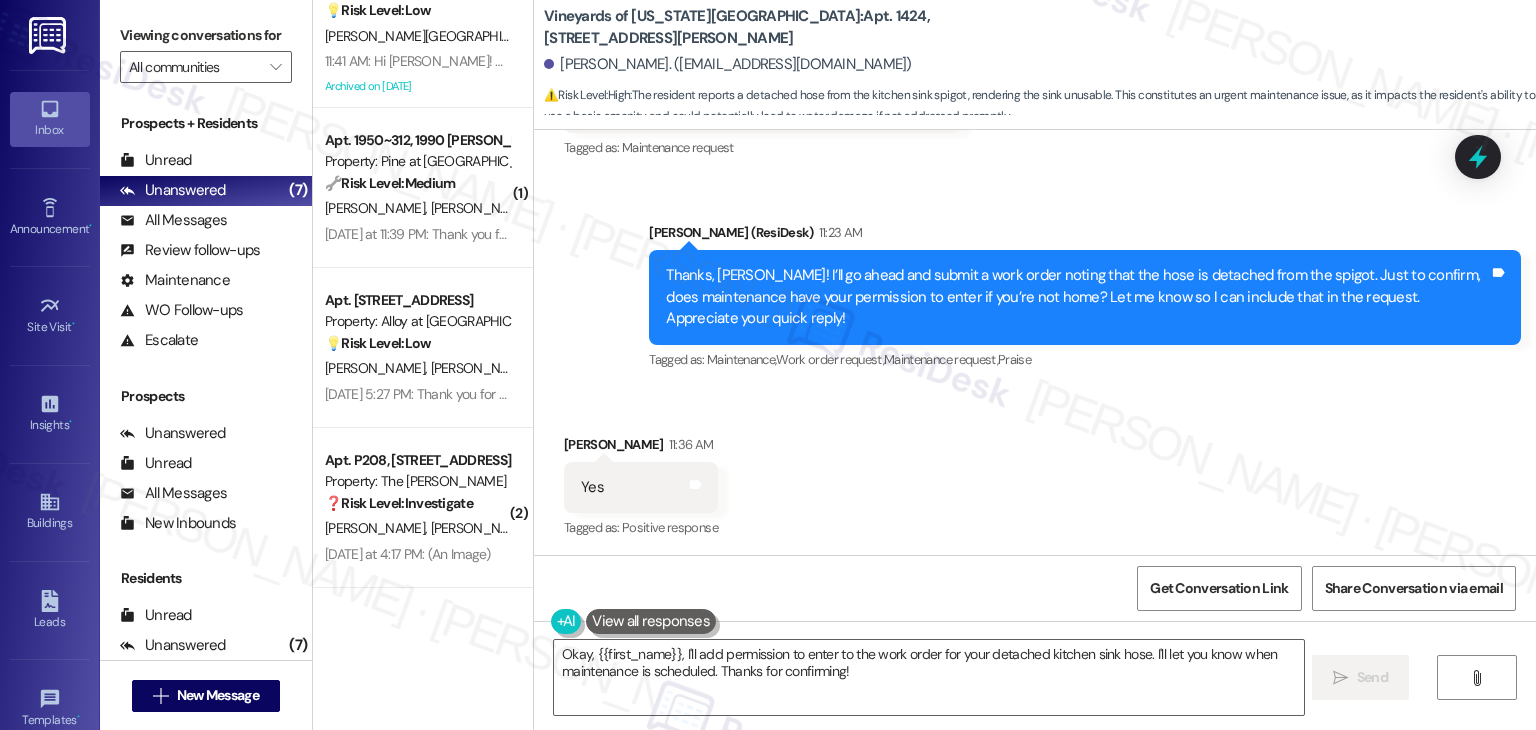 click on "Received via SMS [PERSON_NAME] 11:36 AM Yes Tags and notes Tagged as:   Positive response Click to highlight conversations about Positive response" at bounding box center (1035, 473) 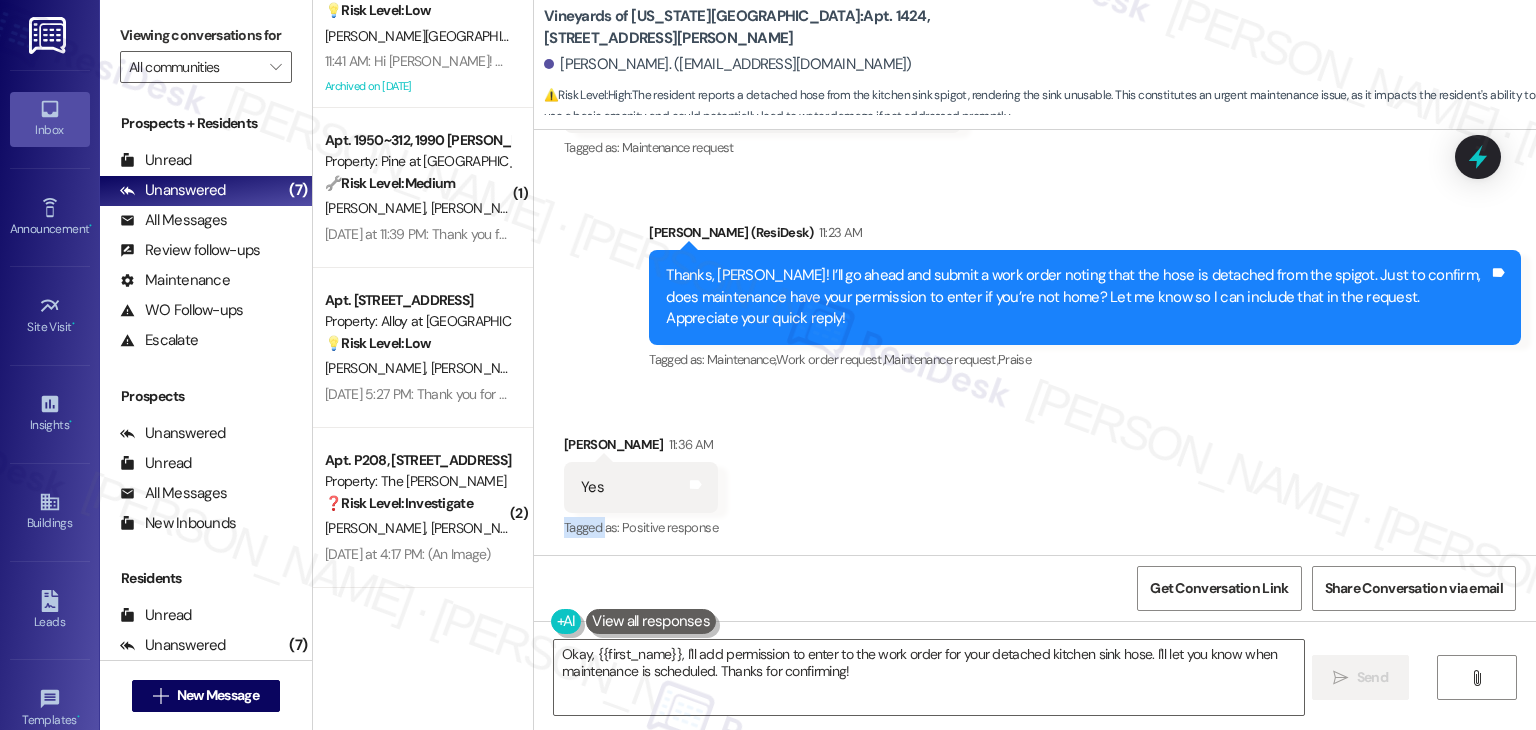 click on "Received via SMS [PERSON_NAME] 11:36 AM Yes Tags and notes Tagged as:   Positive response Click to highlight conversations about Positive response" at bounding box center [1035, 473] 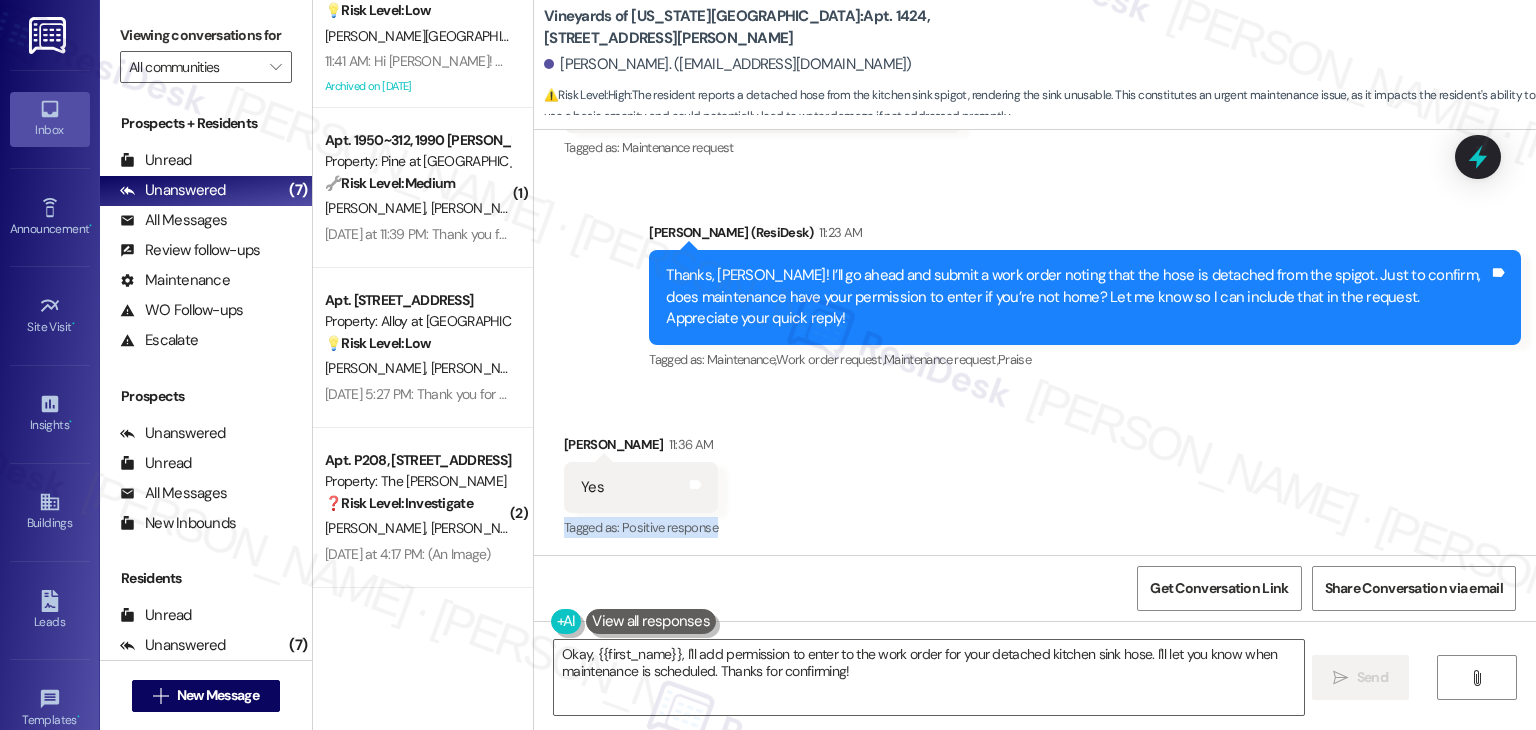 click on "Received via SMS [PERSON_NAME] 11:36 AM Yes Tags and notes Tagged as:   Positive response Click to highlight conversations about Positive response" at bounding box center (1035, 473) 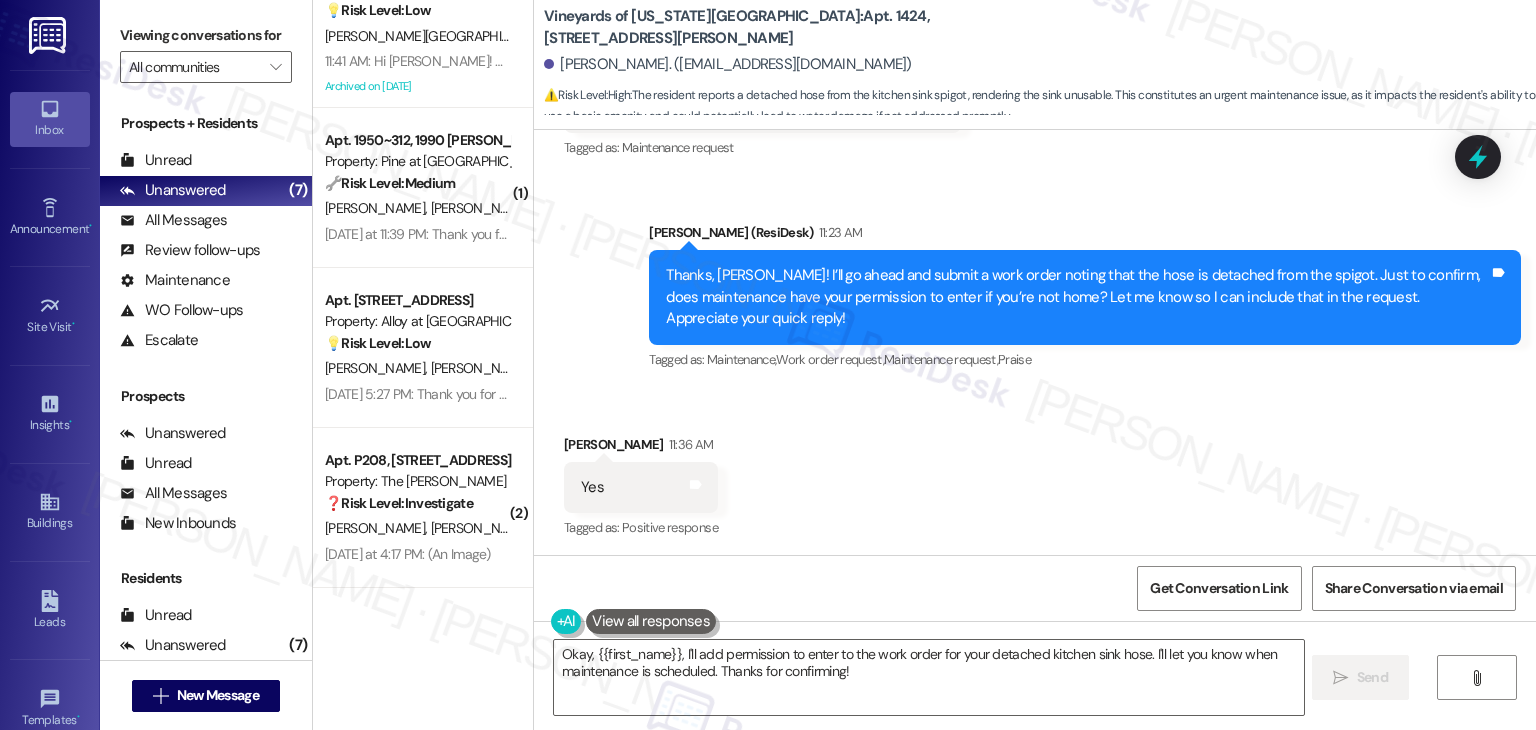 click on "Thanks, [PERSON_NAME]! I’ll go ahead and submit a work order noting that the hose is detached from the spigot. Just to confirm, does maintenance have your permission to enter if you’re not home? Let me know so I can include that in the request. Appreciate your quick reply!" at bounding box center (1077, 297) 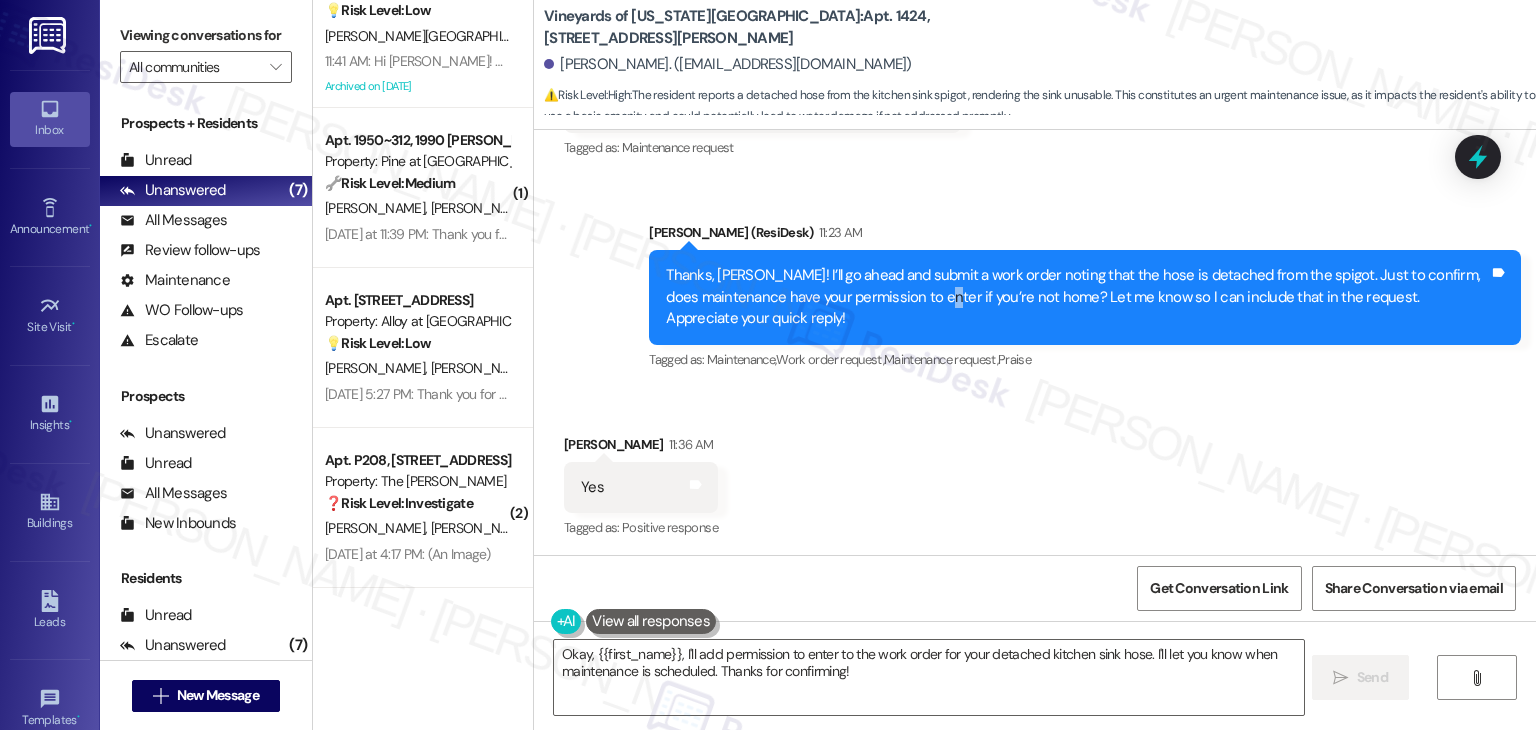 click on "Thanks, [PERSON_NAME]! I’ll go ahead and submit a work order noting that the hose is detached from the spigot. Just to confirm, does maintenance have your permission to enter if you’re not home? Let me know so I can include that in the request. Appreciate your quick reply!" at bounding box center [1077, 297] 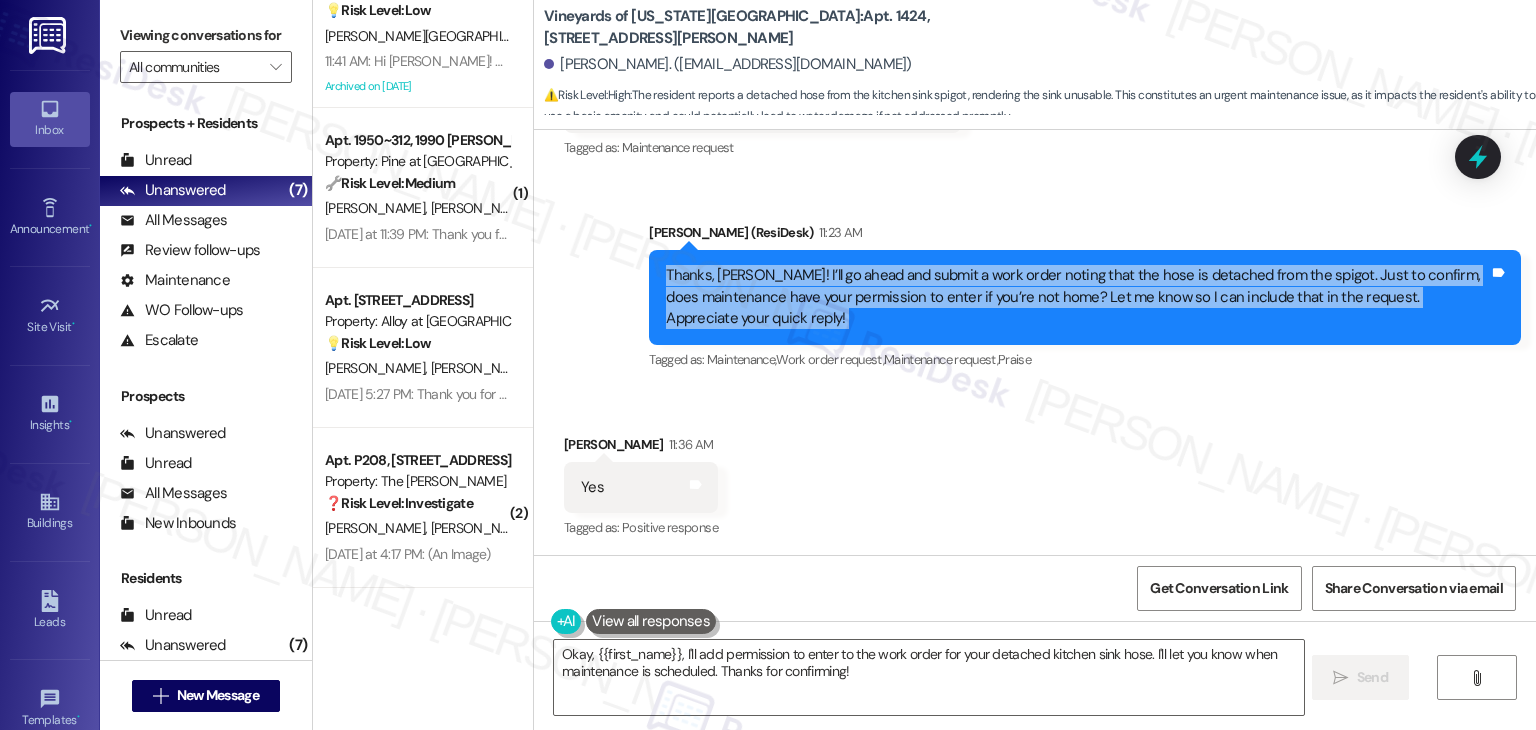 click on "Thanks, [PERSON_NAME]! I’ll go ahead and submit a work order noting that the hose is detached from the spigot. Just to confirm, does maintenance have your permission to enter if you’re not home? Let me know so I can include that in the request. Appreciate your quick reply!" at bounding box center [1077, 297] 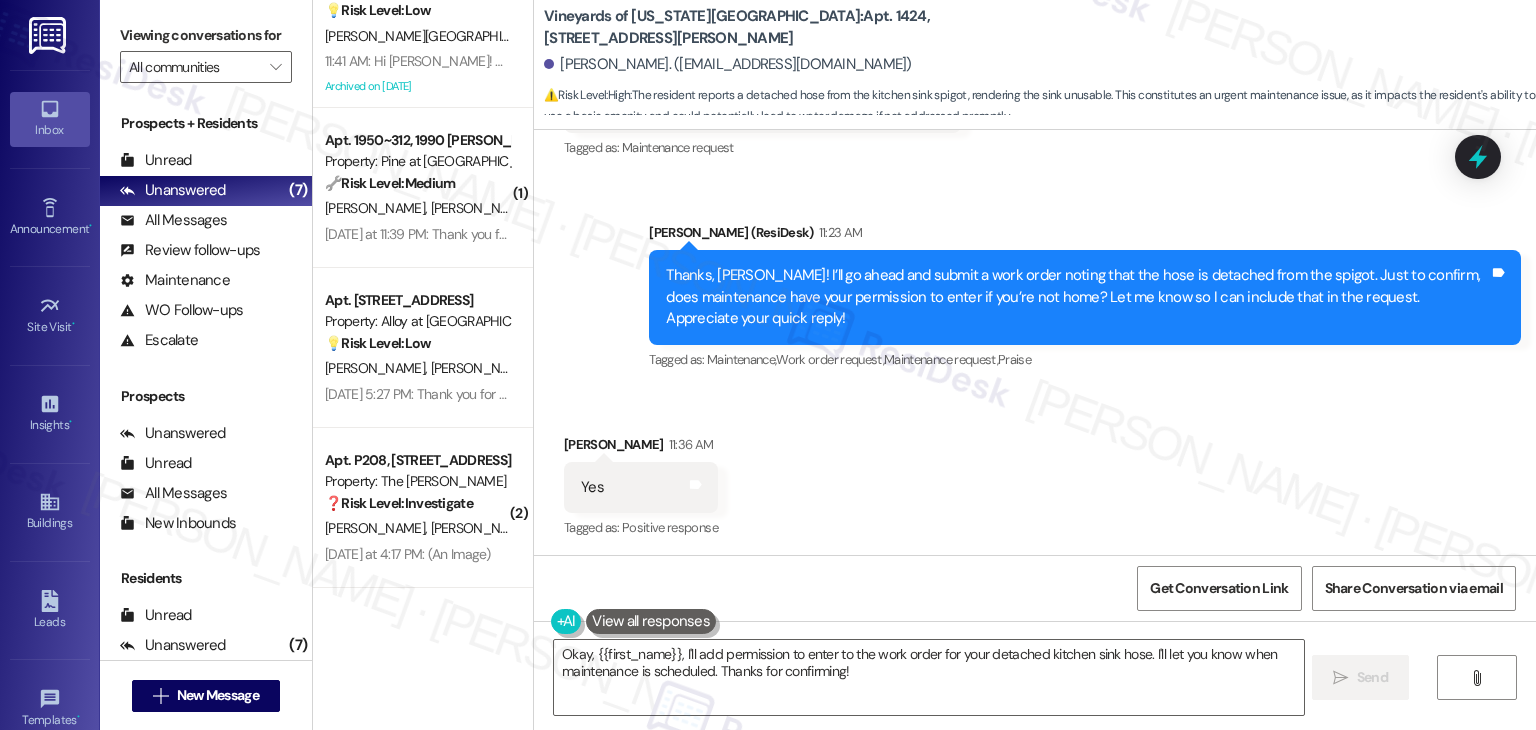 click on "Received via SMS [PERSON_NAME] 11:36 AM Yes Tags and notes Tagged as:   Positive response Click to highlight conversations about Positive response" at bounding box center (1035, 473) 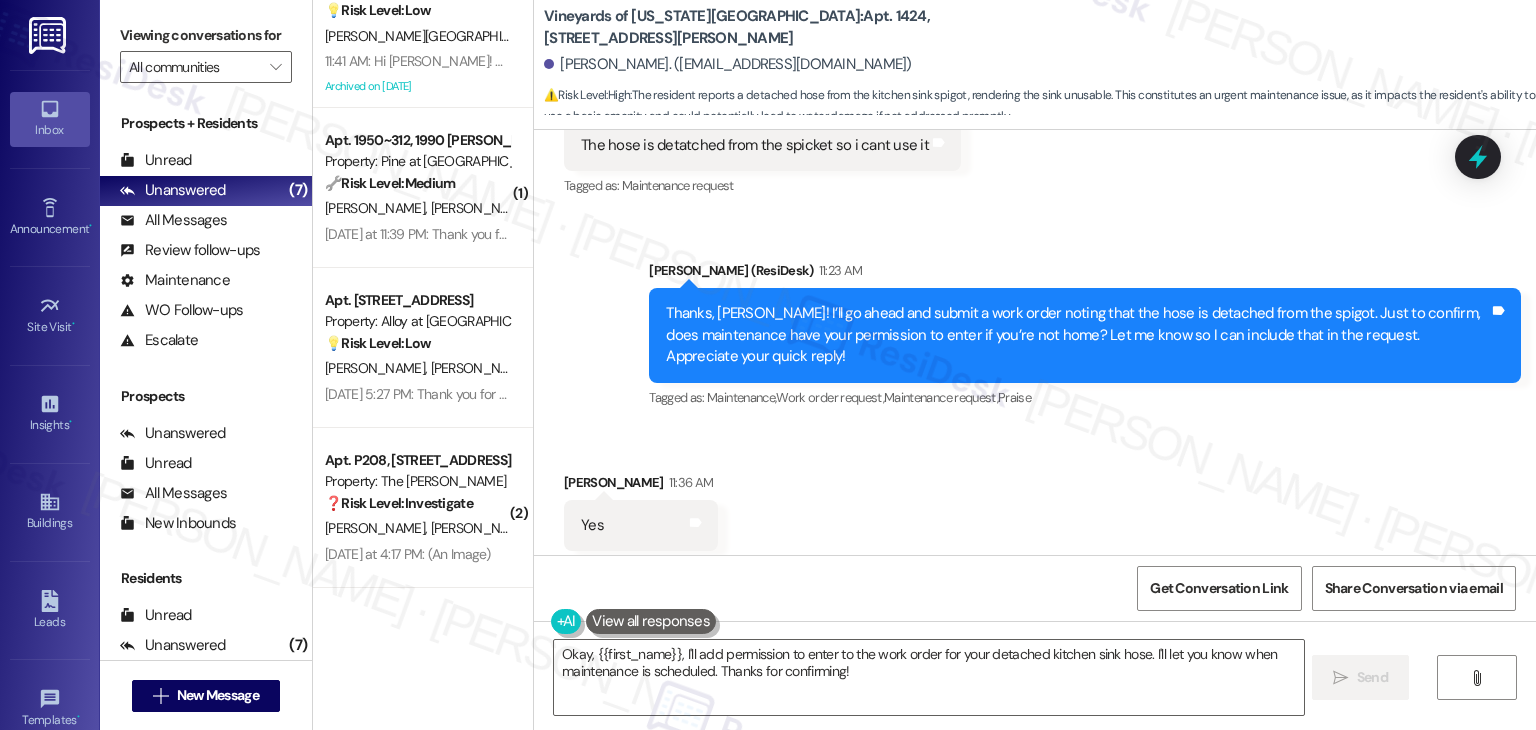 scroll, scrollTop: 7784, scrollLeft: 0, axis: vertical 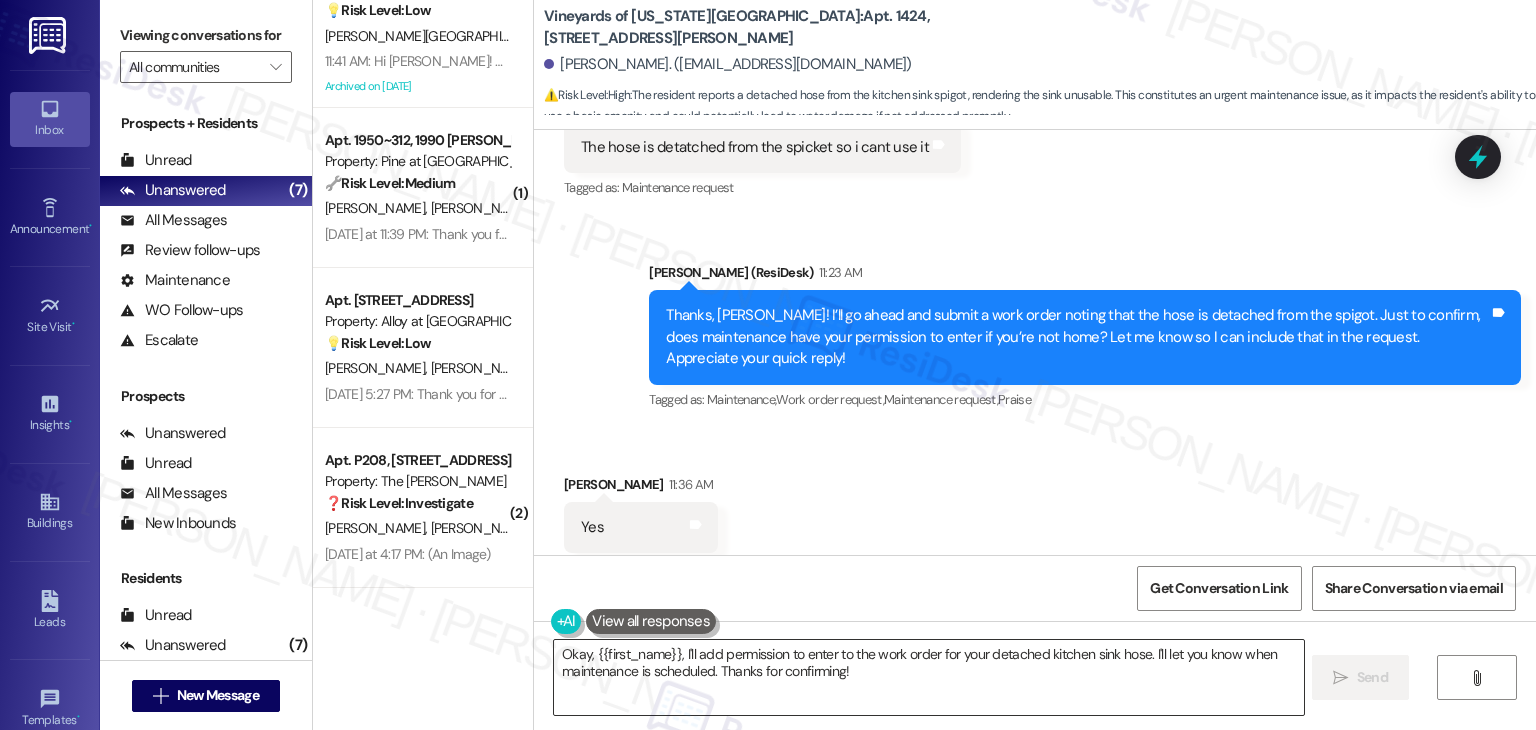 click on "Okay, {{first_name}}, I'll add permission to enter to the work order for your detached kitchen sink hose. I'll let you know when maintenance is scheduled. Thanks for confirming!" at bounding box center [928, 677] 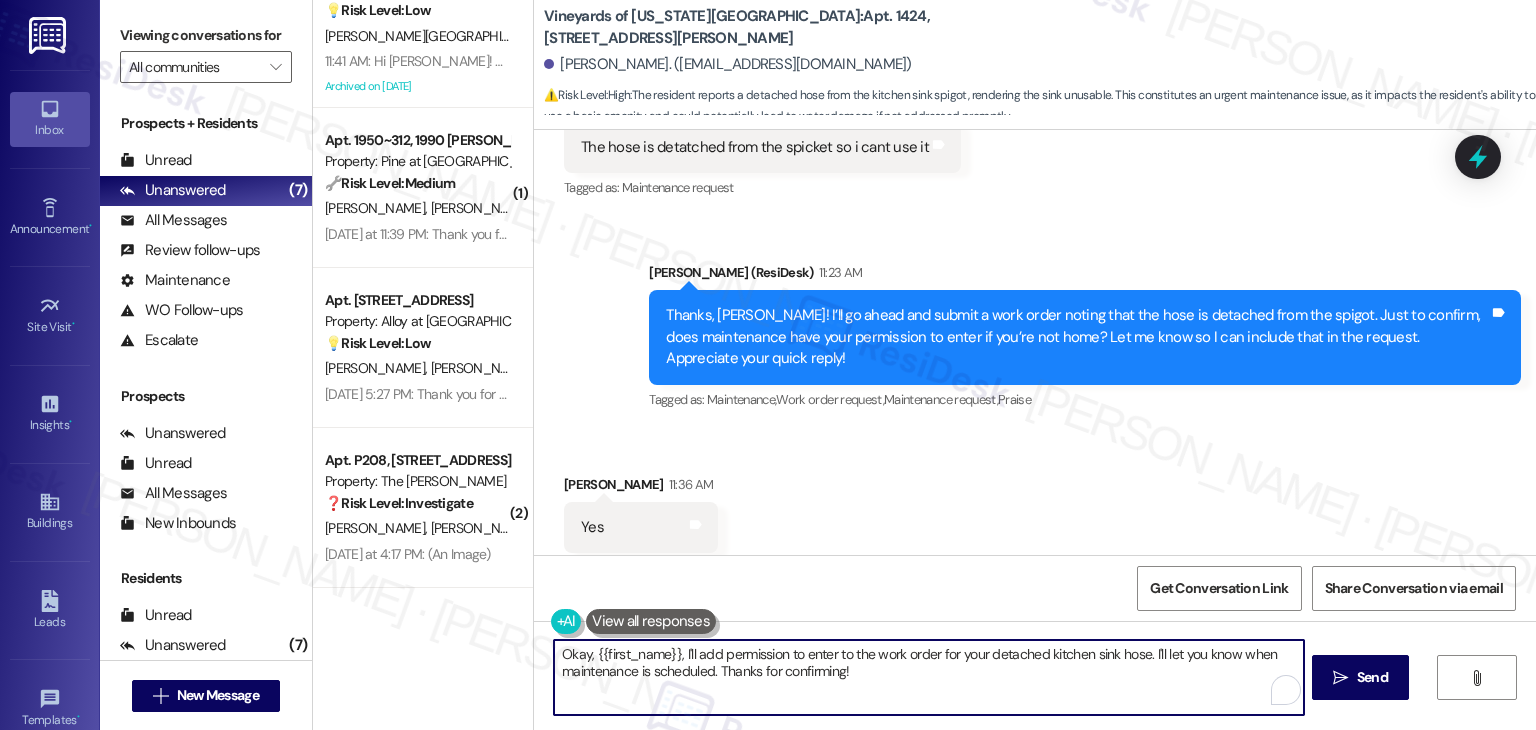 click on "Okay, {{first_name}}, I'll add permission to enter to the work order for your detached kitchen sink hose. I'll let you know when maintenance is scheduled. Thanks for confirming!" at bounding box center (928, 677) 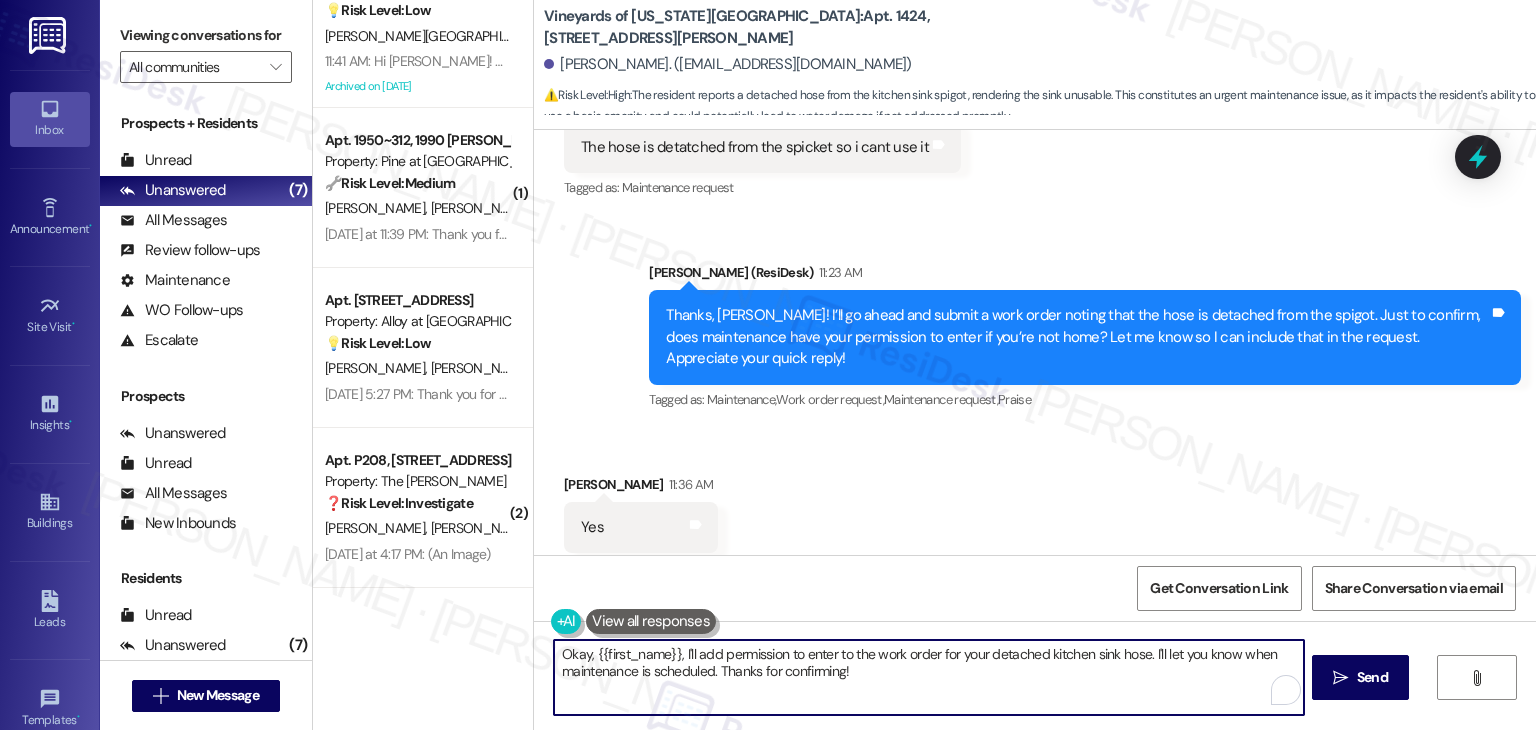 paste on "Thanks so much, [PERSON_NAME]! I’ve noted your permission and submitted the work order with the details. Maintenance will take care of it as soon as they're available. Let me know if anything changes in the meantime" 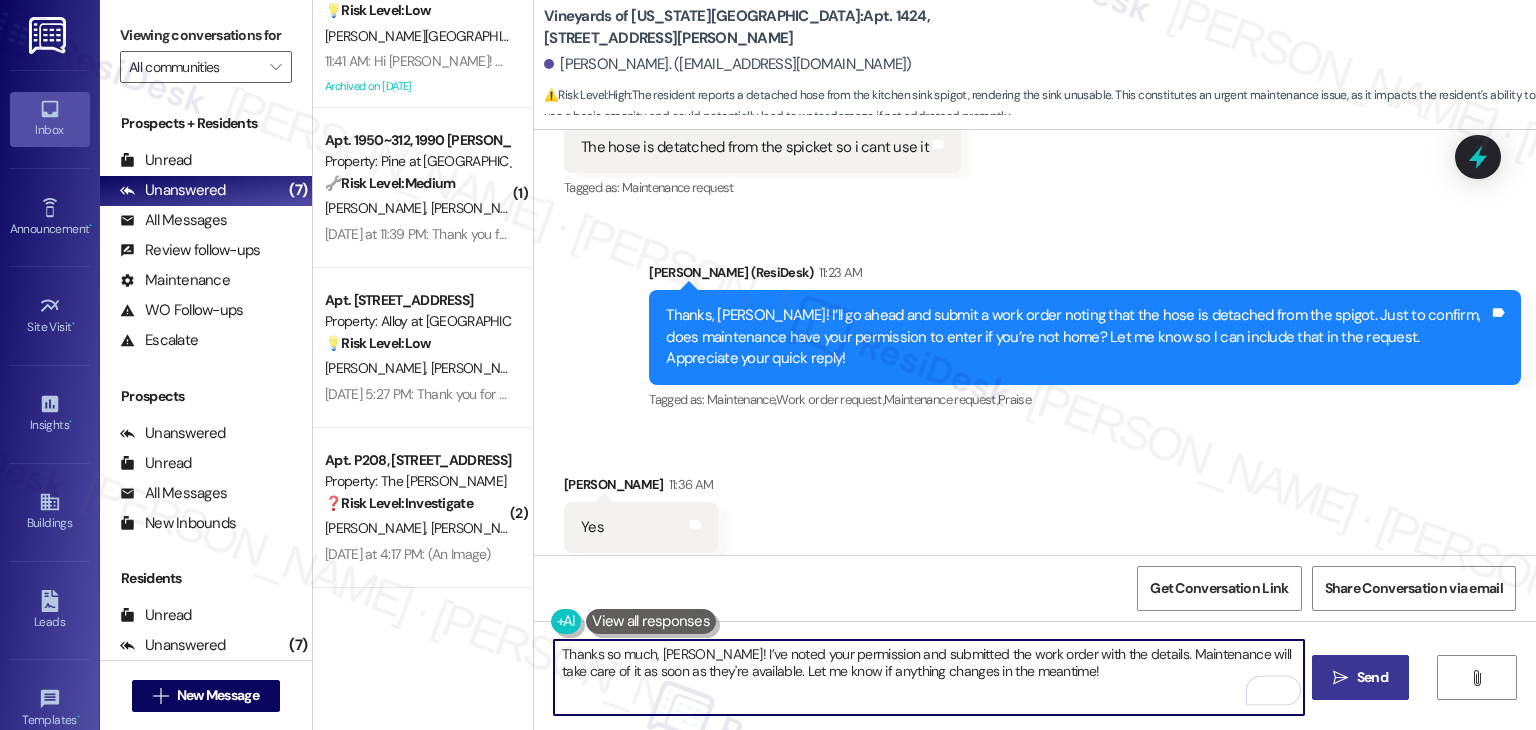 type on "Thanks so much, [PERSON_NAME]! I’ve noted your permission and submitted the work order with the details. Maintenance will take care of it as soon as they're available. Let me know if anything changes in the meantime!" 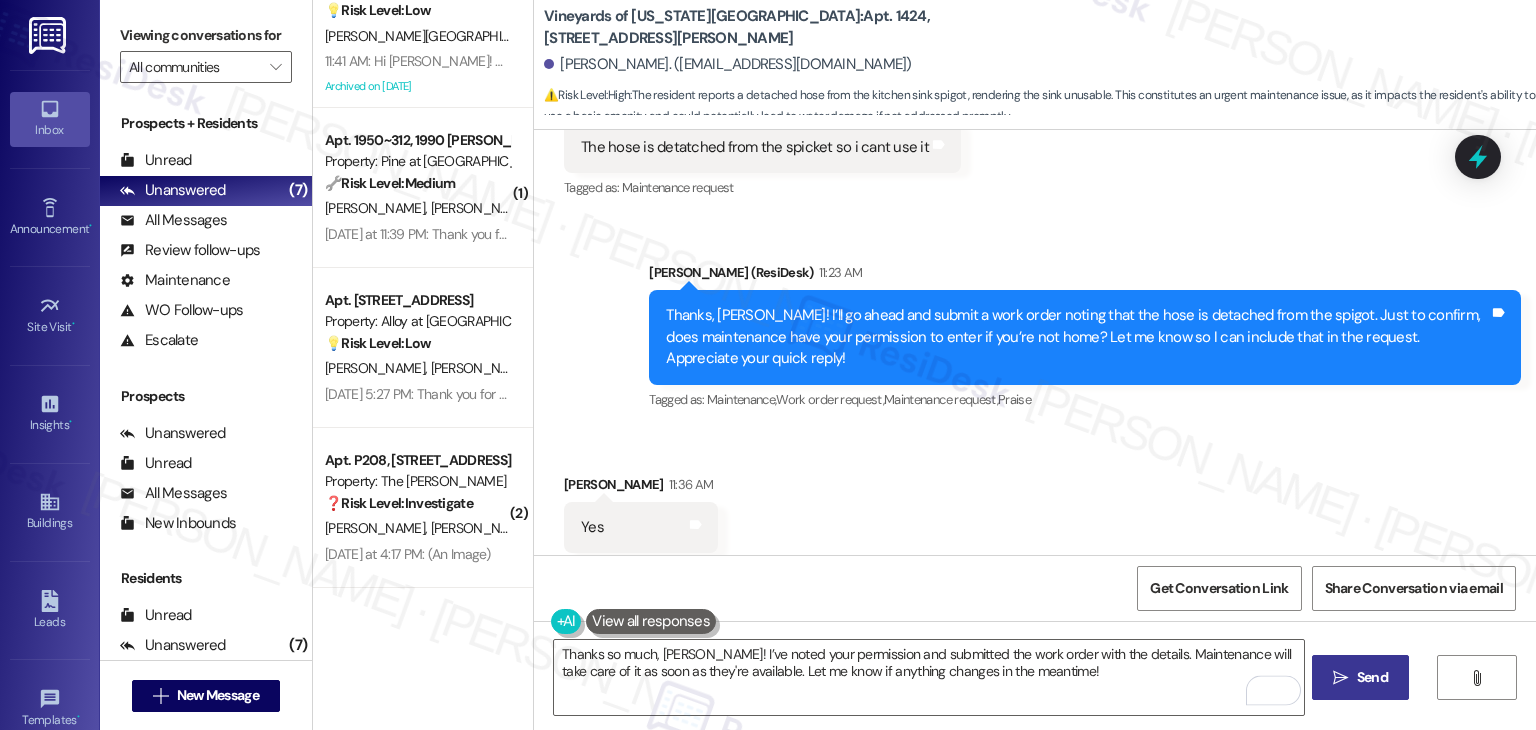 click on "Send" at bounding box center (1372, 677) 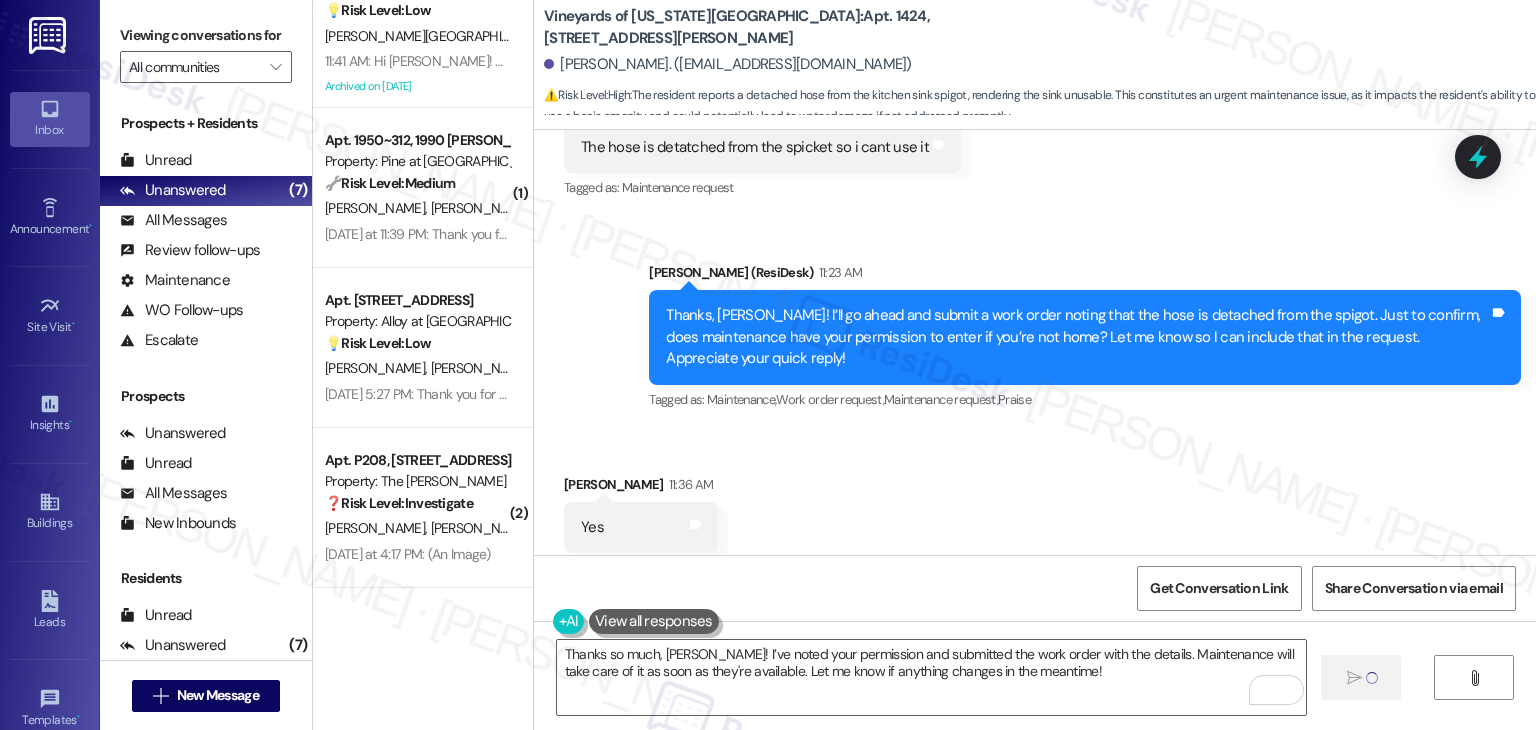type 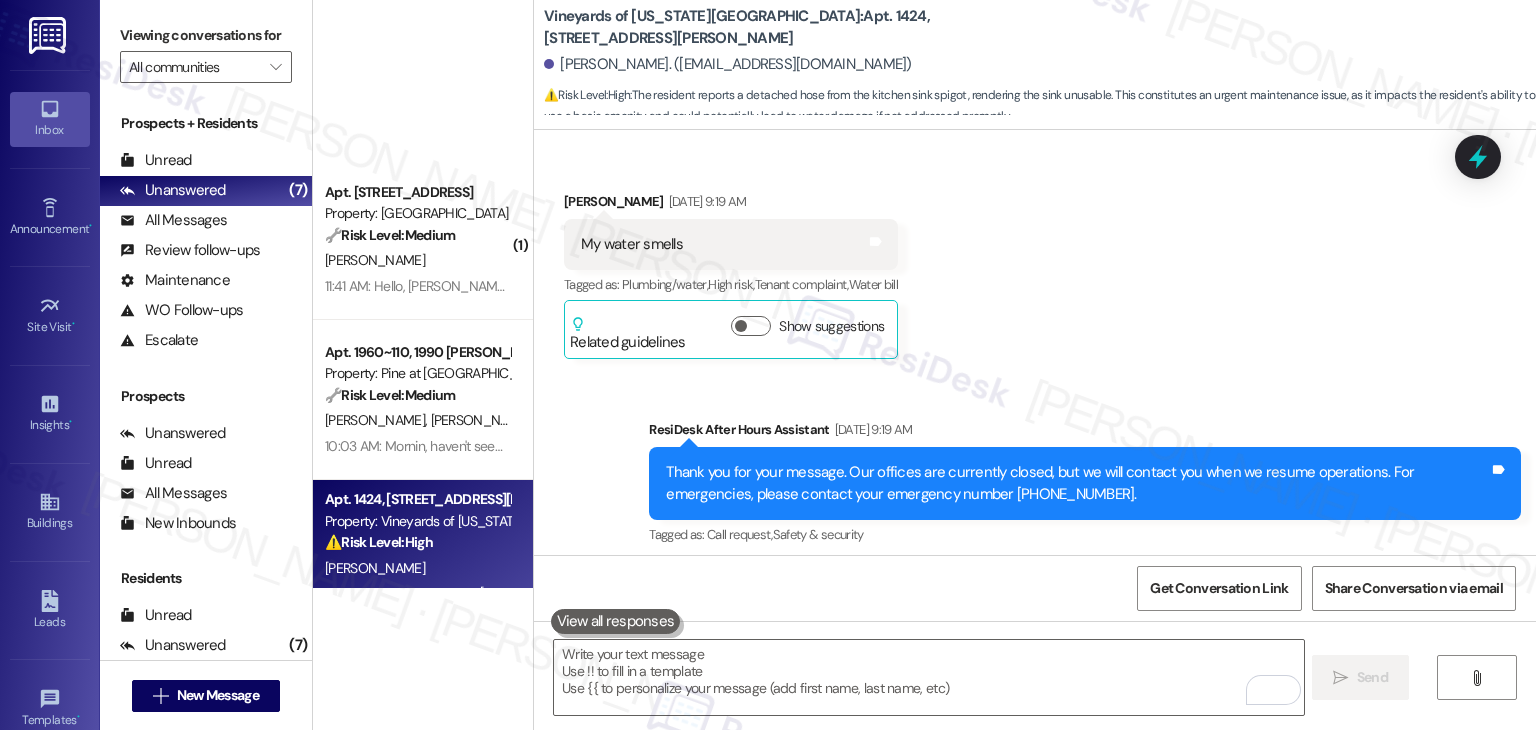 scroll, scrollTop: 0, scrollLeft: 0, axis: both 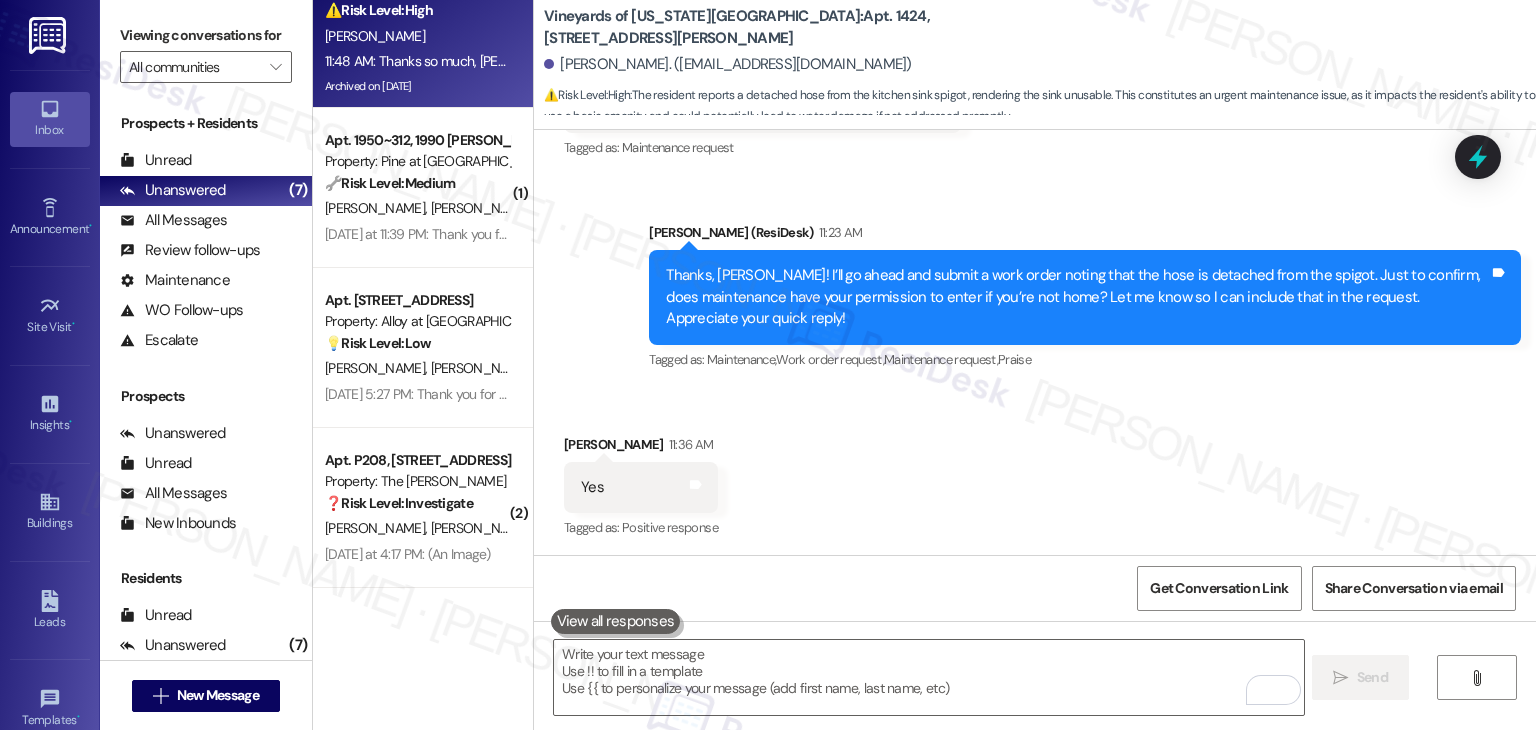 click on "Received via SMS [PERSON_NAME] 11:36 AM Yes Tags and notes Tagged as:   Positive response Click to highlight conversations about Positive response" at bounding box center [1035, 473] 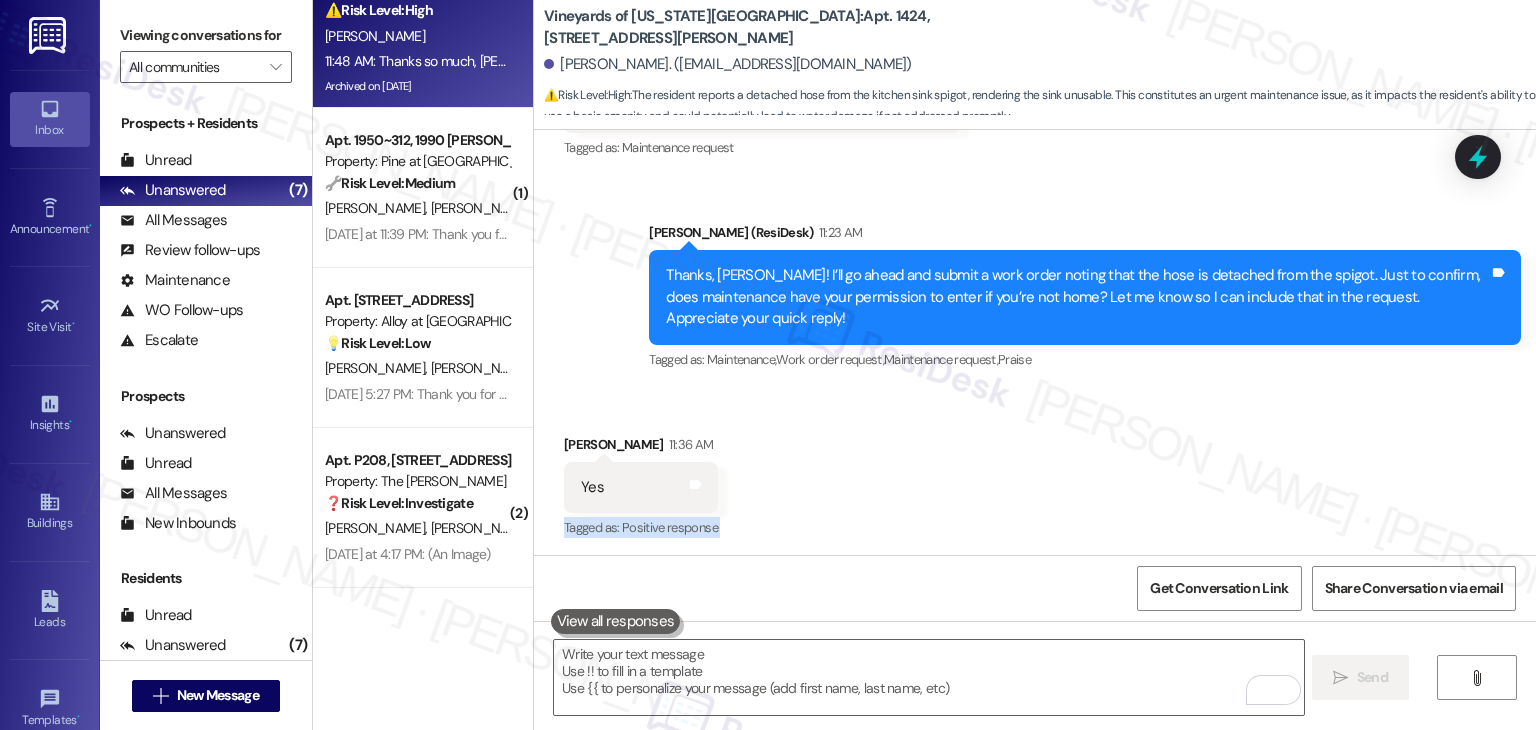 click on "Received via SMS [PERSON_NAME] 11:36 AM Yes Tags and notes Tagged as:   Positive response Click to highlight conversations about Positive response" at bounding box center [1035, 473] 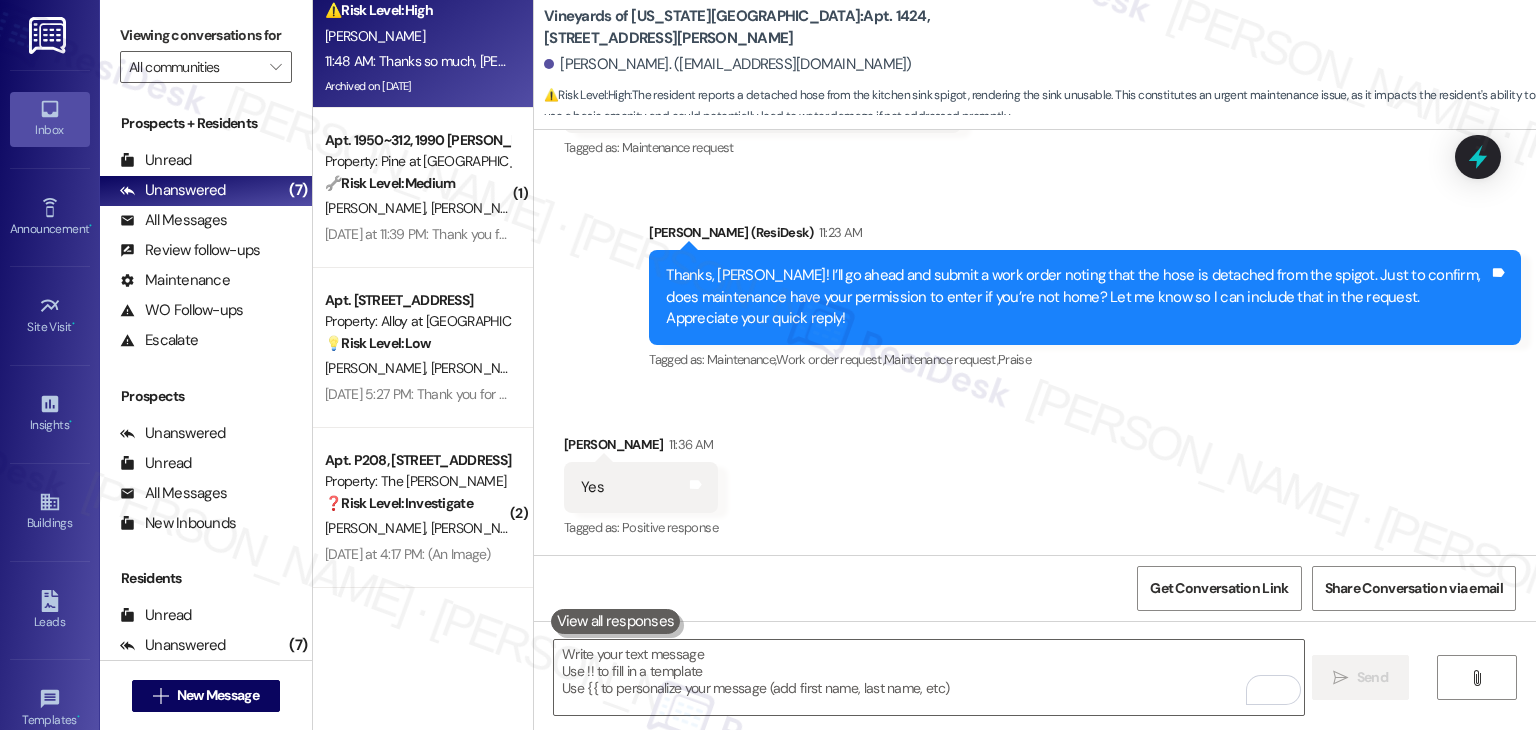 click on "Received via SMS [PERSON_NAME] 11:36 AM Yes Tags and notes Tagged as:   Positive response Click to highlight conversations about Positive response" at bounding box center (1035, 473) 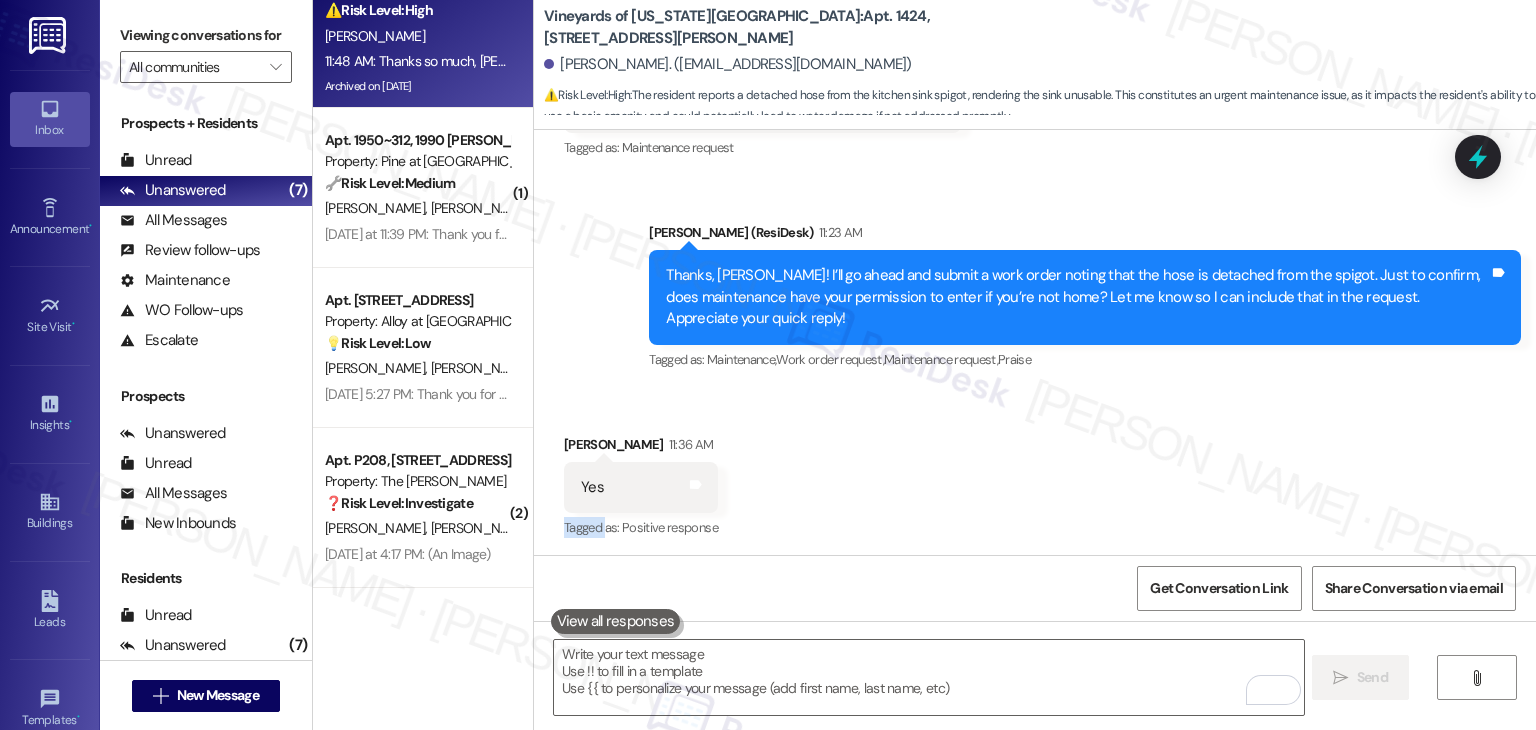 click on "Received via SMS [PERSON_NAME] 11:36 AM Yes Tags and notes Tagged as:   Positive response Click to highlight conversations about Positive response" at bounding box center [1035, 473] 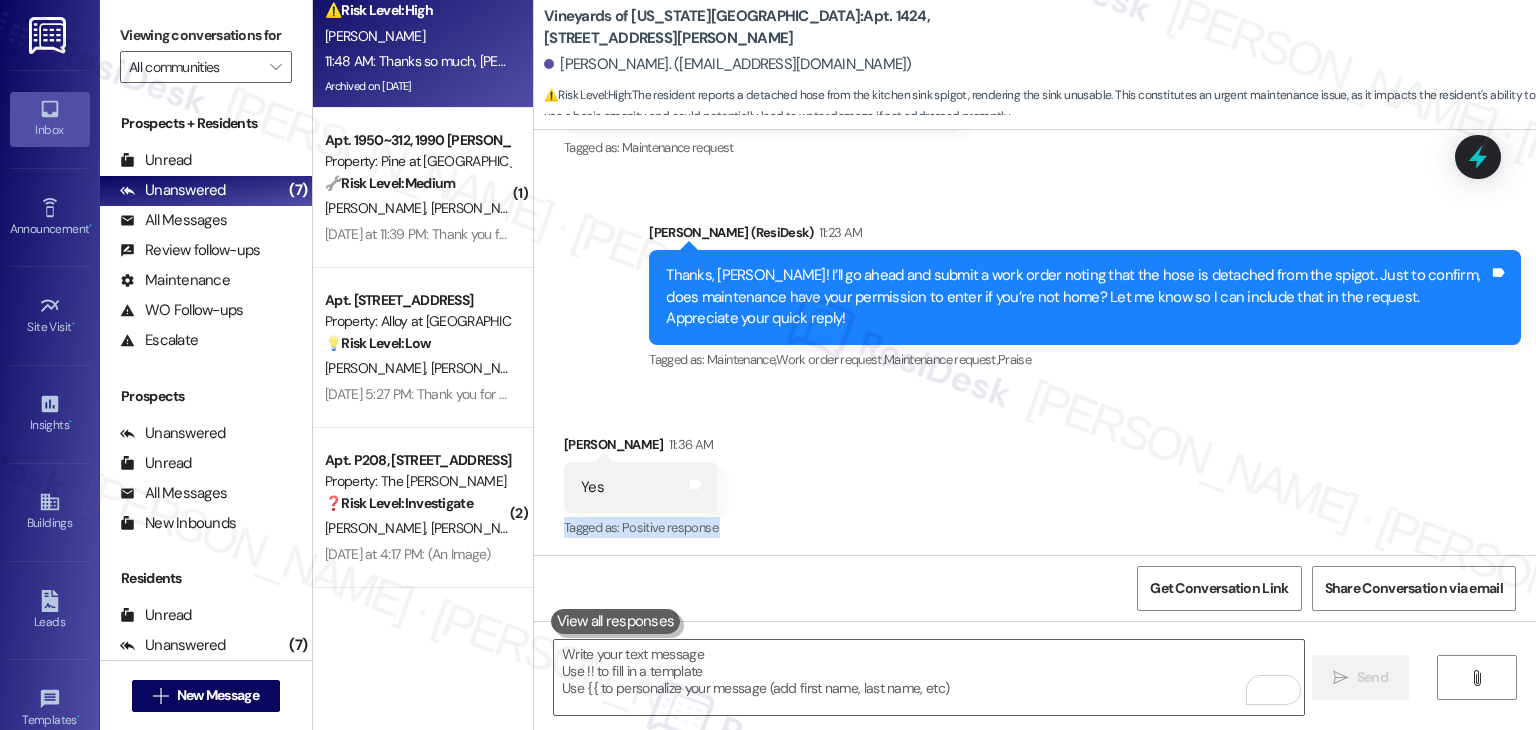click on "Received via SMS [PERSON_NAME] 11:36 AM Yes Tags and notes Tagged as:   Positive response Click to highlight conversations about Positive response" at bounding box center [1035, 473] 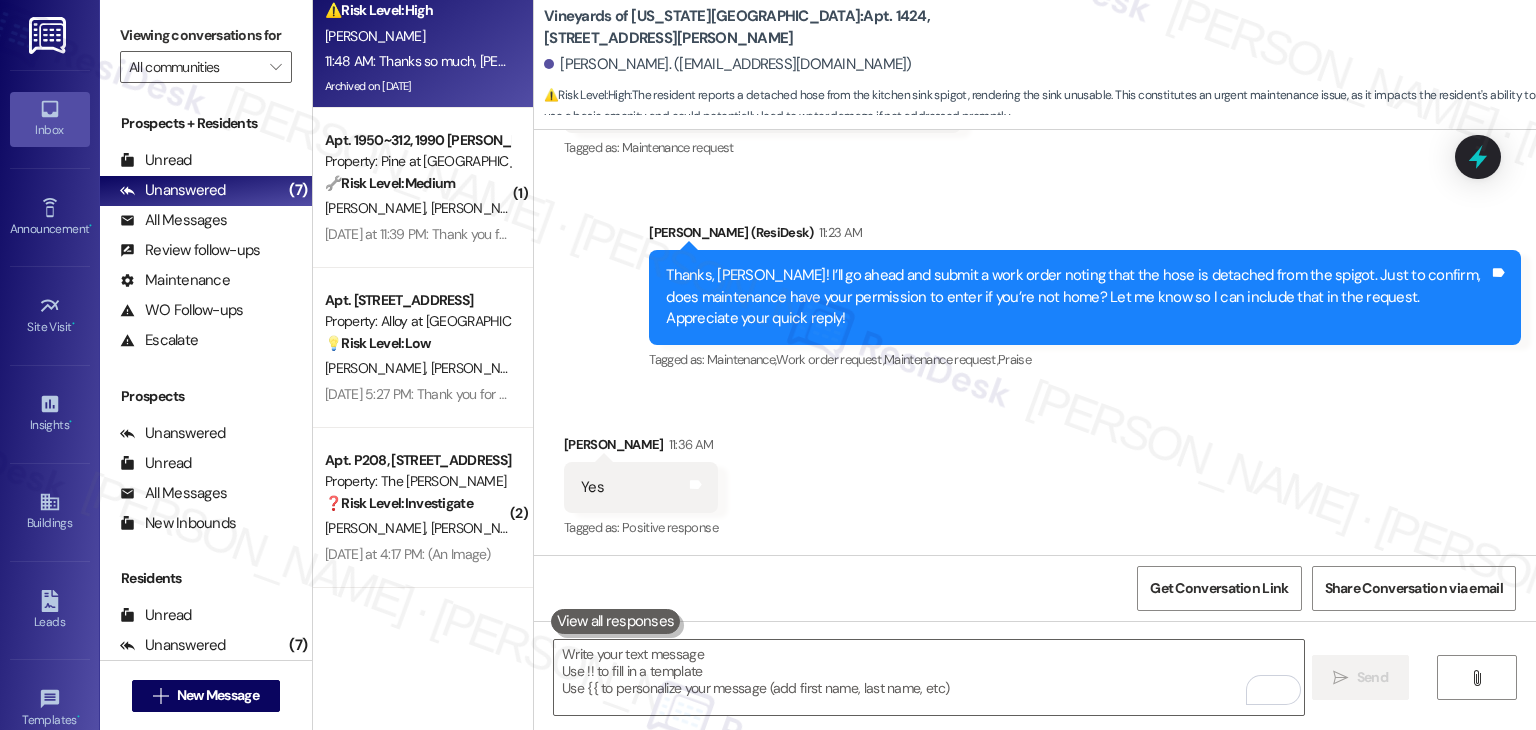 click on "Received via SMS [PERSON_NAME] 11:36 AM Yes Tags and notes Tagged as:   Positive response Click to highlight conversations about Positive response" at bounding box center (1035, 473) 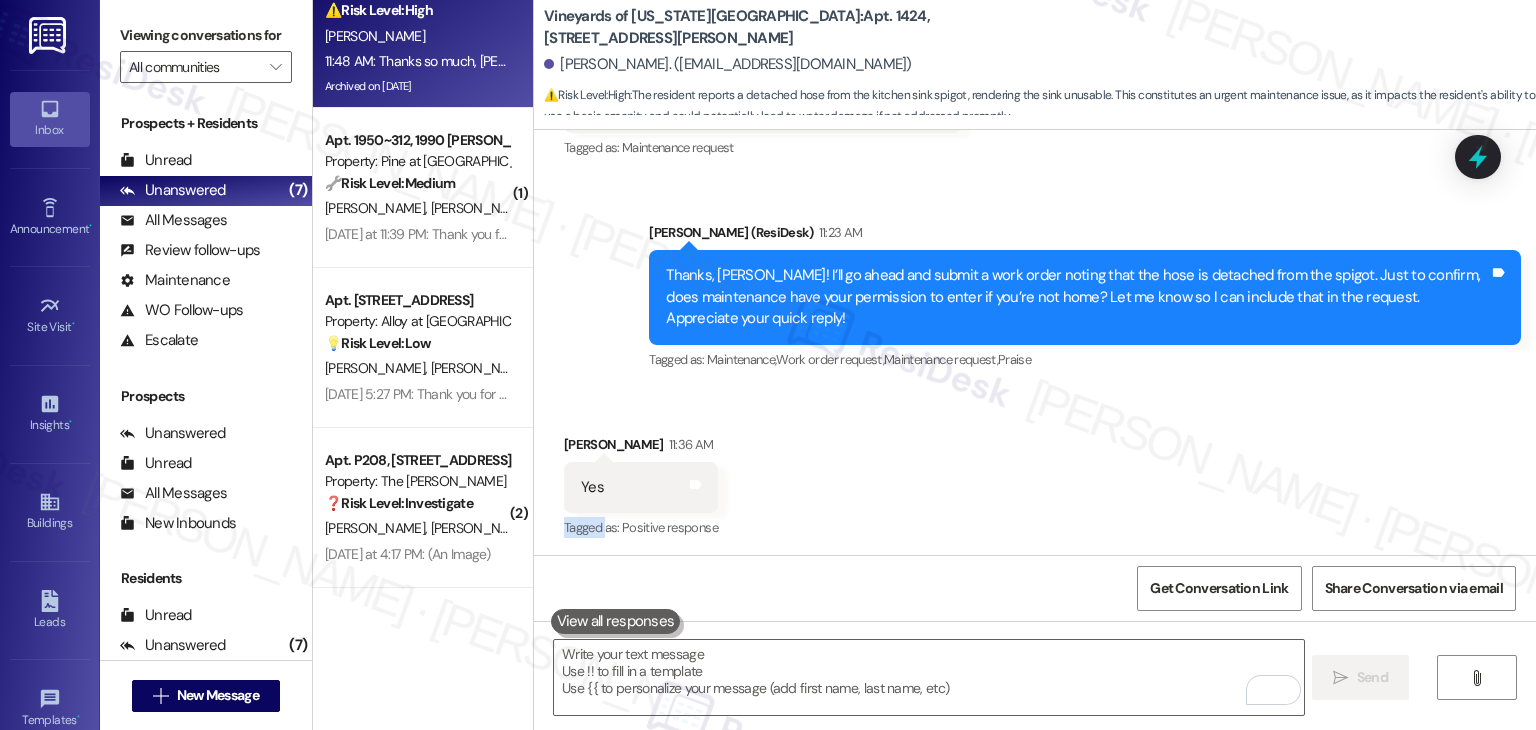 click on "Received via SMS [PERSON_NAME] 11:36 AM Yes Tags and notes Tagged as:   Positive response Click to highlight conversations about Positive response" at bounding box center [1035, 473] 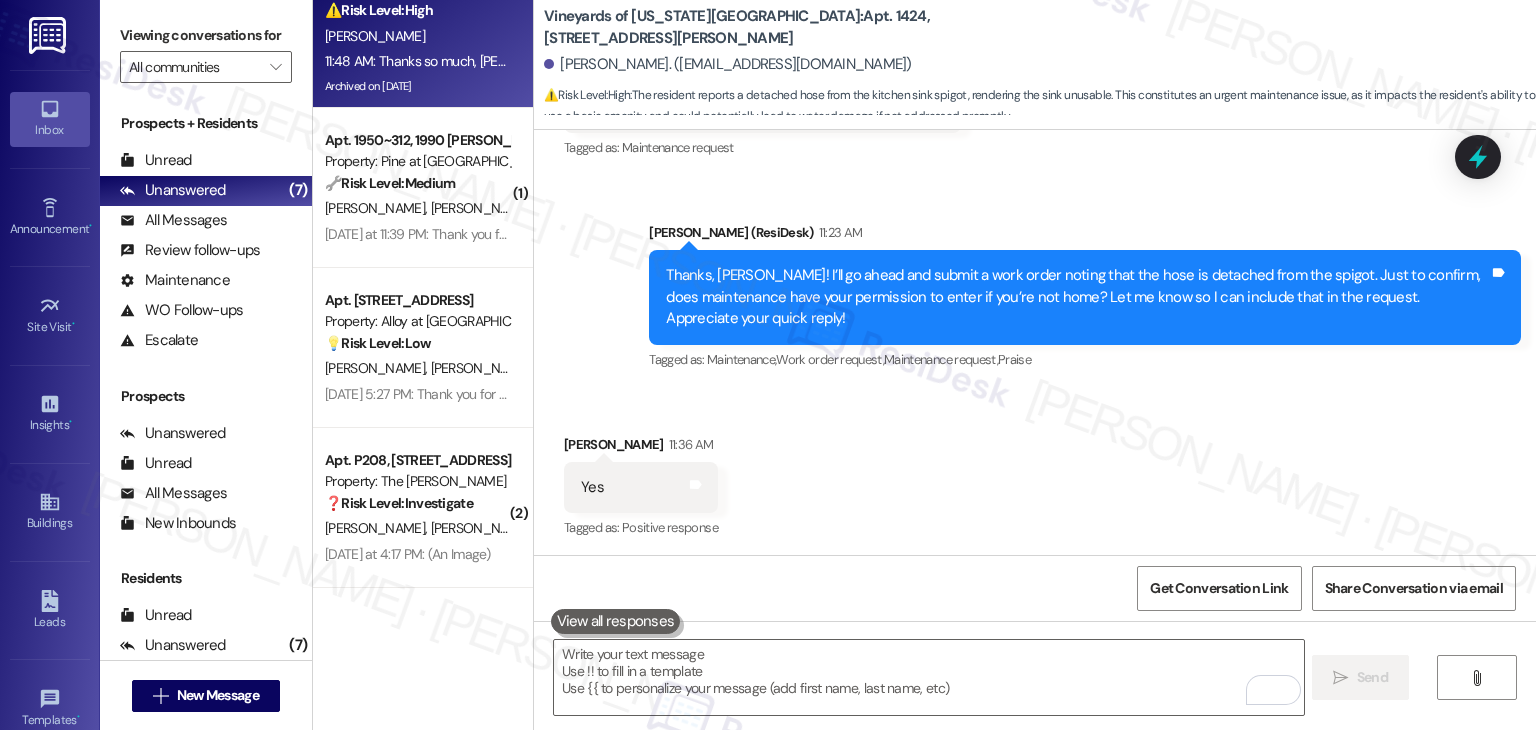 click on "Received via SMS [PERSON_NAME] 11:36 AM Yes Tags and notes Tagged as:   Positive response Click to highlight conversations about Positive response" at bounding box center (1035, 473) 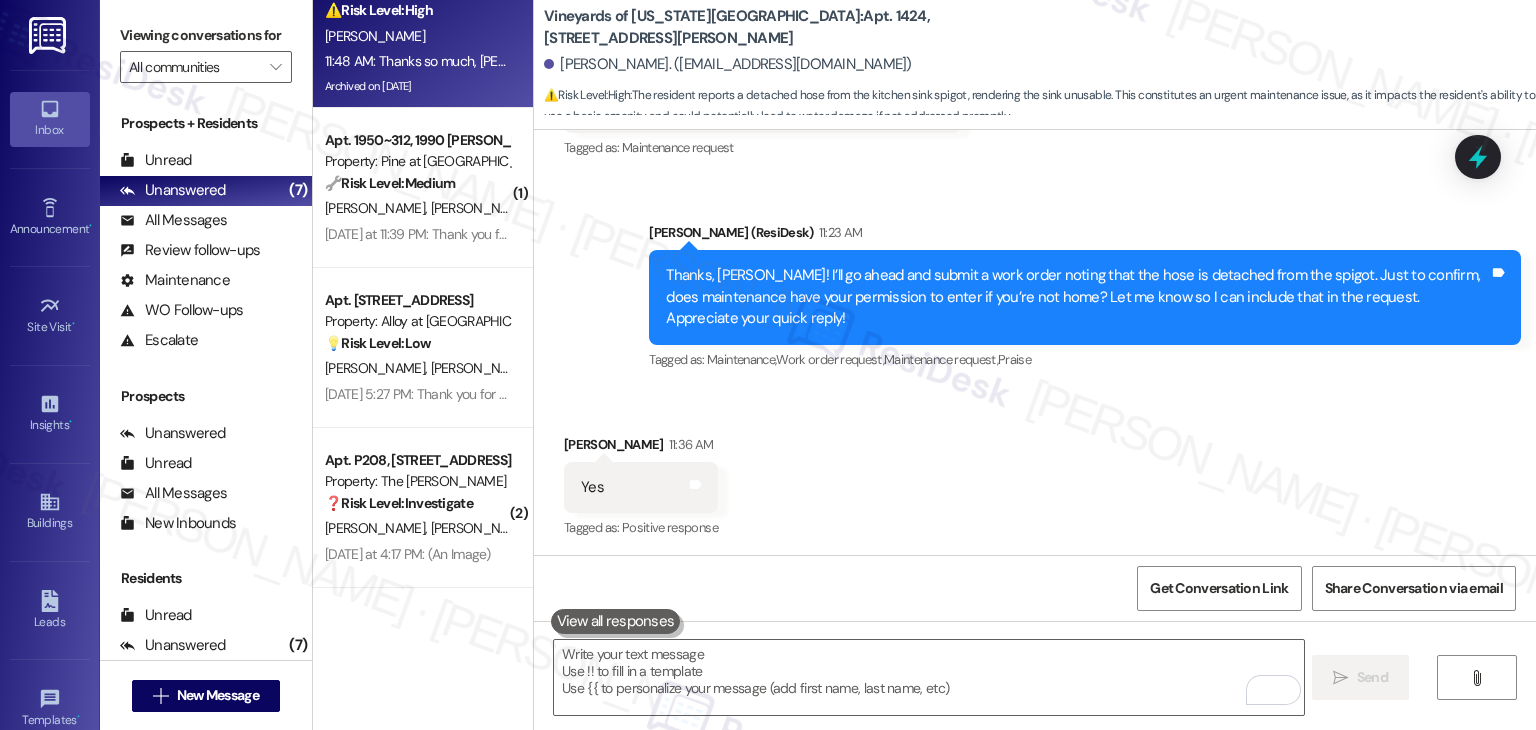 click on "Received via SMS [PERSON_NAME] 11:36 AM Yes Tags and notes Tagged as:   Positive response Click to highlight conversations about Positive response" at bounding box center [1035, 473] 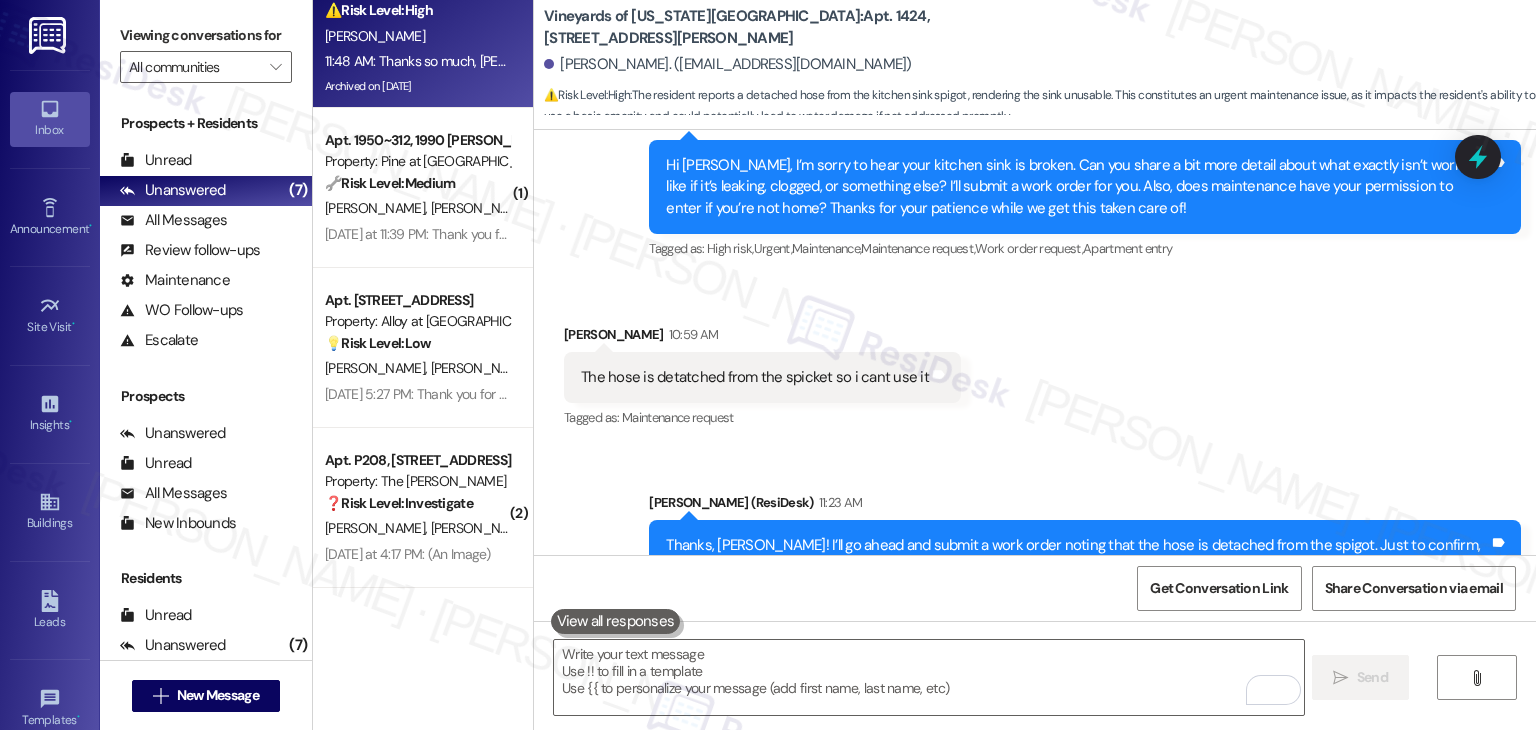 scroll, scrollTop: 7624, scrollLeft: 0, axis: vertical 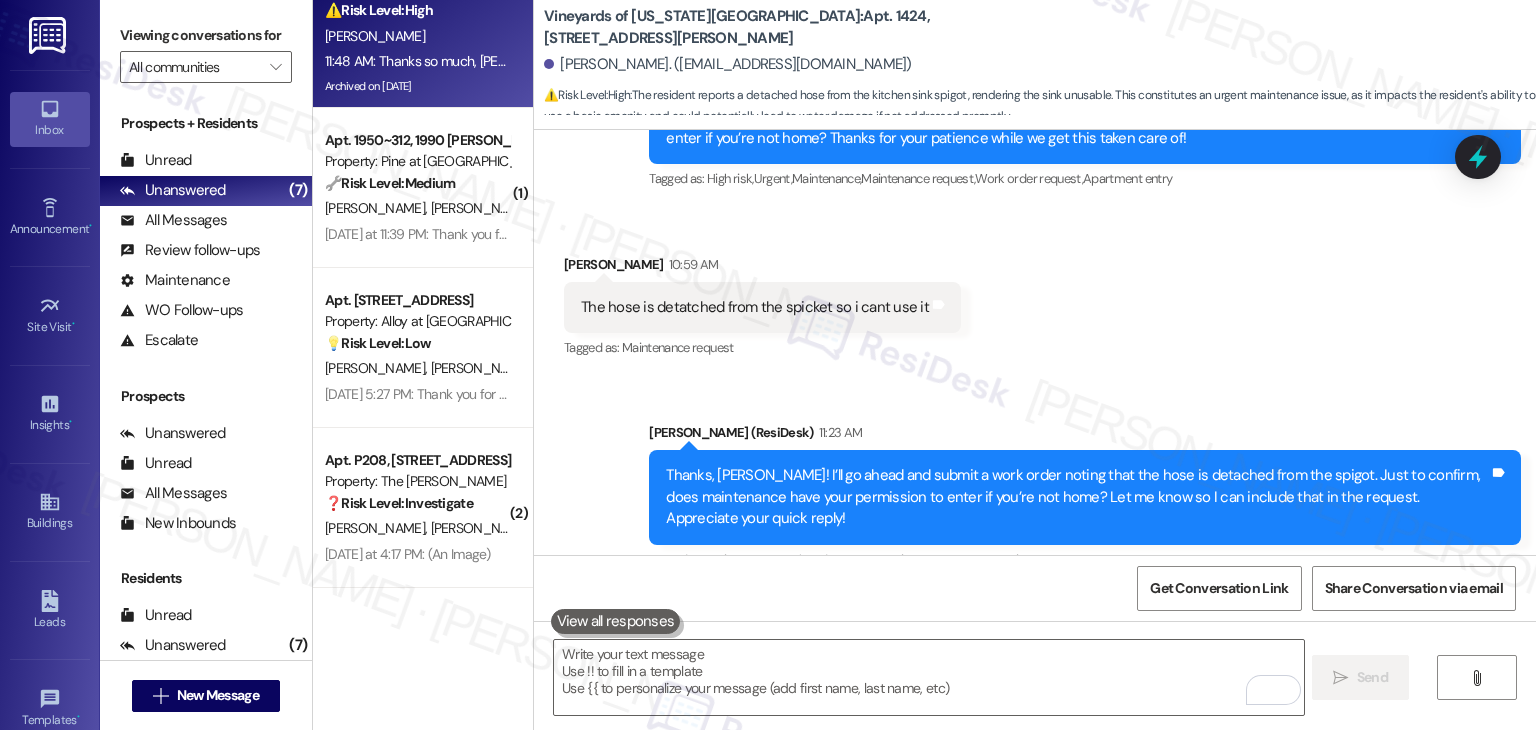 click on "The hose is detatched from the spicket so i cant use it" at bounding box center [755, 307] 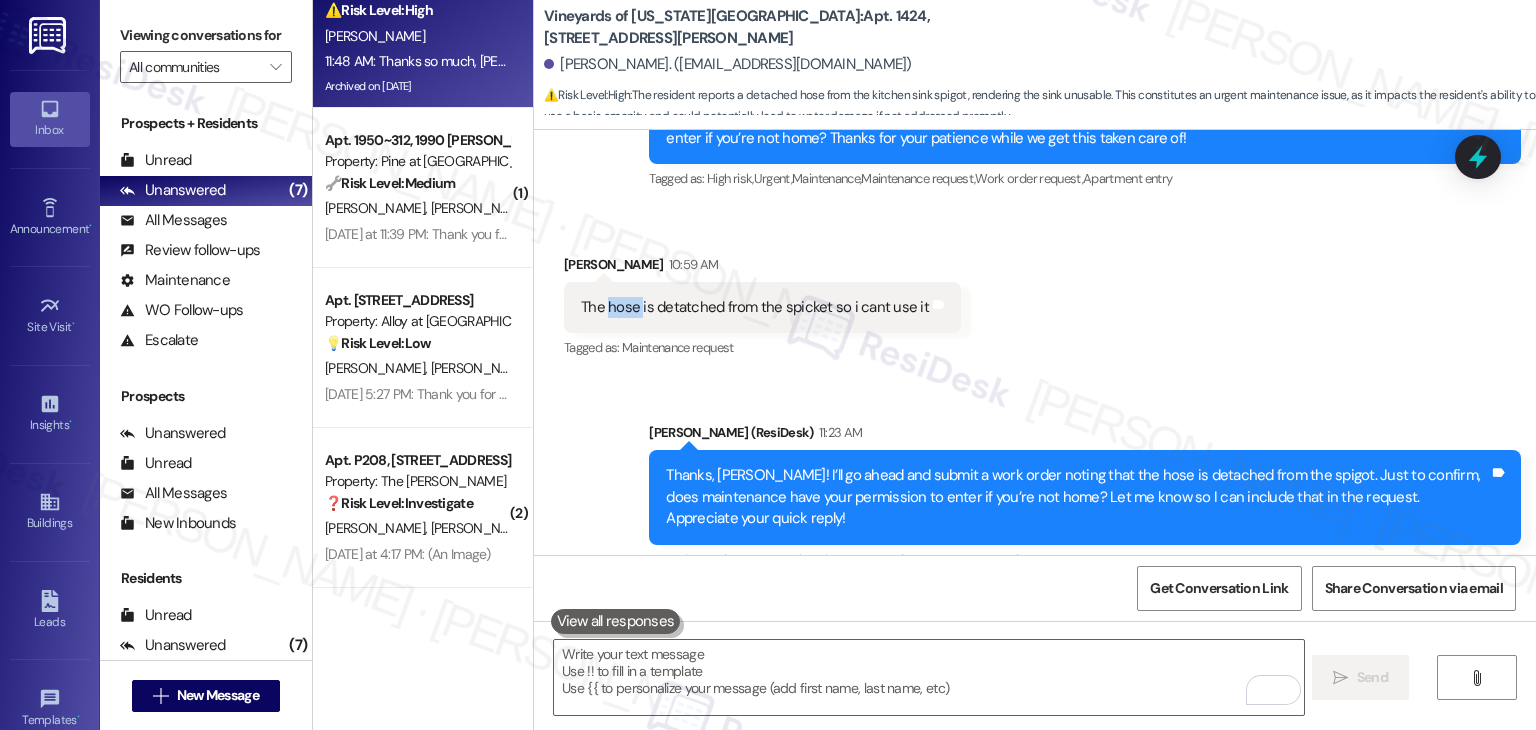 click on "The hose is detatched from the spicket so i cant use it" at bounding box center (755, 307) 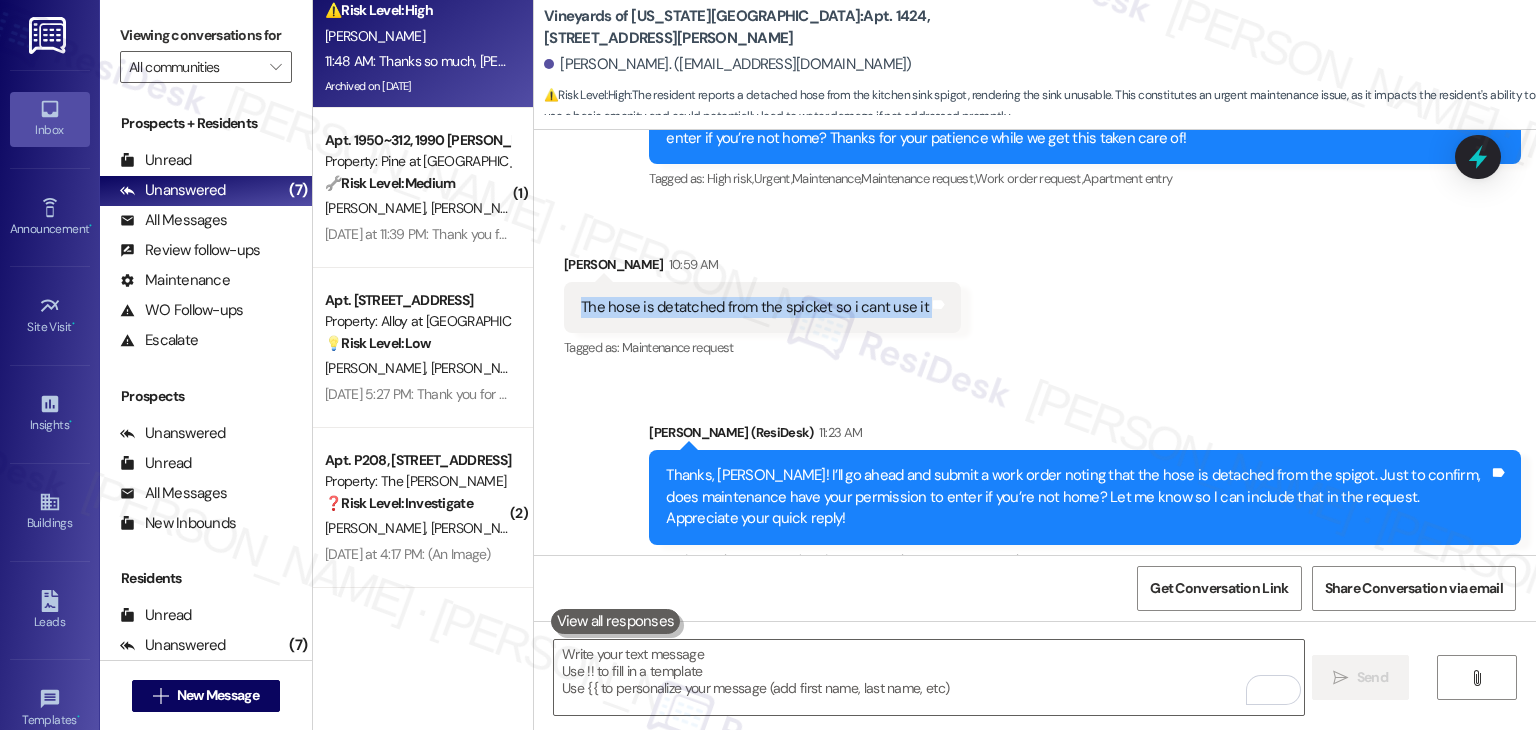 click on "The hose is detatched from the spicket so i cant use it" at bounding box center (755, 307) 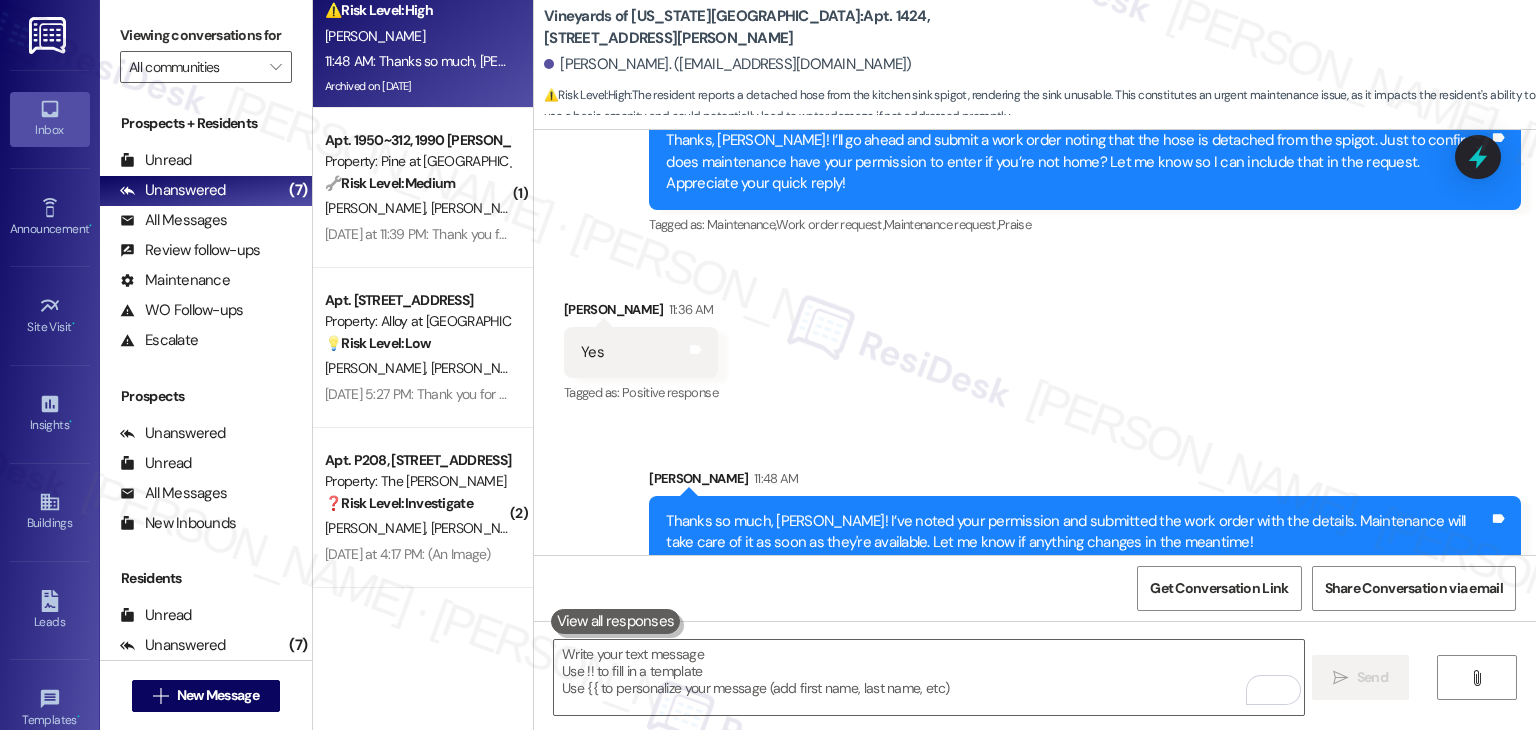 scroll, scrollTop: 7985, scrollLeft: 0, axis: vertical 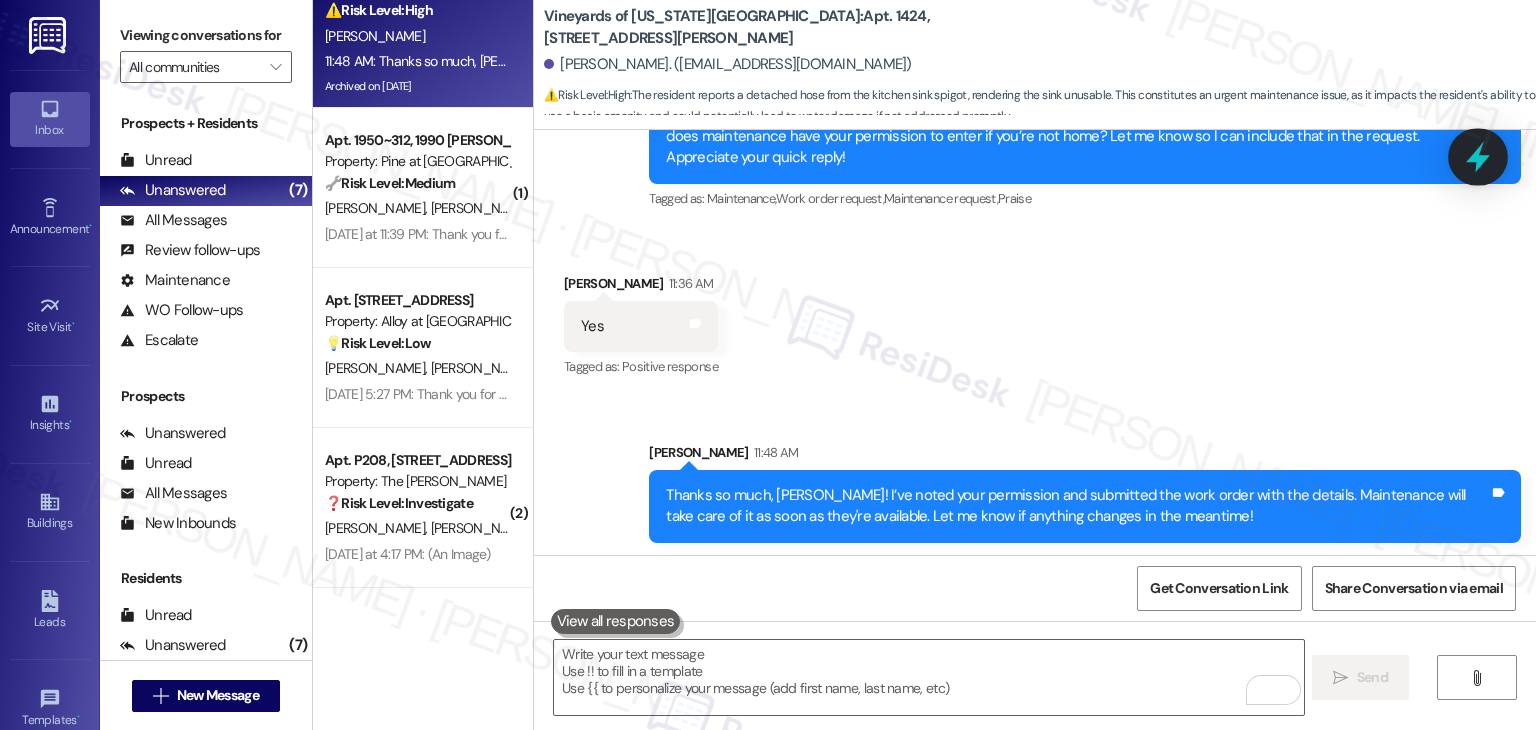 click 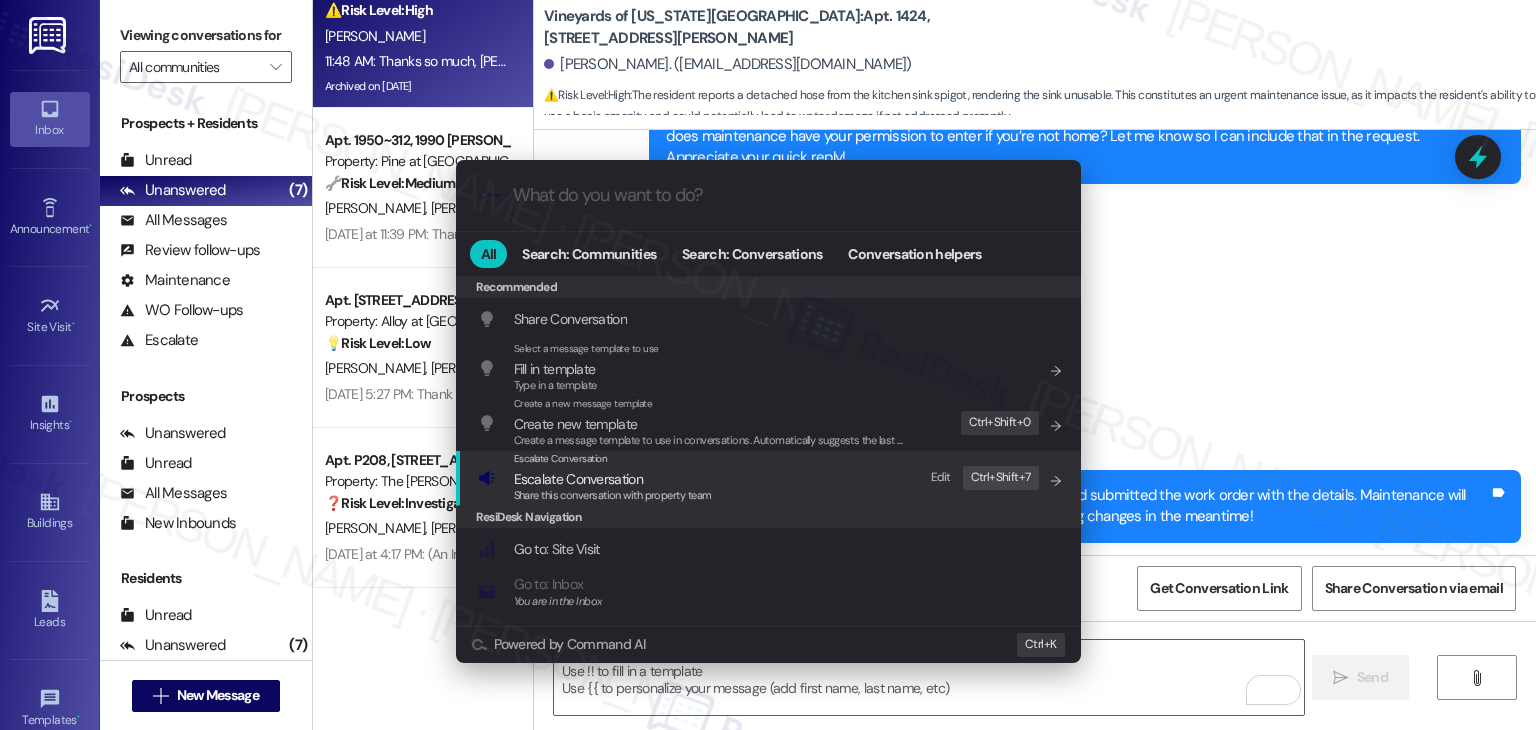 click on "Escalate Conversation" at bounding box center [578, 479] 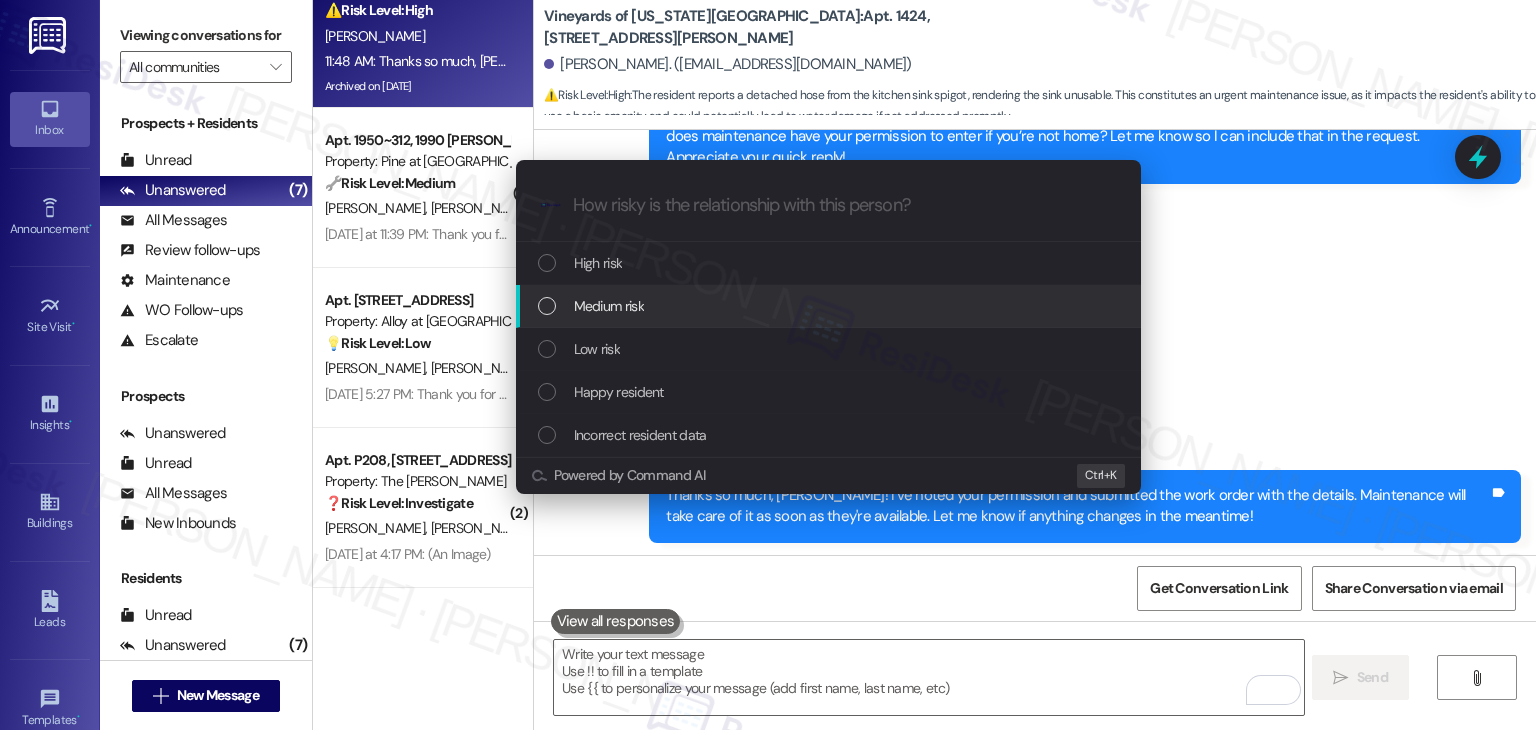 click at bounding box center [547, 306] 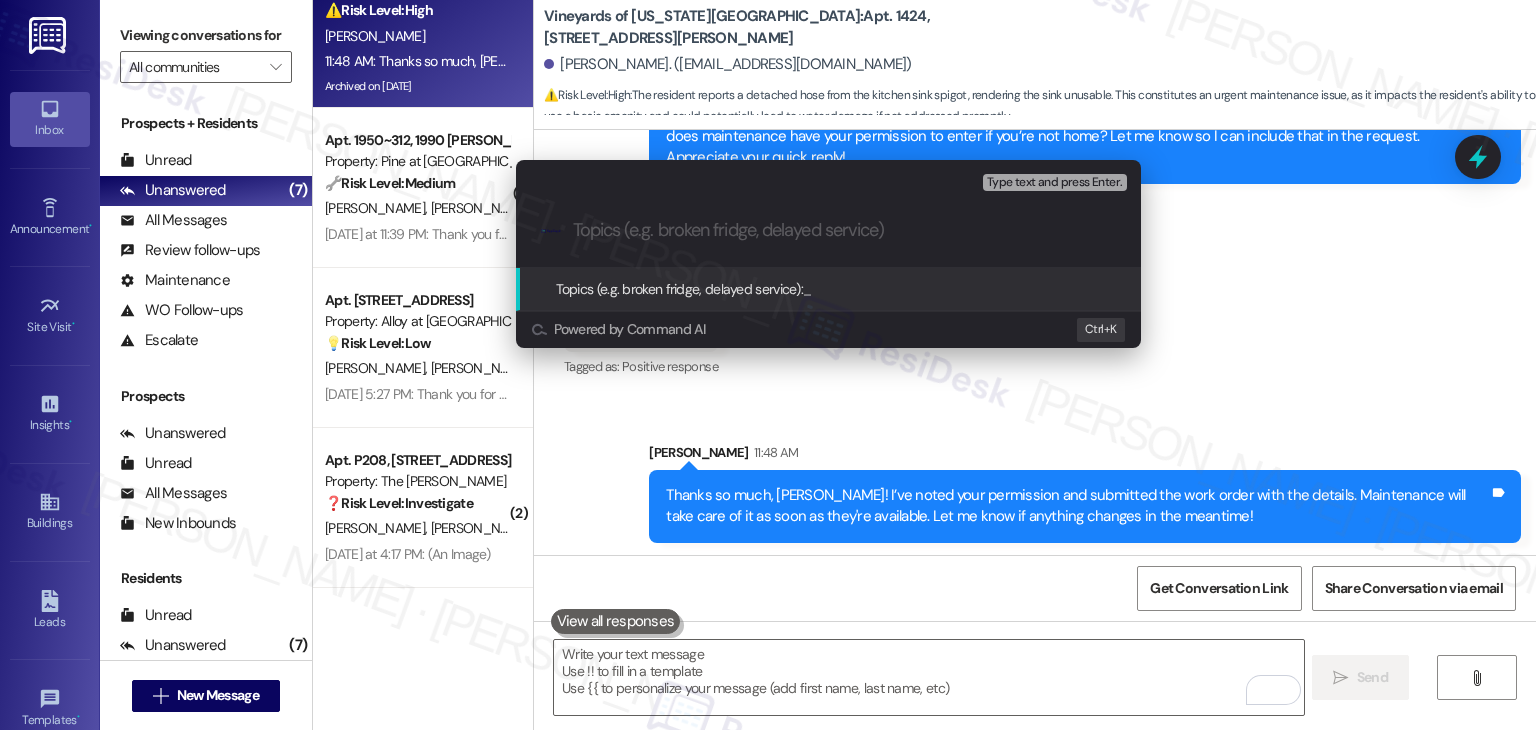 paste on "SR #155076" 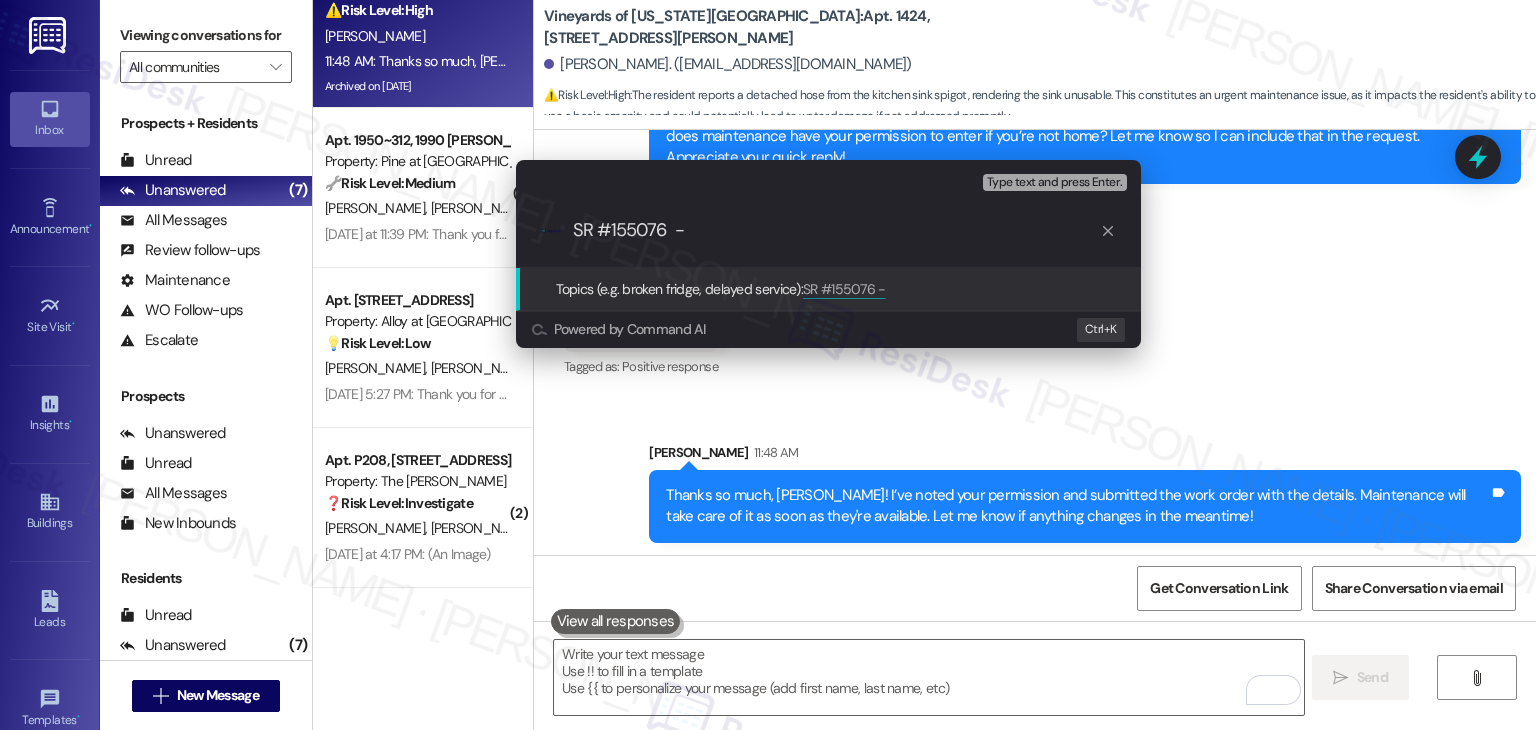 paste on "Kitchen Sink Hose Detached" 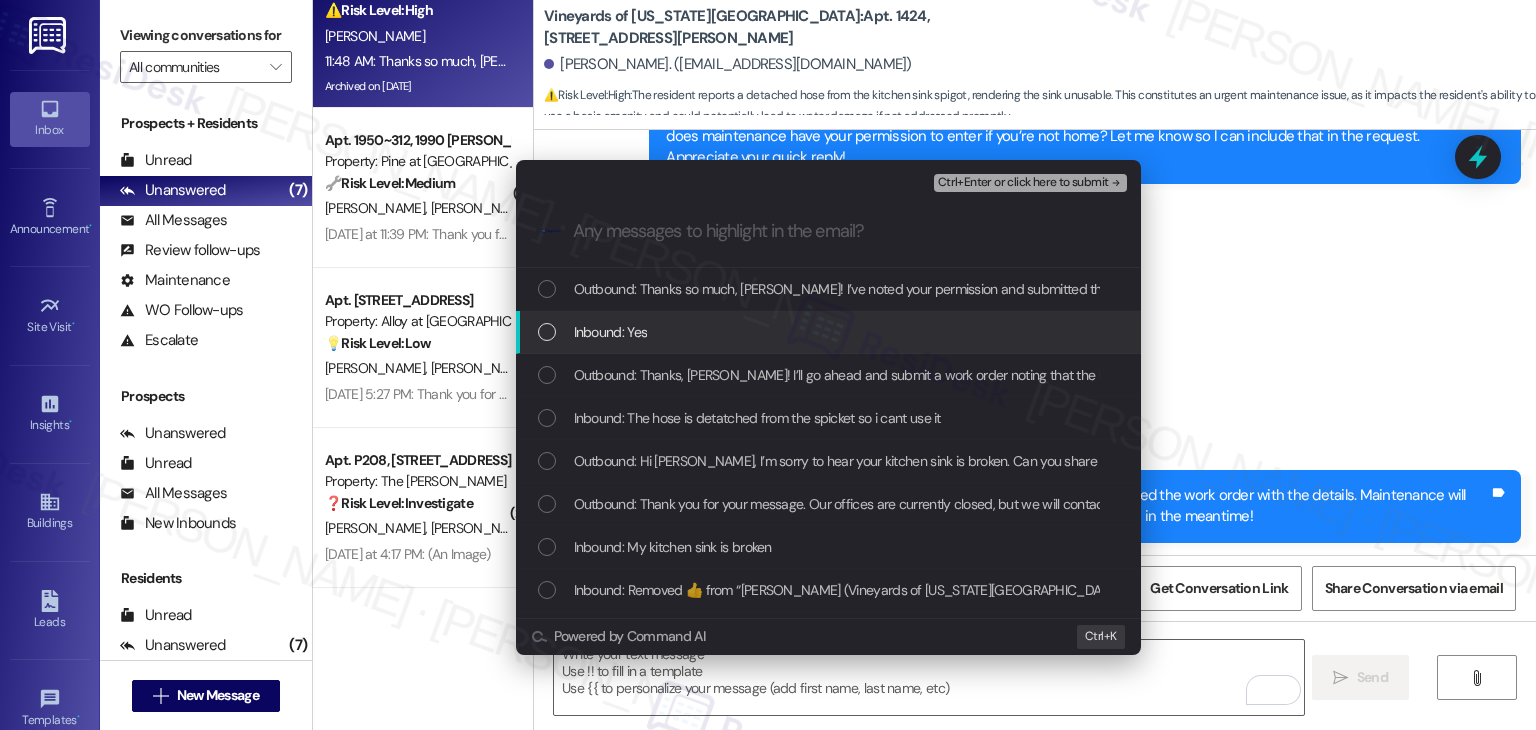 click at bounding box center (547, 332) 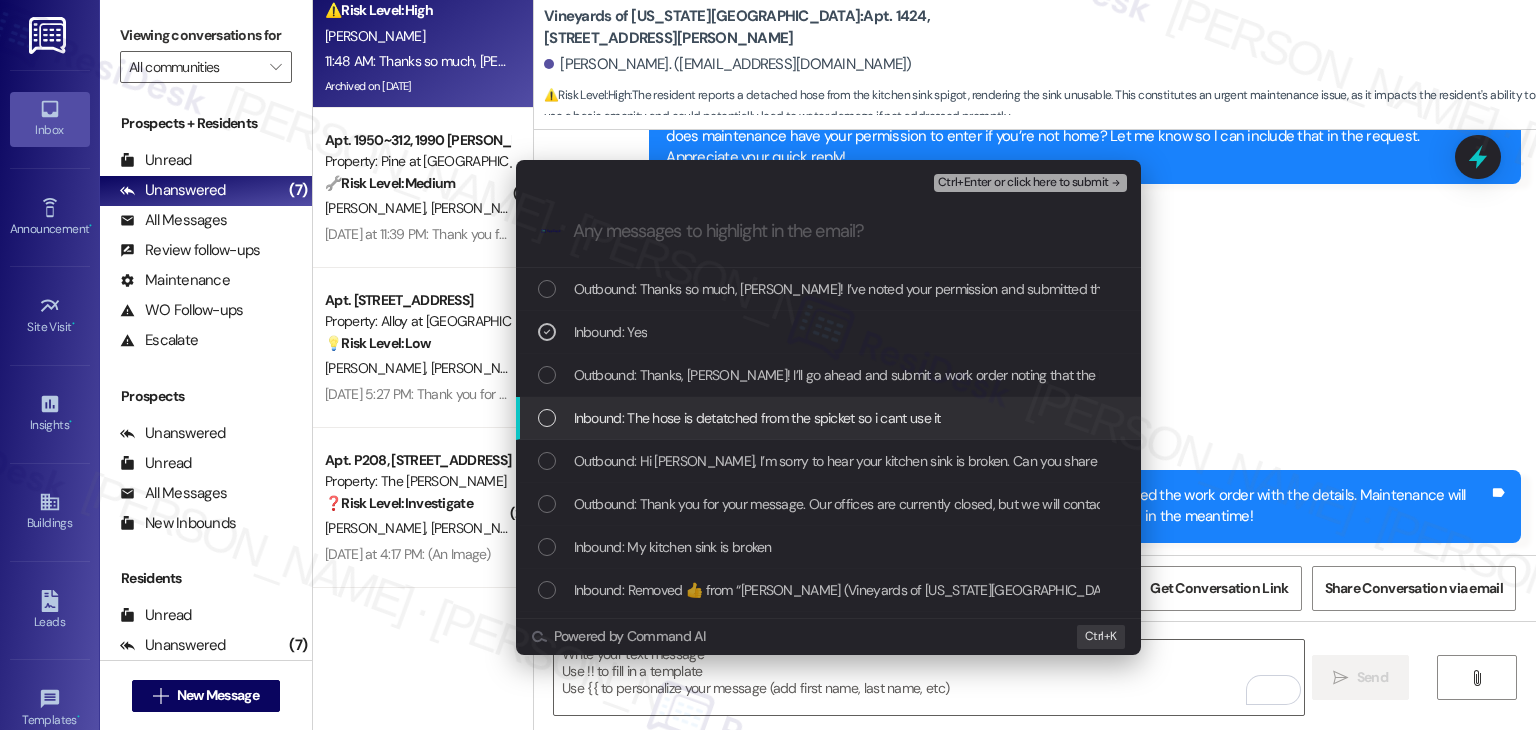 click at bounding box center (547, 418) 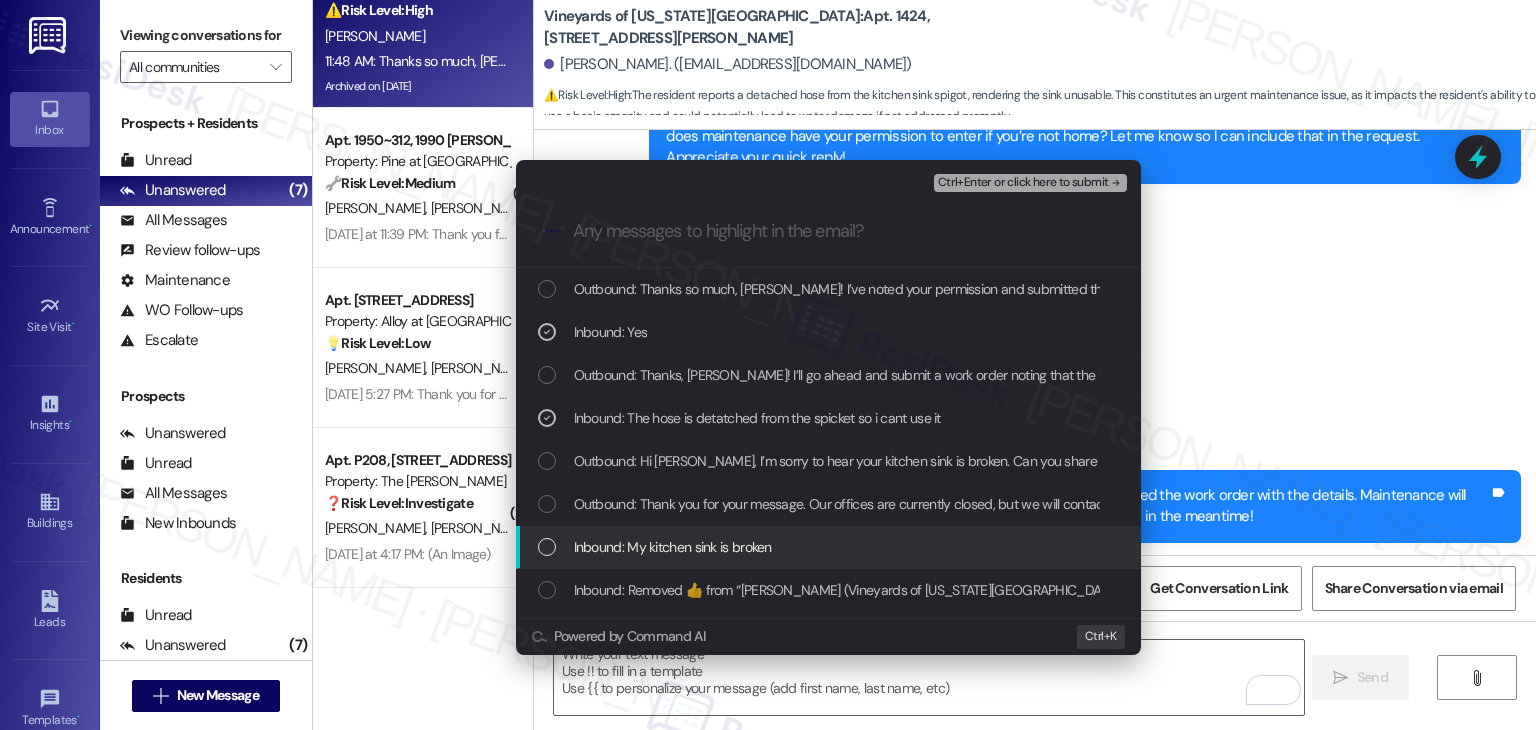 click at bounding box center [547, 547] 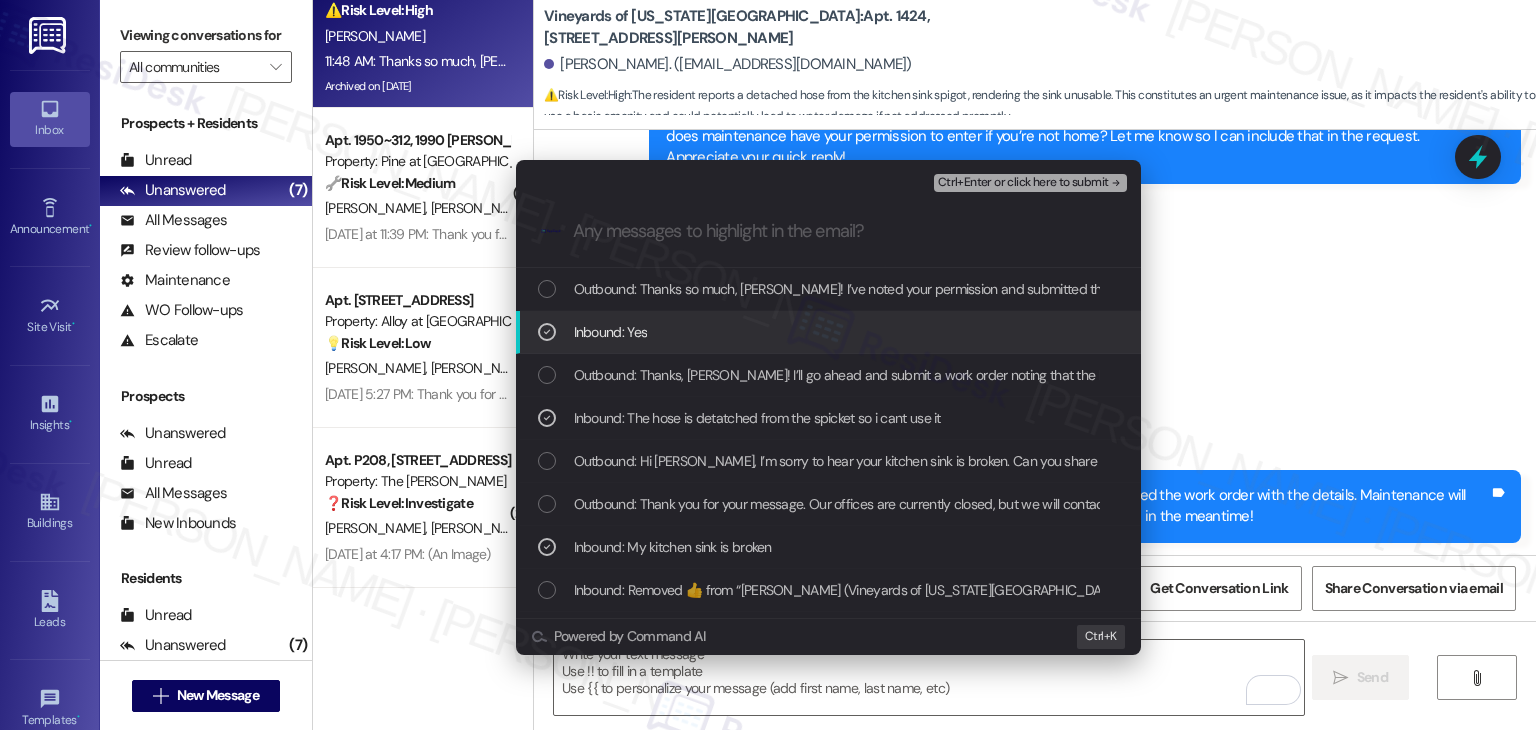 click on "Ctrl+Enter or click here to submit" at bounding box center [1023, 183] 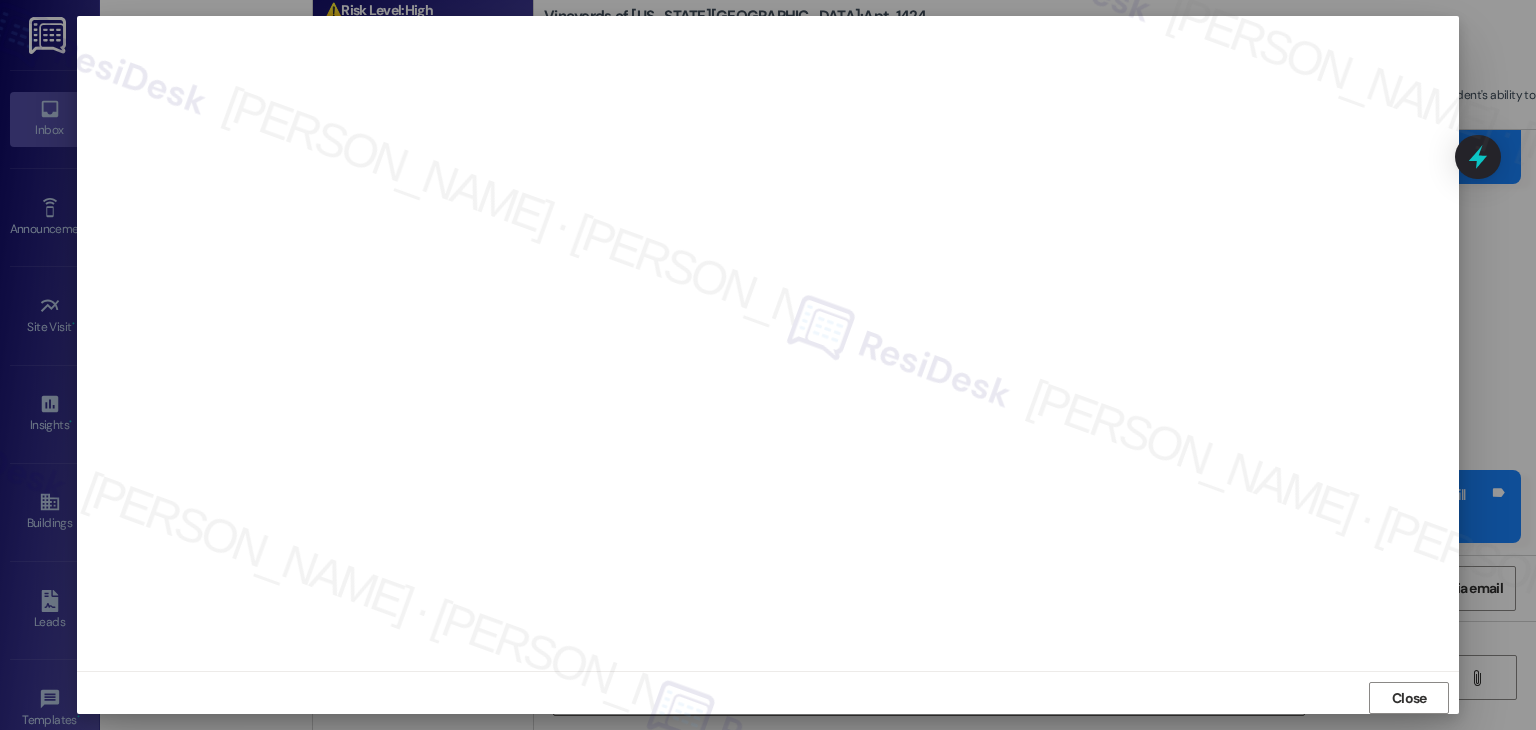 scroll, scrollTop: 12, scrollLeft: 0, axis: vertical 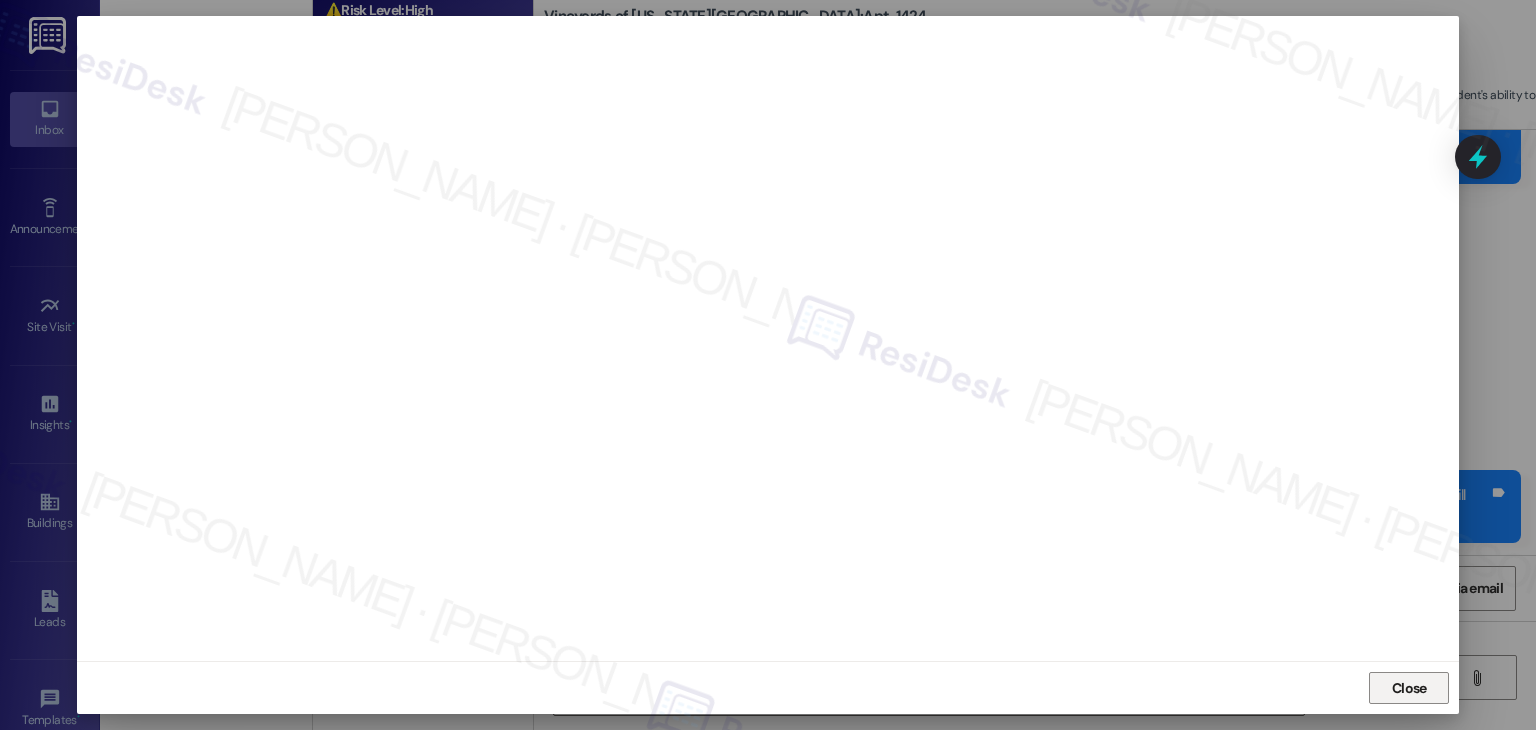 click on "Close" at bounding box center (1409, 688) 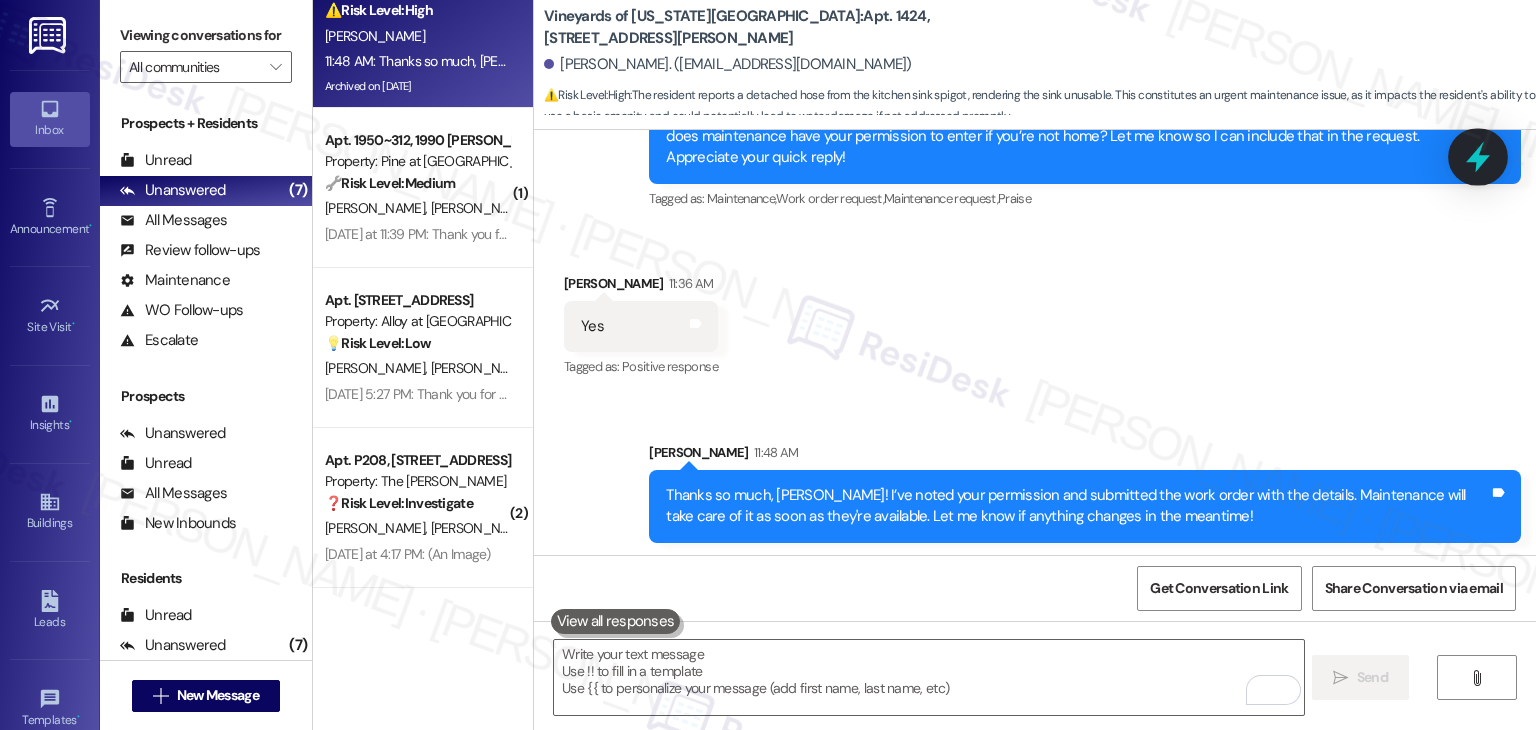 click at bounding box center [1478, 156] 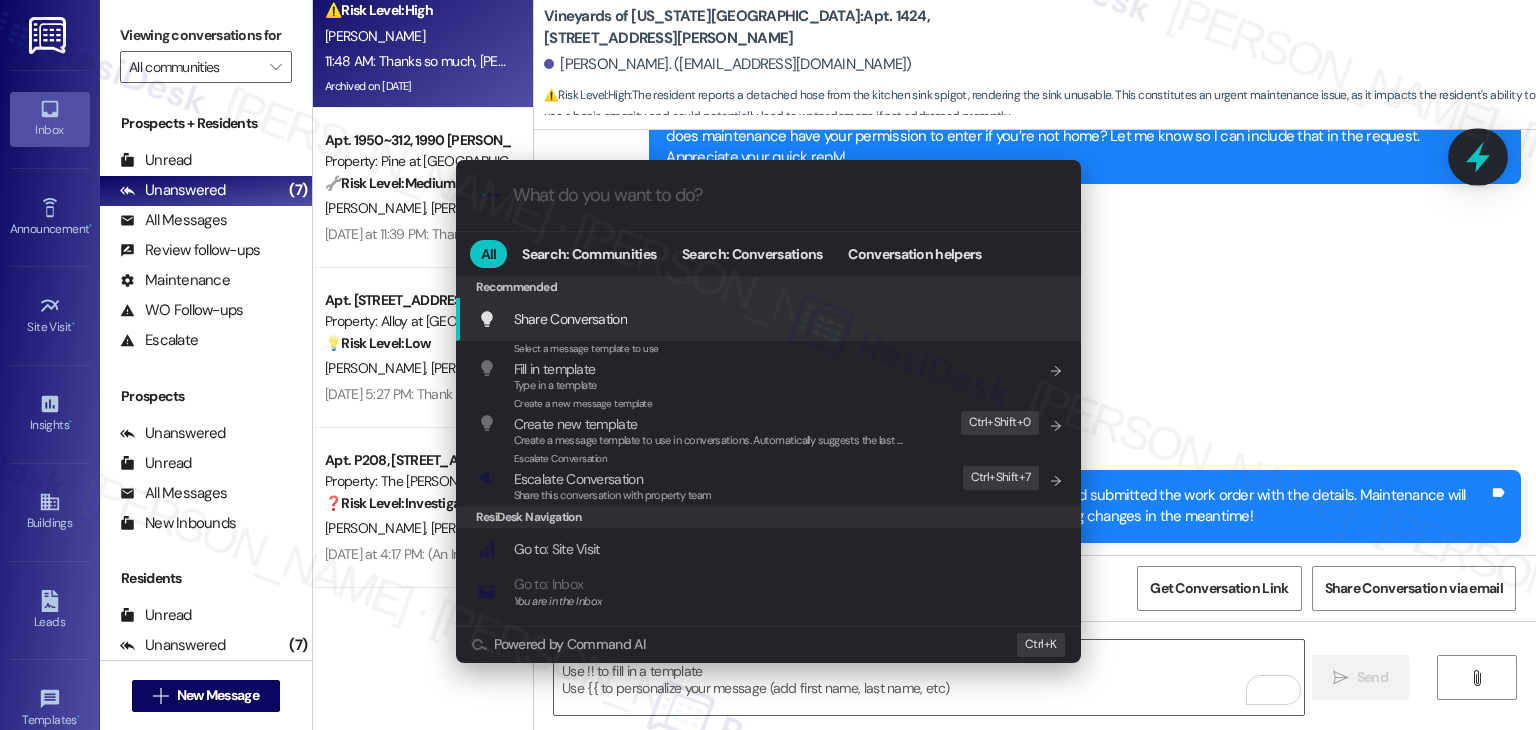 click on ".cls-1{fill:#0a055f;}.cls-2{fill:#0cc4c4;} resideskLogoBlueOrange All Search: Communities Search: Conversations Conversation helpers Recommended Recommended Share Conversation Add shortcut Select a message template to use Fill in template Type in a template Add shortcut Create a new message template Create new template Create a message template to use in conversations. Automatically suggests the last message you sent. Edit Ctrl+ Shift+ 0 Escalate Conversation Escalate Conversation Share this conversation with property team Edit Ctrl+ Shift+ 7 ResiDesk Navigation Go to: Site Visit Add shortcut Go to: Inbox You are in the Inbox Add shortcut Go to: Settings Add shortcut Go to: Message Templates Add shortcut Go to: Buildings Add shortcut Help Getting Started: What you can do with ResiDesk Add shortcut Settings Powered by Command AI Ctrl+ K" at bounding box center [768, 365] 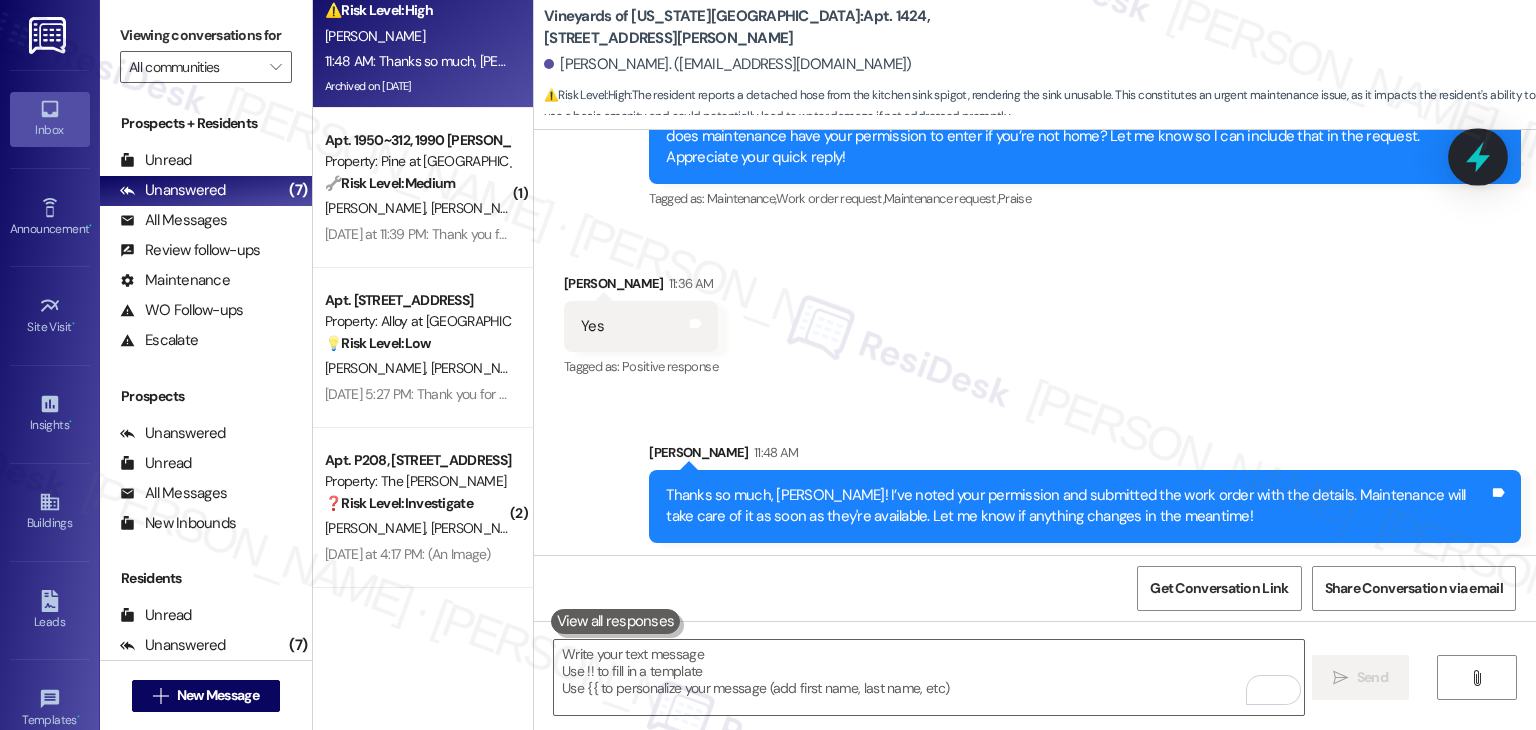 click 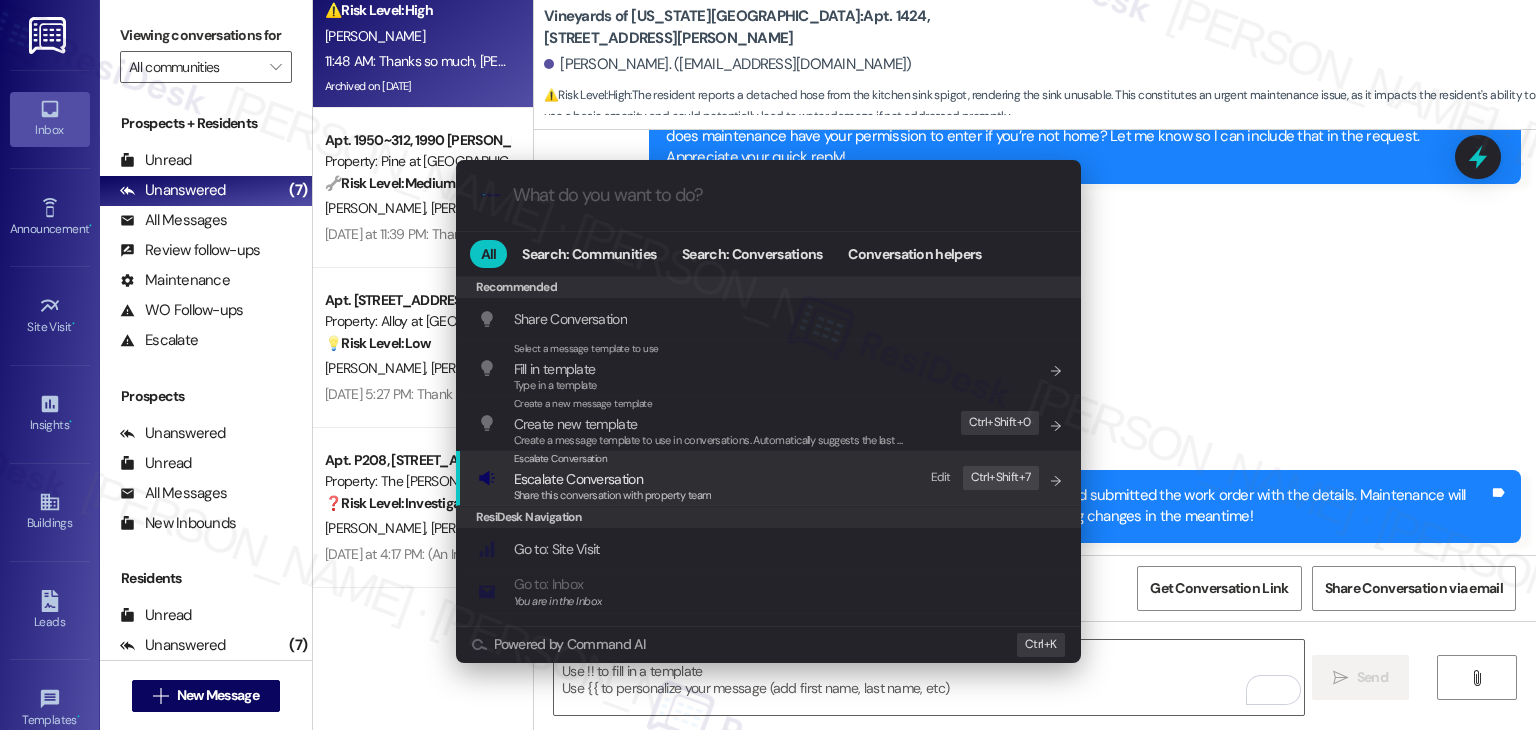 click on "Escalate Conversation" at bounding box center [578, 479] 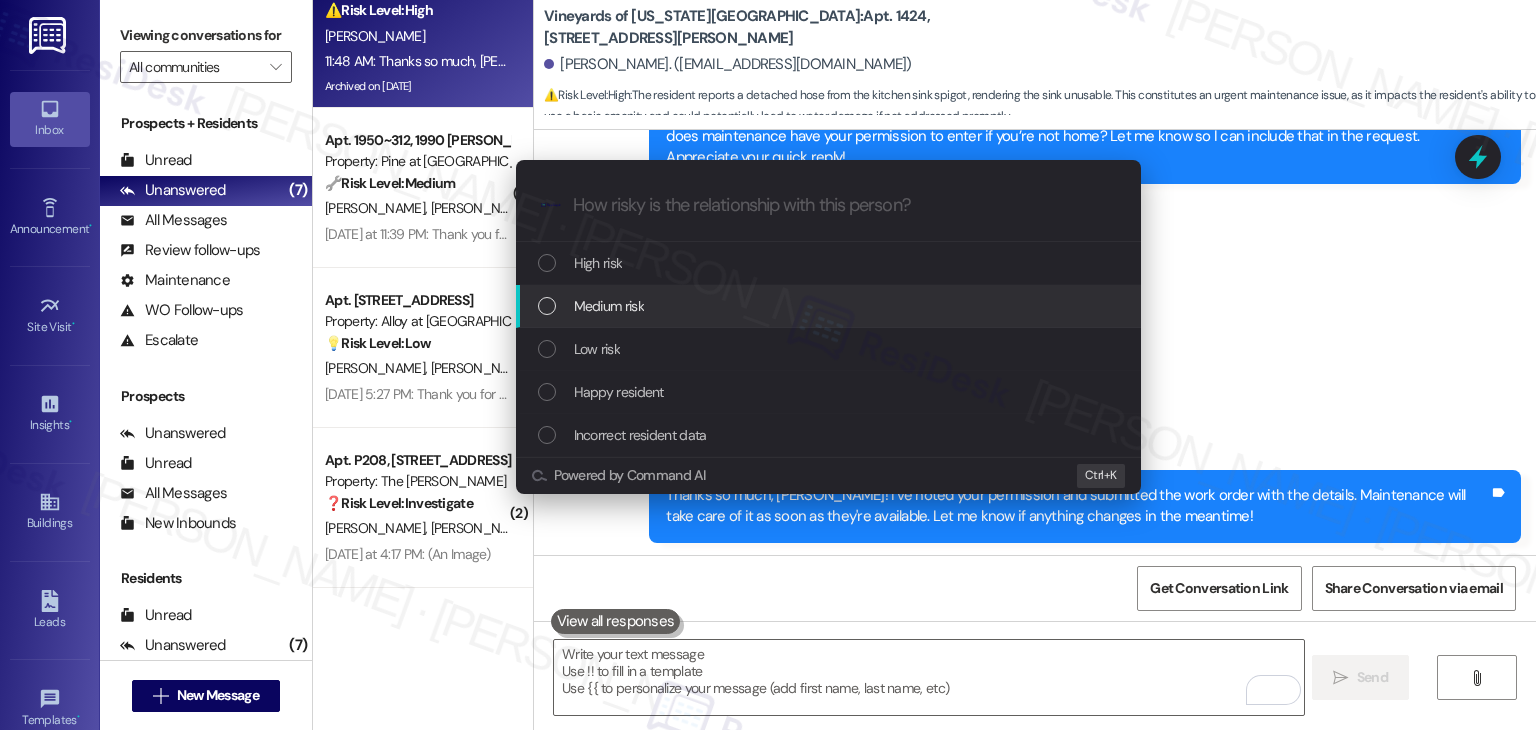 click at bounding box center [547, 306] 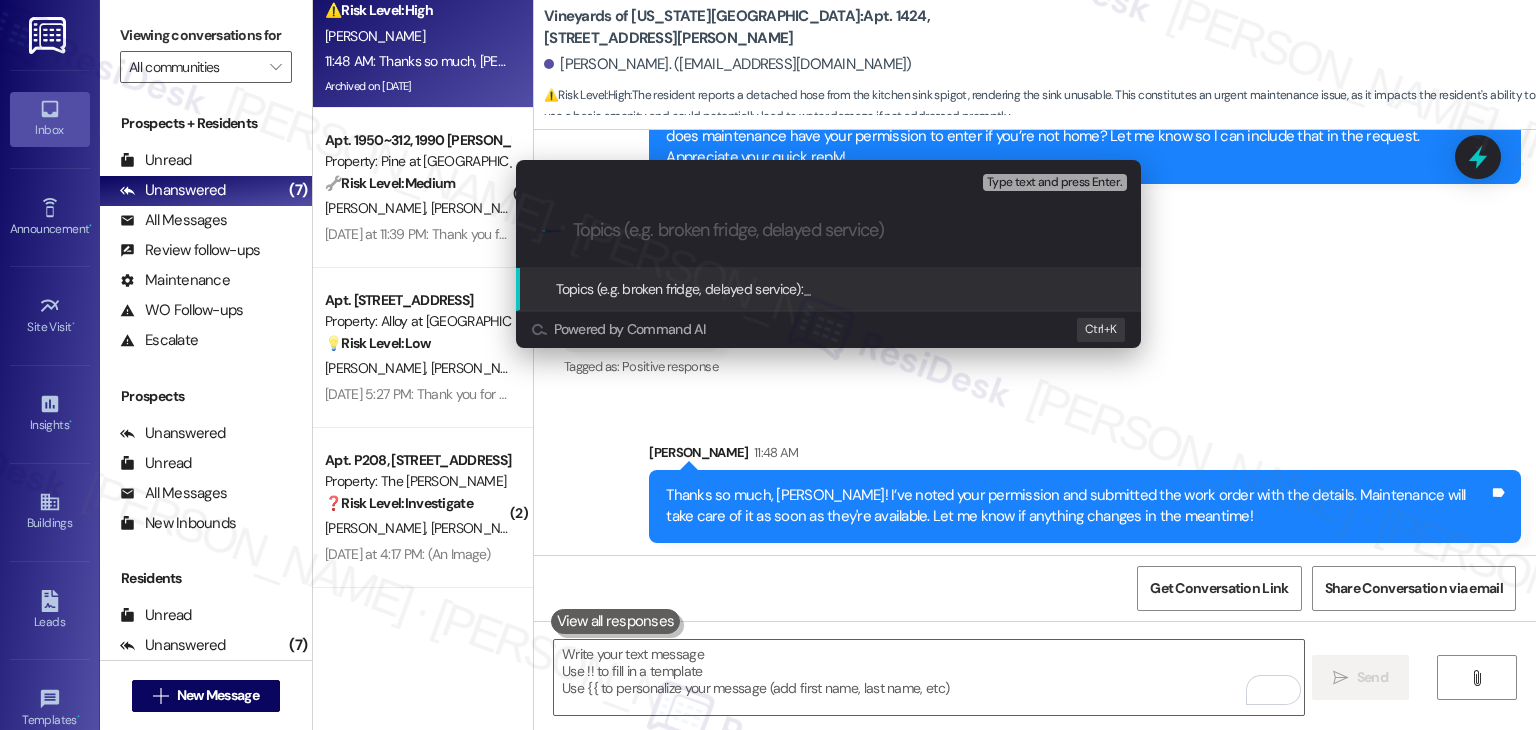 paste on ""SR #155076 - Kitchen Sink Hose Detached" 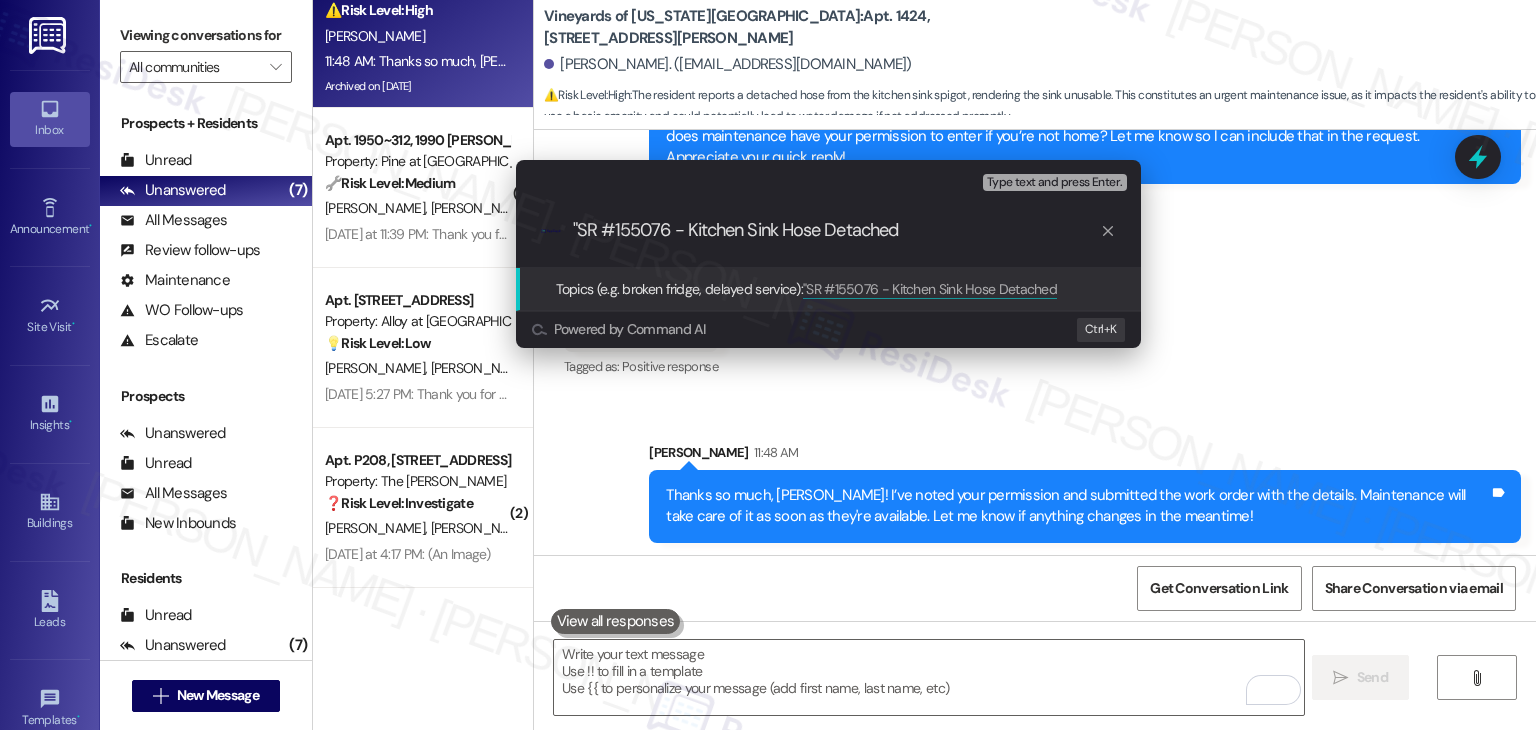 type 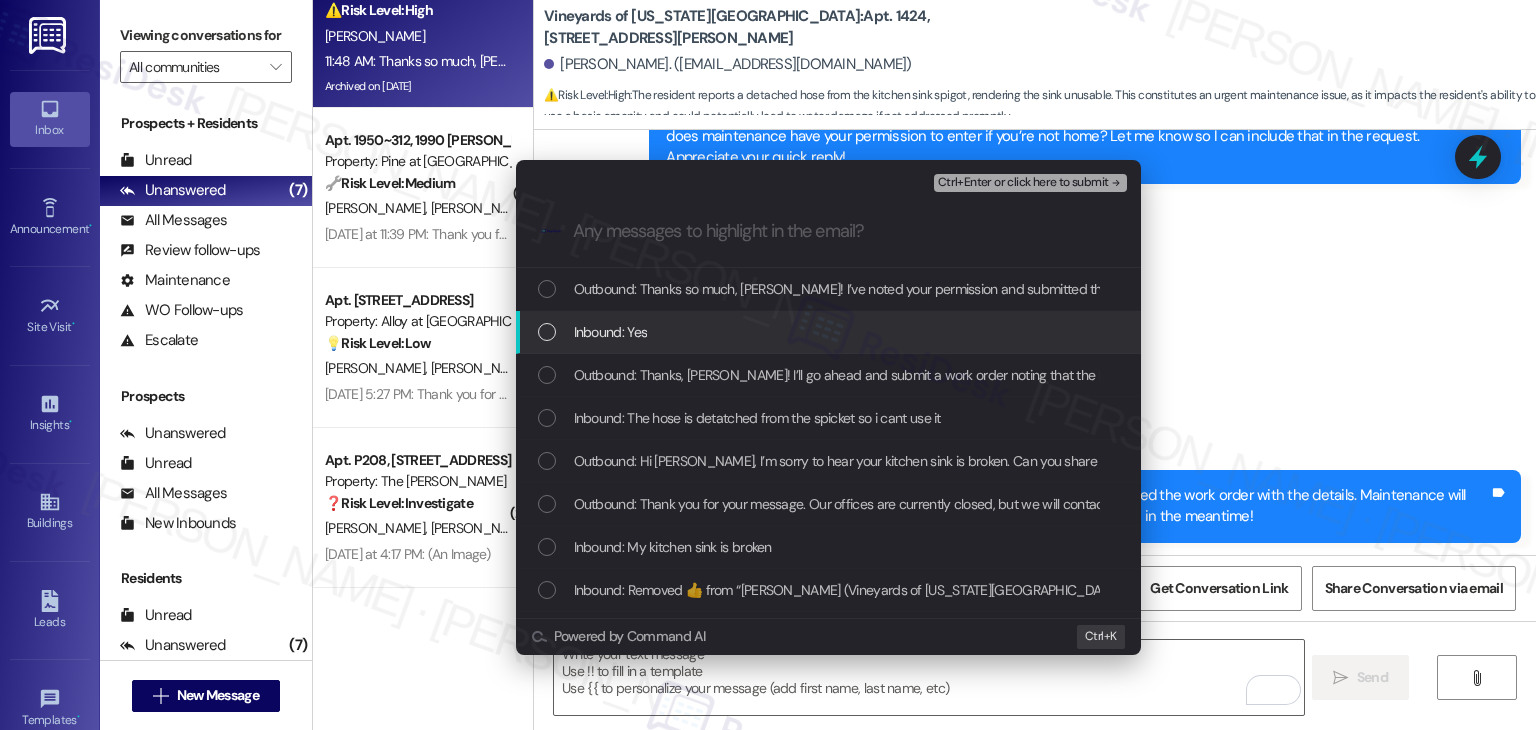 click at bounding box center (547, 332) 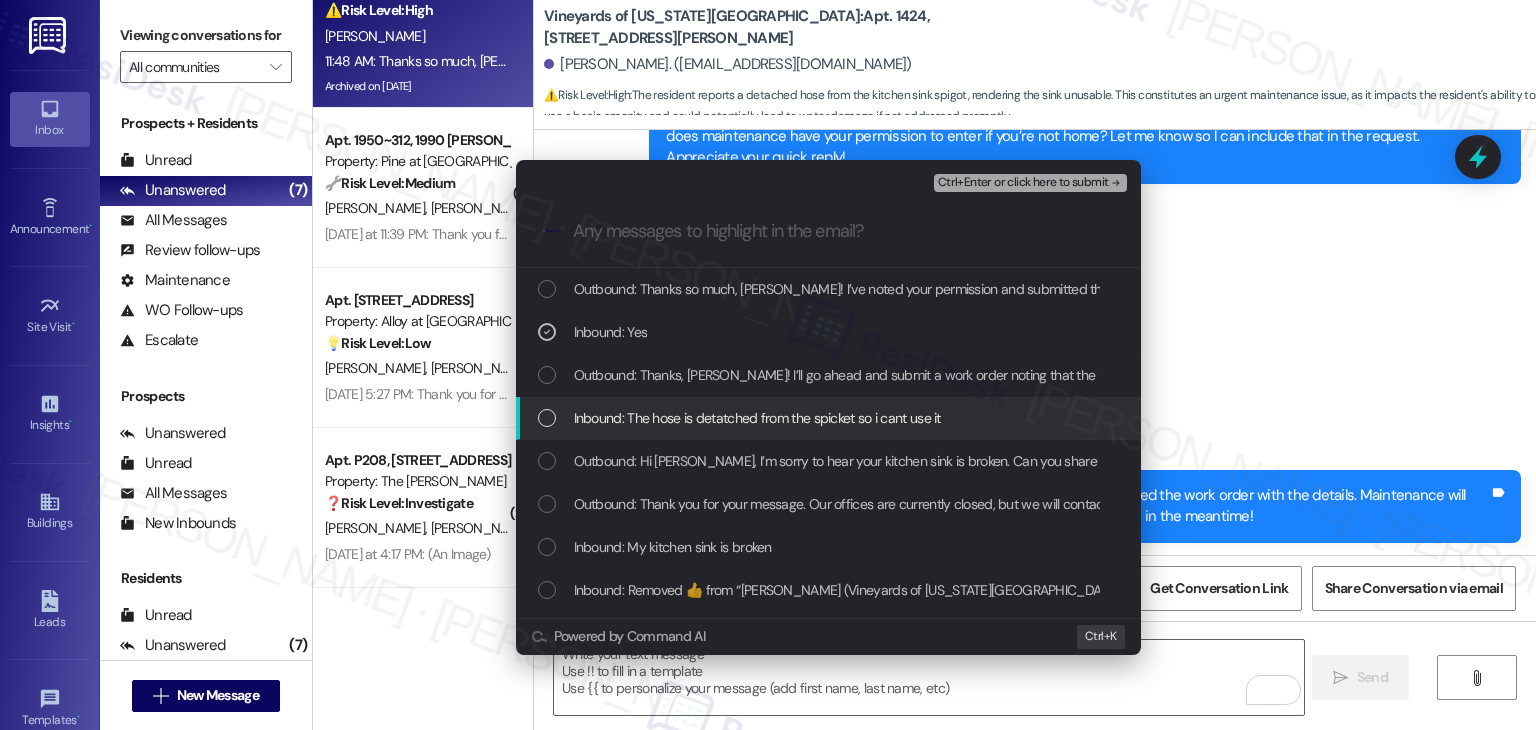 click at bounding box center (547, 418) 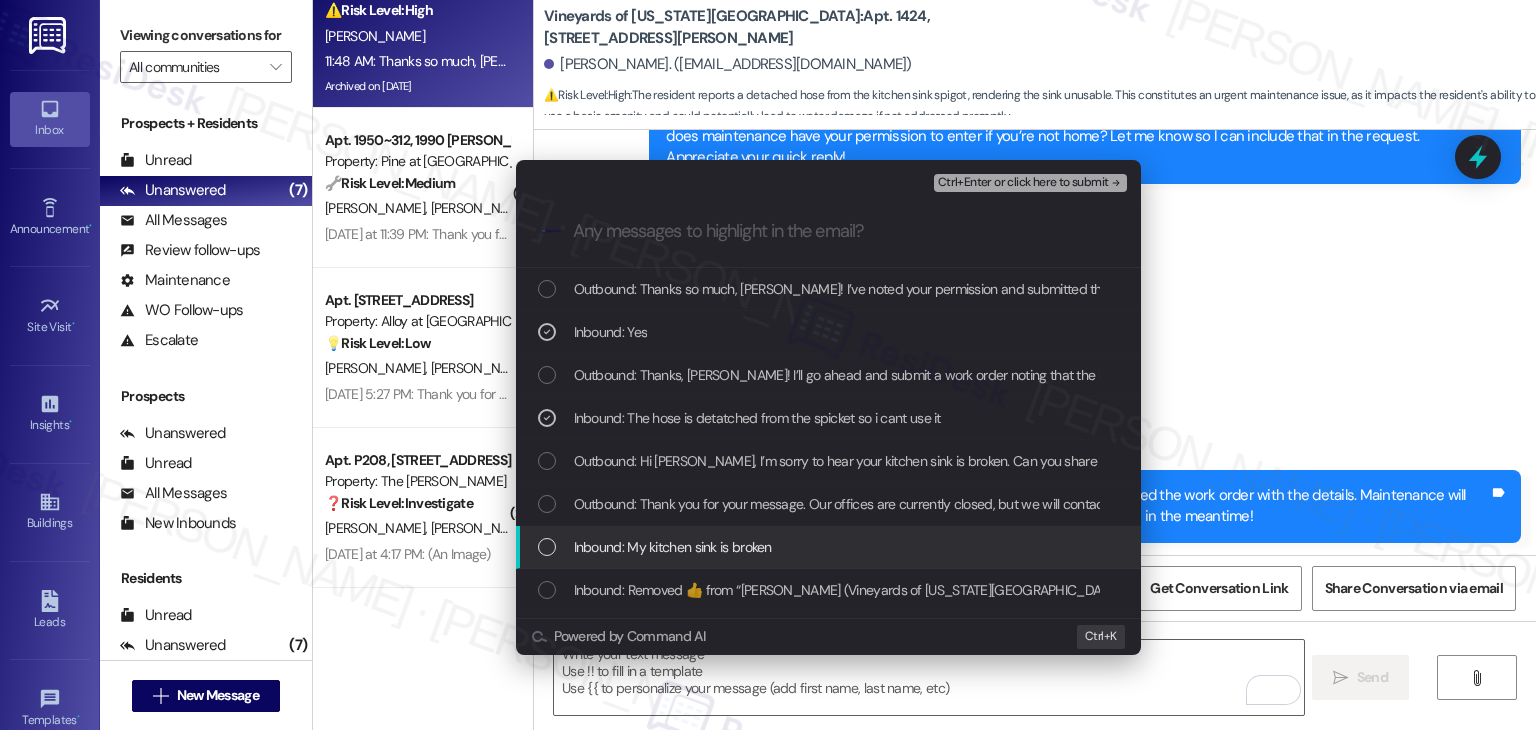 click at bounding box center (547, 547) 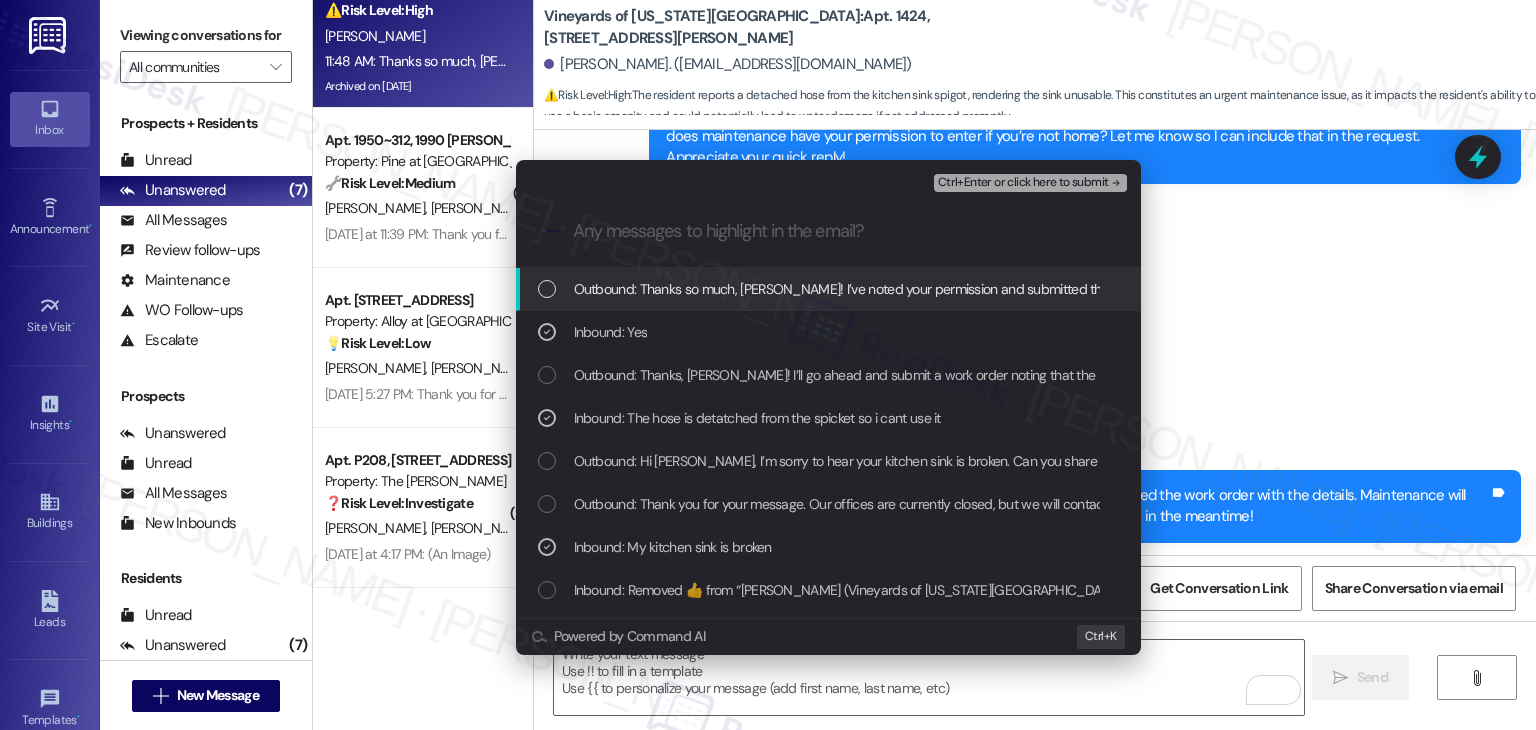 click on "Ctrl+Enter or click here to submit" at bounding box center (1023, 183) 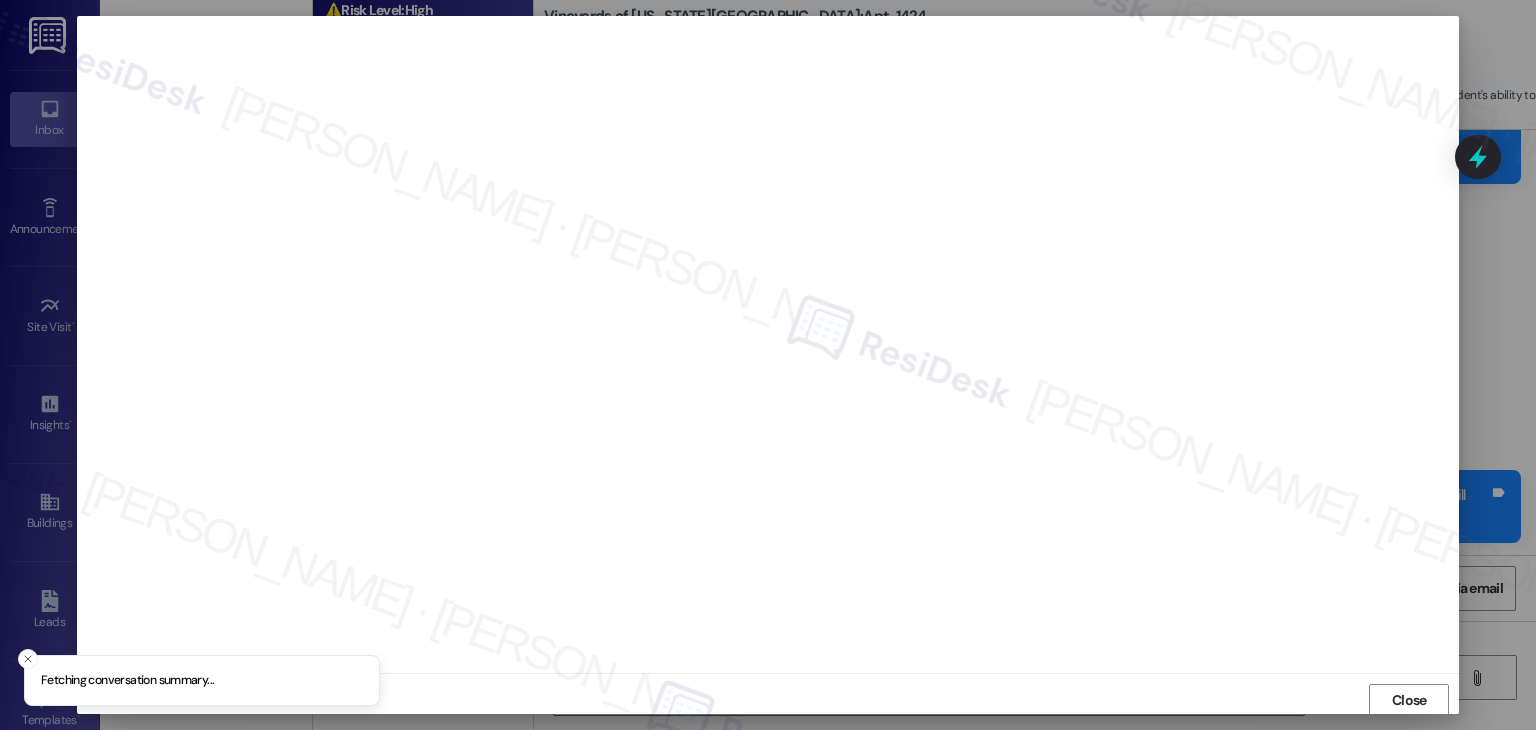 scroll, scrollTop: 1, scrollLeft: 0, axis: vertical 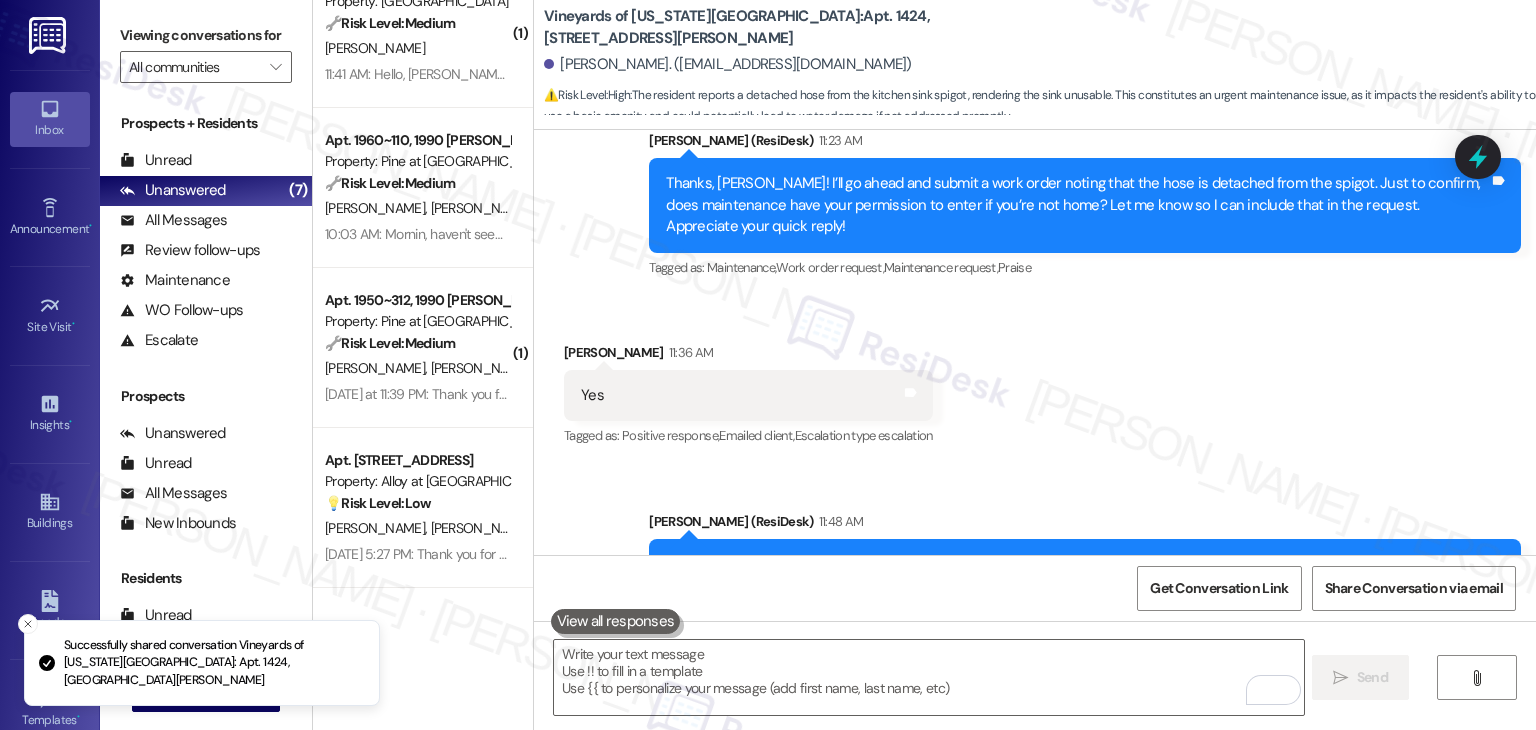 click on "Received via SMS [PERSON_NAME] 11:36 AM Yes Tags and notes Tagged as:   Positive response ,  Click to highlight conversations about Positive response Emailed client ,  Click to highlight conversations about Emailed client Escalation type escalation Click to highlight conversations about Escalation type escalation" at bounding box center (1035, 381) 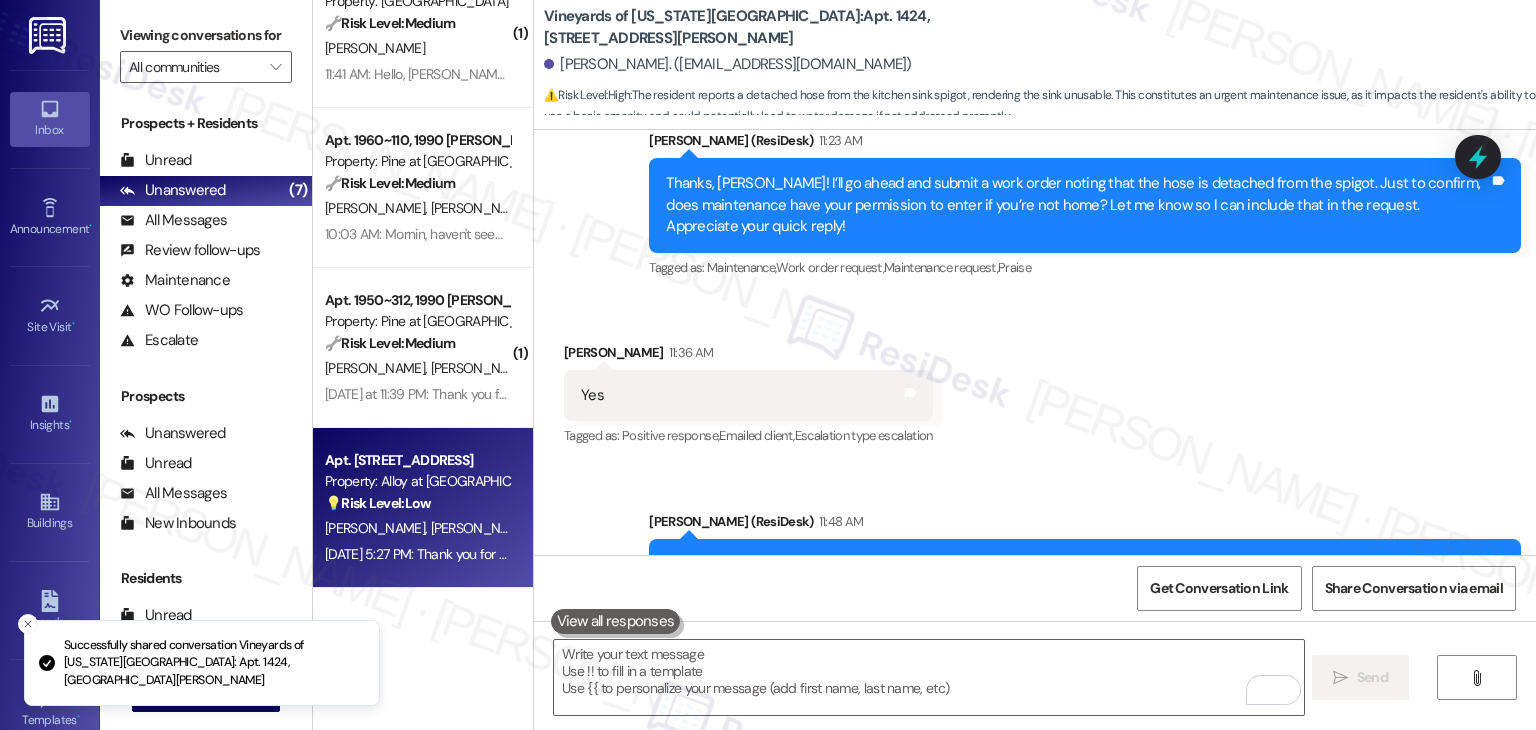 click on "[PERSON_NAME] [PERSON_NAME]" at bounding box center [417, 528] 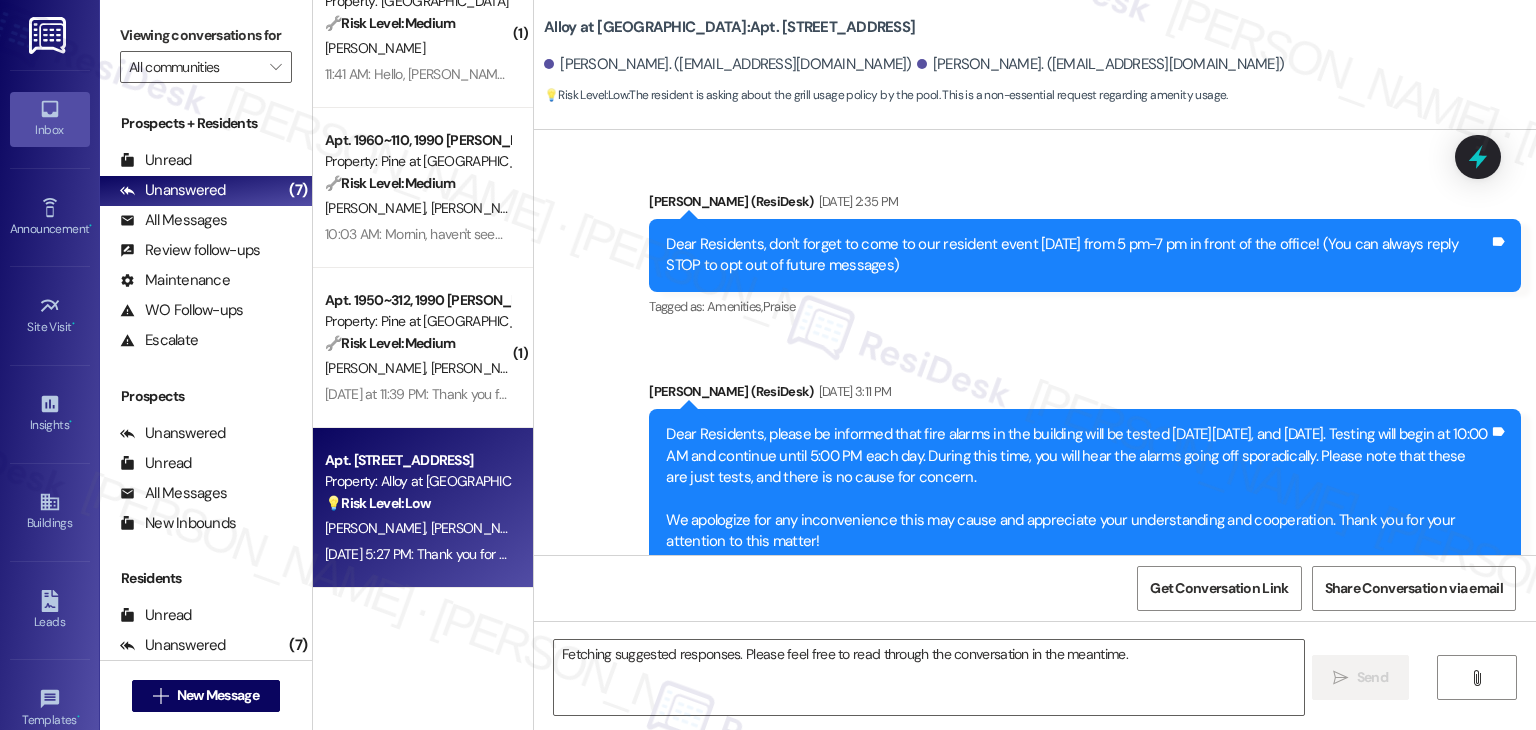 scroll, scrollTop: 10708, scrollLeft: 0, axis: vertical 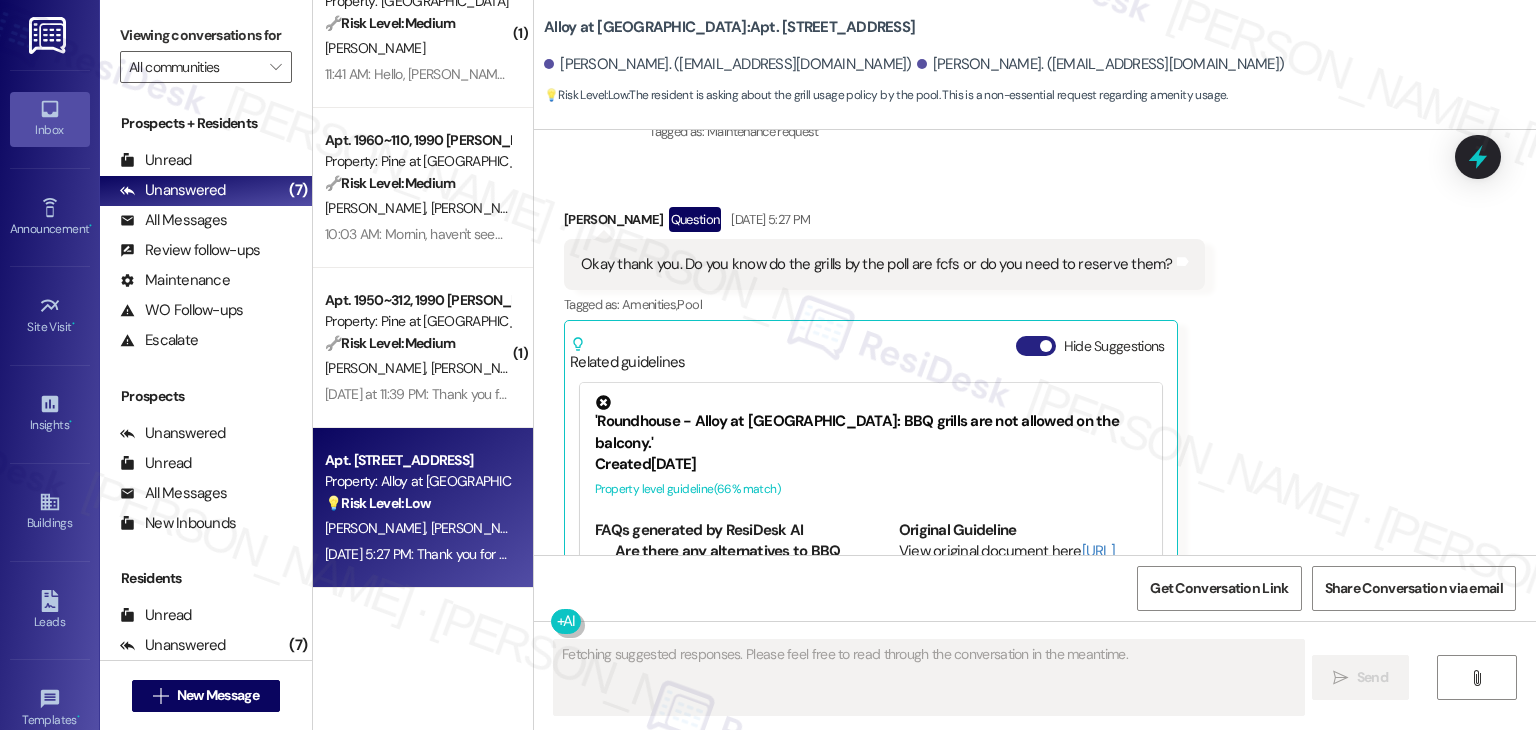 click on "Hide Suggestions" at bounding box center (1036, 346) 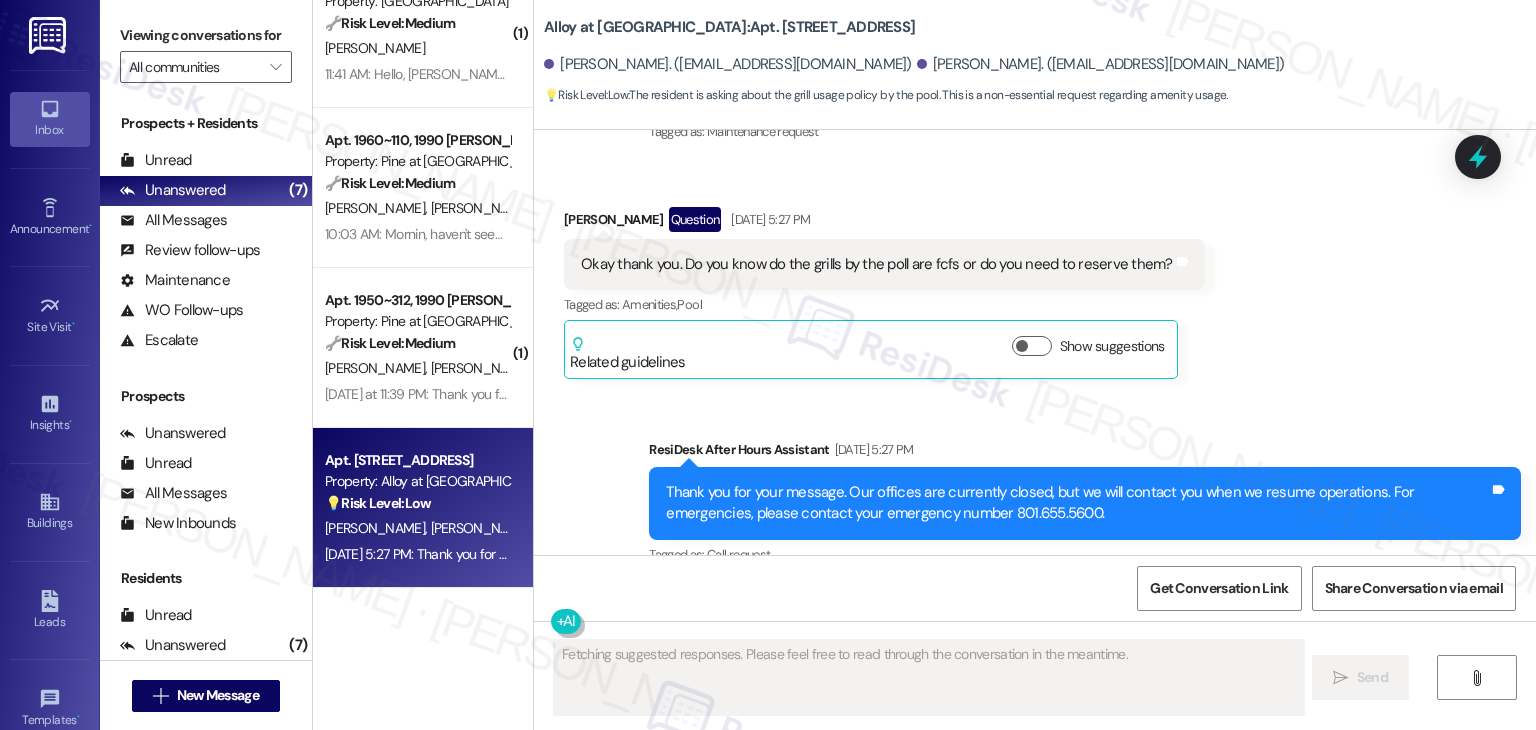 scroll, scrollTop: 10608, scrollLeft: 0, axis: vertical 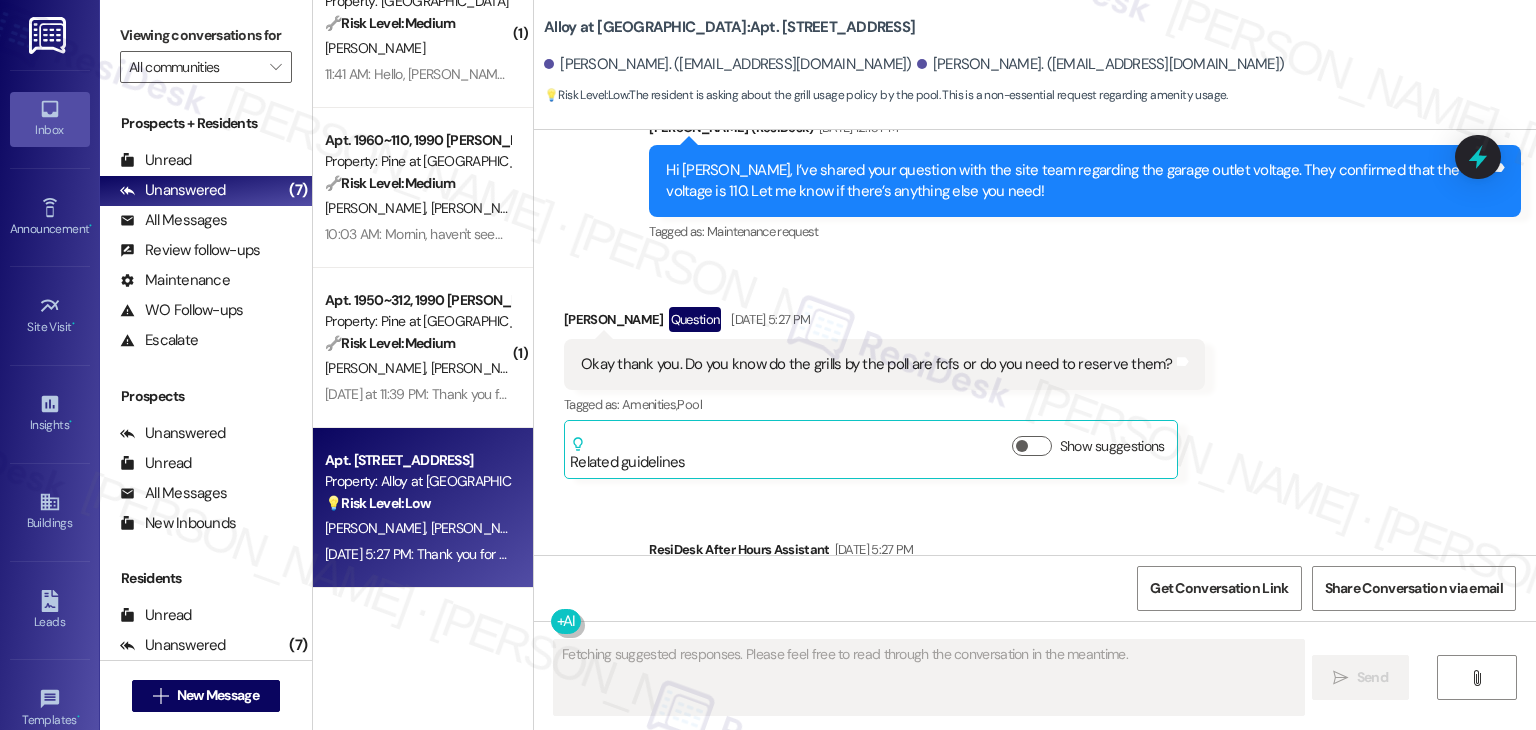 click on "Received via SMS [PERSON_NAME] Question [DATE] 5:27 PM Okay thank you. Do you know do the grills by the poll are fcfs or do you need to reserve them? Tags and notes Tagged as:   Amenities ,  Click to highlight conversations about Amenities Pool Click to highlight conversations about Pool  Related guidelines Show suggestions" at bounding box center (1035, 378) 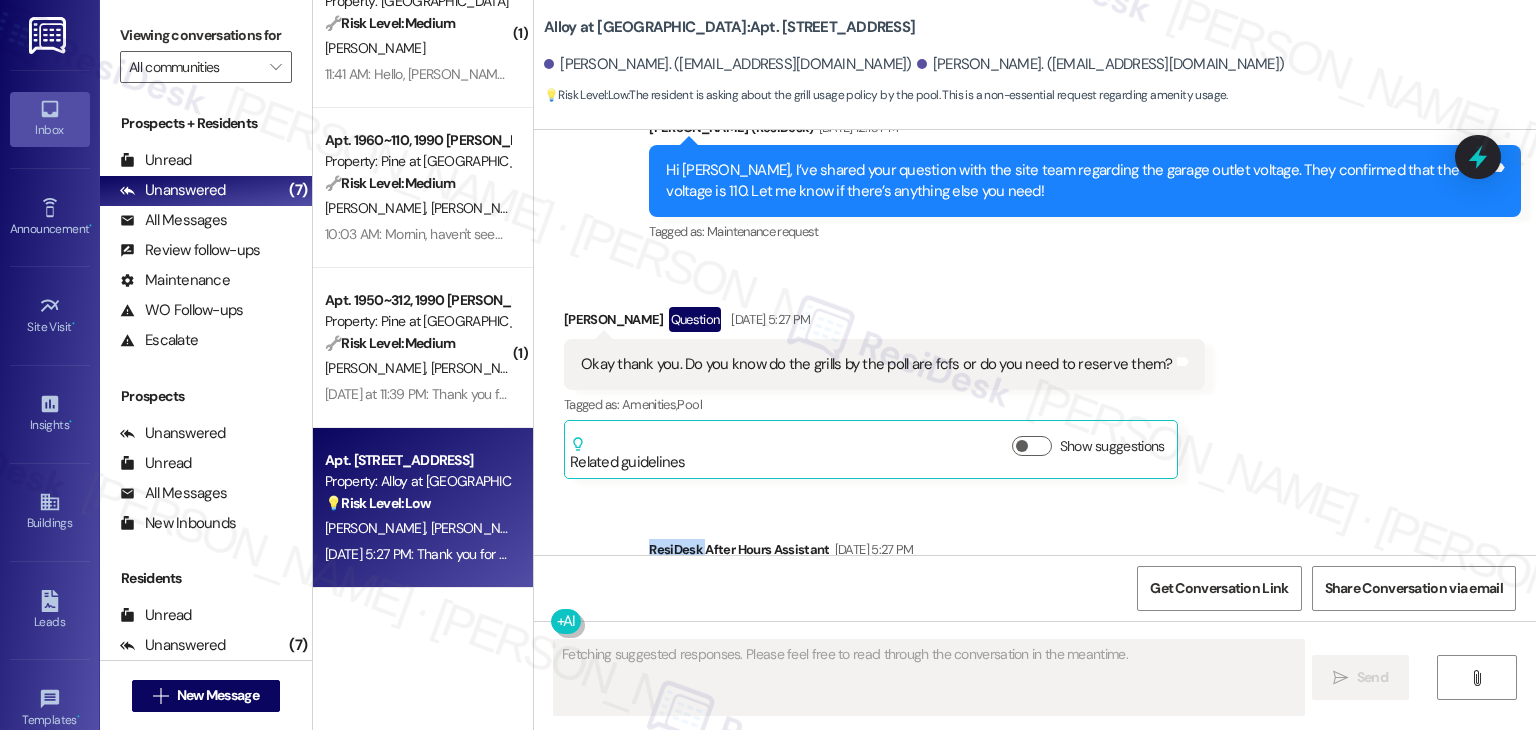 click on "Received via SMS [PERSON_NAME] Question [DATE] 5:27 PM Okay thank you. Do you know do the grills by the poll are fcfs or do you need to reserve them? Tags and notes Tagged as:   Amenities ,  Click to highlight conversations about Amenities Pool Click to highlight conversations about Pool  Related guidelines Show suggestions" at bounding box center [1035, 378] 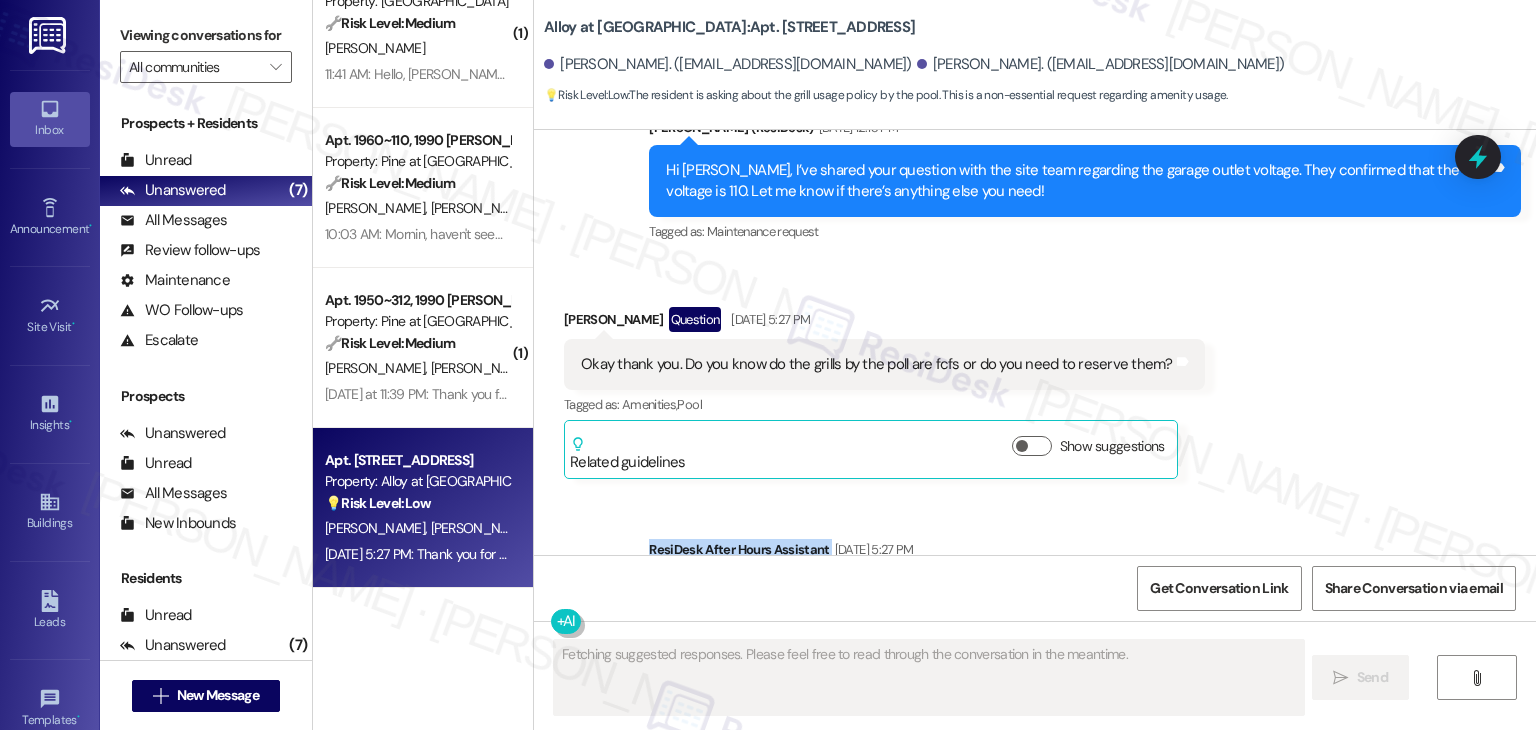 click on "Received via SMS [PERSON_NAME] Question [DATE] 5:27 PM Okay thank you. Do you know do the grills by the poll are fcfs or do you need to reserve them? Tags and notes Tagged as:   Amenities ,  Click to highlight conversations about Amenities Pool Click to highlight conversations about Pool  Related guidelines Show suggestions" at bounding box center [1035, 378] 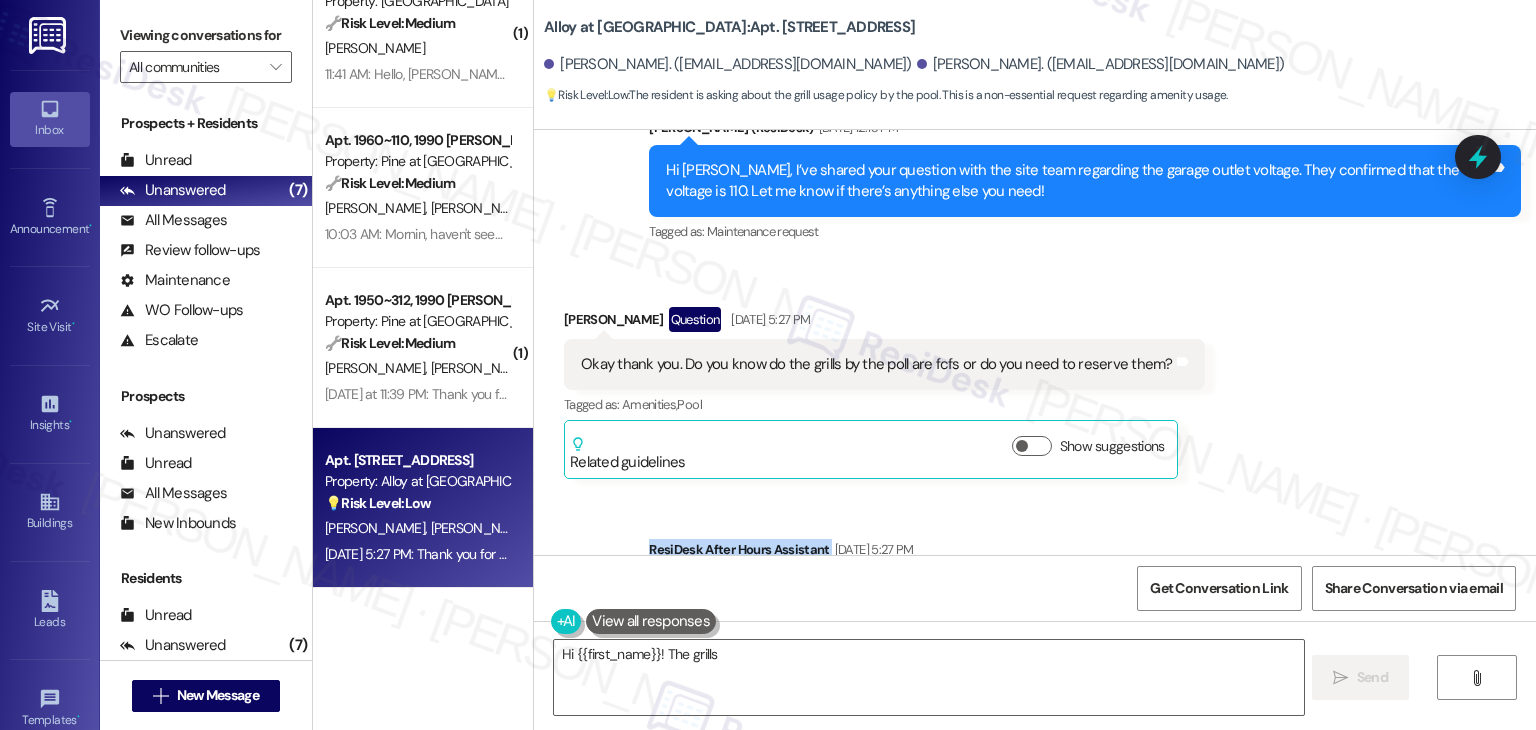 click on "Received via SMS [PERSON_NAME] Question [DATE] 5:27 PM Okay thank you. Do you know do the grills by the poll are fcfs or do you need to reserve them? Tags and notes Tagged as:   Amenities ,  Click to highlight conversations about Amenities Pool Click to highlight conversations about Pool  Related guidelines Show suggestions" at bounding box center (1035, 378) 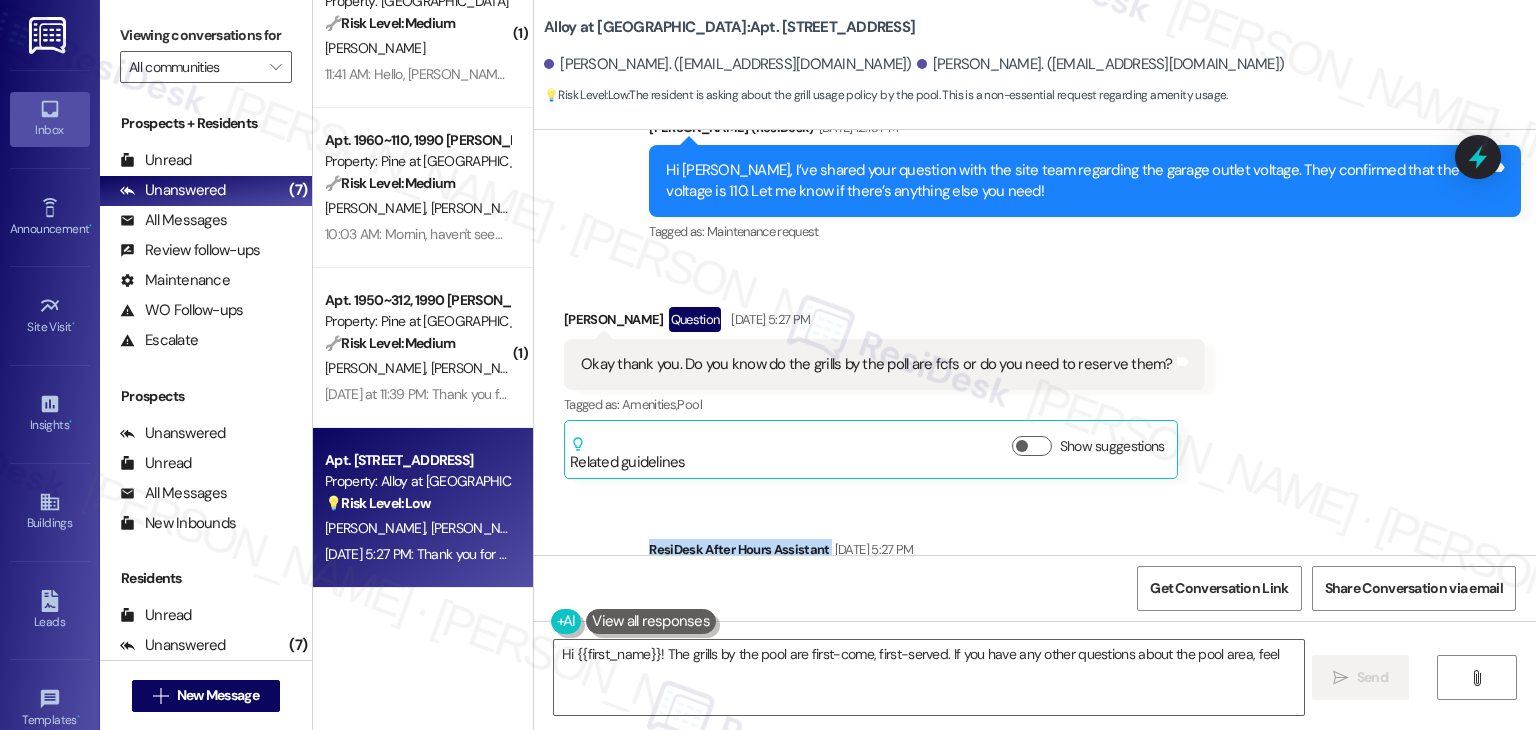 click on "Received via SMS [PERSON_NAME] Question [DATE] 5:27 PM Okay thank you. Do you know do the grills by the poll are fcfs or do you need to reserve them? Tags and notes Tagged as:   Amenities ,  Click to highlight conversations about Amenities Pool Click to highlight conversations about Pool  Related guidelines Show suggestions" at bounding box center (1035, 378) 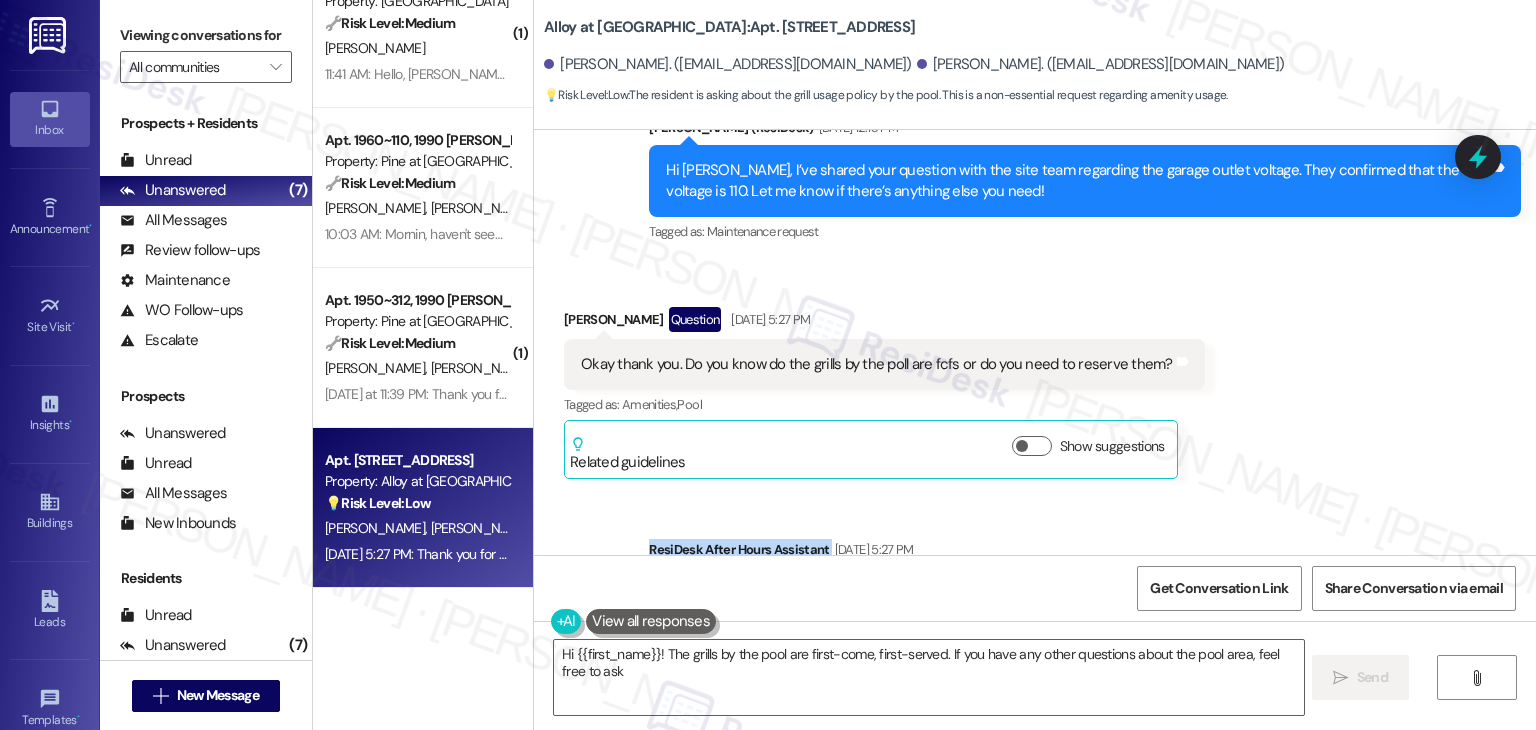 type on "Hi {{first_name}}! The grills by the pool are first-come, first-served. If you have any other questions about the pool area, feel free to ask!" 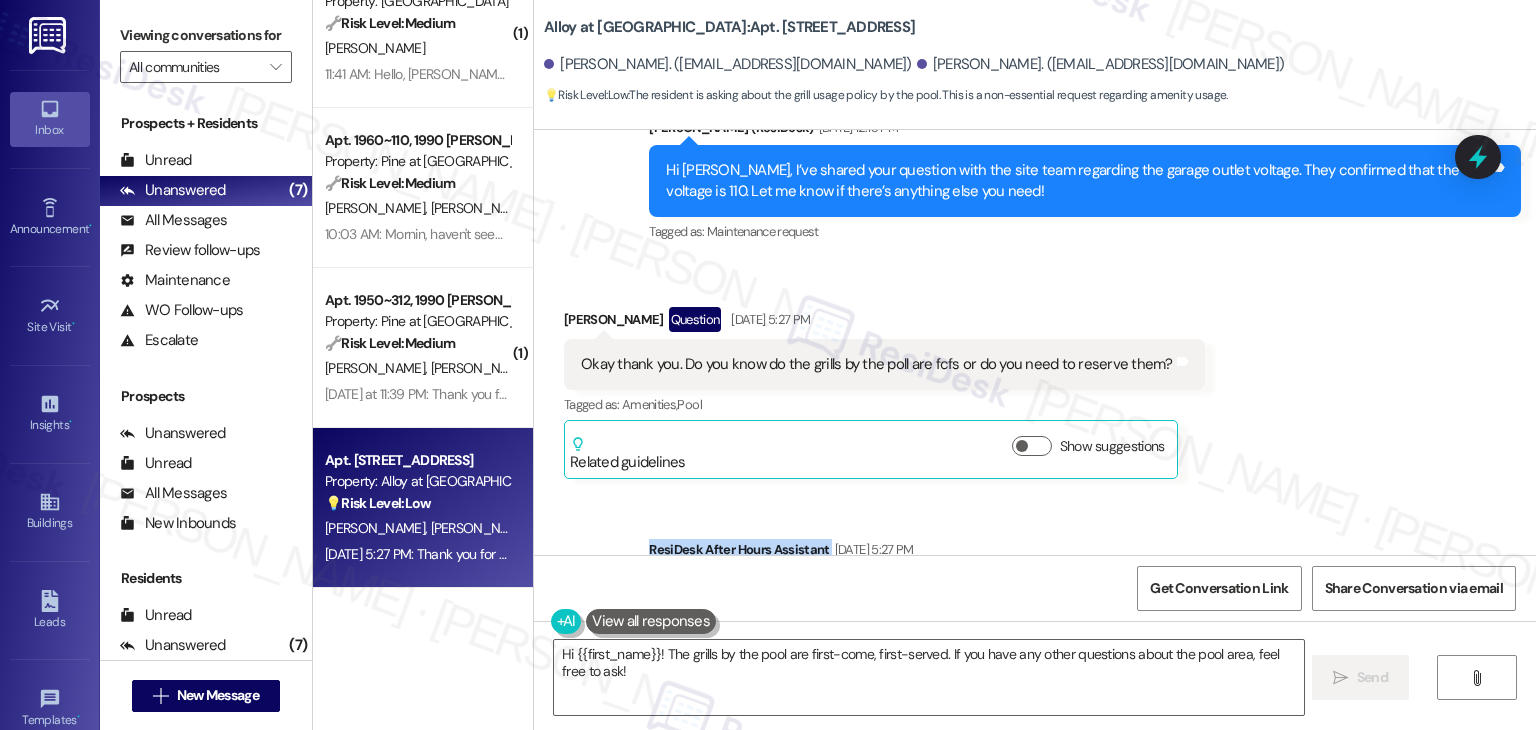 click on "Received via SMS [PERSON_NAME] Question [DATE] 5:27 PM Okay thank you. Do you know do the grills by the poll are fcfs or do you need to reserve them? Tags and notes Tagged as:   Amenities ,  Click to highlight conversations about Amenities Pool Click to highlight conversations about Pool  Related guidelines Show suggestions" at bounding box center (1035, 378) 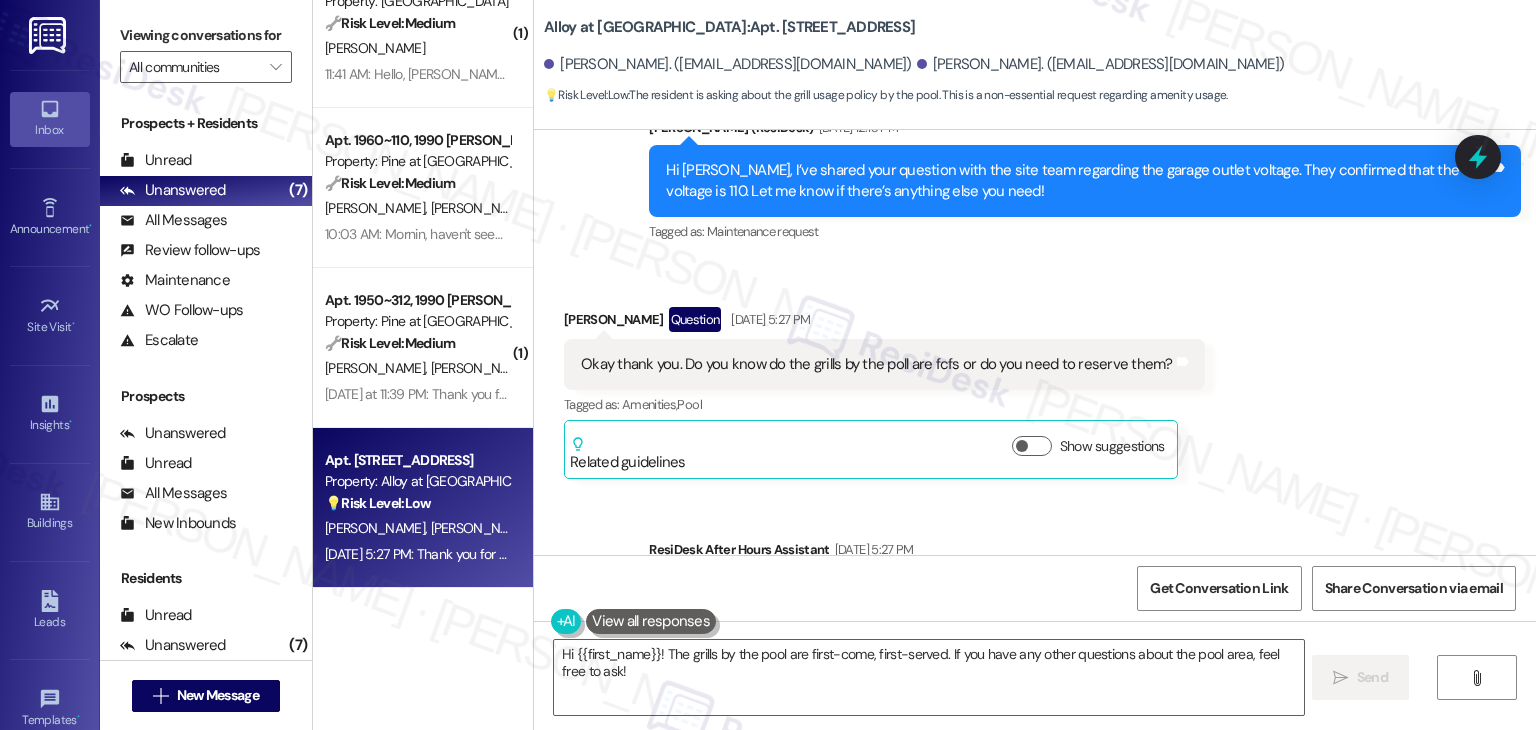click on "Received via SMS [PERSON_NAME] Question [DATE] 5:27 PM Okay thank you. Do you know do the grills by the poll are fcfs or do you need to reserve them? Tags and notes Tagged as:   Amenities ,  Click to highlight conversations about Amenities Pool Click to highlight conversations about Pool  Related guidelines Show suggestions" at bounding box center [1035, 378] 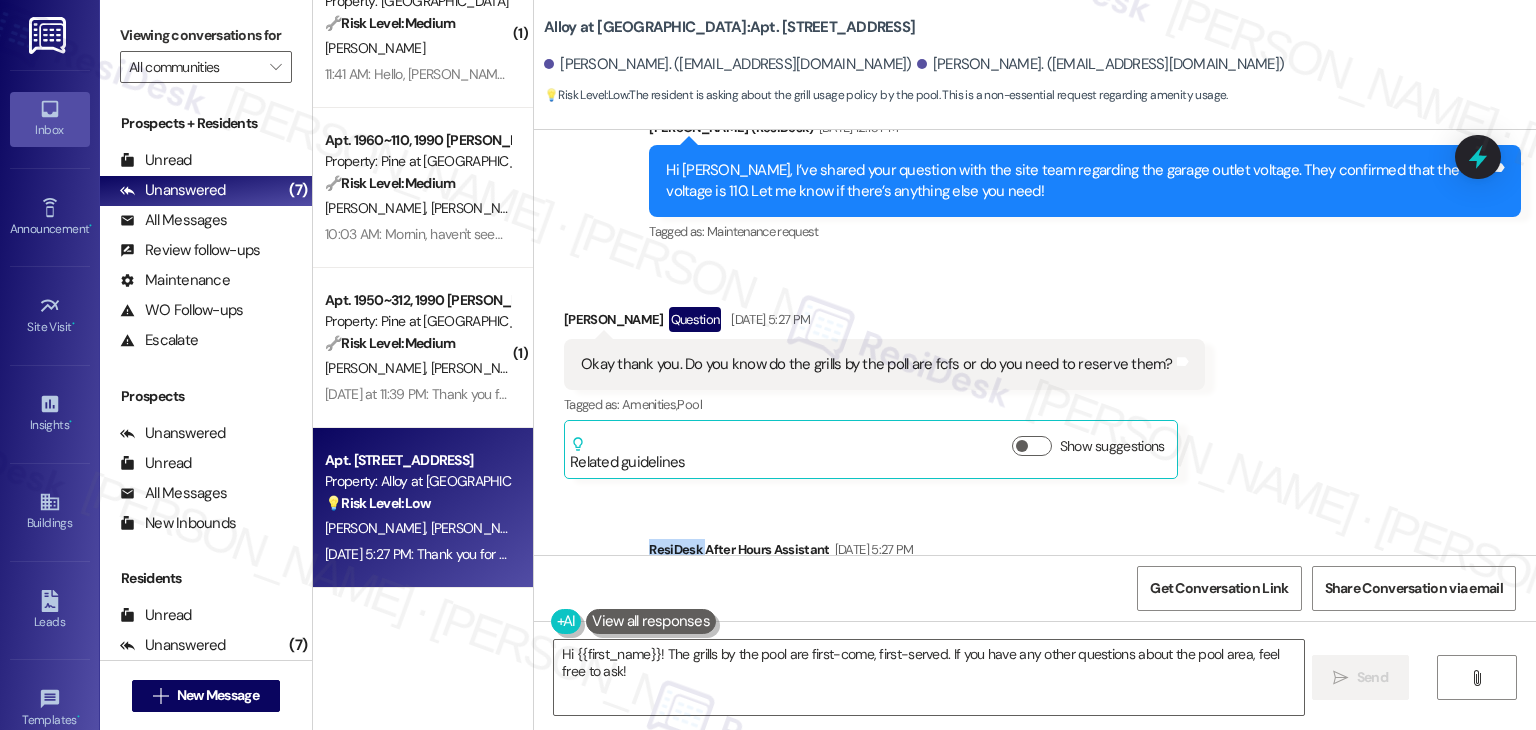 click on "Received via SMS [PERSON_NAME] Question [DATE] 5:27 PM Okay thank you. Do you know do the grills by the poll are fcfs or do you need to reserve them? Tags and notes Tagged as:   Amenities ,  Click to highlight conversations about Amenities Pool Click to highlight conversations about Pool  Related guidelines Show suggestions" at bounding box center (1035, 378) 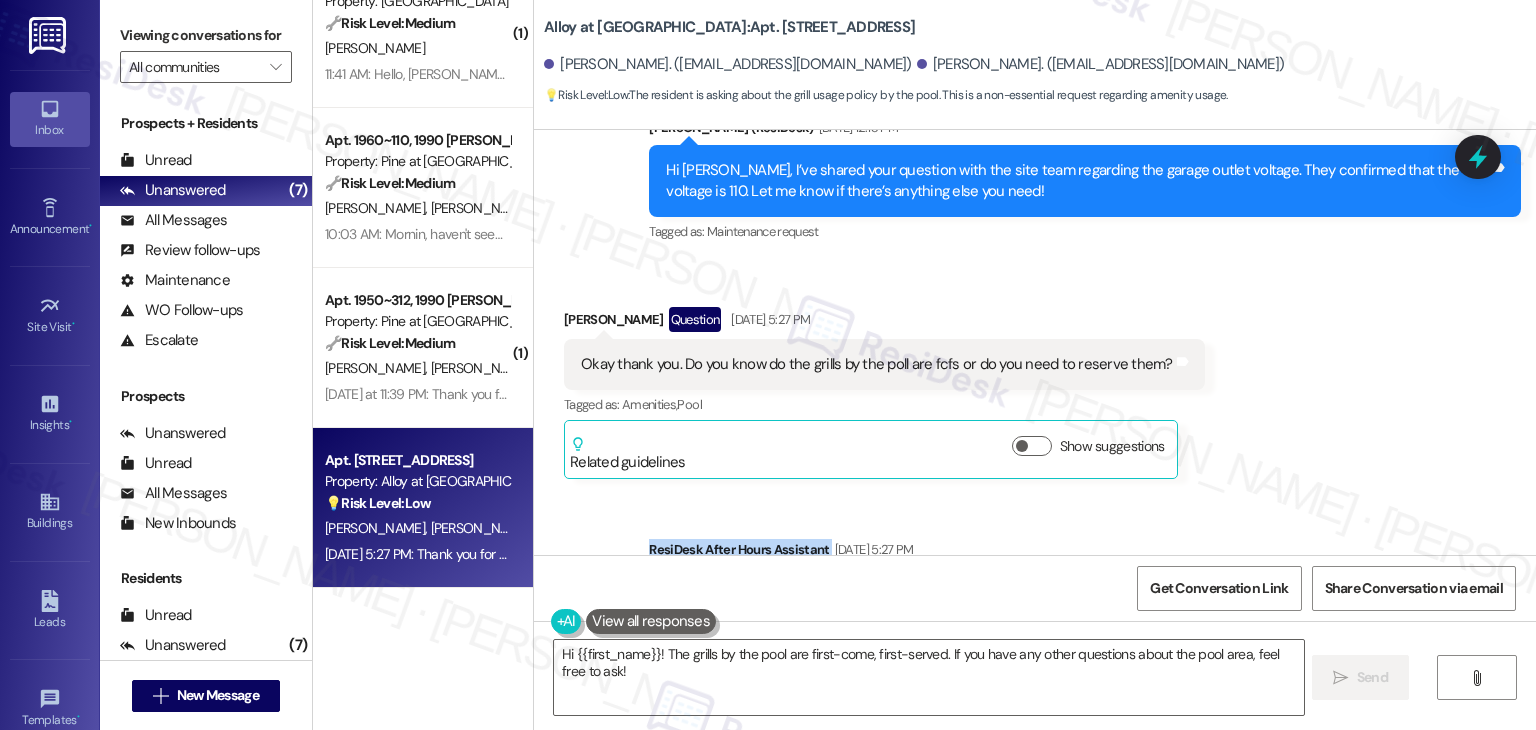 click on "Received via SMS [PERSON_NAME] Question [DATE] 5:27 PM Okay thank you. Do you know do the grills by the poll are fcfs or do you need to reserve them? Tags and notes Tagged as:   Amenities ,  Click to highlight conversations about Amenities Pool Click to highlight conversations about Pool  Related guidelines Show suggestions" at bounding box center (1035, 378) 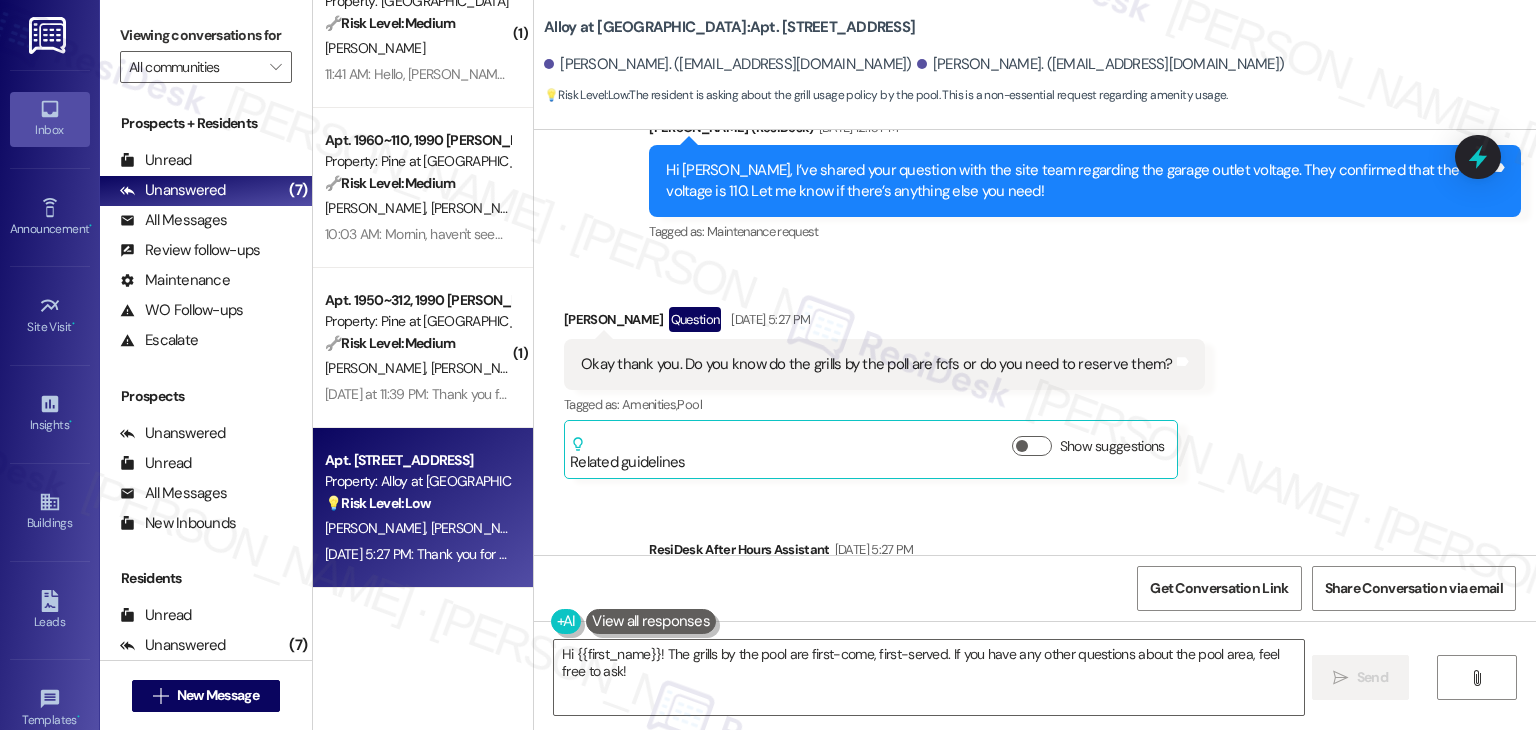 click on "Received via SMS [PERSON_NAME] Question [DATE] 5:27 PM Okay thank you. Do you know do the grills by the poll are fcfs or do you need to reserve them? Tags and notes Tagged as:   Amenities ,  Click to highlight conversations about Amenities Pool Click to highlight conversations about Pool  Related guidelines Show suggestions" at bounding box center [1035, 378] 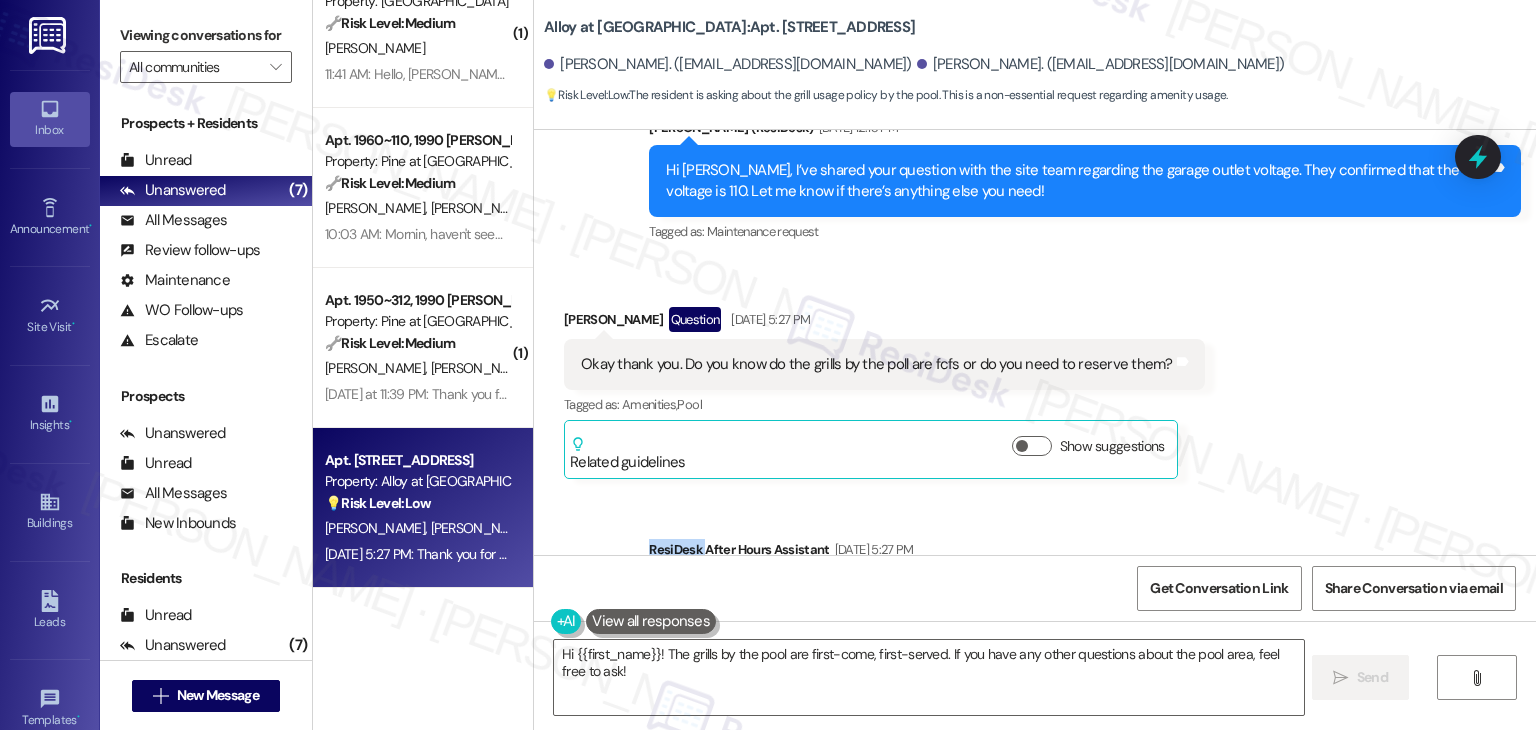 click on "Received via SMS [PERSON_NAME] Question [DATE] 5:27 PM Okay thank you. Do you know do the grills by the poll are fcfs or do you need to reserve them? Tags and notes Tagged as:   Amenities ,  Click to highlight conversations about Amenities Pool Click to highlight conversations about Pool  Related guidelines Show suggestions" at bounding box center (1035, 378) 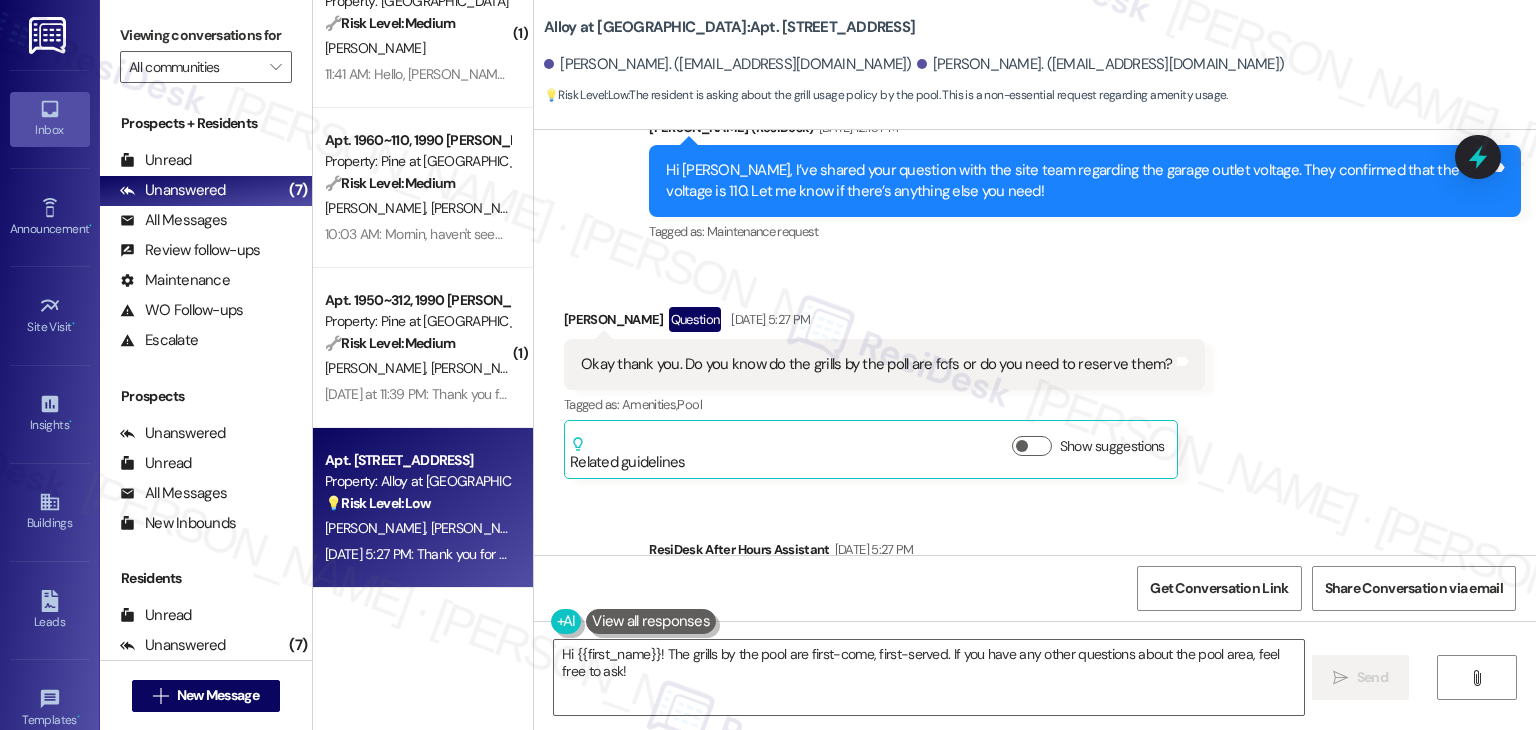 click on "Received via SMS [PERSON_NAME] Question [DATE] 5:27 PM Okay thank you. Do you know do the grills by the poll are fcfs or do you need to reserve them? Tags and notes Tagged as:   Amenities ,  Click to highlight conversations about Amenities Pool Click to highlight conversations about Pool  Related guidelines Show suggestions" at bounding box center [1035, 378] 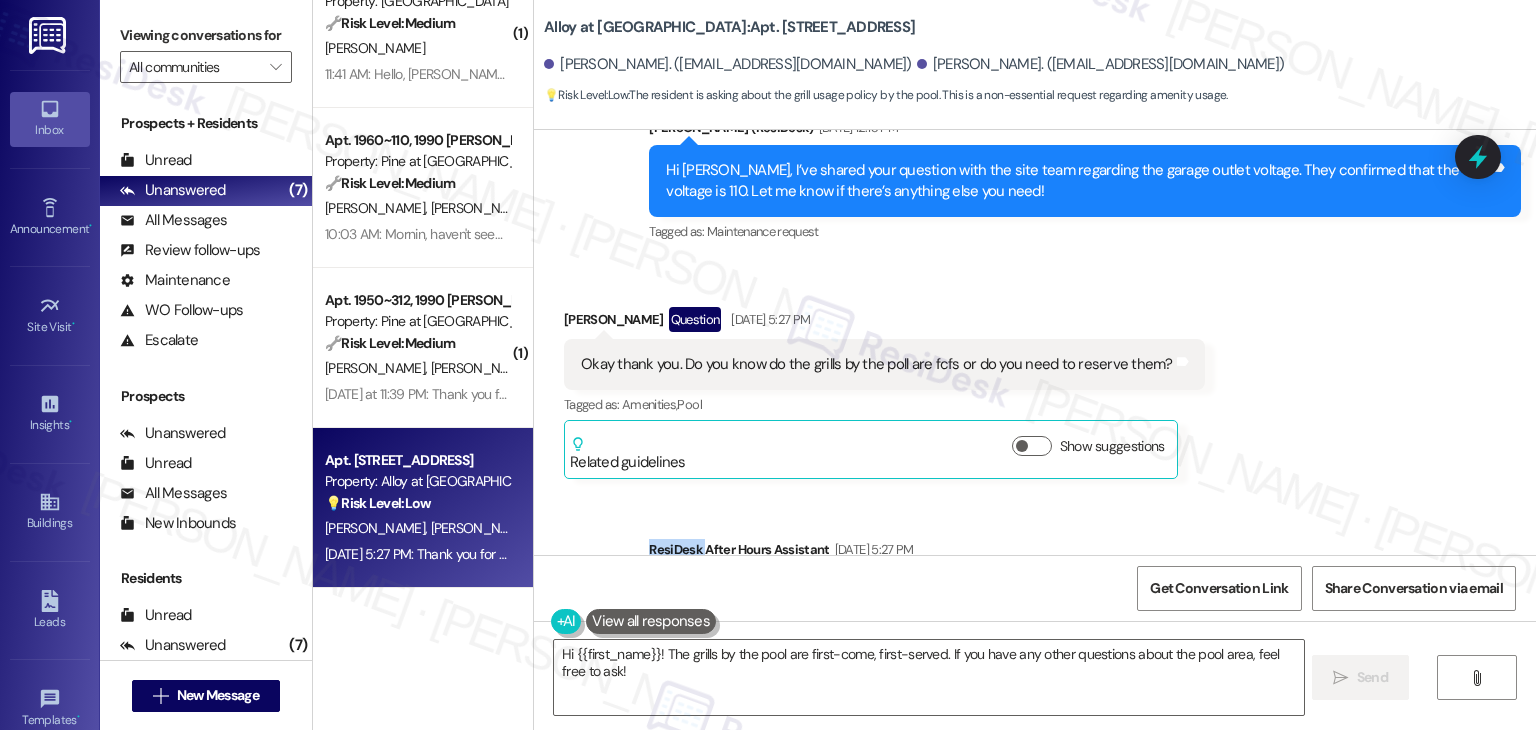 click on "Received via SMS [PERSON_NAME] Question [DATE] 5:27 PM Okay thank you. Do you know do the grills by the poll are fcfs or do you need to reserve them? Tags and notes Tagged as:   Amenities ,  Click to highlight conversations about Amenities Pool Click to highlight conversations about Pool  Related guidelines Show suggestions" at bounding box center [1035, 378] 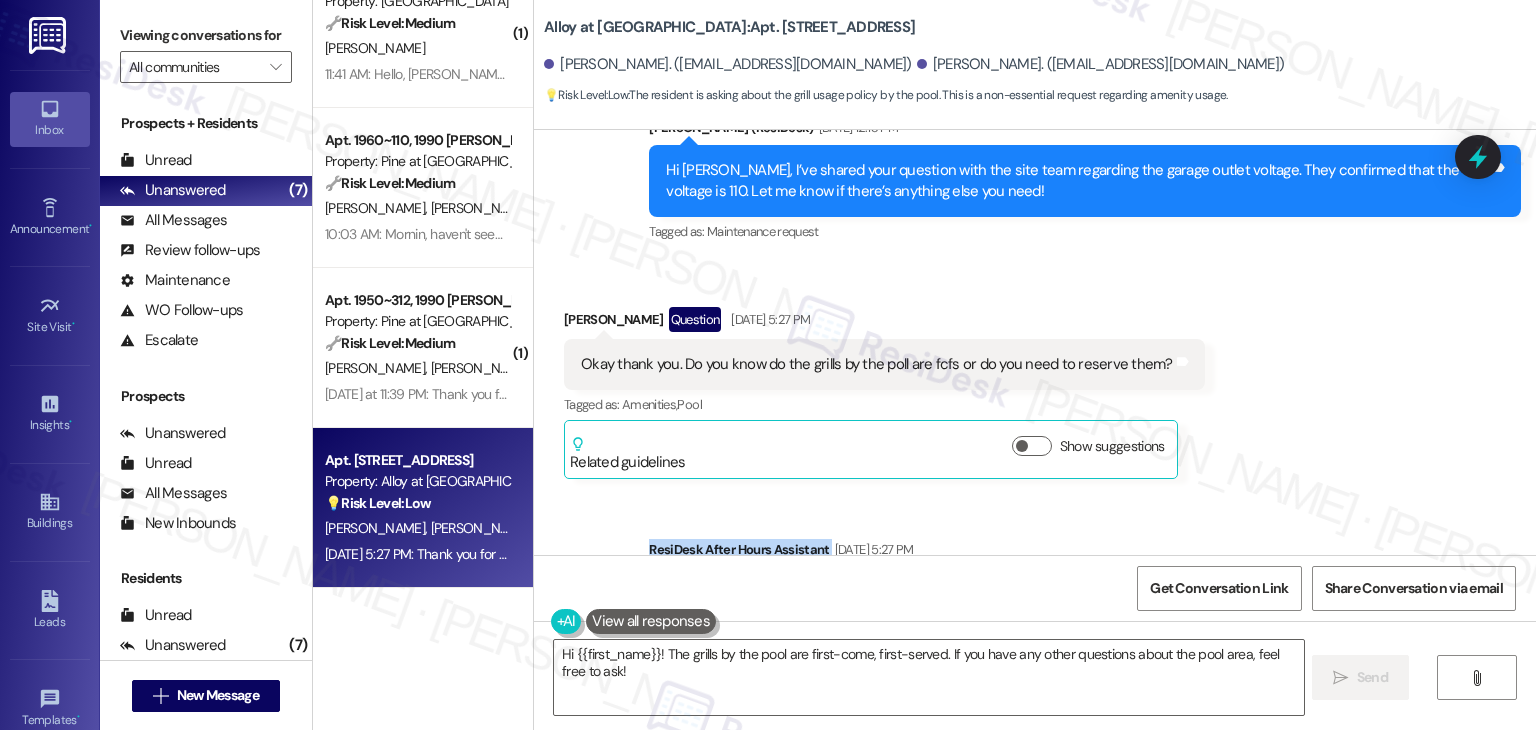 click on "Received via SMS [PERSON_NAME] Question [DATE] 5:27 PM Okay thank you. Do you know do the grills by the poll are fcfs or do you need to reserve them? Tags and notes Tagged as:   Amenities ,  Click to highlight conversations about Amenities Pool Click to highlight conversations about Pool  Related guidelines Show suggestions" at bounding box center (1035, 378) 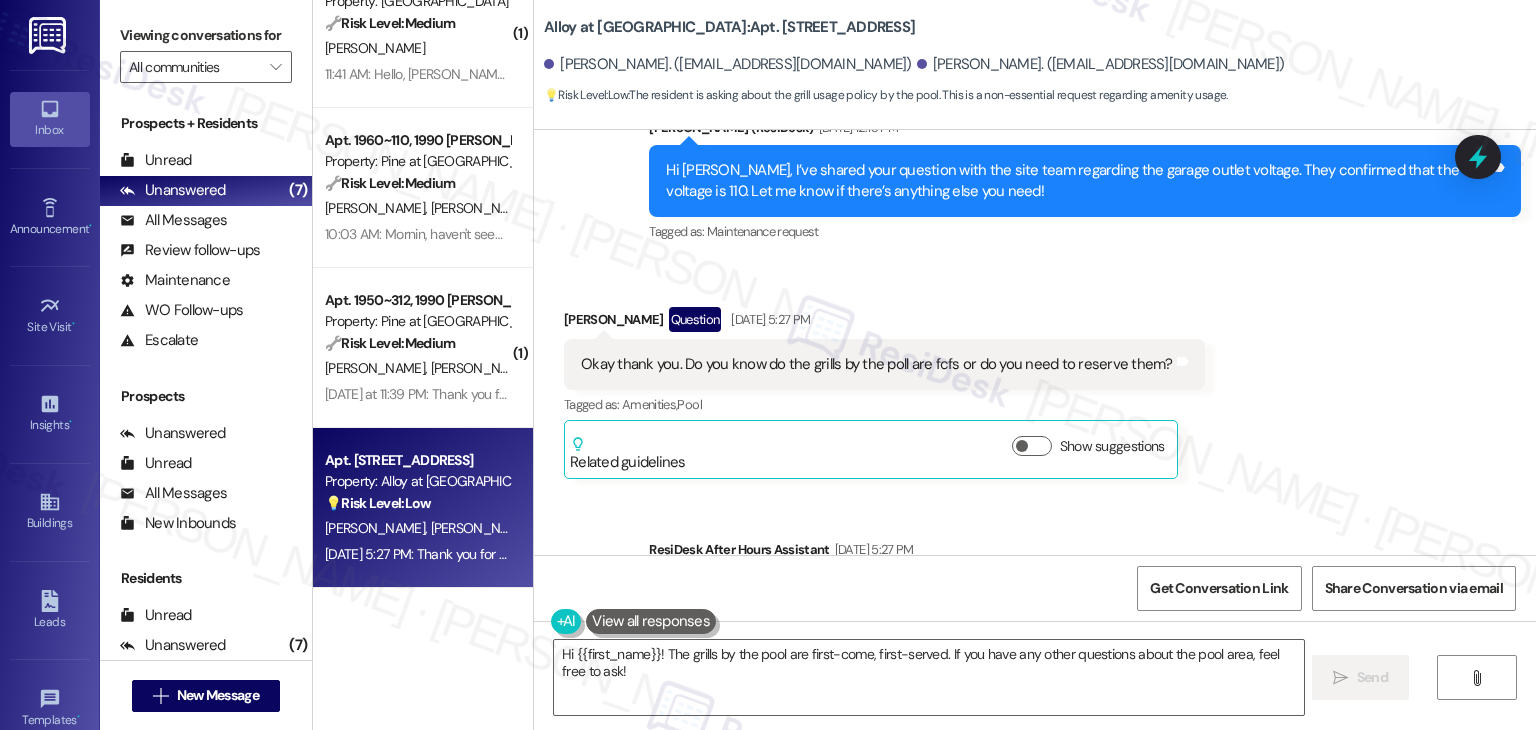 click on "Received via SMS [PERSON_NAME] Question [DATE] 5:27 PM Okay thank you. Do you know do the grills by the poll are fcfs or do you need to reserve them? Tags and notes Tagged as:   Amenities ,  Click to highlight conversations about Amenities Pool Click to highlight conversations about Pool  Related guidelines Show suggestions" at bounding box center [1035, 378] 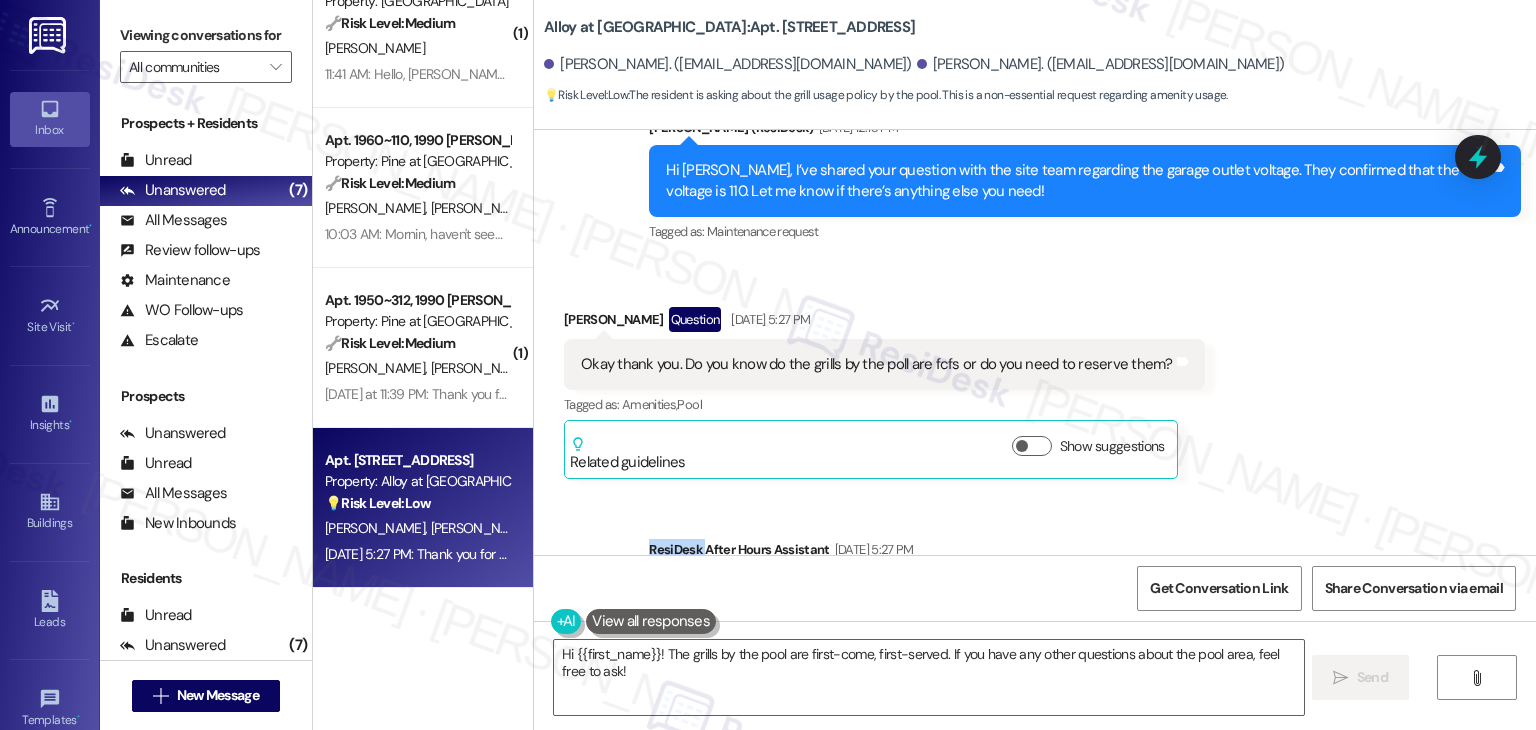 click on "Received via SMS [PERSON_NAME] Question [DATE] 5:27 PM Okay thank you. Do you know do the grills by the poll are fcfs or do you need to reserve them? Tags and notes Tagged as:   Amenities ,  Click to highlight conversations about Amenities Pool Click to highlight conversations about Pool  Related guidelines Show suggestions" at bounding box center (1035, 378) 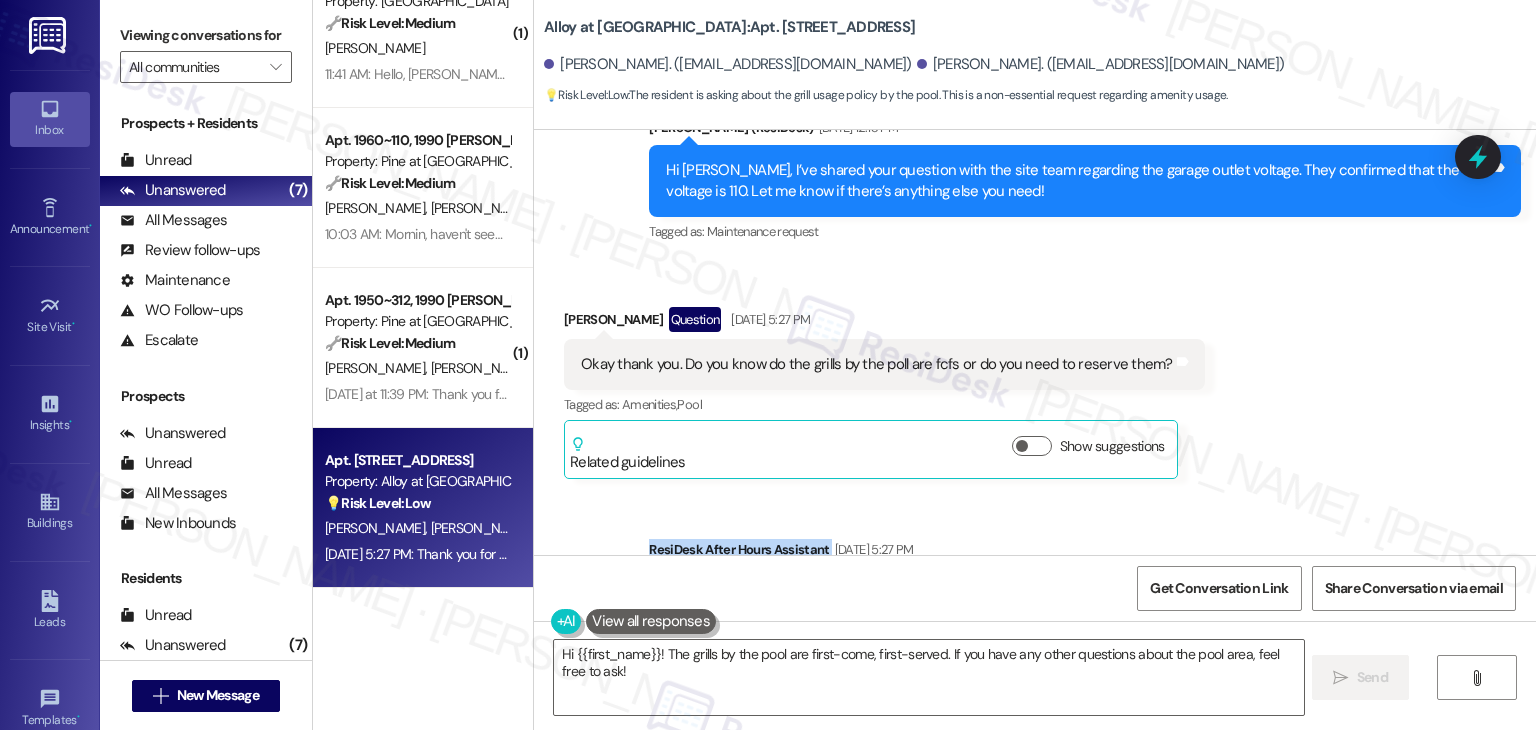 click on "Received via SMS [PERSON_NAME] Question [DATE] 5:27 PM Okay thank you. Do you know do the grills by the poll are fcfs or do you need to reserve them? Tags and notes Tagged as:   Amenities ,  Click to highlight conversations about Amenities Pool Click to highlight conversations about Pool  Related guidelines Show suggestions" at bounding box center [1035, 378] 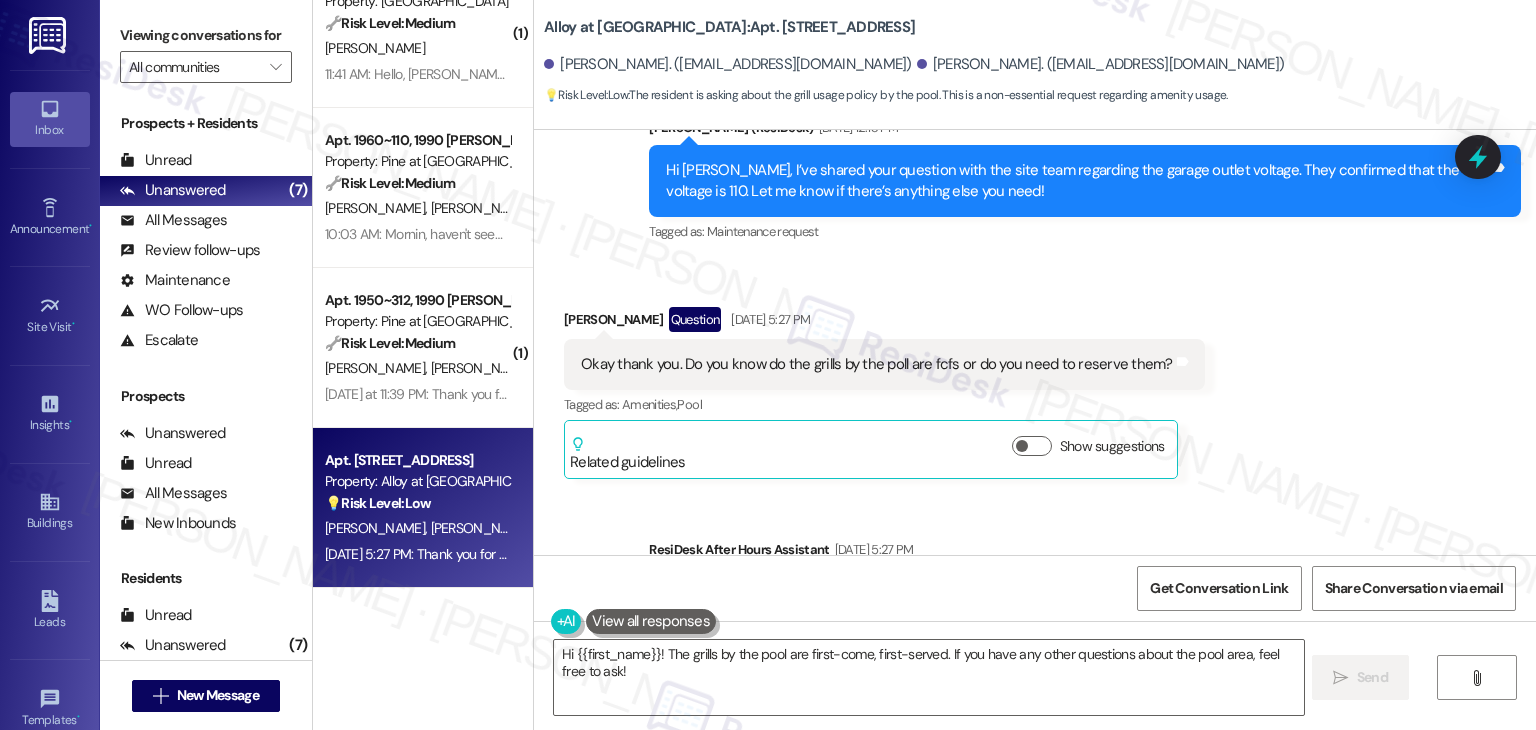 click on "Received via SMS [PERSON_NAME] Question [DATE] 5:27 PM Okay thank you. Do you know do the grills by the poll are fcfs or do you need to reserve them? Tags and notes Tagged as:   Amenities ,  Click to highlight conversations about Amenities Pool Click to highlight conversations about Pool  Related guidelines Show suggestions" at bounding box center (1035, 378) 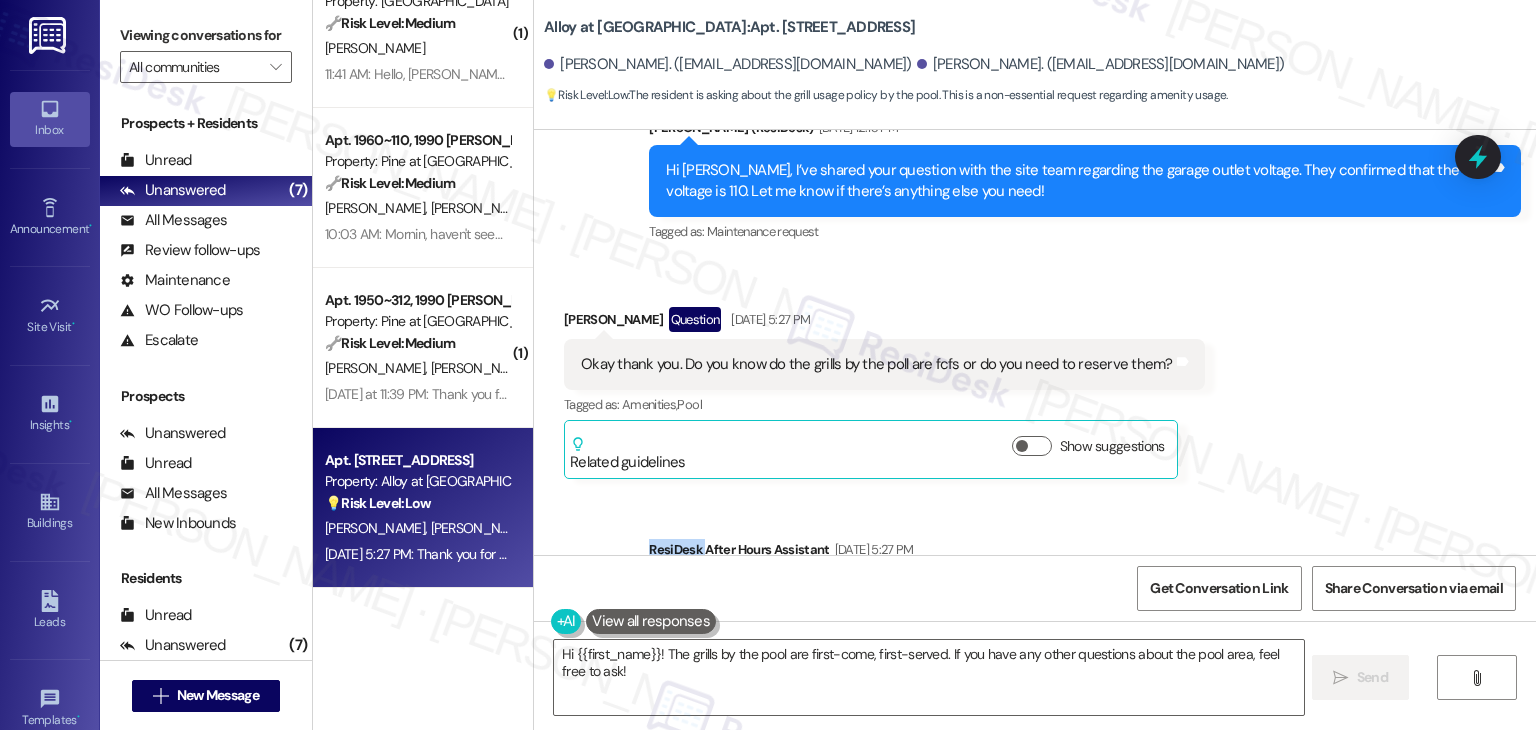click on "Received via SMS [PERSON_NAME] Question [DATE] 5:27 PM Okay thank you. Do you know do the grills by the poll are fcfs or do you need to reserve them? Tags and notes Tagged as:   Amenities ,  Click to highlight conversations about Amenities Pool Click to highlight conversations about Pool  Related guidelines Show suggestions" at bounding box center [1035, 378] 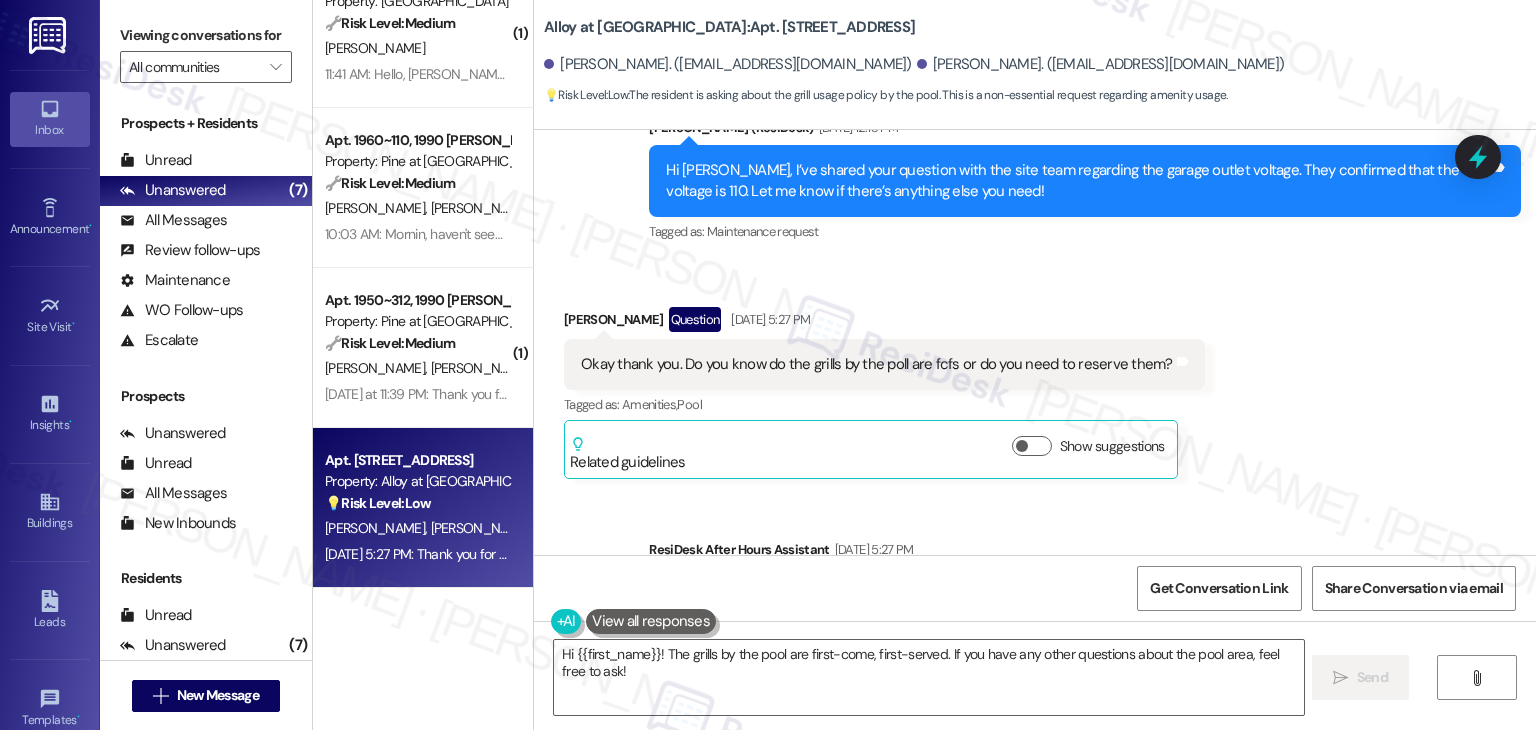 click on "Received via SMS [PERSON_NAME] Question [DATE] 5:27 PM Okay thank you. Do you know do the grills by the poll are fcfs or do you need to reserve them? Tags and notes Tagged as:   Amenities ,  Click to highlight conversations about Amenities Pool Click to highlight conversations about Pool  Related guidelines Show suggestions" at bounding box center [1035, 378] 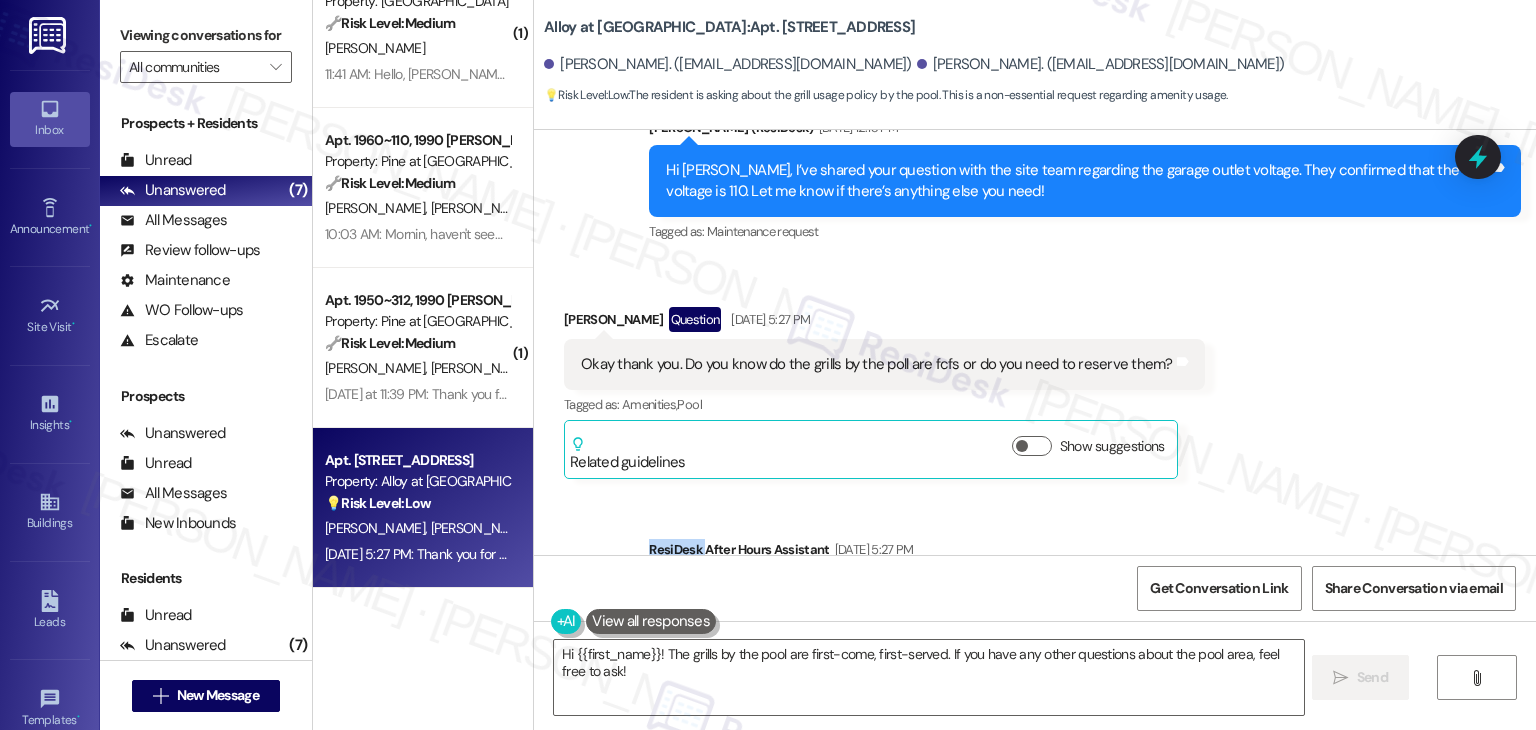 click on "Received via SMS [PERSON_NAME] Question [DATE] 5:27 PM Okay thank you. Do you know do the grills by the poll are fcfs or do you need to reserve them? Tags and notes Tagged as:   Amenities ,  Click to highlight conversations about Amenities Pool Click to highlight conversations about Pool  Related guidelines Show suggestions" at bounding box center (1035, 378) 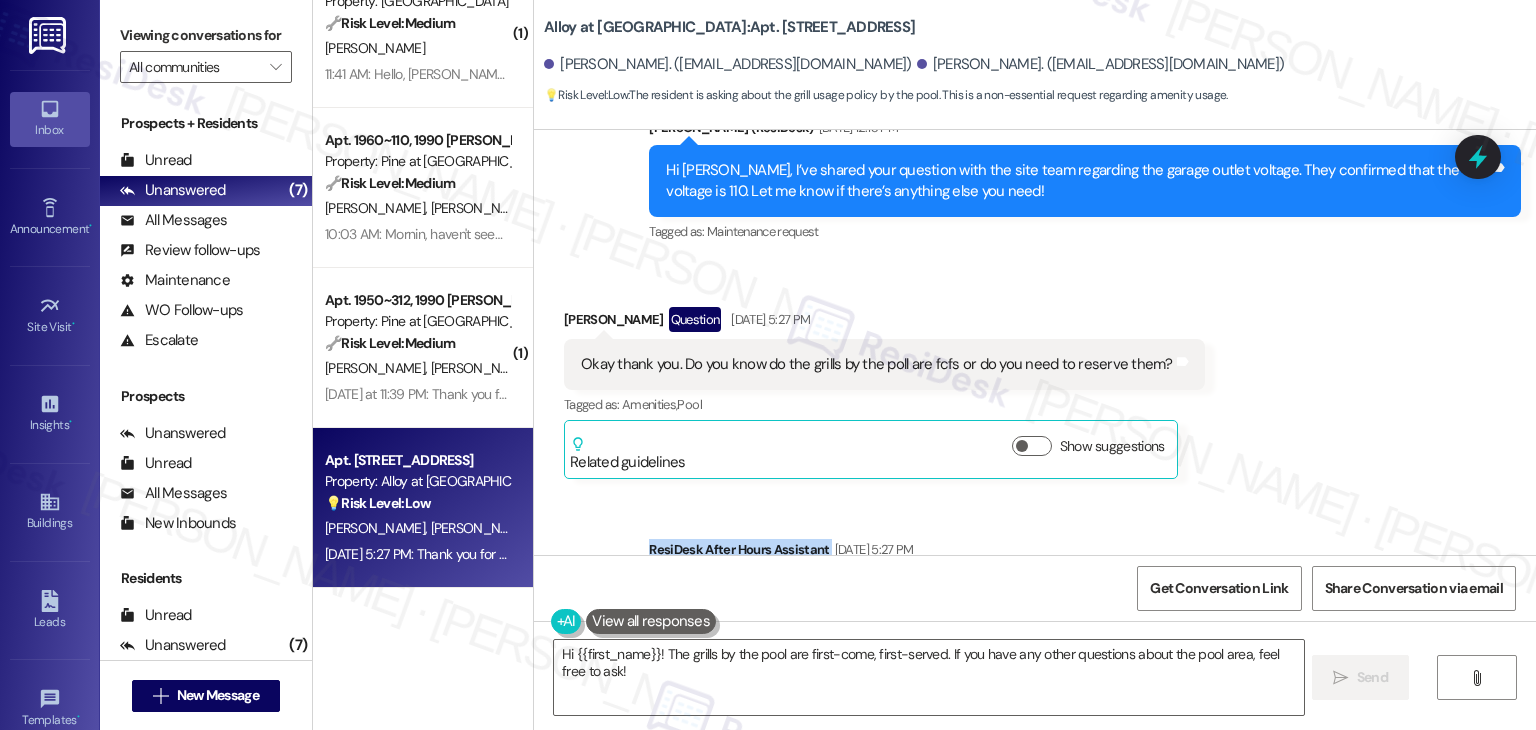 click on "Received via SMS [PERSON_NAME] Question [DATE] 5:27 PM Okay thank you. Do you know do the grills by the poll are fcfs or do you need to reserve them? Tags and notes Tagged as:   Amenities ,  Click to highlight conversations about Amenities Pool Click to highlight conversations about Pool  Related guidelines Show suggestions" at bounding box center [1035, 378] 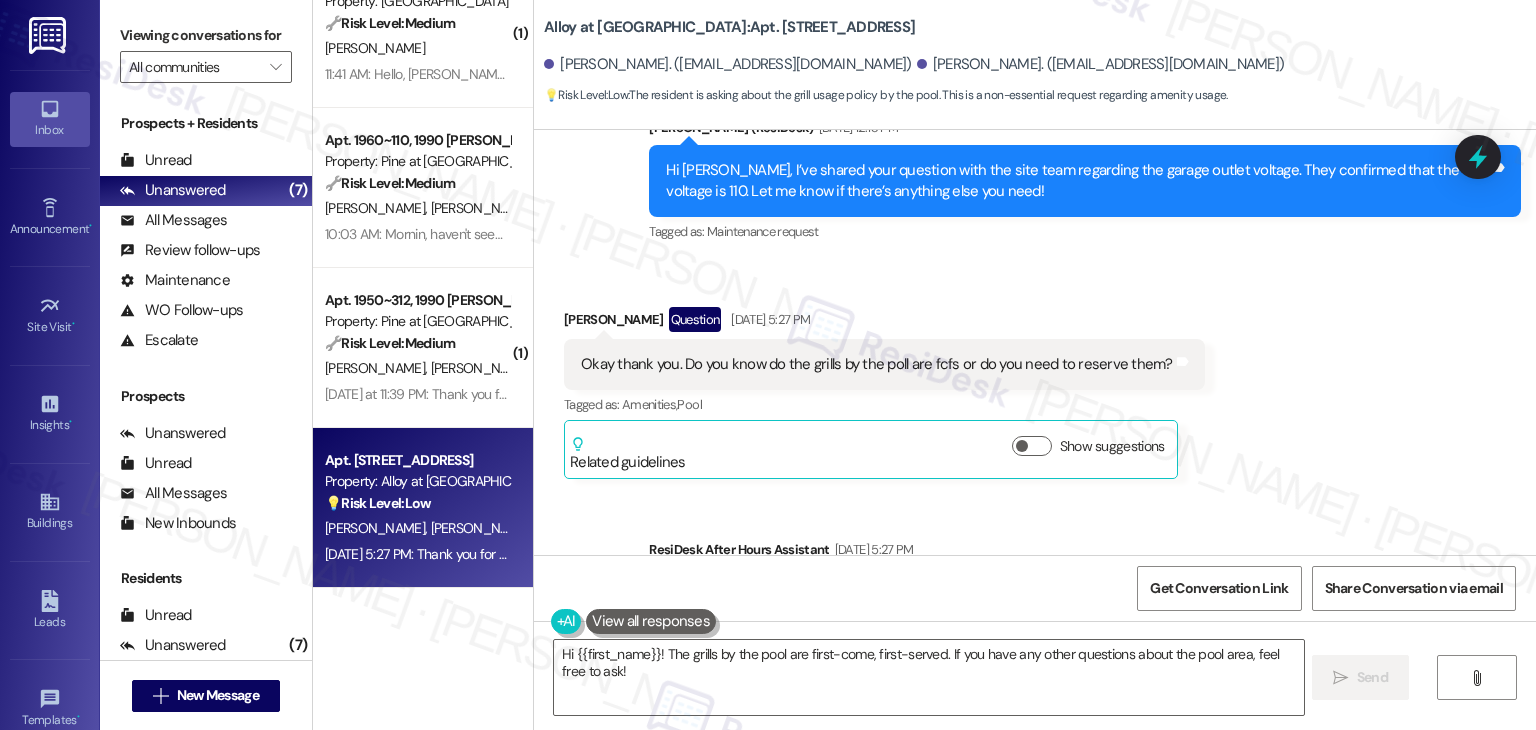 click on "Received via SMS [PERSON_NAME] Question [DATE] 5:27 PM Okay thank you. Do you know do the grills by the poll are fcfs or do you need to reserve them? Tags and notes Tagged as:   Amenities ,  Click to highlight conversations about Amenities Pool Click to highlight conversations about Pool  Related guidelines Show suggestions" at bounding box center (1035, 378) 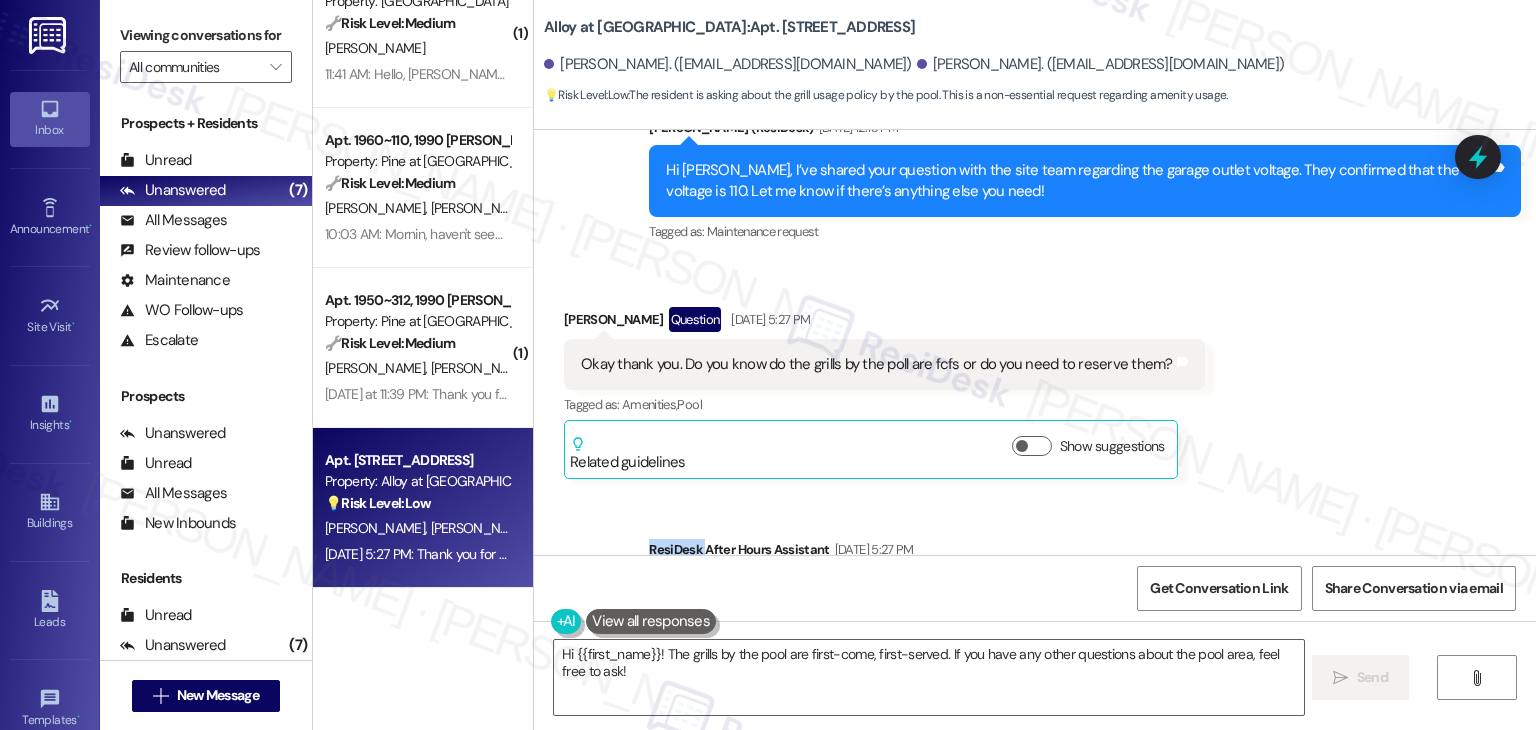 click on "Received via SMS [PERSON_NAME] Question [DATE] 5:27 PM Okay thank you. Do you know do the grills by the poll are fcfs or do you need to reserve them? Tags and notes Tagged as:   Amenities ,  Click to highlight conversations about Amenities Pool Click to highlight conversations about Pool  Related guidelines Show suggestions" at bounding box center (1035, 378) 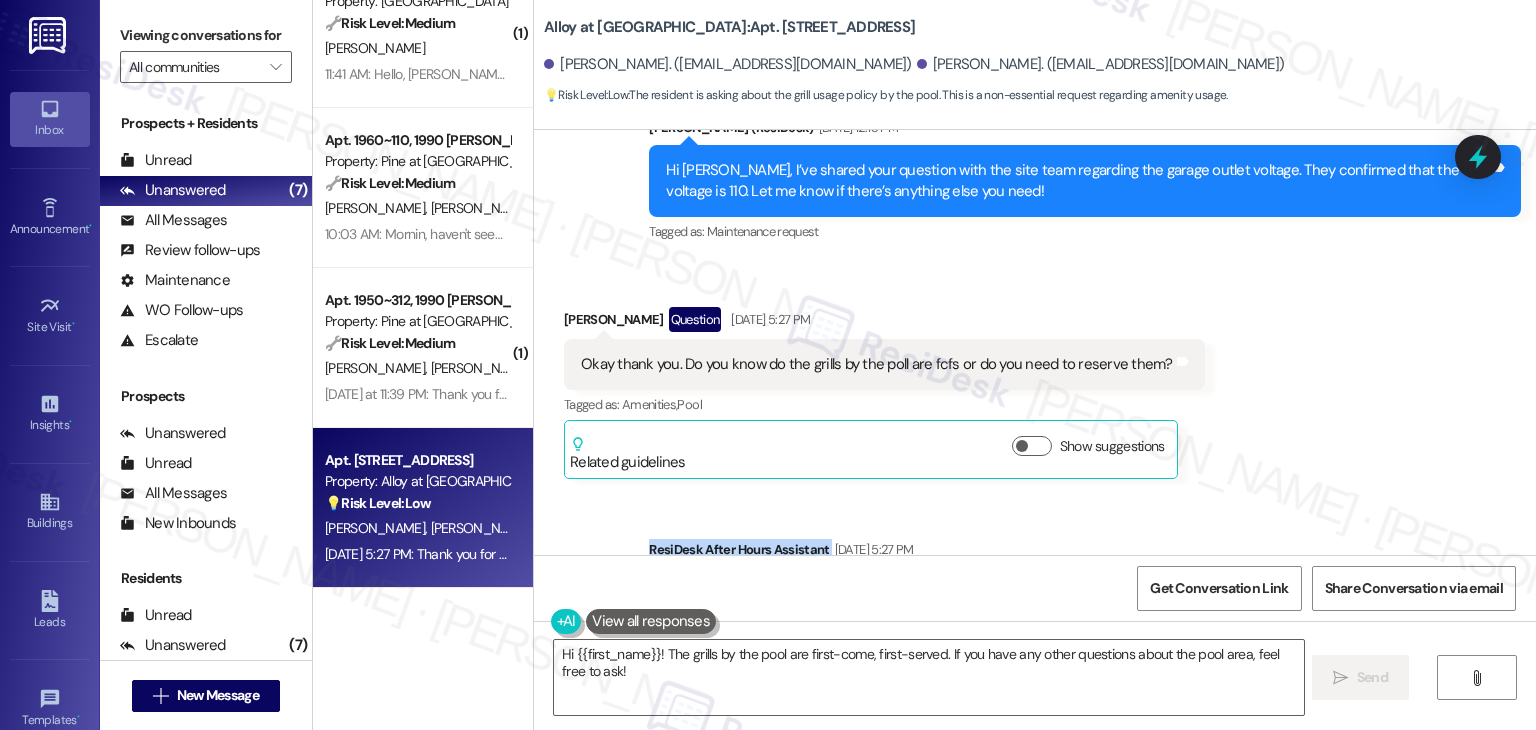 click on "Received via SMS [PERSON_NAME] Question [DATE] 5:27 PM Okay thank you. Do you know do the grills by the poll are fcfs or do you need to reserve them? Tags and notes Tagged as:   Amenities ,  Click to highlight conversations about Amenities Pool Click to highlight conversations about Pool  Related guidelines Show suggestions" at bounding box center [1035, 378] 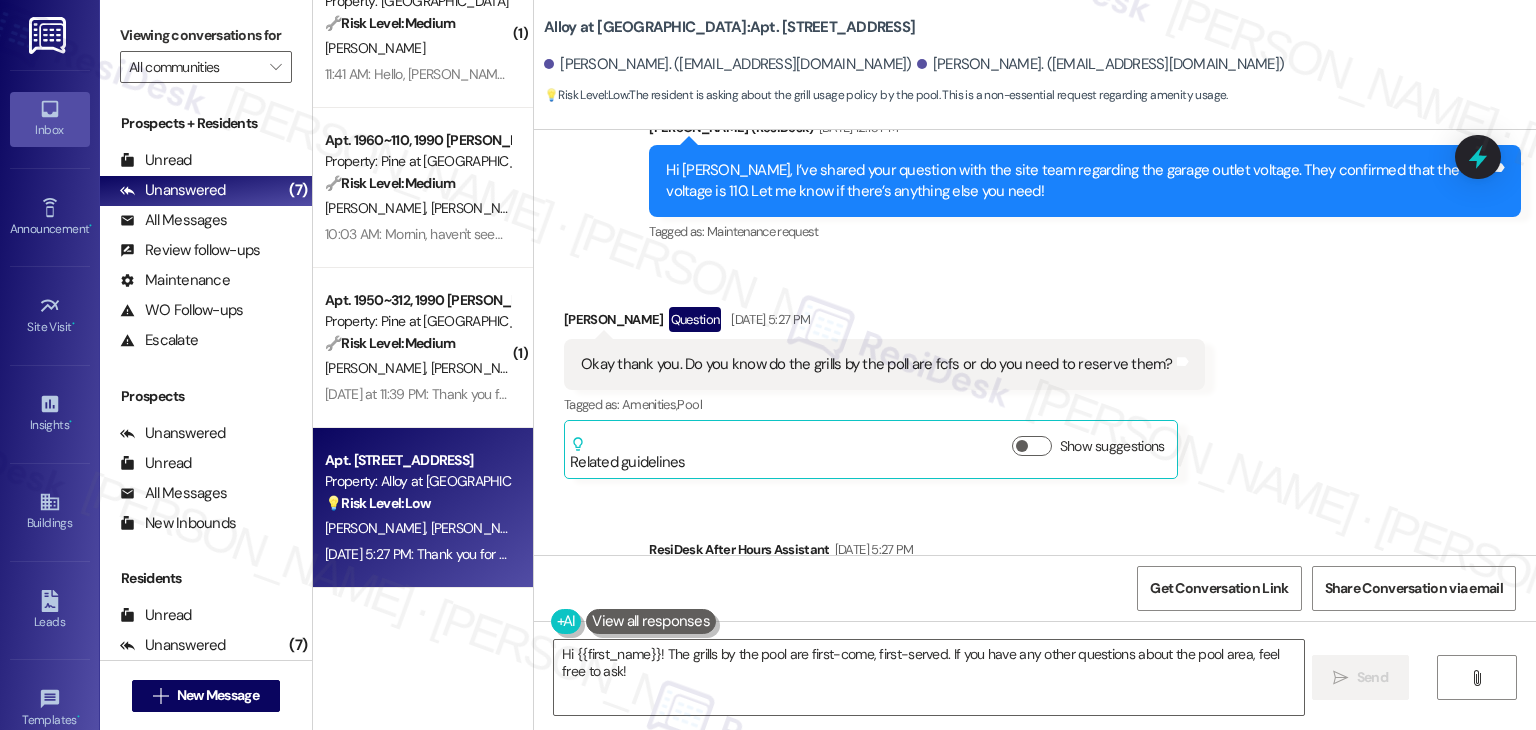 click on "Received via SMS [PERSON_NAME] Question [DATE] 5:27 PM Okay thank you. Do you know do the grills by the poll are fcfs or do you need to reserve them? Tags and notes Tagged as:   Amenities ,  Click to highlight conversations about Amenities Pool Click to highlight conversations about Pool  Related guidelines Show suggestions" at bounding box center [1035, 378] 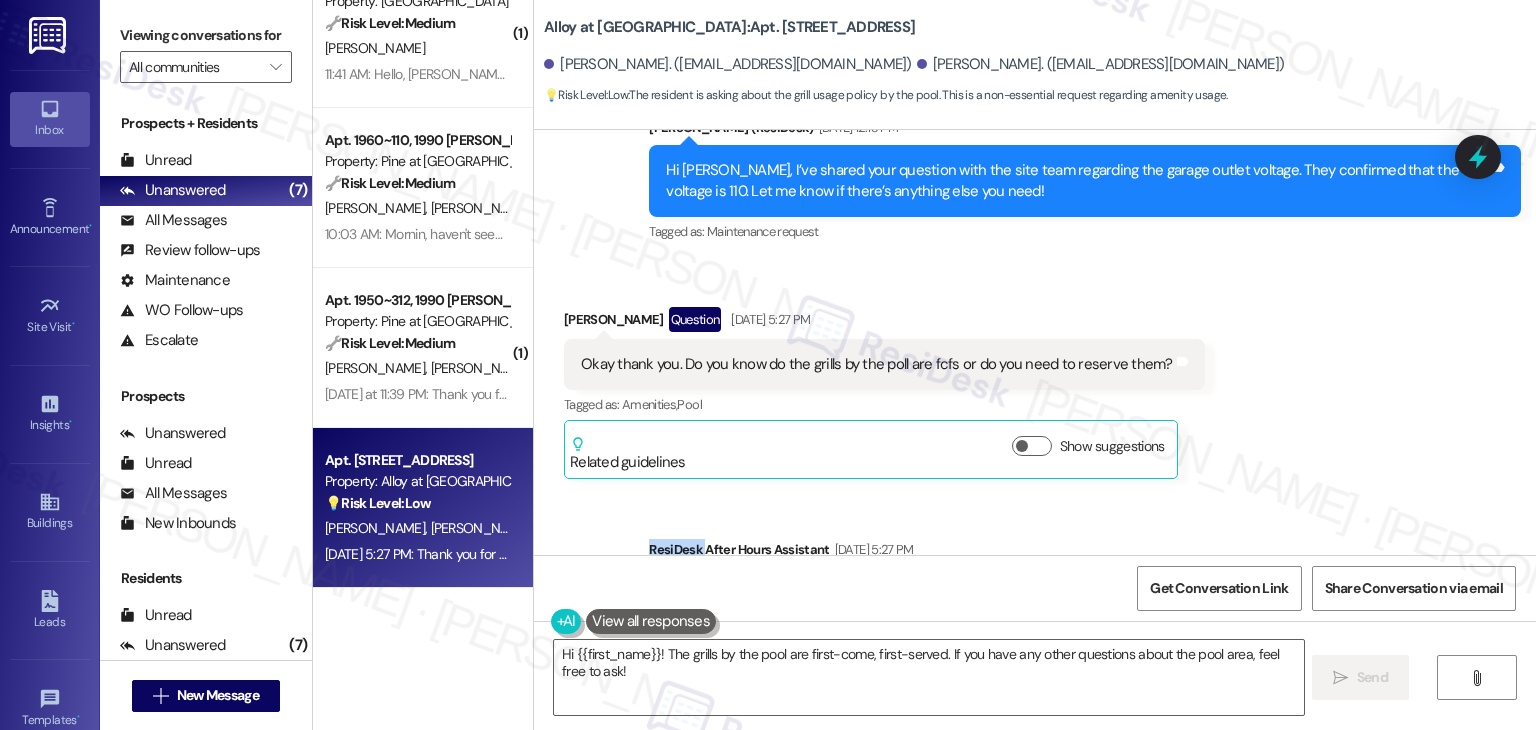 click on "Received via SMS [PERSON_NAME] Question [DATE] 5:27 PM Okay thank you. Do you know do the grills by the poll are fcfs or do you need to reserve them? Tags and notes Tagged as:   Amenities ,  Click to highlight conversations about Amenities Pool Click to highlight conversations about Pool  Related guidelines Show suggestions" at bounding box center (1035, 378) 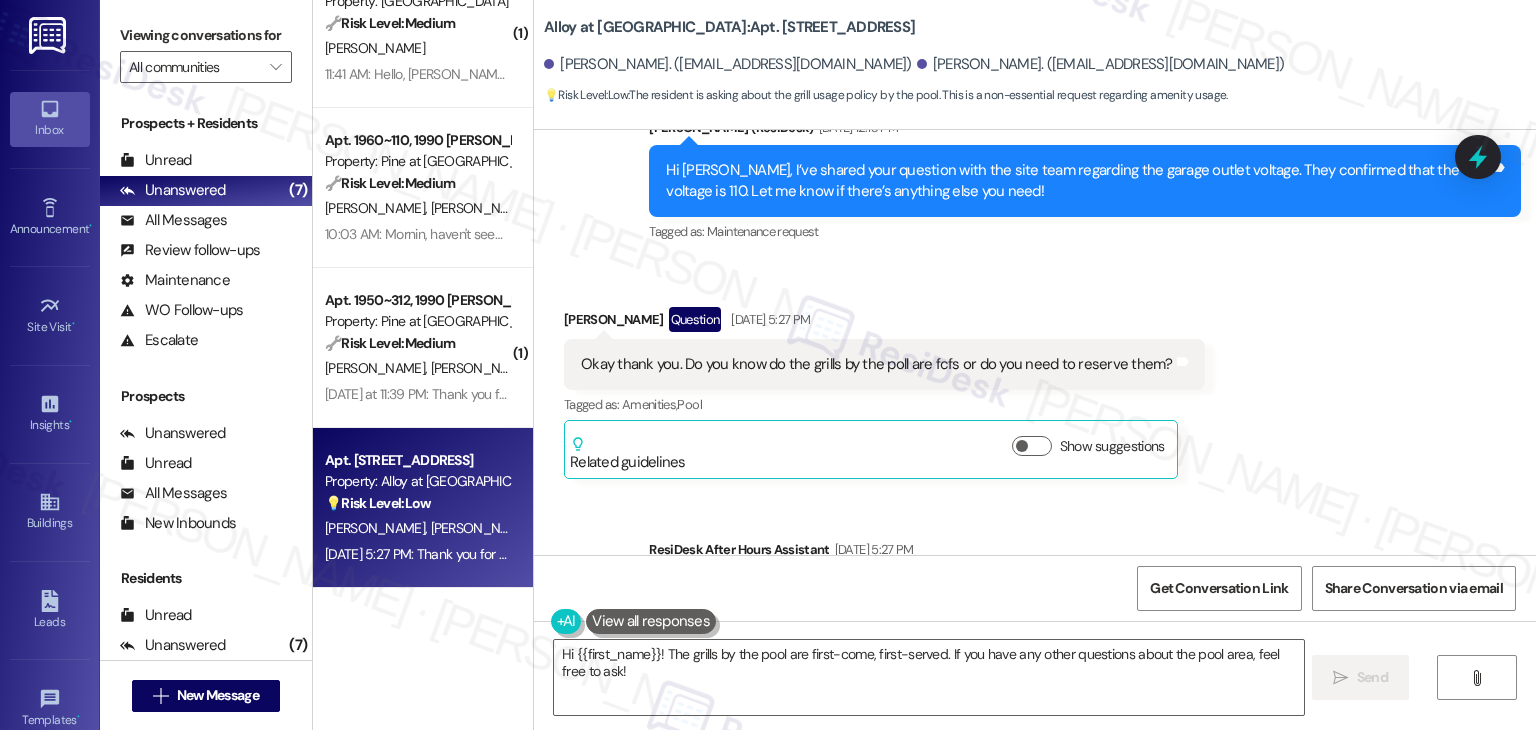 click on "Received via SMS [PERSON_NAME] Question [DATE] 5:27 PM Okay thank you. Do you know do the grills by the poll are fcfs or do you need to reserve them? Tags and notes Tagged as:   Amenities ,  Click to highlight conversations about Amenities Pool Click to highlight conversations about Pool  Related guidelines Show suggestions" at bounding box center [1035, 378] 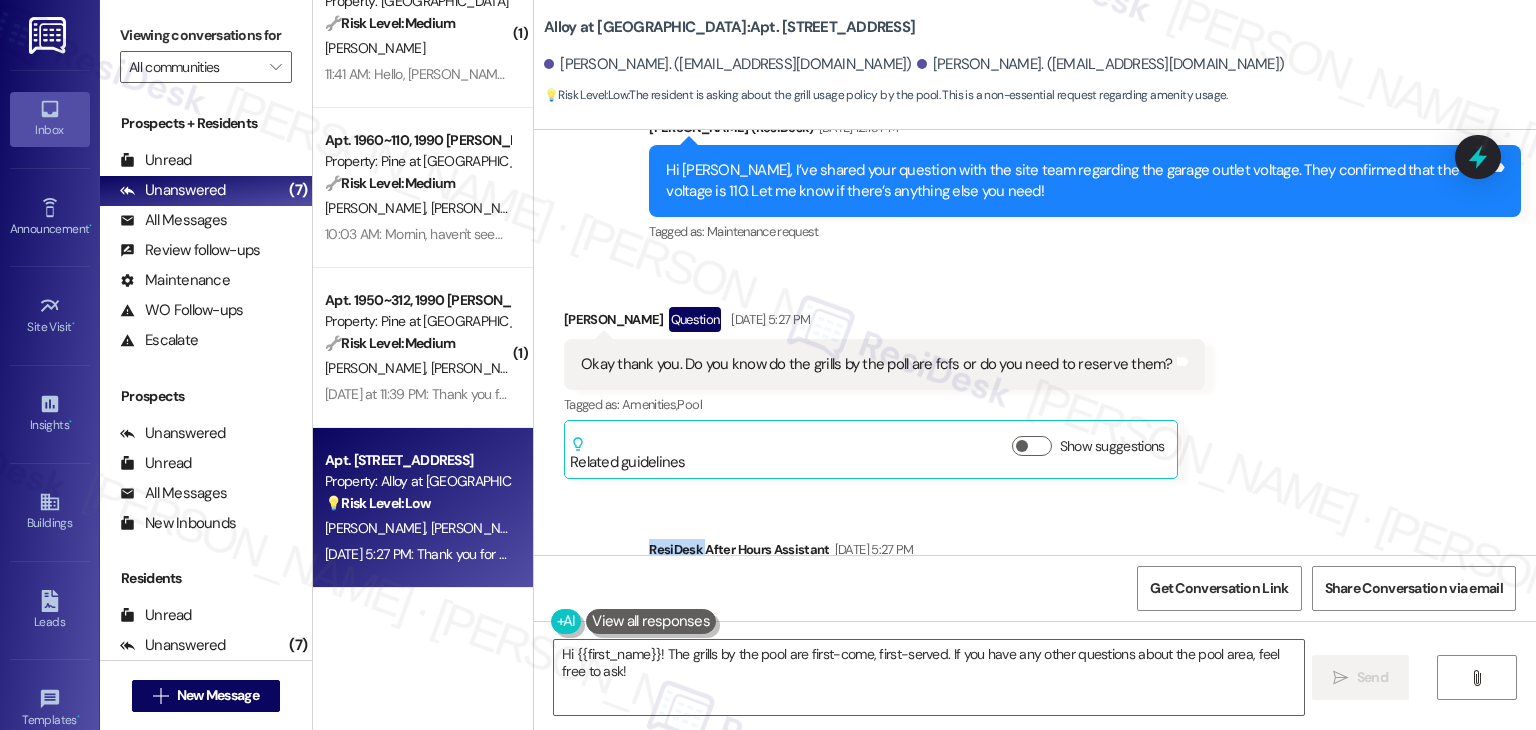 click on "Received via SMS [PERSON_NAME] Question [DATE] 5:27 PM Okay thank you. Do you know do the grills by the poll are fcfs or do you need to reserve them? Tags and notes Tagged as:   Amenities ,  Click to highlight conversations about Amenities Pool Click to highlight conversations about Pool  Related guidelines Show suggestions" at bounding box center [1035, 378] 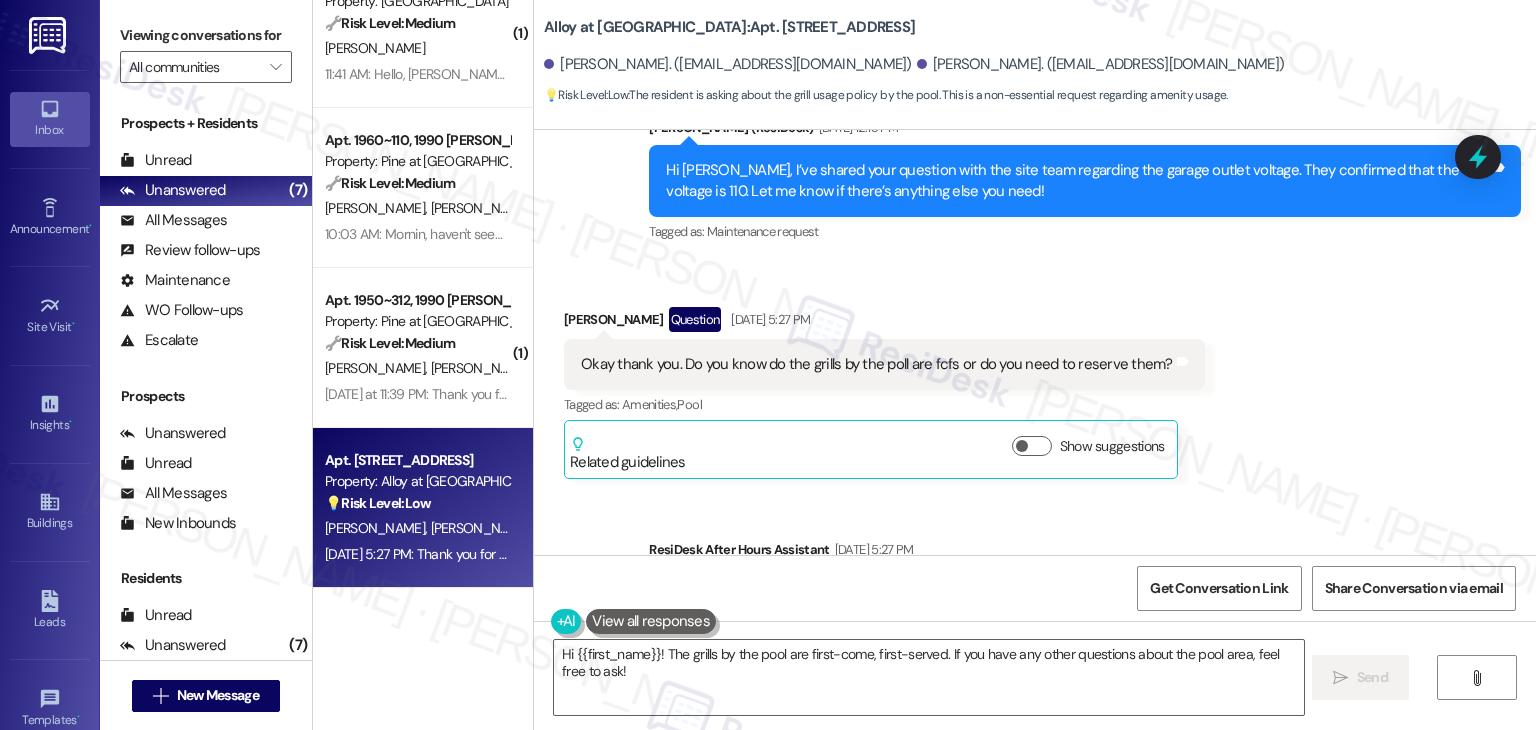 click on "Received via SMS [PERSON_NAME] Question [DATE] 5:27 PM Okay thank you. Do you know do the grills by the poll are fcfs or do you need to reserve them? Tags and notes Tagged as:   Amenities ,  Click to highlight conversations about Amenities Pool Click to highlight conversations about Pool  Related guidelines Show suggestions" at bounding box center [1035, 378] 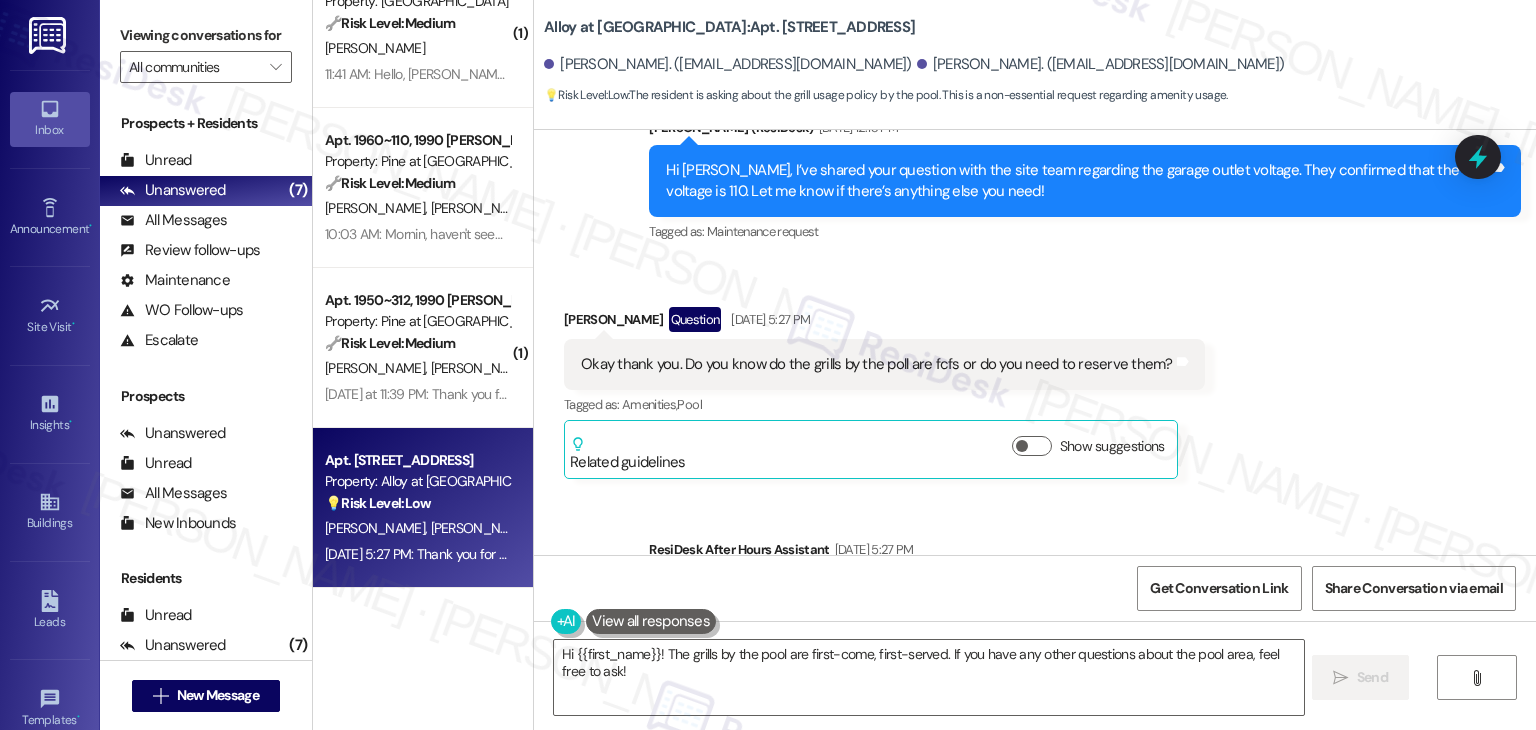 click on "Received via SMS [PERSON_NAME] Question [DATE] 5:27 PM Okay thank you. Do you know do the grills by the poll are fcfs or do you need to reserve them? Tags and notes Tagged as:   Amenities ,  Click to highlight conversations about Amenities Pool Click to highlight conversations about Pool  Related guidelines Show suggestions" at bounding box center (1035, 378) 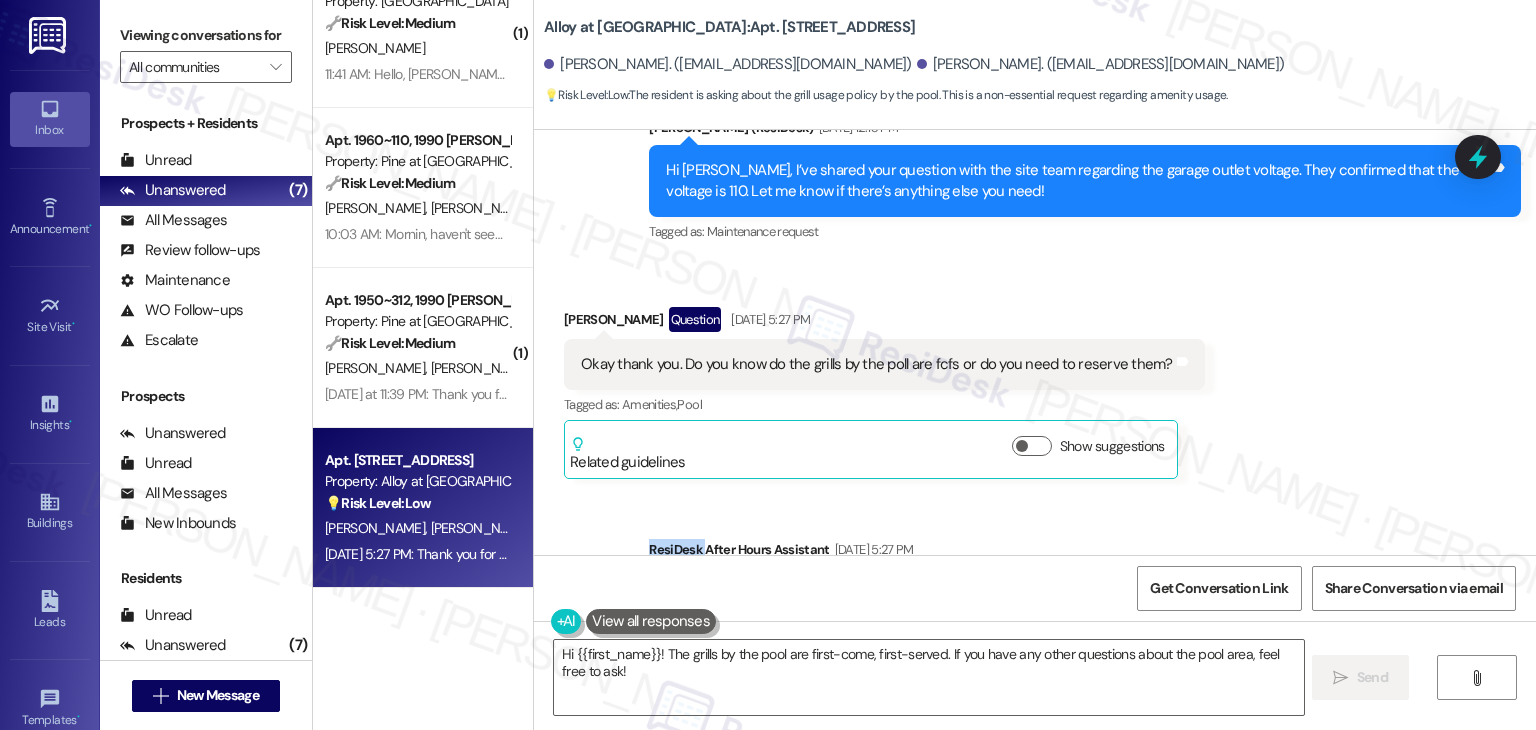 click on "Received via SMS [PERSON_NAME] Question [DATE] 5:27 PM Okay thank you. Do you know do the grills by the poll are fcfs or do you need to reserve them? Tags and notes Tagged as:   Amenities ,  Click to highlight conversations about Amenities Pool Click to highlight conversations about Pool  Related guidelines Show suggestions" at bounding box center (1035, 378) 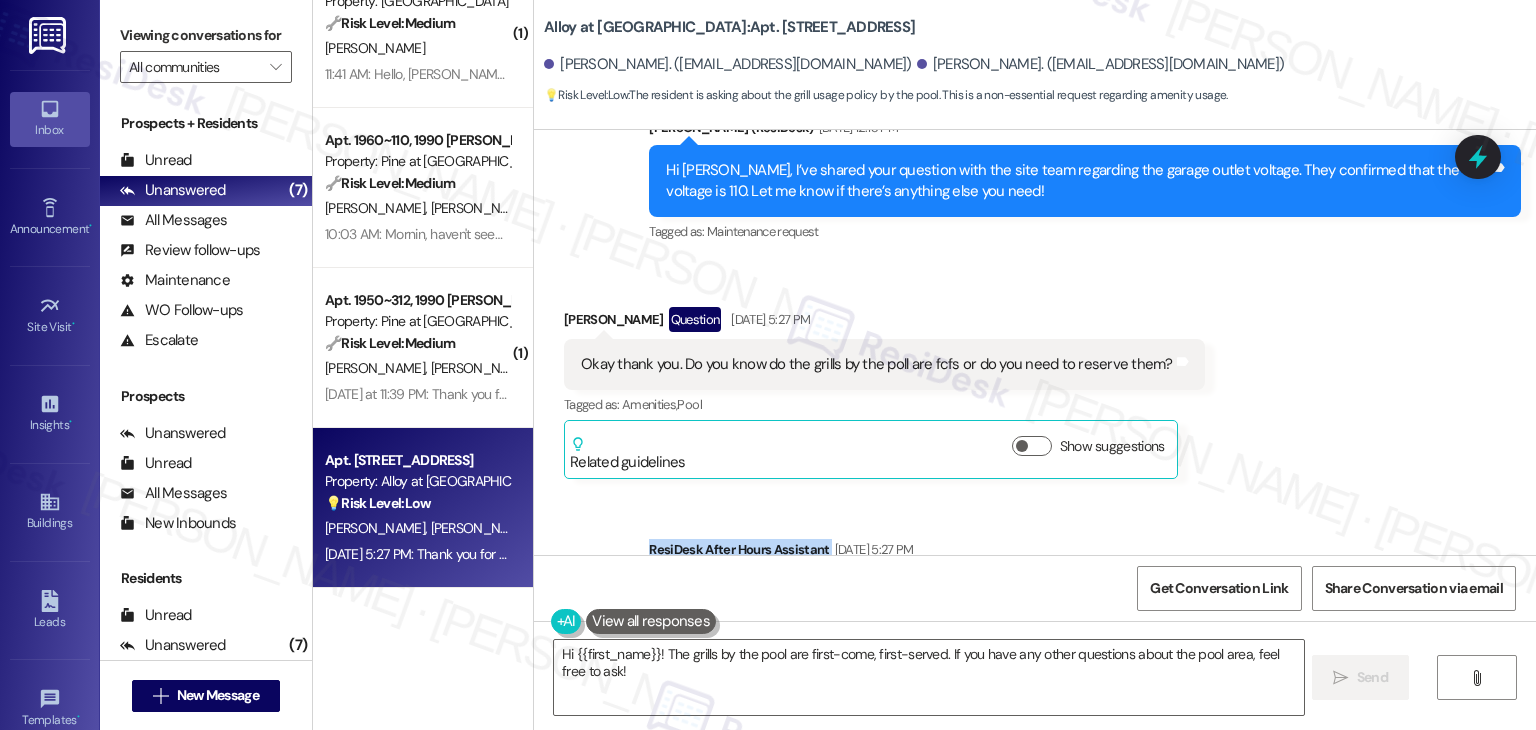 click on "Received via SMS [PERSON_NAME] Question [DATE] 5:27 PM Okay thank you. Do you know do the grills by the poll are fcfs or do you need to reserve them? Tags and notes Tagged as:   Amenities ,  Click to highlight conversations about Amenities Pool Click to highlight conversations about Pool  Related guidelines Show suggestions" at bounding box center (1035, 378) 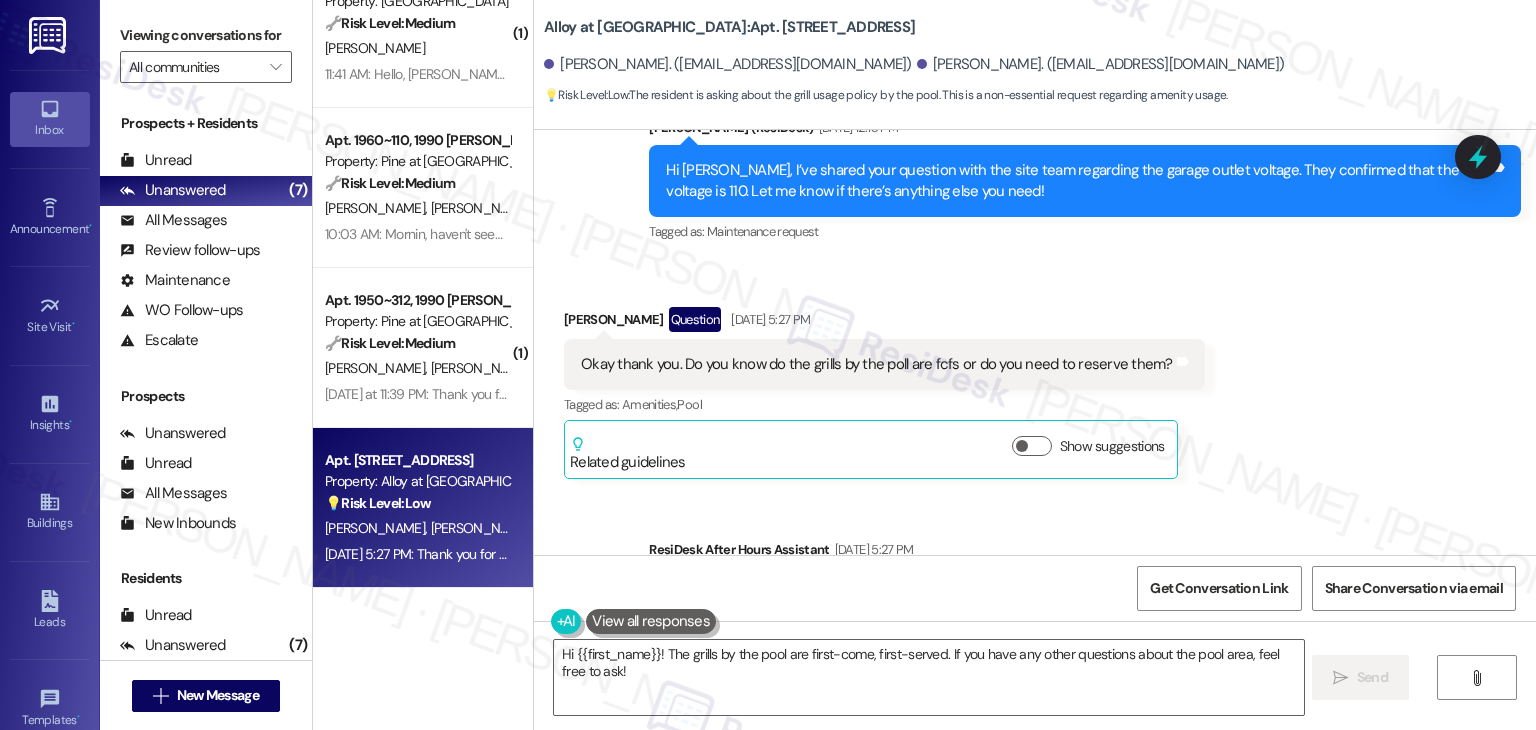 click on "Okay thank you. Do you know do the grills by the poll are fcfs or do you need to reserve them?" at bounding box center (877, 364) 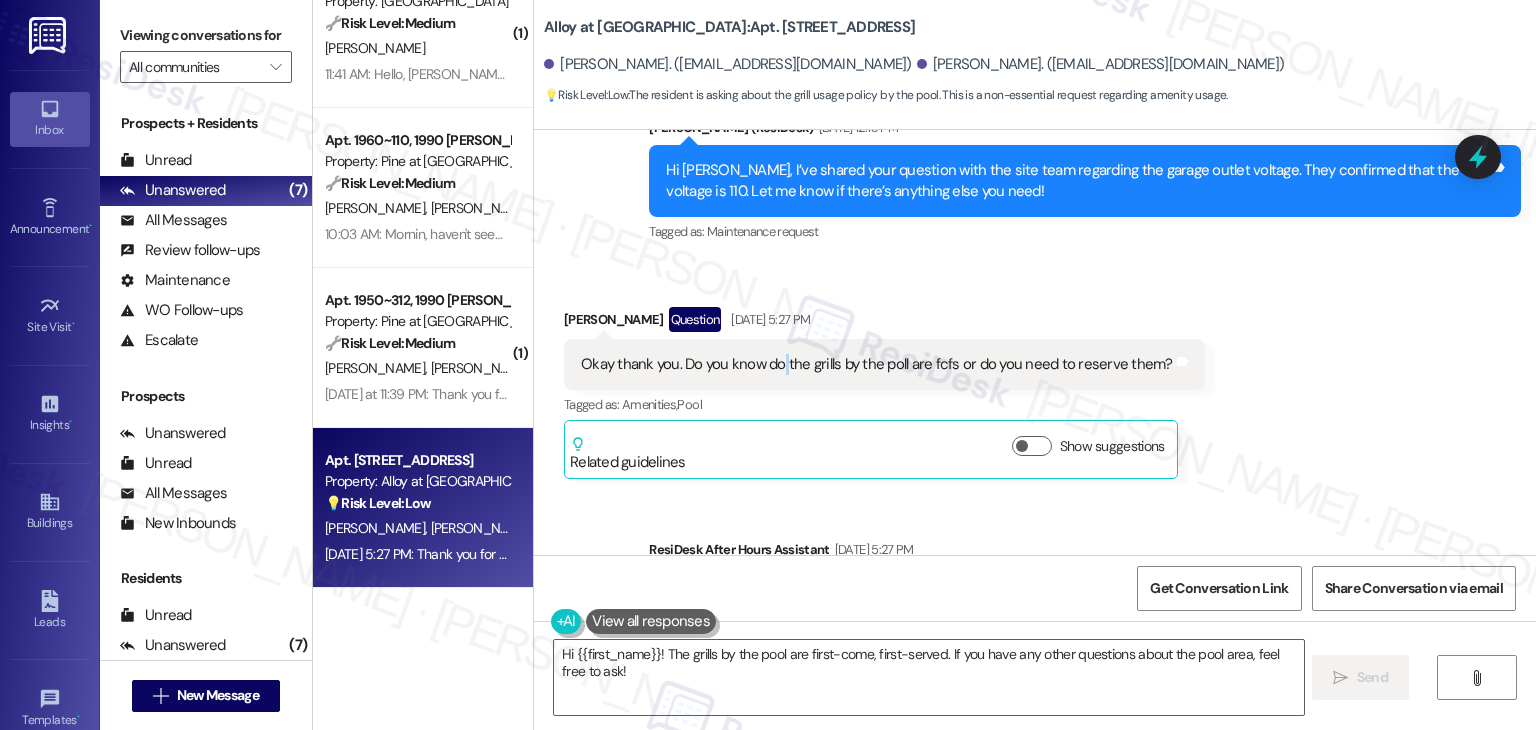 click on "Okay thank you. Do you know do the grills by the poll are fcfs or do you need to reserve them?" at bounding box center (877, 364) 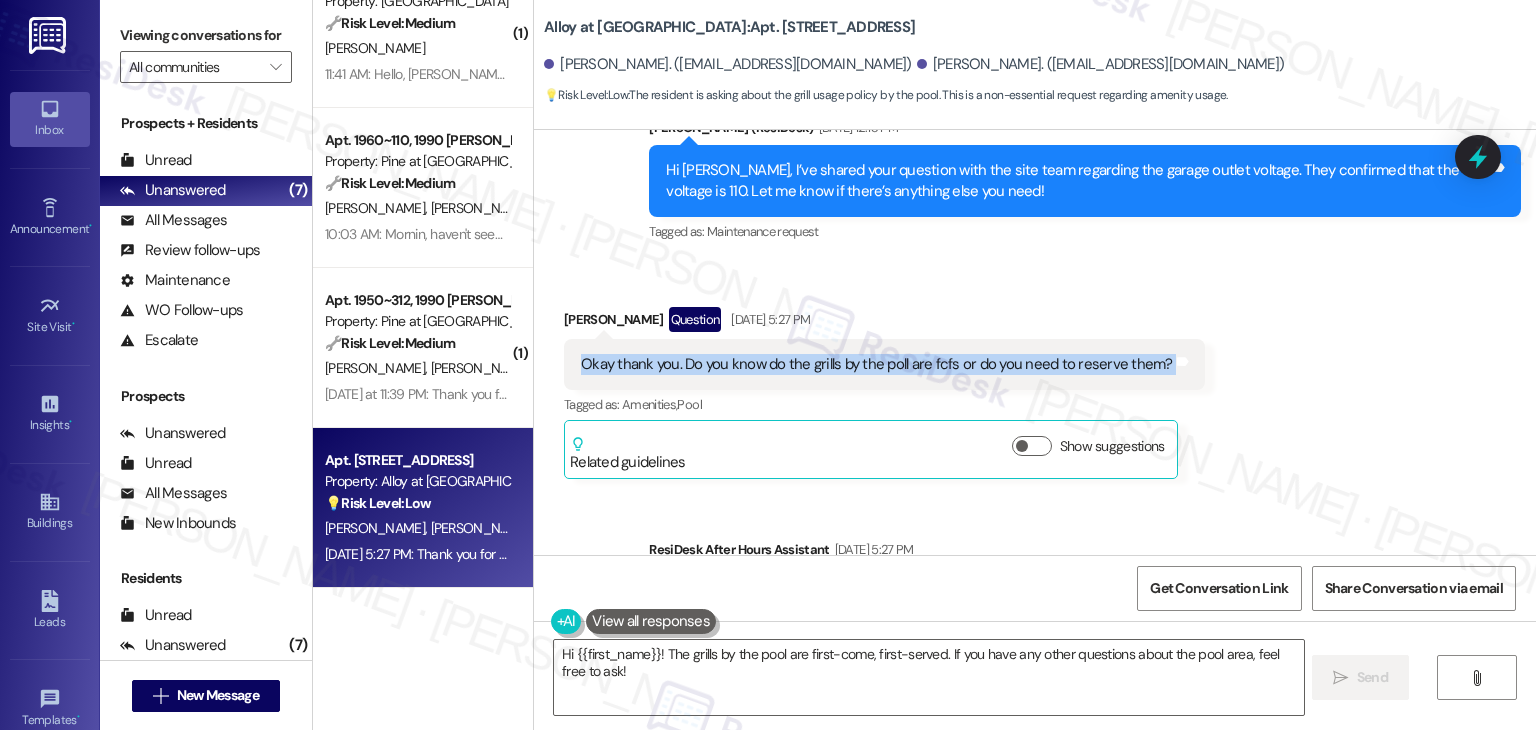 click on "Okay thank you. Do you know do the grills by the poll are fcfs or do you need to reserve them?" at bounding box center (877, 364) 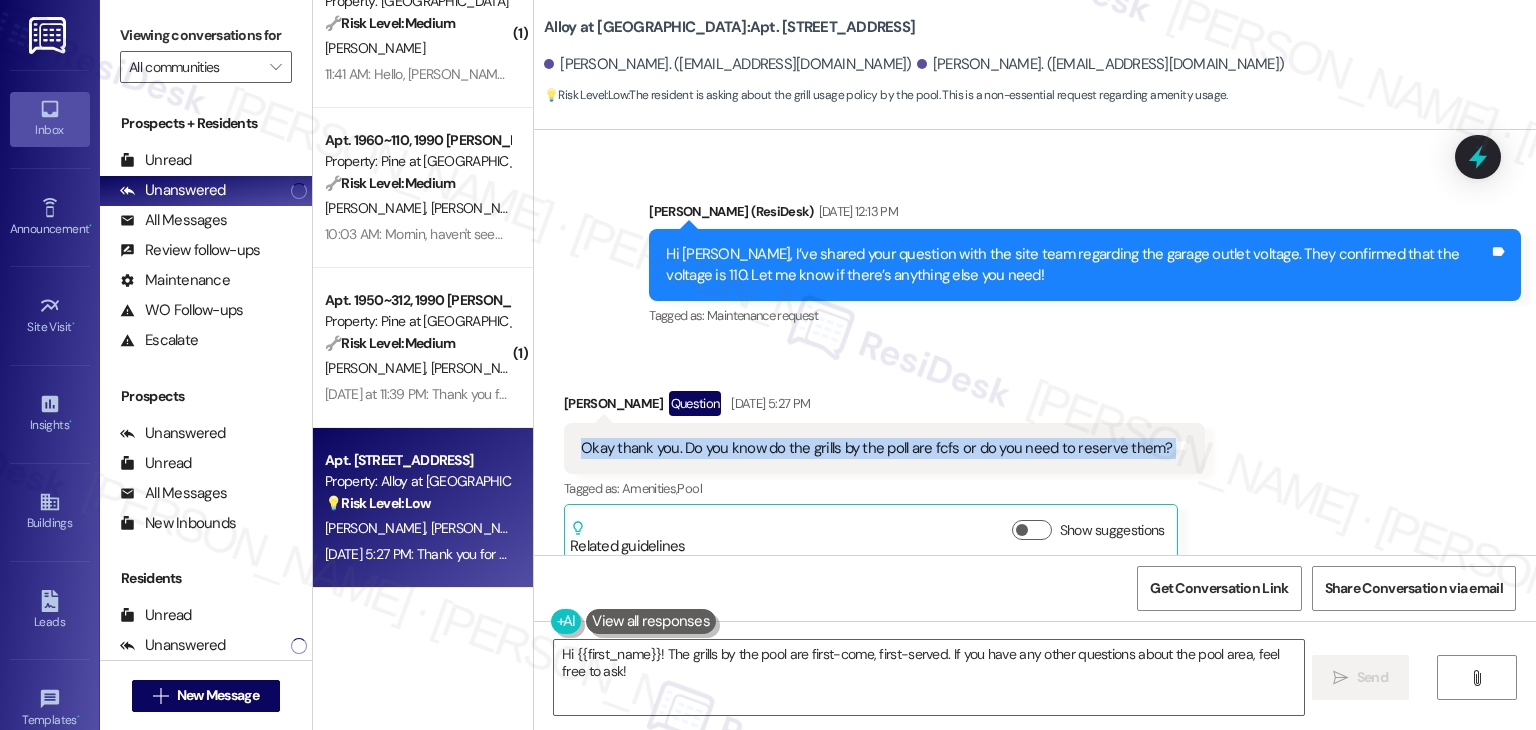 scroll, scrollTop: 10508, scrollLeft: 0, axis: vertical 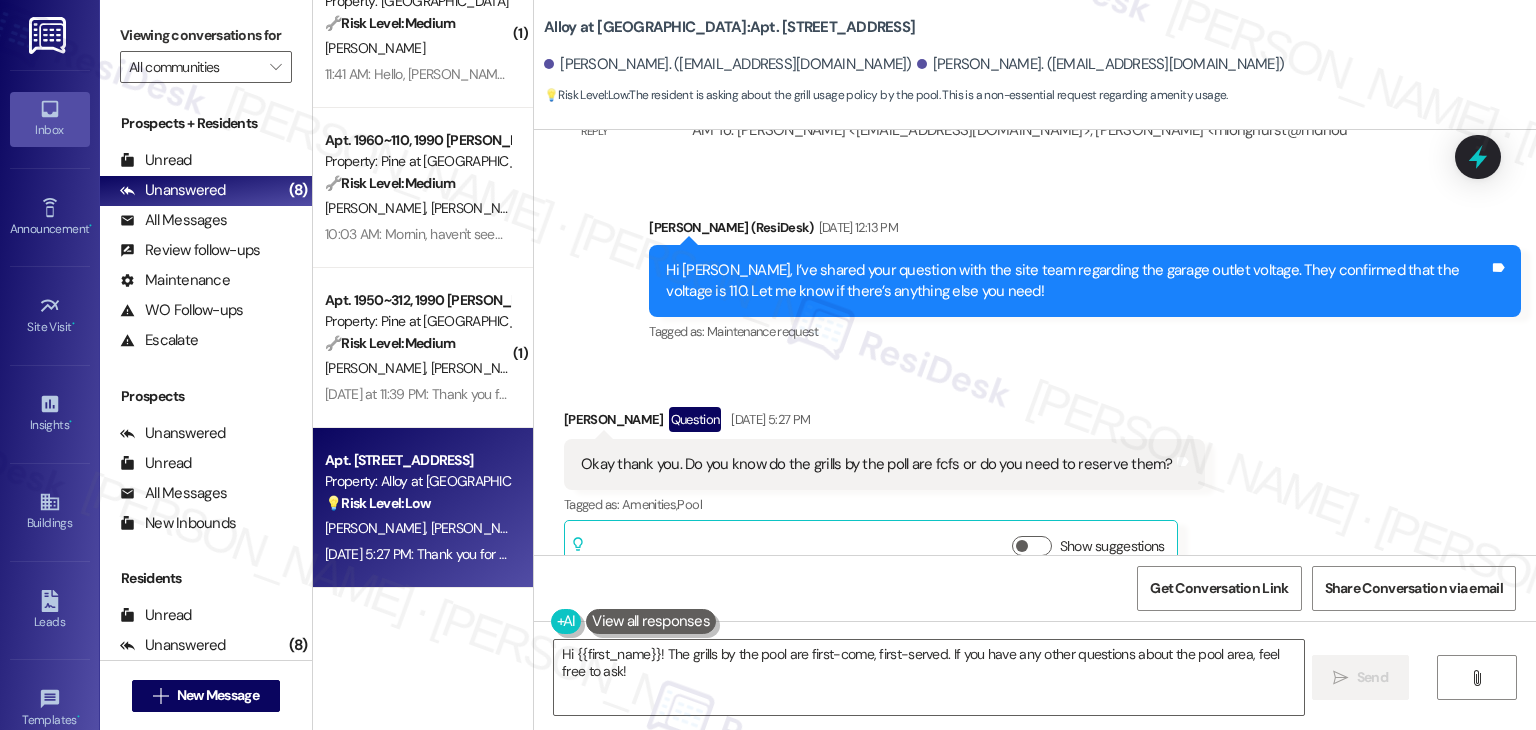 click on "Received via SMS [PERSON_NAME] Question [DATE] 5:27 PM Okay thank you. Do you know do the grills by the poll are fcfs or do you need to reserve them? Tags and notes Tagged as:   Amenities ,  Click to highlight conversations about Amenities Pool Click to highlight conversations about Pool  Related guidelines Show suggestions" at bounding box center (1035, 478) 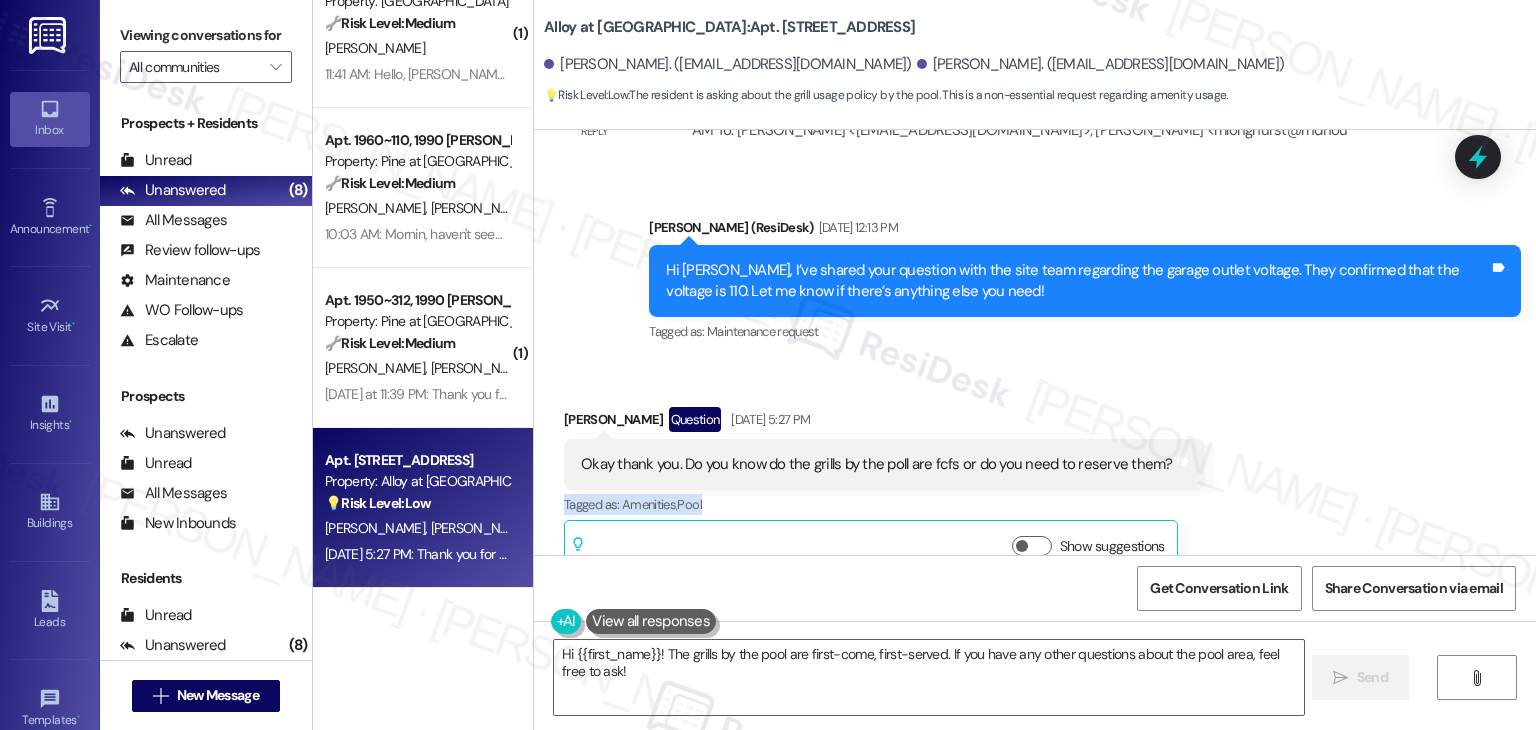 click on "Received via SMS [PERSON_NAME] Question [DATE] 5:27 PM Okay thank you. Do you know do the grills by the poll are fcfs or do you need to reserve them? Tags and notes Tagged as:   Amenities ,  Click to highlight conversations about Amenities Pool Click to highlight conversations about Pool  Related guidelines Show suggestions" at bounding box center [1035, 478] 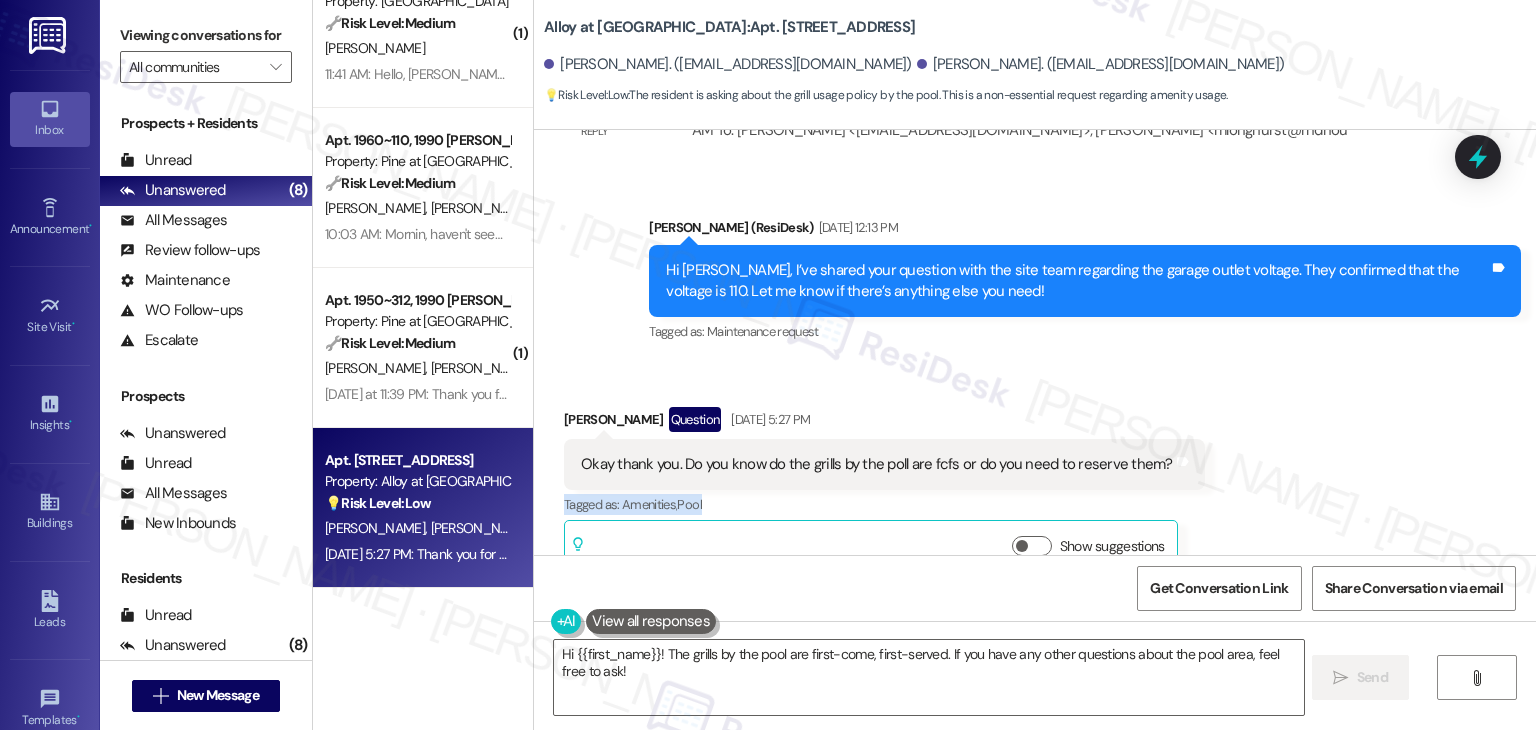 click on "Received via SMS [PERSON_NAME] Question [DATE] 5:27 PM Okay thank you. Do you know do the grills by the poll are fcfs or do you need to reserve them? Tags and notes Tagged as:   Amenities ,  Click to highlight conversations about Amenities Pool Click to highlight conversations about Pool  Related guidelines Show suggestions" at bounding box center (1035, 478) 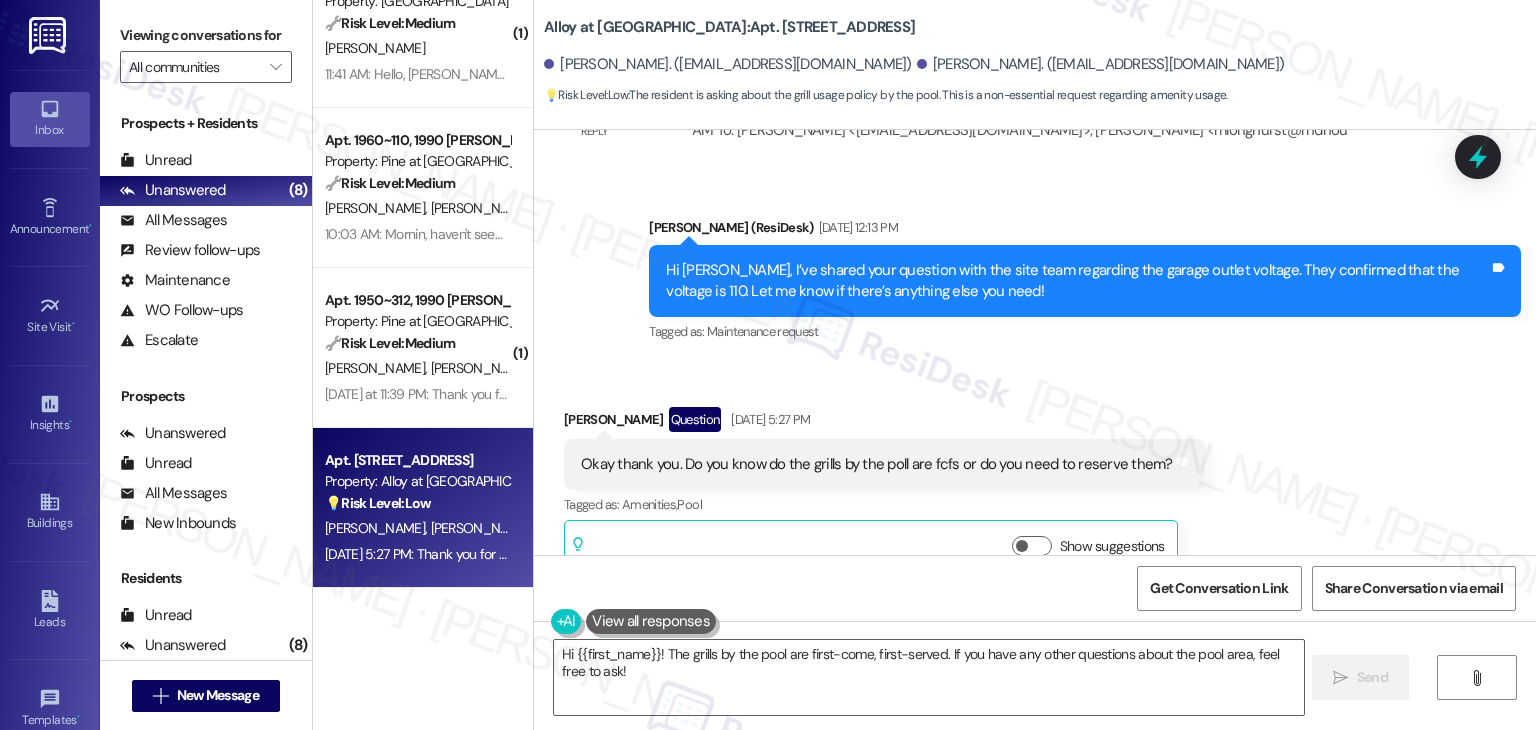 click on "Received via SMS [PERSON_NAME] Question [DATE] 5:27 PM Okay thank you. Do you know do the grills by the poll are fcfs or do you need to reserve them? Tags and notes Tagged as:   Amenities ,  Click to highlight conversations about Amenities Pool Click to highlight conversations about Pool  Related guidelines Show suggestions" at bounding box center (1035, 478) 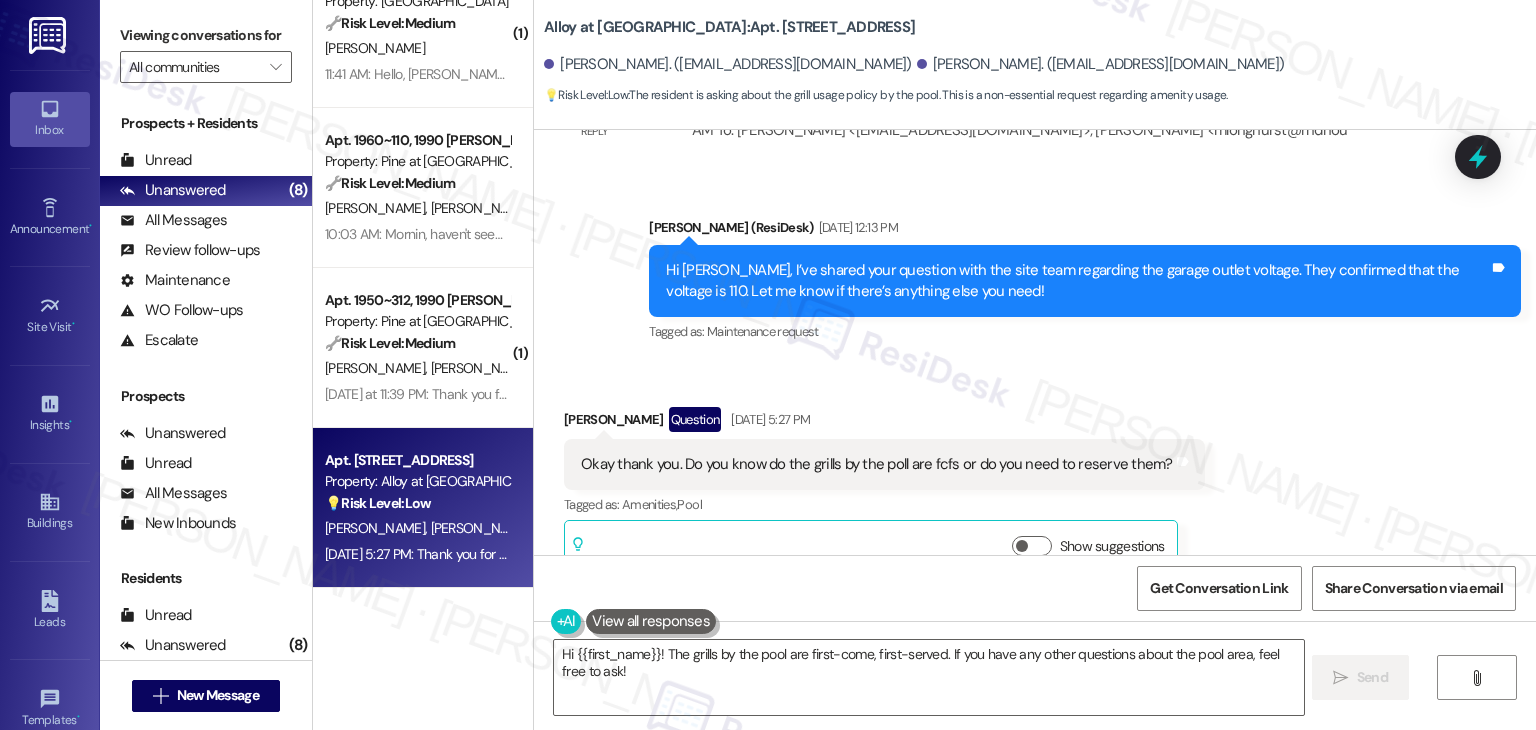 click on "Received via SMS [PERSON_NAME] Question [DATE] 5:27 PM Okay thank you. Do you know do the grills by the poll are fcfs or do you need to reserve them? Tags and notes Tagged as:   Amenities ,  Click to highlight conversations about Amenities Pool Click to highlight conversations about Pool  Related guidelines Show suggestions" at bounding box center (1035, 478) 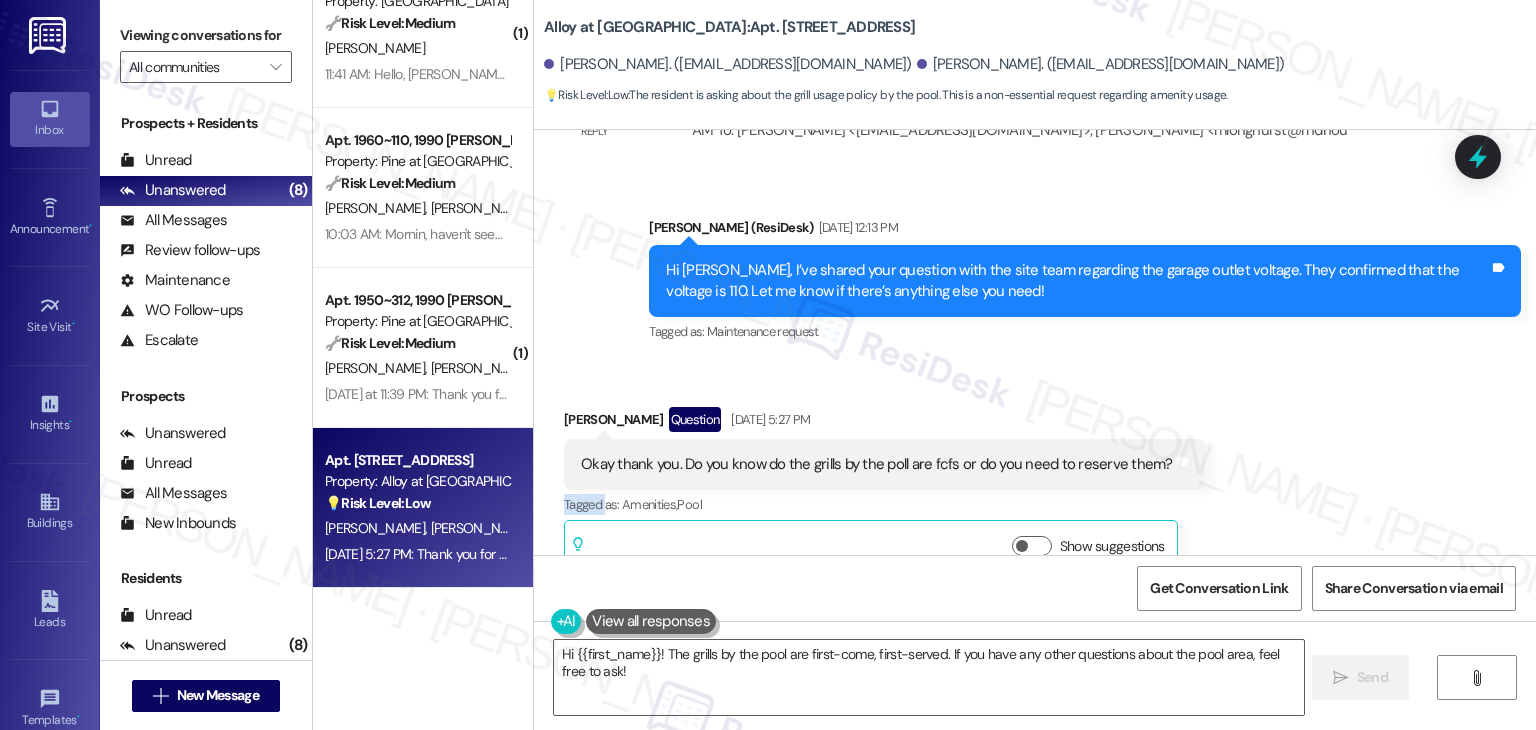 click on "Received via SMS [PERSON_NAME] Question [DATE] 5:27 PM Okay thank you. Do you know do the grills by the poll are fcfs or do you need to reserve them? Tags and notes Tagged as:   Amenities ,  Click to highlight conversations about Amenities Pool Click to highlight conversations about Pool  Related guidelines Show suggestions" at bounding box center (1035, 478) 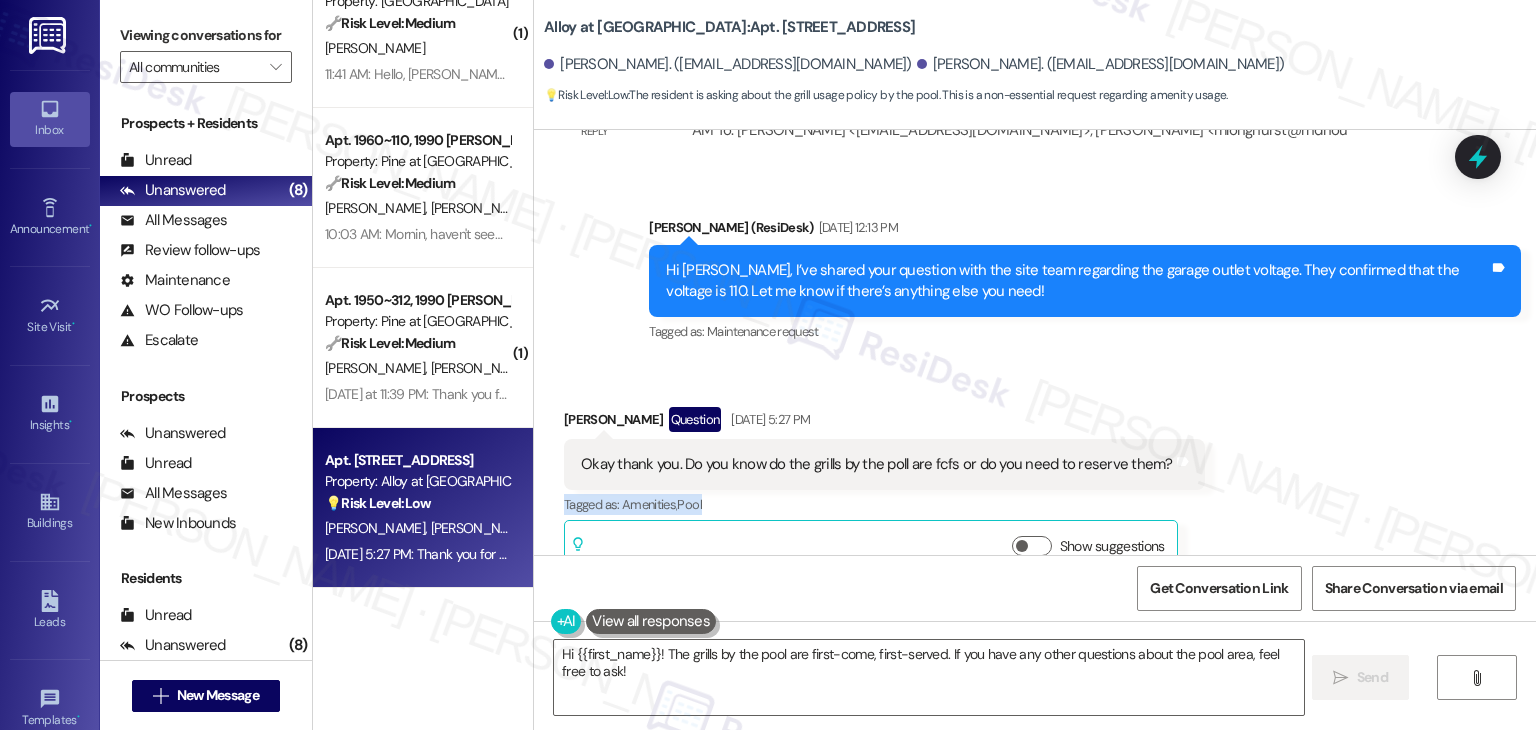 click on "Received via SMS [PERSON_NAME] Question [DATE] 5:27 PM Okay thank you. Do you know do the grills by the poll are fcfs or do you need to reserve them? Tags and notes Tagged as:   Amenities ,  Click to highlight conversations about Amenities Pool Click to highlight conversations about Pool  Related guidelines Show suggestions" at bounding box center (1035, 478) 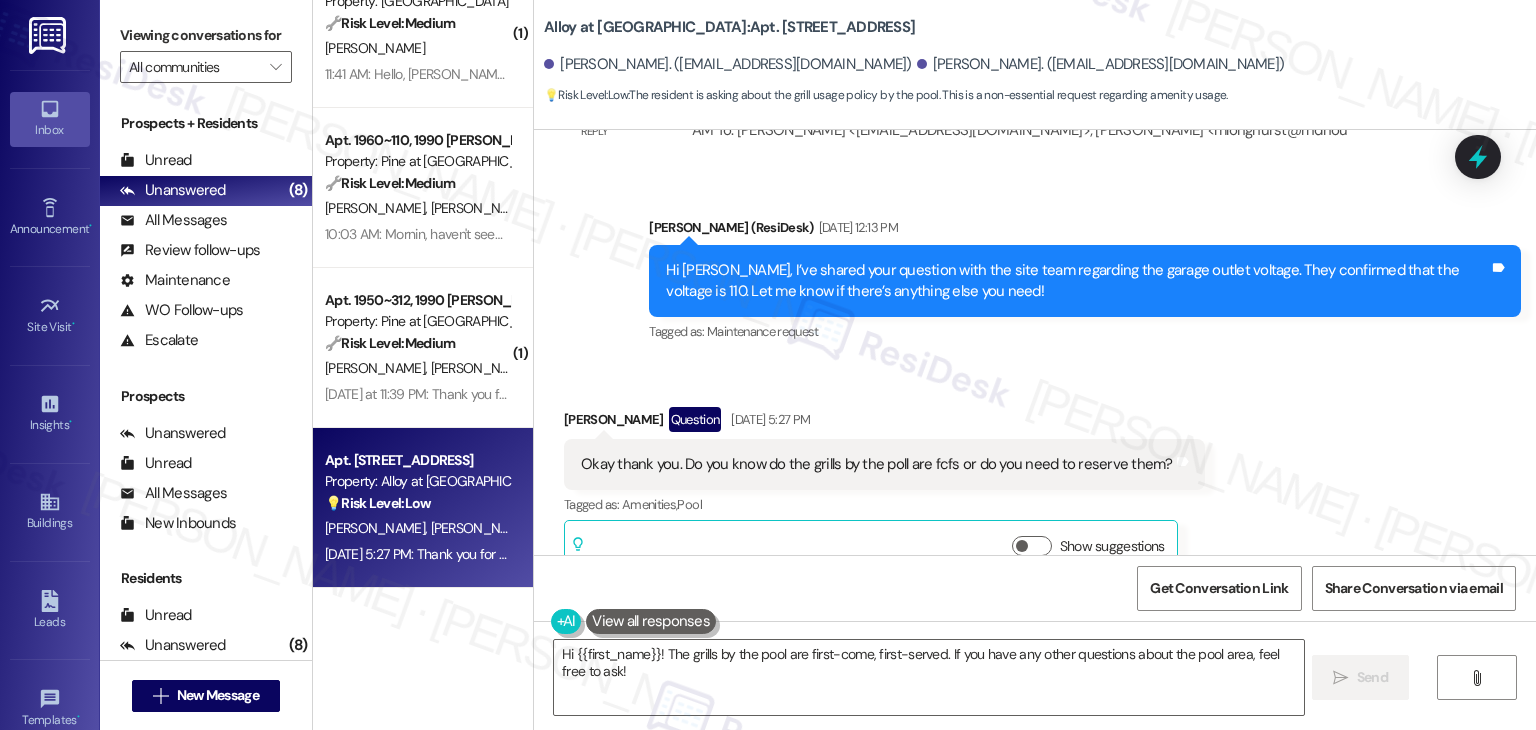 drag, startPoint x: 1262, startPoint y: 345, endPoint x: 1281, endPoint y: 347, distance: 19.104973 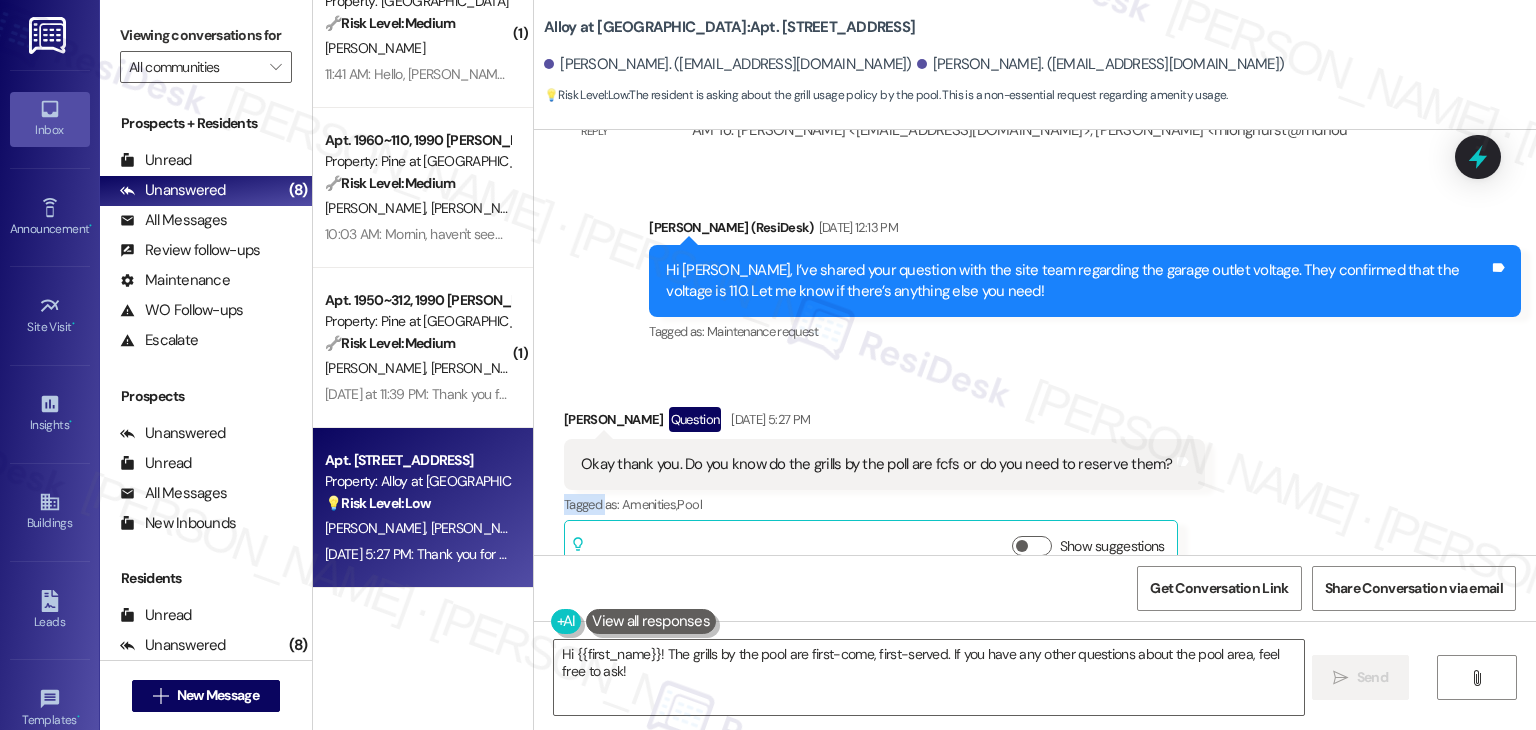 click on "Received via SMS [PERSON_NAME] Question [DATE] 5:27 PM Okay thank you. Do you know do the grills by the poll are fcfs or do you need to reserve them? Tags and notes Tagged as:   Amenities ,  Click to highlight conversations about Amenities Pool Click to highlight conversations about Pool  Related guidelines Show suggestions" at bounding box center (1035, 478) 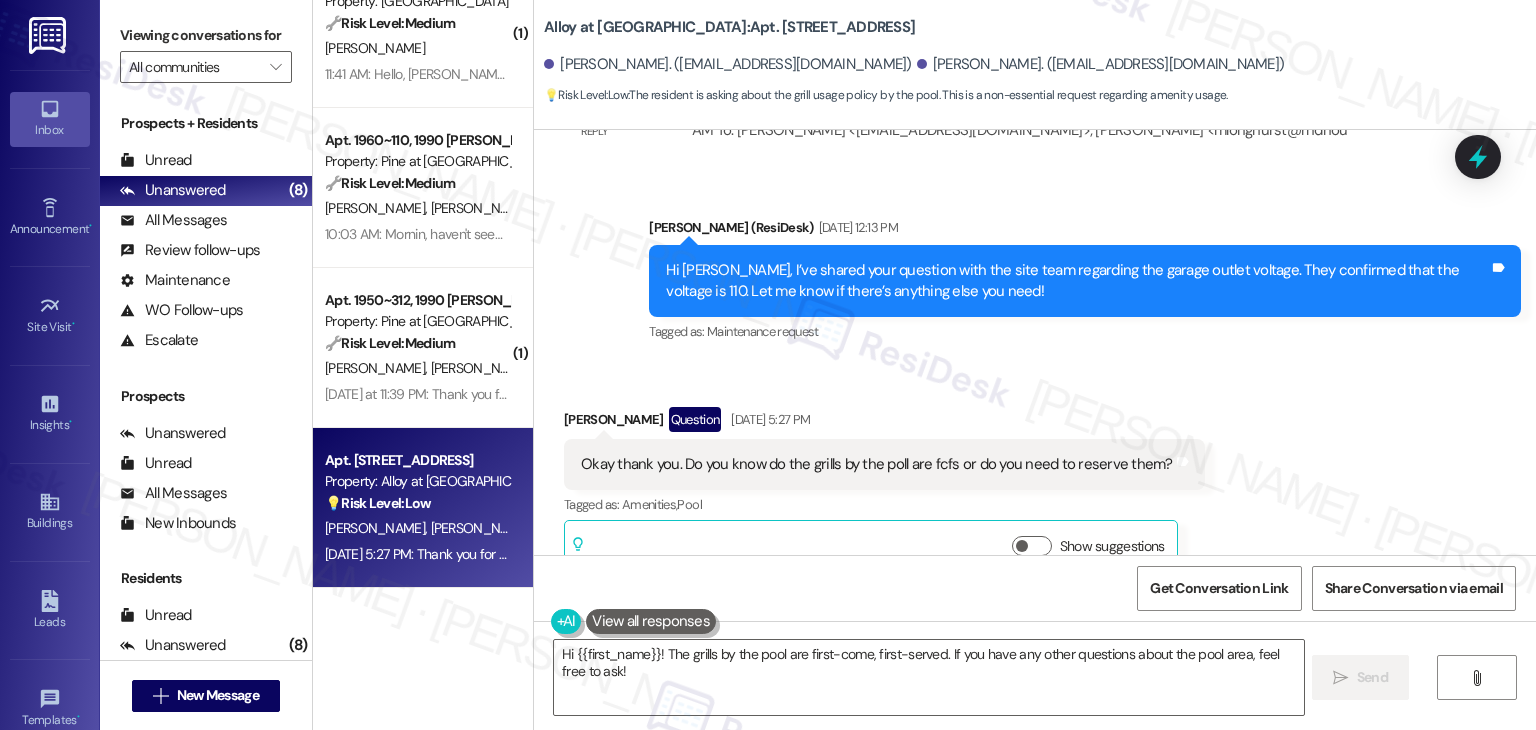 click on "Received via SMS [PERSON_NAME] Question [DATE] 5:27 PM Okay thank you. Do you know do the grills by the poll are fcfs or do you need to reserve them? Tags and notes Tagged as:   Amenities ,  Click to highlight conversations about Amenities Pool Click to highlight conversations about Pool  Related guidelines Show suggestions" at bounding box center (1035, 478) 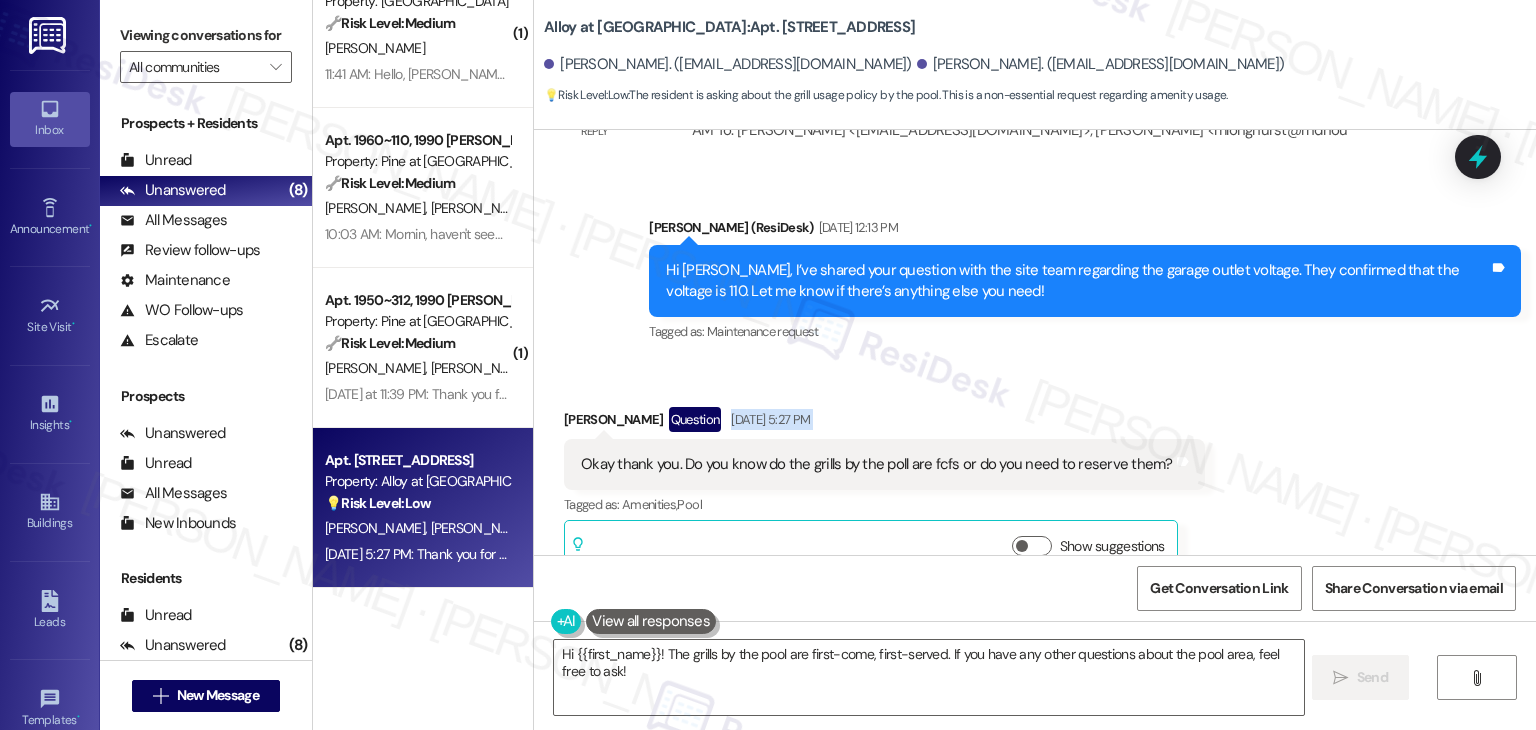 click on "Received via SMS [PERSON_NAME] Question [DATE] 5:27 PM Okay thank you. Do you know do the grills by the poll are fcfs or do you need to reserve them? Tags and notes Tagged as:   Amenities ,  Click to highlight conversations about Amenities Pool Click to highlight conversations about Pool  Related guidelines Show suggestions" at bounding box center (1035, 478) 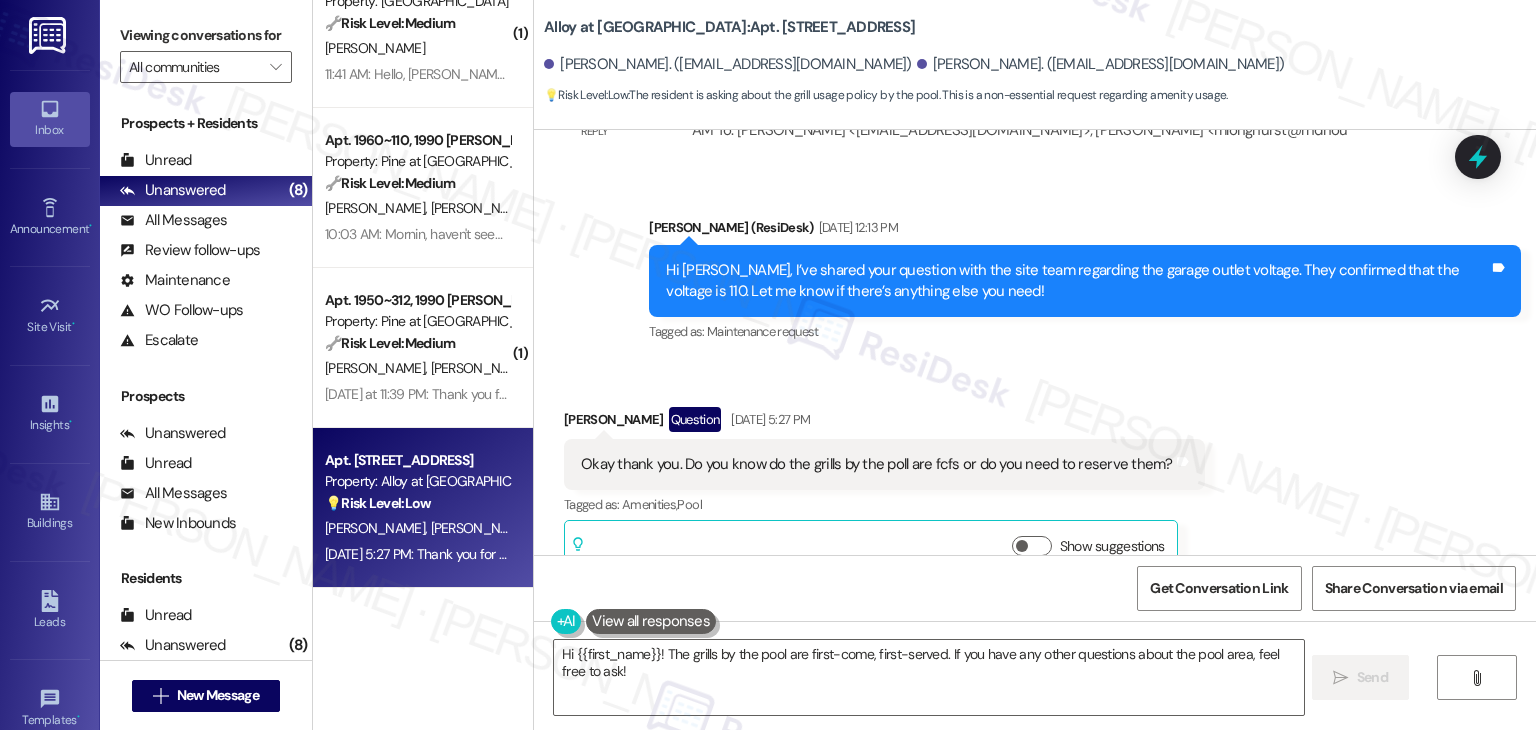 click on "Received via SMS [PERSON_NAME] Question [DATE] 5:27 PM Okay thank you. Do you know do the grills by the poll are fcfs or do you need to reserve them? Tags and notes Tagged as:   Amenities ,  Click to highlight conversations about Amenities Pool Click to highlight conversations about Pool  Related guidelines Show suggestions" at bounding box center [1035, 478] 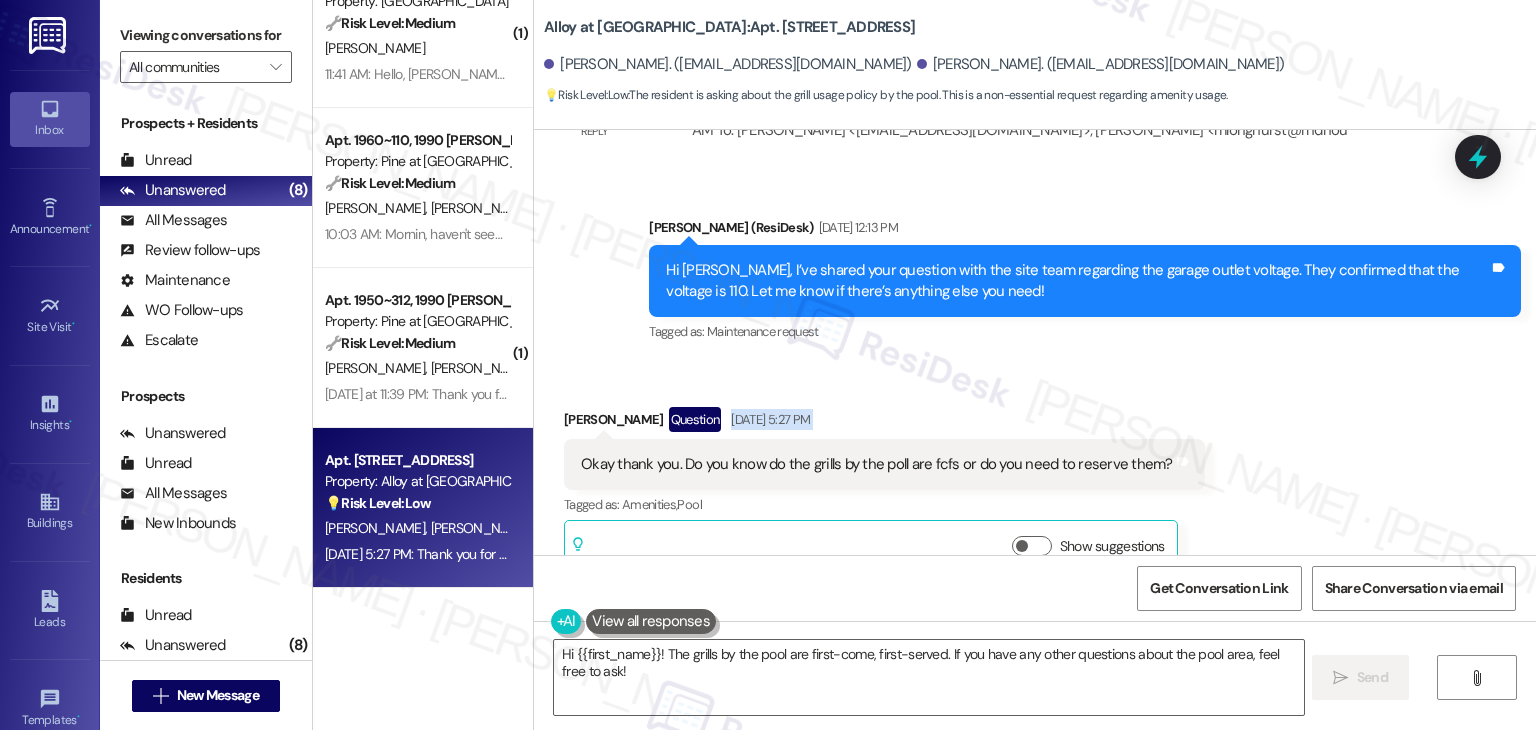 click on "Received via SMS [PERSON_NAME] Question [DATE] 5:27 PM Okay thank you. Do you know do the grills by the poll are fcfs or do you need to reserve them? Tags and notes Tagged as:   Amenities ,  Click to highlight conversations about Amenities Pool Click to highlight conversations about Pool  Related guidelines Show suggestions" at bounding box center [1035, 478] 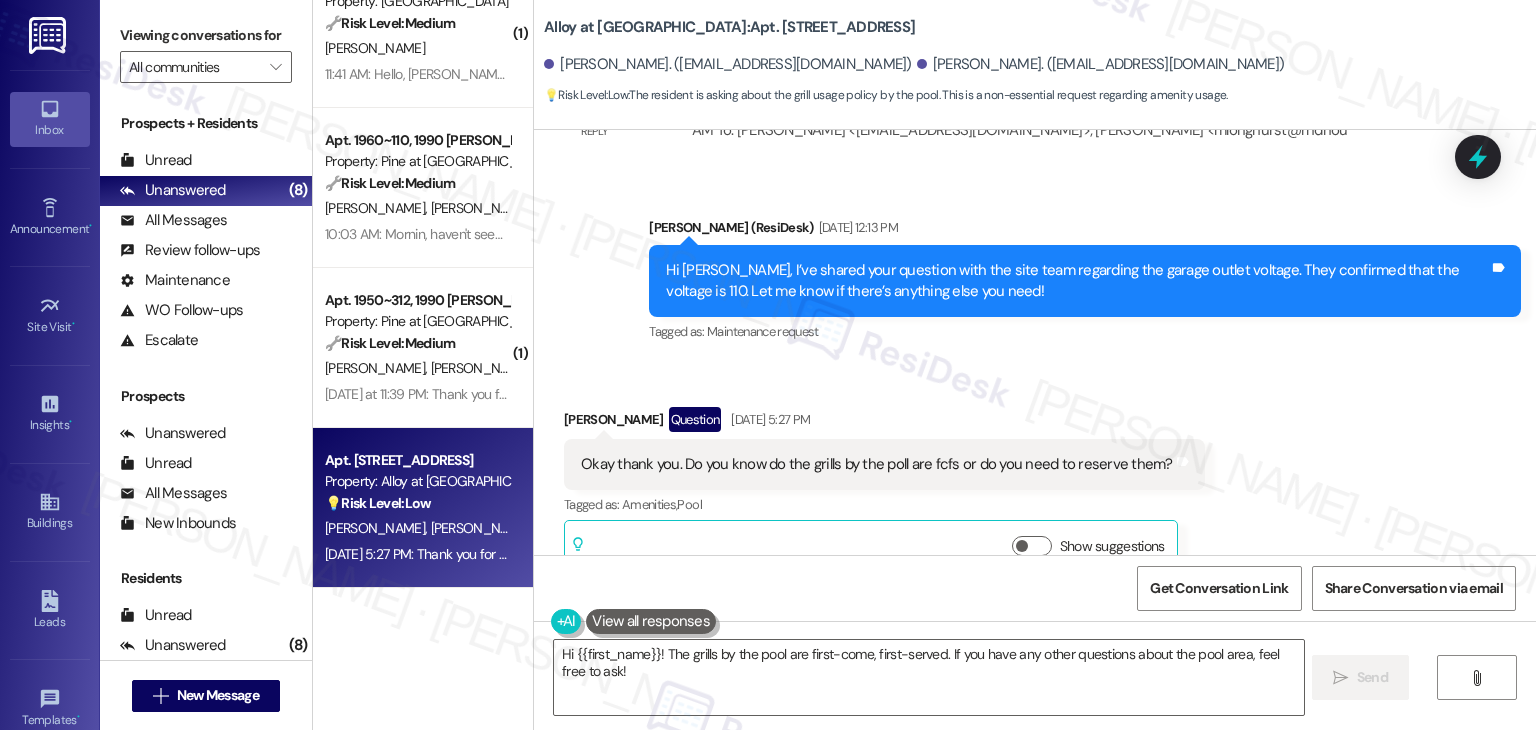 click on "Received via SMS [PERSON_NAME] Question [DATE] 5:27 PM Okay thank you. Do you know do the grills by the poll are fcfs or do you need to reserve them? Tags and notes Tagged as:   Amenities ,  Click to highlight conversations about Amenities Pool Click to highlight conversations about Pool  Related guidelines Show suggestions" at bounding box center [1035, 478] 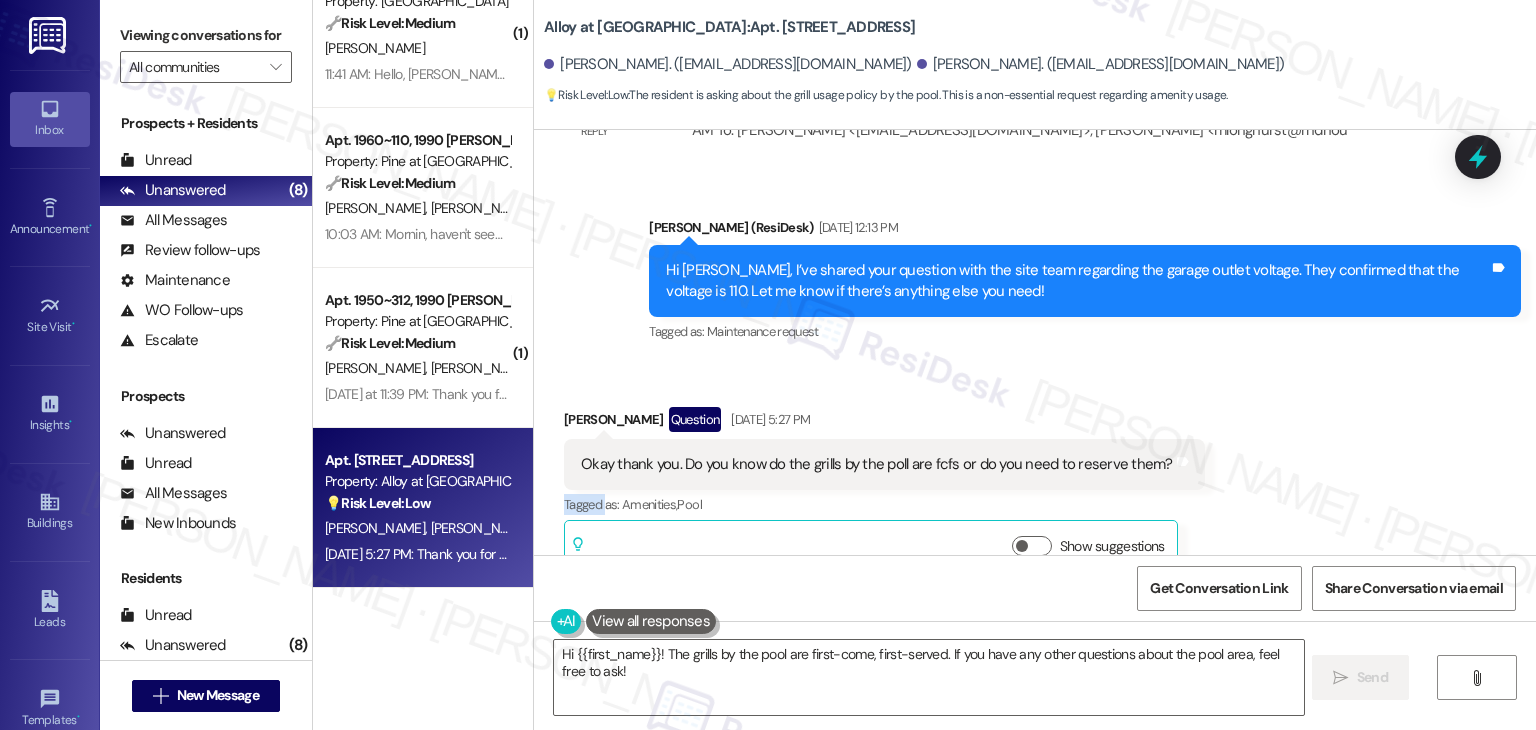 click on "Received via SMS [PERSON_NAME] Question [DATE] 5:27 PM Okay thank you. Do you know do the grills by the poll are fcfs or do you need to reserve them? Tags and notes Tagged as:   Amenities ,  Click to highlight conversations about Amenities Pool Click to highlight conversations about Pool  Related guidelines Show suggestions" at bounding box center (1035, 478) 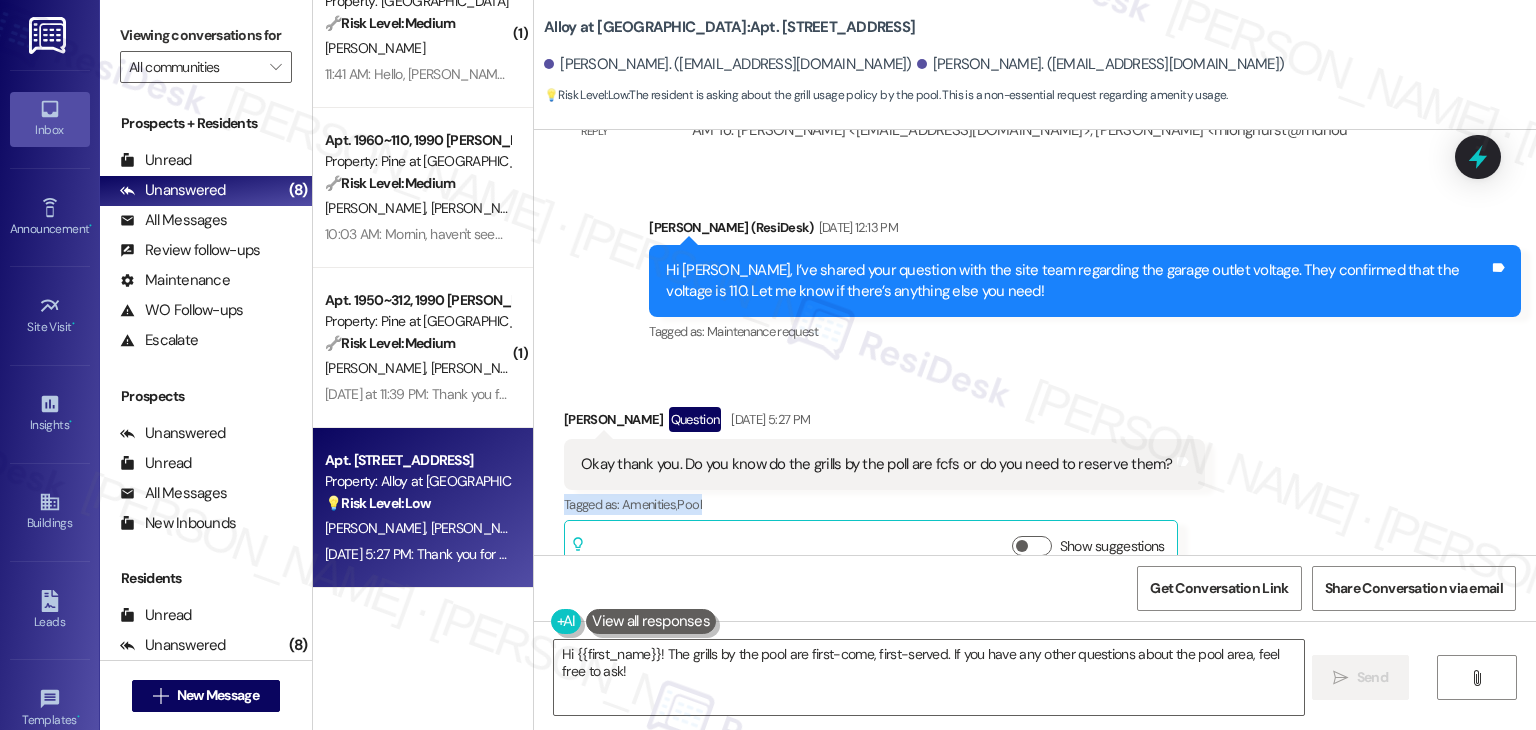click on "Received via SMS [PERSON_NAME] Question [DATE] 5:27 PM Okay thank you. Do you know do the grills by the poll are fcfs or do you need to reserve them? Tags and notes Tagged as:   Amenities ,  Click to highlight conversations about Amenities Pool Click to highlight conversations about Pool  Related guidelines Show suggestions" at bounding box center [1035, 478] 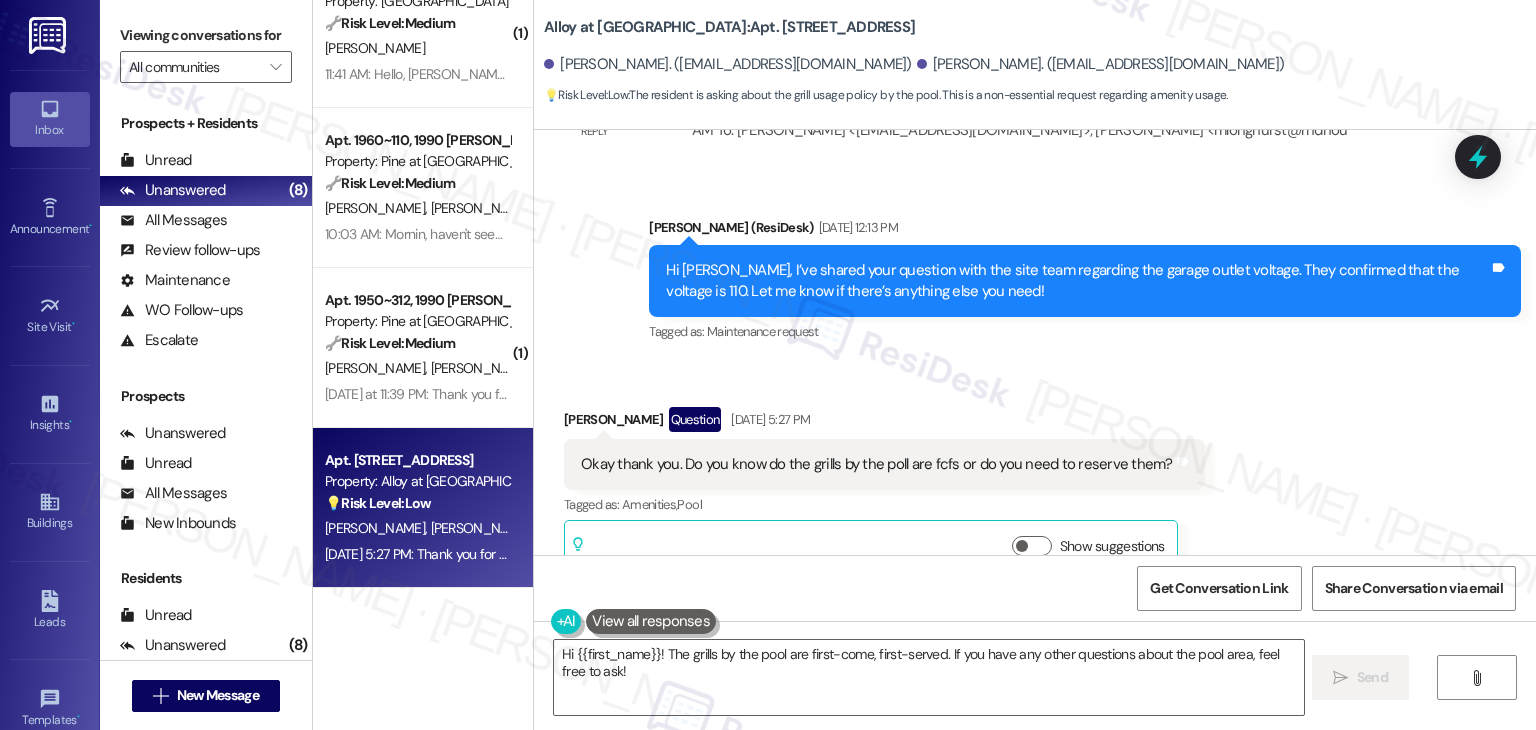 click on "Received via SMS [PERSON_NAME] Question [DATE] 5:27 PM Okay thank you. Do you know do the grills by the poll are fcfs or do you need to reserve them? Tags and notes Tagged as:   Amenities ,  Click to highlight conversations about Amenities Pool Click to highlight conversations about Pool  Related guidelines Show suggestions" at bounding box center (1035, 478) 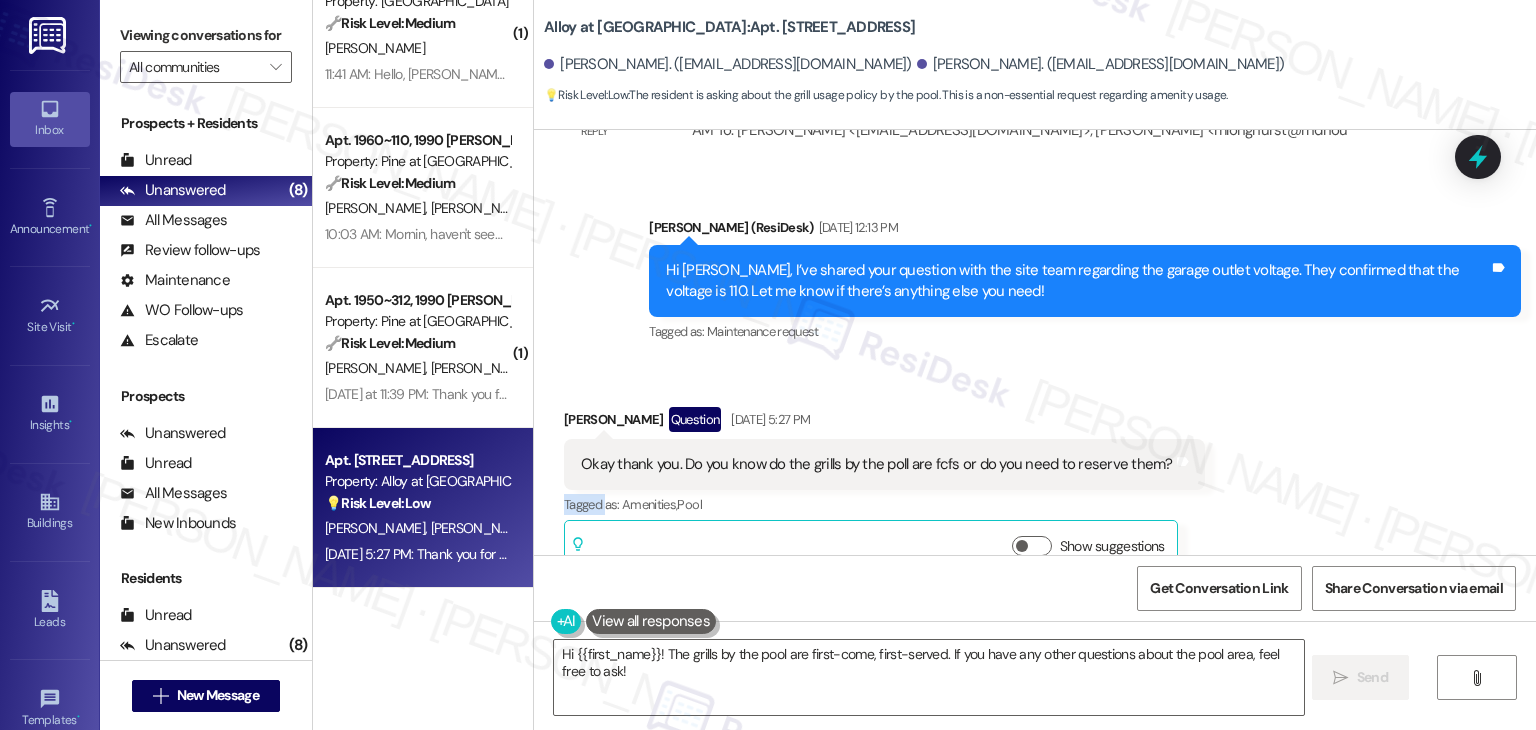 click on "Received via SMS [PERSON_NAME] Question [DATE] 5:27 PM Okay thank you. Do you know do the grills by the poll are fcfs or do you need to reserve them? Tags and notes Tagged as:   Amenities ,  Click to highlight conversations about Amenities Pool Click to highlight conversations about Pool  Related guidelines Show suggestions" at bounding box center [1035, 478] 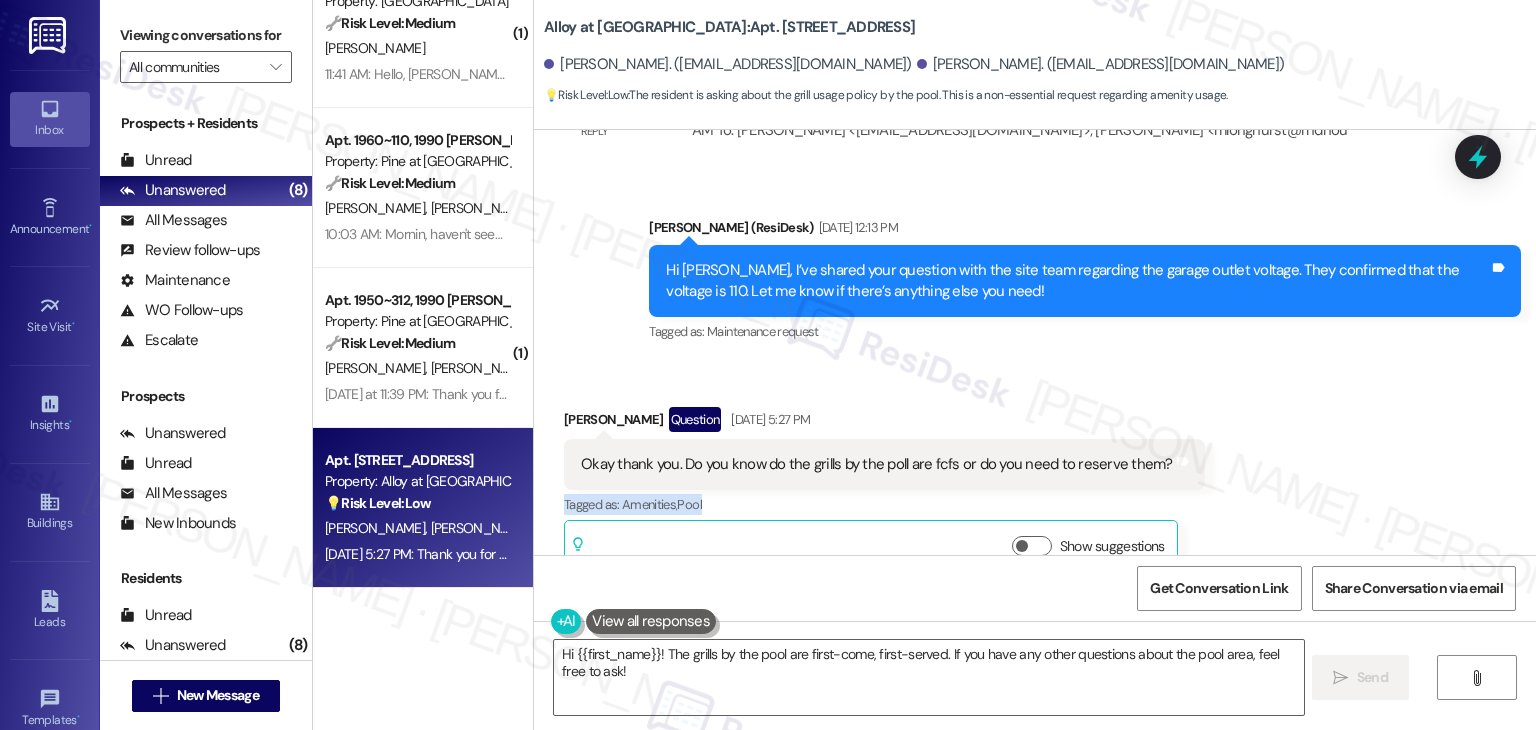 click on "Received via SMS [PERSON_NAME] Question [DATE] 5:27 PM Okay thank you. Do you know do the grills by the poll are fcfs or do you need to reserve them? Tags and notes Tagged as:   Amenities ,  Click to highlight conversations about Amenities Pool Click to highlight conversations about Pool  Related guidelines Show suggestions" at bounding box center [1035, 478] 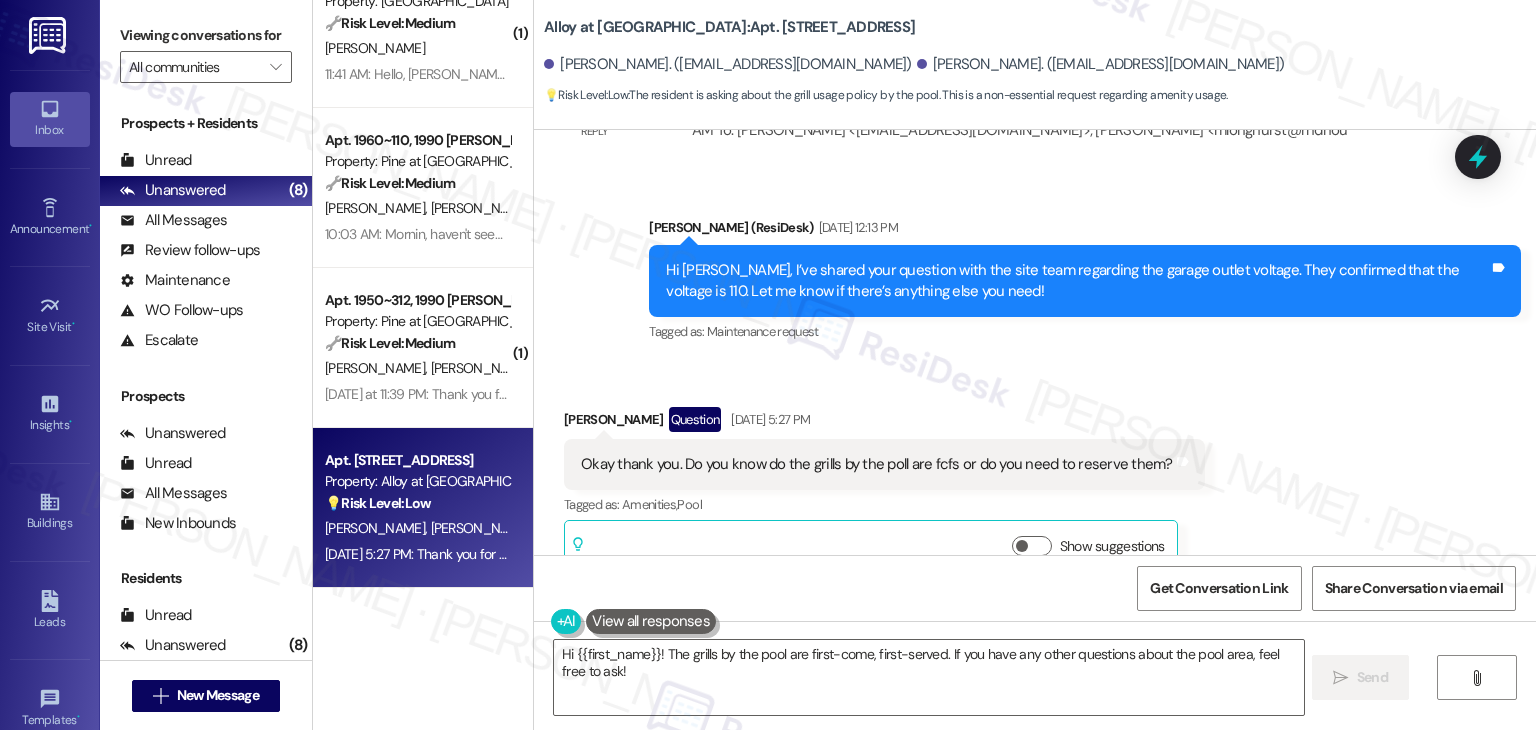 click on "Received via SMS [PERSON_NAME] Question [DATE] 5:27 PM Okay thank you. Do you know do the grills by the poll are fcfs or do you need to reserve them? Tags and notes Tagged as:   Amenities ,  Click to highlight conversations about Amenities Pool Click to highlight conversations about Pool  Related guidelines Show suggestions" at bounding box center [1035, 478] 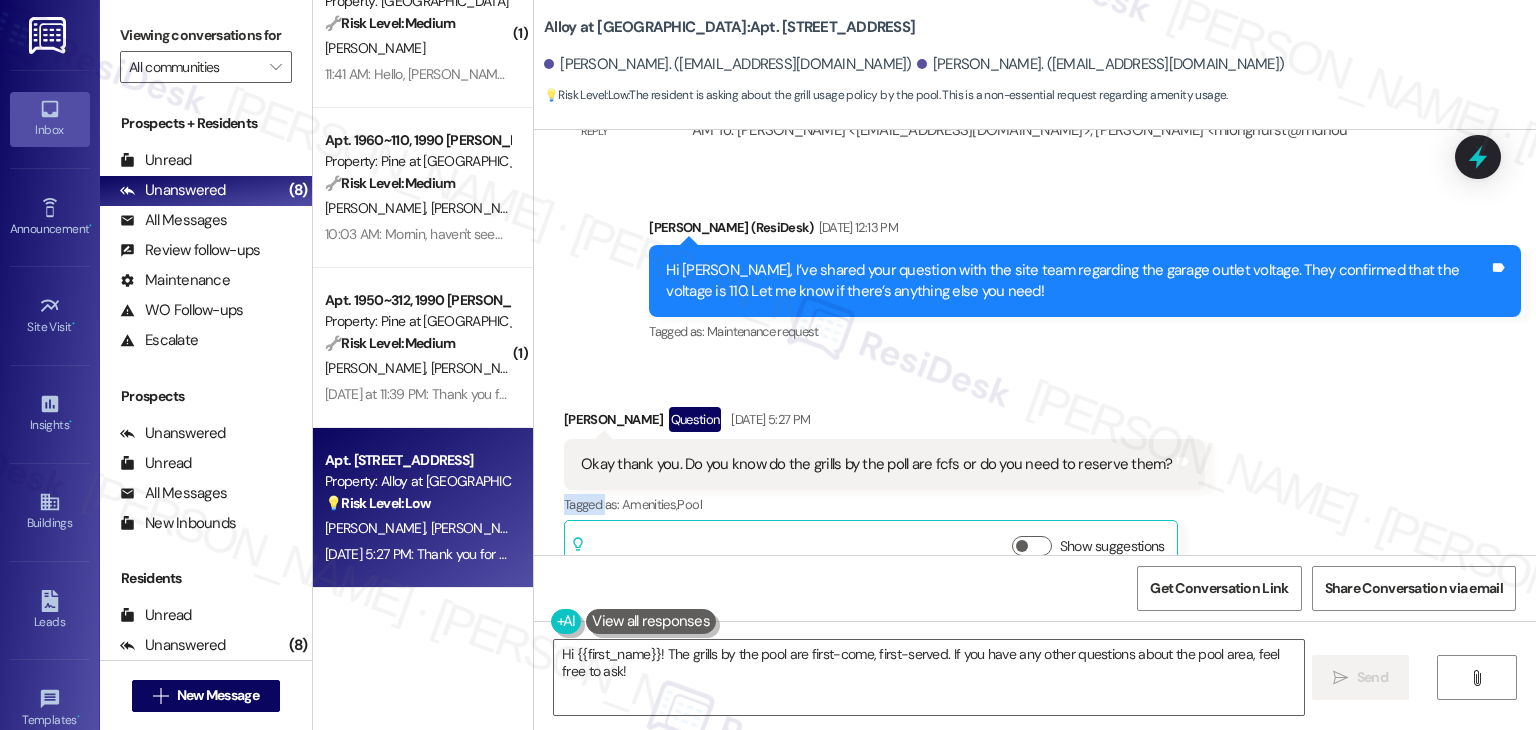 click on "Received via SMS [PERSON_NAME] Question [DATE] 5:27 PM Okay thank you. Do you know do the grills by the poll are fcfs or do you need to reserve them? Tags and notes Tagged as:   Amenities ,  Click to highlight conversations about Amenities Pool Click to highlight conversations about Pool  Related guidelines Show suggestions" at bounding box center (1035, 478) 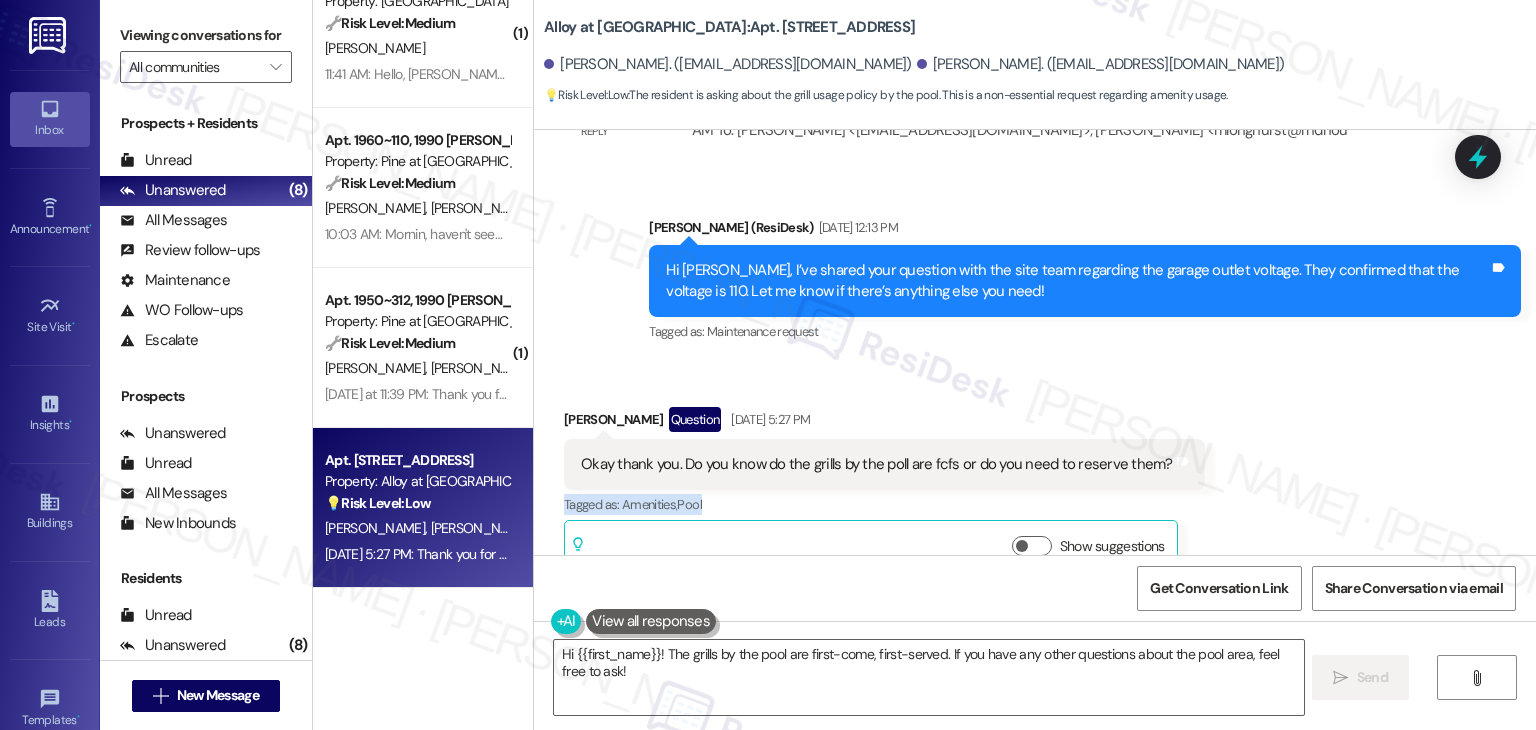 click on "Received via SMS [PERSON_NAME] Question [DATE] 5:27 PM Okay thank you. Do you know do the grills by the poll are fcfs or do you need to reserve them? Tags and notes Tagged as:   Amenities ,  Click to highlight conversations about Amenities Pool Click to highlight conversations about Pool  Related guidelines Show suggestions" at bounding box center (1035, 478) 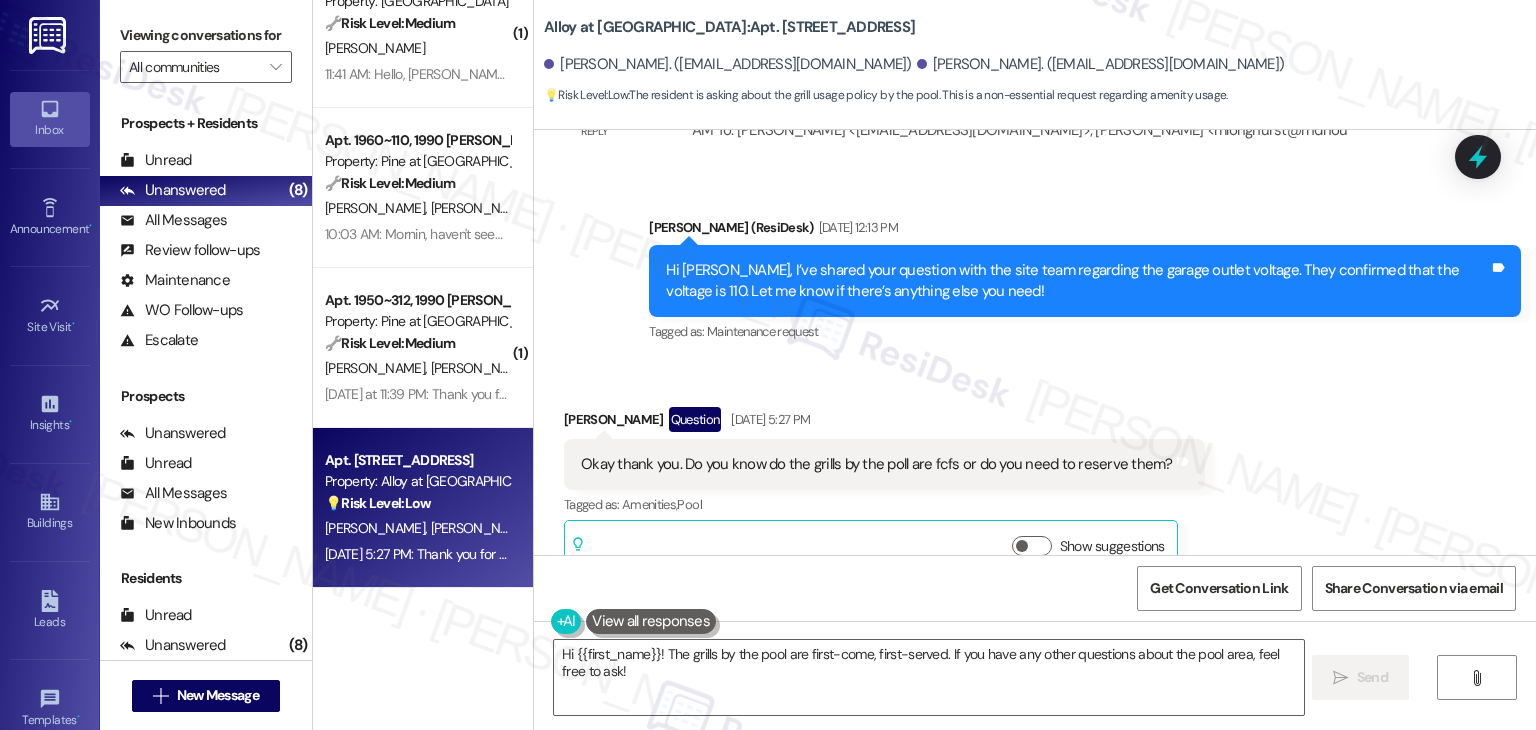 click on "Received via SMS [PERSON_NAME] Question [DATE] 5:27 PM Okay thank you. Do you know do the grills by the poll are fcfs or do you need to reserve them? Tags and notes Tagged as:   Amenities ,  Click to highlight conversations about Amenities Pool Click to highlight conversations about Pool  Related guidelines Show suggestions" at bounding box center (1035, 478) 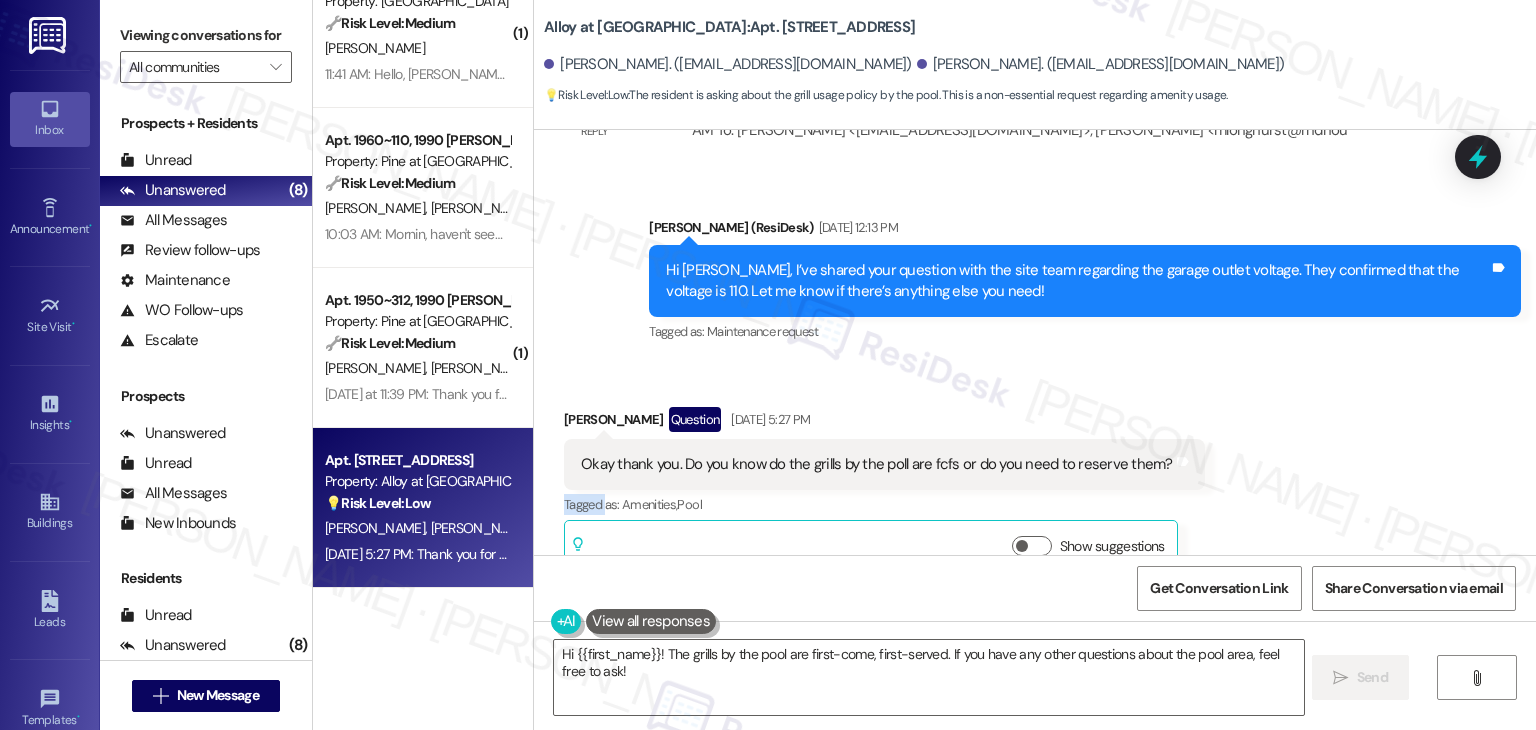 click on "Received via SMS [PERSON_NAME] Question [DATE] 5:27 PM Okay thank you. Do you know do the grills by the poll are fcfs or do you need to reserve them? Tags and notes Tagged as:   Amenities ,  Click to highlight conversations about Amenities Pool Click to highlight conversations about Pool  Related guidelines Show suggestions" at bounding box center [1035, 478] 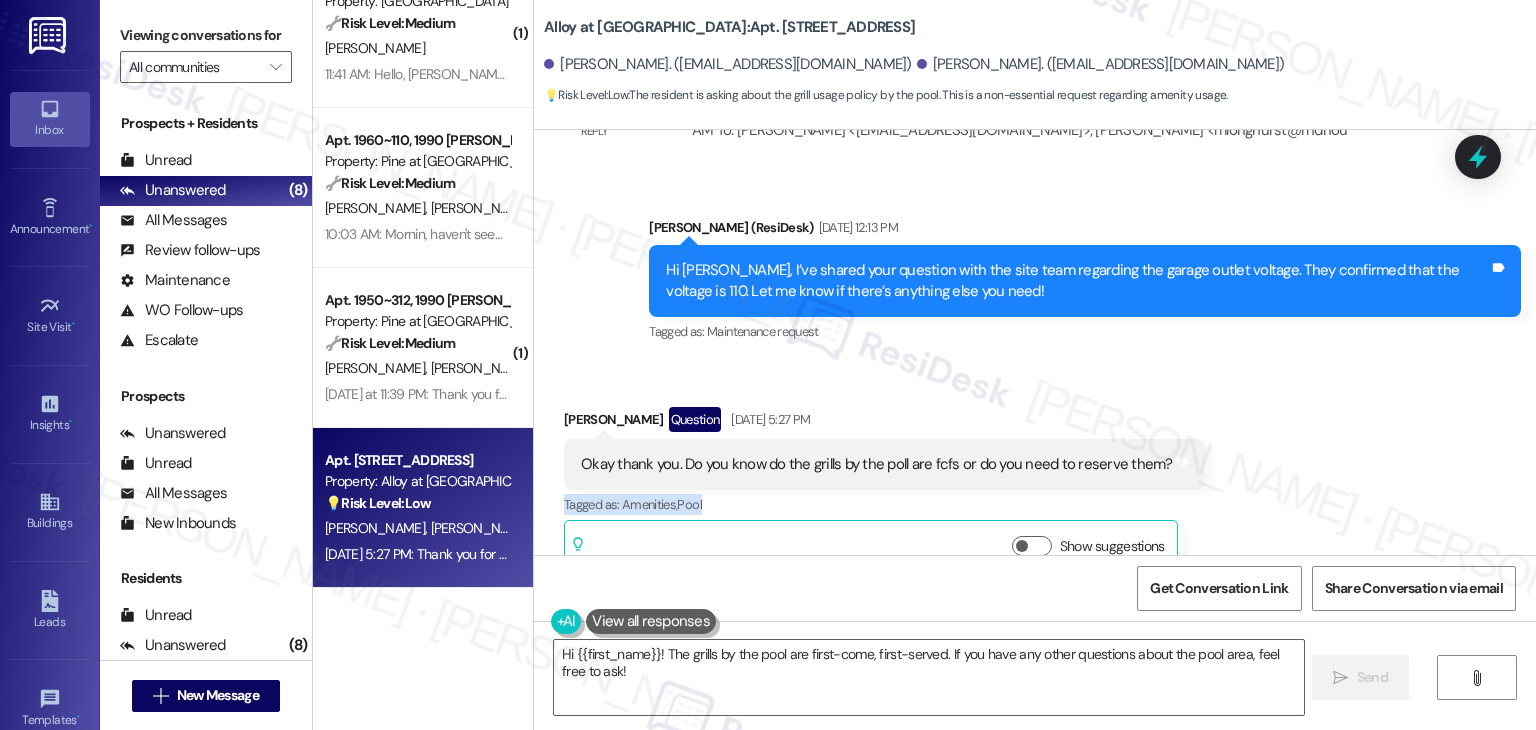 click on "Received via SMS [PERSON_NAME] Question [DATE] 5:27 PM Okay thank you. Do you know do the grills by the poll are fcfs or do you need to reserve them? Tags and notes Tagged as:   Amenities ,  Click to highlight conversations about Amenities Pool Click to highlight conversations about Pool  Related guidelines Show suggestions" at bounding box center [1035, 478] 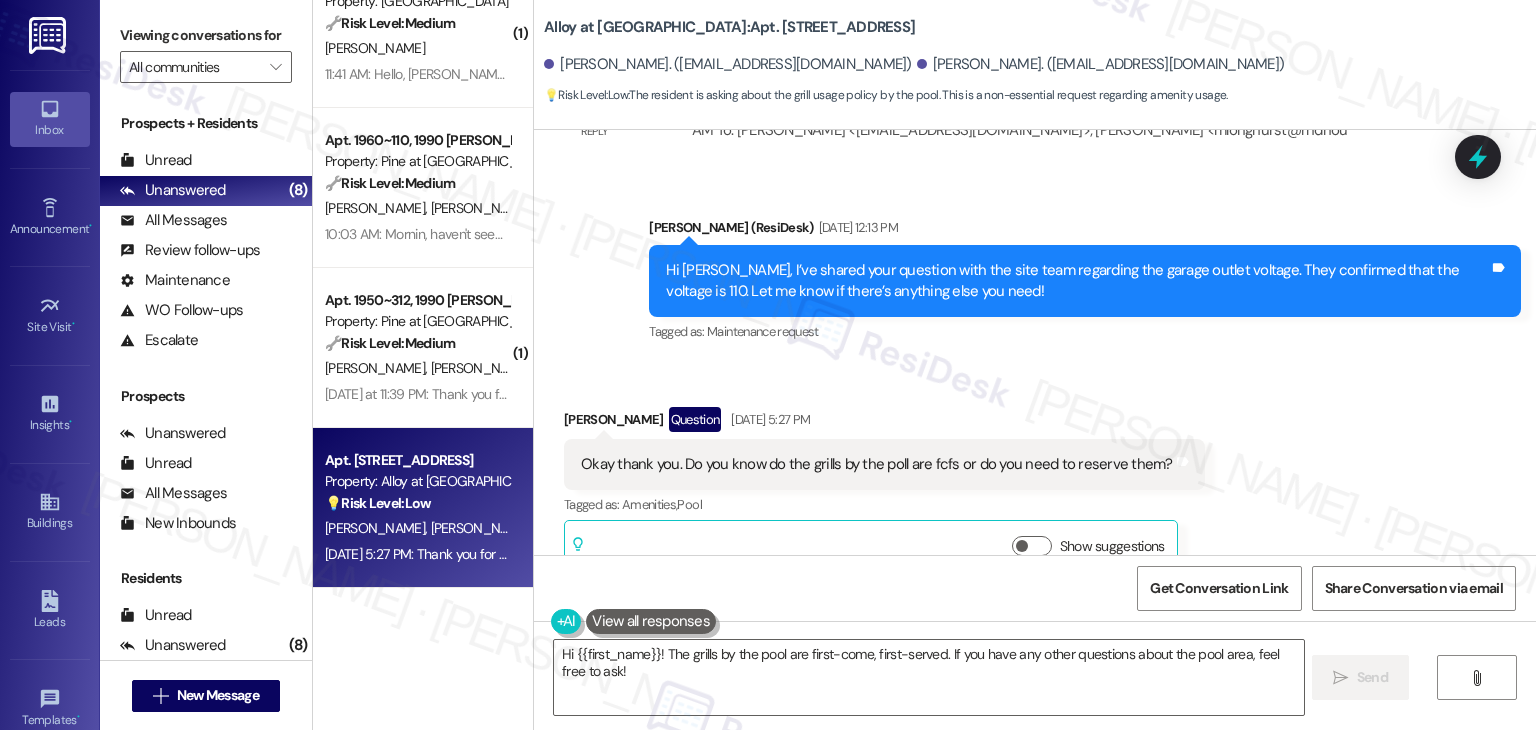 click on "Received via SMS [PERSON_NAME] Question [DATE] 5:27 PM Okay thank you. Do you know do the grills by the poll are fcfs or do you need to reserve them? Tags and notes Tagged as:   Amenities ,  Click to highlight conversations about Amenities Pool Click to highlight conversations about Pool  Related guidelines Show suggestions" at bounding box center [1035, 478] 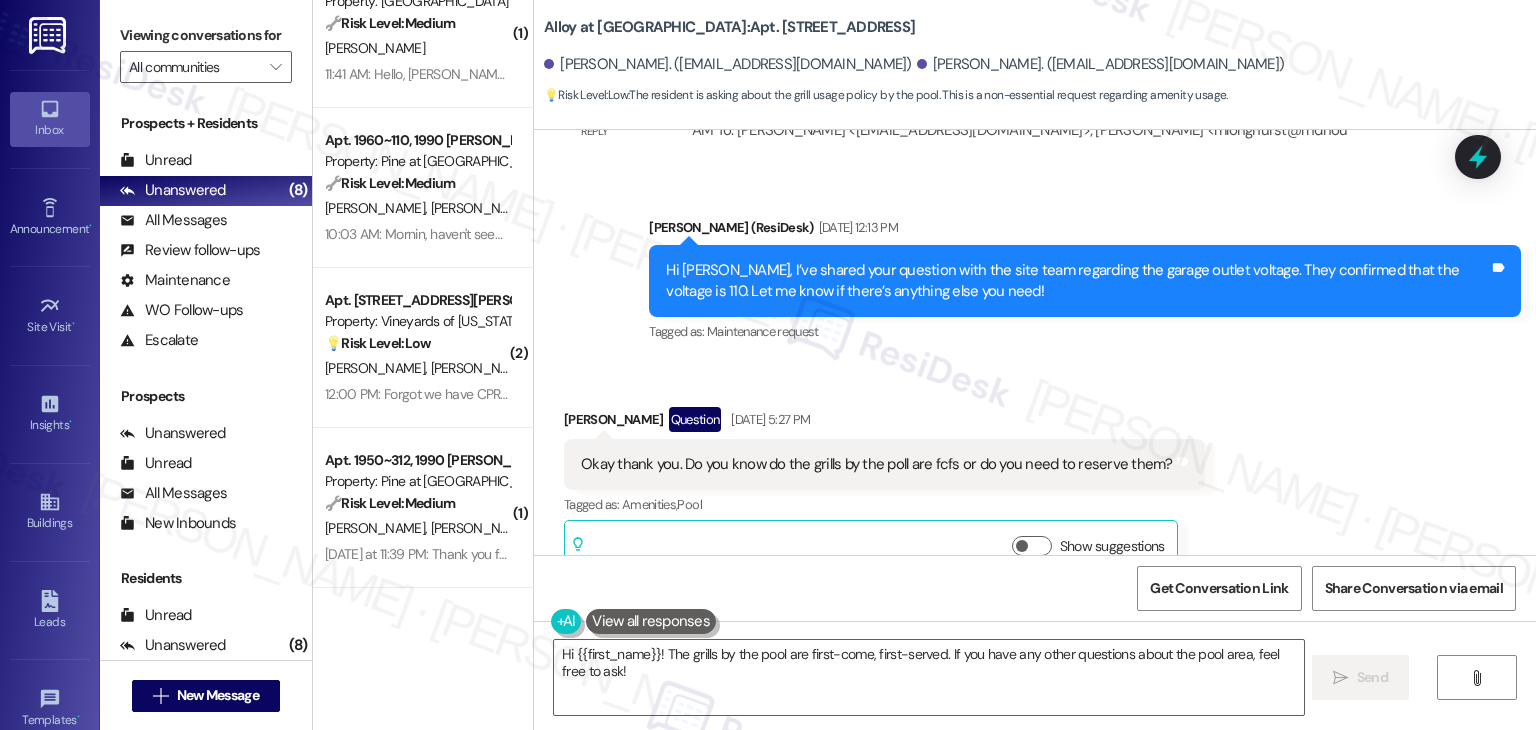 click on "Received via SMS [PERSON_NAME] Question [DATE] 5:27 PM Okay thank you. Do you know do the grills by the poll are fcfs or do you need to reserve them? Tags and notes Tagged as:   Amenities ,  Click to highlight conversations about Amenities Pool Click to highlight conversations about Pool  Related guidelines Show suggestions" at bounding box center [1035, 478] 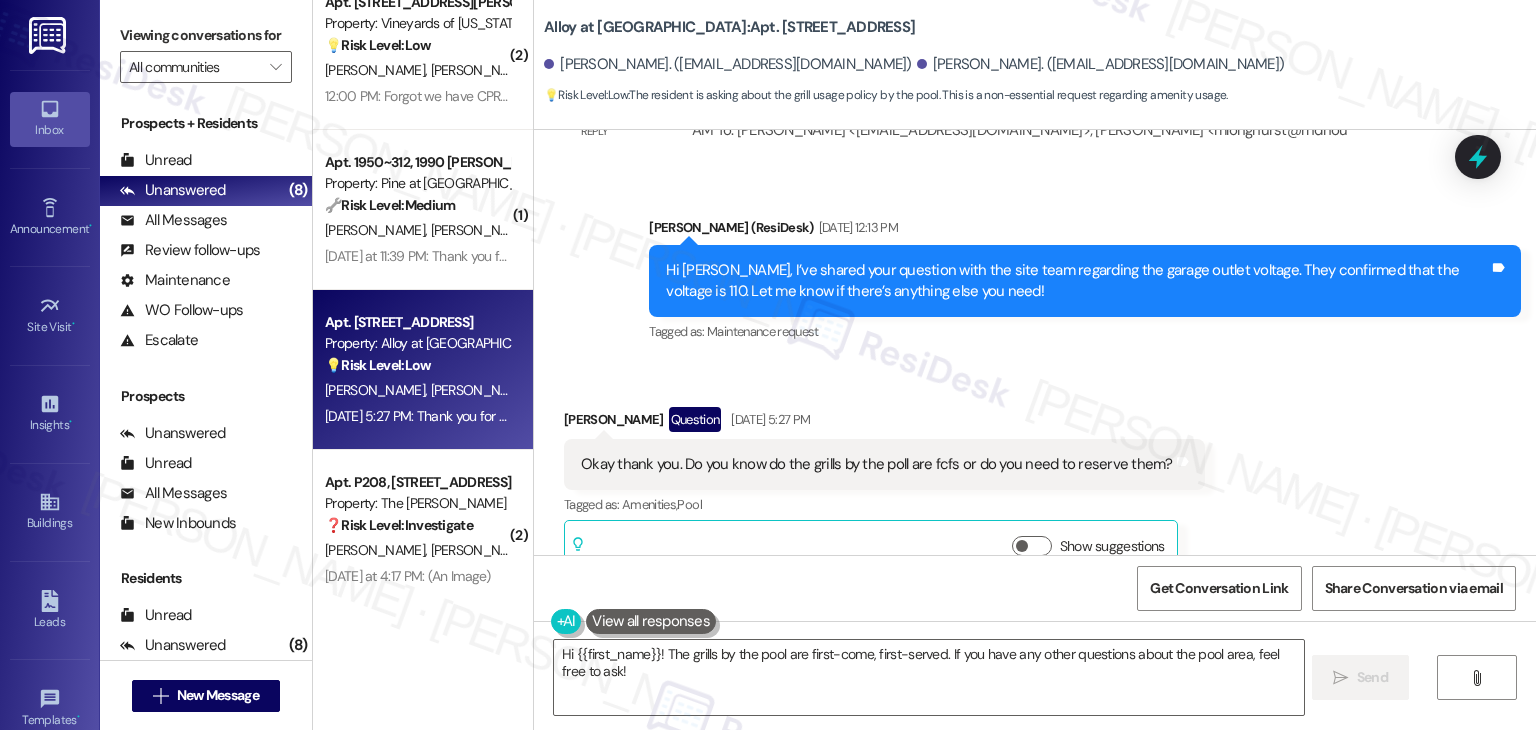 scroll, scrollTop: 852, scrollLeft: 0, axis: vertical 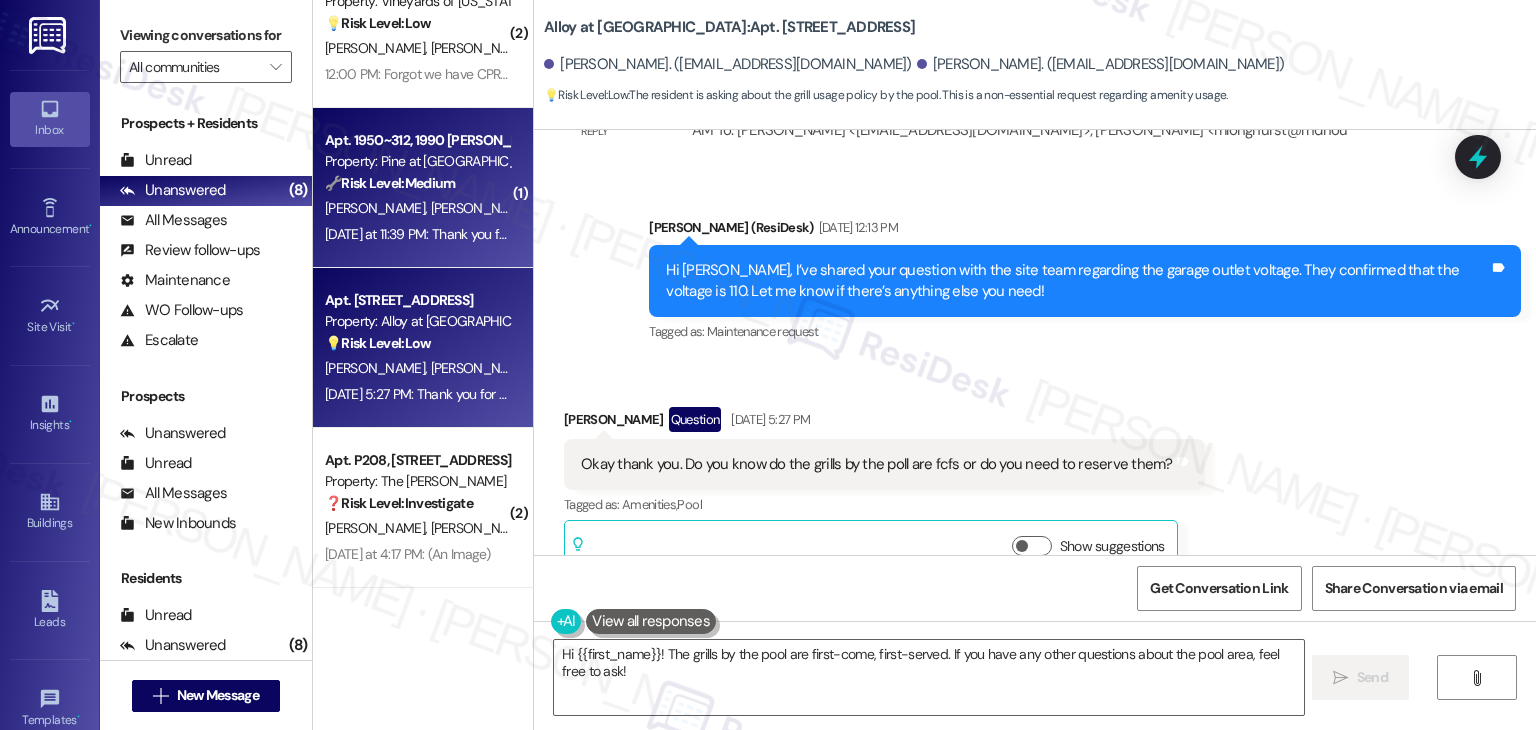 click on "[PERSON_NAME] [PERSON_NAME]" at bounding box center (417, 208) 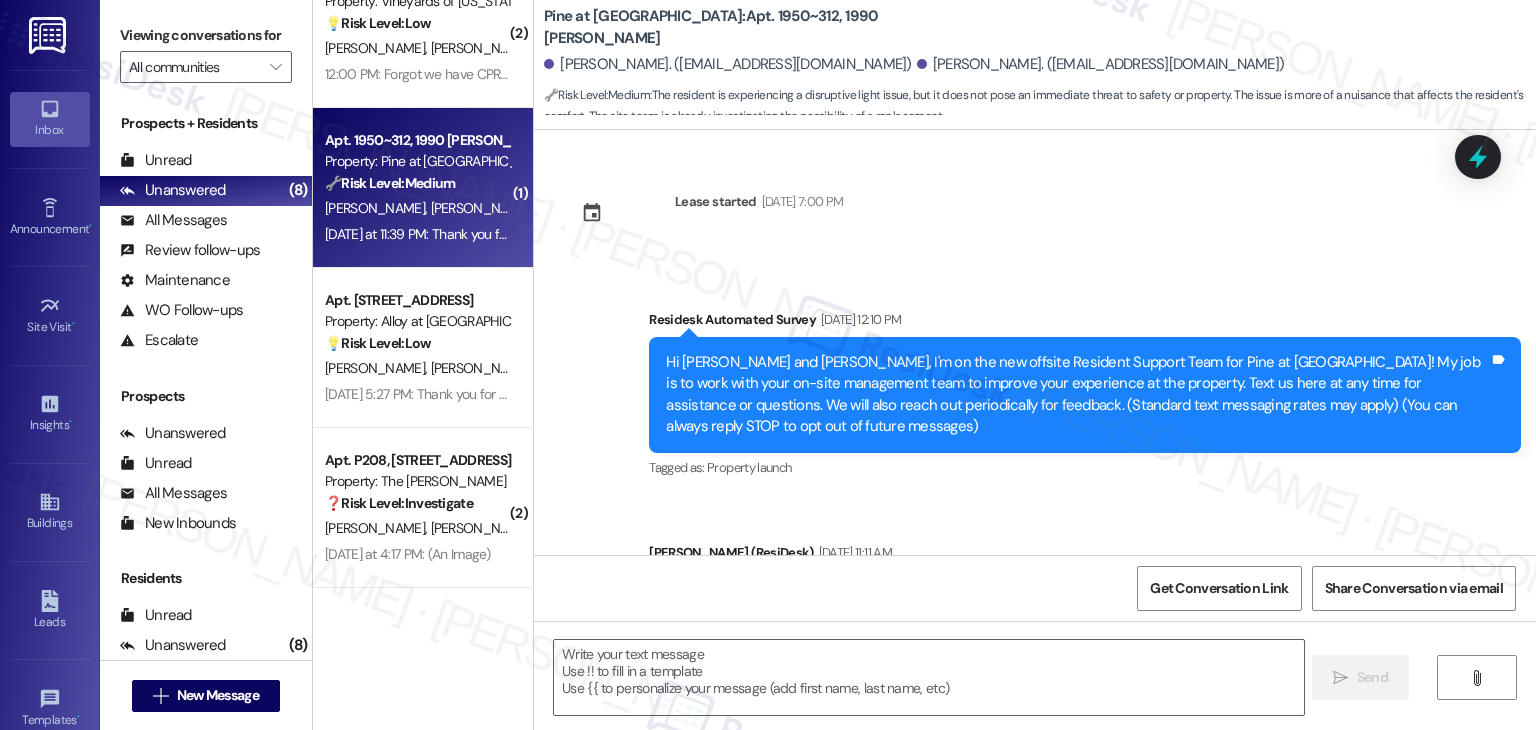 scroll, scrollTop: 5533, scrollLeft: 0, axis: vertical 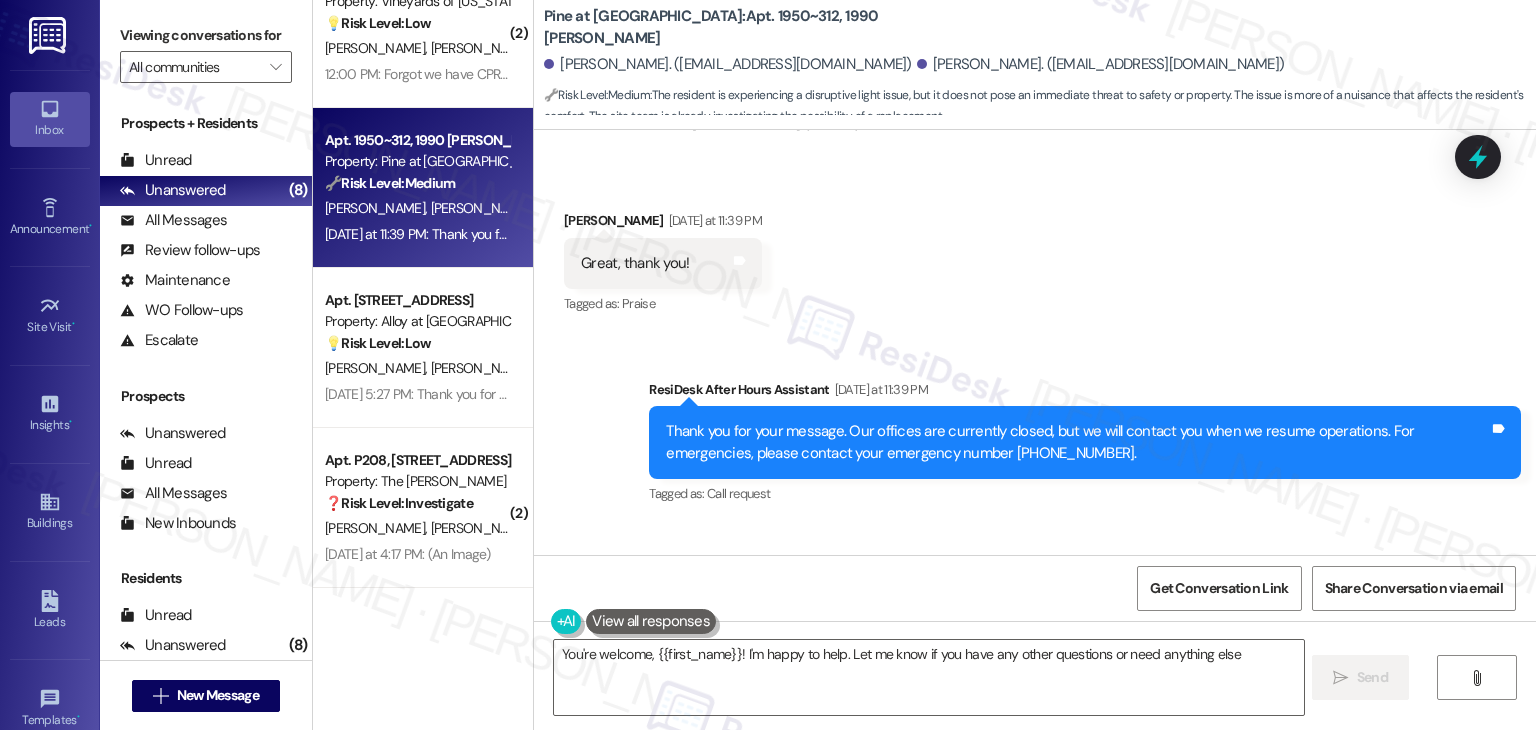 type on "You're welcome, {{first_name}}! I'm happy to help. Let me know if you have any other questions or need anything else!" 